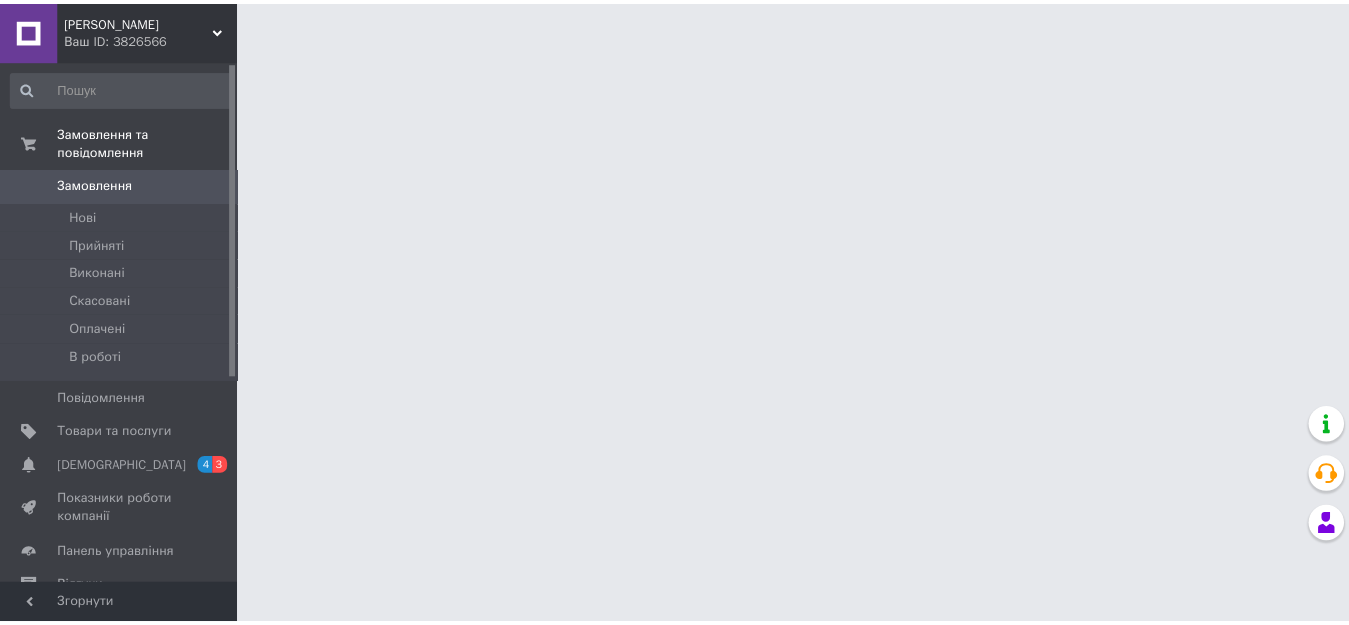 scroll, scrollTop: 0, scrollLeft: 0, axis: both 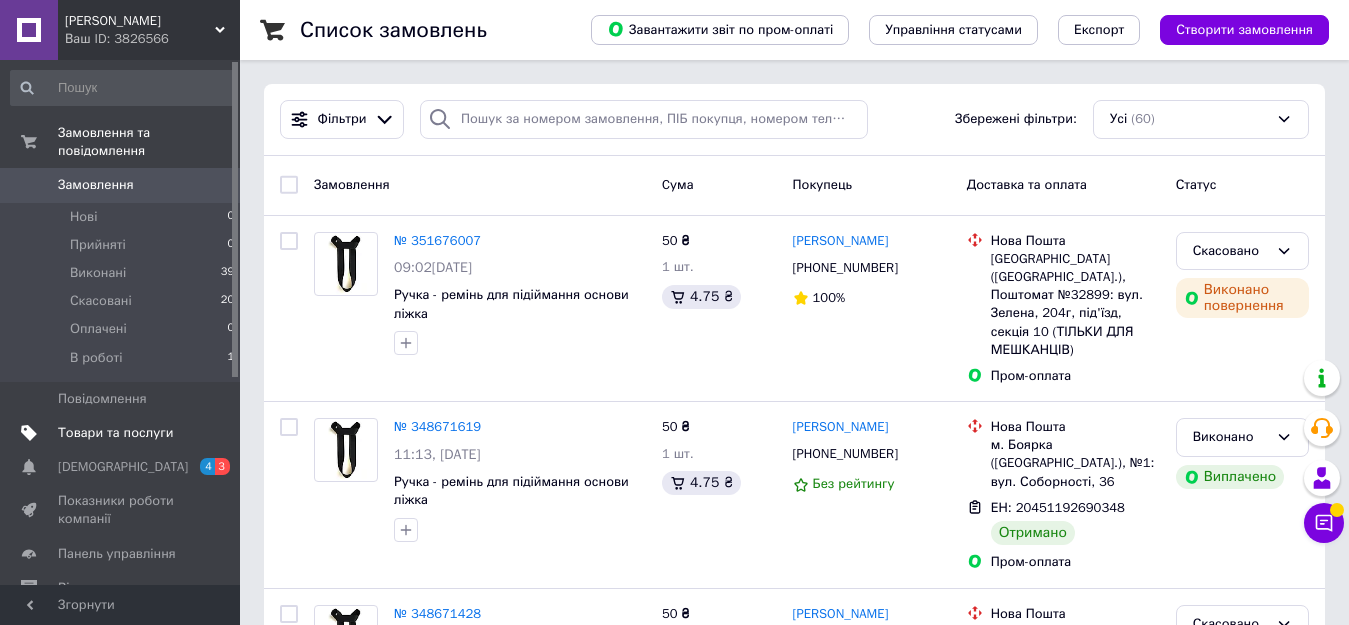 click on "Товари та послуги" at bounding box center [115, 433] 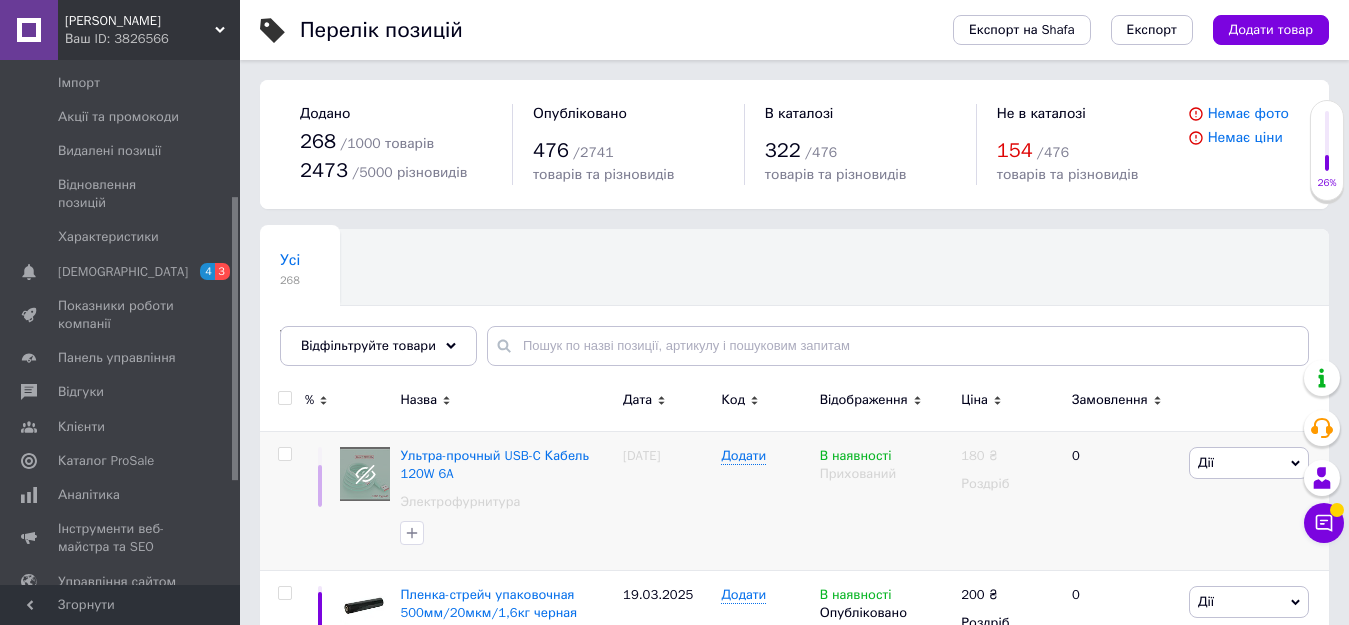 scroll, scrollTop: 300, scrollLeft: 0, axis: vertical 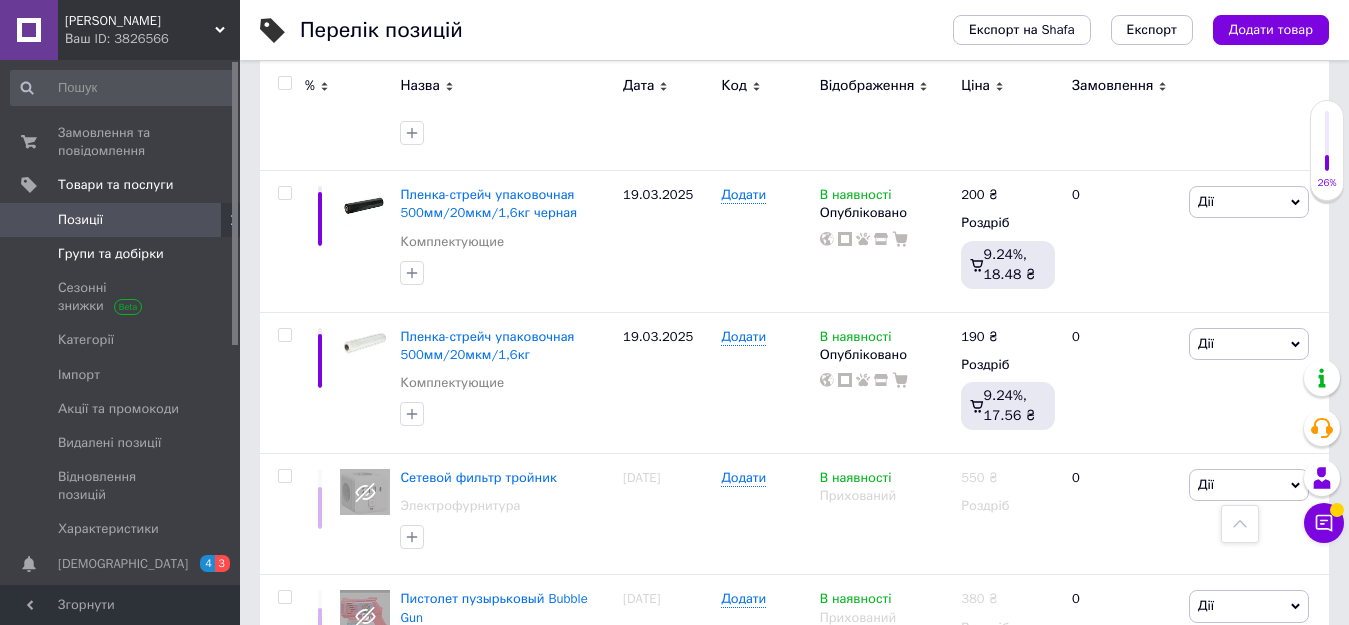 click on "Групи та добірки" at bounding box center [111, 254] 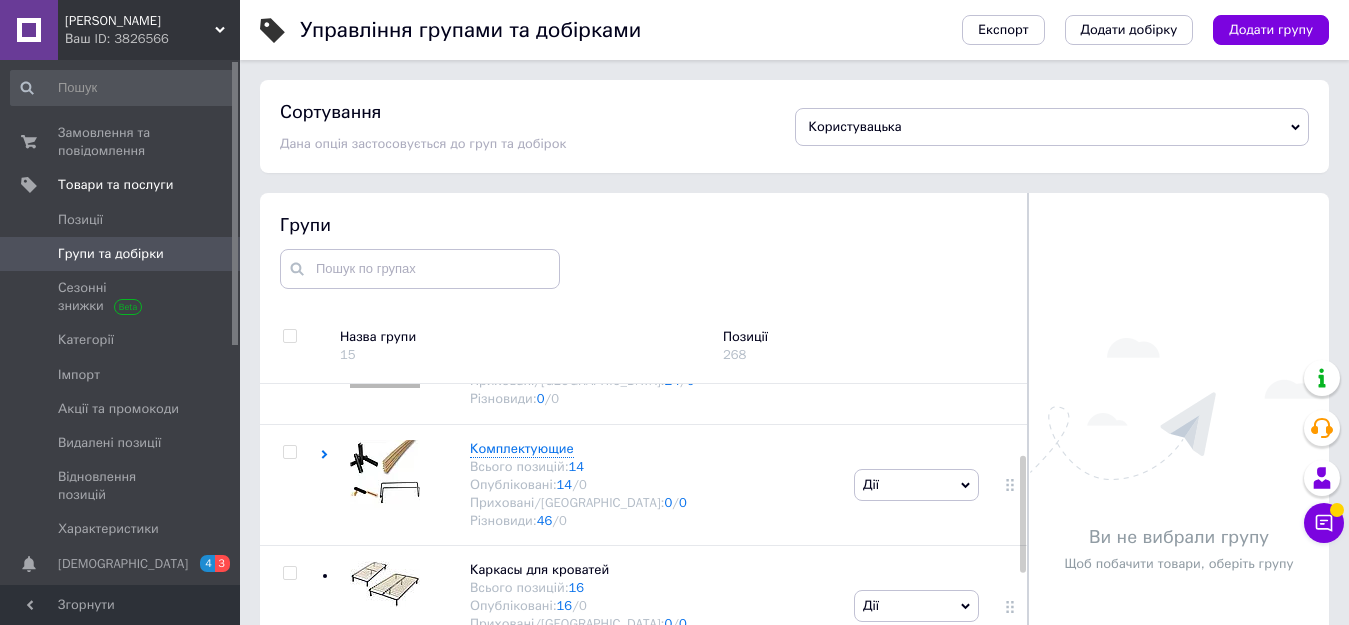 scroll, scrollTop: 200, scrollLeft: 0, axis: vertical 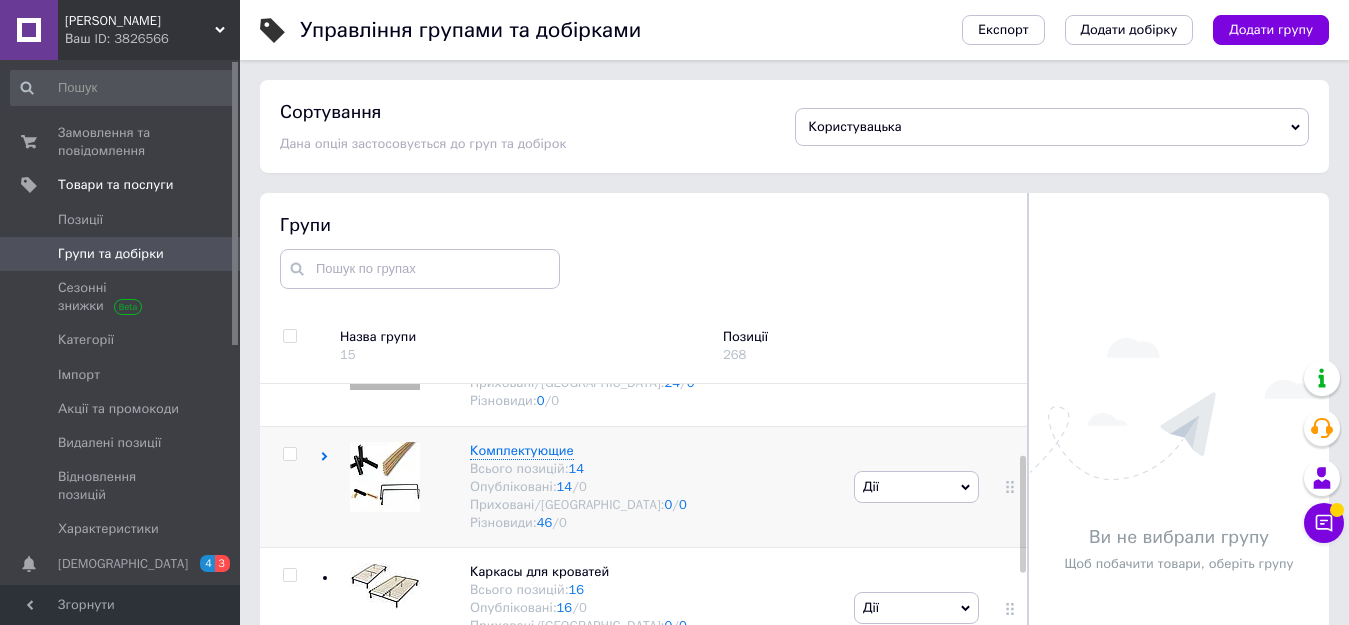 click at bounding box center (289, 454) 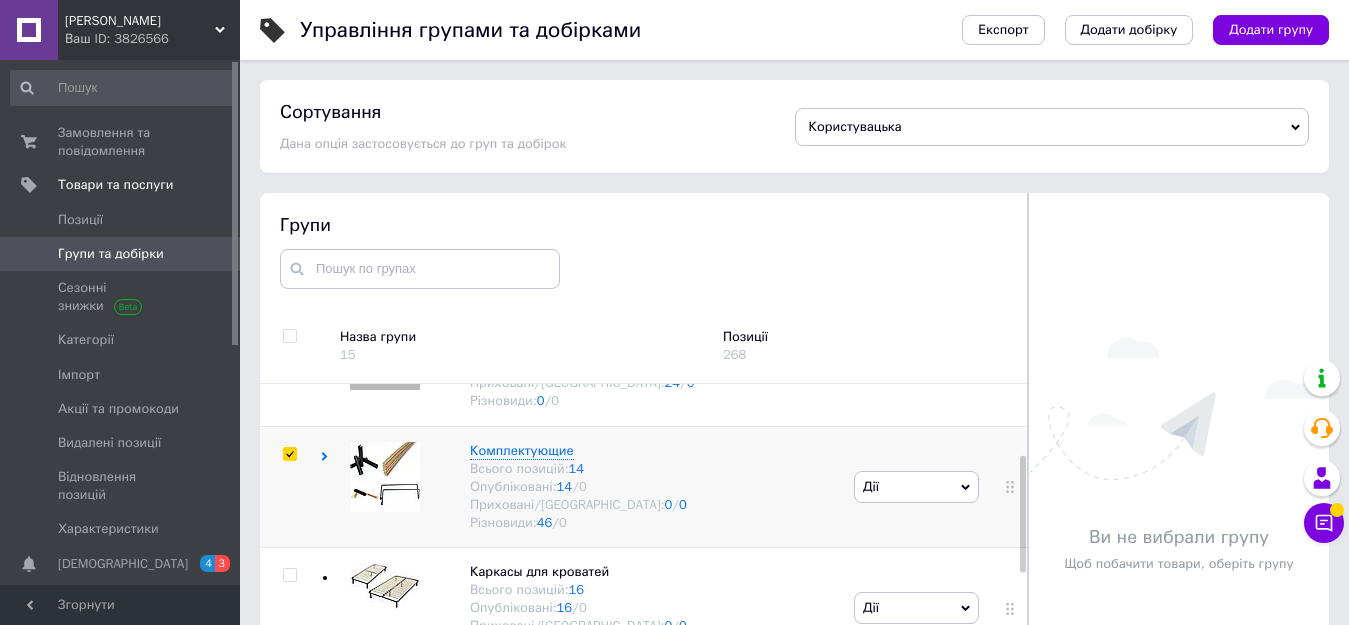 checkbox on "true" 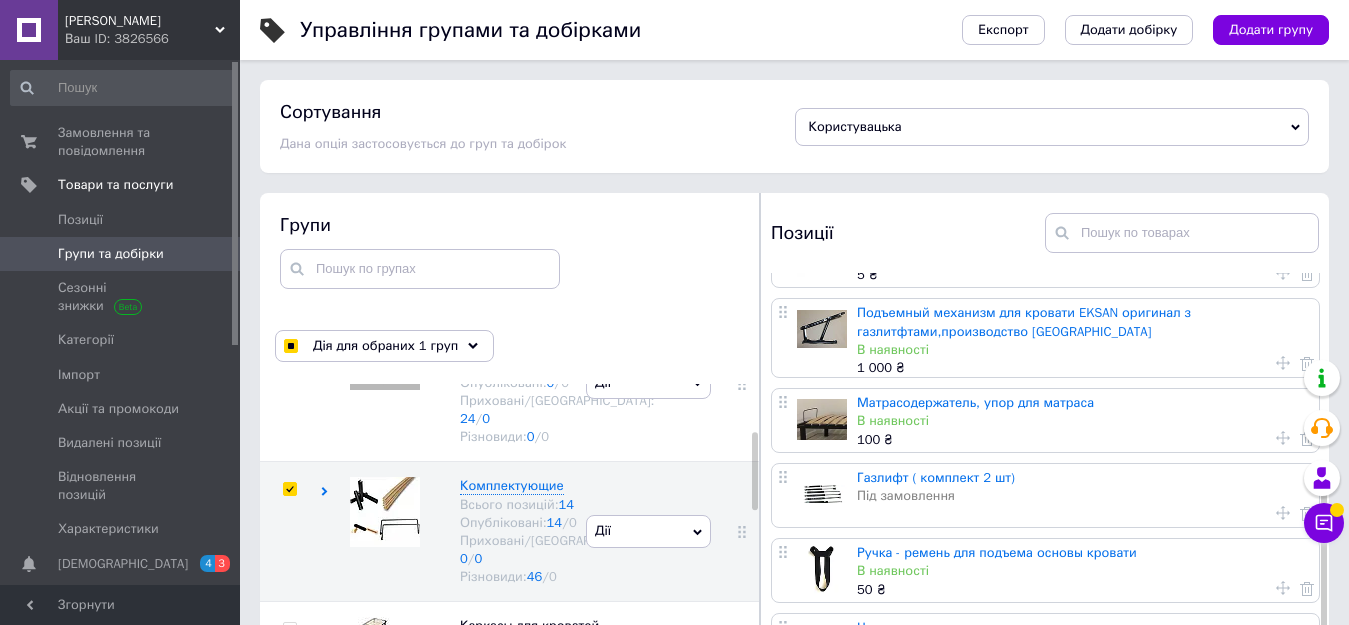 scroll, scrollTop: 600, scrollLeft: 0, axis: vertical 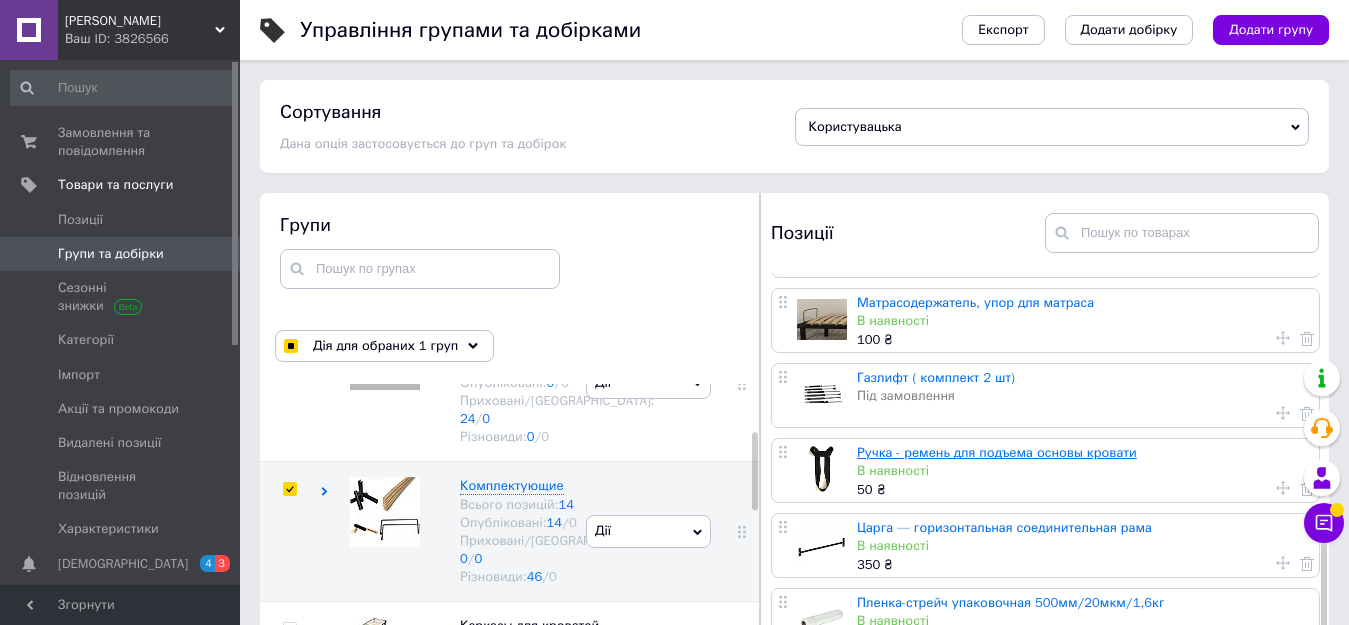 click on "Ручка - ремень для подъема основы кровати" at bounding box center (997, 452) 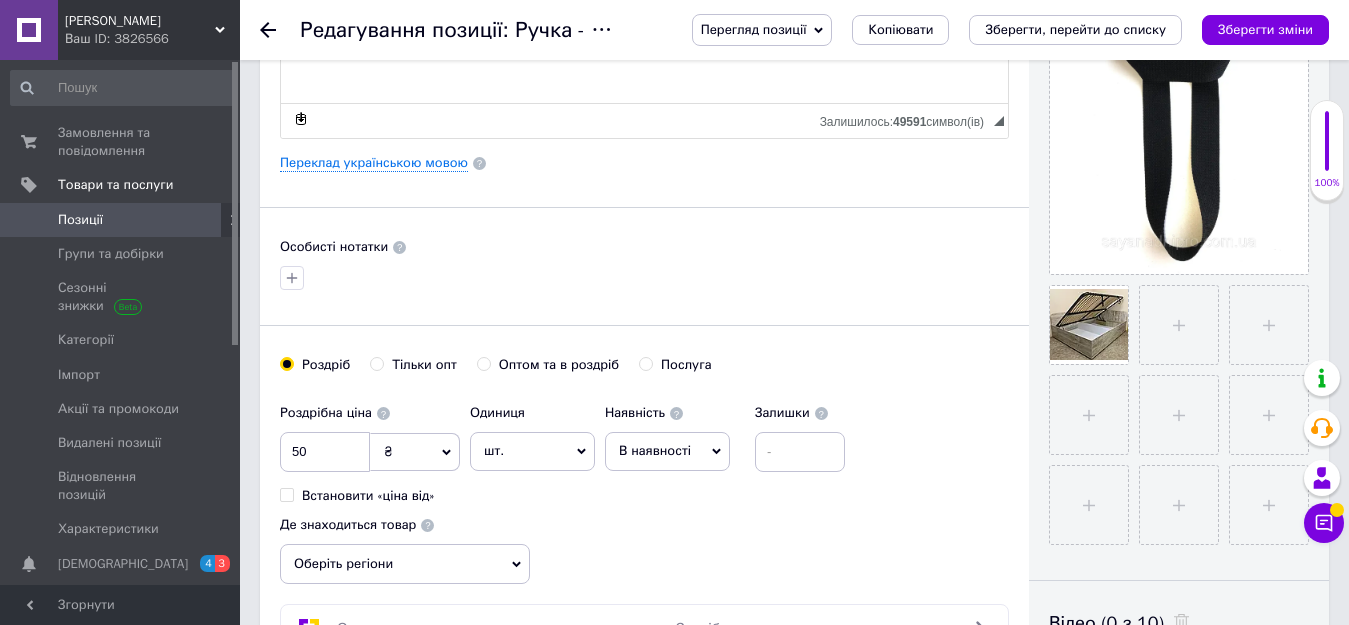 scroll, scrollTop: 600, scrollLeft: 0, axis: vertical 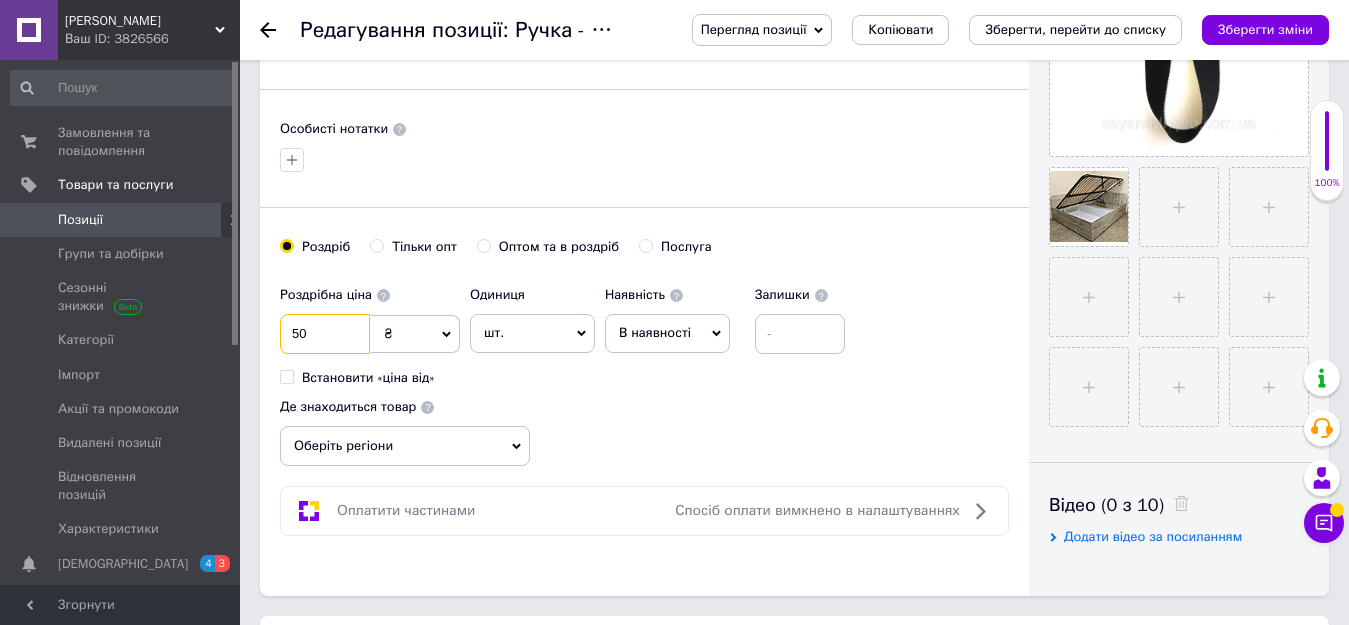 click on "50" at bounding box center (325, 334) 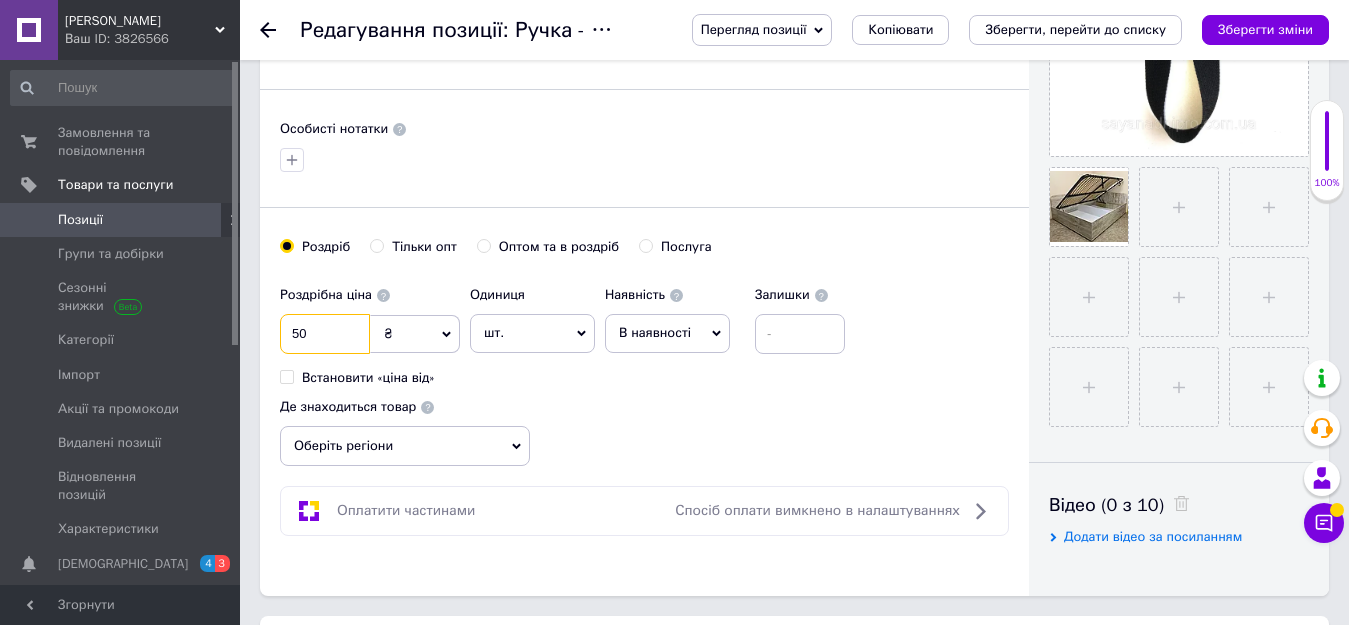 checkbox on "true" 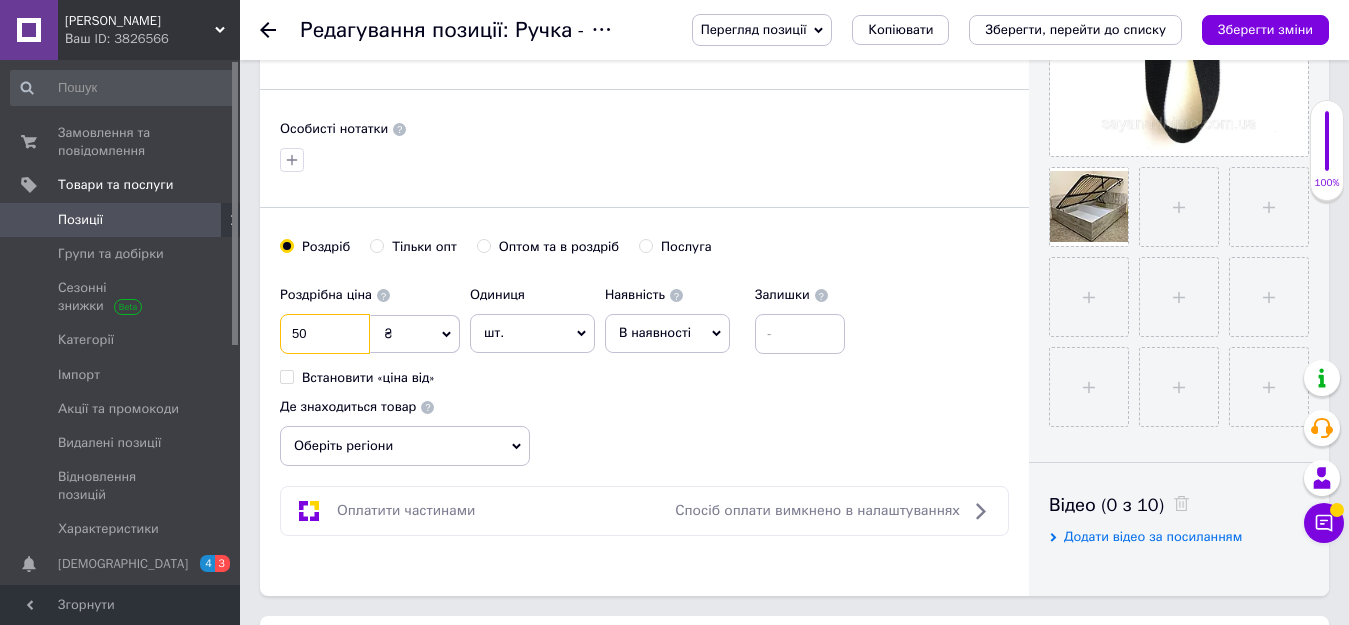 type on "7" 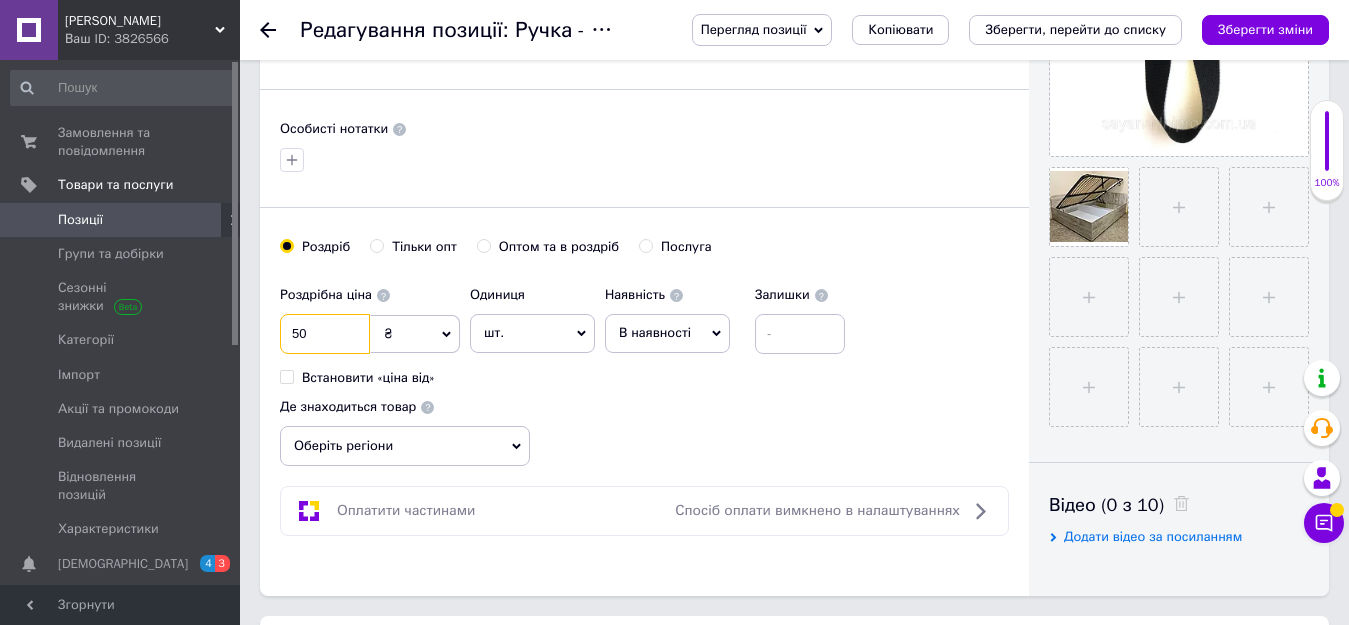 checkbox on "true" 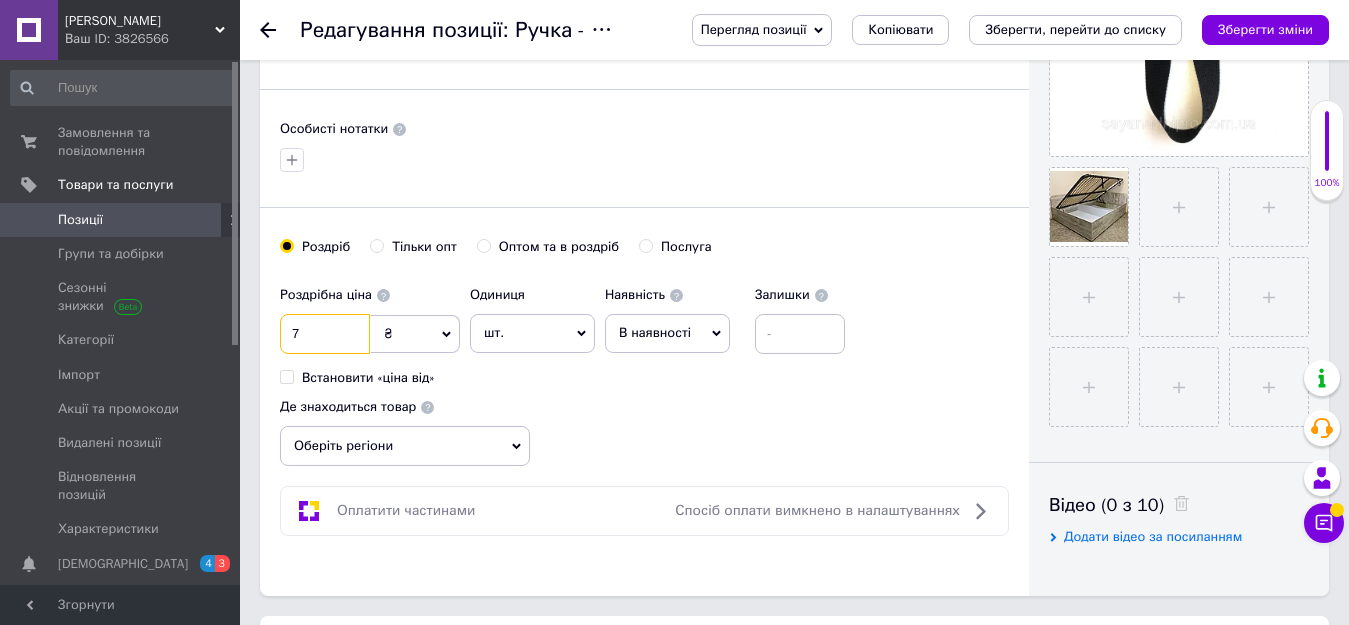 type on "70" 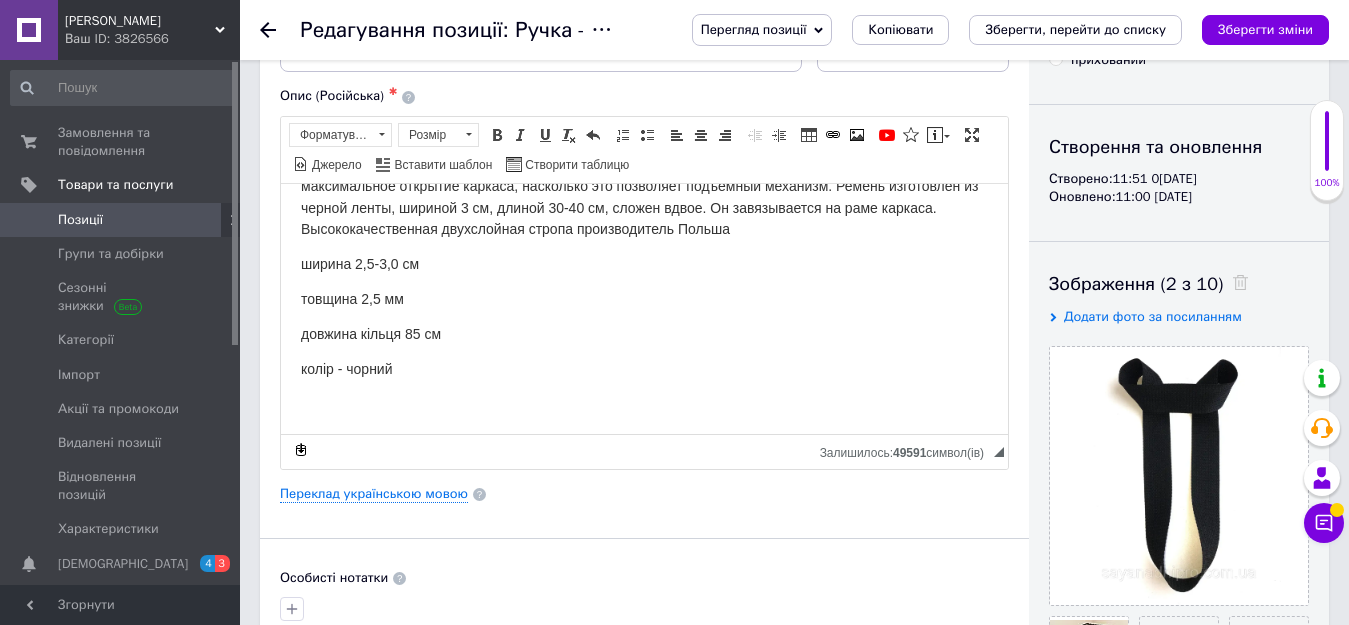 scroll, scrollTop: 100, scrollLeft: 0, axis: vertical 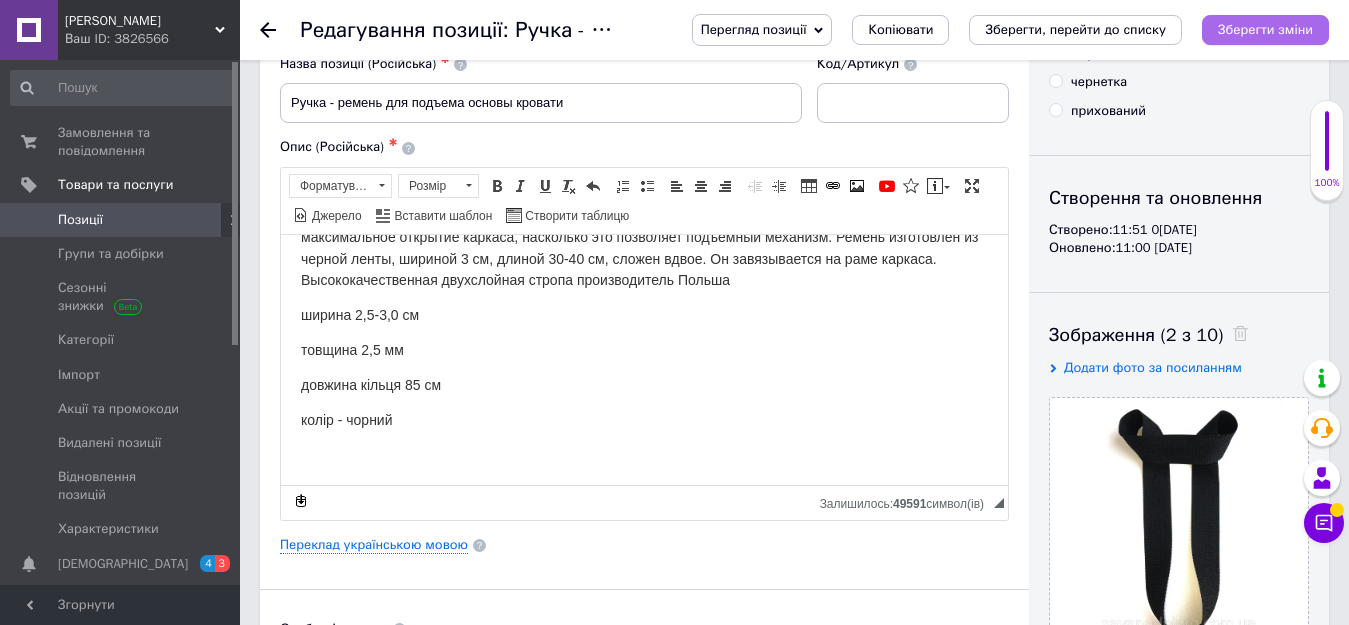 type on "70" 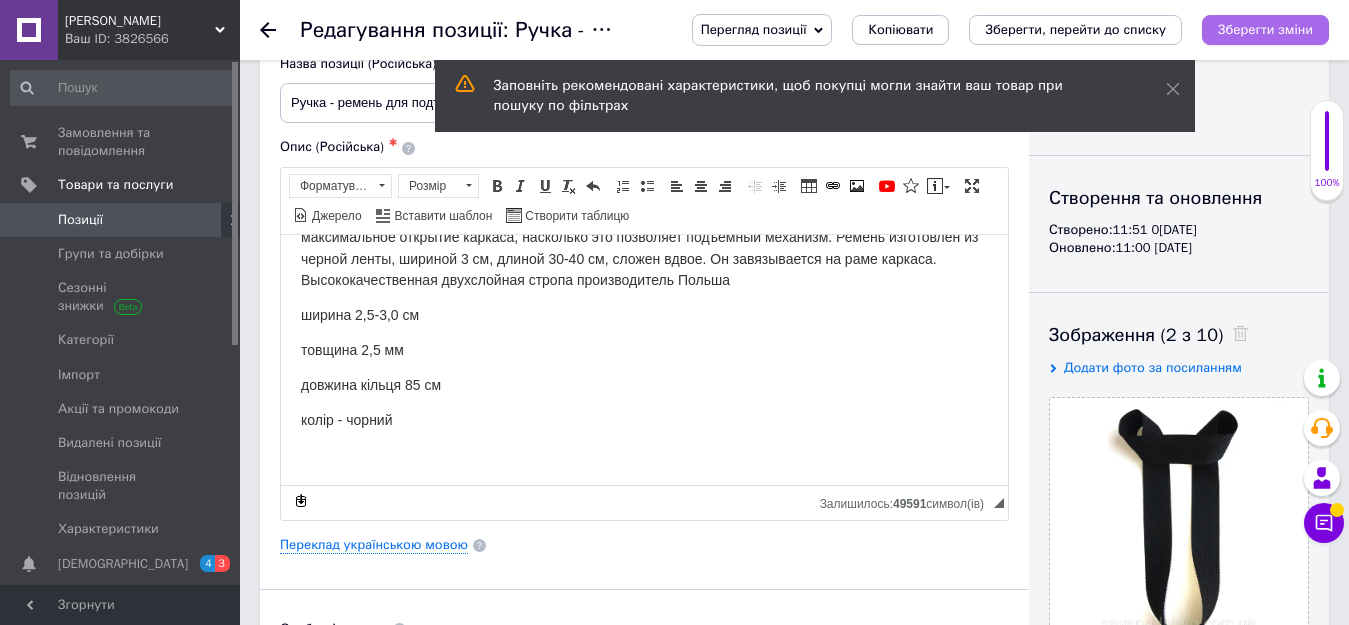 click on "Зберегти зміни" at bounding box center (1265, 29) 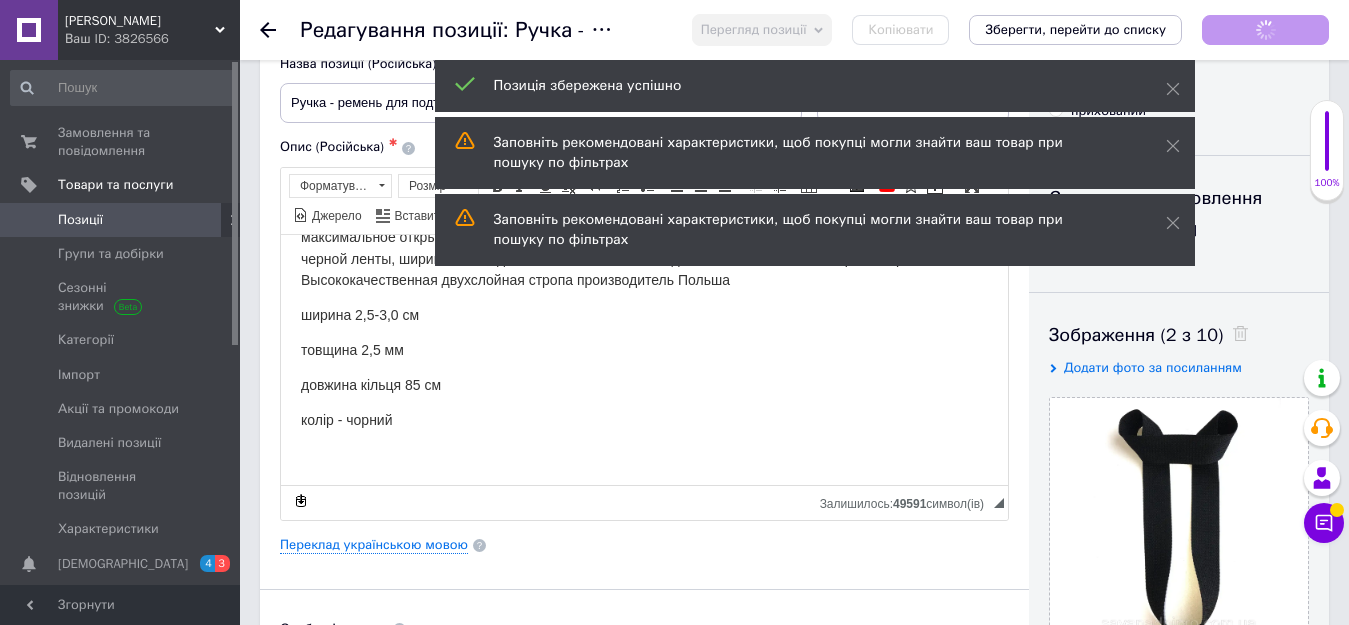 checkbox on "true" 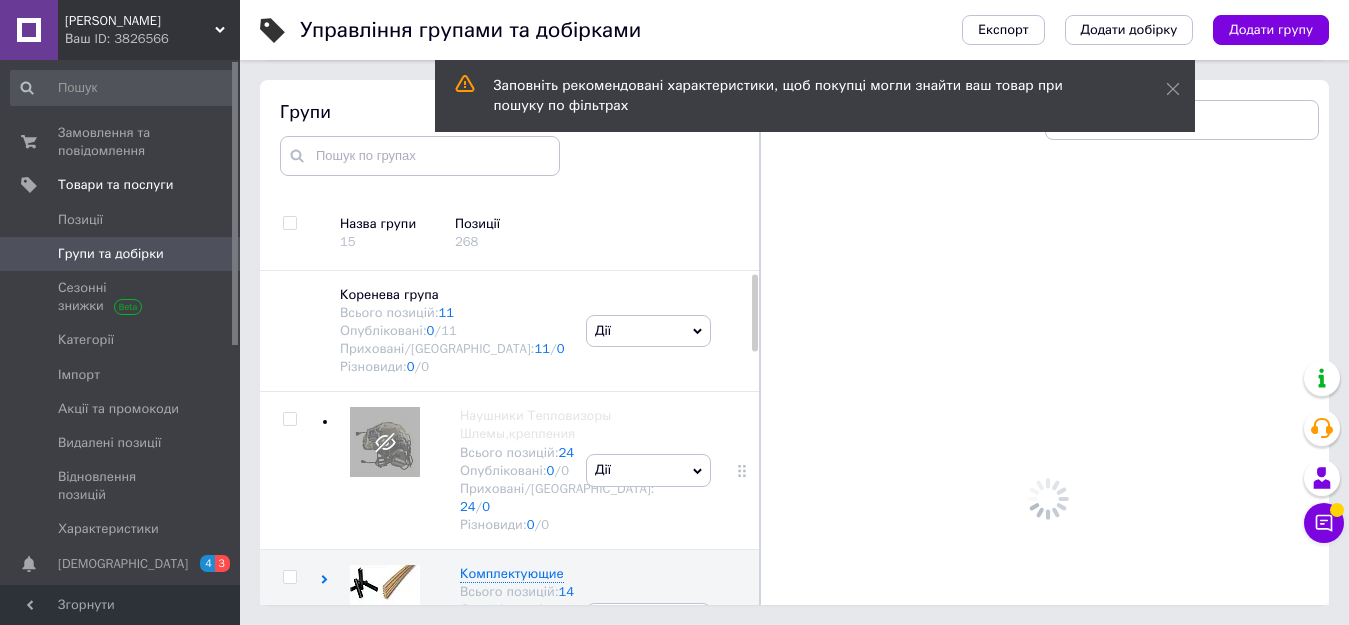 scroll, scrollTop: 113, scrollLeft: 0, axis: vertical 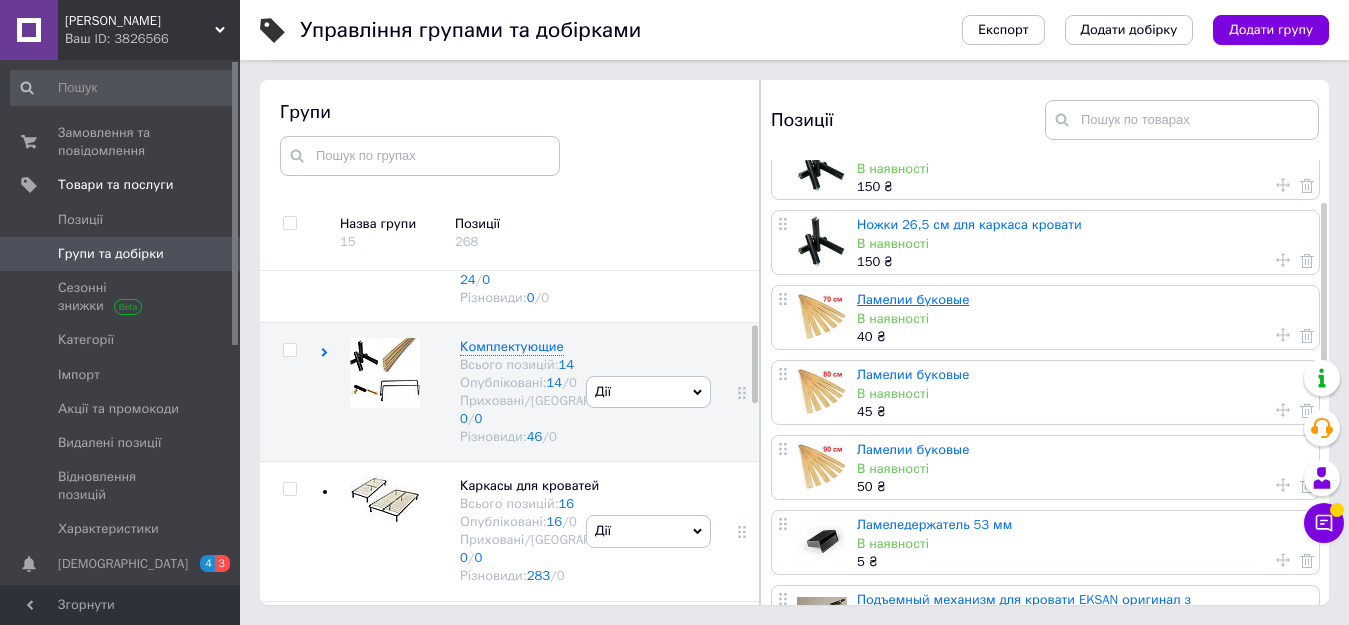 click on "Ламелии буковые" at bounding box center (913, 299) 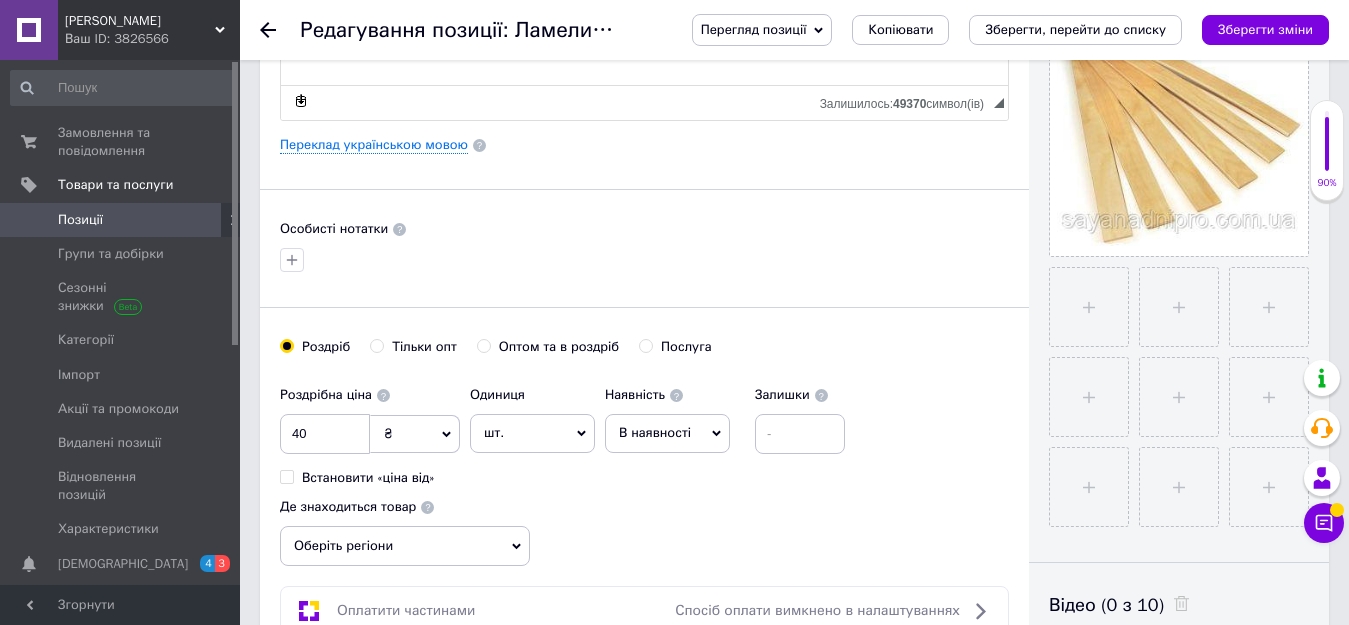 scroll, scrollTop: 600, scrollLeft: 0, axis: vertical 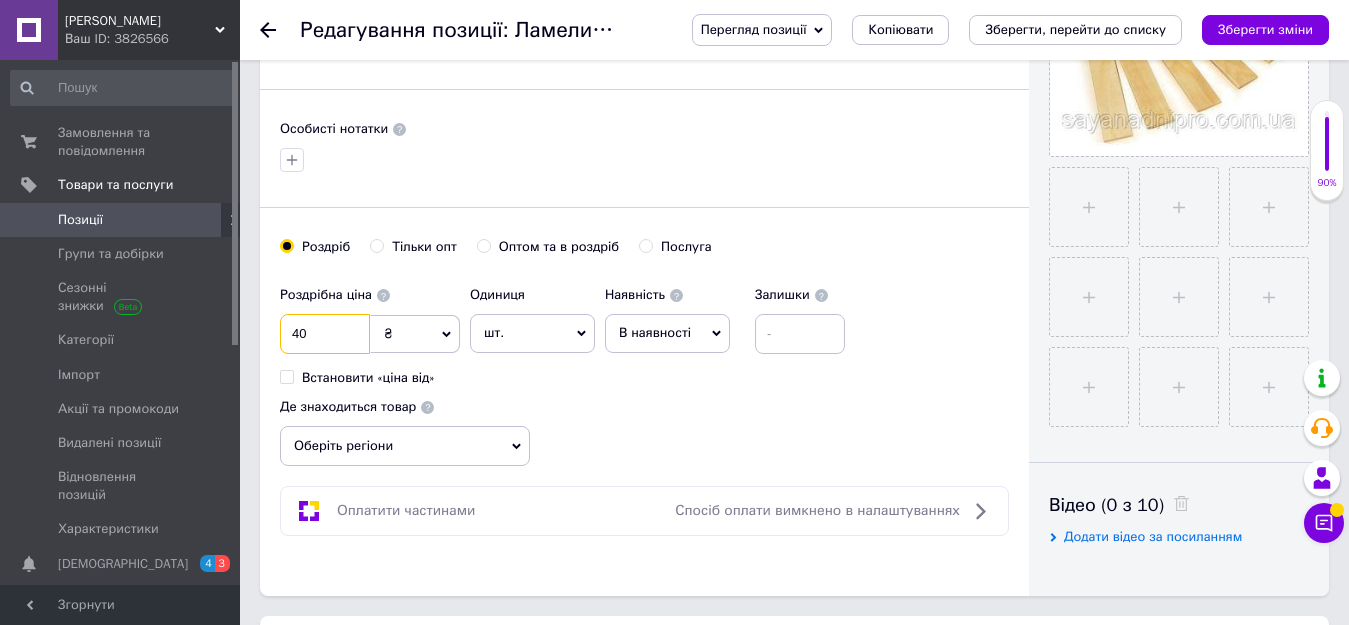 drag, startPoint x: 319, startPoint y: 337, endPoint x: 276, endPoint y: 336, distance: 43.011627 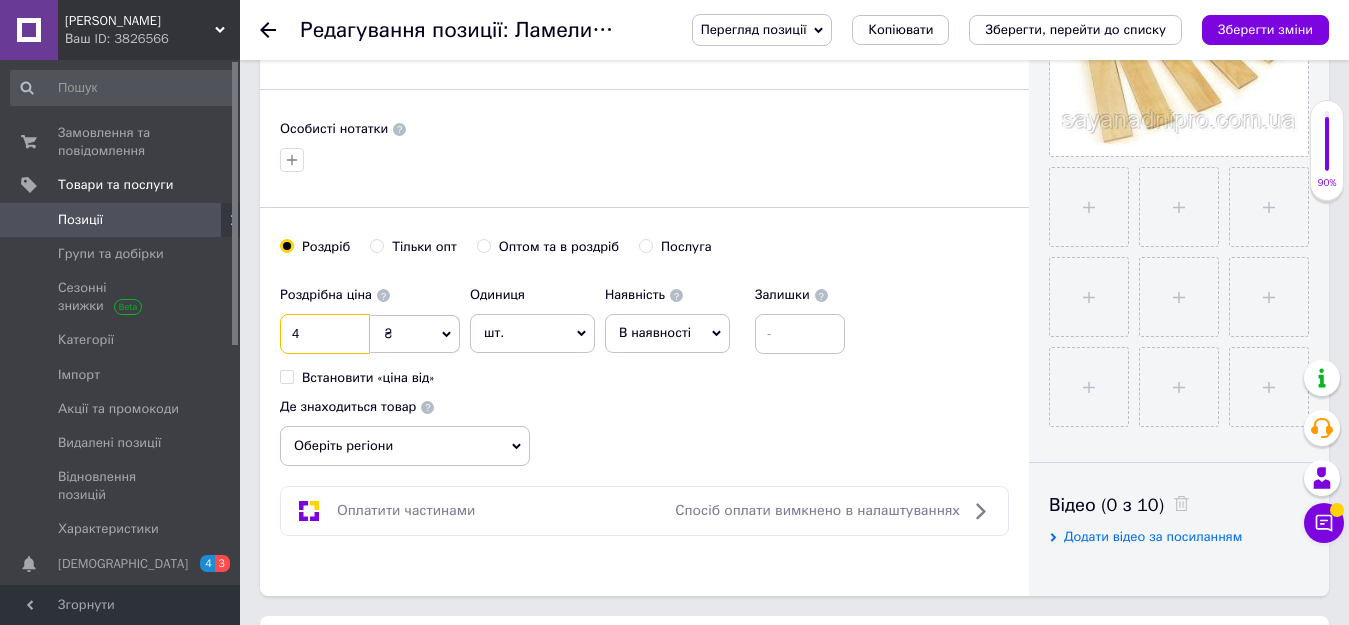checkbox on "true" 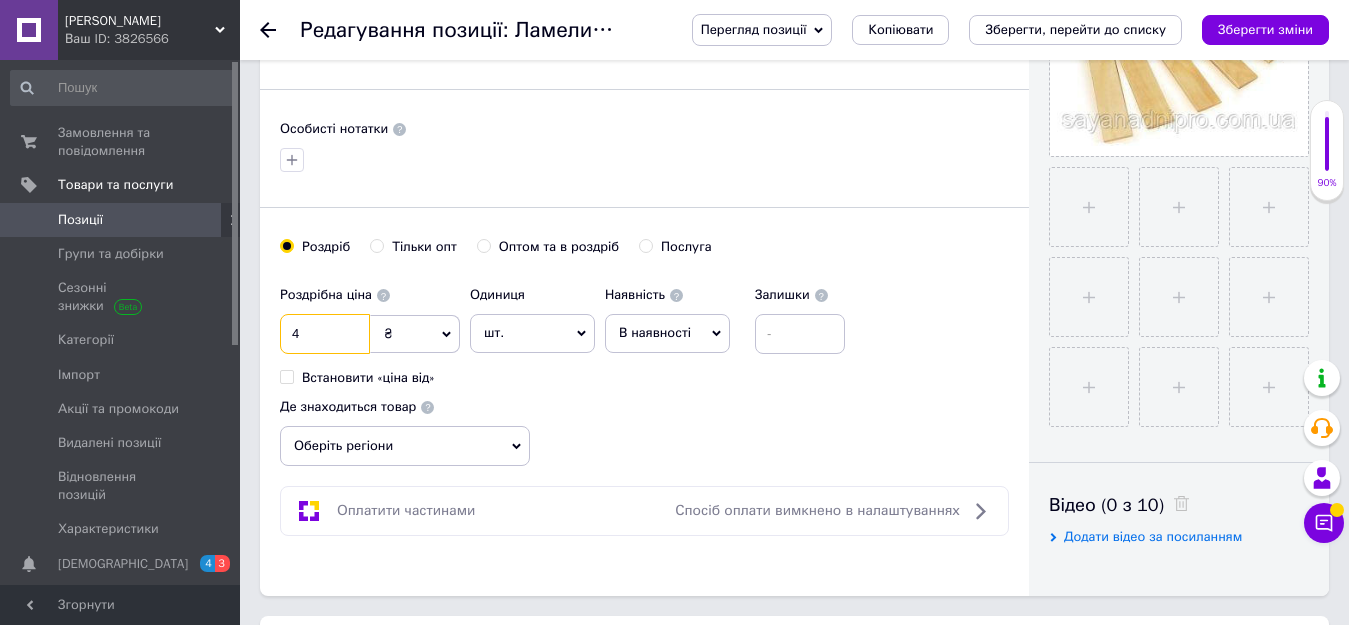 checkbox on "true" 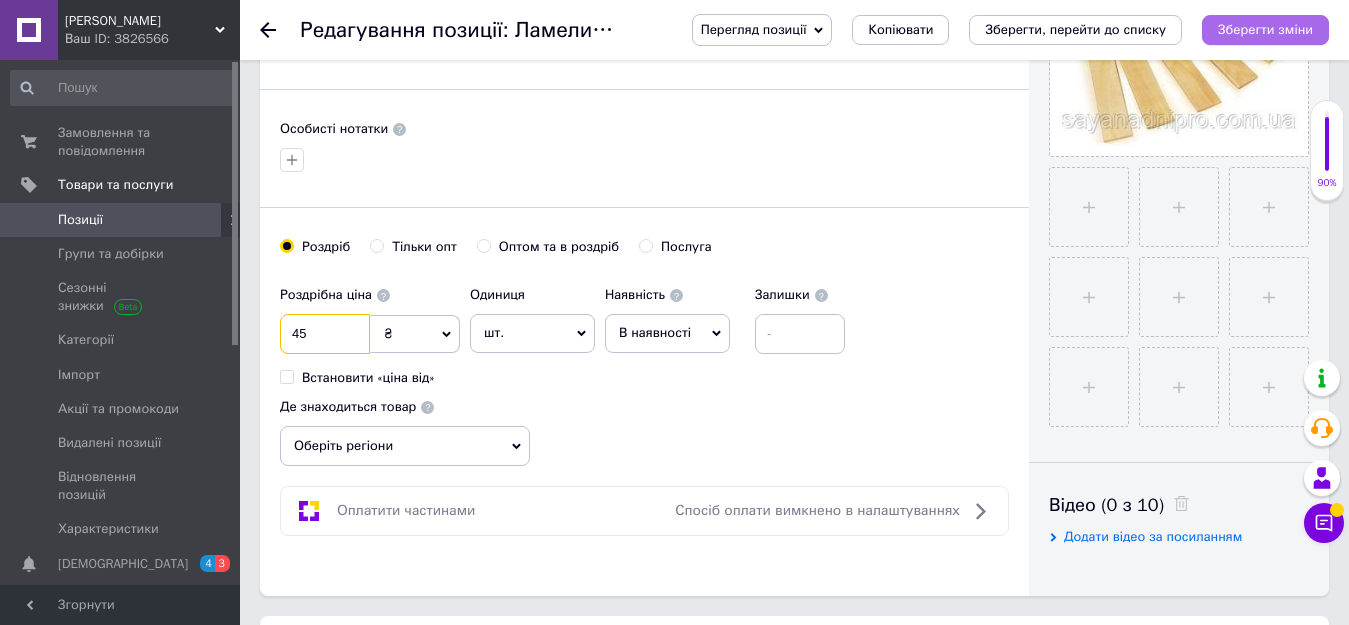 type on "45" 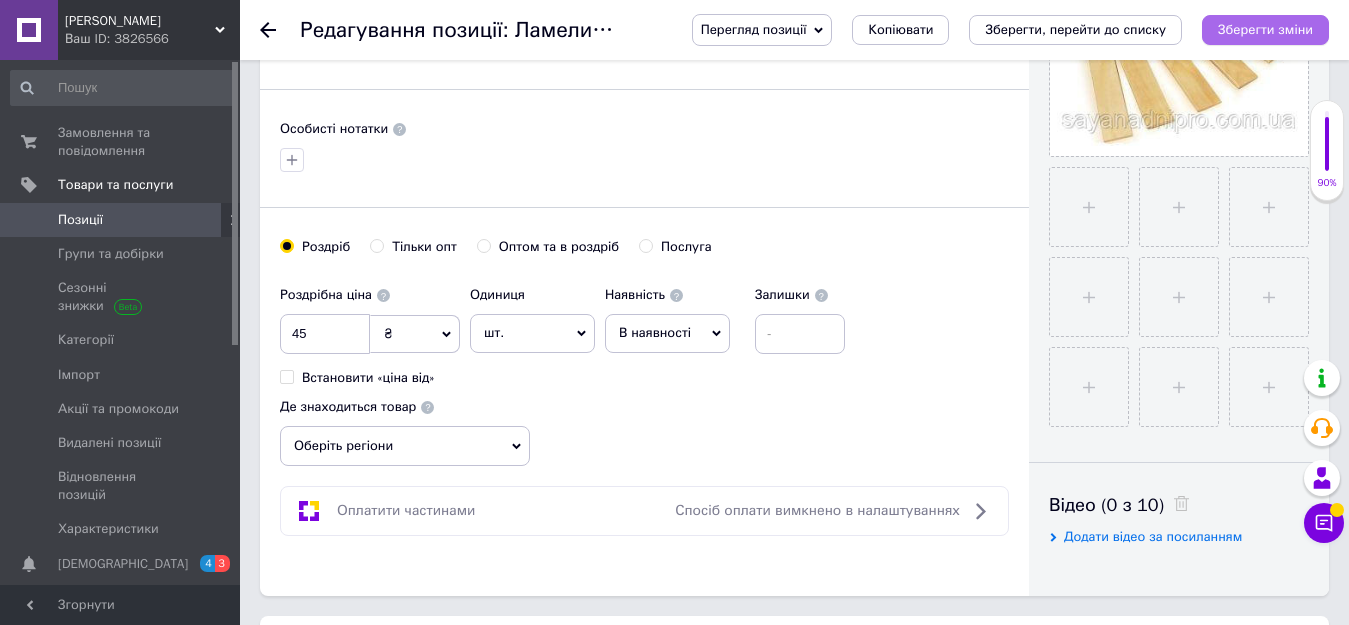 click on "Зберегти зміни" at bounding box center (1265, 29) 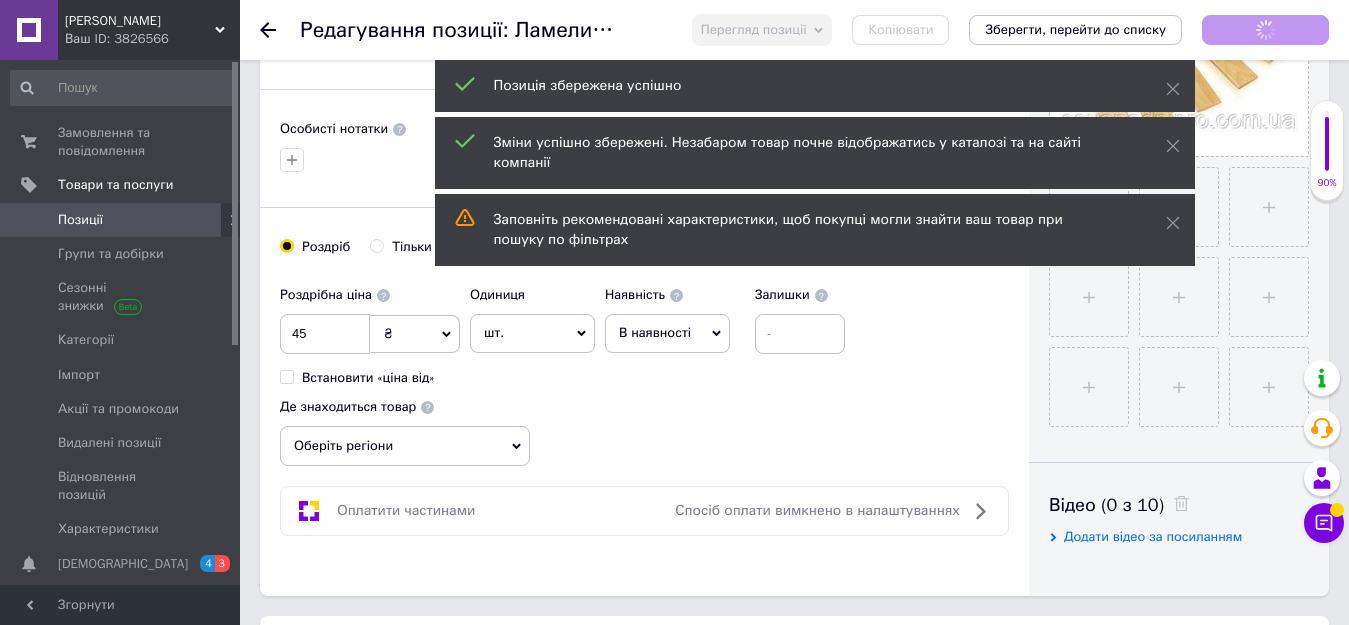 checkbox on "true" 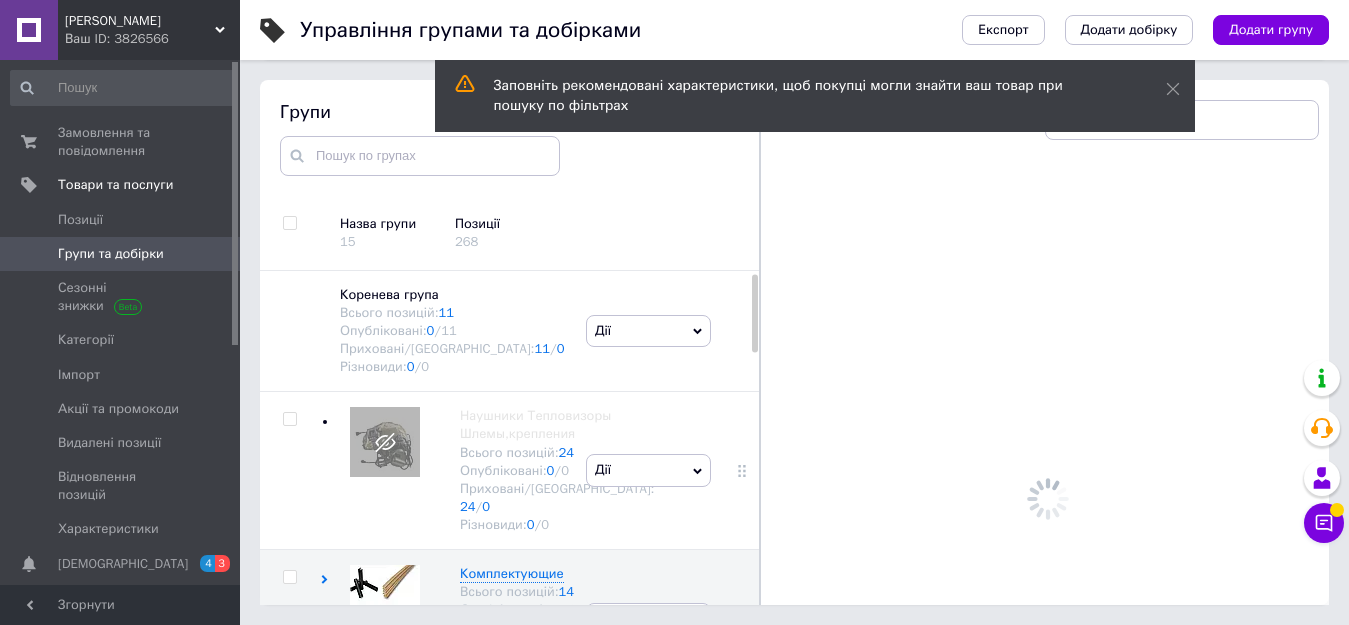 scroll, scrollTop: 113, scrollLeft: 0, axis: vertical 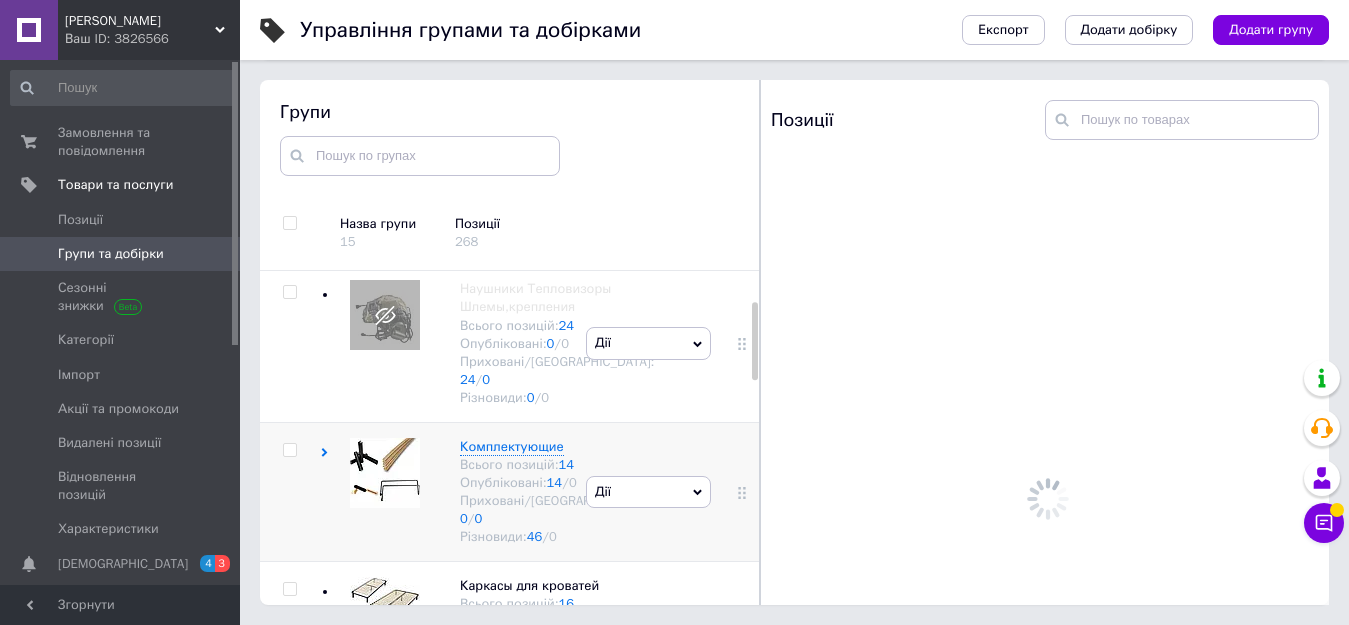 click at bounding box center (289, 450) 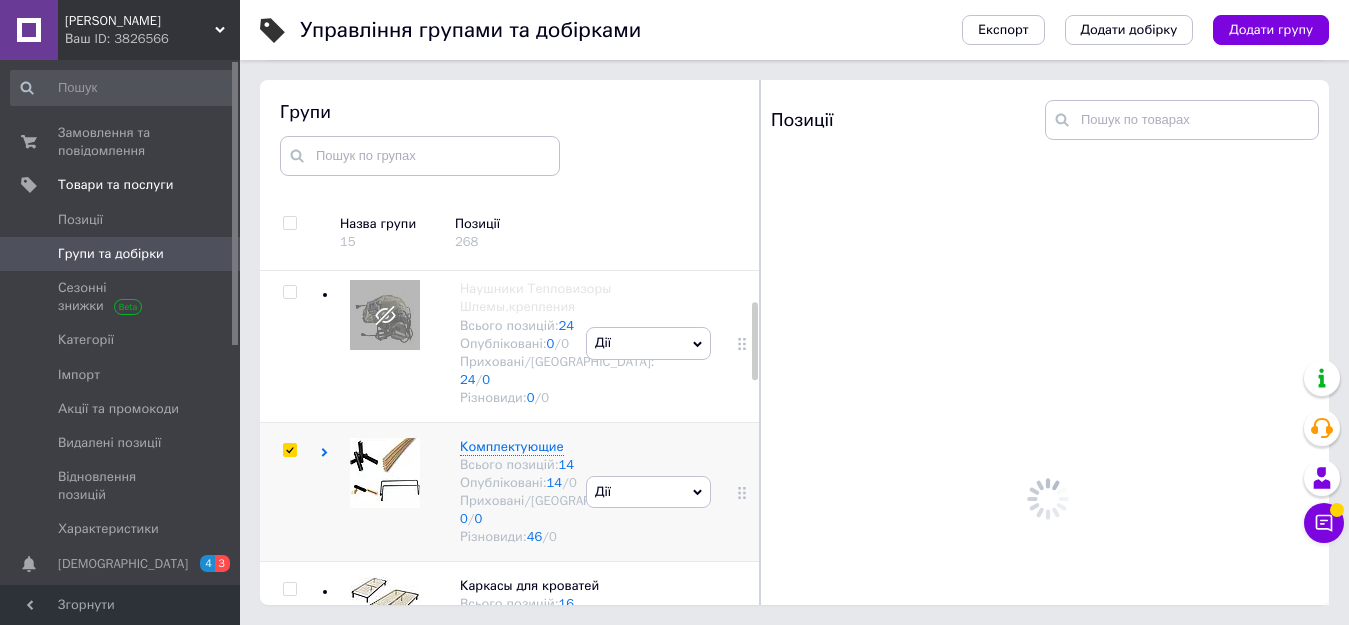 checkbox on "true" 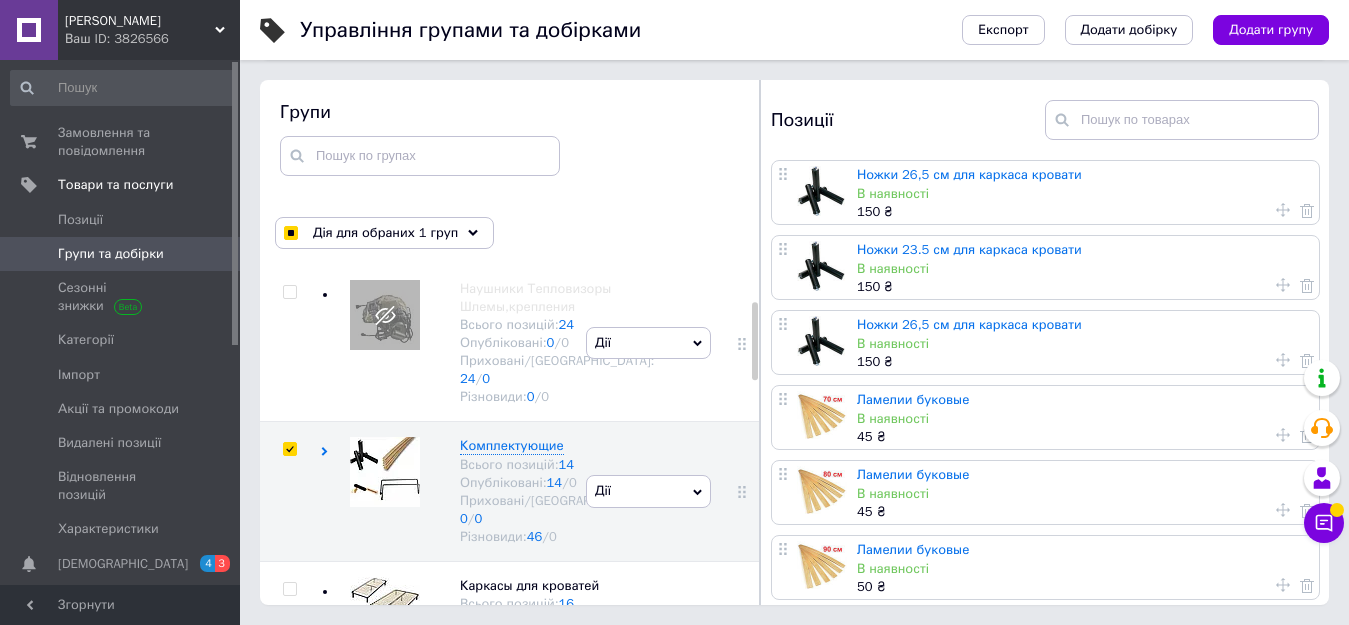scroll, scrollTop: 100, scrollLeft: 0, axis: vertical 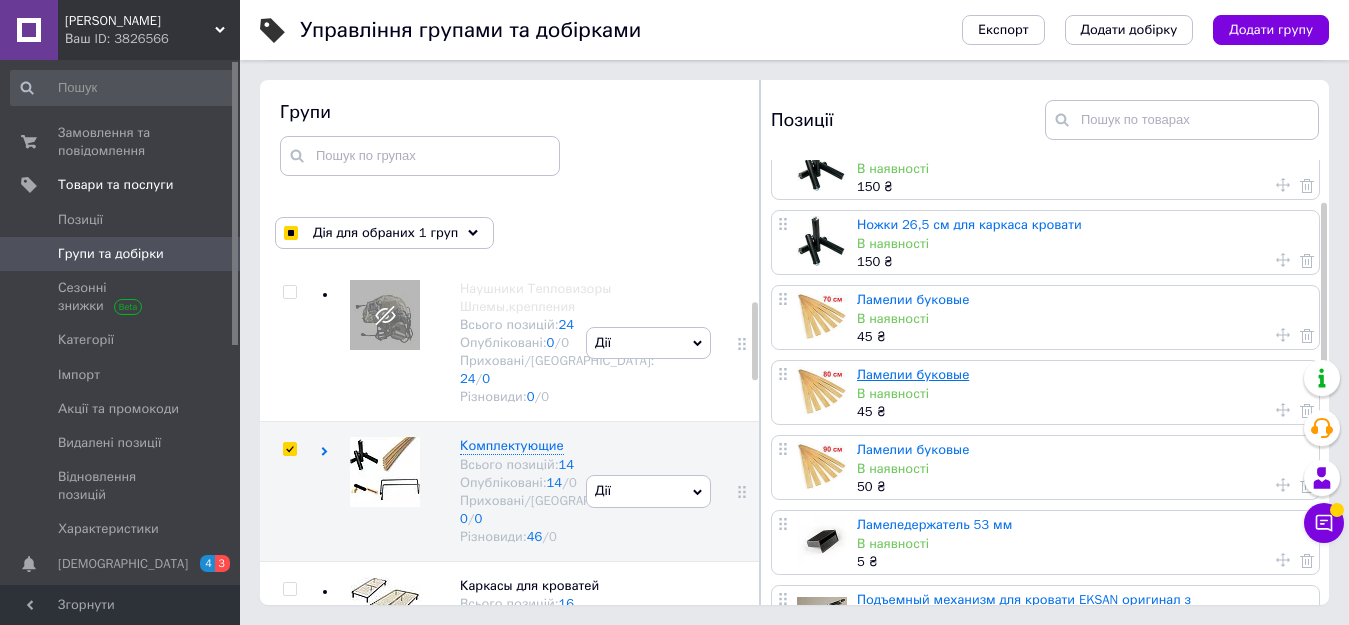 click on "Ламелии буковые" at bounding box center (913, 374) 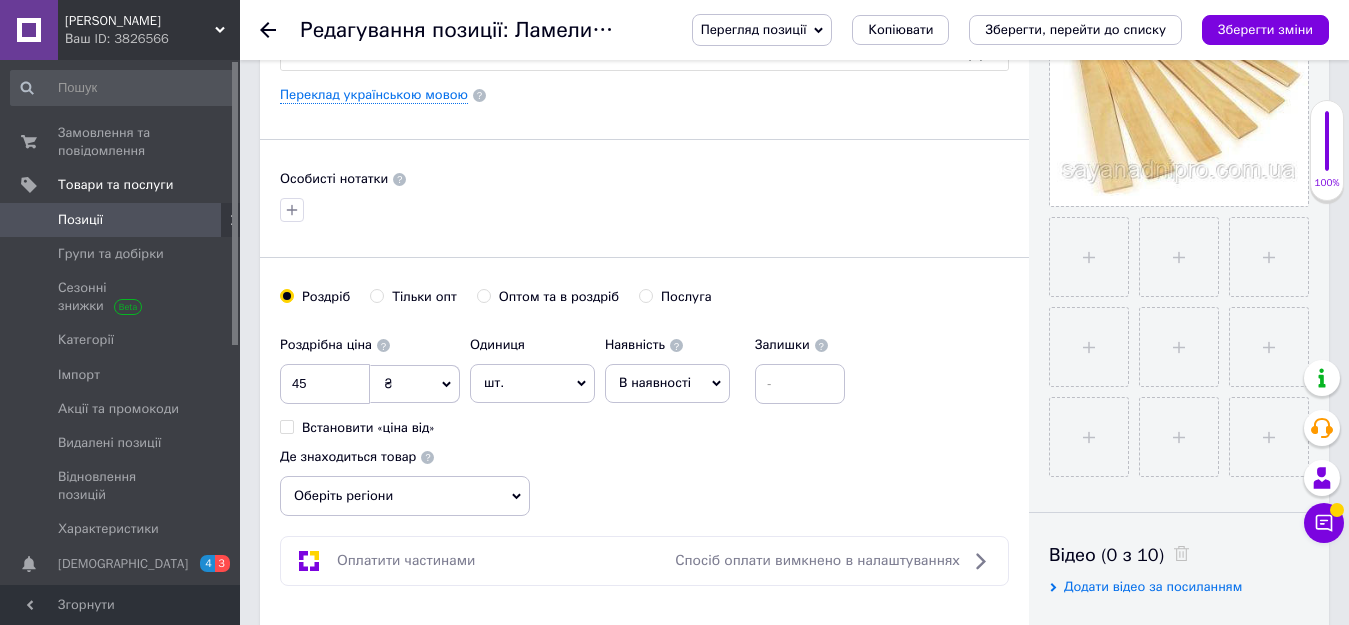 scroll, scrollTop: 600, scrollLeft: 0, axis: vertical 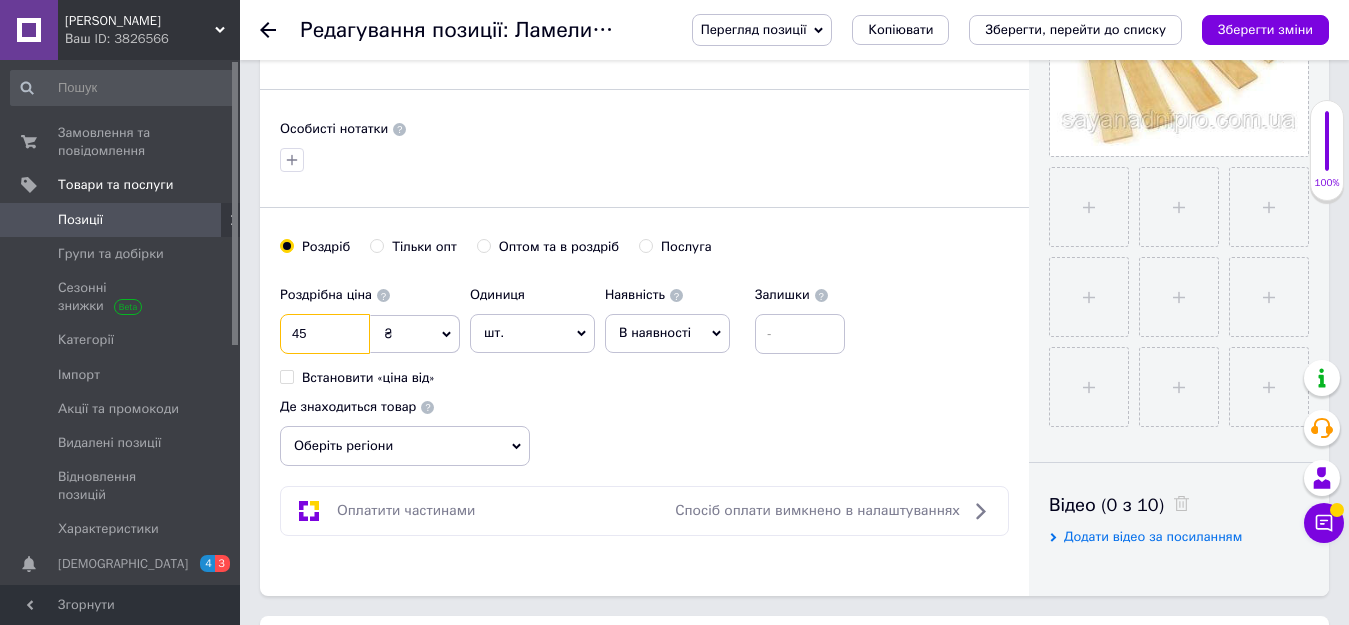 drag, startPoint x: 341, startPoint y: 327, endPoint x: 255, endPoint y: 335, distance: 86.37129 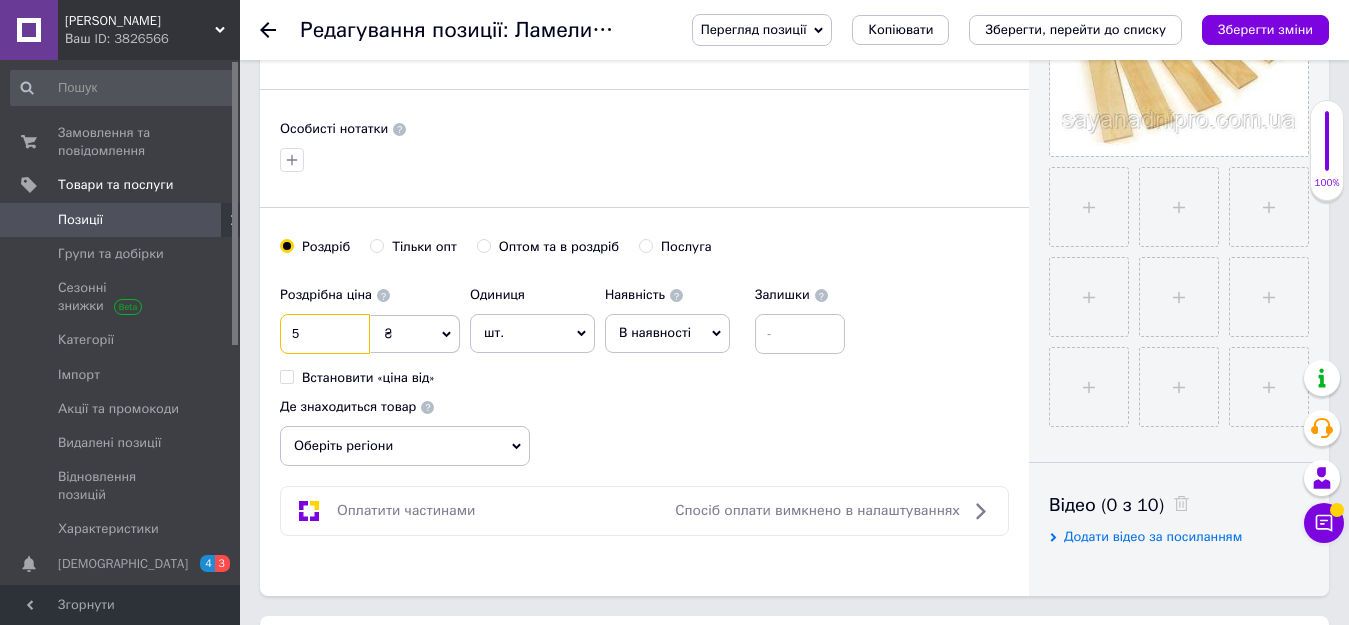 type on "50" 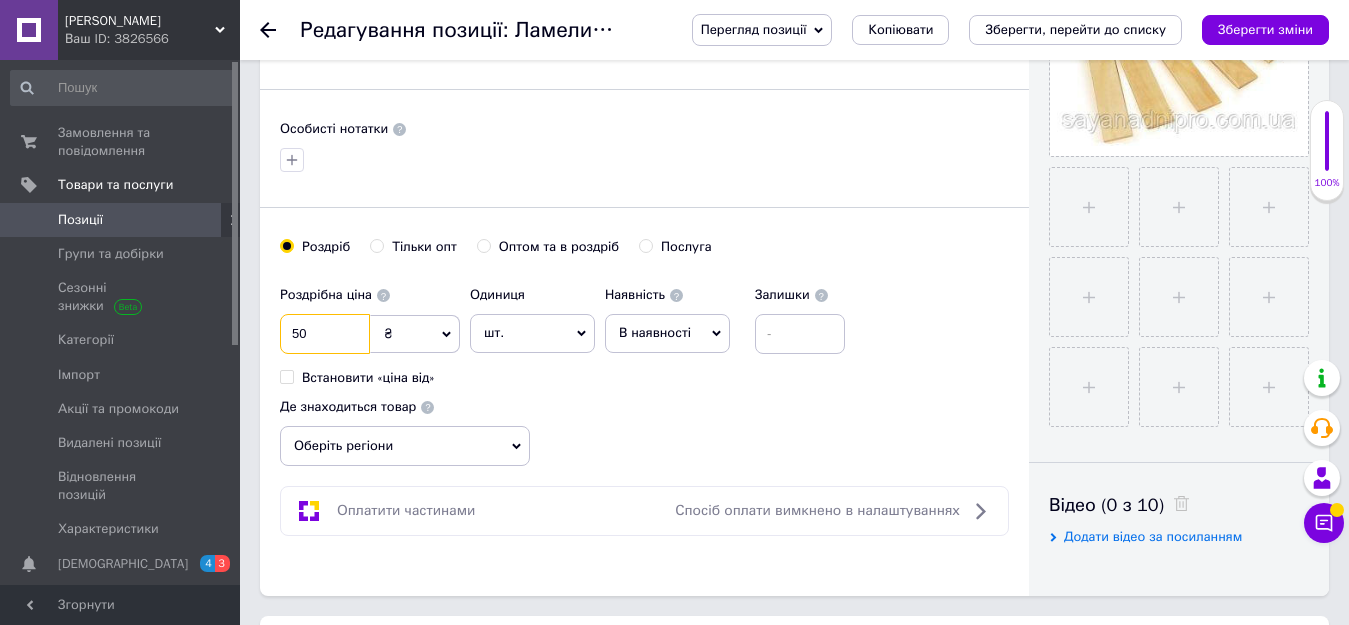 checkbox on "true" 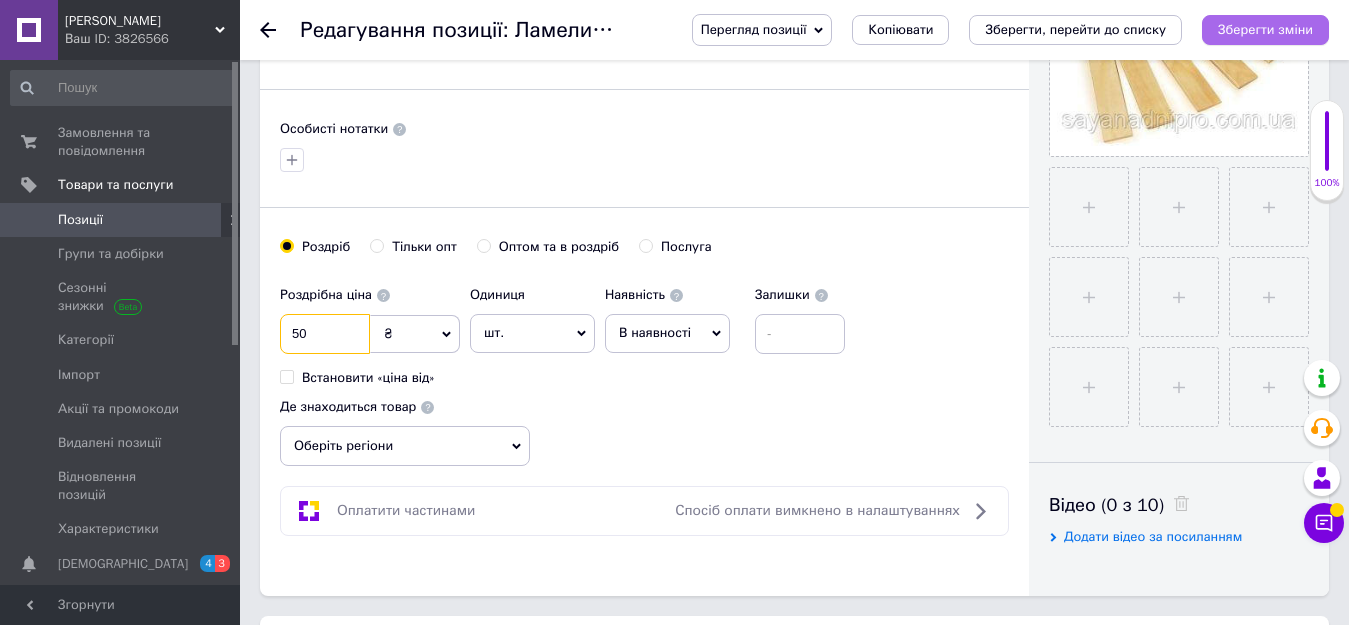 type on "50" 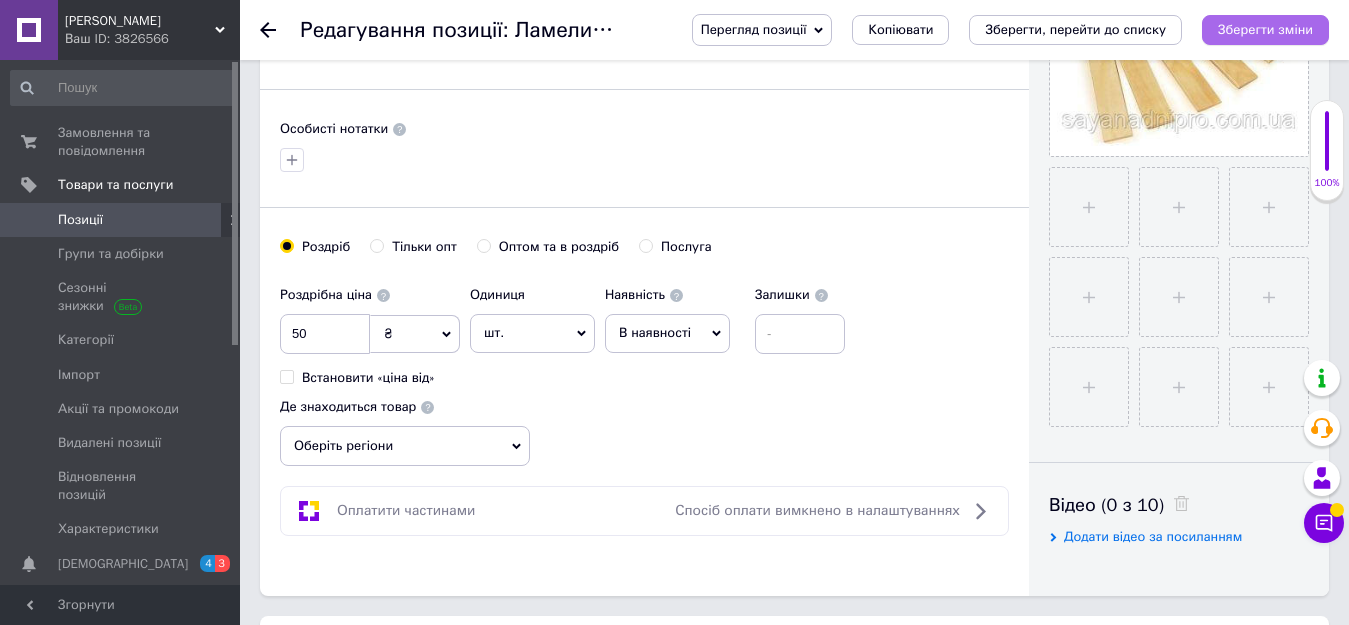 click on "Зберегти зміни" at bounding box center (1265, 29) 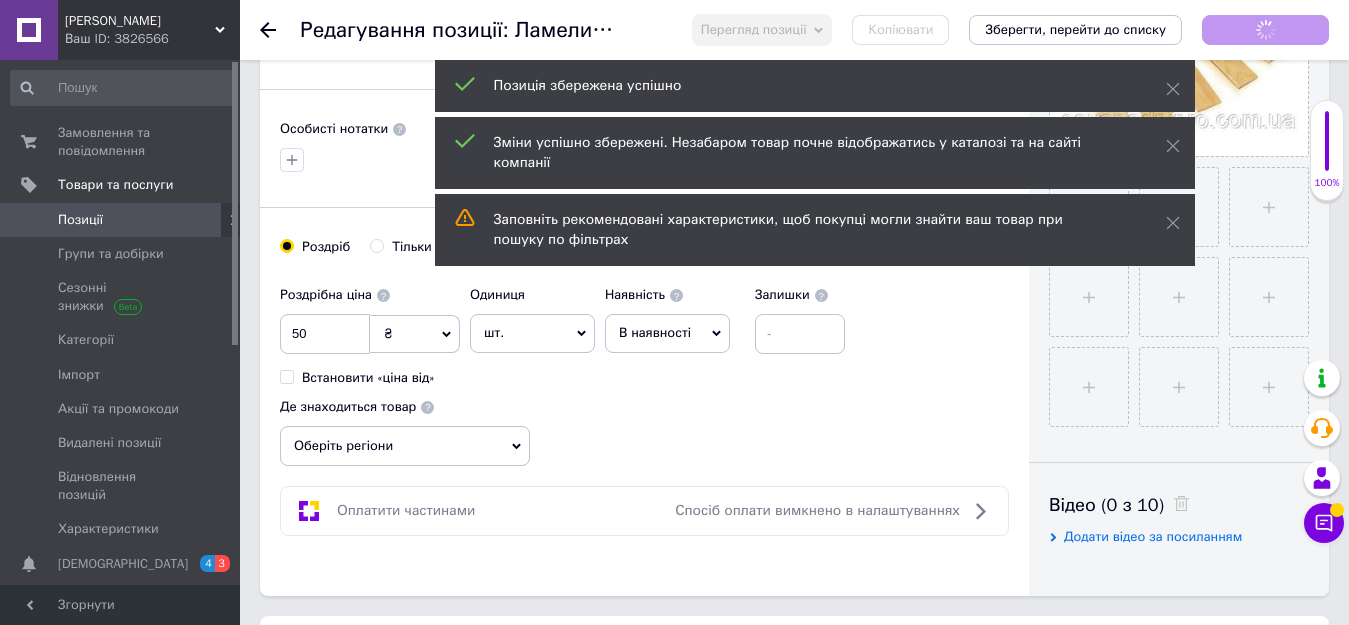 checkbox on "true" 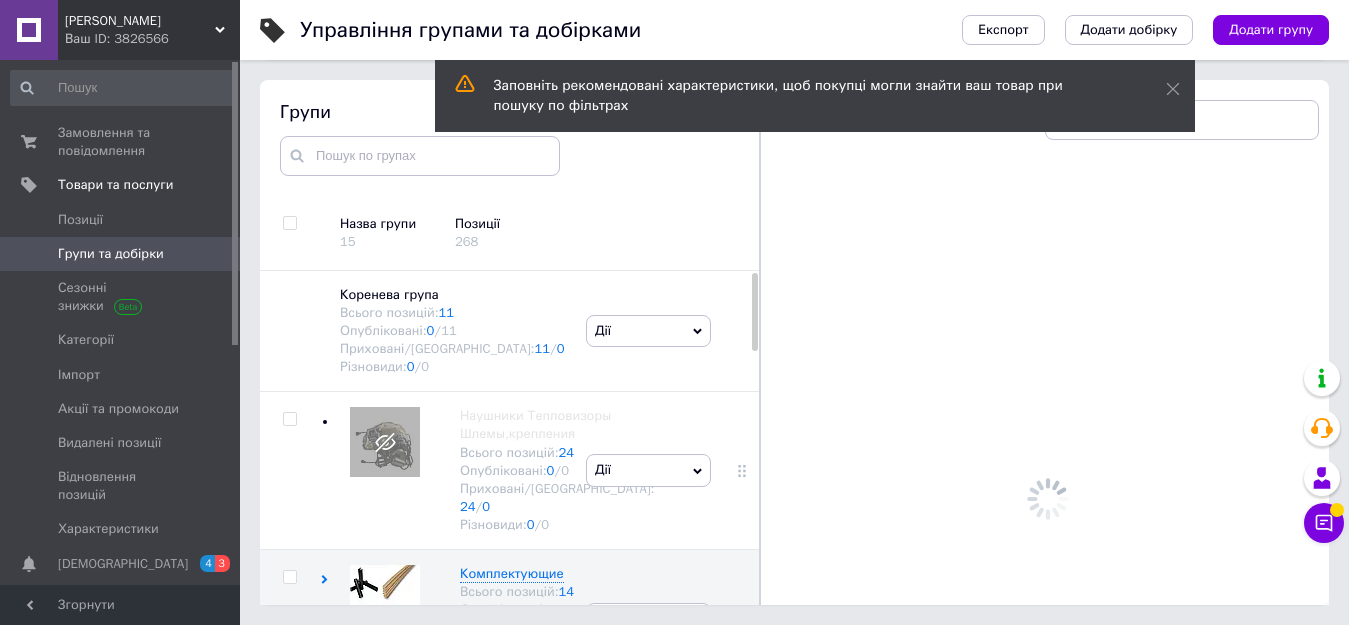 scroll, scrollTop: 113, scrollLeft: 0, axis: vertical 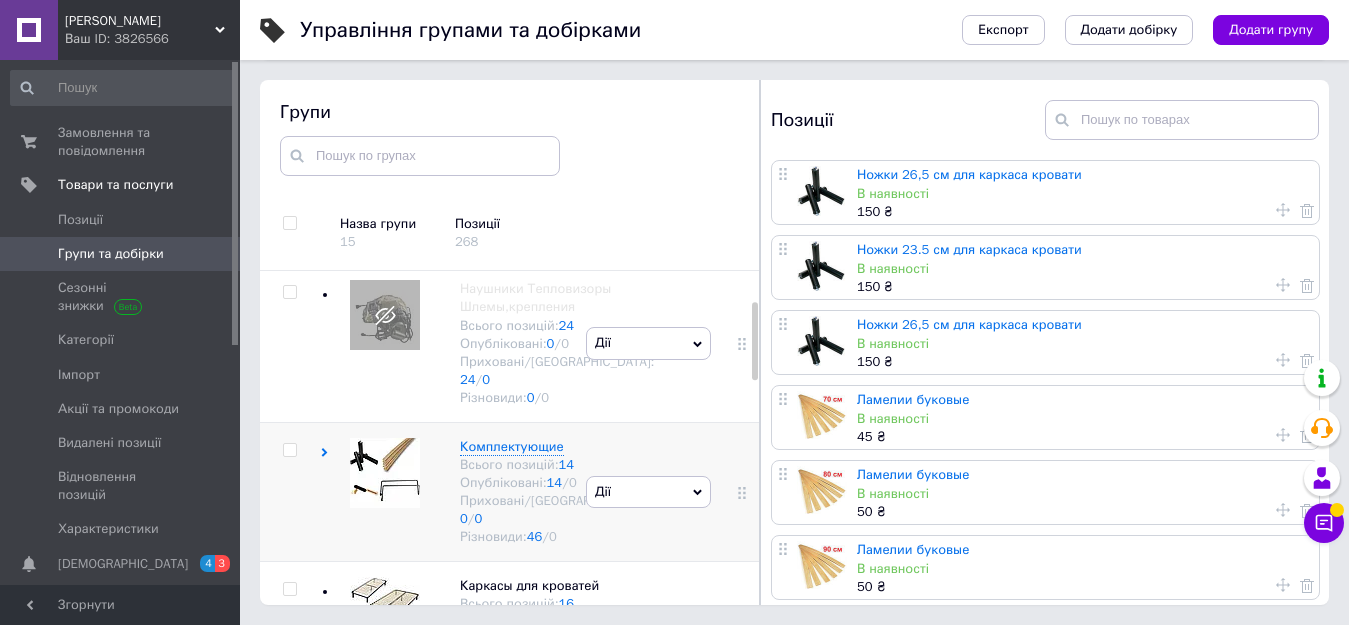 click at bounding box center (289, 450) 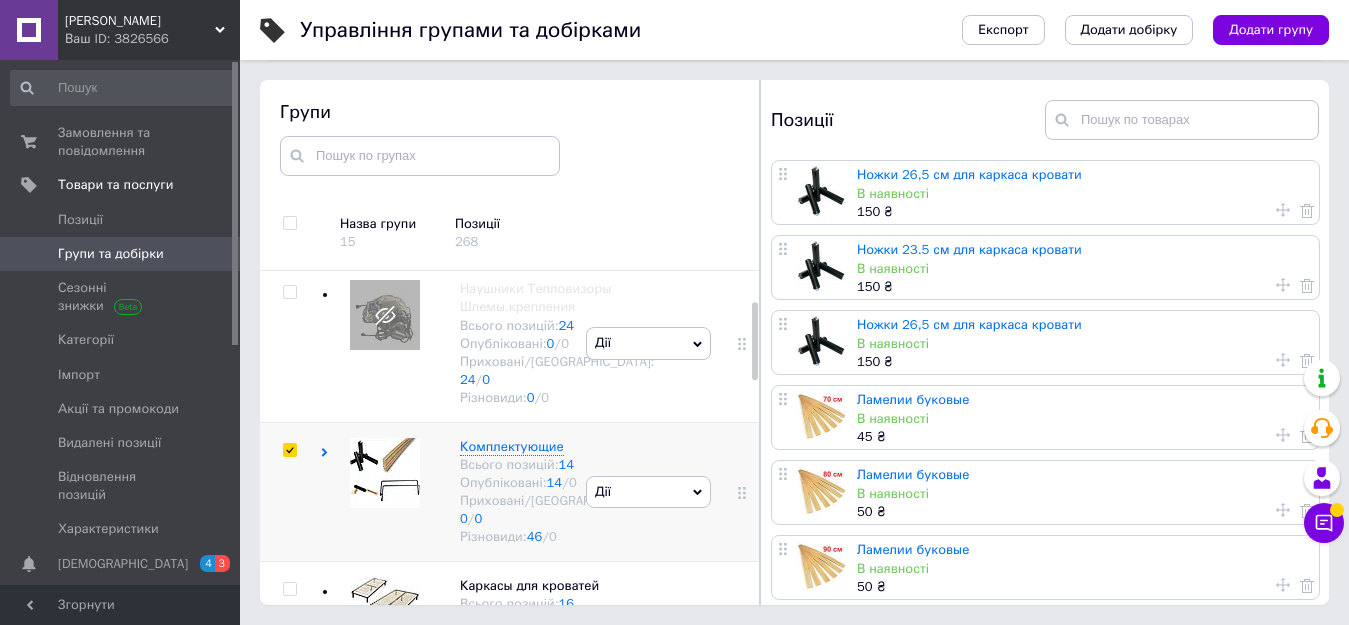 checkbox on "true" 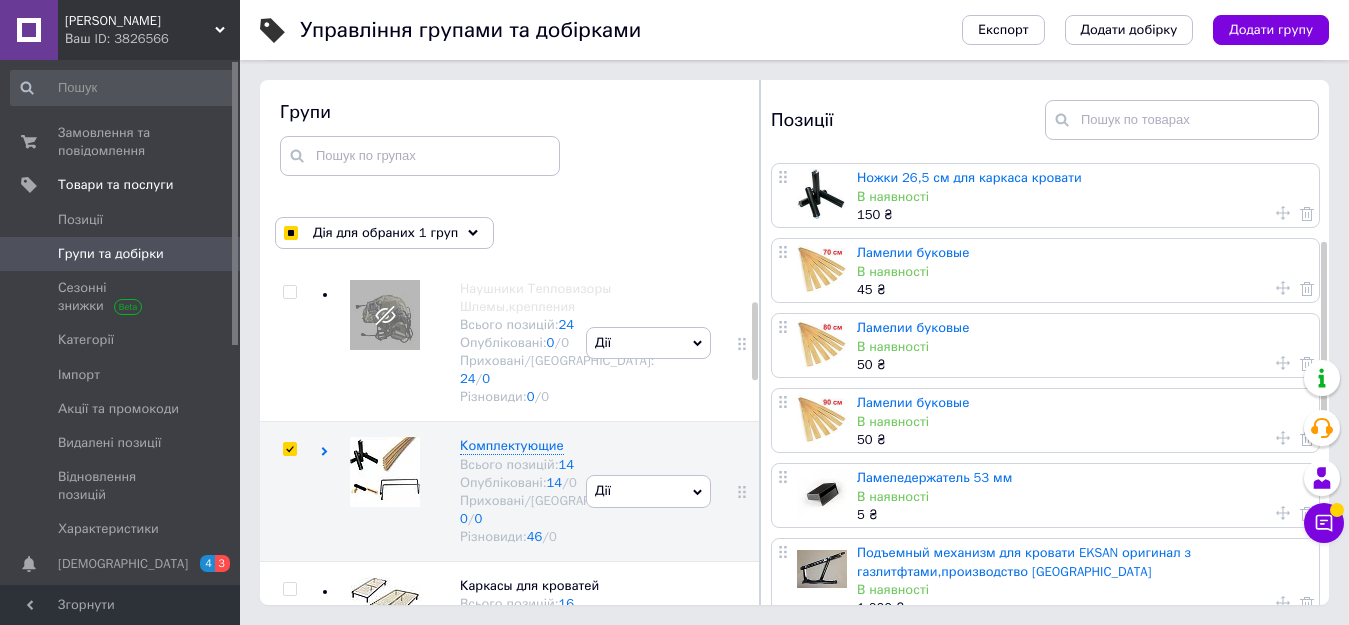 scroll, scrollTop: 200, scrollLeft: 0, axis: vertical 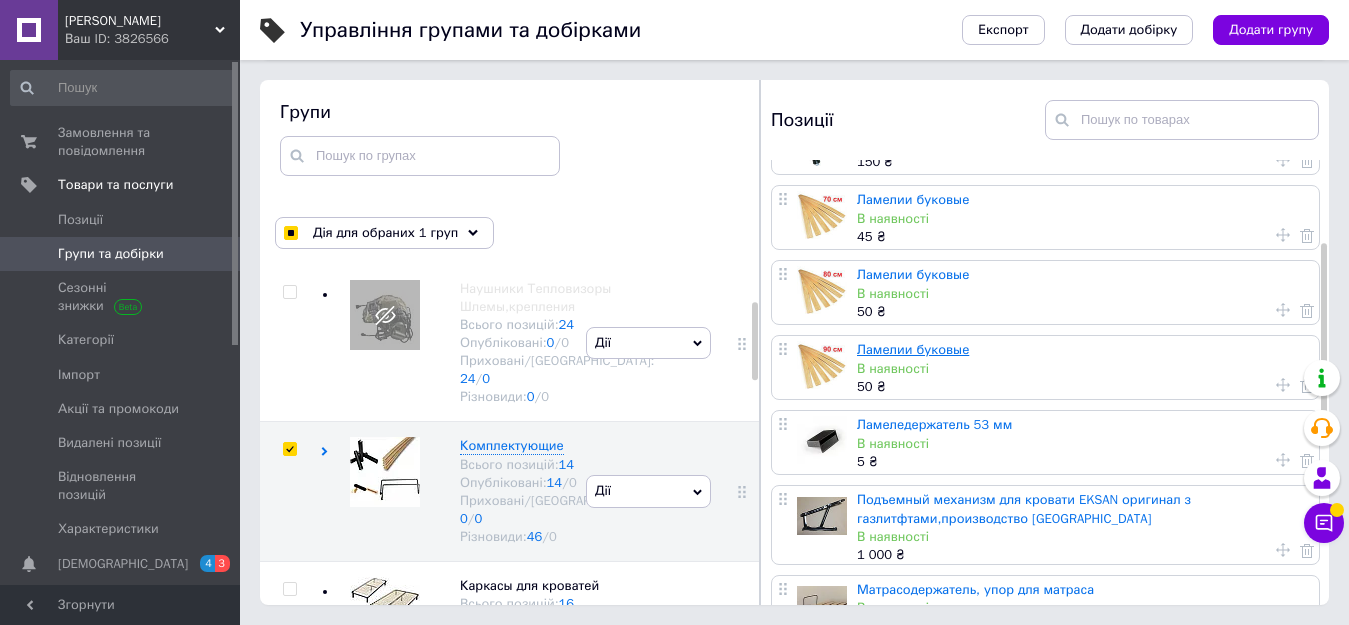 click on "Ламелии буковые" at bounding box center [913, 349] 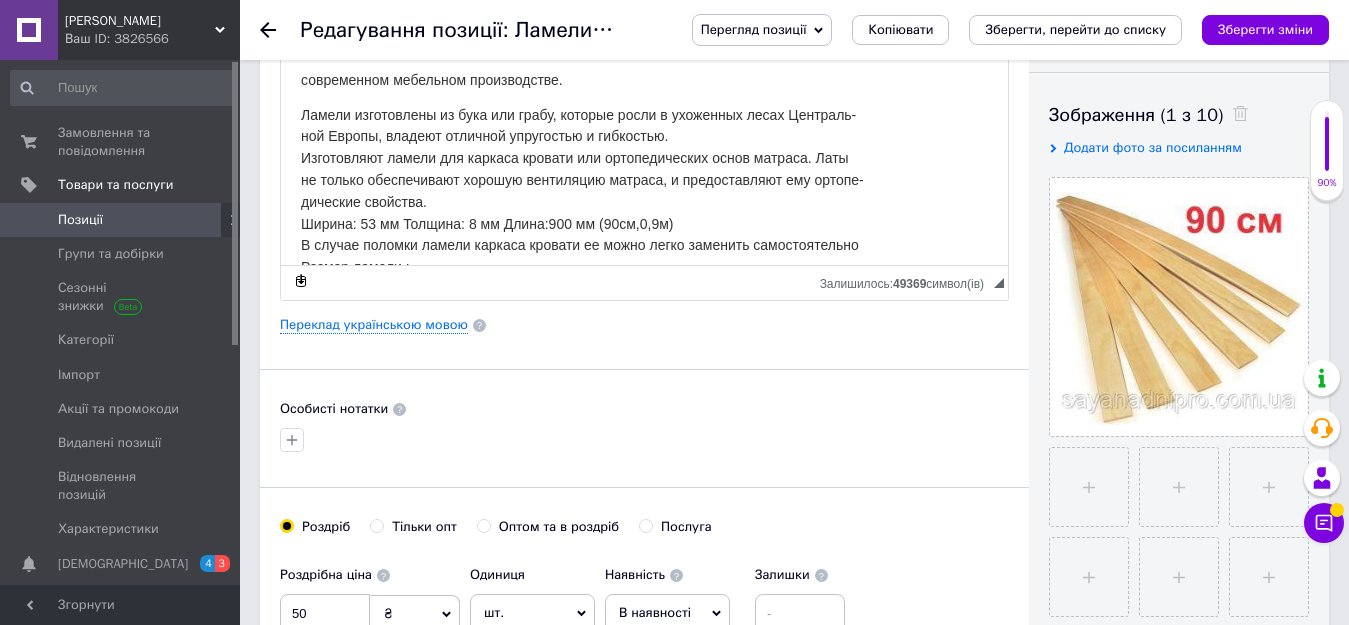 scroll, scrollTop: 400, scrollLeft: 0, axis: vertical 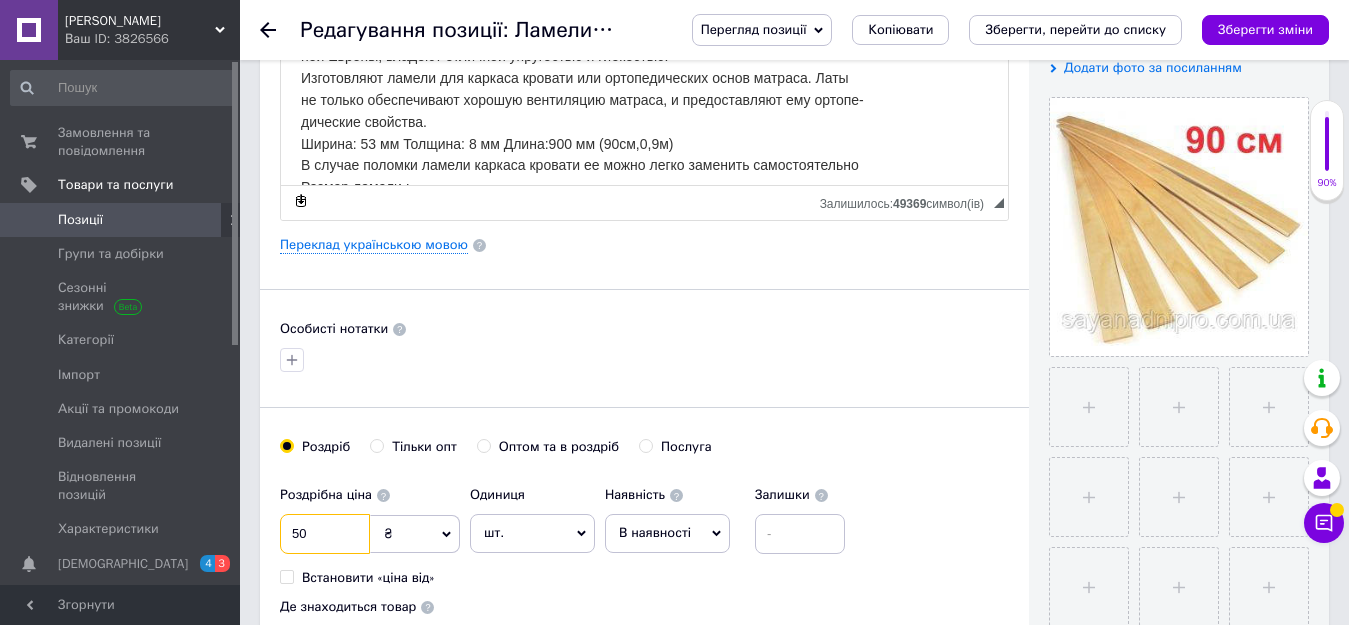 drag, startPoint x: 308, startPoint y: 535, endPoint x: 253, endPoint y: 535, distance: 55 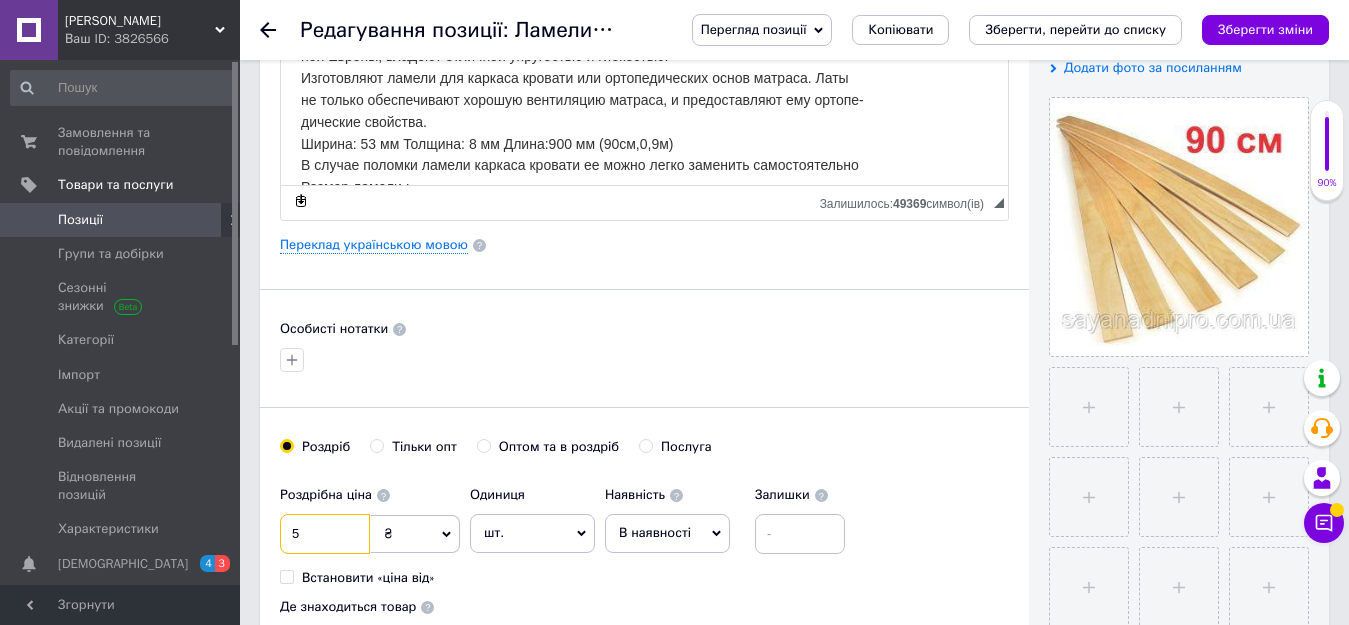type on "5" 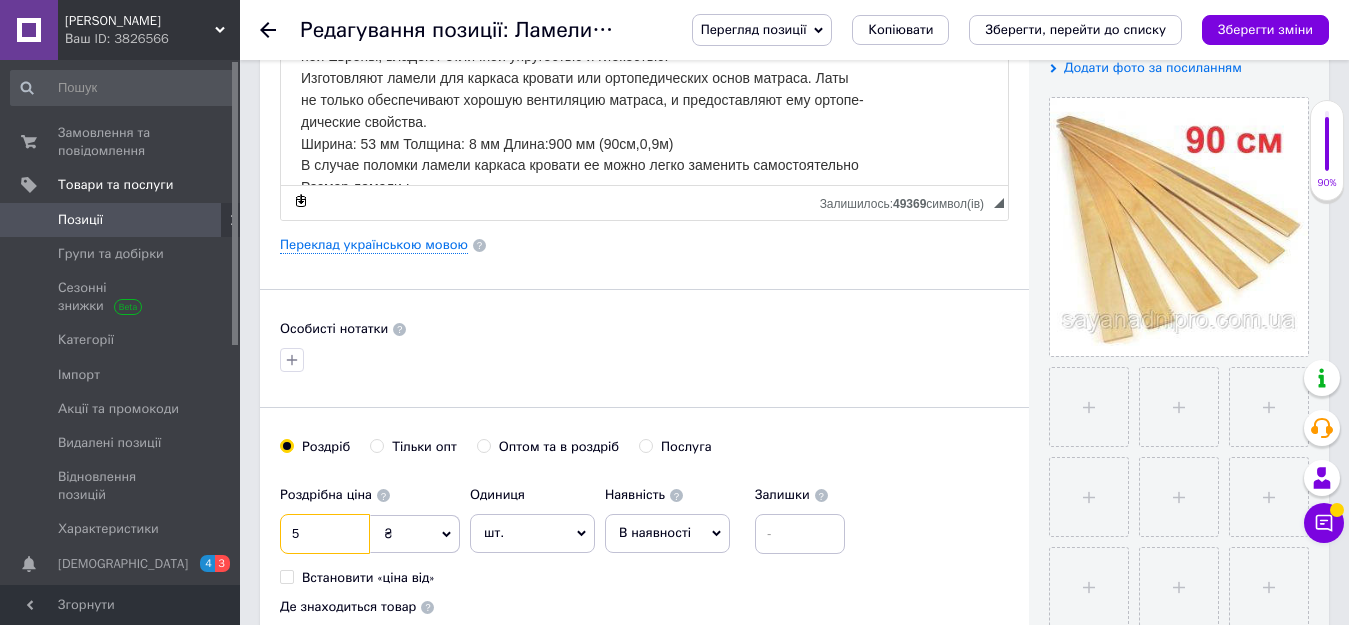 checkbox on "true" 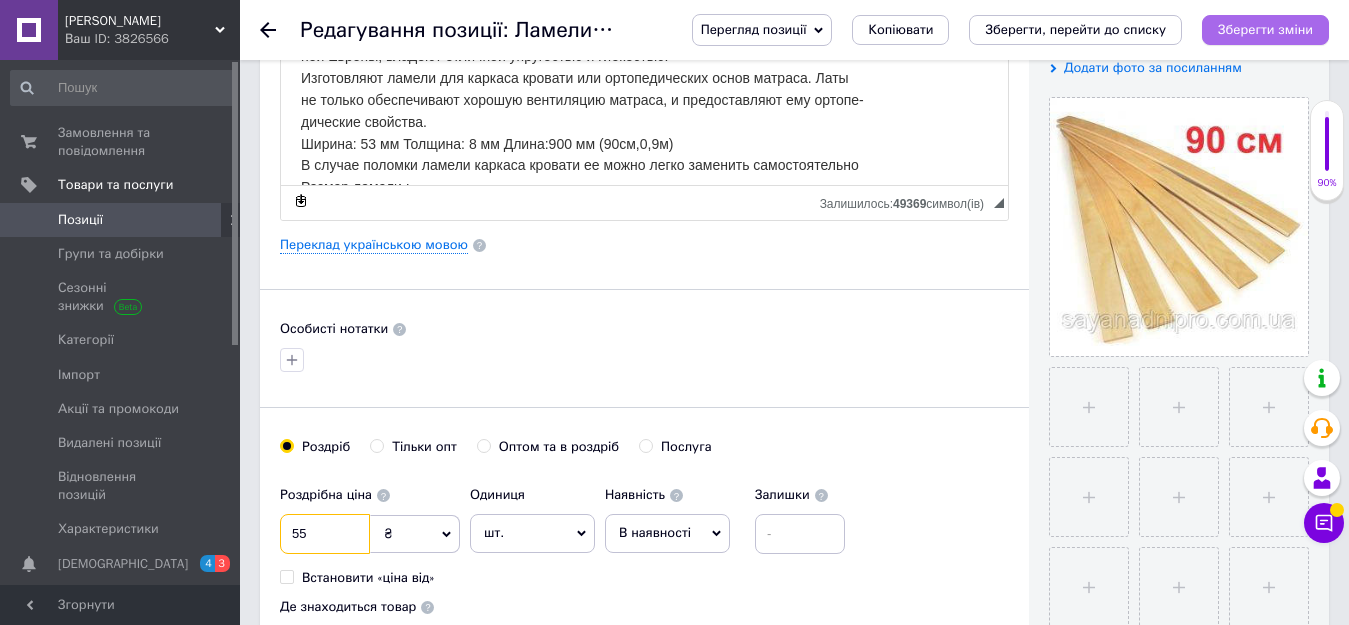 type on "55" 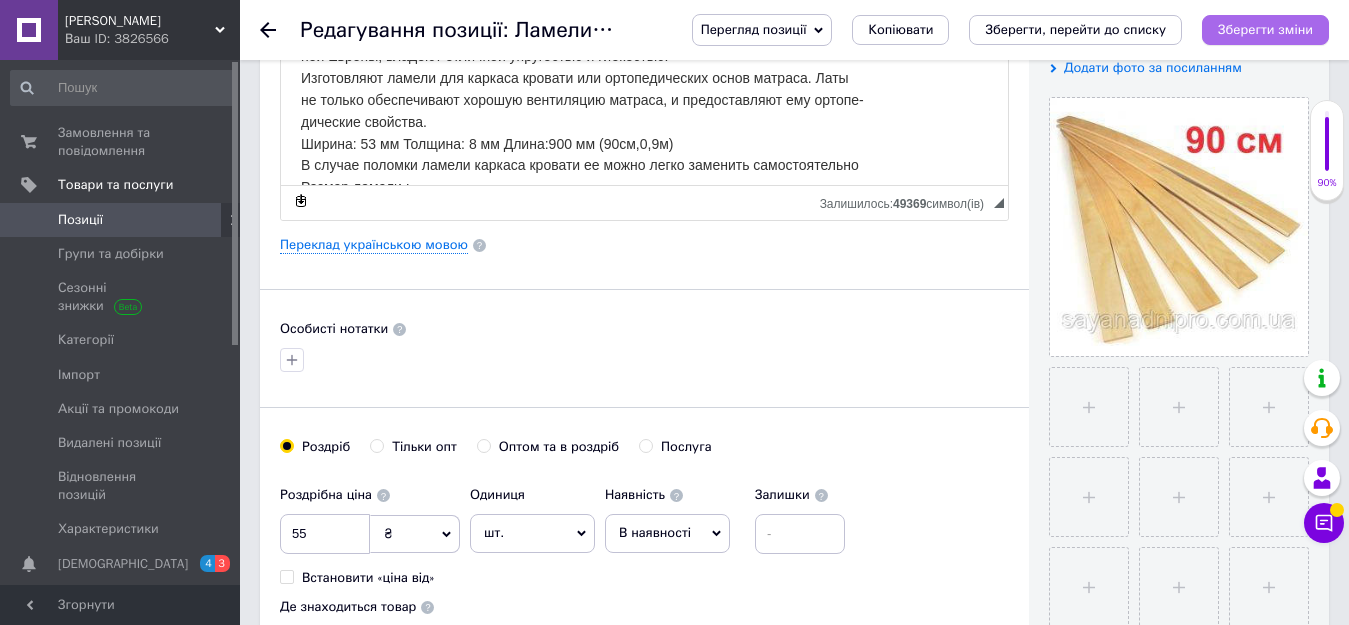 click on "Зберегти зміни" at bounding box center (1265, 29) 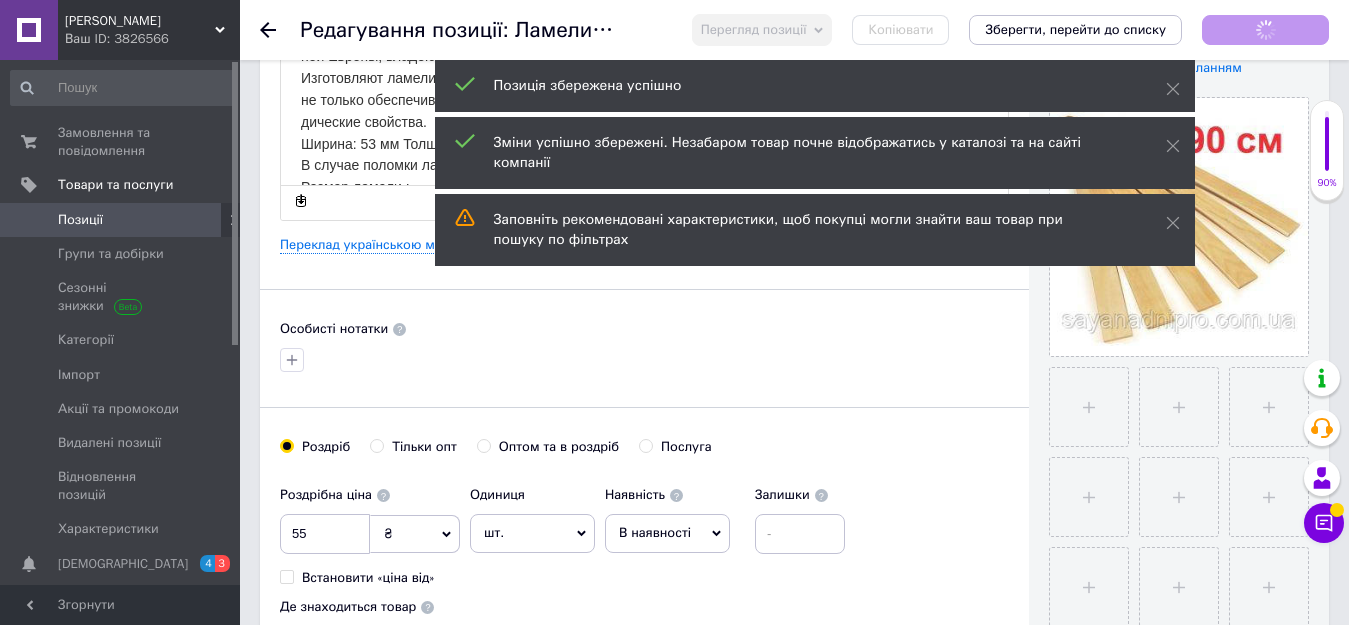 checkbox on "true" 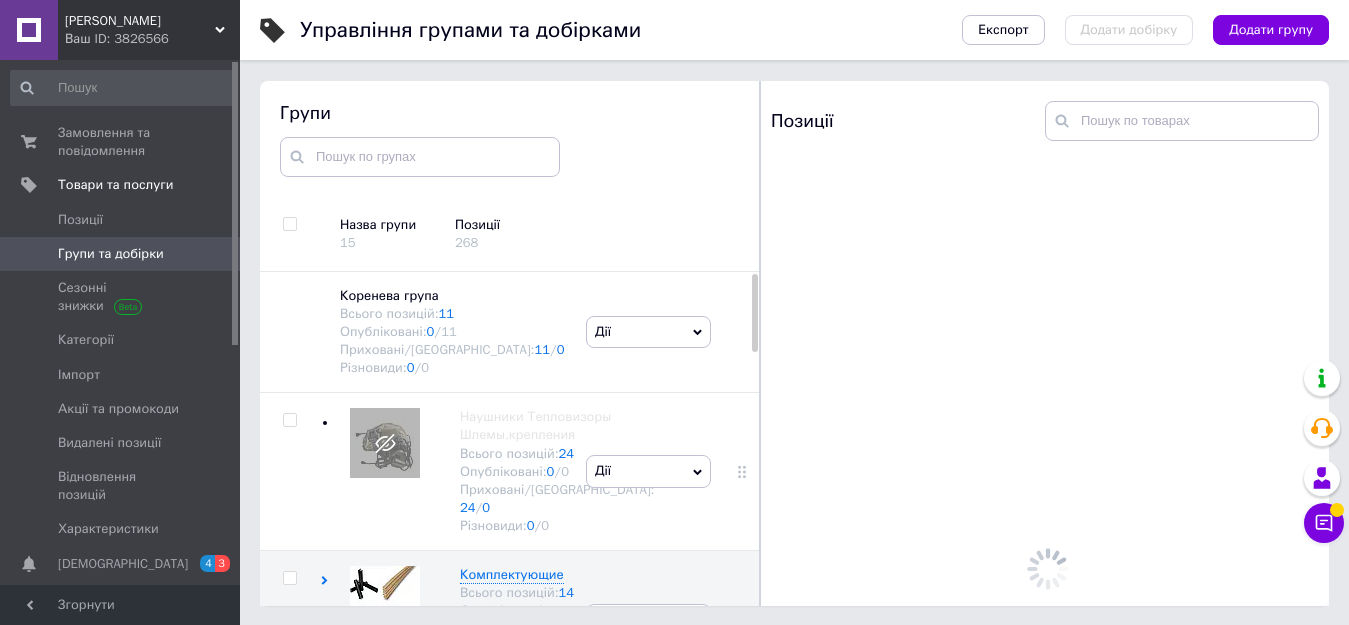 scroll, scrollTop: 113, scrollLeft: 0, axis: vertical 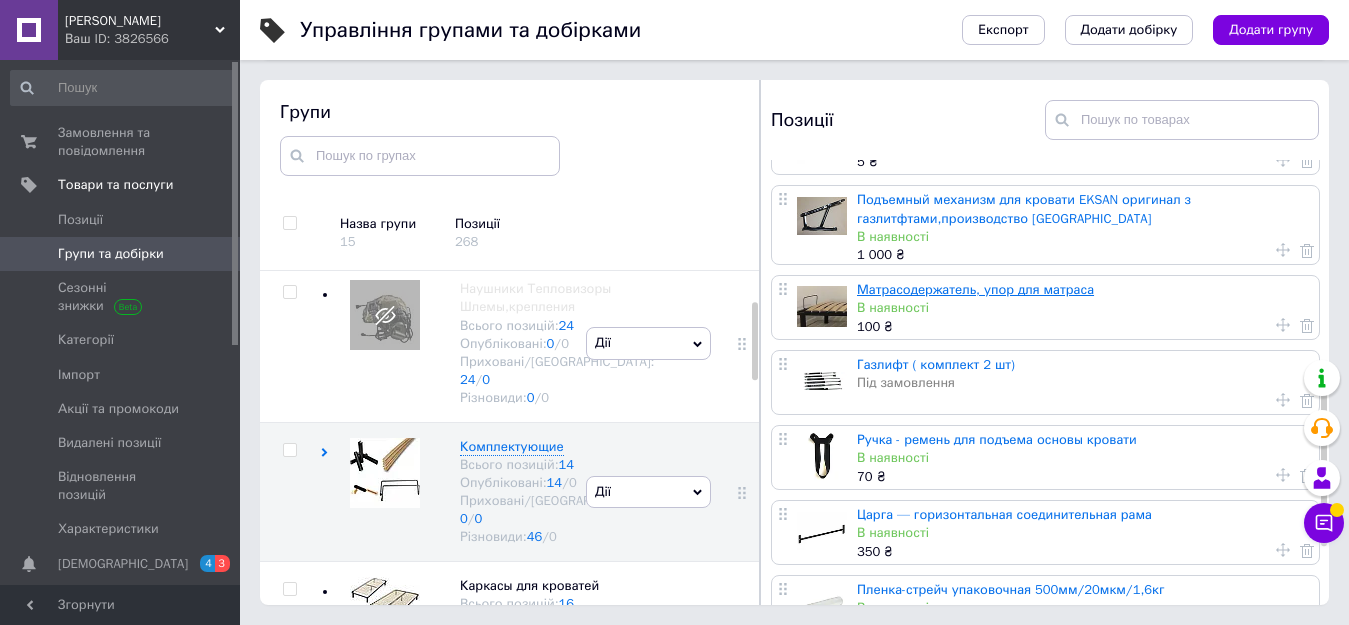 click on "Матрасодержатель, упор для матраса" at bounding box center [975, 289] 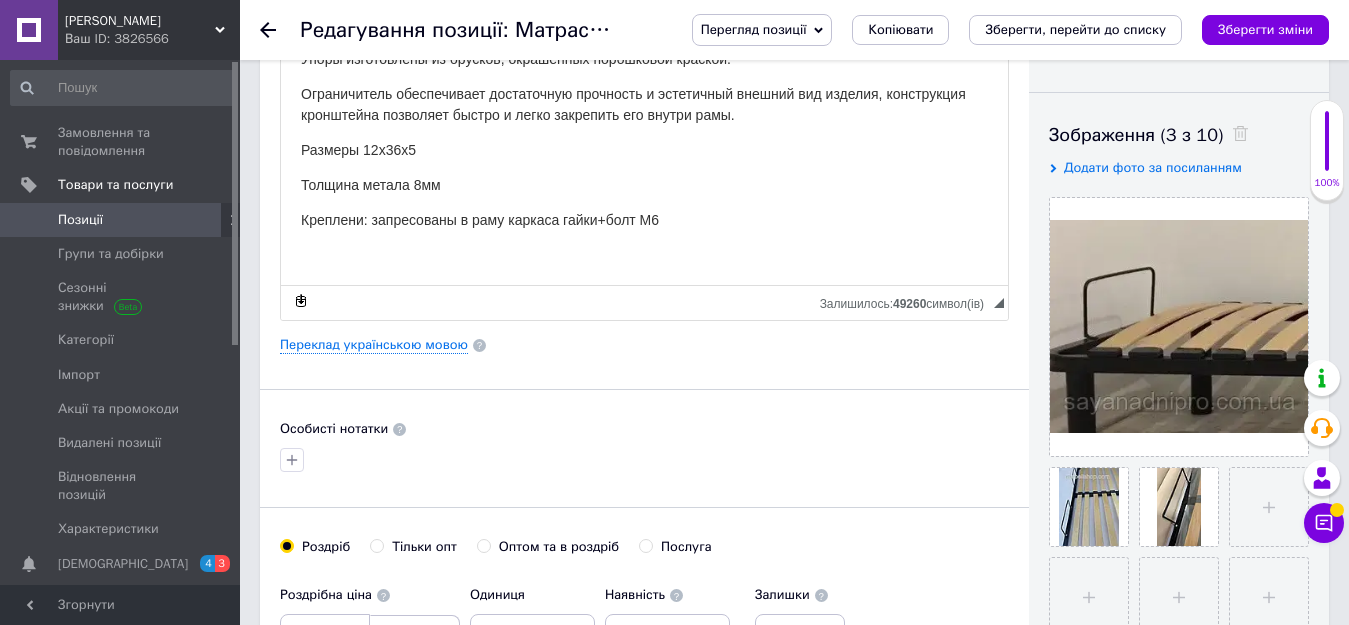scroll, scrollTop: 500, scrollLeft: 0, axis: vertical 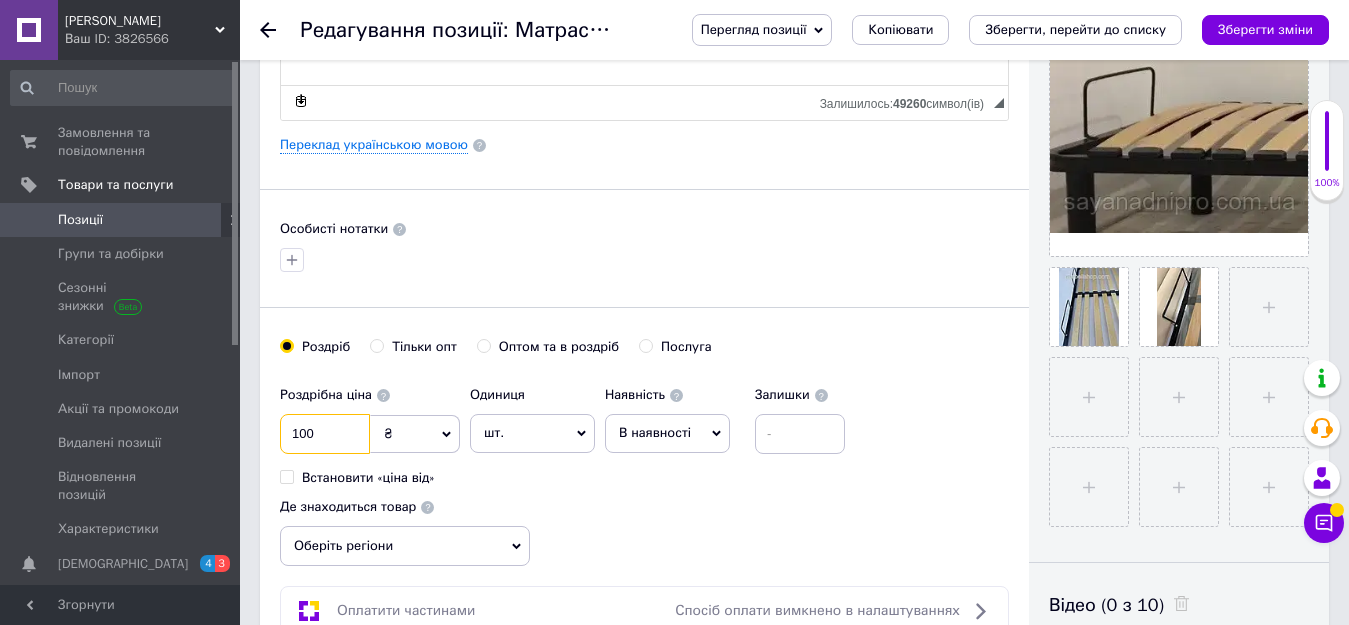 drag, startPoint x: 331, startPoint y: 439, endPoint x: 281, endPoint y: 436, distance: 50.08992 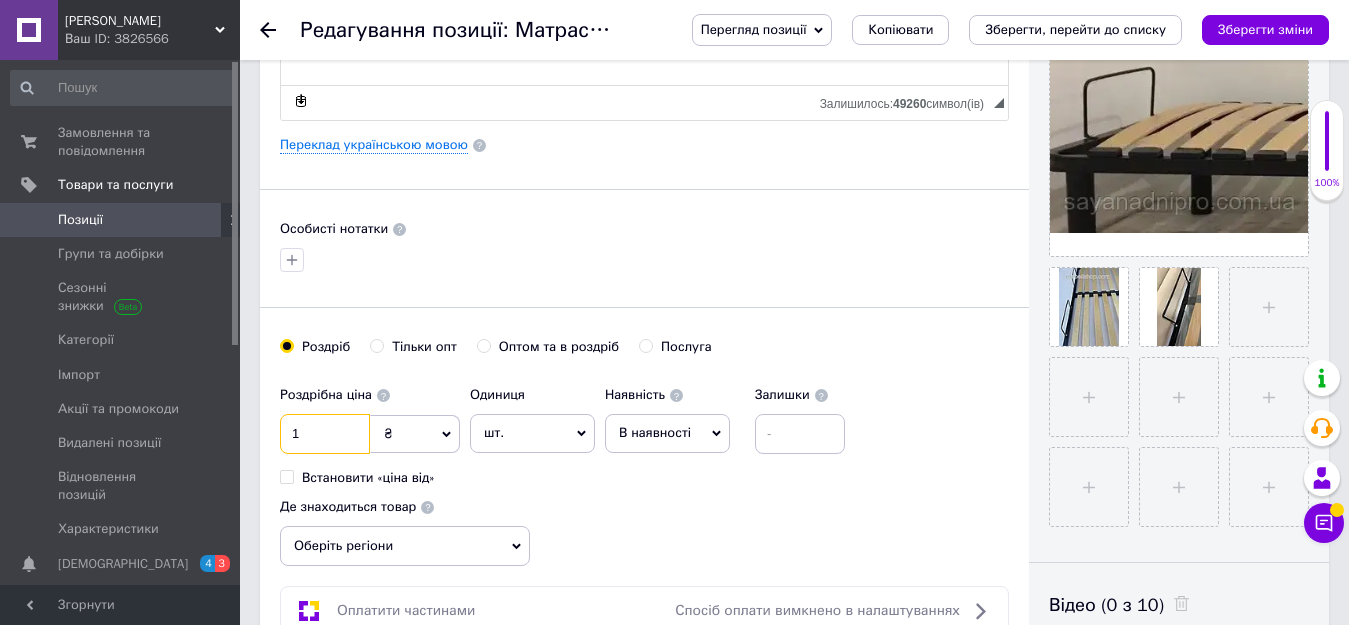 type on "12" 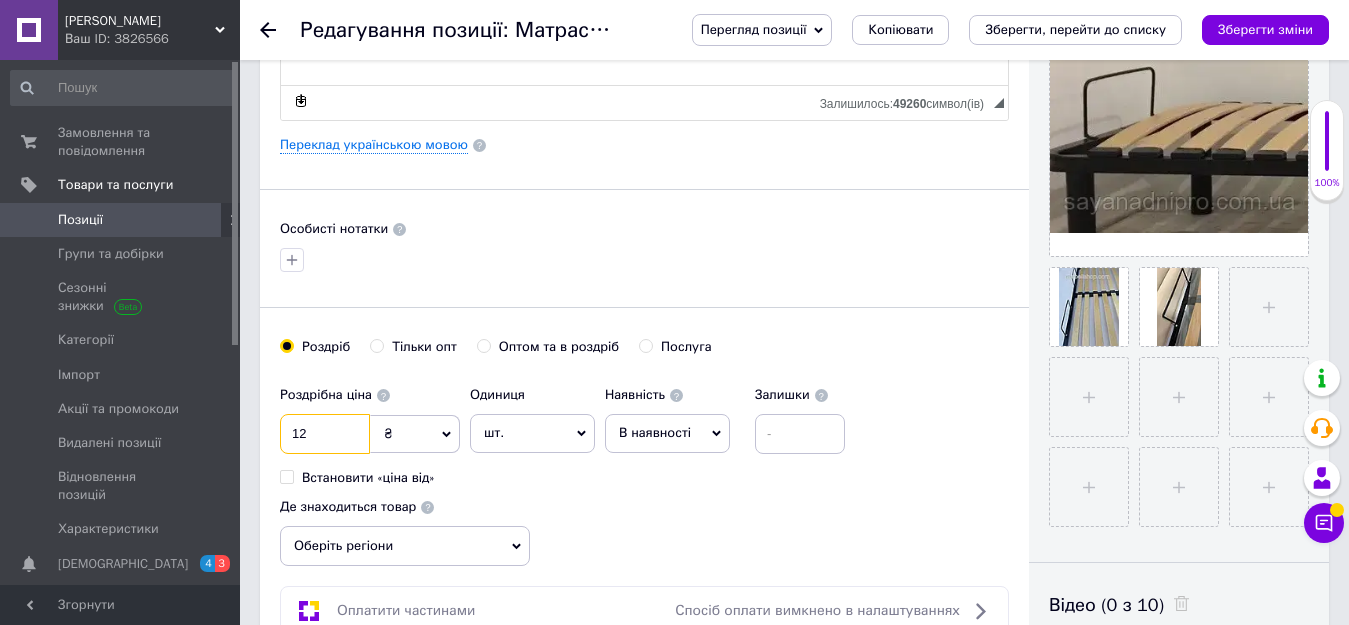 type on "120" 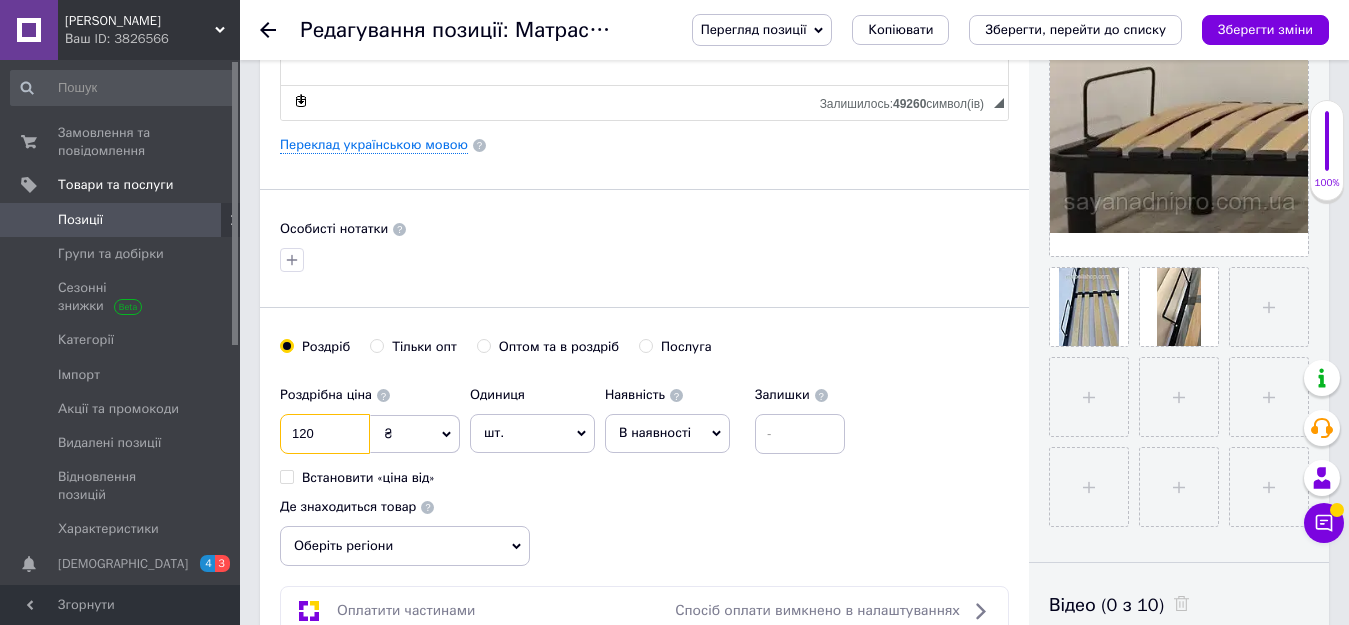 checkbox on "true" 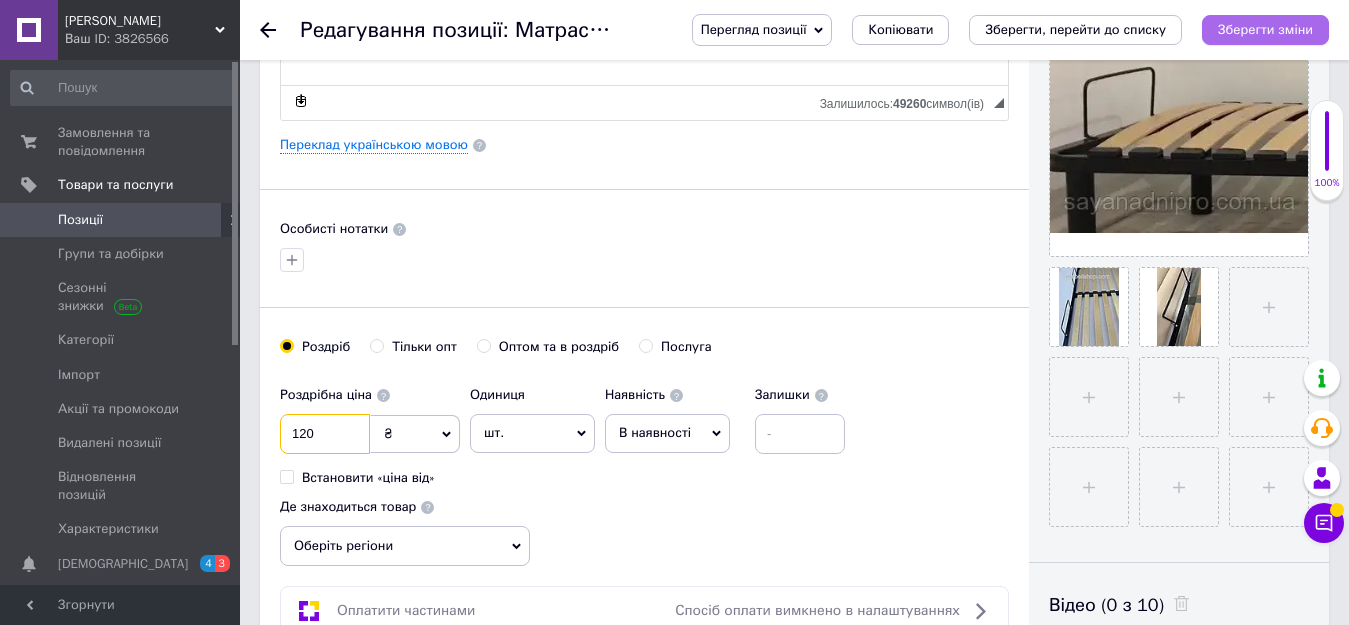 type on "120" 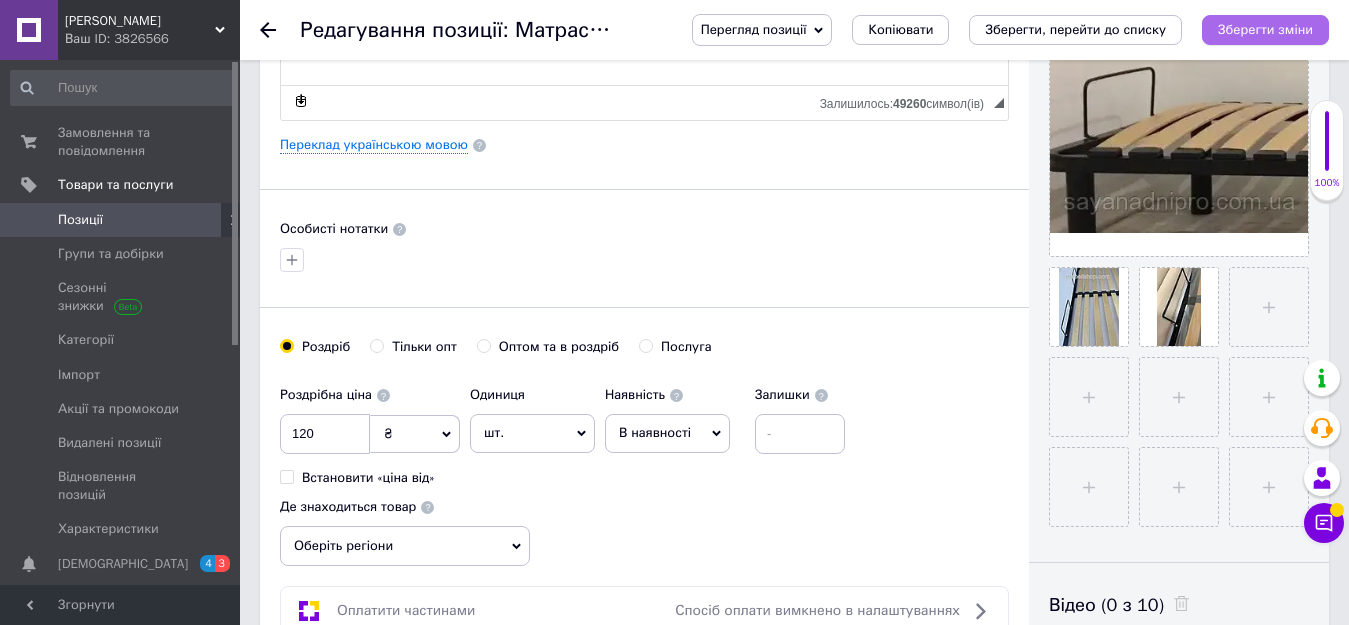 click on "Зберегти зміни" at bounding box center [1265, 29] 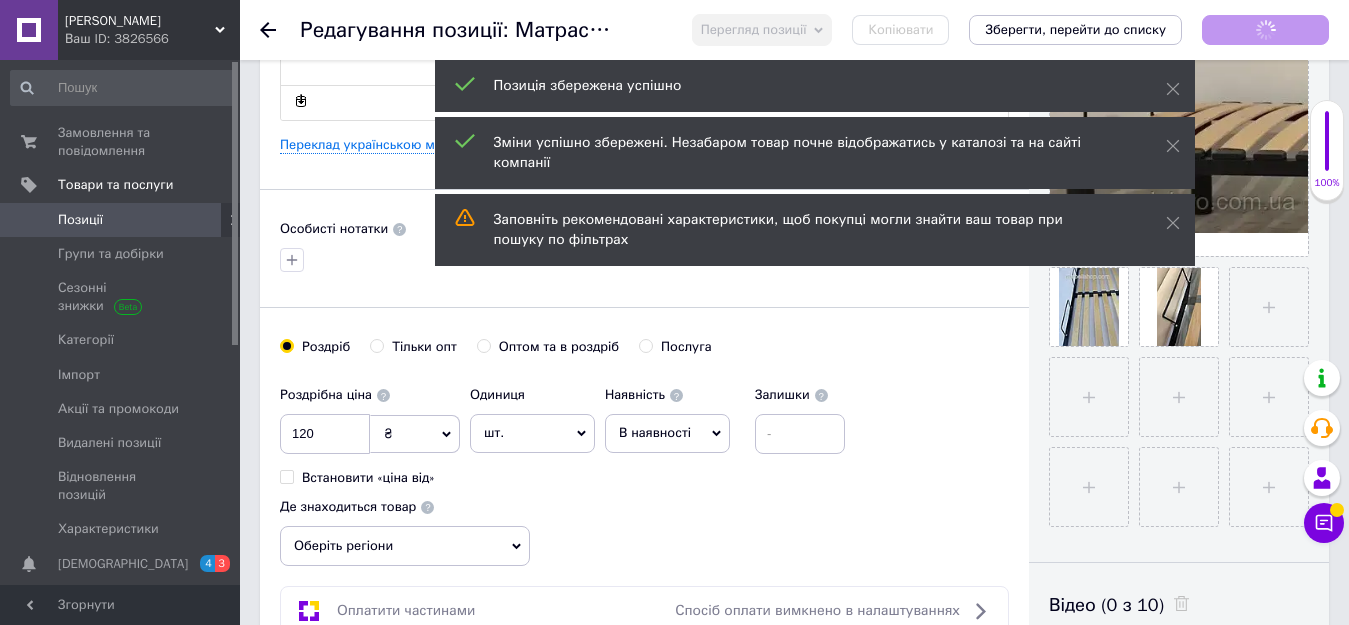 checkbox on "true" 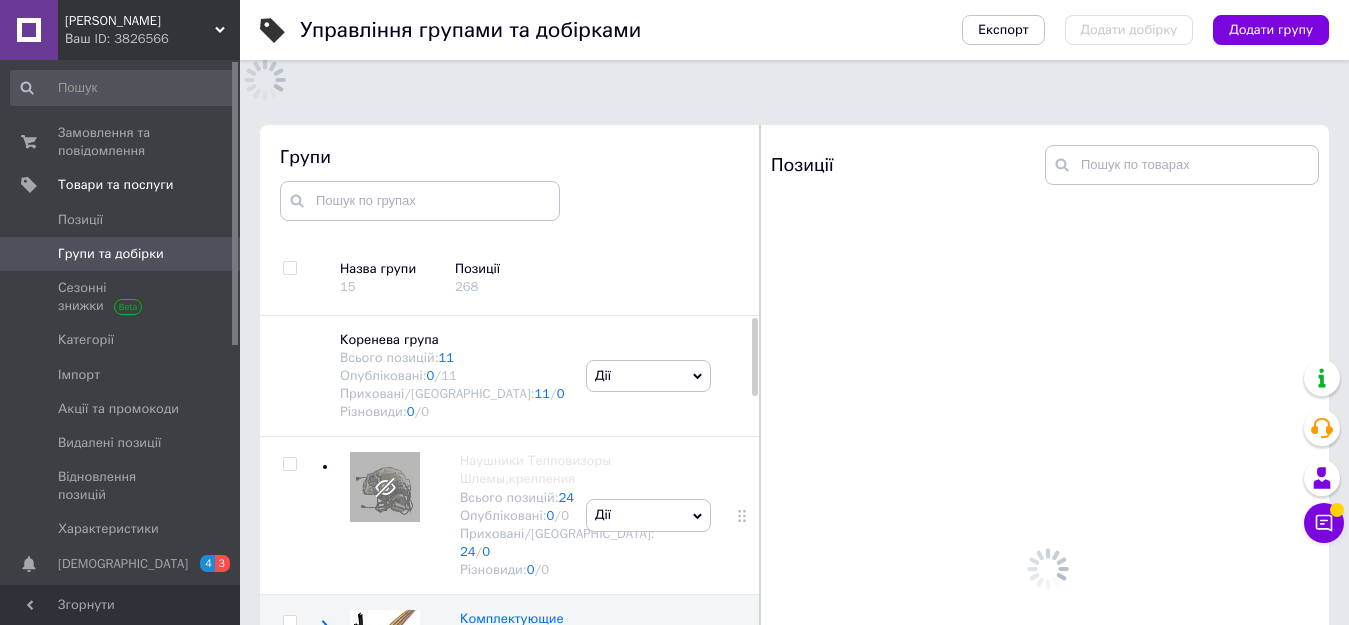 scroll, scrollTop: 113, scrollLeft: 0, axis: vertical 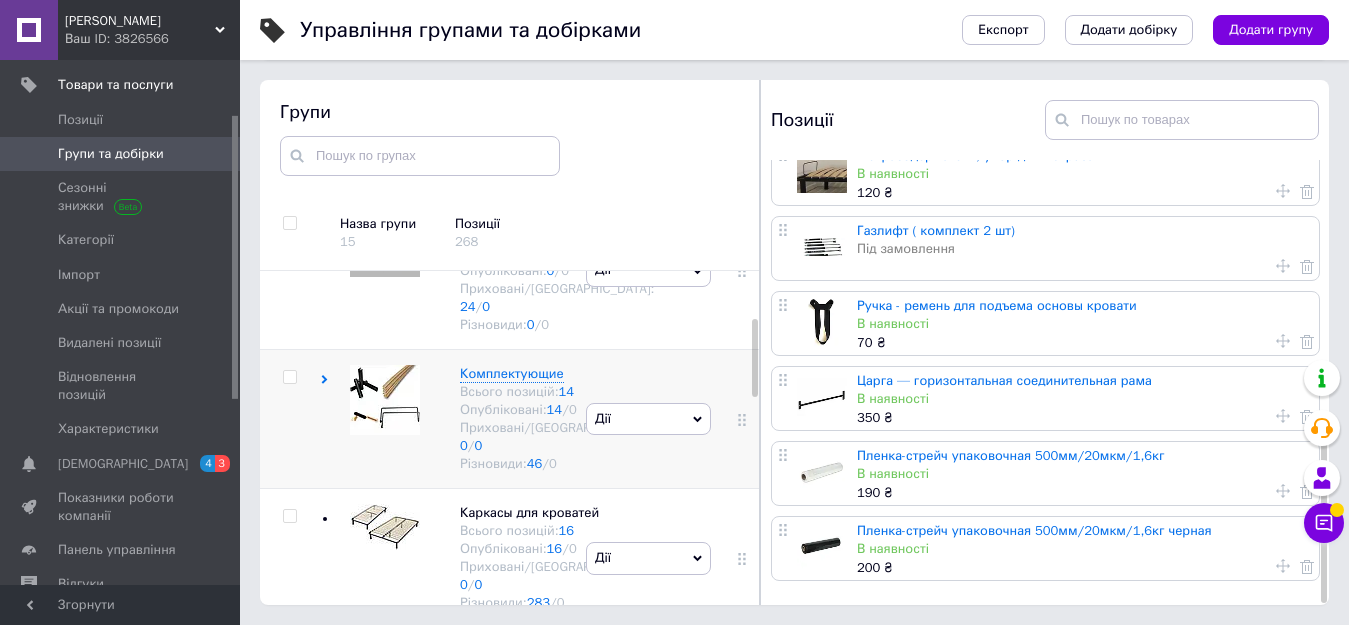 click at bounding box center (289, 377) 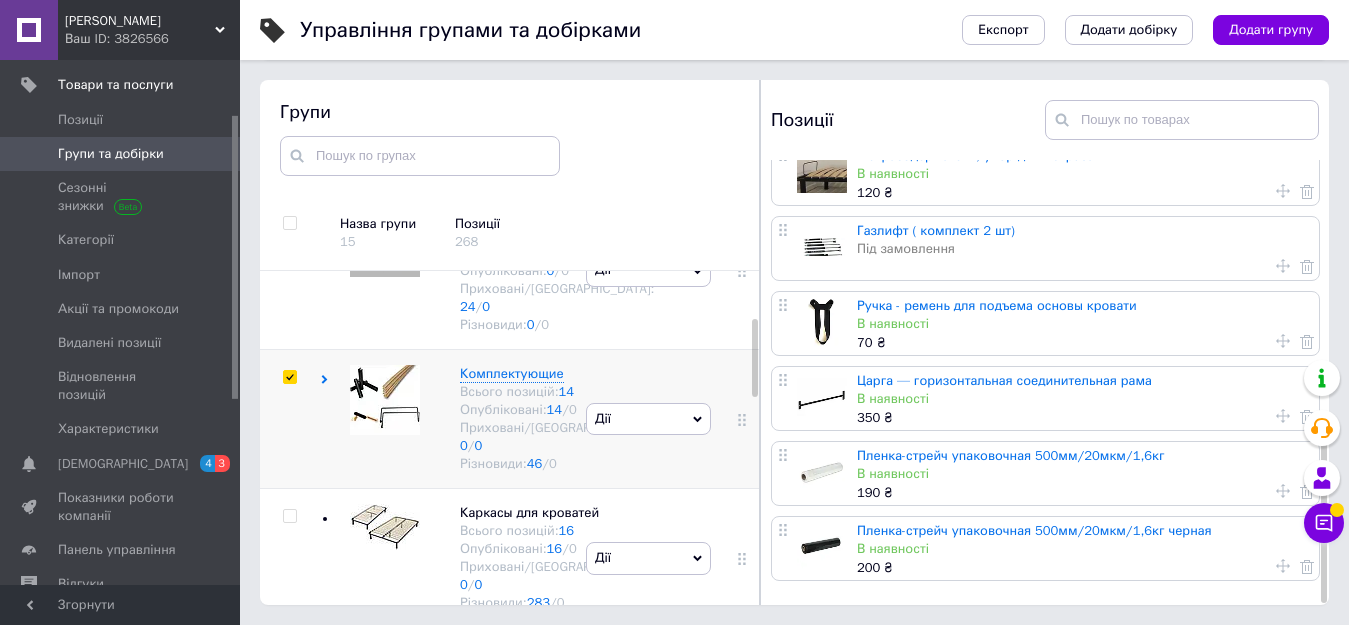 checkbox on "true" 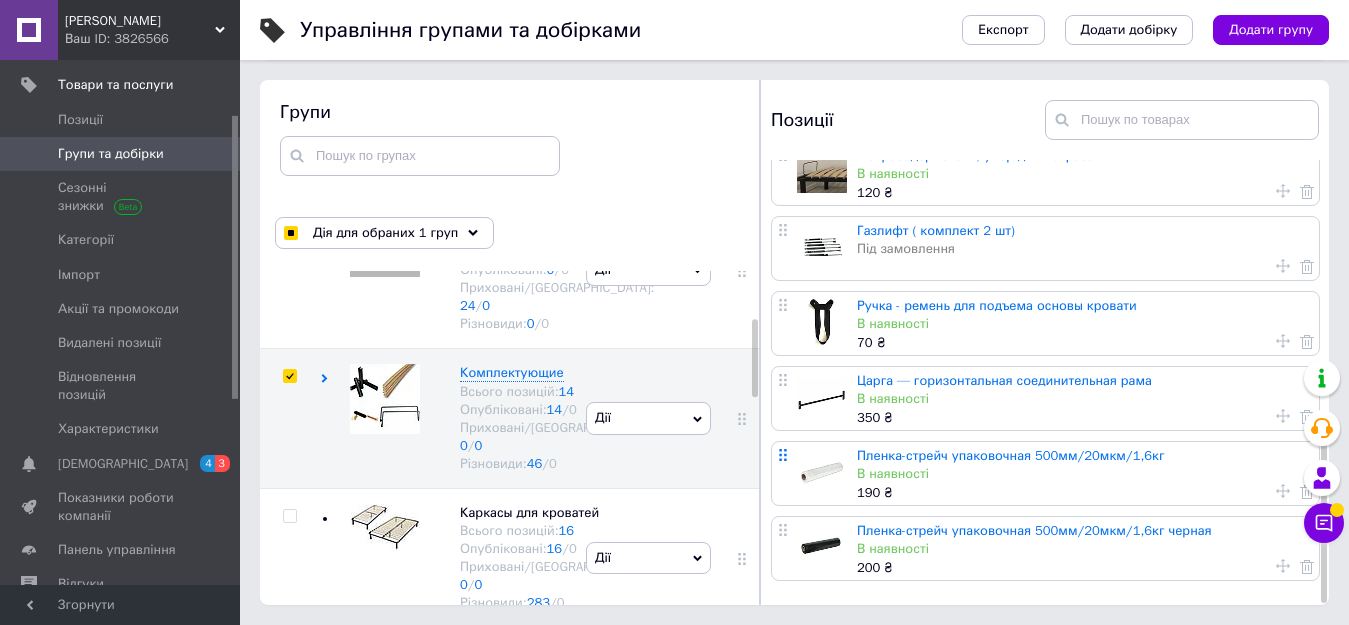click 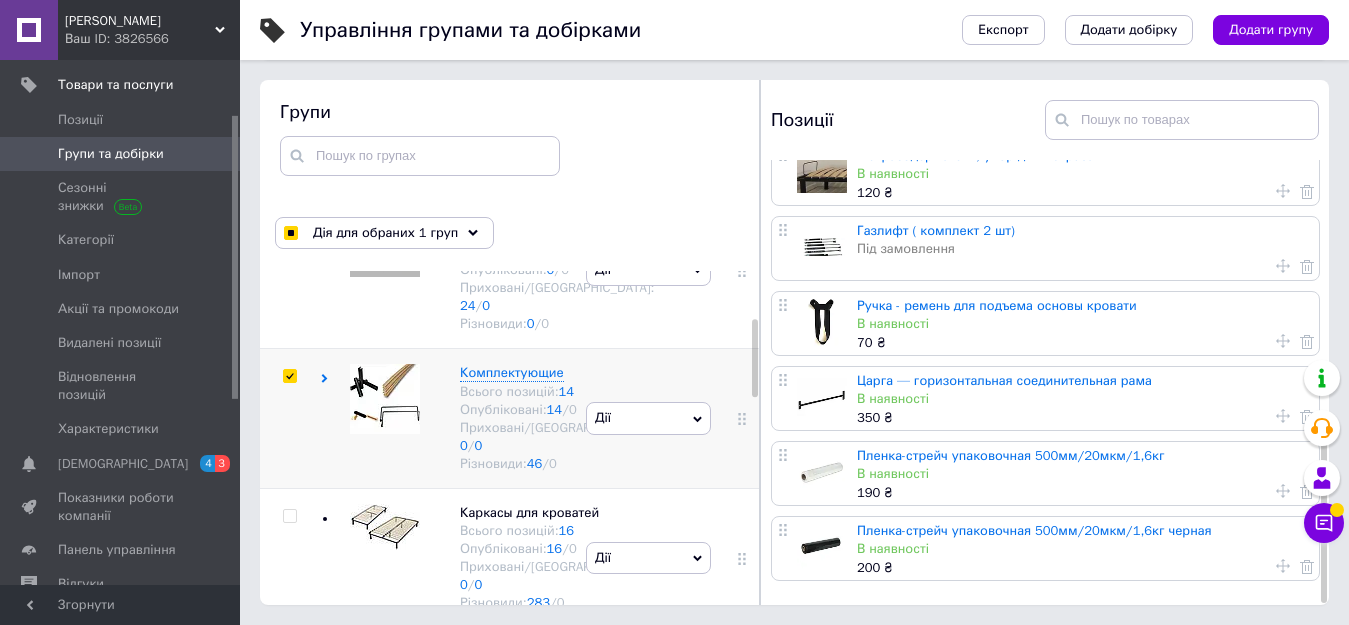click 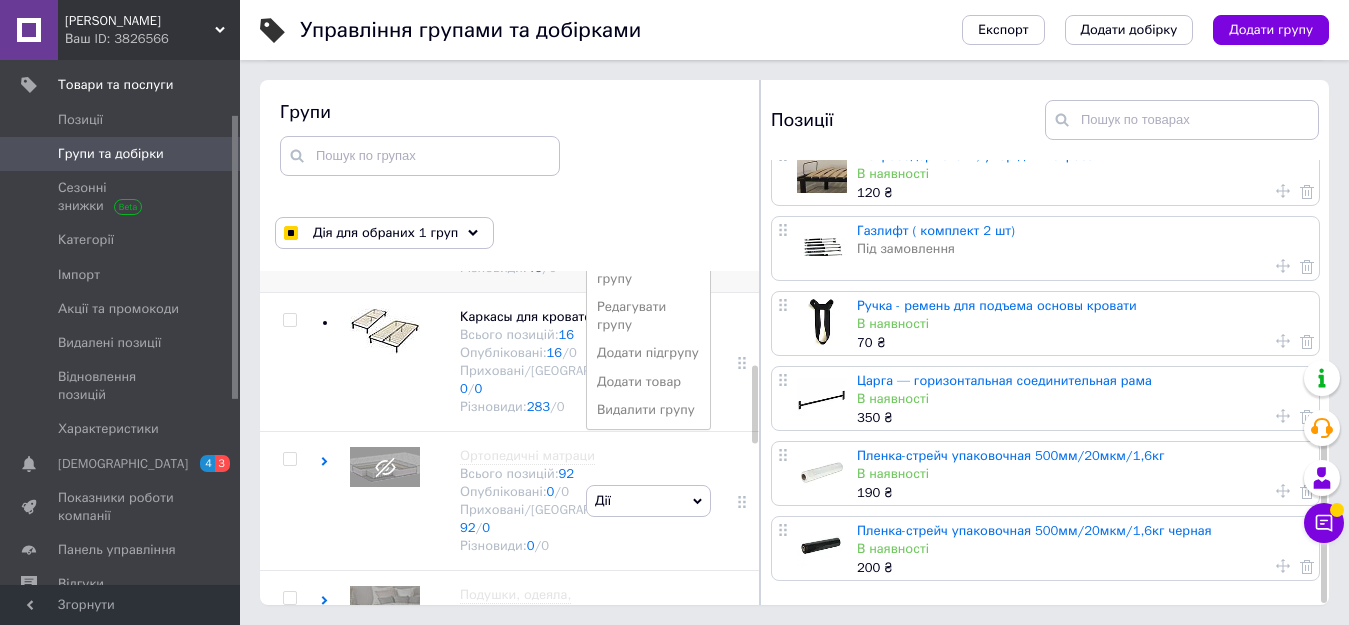 scroll, scrollTop: 400, scrollLeft: 0, axis: vertical 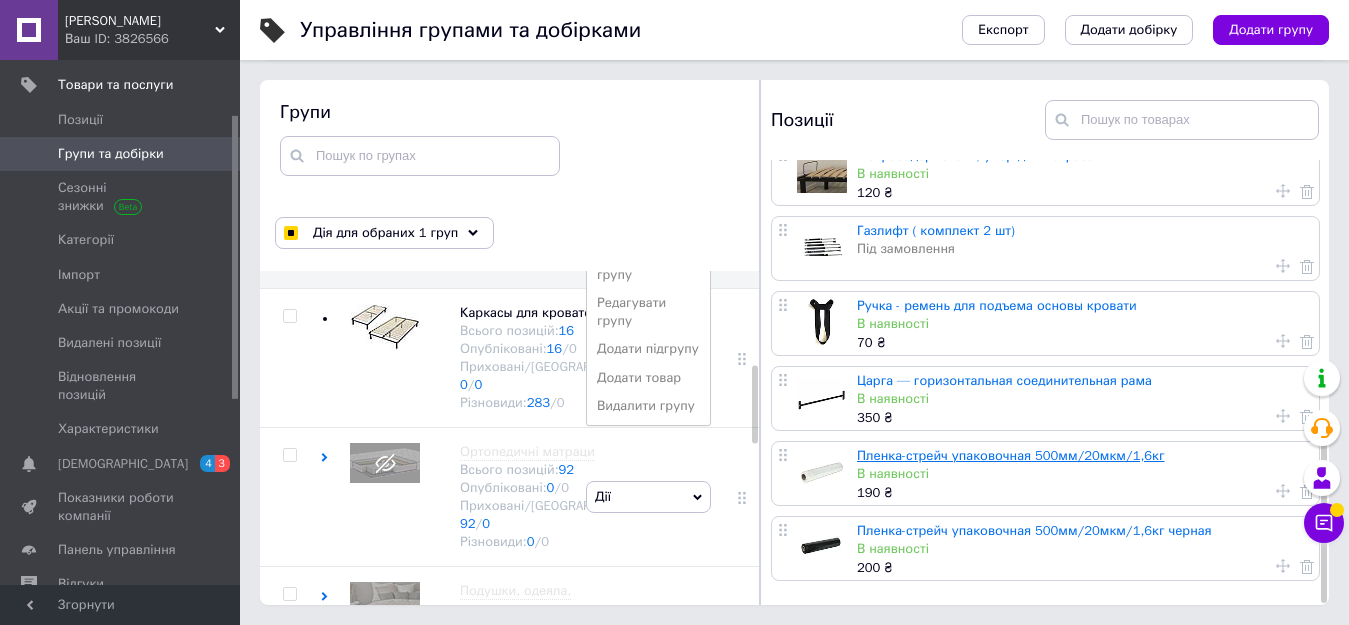 click on "Пленка-стрейч упаковочная 500мм/20мкм/1,6кг" at bounding box center [1011, 455] 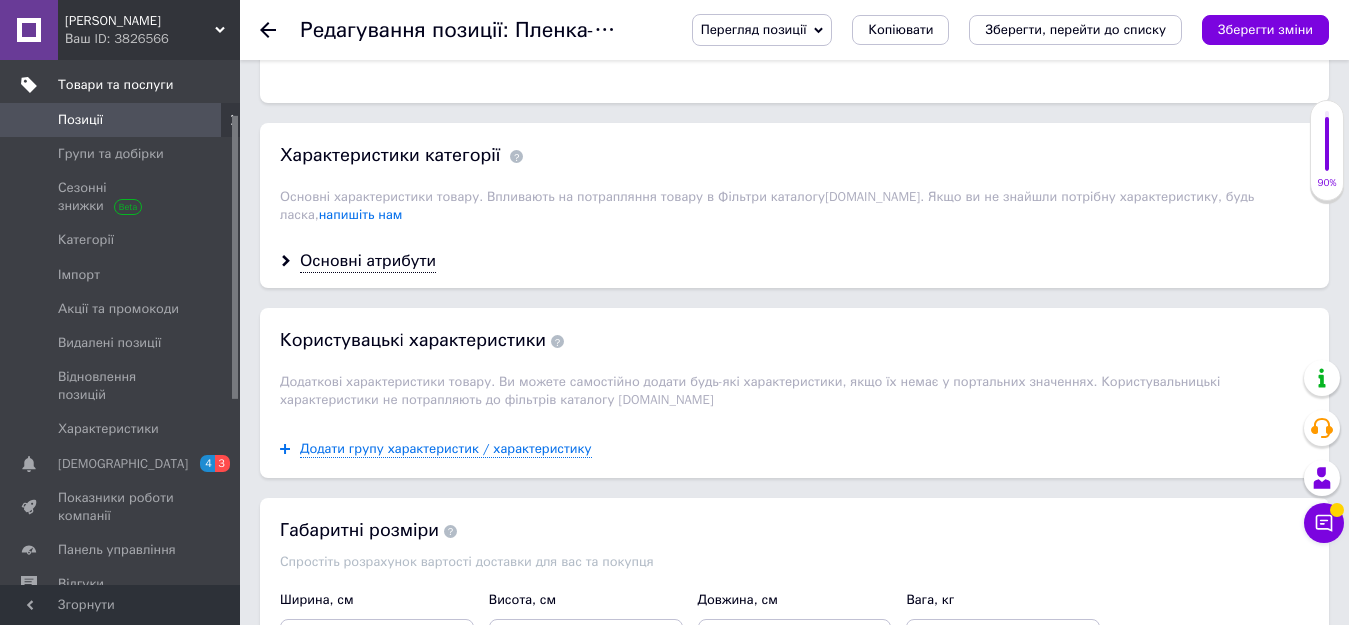 scroll, scrollTop: 1400, scrollLeft: 0, axis: vertical 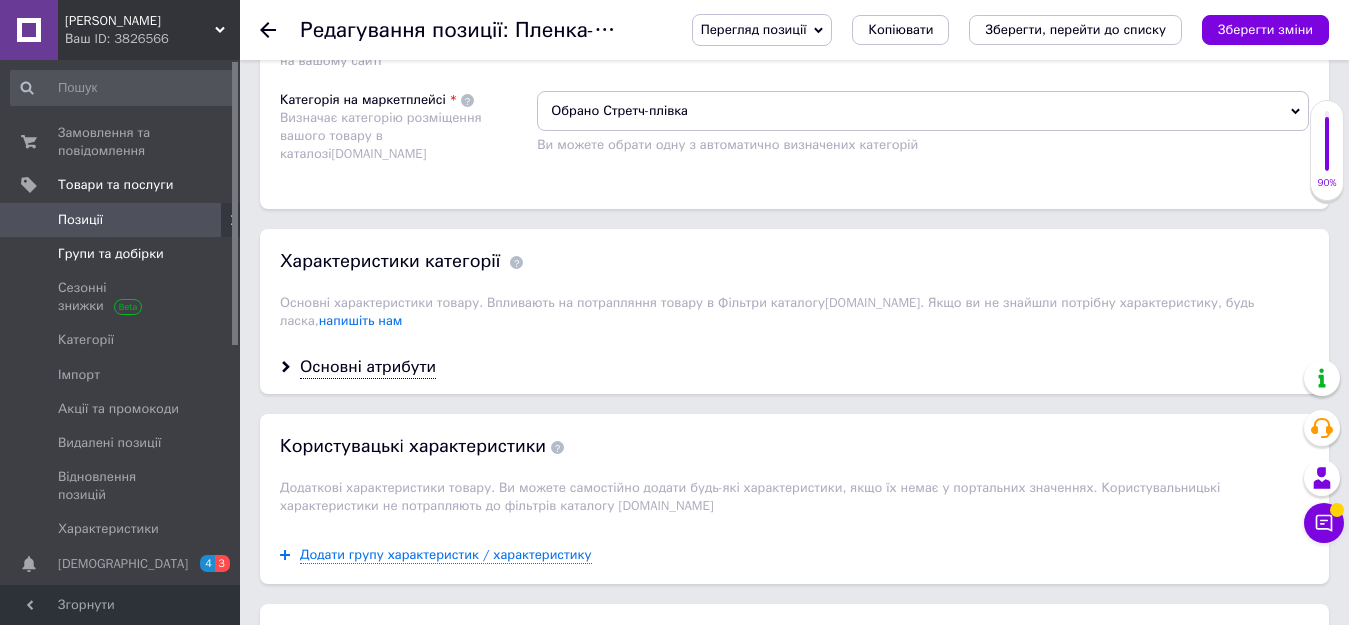 click on "Групи та добірки" at bounding box center (111, 254) 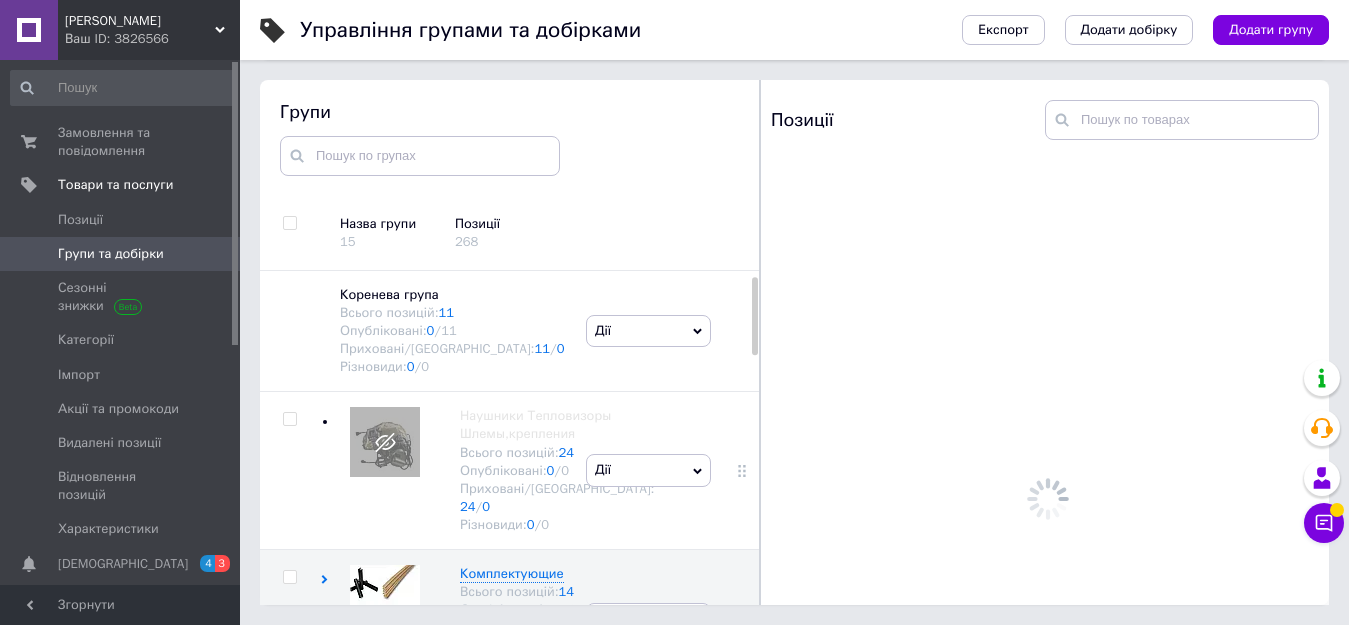 scroll, scrollTop: 113, scrollLeft: 0, axis: vertical 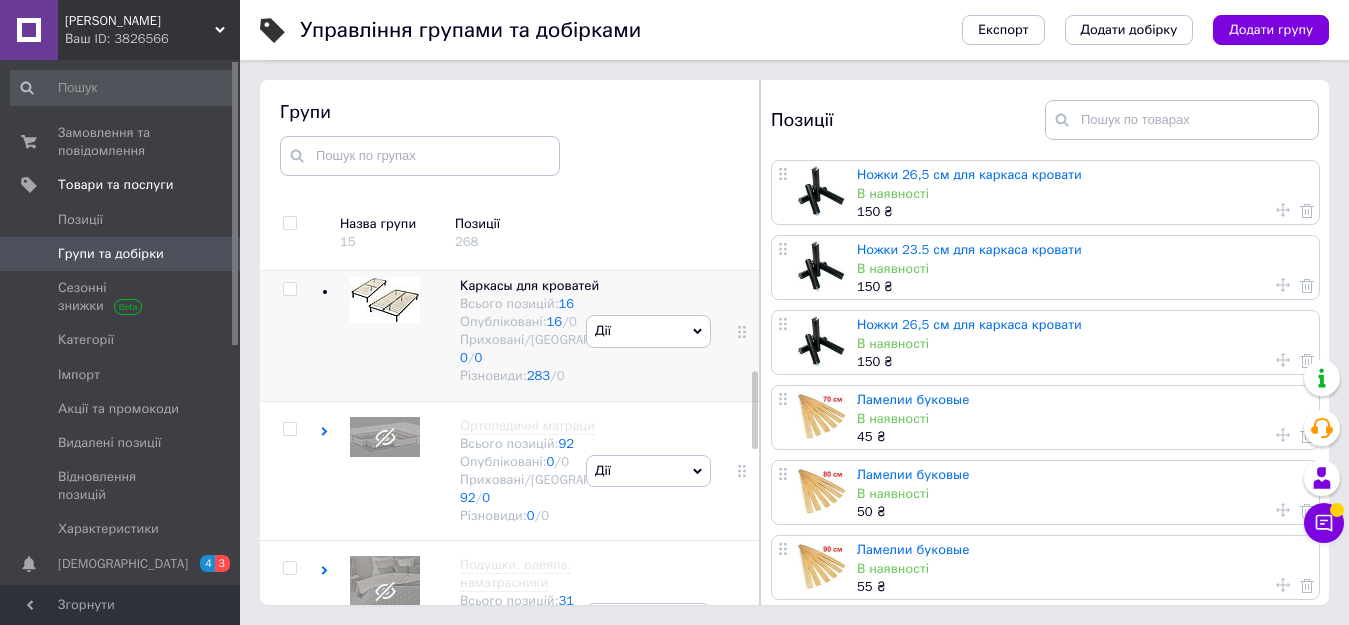 click at bounding box center [290, 331] 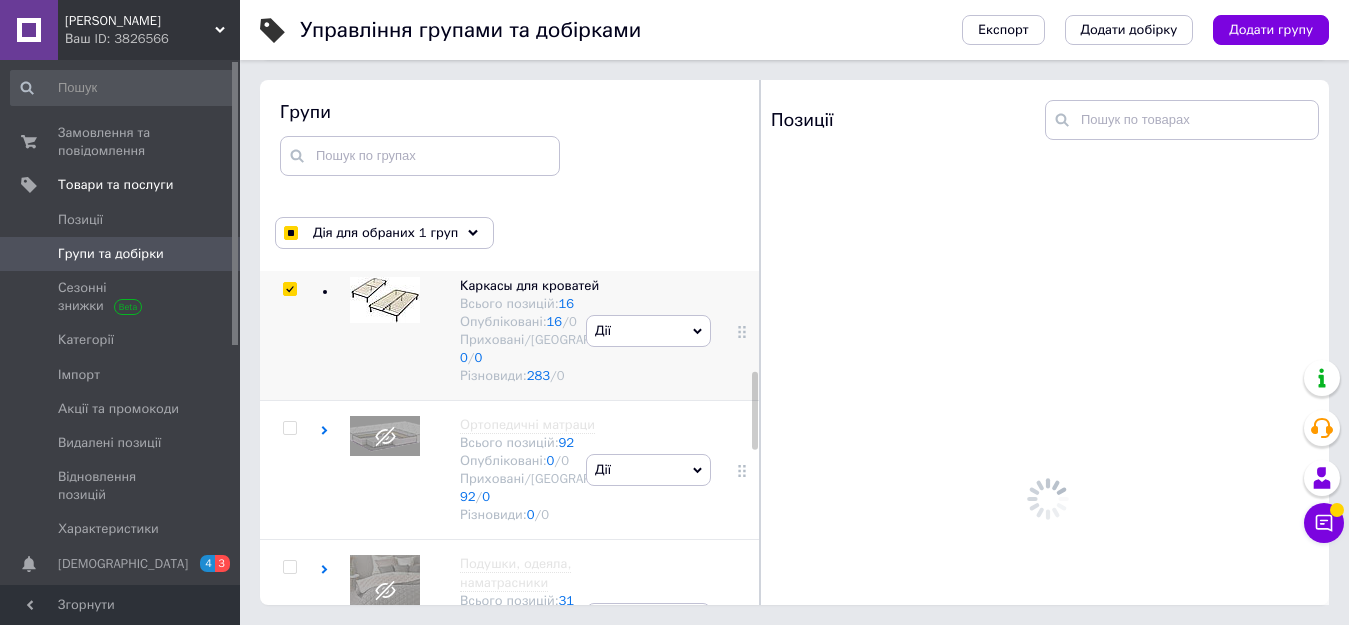 click at bounding box center [289, 289] 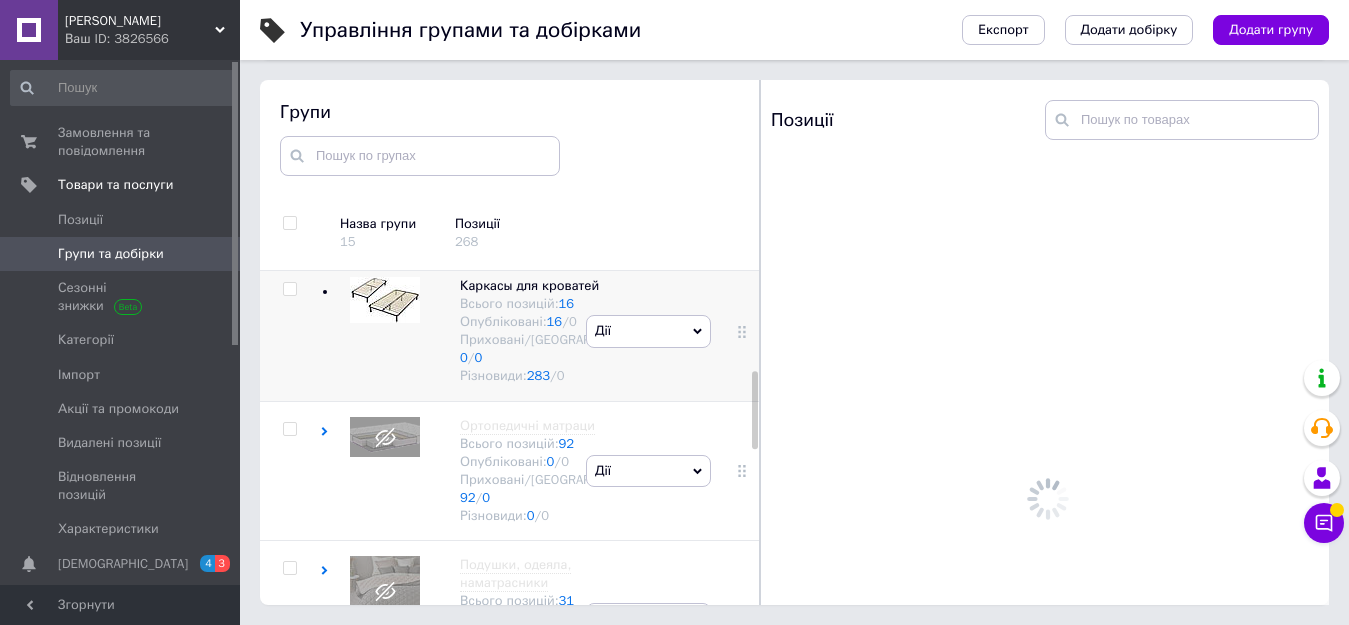 click at bounding box center [289, 289] 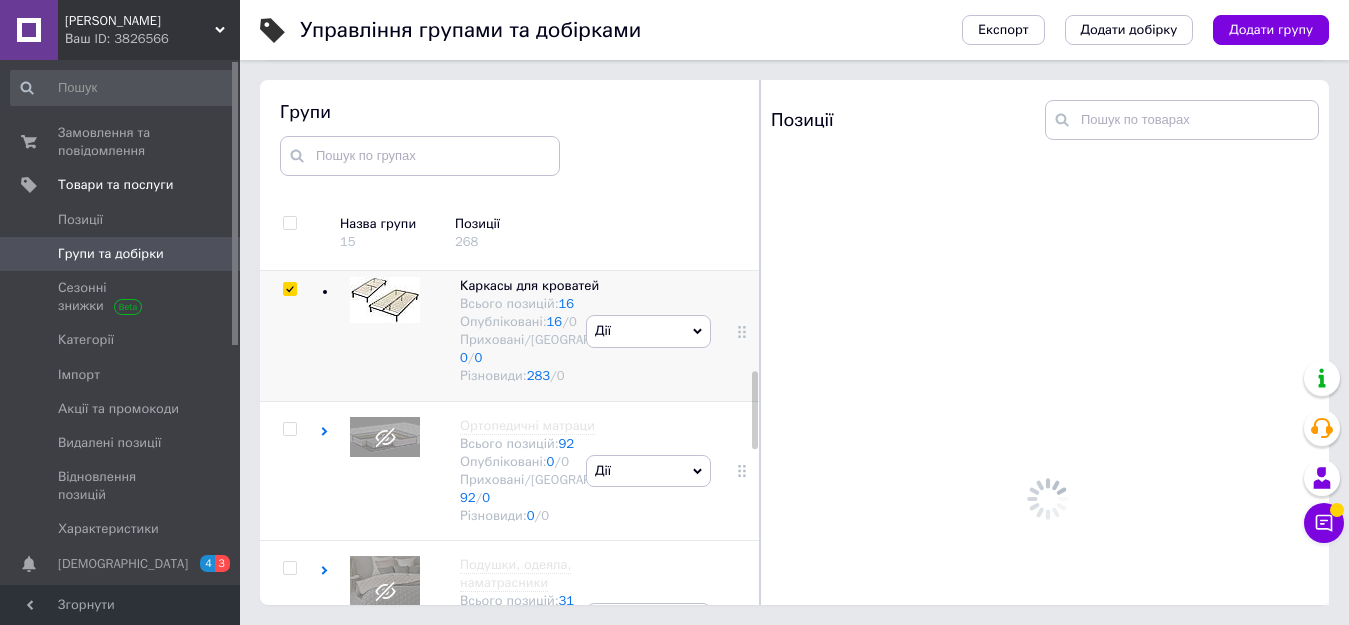 checkbox on "true" 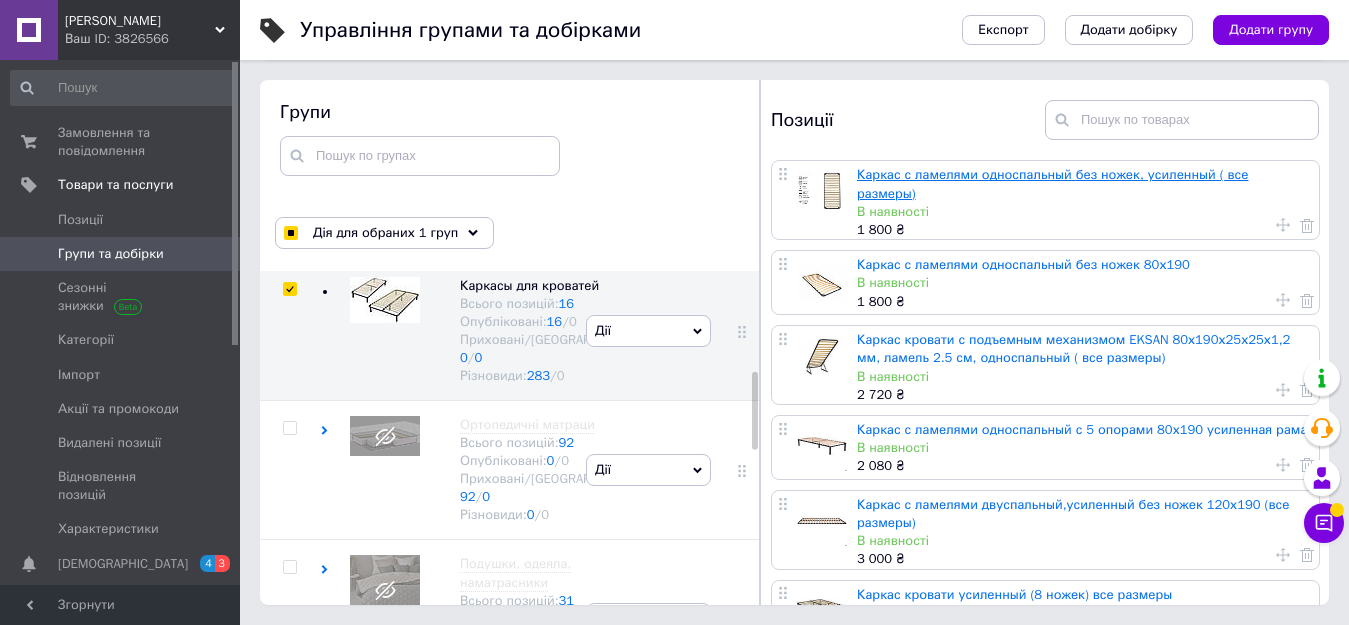 click on "Каркас с ламелями односпальный без ножек, усиленный ( все размеры)" at bounding box center (1053, 183) 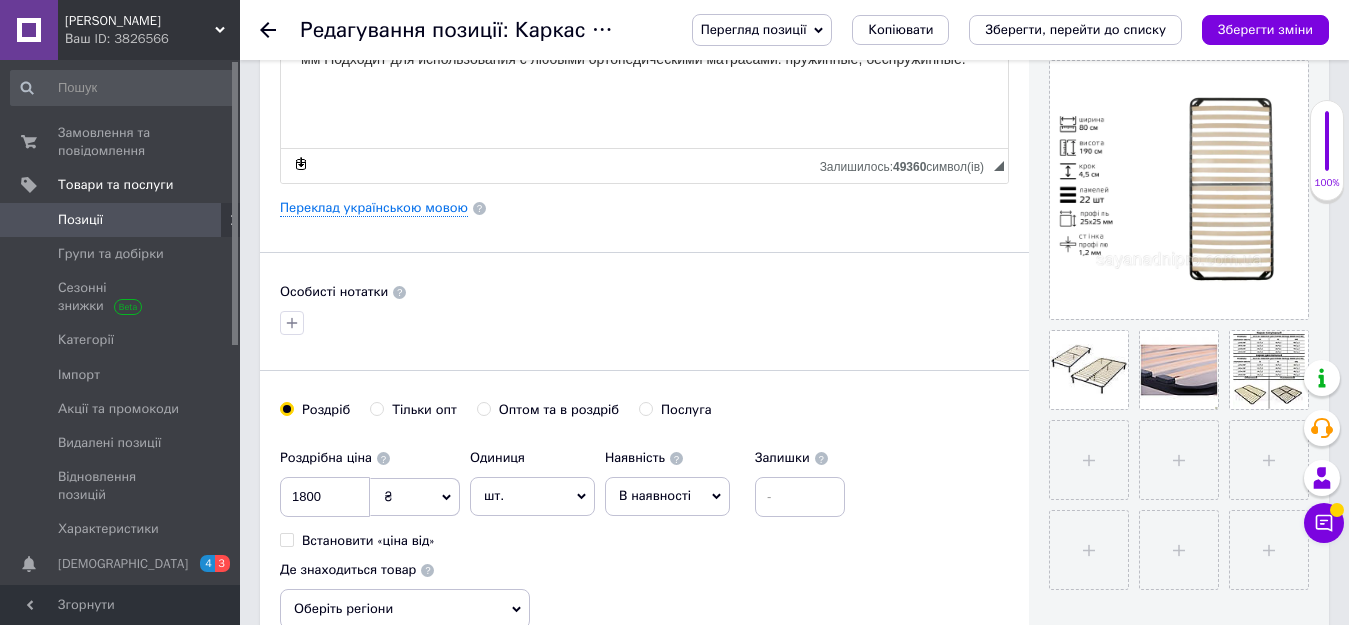 scroll, scrollTop: 400, scrollLeft: 0, axis: vertical 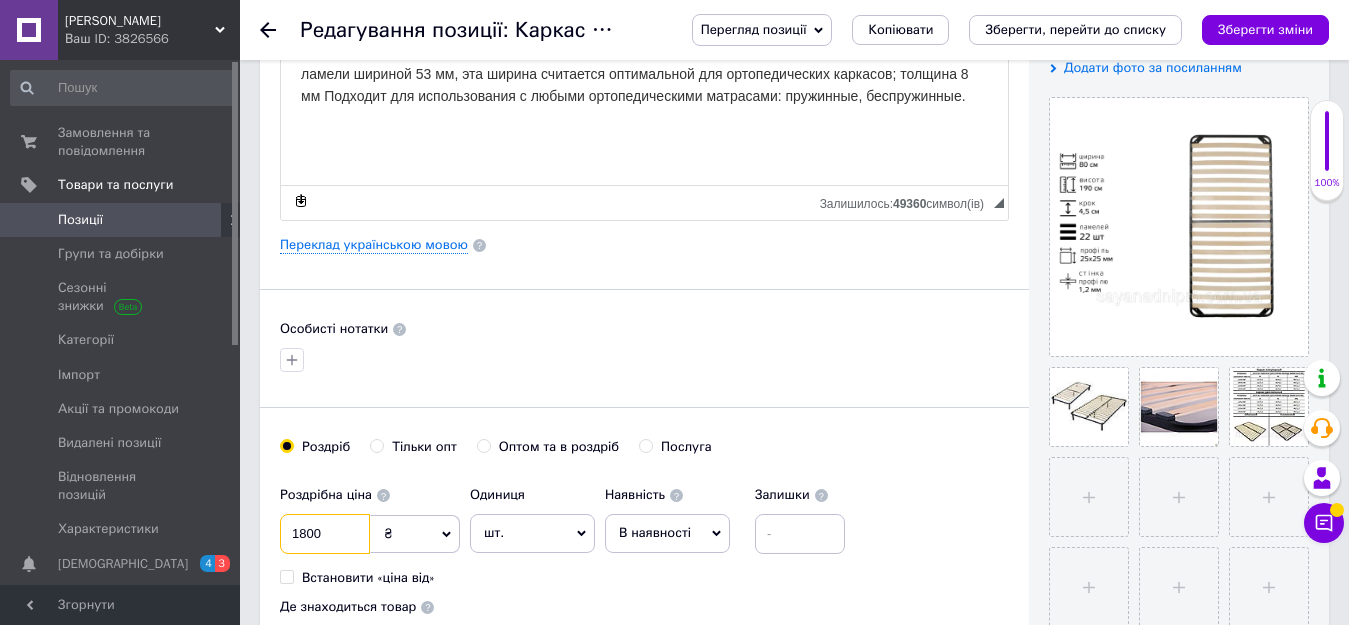 drag, startPoint x: 326, startPoint y: 532, endPoint x: 287, endPoint y: 536, distance: 39.20459 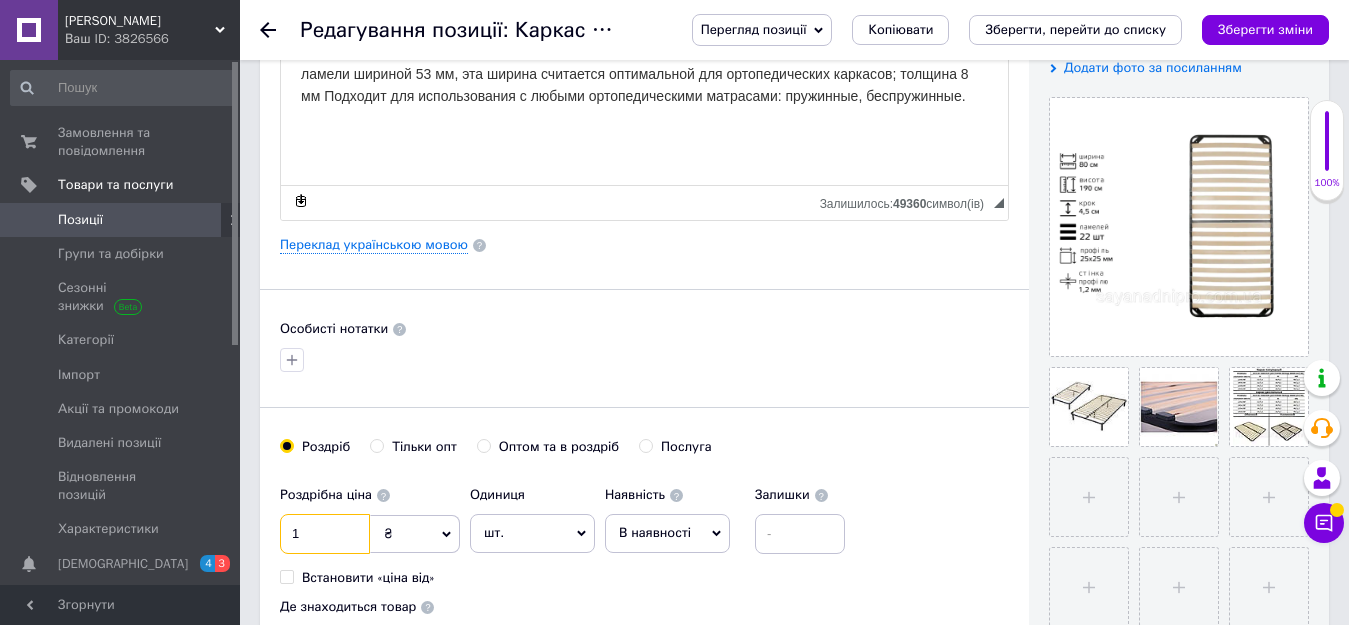checkbox on "true" 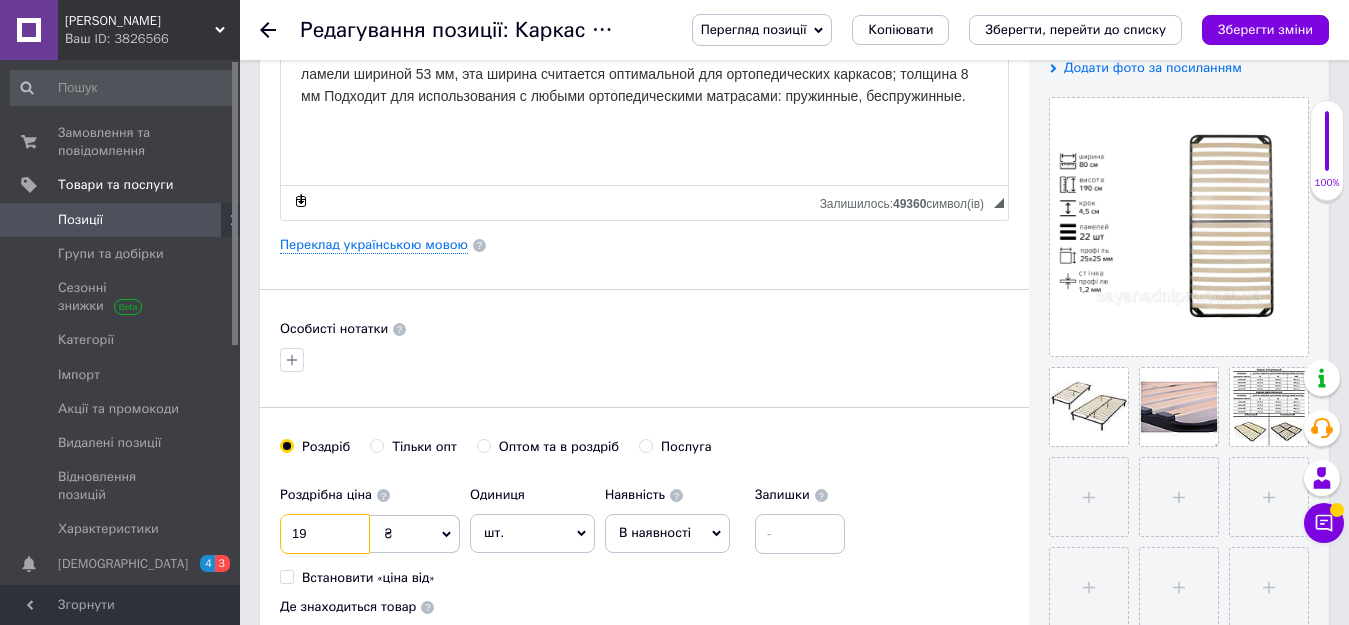 type on "198" 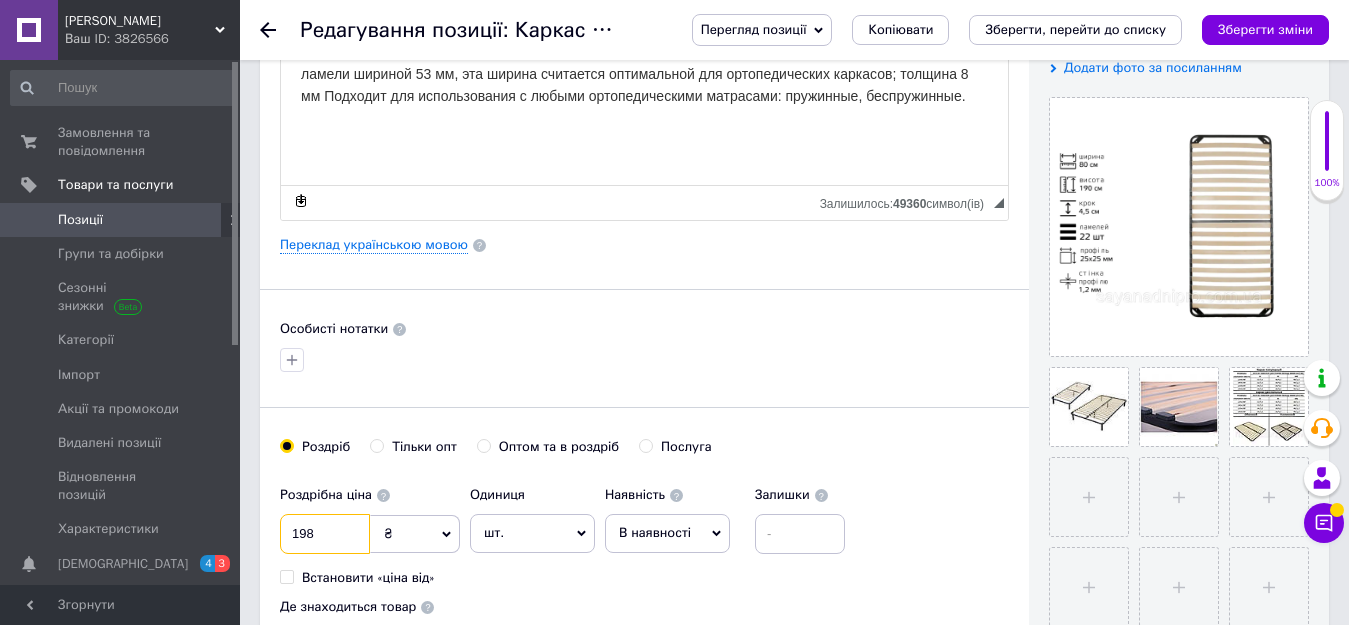 type on "1980" 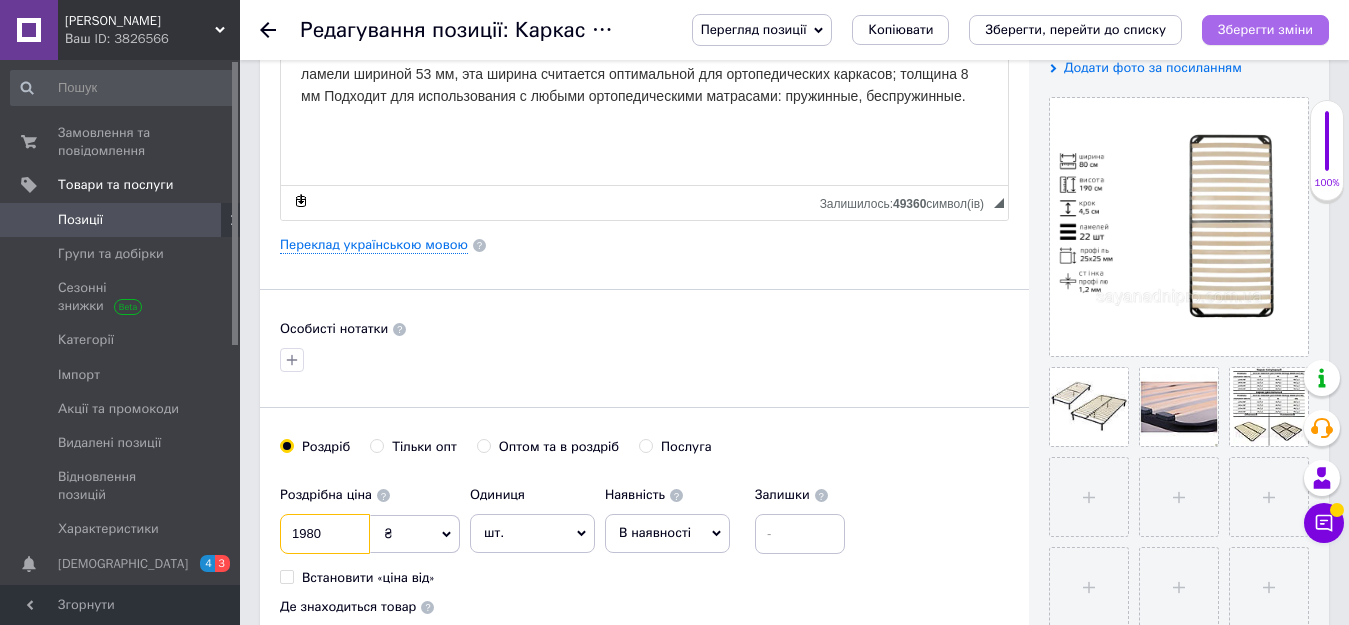 type on "1980" 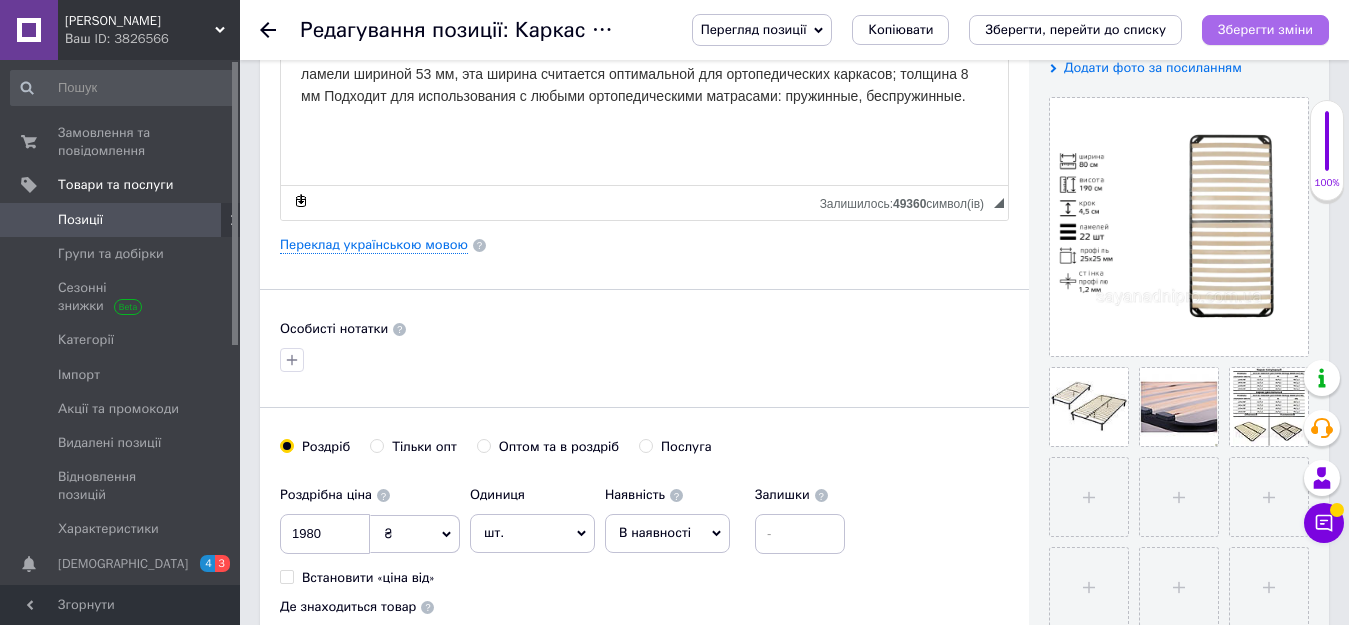 click on "Зберегти зміни" at bounding box center [1265, 29] 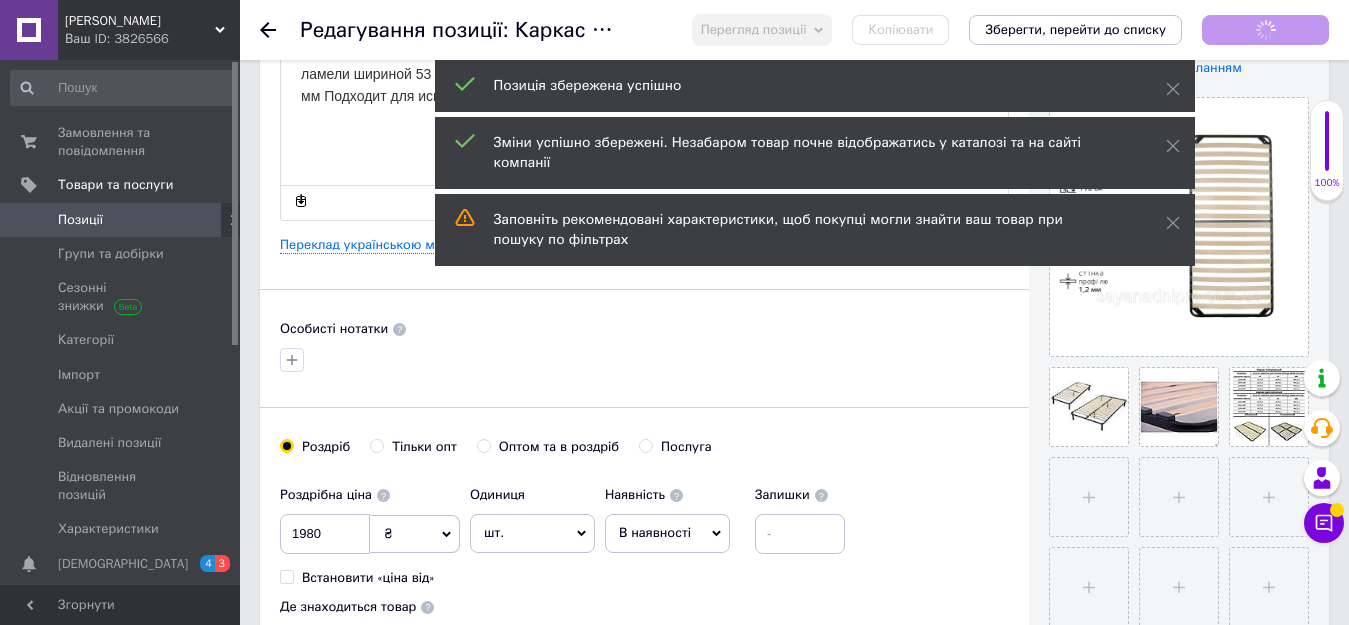 checkbox on "true" 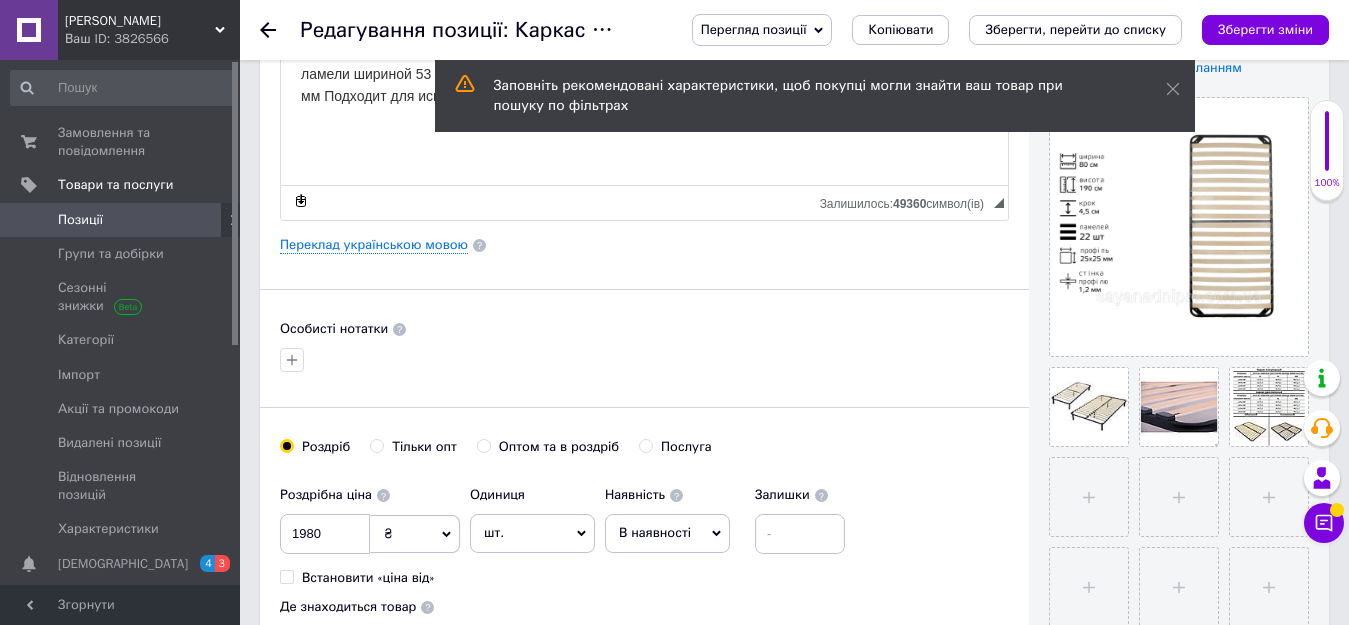 click on "Позиції" at bounding box center [121, 220] 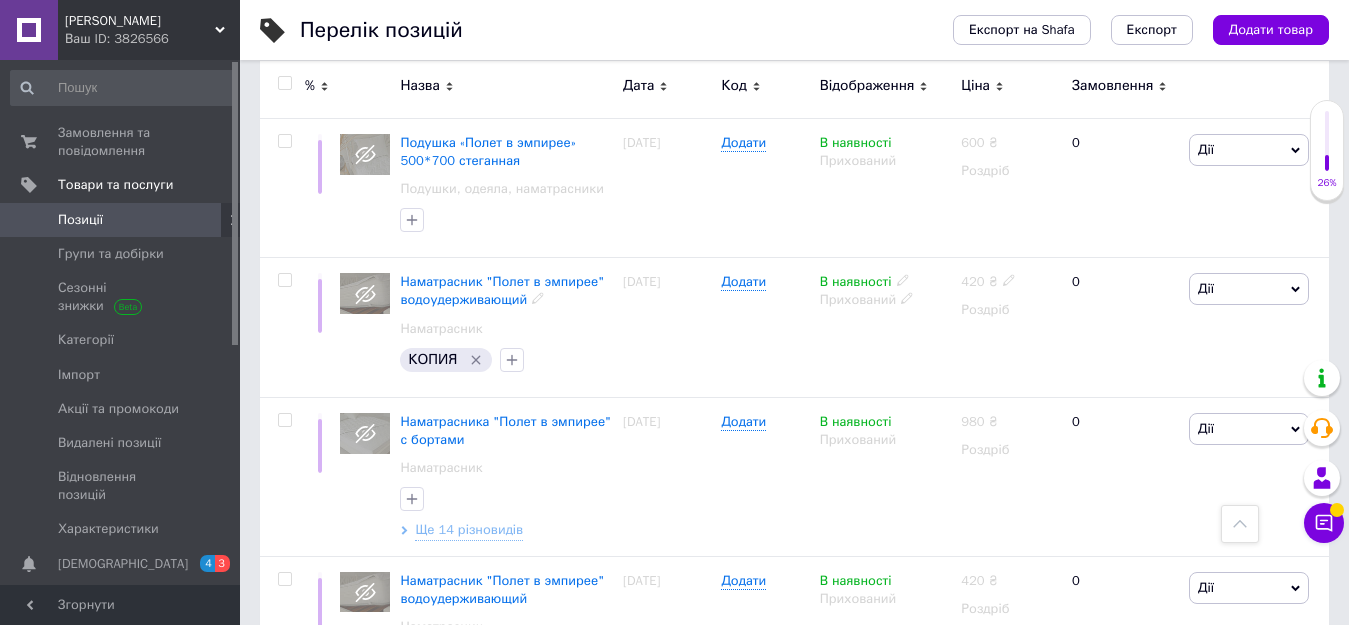 scroll, scrollTop: 1800, scrollLeft: 0, axis: vertical 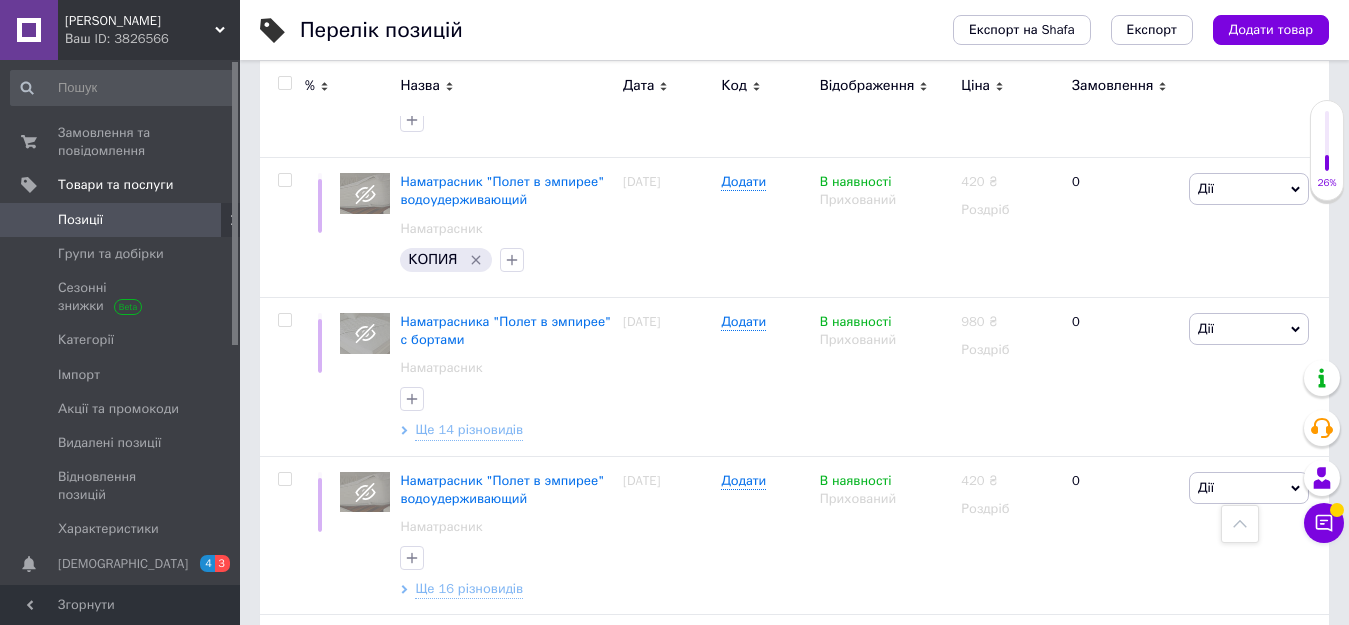 click on "Позиції" at bounding box center (80, 220) 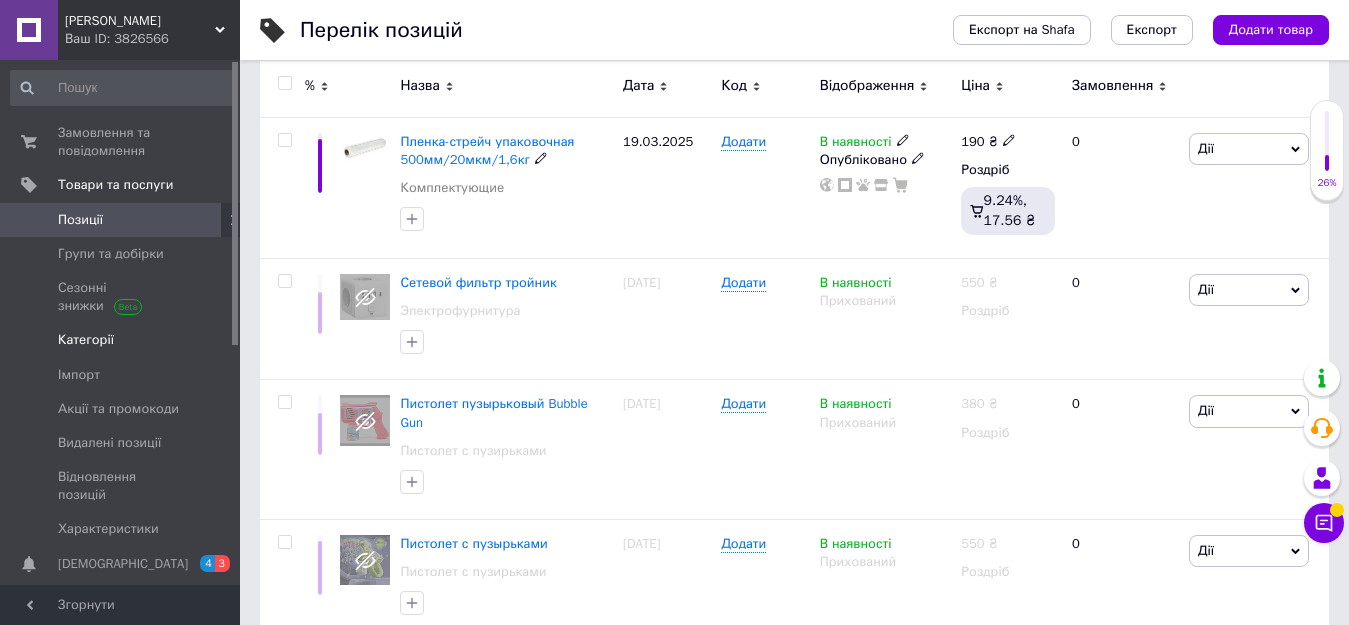 scroll, scrollTop: 600, scrollLeft: 0, axis: vertical 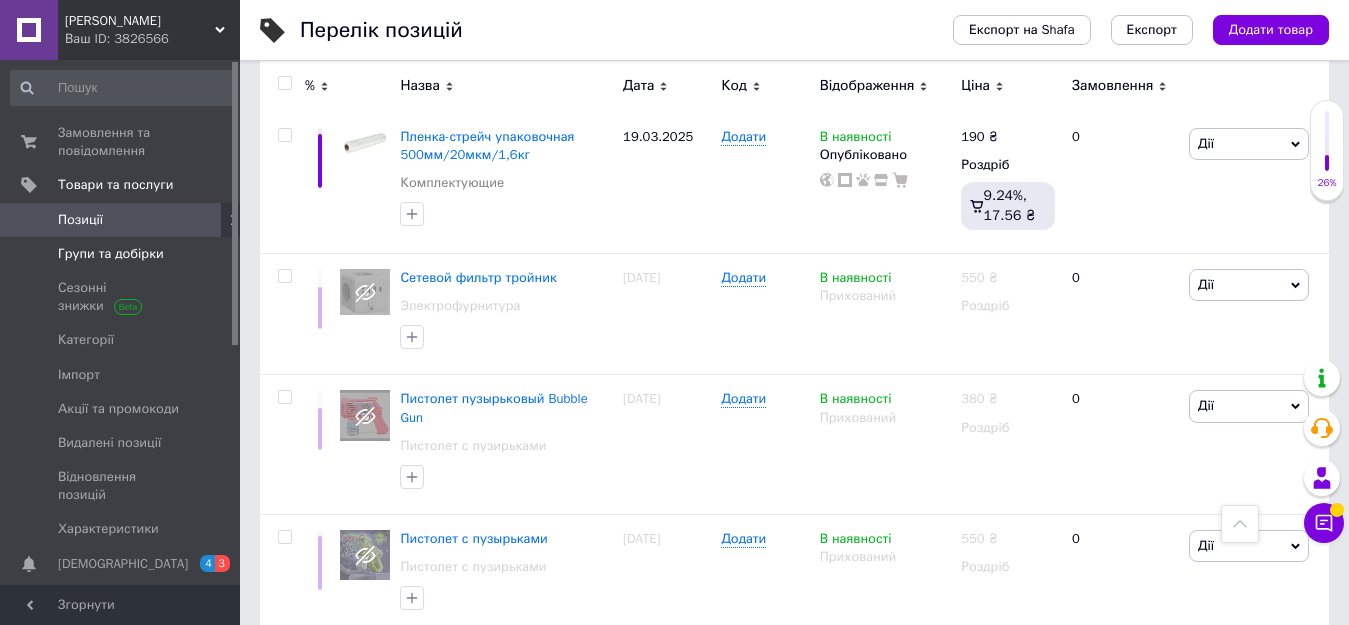 click on "Групи та добірки" at bounding box center (111, 254) 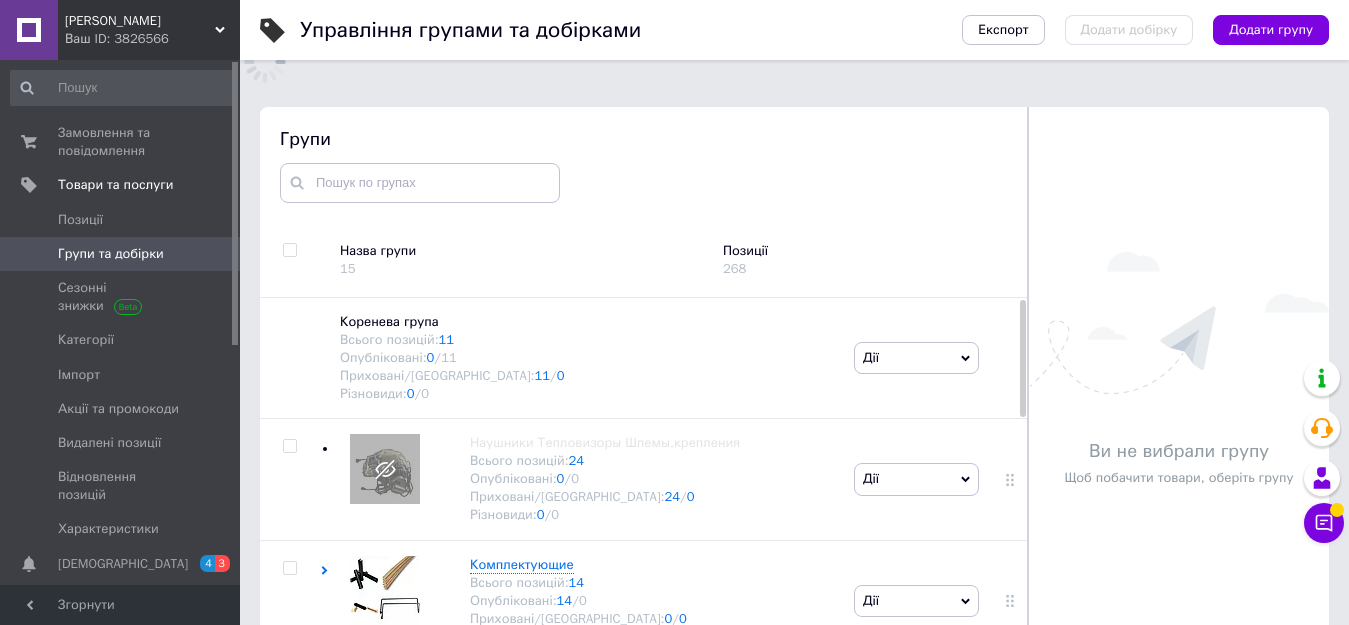 scroll, scrollTop: 113, scrollLeft: 0, axis: vertical 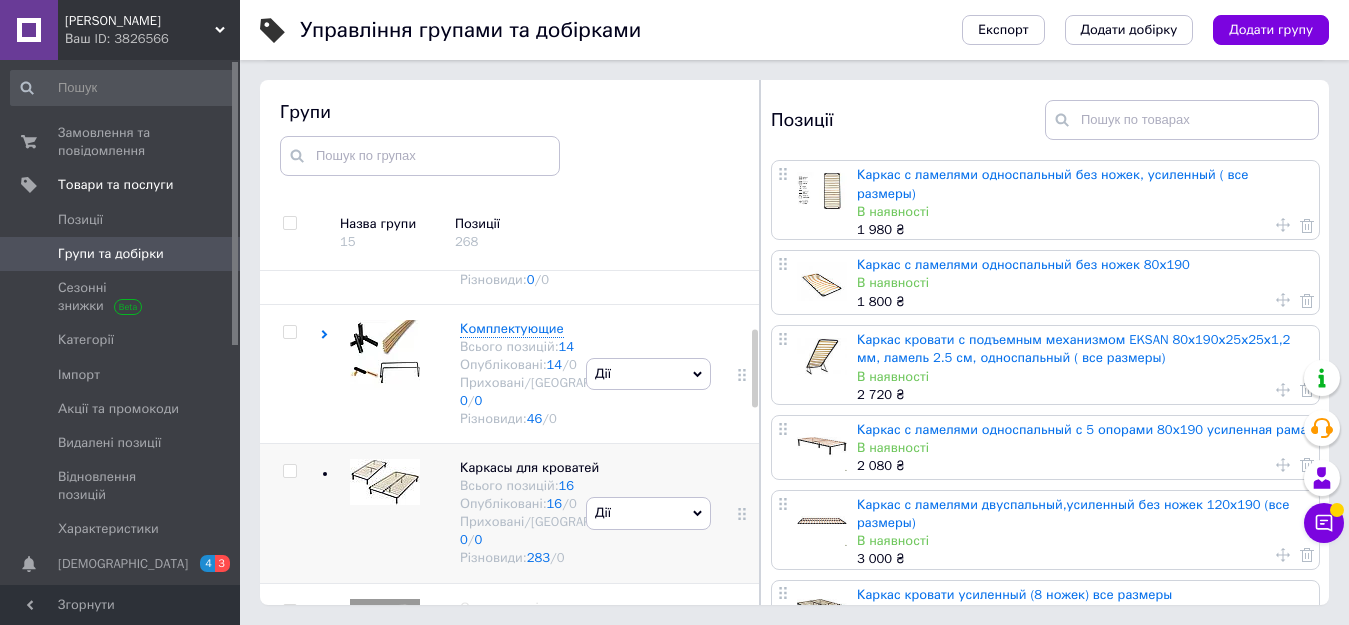 click at bounding box center [289, 471] 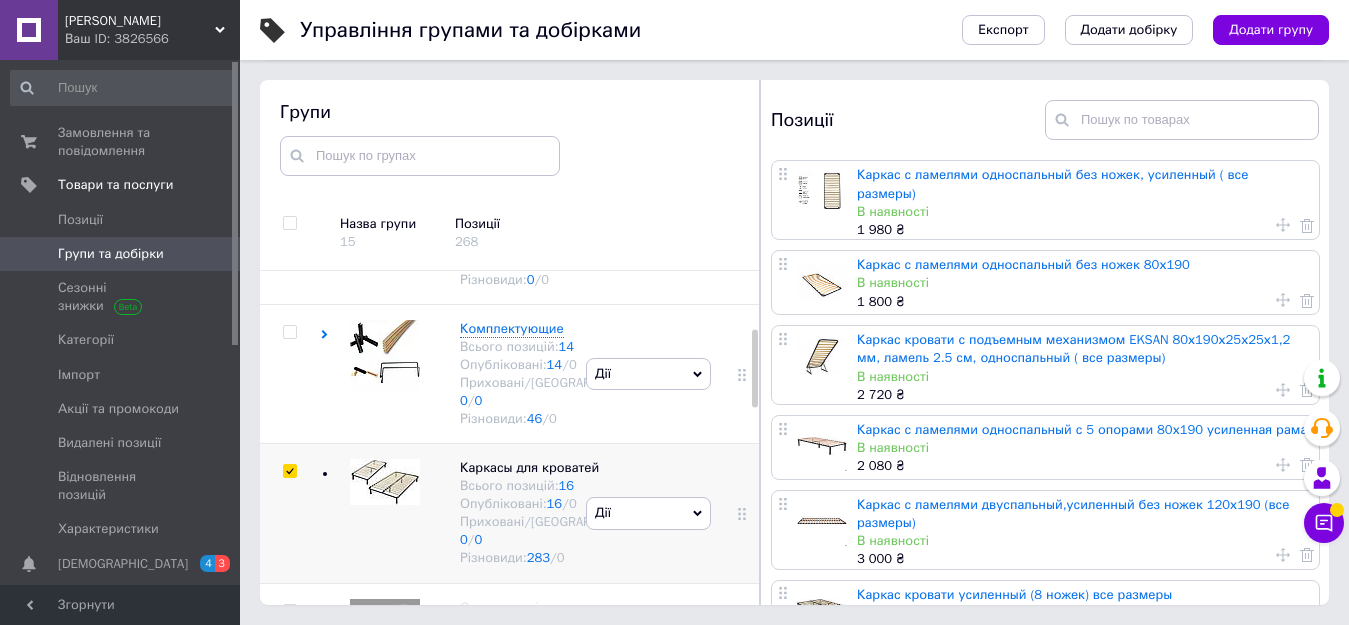 checkbox on "true" 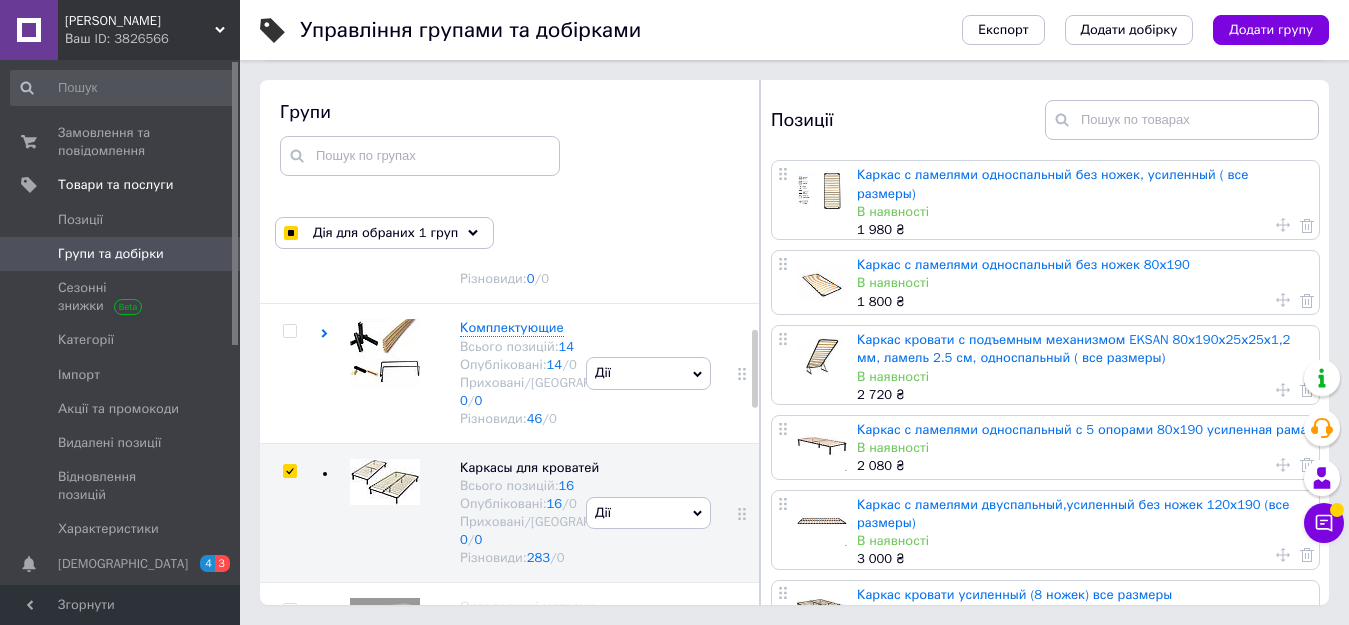 click on "Каркас с ламелями односпальный без ножек 80х190" at bounding box center [1023, 264] 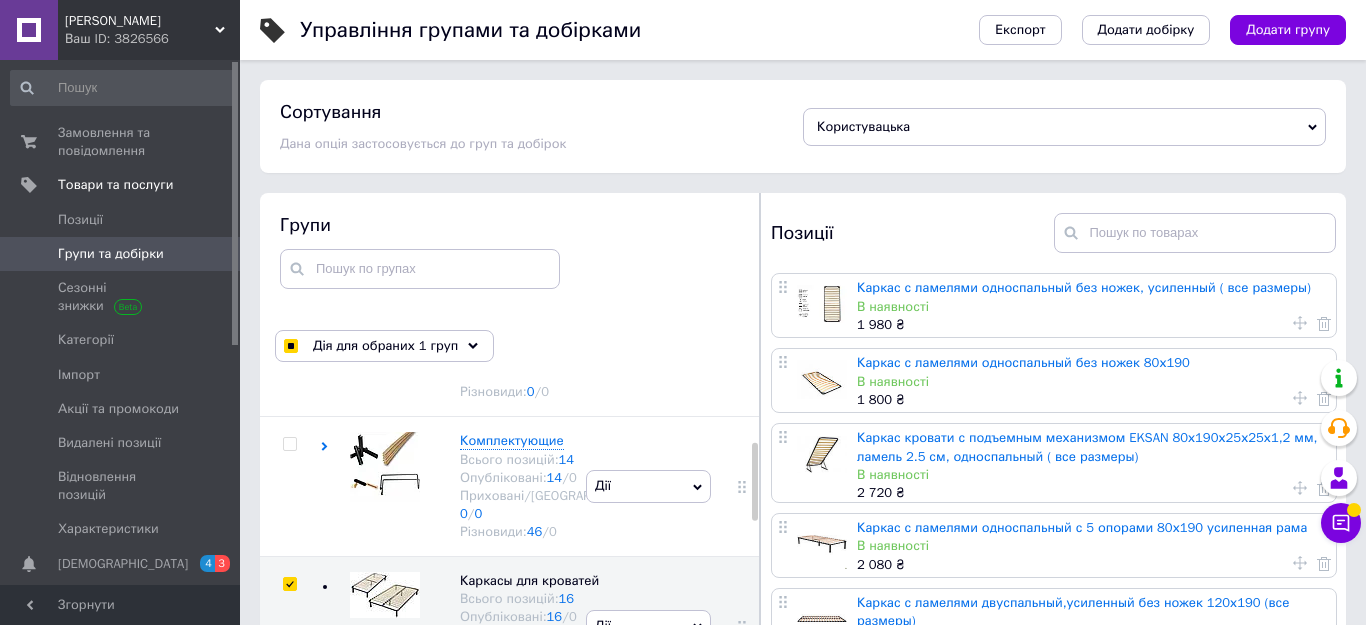 click on "[PERSON_NAME] Ваш ID: 3826566 Сайт [PERSON_NAME] Кабінет покупця Перевірити стан системи Сторінка на порталі Довідка Вийти Замовлення та повідомлення 0 0 Товари та послуги Позиції Групи та добірки Сезонні знижки Категорії Імпорт Акції та промокоди Видалені позиції Відновлення позицій Характеристики Сповіщення 4 3 Показники роботи компанії Панель управління Відгуки Клієнти Каталог ProSale Аналітика Інструменти веб-майстра та SEO Управління сайтом Гаманець компанії [PERSON_NAME] Тарифи та рахунки Експорт" at bounding box center (683, 369) 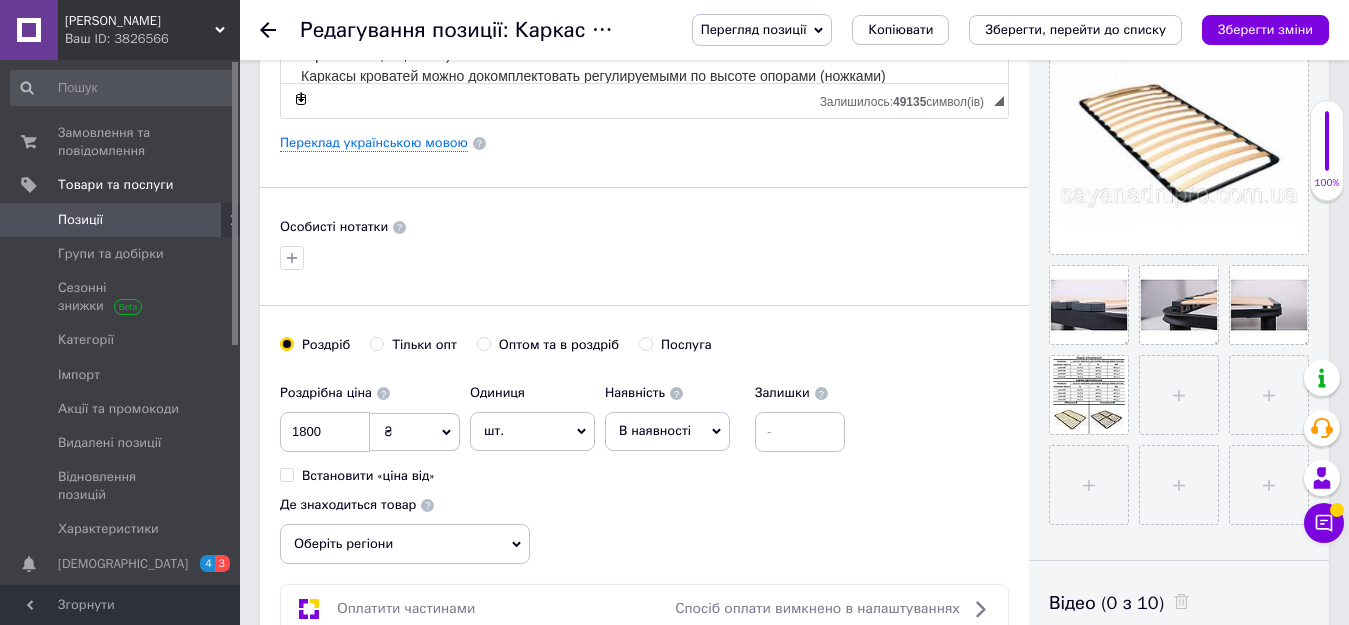 scroll, scrollTop: 600, scrollLeft: 0, axis: vertical 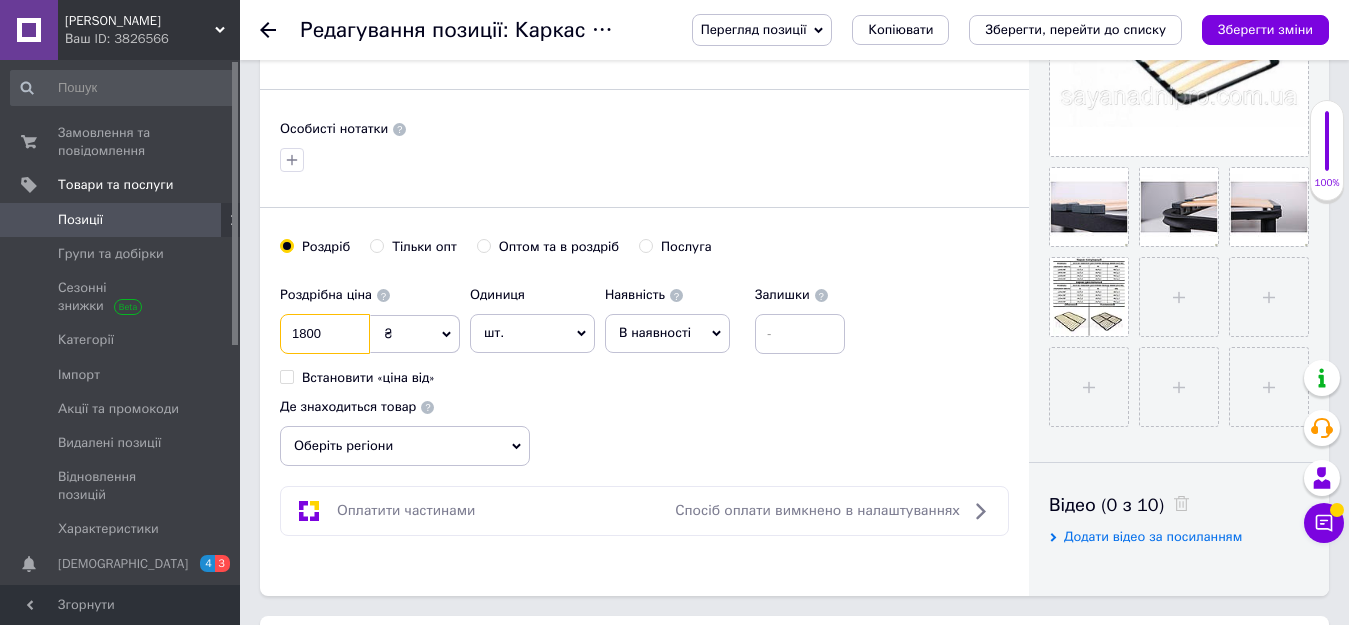 drag, startPoint x: 339, startPoint y: 339, endPoint x: 285, endPoint y: 338, distance: 54.00926 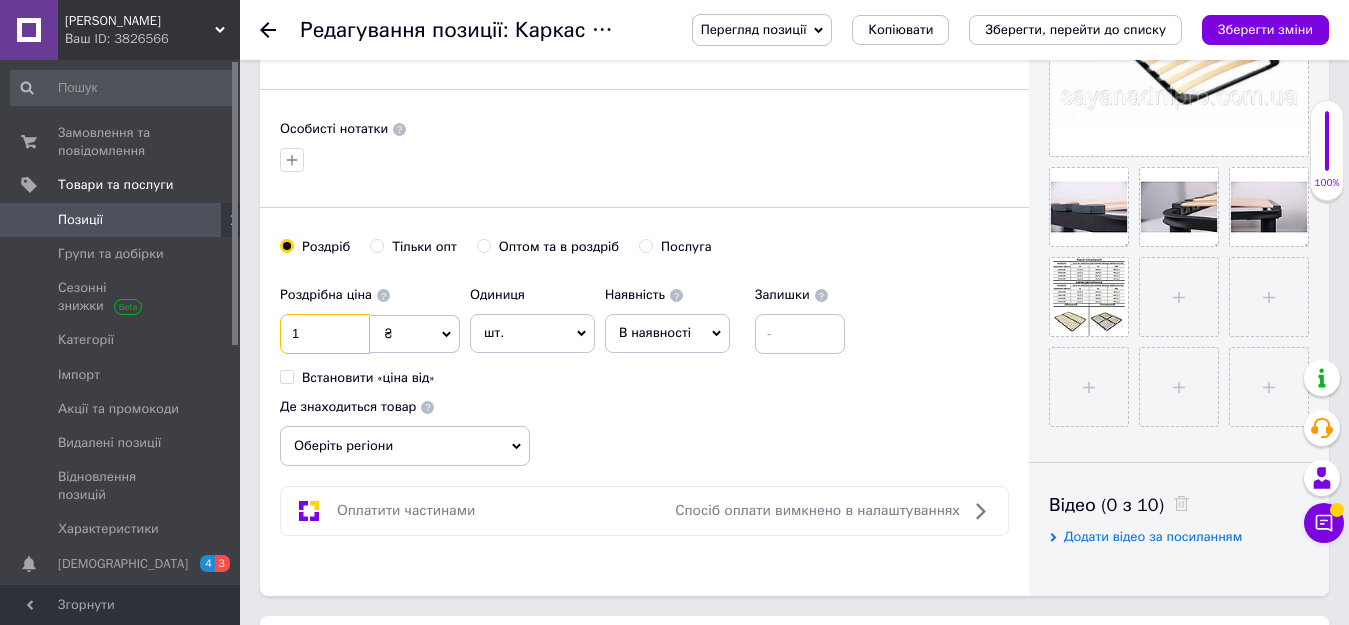 checkbox on "true" 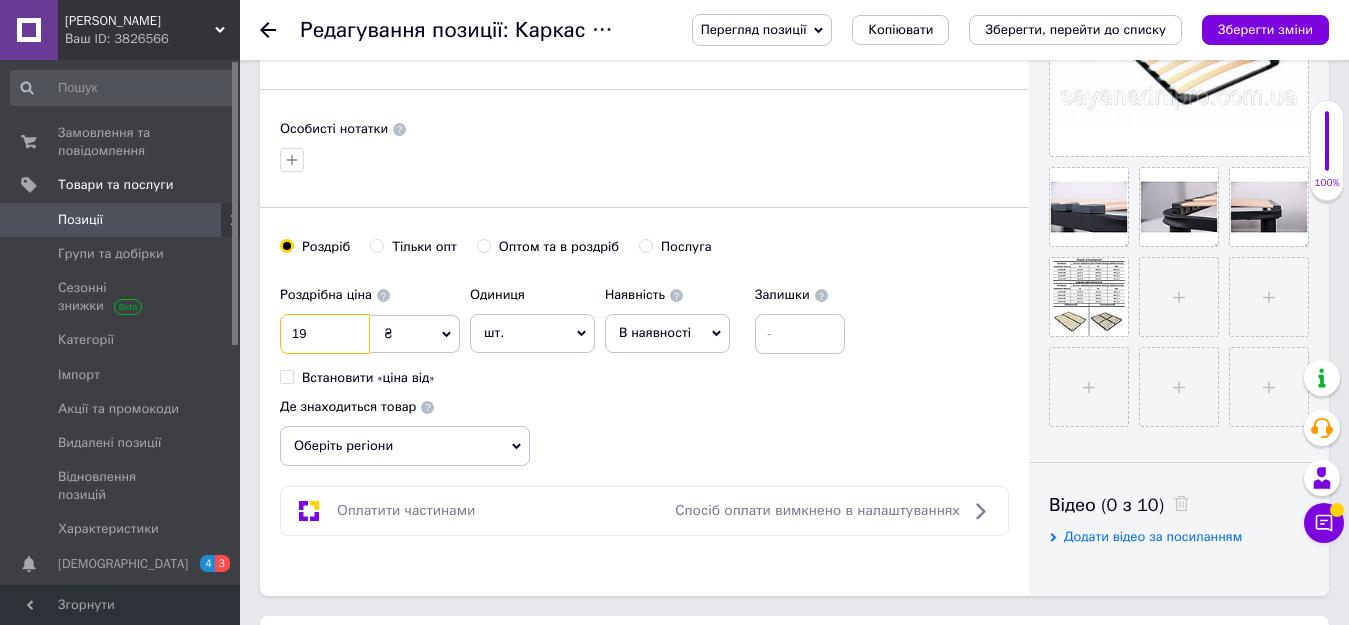 type on "198" 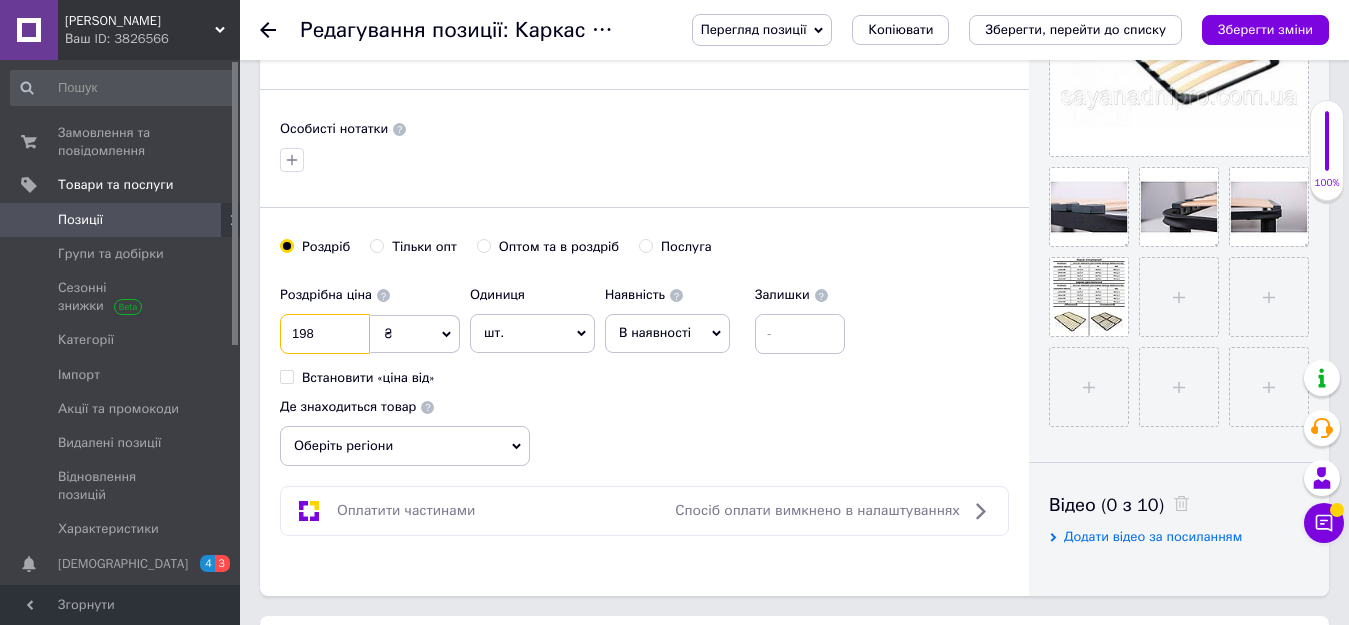 type on "1980" 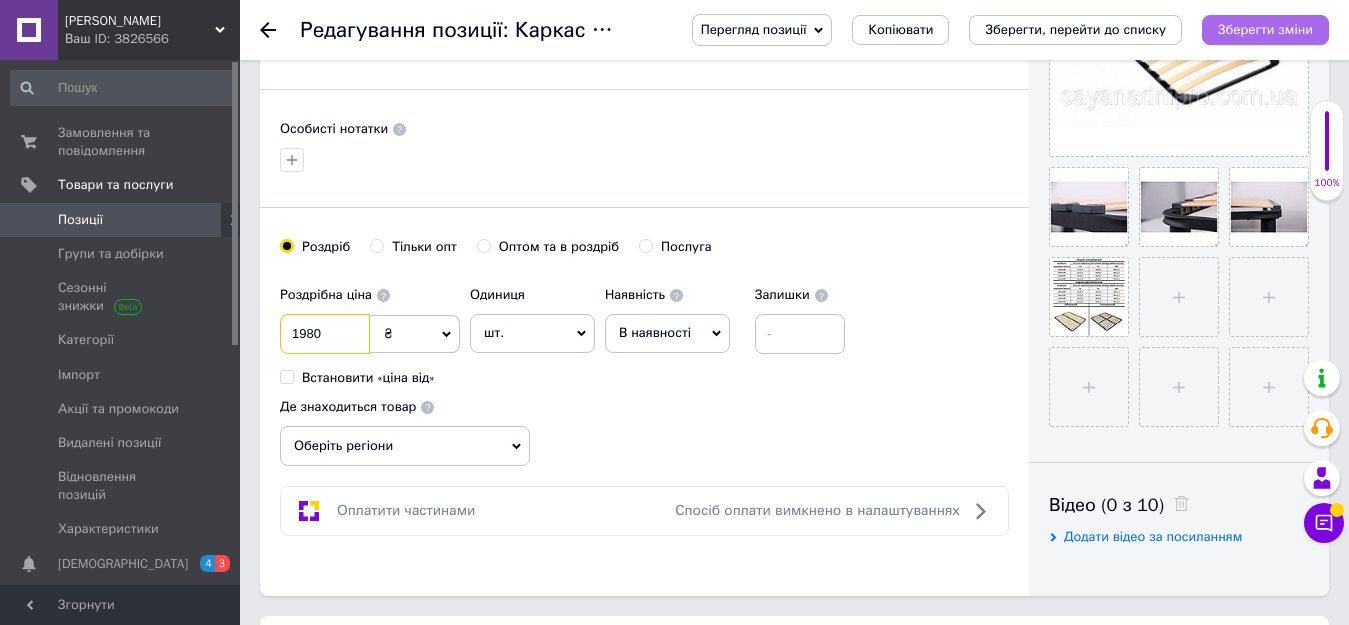 type on "1980" 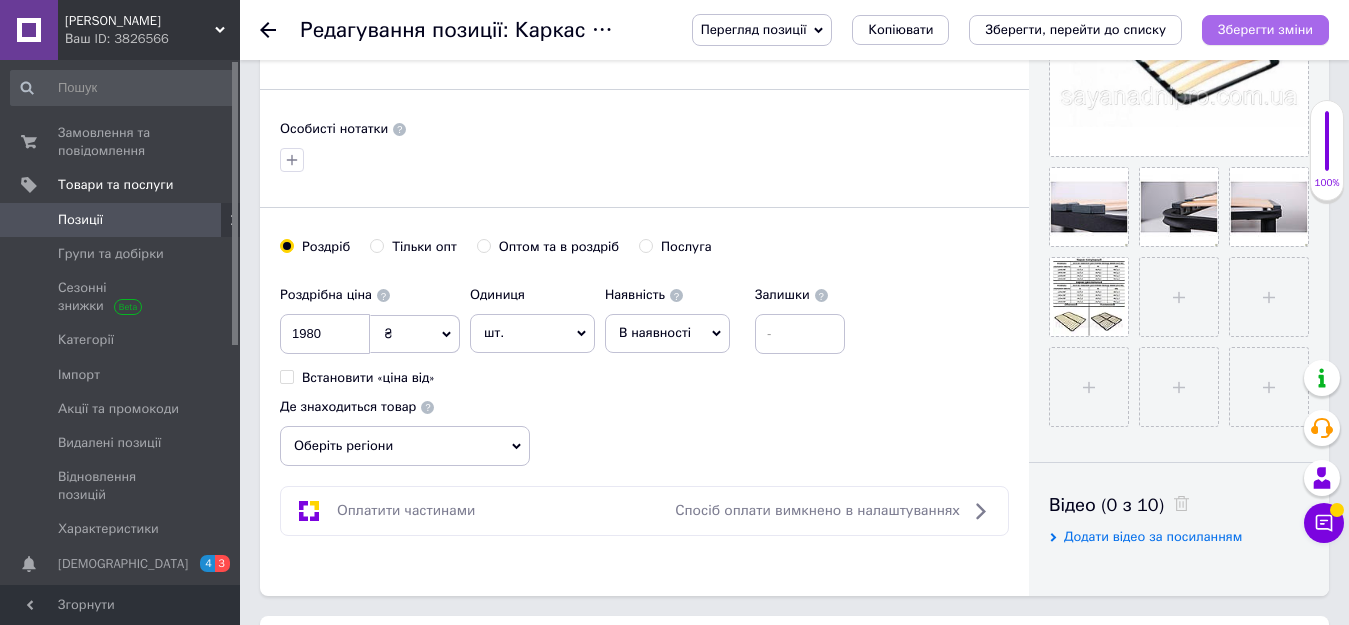 click on "Зберегти зміни" at bounding box center [1265, 29] 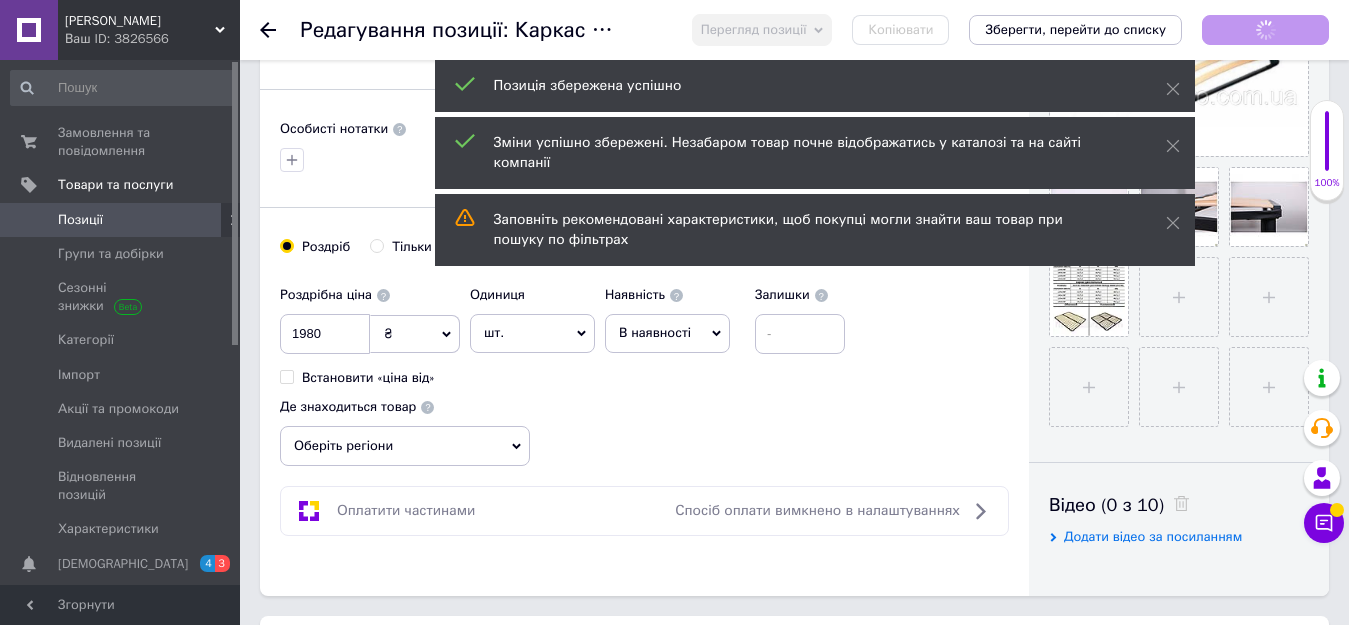 checkbox on "true" 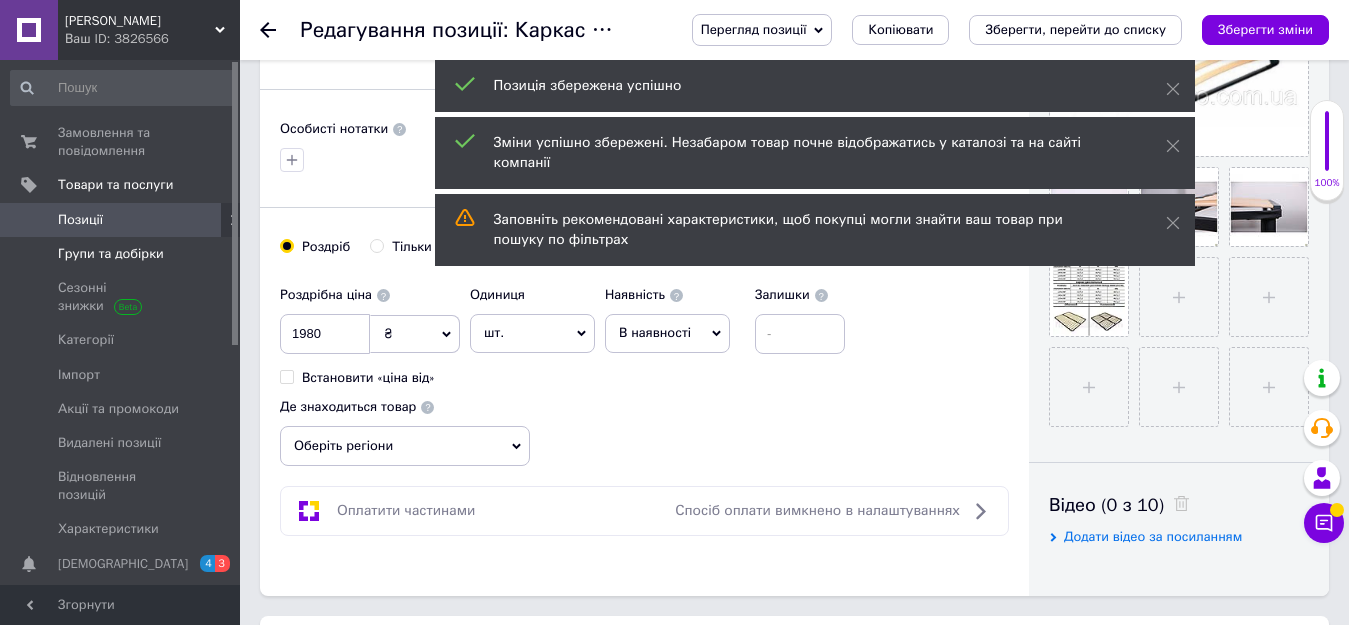 click on "Групи та добірки" at bounding box center [111, 254] 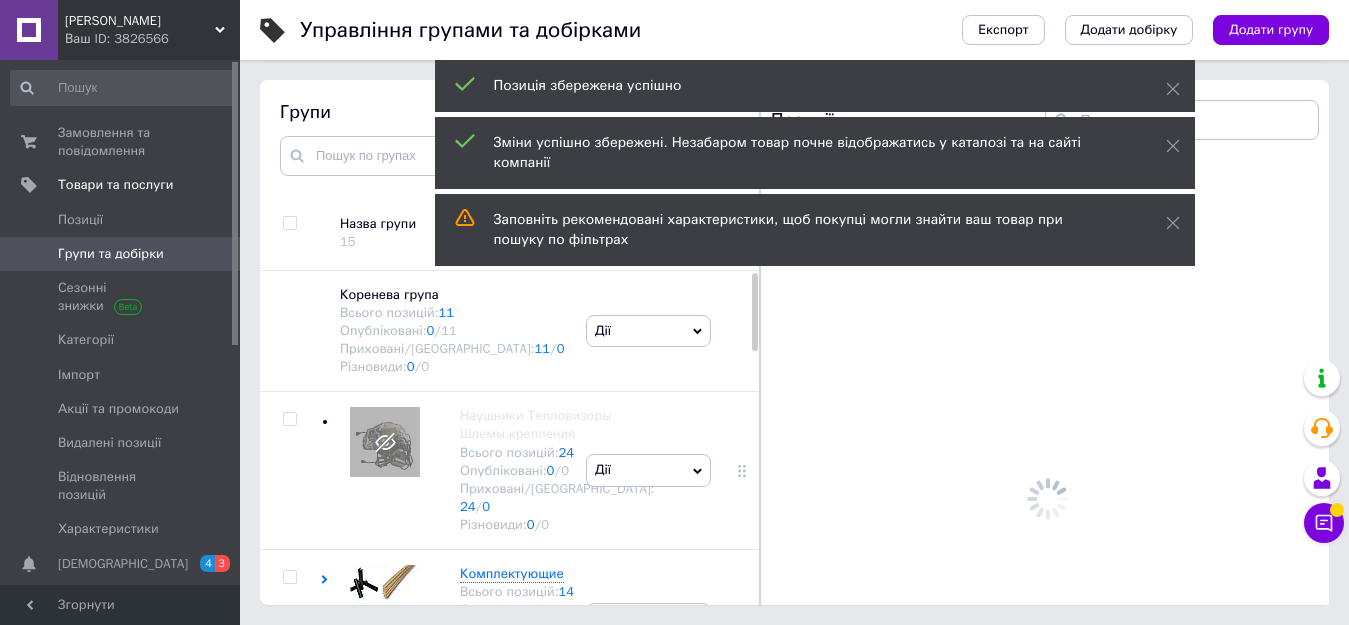 scroll, scrollTop: 113, scrollLeft: 0, axis: vertical 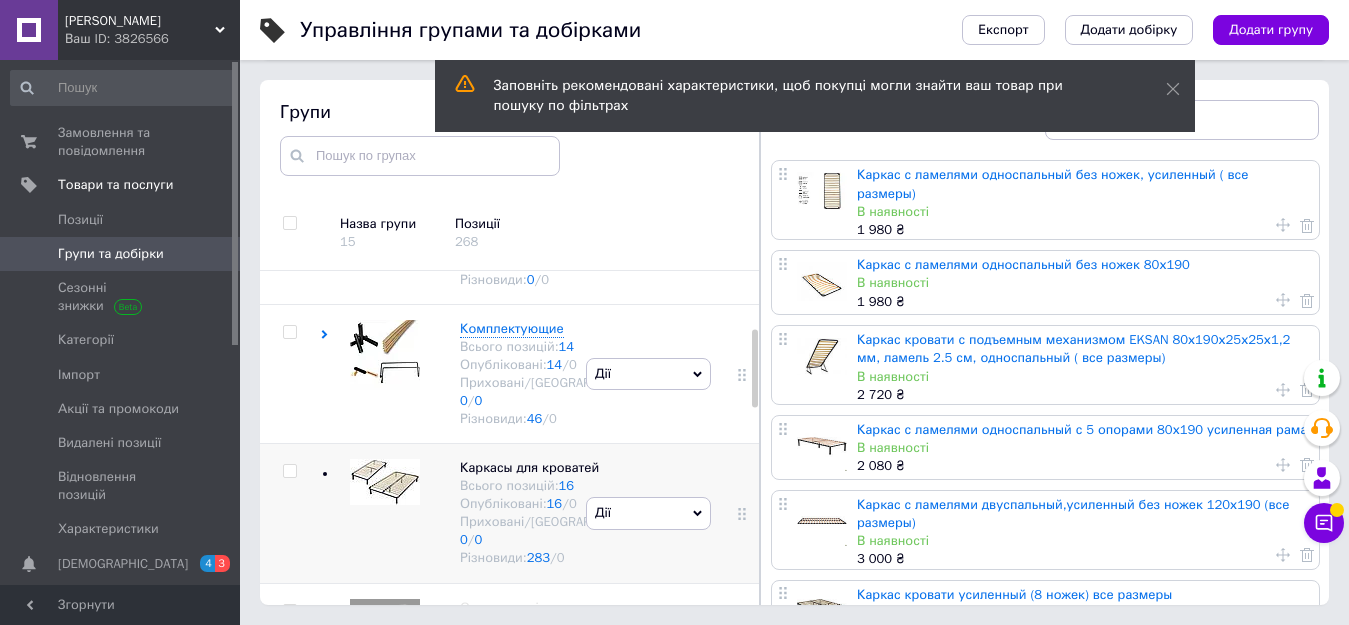 click at bounding box center [289, 471] 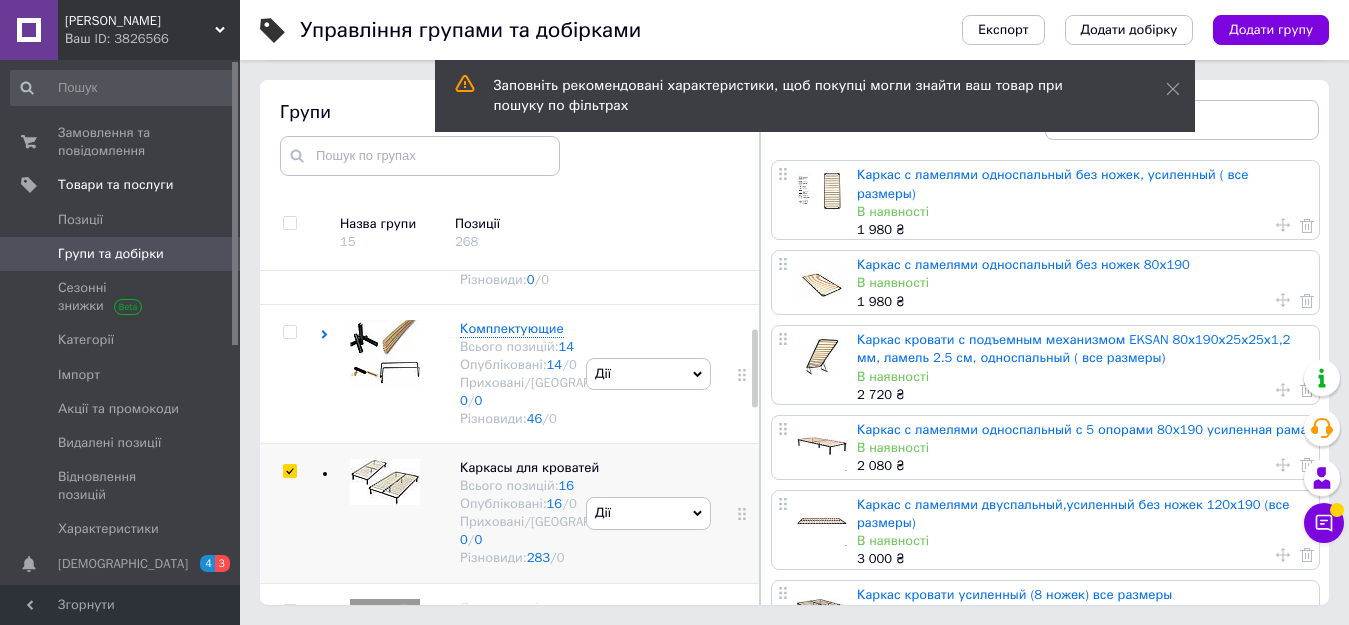 checkbox on "true" 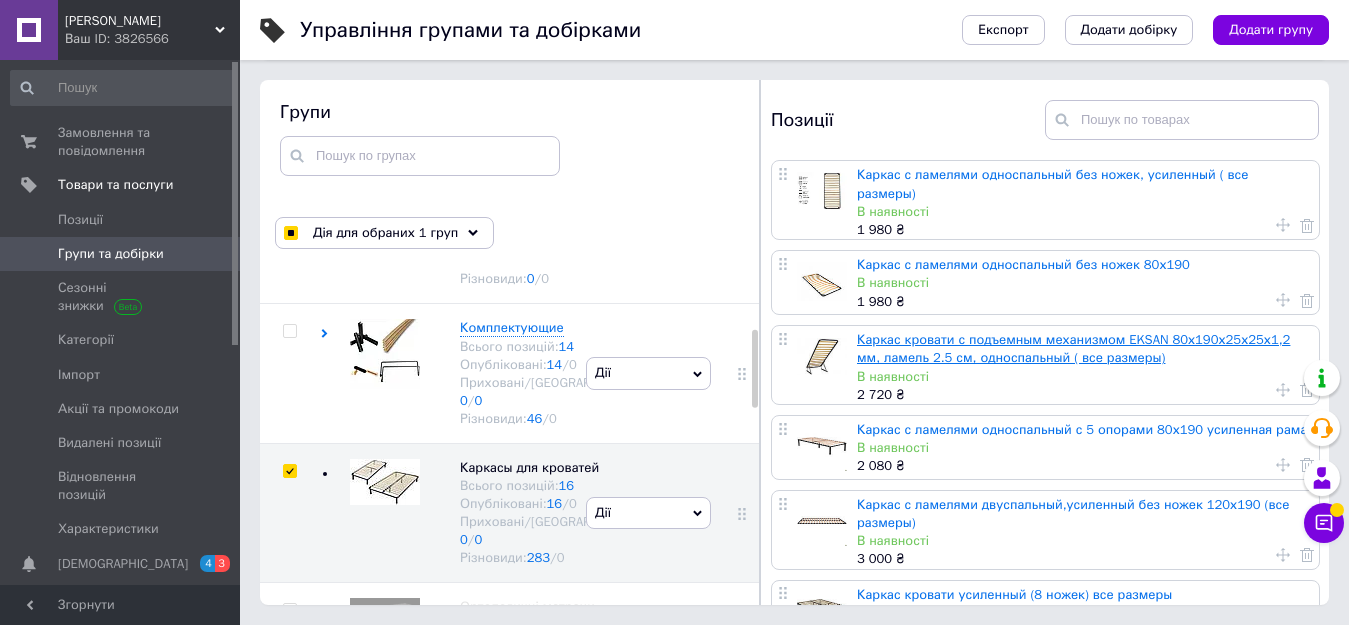 click on "Каркас кровати с подъемным механизмом EKSAN 80х190х25х25х1,2 мм, ламель 2.5 см, односпальный ( все размеры)" at bounding box center (1073, 348) 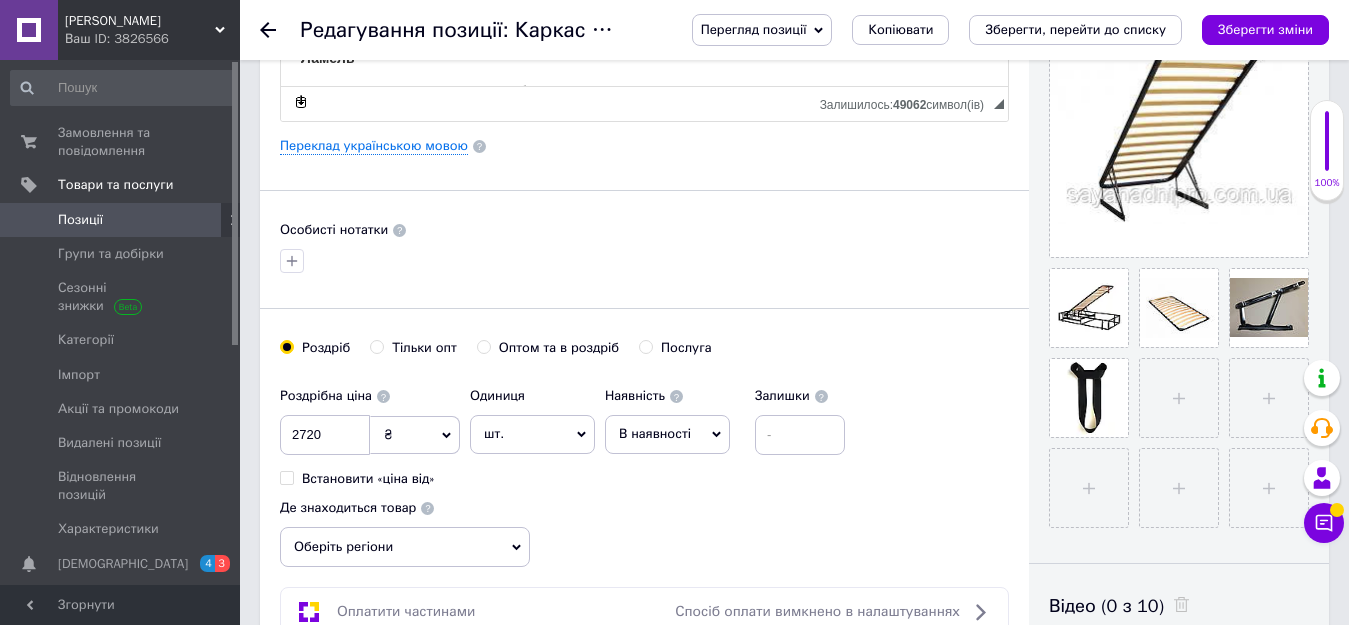 scroll, scrollTop: 500, scrollLeft: 0, axis: vertical 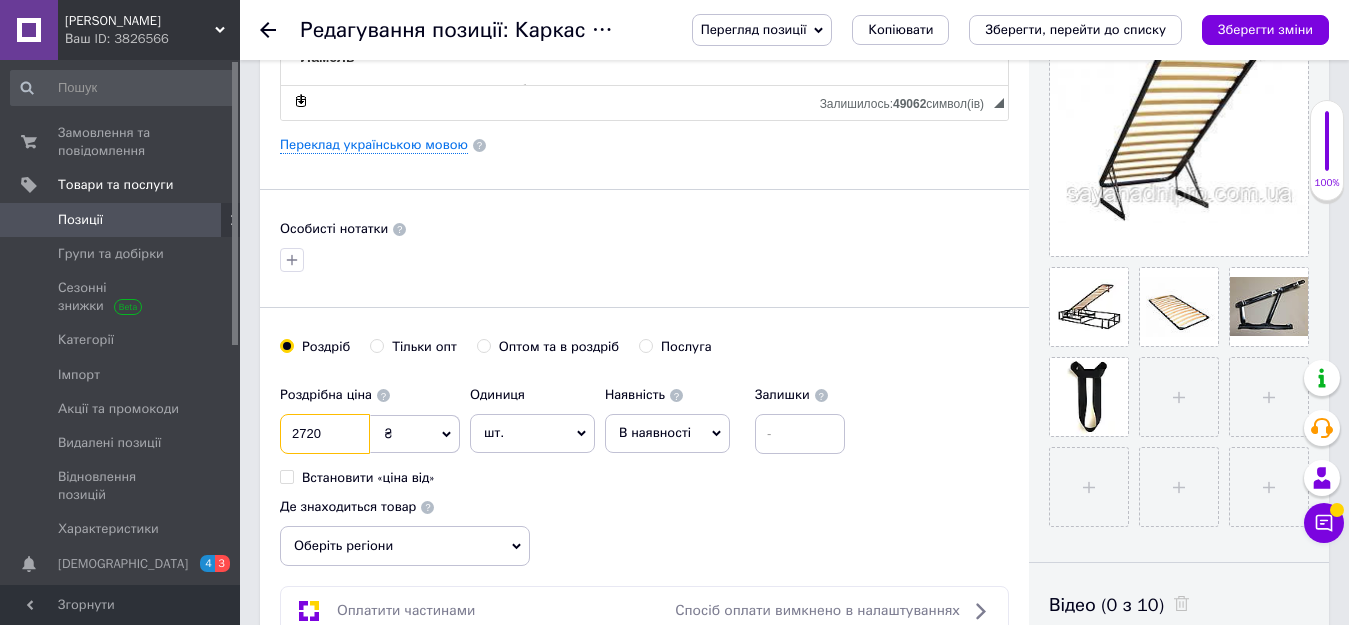 drag, startPoint x: 347, startPoint y: 428, endPoint x: 298, endPoint y: 426, distance: 49.0408 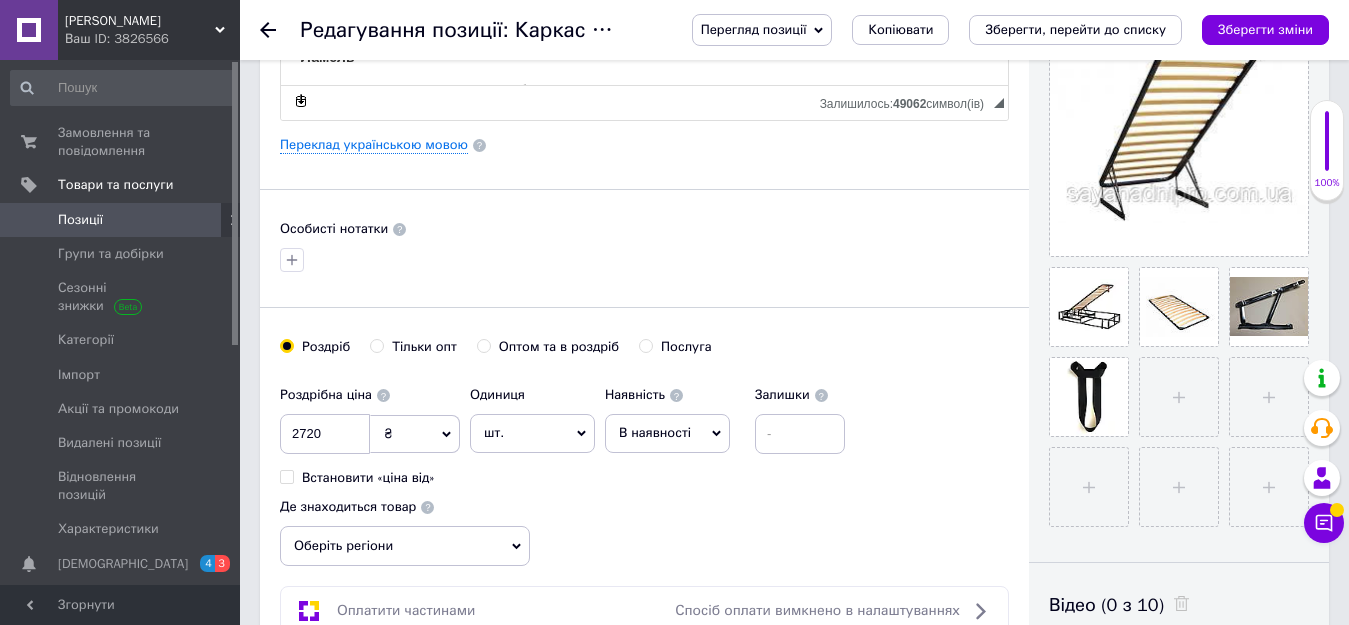 click on "Основна інформація Назва позиції (Російська) ✱ Каркас кровати с подъемным механизмом EKSAN 80х190х25х25х1,2 мм, ламель 2.5 см, односпальный ( все размеры) Код/Артикул Опис (Російська) ✱ ​ Данная продукция изготавливается из квадратной металлической профильной трубы размером 25*25 мм. Толщина металла 1,2 мм, что даёт вам уверенность в надёжности и долгосрочном использовании  данного товара .
Порошковая Краска
[GEOGRAPHIC_DATA]
Каркас кровати
Данное изделие может быть использовано как самостоятельное спальное место, а так же как основание для кровати под матрас." at bounding box center [794, 1572] 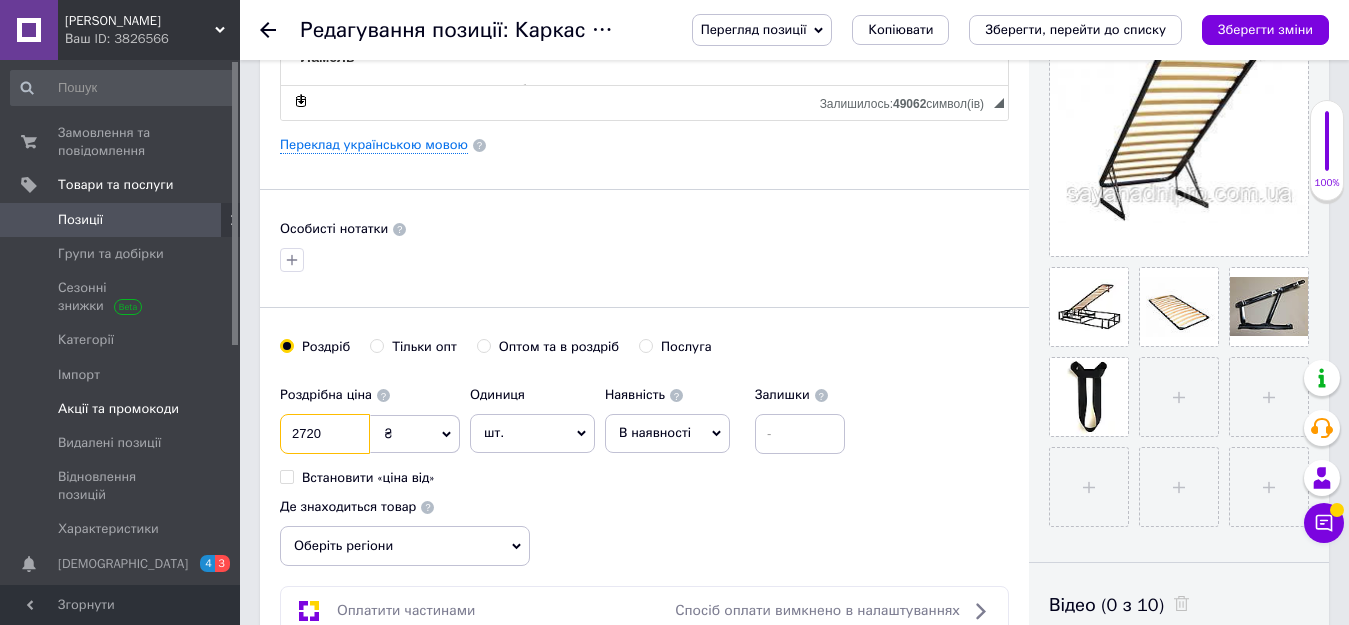 drag, startPoint x: 343, startPoint y: 433, endPoint x: 227, endPoint y: 423, distance: 116.43024 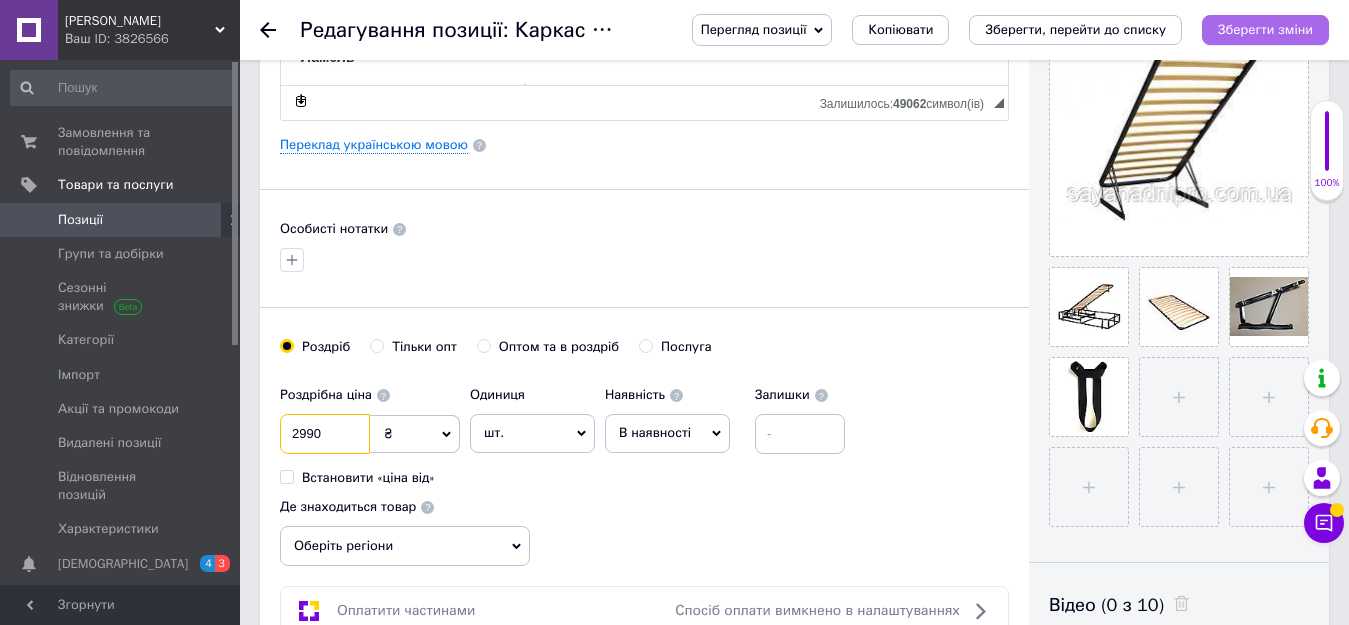 type on "2990" 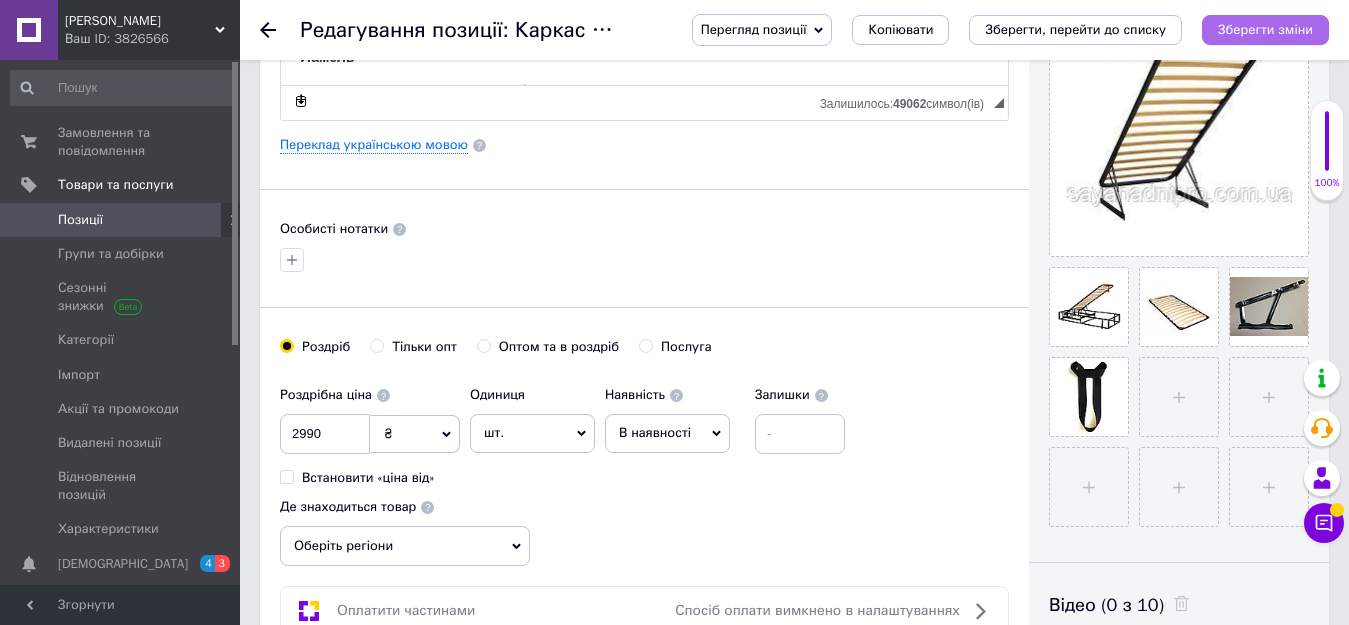 click on "Зберегти зміни" at bounding box center [1265, 29] 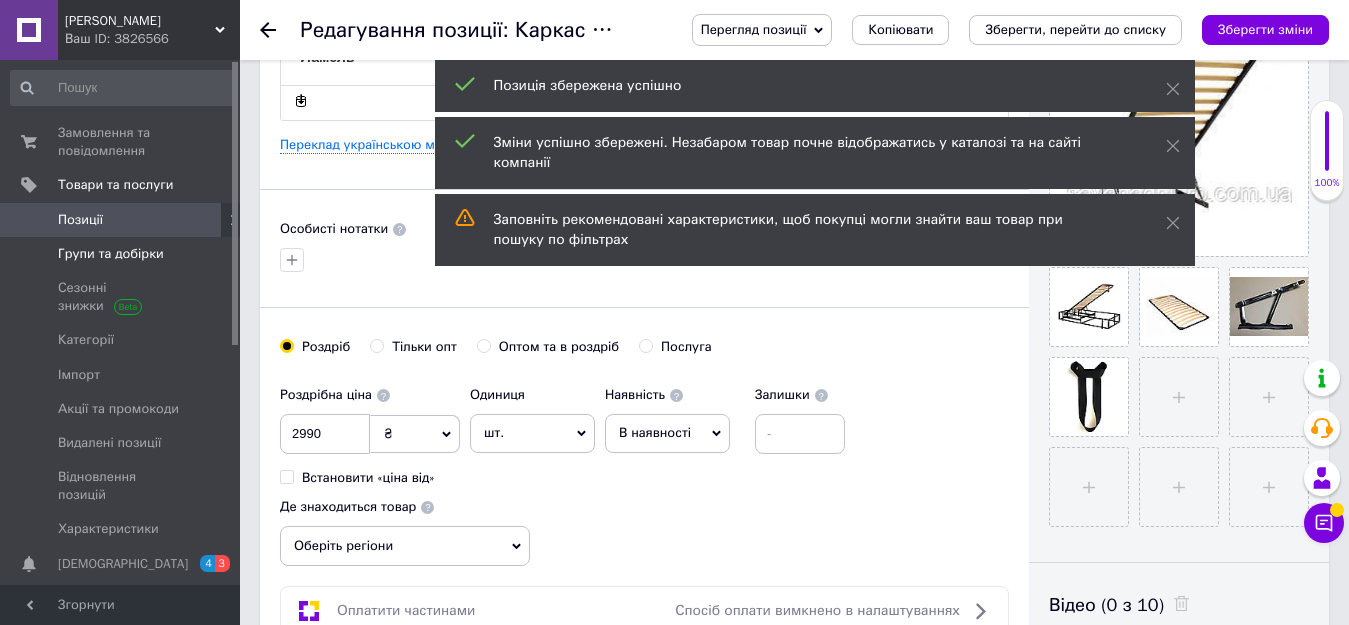 click on "Групи та добірки" at bounding box center (111, 254) 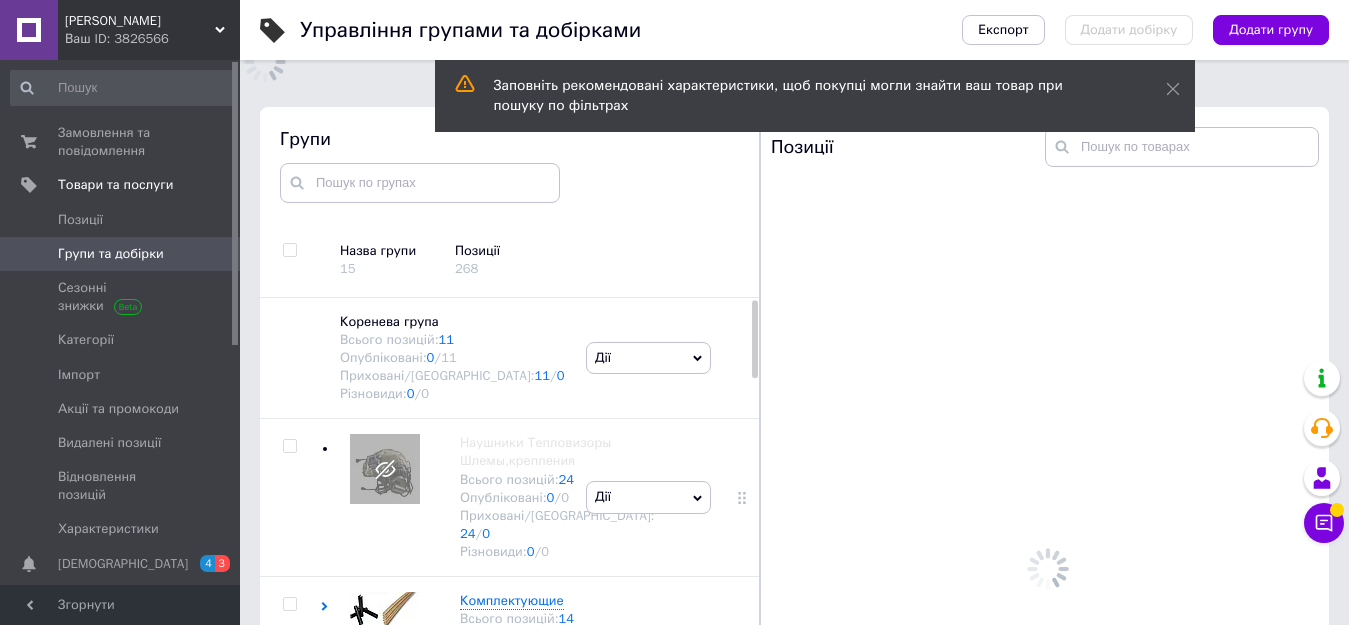 scroll, scrollTop: 113, scrollLeft: 0, axis: vertical 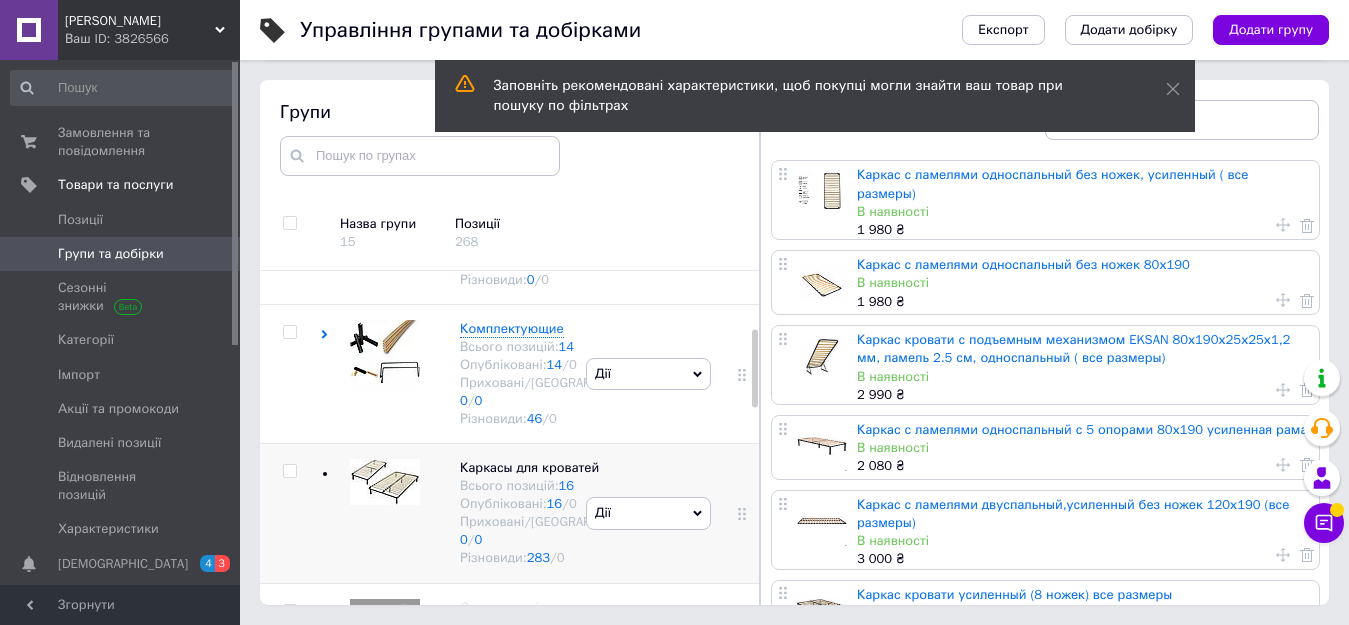 click at bounding box center (289, 471) 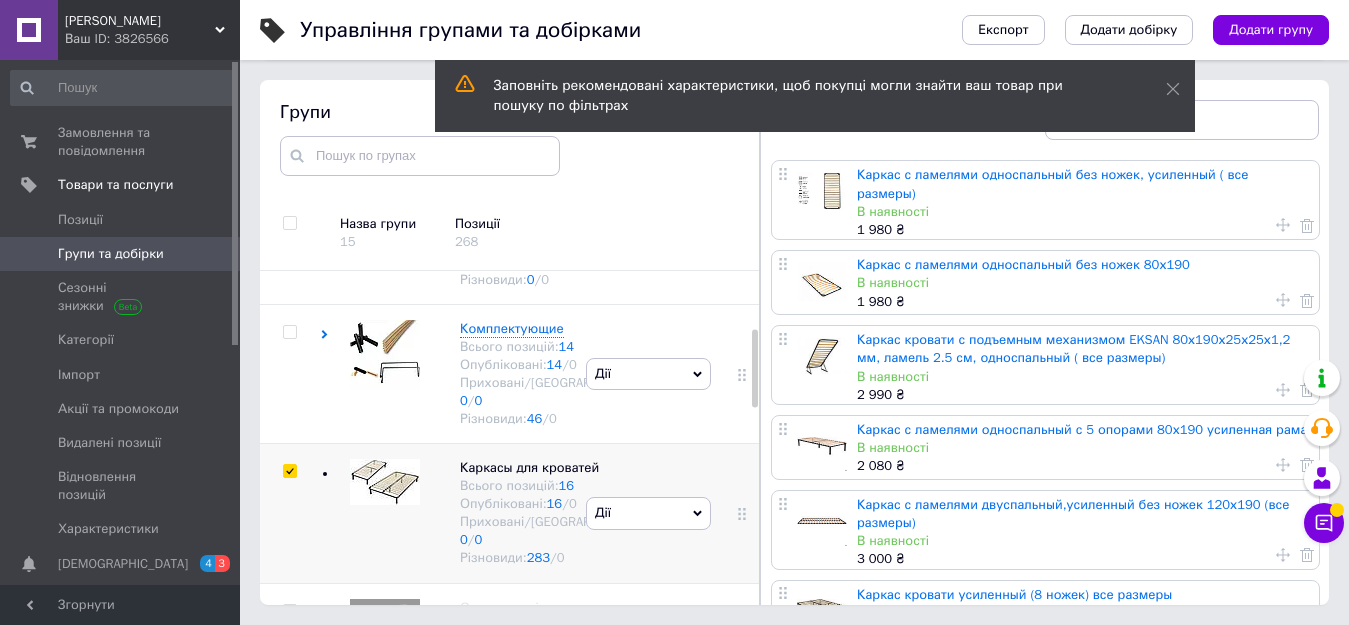 checkbox on "true" 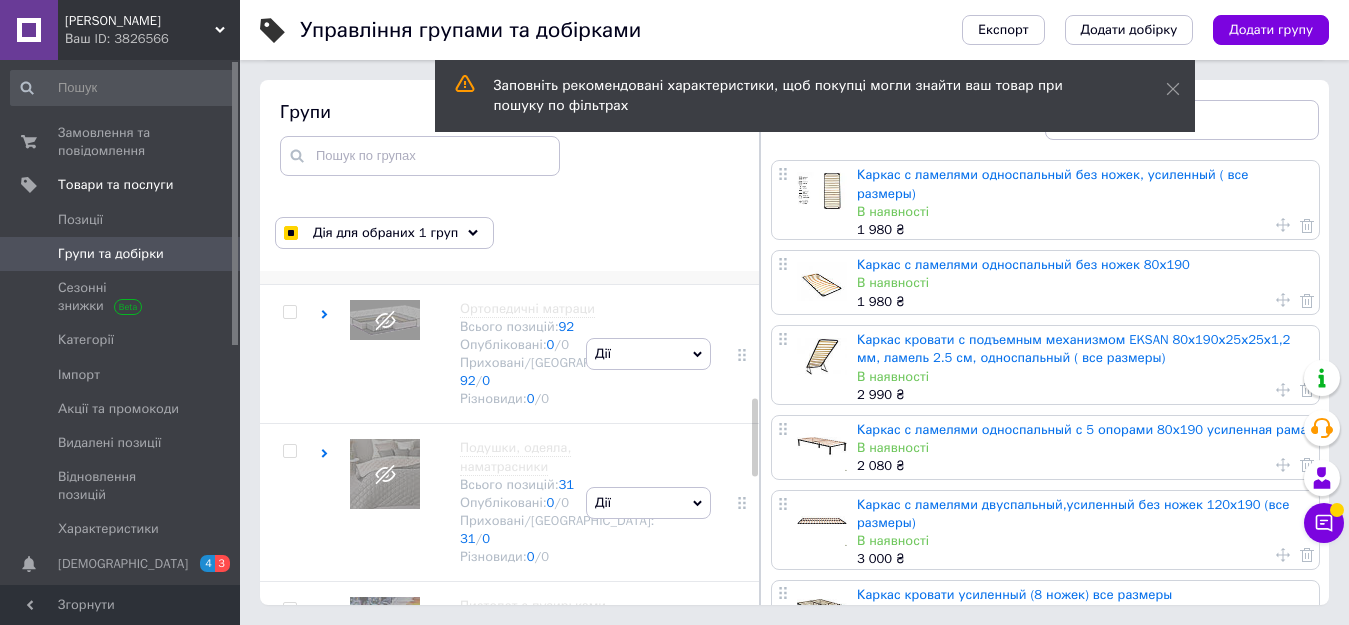scroll, scrollTop: 545, scrollLeft: 0, axis: vertical 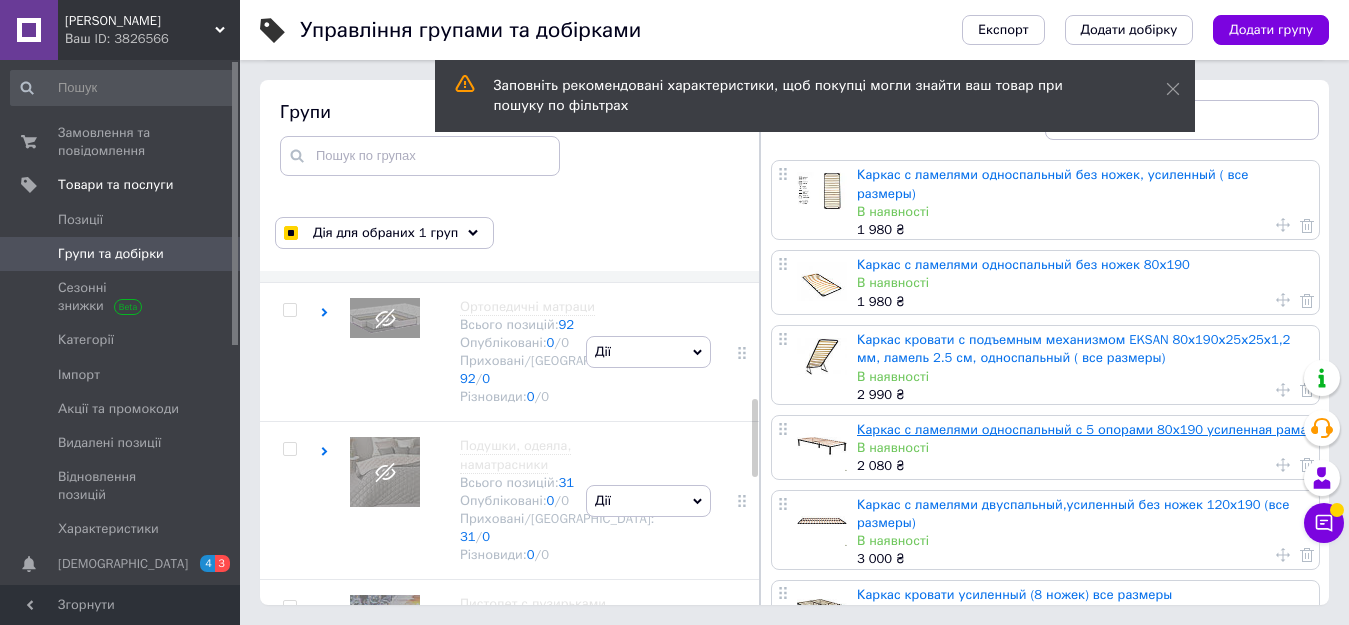 click on "Каркас с ламелями односпальный с 5 опорами 80х190 усиленная рама" at bounding box center (1082, 429) 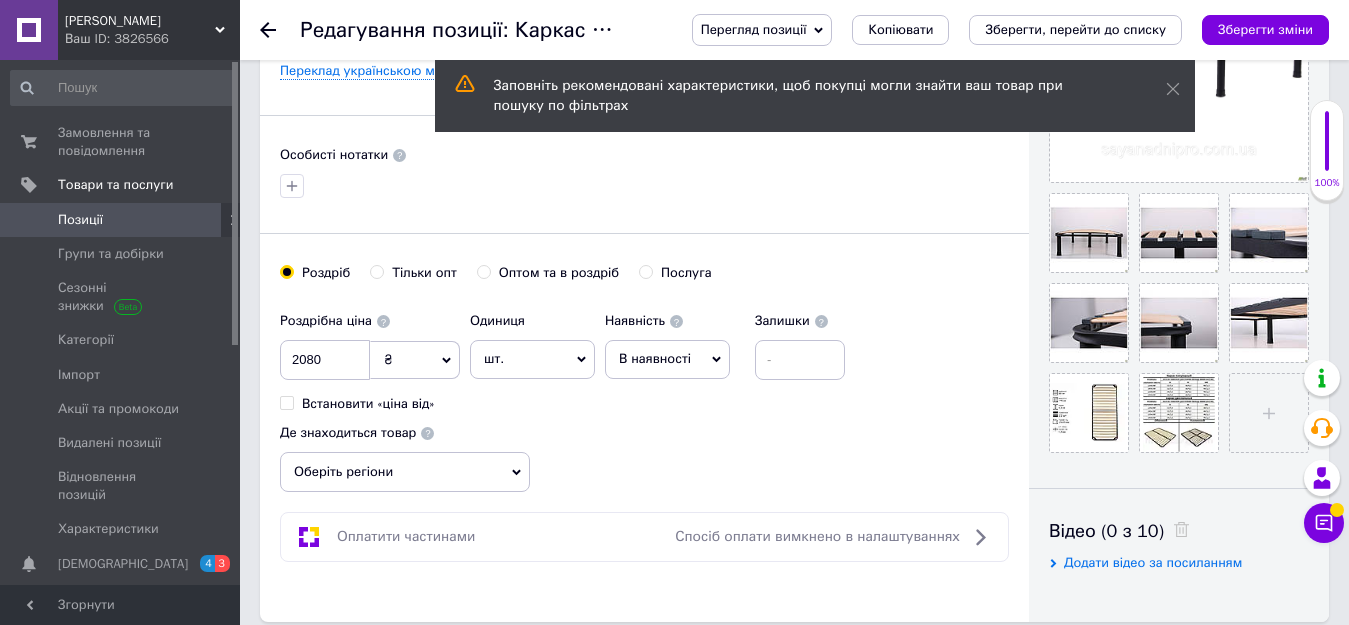 scroll, scrollTop: 600, scrollLeft: 0, axis: vertical 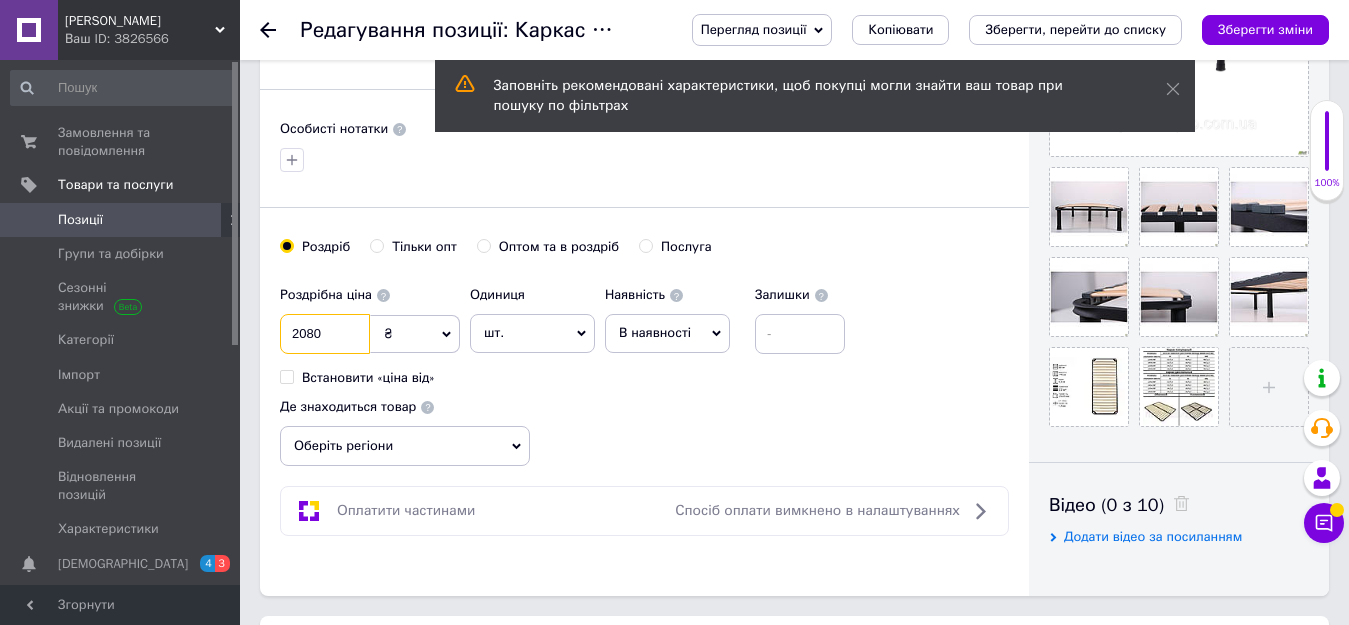 drag, startPoint x: 342, startPoint y: 326, endPoint x: 240, endPoint y: 323, distance: 102.044106 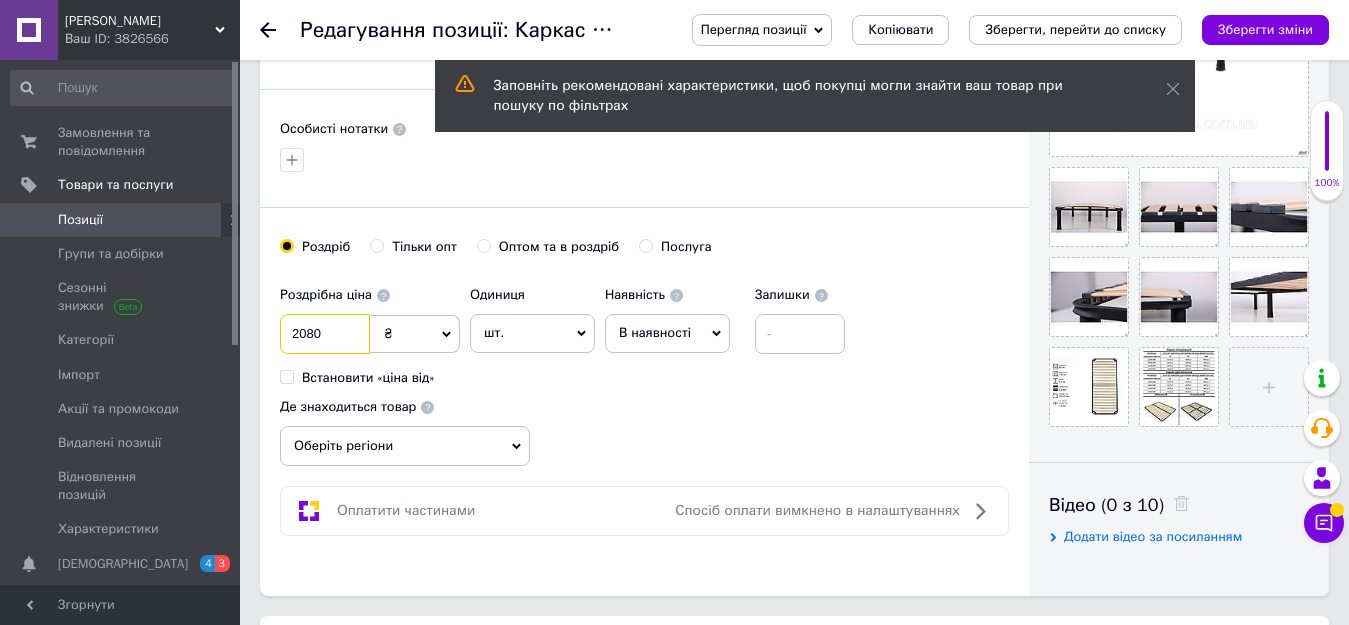 checkbox on "true" 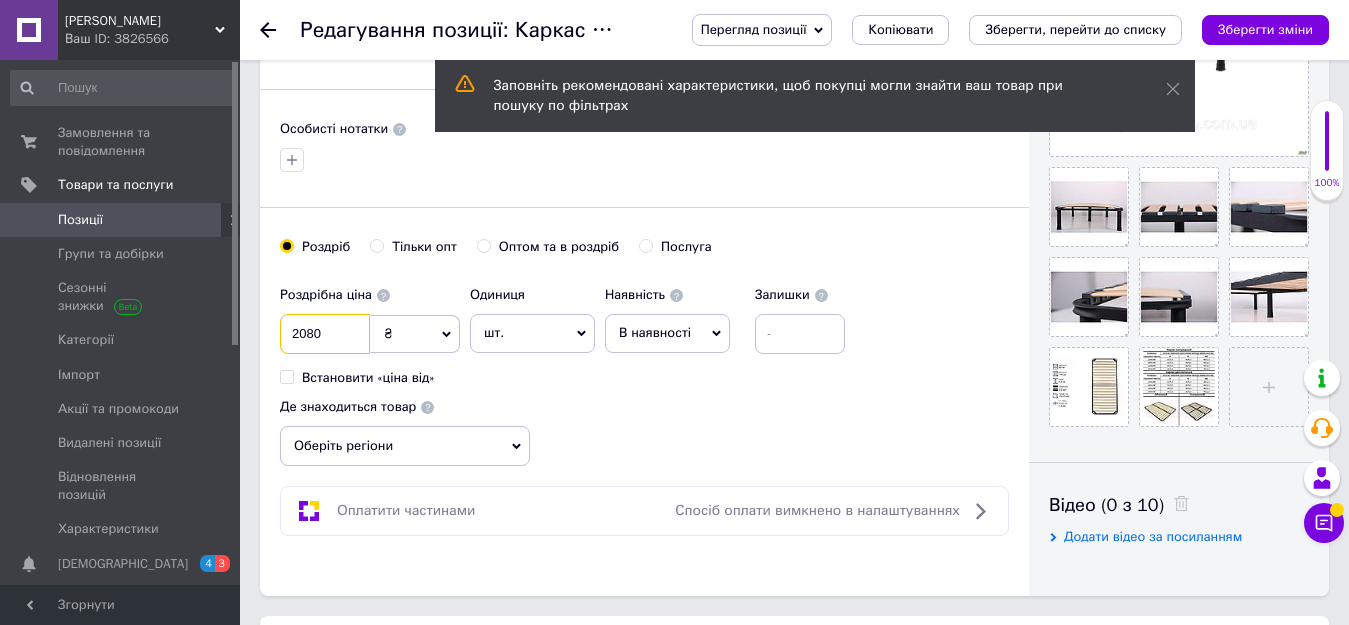 type on "2" 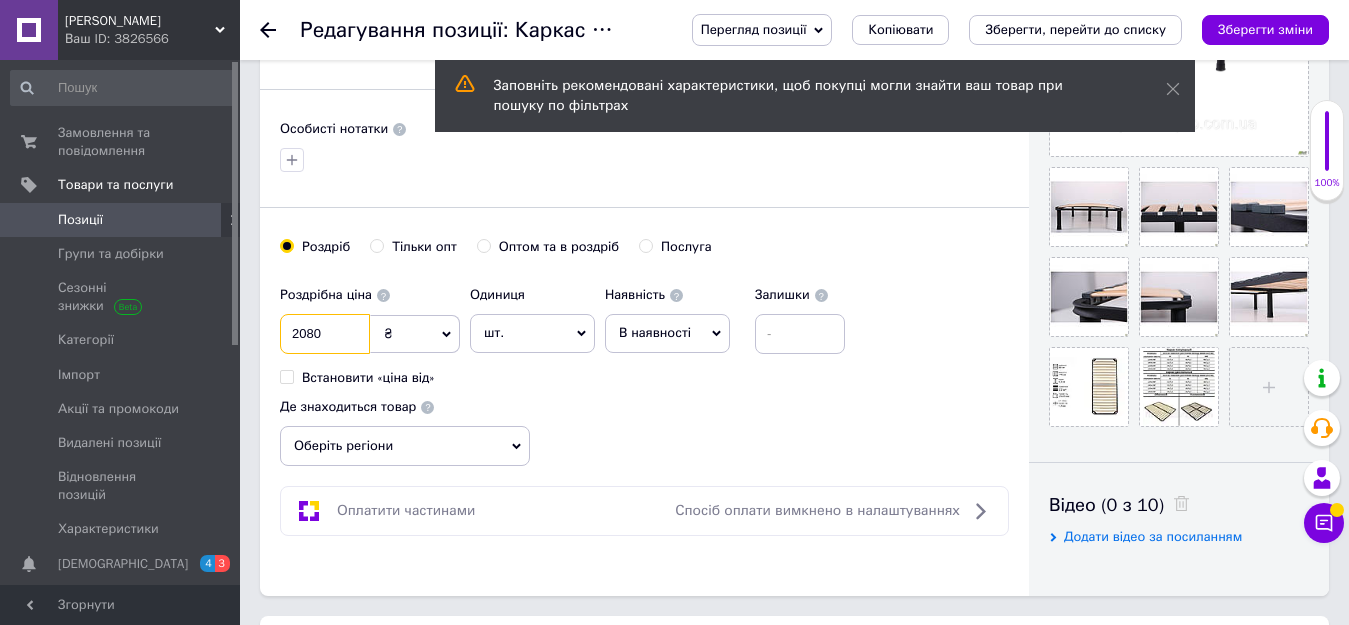 checkbox on "true" 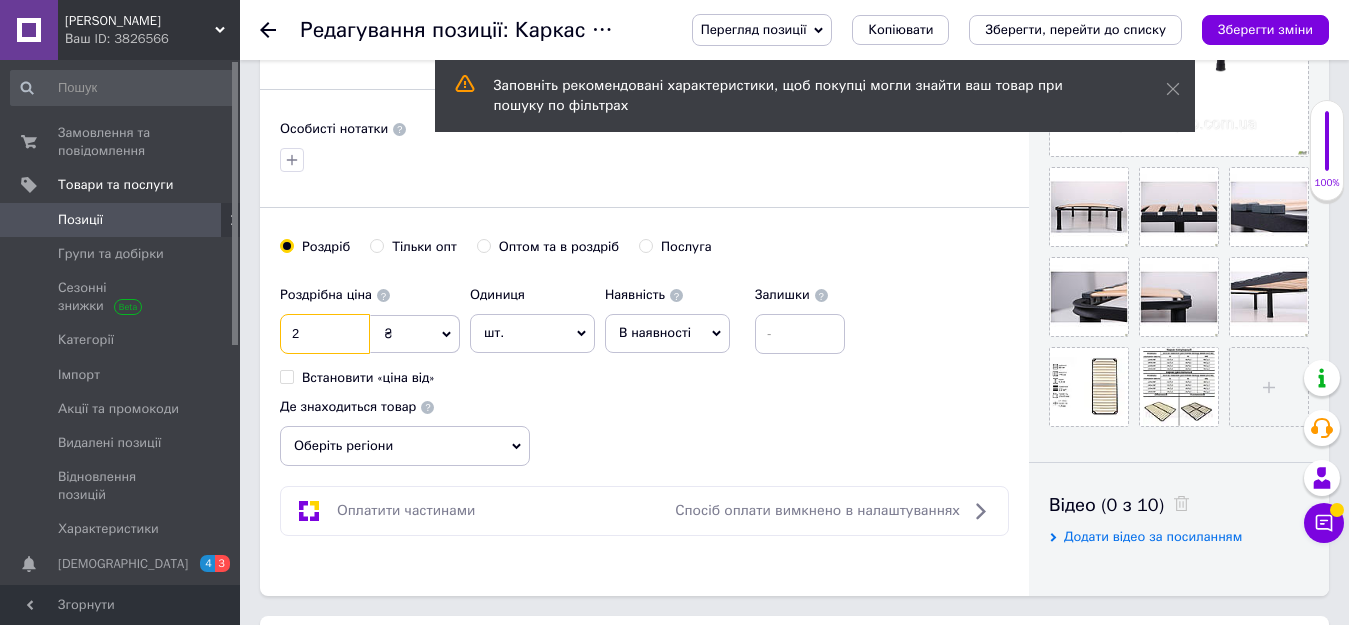type on "22" 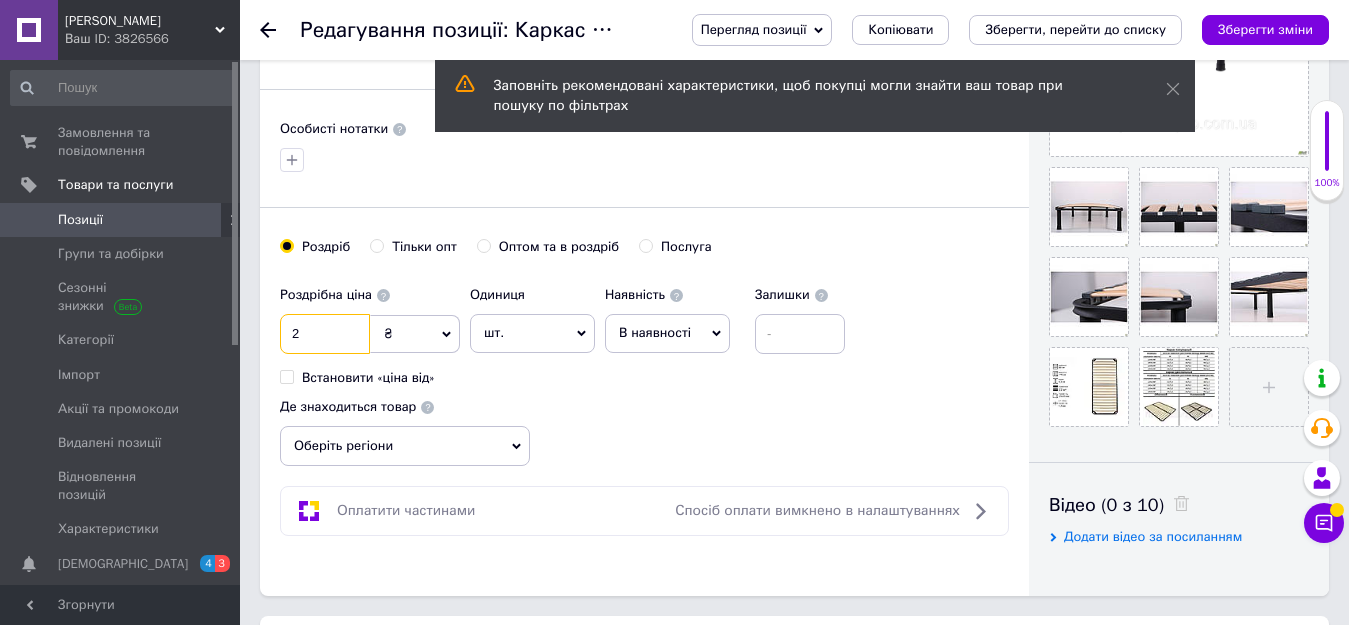 checkbox on "true" 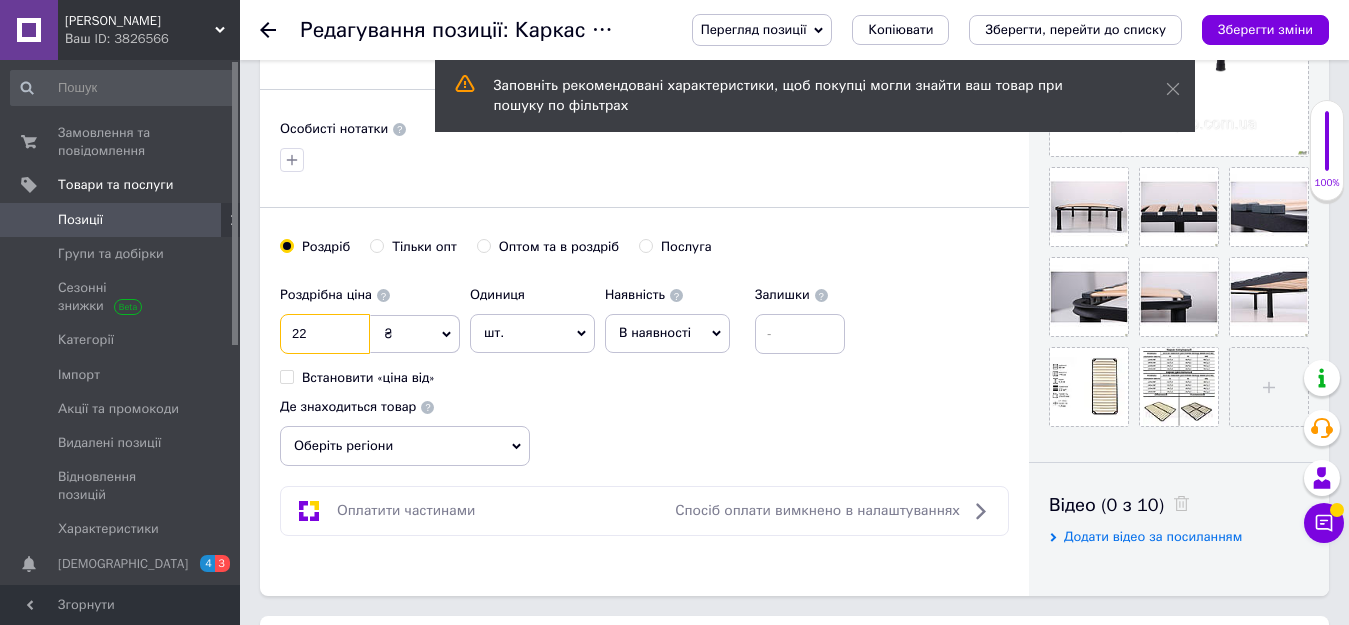 type on "228" 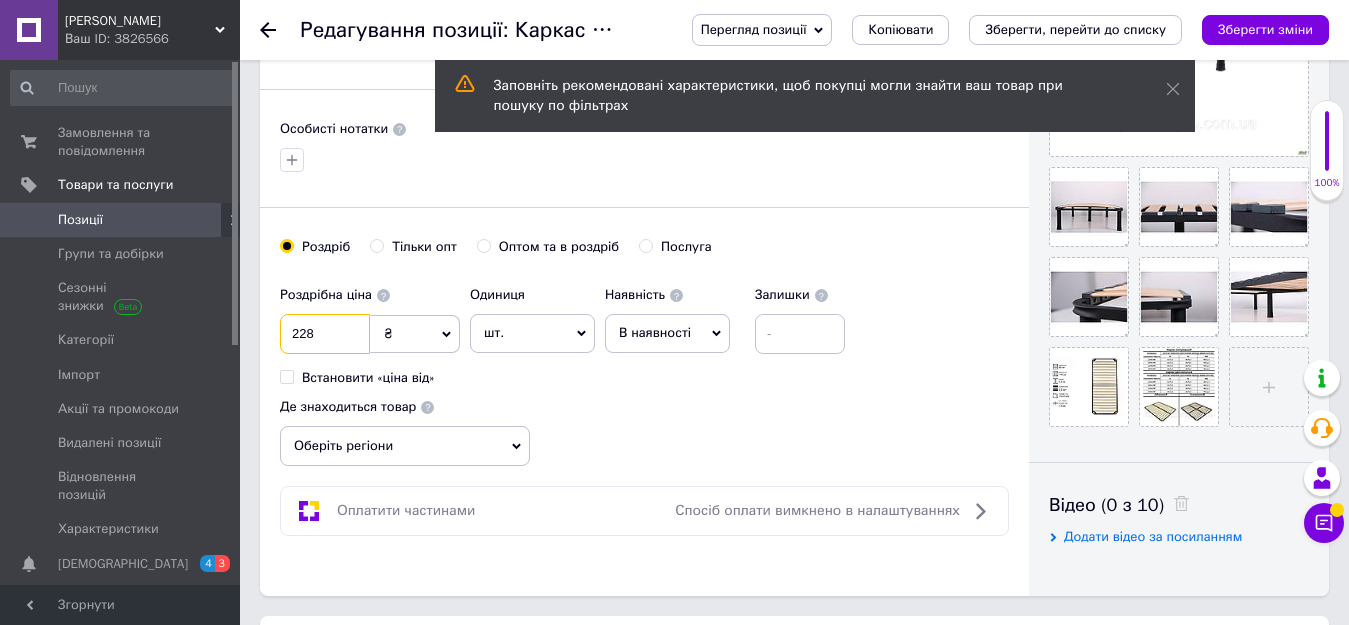 checkbox on "true" 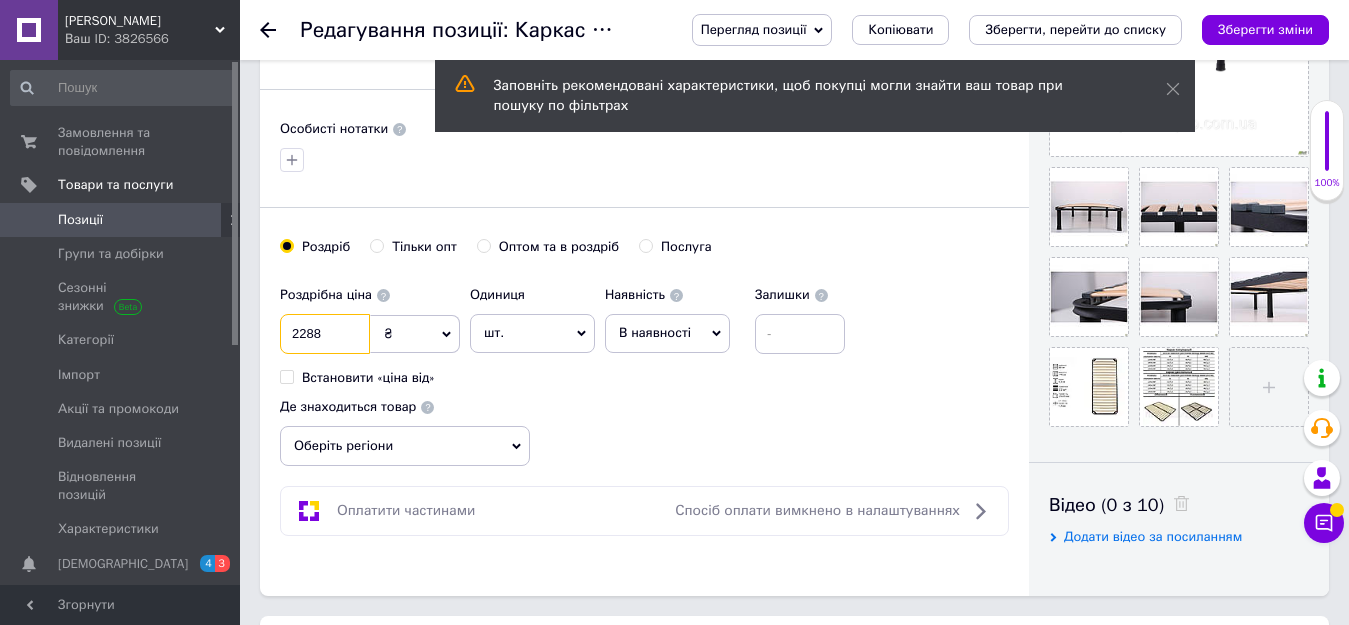 type on "228" 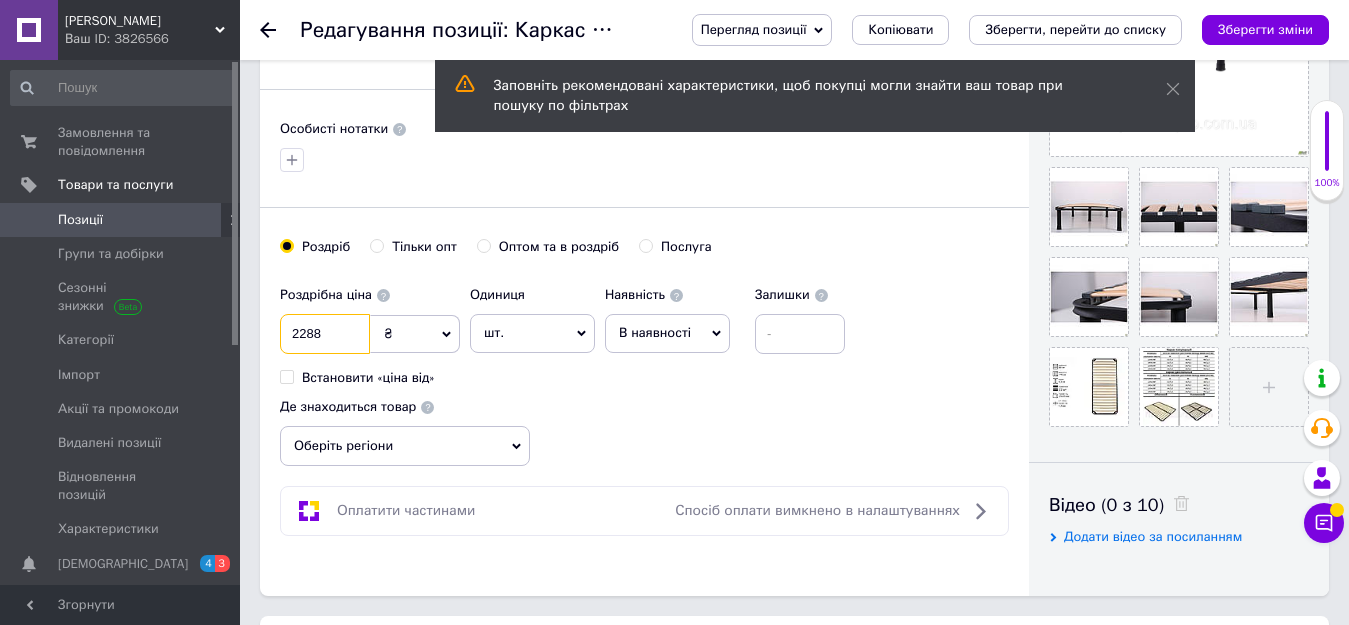 checkbox on "true" 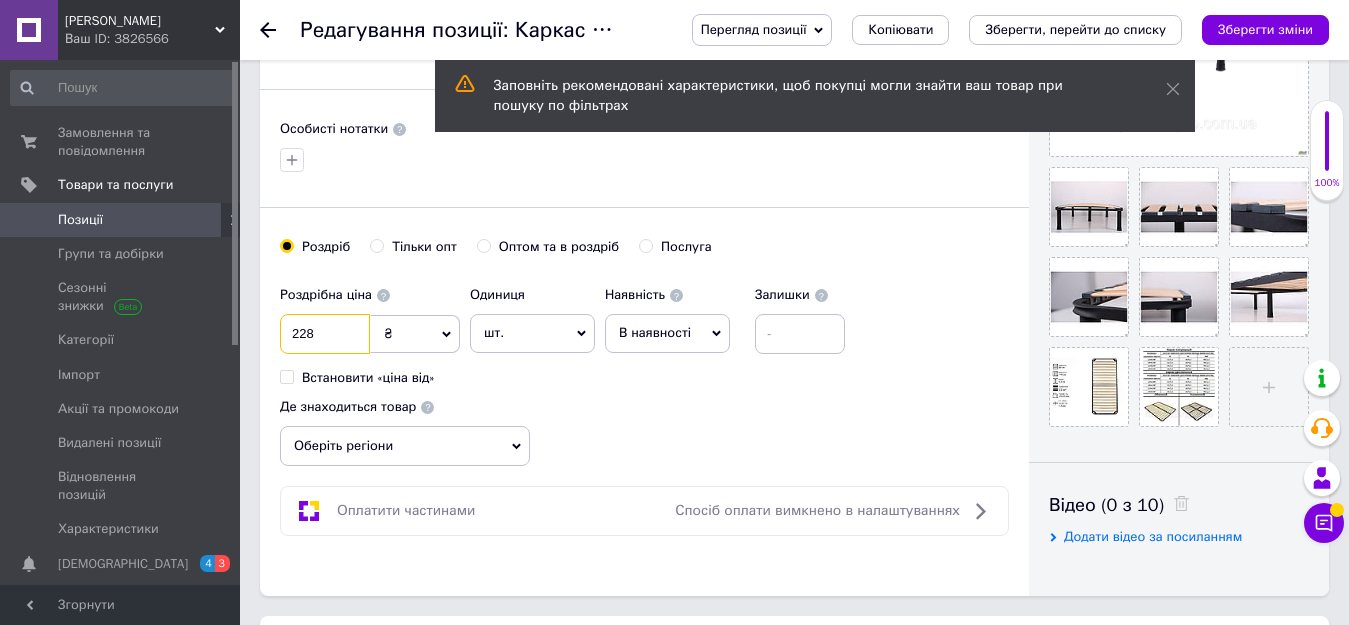 type on "2280" 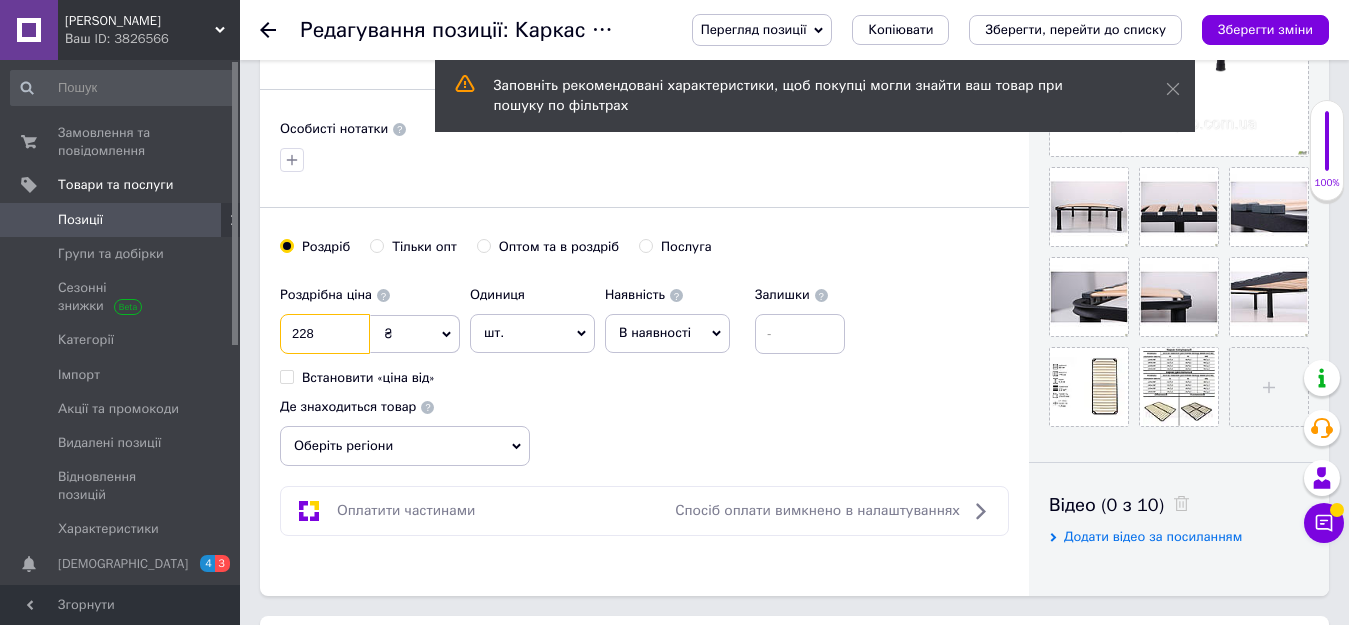 checkbox on "true" 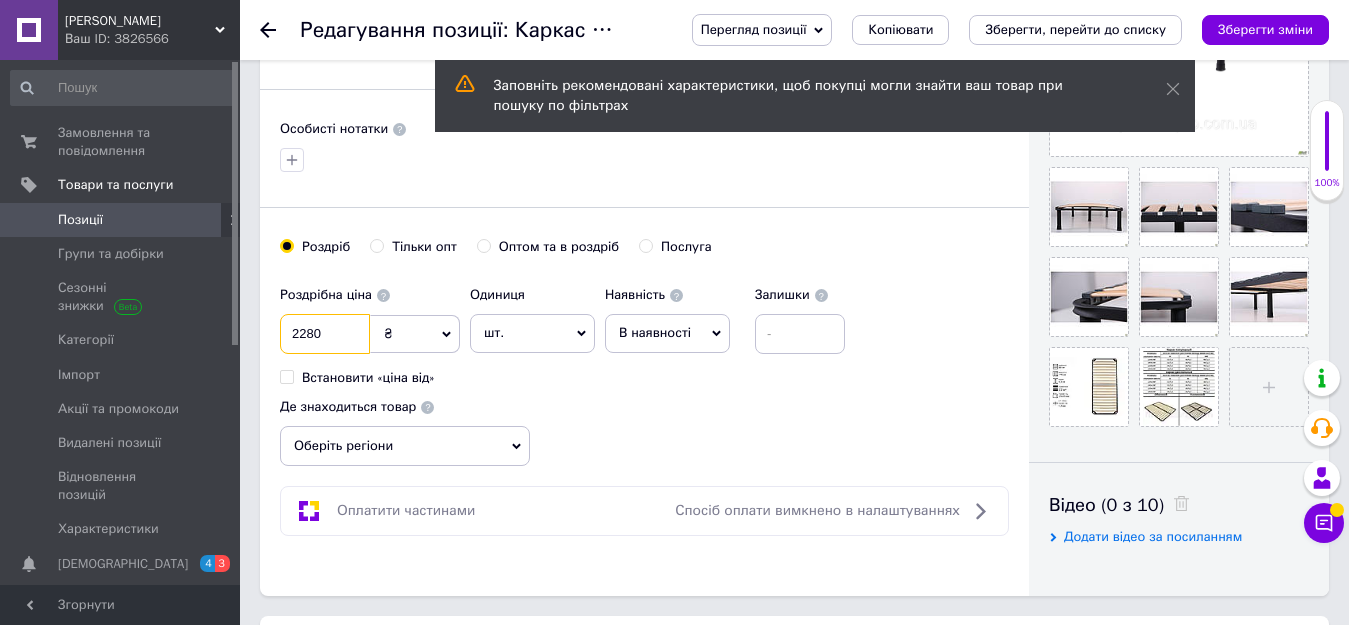 type on "2280" 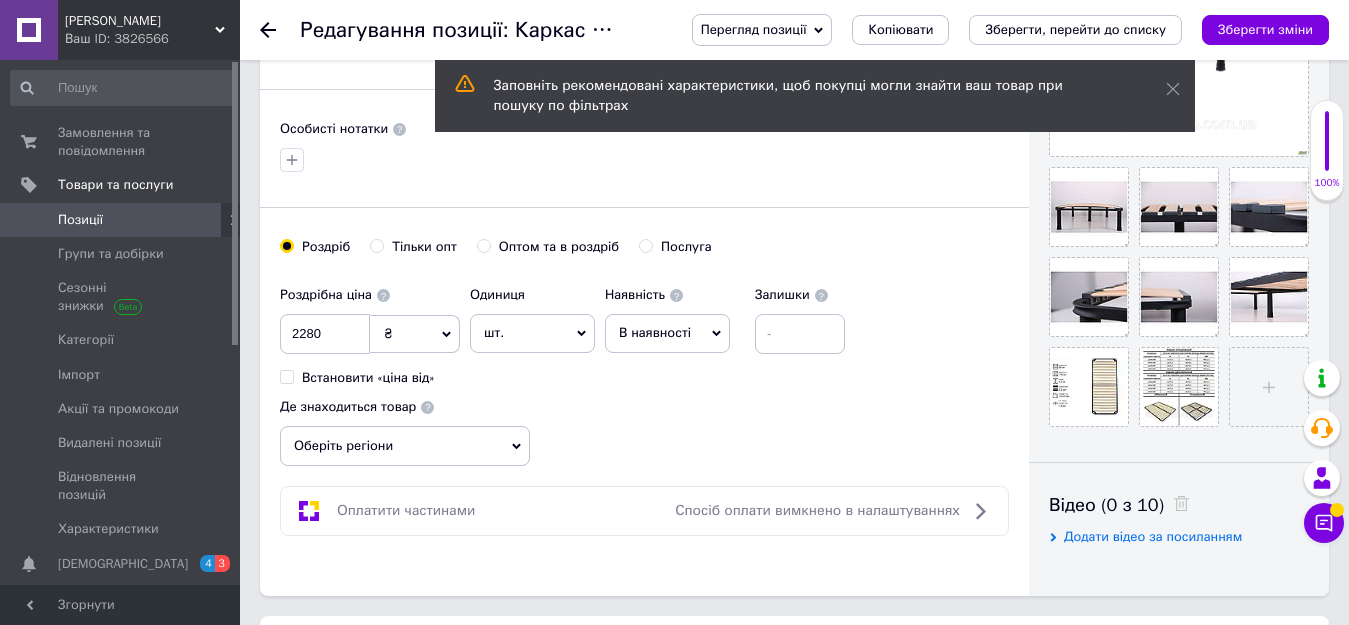 click on "Роздрібна ціна 2280 ₴ $ EUR CHF GBP ¥ PLN ₸ MDL HUF KGS CNY TRY KRW lei Встановити «ціна від» Одиниця шт. Популярне комплект упаковка кв.м пара м кг пог.м послуга т а автоцистерна ампула б балон банка блістер бобіна бочка бут бухта в ват виїзд відро г г га година гр/кв.м гігакалорія д дав два місяці день доба доза є єврокуб з зміна к кВт каністра карат кв.дм кв.м кв.см кв.фут квартал кг кг/кв.м км колесо комплект коробка куб.дм куб.м л л лист м м мВт мл мм моток місяць мішок н набір номер о об'єкт од. п палетомісце пара партія пач пог.м послуга посівна одиниця птахомісце півроку пігулка" at bounding box center (644, 371) 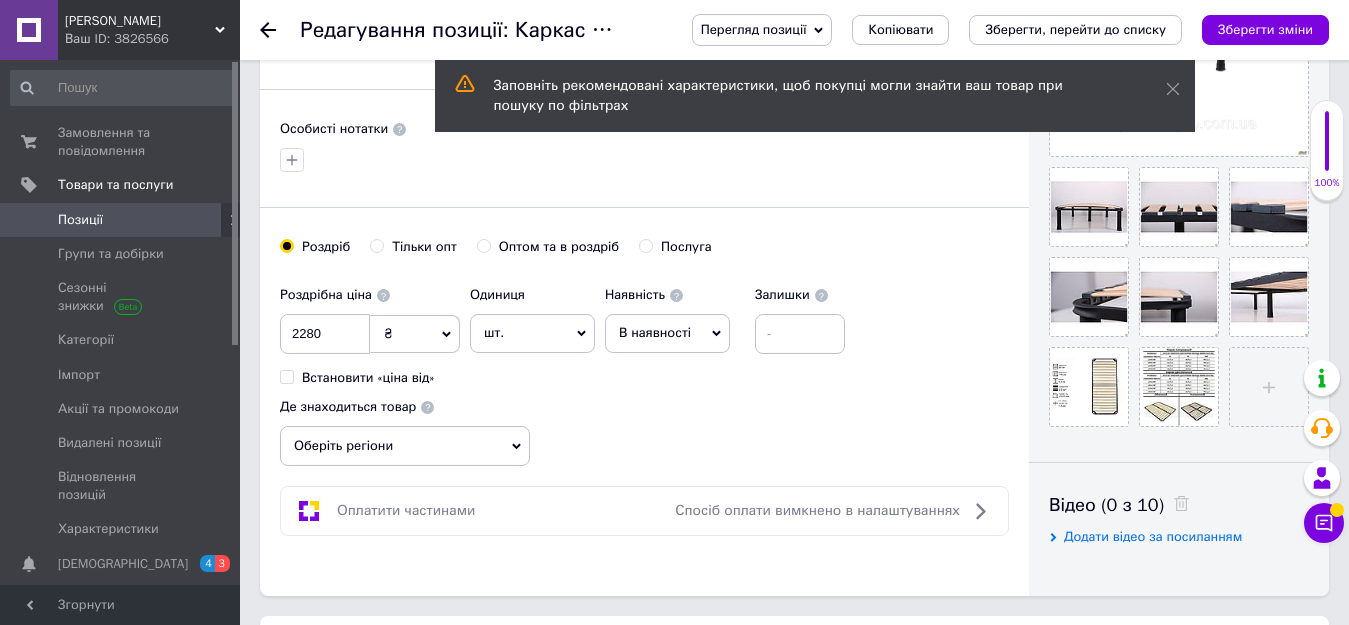 click on "Роздрібна ціна 2280 ₴ $ EUR CHF GBP ¥ PLN ₸ MDL HUF KGS CNY TRY KRW lei Встановити «ціна від» Одиниця шт. Популярне комплект упаковка кв.м пара м кг пог.м послуга т а автоцистерна ампула б балон банка блістер бобіна бочка бут бухта в ват виїзд відро г г га година гр/кв.м гігакалорія д дав два місяці день доба доза є єврокуб з зміна к кВт каністра карат кв.дм кв.м кв.см кв.фут квартал кг кг/кв.м км колесо комплект коробка куб.дм куб.м л л лист м м мВт мл мм моток місяць мішок н набір номер о об'єкт од. п палетомісце пара партія пач пог.м послуга посівна одиниця птахомісце півроку пігулка" at bounding box center [644, 371] 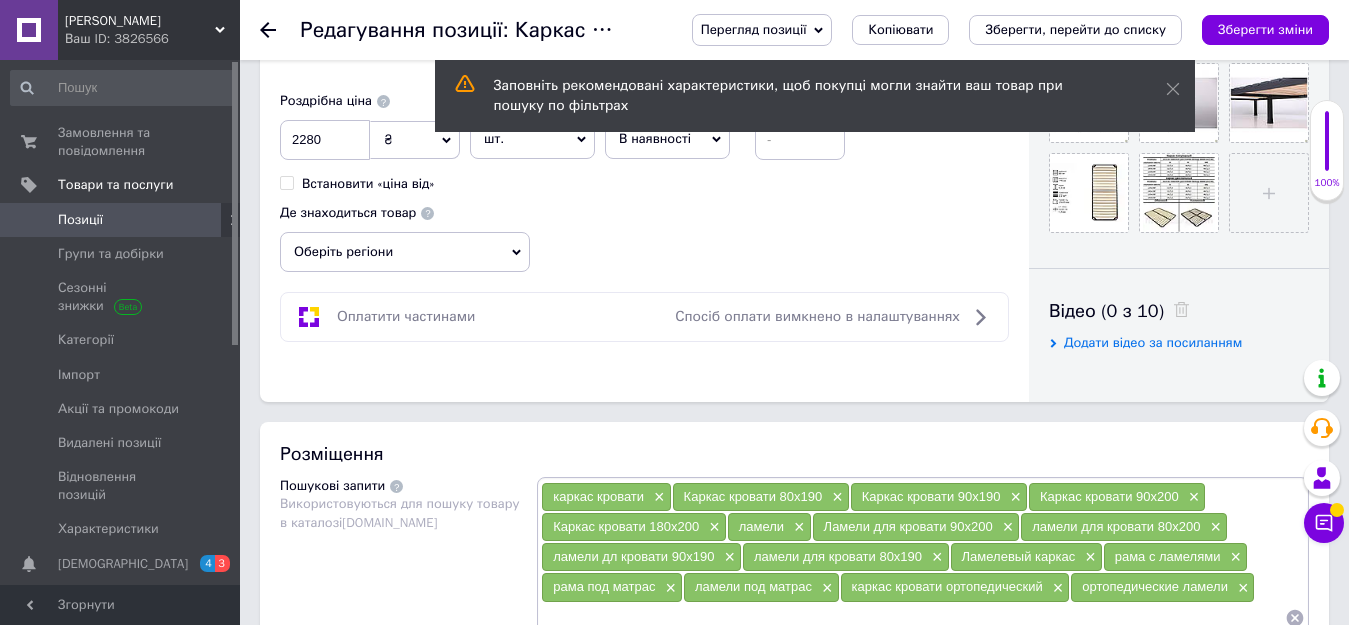 scroll, scrollTop: 800, scrollLeft: 0, axis: vertical 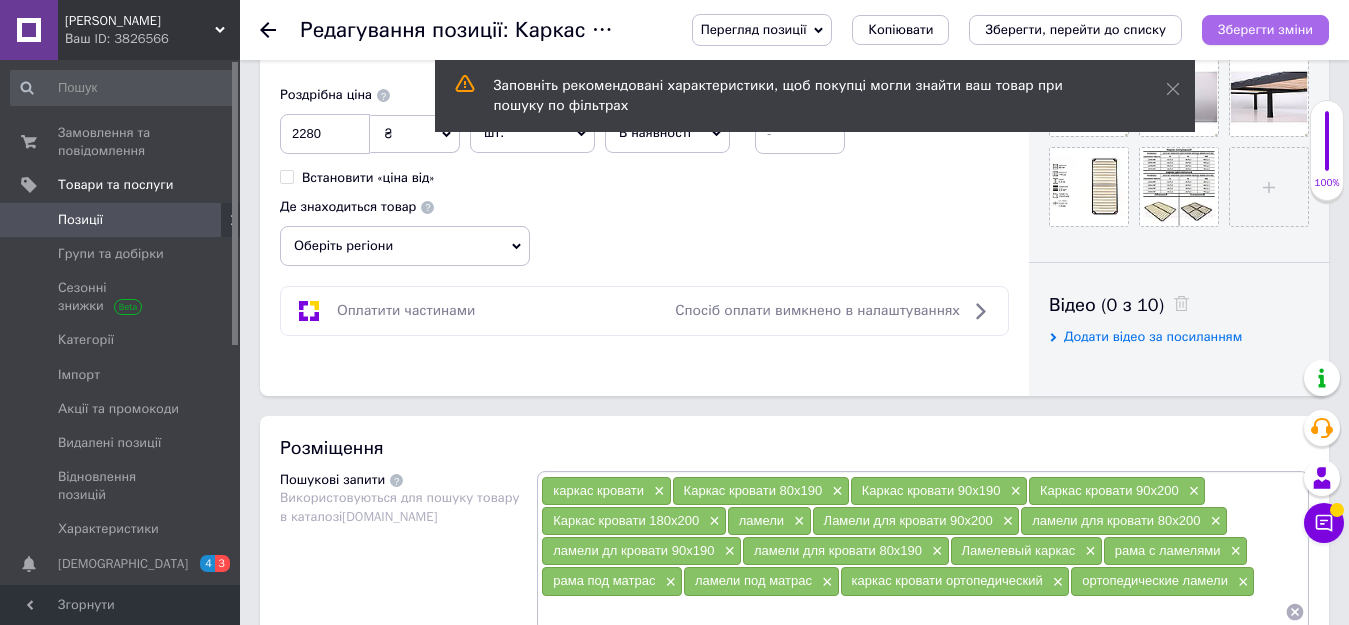 click on "Зберегти зміни" at bounding box center (1265, 29) 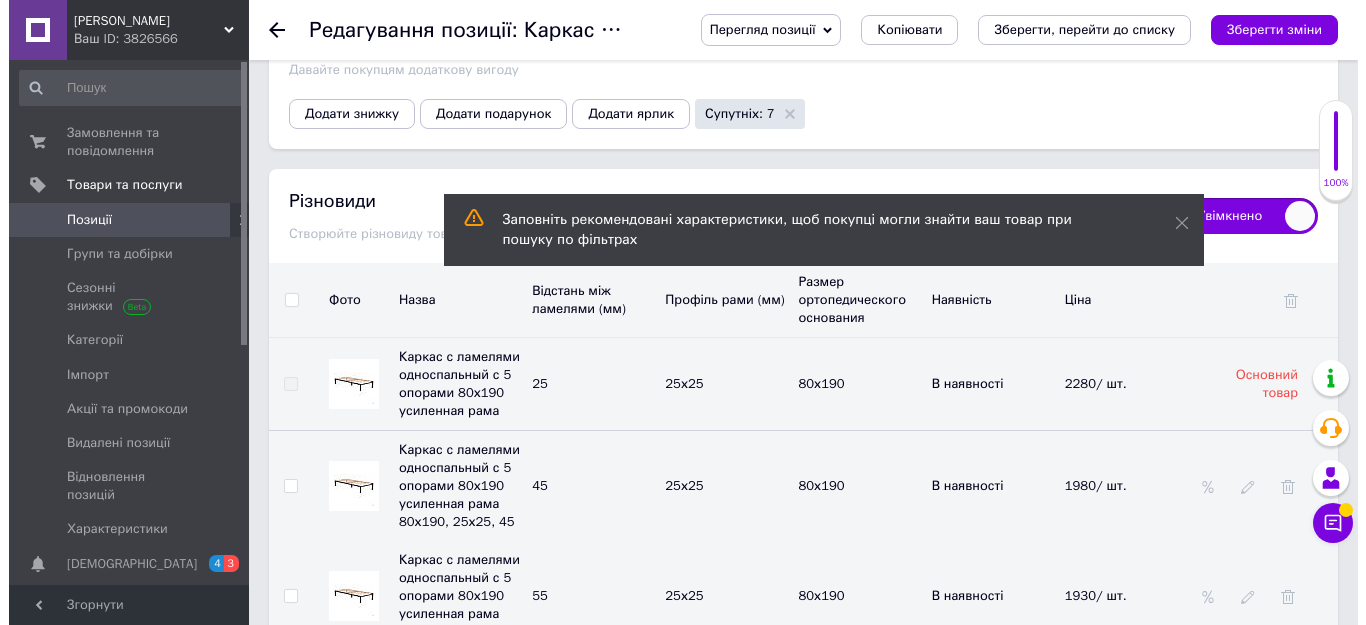 scroll, scrollTop: 2800, scrollLeft: 0, axis: vertical 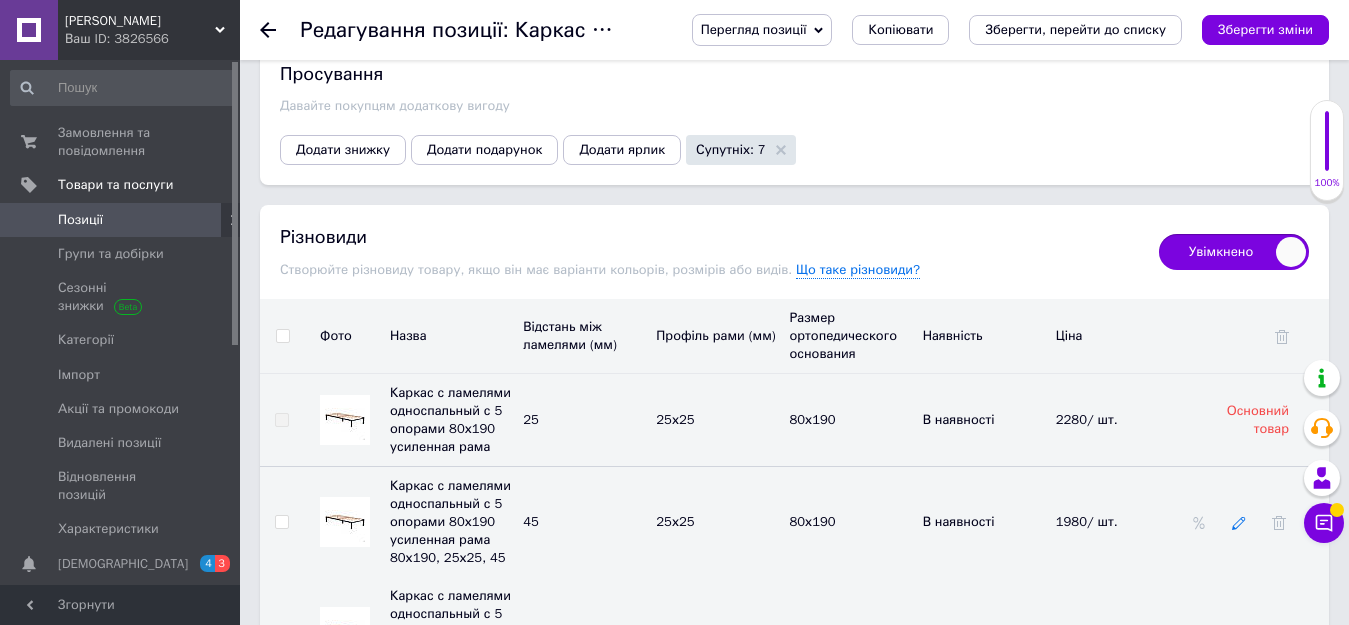 click 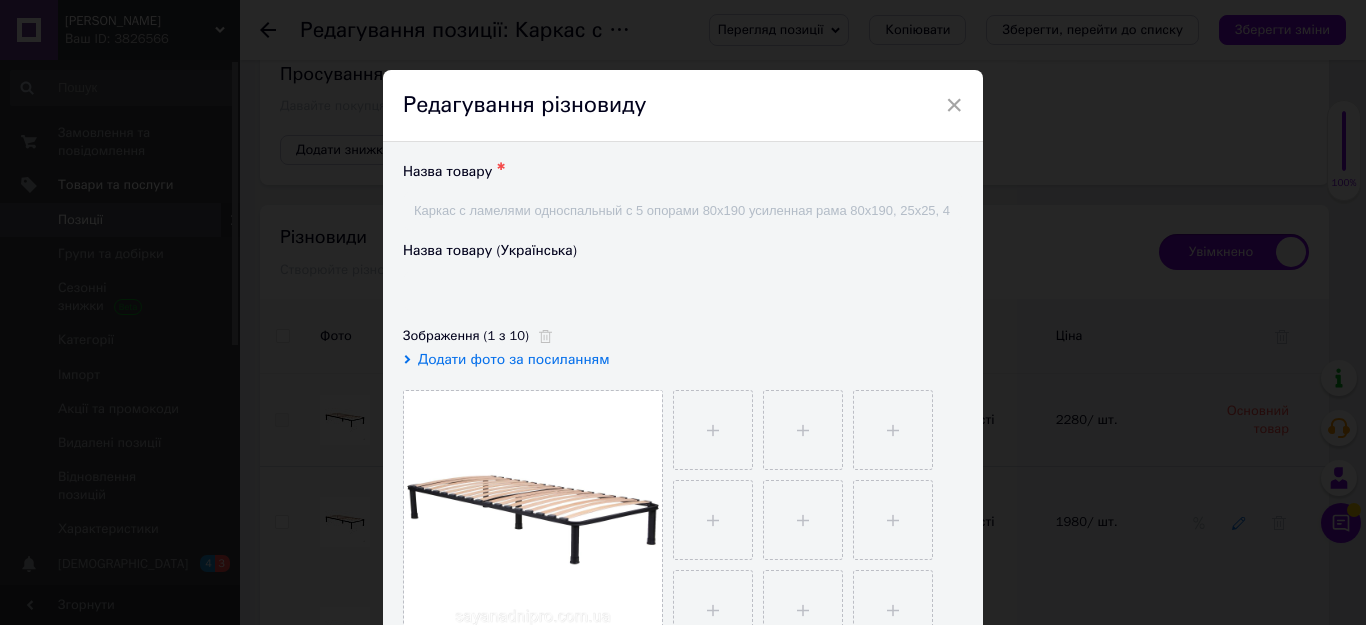 checkbox on "true" 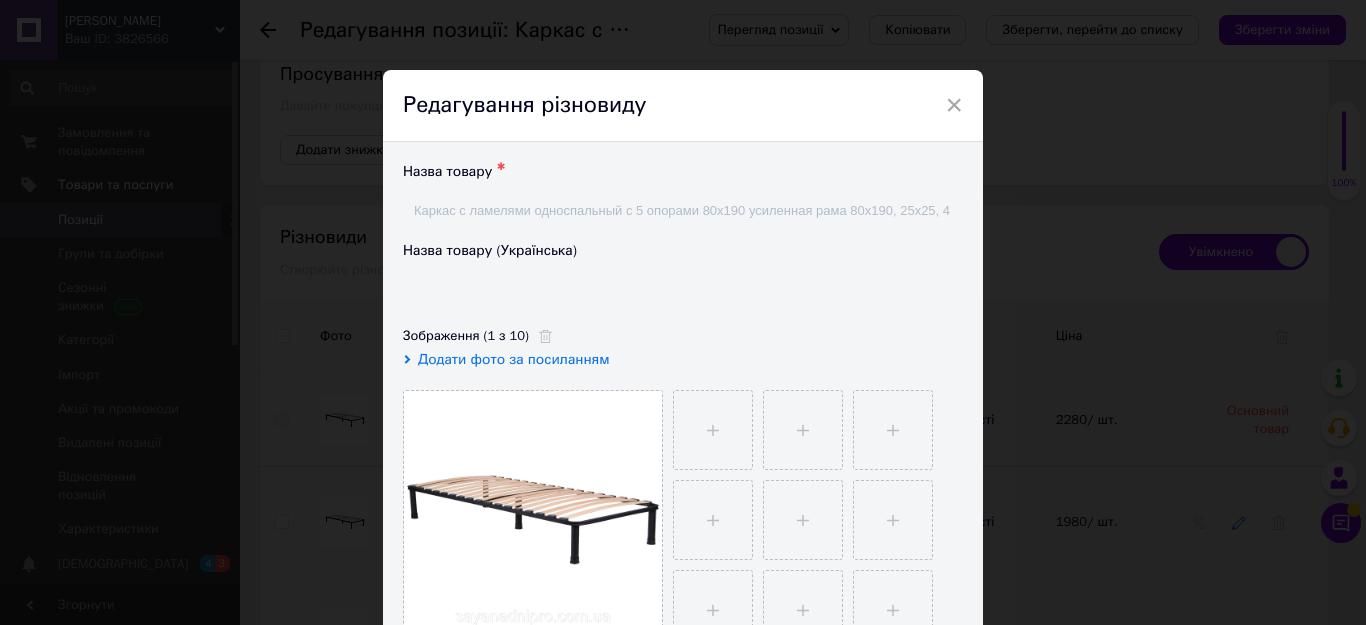 type on "Каркас з ламелями односпальний з 5 опорами 80х190 посилена рама 80х190, 25х25, 45" 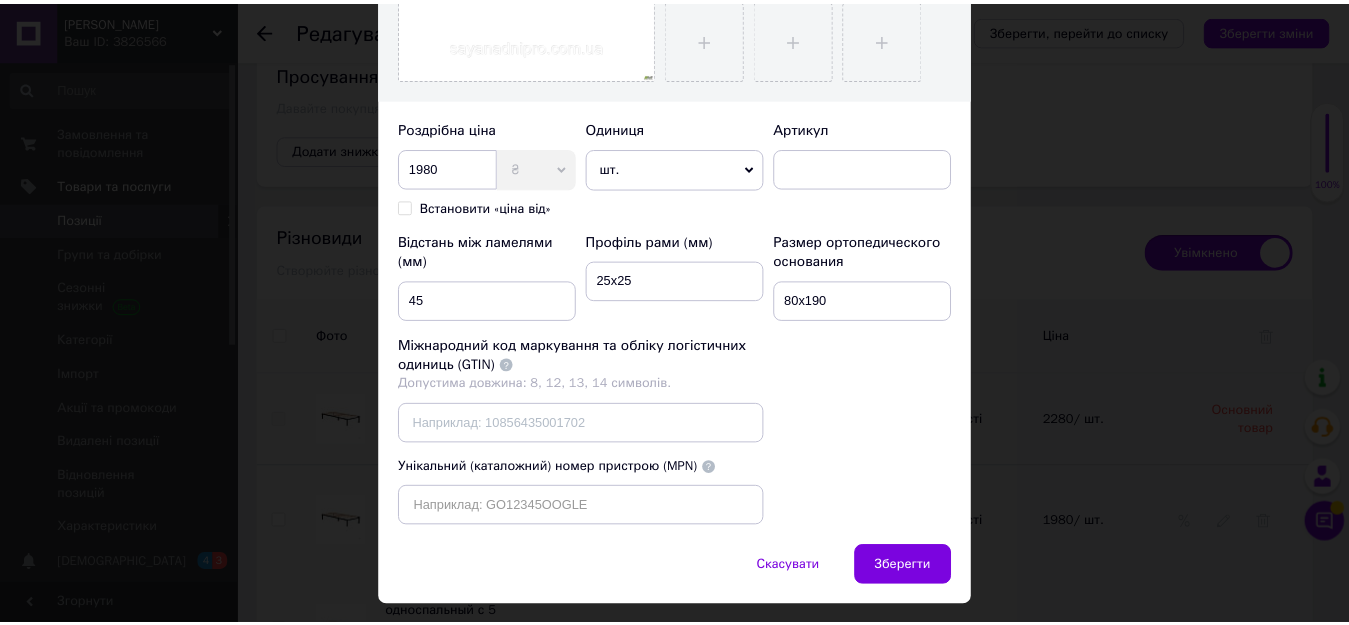 scroll, scrollTop: 600, scrollLeft: 0, axis: vertical 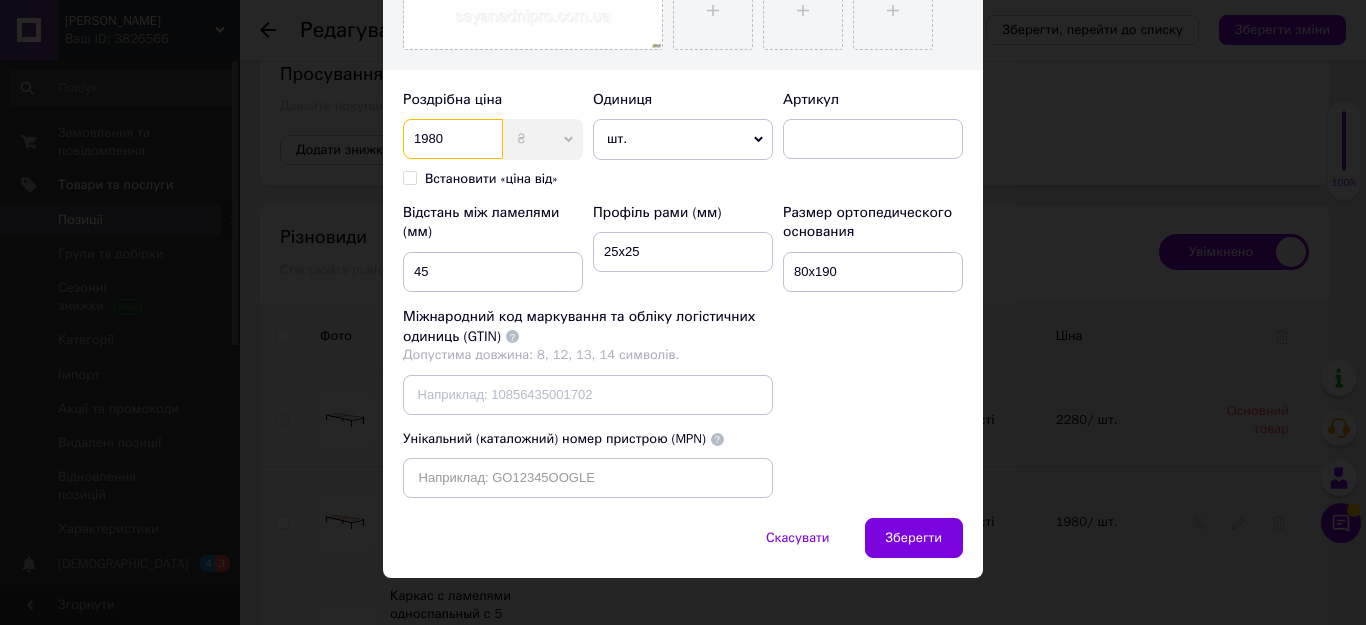 drag, startPoint x: 452, startPoint y: 140, endPoint x: 397, endPoint y: 140, distance: 55 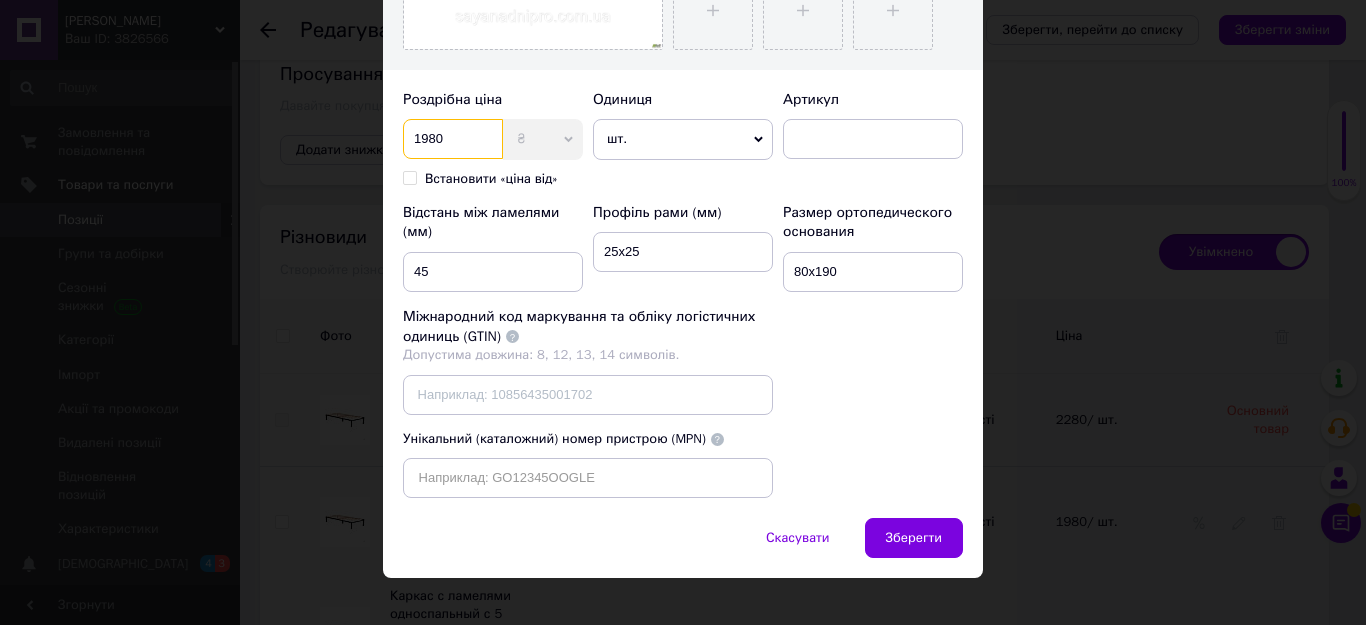 checkbox on "true" 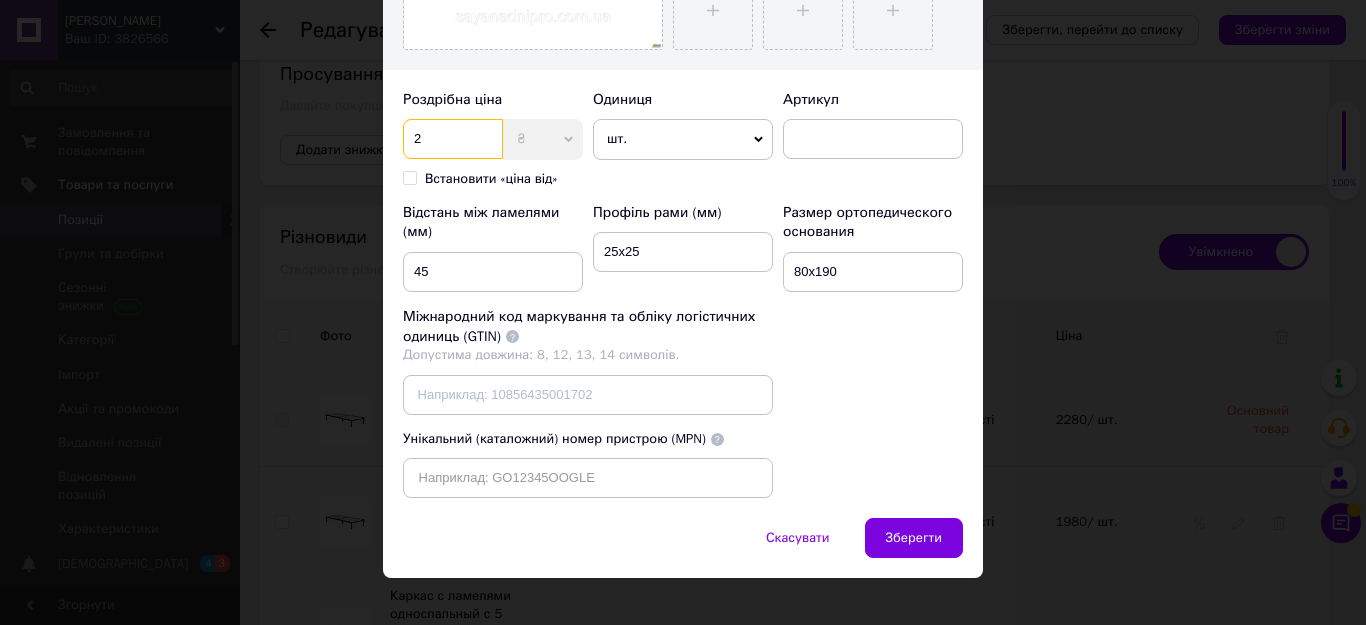 checkbox on "true" 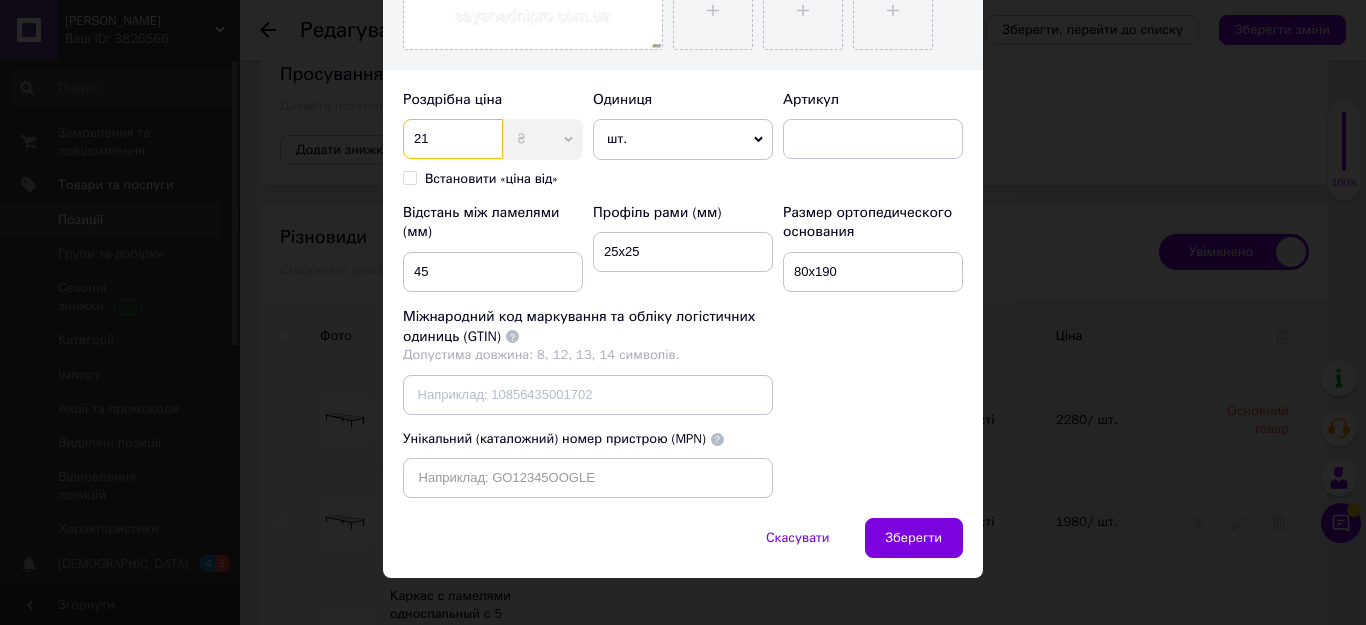checkbox on "true" 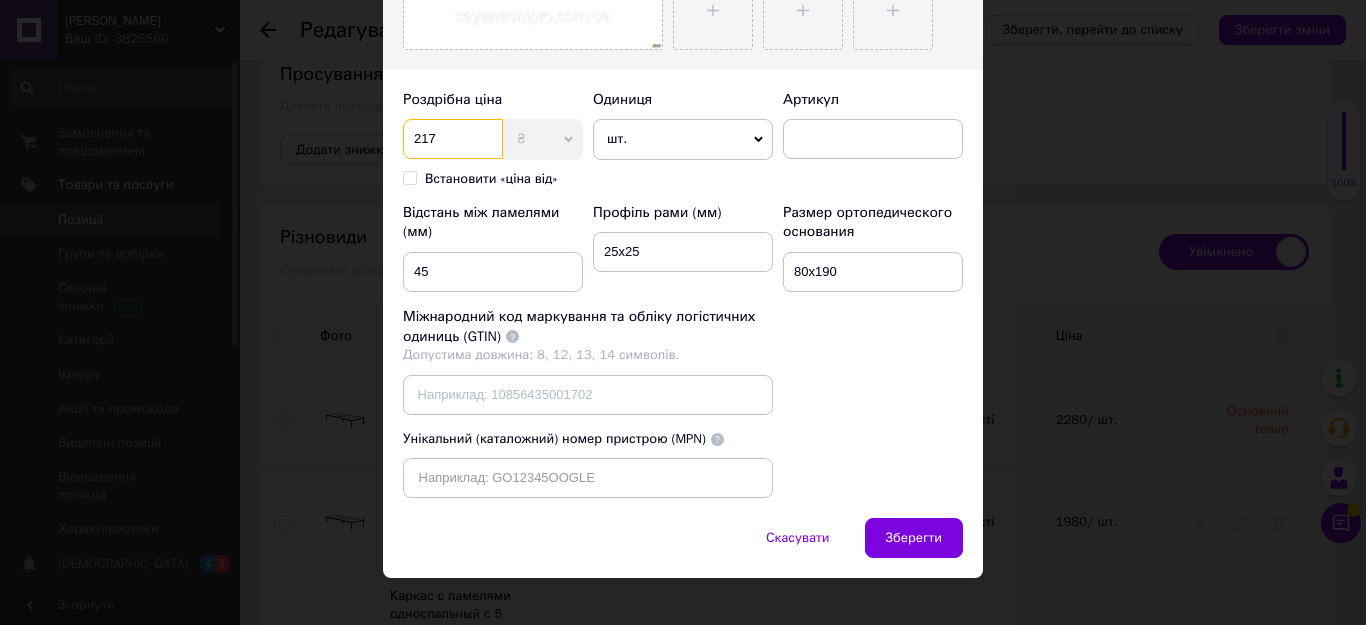 checkbox on "true" 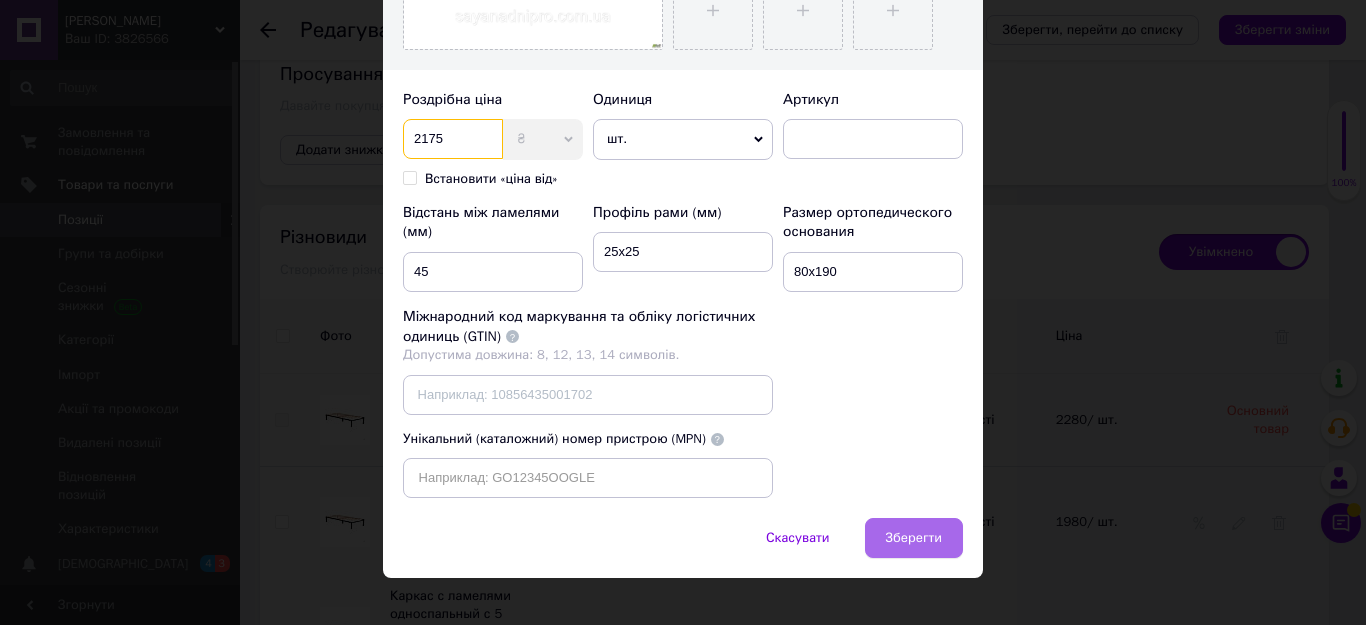 type on "2175" 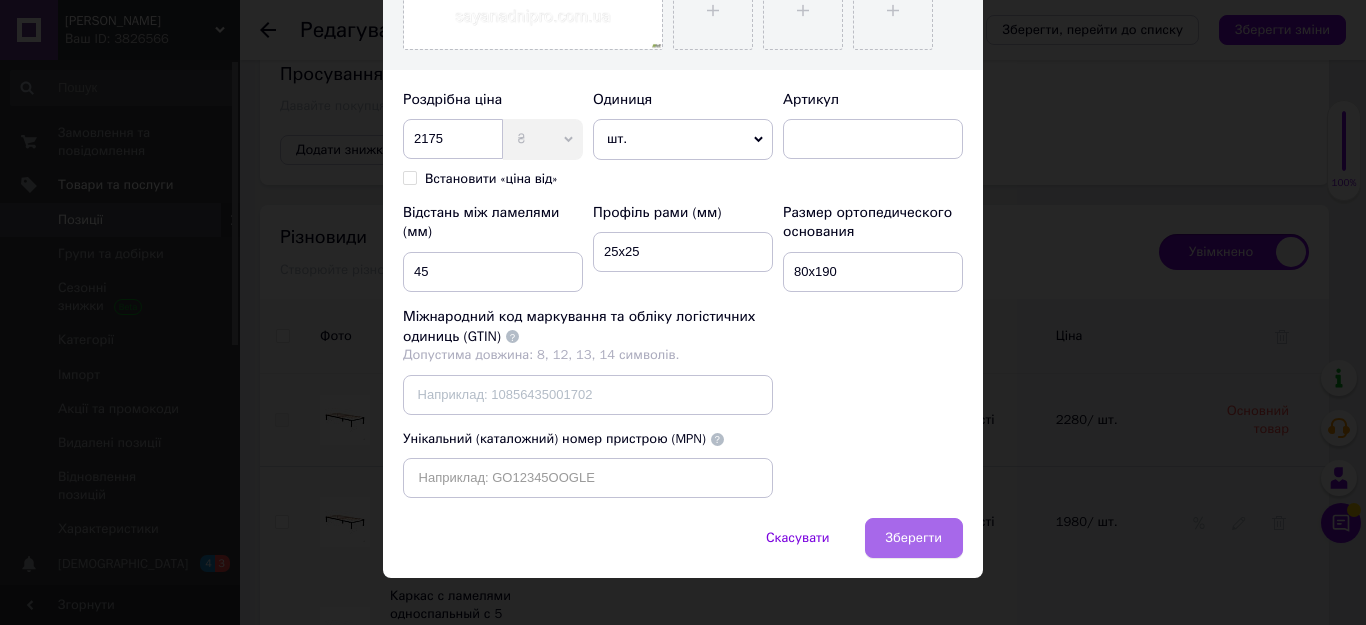 click on "Зберегти" at bounding box center [914, 538] 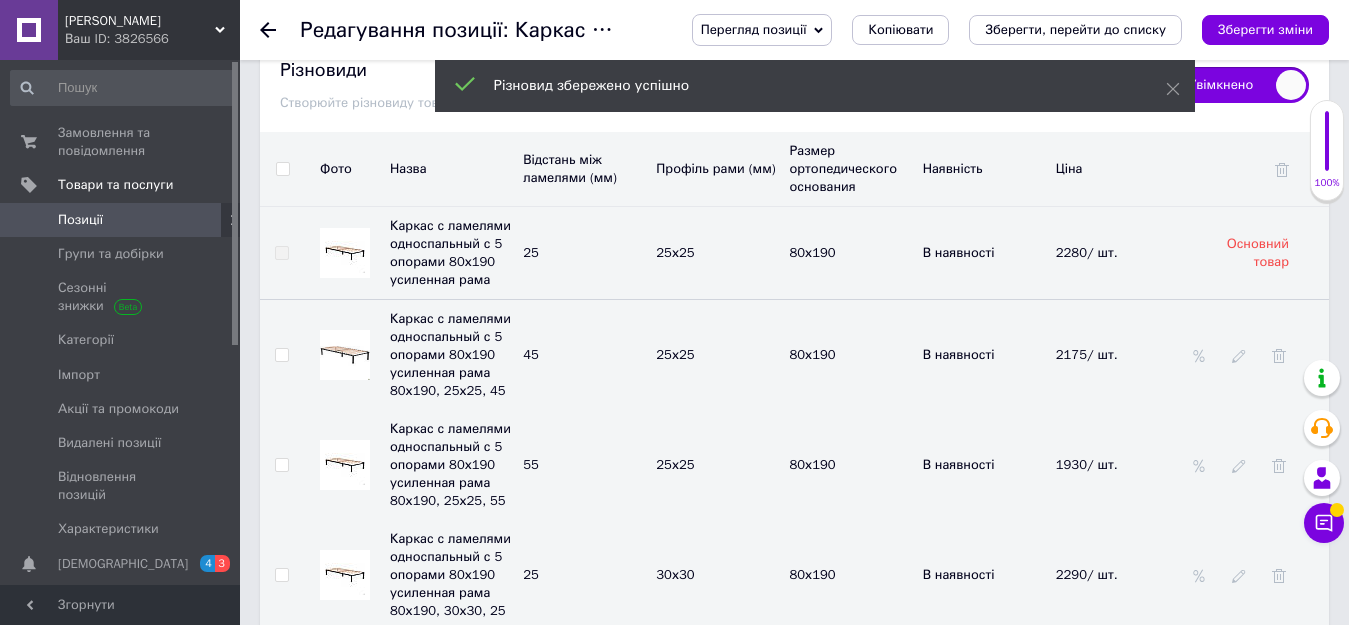 scroll, scrollTop: 3000, scrollLeft: 0, axis: vertical 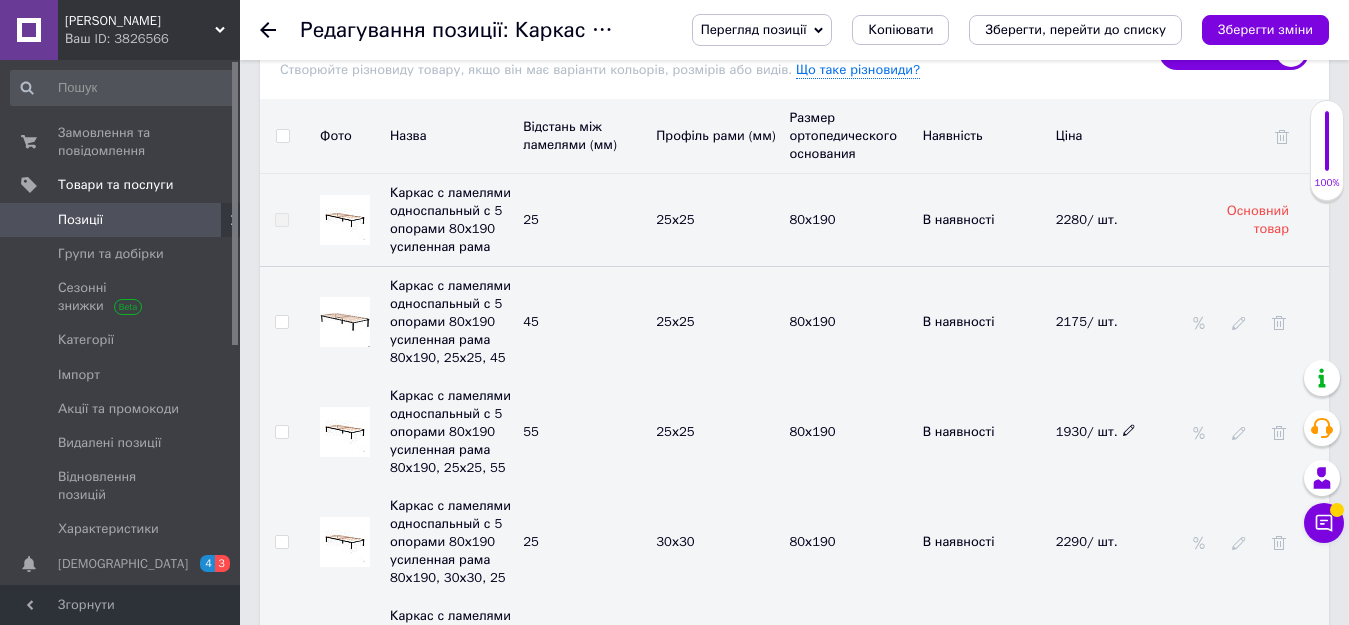 click on "1930/
шт." at bounding box center (1096, 431) 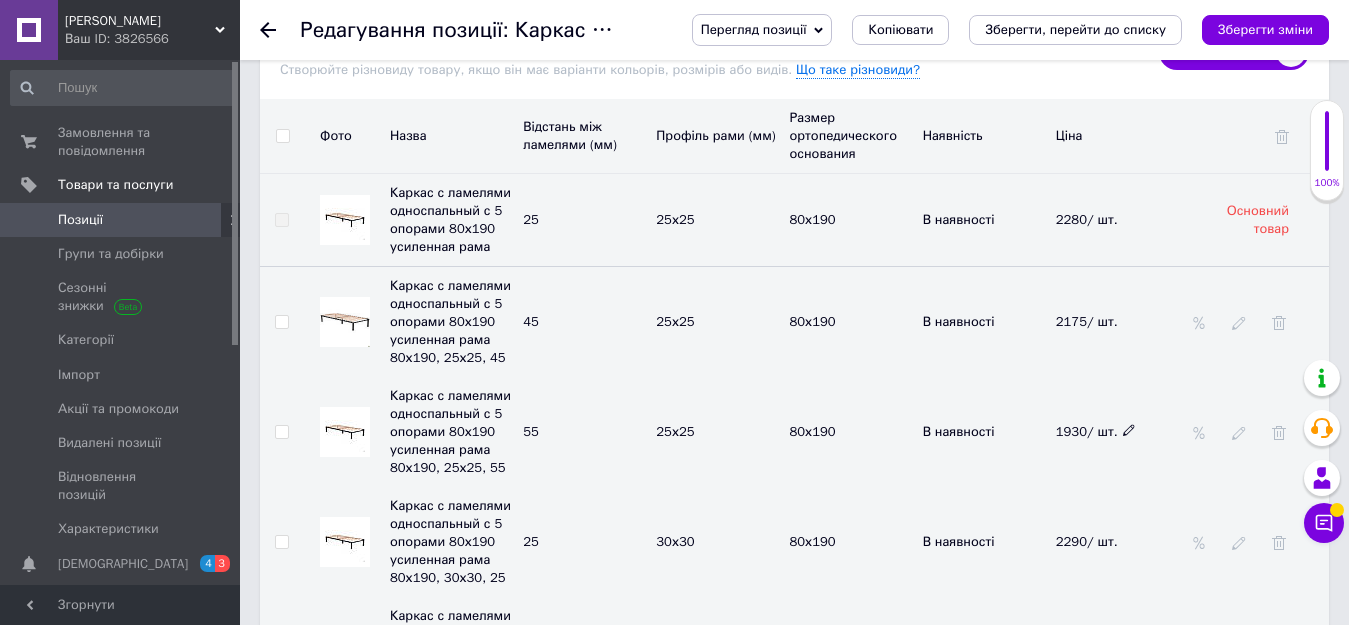 click on "1930/
шт." at bounding box center (1096, 431) 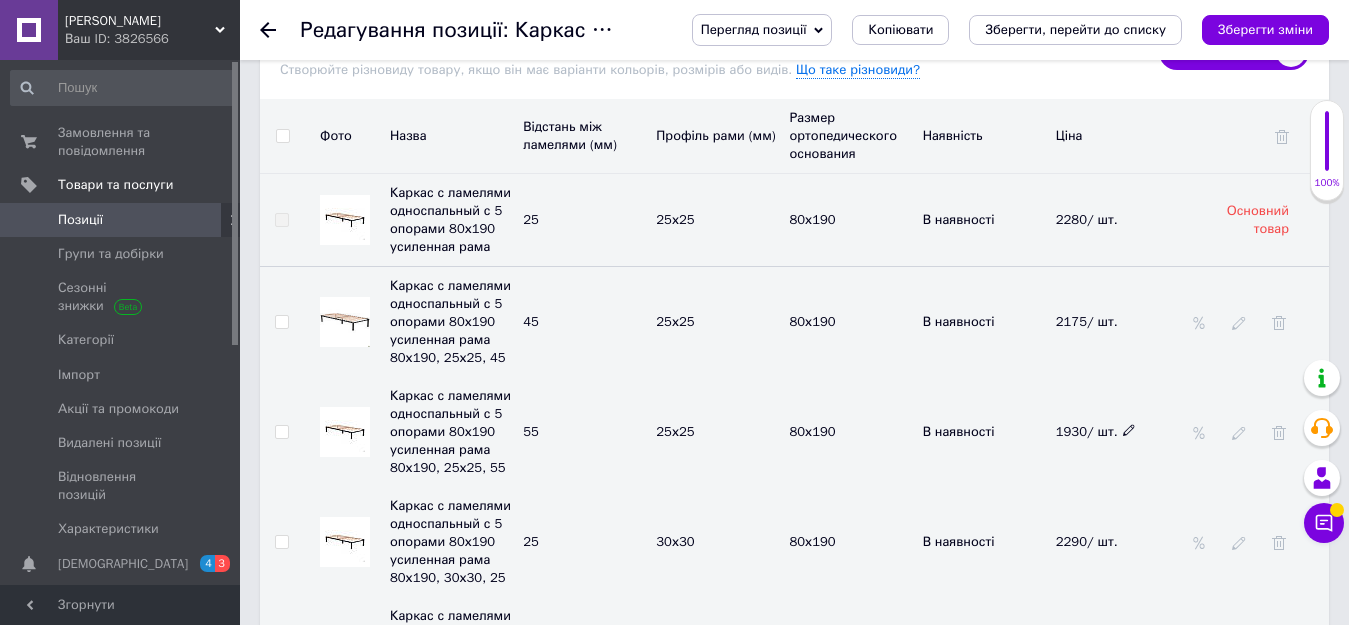 click 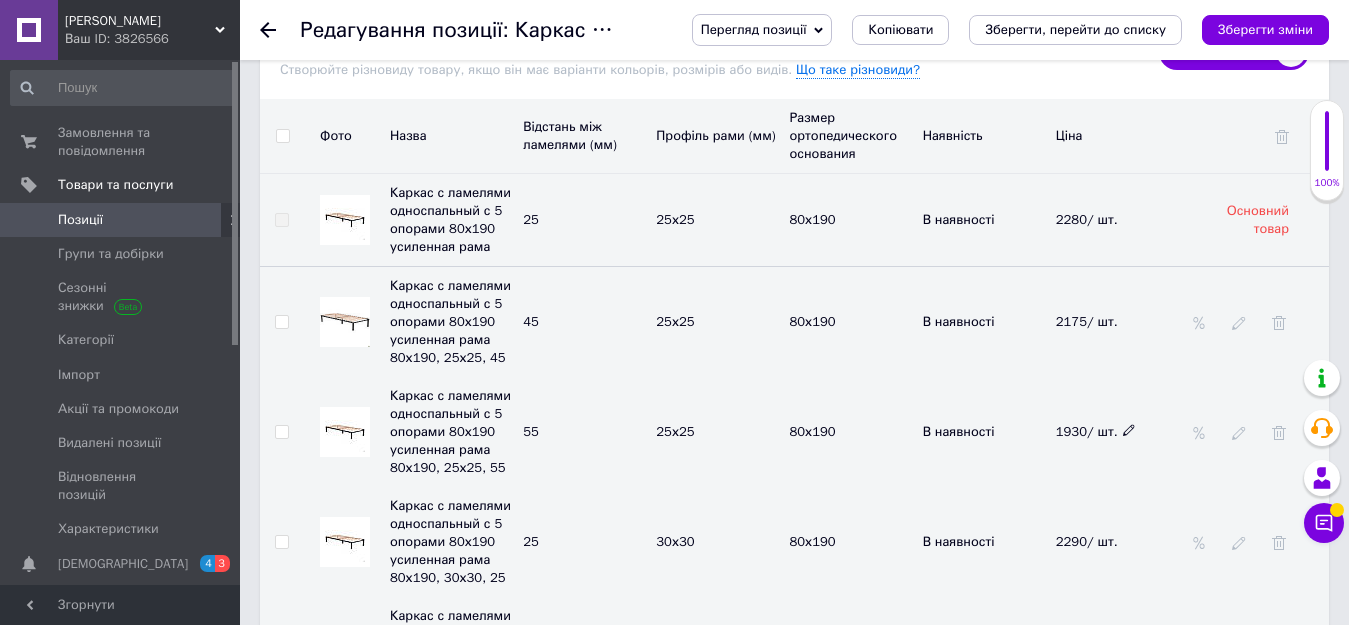 checkbox on "true" 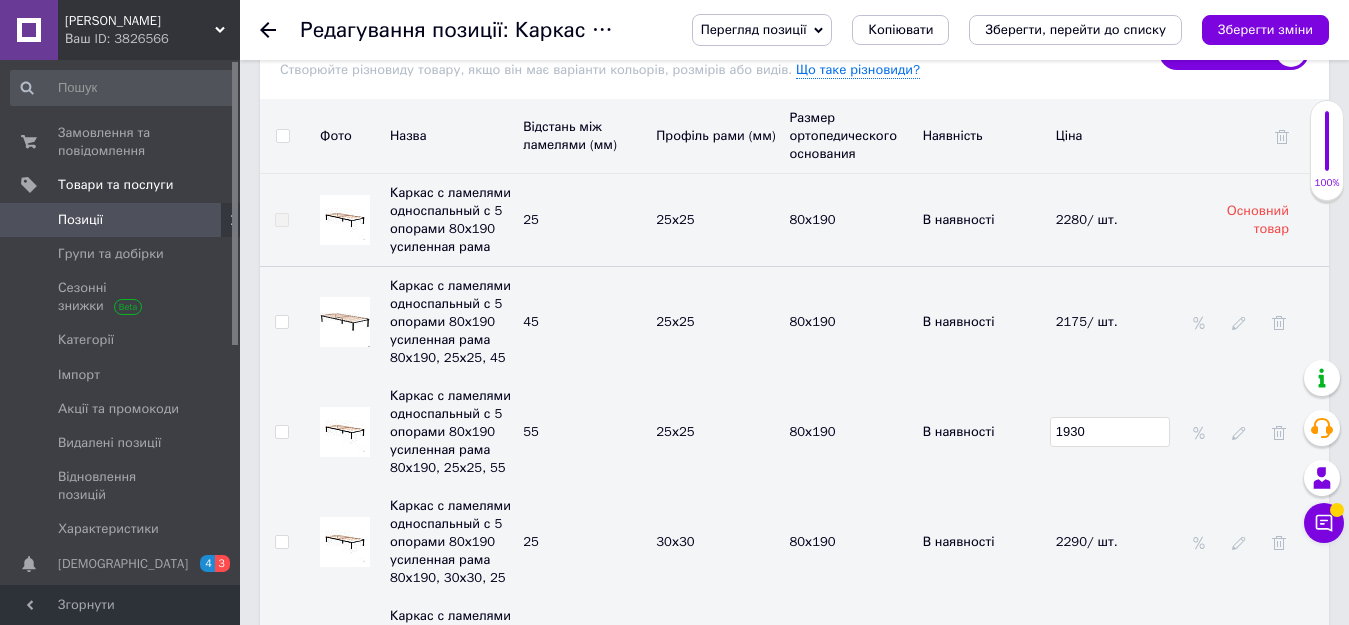 type on "193" 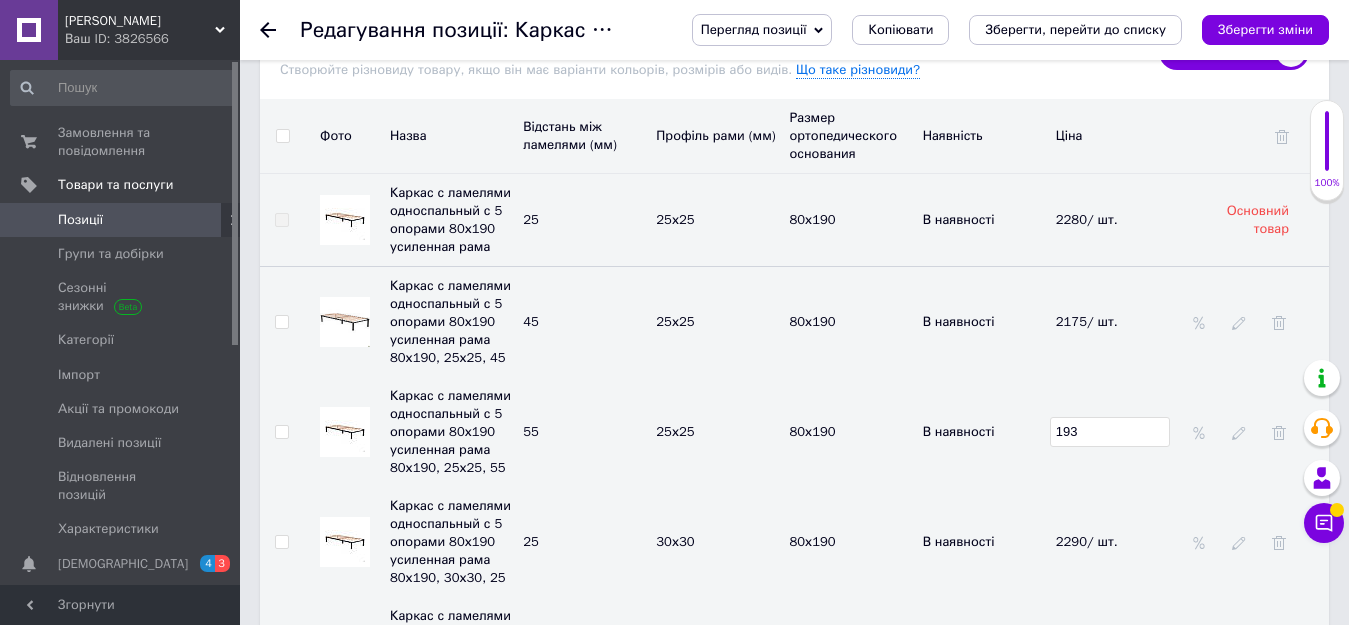 checkbox on "true" 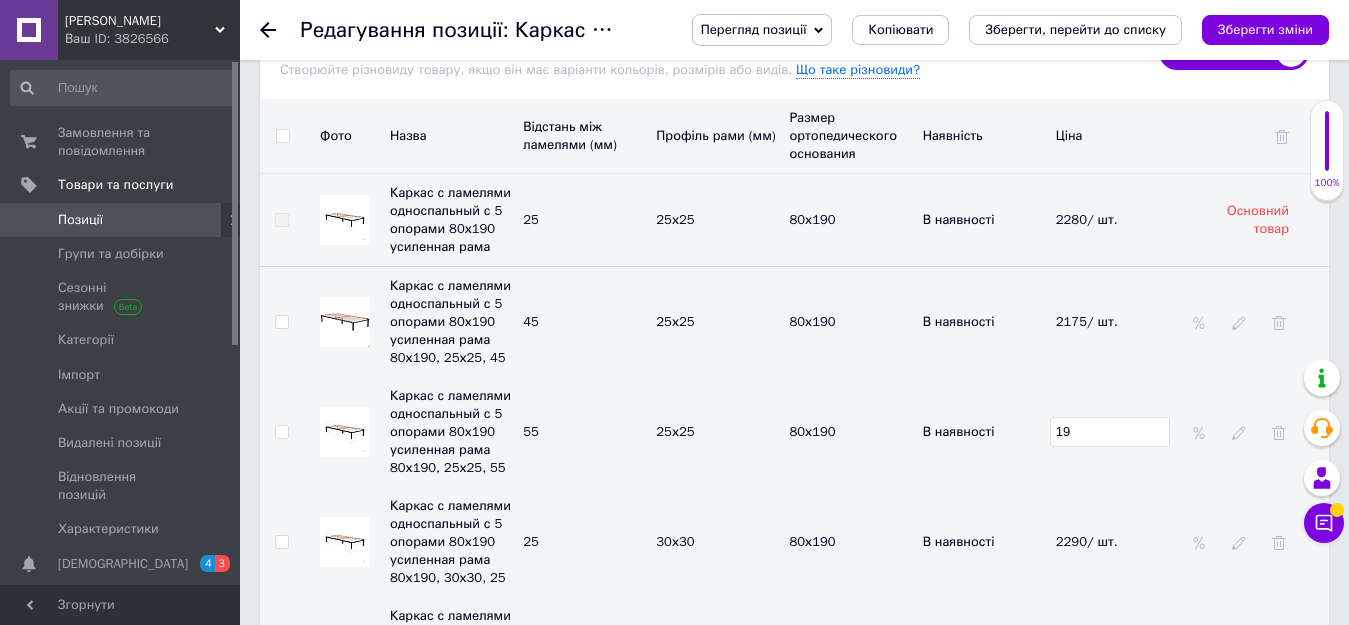 checkbox on "true" 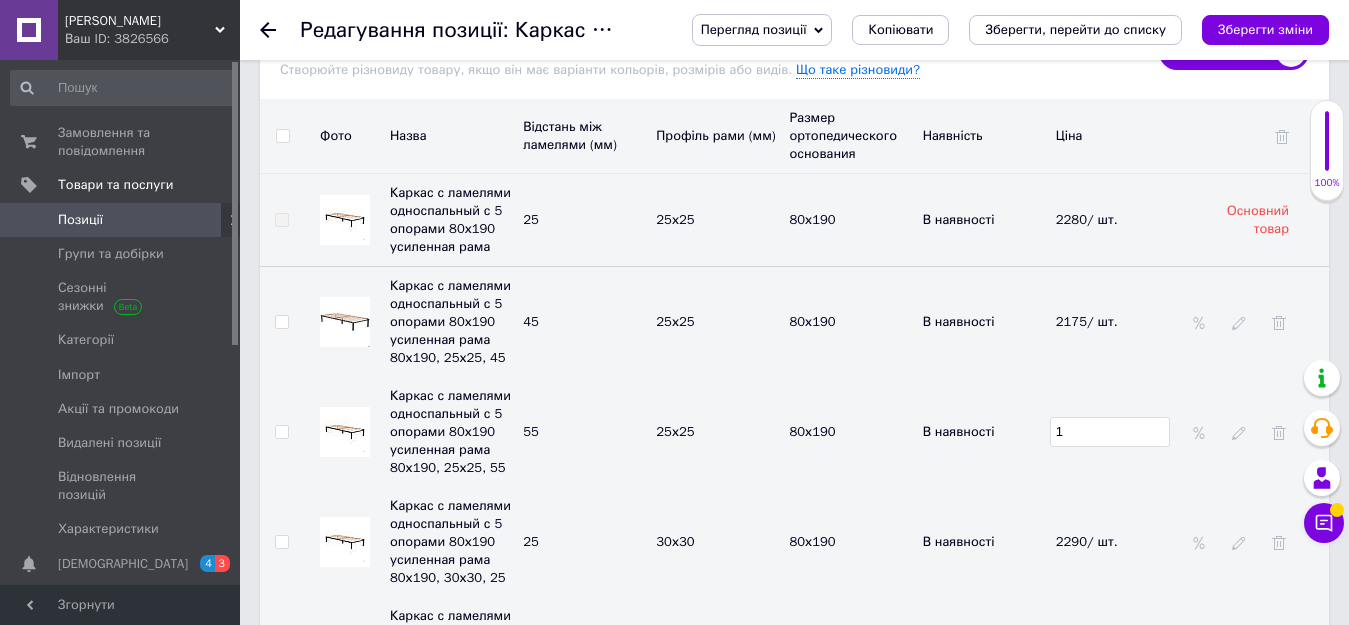 checkbox on "true" 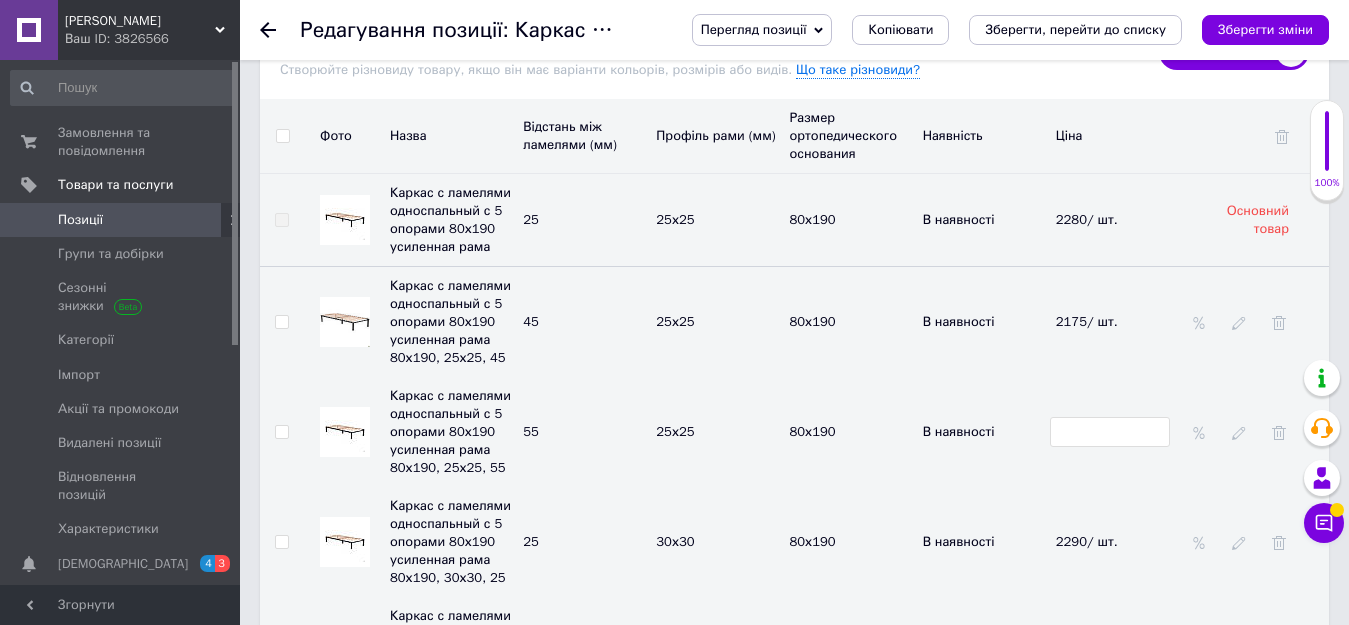 checkbox on "true" 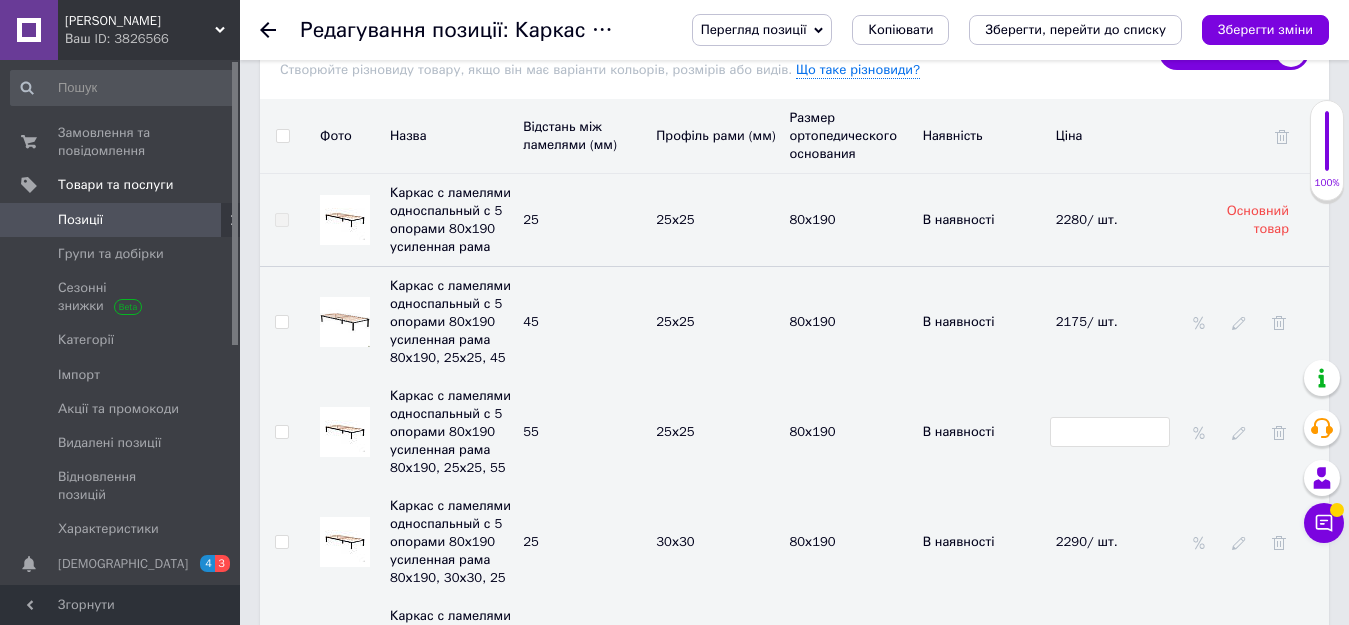 type on "2" 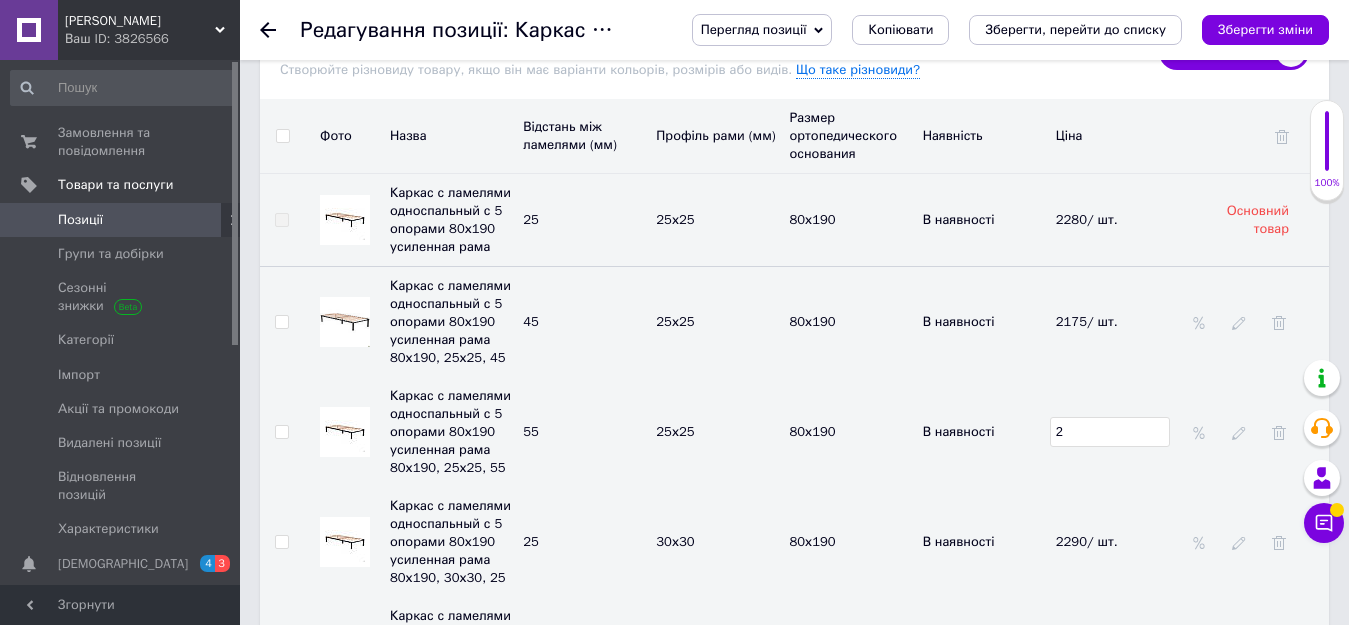 checkbox on "true" 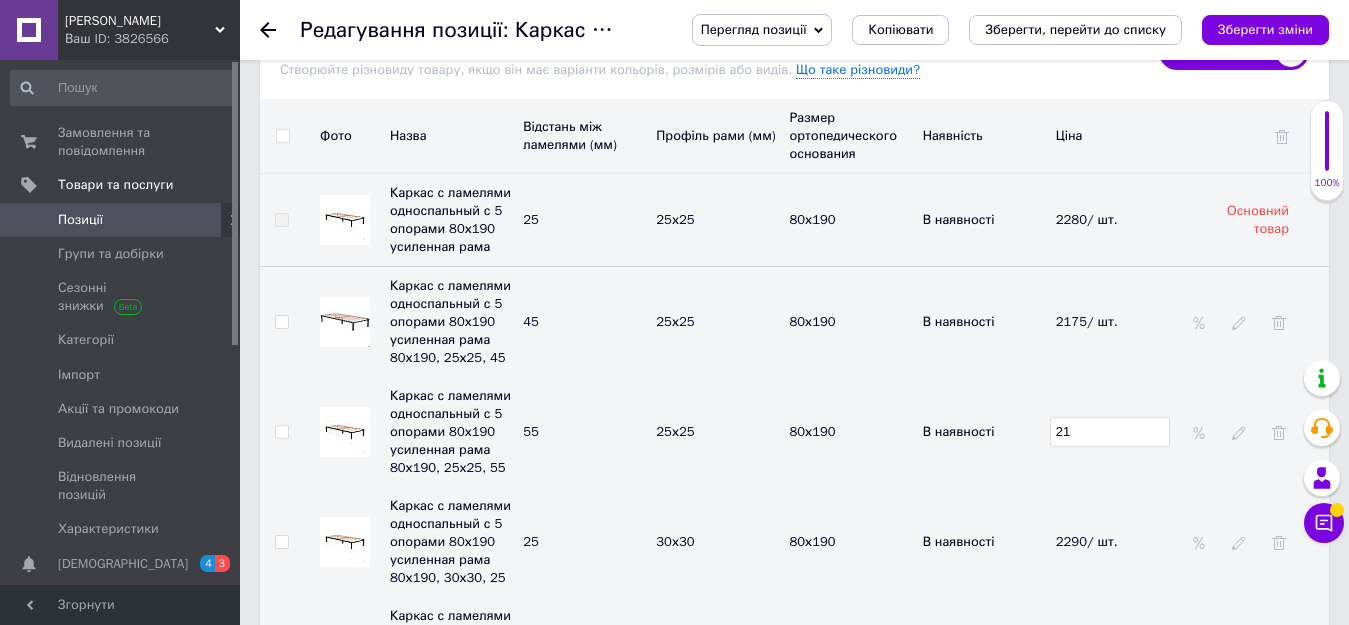 checkbox on "true" 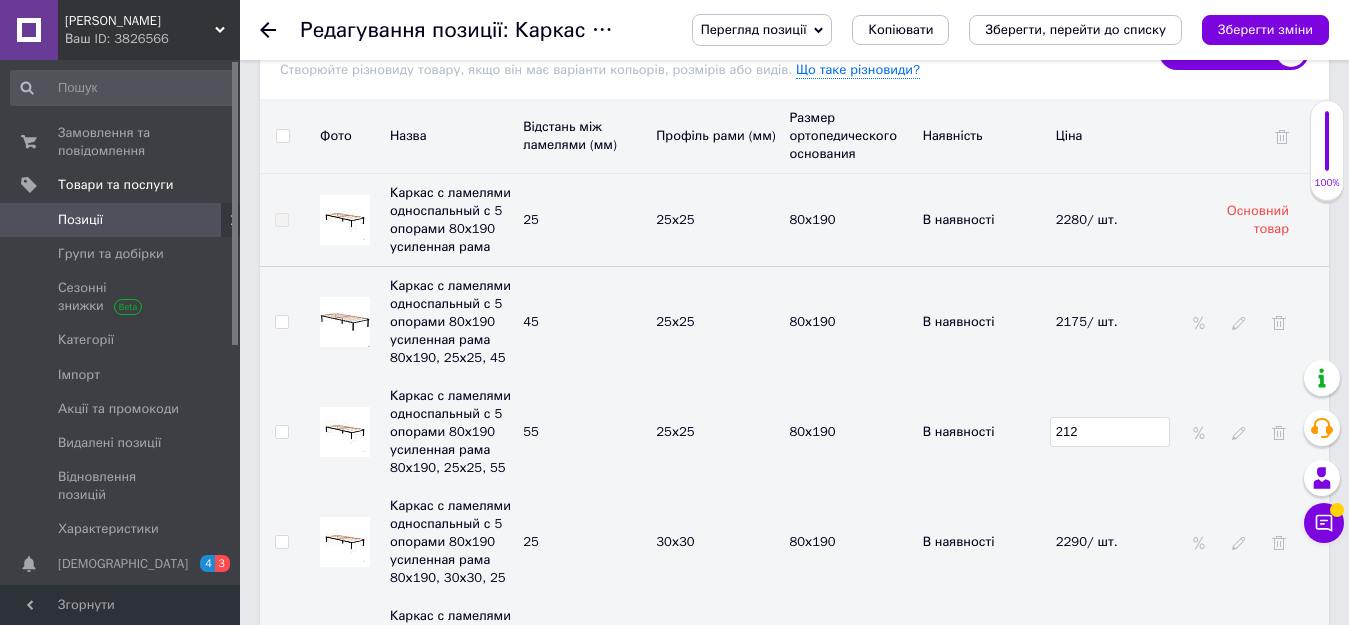 checkbox on "true" 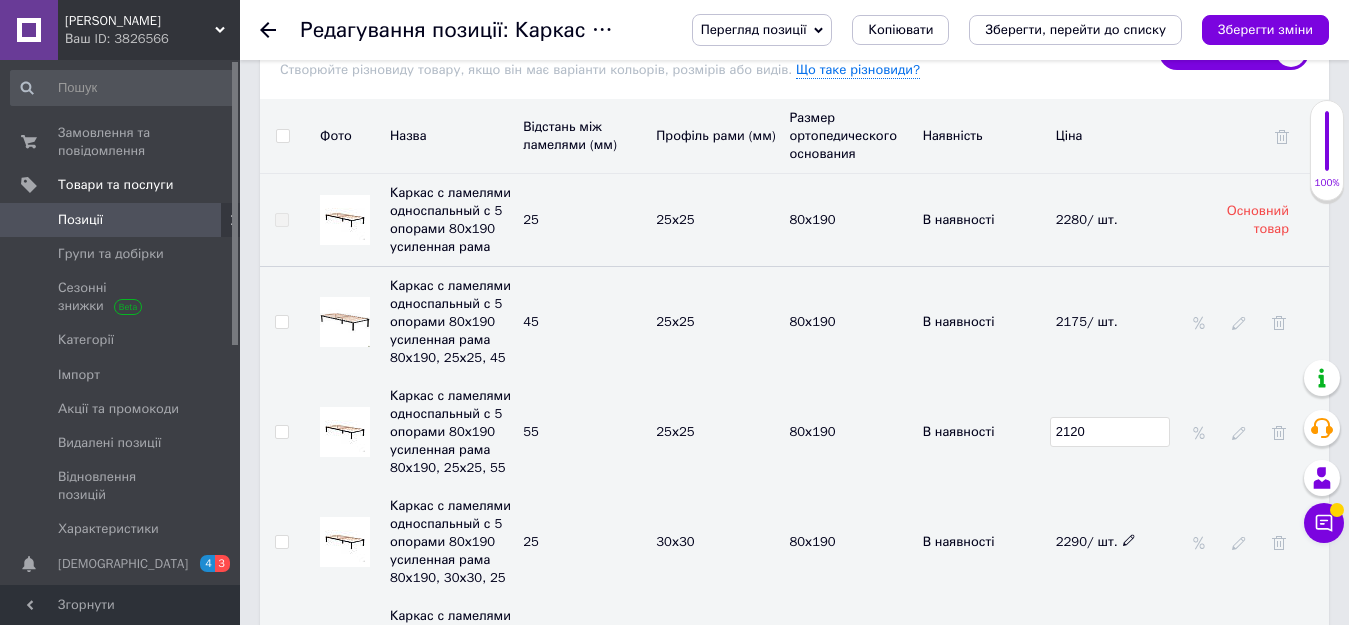 type on "2120" 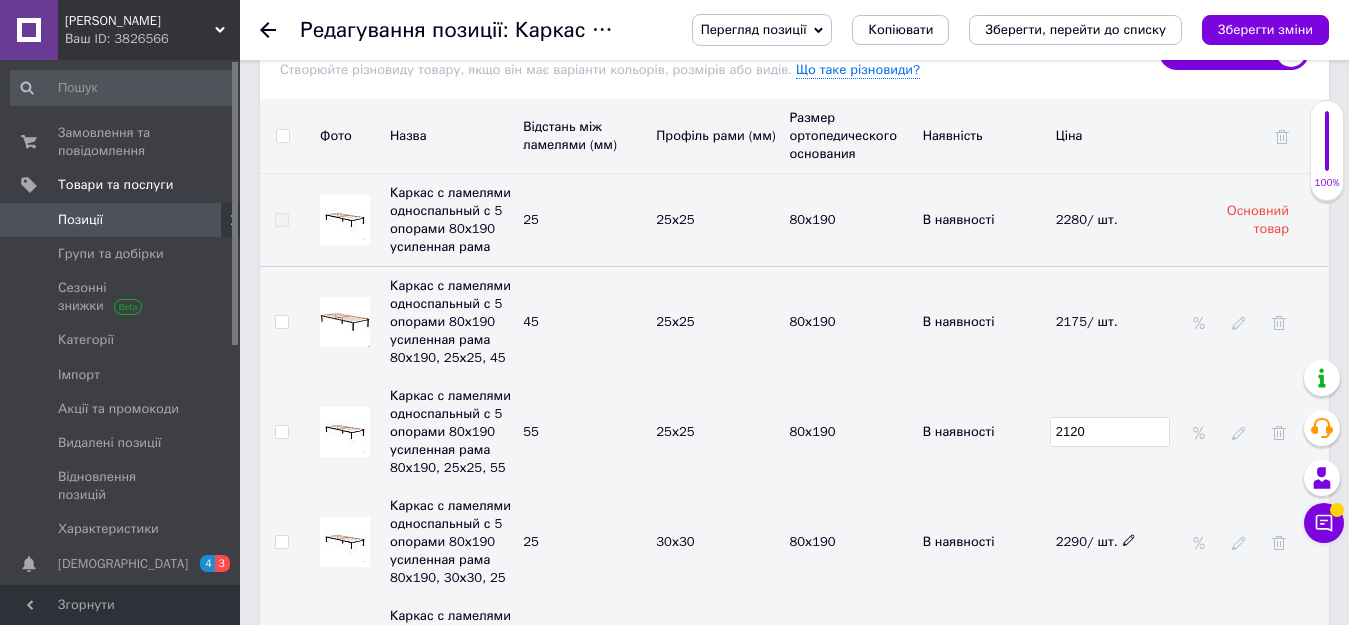 click on "2290/
шт." at bounding box center [1117, 542] 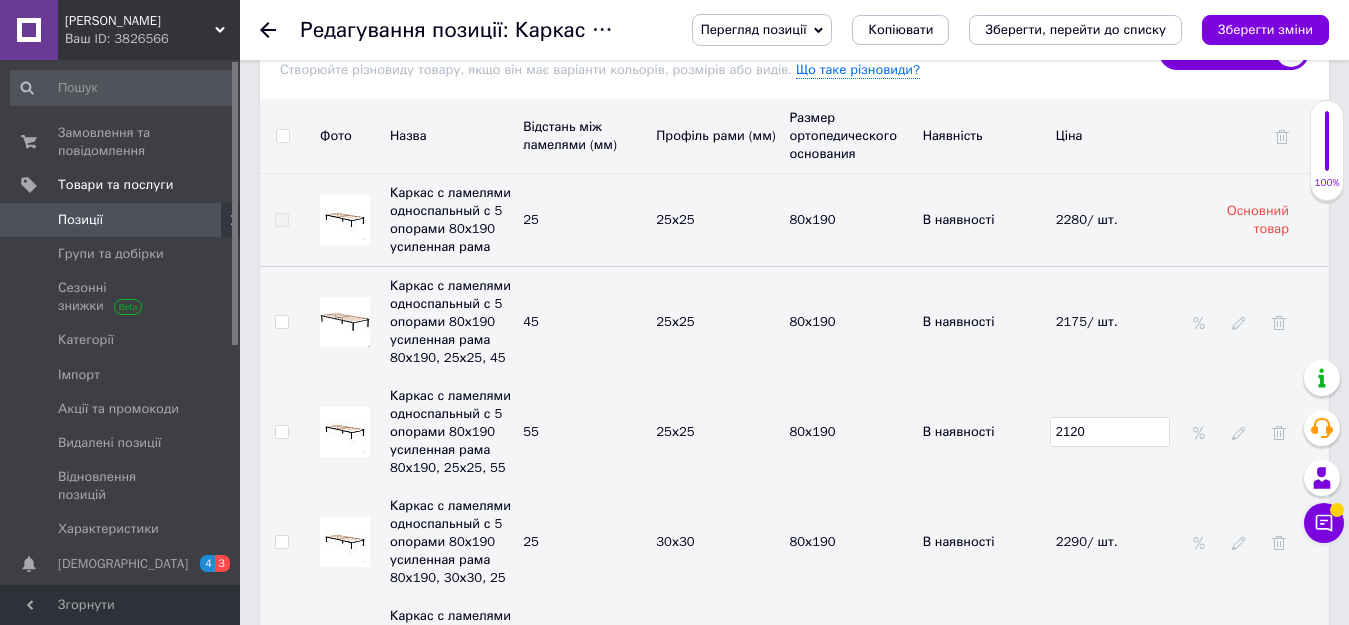 click on "2120" at bounding box center (1117, 432) 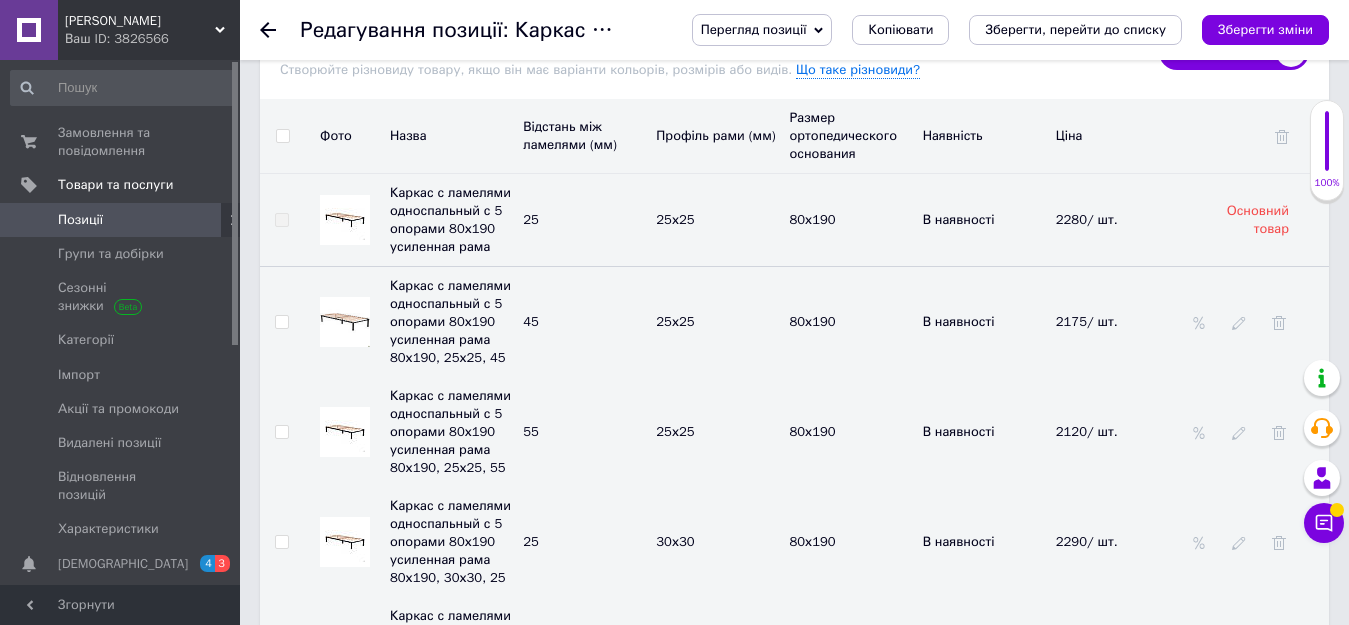 click on "2290/
шт." at bounding box center [1117, 542] 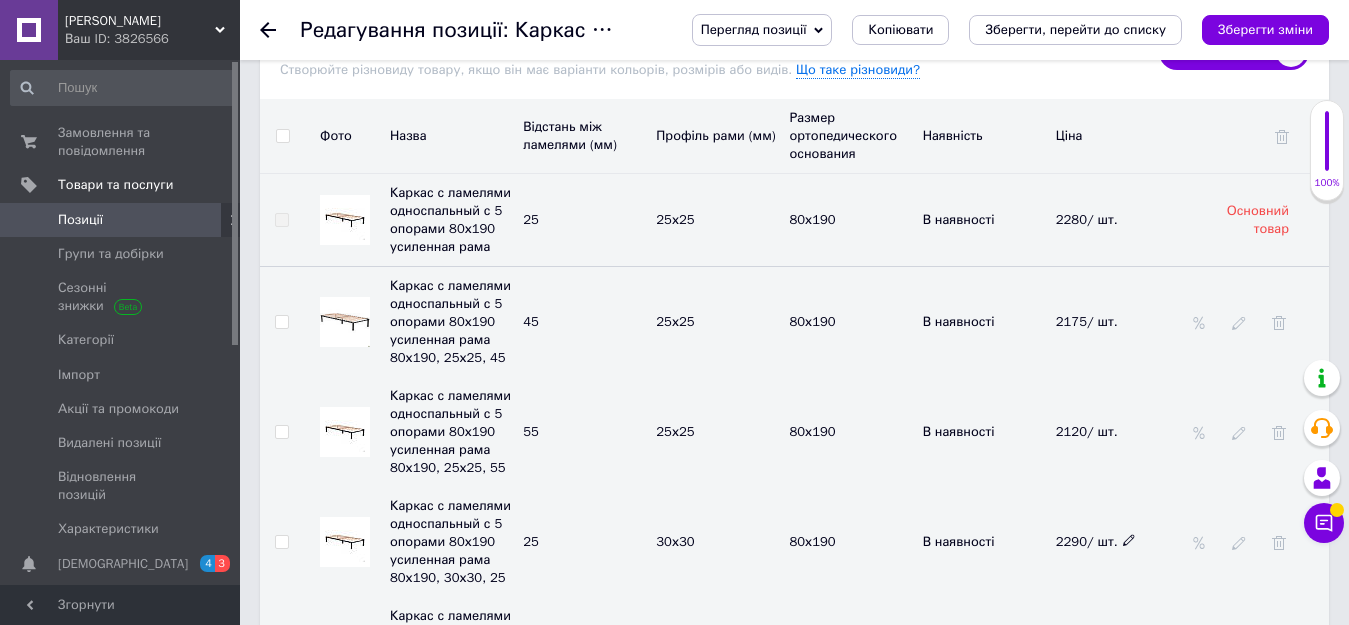 click 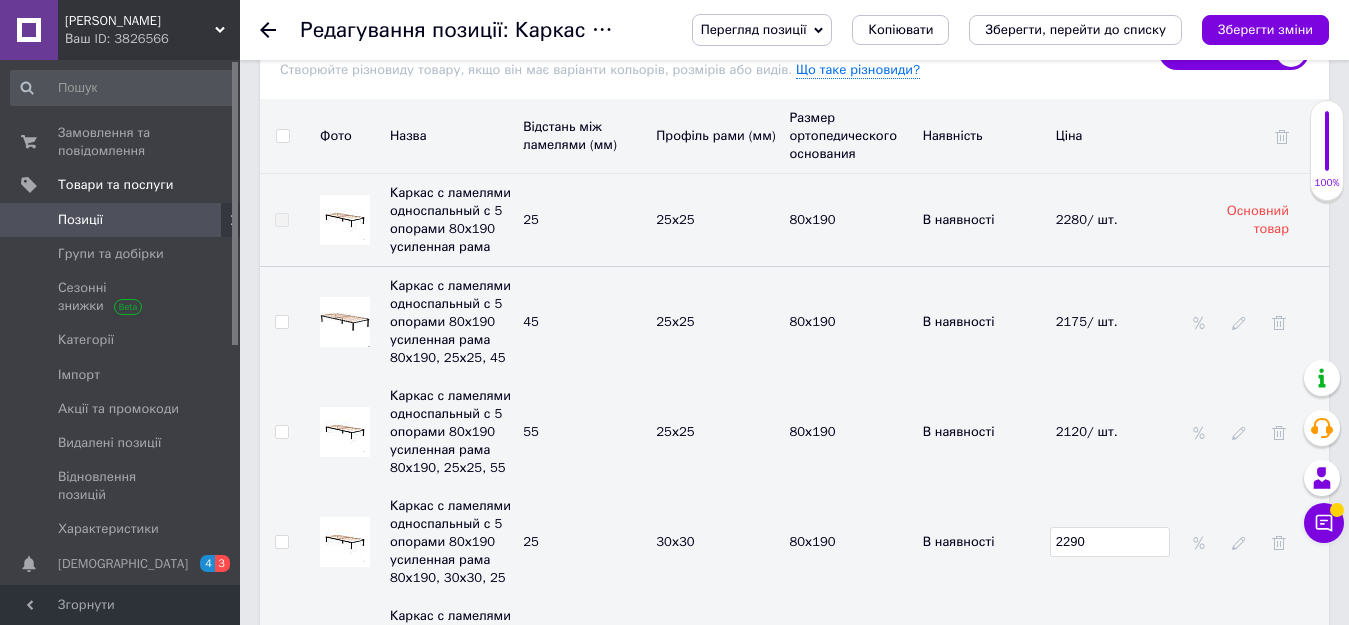 drag, startPoint x: 1096, startPoint y: 505, endPoint x: 1036, endPoint y: 500, distance: 60.207973 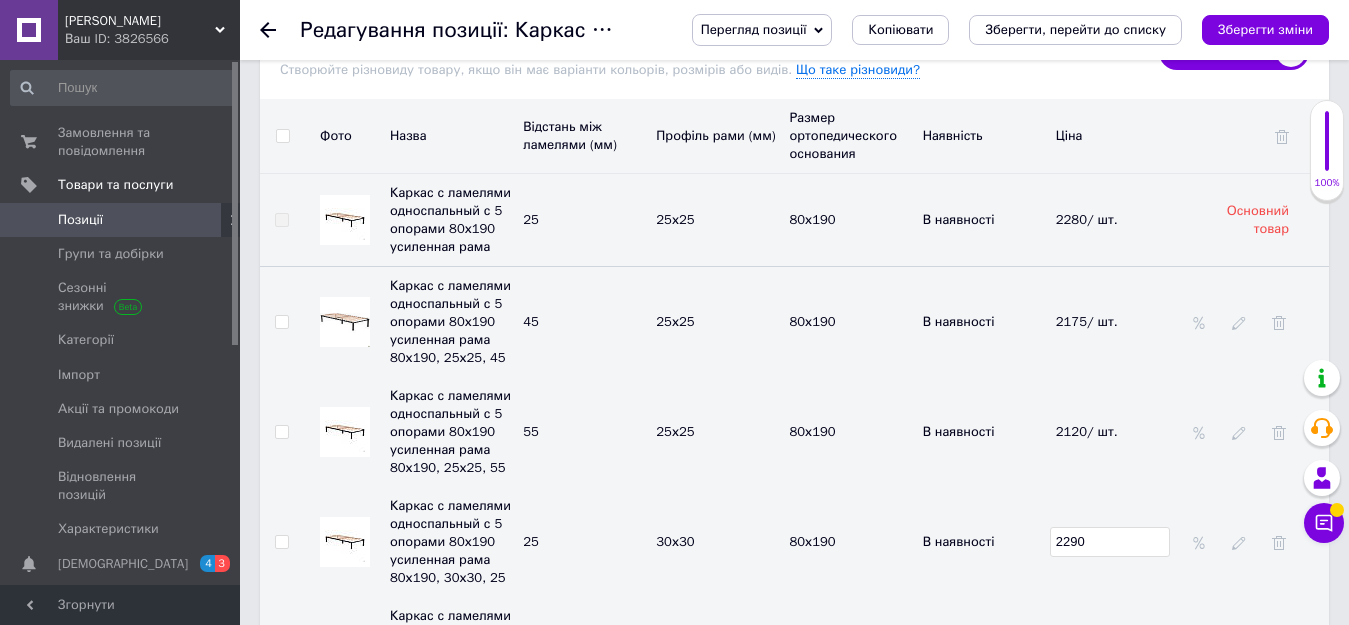 type on "2" 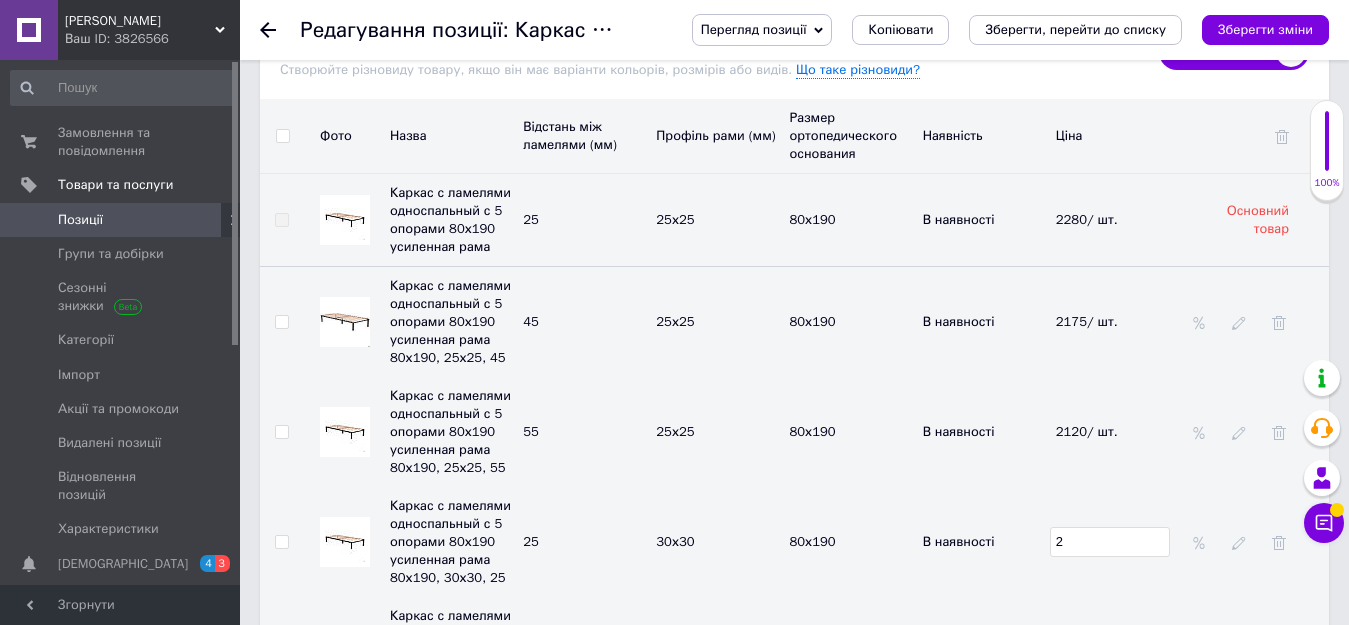 checkbox on "true" 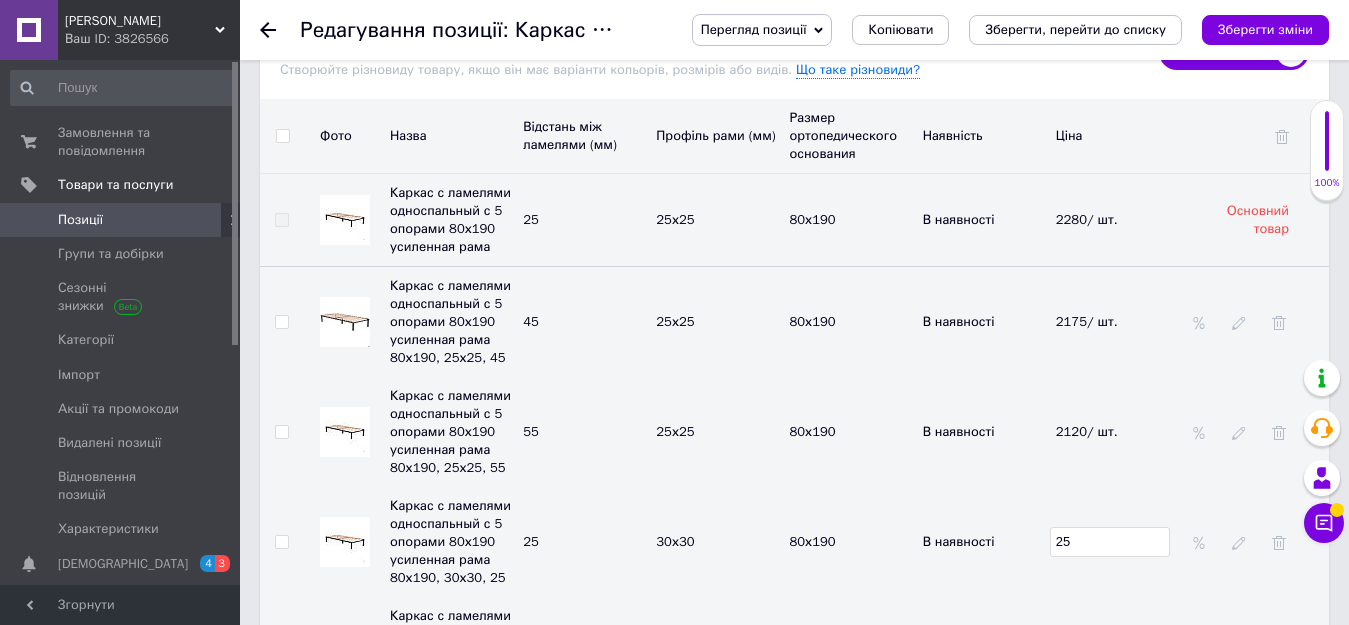 checkbox on "true" 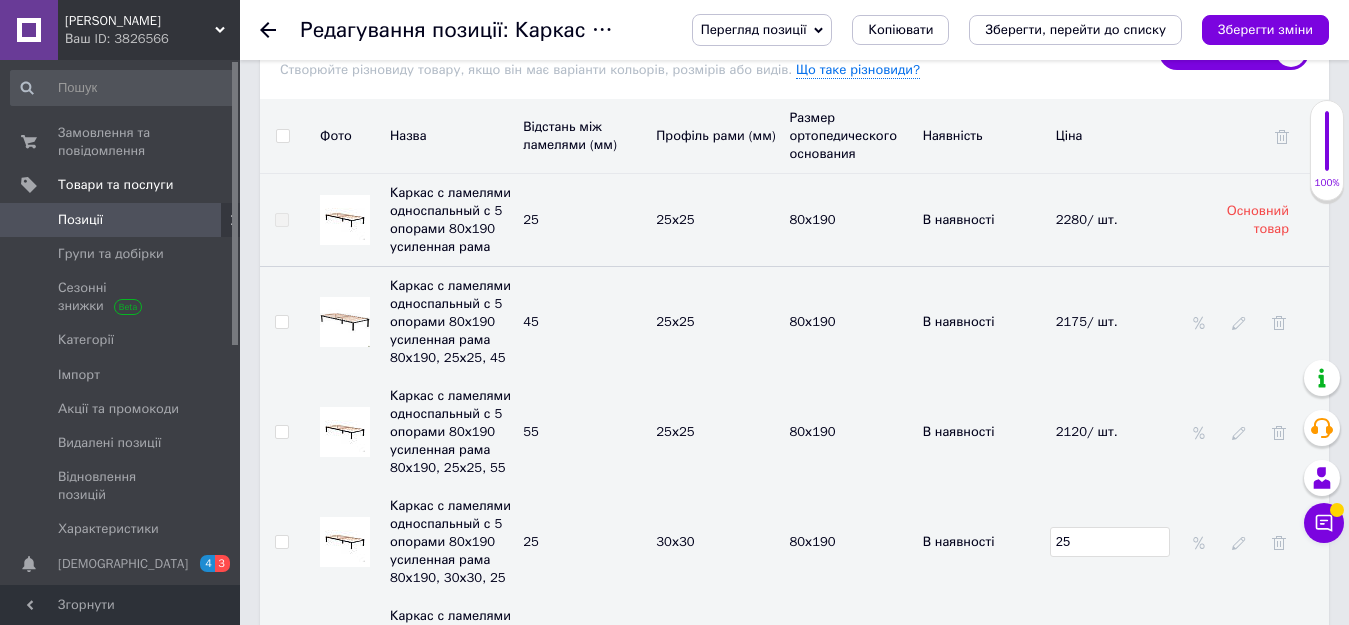 type on "250" 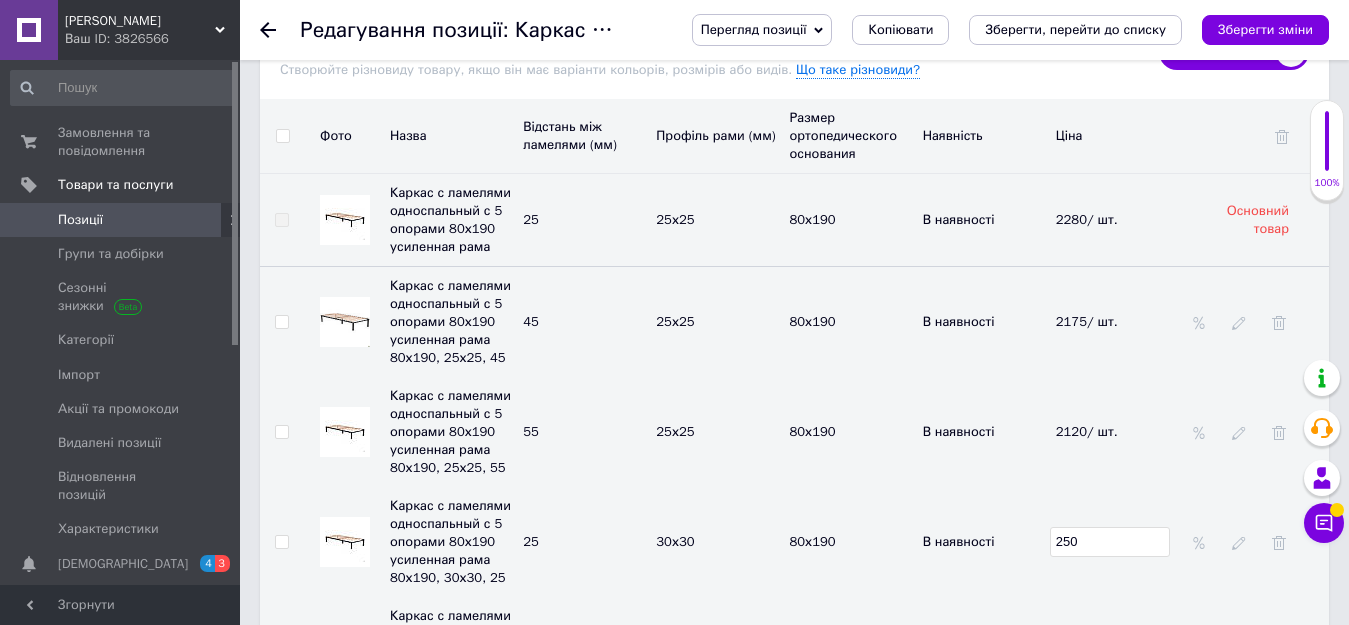 checkbox on "true" 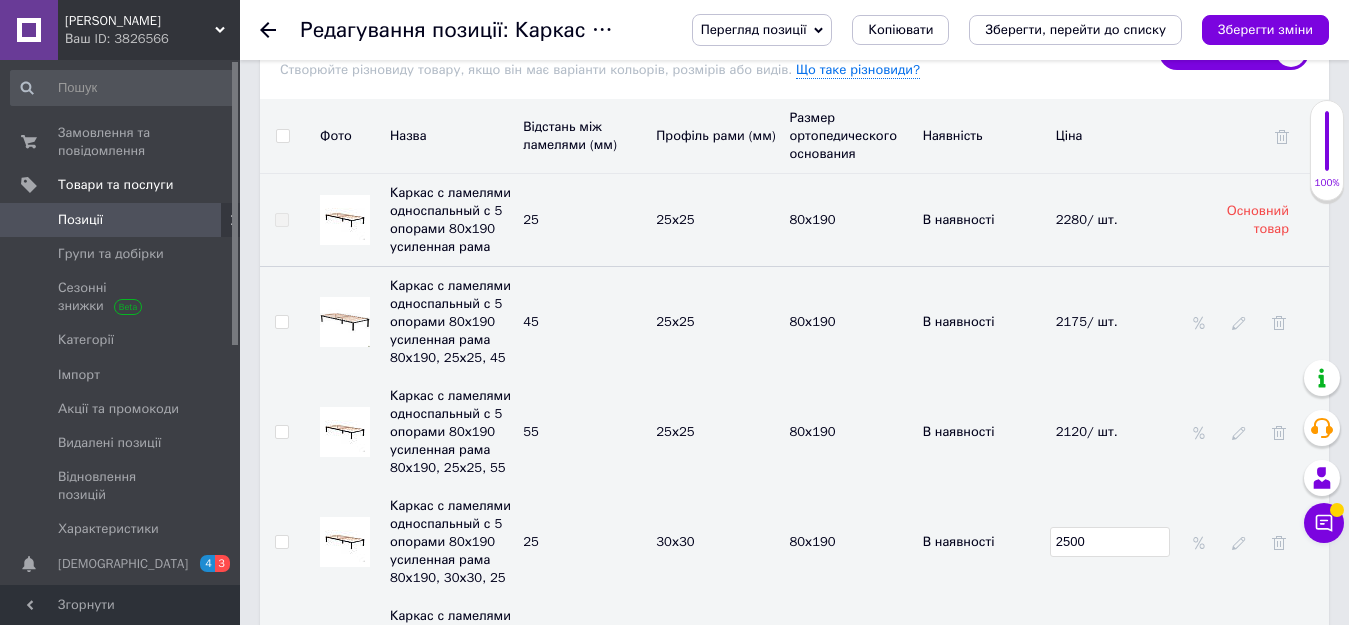 checkbox on "true" 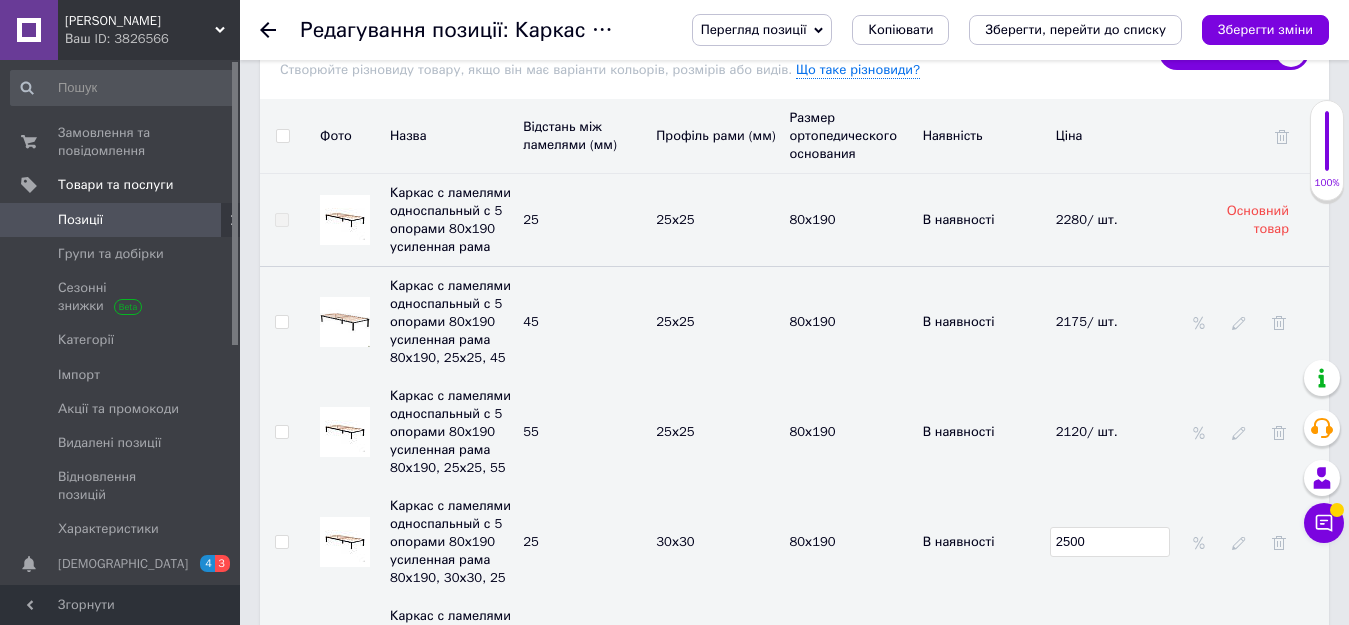 type on "250" 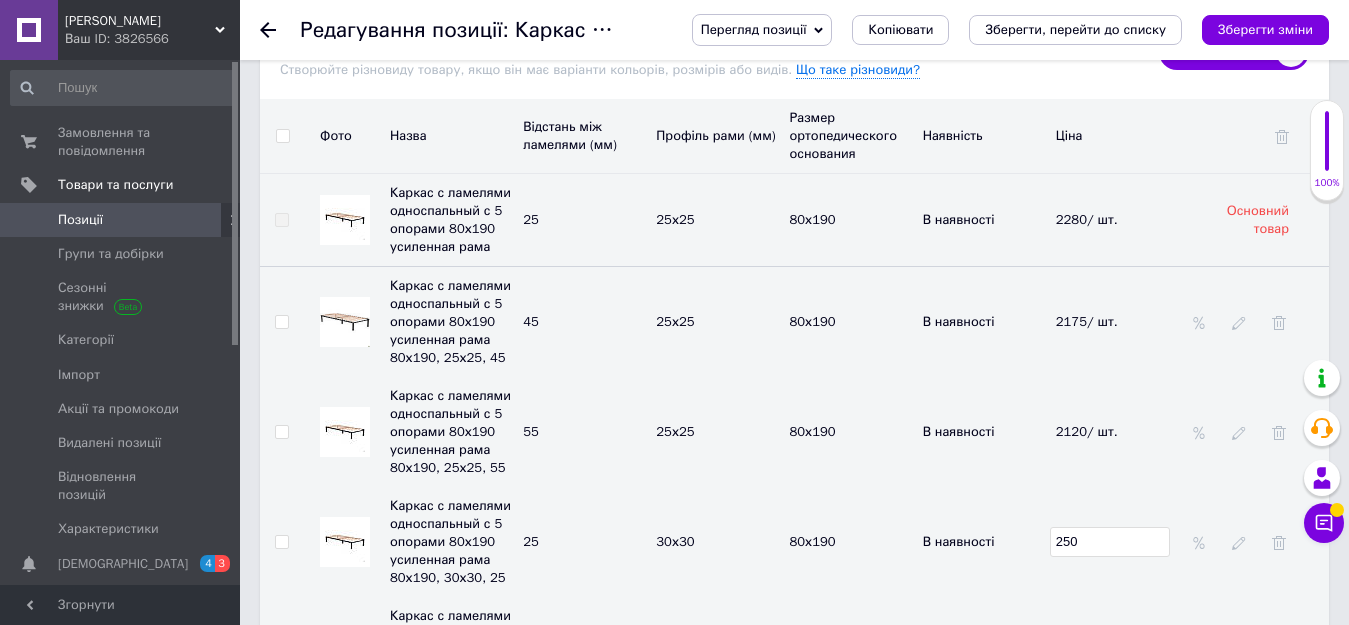 checkbox on "true" 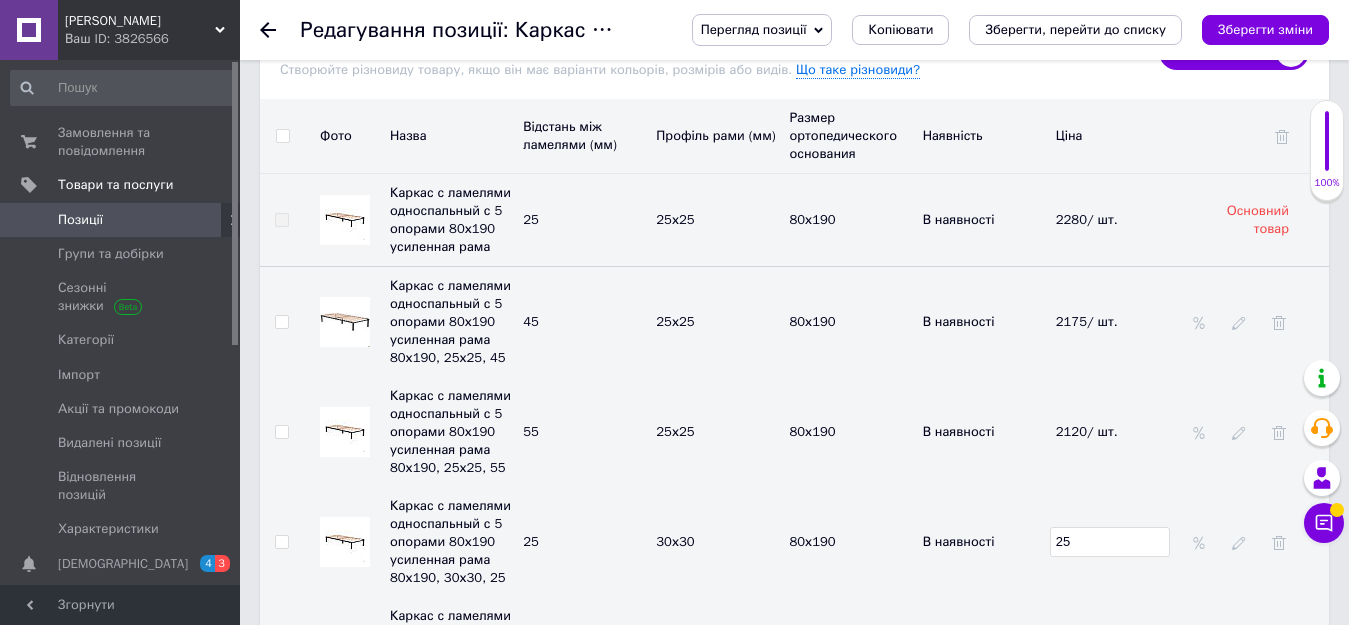 checkbox on "true" 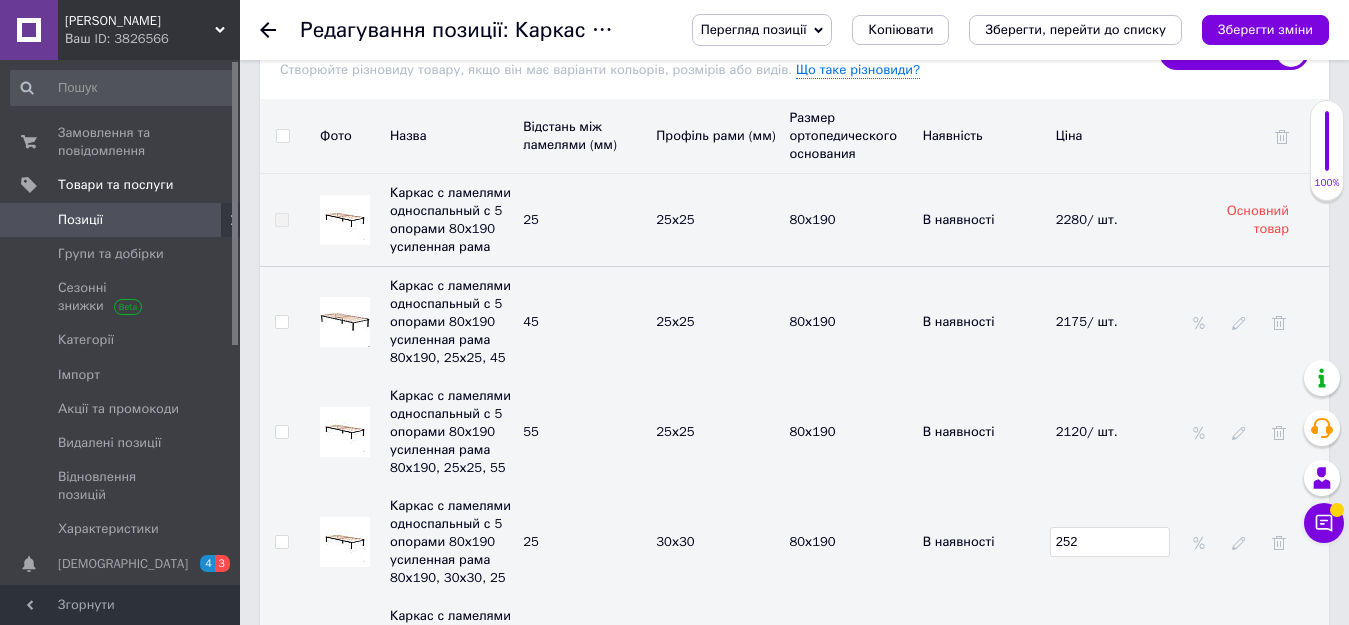 type on "2520" 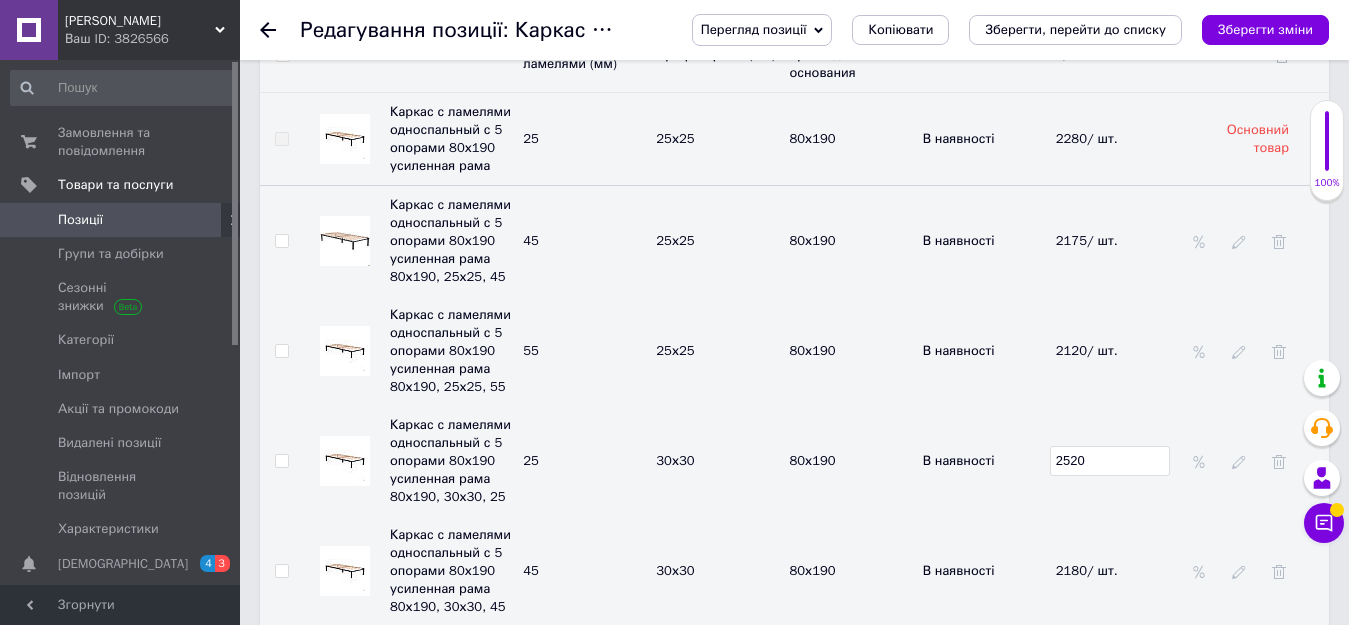 scroll, scrollTop: 3200, scrollLeft: 0, axis: vertical 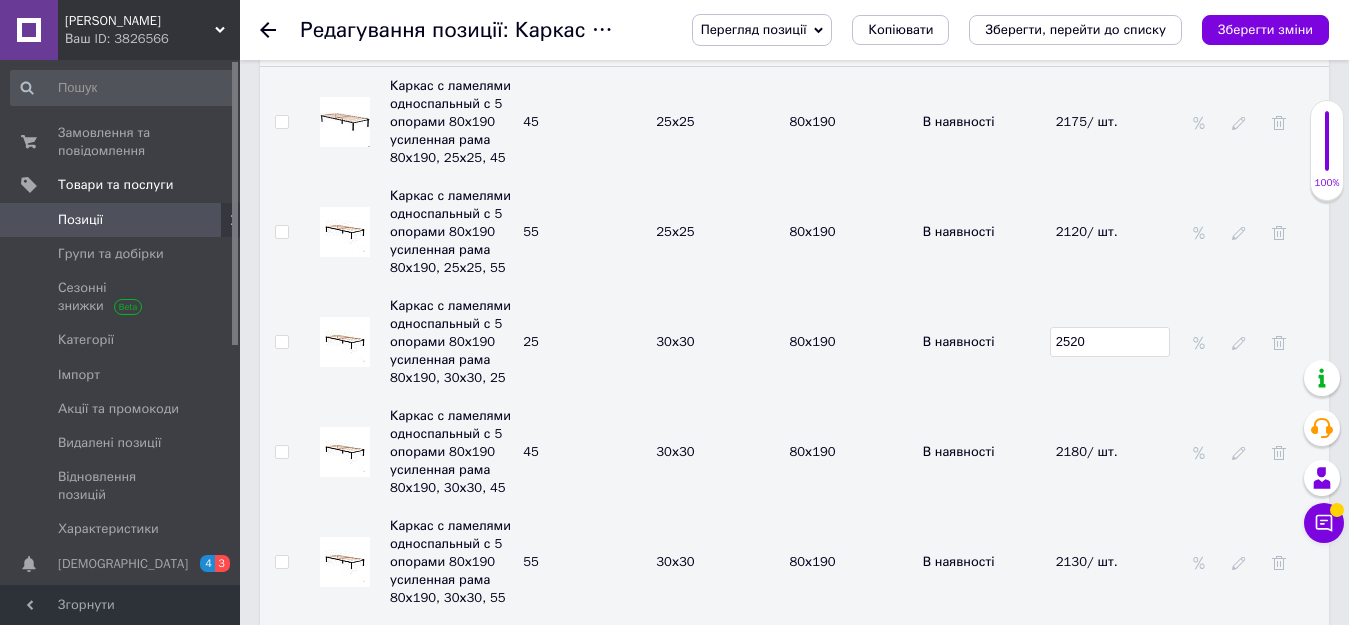 checkbox on "true" 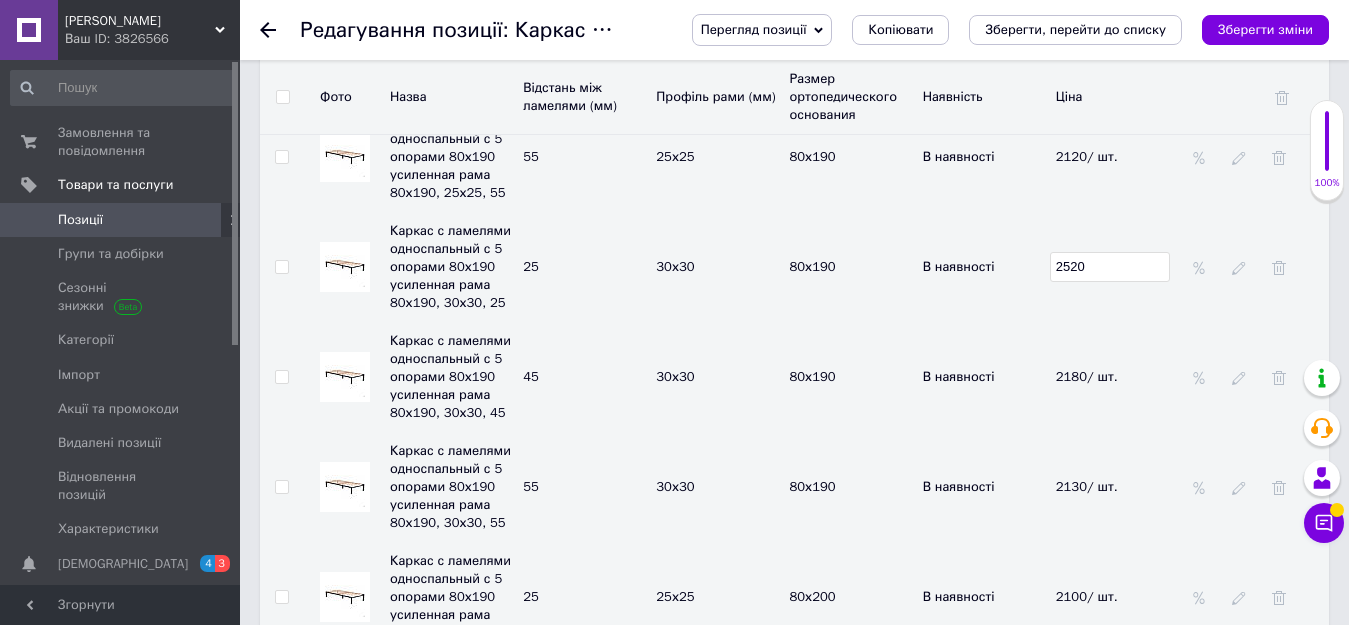 type on "2520" 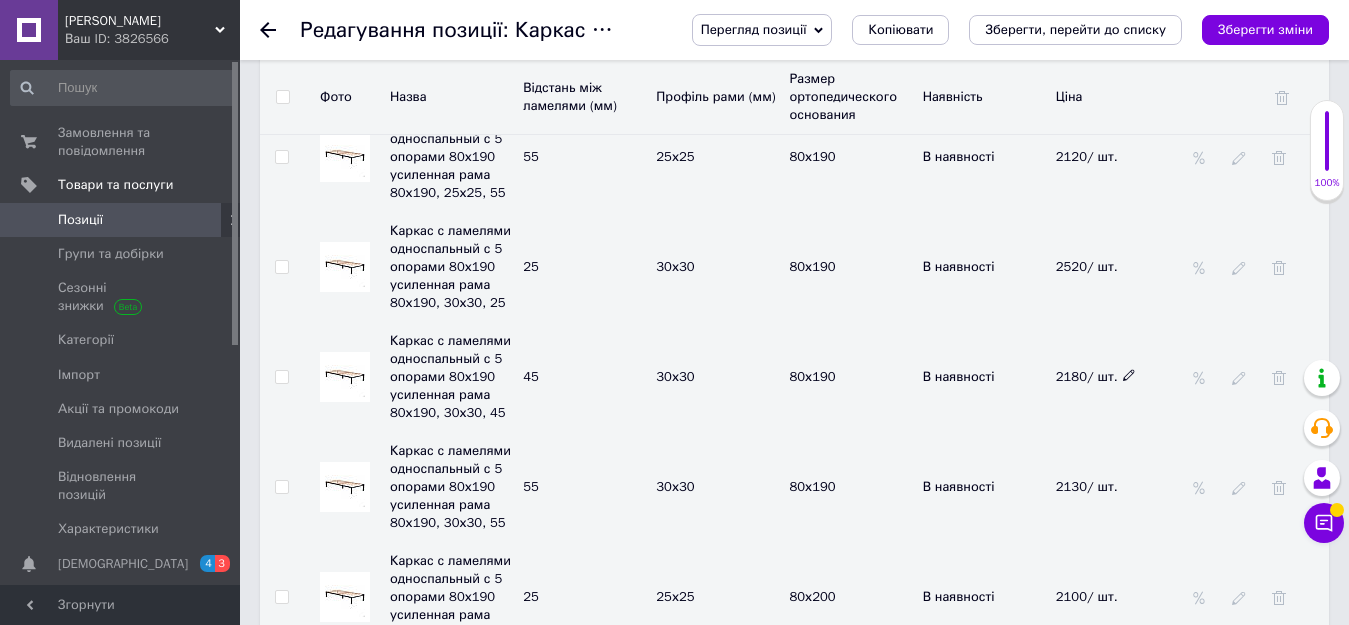 click 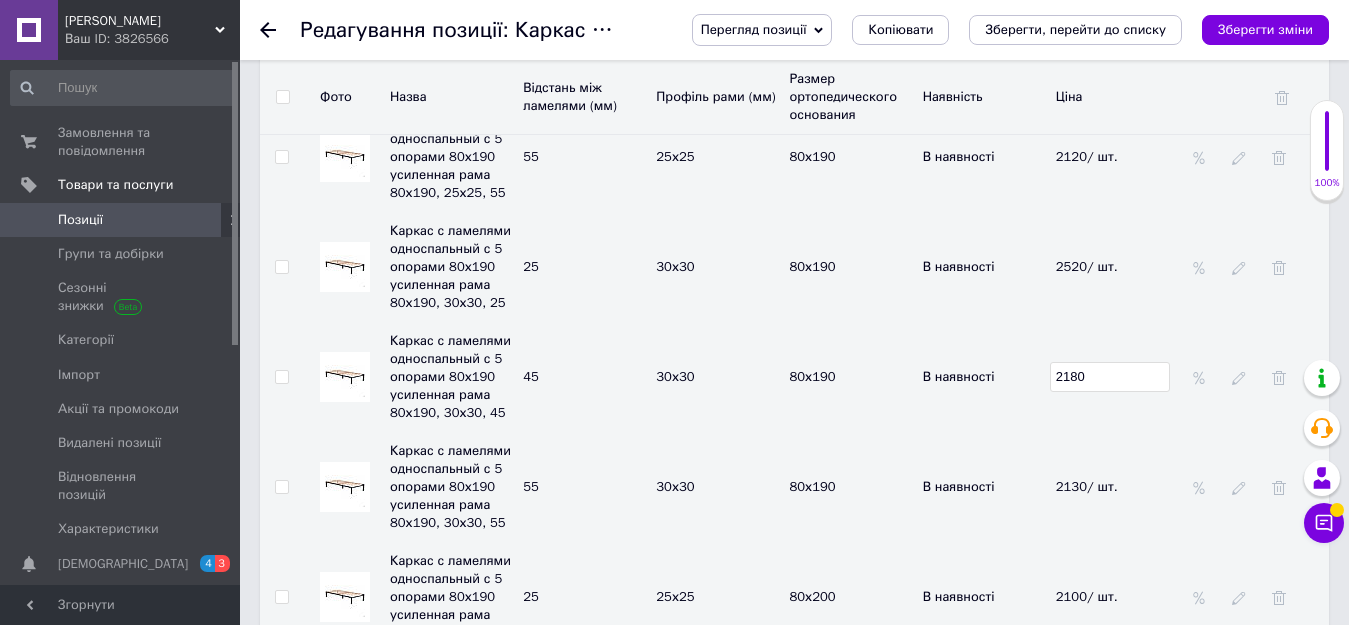 type on "218" 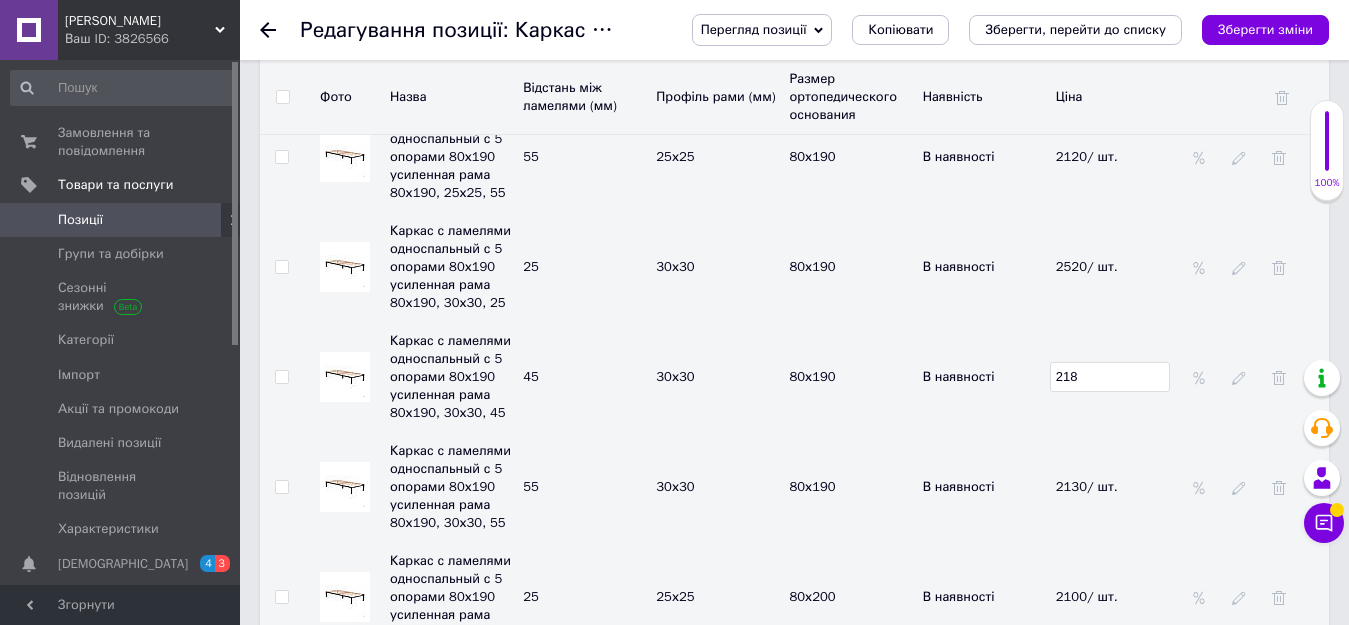 checkbox on "true" 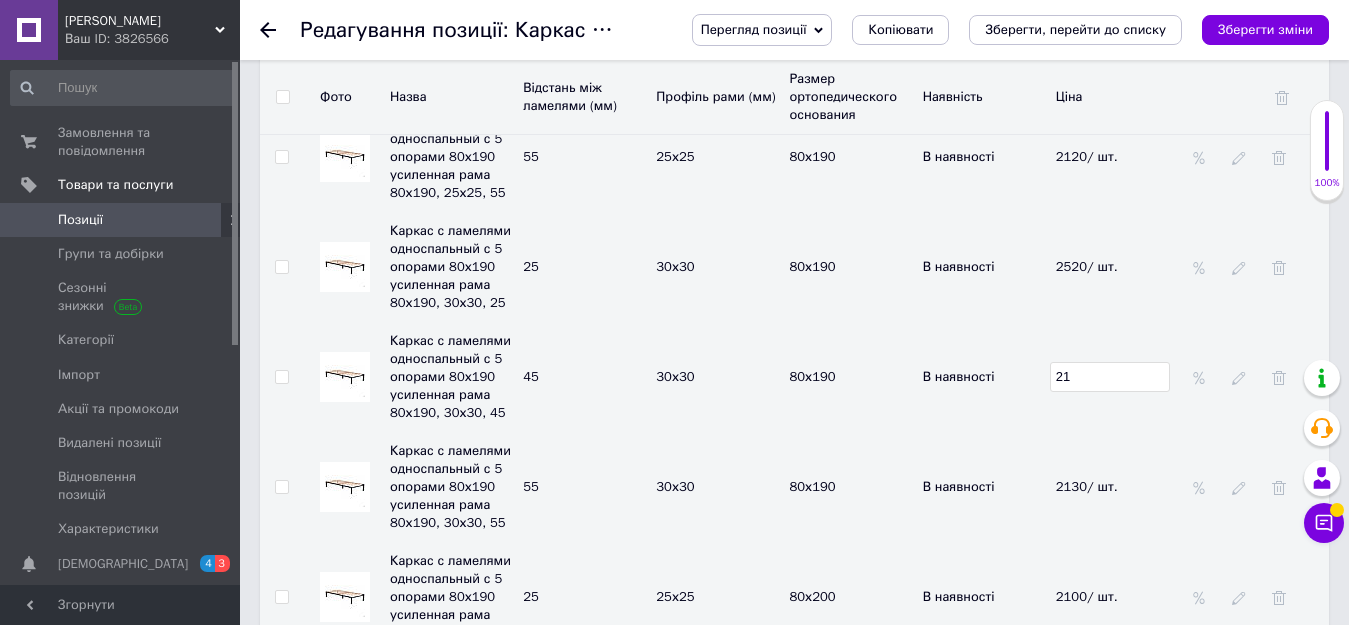 type on "2" 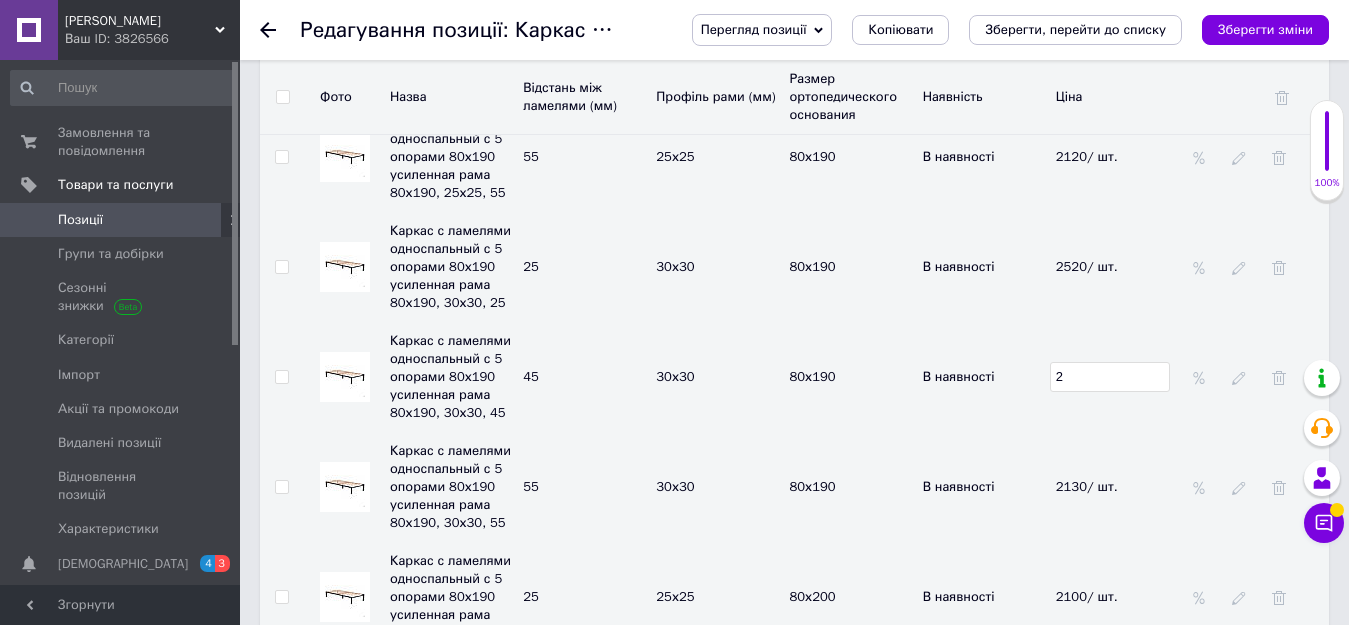 checkbox on "true" 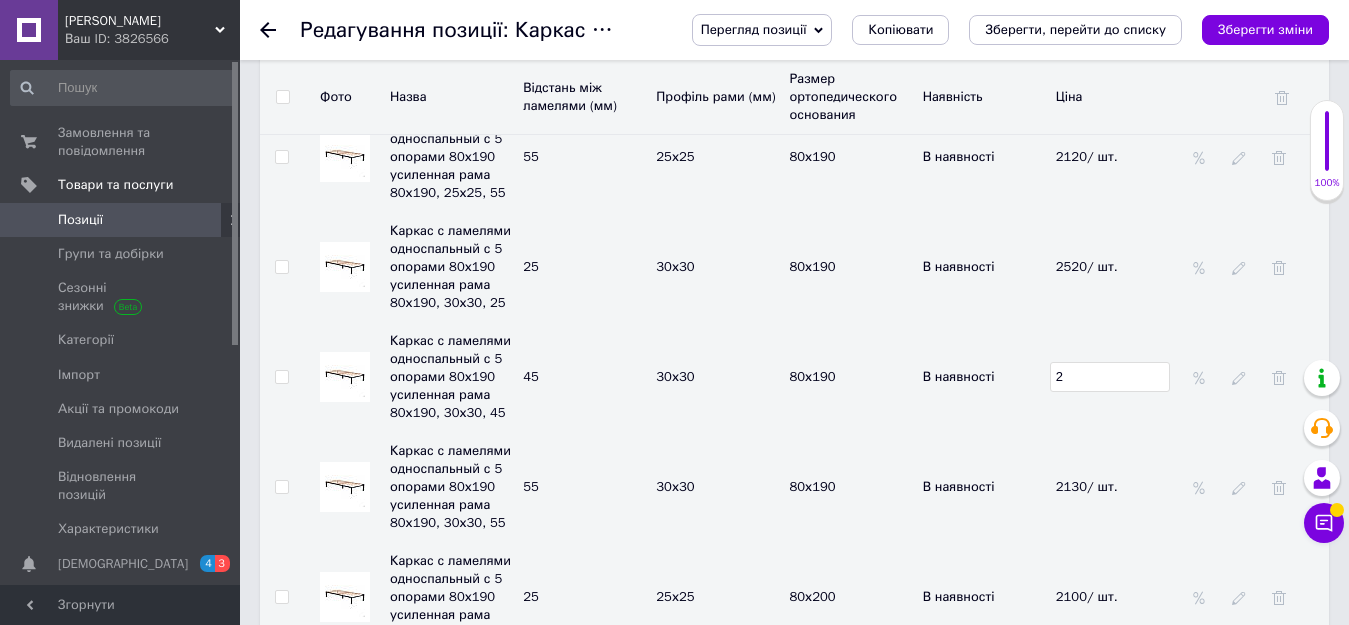 type on "23" 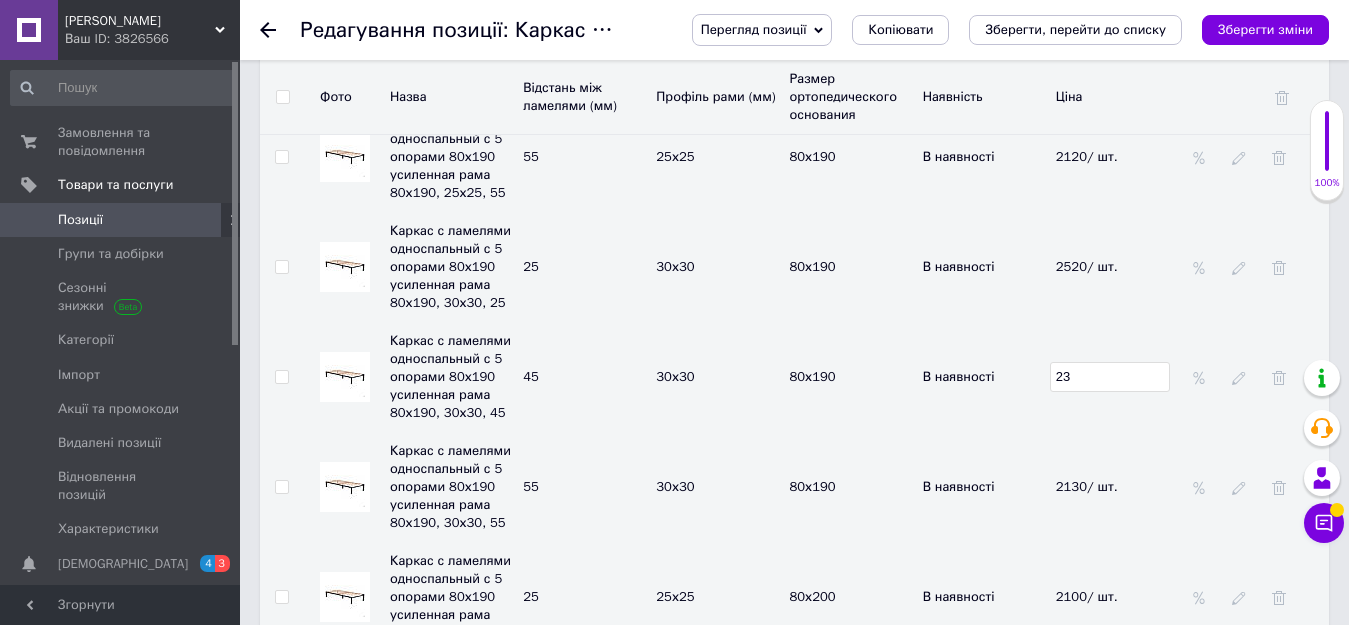 checkbox on "true" 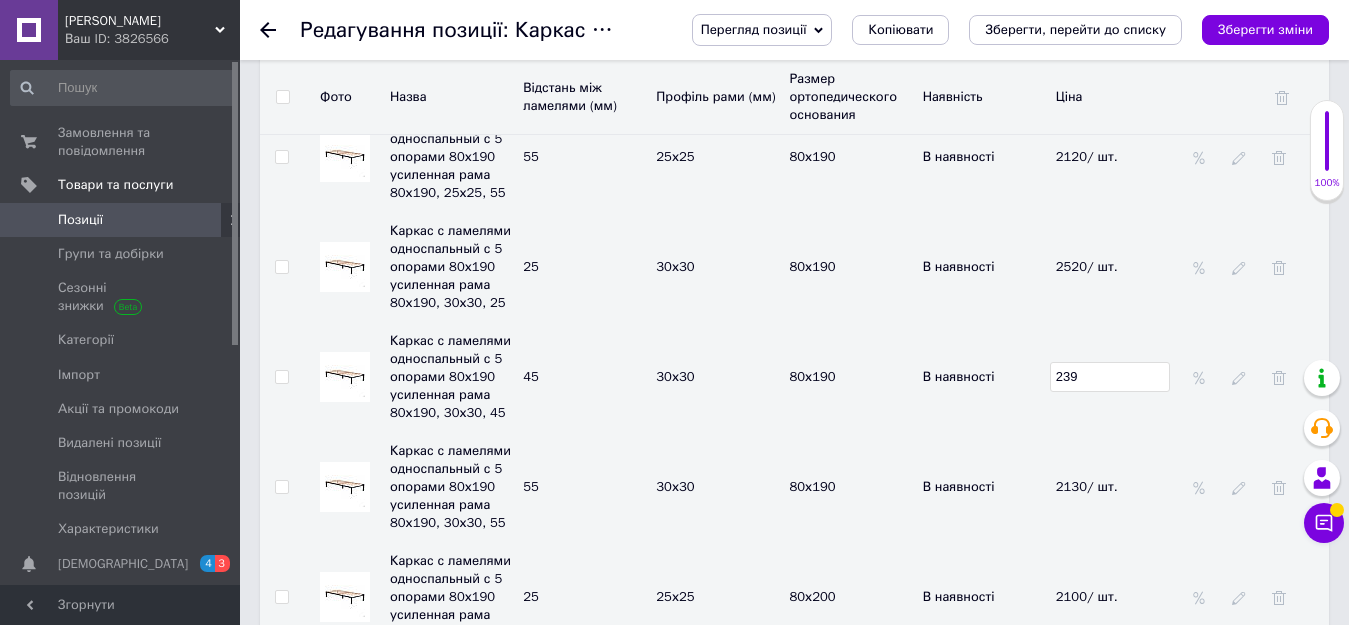 checkbox on "true" 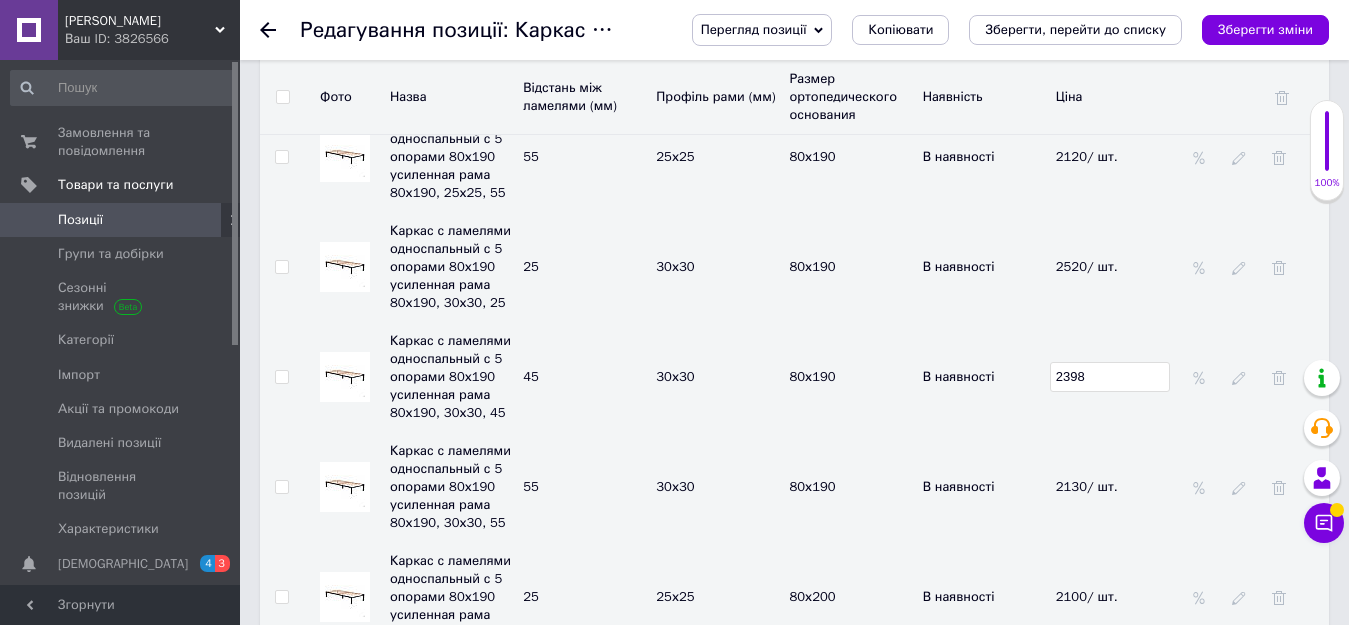type on "2398" 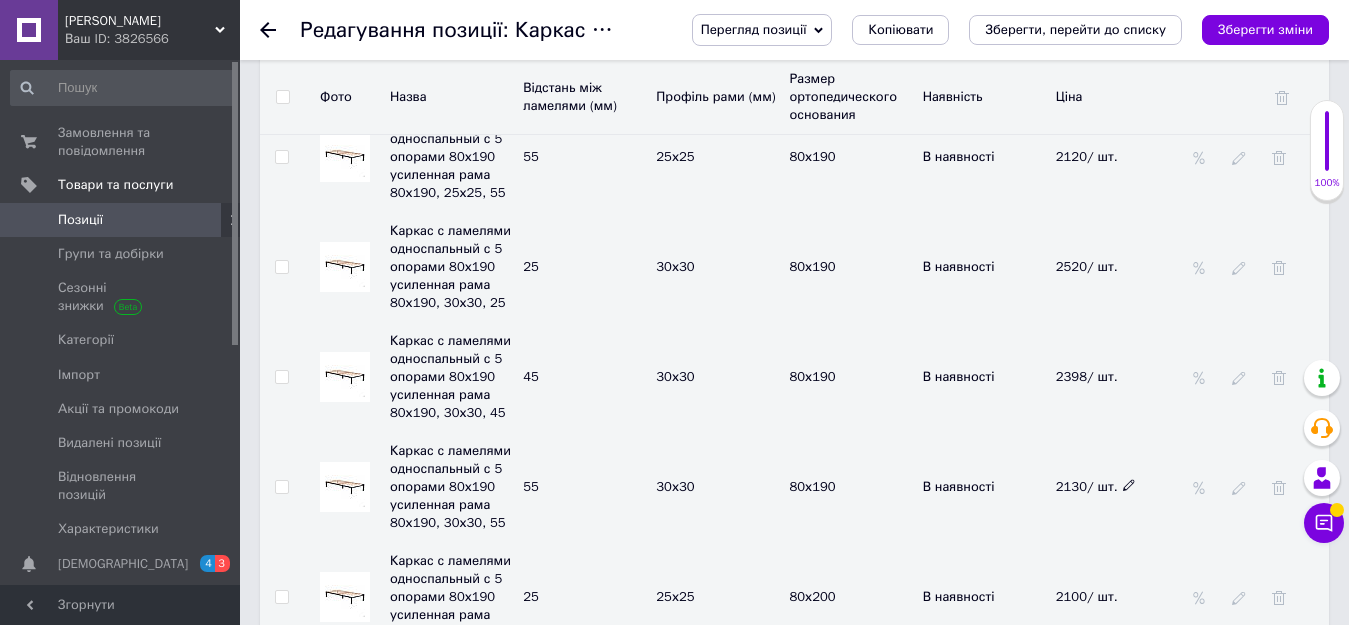 click 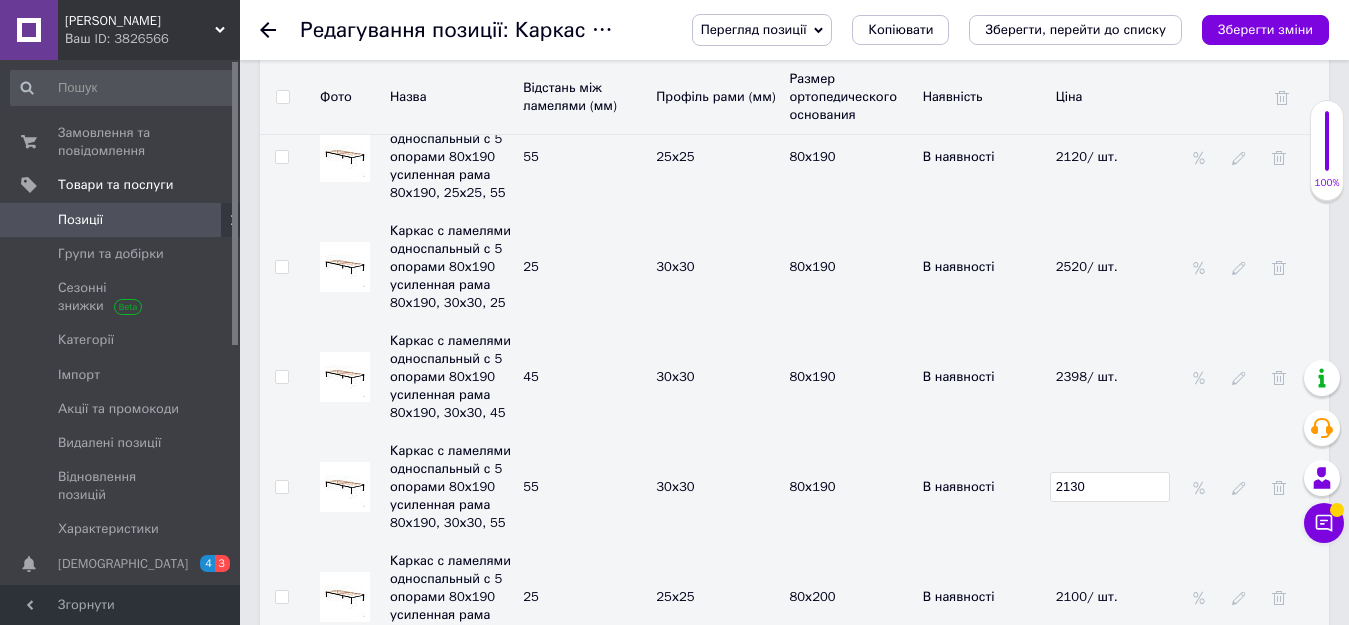 drag, startPoint x: 1123, startPoint y: 432, endPoint x: 1032, endPoint y: 441, distance: 91.44397 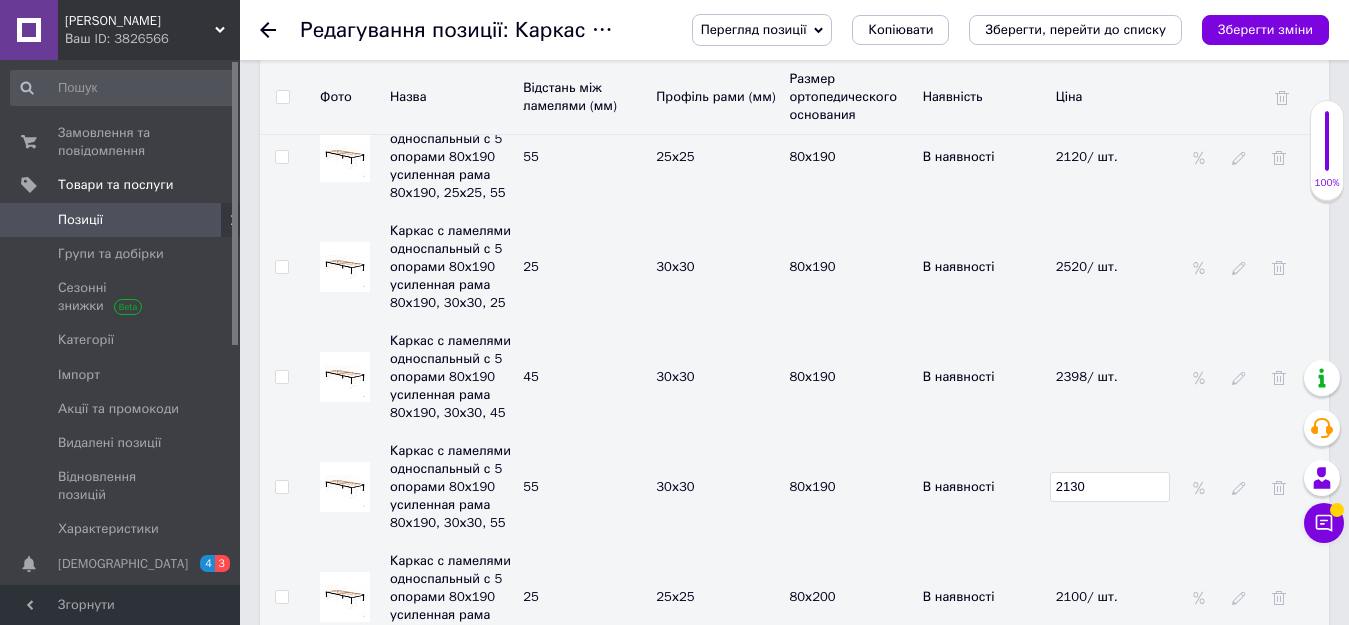 click on "Каркас с ламелями односпальный с 5 опорами 80х190 усиленная рама 80х190, 30х30, 55 55 30х30 80х190 В наявності 2130" at bounding box center [794, 487] 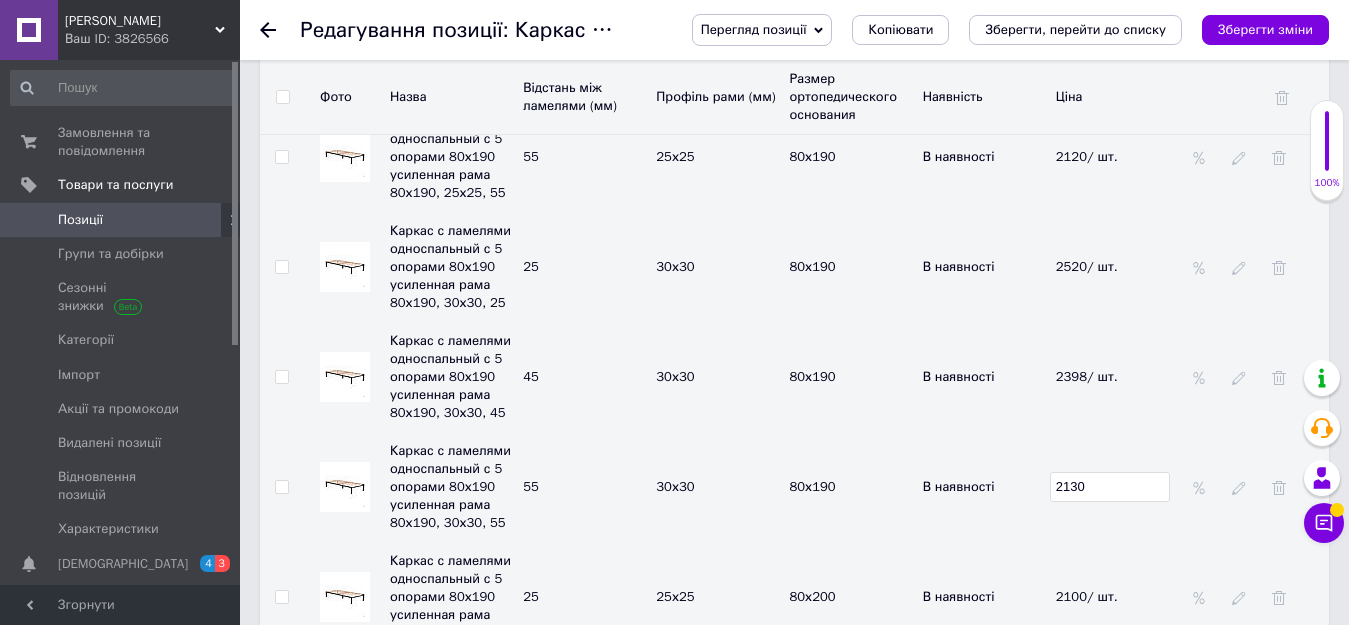 checkbox on "true" 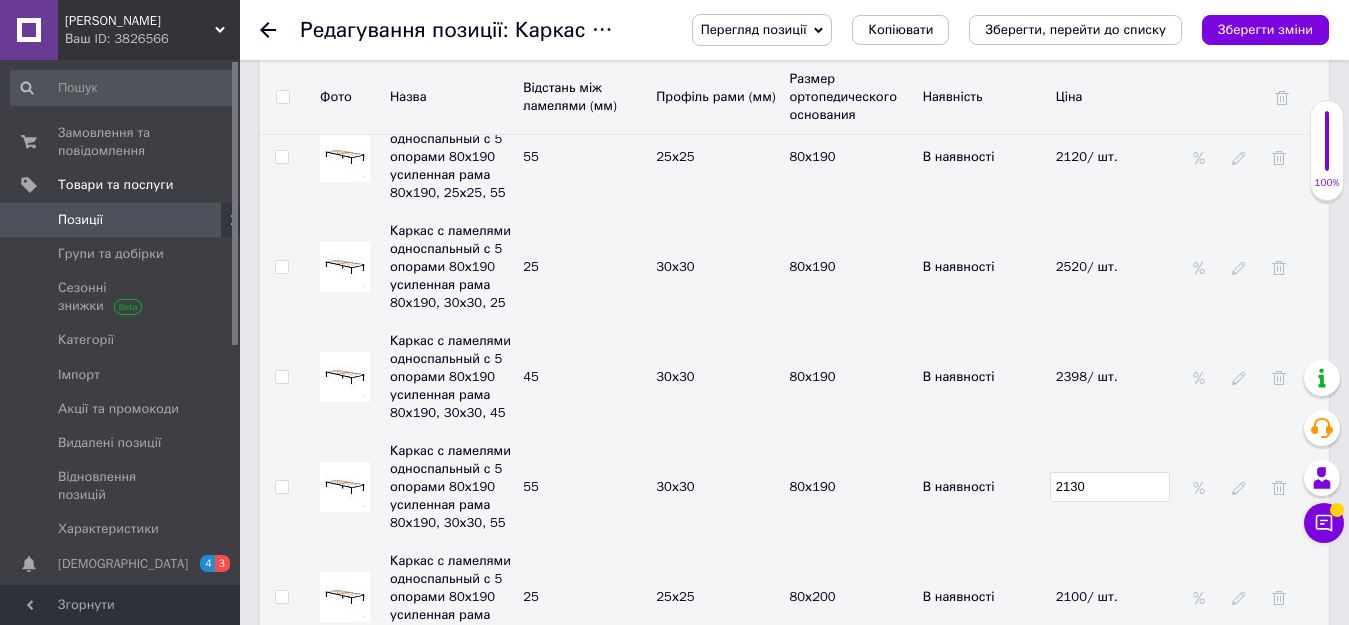 type on "2" 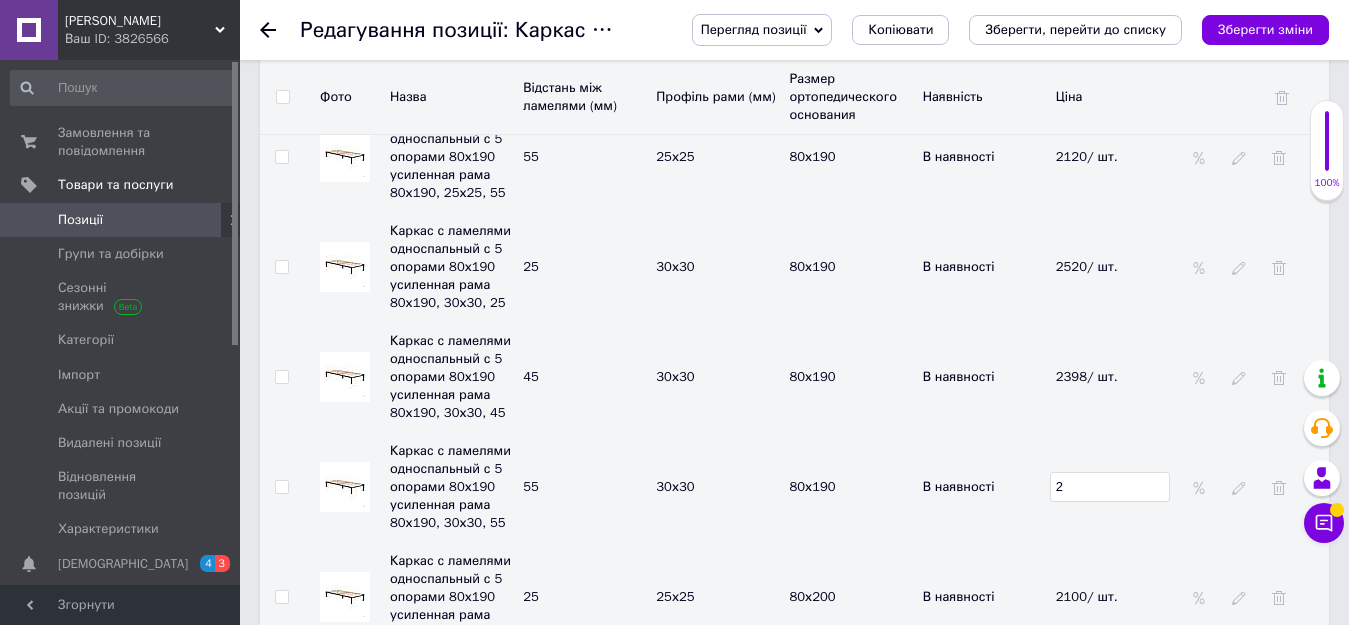 checkbox on "true" 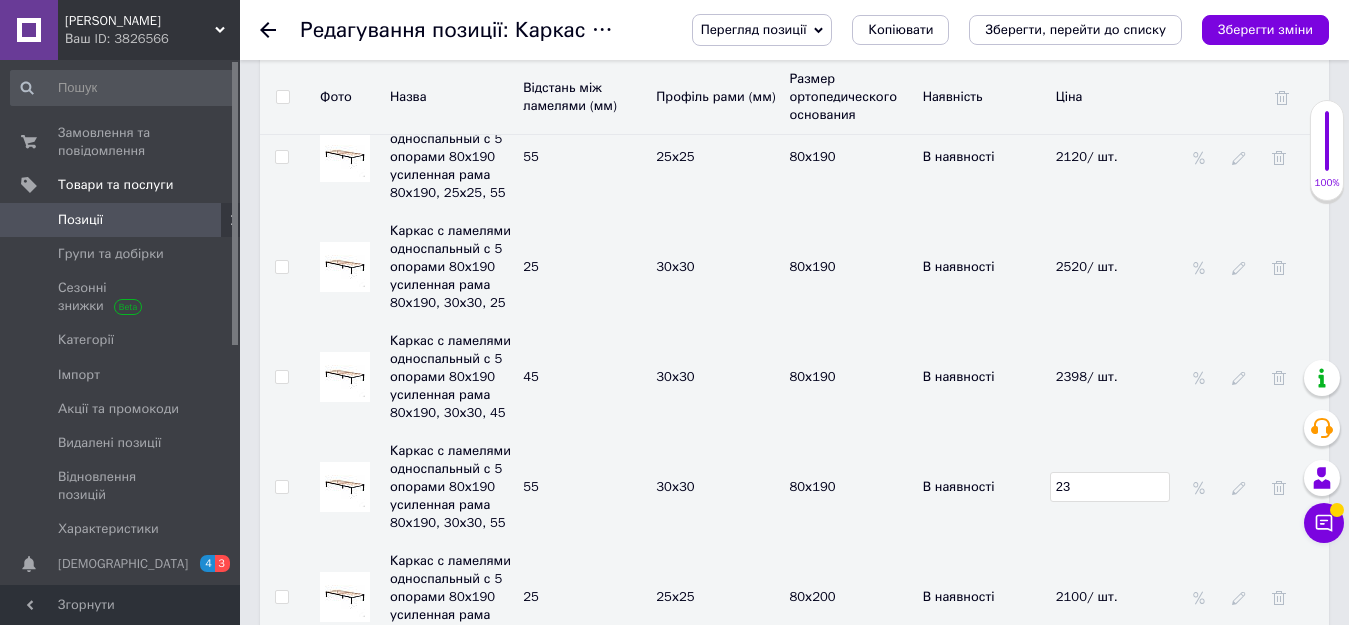 checkbox on "true" 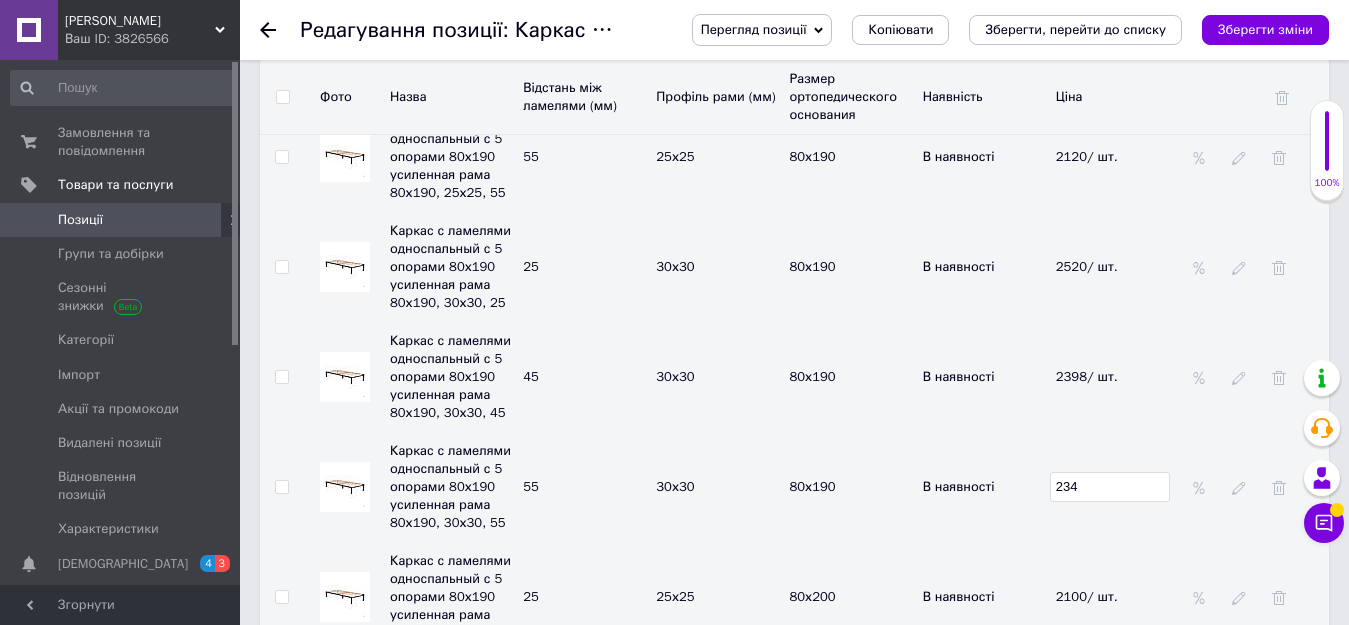 checkbox on "true" 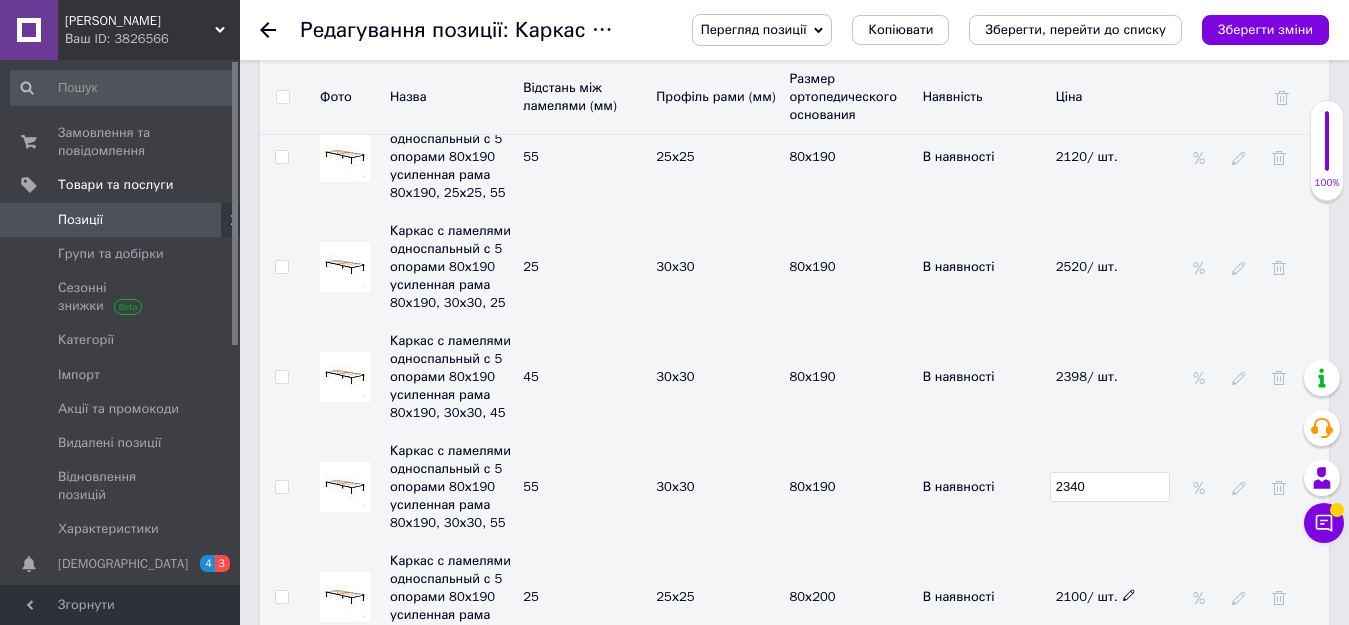 type on "2340" 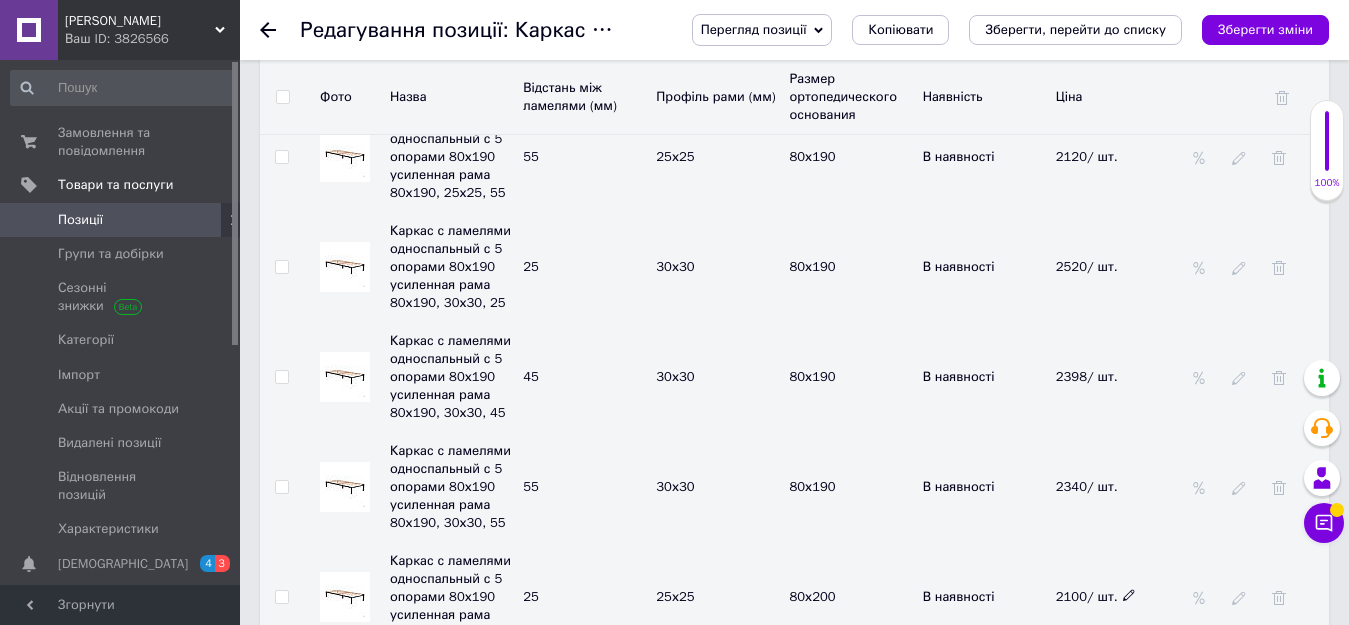 click 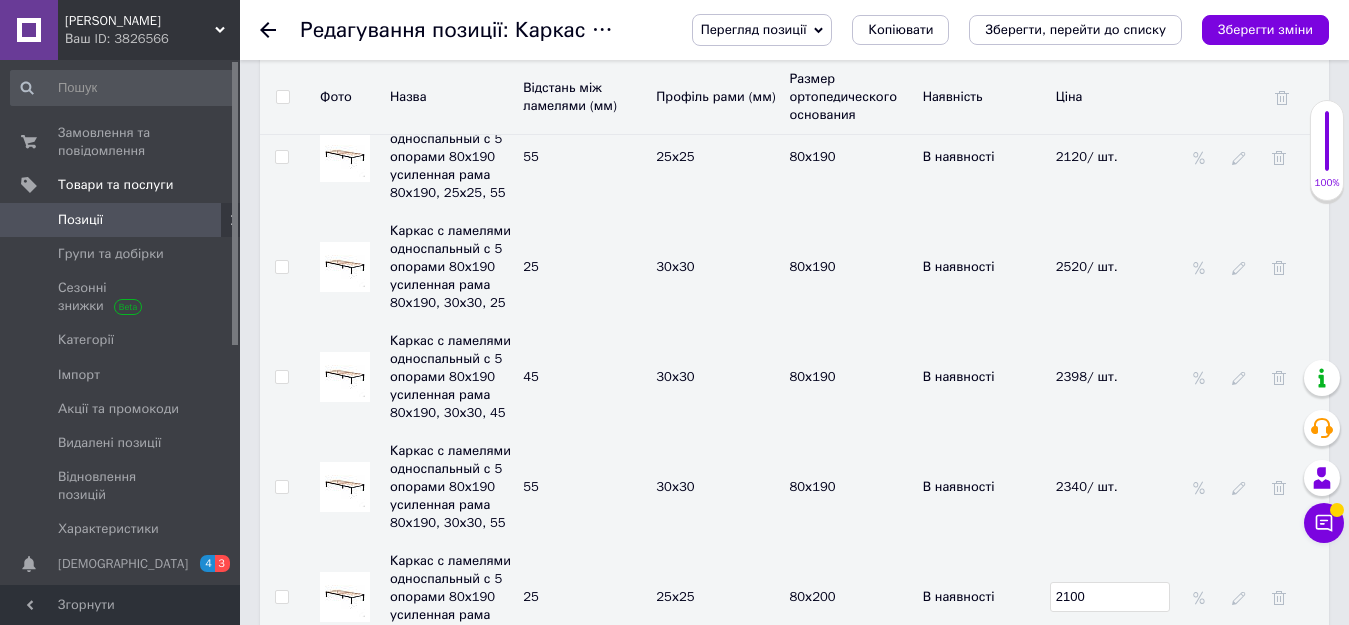 drag, startPoint x: 1107, startPoint y: 540, endPoint x: 1029, endPoint y: 546, distance: 78.23043 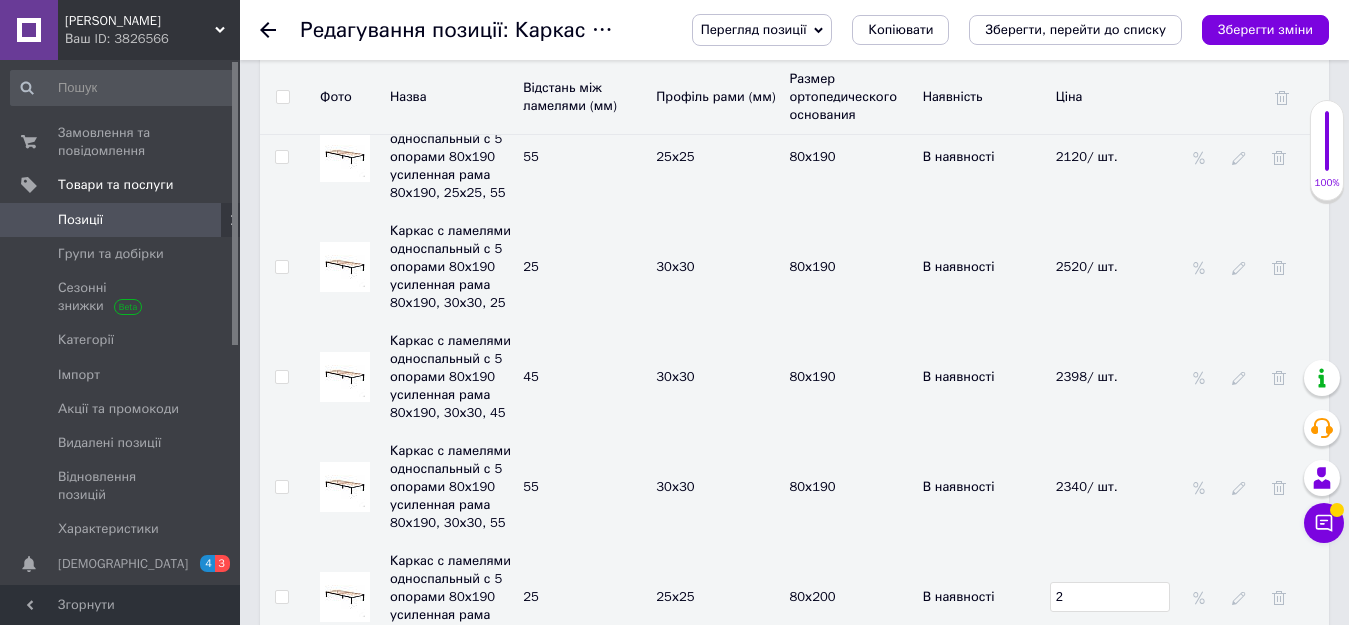 checkbox on "true" 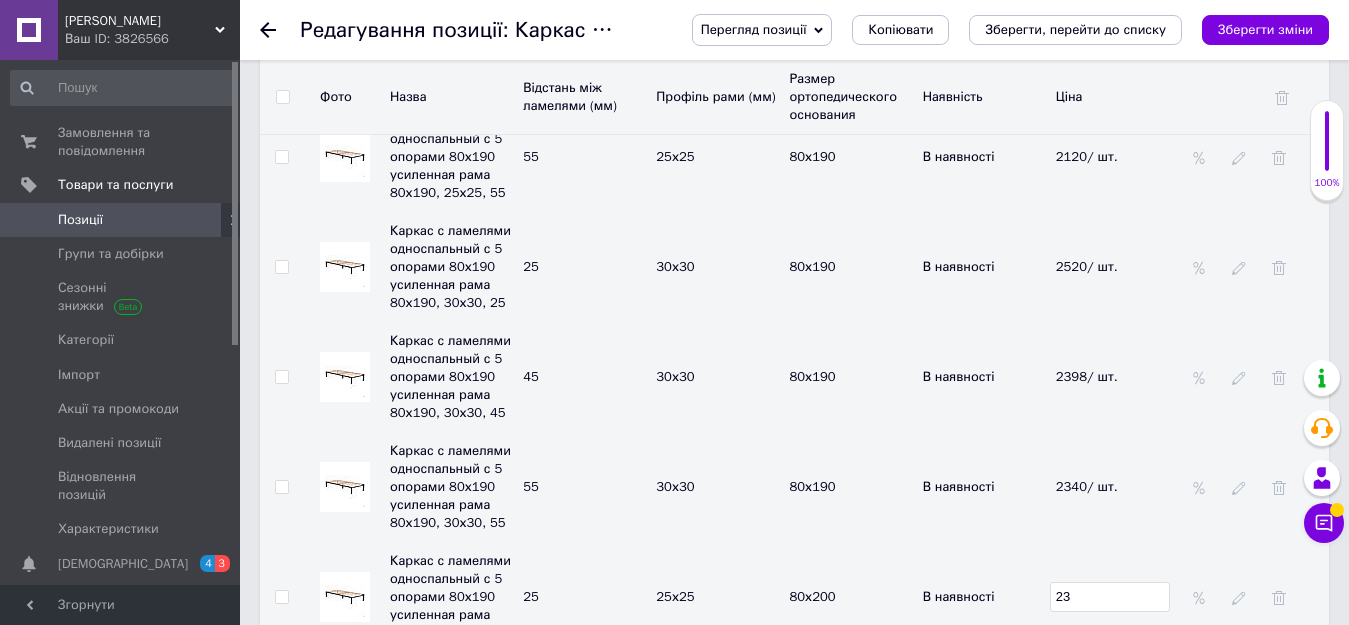 checkbox on "true" 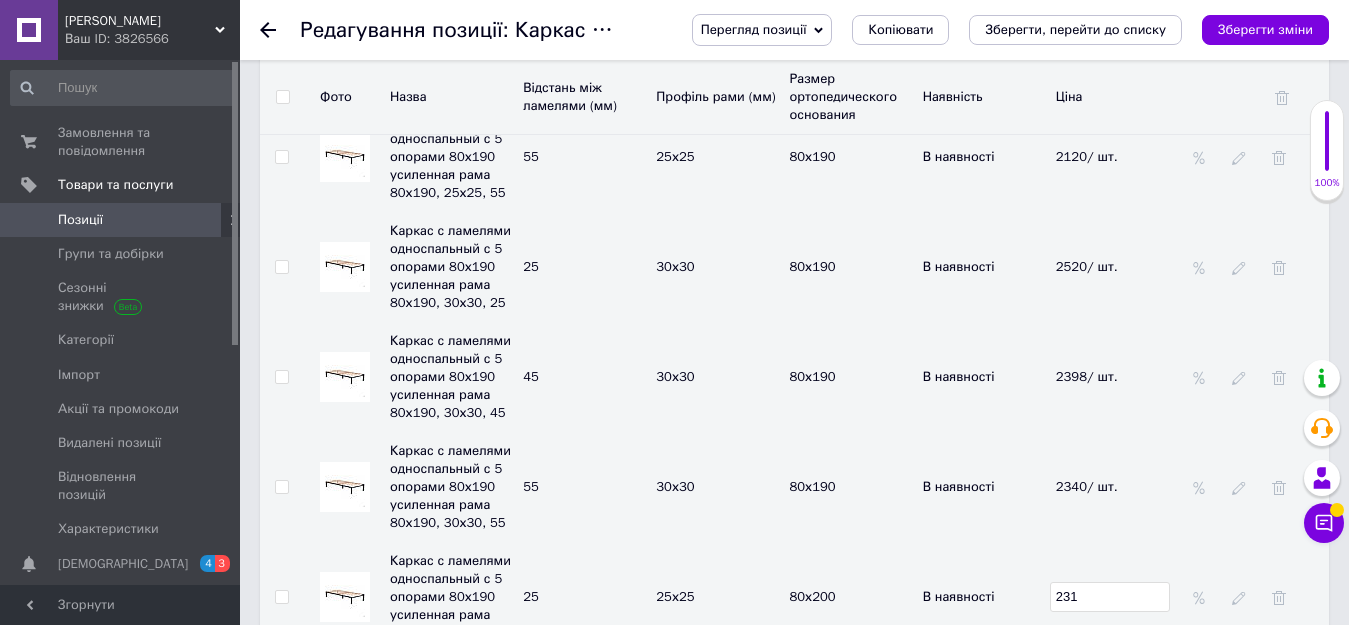 type on "2310" 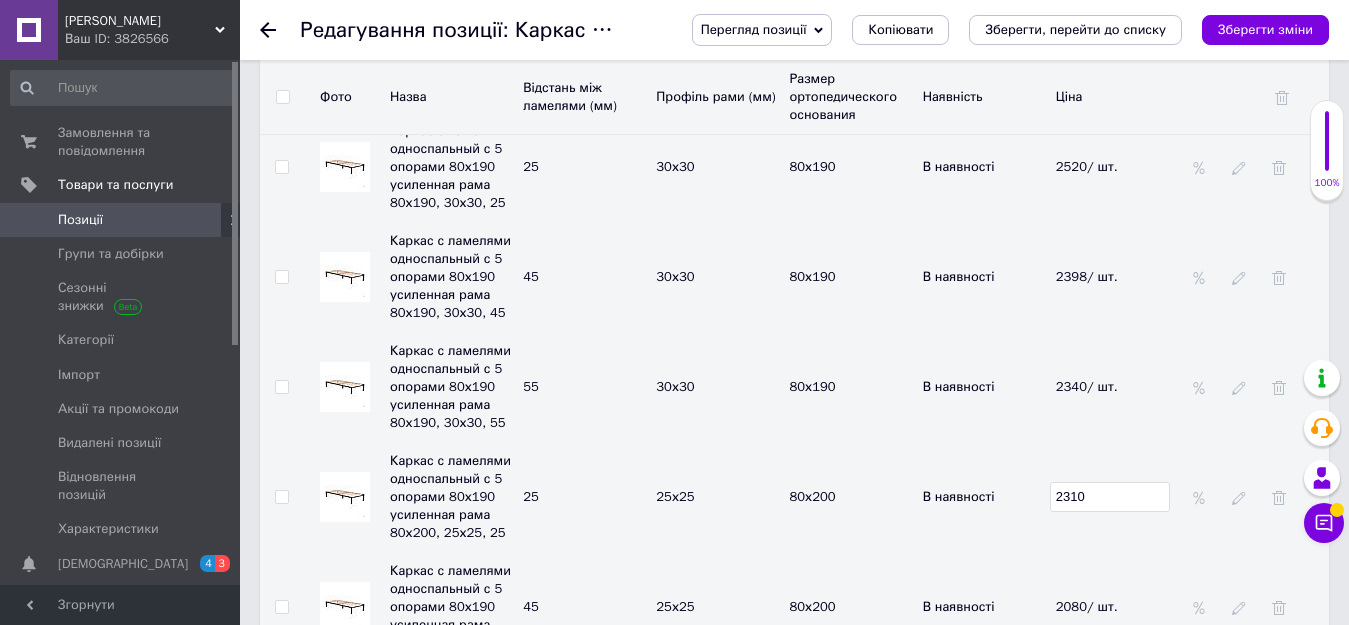 scroll, scrollTop: 3400, scrollLeft: 0, axis: vertical 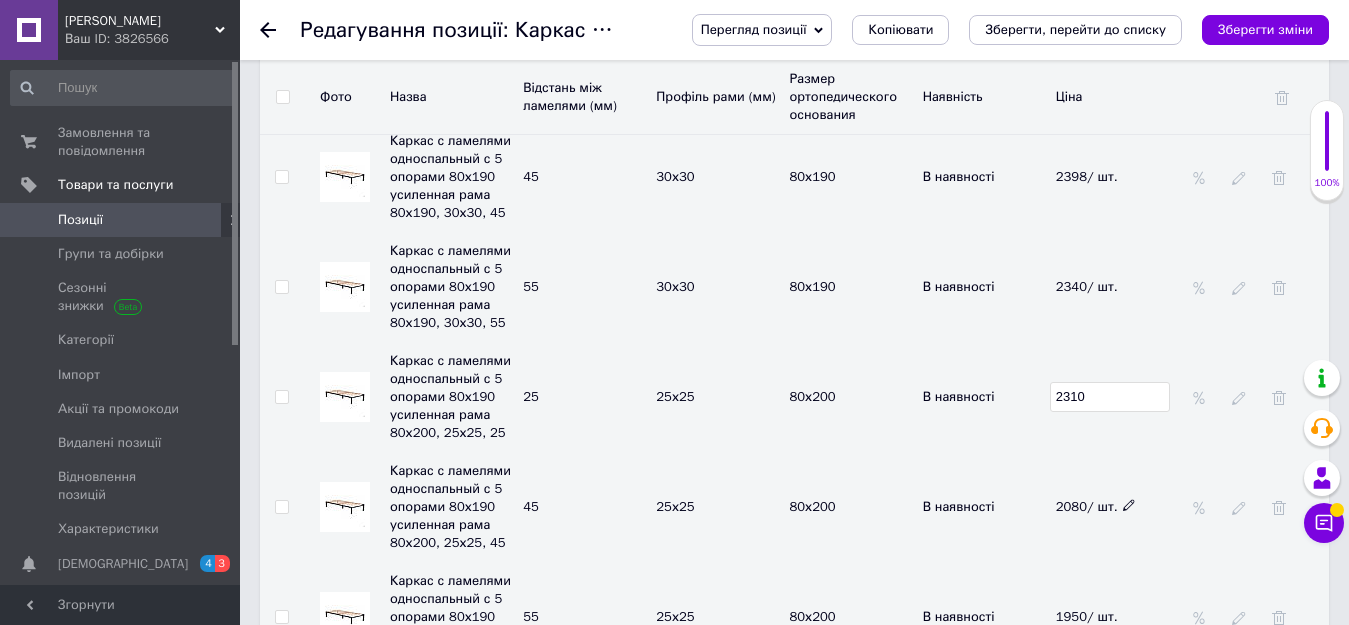 checkbox on "true" 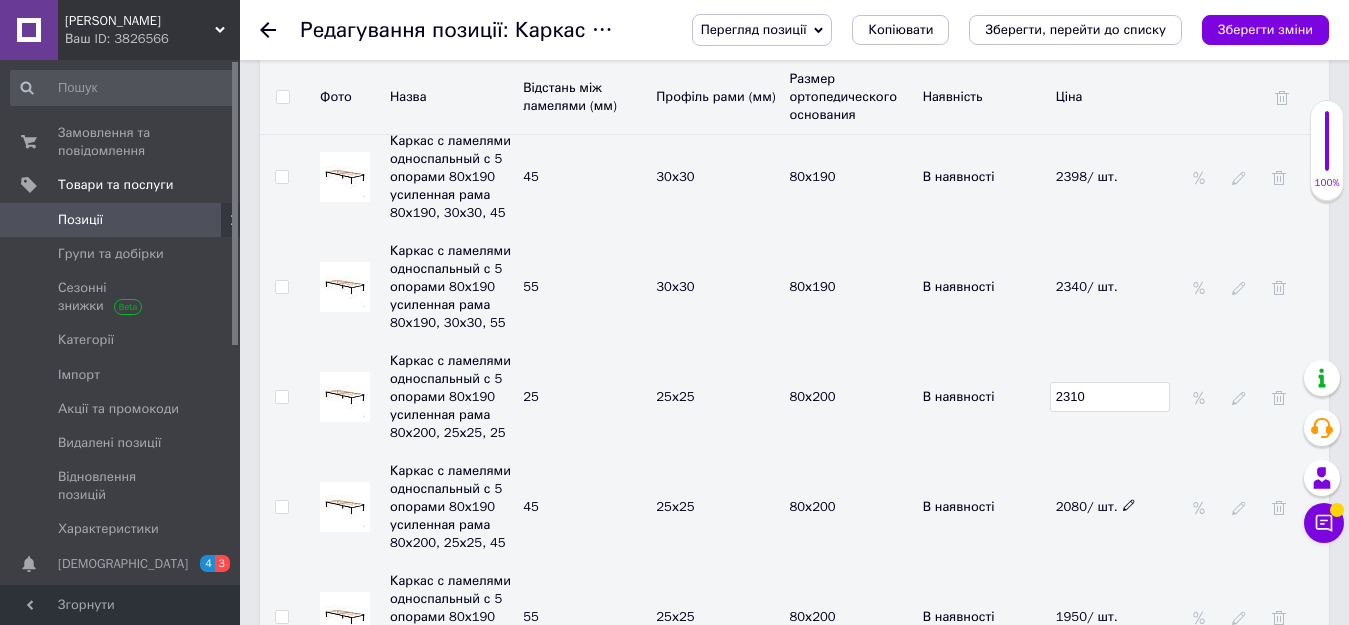 type on "2310" 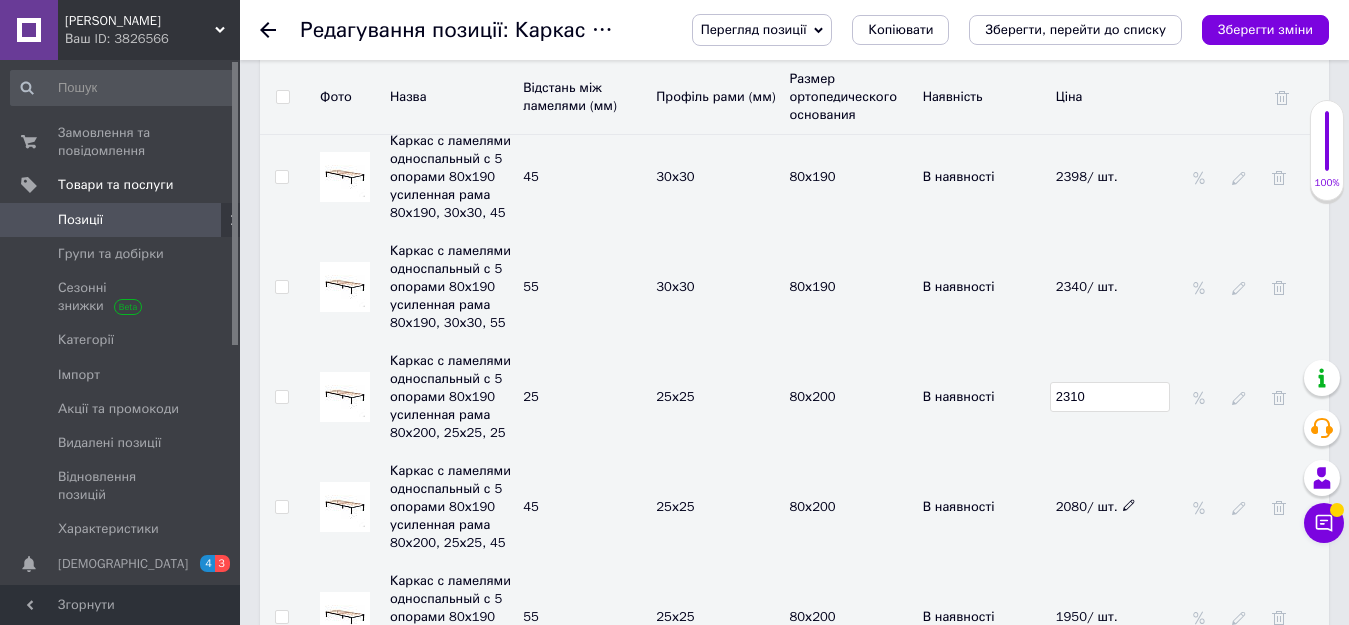 click 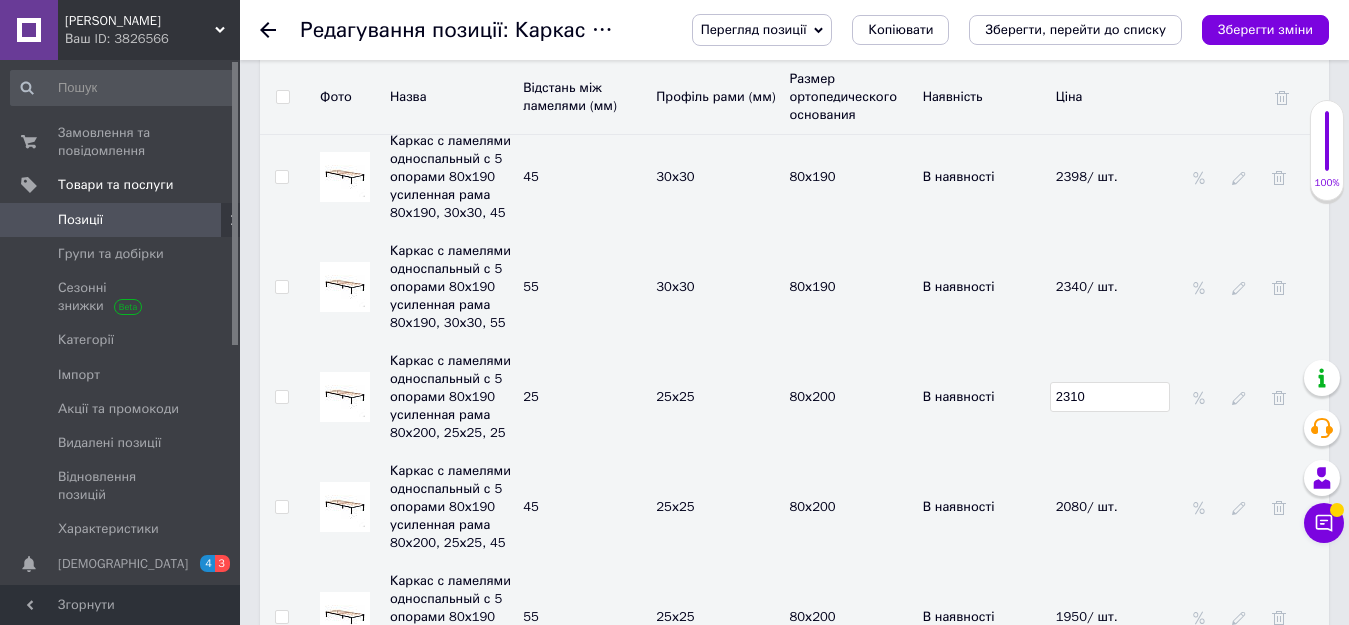 click on "2080/
шт." at bounding box center [1117, 507] 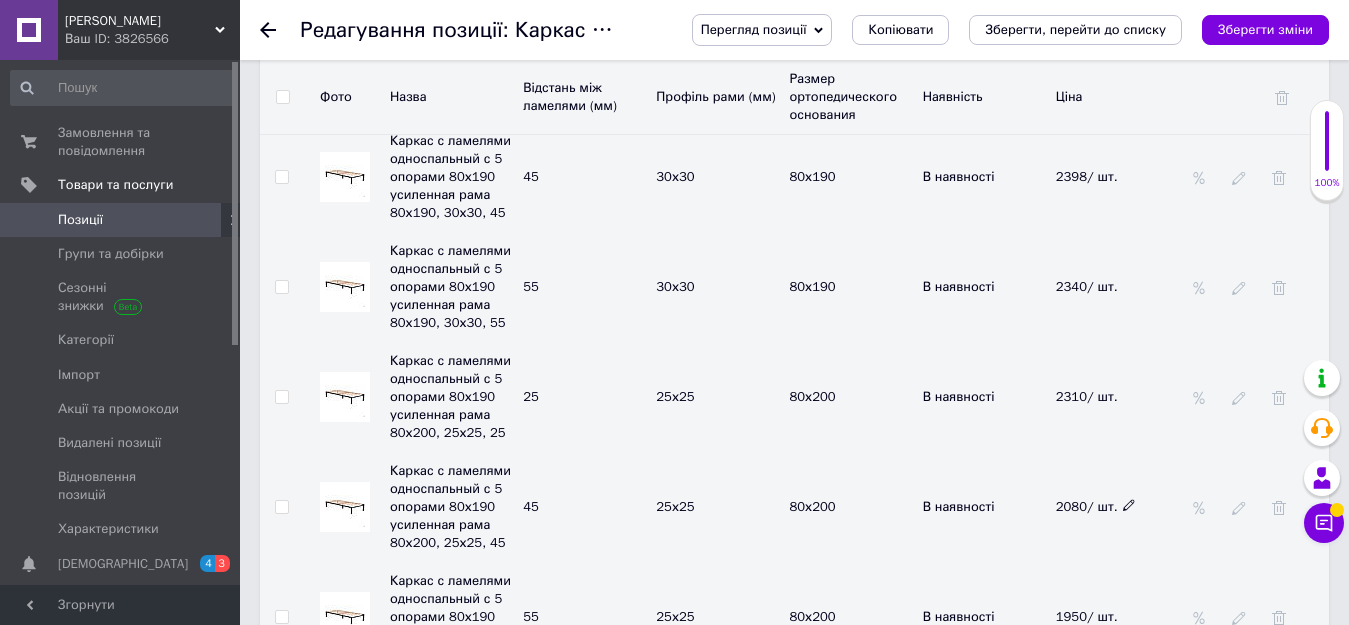click 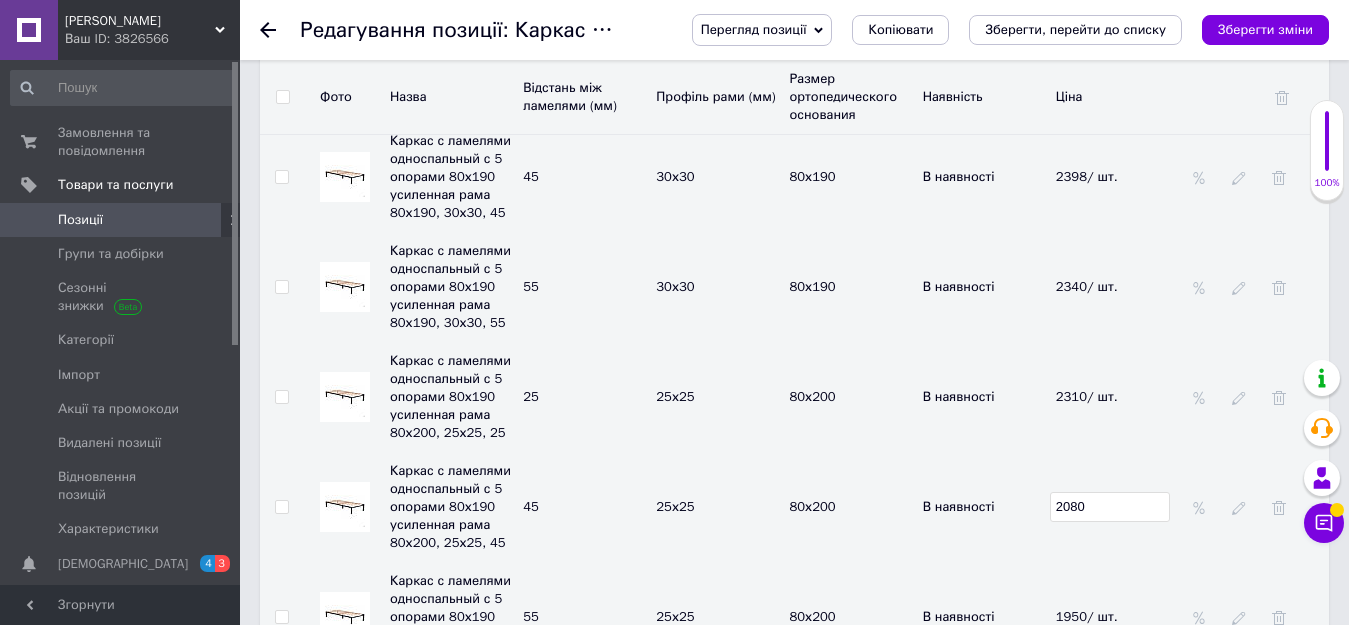 drag, startPoint x: 1119, startPoint y: 447, endPoint x: 1016, endPoint y: 445, distance: 103.01942 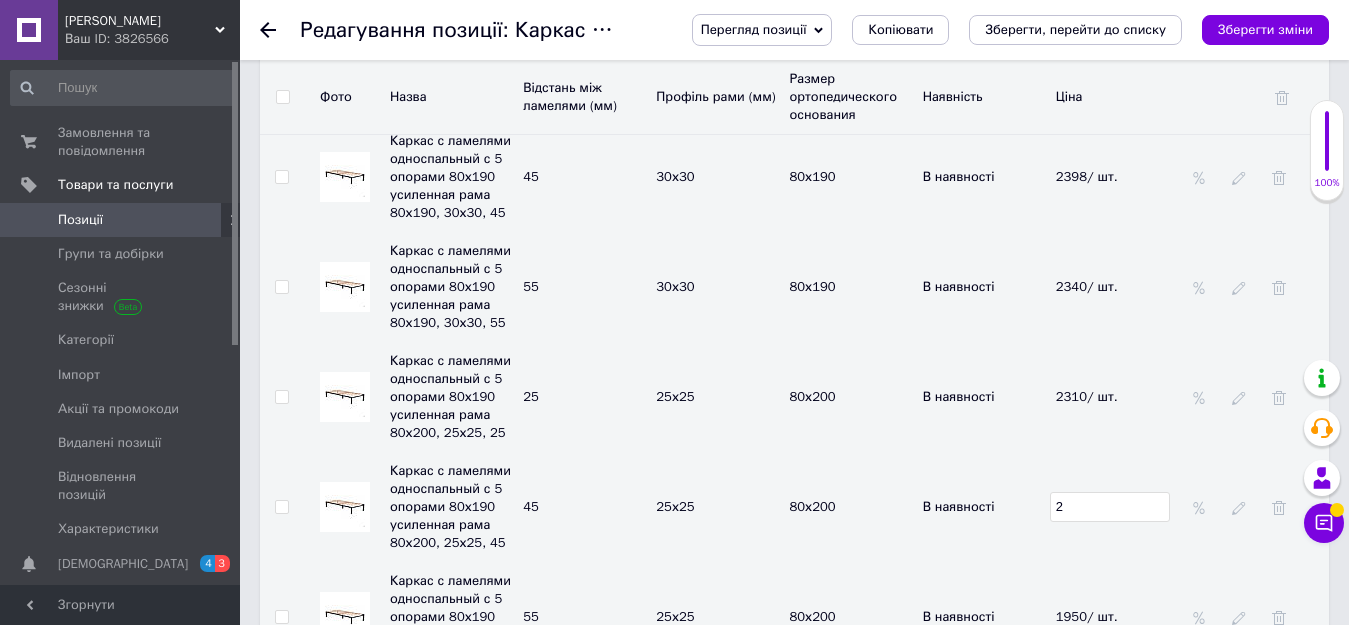 checkbox on "true" 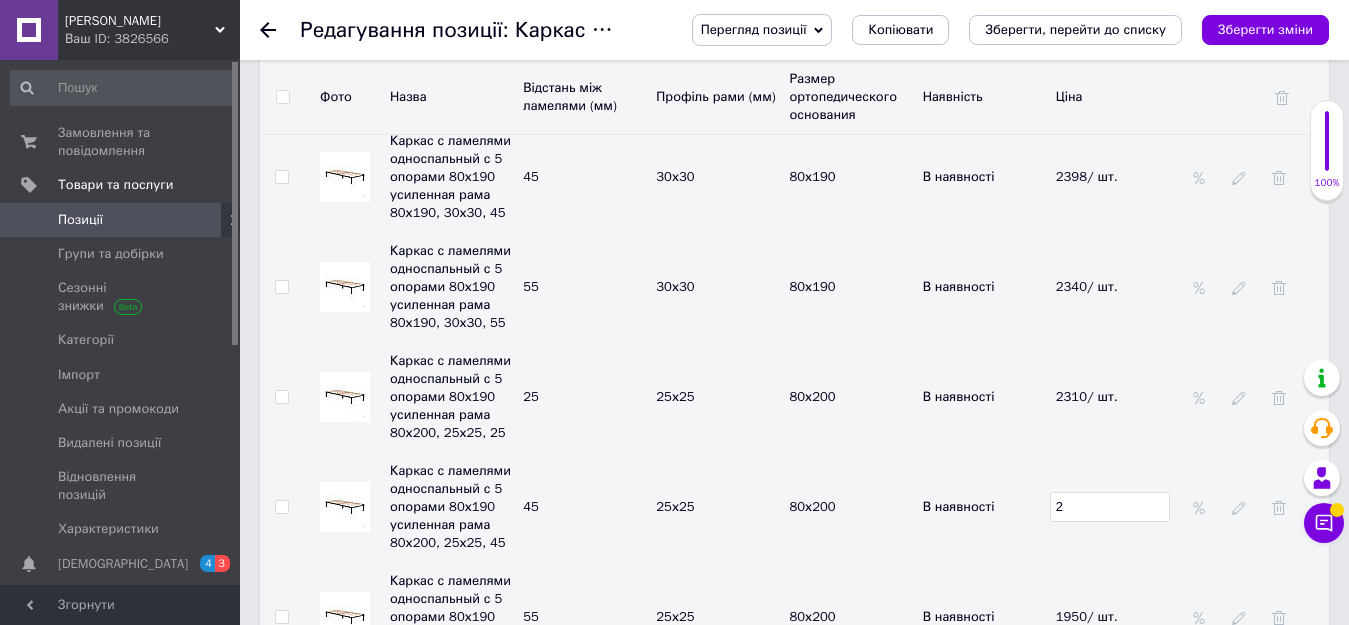 type on "2" 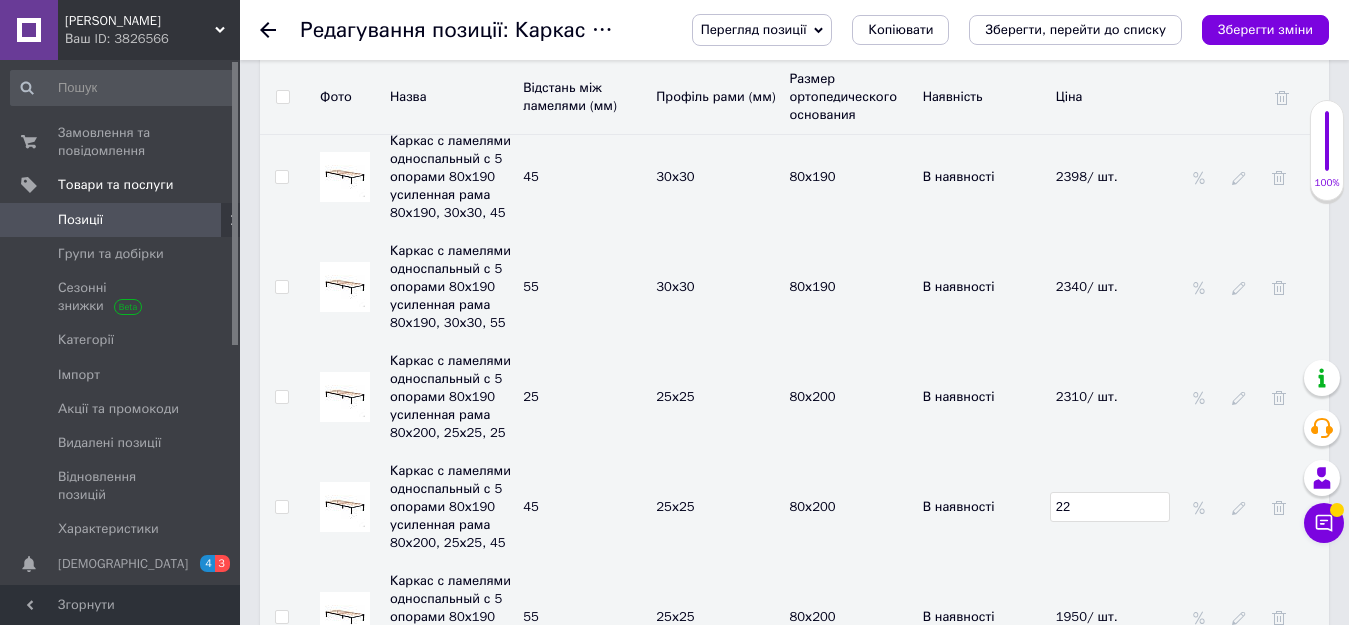 checkbox on "true" 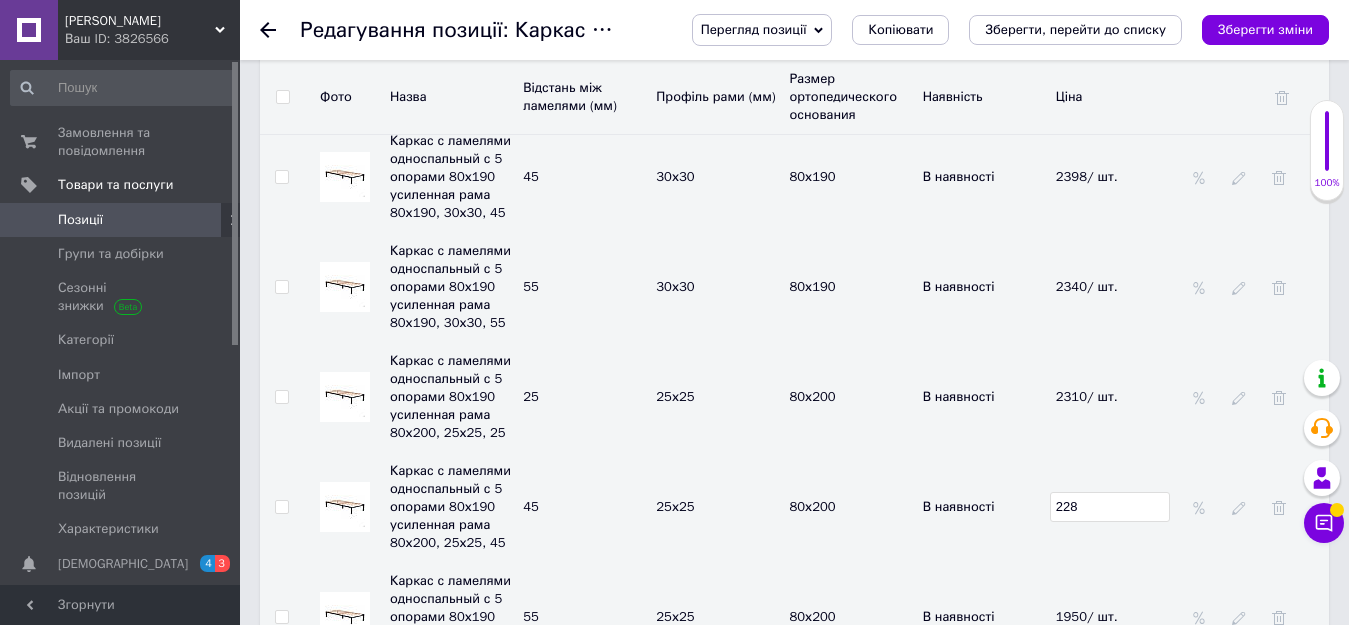checkbox on "true" 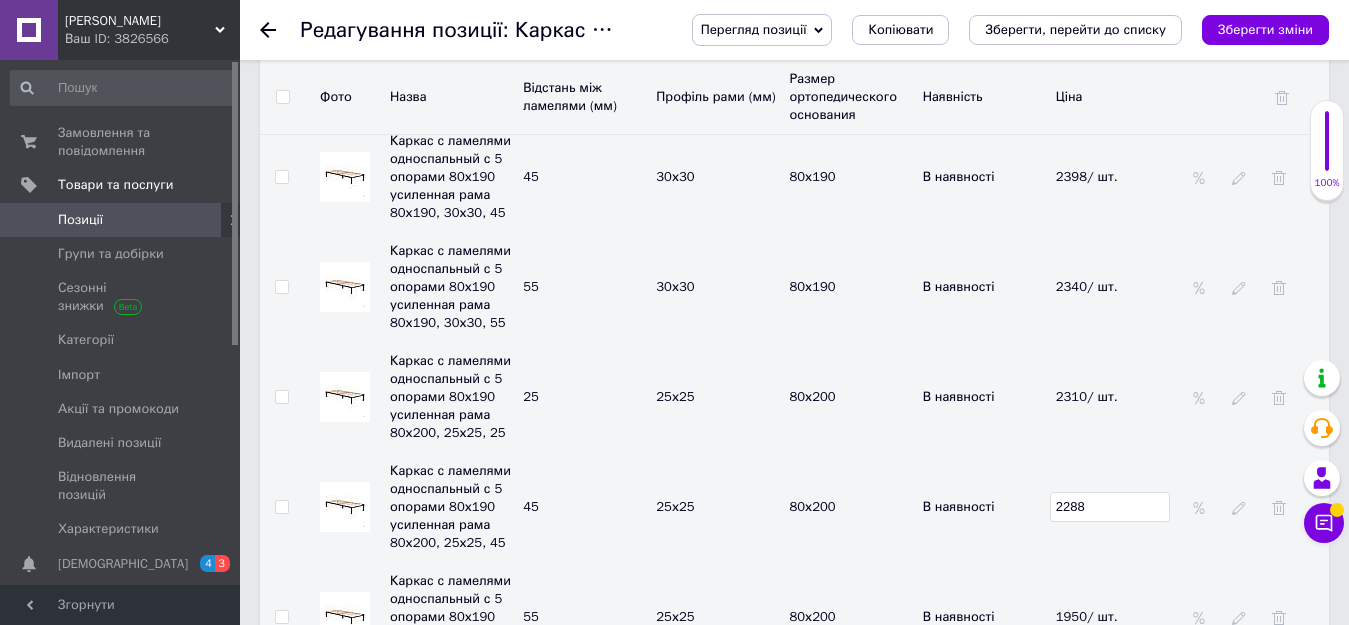 type on "2288" 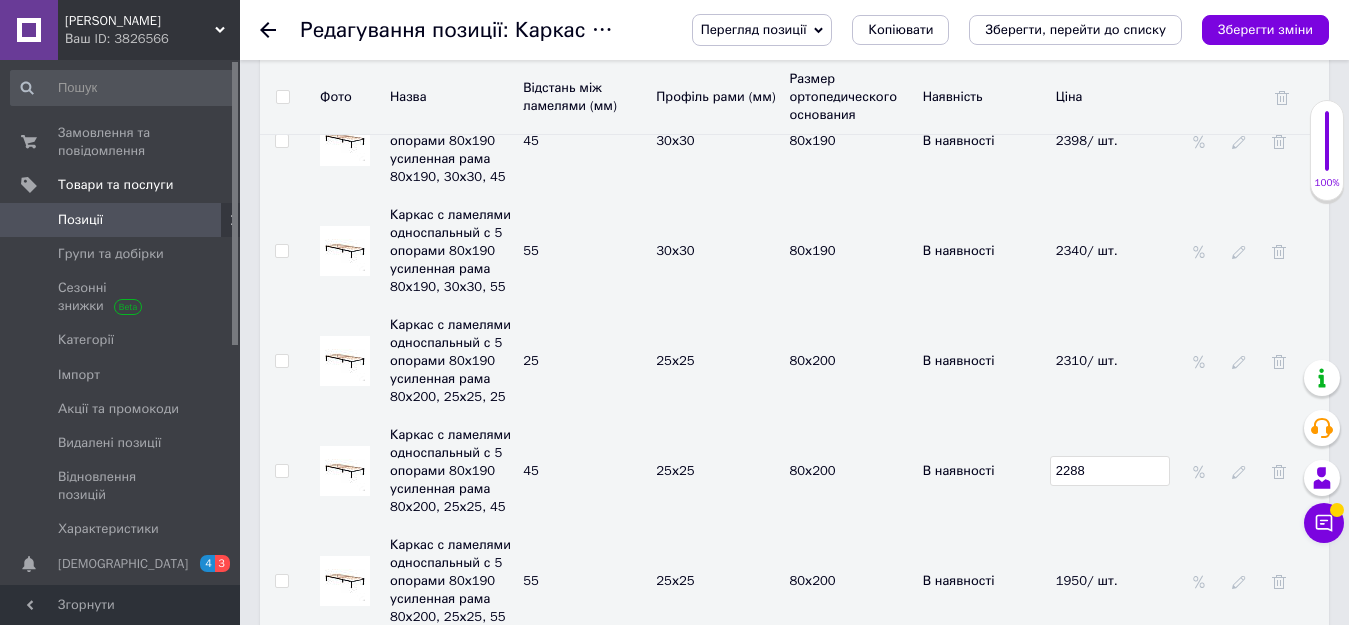 scroll, scrollTop: 3500, scrollLeft: 0, axis: vertical 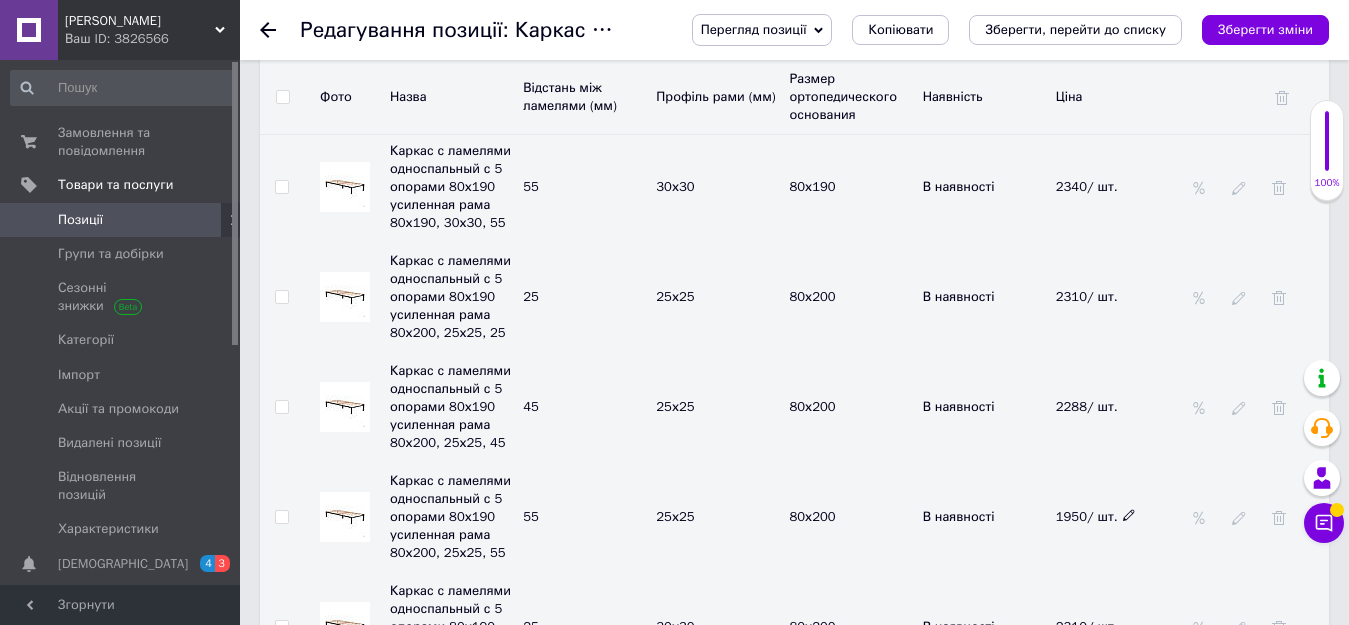 click 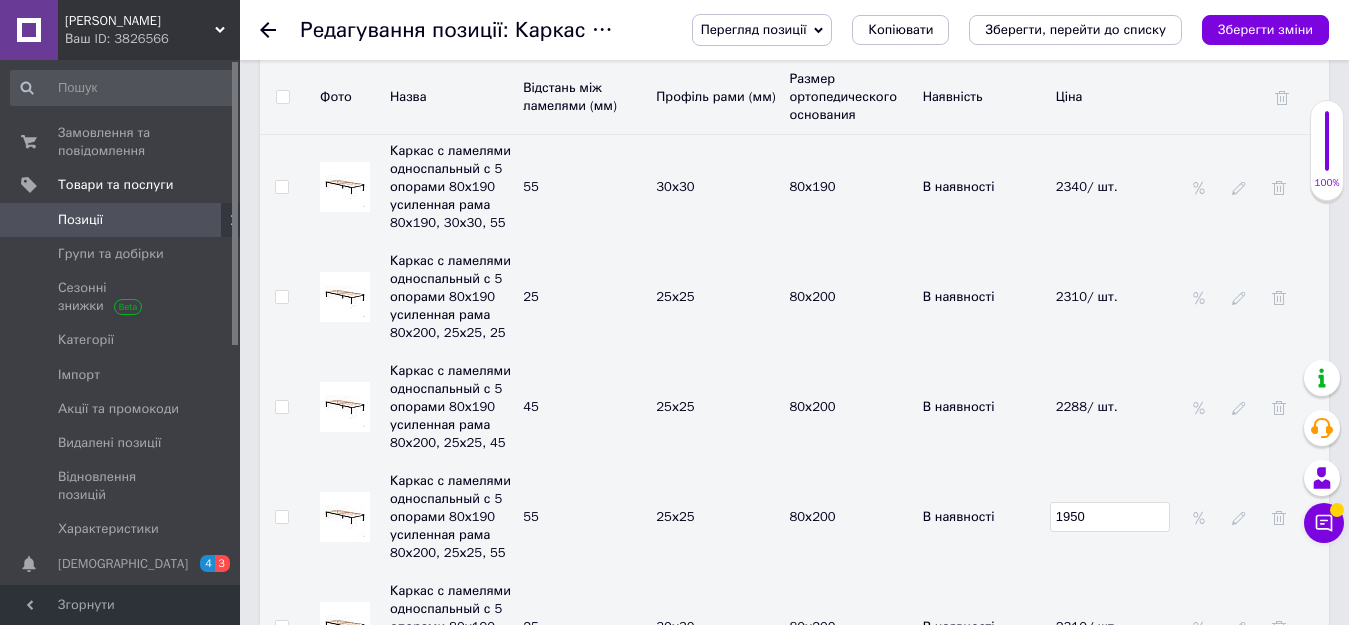 drag, startPoint x: 1118, startPoint y: 448, endPoint x: 1014, endPoint y: 451, distance: 104.04326 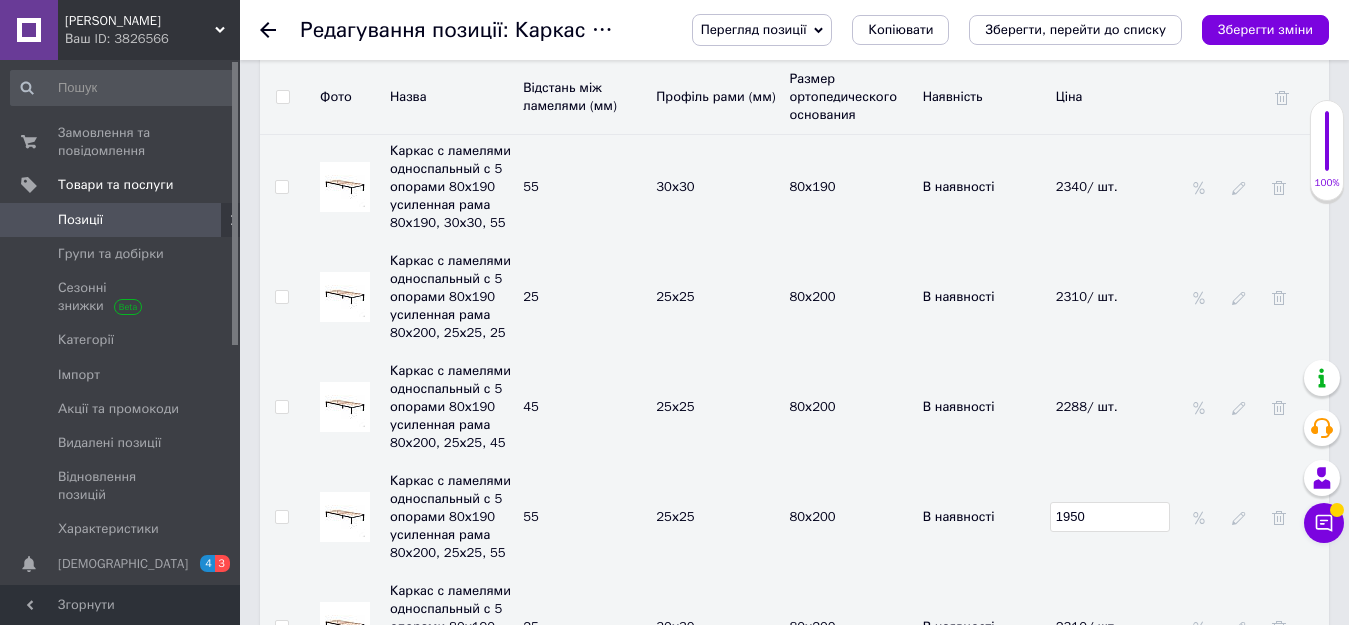 click on "Каркас с ламелями односпальный с 5 опорами 80х190 усиленная рама 80х200, 25х25, 55 55 25х25 80х200 В наявності 1950" at bounding box center [794, 517] 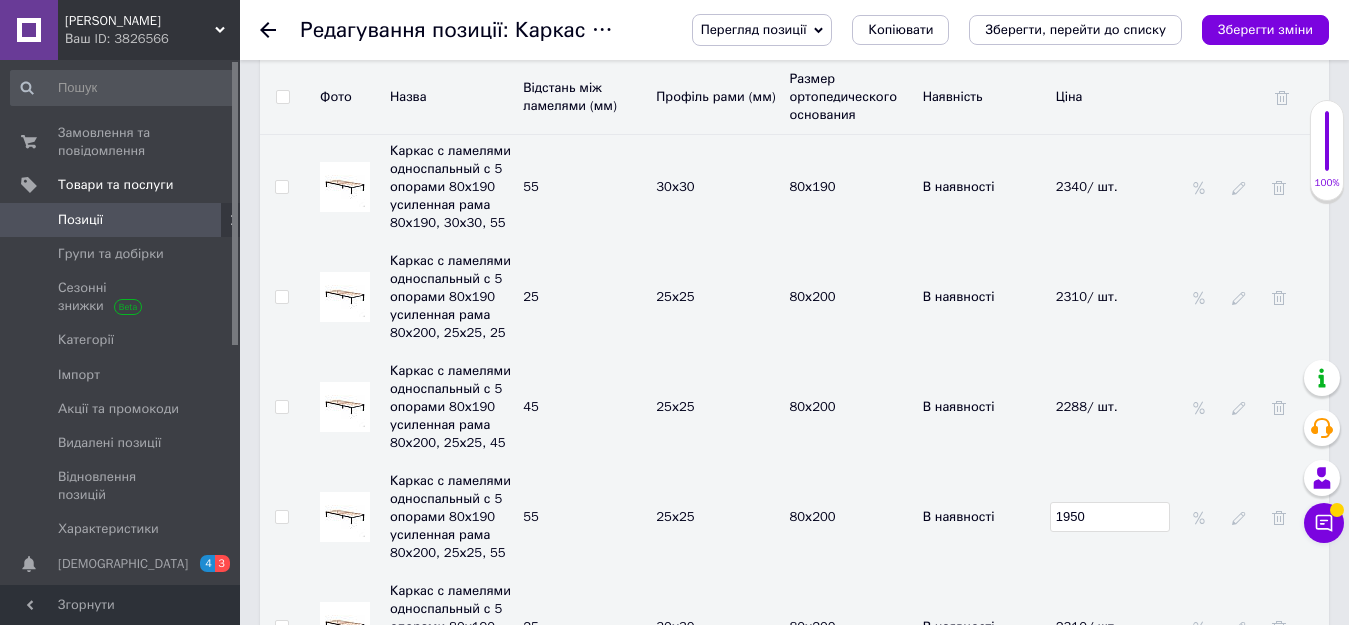 type on "2" 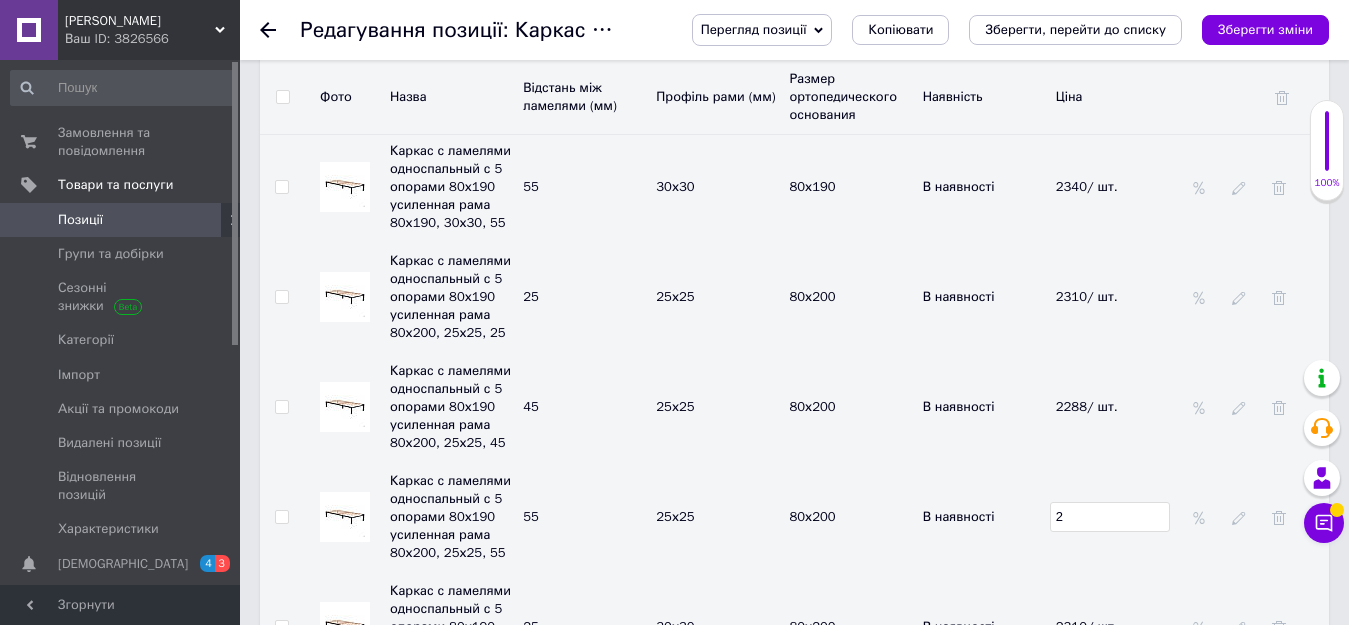 checkbox on "true" 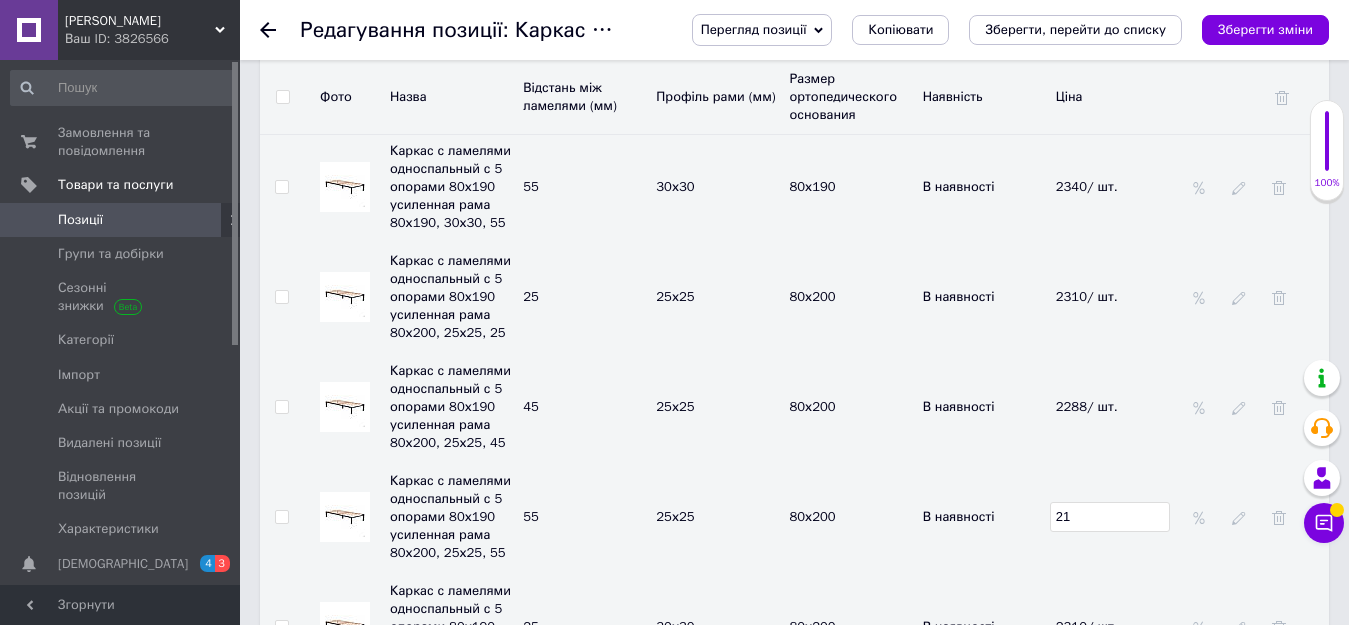 checkbox on "true" 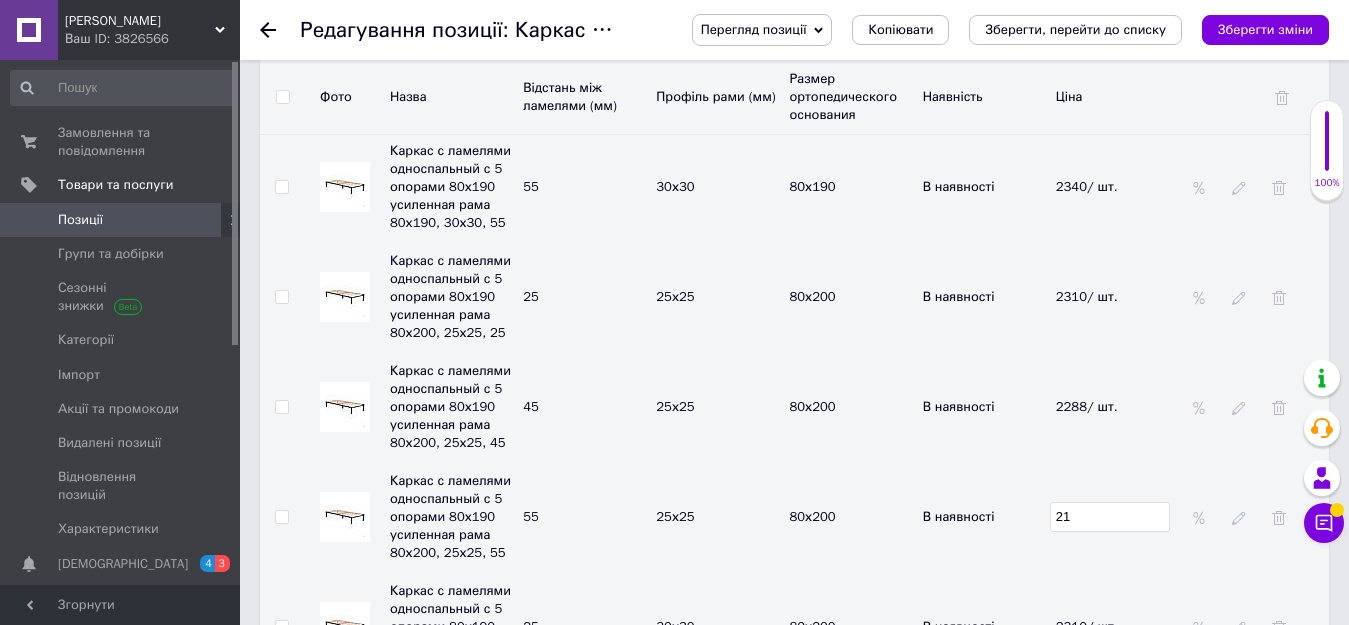 type on "214" 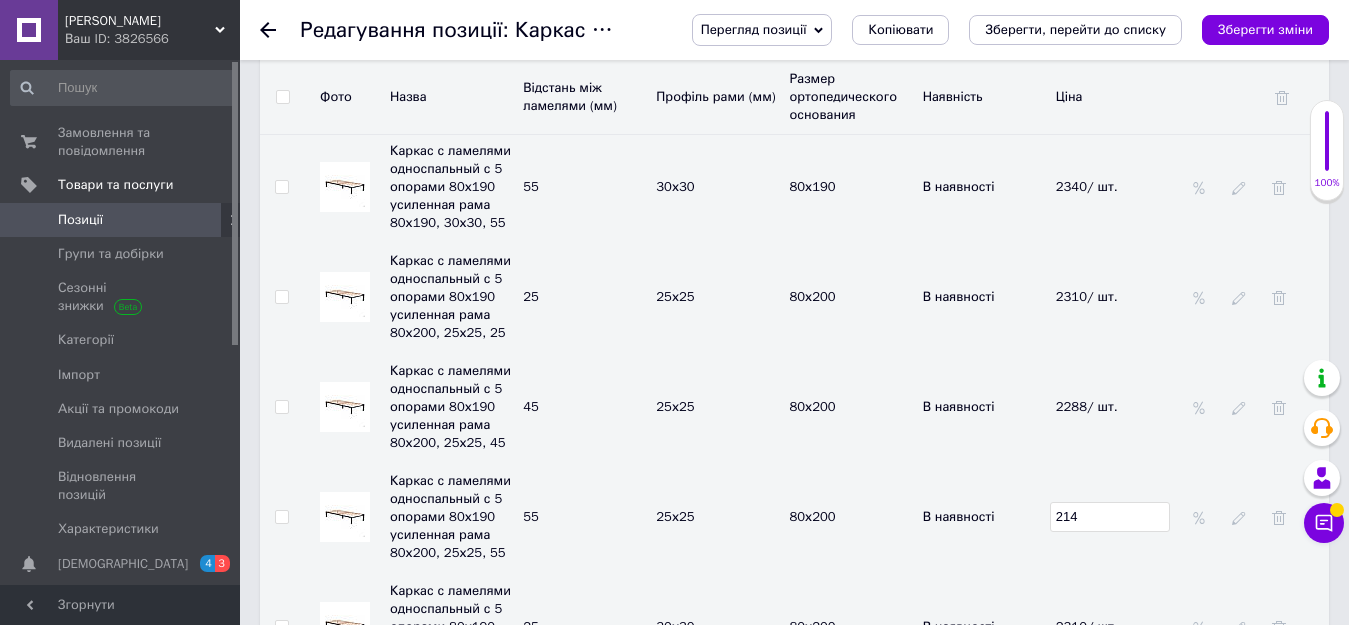 checkbox on "true" 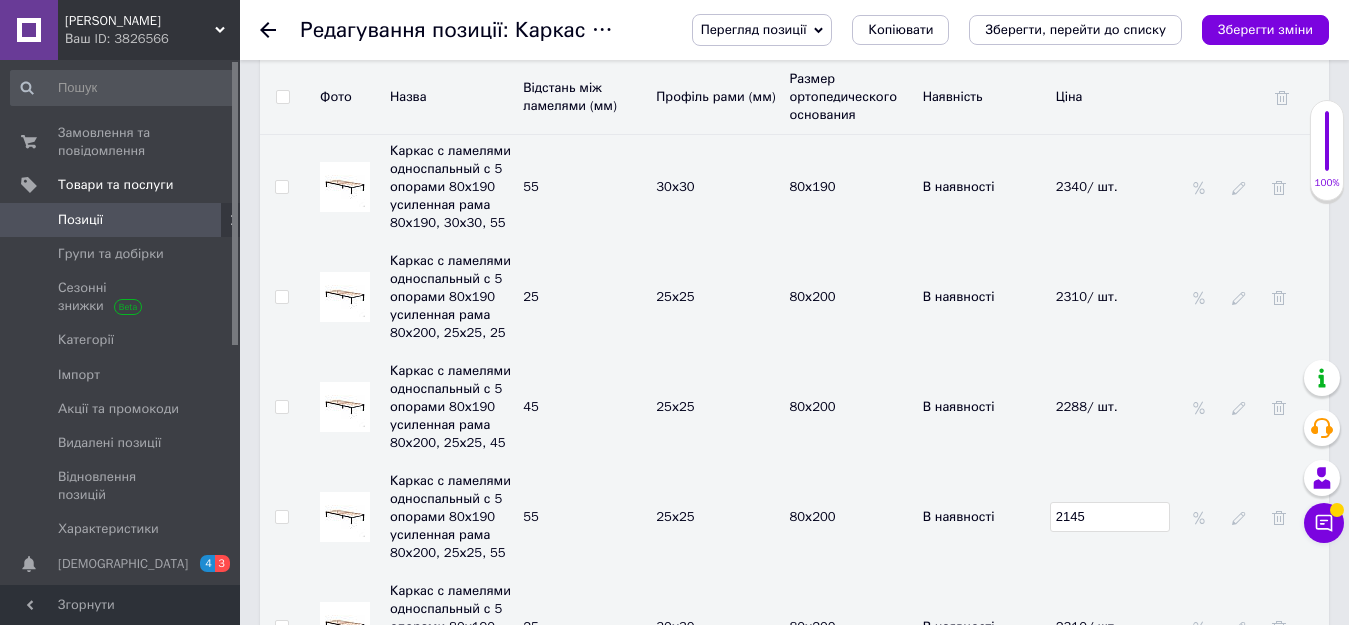 type on "2145" 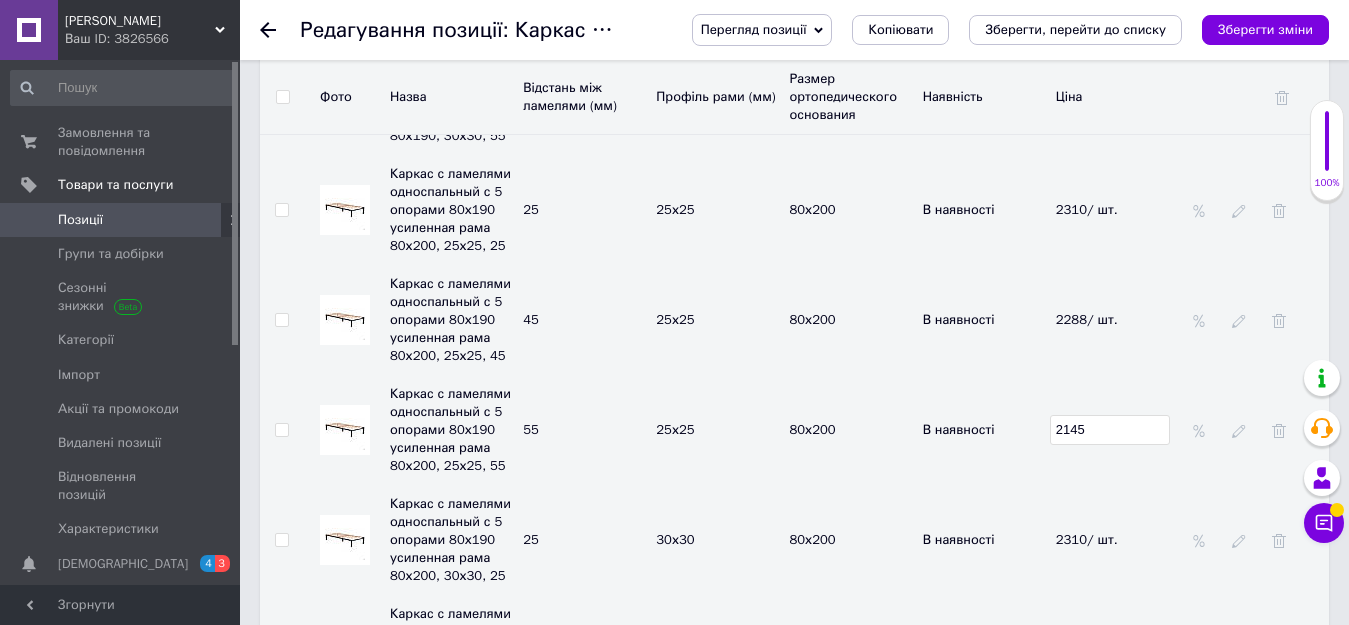 scroll, scrollTop: 3600, scrollLeft: 0, axis: vertical 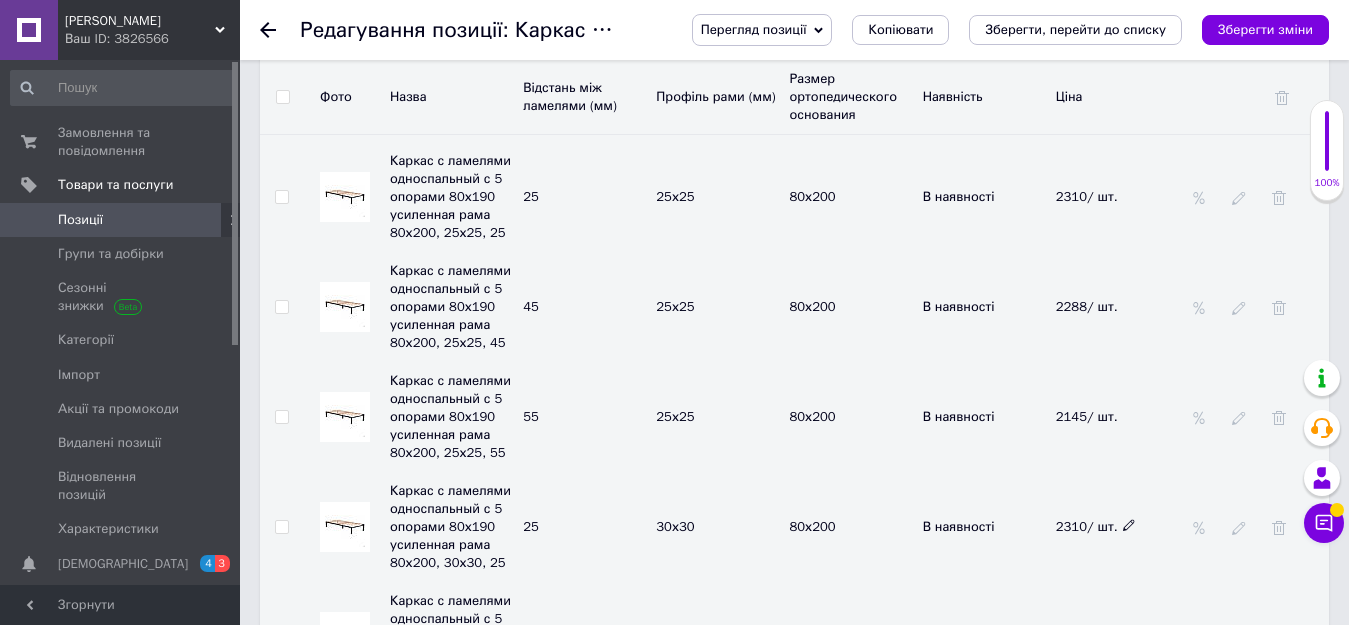 click 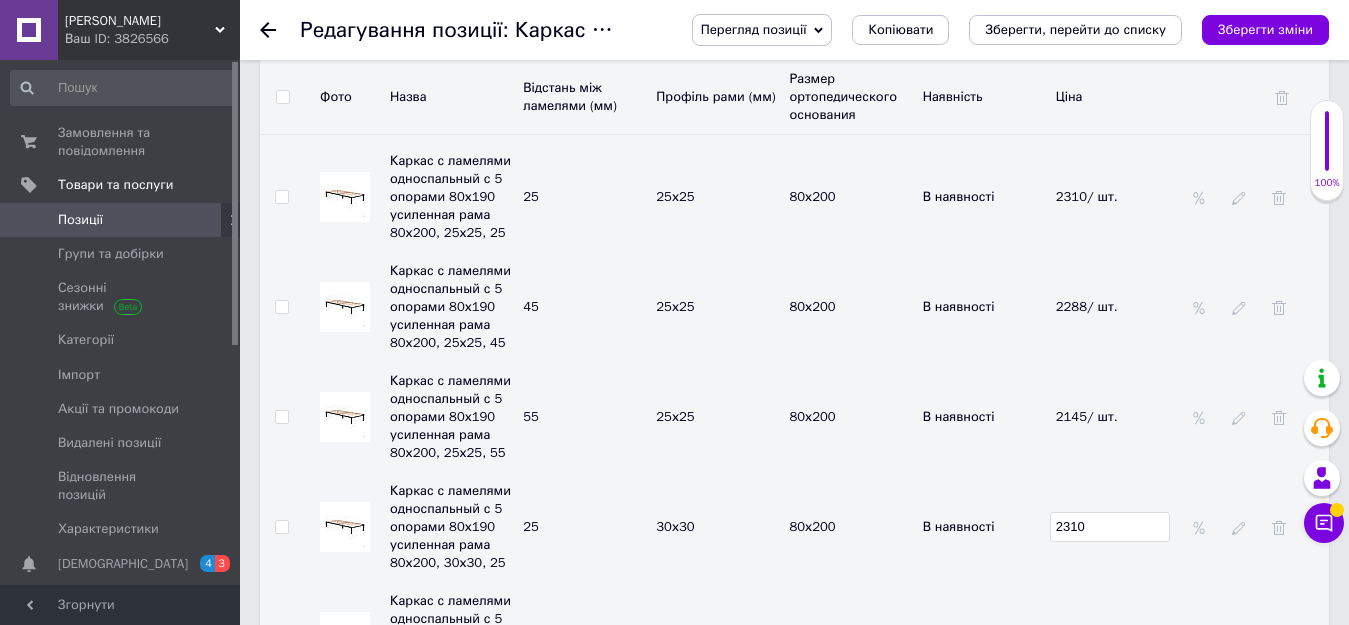 drag, startPoint x: 1123, startPoint y: 457, endPoint x: 1036, endPoint y: 460, distance: 87.05171 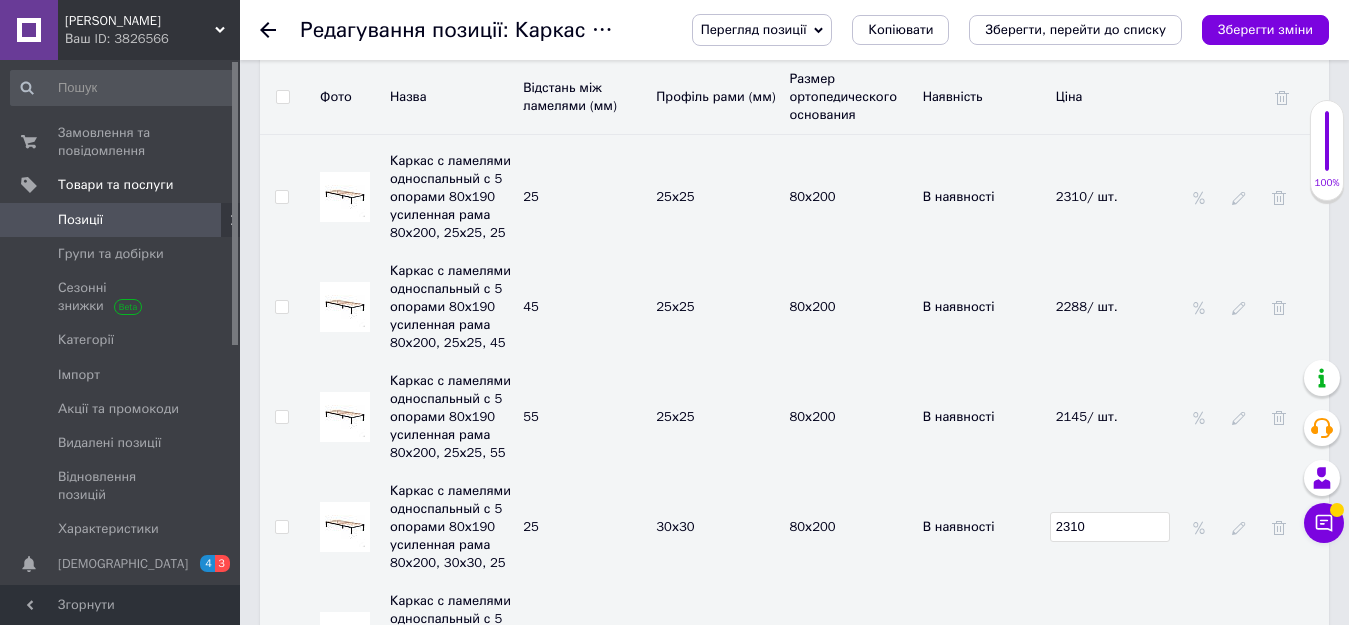 click on "Каркас с ламелями односпальный с 5 опорами 80х190 усиленная рама 80х200, 30х30, 25 25 30х30 80х200 В наявності 2310" at bounding box center [794, 527] 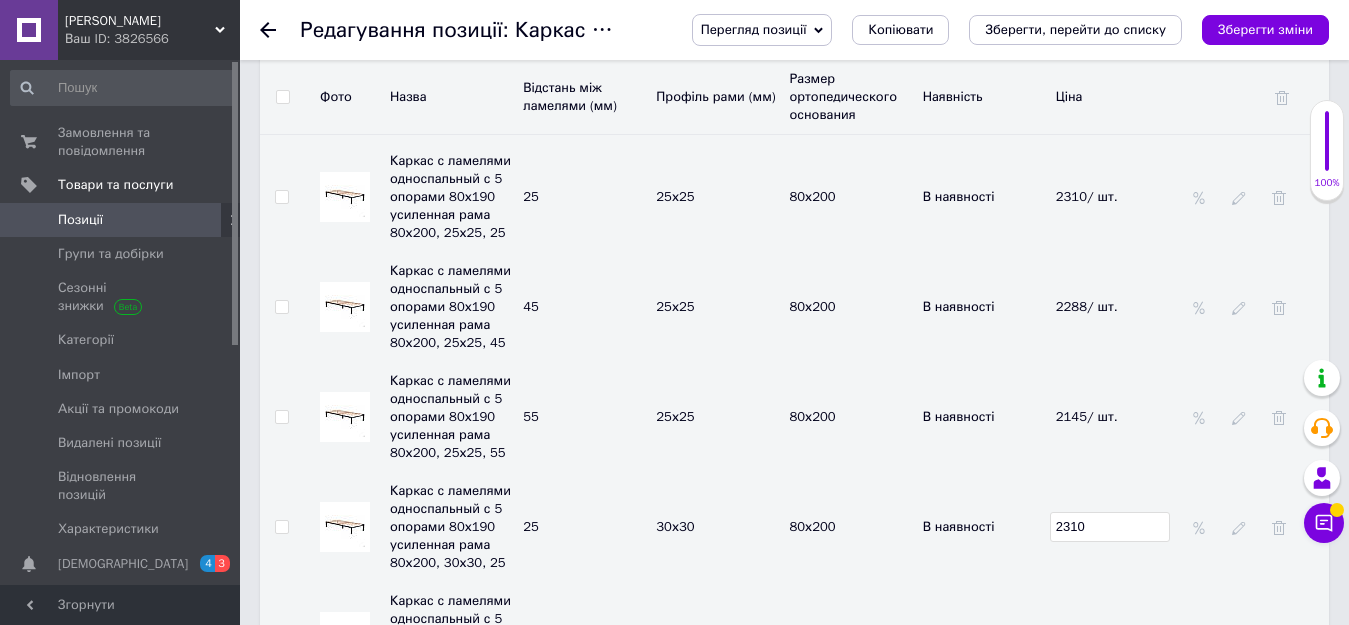 type on "2" 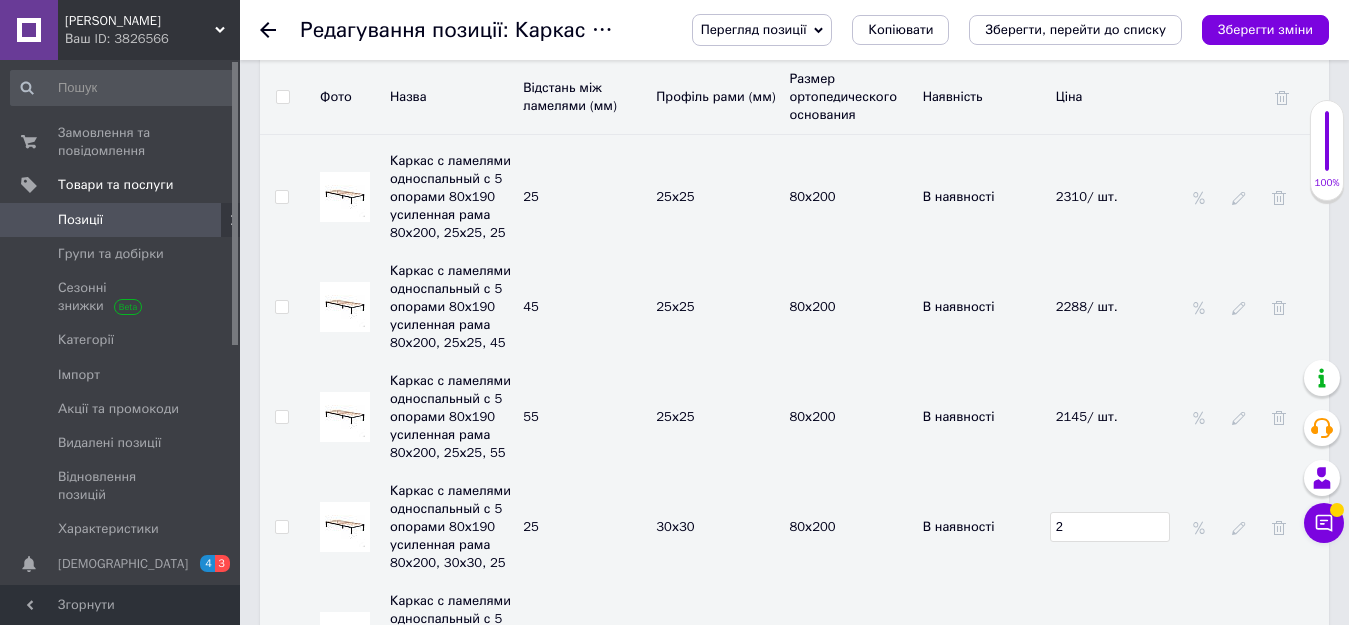 checkbox on "true" 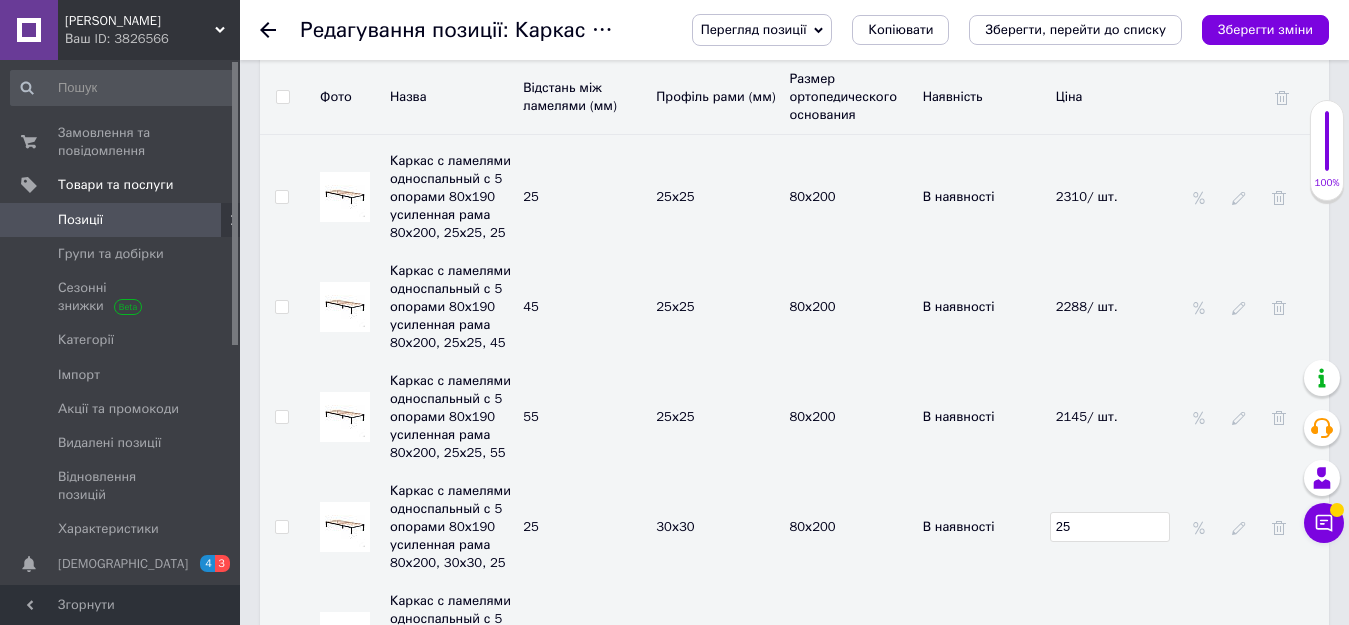 checkbox on "true" 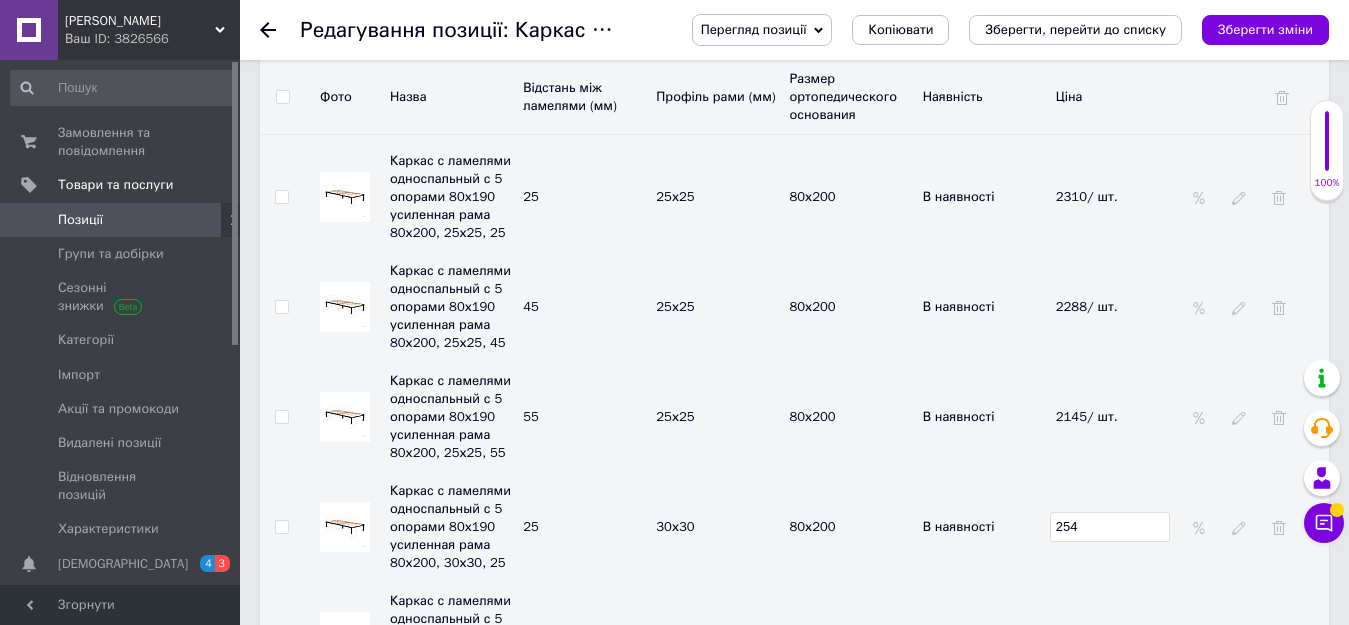 checkbox on "true" 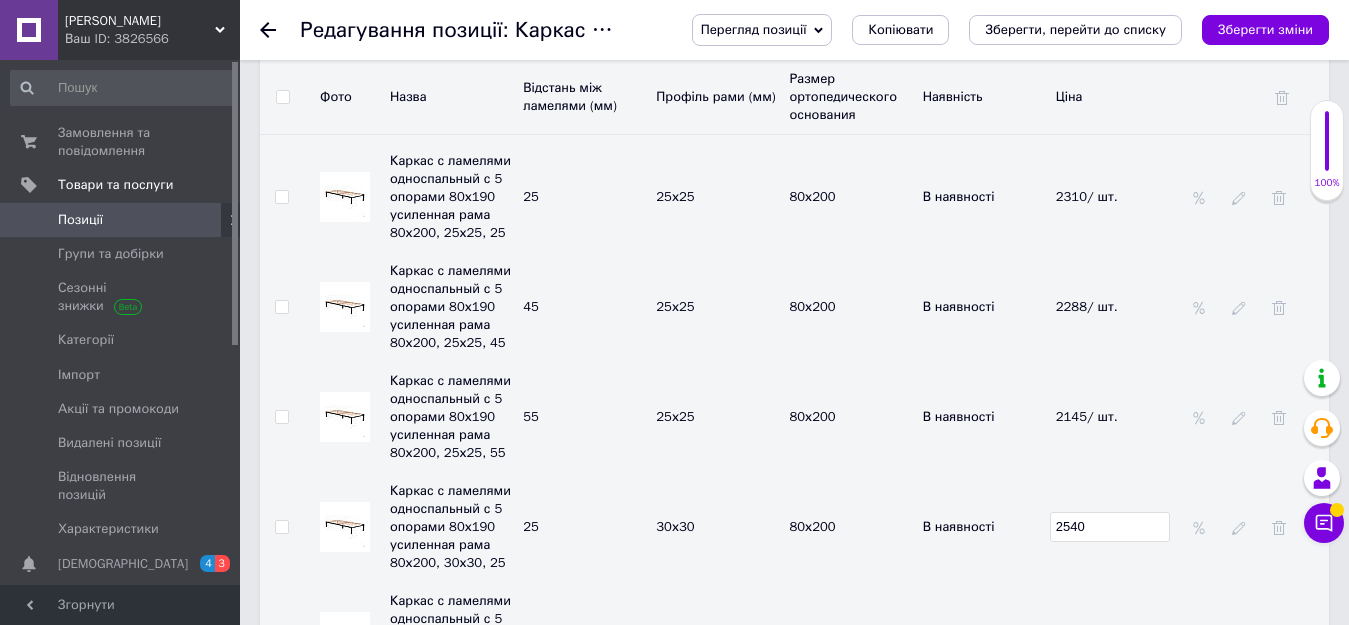 type on "2540" 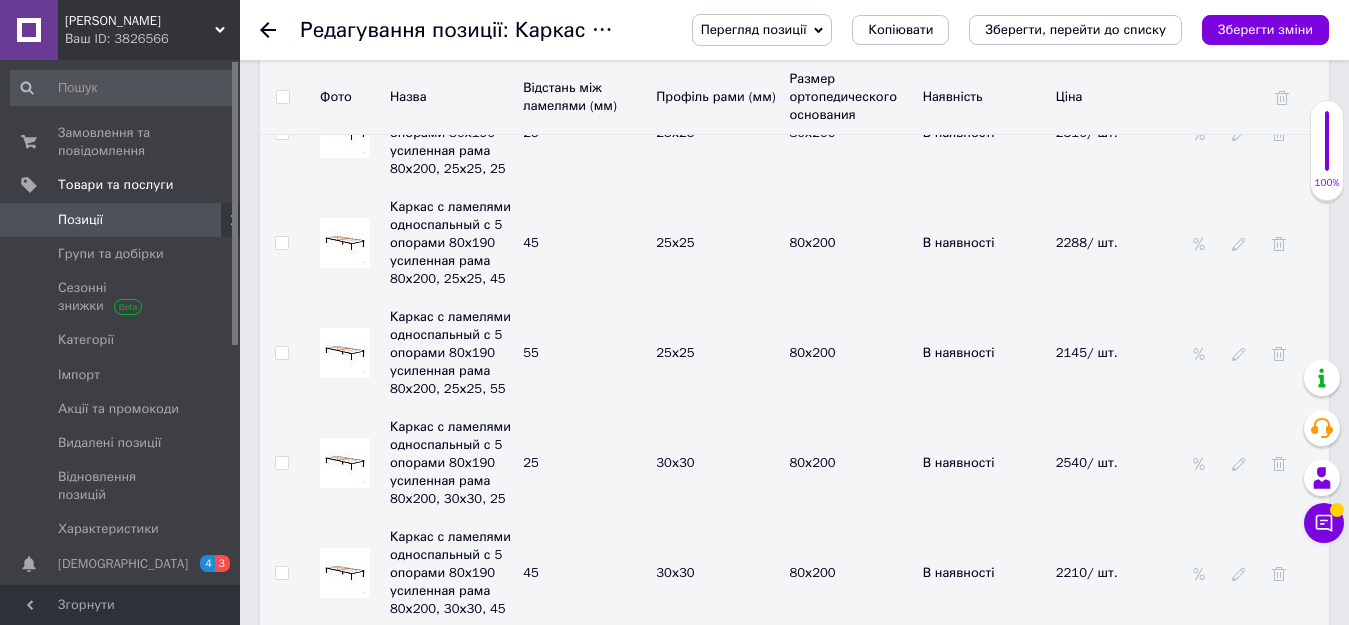 scroll, scrollTop: 3700, scrollLeft: 0, axis: vertical 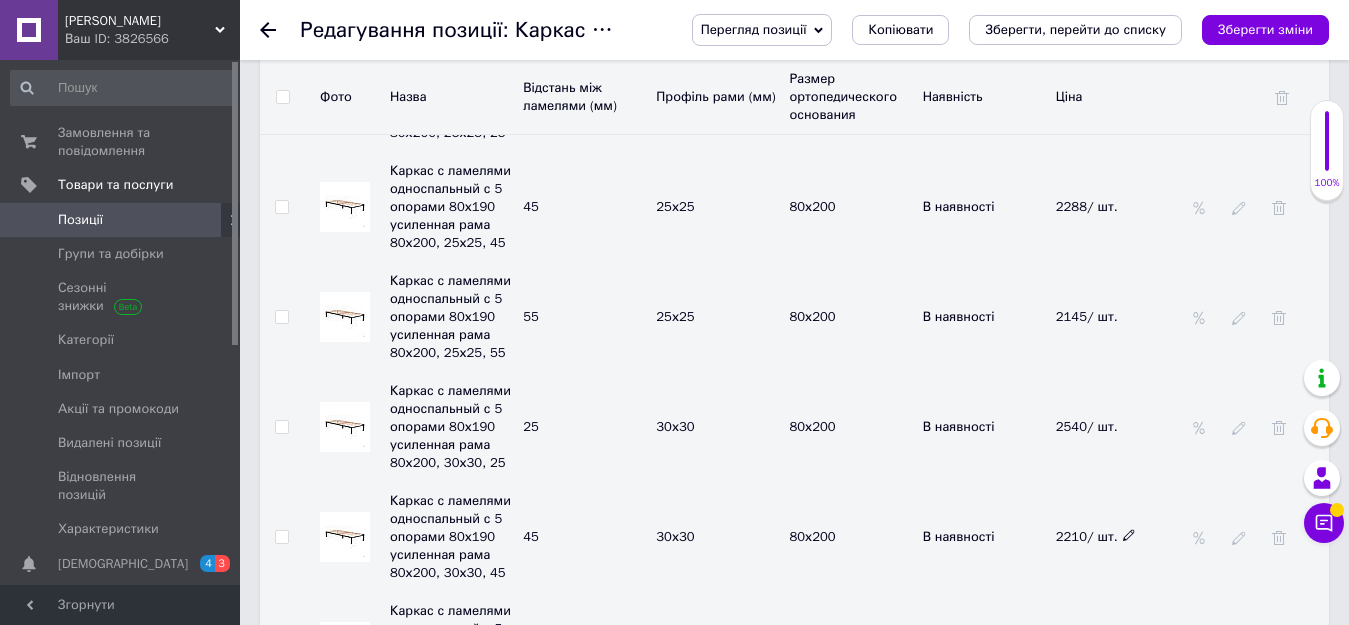 click on "2210/
шт." at bounding box center (1096, 536) 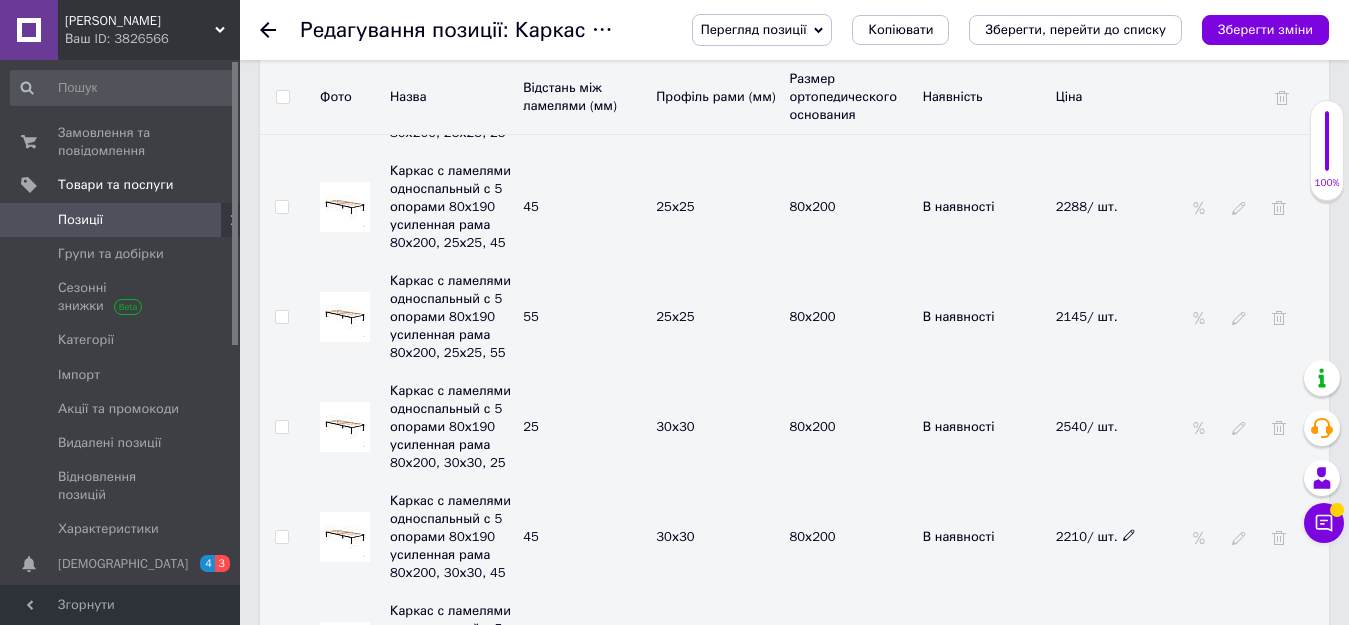 click 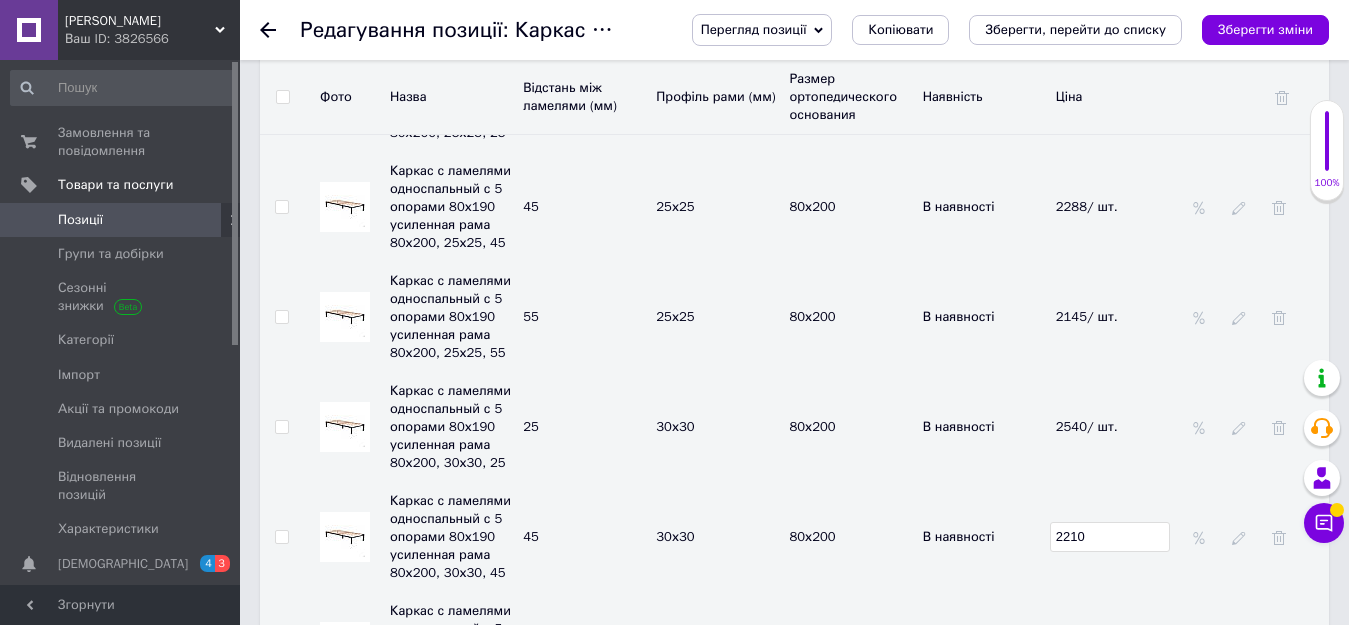 drag, startPoint x: 1121, startPoint y: 462, endPoint x: 1032, endPoint y: 463, distance: 89.005615 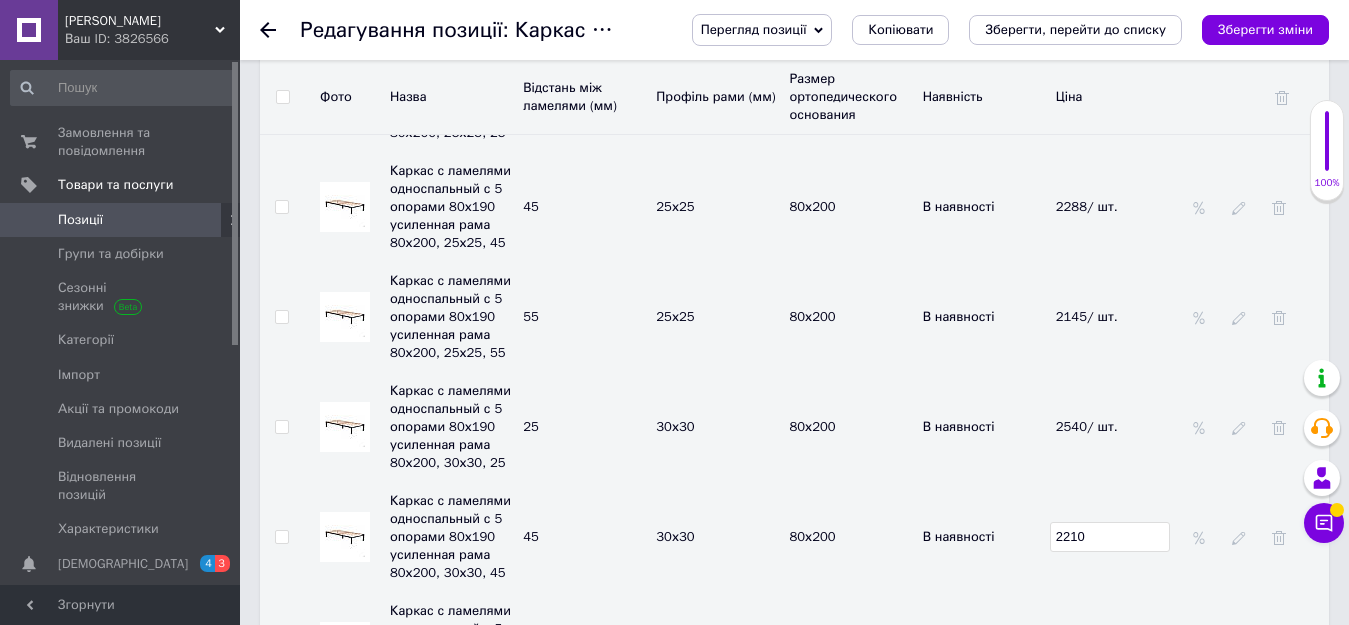 click on "Каркас с ламелями односпальный с 5 опорами 80х190 усиленная рама 80х200, 30х30, 45 45 30х30 80х200 В наявності 2210" at bounding box center (794, 537) 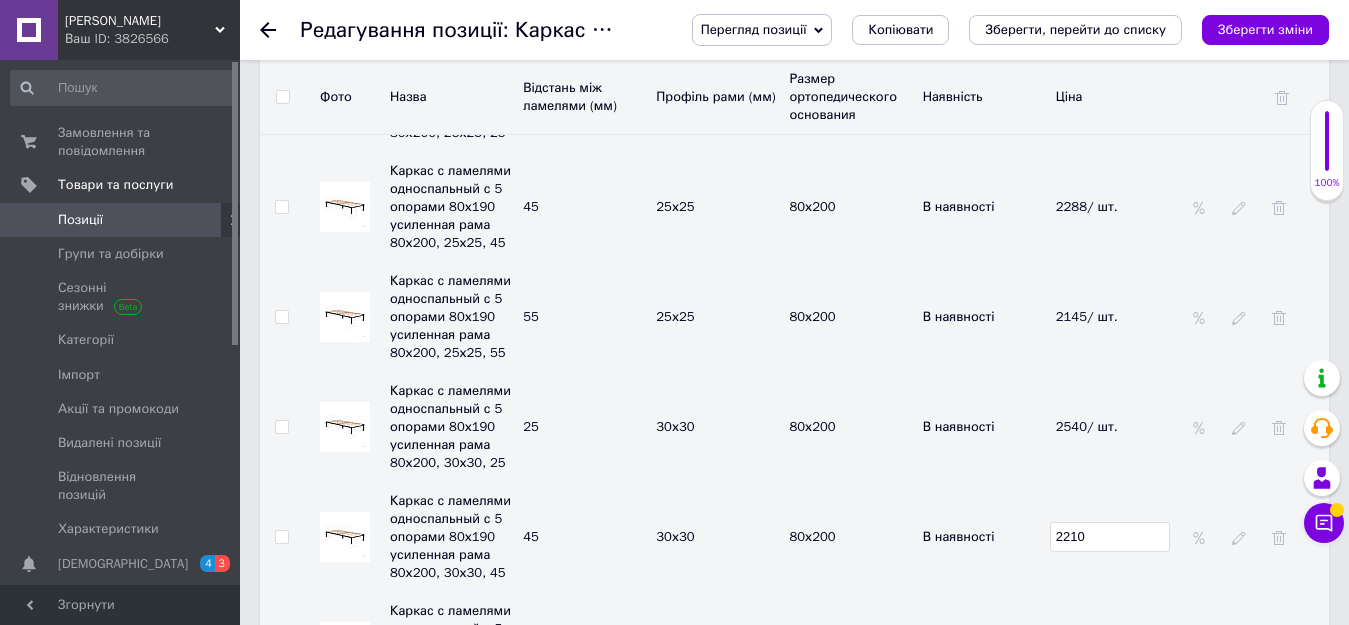 checkbox on "true" 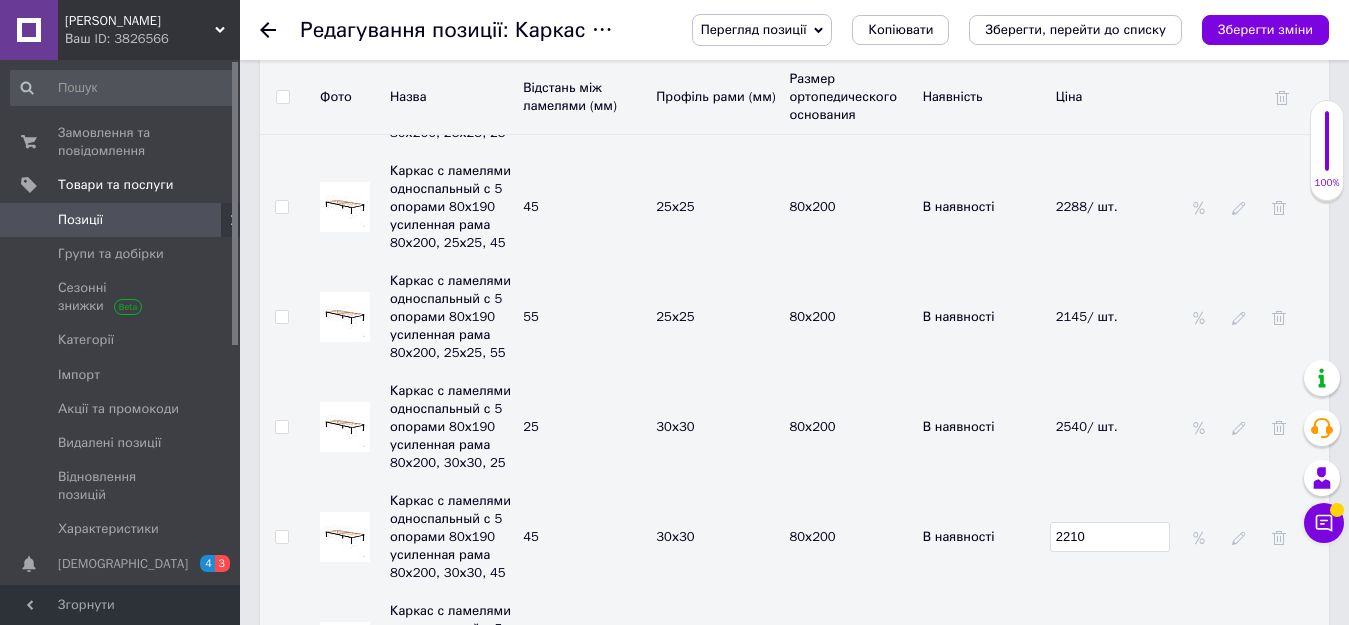 type on "2" 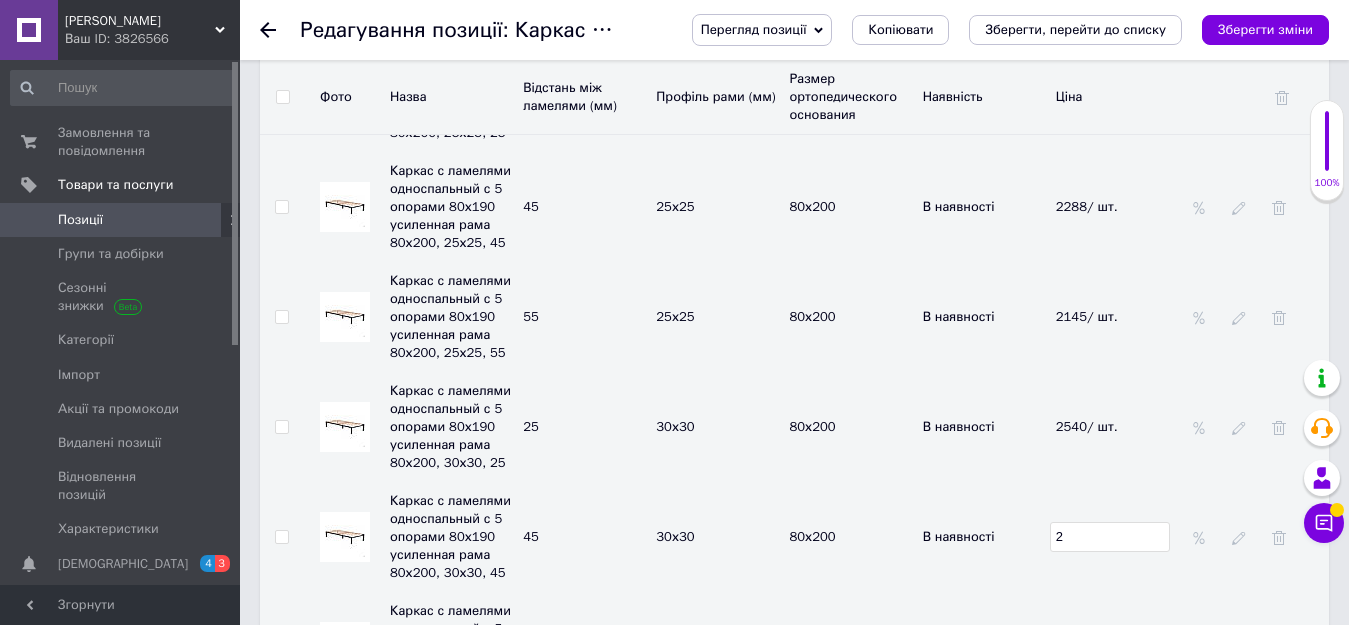 checkbox on "true" 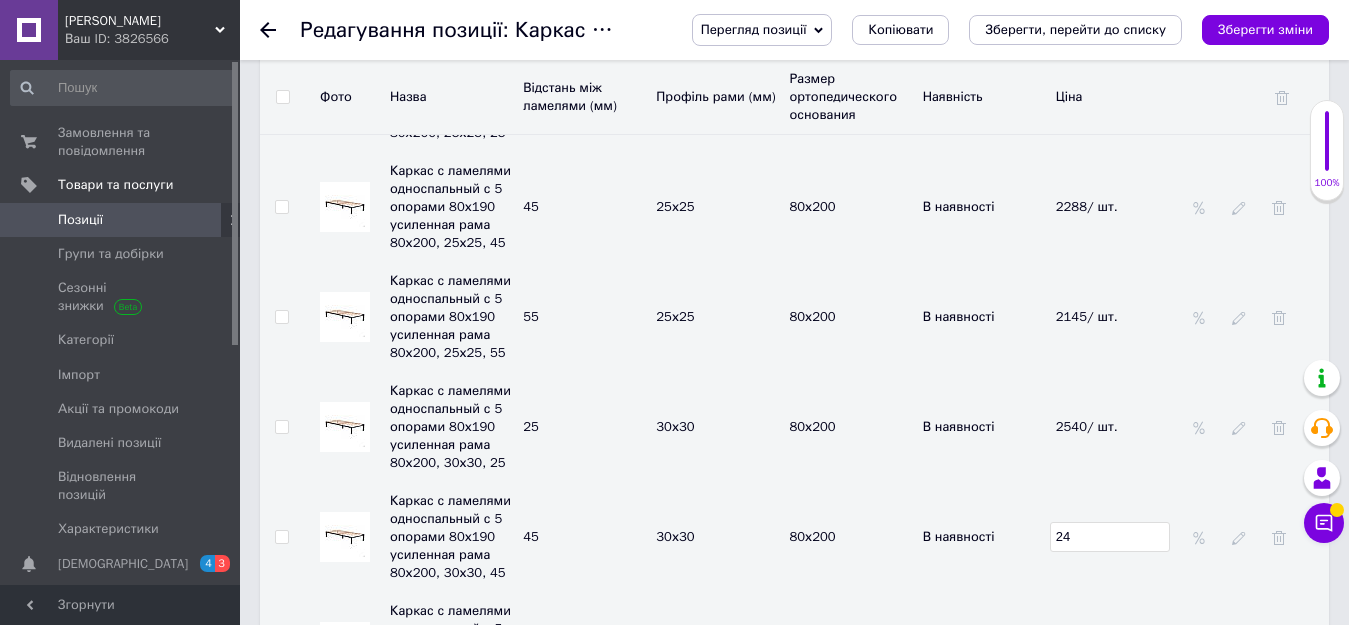 checkbox on "true" 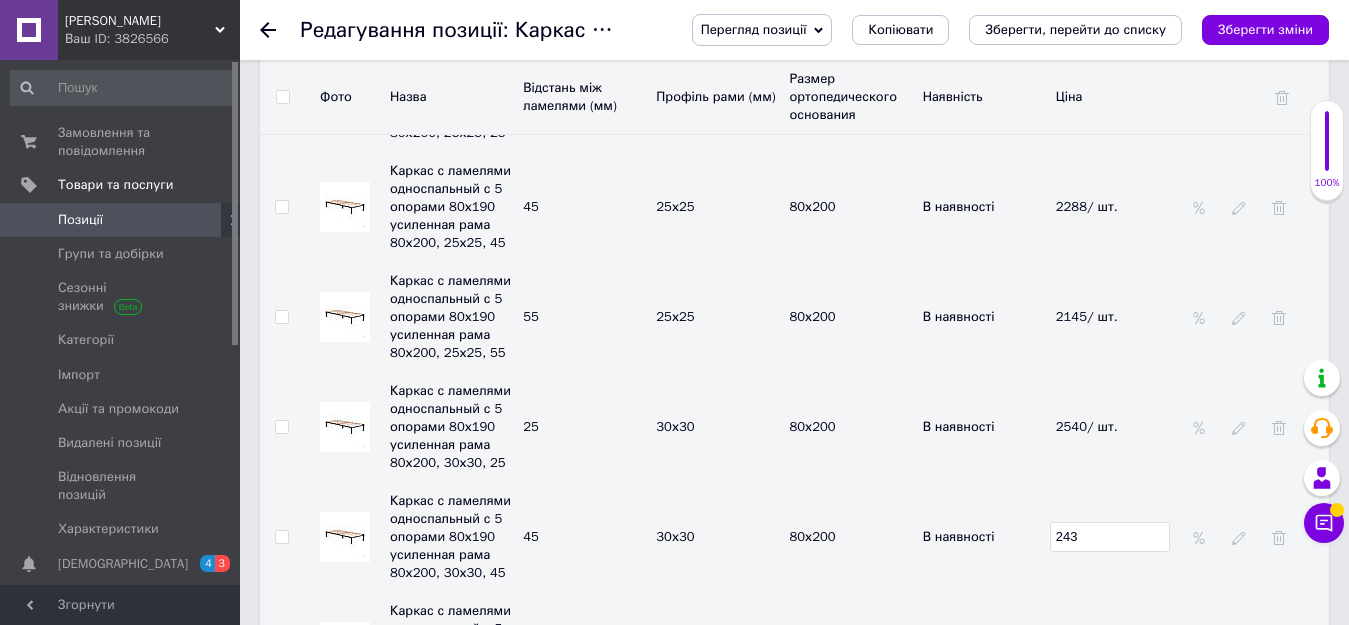 checkbox on "true" 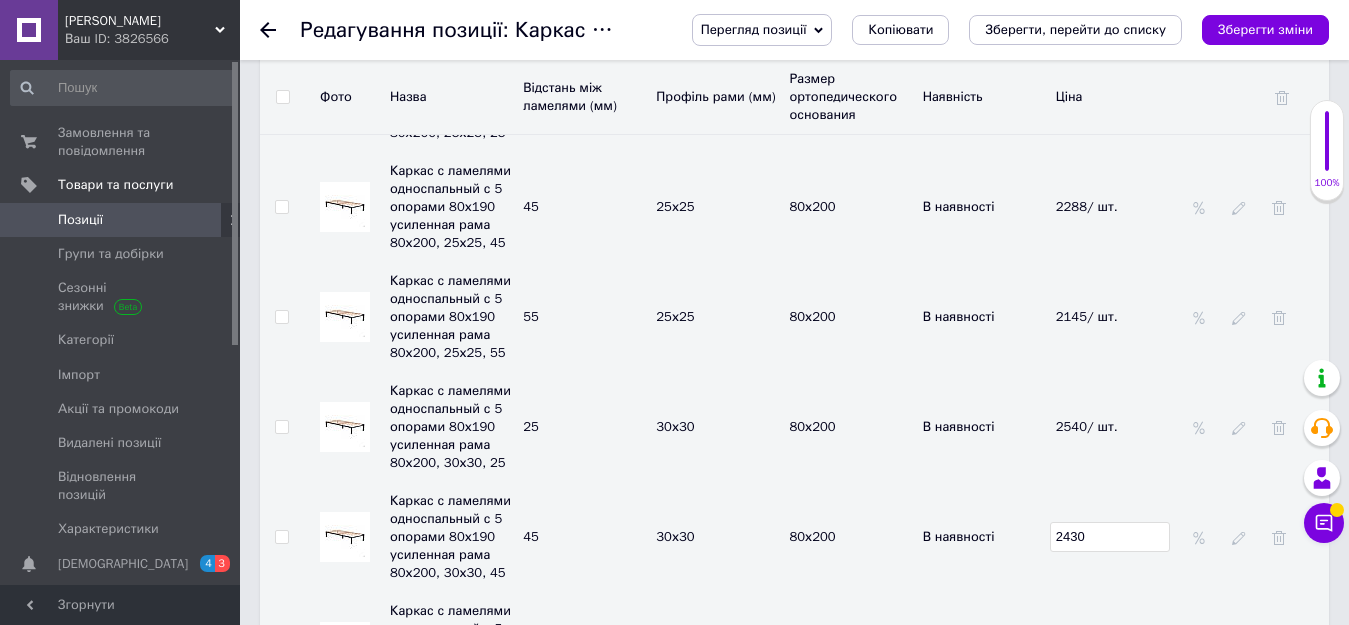 type on "2430" 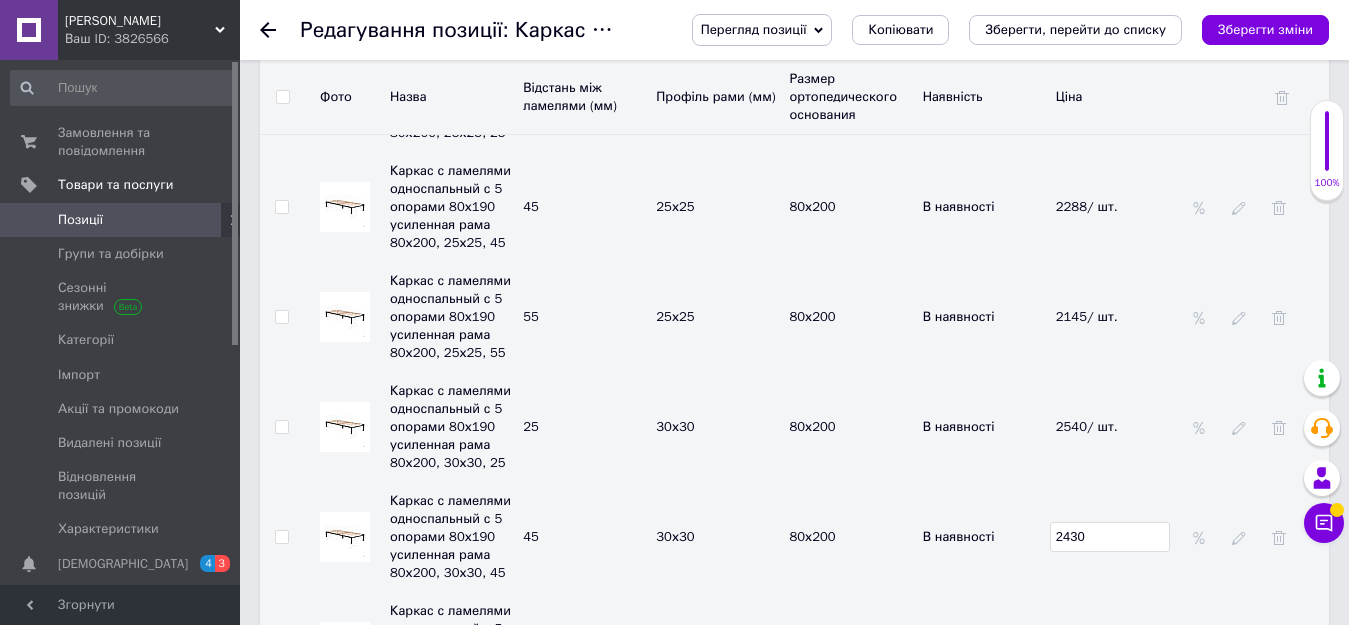 click on "2430" at bounding box center (1117, 537) 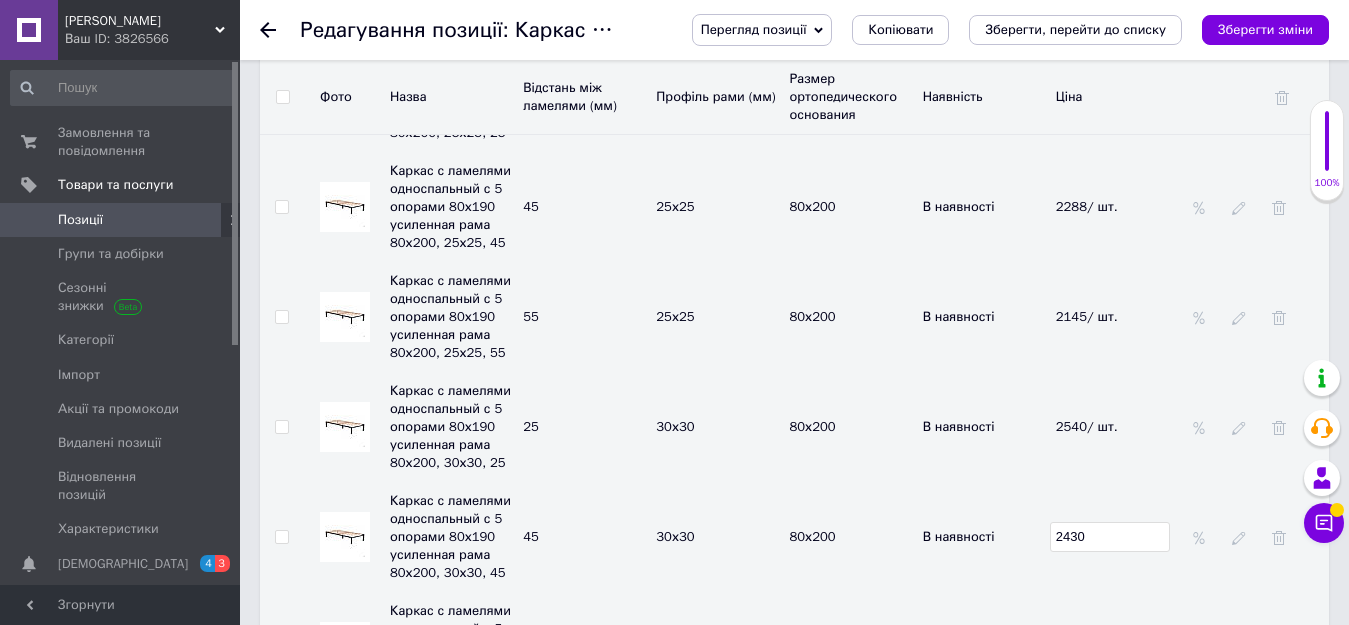scroll, scrollTop: 3800, scrollLeft: 0, axis: vertical 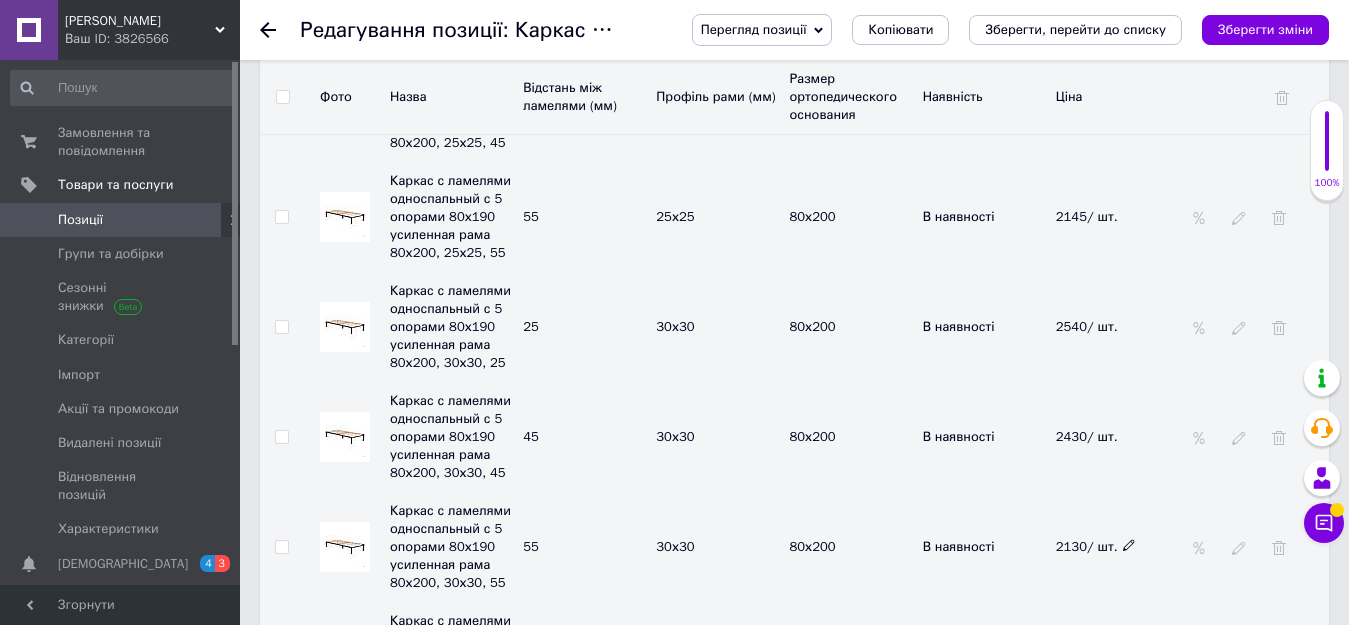 click 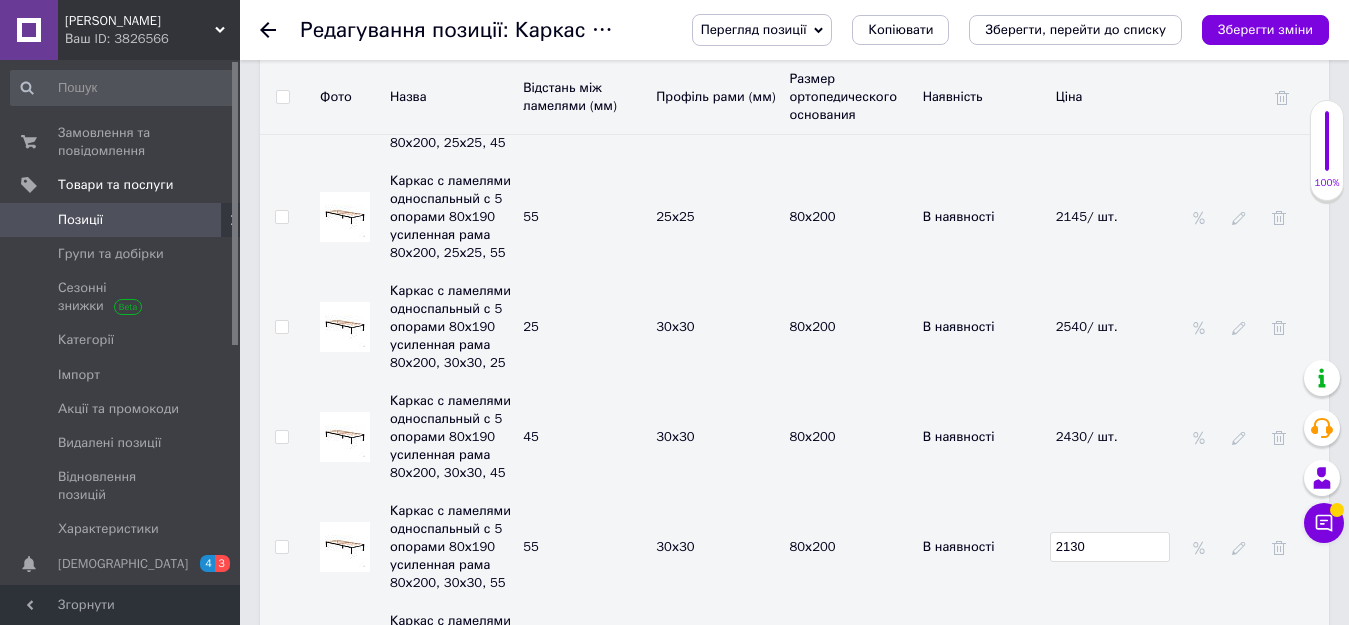 drag, startPoint x: 1122, startPoint y: 470, endPoint x: 1031, endPoint y: 470, distance: 91 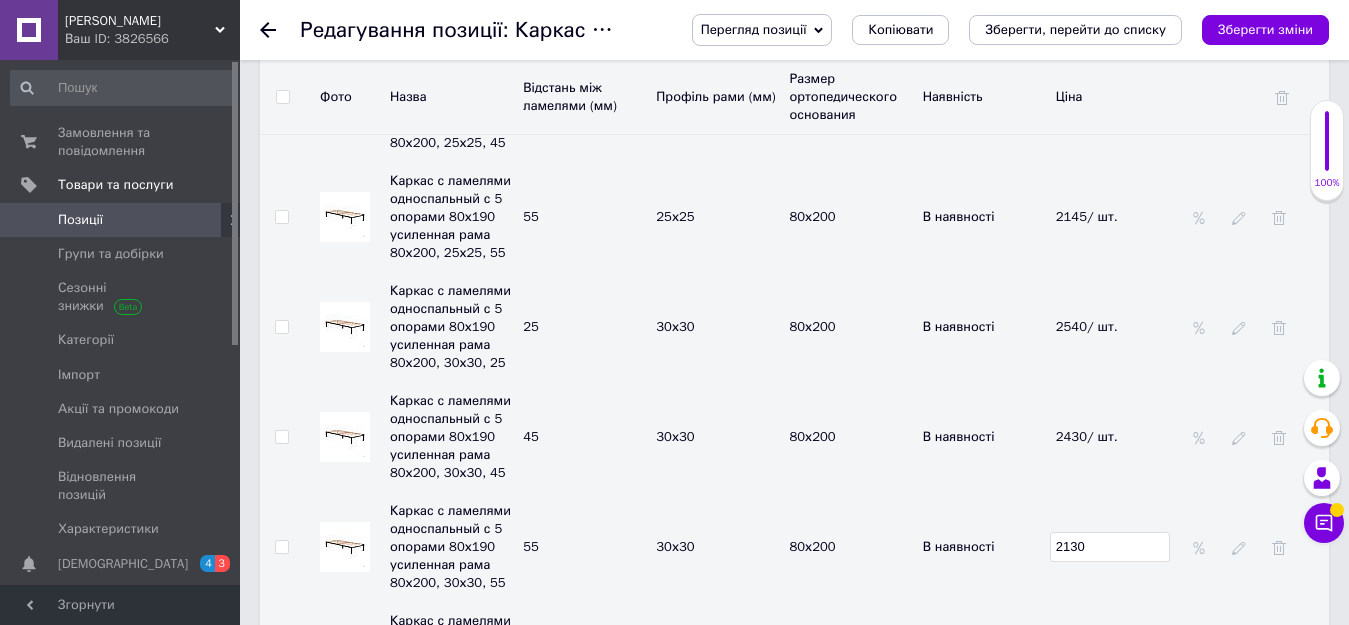 click on "Каркас с ламелями односпальный с 5 опорами 80х190 усиленная рама 80х200, 30х30, 55 55 30х30 80х200 В наявності 2130" at bounding box center (794, 547) 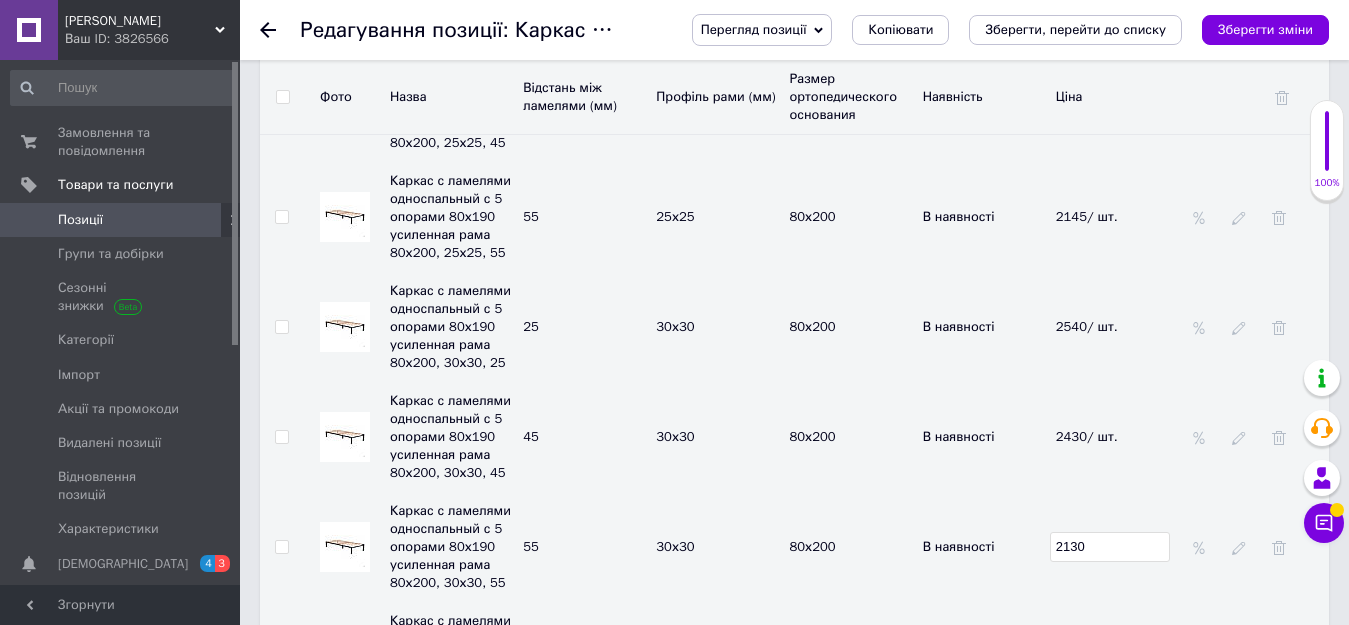 checkbox on "true" 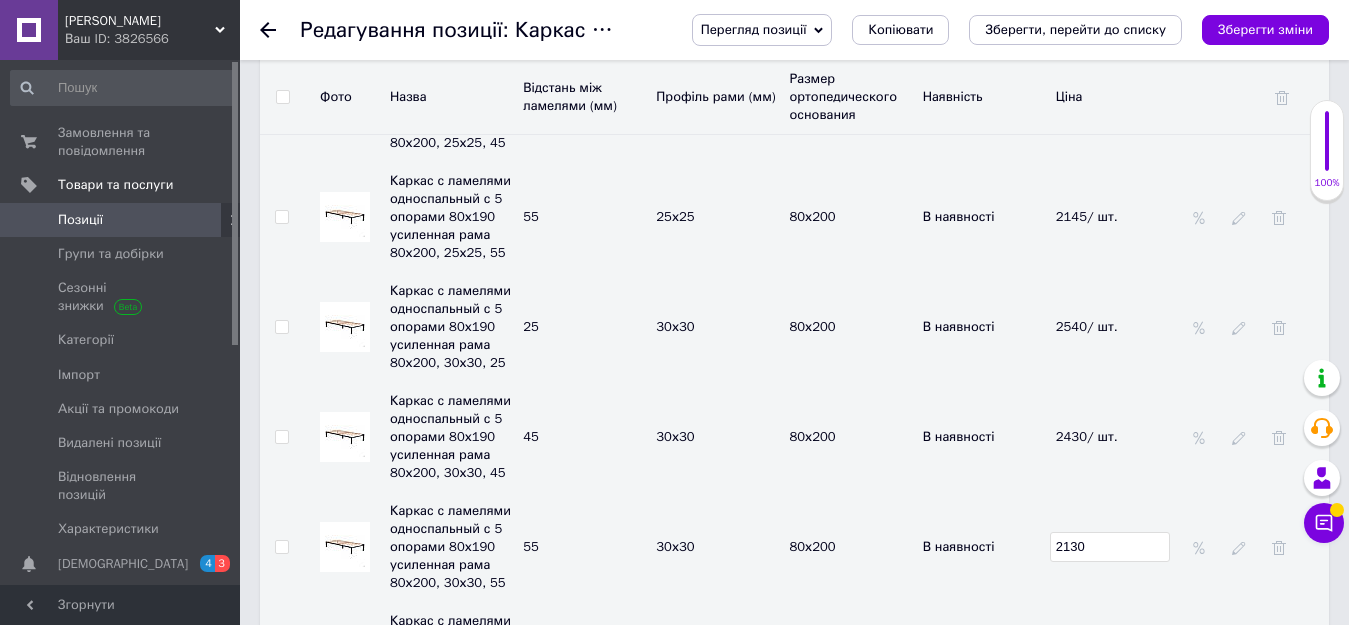 type on "2" 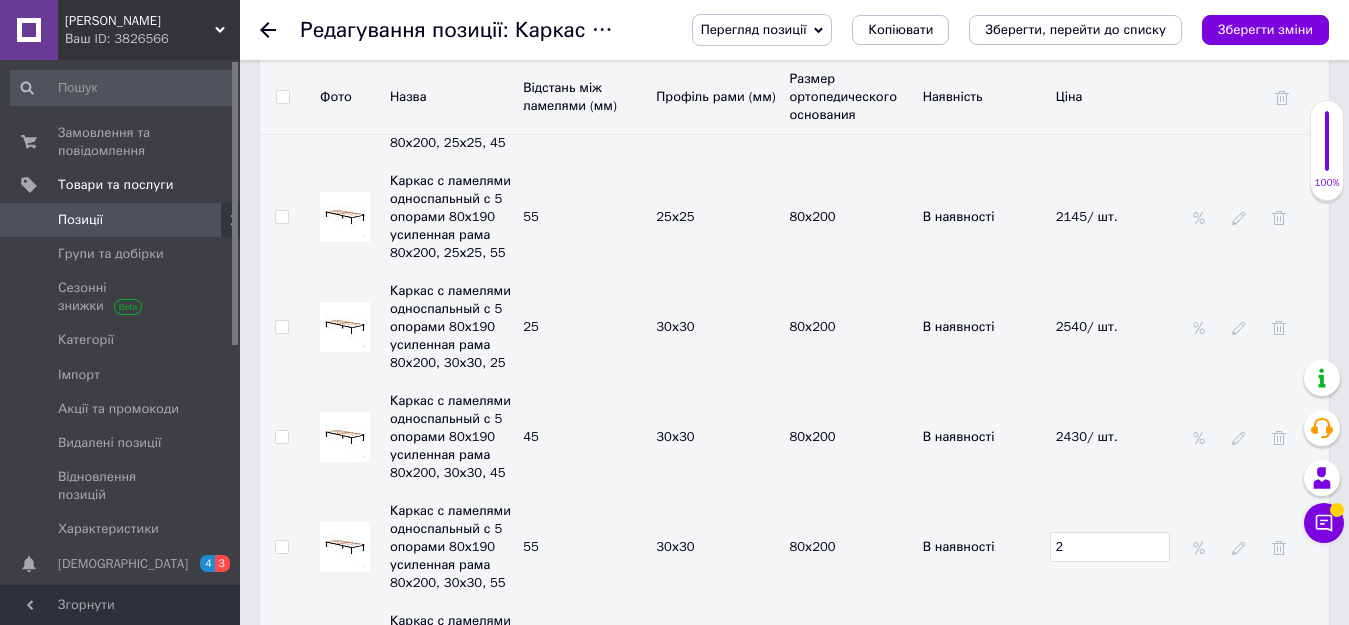 checkbox on "true" 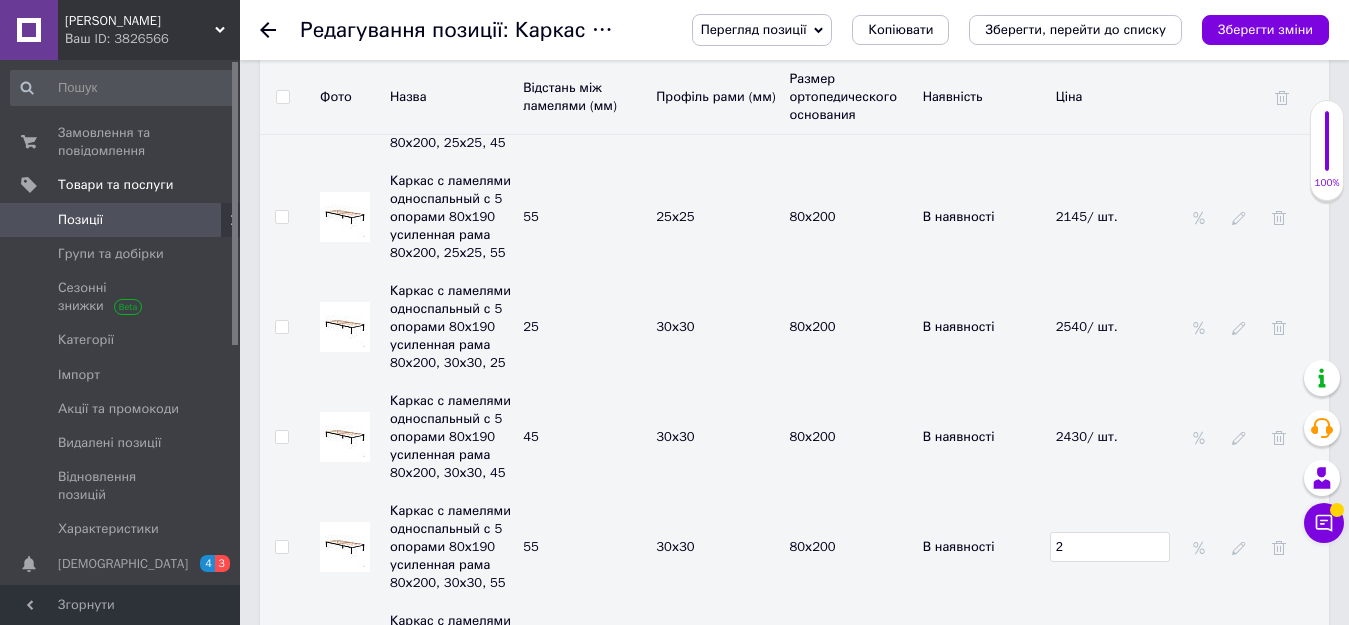 type on "23" 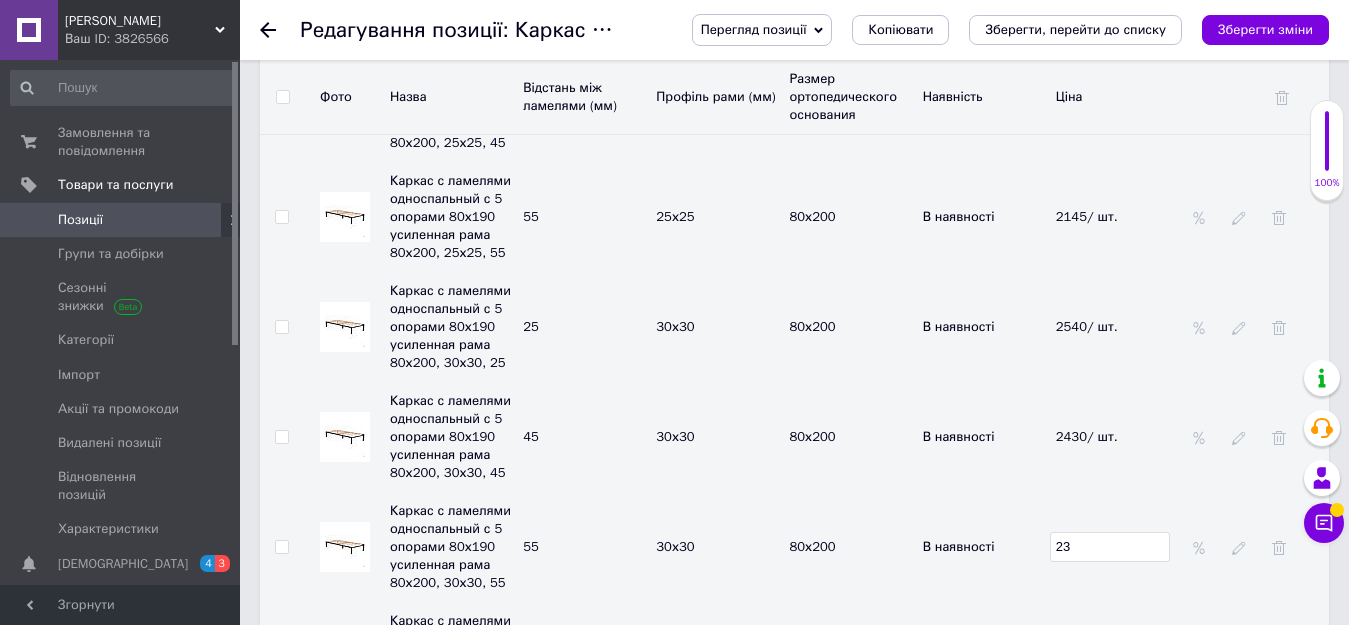 checkbox on "true" 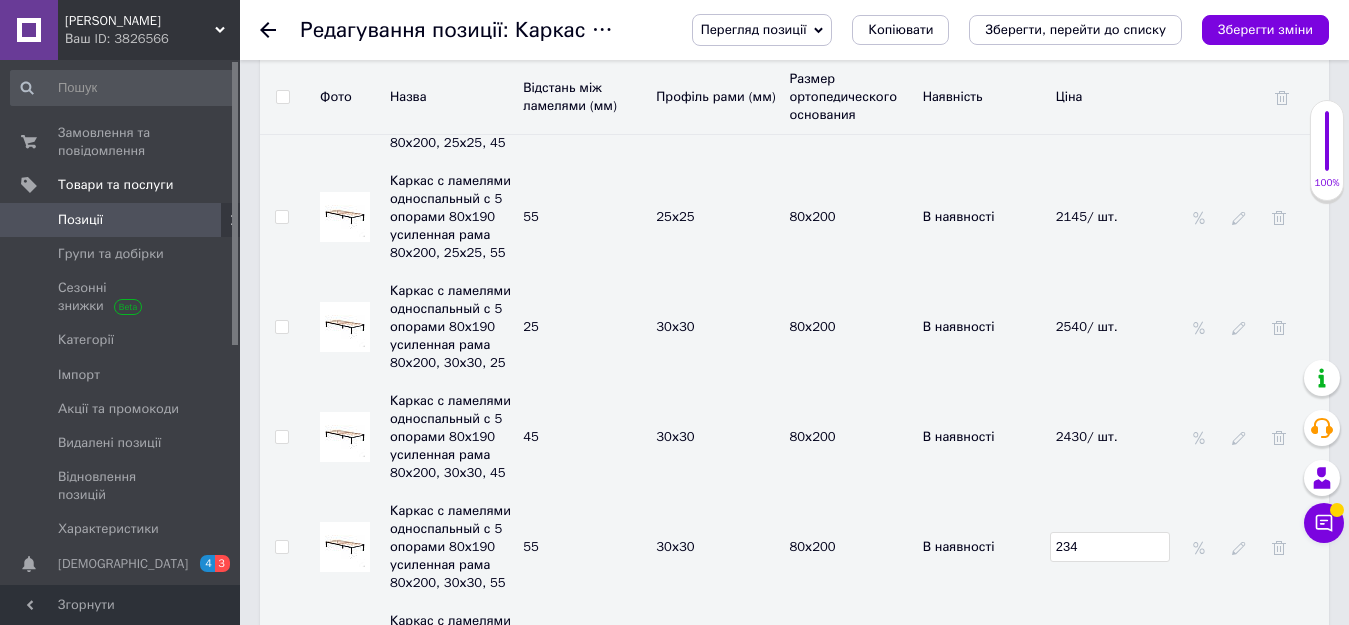 checkbox on "true" 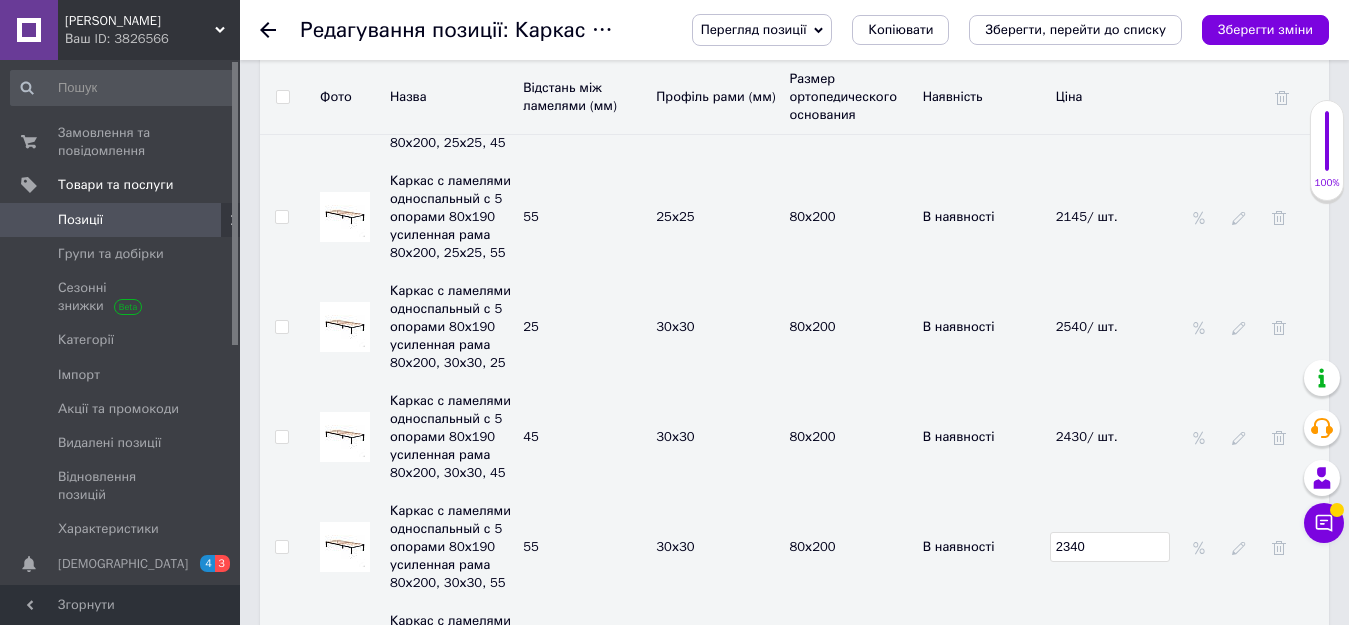 type on "2340" 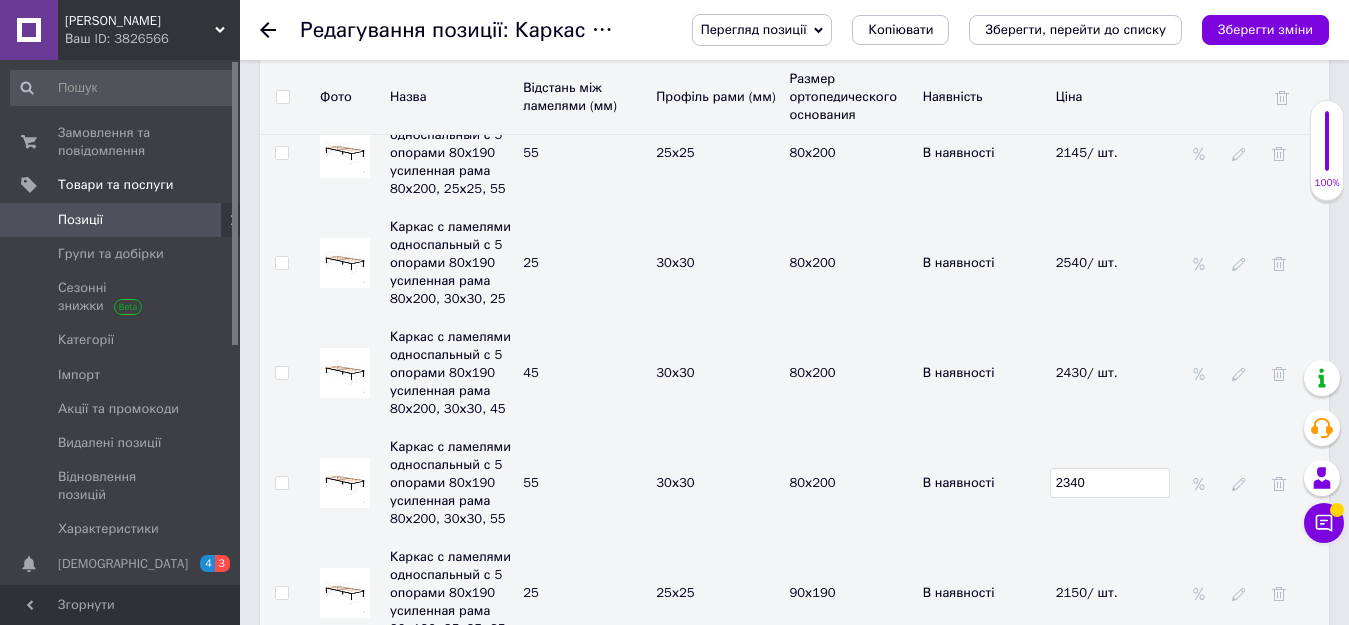 scroll, scrollTop: 3900, scrollLeft: 0, axis: vertical 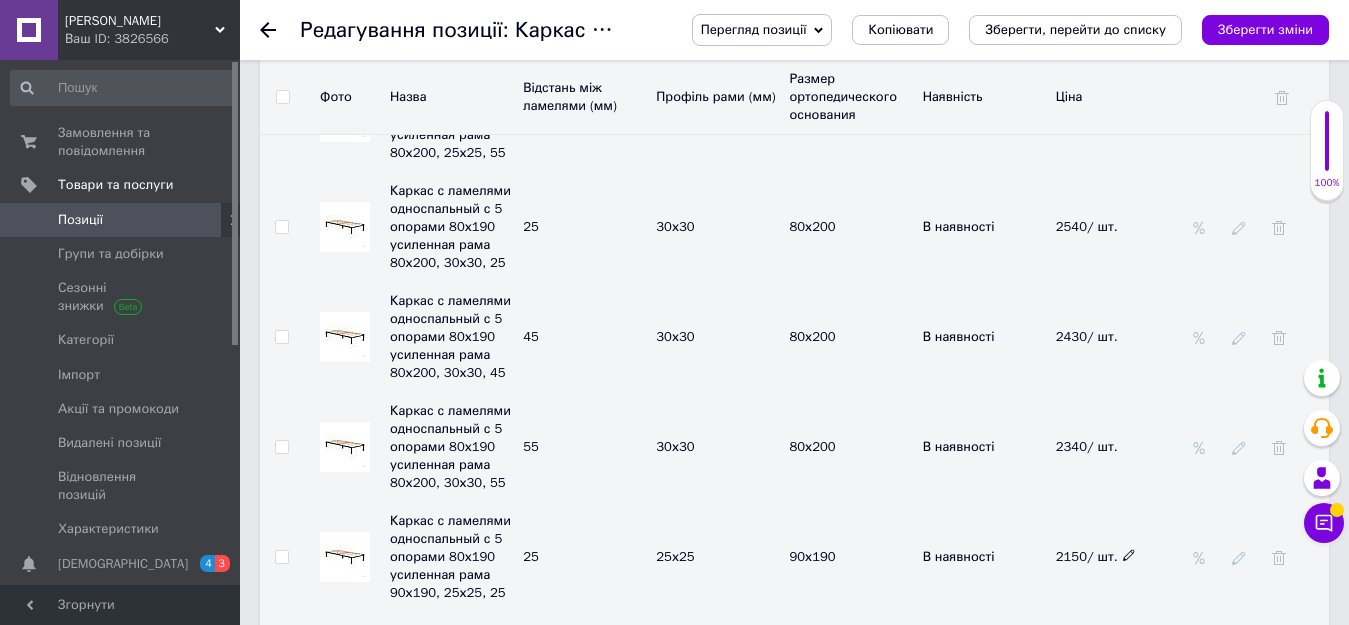 click 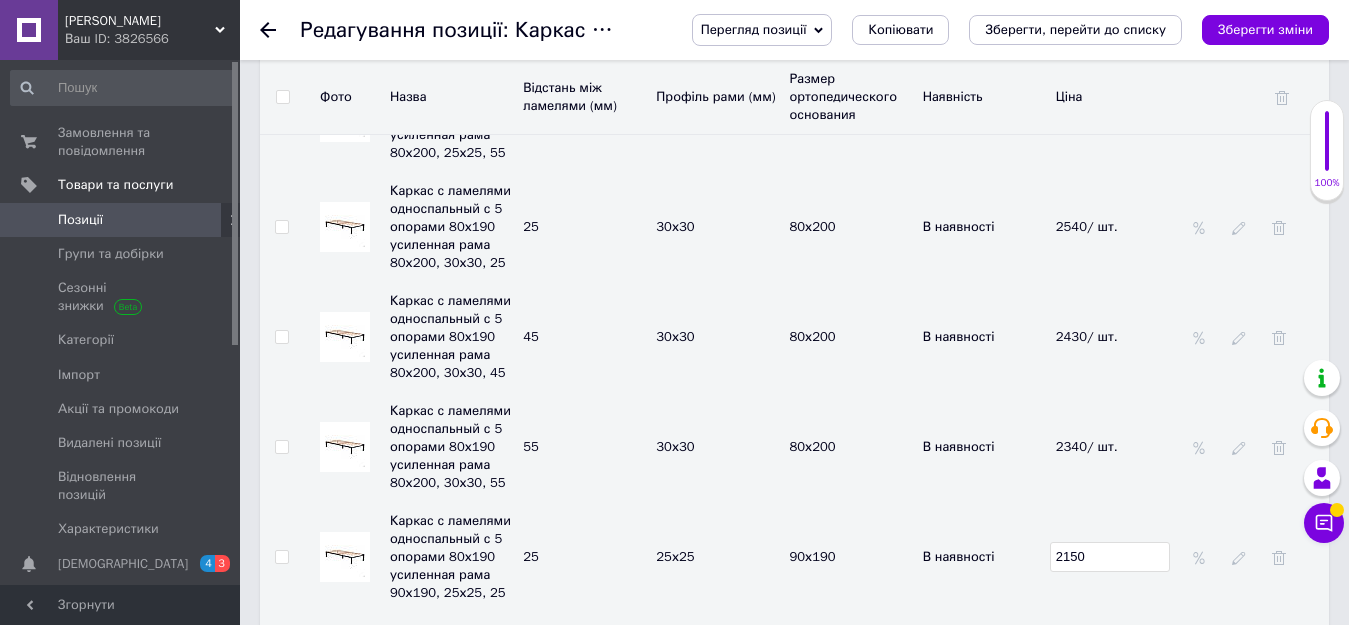drag, startPoint x: 1116, startPoint y: 476, endPoint x: 1037, endPoint y: 470, distance: 79.22752 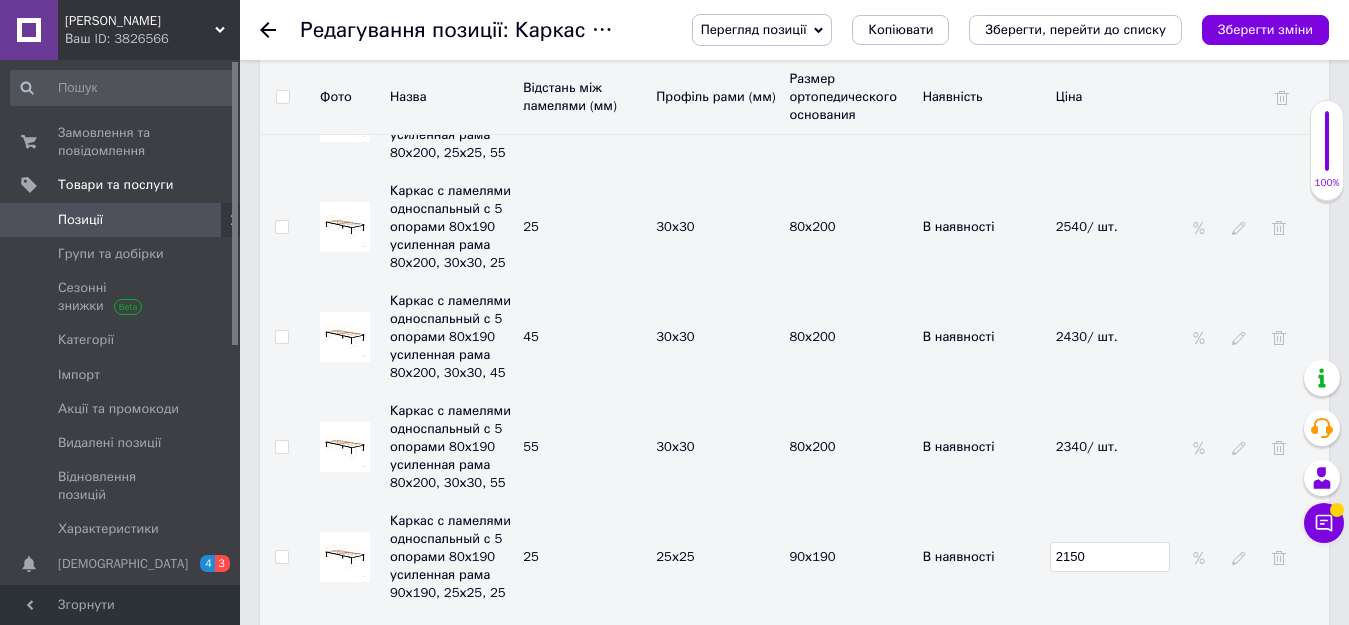 click on "Каркас с ламелями односпальный с 5 опорами 80х190 усиленная рама 90х190, 25х25, 25 25 25х25 90х190 В наявності 2150" at bounding box center (794, 557) 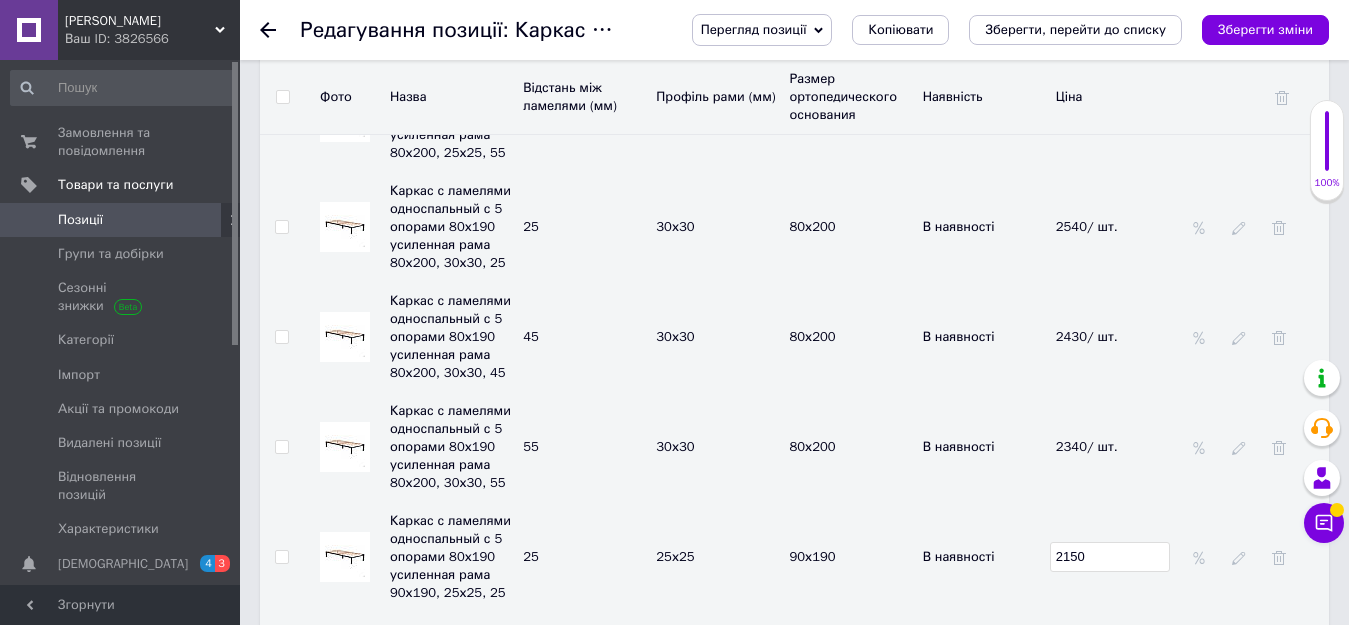 checkbox on "true" 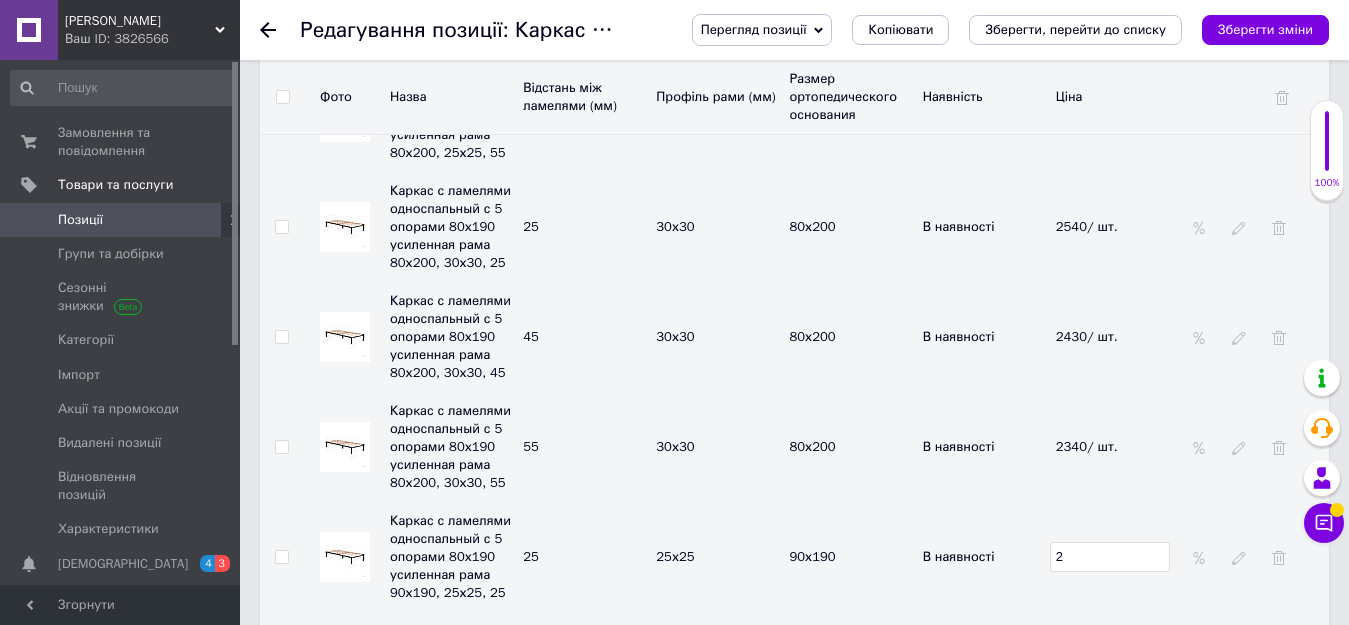 type on "23" 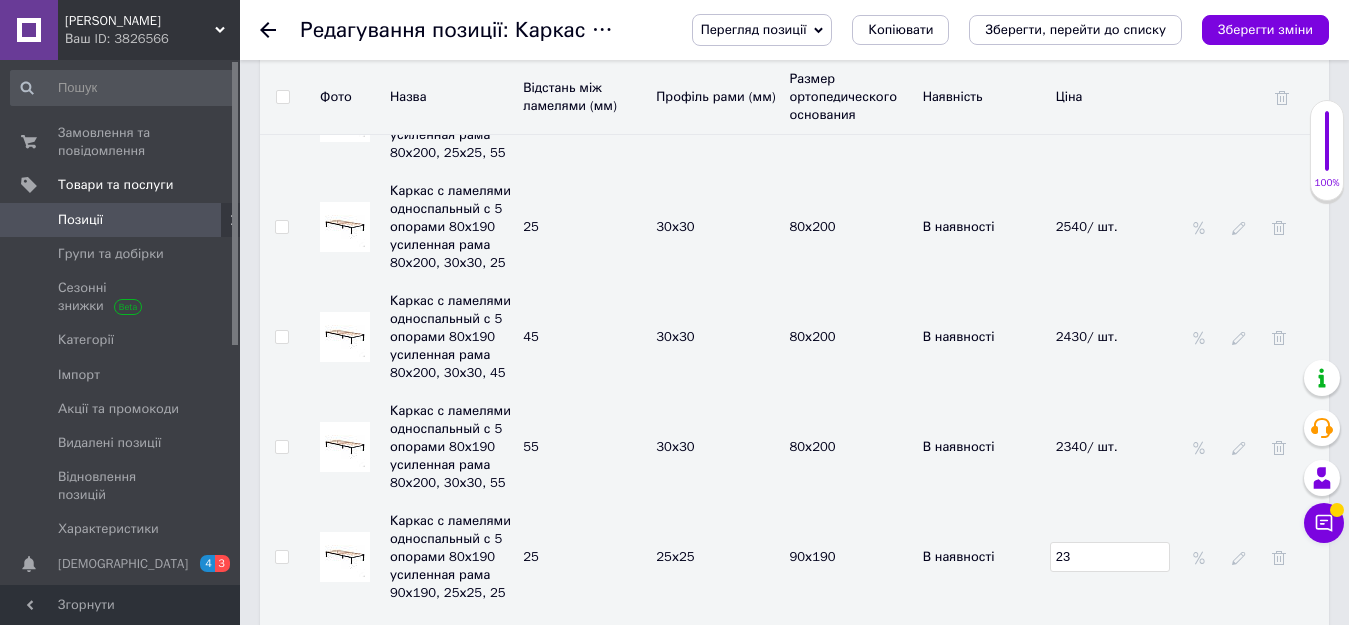 checkbox on "true" 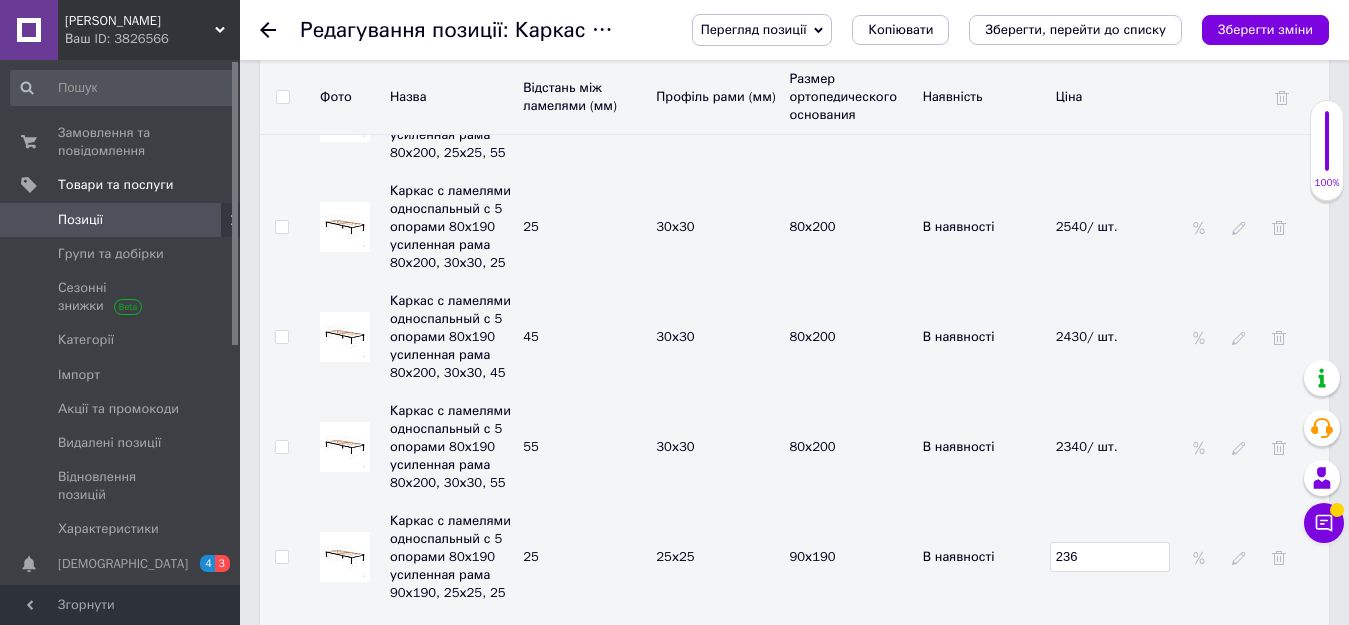checkbox on "true" 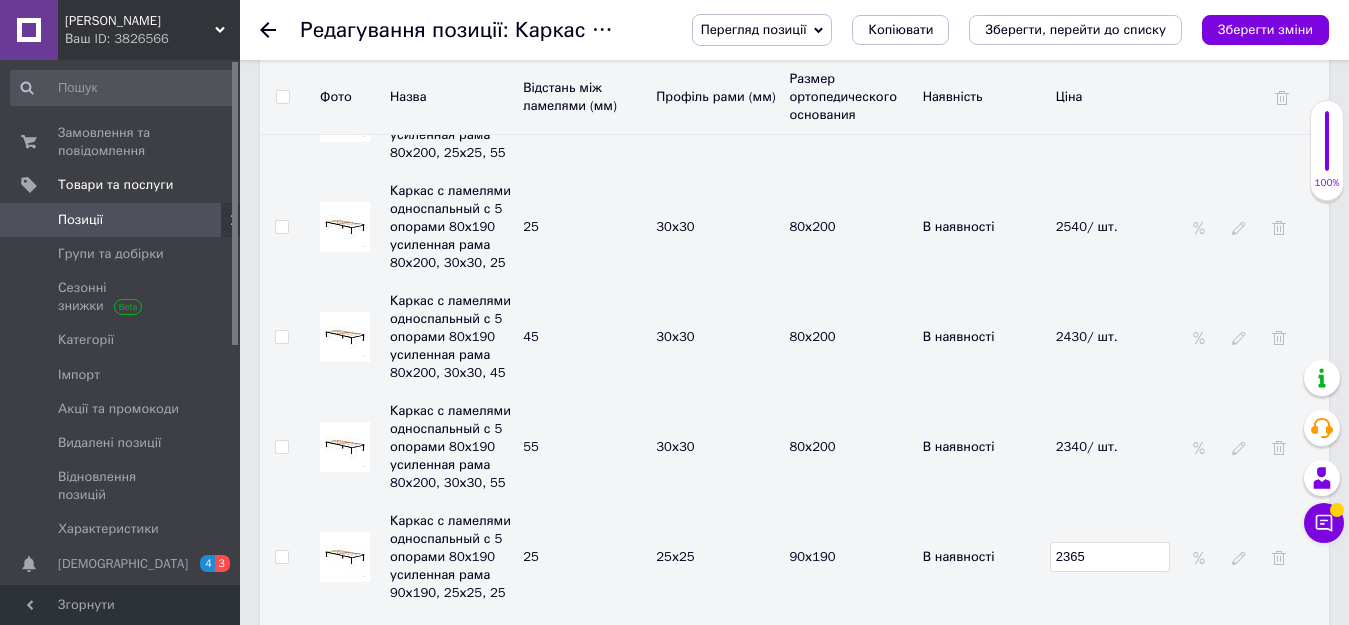 checkbox on "true" 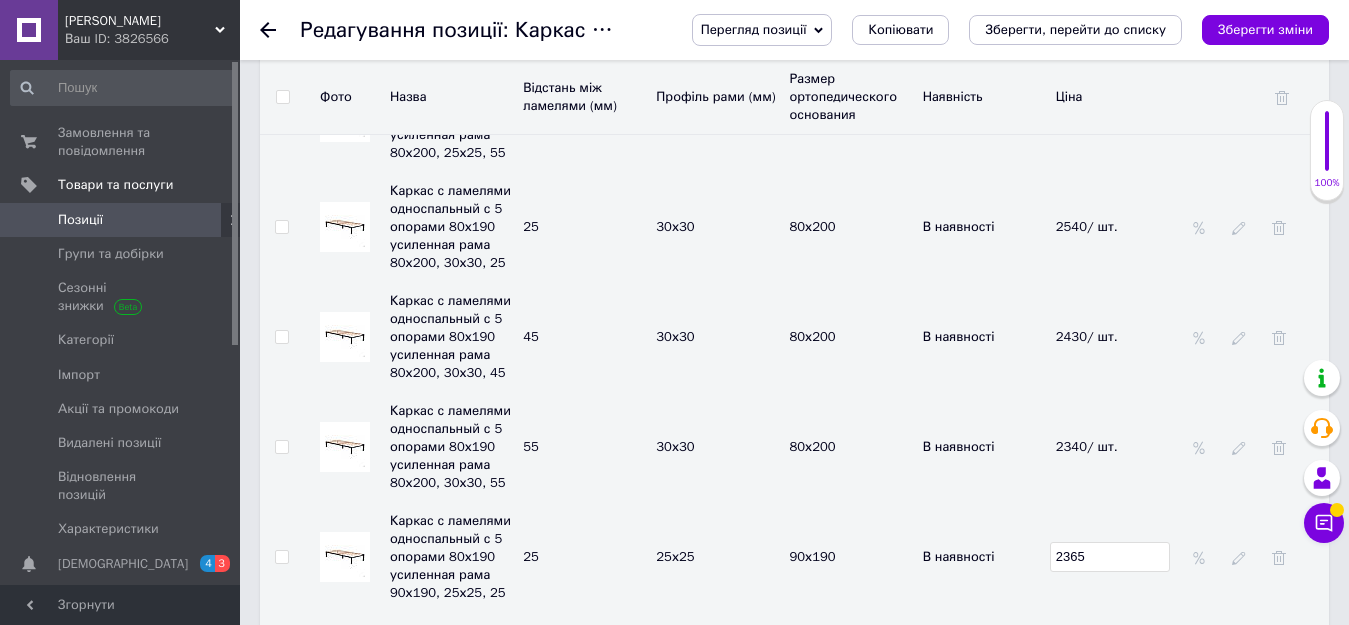 type on "2365" 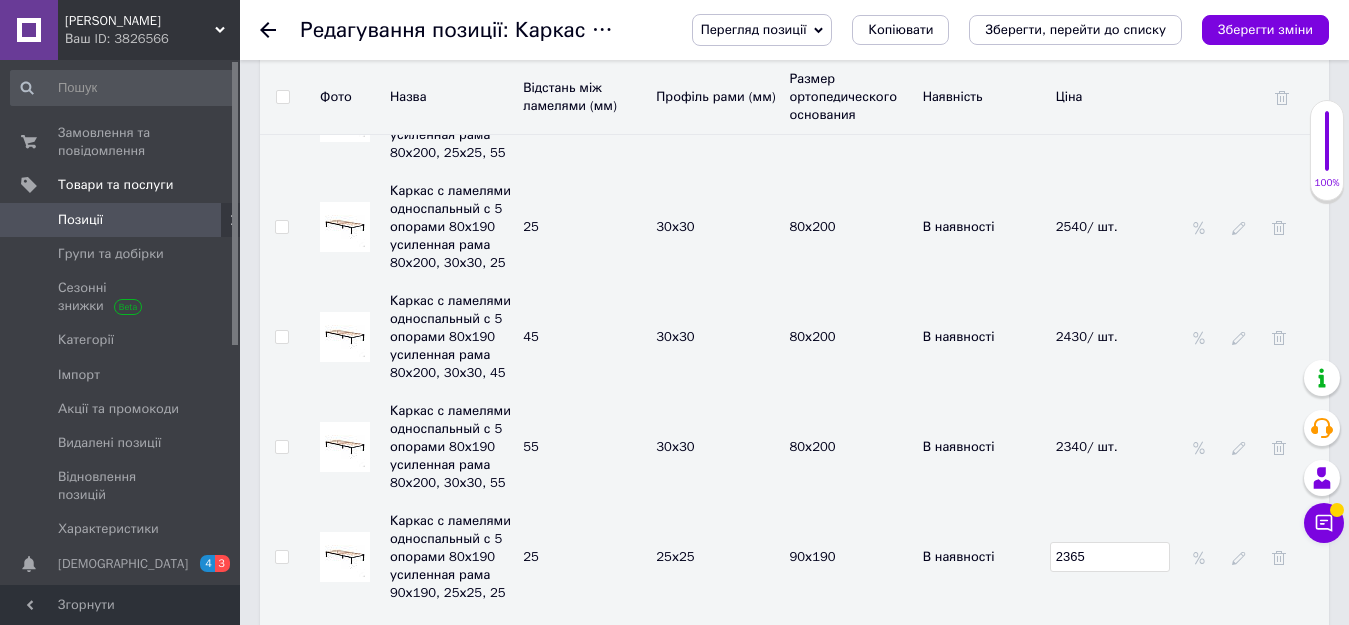 click on "В наявності" at bounding box center (984, 667) 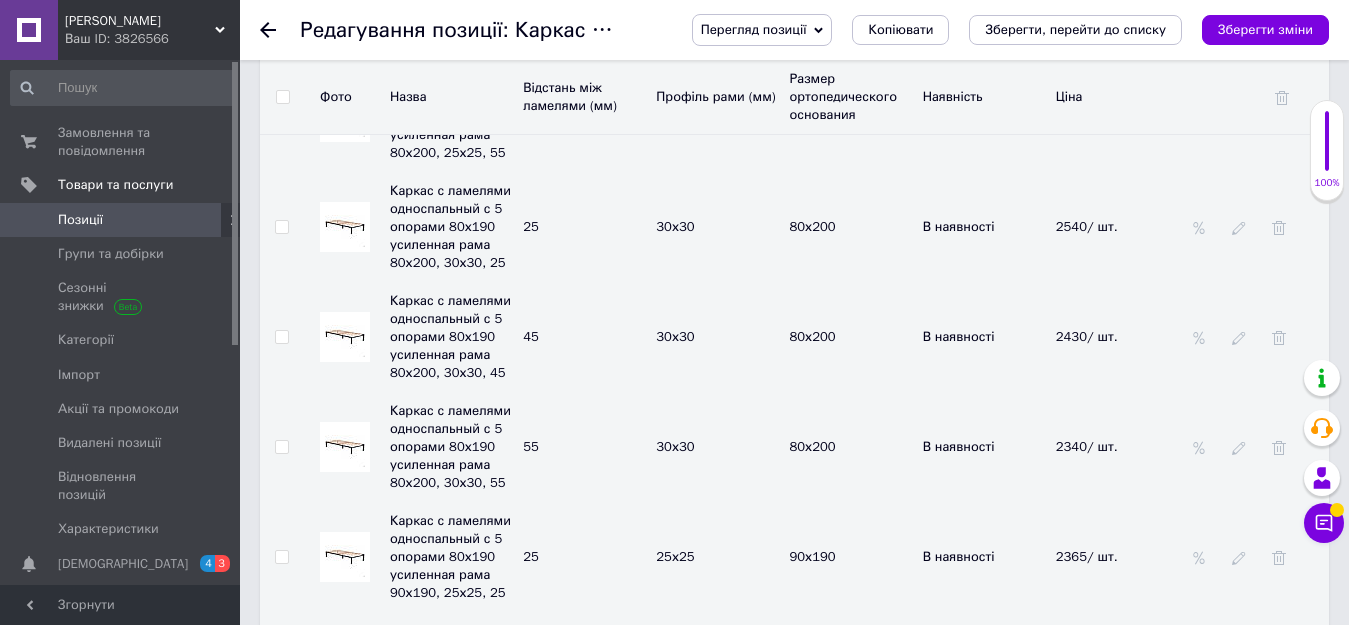 click on "2040/
шт." at bounding box center [1117, 667] 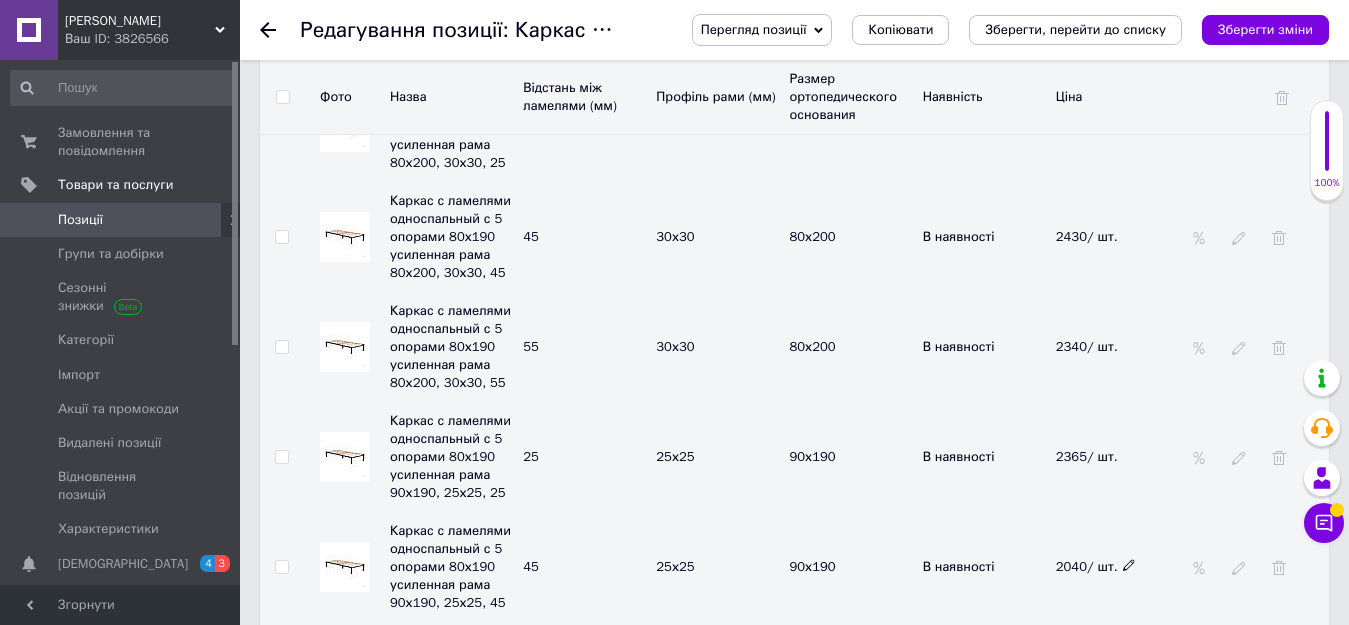 click on "2040/
шт." at bounding box center (1096, 566) 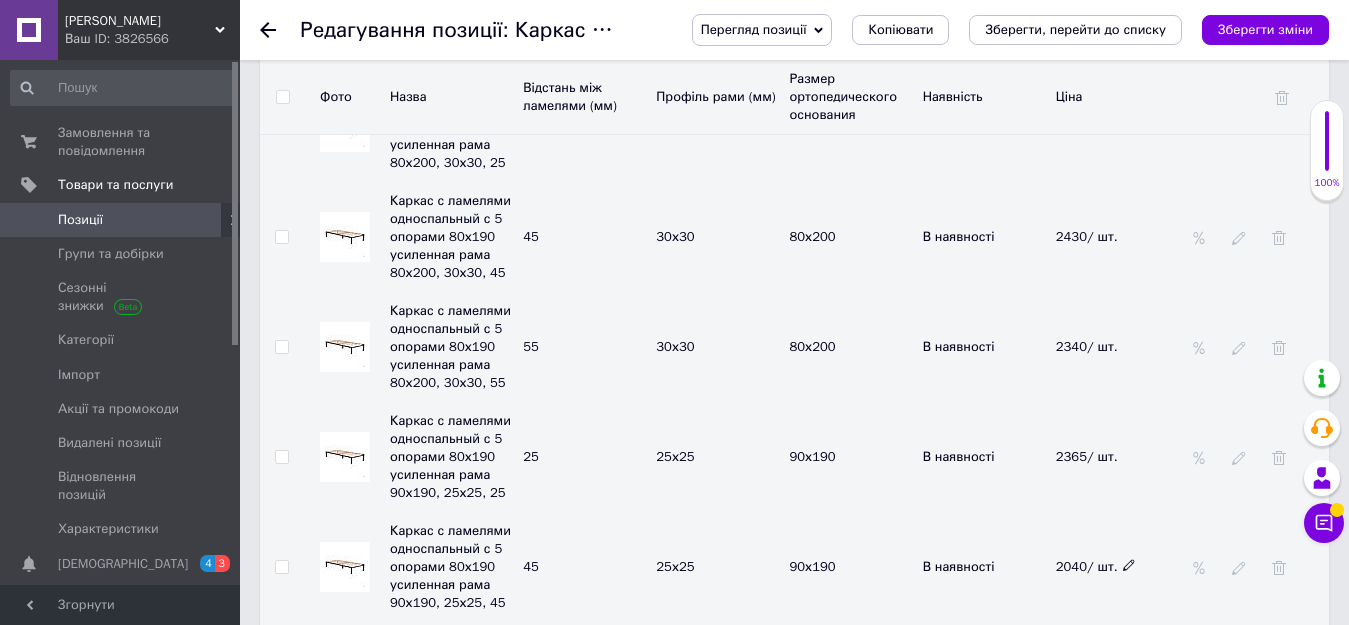 click 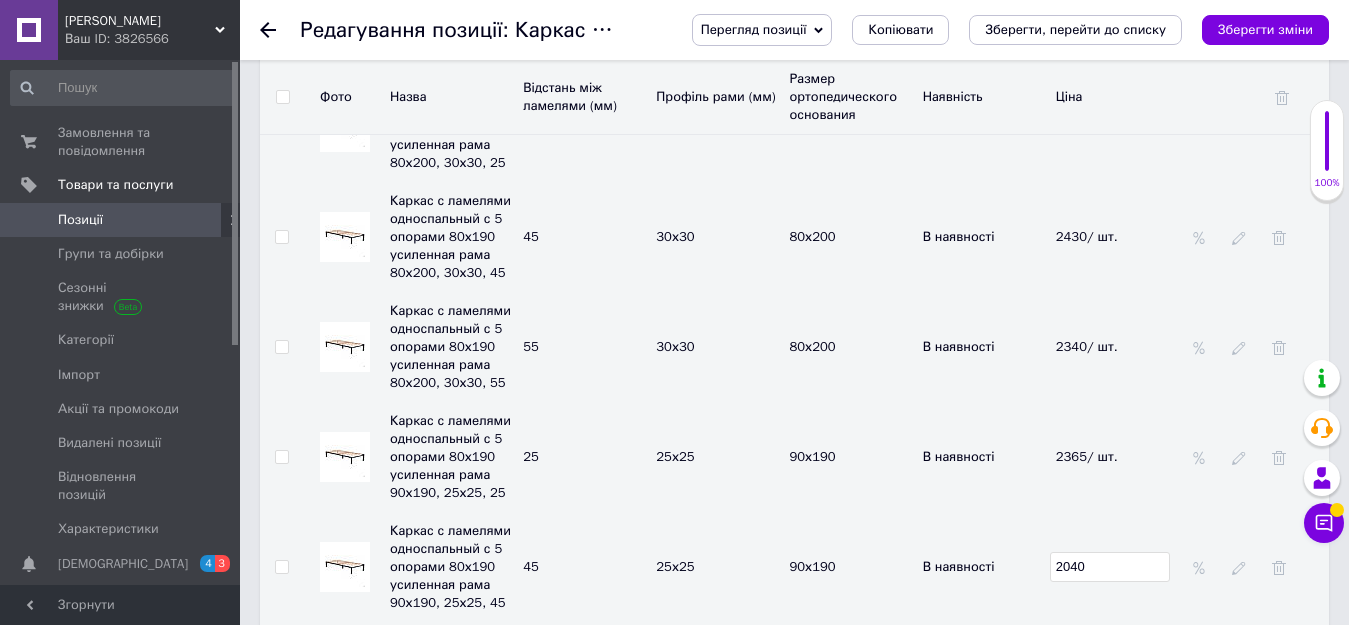 drag, startPoint x: 1120, startPoint y: 475, endPoint x: 1036, endPoint y: 471, distance: 84.095184 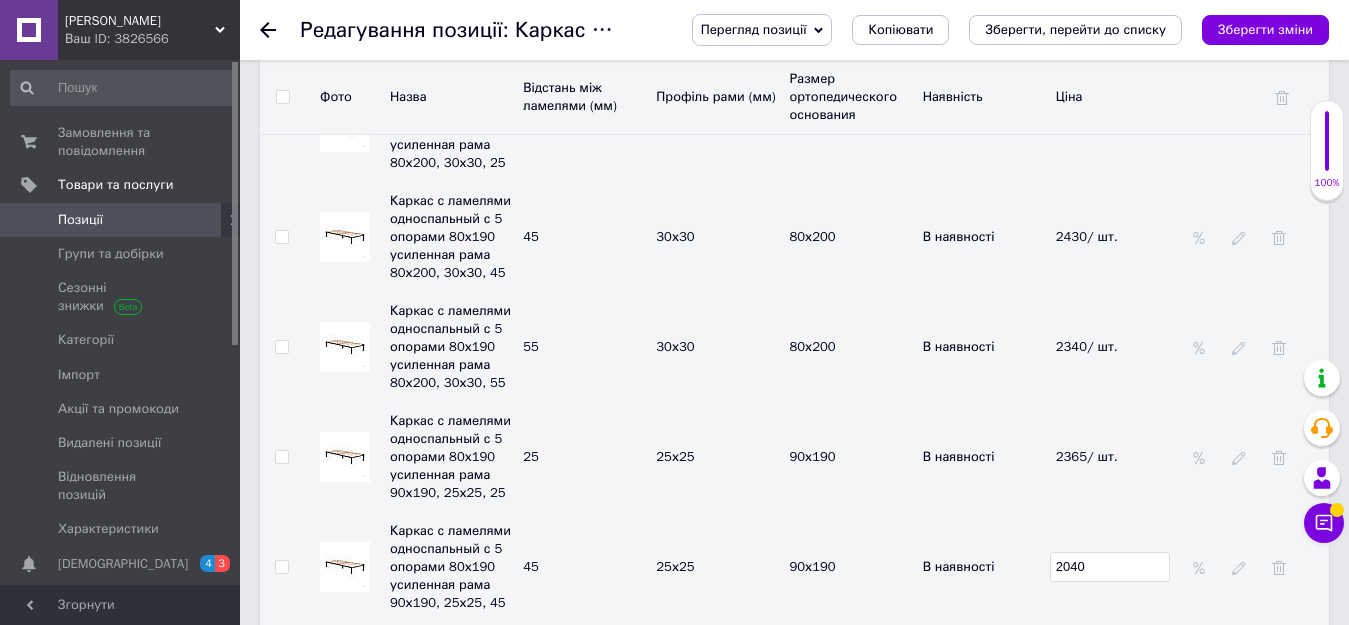 click on "Каркас с ламелями односпальный с 5 опорами 80х190 усиленная рама 90х190, 25х25, 45 45 25х25 90х190 В наявності 2040" at bounding box center [794, 567] 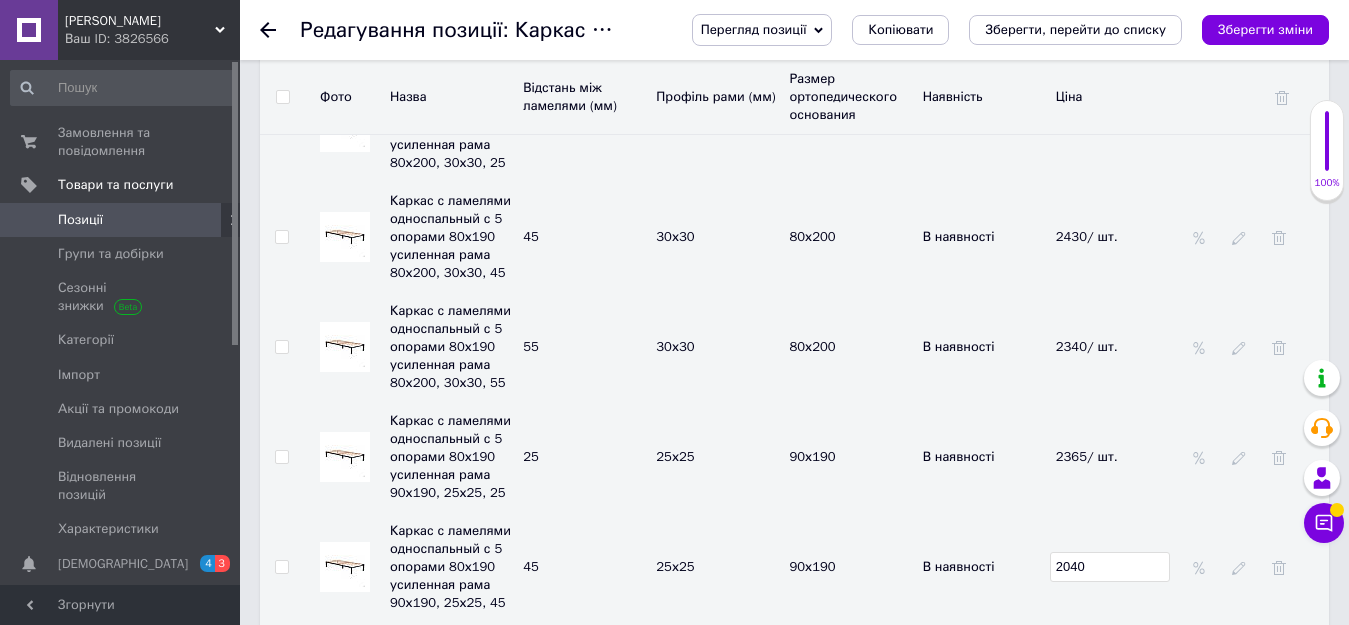 checkbox on "true" 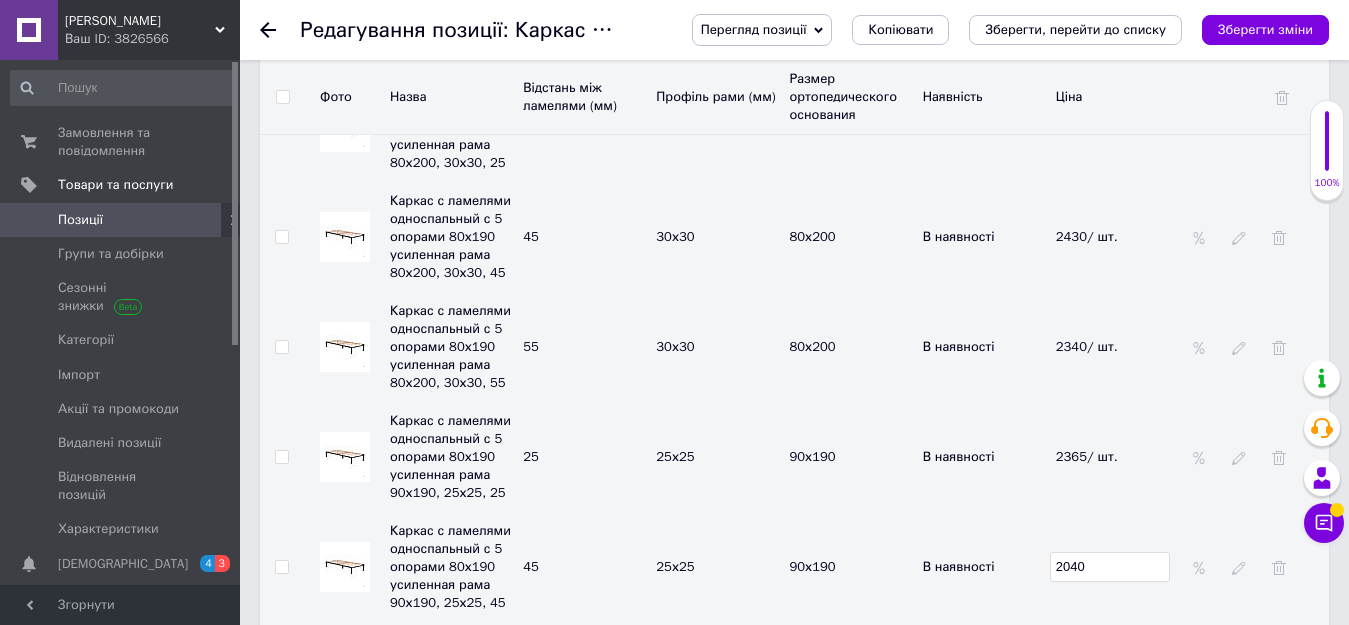 type on "2" 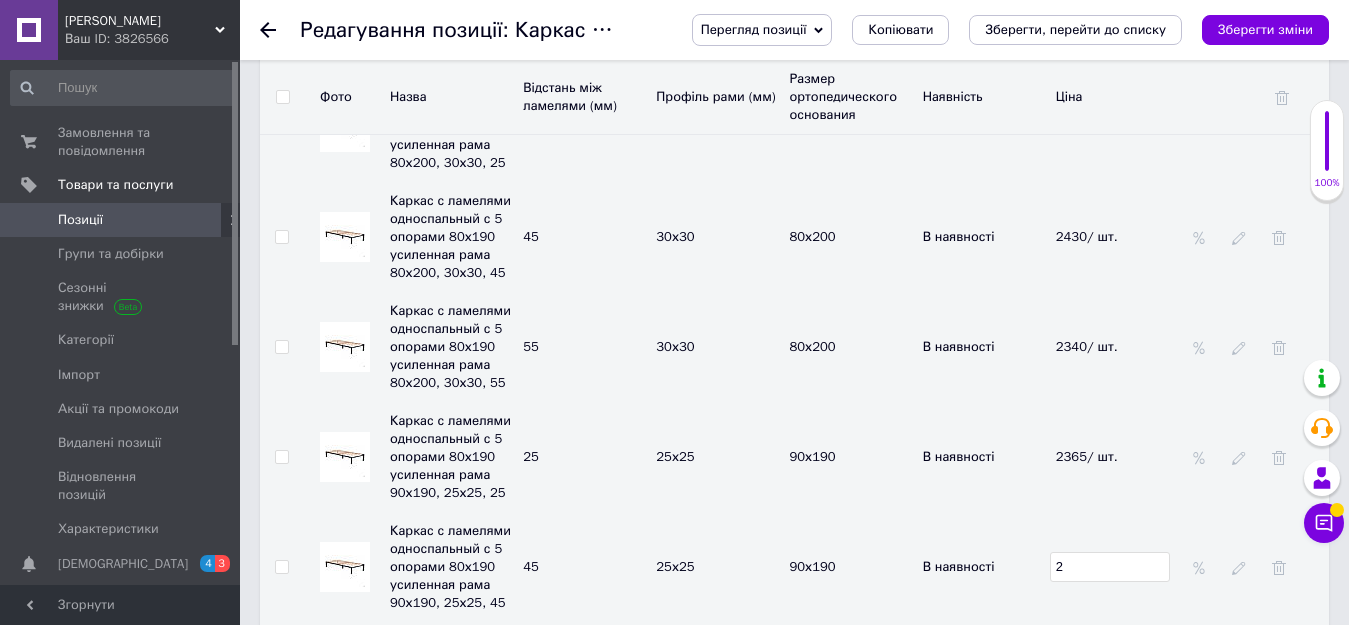 type 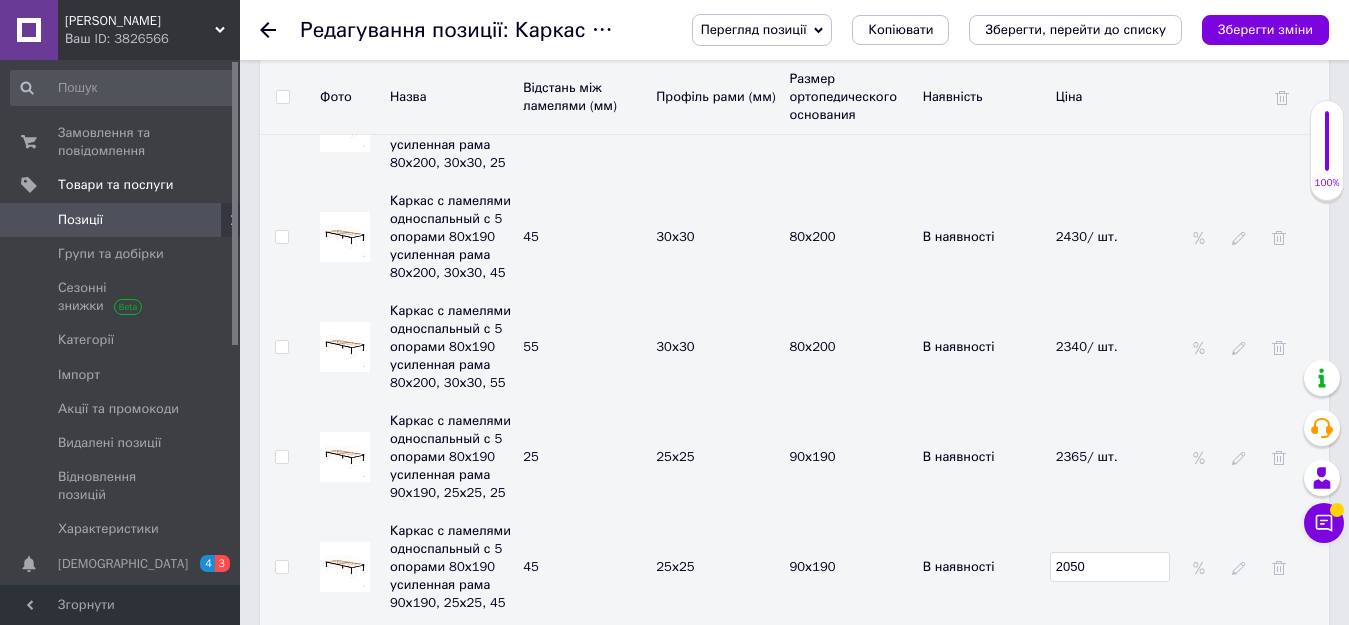 click on "В наявності" at bounding box center (984, 567) 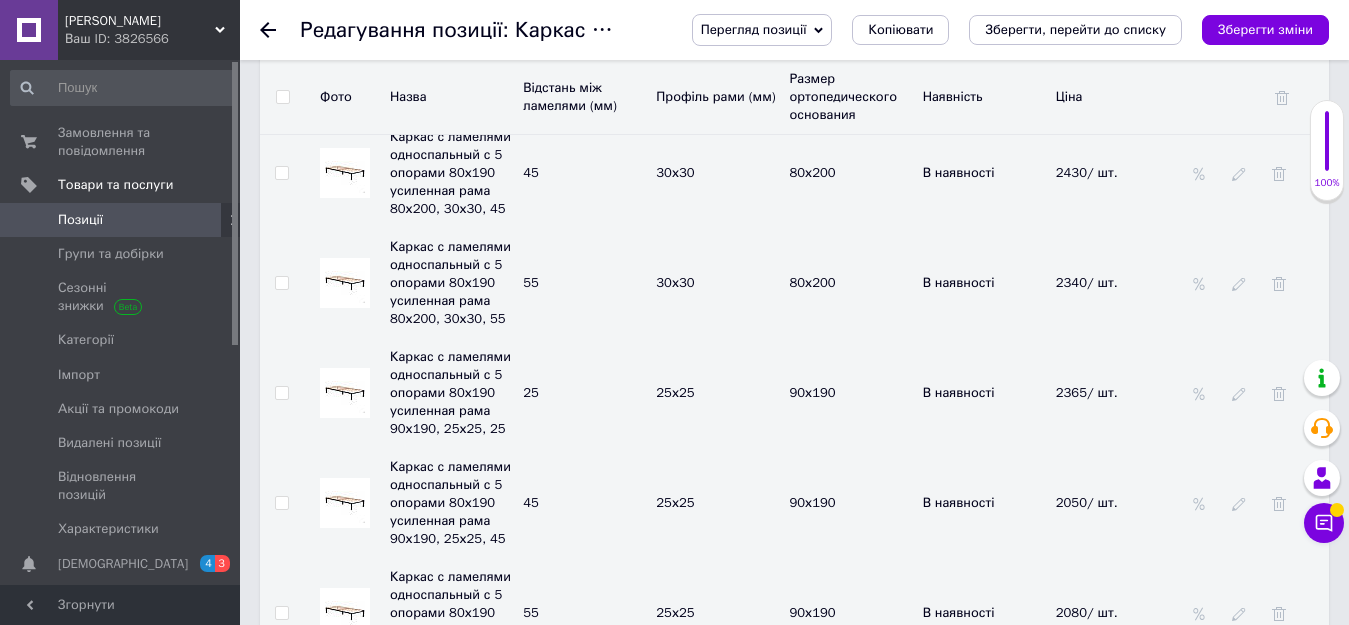 scroll, scrollTop: 4100, scrollLeft: 0, axis: vertical 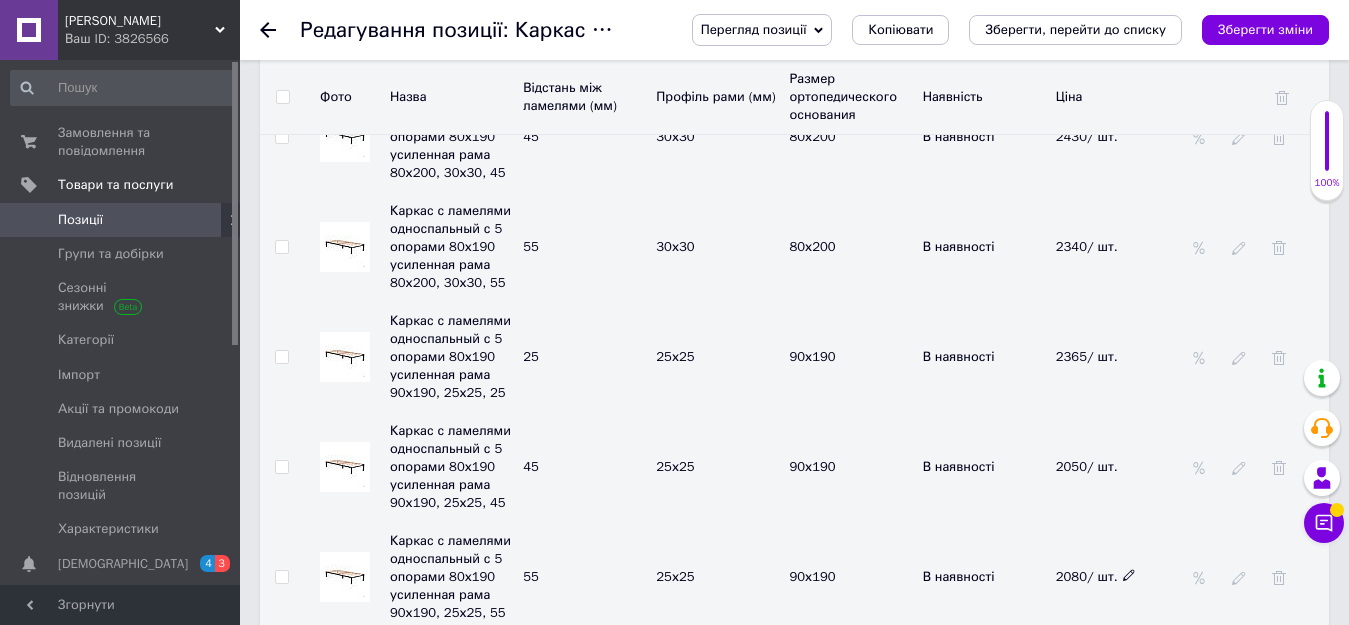 click on "2080/
шт." at bounding box center (1096, 576) 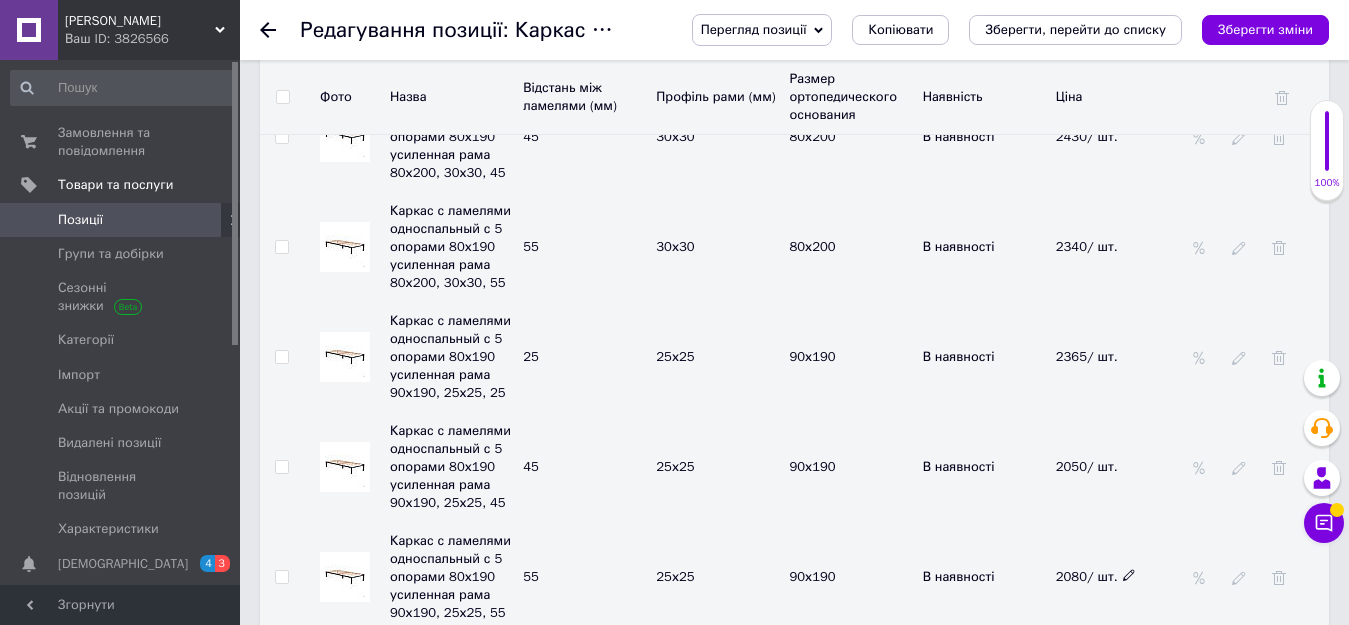 click 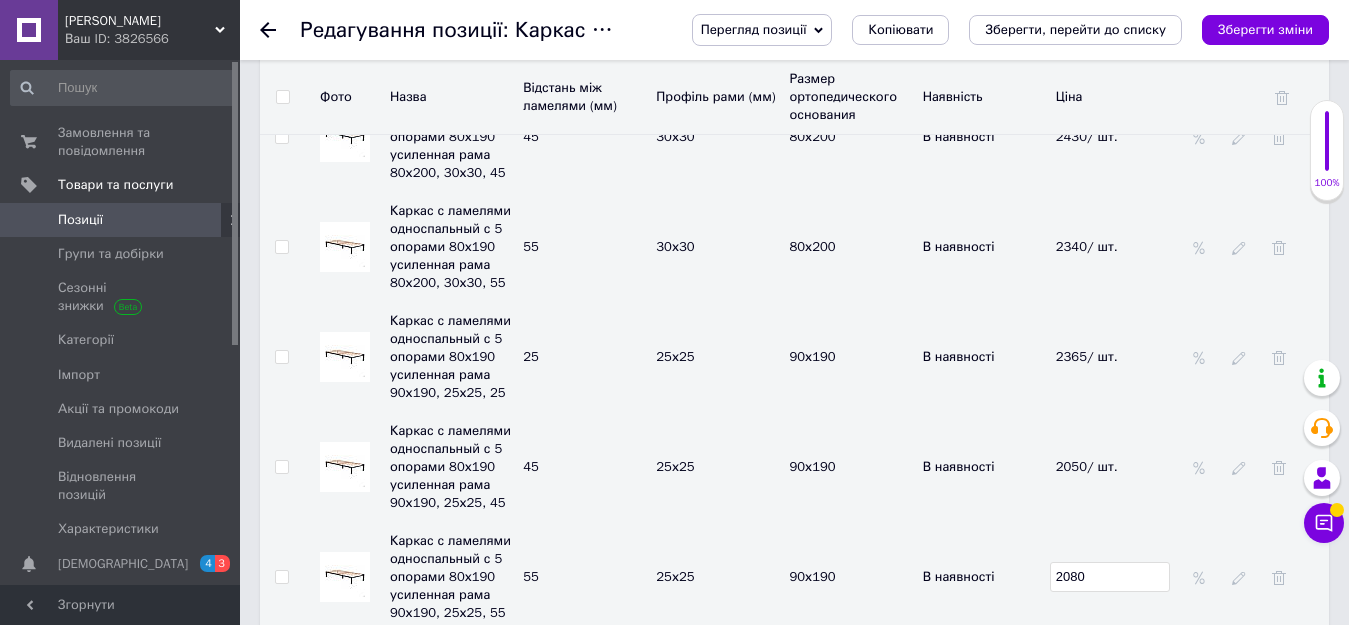 drag, startPoint x: 1121, startPoint y: 483, endPoint x: 1000, endPoint y: 480, distance: 121.037186 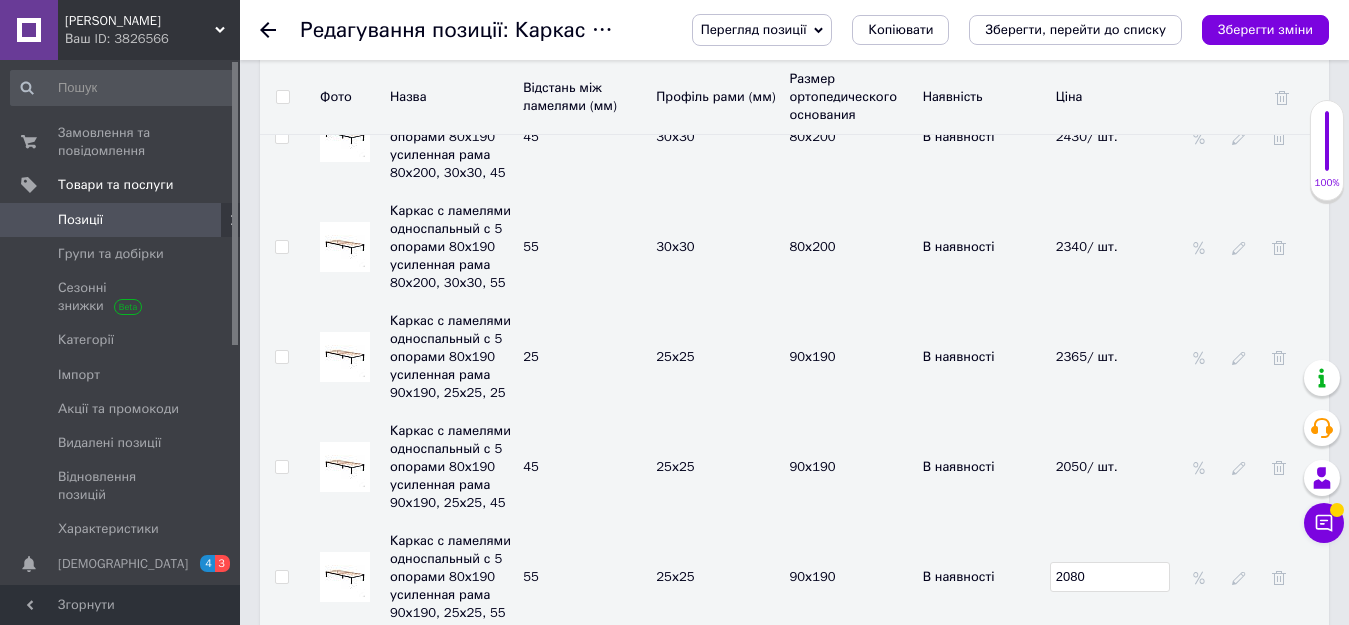 click on "Каркас с ламелями односпальный с 5 опорами 80х190 усиленная рама 90х190, 25х25, 55 55 25х25 90х190 В наявності 2080" at bounding box center [794, 577] 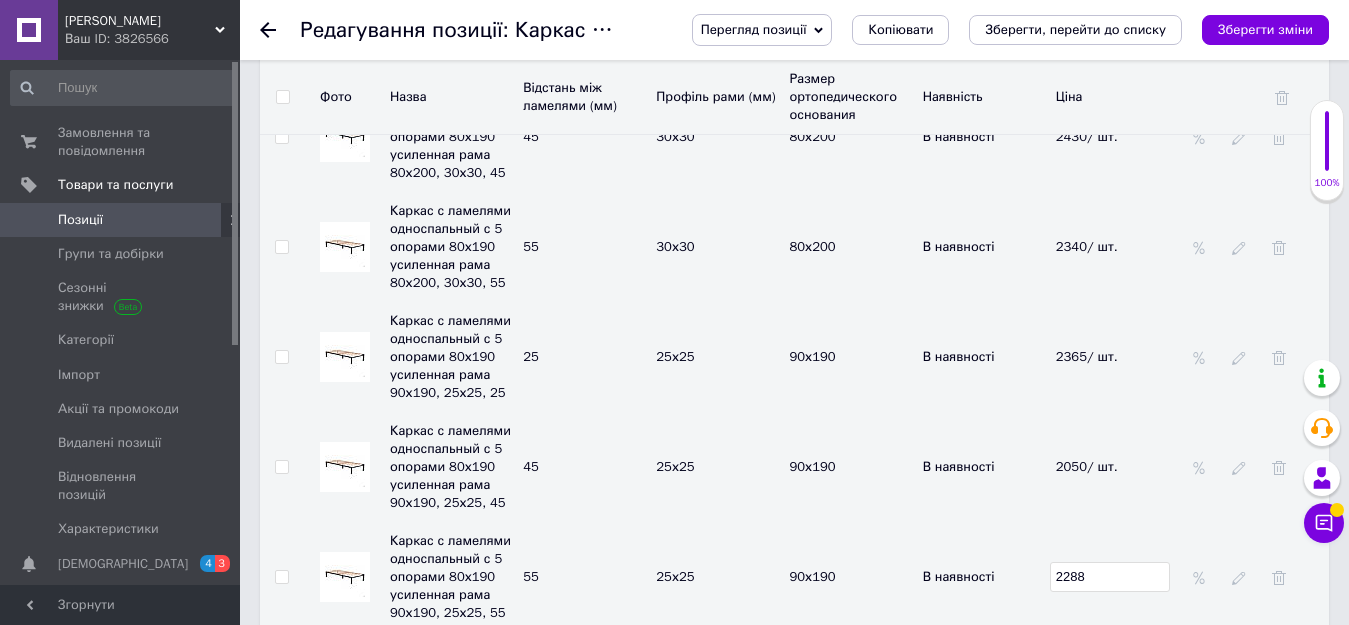 click on "В наявності" at bounding box center [984, 687] 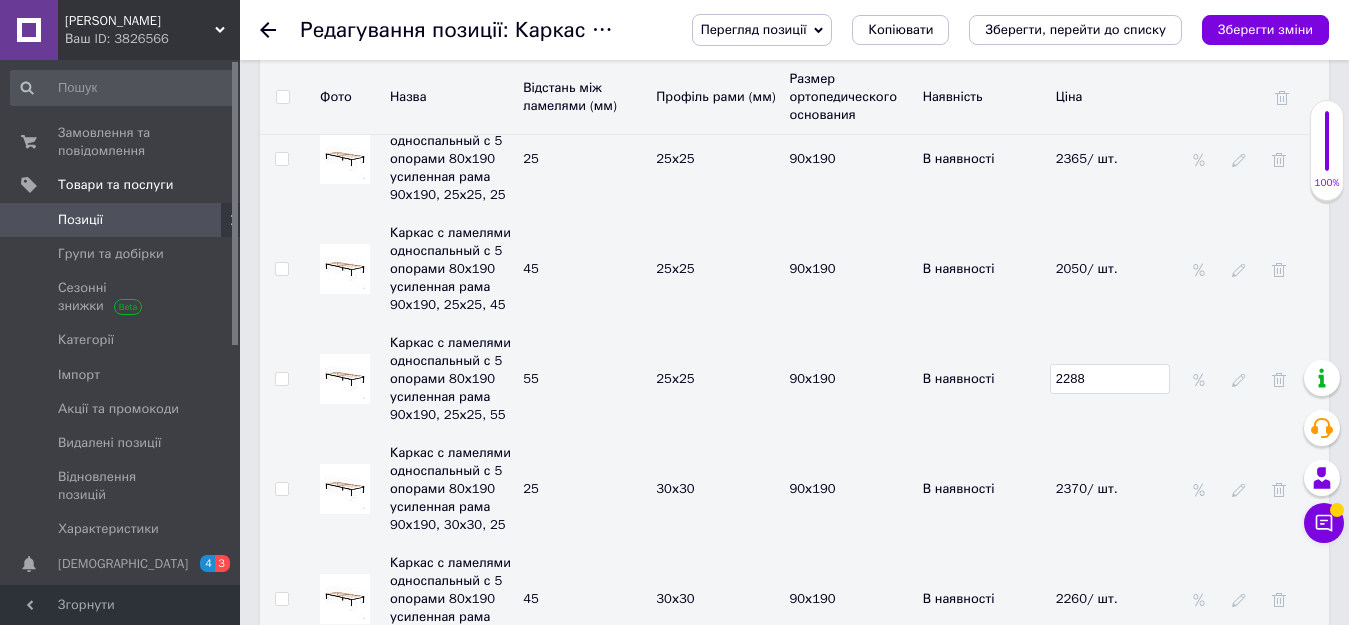 scroll, scrollTop: 4300, scrollLeft: 0, axis: vertical 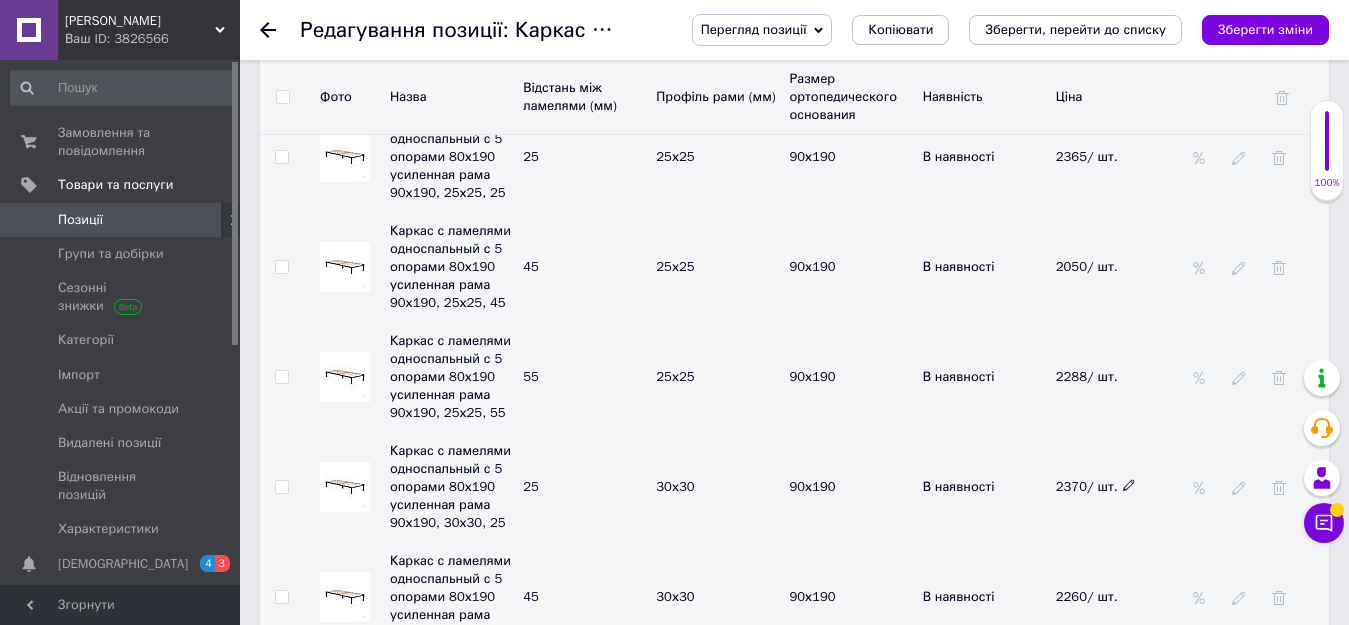 click 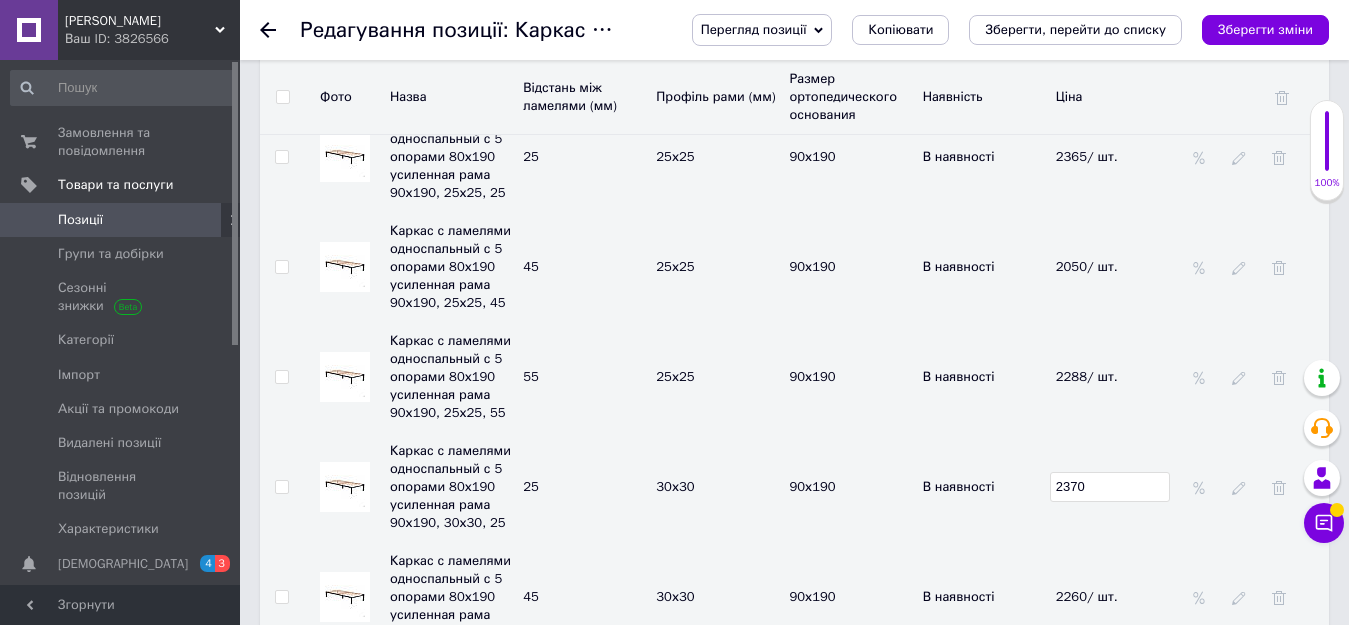 drag, startPoint x: 1118, startPoint y: 396, endPoint x: 1030, endPoint y: 391, distance: 88.14193 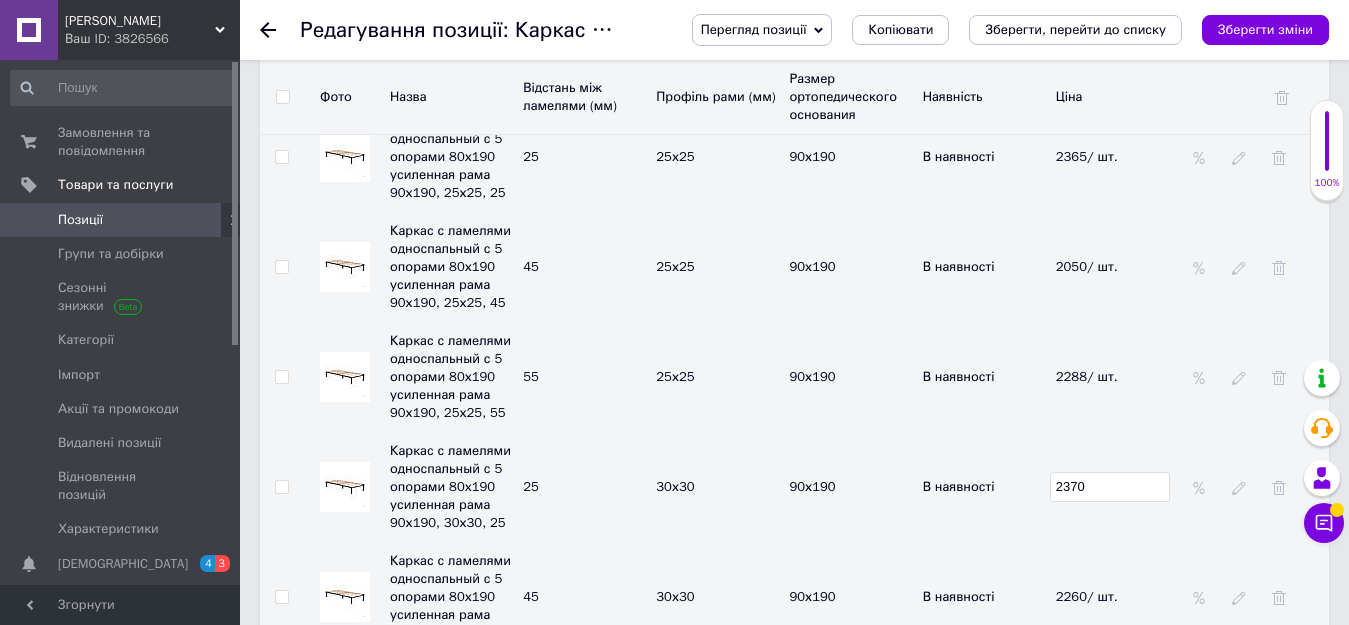 click on "Каркас с ламелями односпальный с 5 опорами 80х190 усиленная рама 90х190, 30х30, 25 25 30х30 90х190 В наявності 2370" at bounding box center [794, 487] 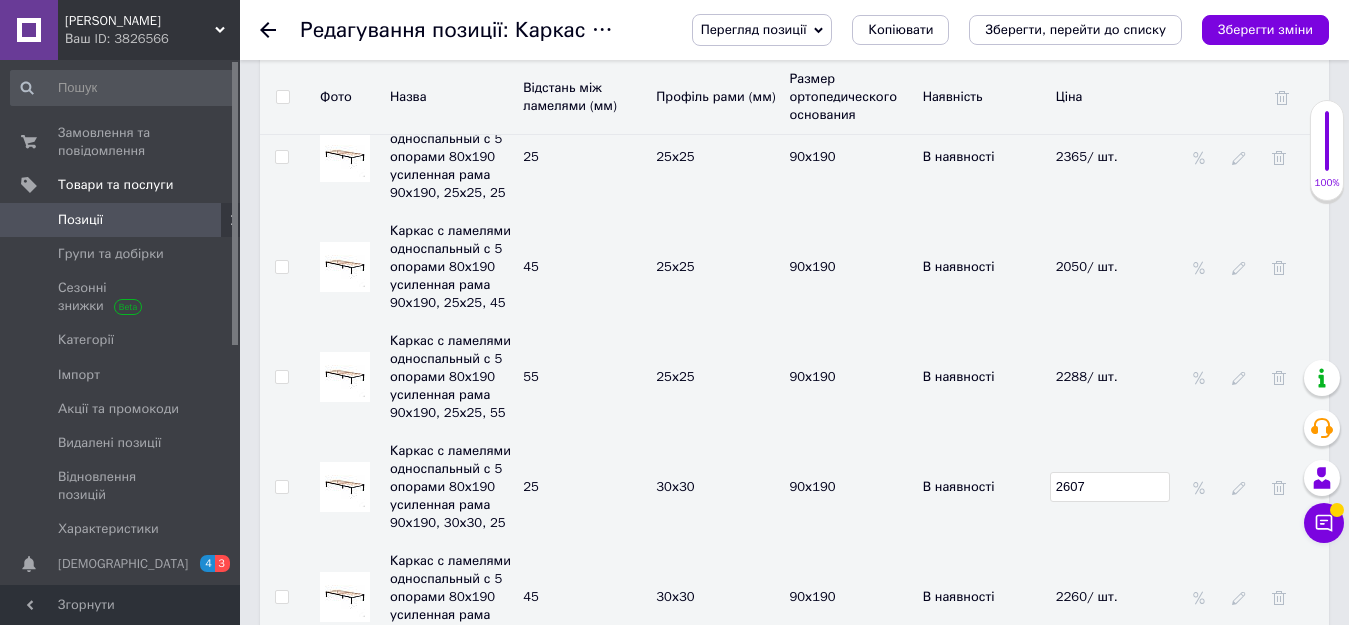 click on "В наявності" at bounding box center (984, 487) 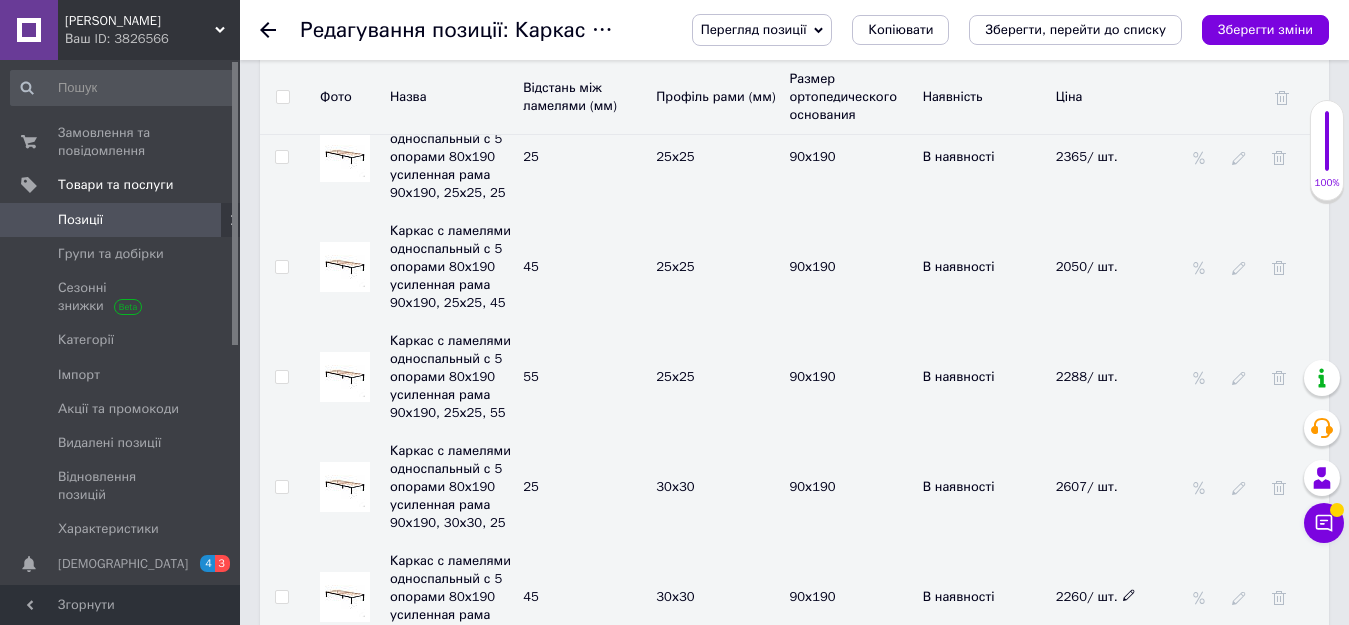 click 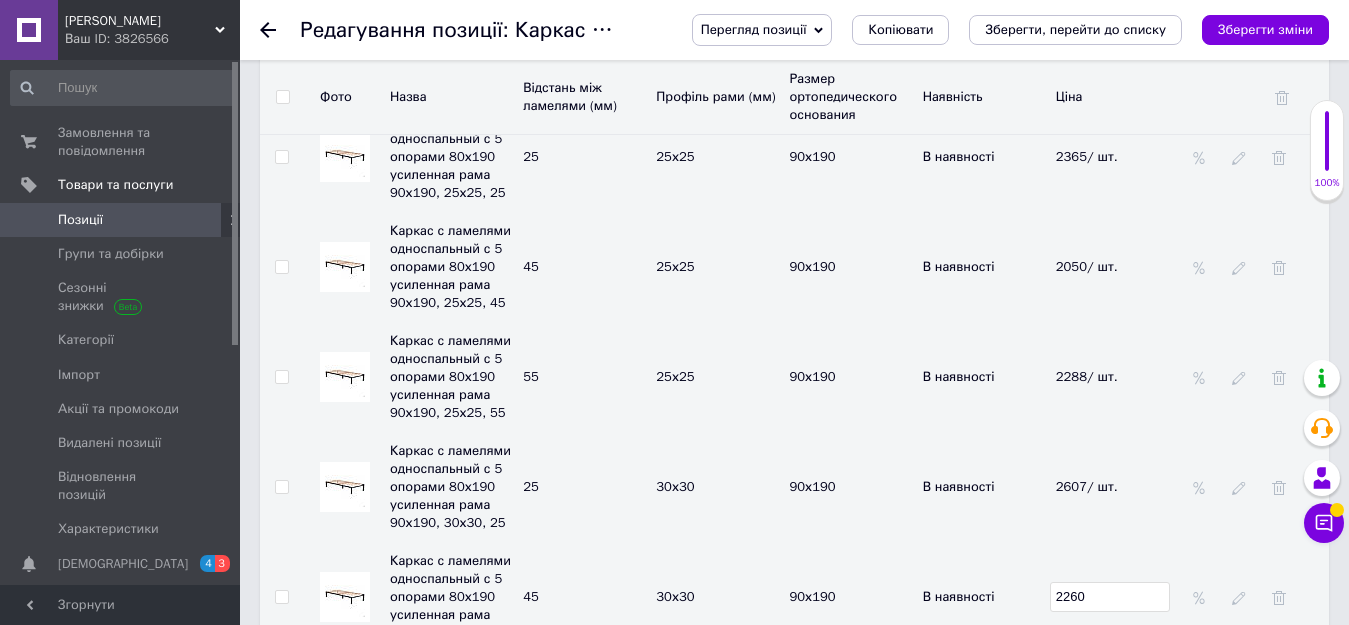drag, startPoint x: 1122, startPoint y: 490, endPoint x: 992, endPoint y: 492, distance: 130.01538 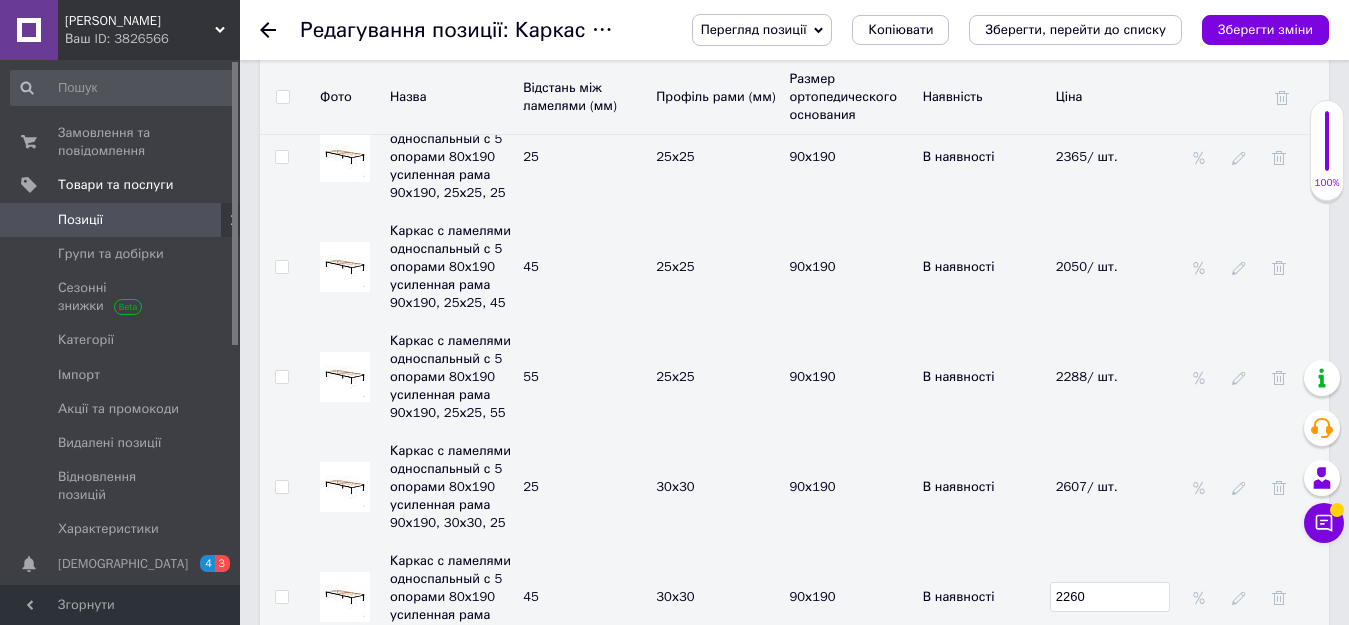 click on "Каркас с ламелями односпальный с 5 опорами 80х190 усиленная рама 90х190, 30х30, 45 45 30х30 90х190 В наявності 2260" at bounding box center (794, 597) 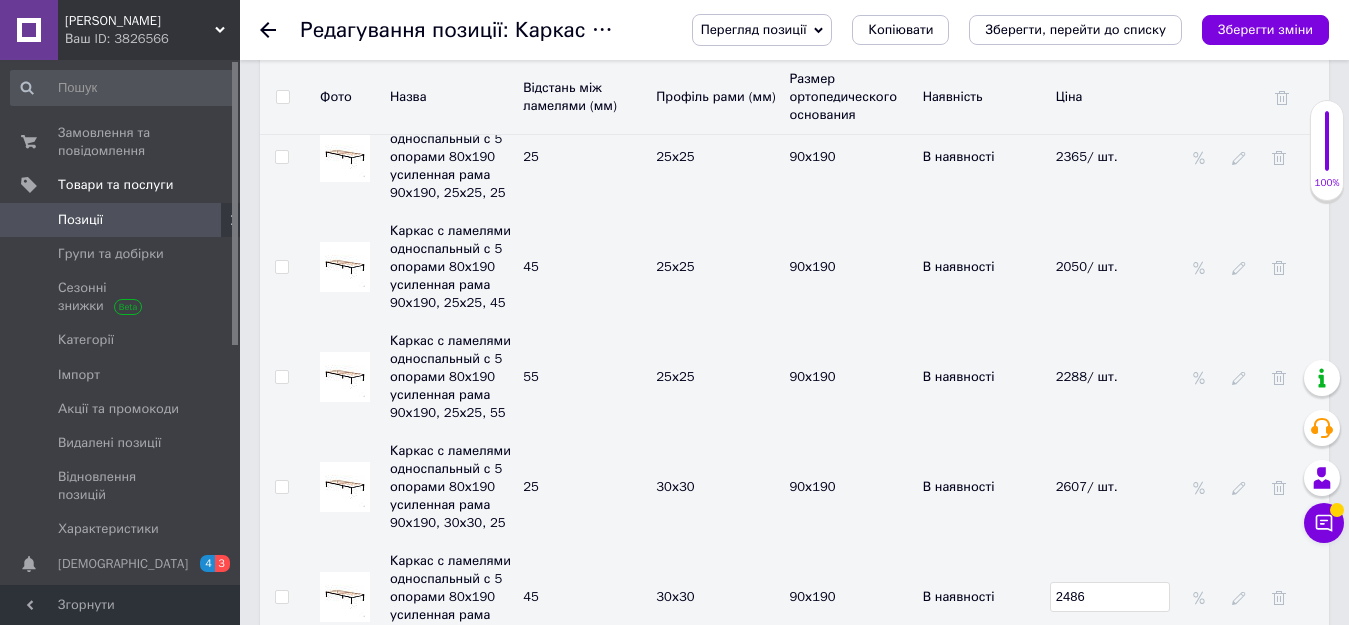 click on "В наявності" at bounding box center [984, 597] 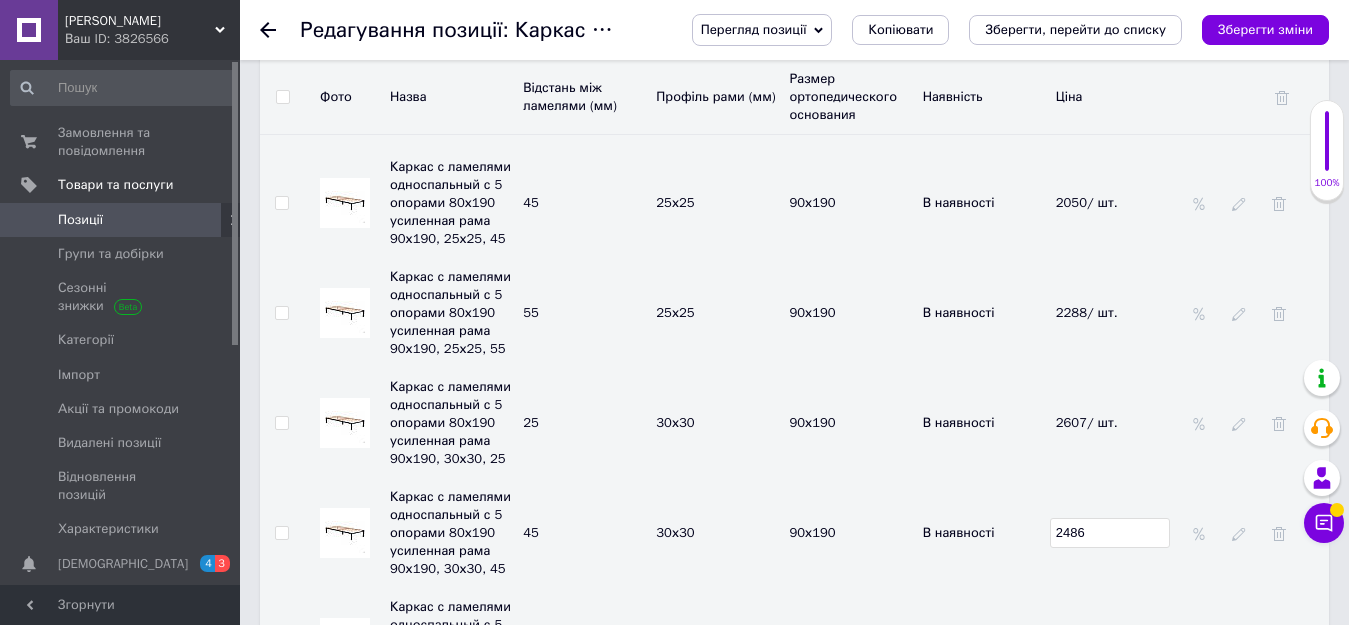 scroll, scrollTop: 4400, scrollLeft: 0, axis: vertical 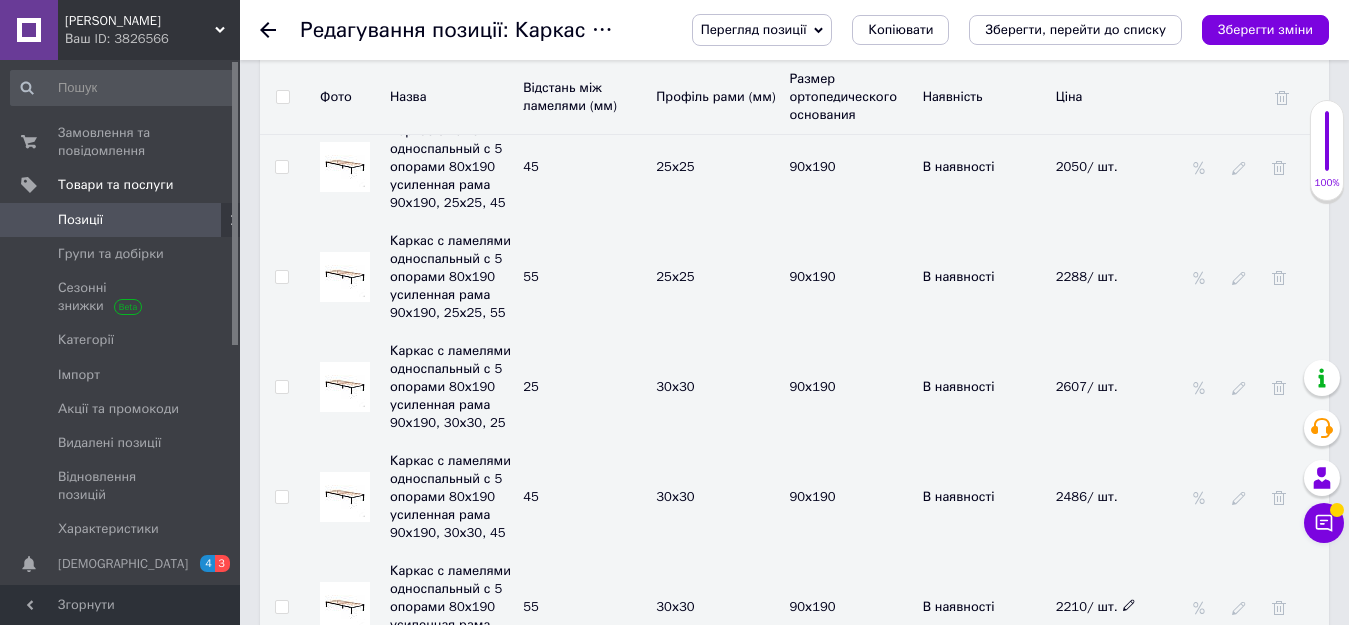click on "2210/
шт." at bounding box center (1096, 606) 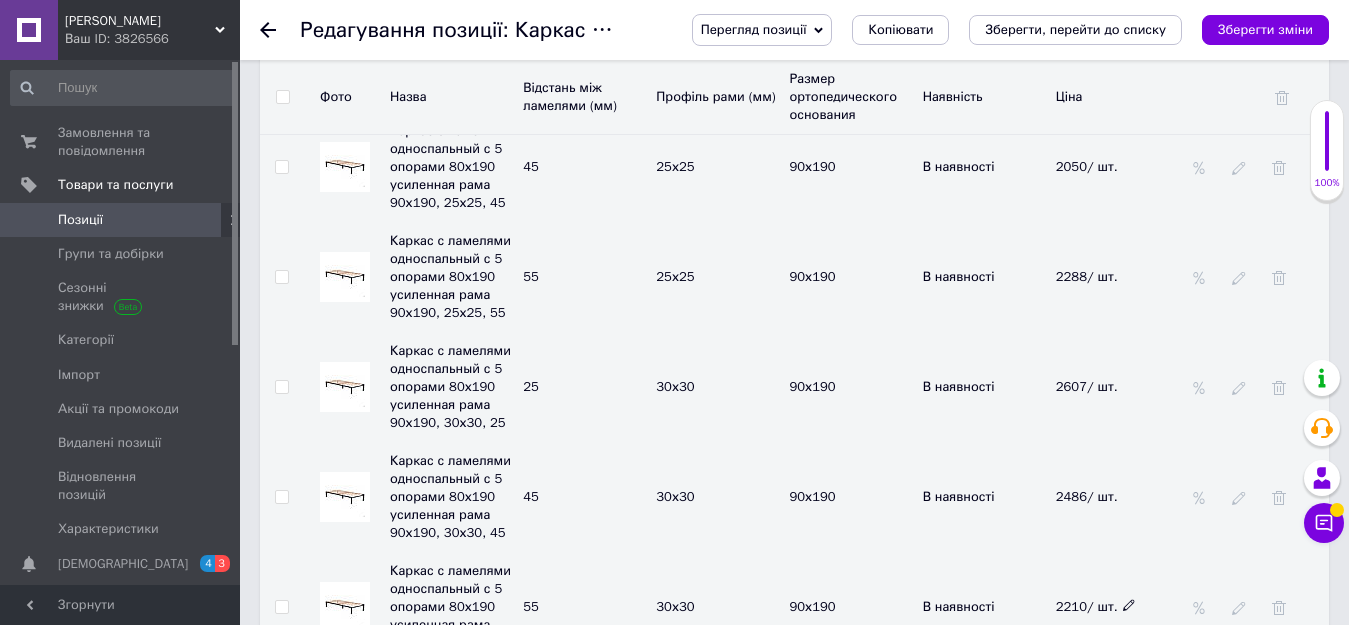 click 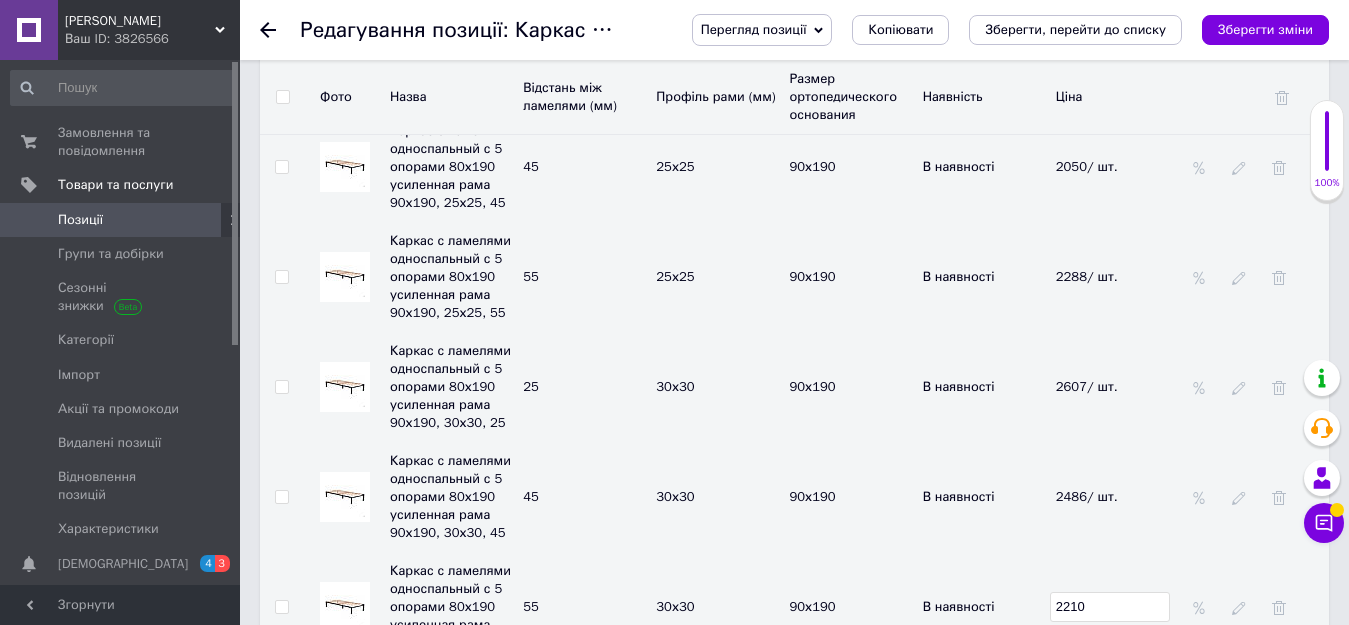 drag, startPoint x: 1115, startPoint y: 500, endPoint x: 1030, endPoint y: 497, distance: 85.052925 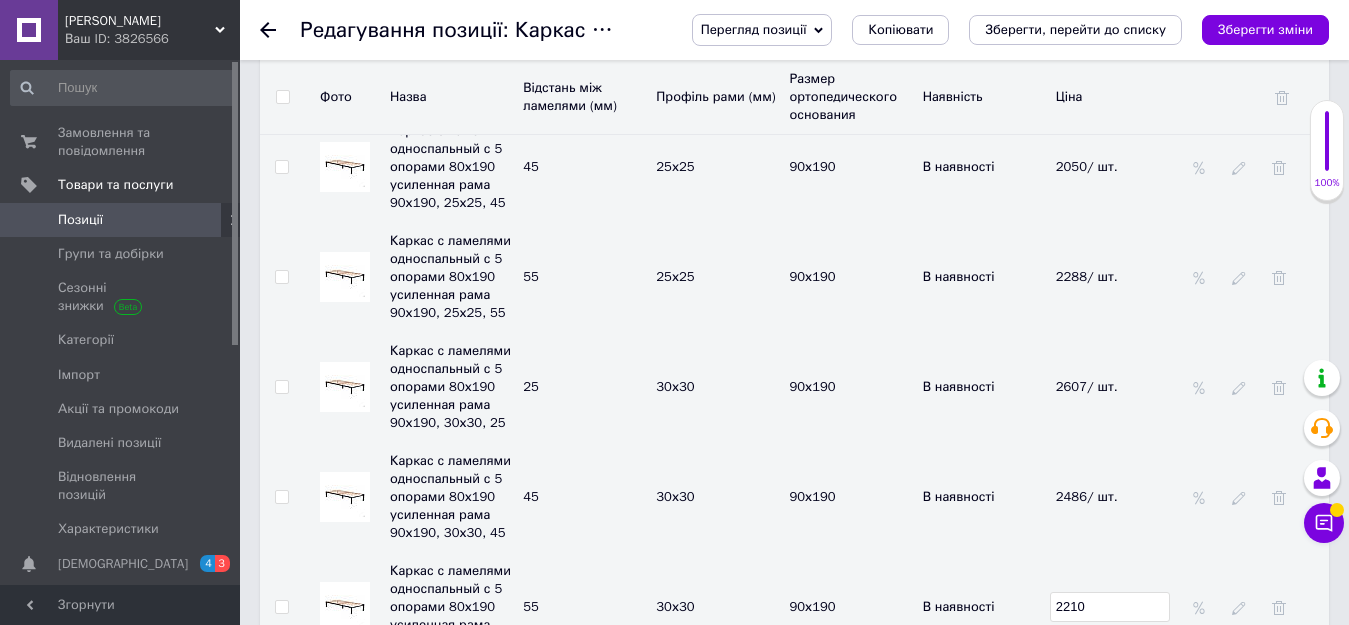click on "Каркас с ламелями односпальный с 5 опорами 80х190 усиленная рама 90х190, 30х30, 55 55 30х30 90х190 В наявності 2210" at bounding box center (794, 607) 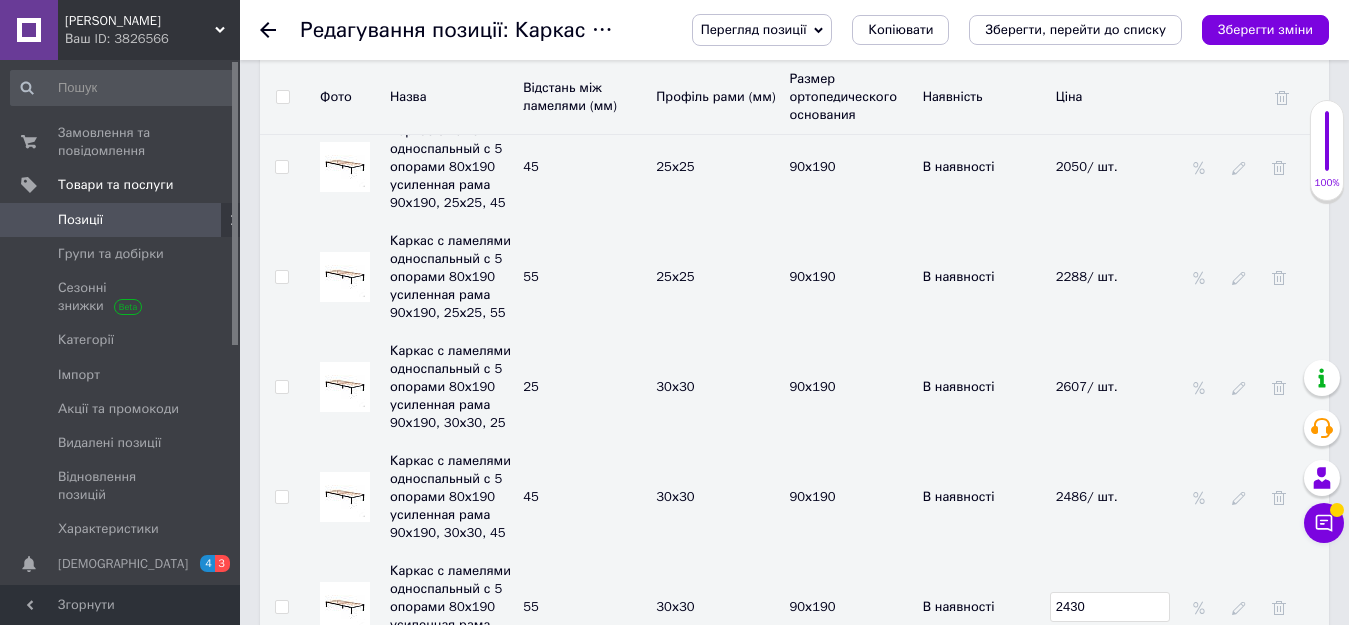 drag, startPoint x: 1029, startPoint y: 572, endPoint x: 1026, endPoint y: 551, distance: 21.213203 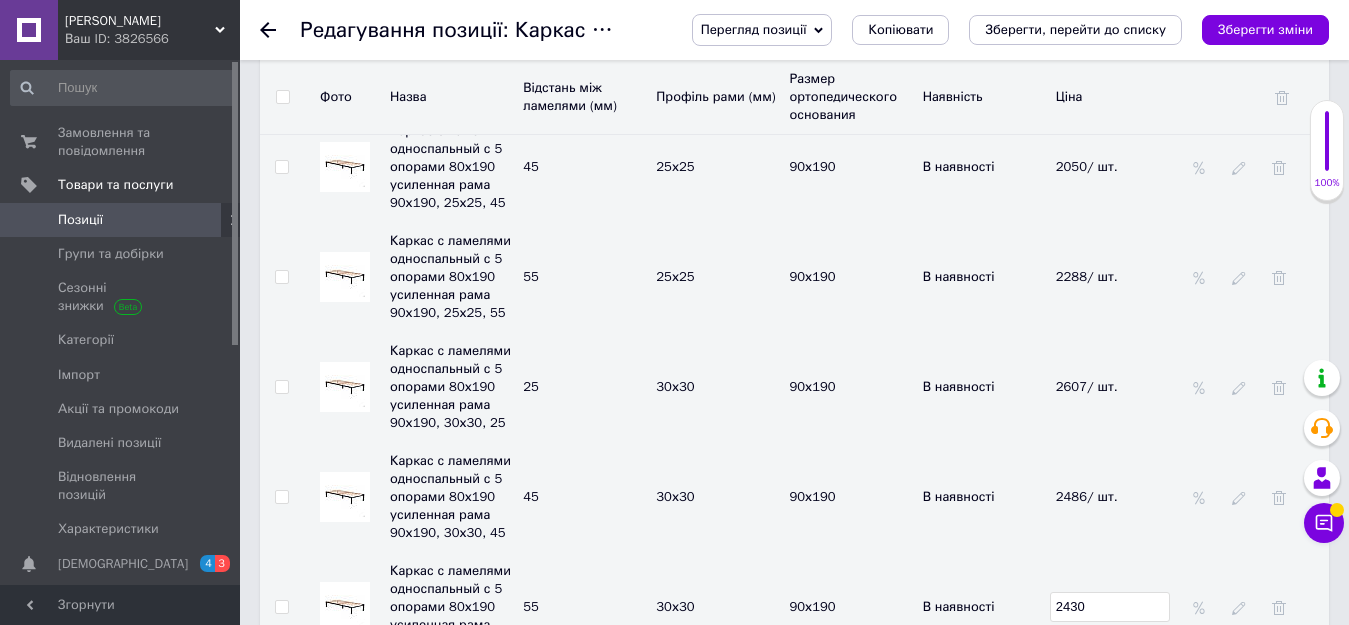 click on "В наявності" at bounding box center (984, 717) 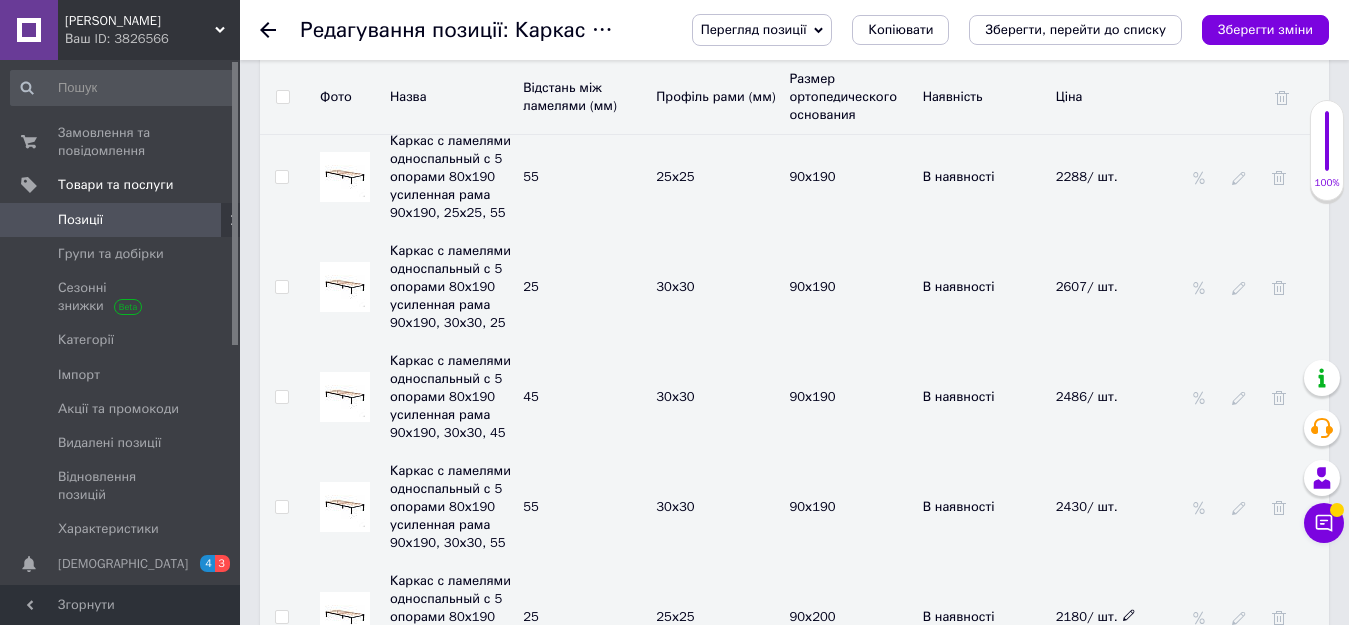 click 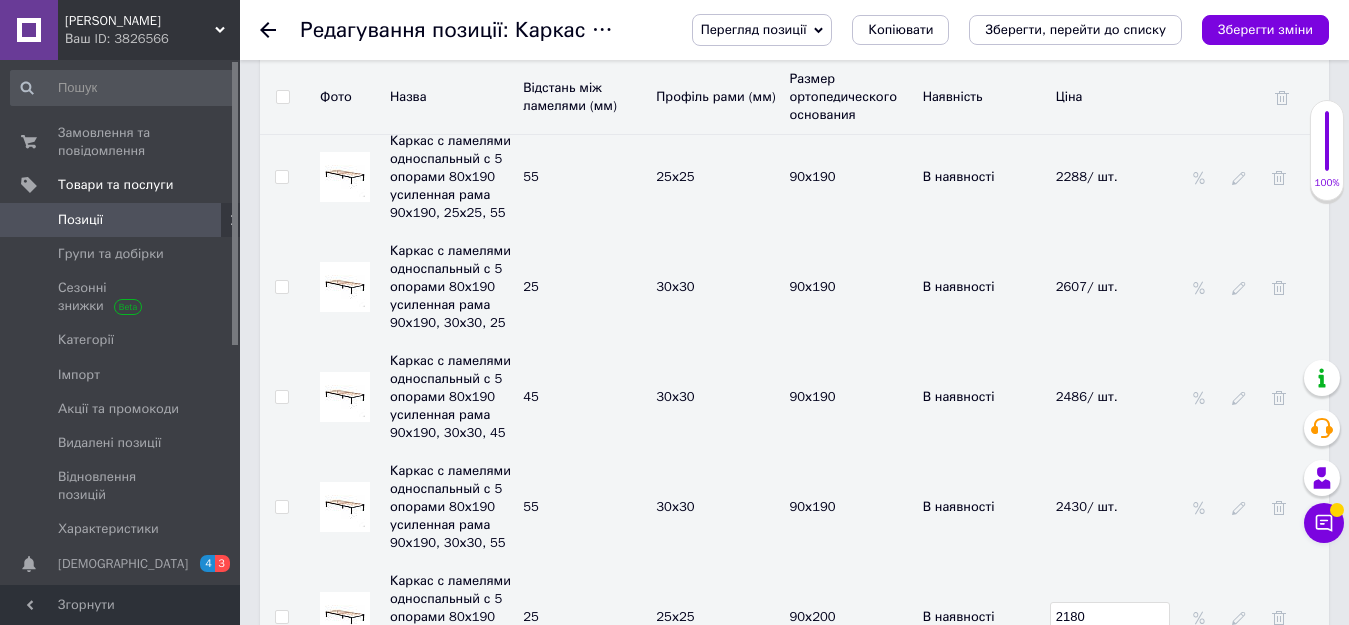 drag, startPoint x: 1100, startPoint y: 507, endPoint x: 1033, endPoint y: 506, distance: 67.00746 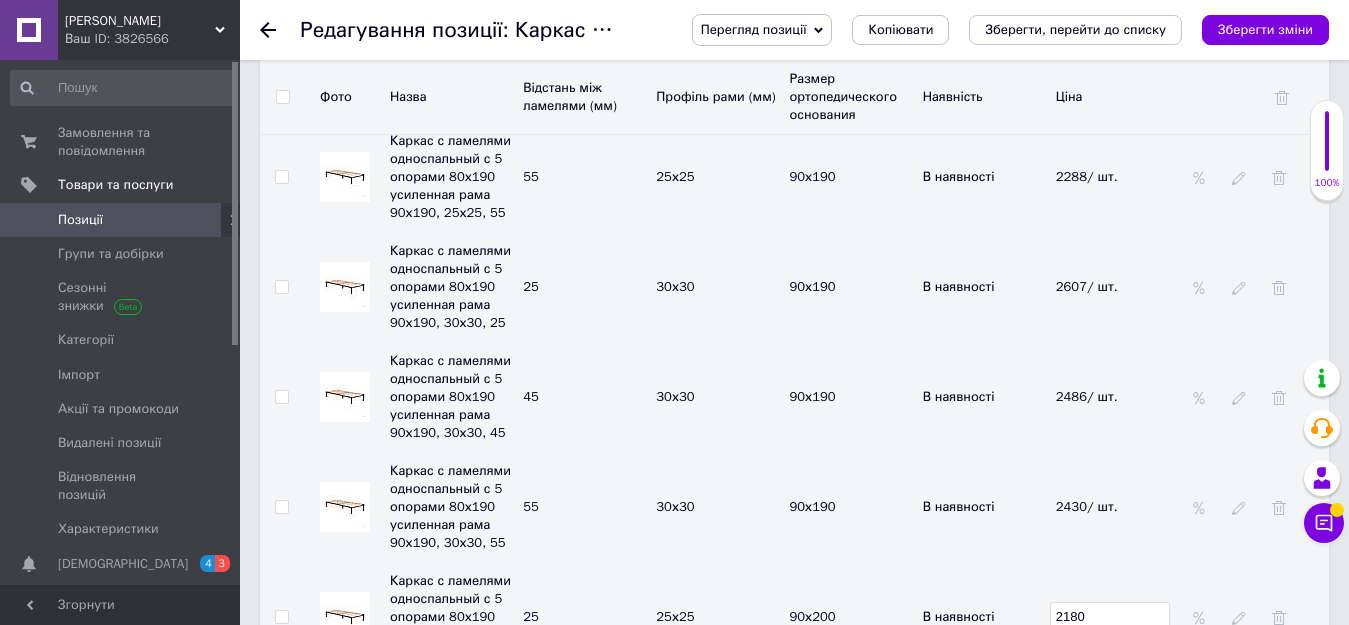 click on "Каркас с ламелями односпальный с 5 опорами 80х190 усиленная рама 90х200, 25х25, 25 25 25х25 90х200 В наявності 2180" at bounding box center [794, 617] 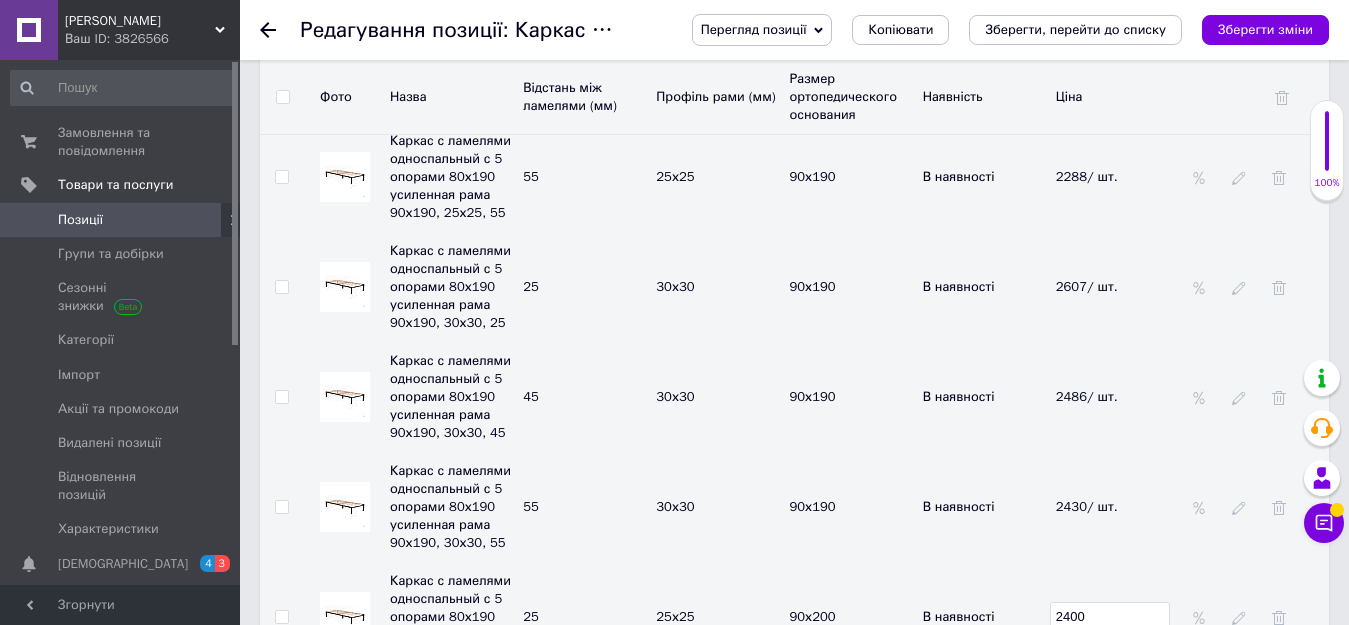 click on "В наявності" at bounding box center (984, 617) 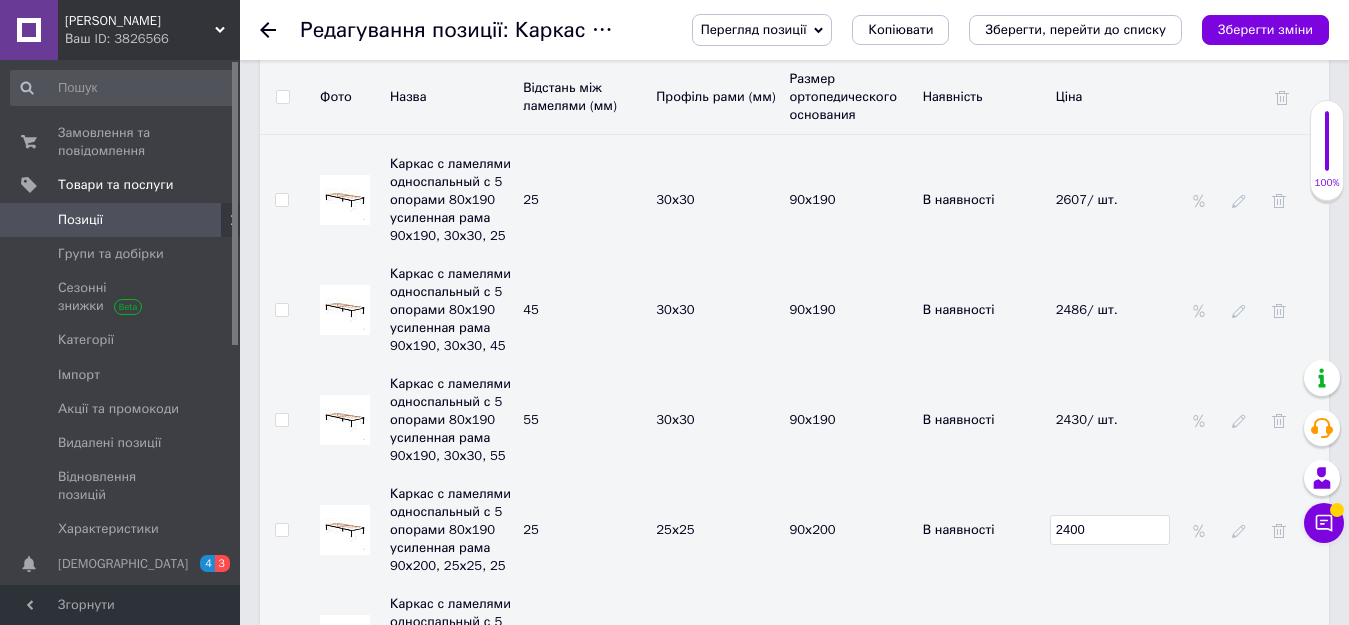 scroll, scrollTop: 4600, scrollLeft: 0, axis: vertical 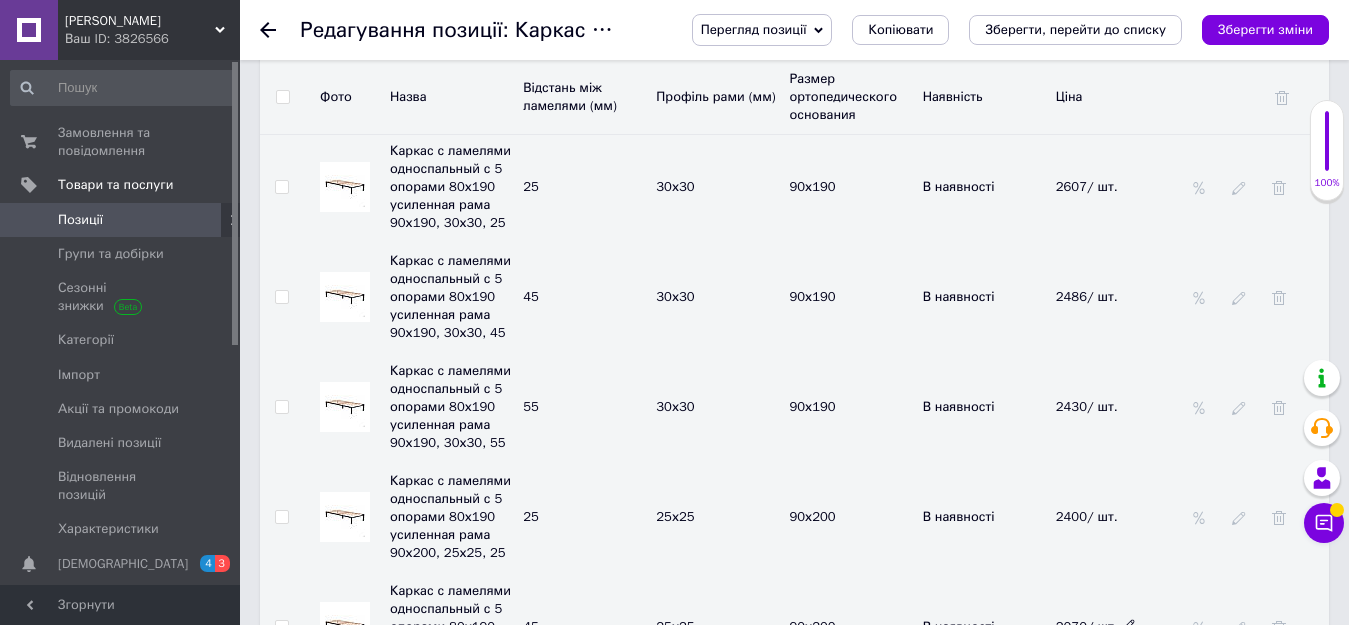 click 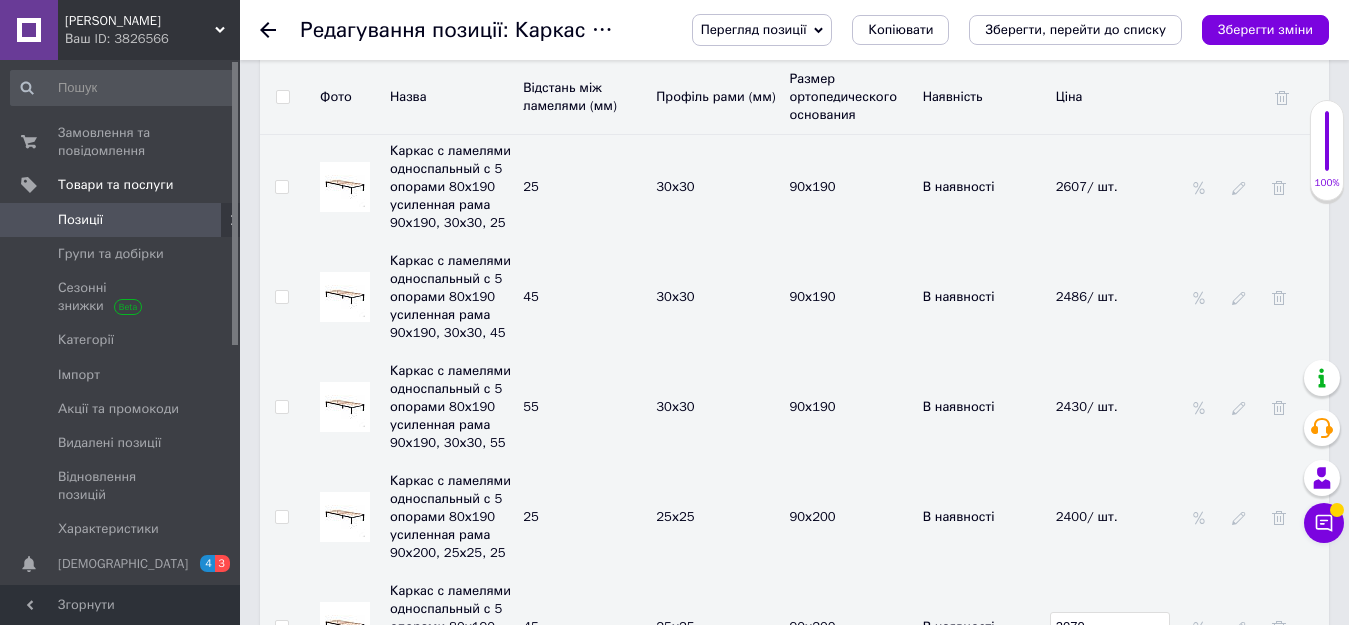 drag, startPoint x: 1121, startPoint y: 506, endPoint x: 1017, endPoint y: 501, distance: 104.120125 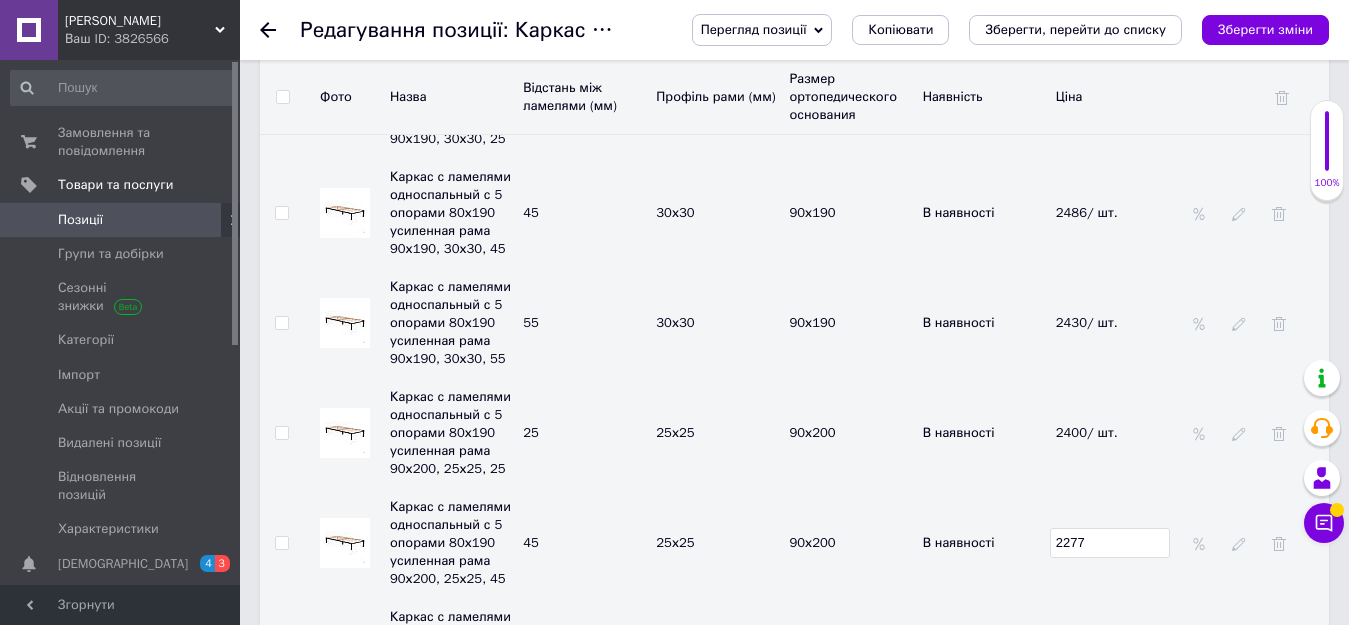 scroll, scrollTop: 4800, scrollLeft: 0, axis: vertical 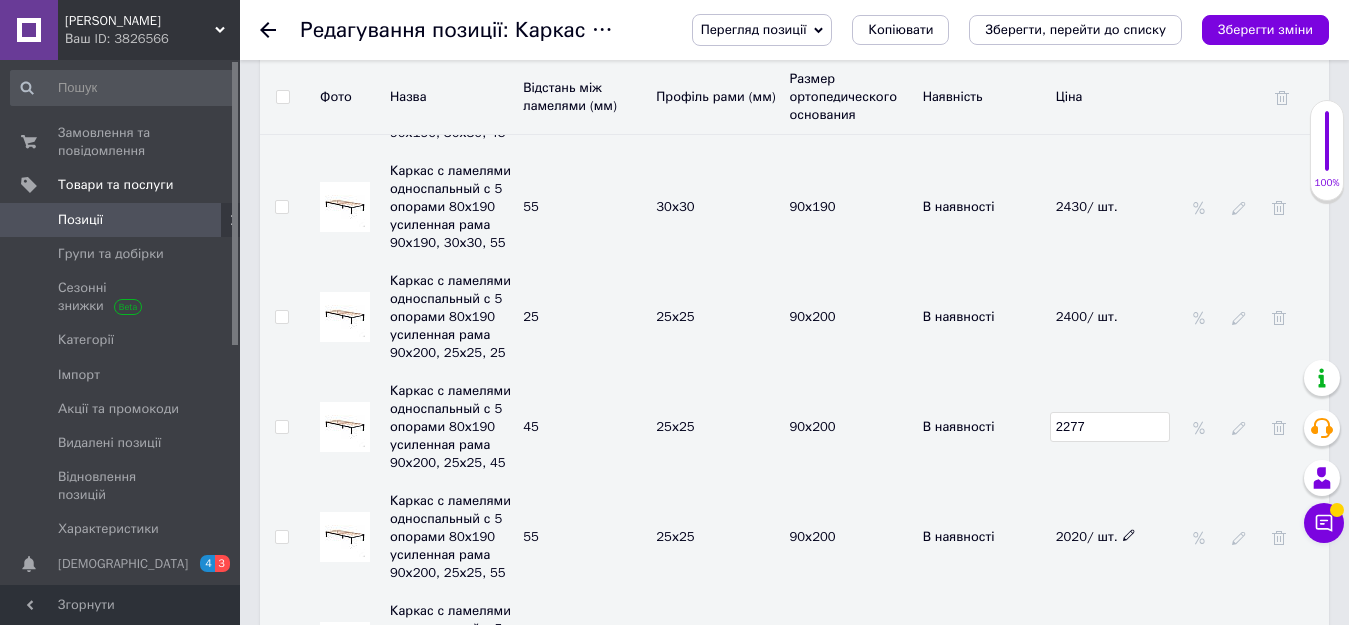 click 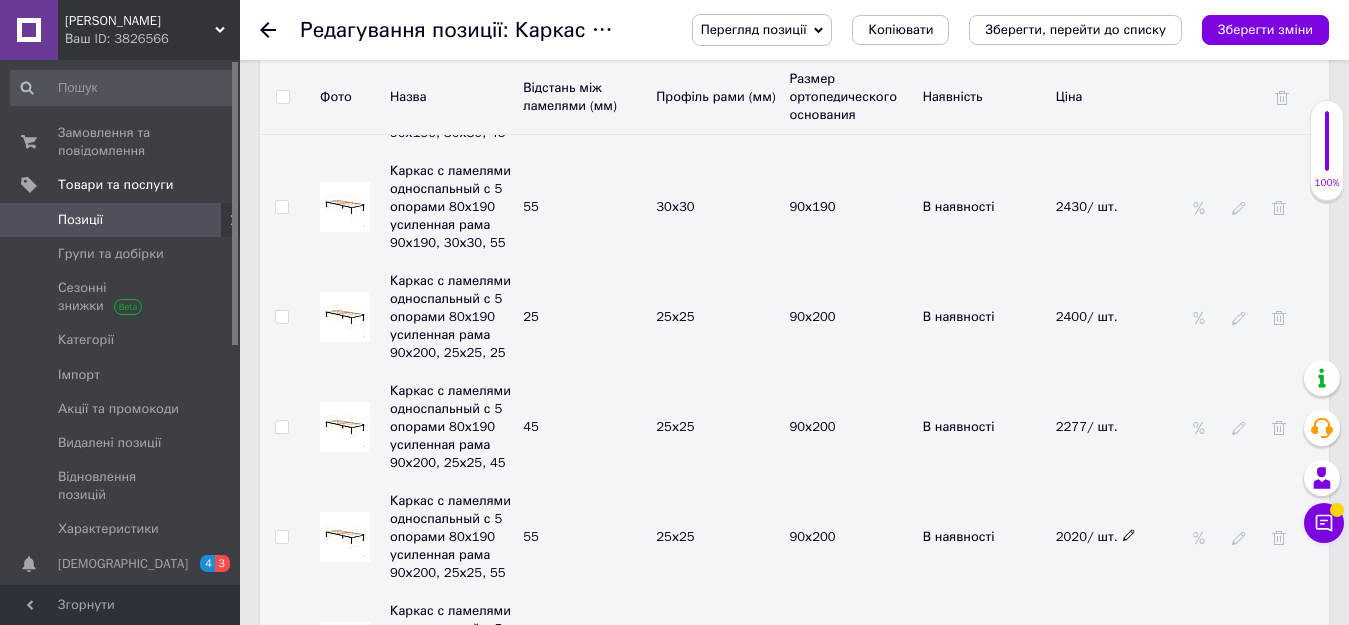 click 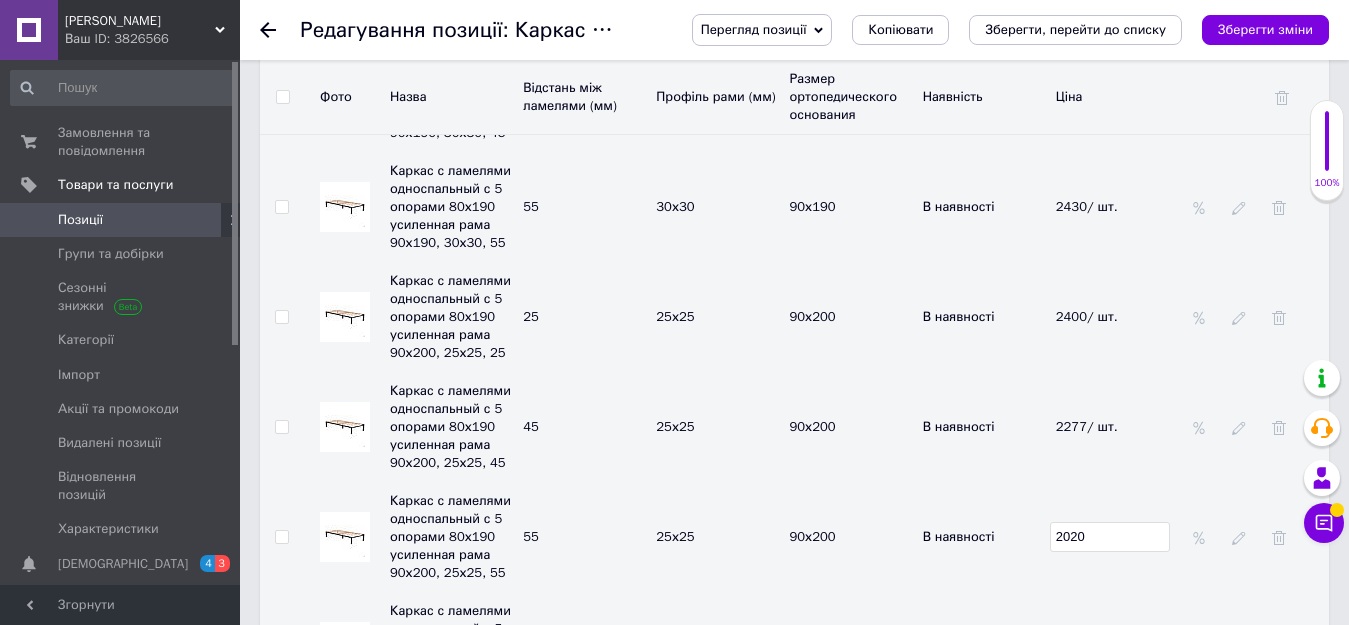 drag, startPoint x: 1123, startPoint y: 412, endPoint x: 1045, endPoint y: 412, distance: 78 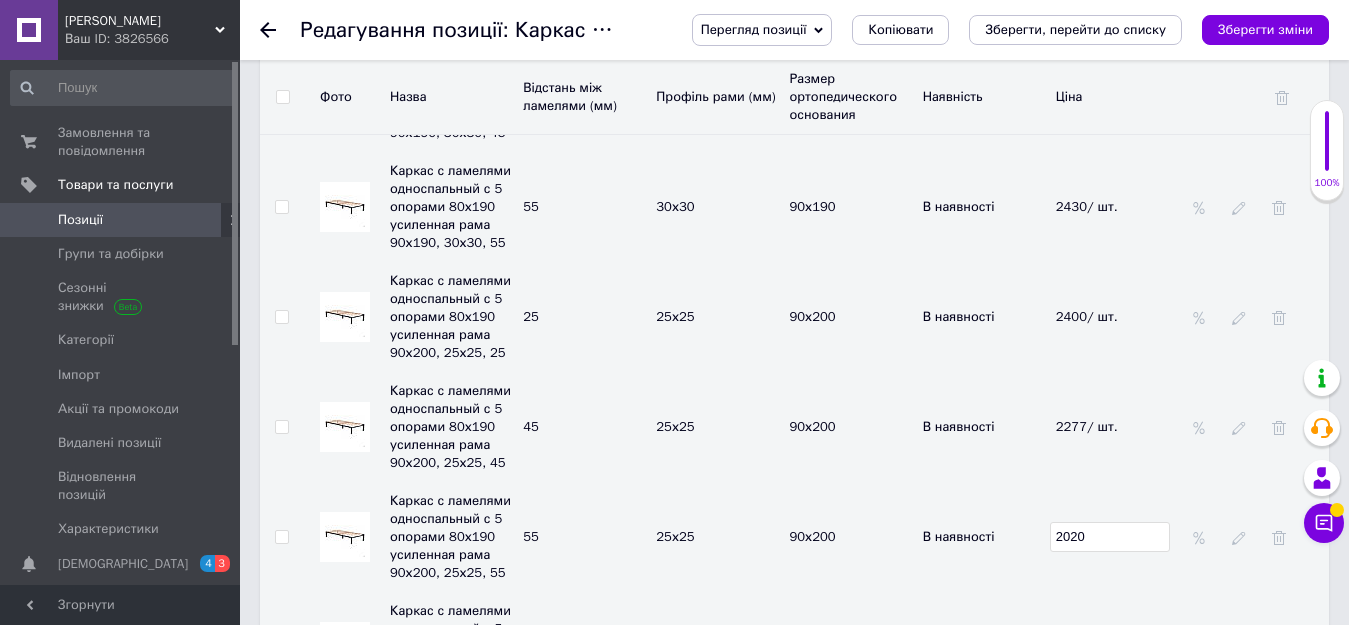 click on "Каркас с ламелями односпальный с 5 опорами 80х190 усиленная рама 90х200, 25х25, 55 55 25х25 90х200 В наявності 2020" at bounding box center (794, 537) 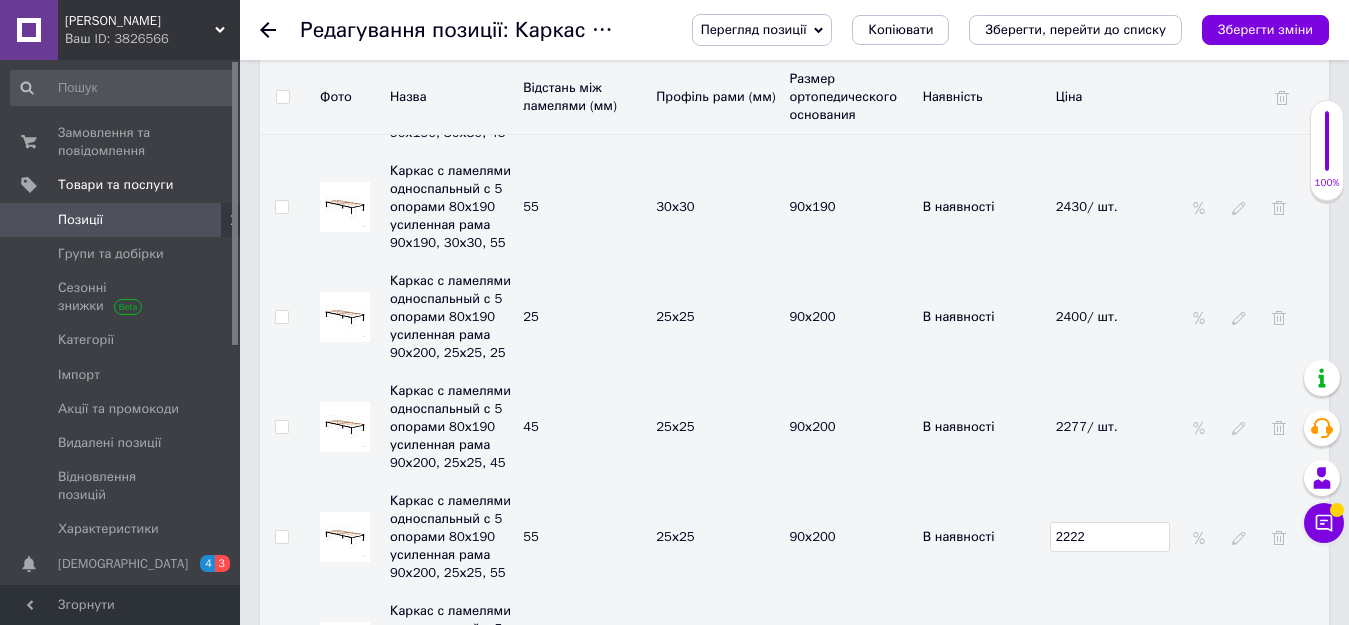 click on "2340/
шт." at bounding box center (1117, 647) 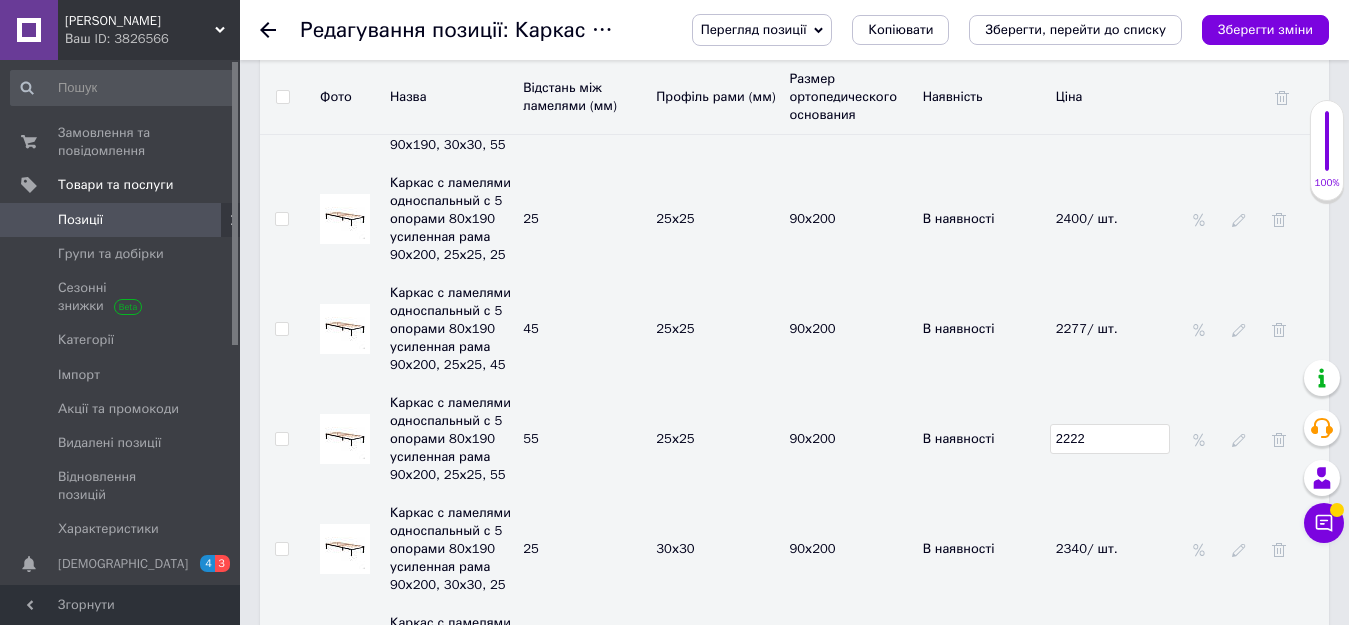 scroll, scrollTop: 4900, scrollLeft: 0, axis: vertical 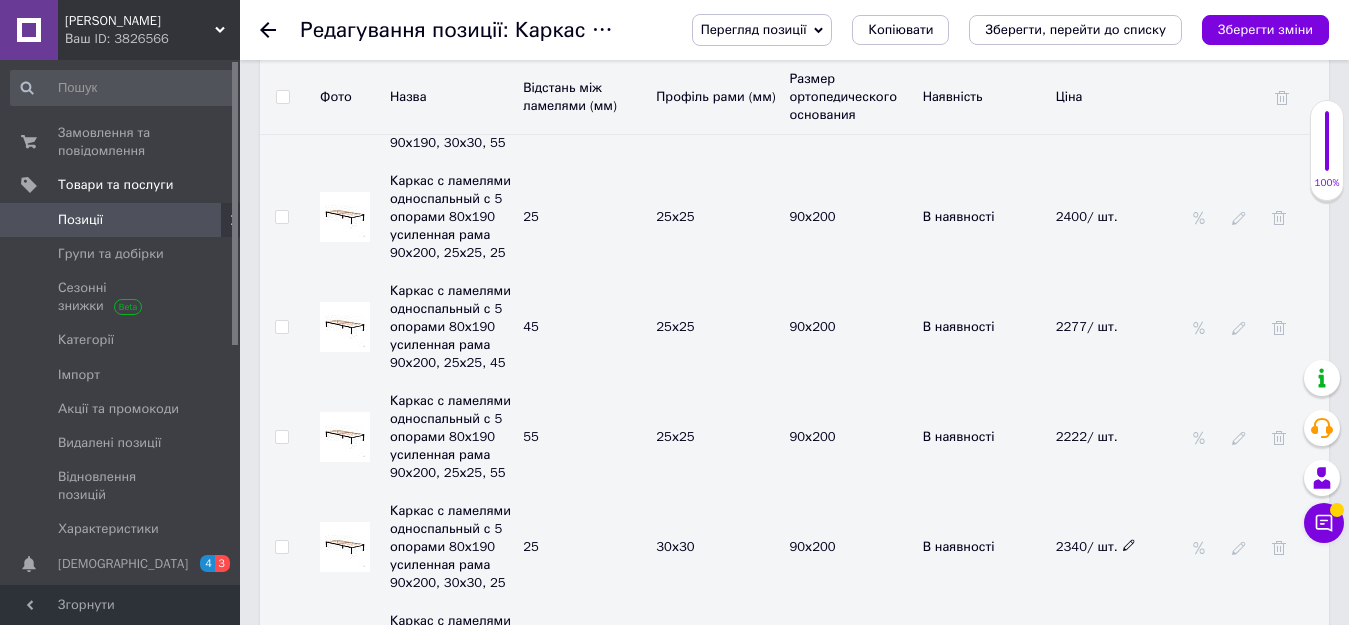 click 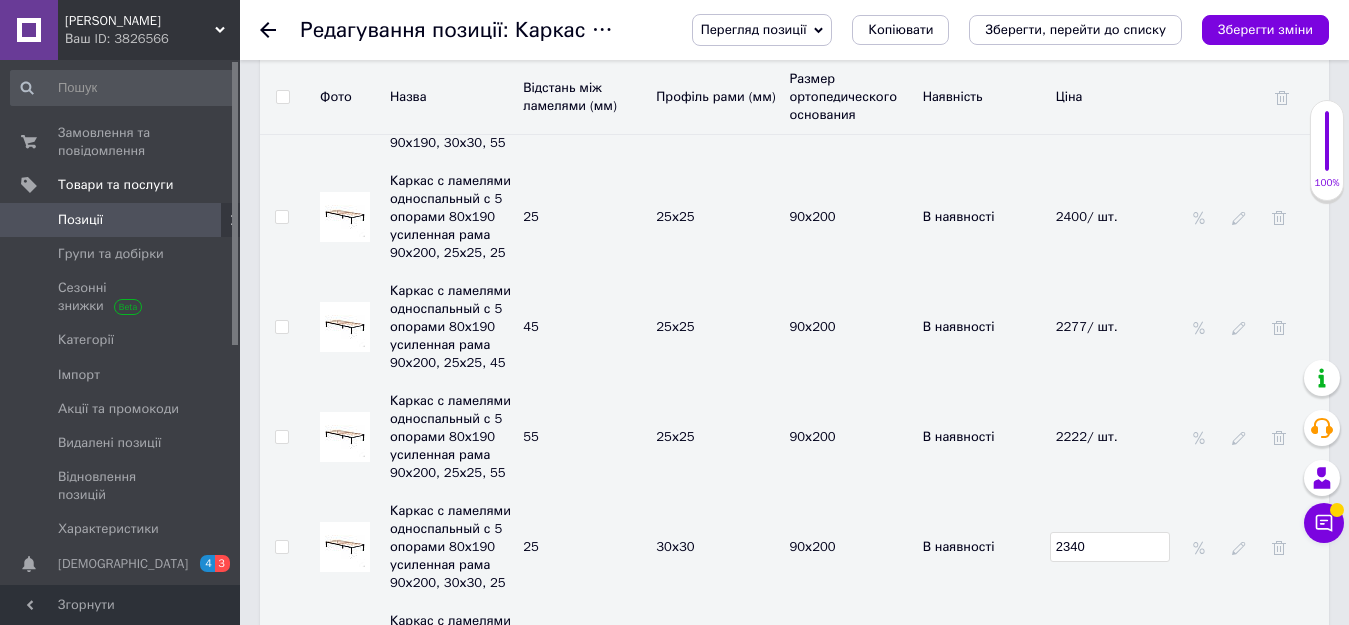 drag, startPoint x: 1120, startPoint y: 420, endPoint x: 1028, endPoint y: 413, distance: 92.26592 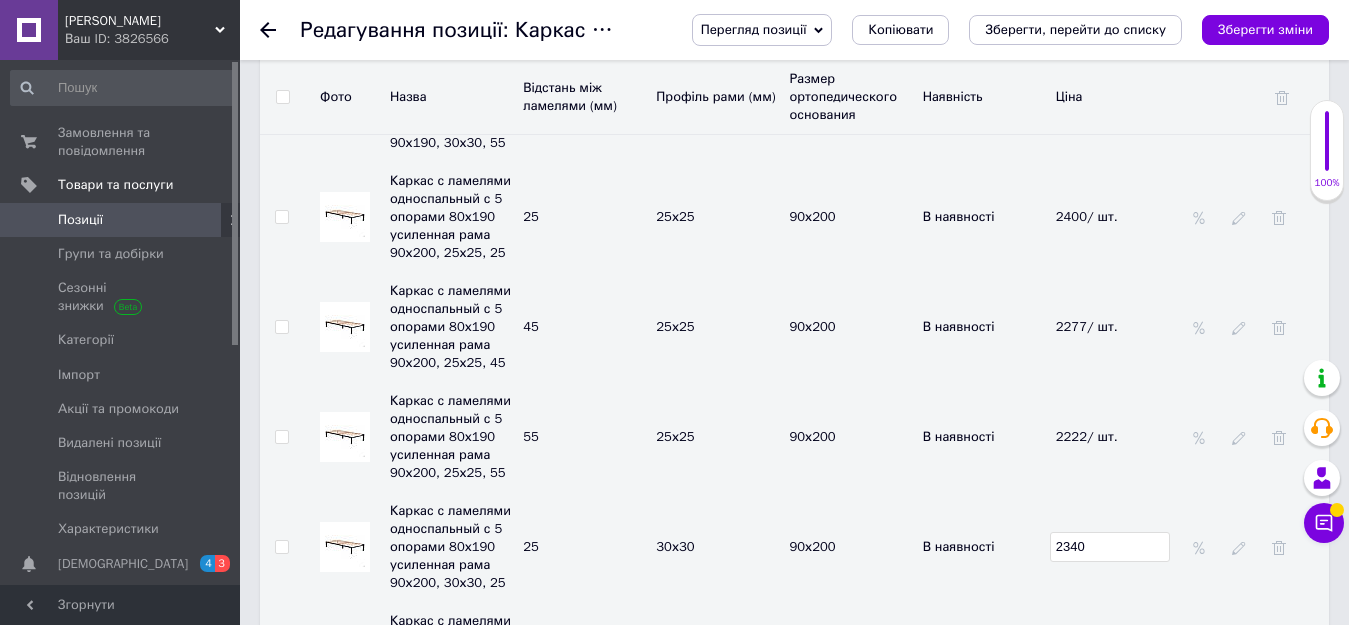 click on "Каркас с ламелями односпальный с 5 опорами 80х190 усиленная рама 90х200, 30х30, 25 25 30х30 90х200 В наявності 2340" at bounding box center (794, 547) 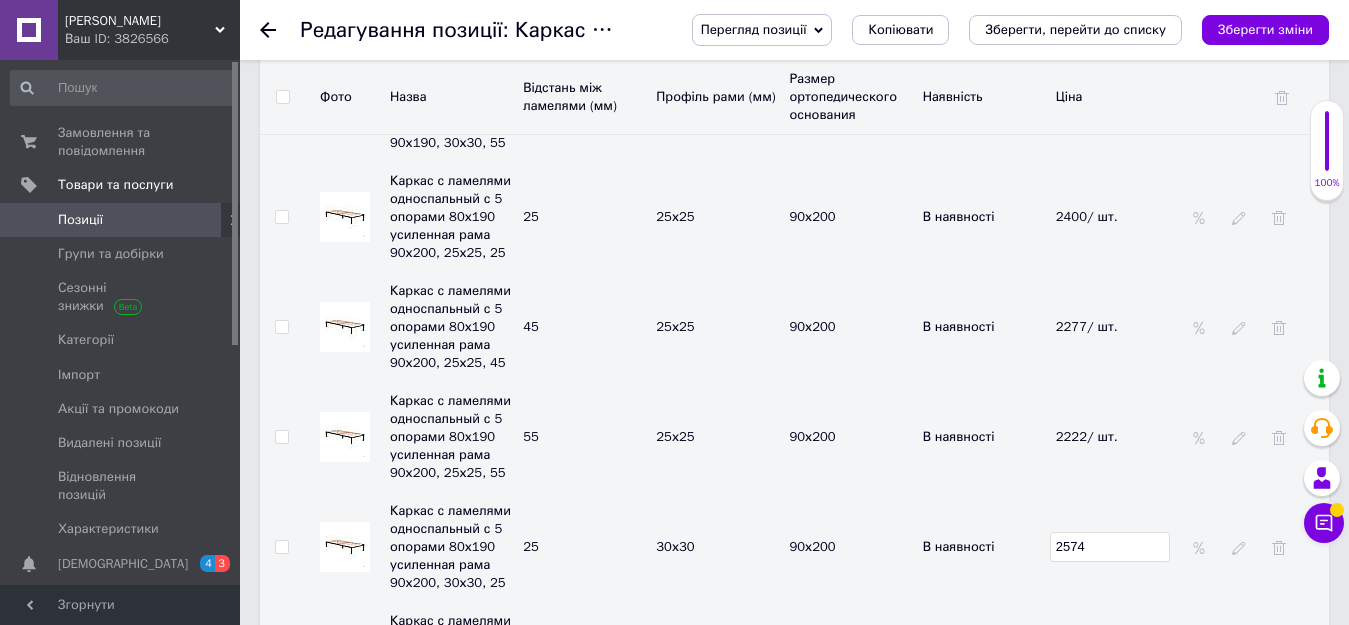 click on "В наявності" at bounding box center (984, 547) 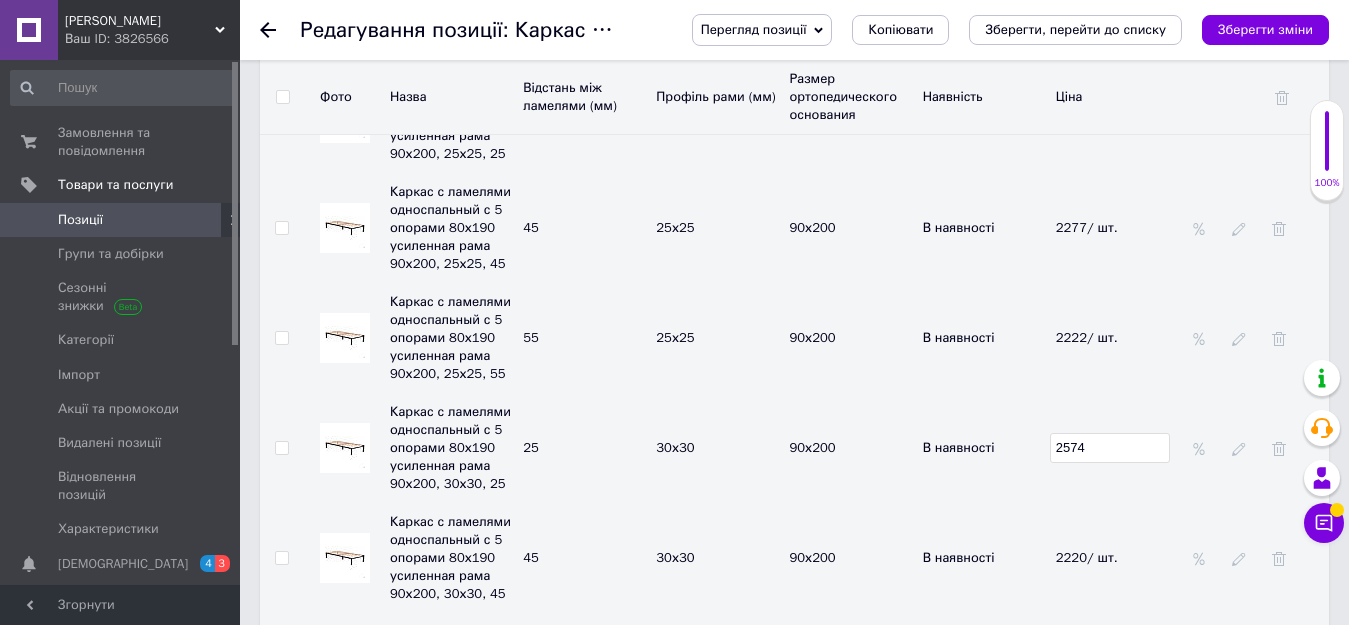 scroll, scrollTop: 5000, scrollLeft: 0, axis: vertical 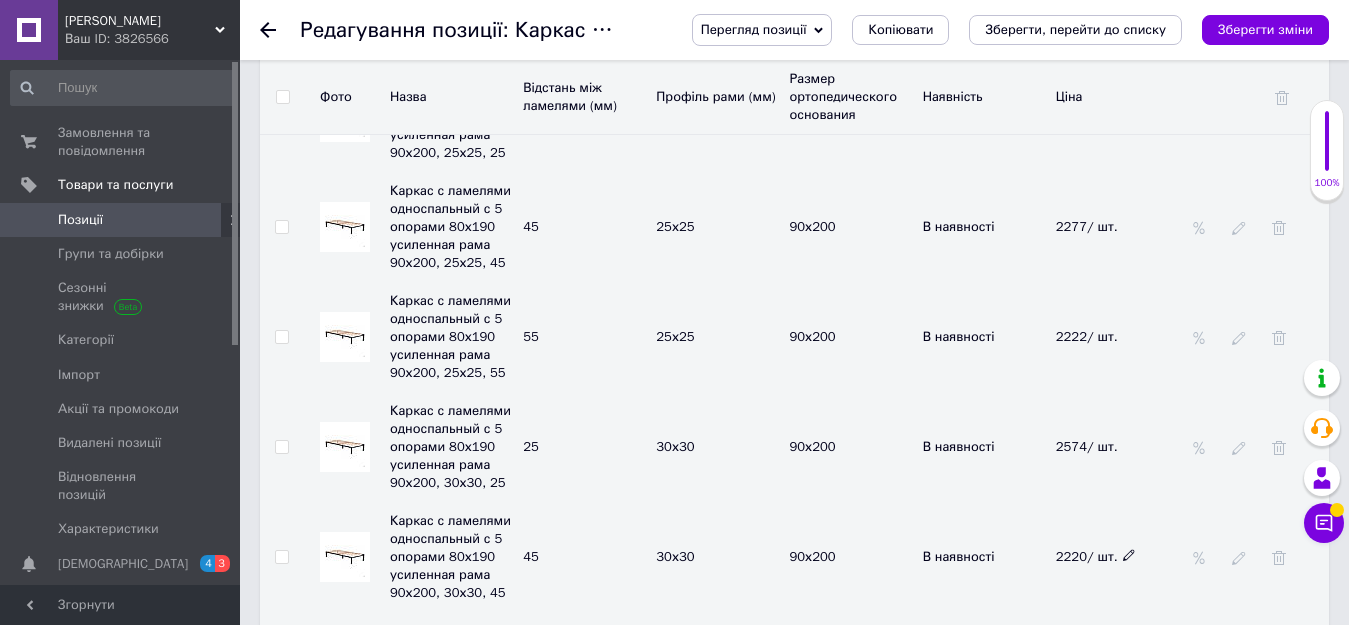 click 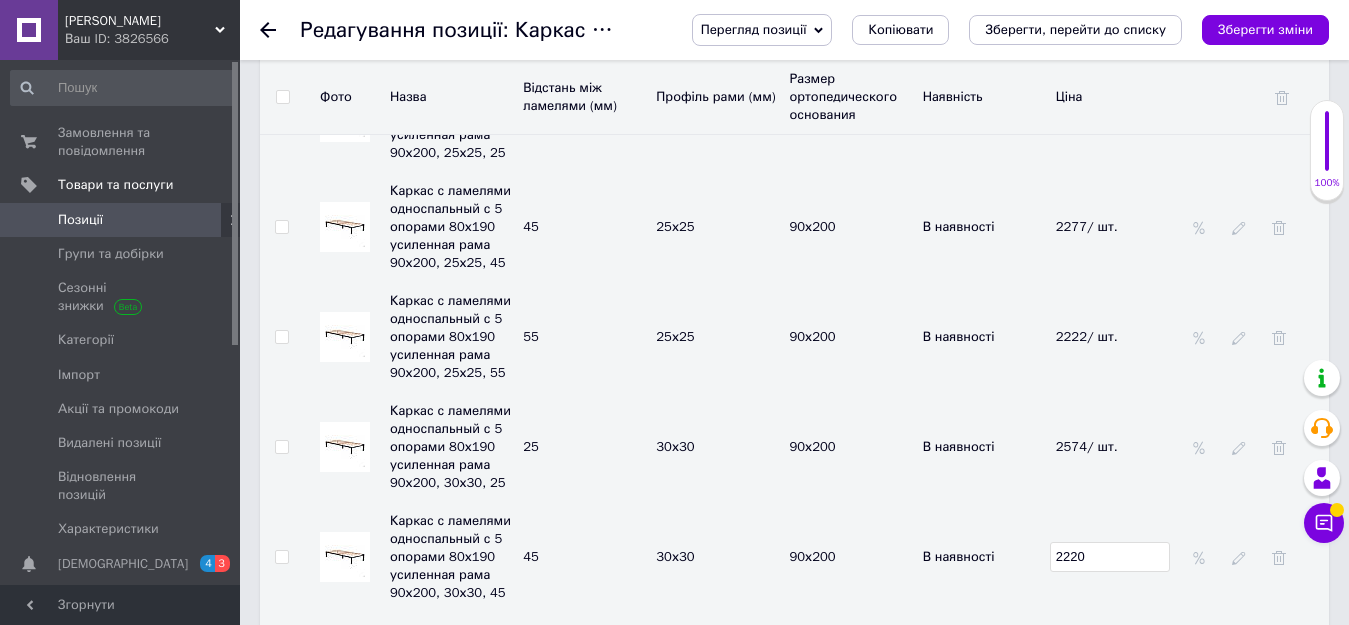 drag, startPoint x: 1124, startPoint y: 426, endPoint x: 1035, endPoint y: 429, distance: 89.050545 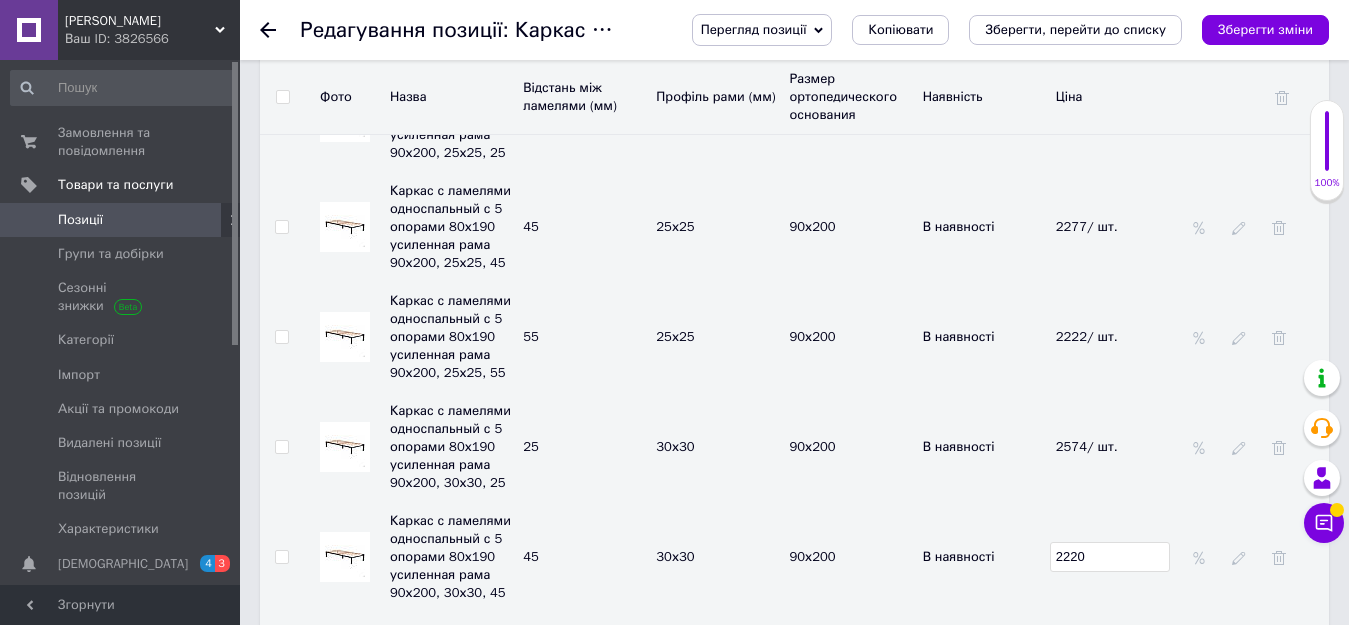 click on "Каркас с ламелями односпальный с 5 опорами 80х190 усиленная рама 90х200, 30х30, 45 45 30х30 90х200 В наявності 2220" at bounding box center [794, 557] 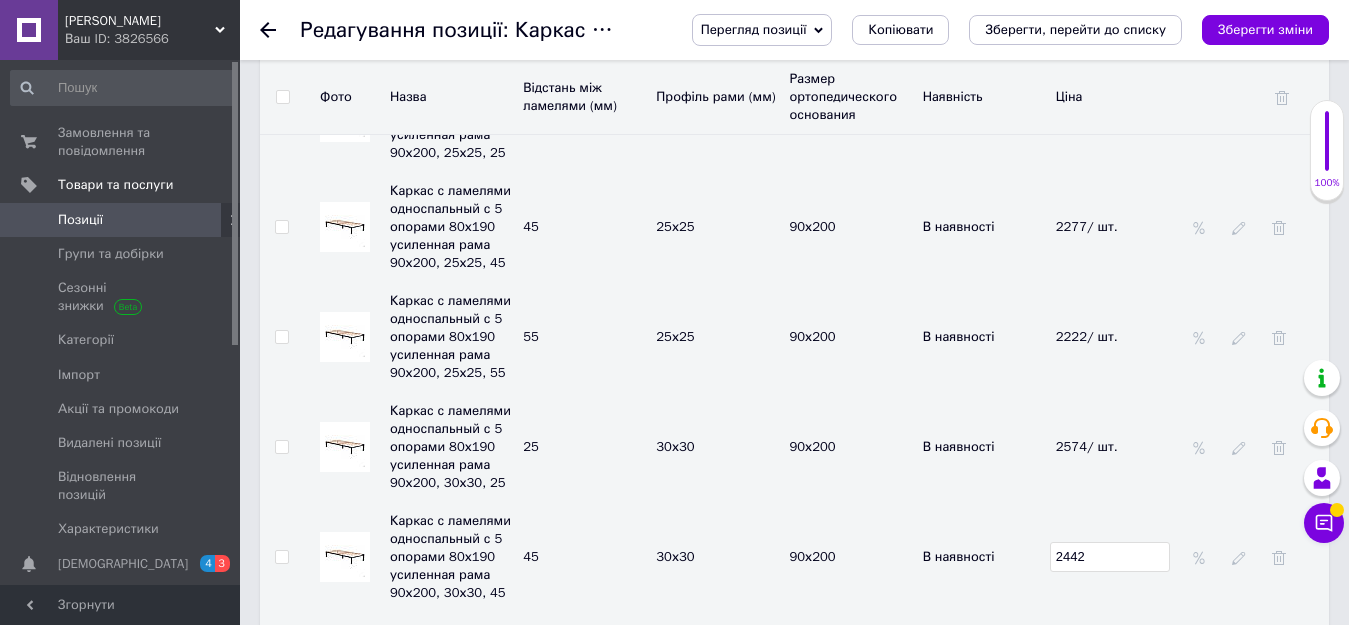 click on "В наявності" at bounding box center (984, 667) 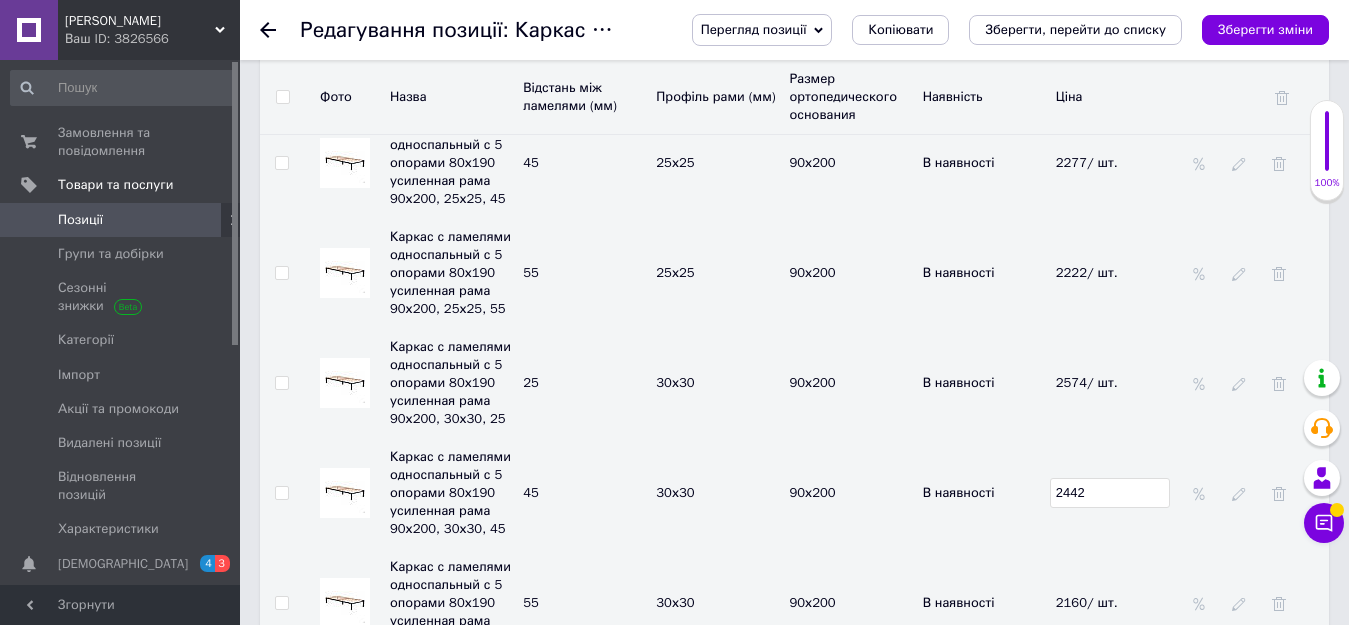 scroll, scrollTop: 5100, scrollLeft: 0, axis: vertical 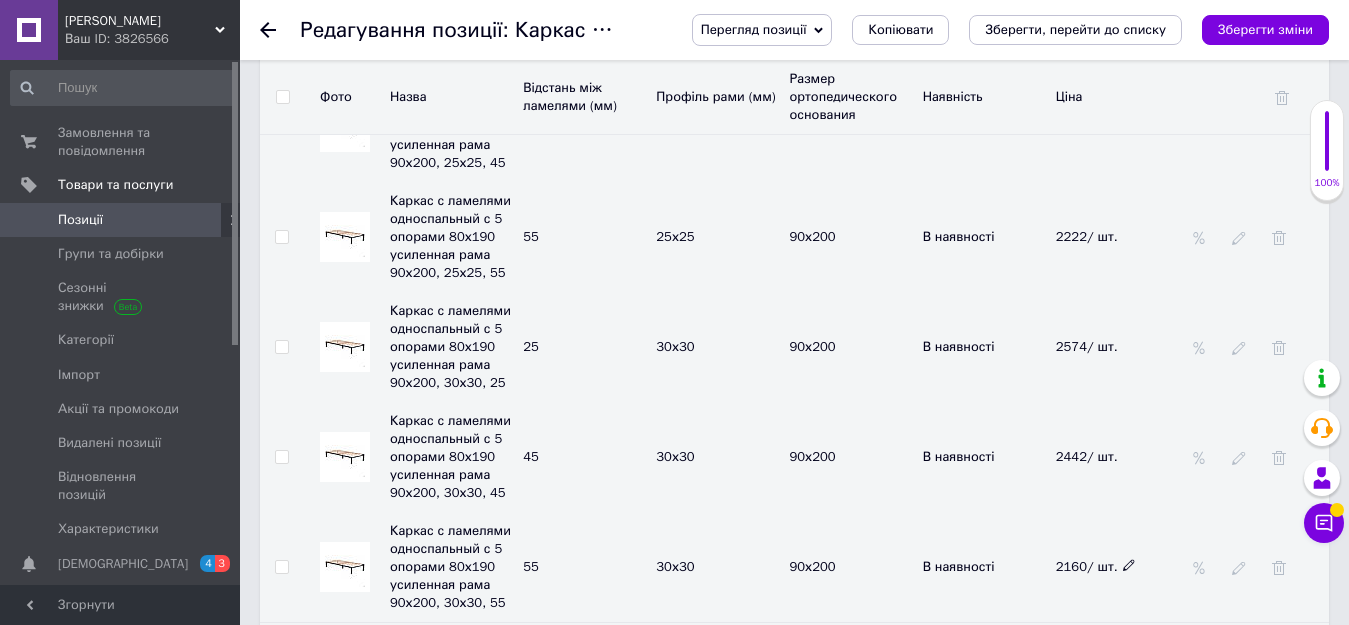 click on "2160/
шт." at bounding box center [1096, 566] 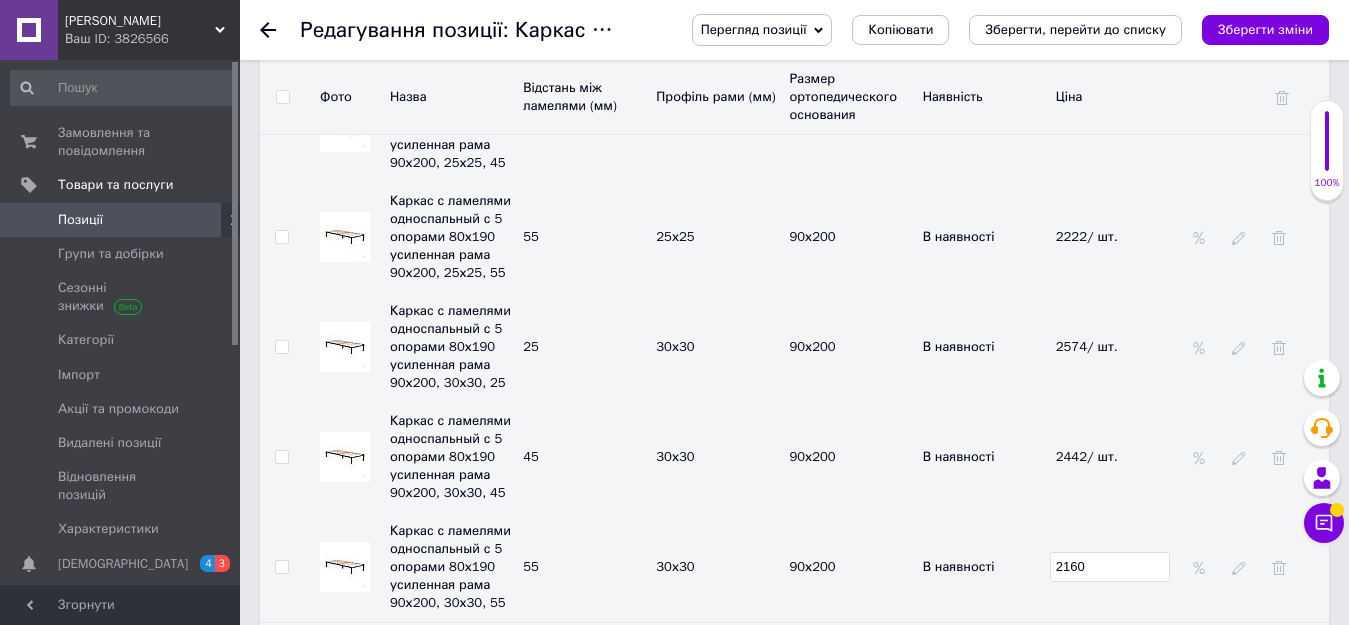 drag, startPoint x: 1118, startPoint y: 428, endPoint x: 1005, endPoint y: 419, distance: 113.35784 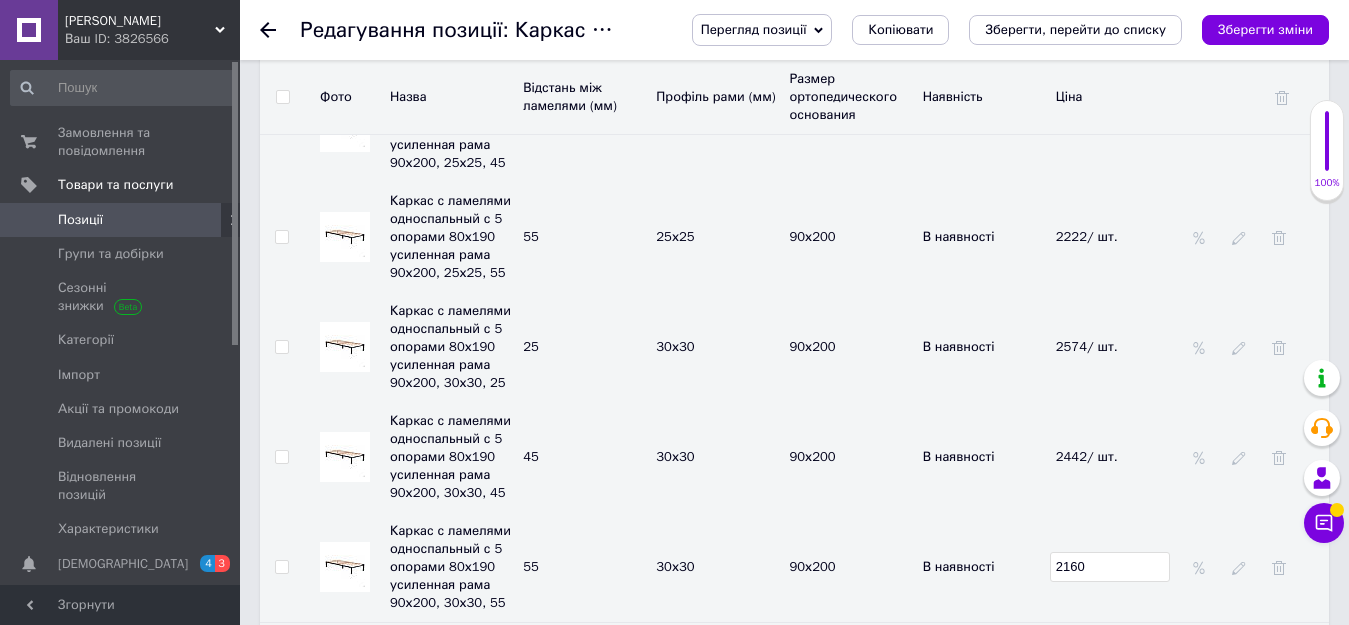 click on "Каркас с ламелями односпальный с 5 опорами 80х190 усиленная рама 90х200, 30х30, 55 55 30х30 90х200 В наявності 2160" at bounding box center (794, 567) 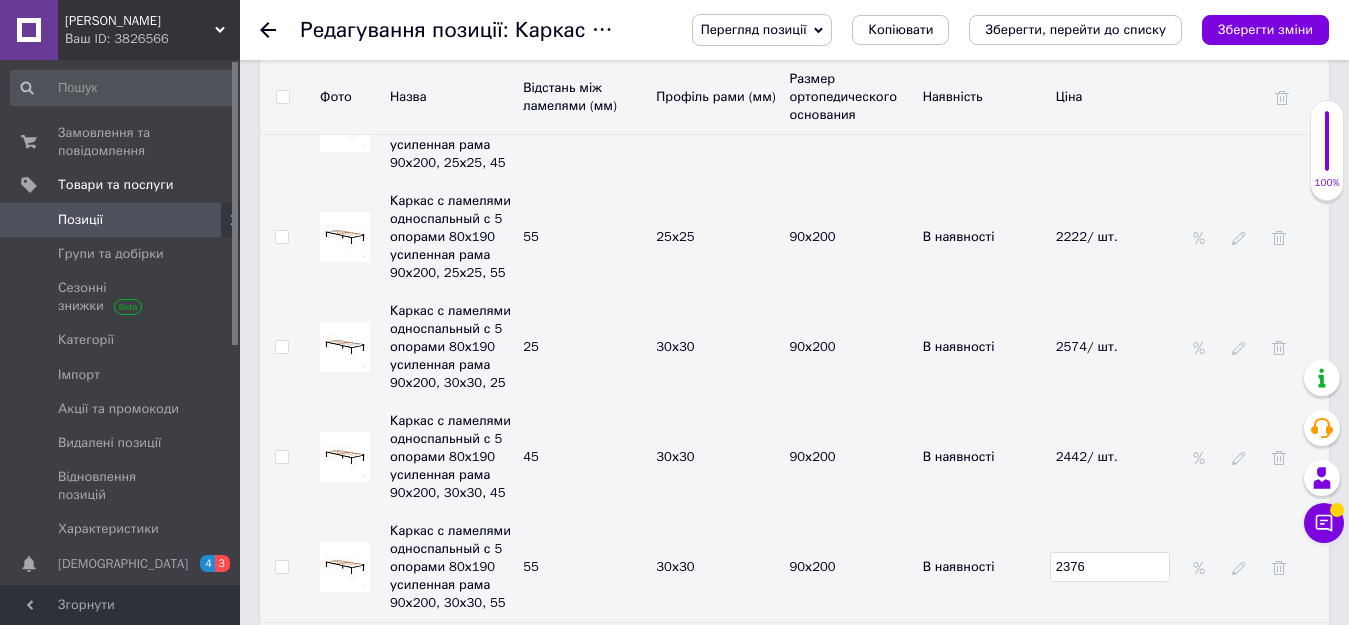 click on "90х200" at bounding box center (850, 567) 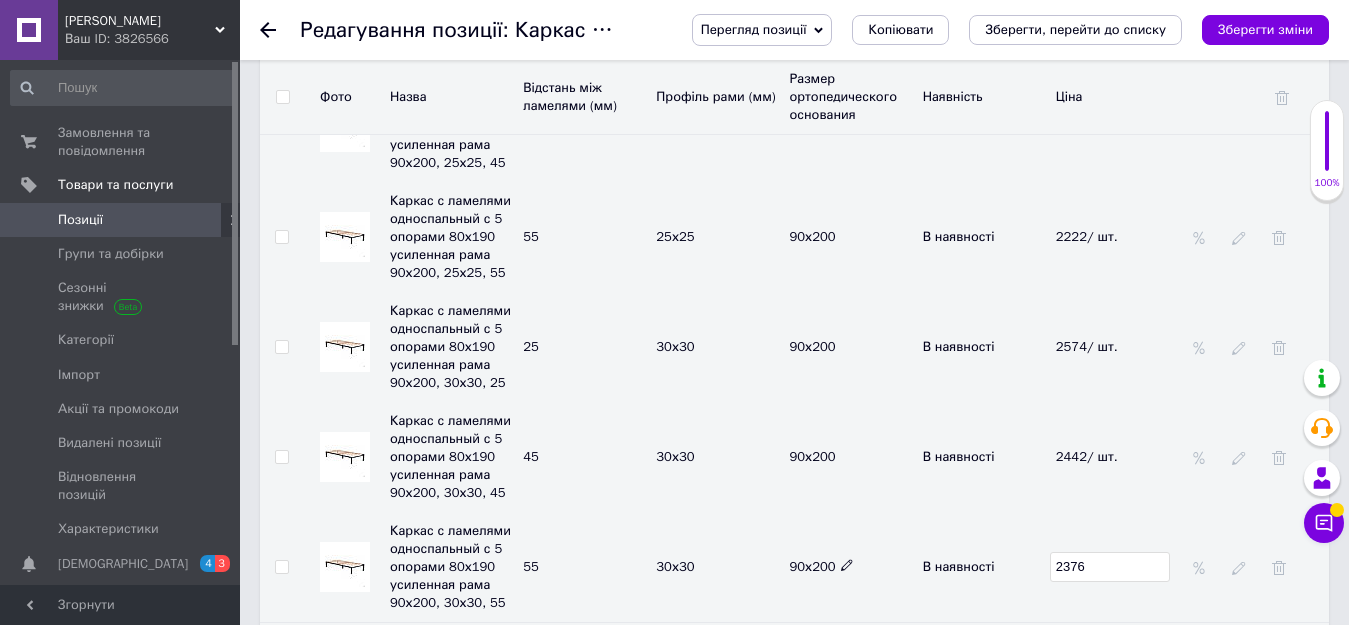 scroll, scrollTop: 5200, scrollLeft: 0, axis: vertical 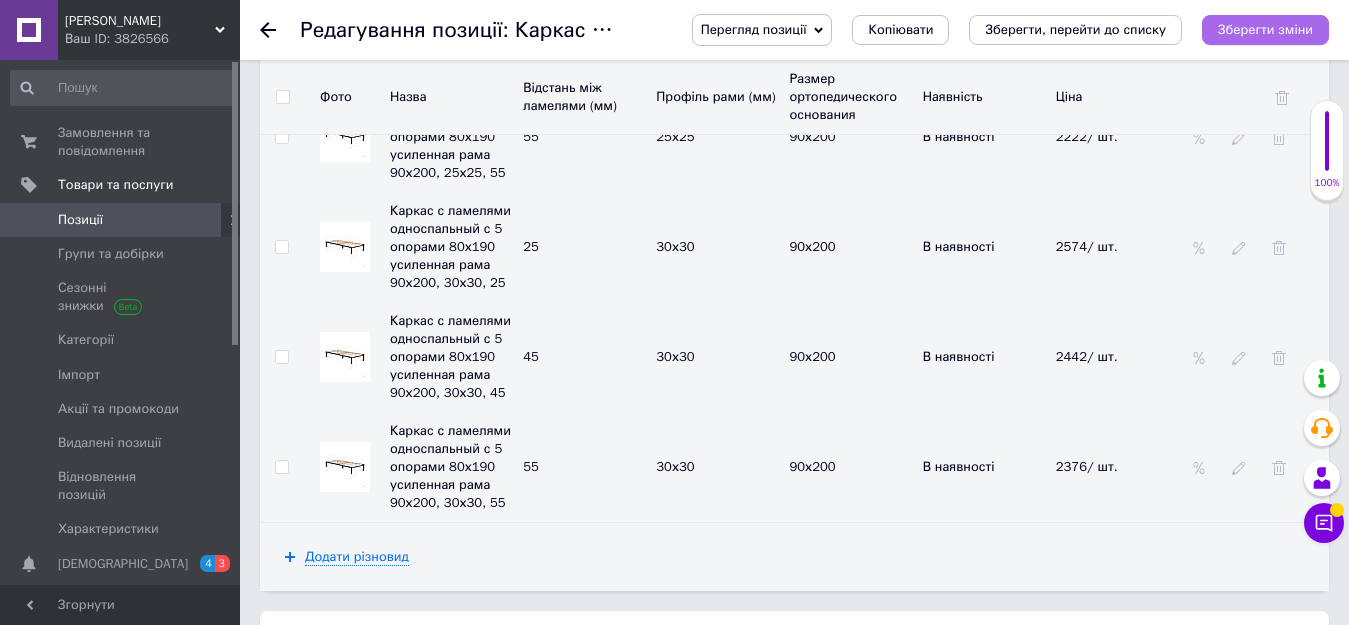 click on "Зберегти зміни" at bounding box center [1265, 29] 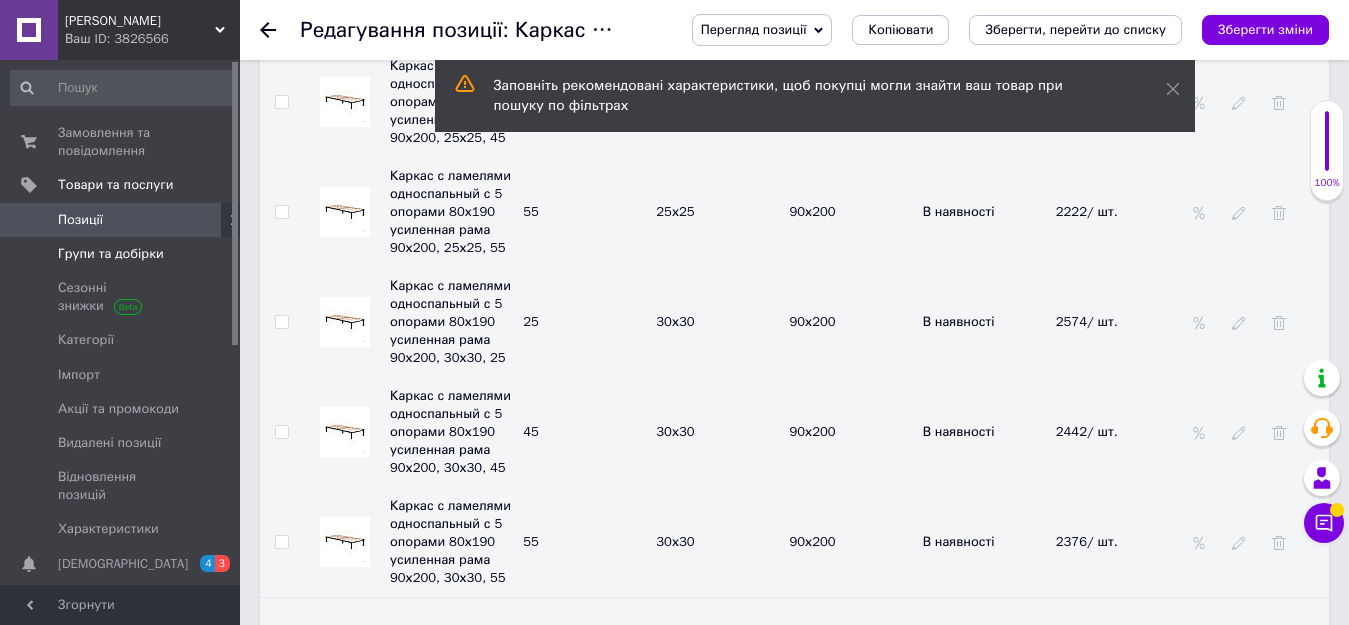 click on "Групи та добірки" at bounding box center (111, 254) 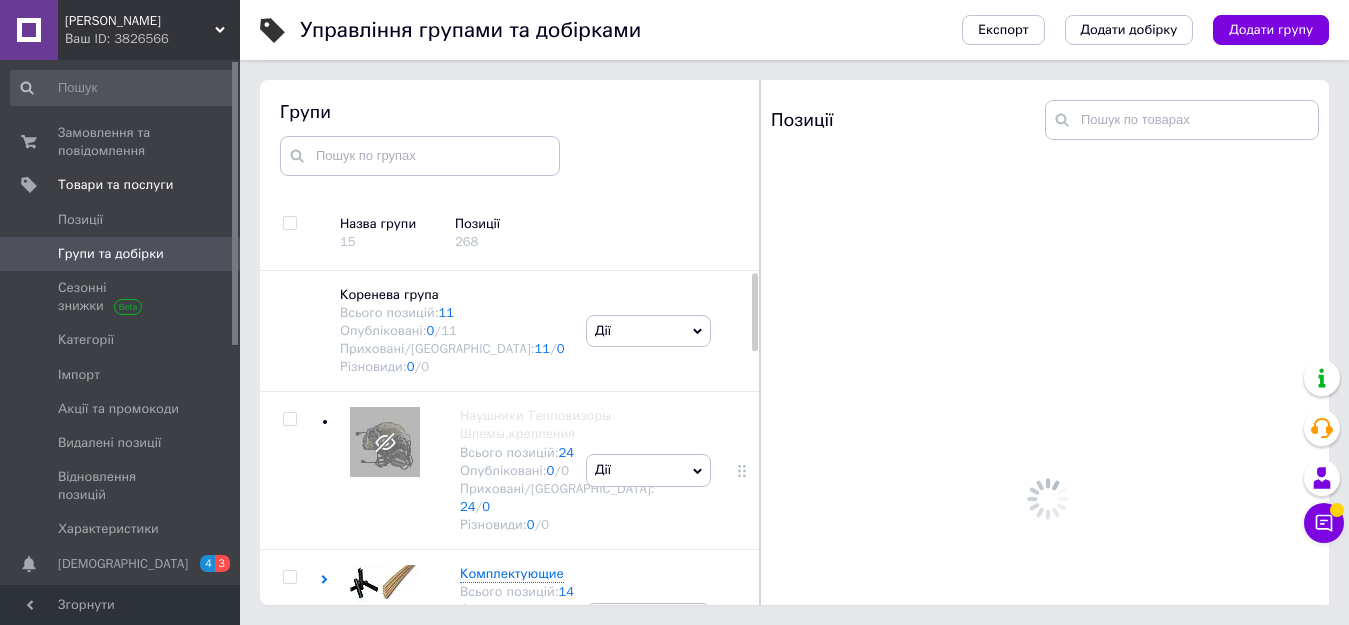 scroll, scrollTop: 113, scrollLeft: 0, axis: vertical 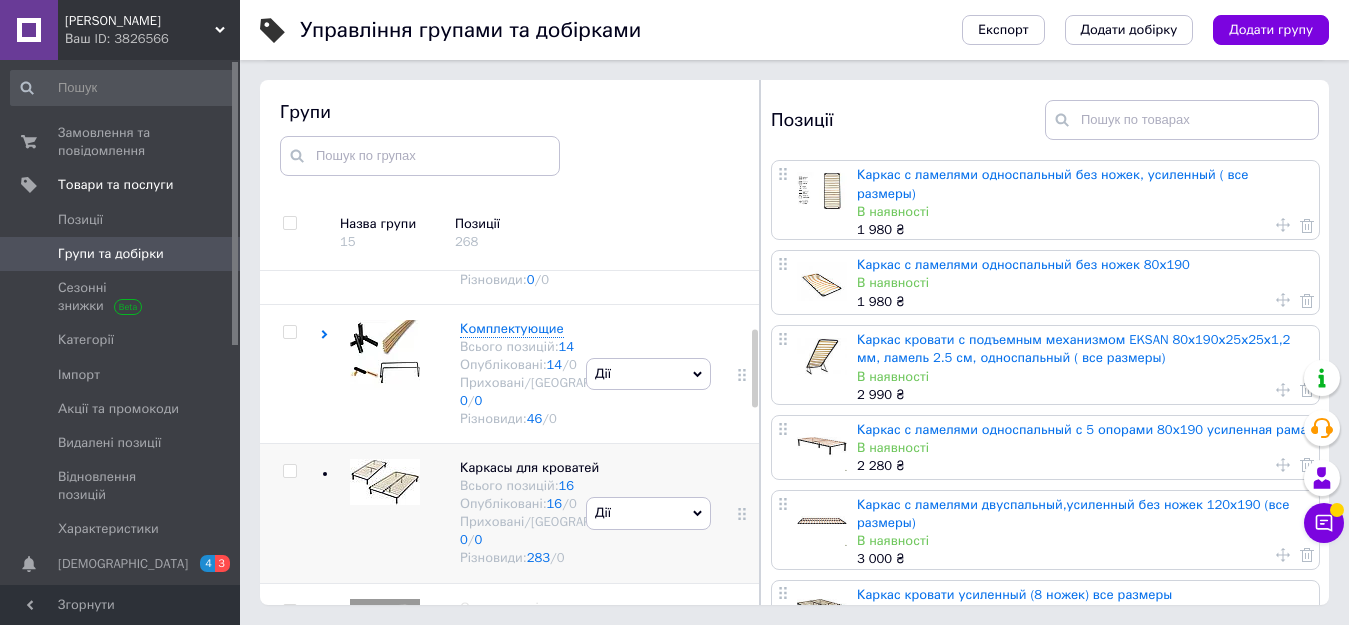 click at bounding box center [289, 471] 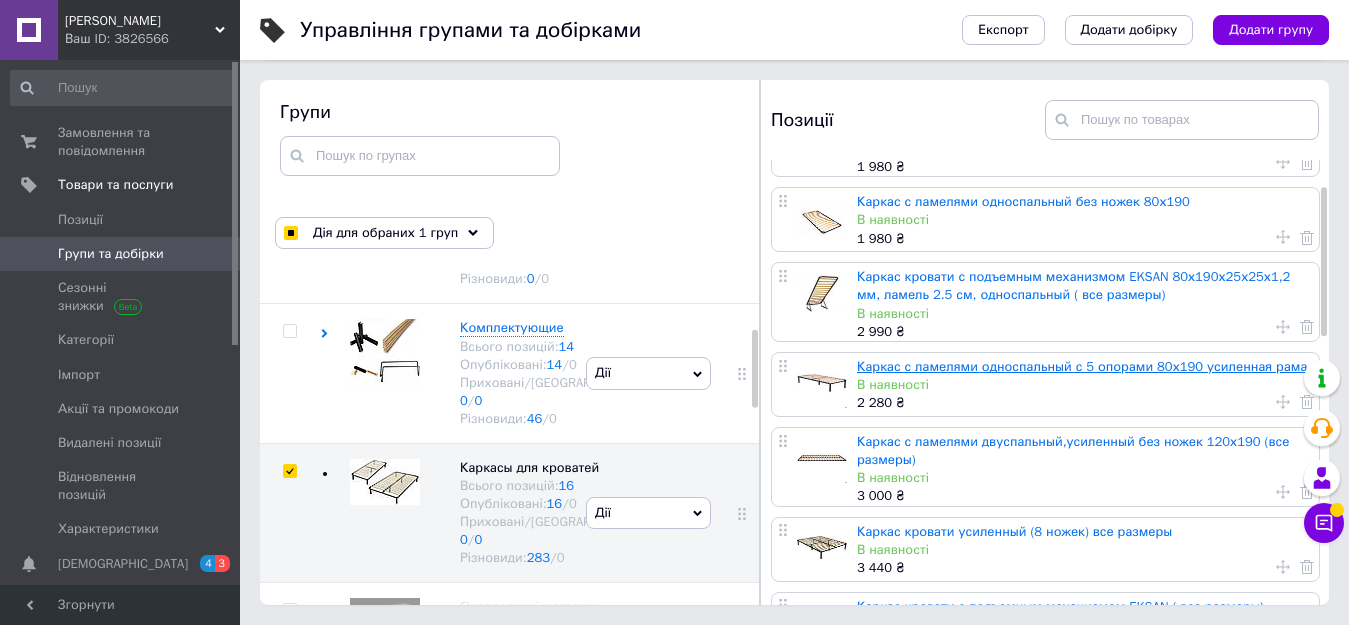 scroll, scrollTop: 100, scrollLeft: 0, axis: vertical 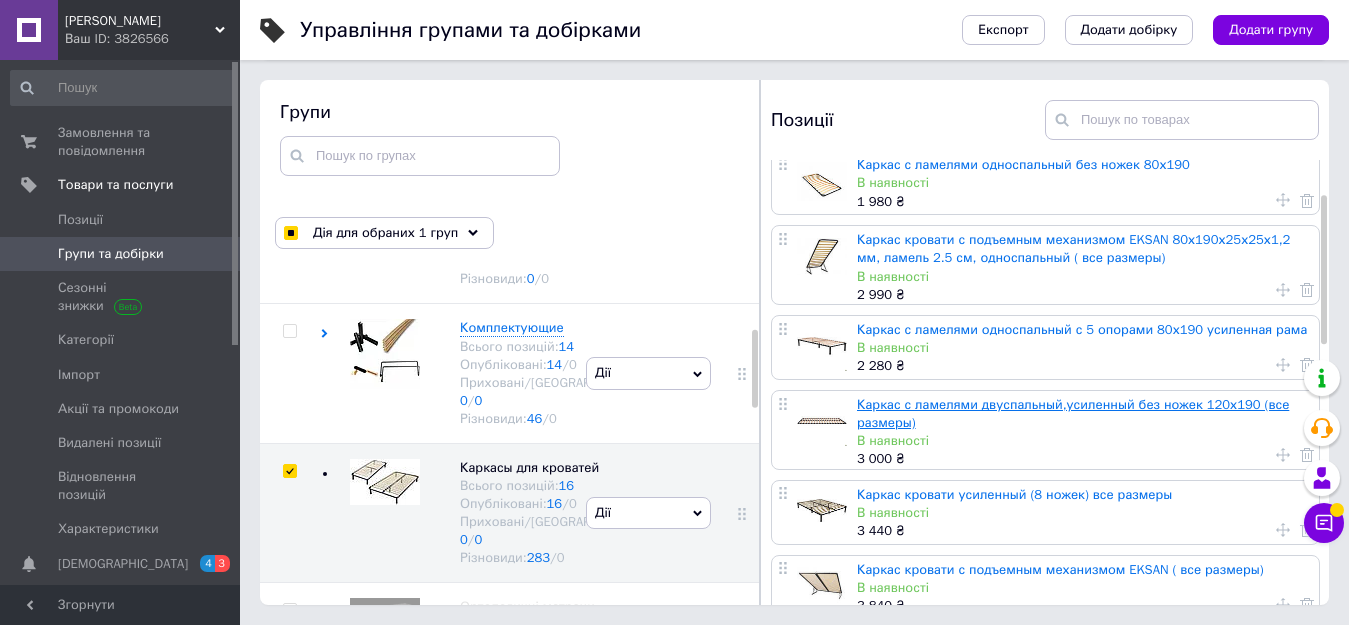 click on "Каркас с ламелями двуспальный,усиленный без ножек 120х190 (все размеры)" at bounding box center (1073, 413) 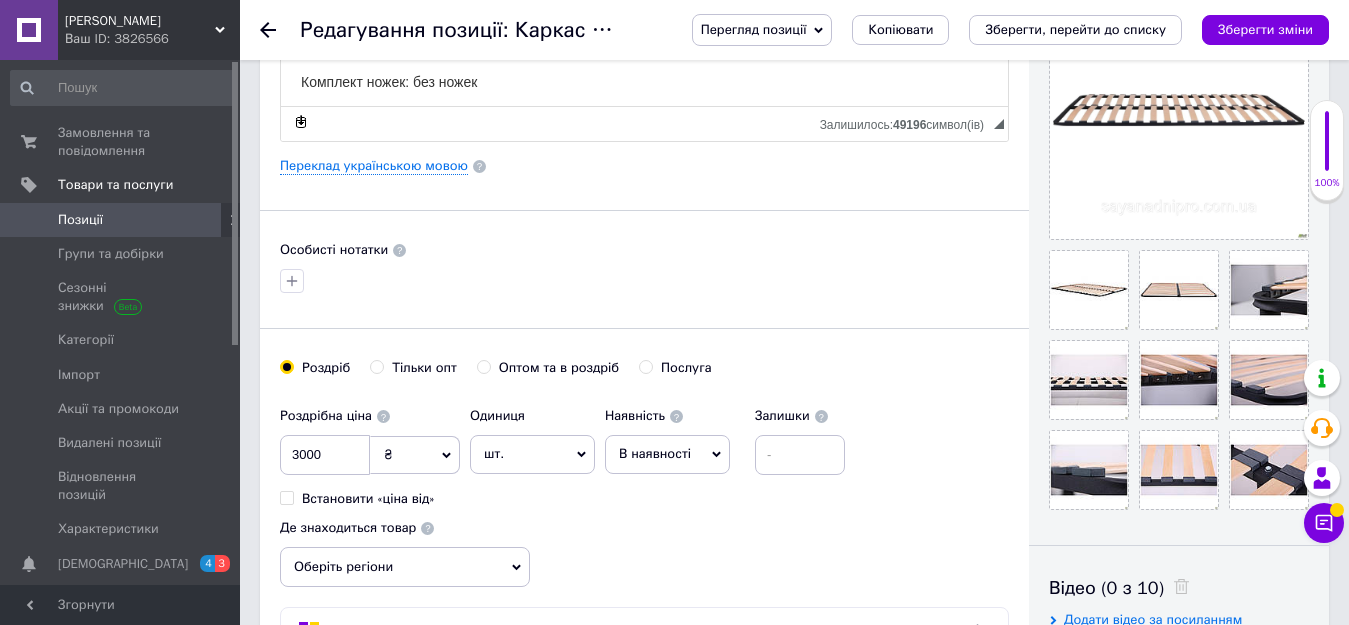 scroll, scrollTop: 500, scrollLeft: 0, axis: vertical 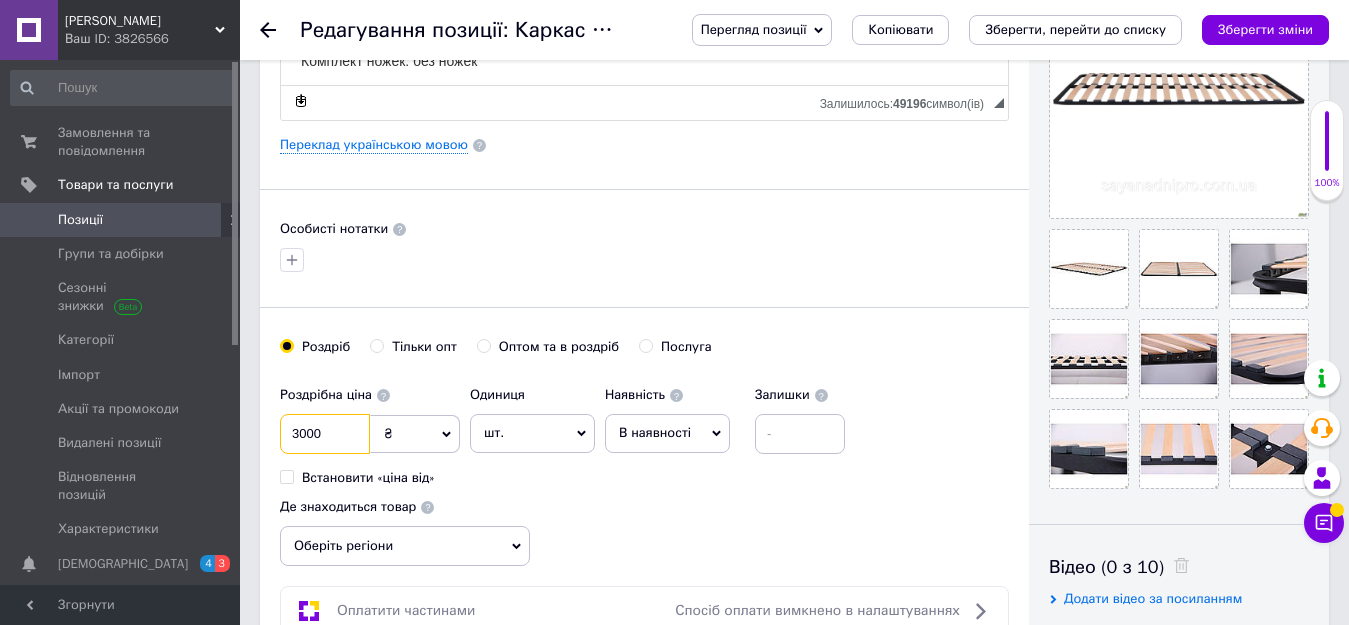 drag, startPoint x: 343, startPoint y: 435, endPoint x: 285, endPoint y: 443, distance: 58.549126 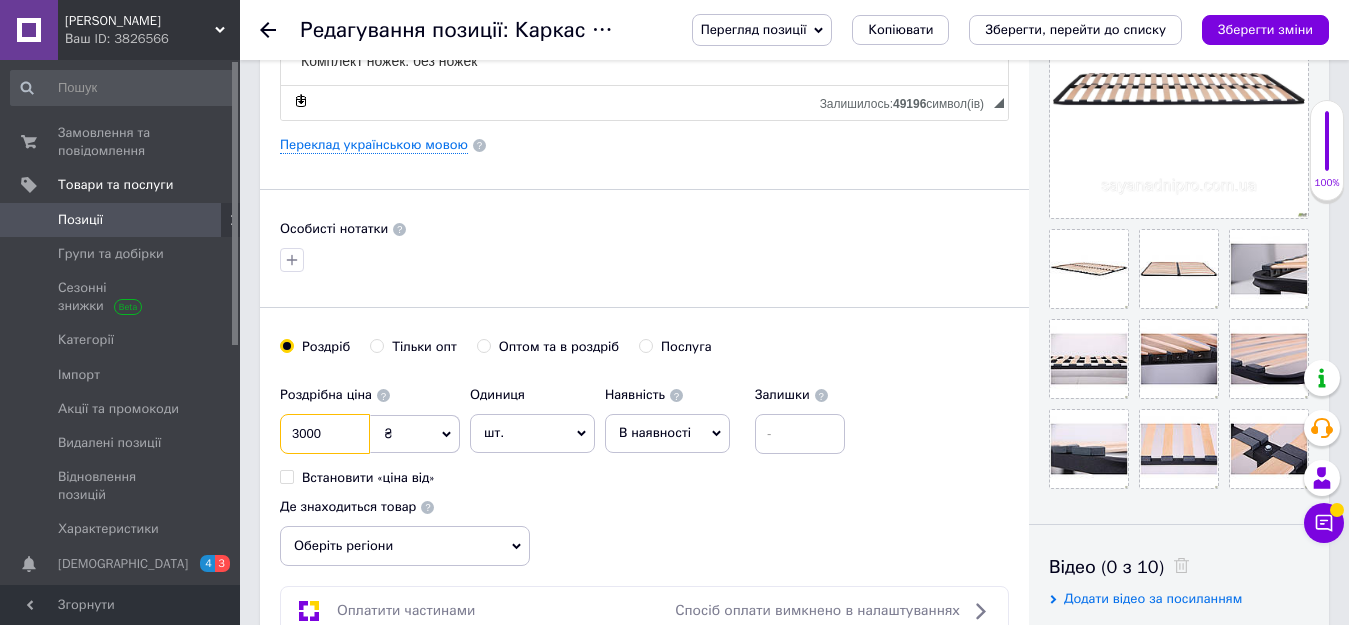 click on "3000" at bounding box center (325, 434) 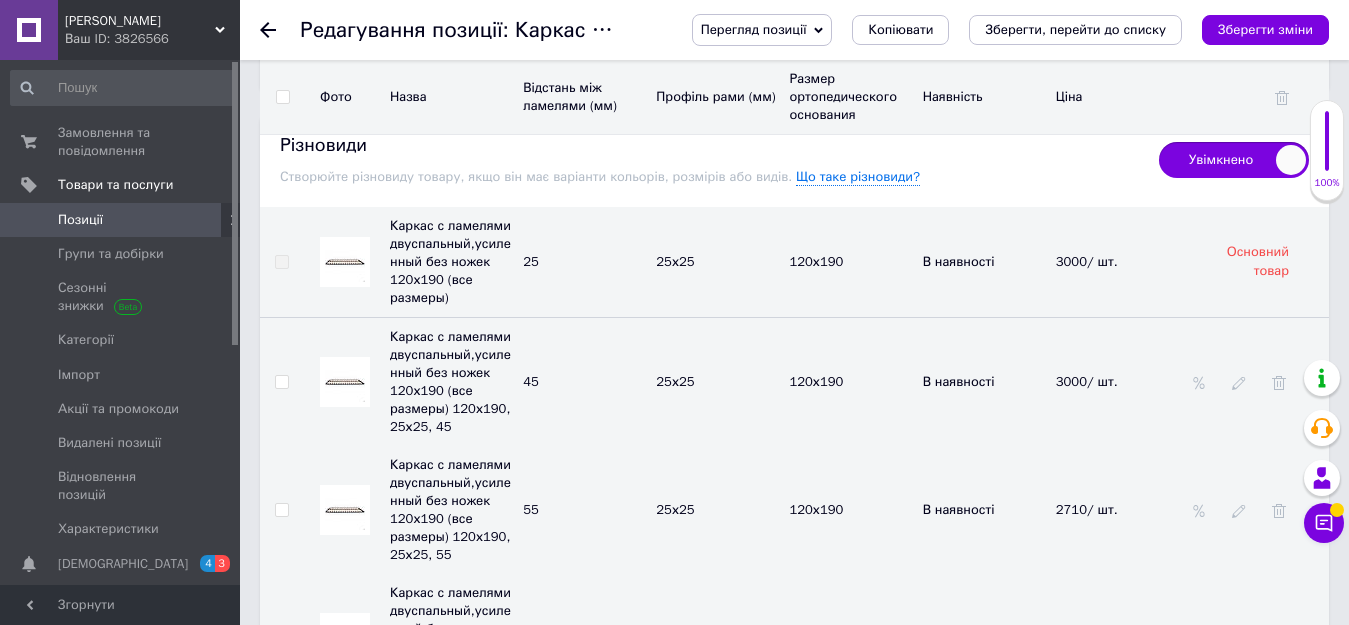 scroll, scrollTop: 3300, scrollLeft: 0, axis: vertical 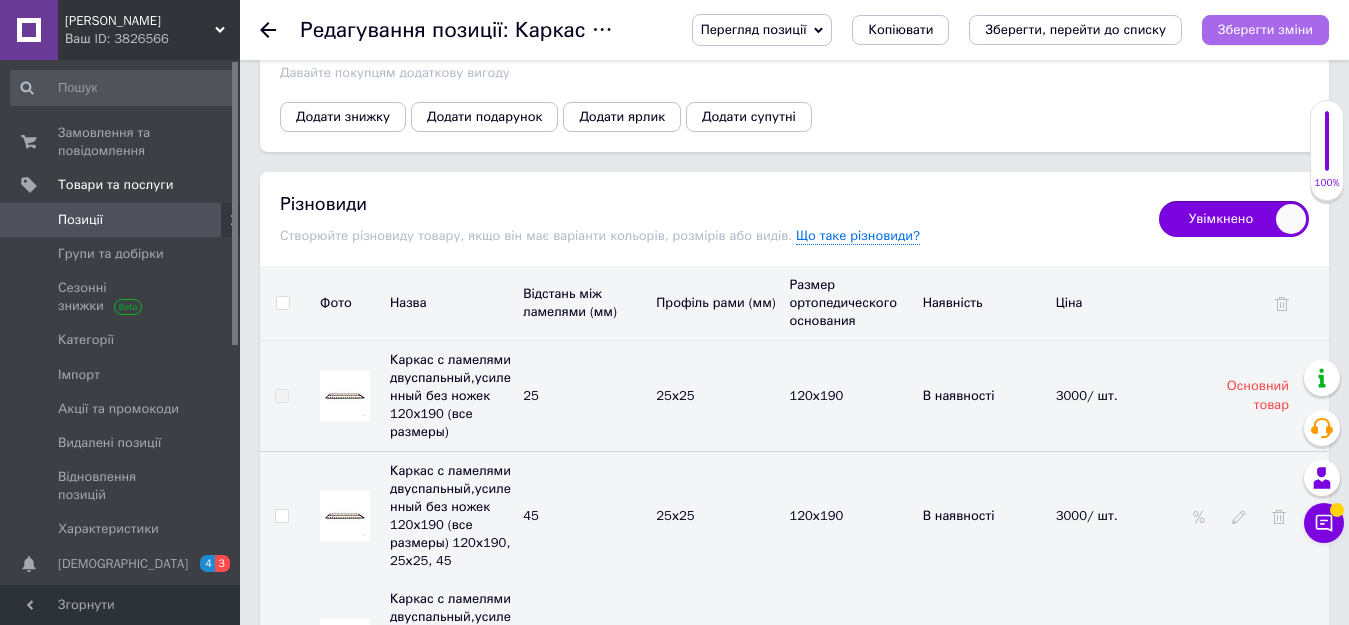 click on "Зберегти зміни" at bounding box center (1265, 30) 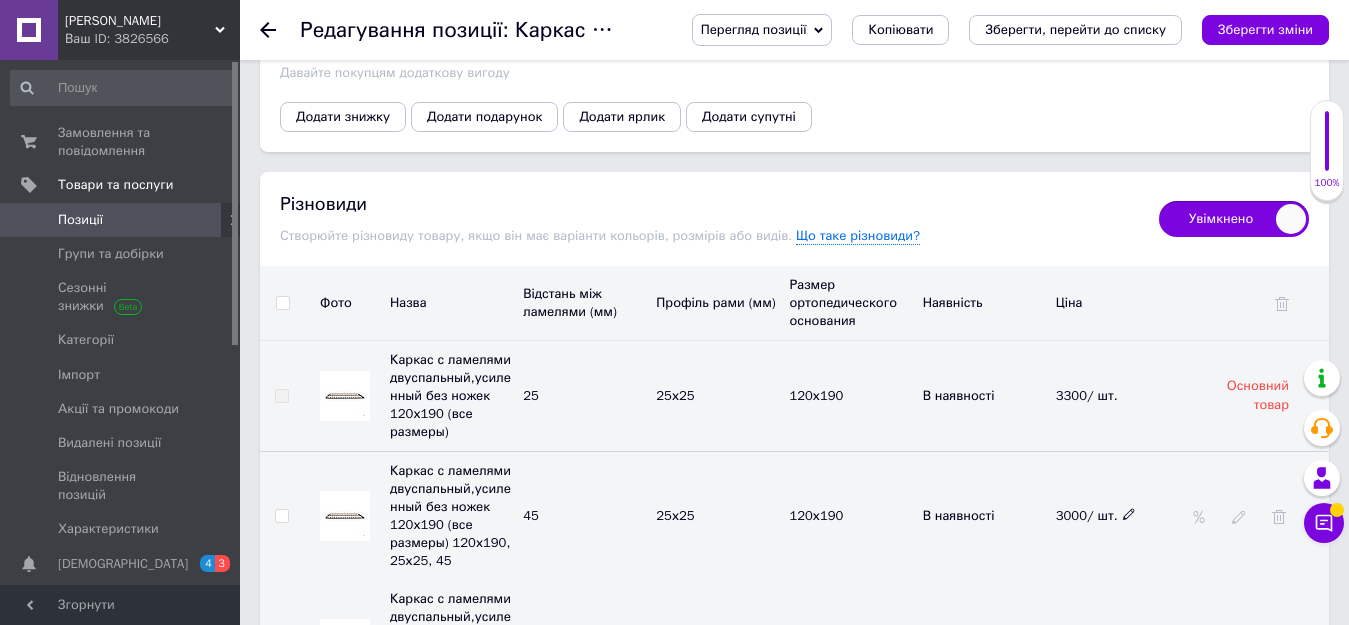 click 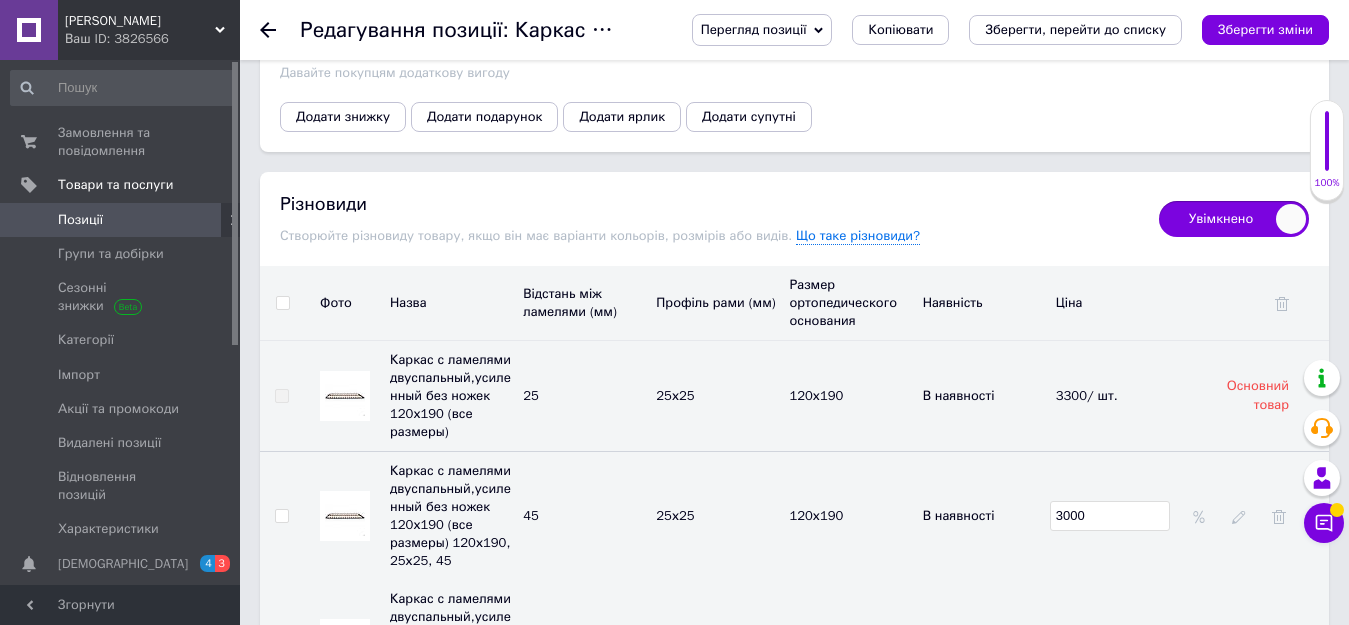 drag, startPoint x: 1120, startPoint y: 480, endPoint x: 1024, endPoint y: 480, distance: 96 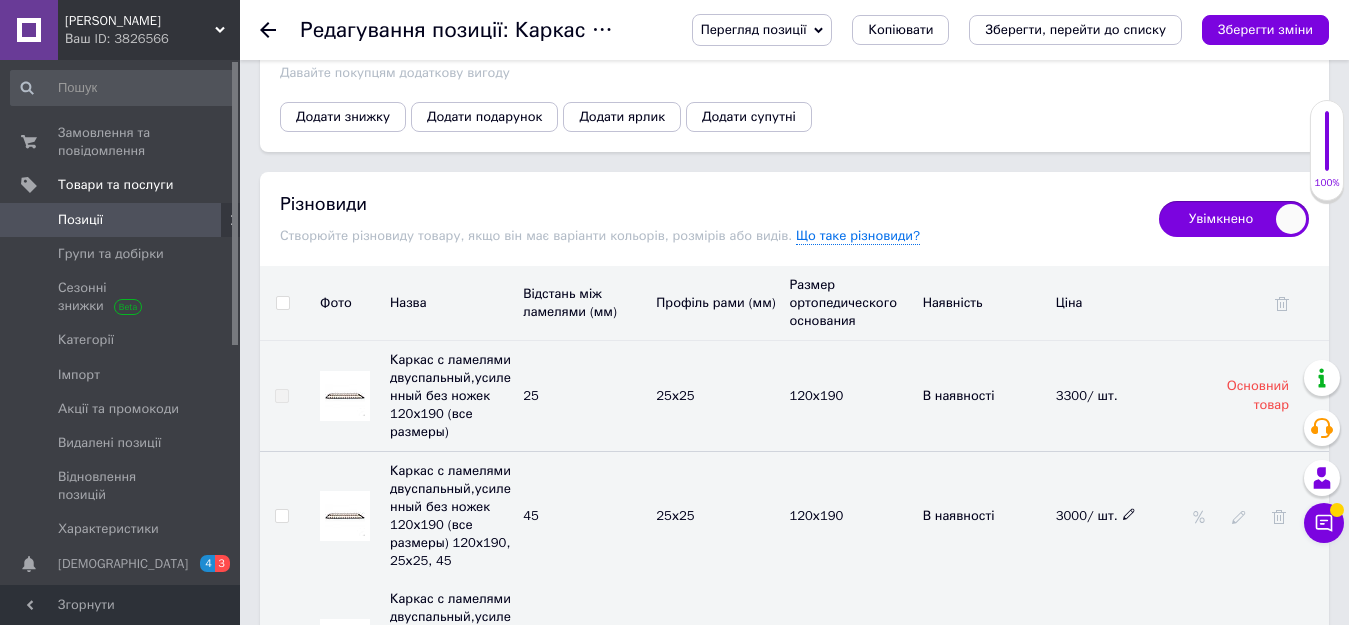 click 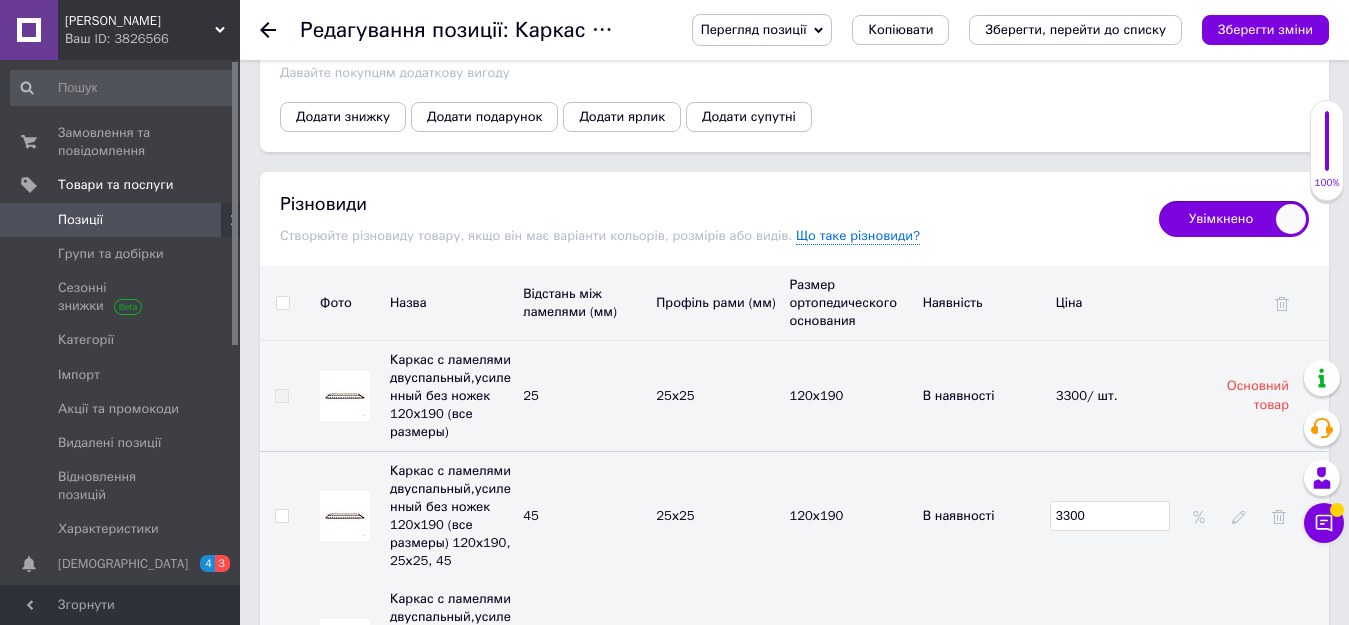drag, startPoint x: 1087, startPoint y: 563, endPoint x: 1087, endPoint y: 551, distance: 12 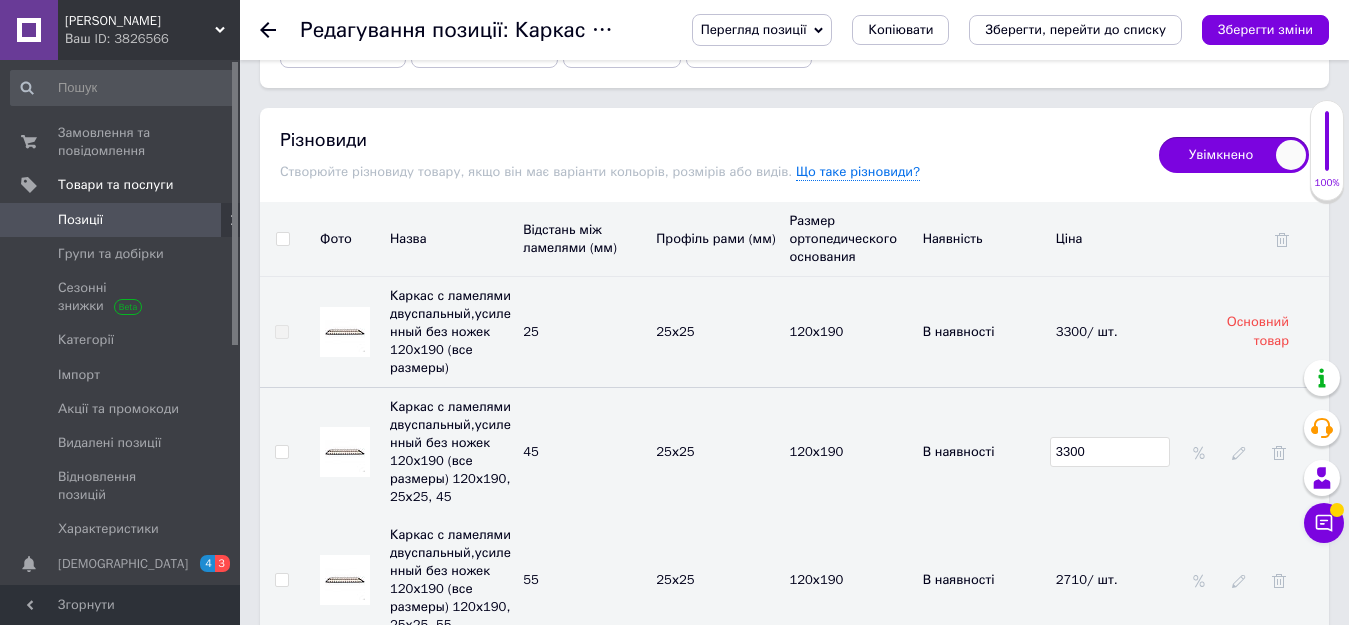 scroll, scrollTop: 3400, scrollLeft: 0, axis: vertical 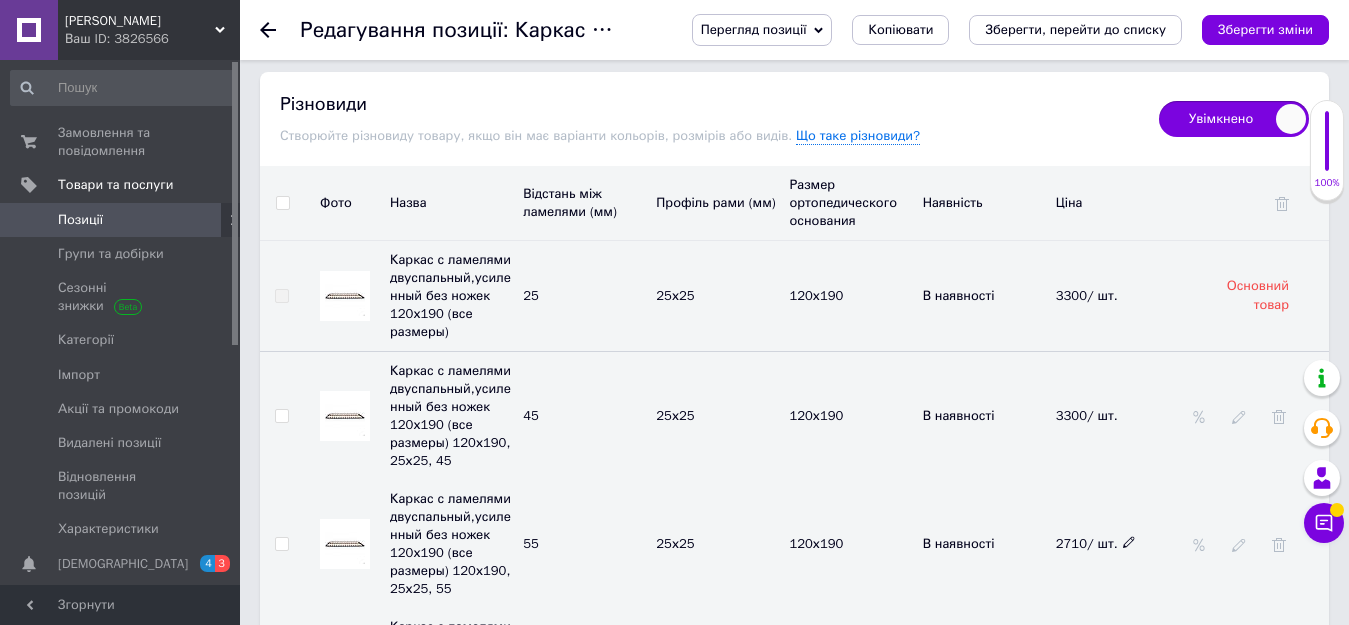 click 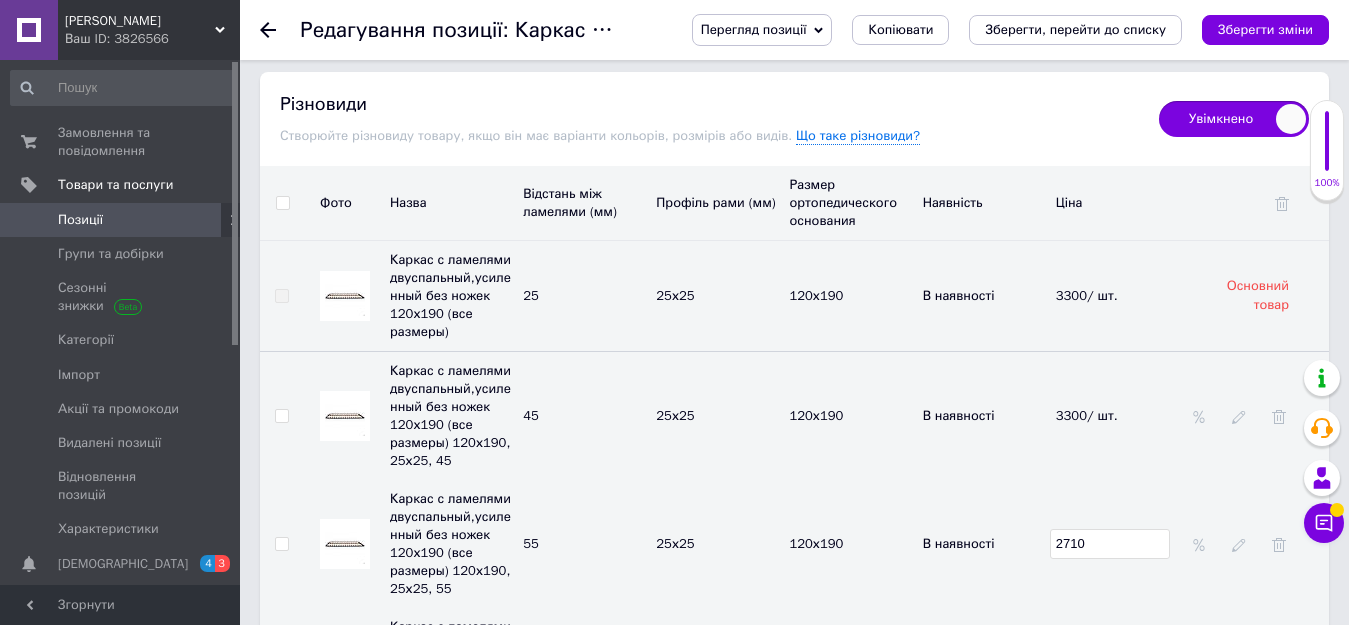 drag, startPoint x: 1117, startPoint y: 504, endPoint x: 1002, endPoint y: 512, distance: 115.27792 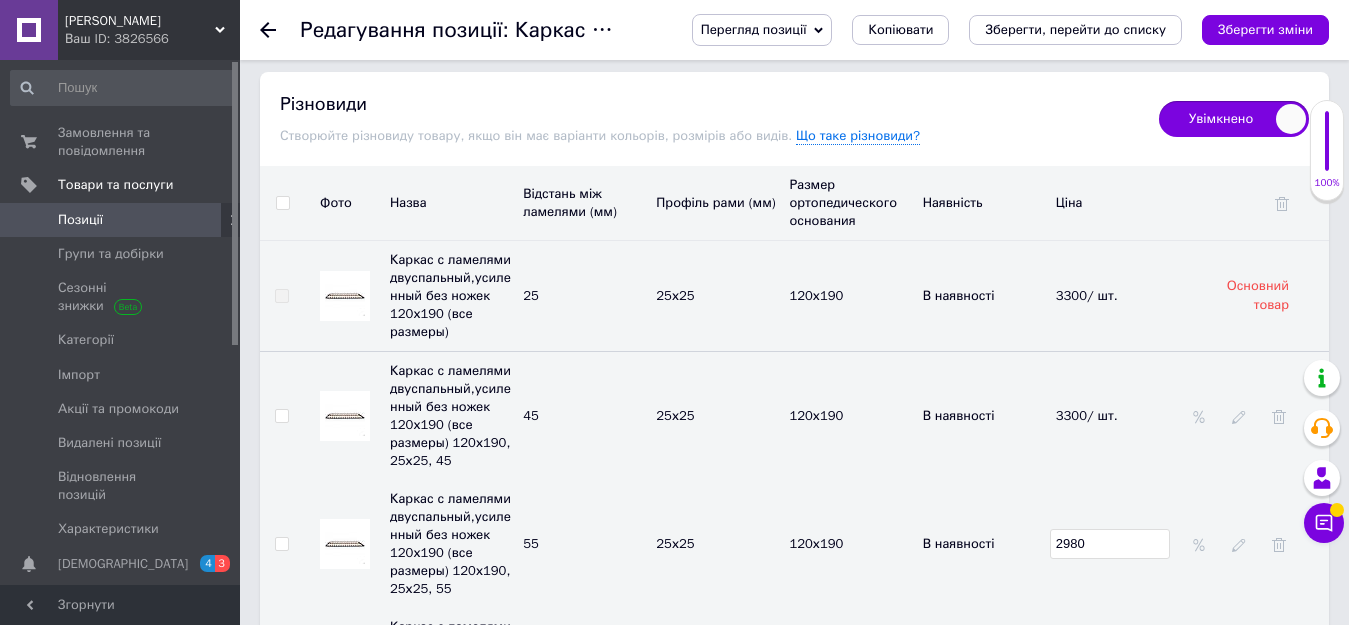 click on "В наявності" at bounding box center (984, 544) 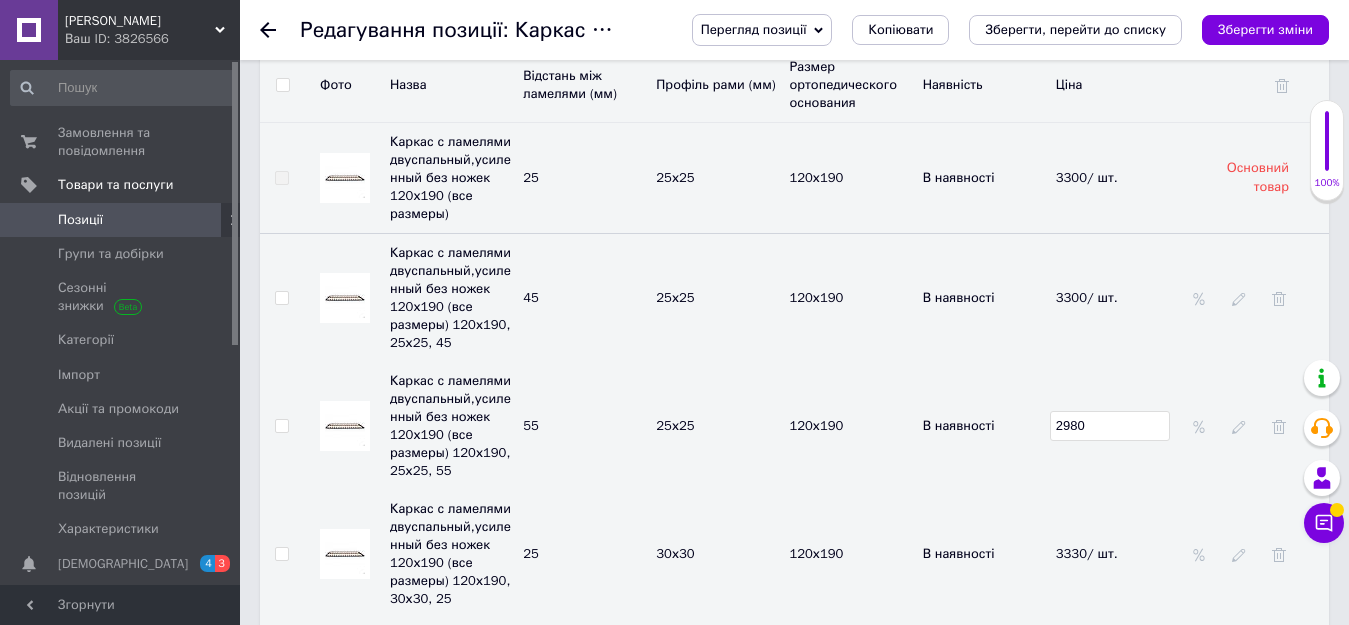 scroll, scrollTop: 3600, scrollLeft: 0, axis: vertical 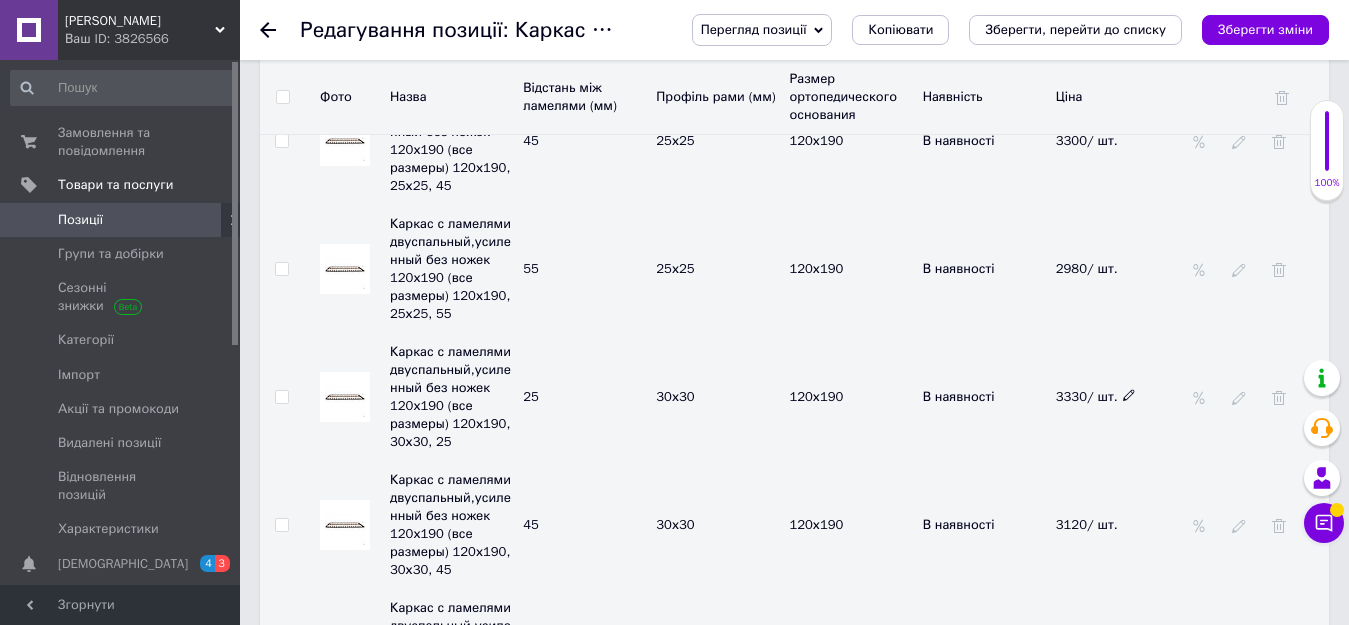 click 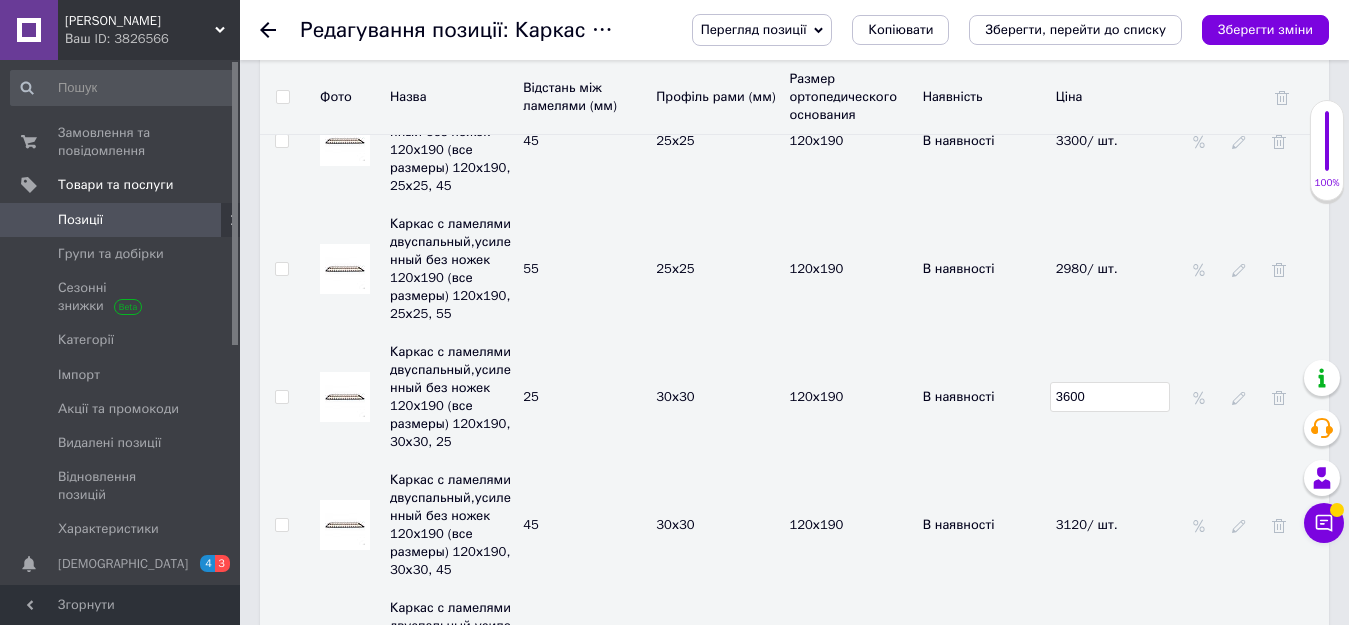 click on "3600" at bounding box center (1117, 397) 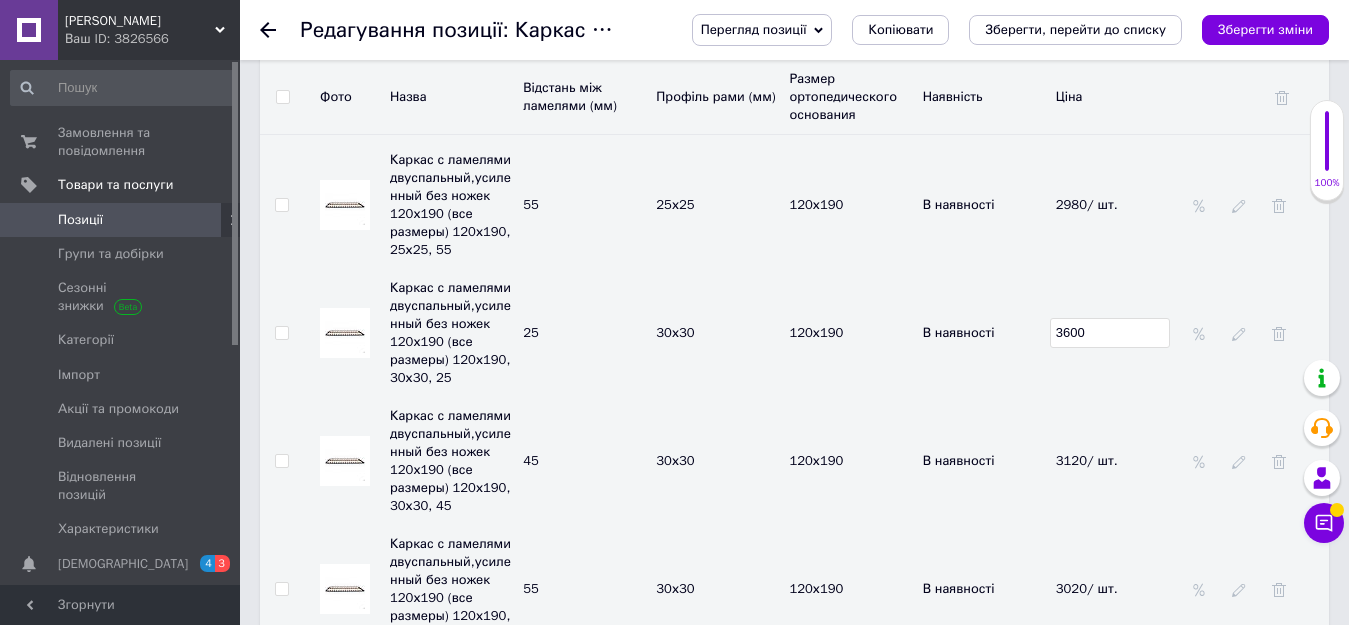 scroll, scrollTop: 3700, scrollLeft: 0, axis: vertical 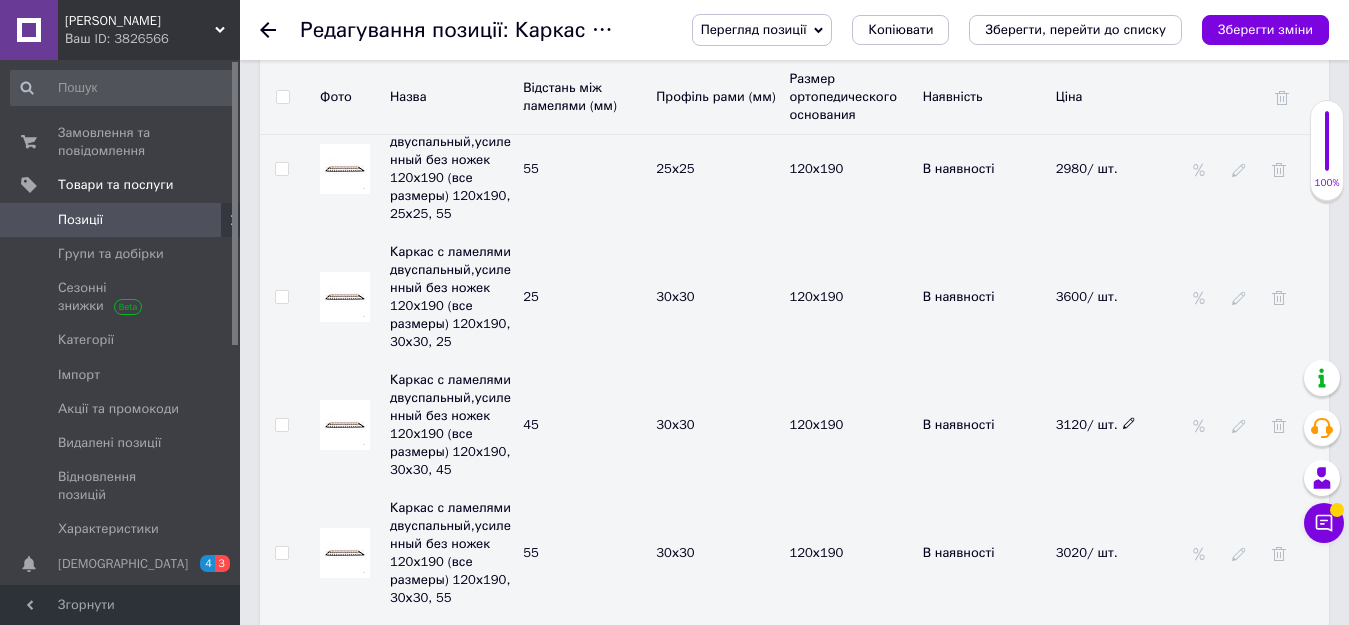 click 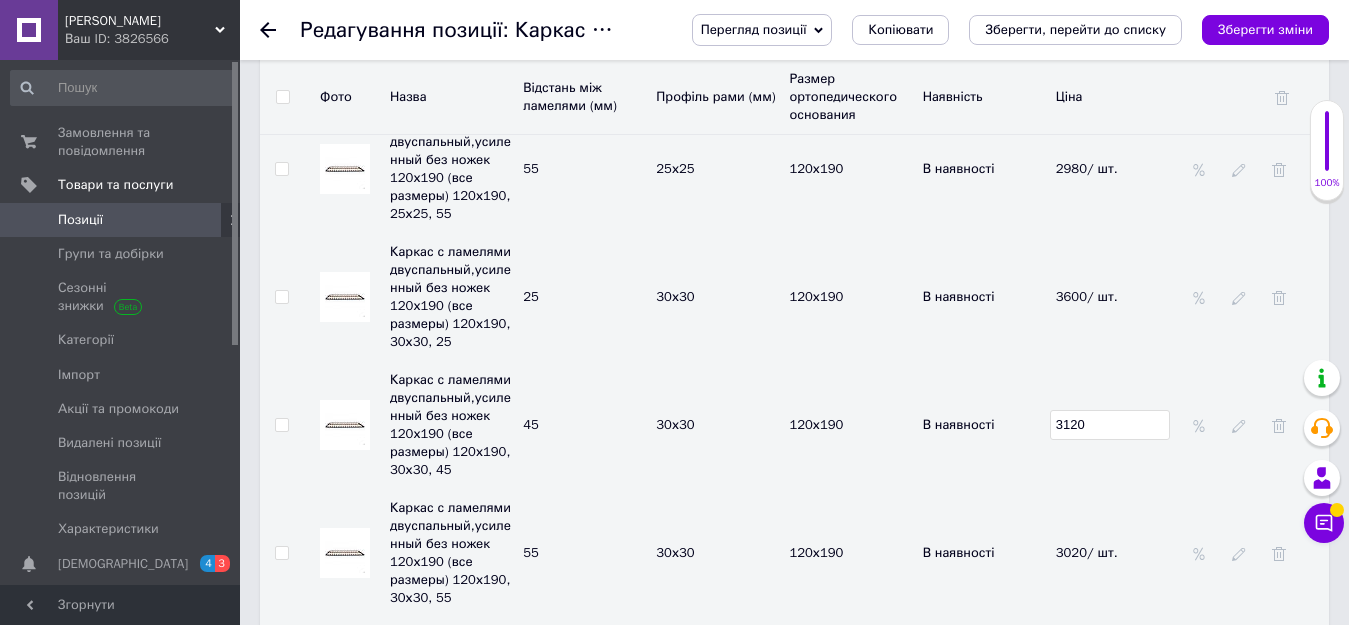 drag, startPoint x: 1118, startPoint y: 386, endPoint x: 1034, endPoint y: 376, distance: 84.59315 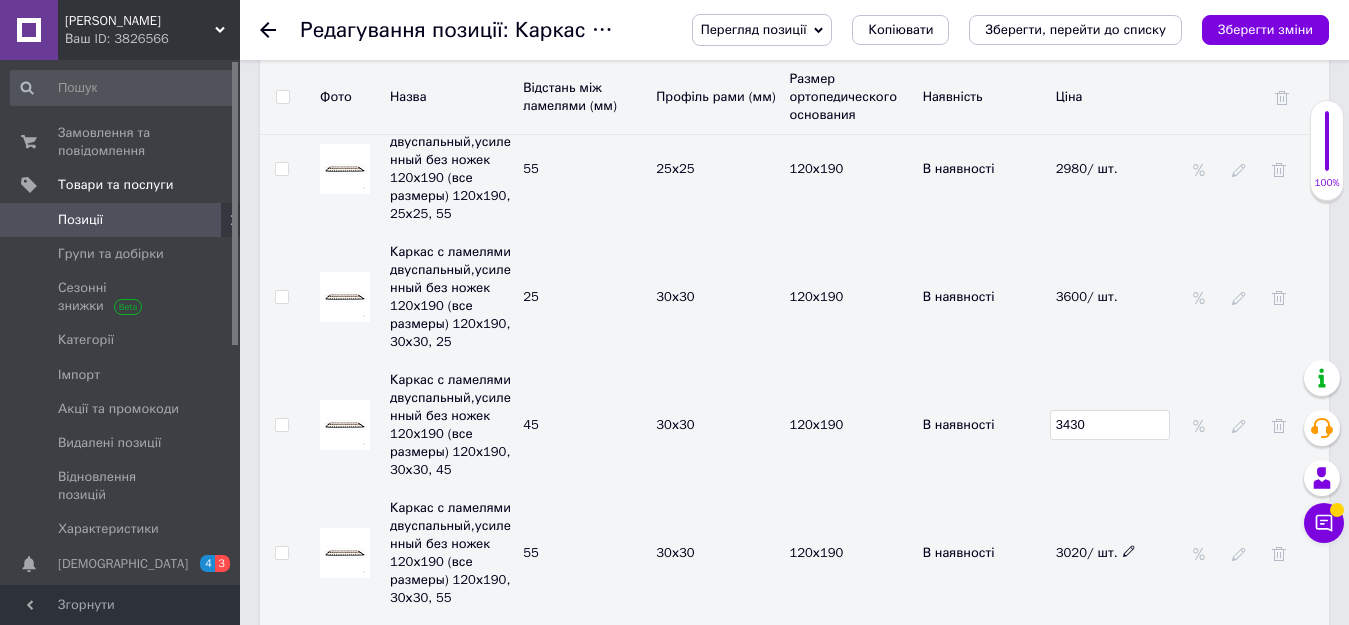 click on "3020/
шт." at bounding box center (1117, 553) 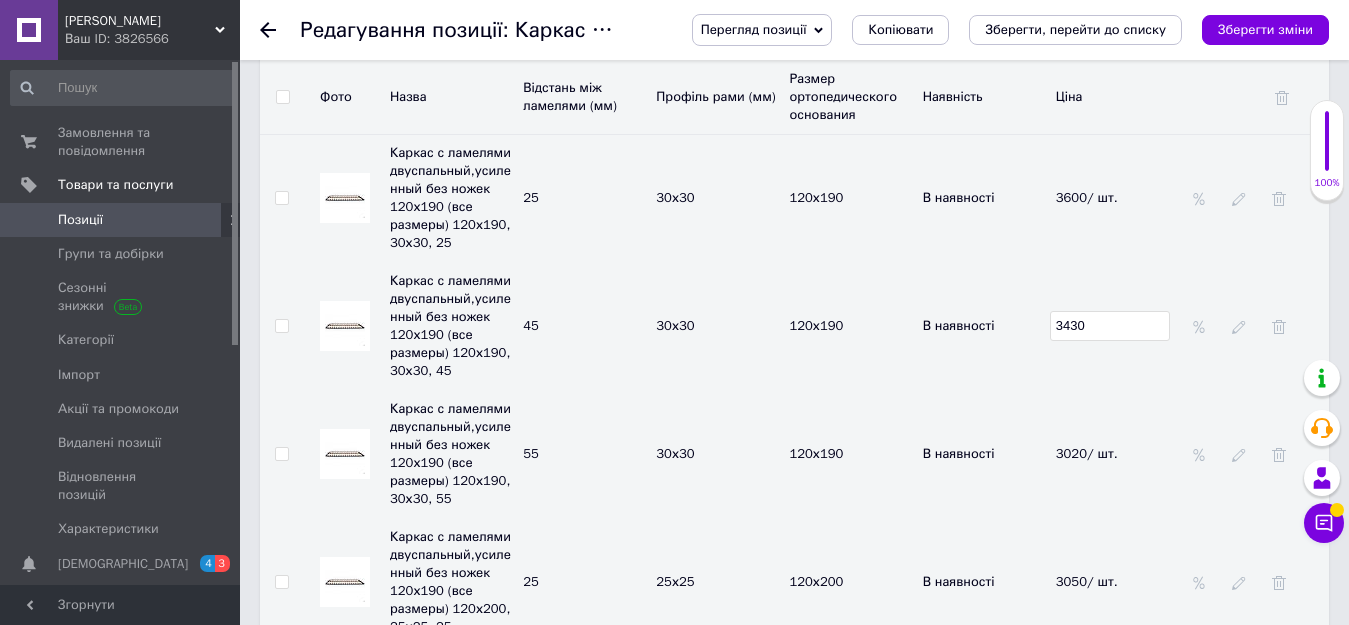 scroll, scrollTop: 3800, scrollLeft: 0, axis: vertical 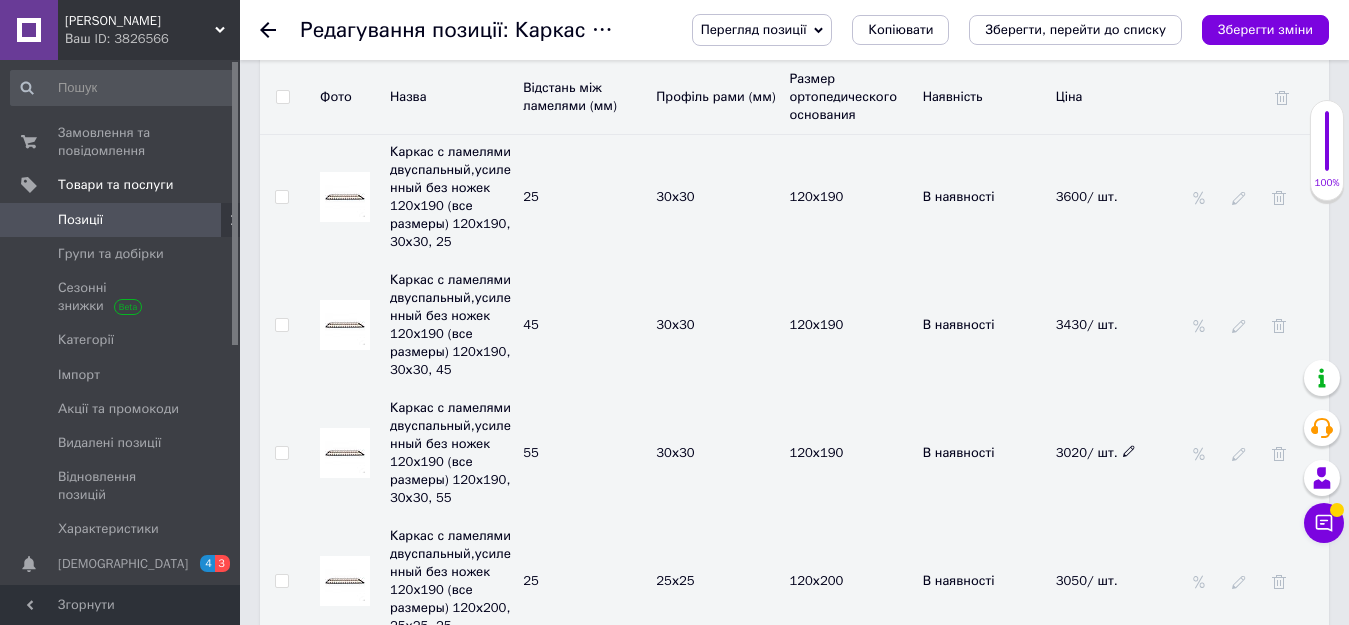 click 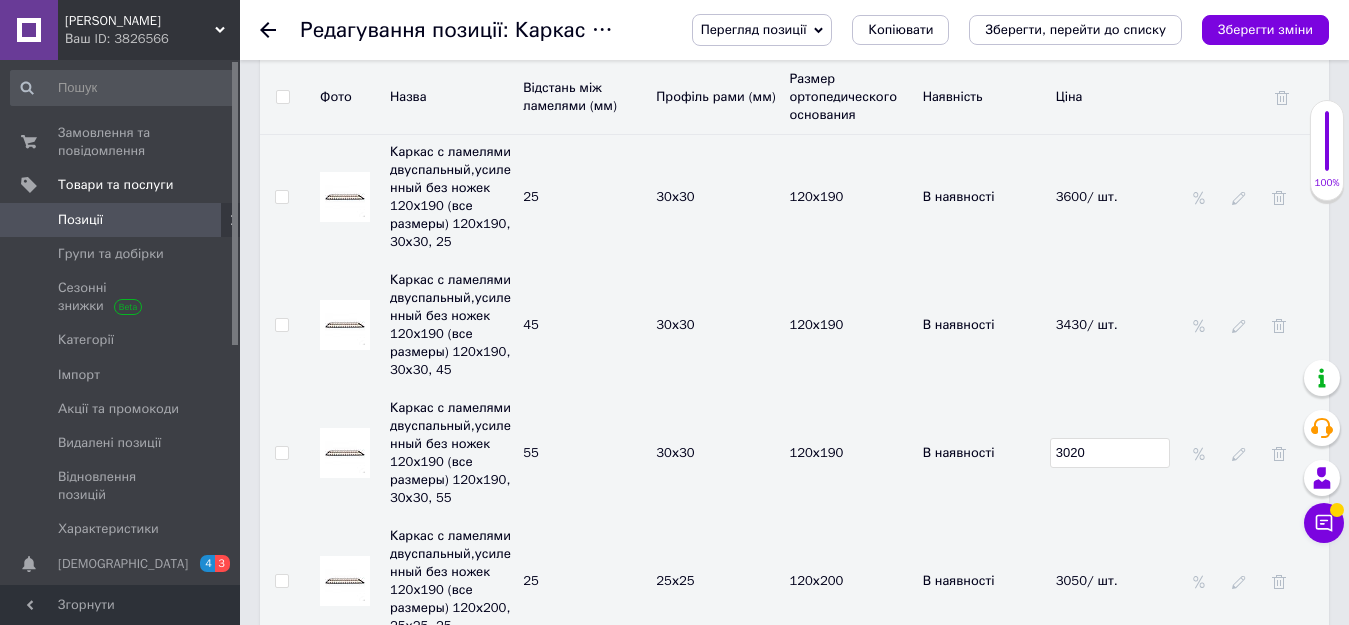 drag, startPoint x: 1118, startPoint y: 398, endPoint x: 1036, endPoint y: 396, distance: 82.02438 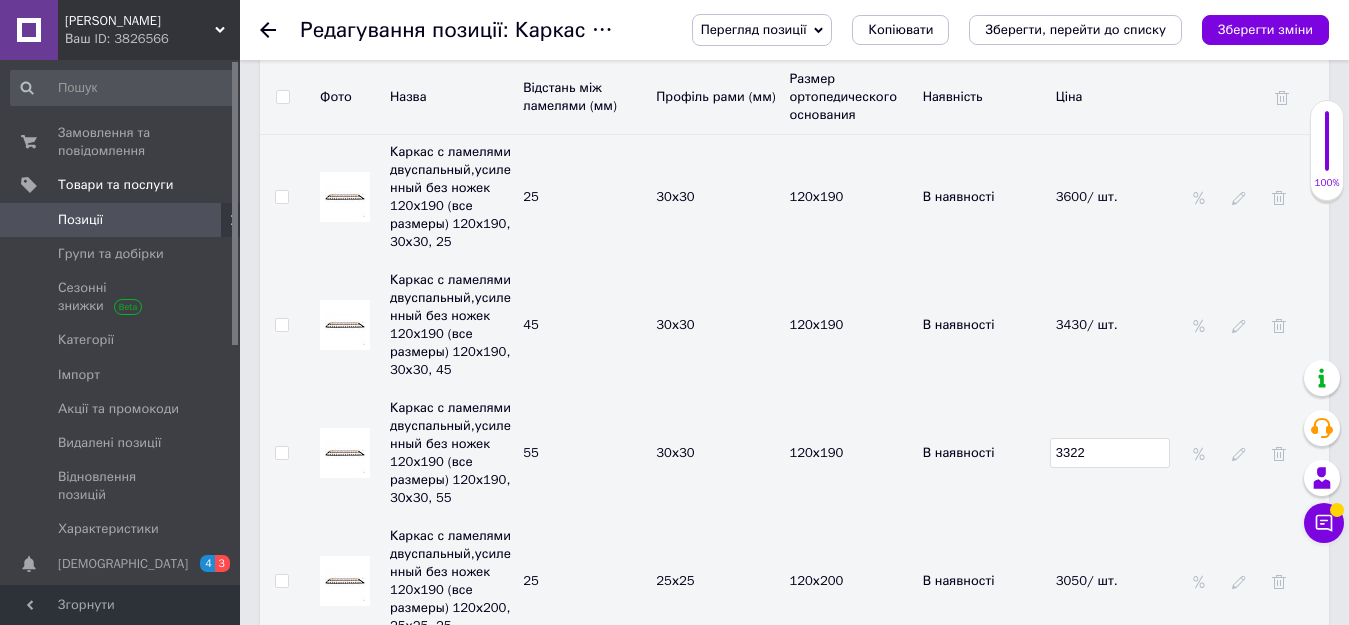click on "3322" at bounding box center (1117, 453) 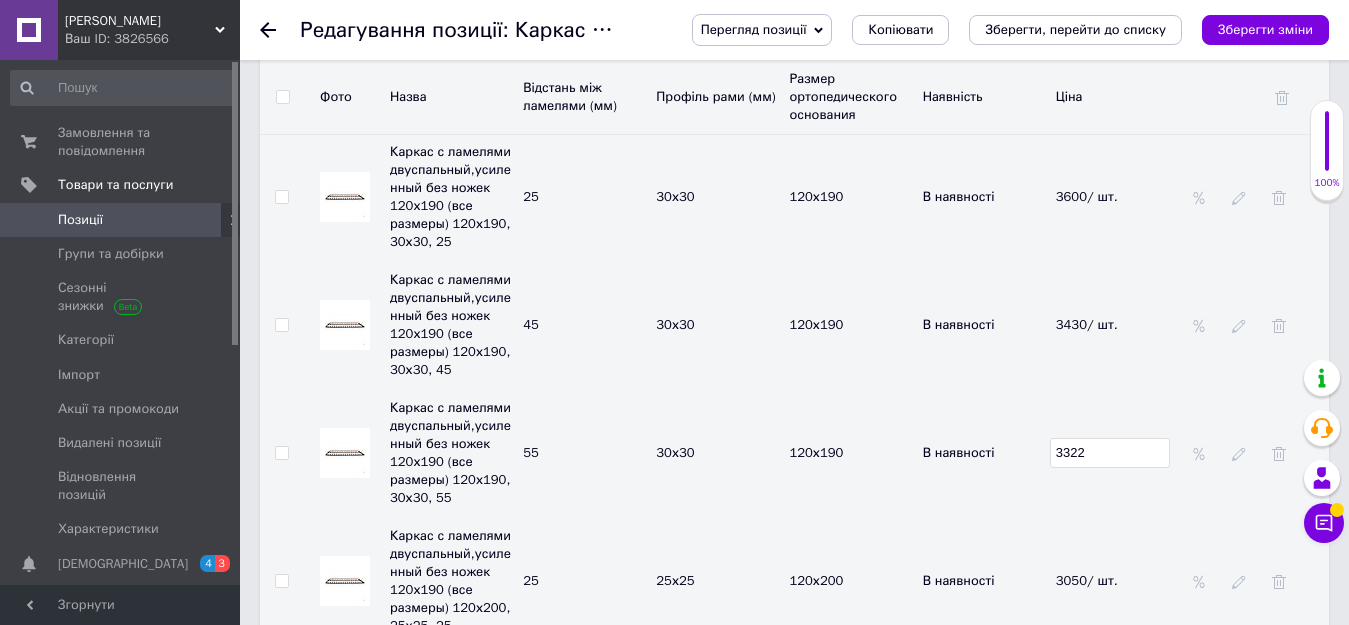 scroll, scrollTop: 3900, scrollLeft: 0, axis: vertical 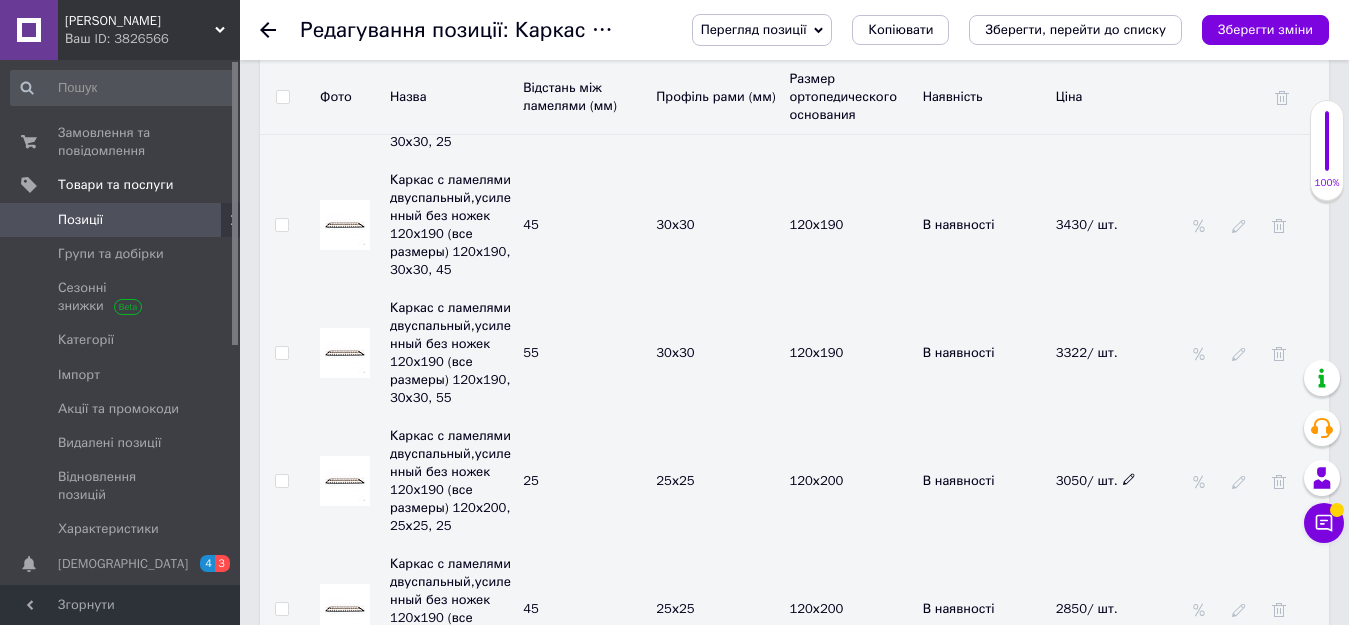 click 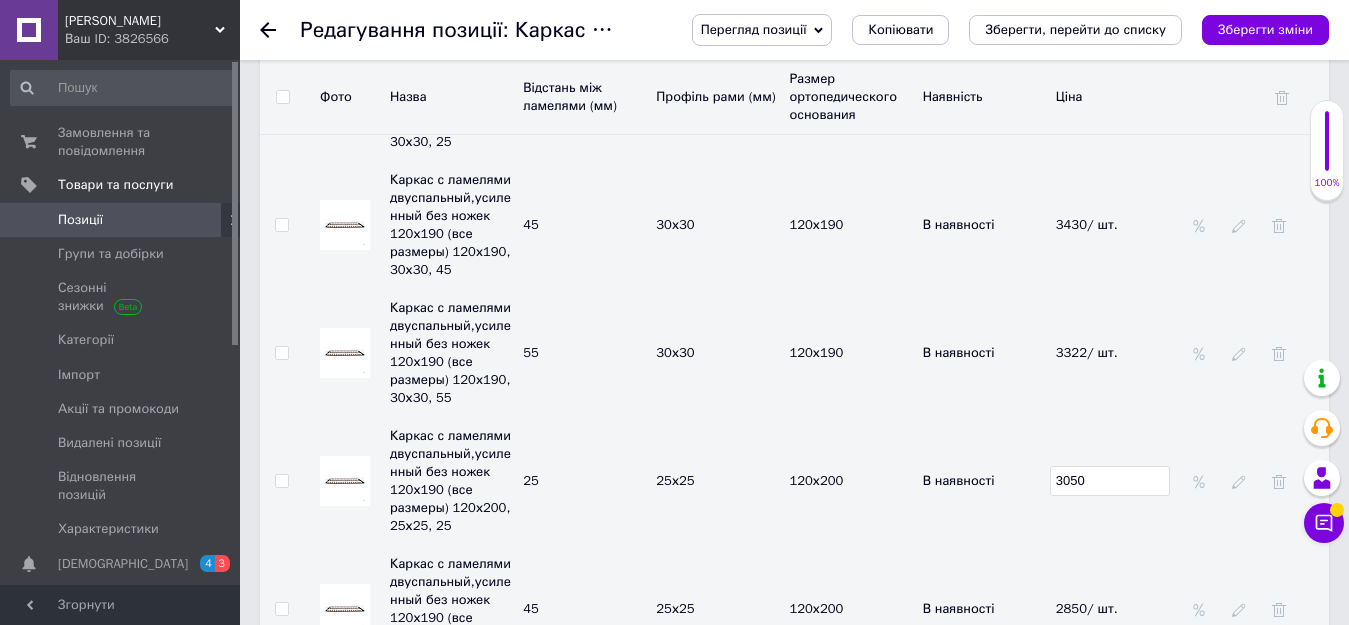 drag, startPoint x: 1118, startPoint y: 420, endPoint x: 1045, endPoint y: 440, distance: 75.690155 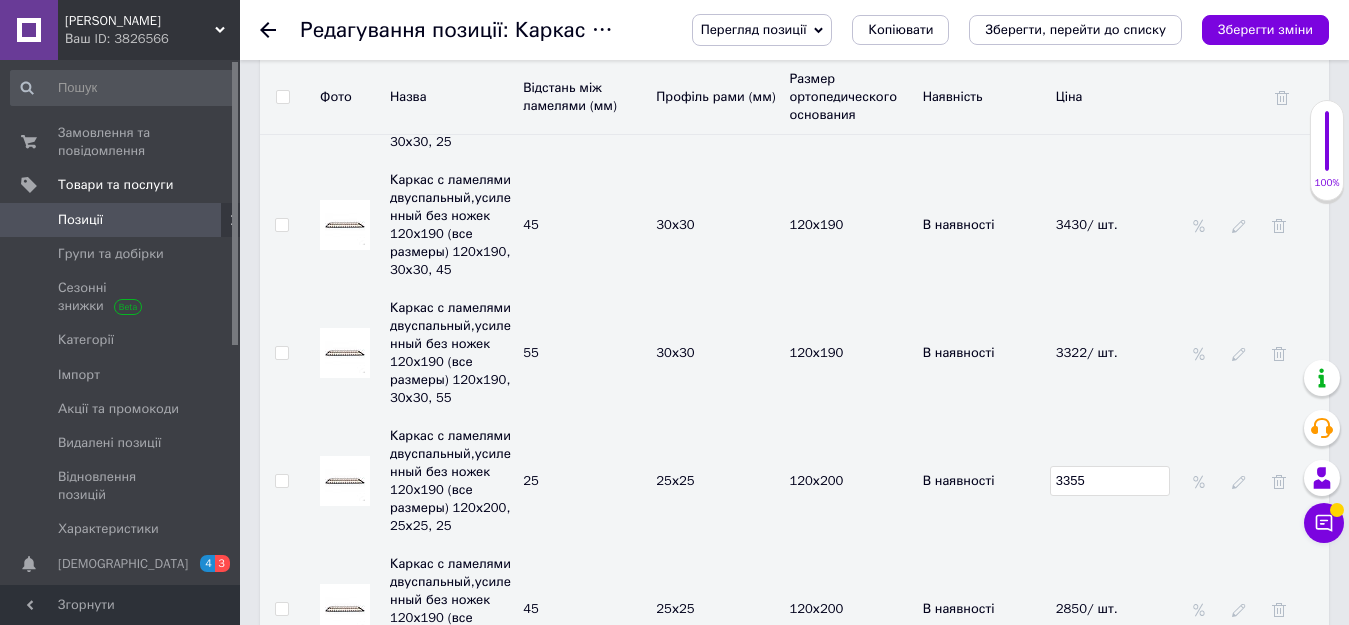 click on "3355" at bounding box center [1117, 481] 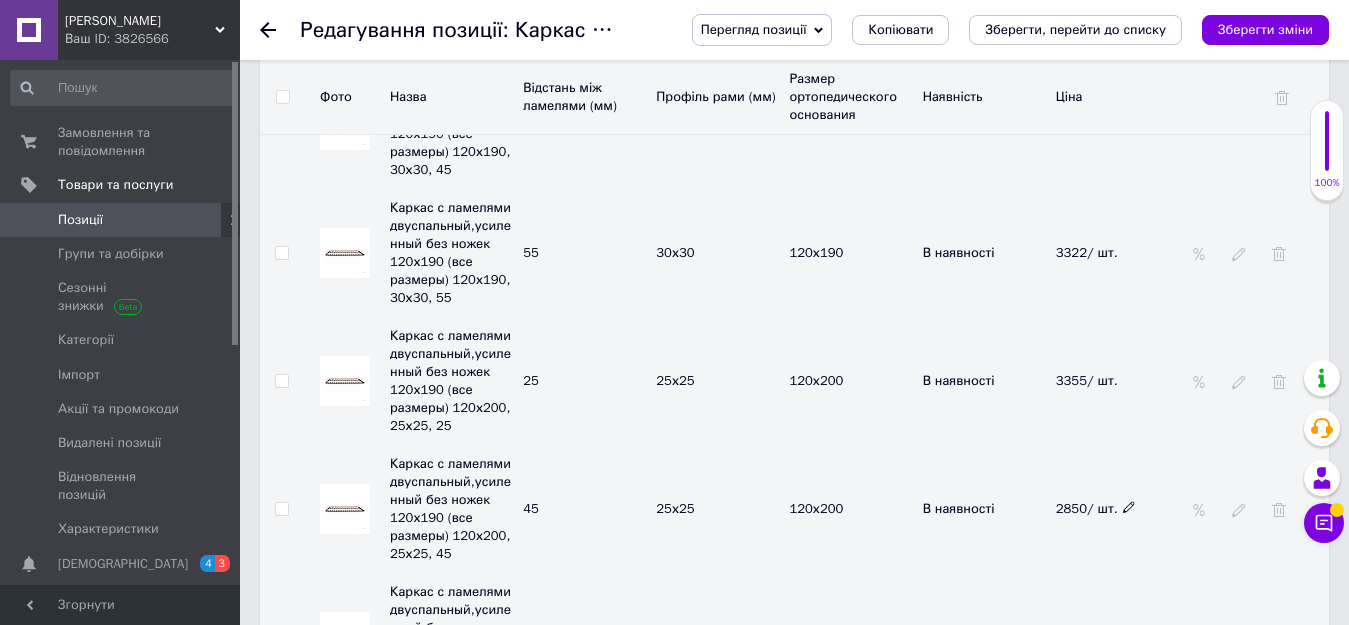 click 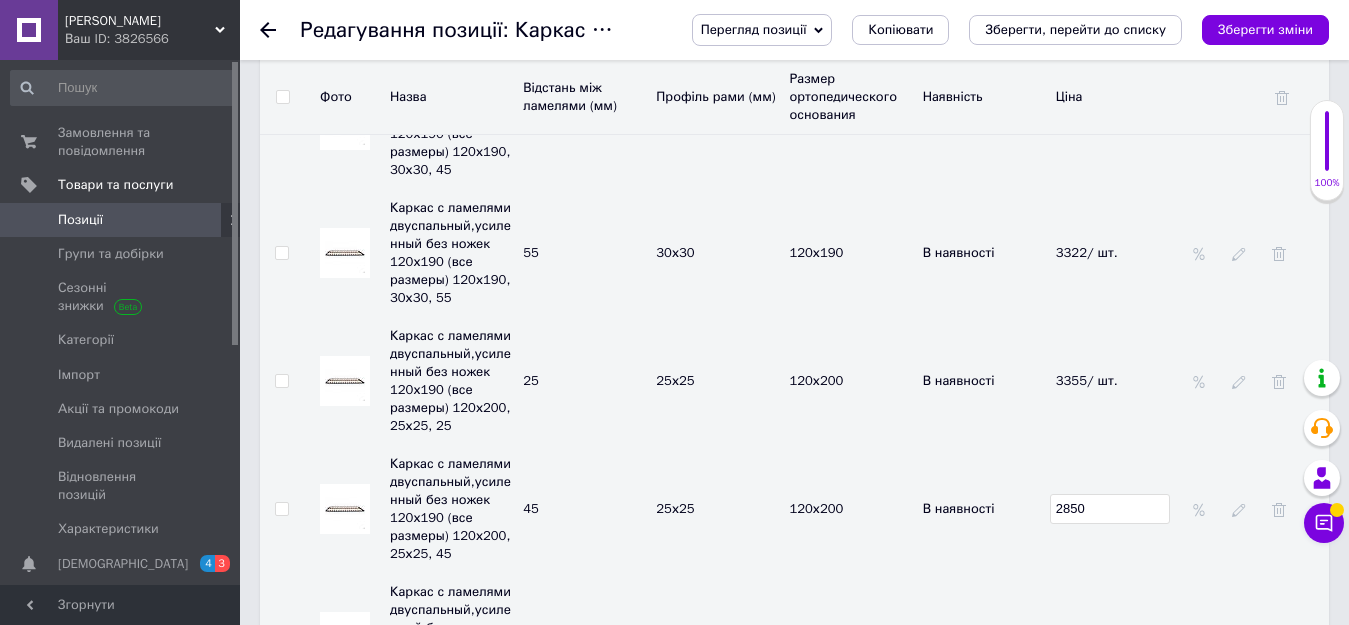 drag, startPoint x: 1062, startPoint y: 440, endPoint x: 1035, endPoint y: 440, distance: 27 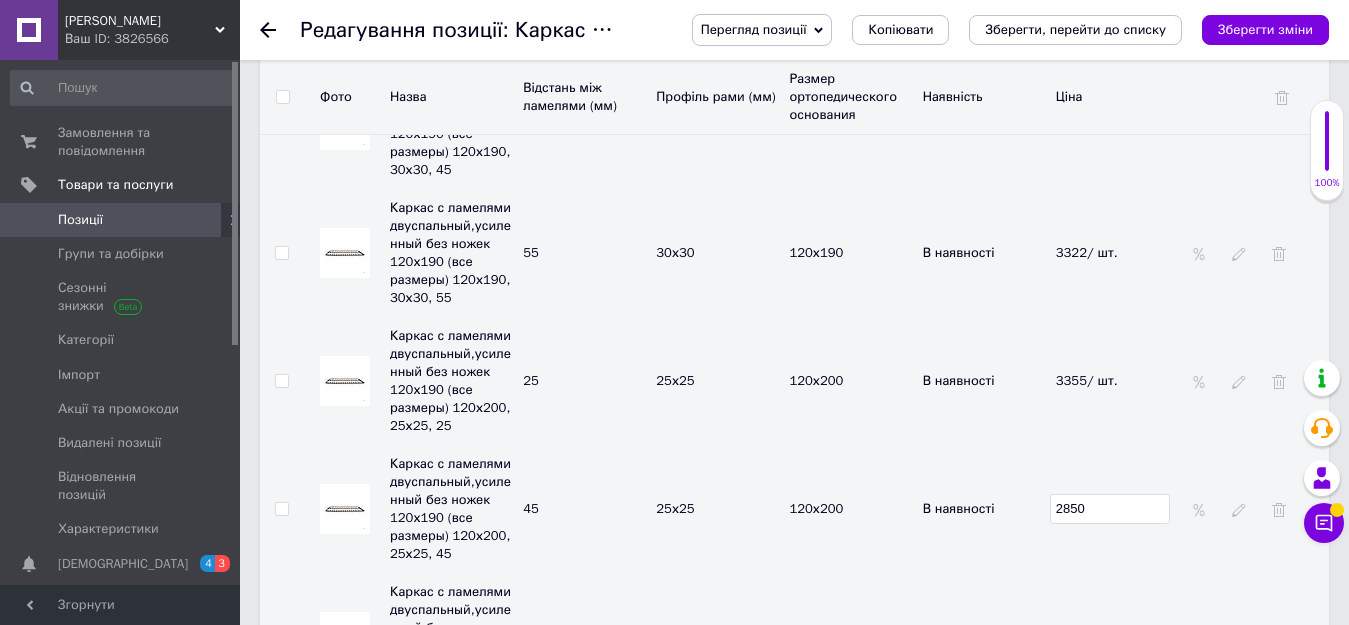 click on "Каркас с ламелями двуспальный,усиленный без ножек 120х190 (все размеры) 120х200, 25х25, 45 45 25х25 120х200 В наявності 2850" at bounding box center [794, 509] 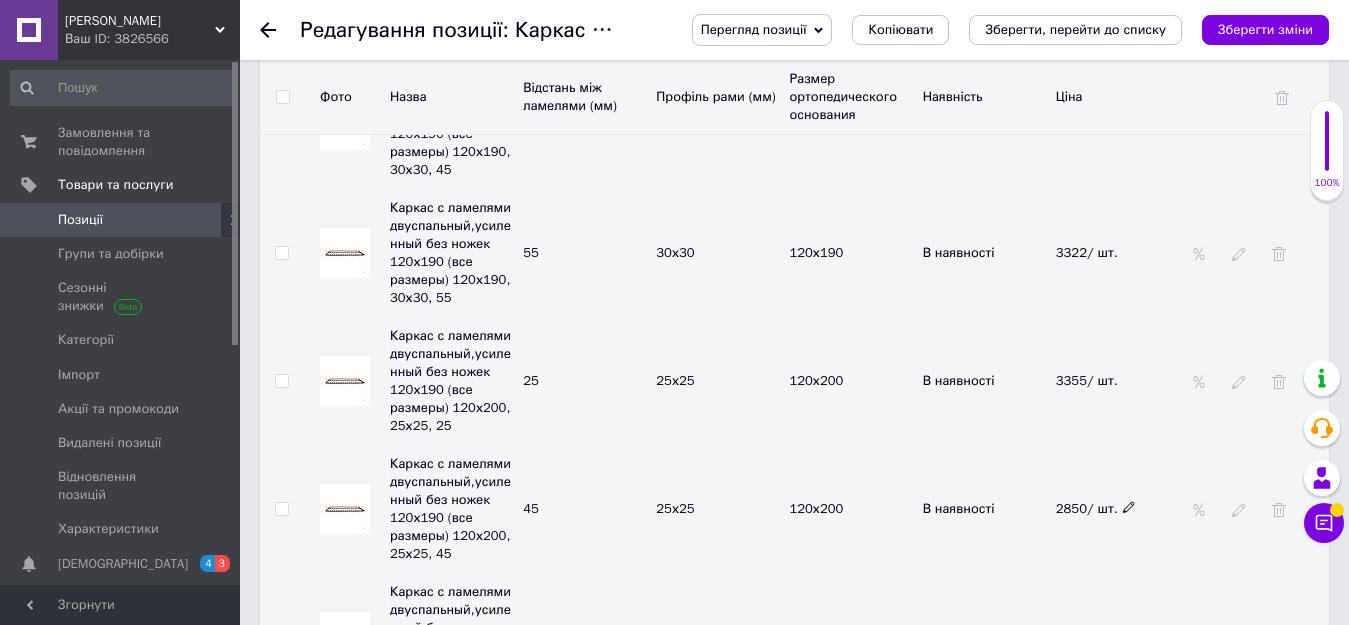 click 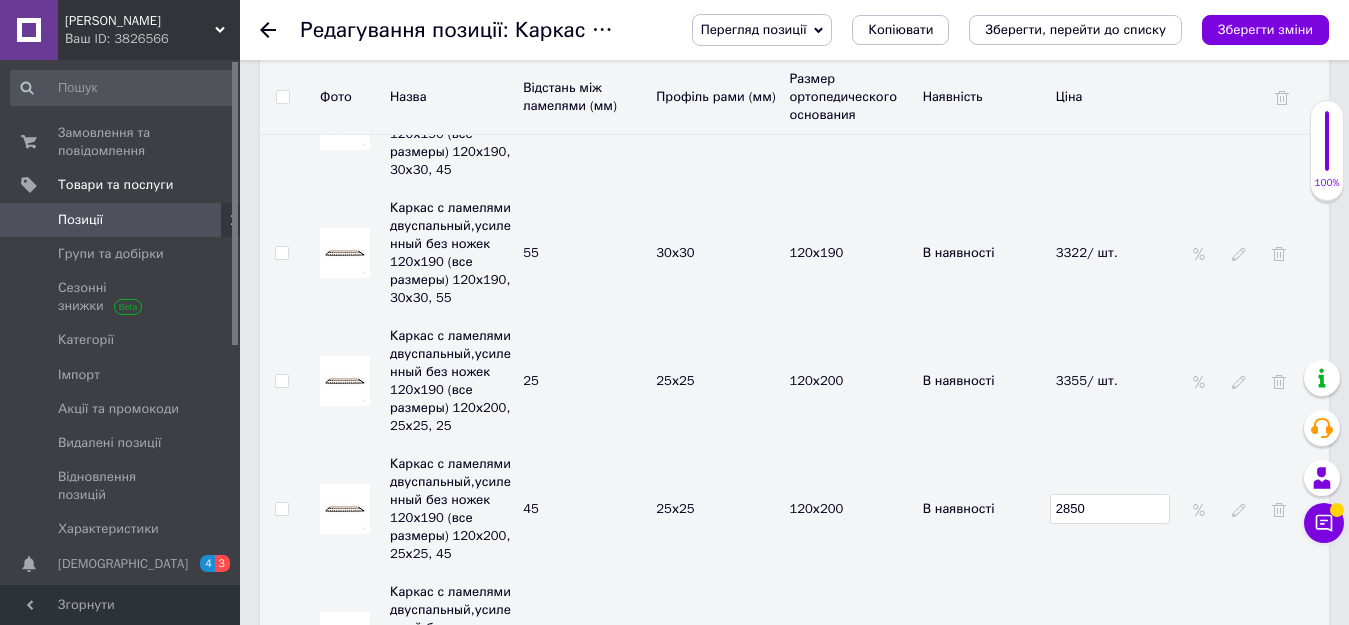 drag, startPoint x: 1120, startPoint y: 441, endPoint x: 1006, endPoint y: 446, distance: 114.1096 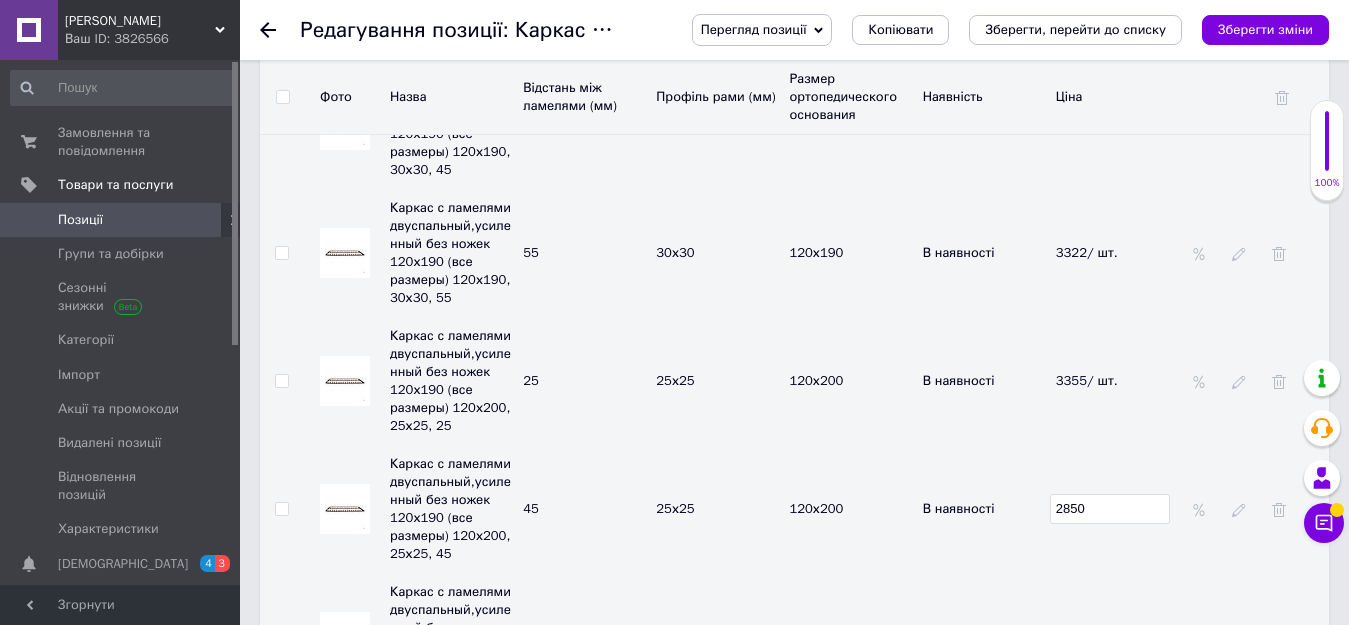 click on "Каркас с ламелями двуспальный,усиленный без ножек 120х190 (все размеры) 120х200, 25х25, 45 45 25х25 120х200 В наявності 2850" at bounding box center (794, 509) 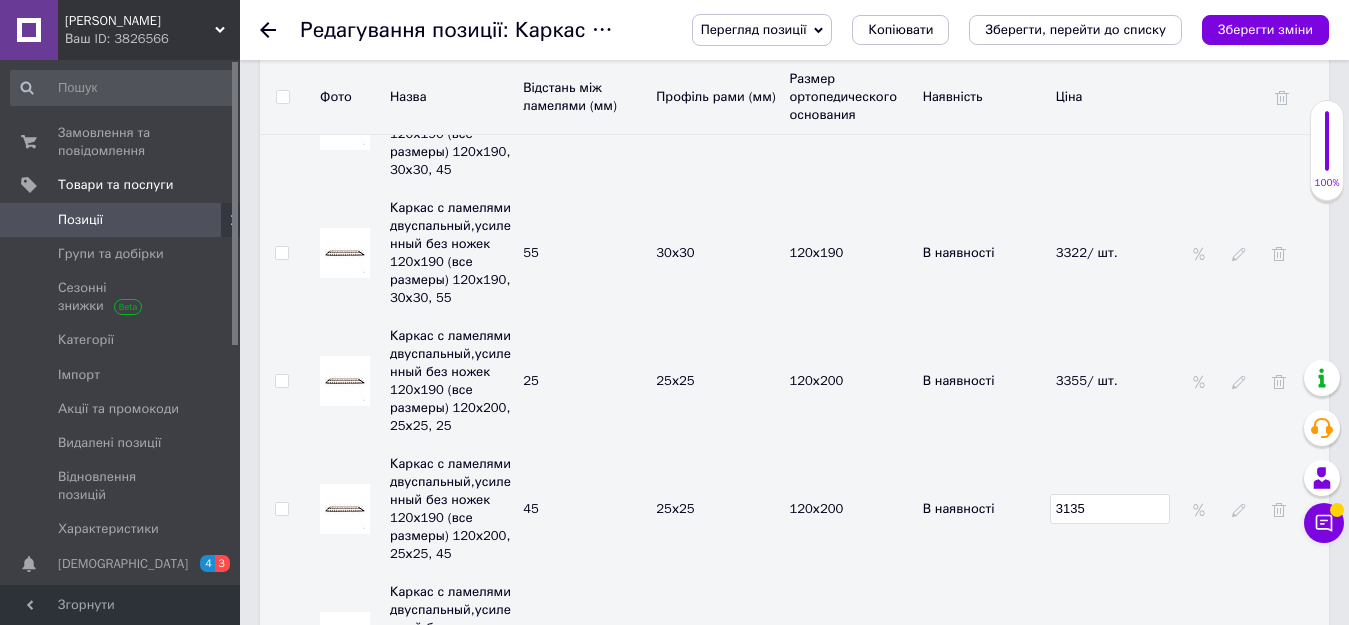 click on "2750/
шт." at bounding box center [1117, 637] 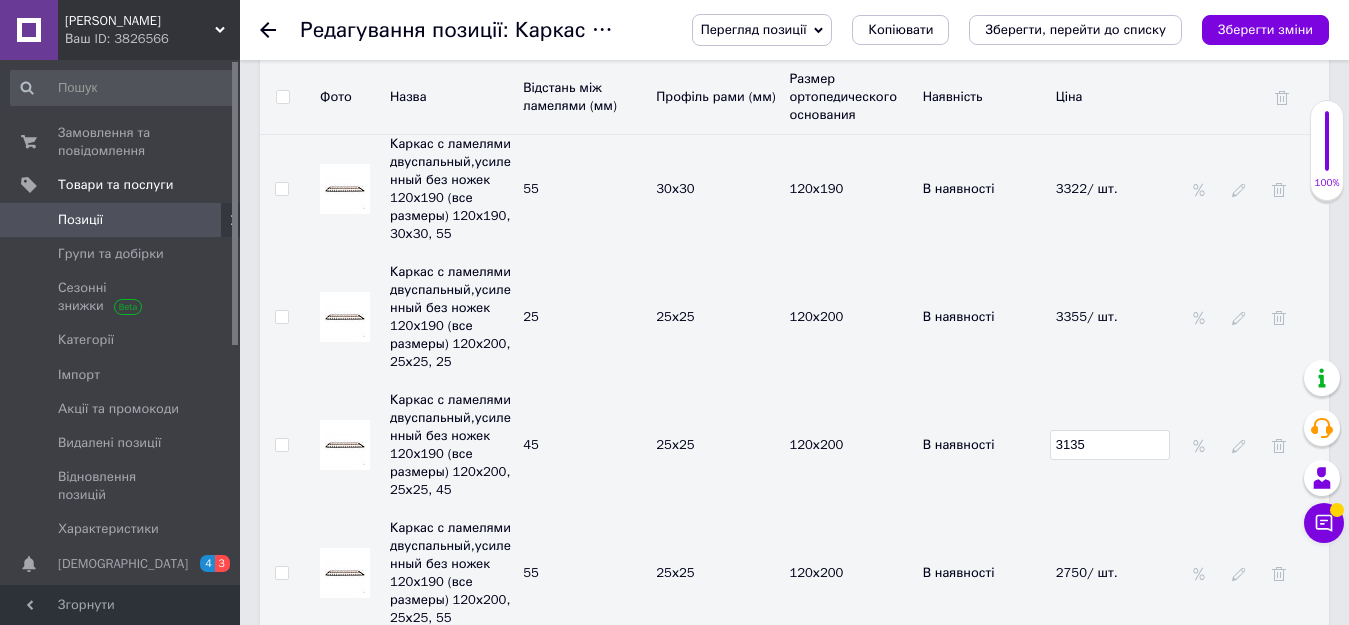 scroll, scrollTop: 4100, scrollLeft: 0, axis: vertical 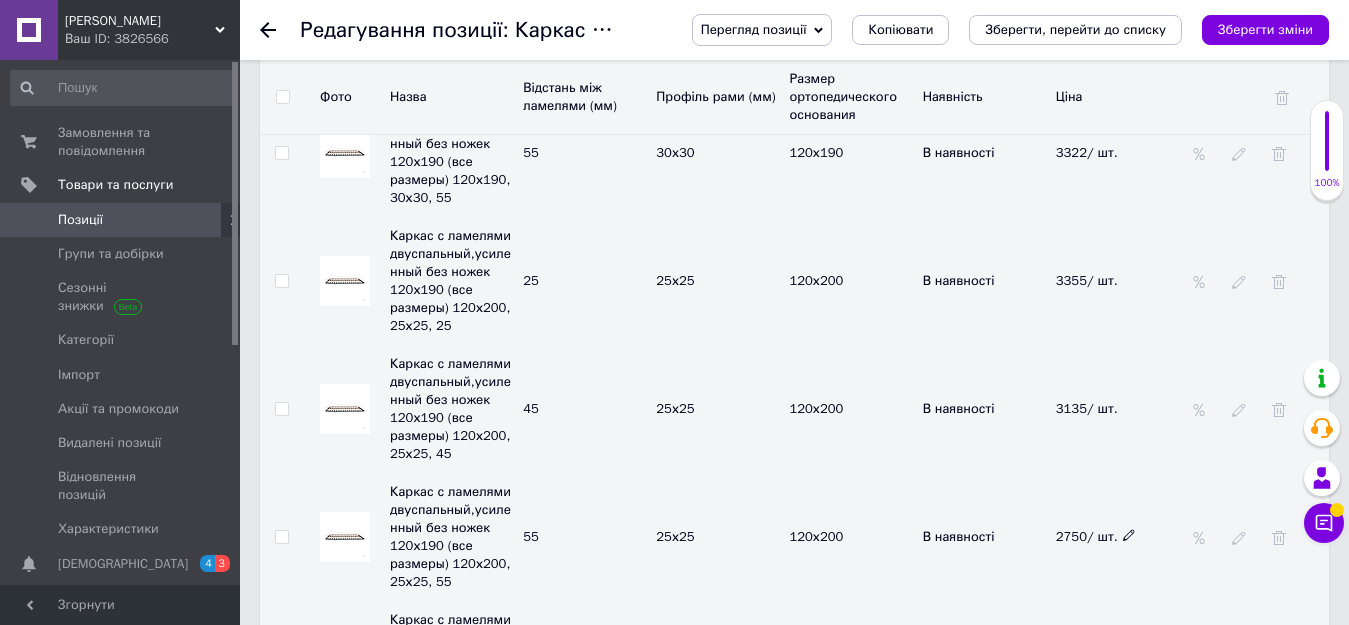 click 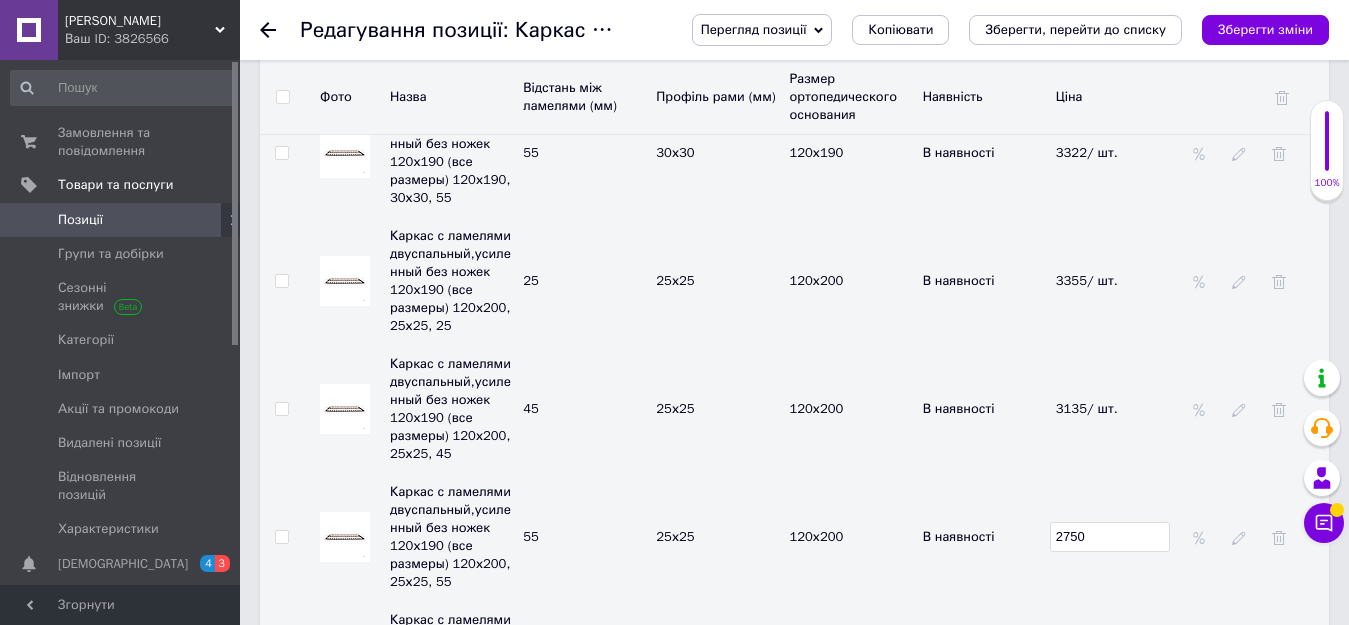 drag, startPoint x: 1095, startPoint y: 464, endPoint x: 1018, endPoint y: 476, distance: 77.92946 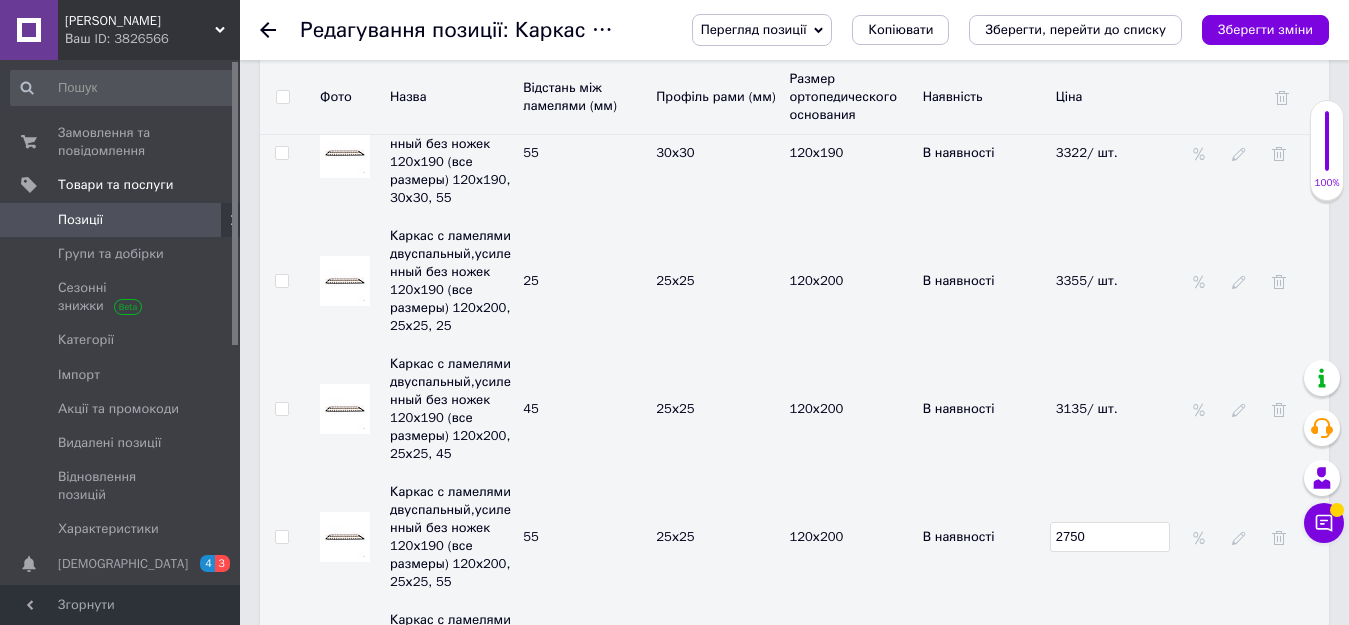 click on "Каркас с ламелями двуспальный,усиленный без ножек 120х190 (все размеры) 120х200, 25х25, 55 55 25х25 120х200 В наявності 2750" at bounding box center [794, 537] 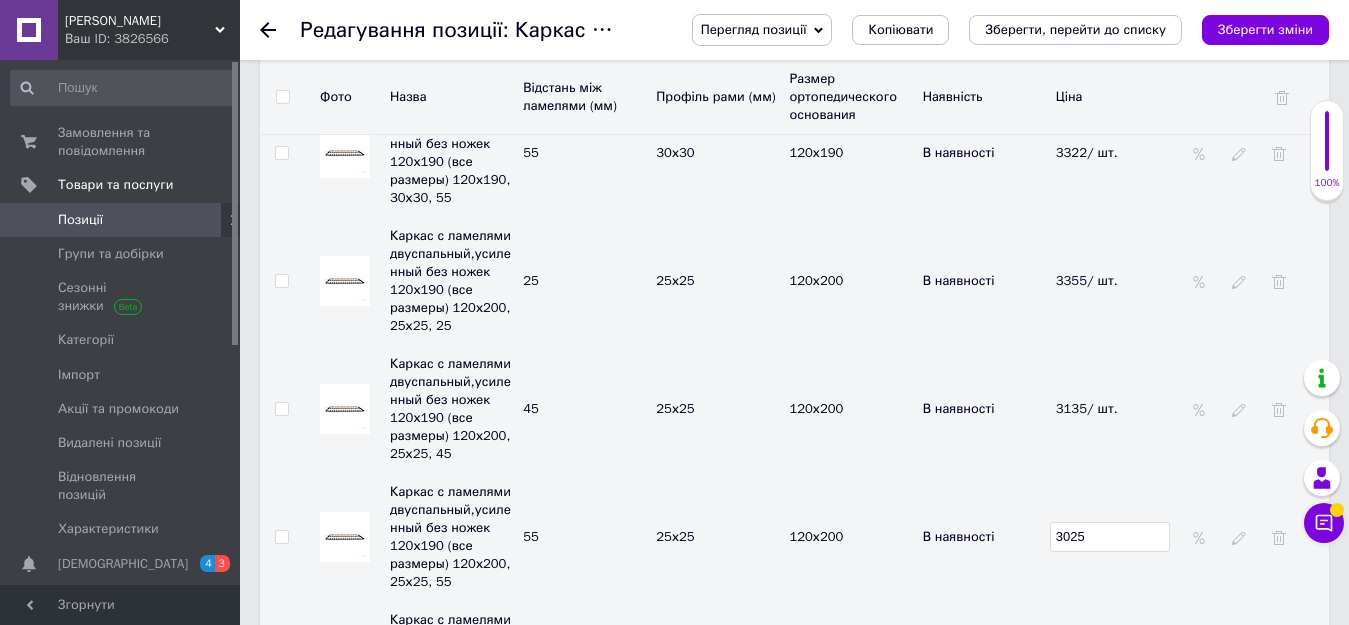 click on "В наявності" at bounding box center [984, 537] 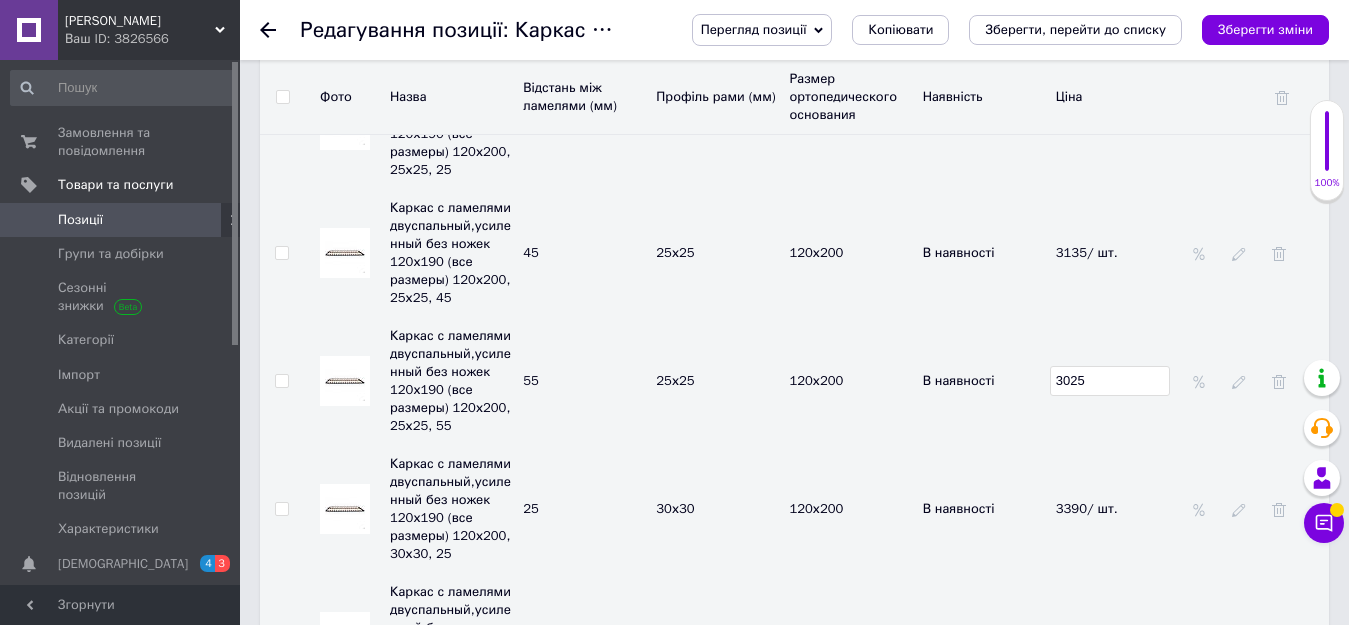 scroll, scrollTop: 4300, scrollLeft: 0, axis: vertical 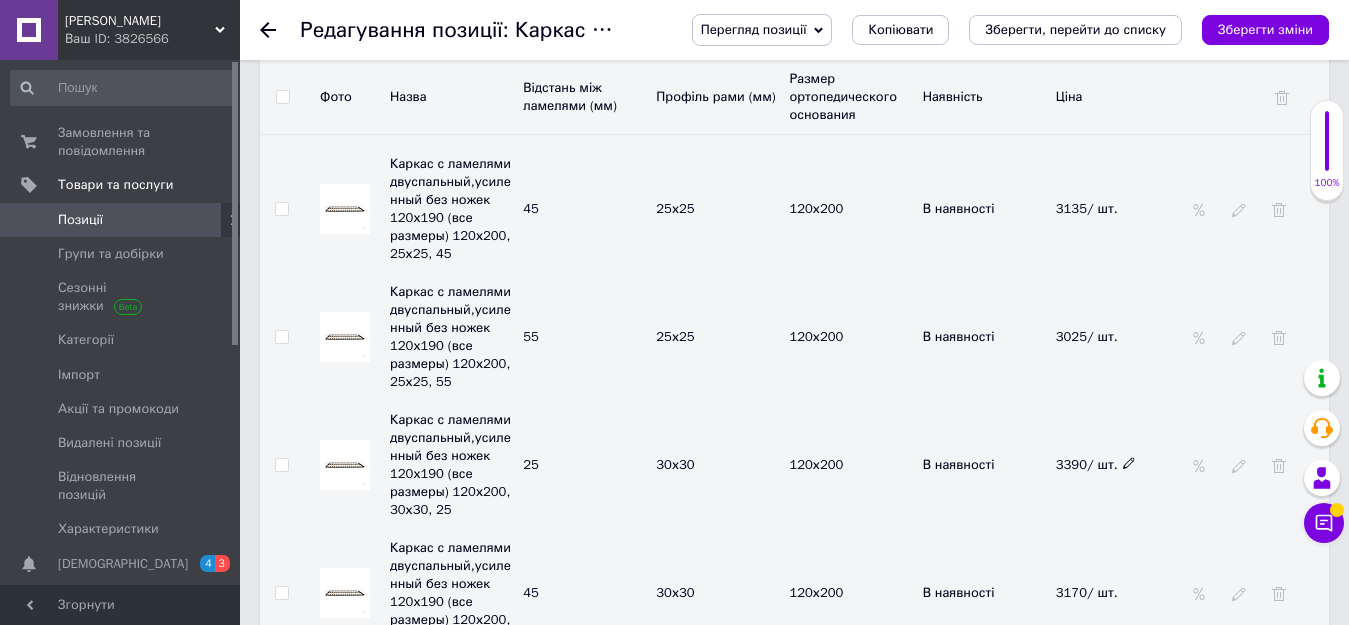 click 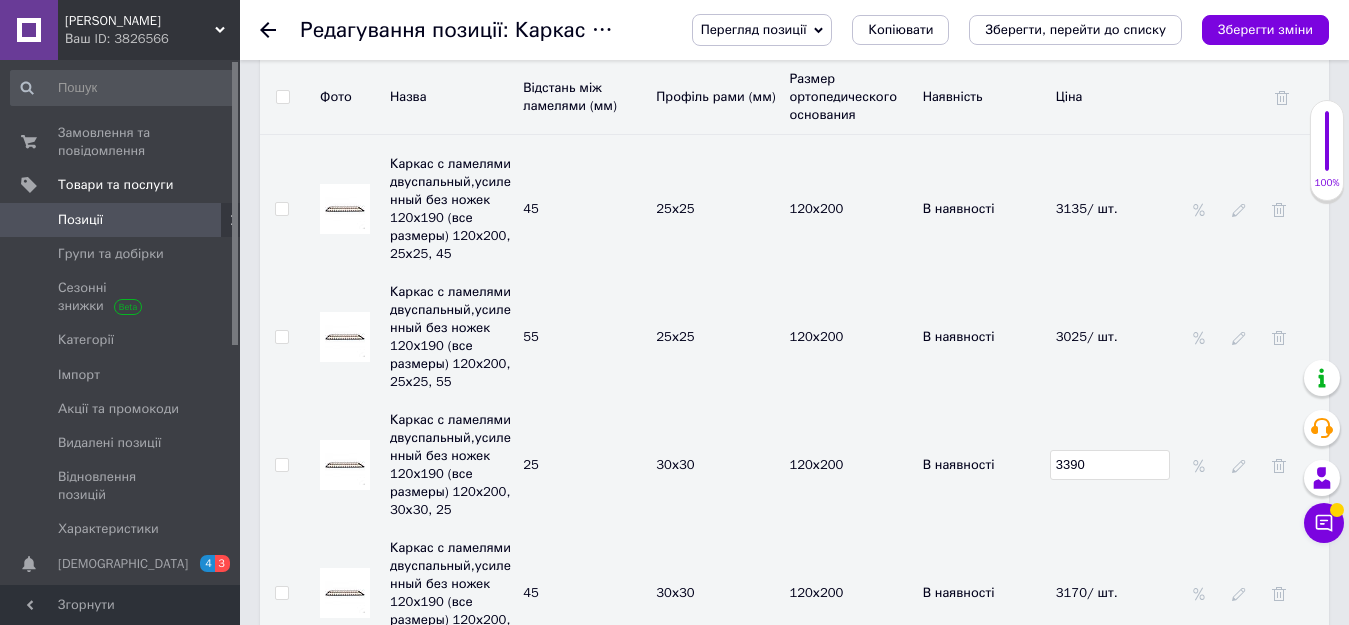 drag, startPoint x: 1123, startPoint y: 387, endPoint x: 1016, endPoint y: 386, distance: 107.00467 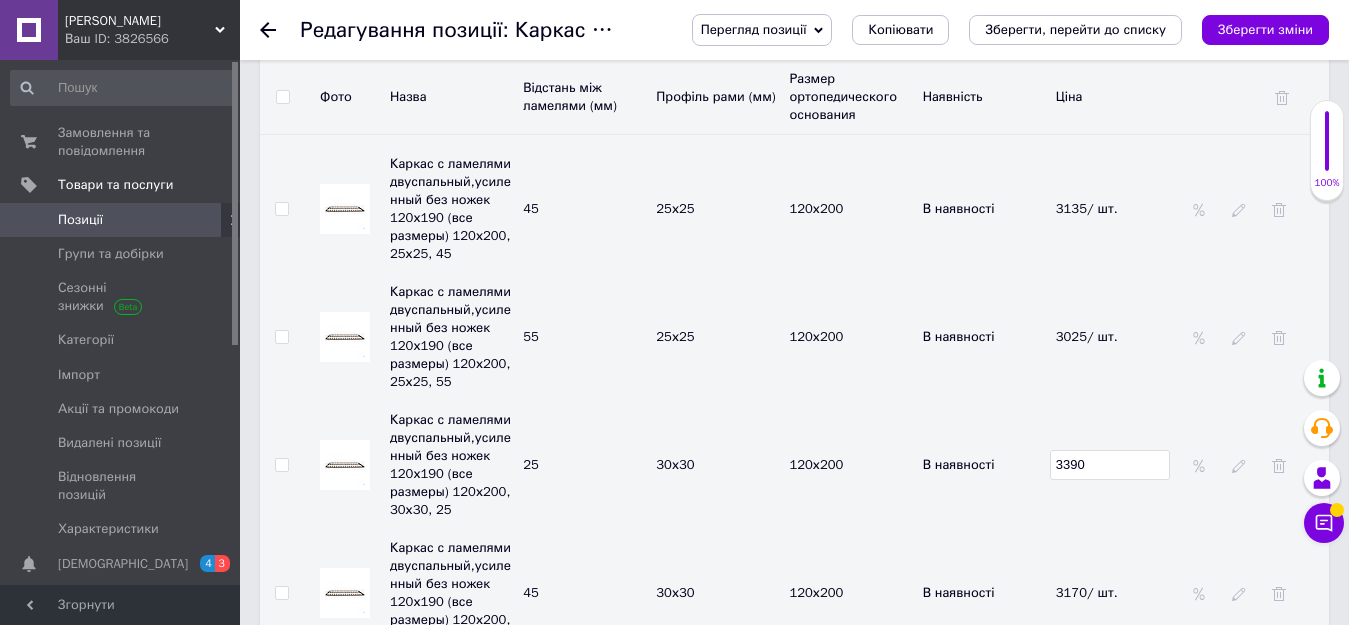 click on "Каркас с ламелями двуспальный,усиленный без ножек 120х190 (все размеры) 120х200, 30х30, 25 25 30х30 120х200 В наявності 3390" at bounding box center (794, 465) 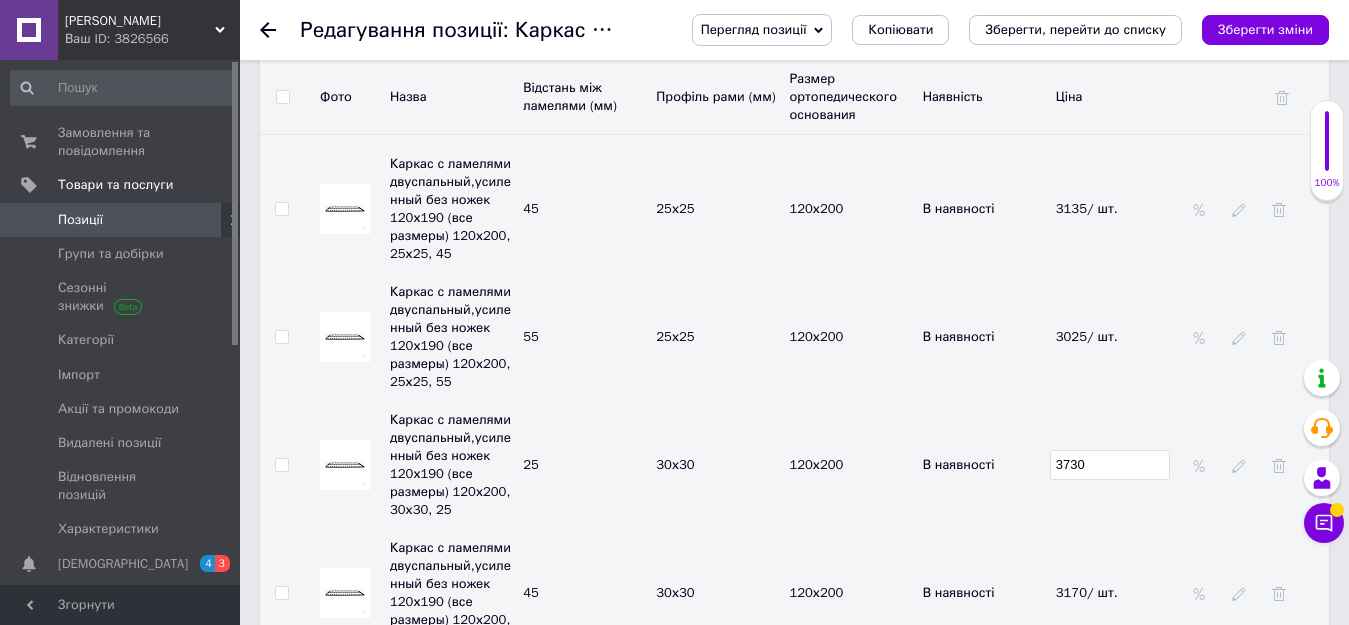 scroll, scrollTop: 4400, scrollLeft: 0, axis: vertical 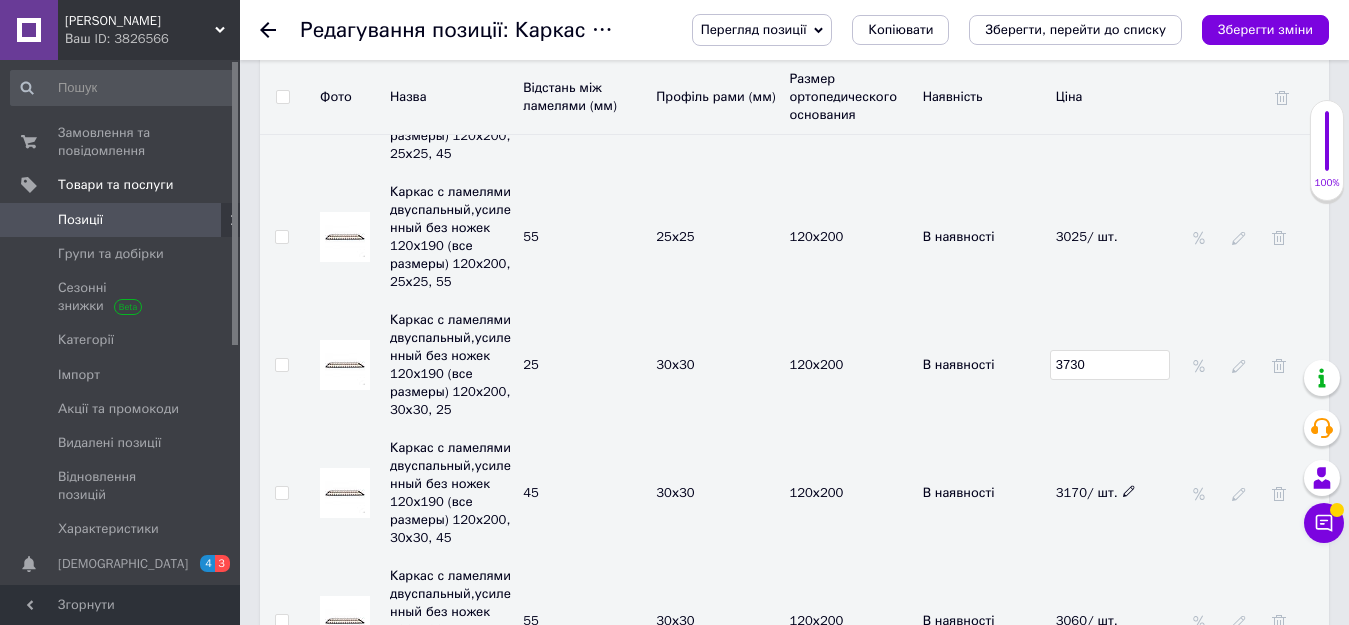 click 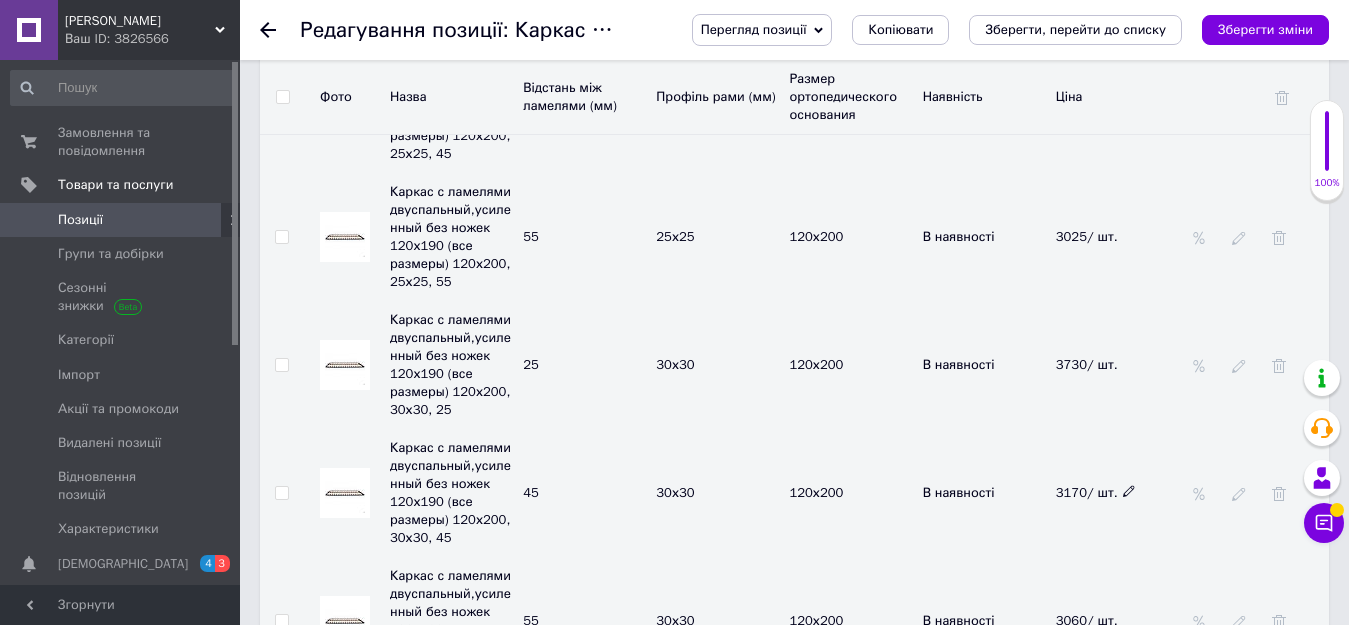 click 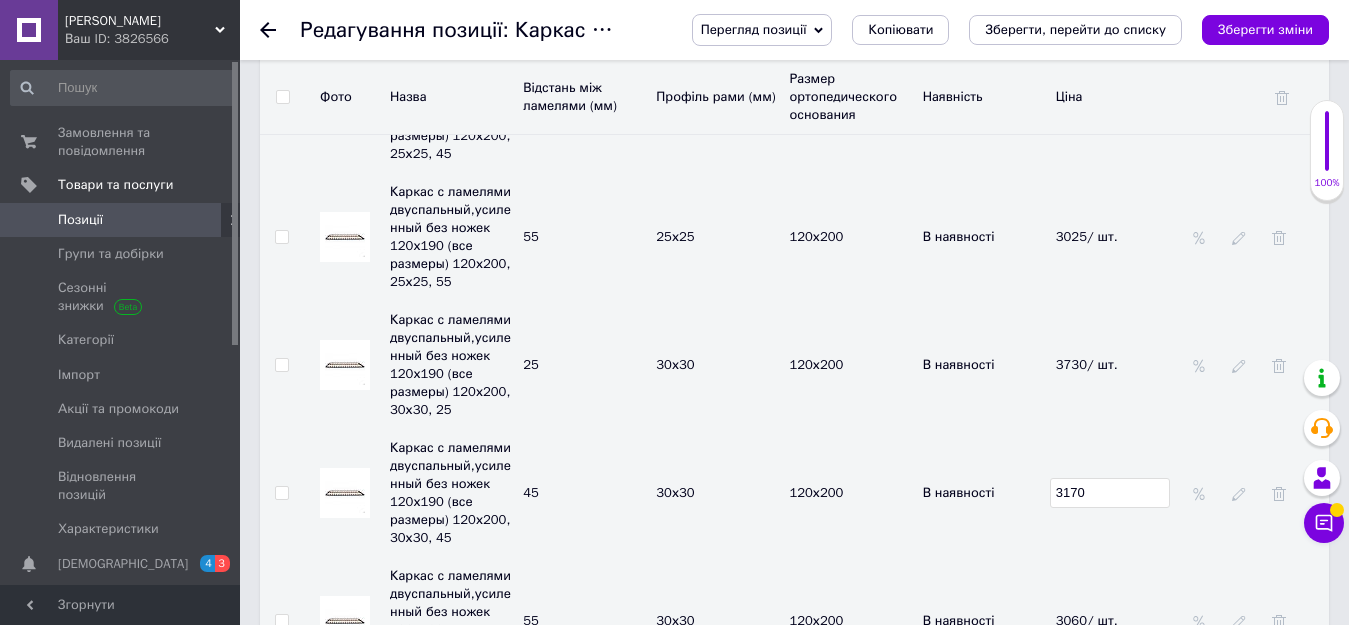 drag, startPoint x: 1120, startPoint y: 404, endPoint x: 1040, endPoint y: 404, distance: 80 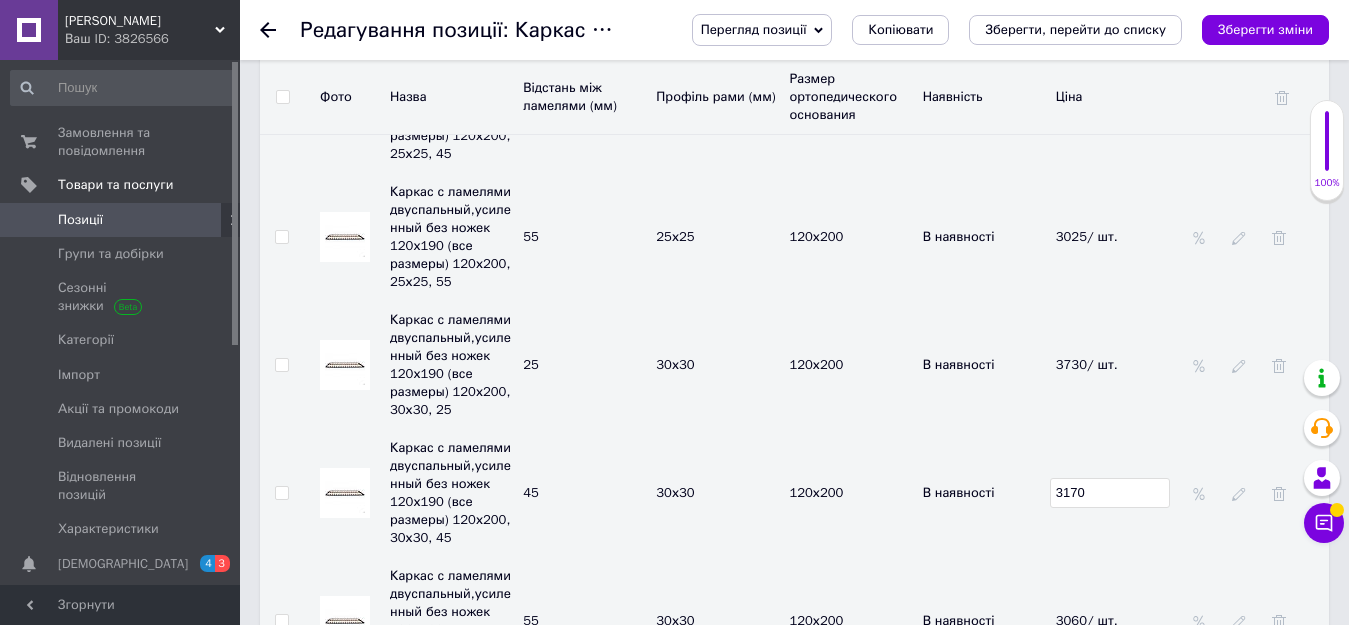 click on "Каркас с ламелями двуспальный,усиленный без ножек 120х190 (все размеры) 120х200, 30х30, 45 45 30х30 120х200 В наявності 3170" at bounding box center [794, 493] 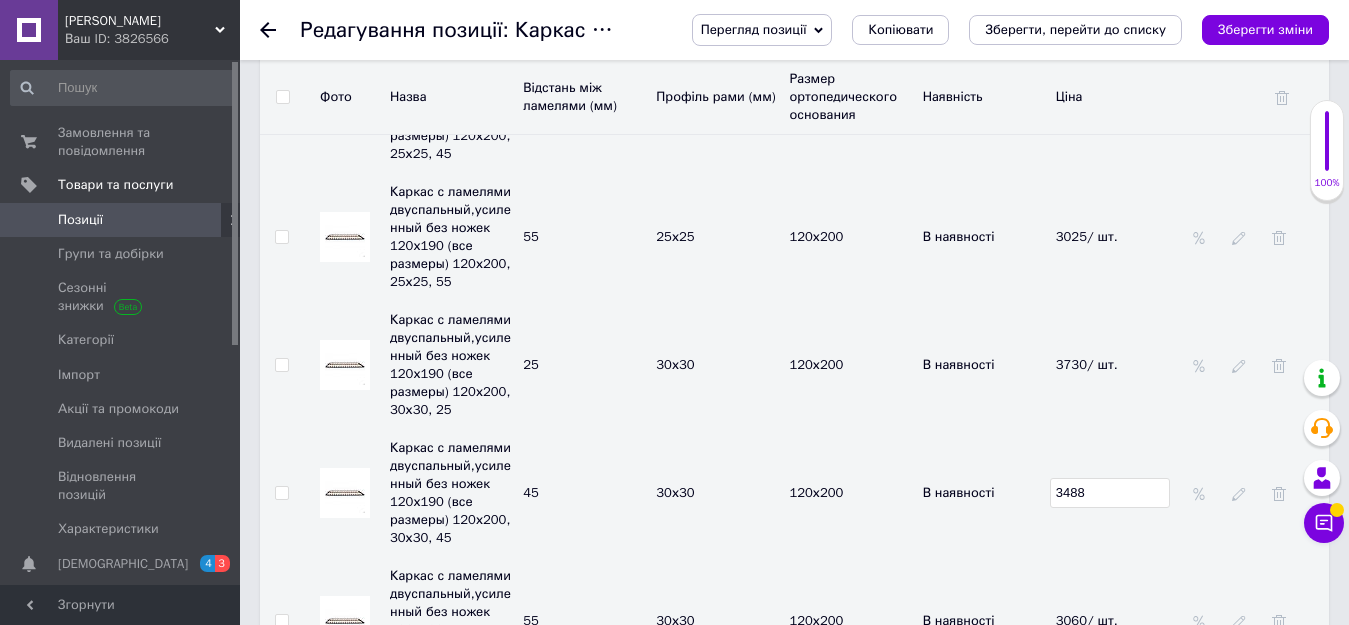 drag, startPoint x: 1022, startPoint y: 488, endPoint x: 1096, endPoint y: 470, distance: 76.15773 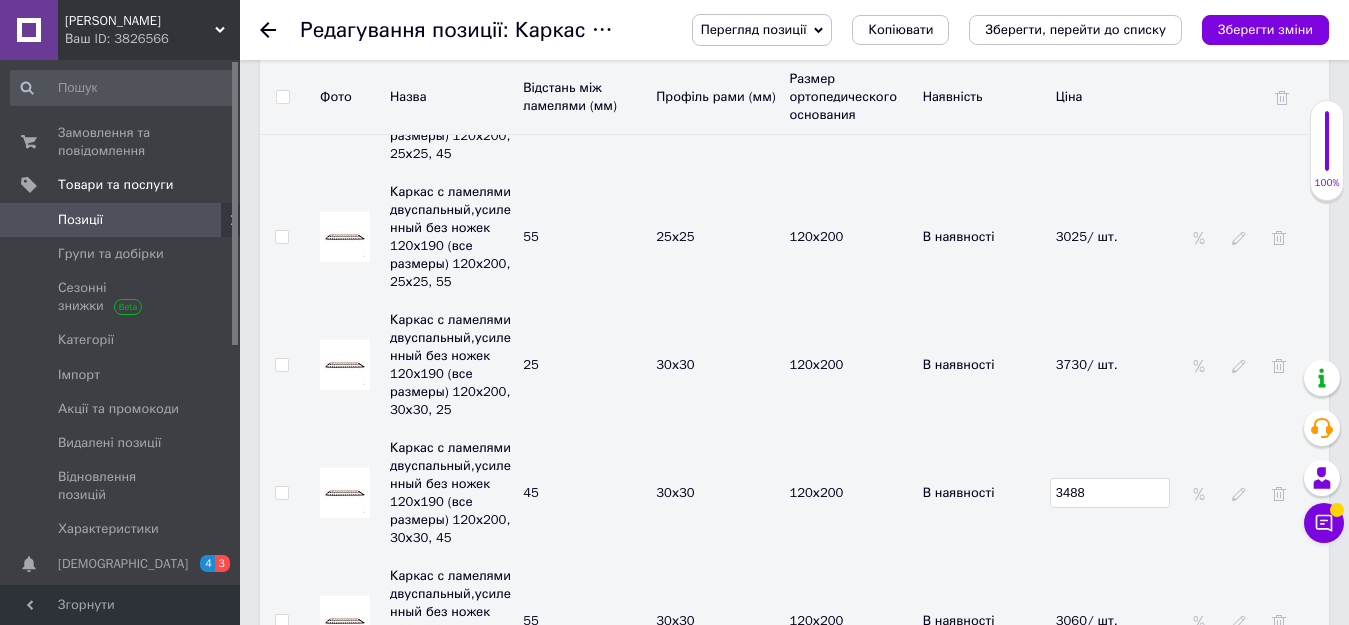 click on "В наявності" at bounding box center (984, 621) 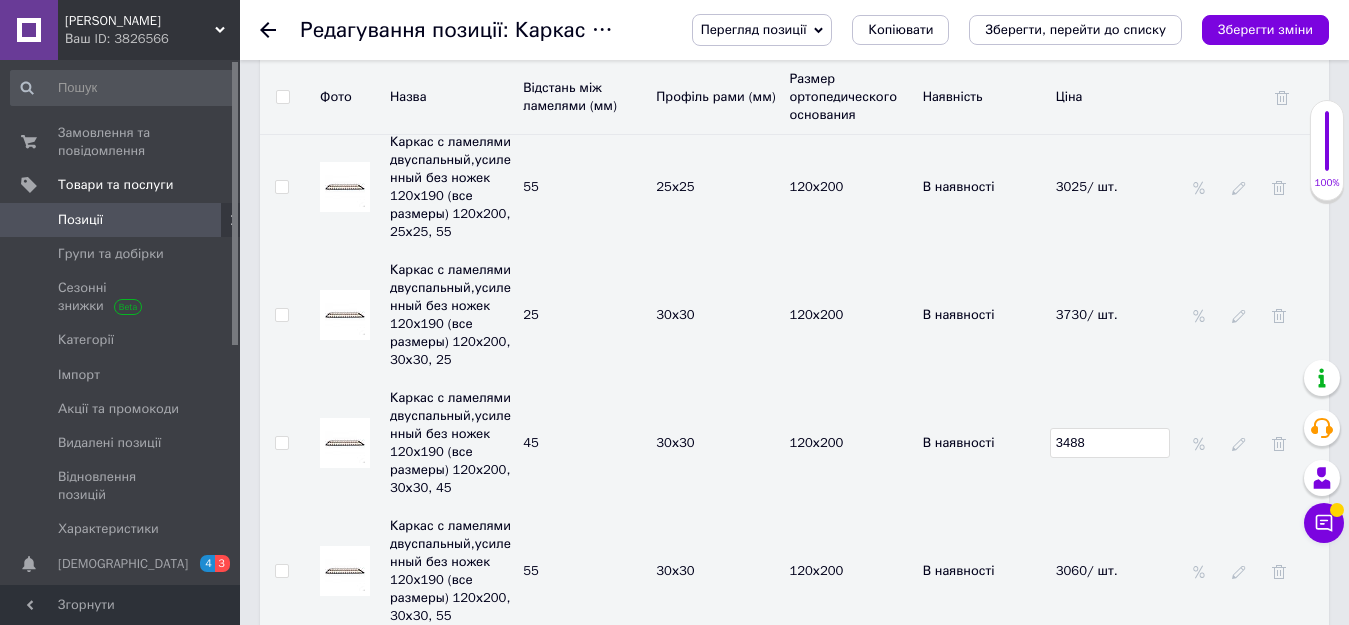 scroll, scrollTop: 4500, scrollLeft: 0, axis: vertical 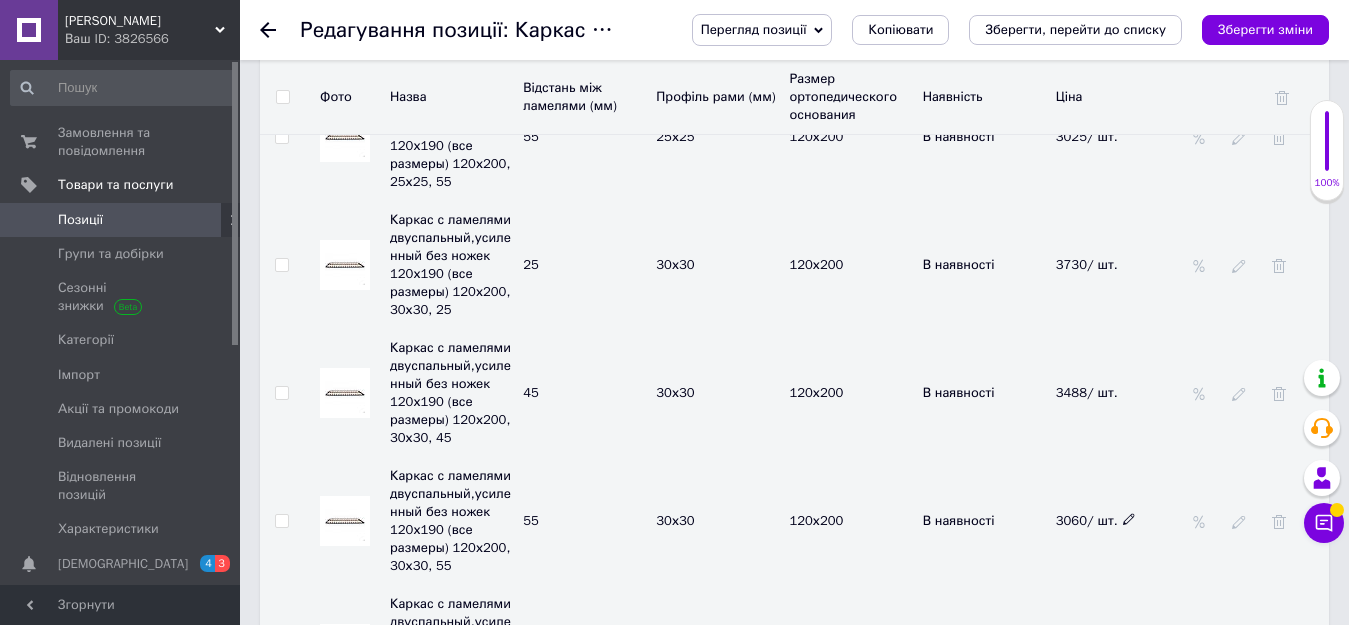 click 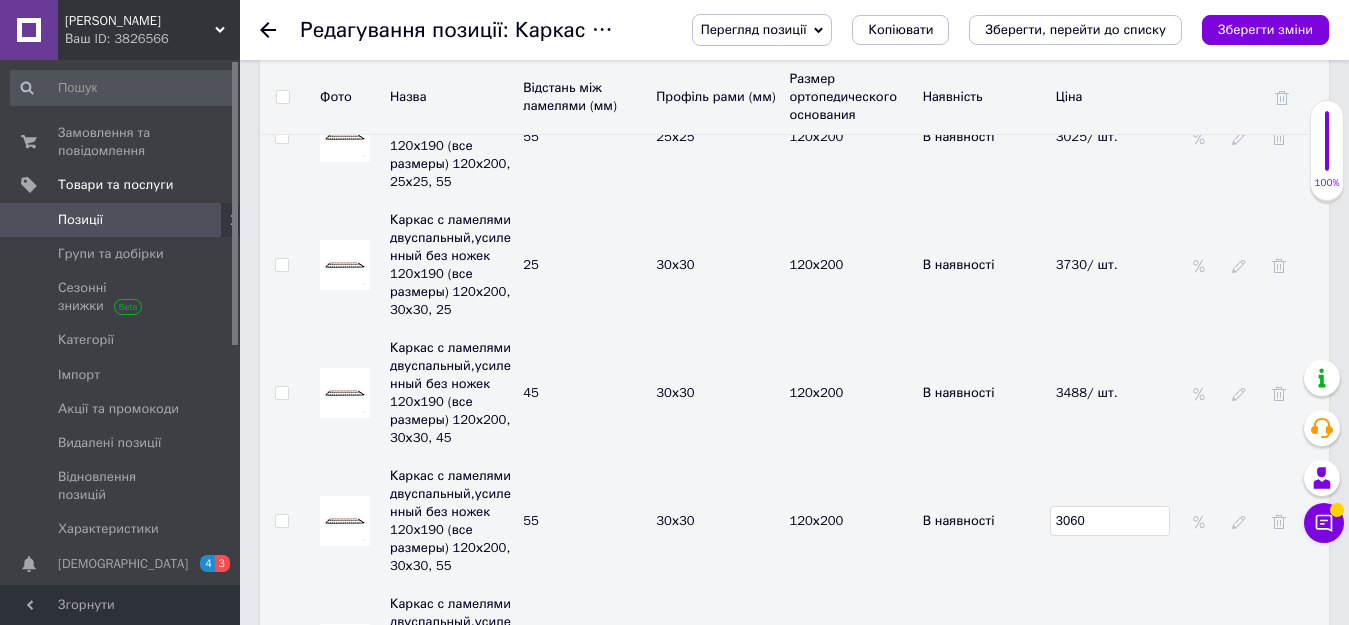 drag, startPoint x: 1126, startPoint y: 441, endPoint x: 1025, endPoint y: 436, distance: 101.12369 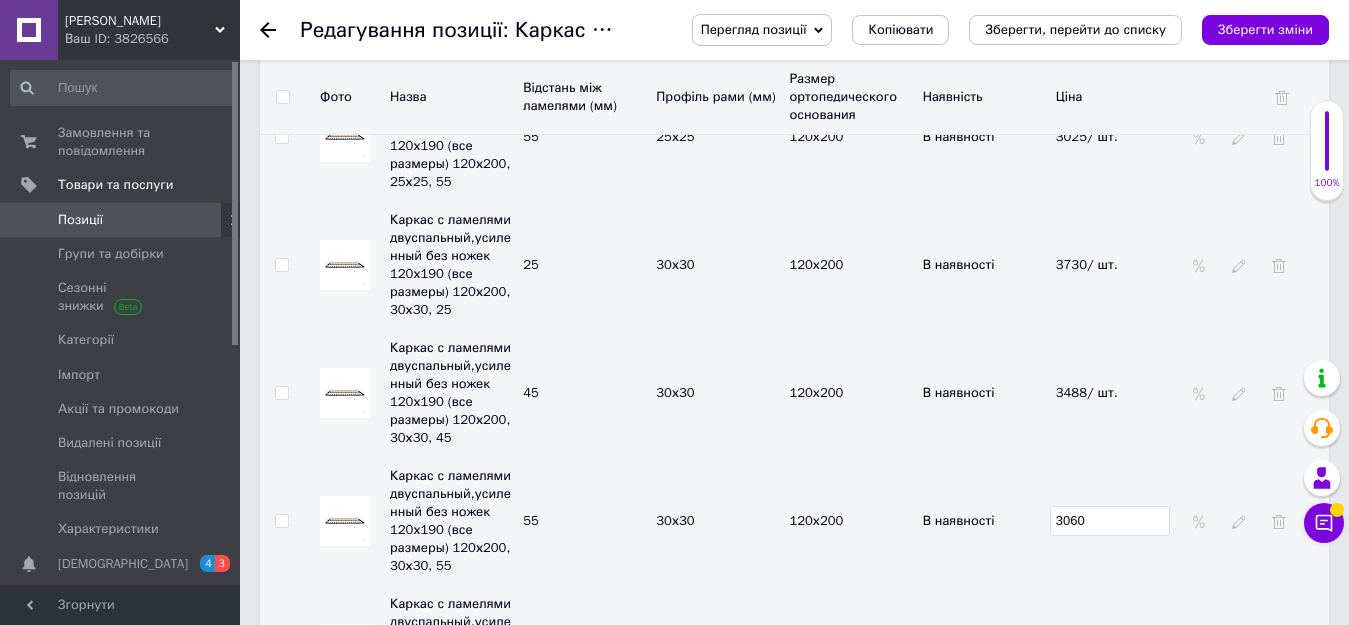 click on "Каркас с ламелями двуспальный,усиленный без ножек 120х190 (все размеры) 120х200, 30х30, 55 55 30х30 120х200 В наявності 3060" at bounding box center [794, 521] 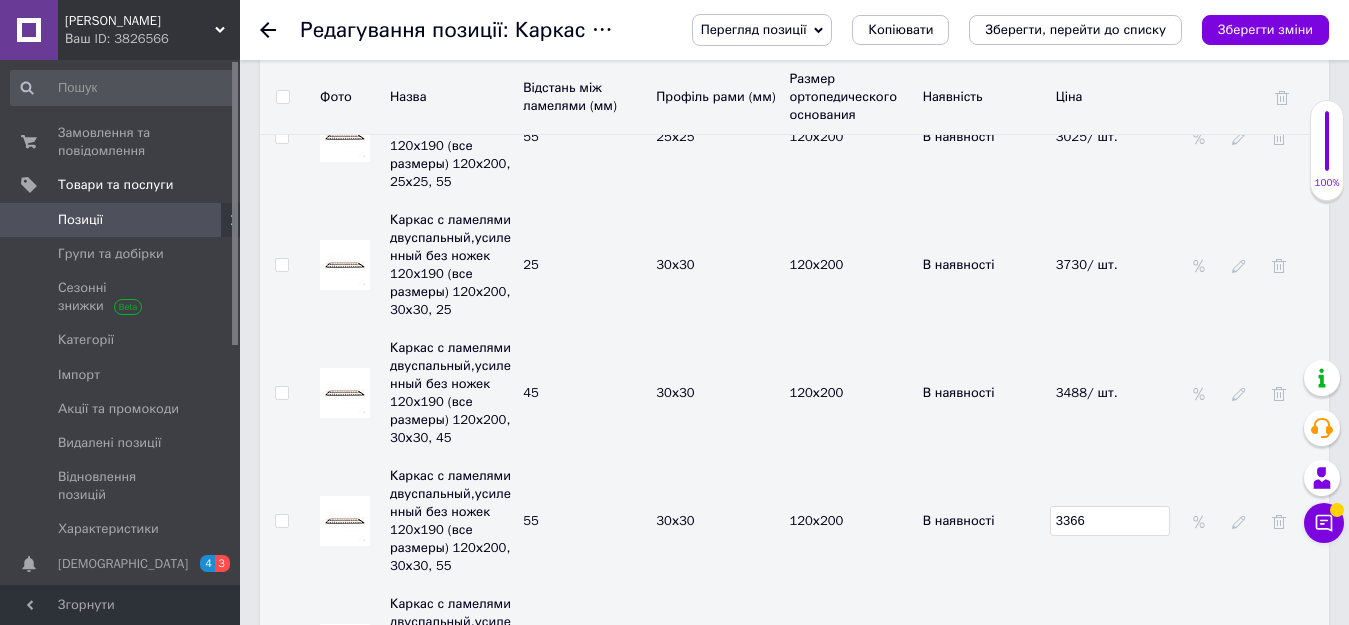 click on "В наявності" at bounding box center (984, 521) 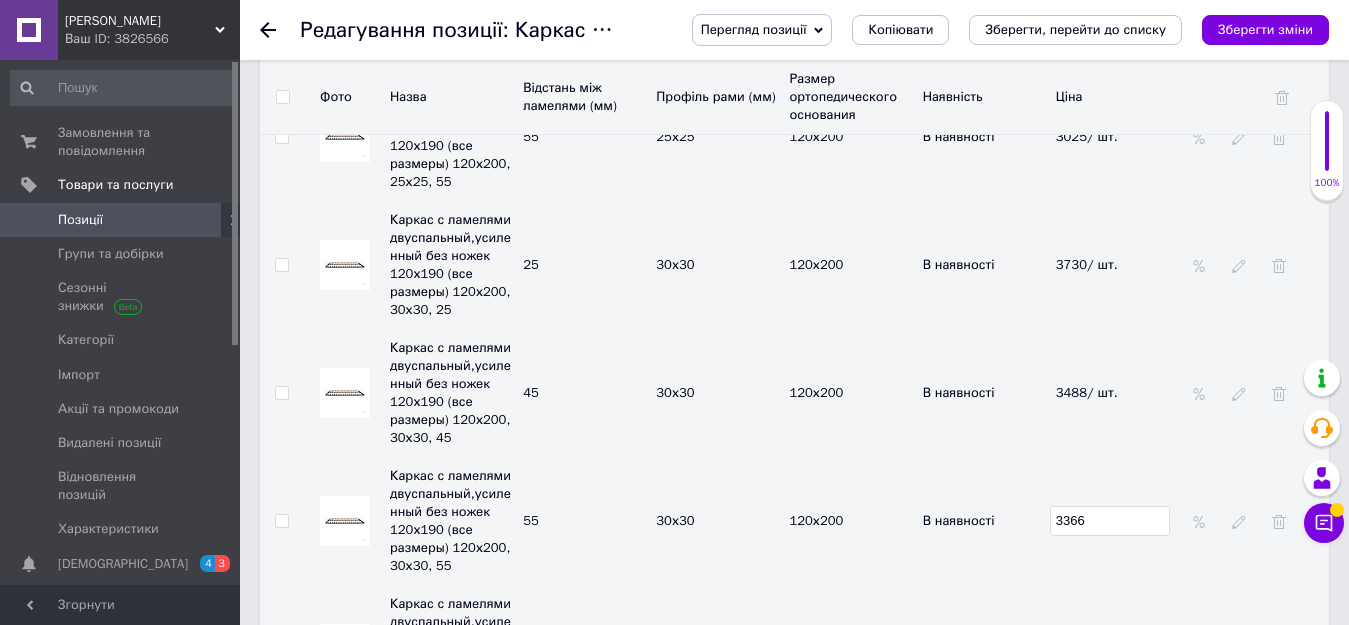 scroll, scrollTop: 4600, scrollLeft: 0, axis: vertical 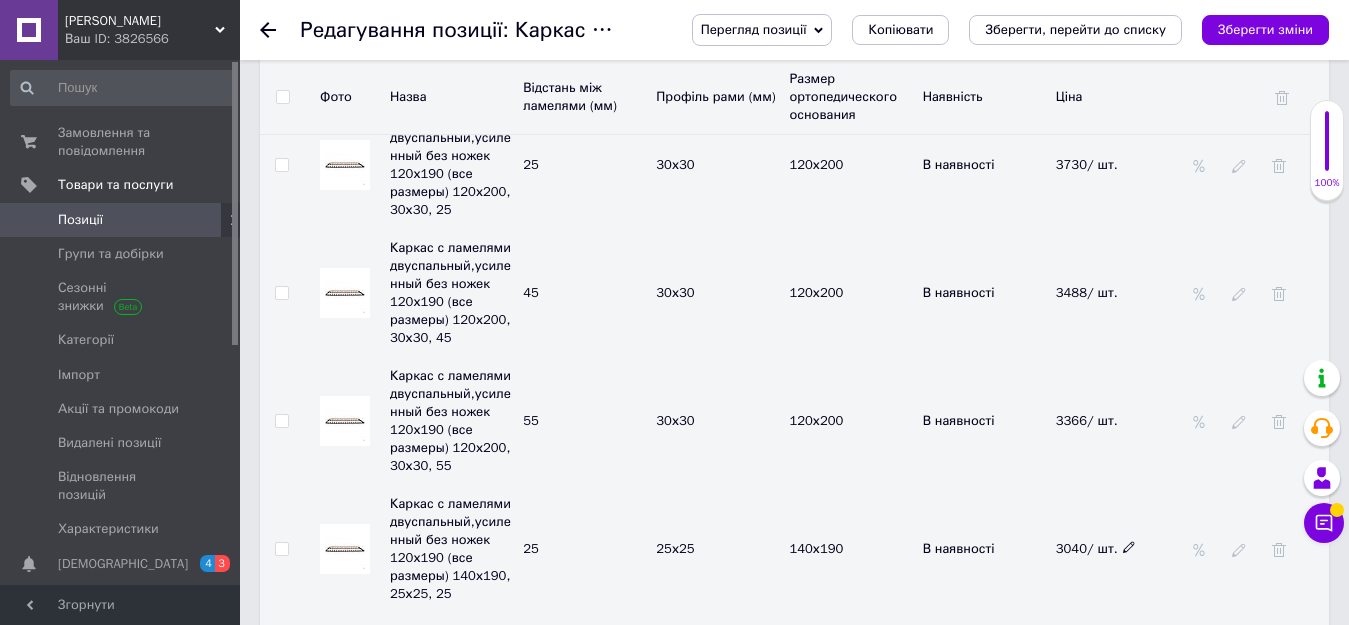 click 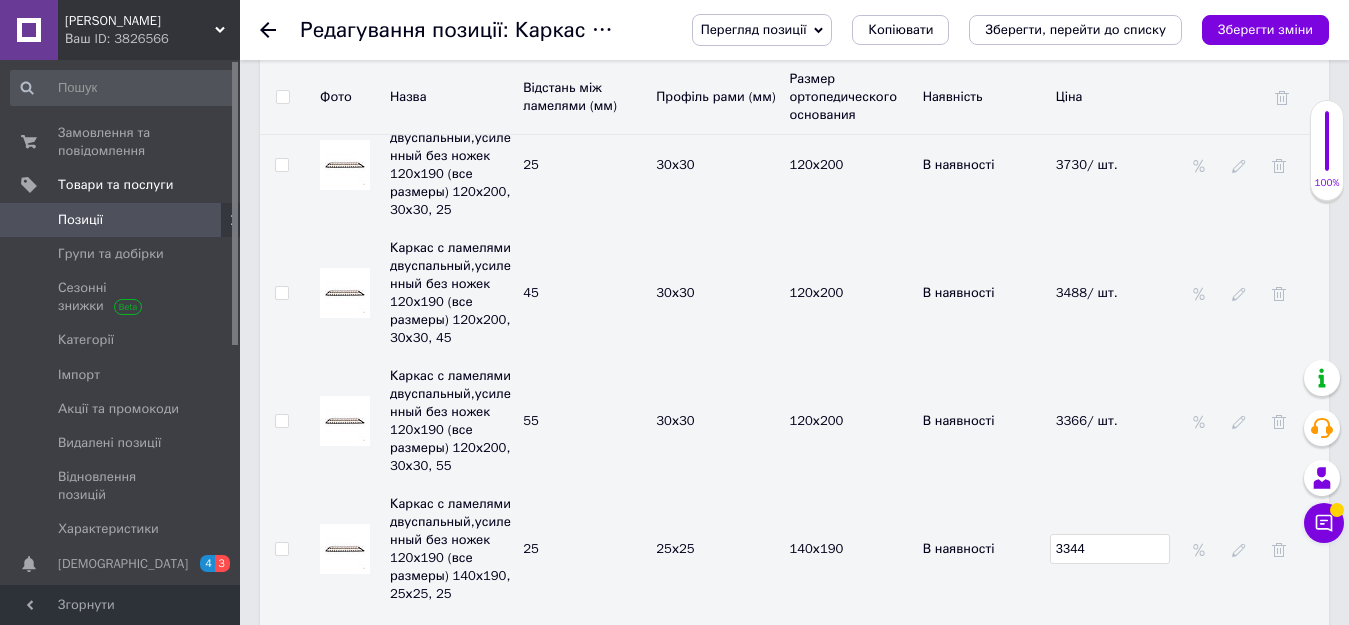 click on "3344" at bounding box center (1117, 549) 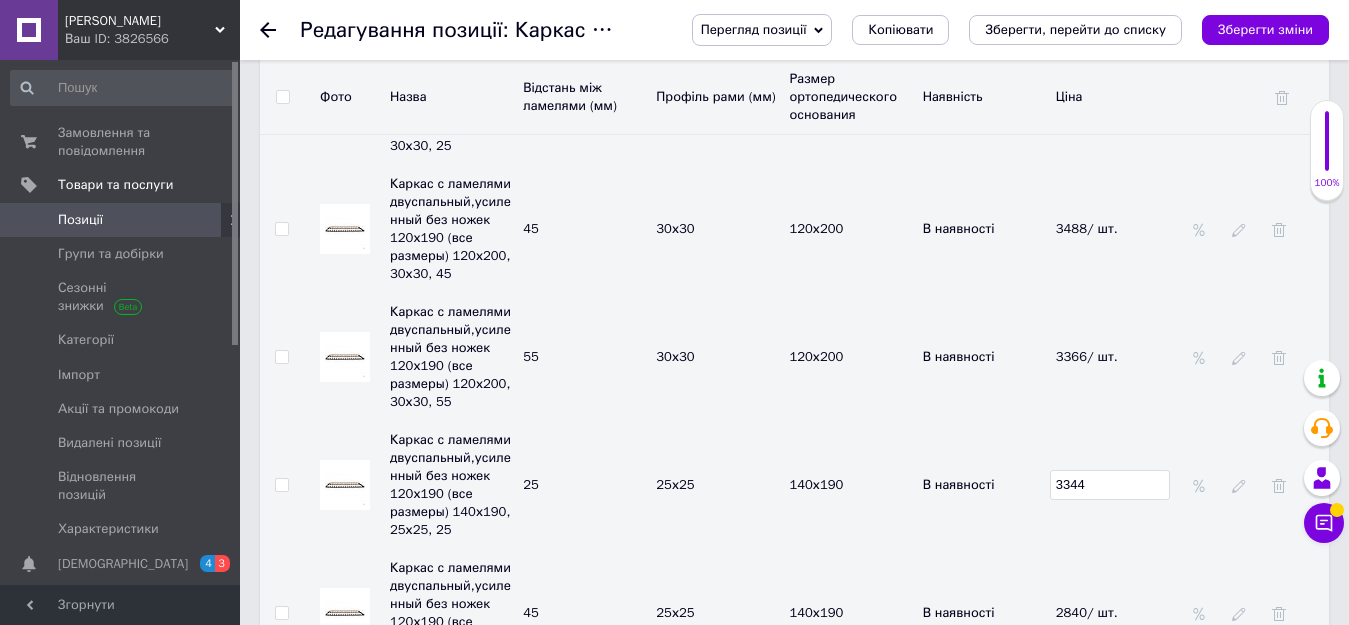 scroll, scrollTop: 4700, scrollLeft: 0, axis: vertical 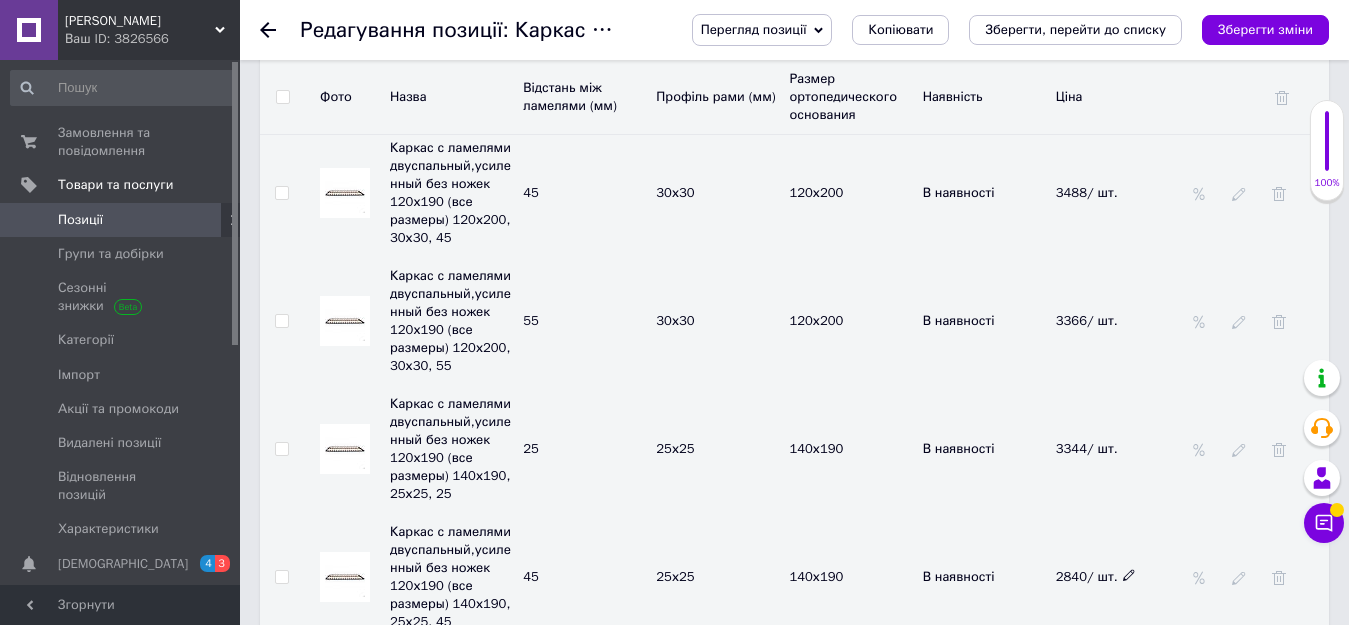 click on "2840/
шт." at bounding box center [1096, 576] 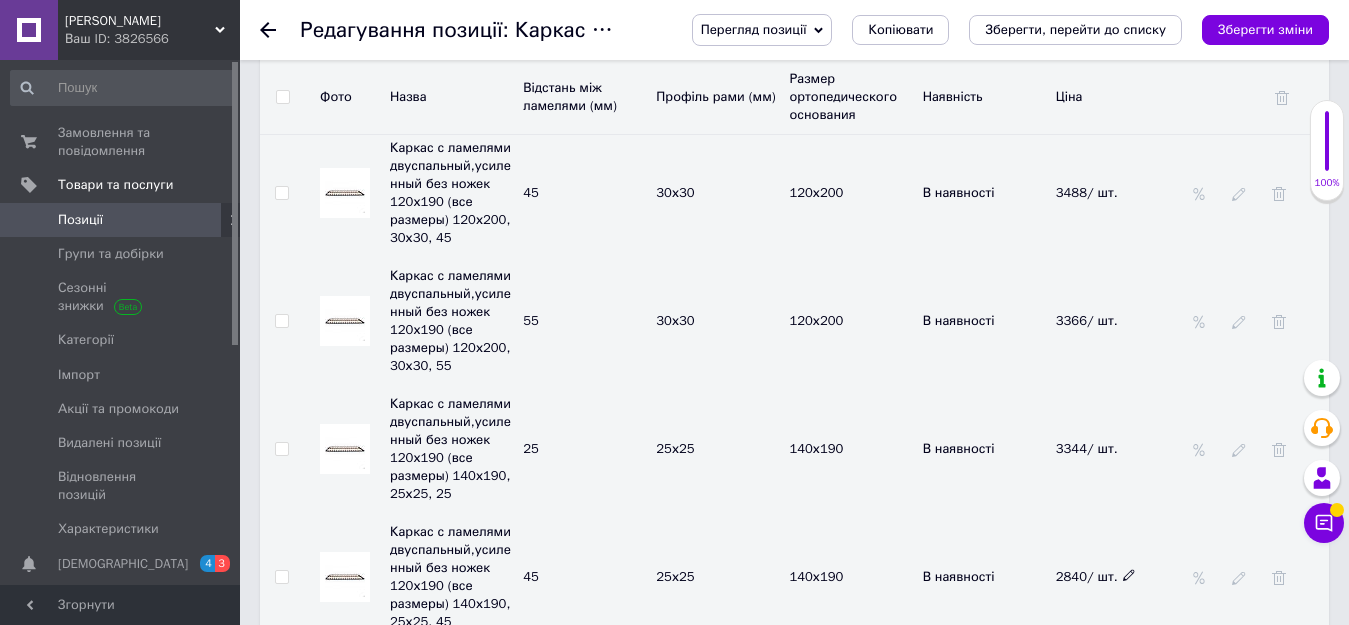 click 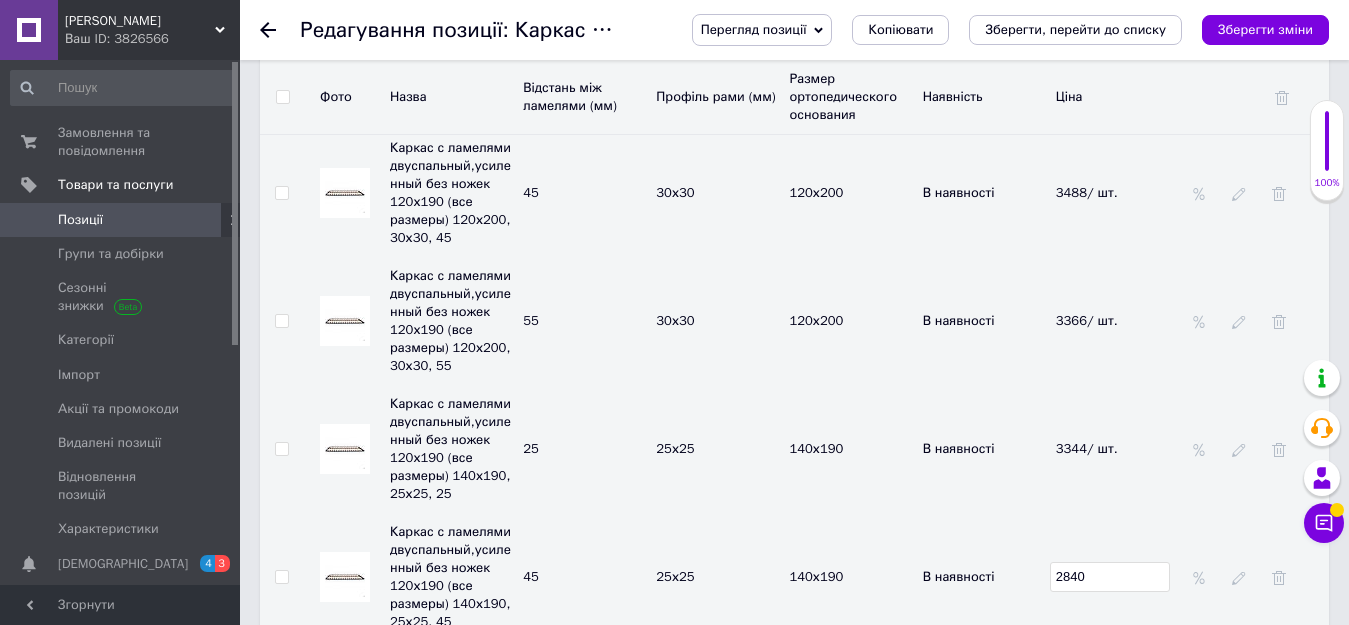 drag, startPoint x: 1127, startPoint y: 469, endPoint x: 1008, endPoint y: 482, distance: 119.70798 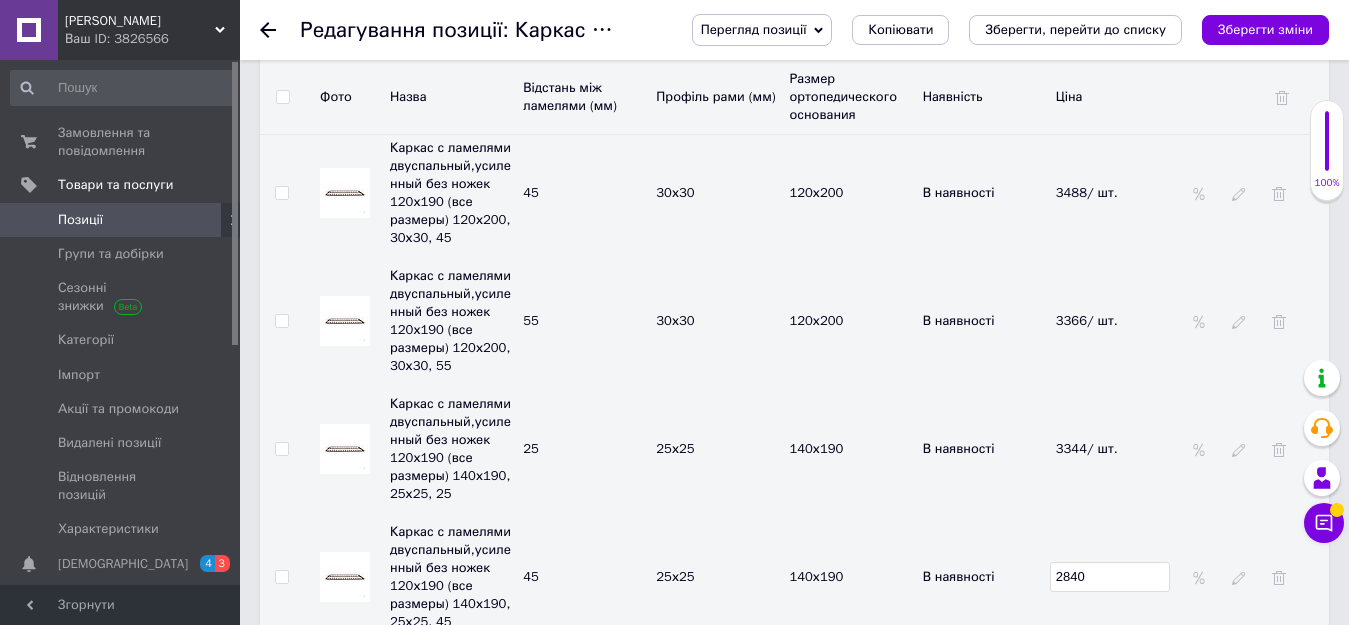 click on "Каркас с ламелями двуспальный,усиленный без ножек 120х190 (все размеры) 140х190, 25х25, 45 45 25х25 140х190 В наявності 2840" at bounding box center [794, 577] 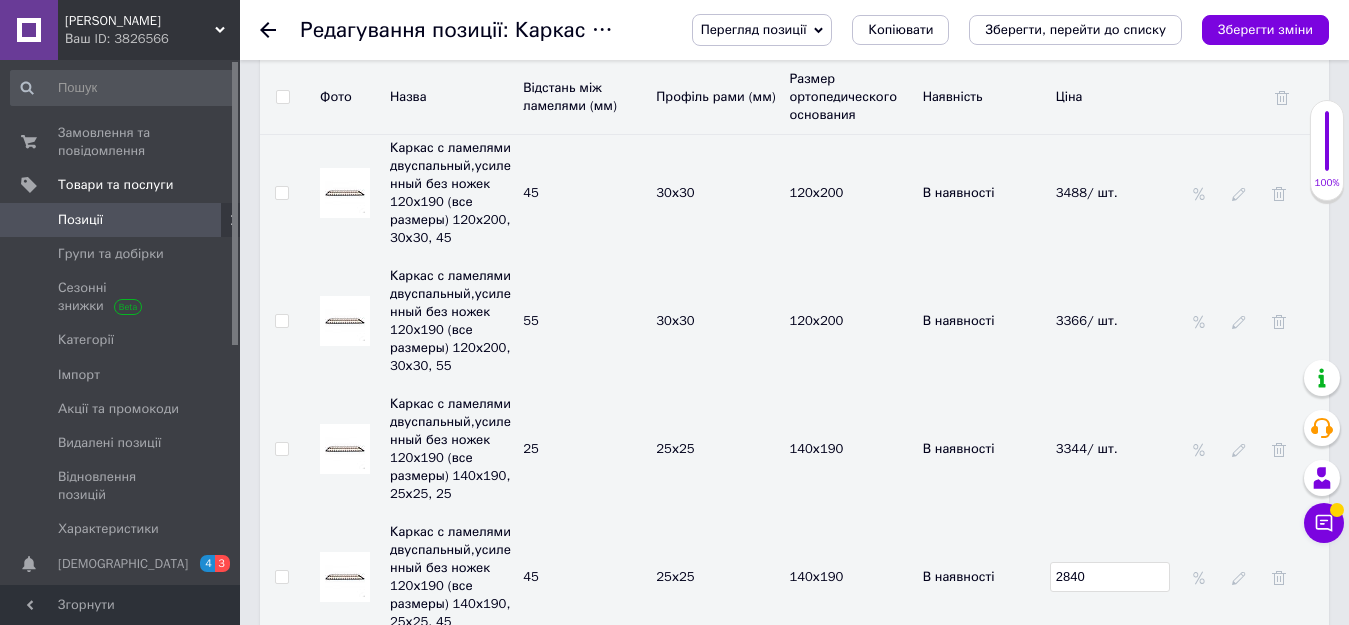 click on "В наявності" at bounding box center [984, 577] 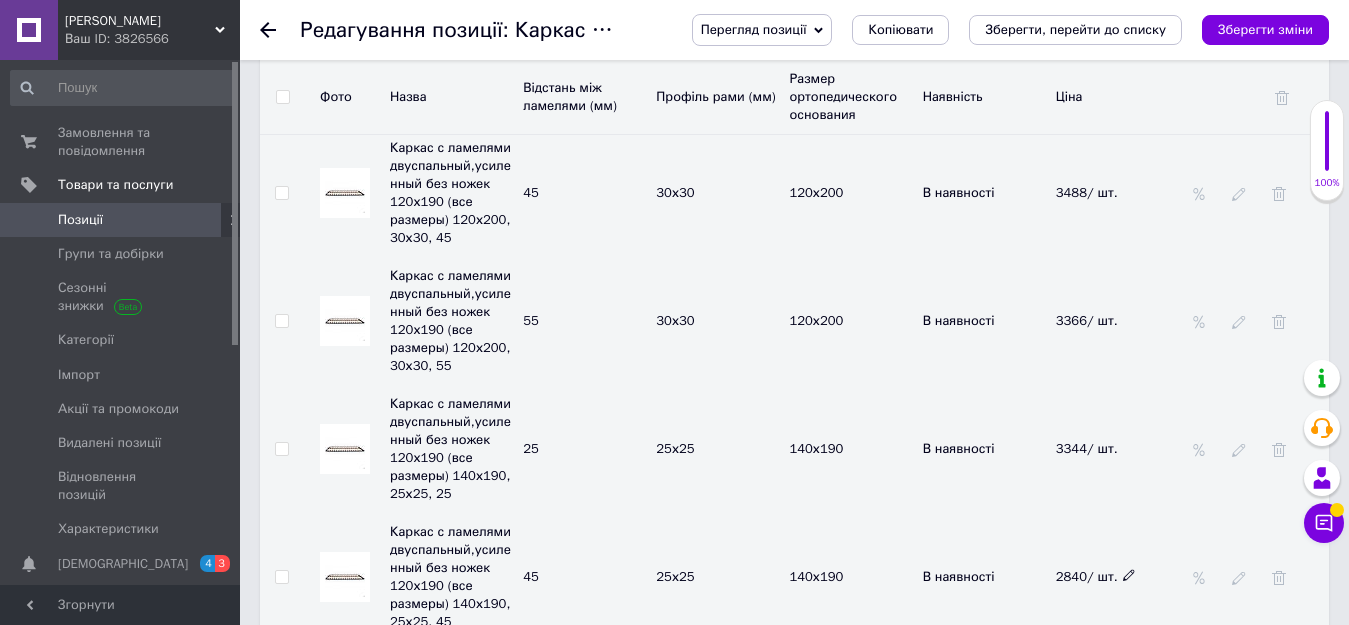 click 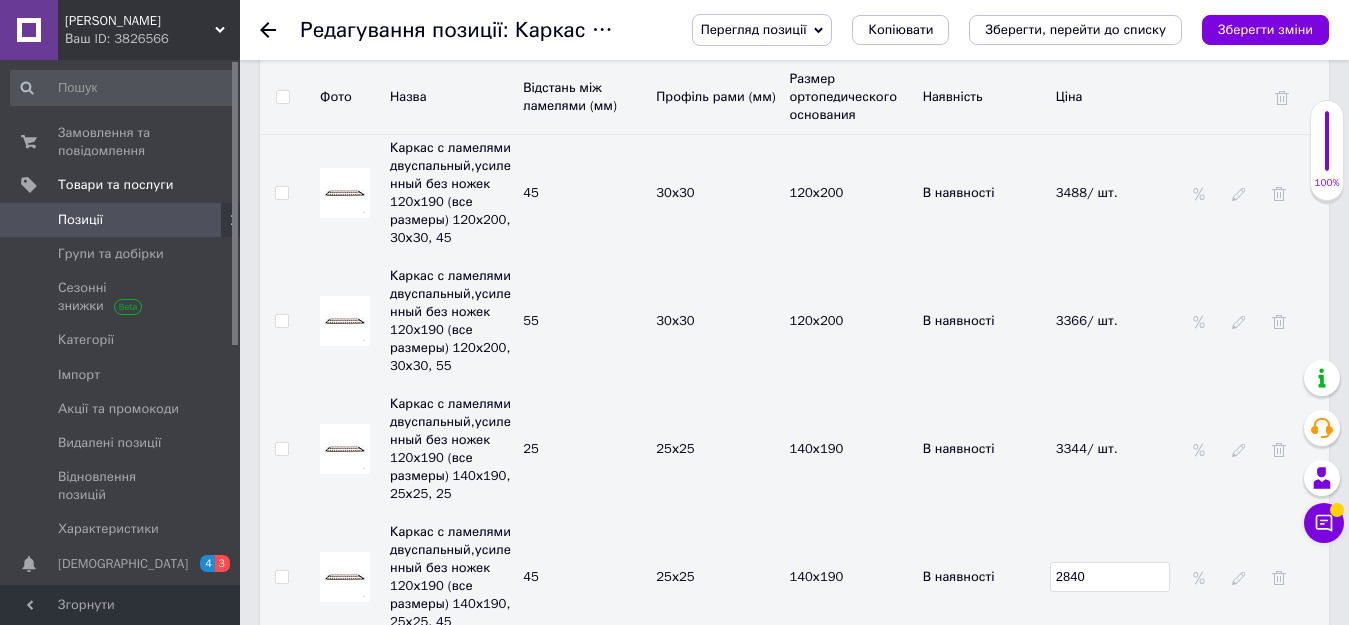 drag, startPoint x: 1124, startPoint y: 476, endPoint x: 1023, endPoint y: 473, distance: 101.04455 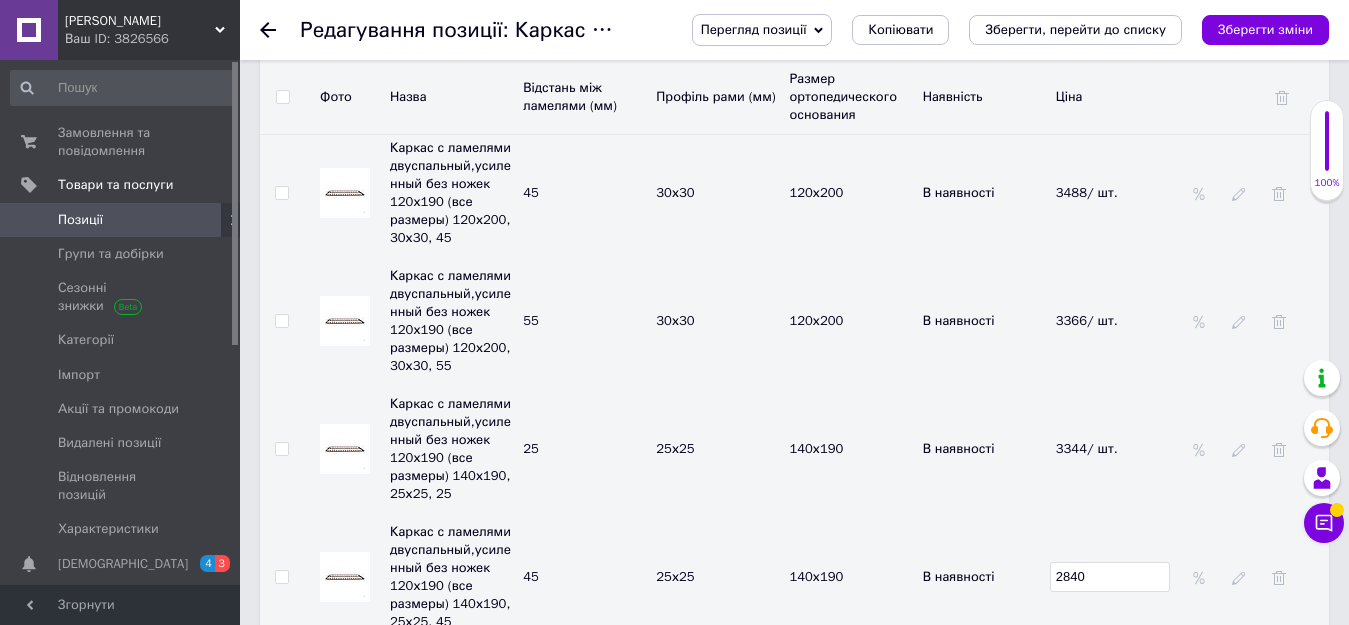 click on "Каркас с ламелями двуспальный,усиленный без ножек 120х190 (все размеры) 140х190, 25х25, 45 45 25х25 140х190 В наявності 2840" at bounding box center (794, 577) 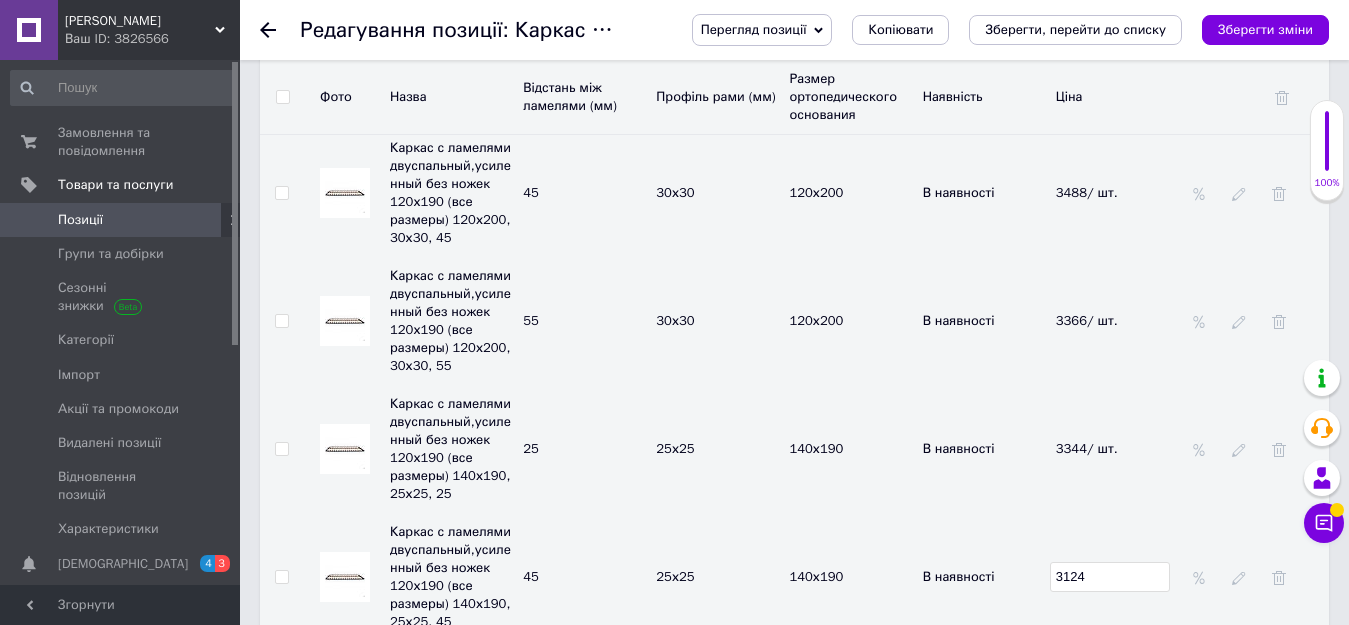 click on "В наявності" at bounding box center (984, 705) 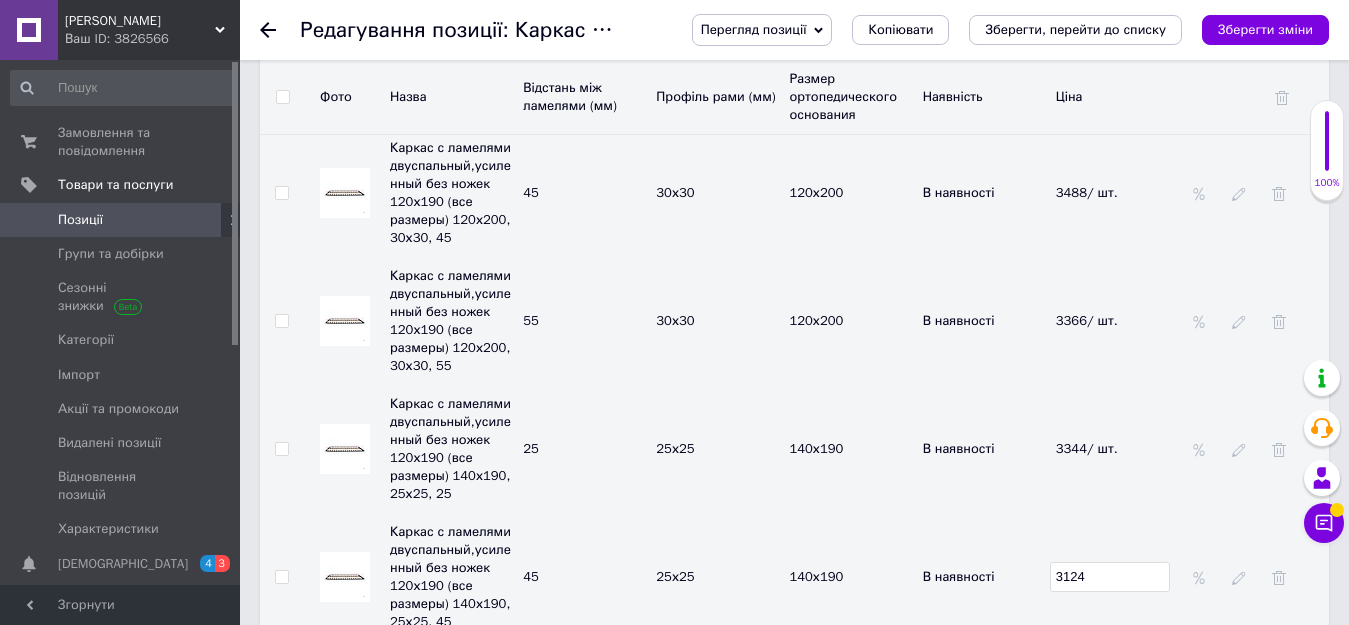 scroll, scrollTop: 4900, scrollLeft: 0, axis: vertical 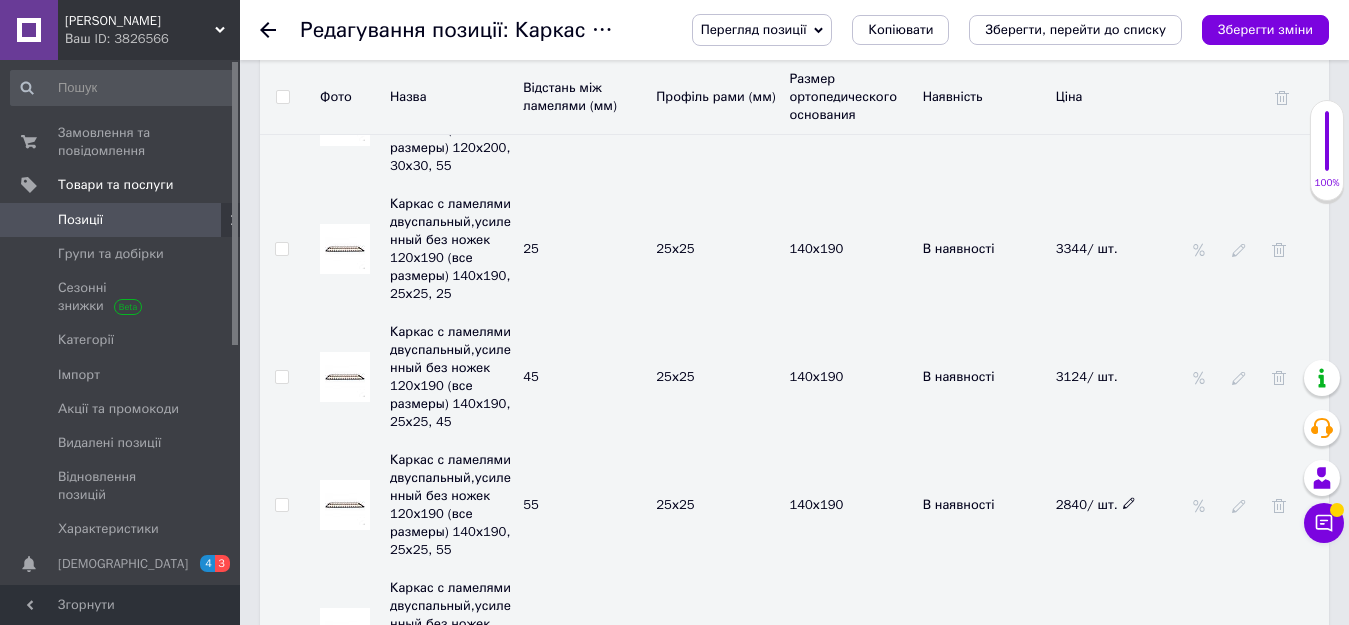click 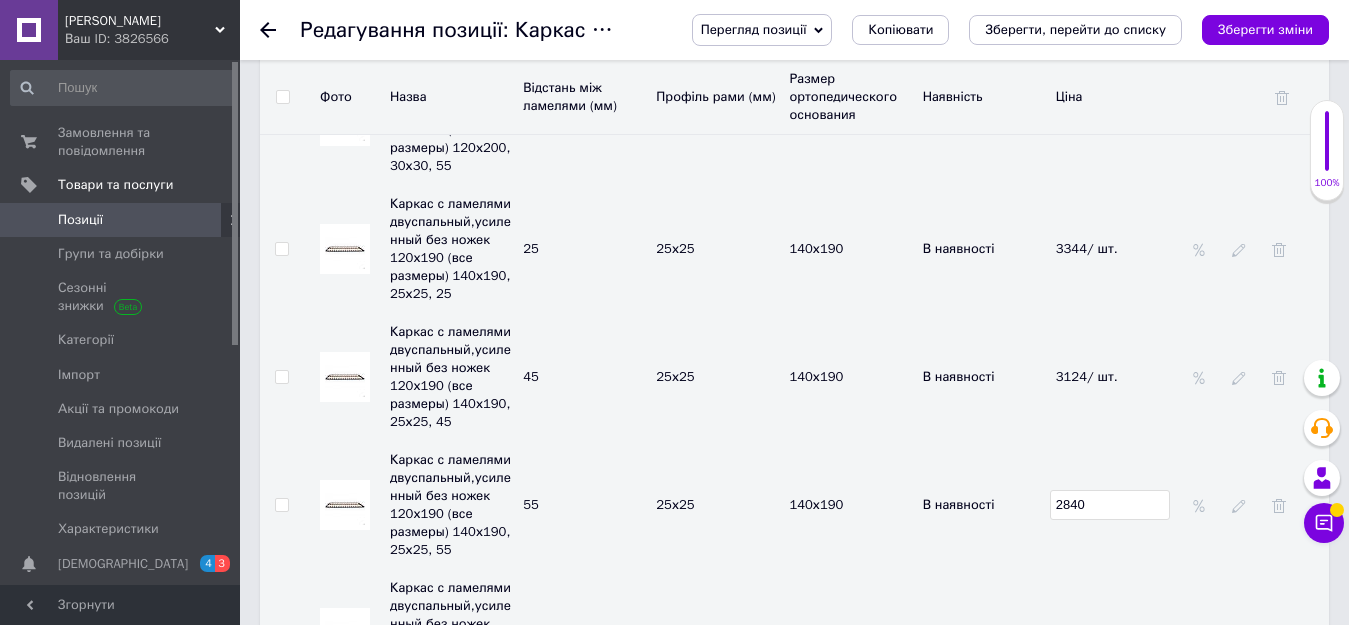 drag, startPoint x: 1115, startPoint y: 399, endPoint x: 1051, endPoint y: 400, distance: 64.00781 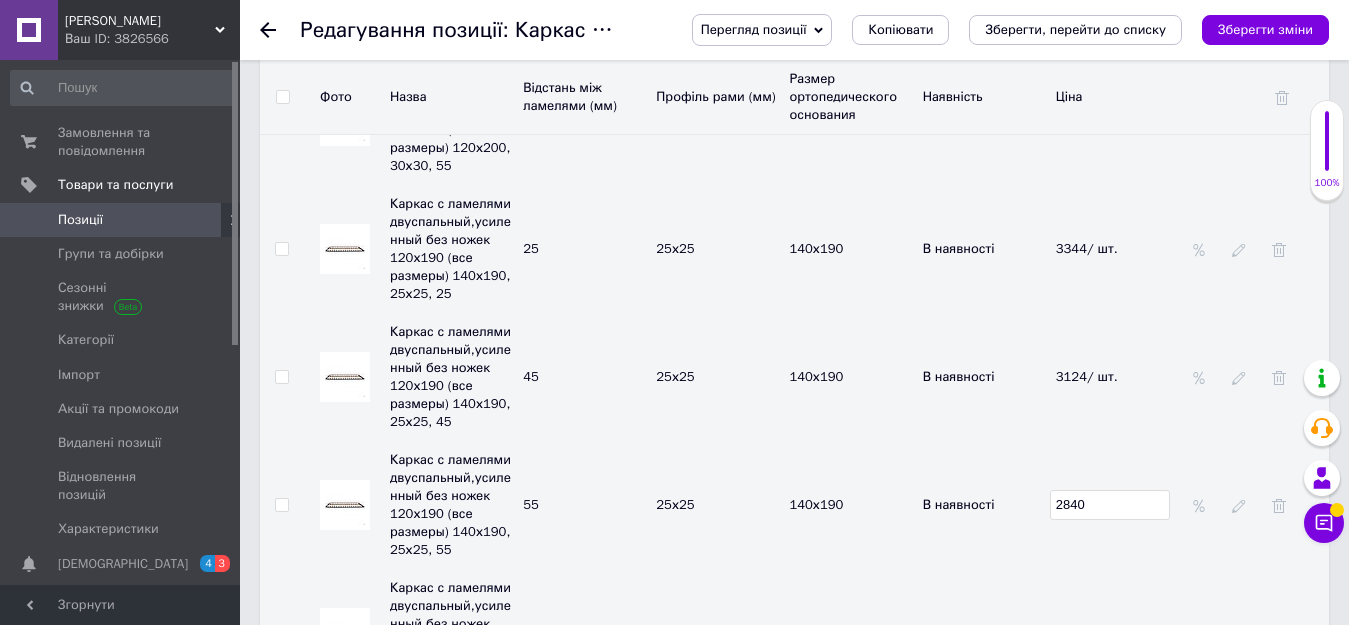 click on "2840" at bounding box center (1110, 505) 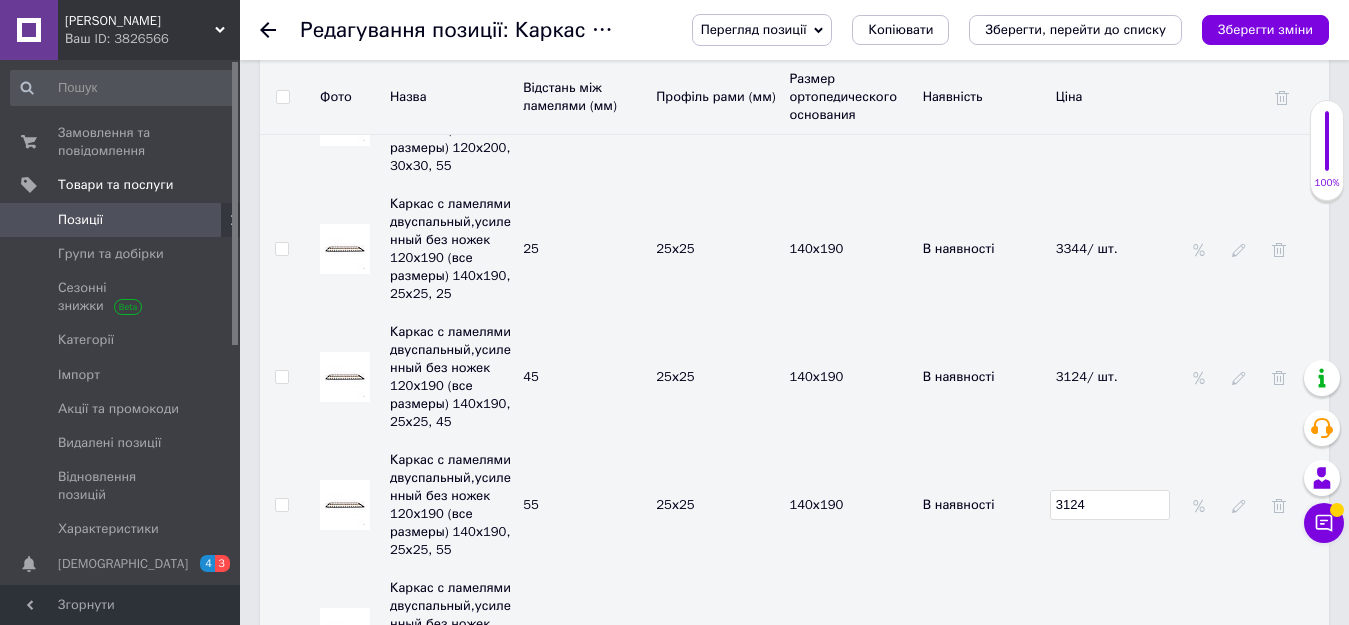 click on "В наявності" at bounding box center [984, 505] 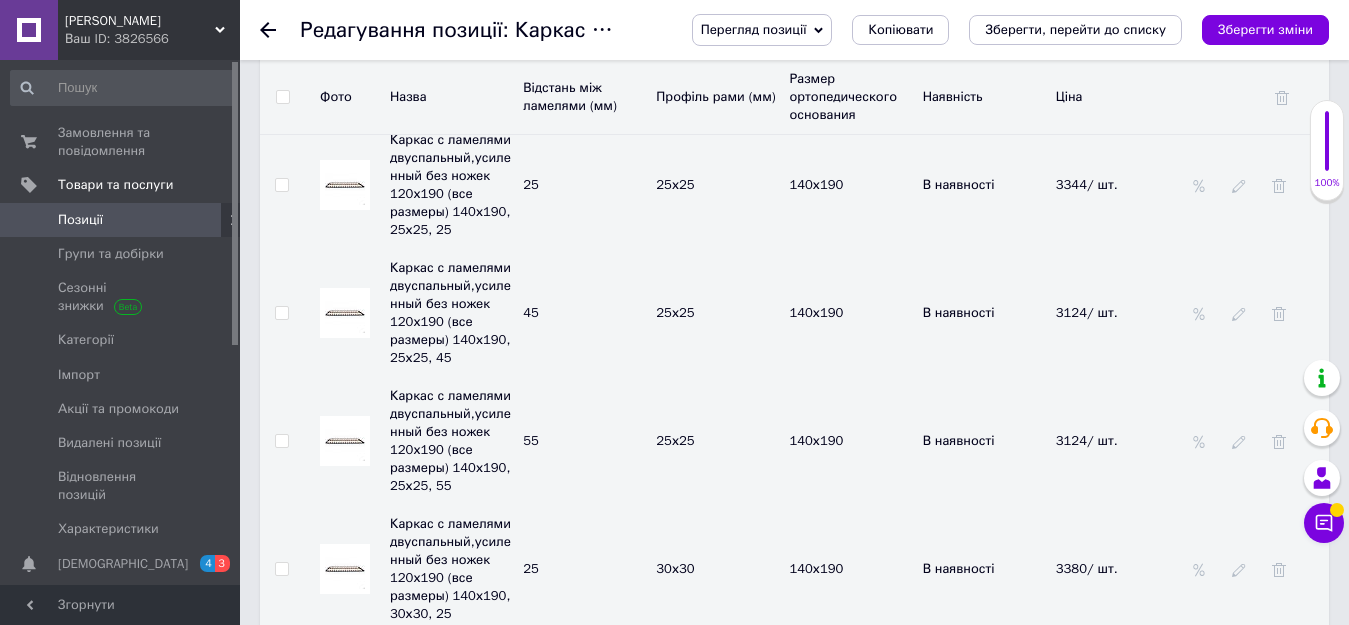 scroll, scrollTop: 5000, scrollLeft: 0, axis: vertical 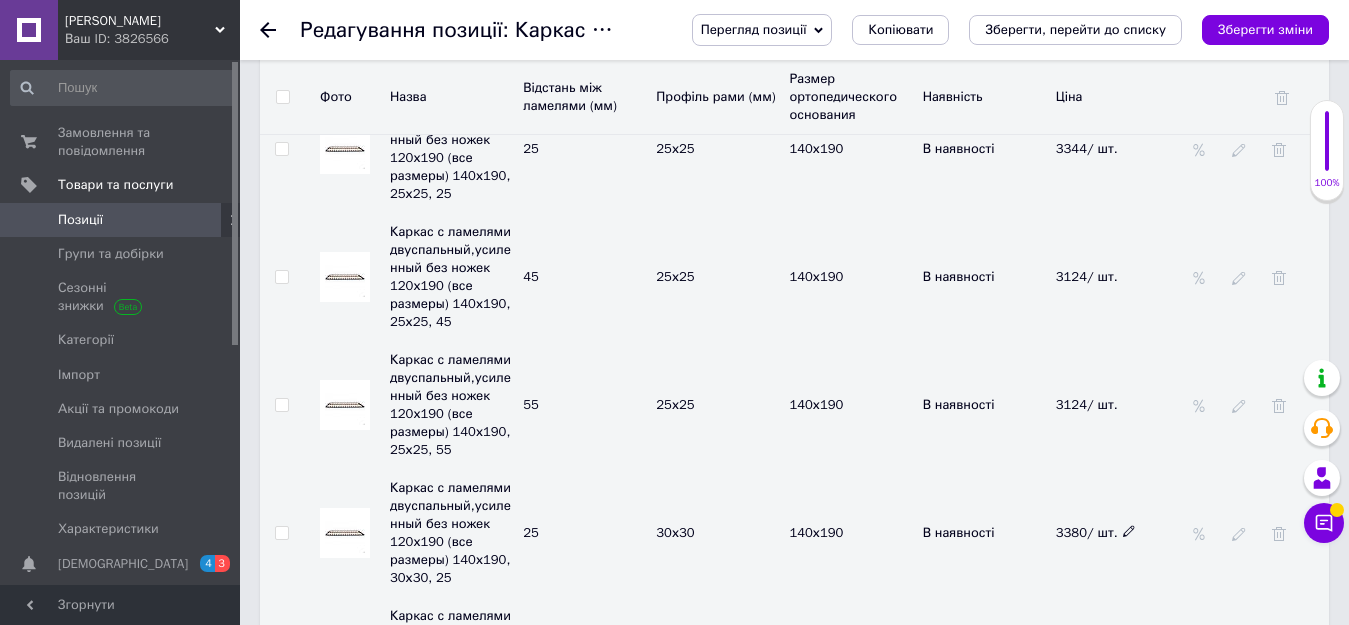 click 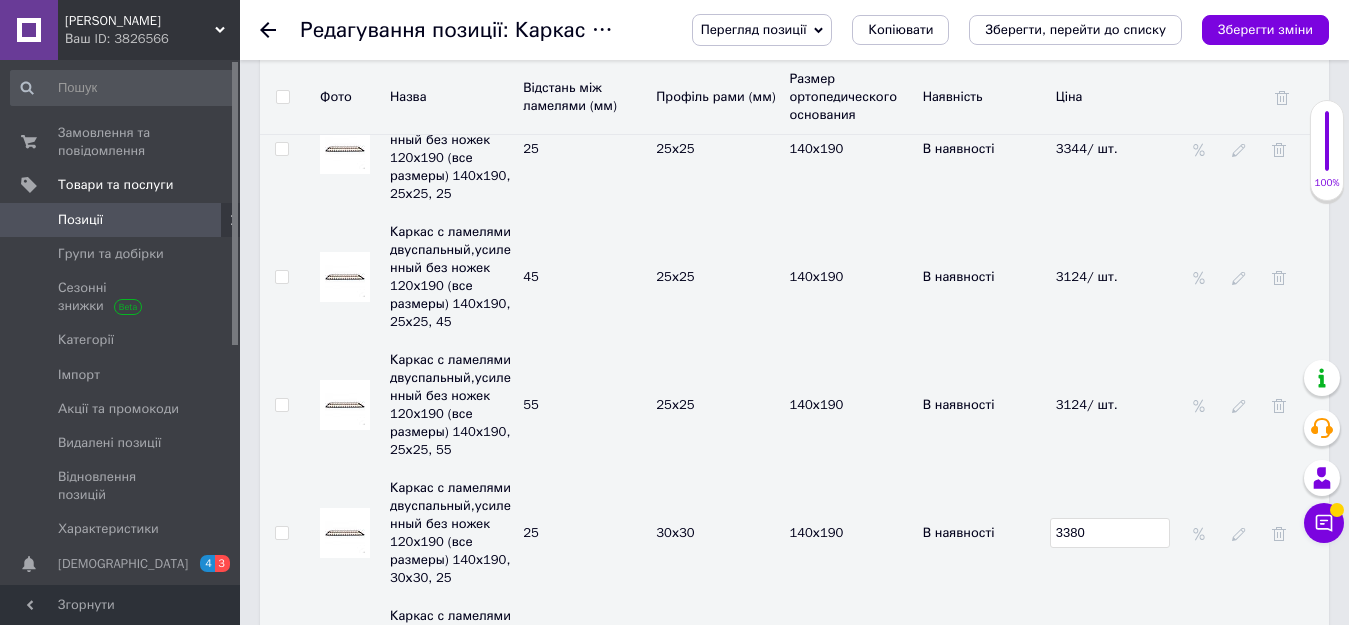 drag, startPoint x: 1094, startPoint y: 414, endPoint x: 1044, endPoint y: 417, distance: 50.08992 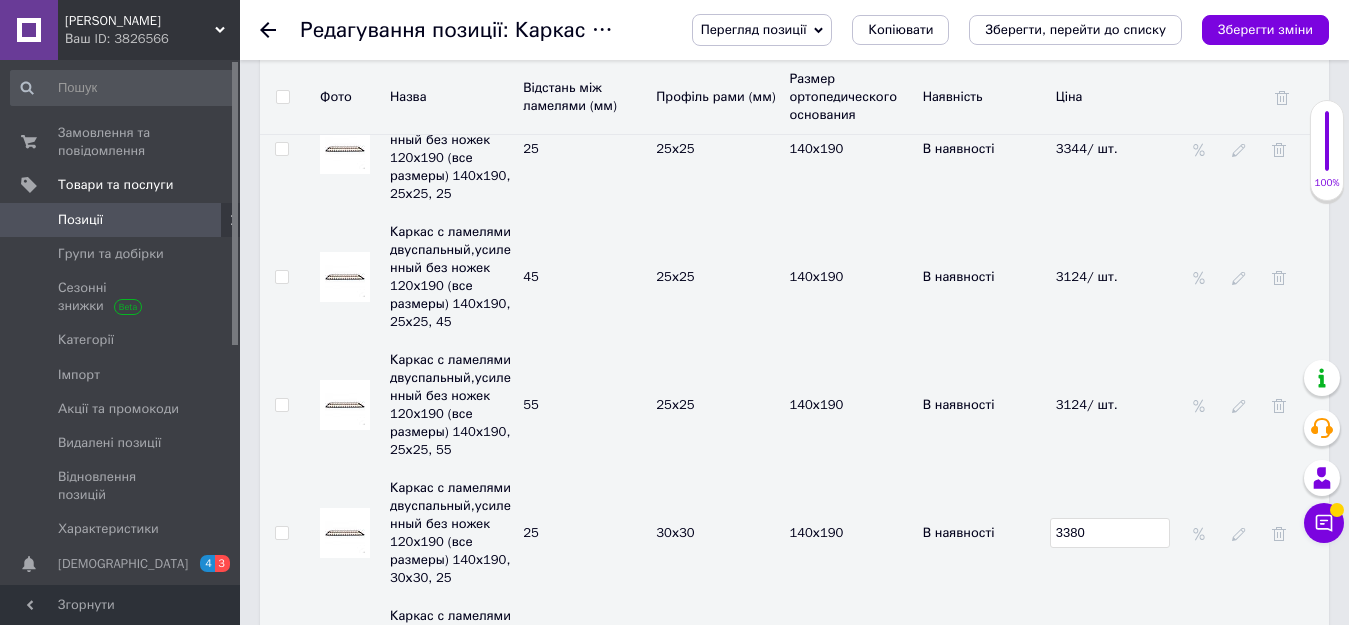 click on "Каркас с ламелями двуспальный,усиленный без ножек 120х190 (все размеры) 140х190, 30х30, 25 25 30х30 140х190 В наявності 3380" at bounding box center [794, 533] 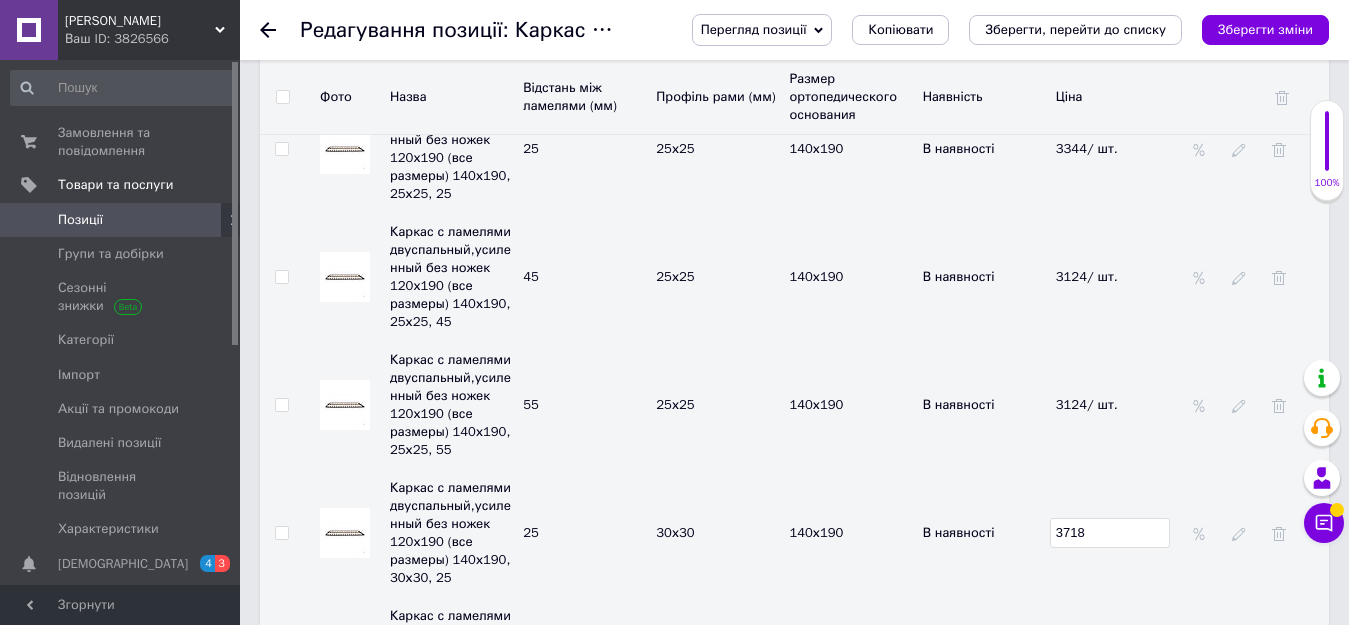 drag, startPoint x: 1053, startPoint y: 462, endPoint x: 1059, endPoint y: 523, distance: 61.294373 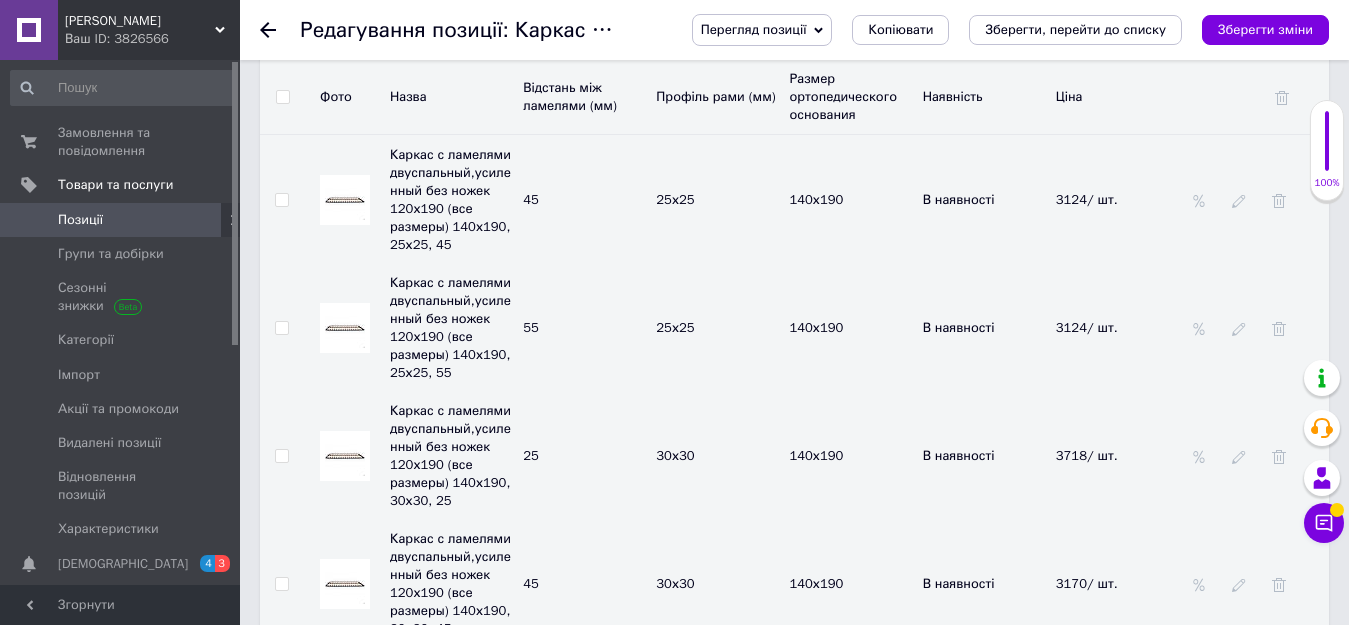 scroll, scrollTop: 5100, scrollLeft: 0, axis: vertical 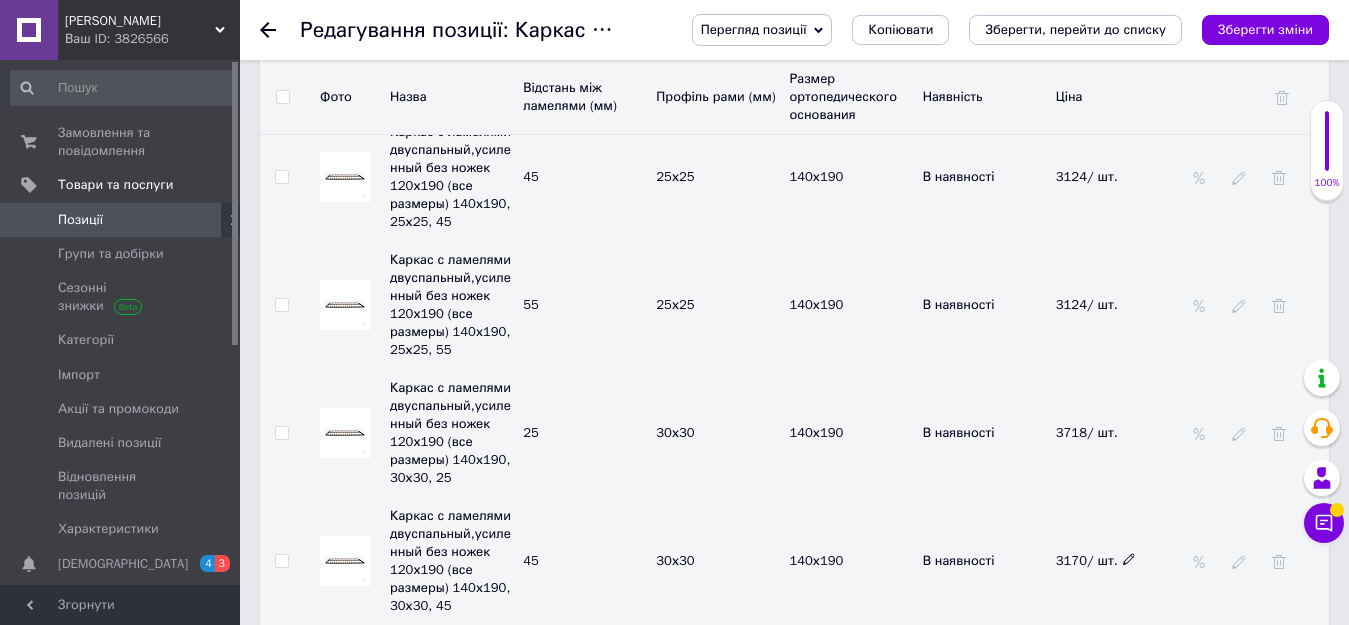 click 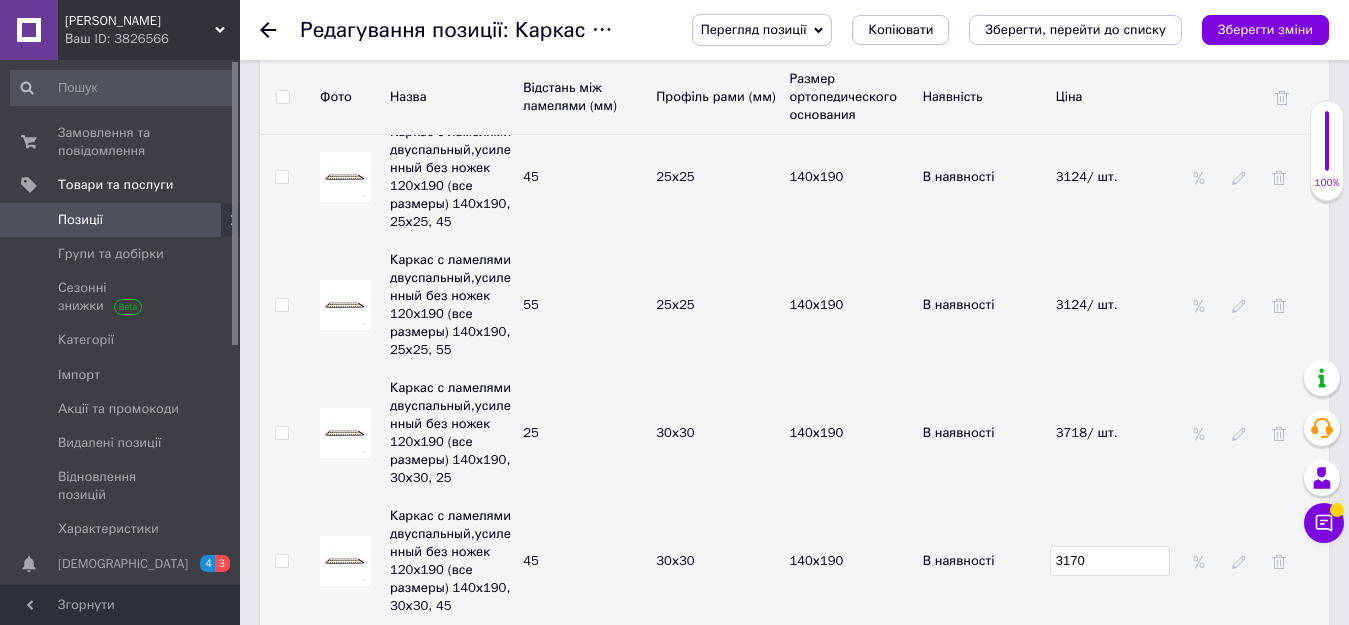 drag, startPoint x: 1080, startPoint y: 440, endPoint x: 1049, endPoint y: 443, distance: 31.144823 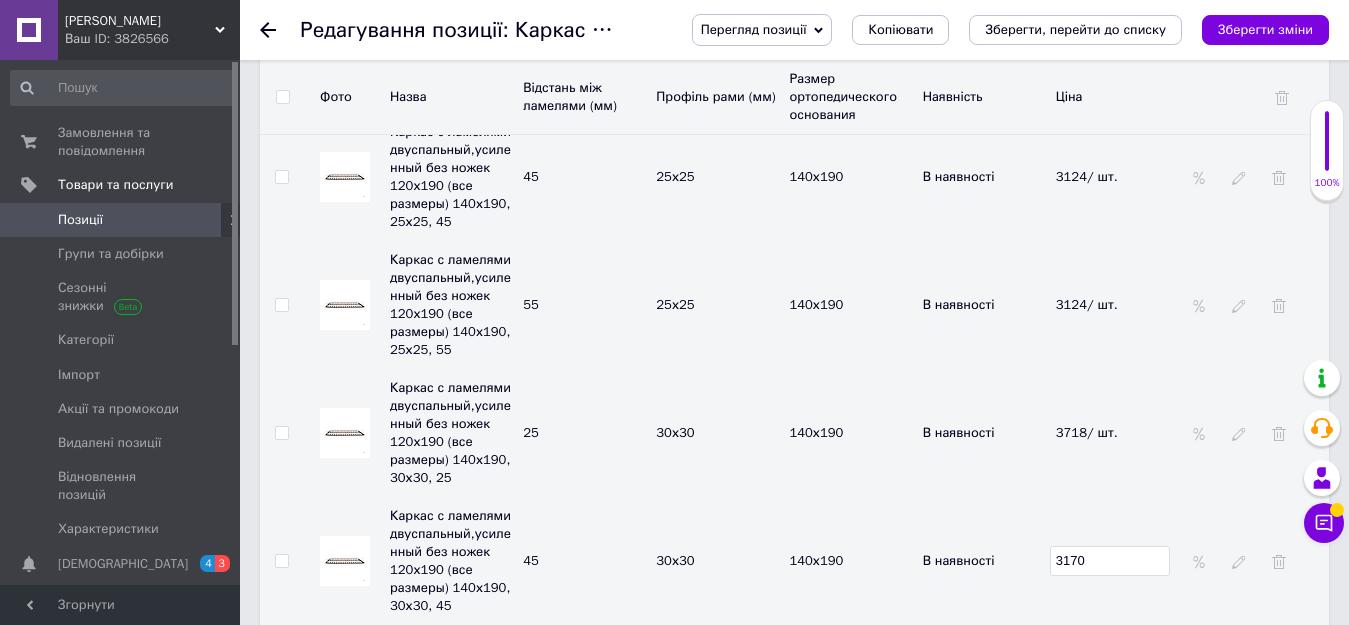 click on "3170" at bounding box center [1110, 561] 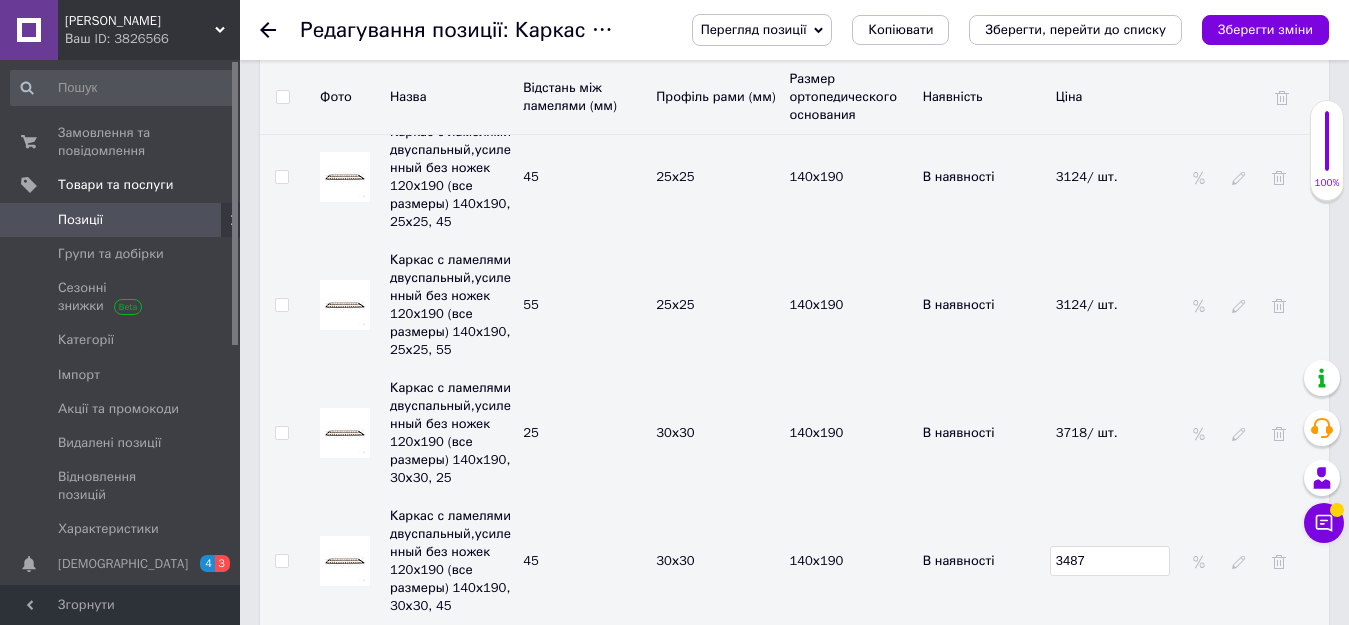 click on "3487" at bounding box center (1117, 561) 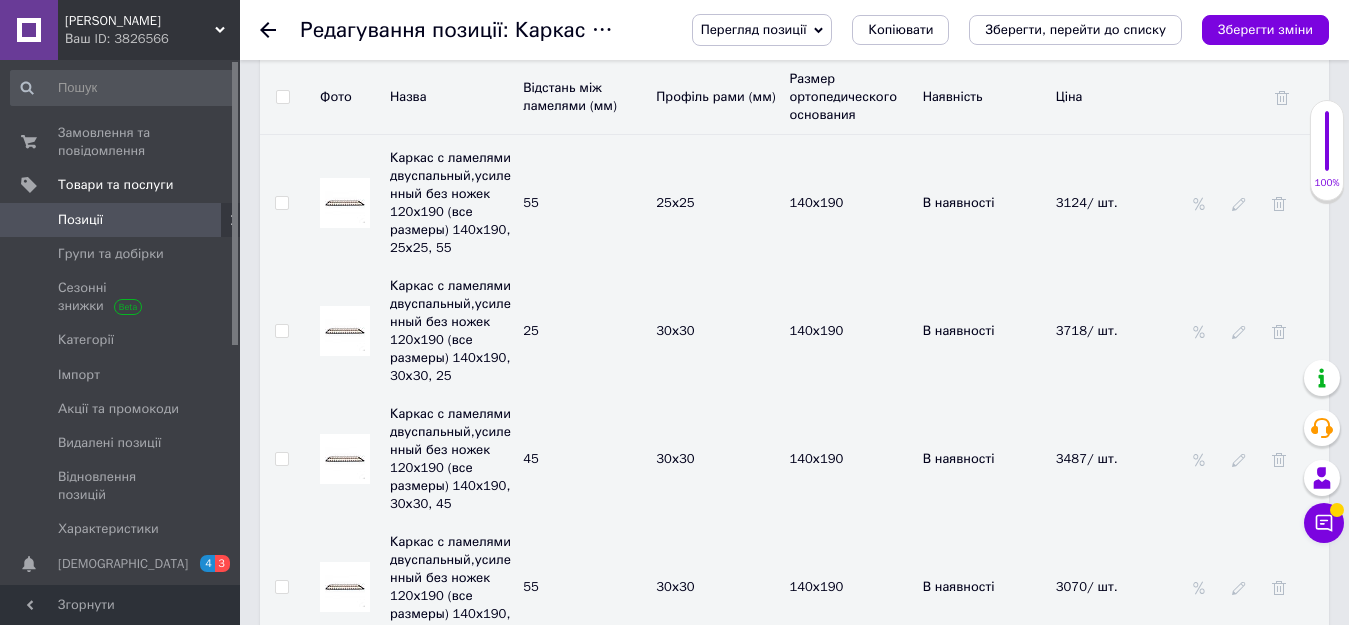 scroll, scrollTop: 5300, scrollLeft: 0, axis: vertical 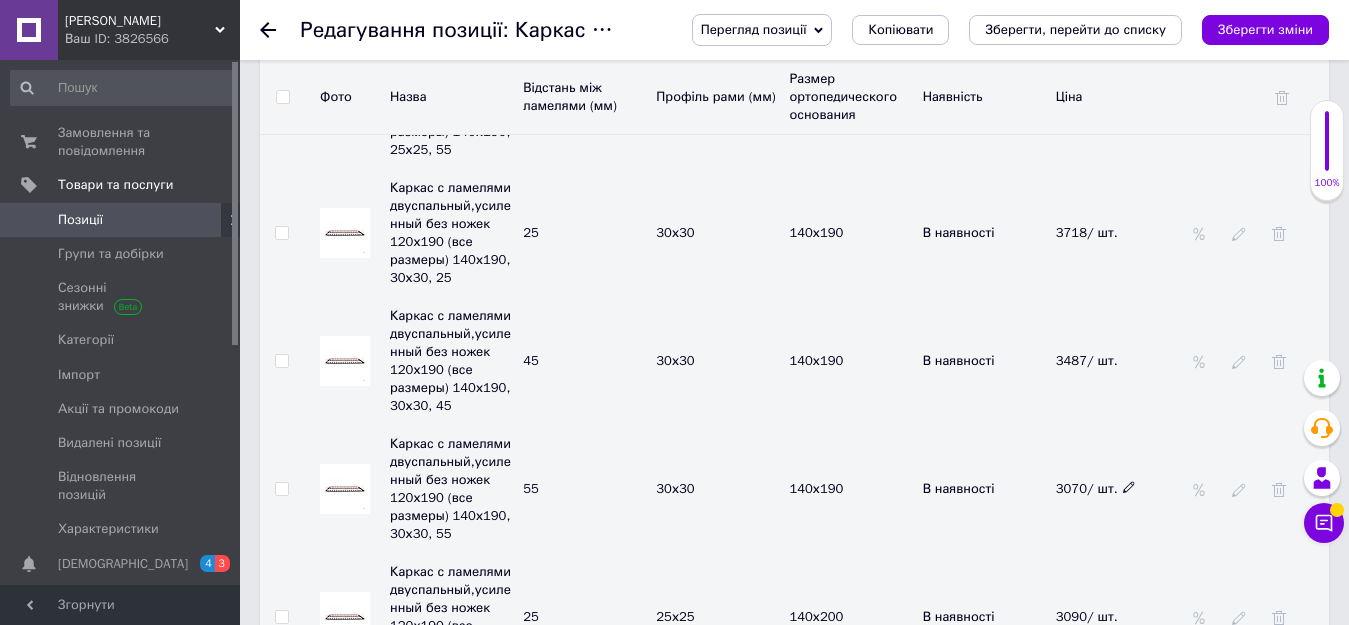click on "3070/
шт." at bounding box center (1096, 488) 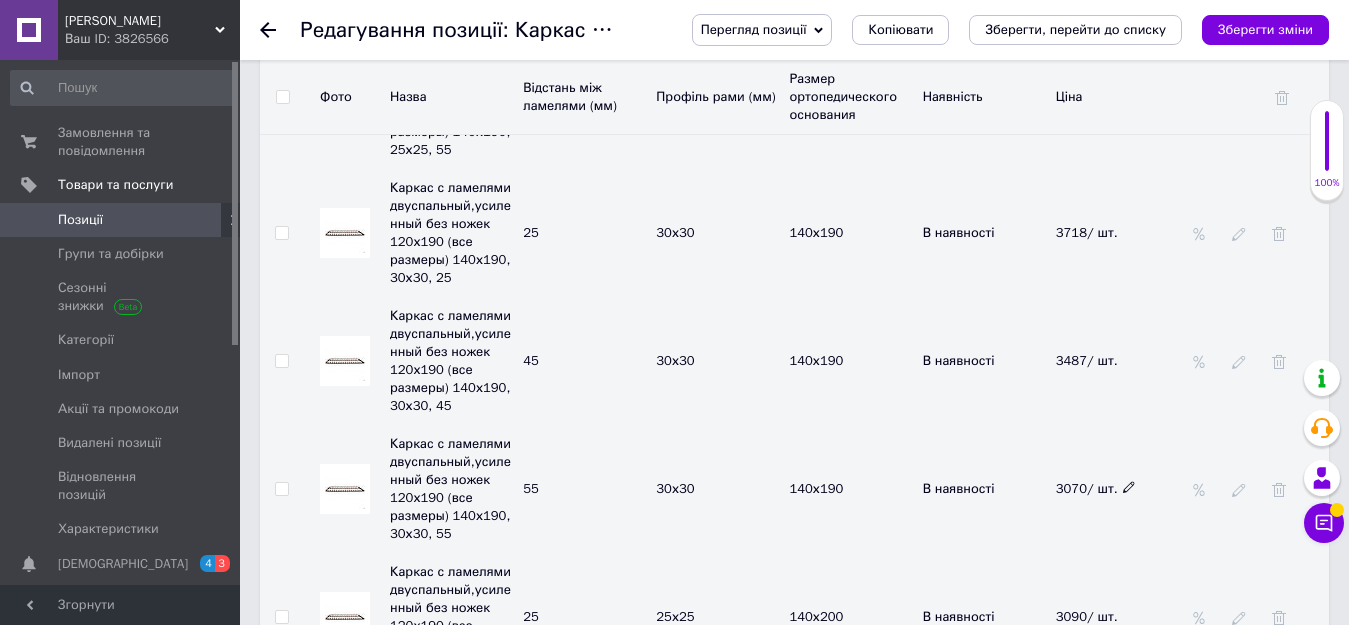 click 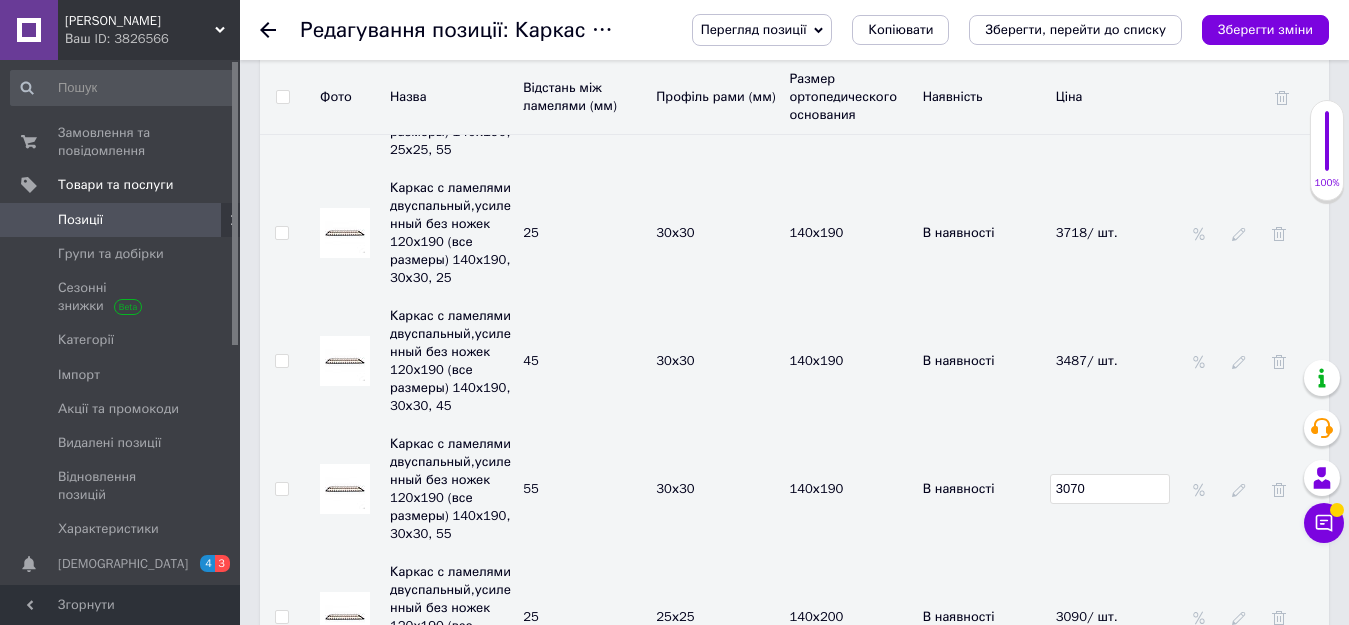 drag, startPoint x: 1115, startPoint y: 365, endPoint x: 1050, endPoint y: 365, distance: 65 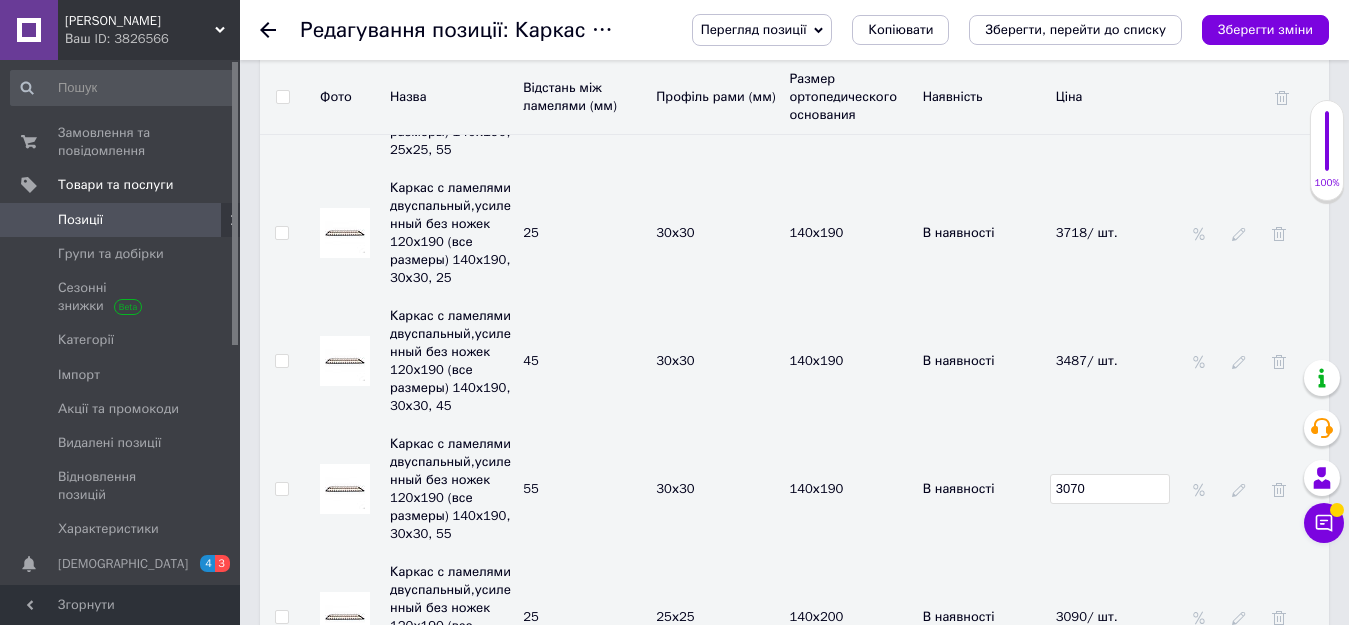 click on "3070" at bounding box center [1110, 489] 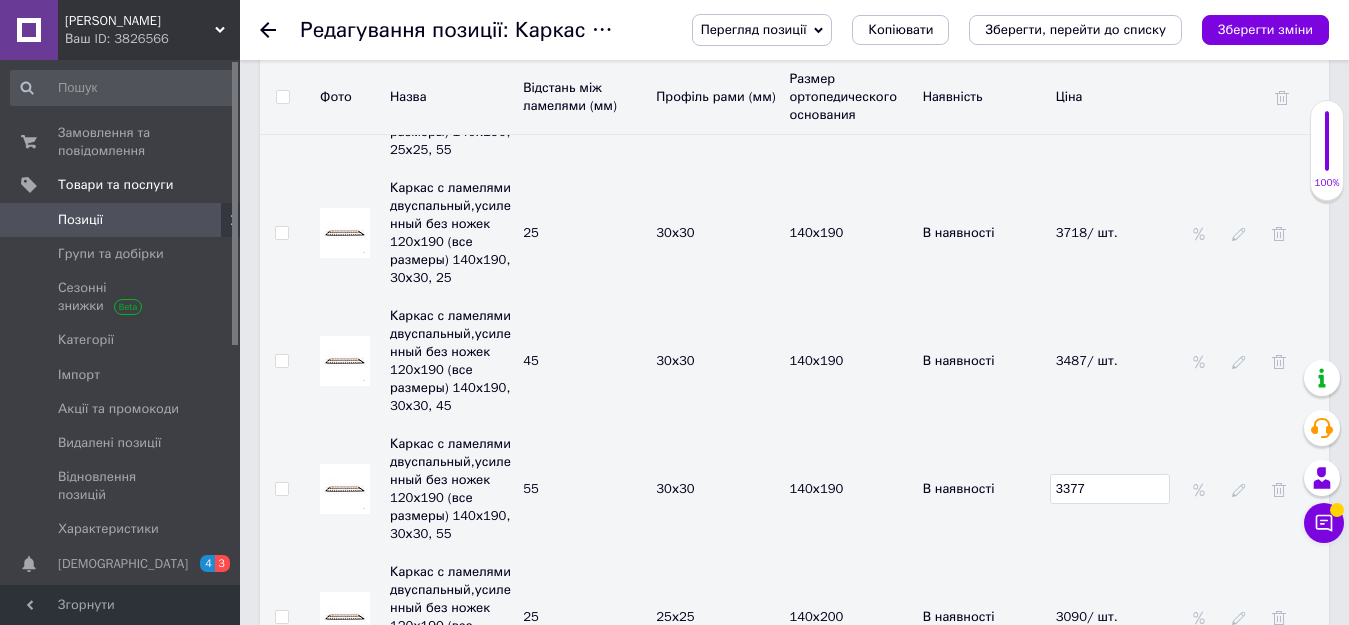 click on "В наявності" at bounding box center [984, 489] 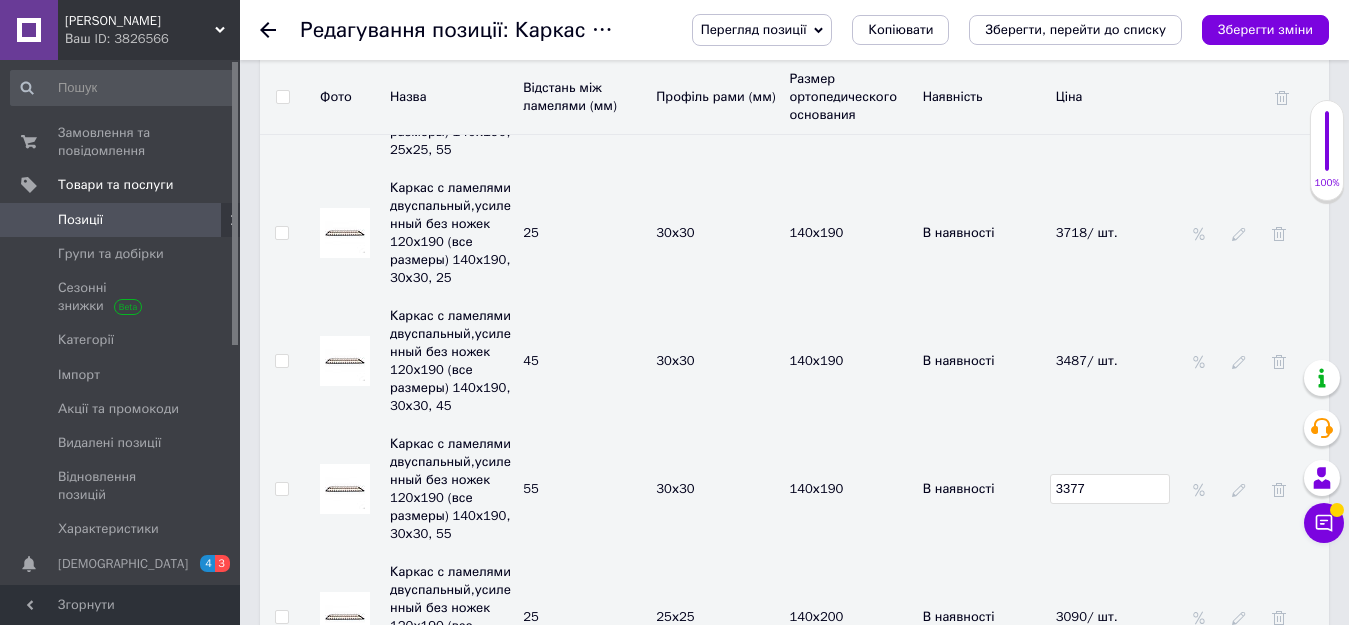 scroll, scrollTop: 5400, scrollLeft: 0, axis: vertical 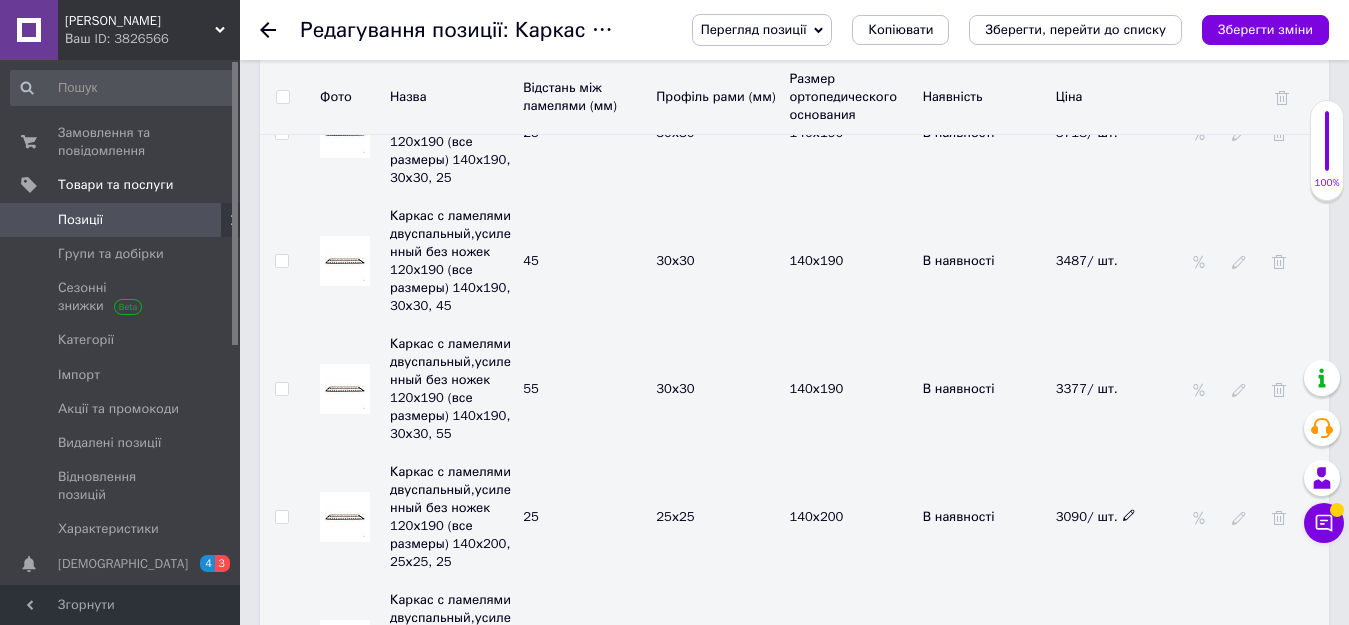 click 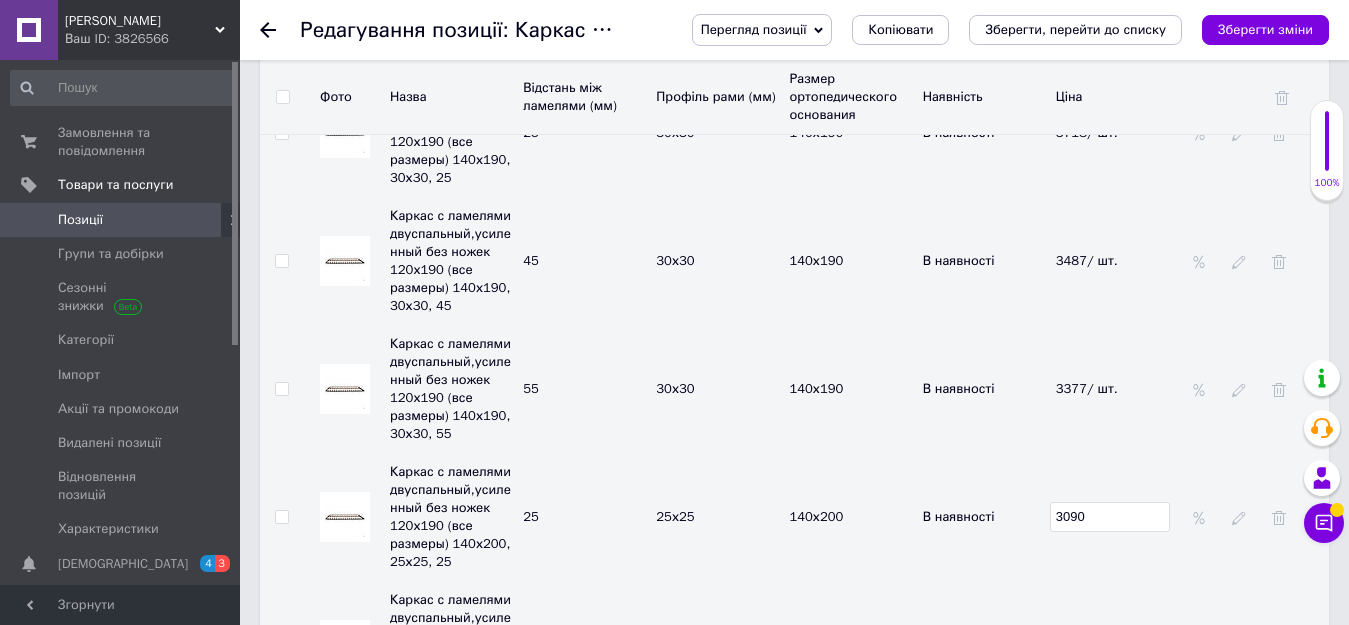 drag, startPoint x: 1119, startPoint y: 387, endPoint x: 998, endPoint y: 380, distance: 121.20231 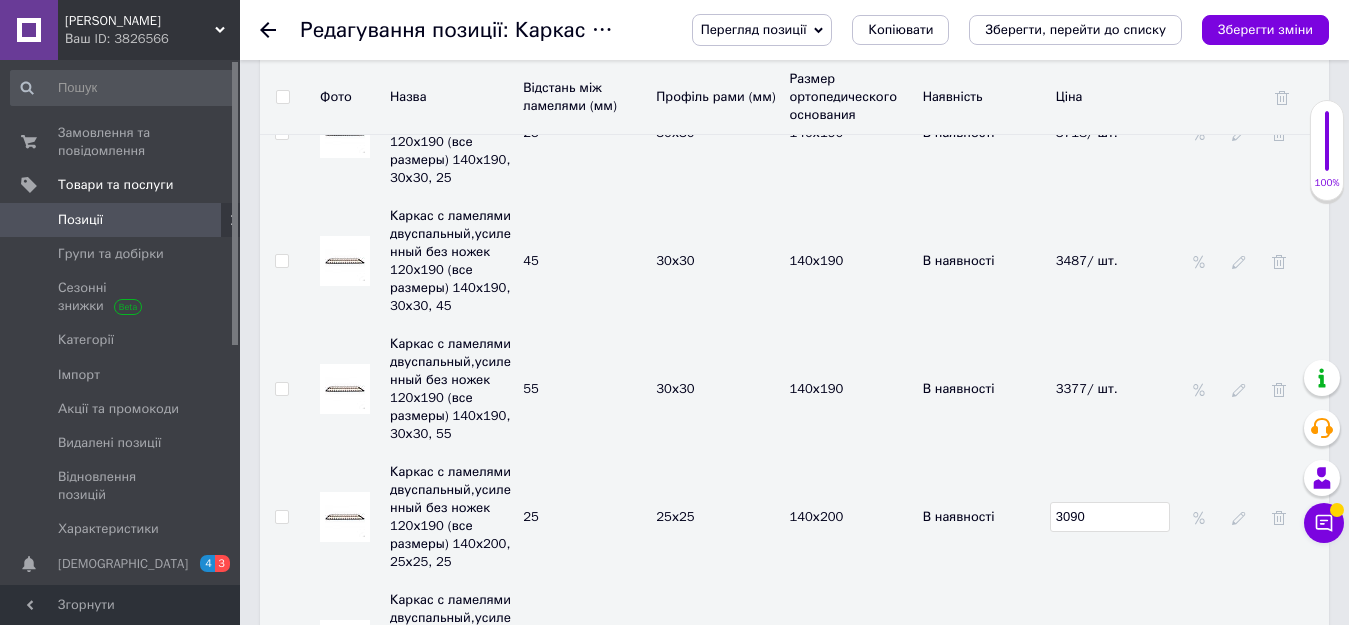 click on "Каркас с ламелями двуспальный,усиленный без ножек 120х190 (все размеры) 140х200, 25х25, 25 25 25х25 140х200 В наявності 3090" at bounding box center [794, 517] 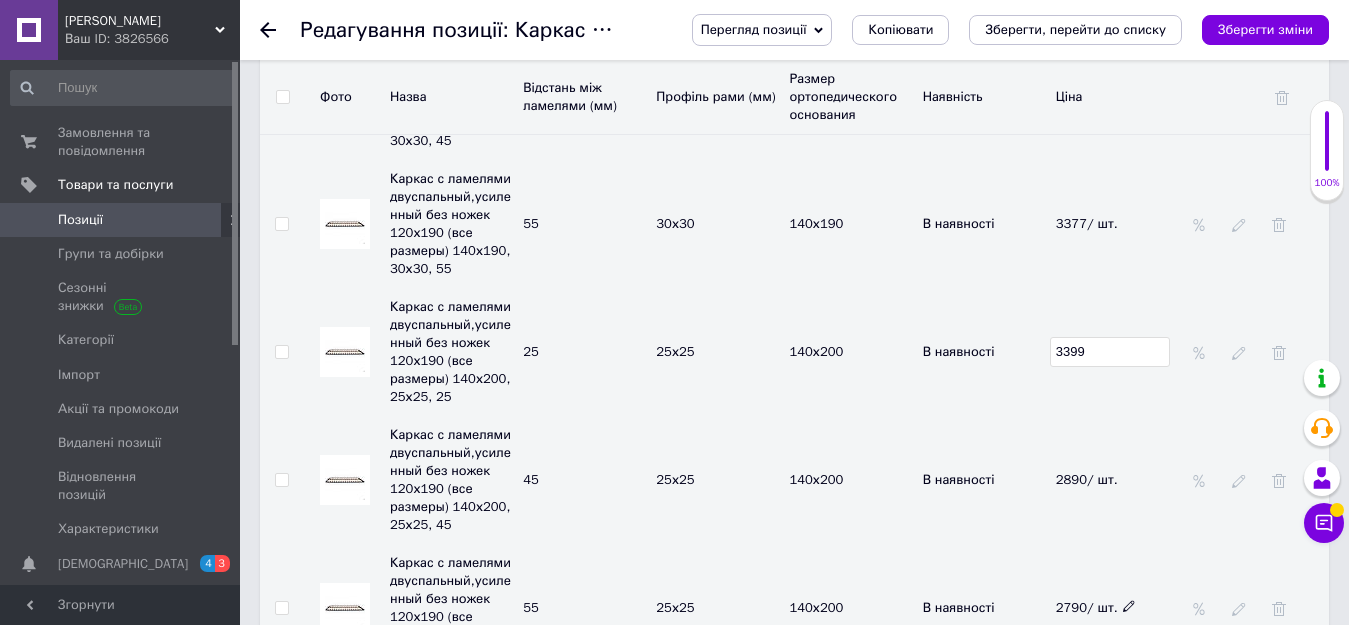 scroll, scrollTop: 5600, scrollLeft: 0, axis: vertical 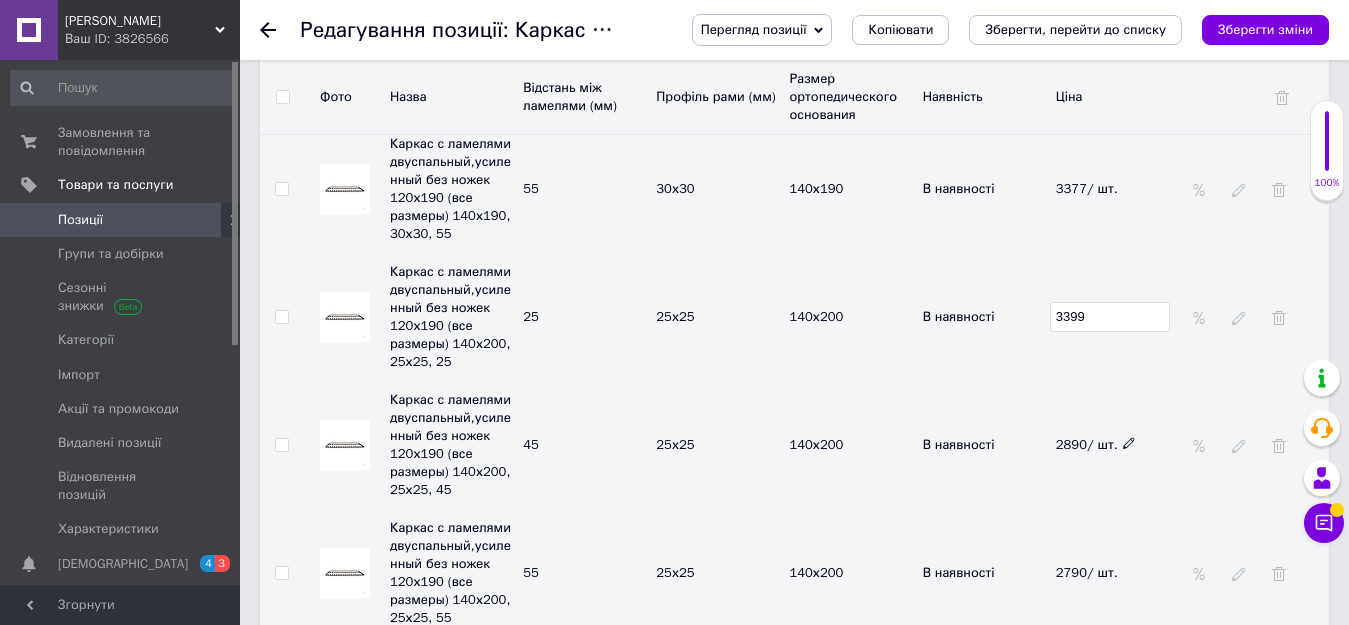 click 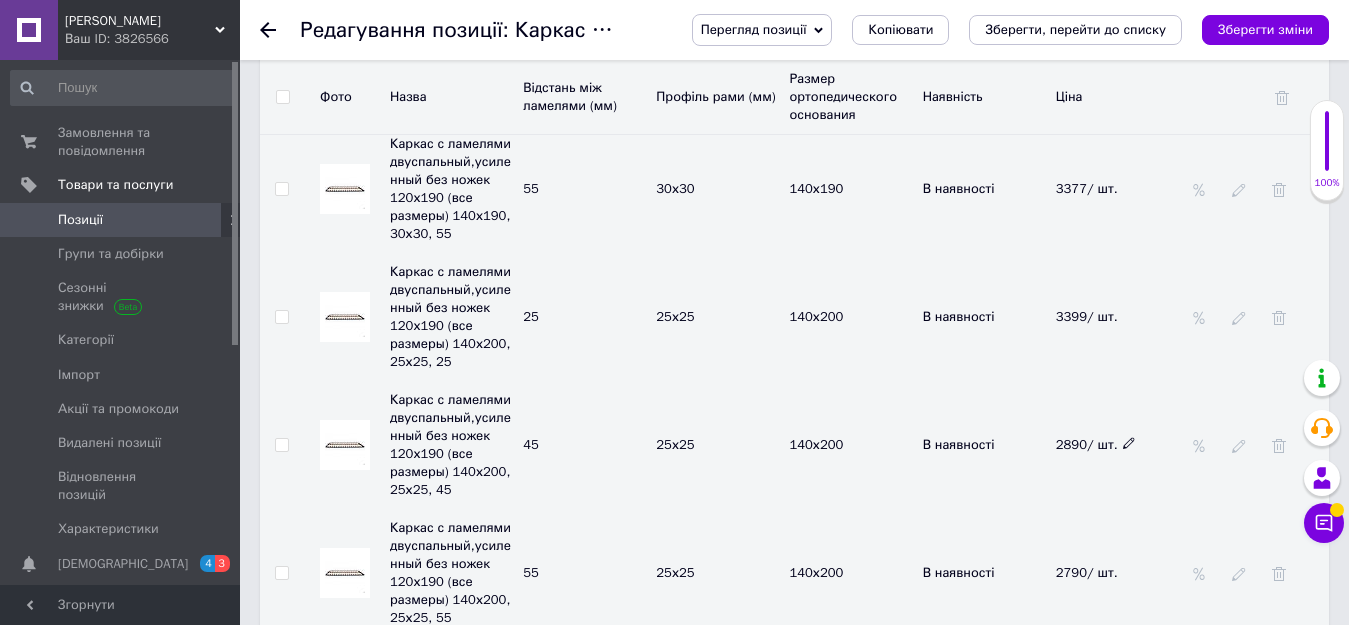 click 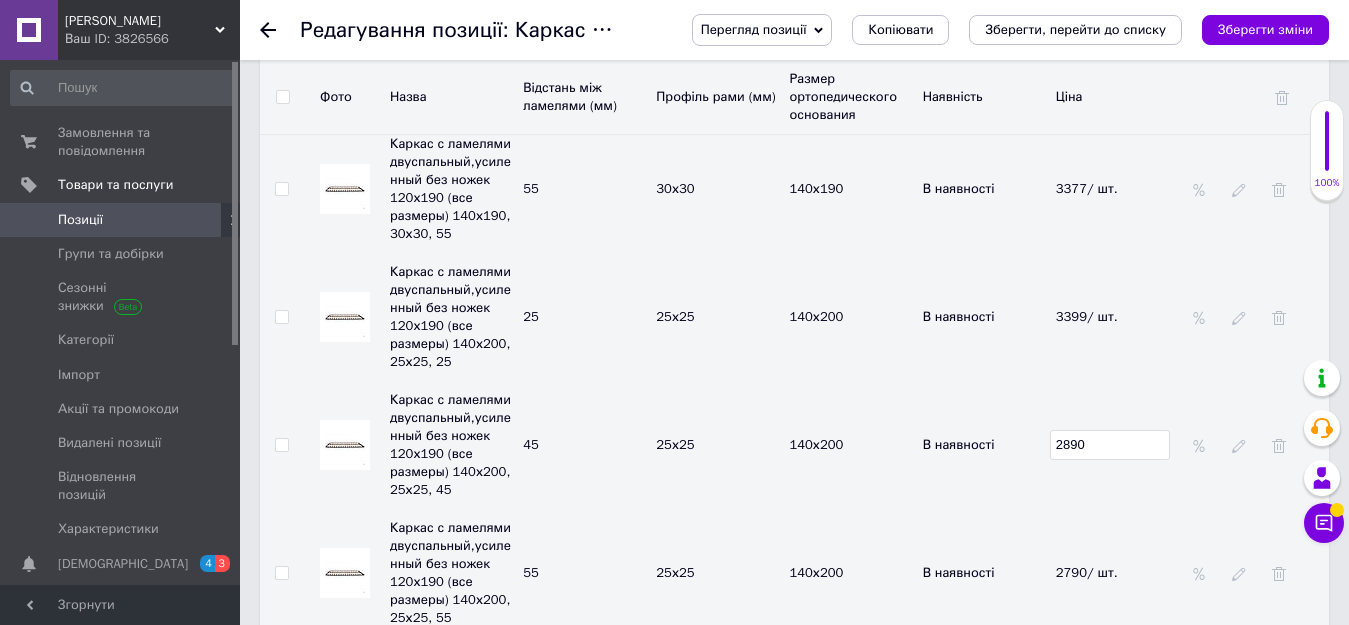 drag, startPoint x: 1117, startPoint y: 307, endPoint x: 1035, endPoint y: 302, distance: 82.1523 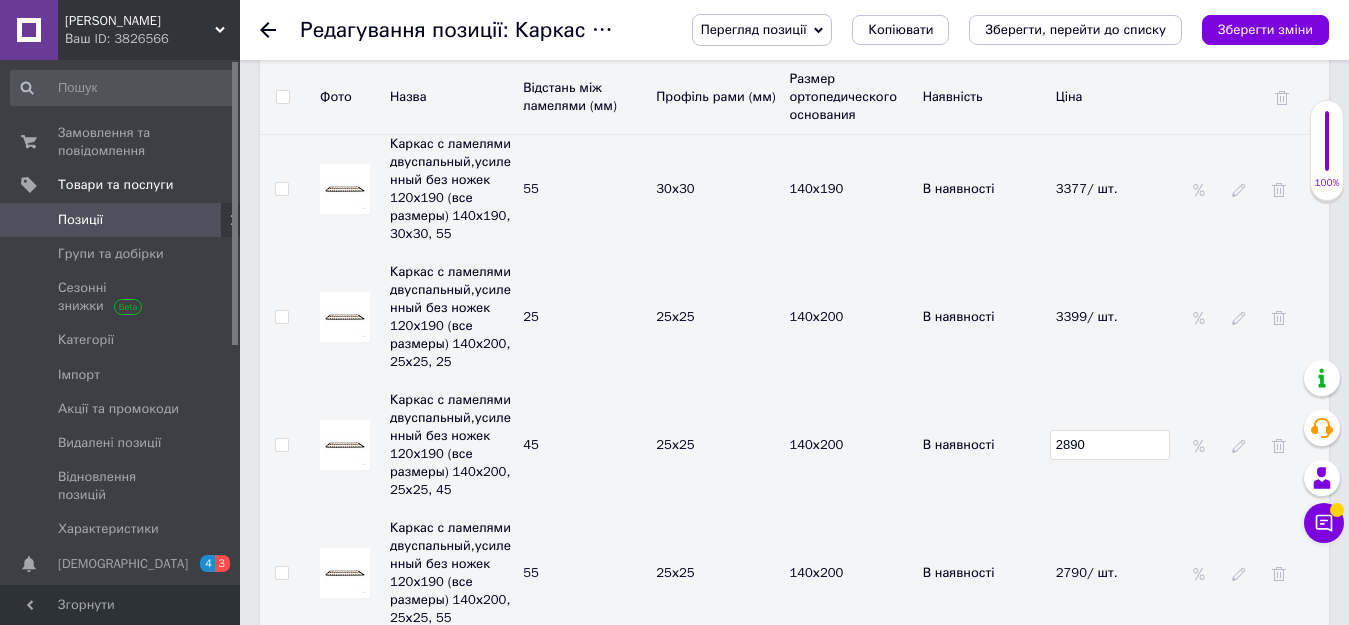 click on "Каркас с ламелями двуспальный,усиленный без ножек 120х190 (все размеры) 140х200, 25х25, 45 45 25х25 140х200 В наявності 2890" at bounding box center [794, 445] 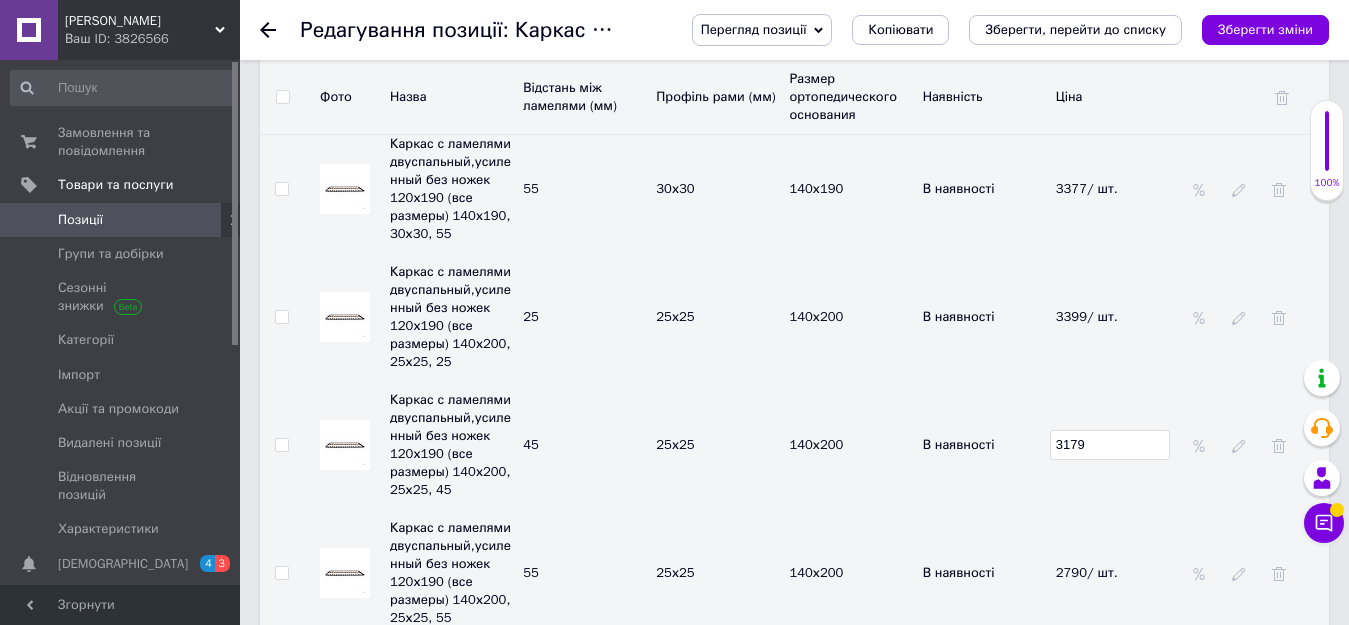 click on "2790/
шт." at bounding box center [1117, 573] 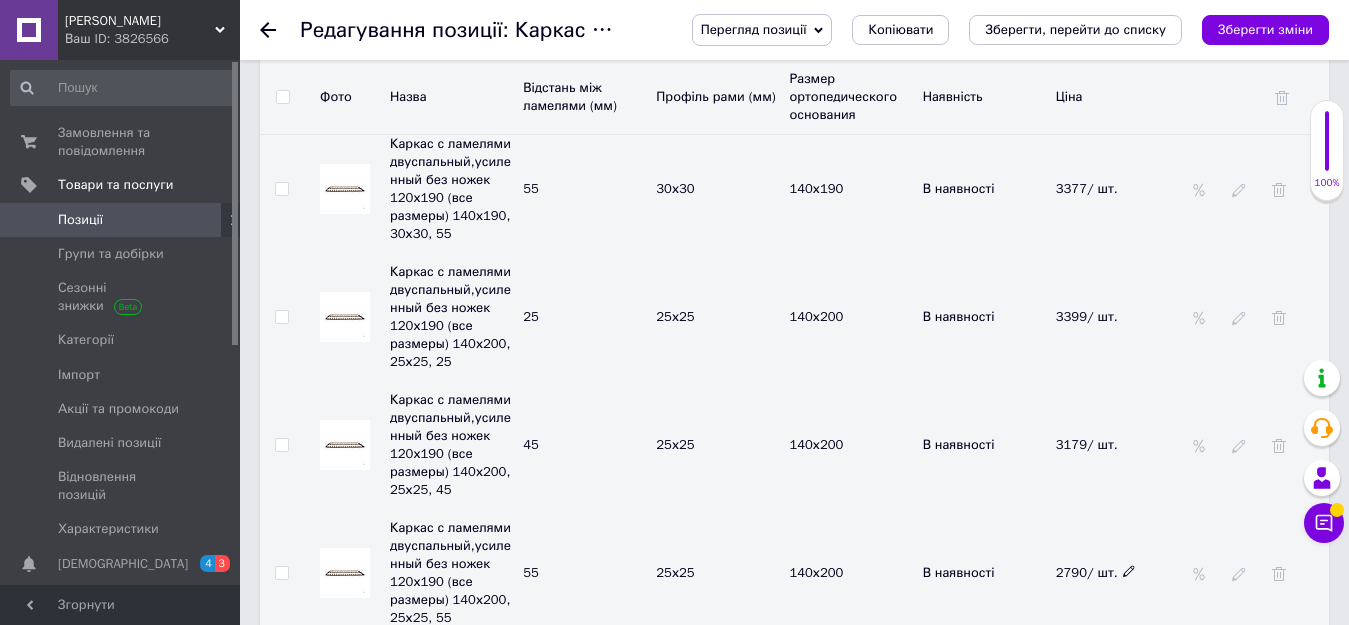 click 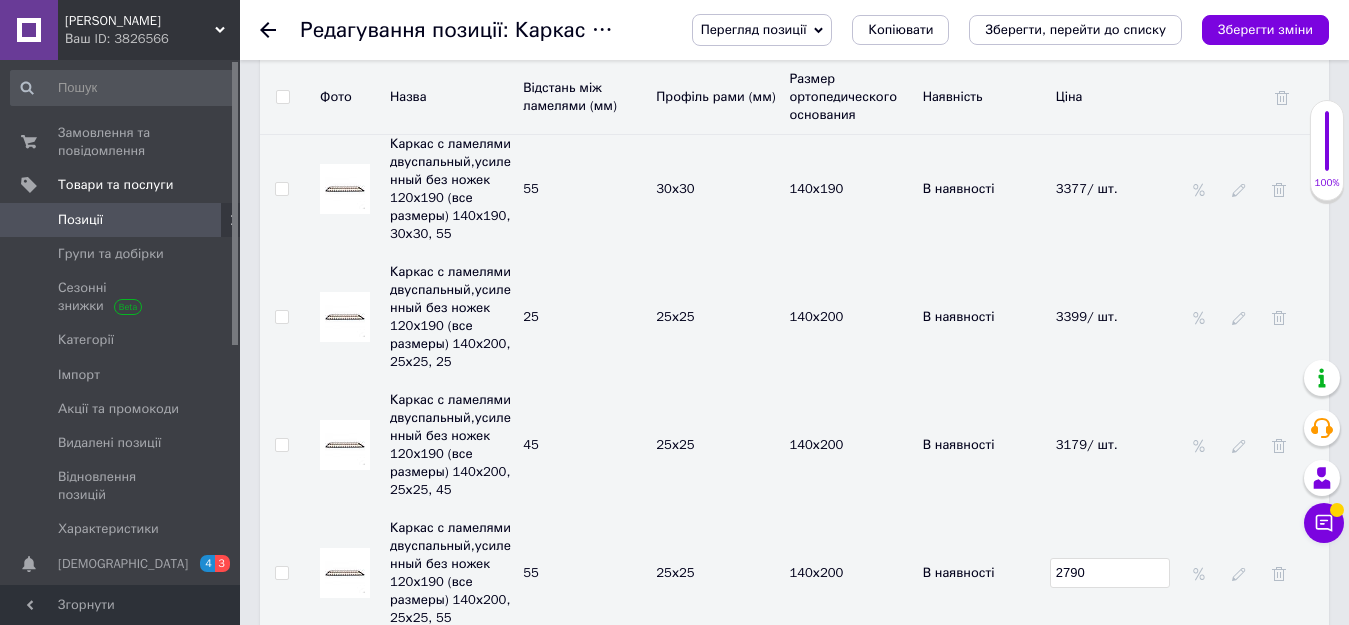 drag, startPoint x: 1122, startPoint y: 425, endPoint x: 1008, endPoint y: 430, distance: 114.1096 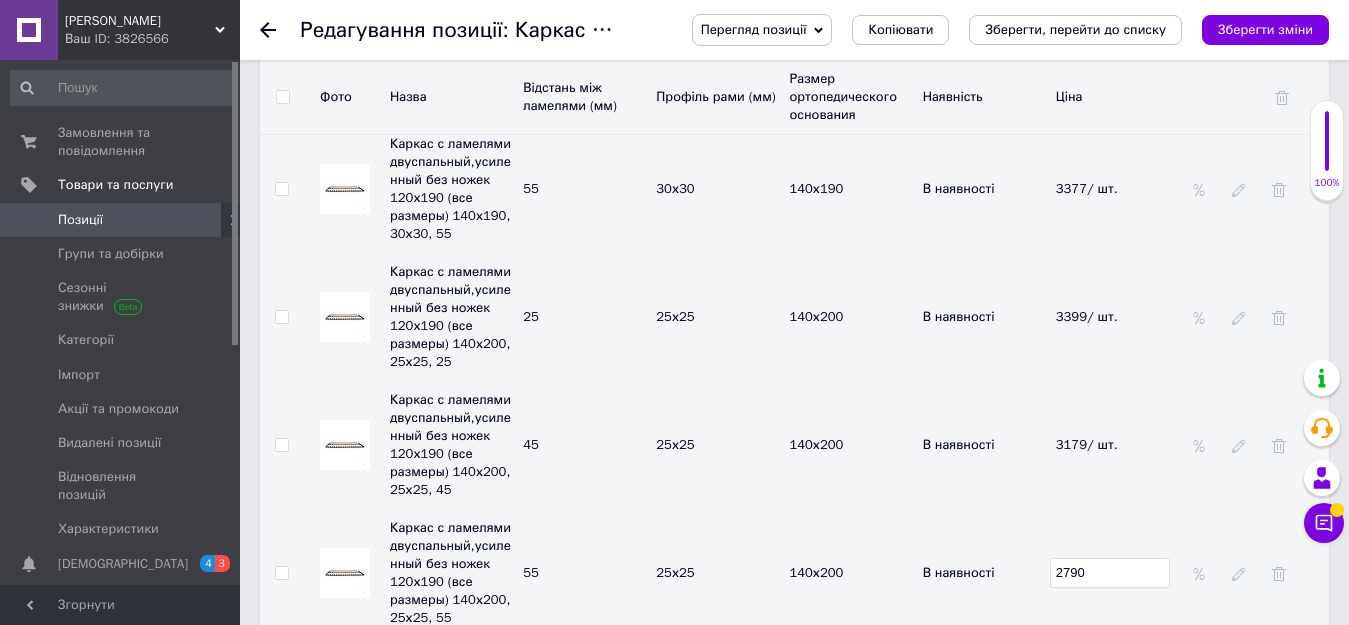 click on "Каркас с ламелями двуспальный,усиленный без ножек 120х190 (все размеры) 140х200, 25х25, 55 55 25х25 140х200 В наявності 2790" at bounding box center (794, 573) 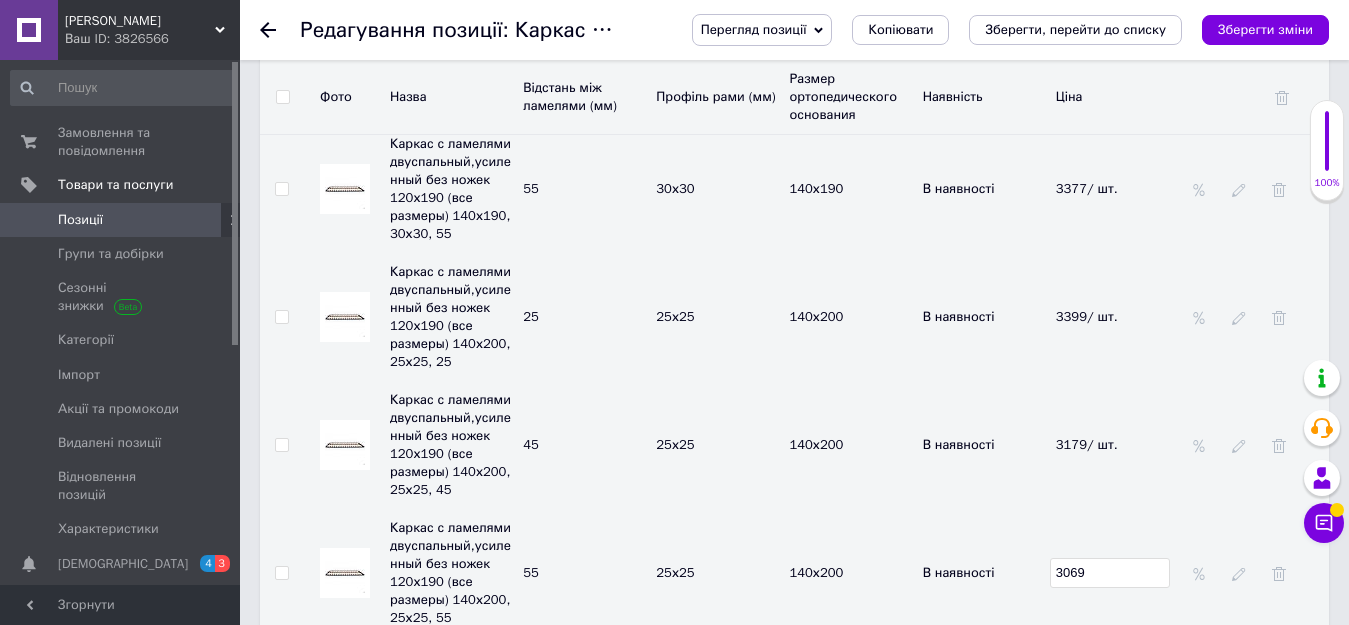 click on "В наявності" at bounding box center [984, 573] 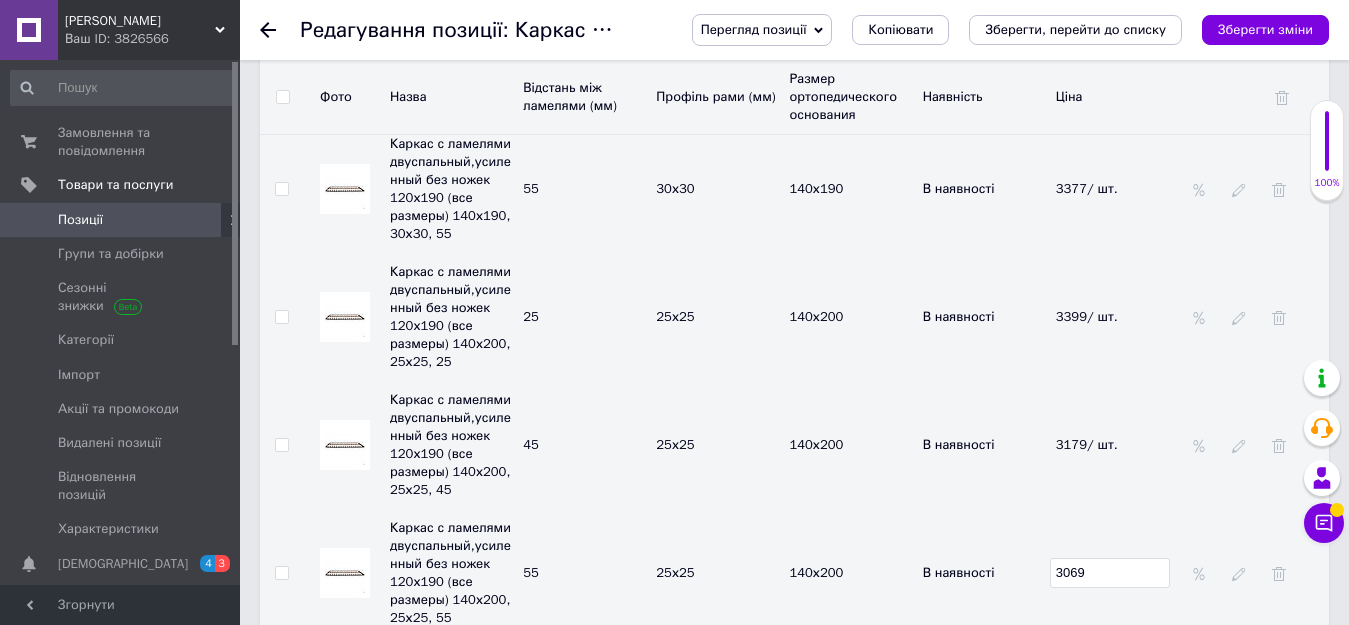 scroll, scrollTop: 5700, scrollLeft: 0, axis: vertical 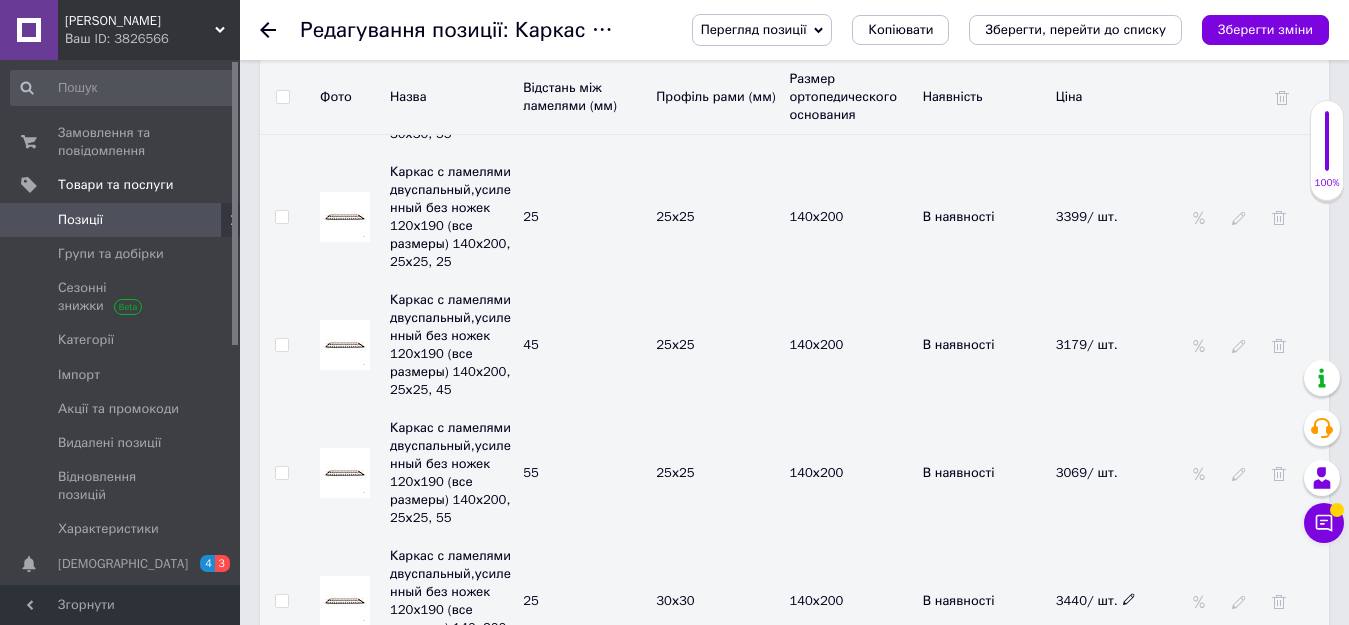 click at bounding box center [1129, 598] 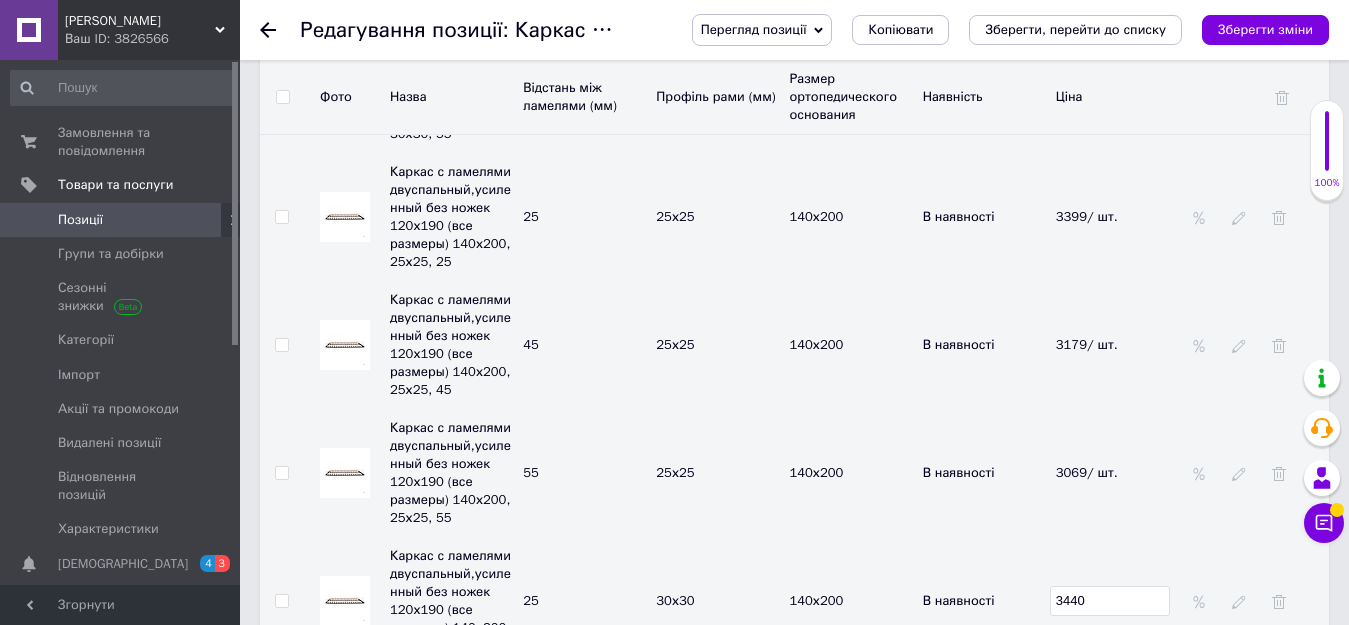 drag, startPoint x: 1079, startPoint y: 448, endPoint x: 1050, endPoint y: 448, distance: 29 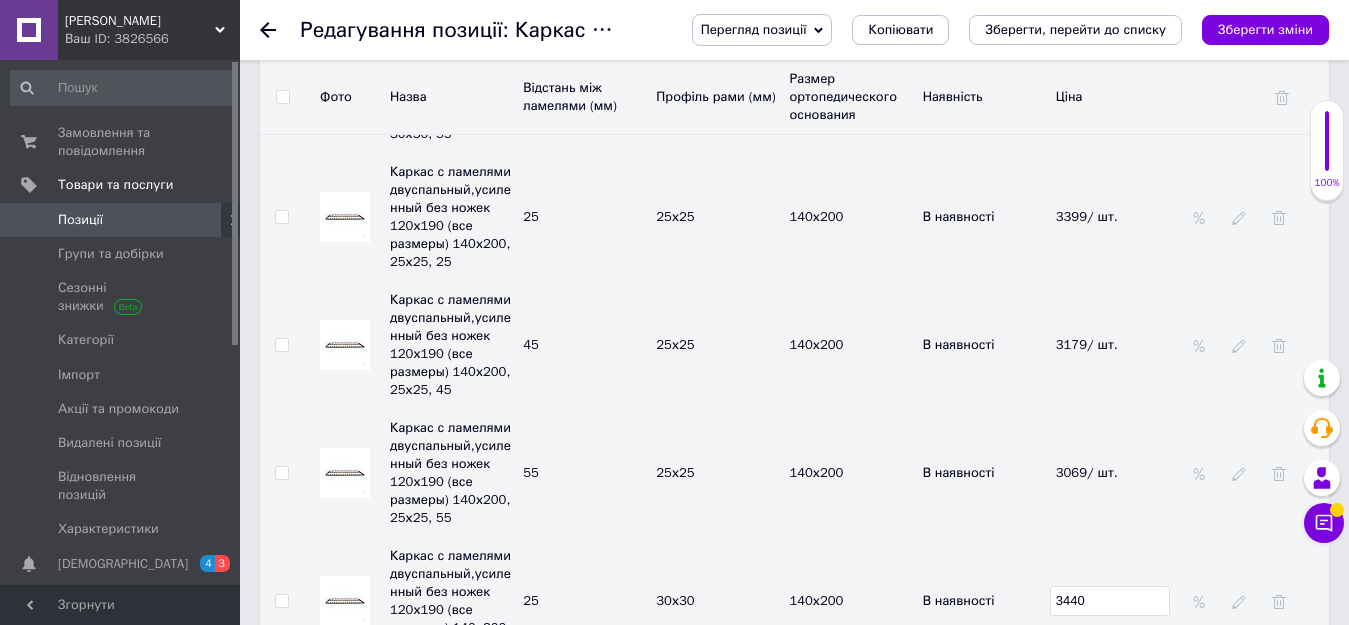 click on "3440" at bounding box center [1110, 601] 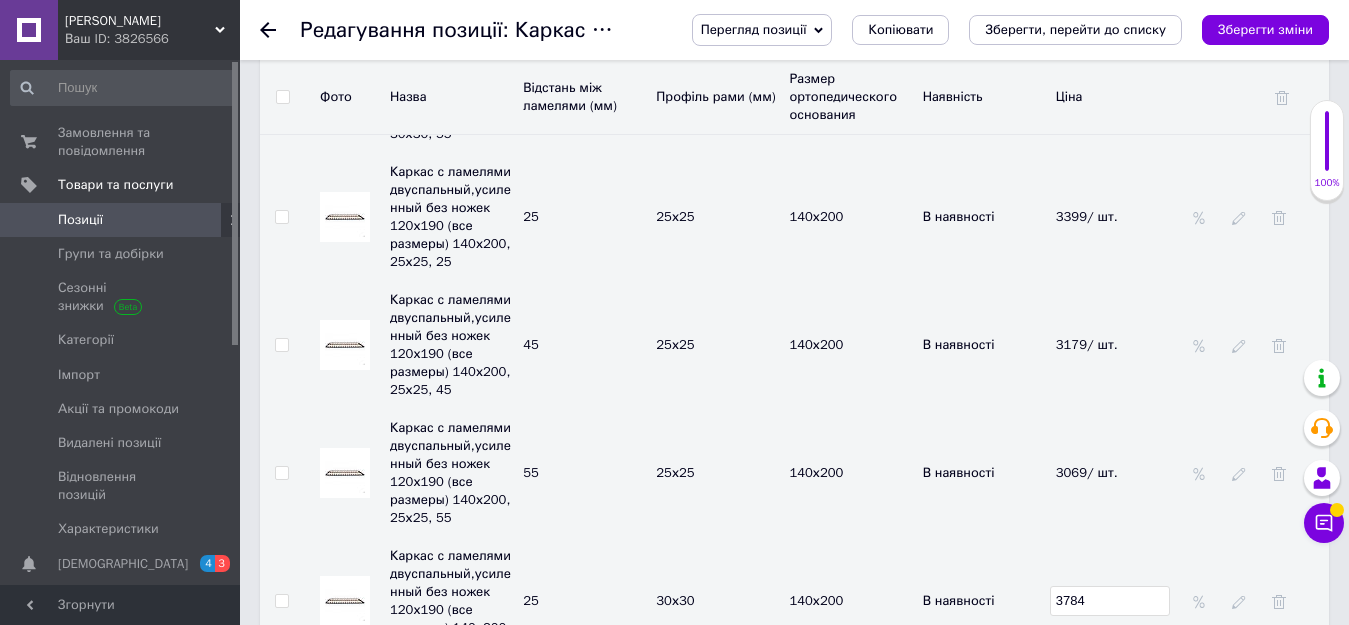 click on "3220/
шт." at bounding box center (1117, 729) 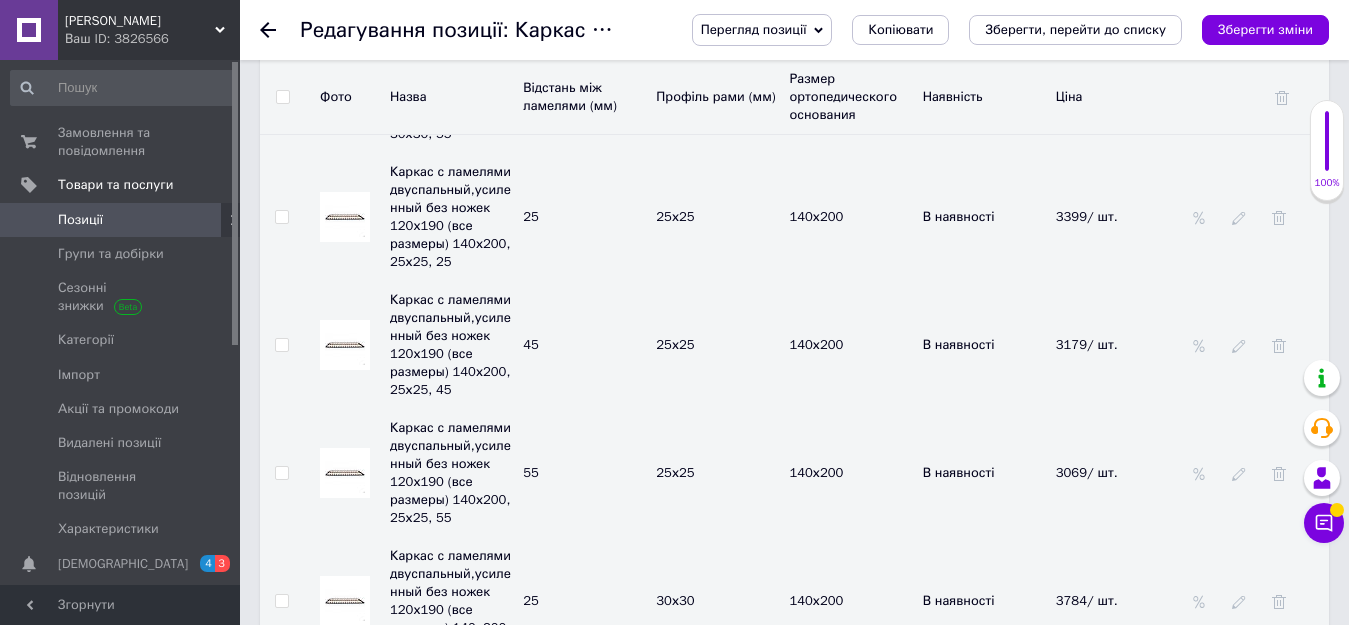 scroll, scrollTop: 5800, scrollLeft: 0, axis: vertical 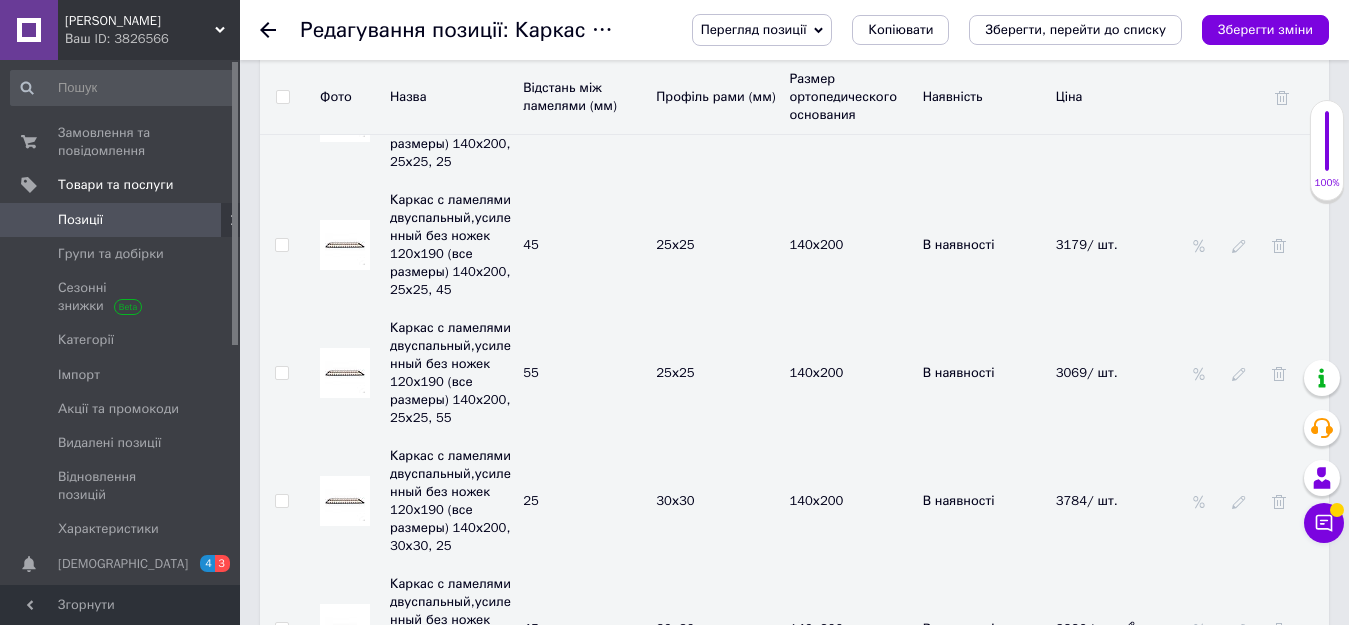 click 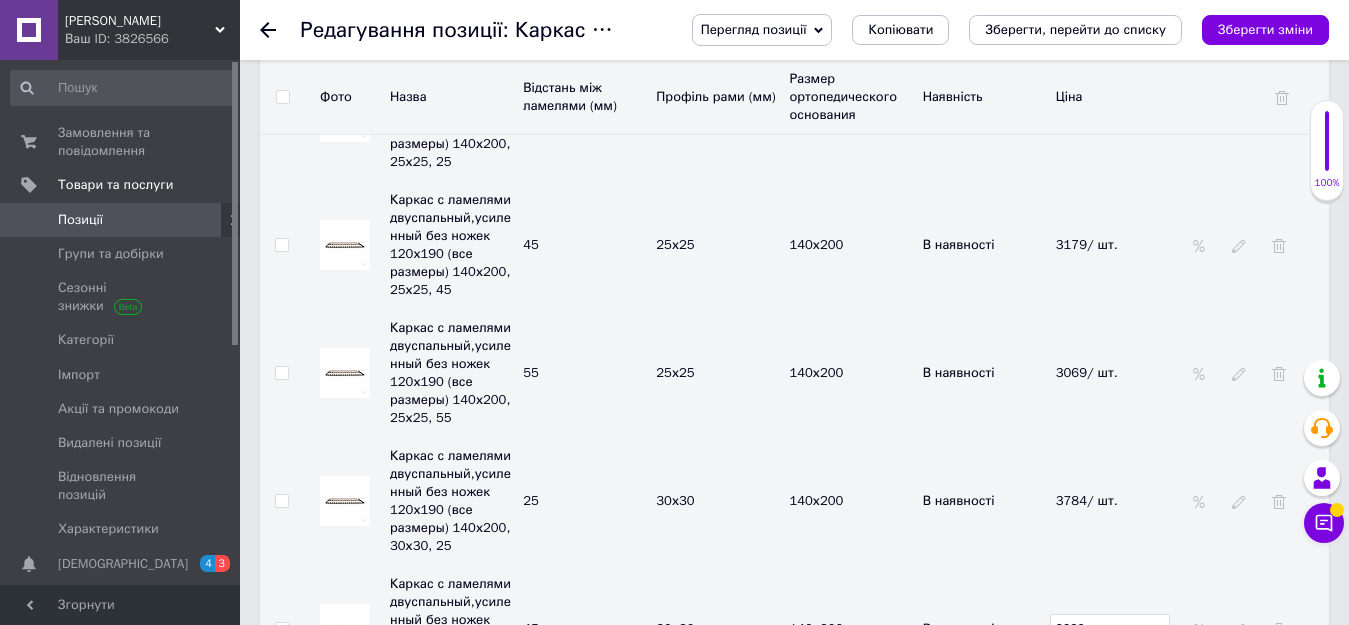 drag, startPoint x: 1117, startPoint y: 471, endPoint x: 1051, endPoint y: 469, distance: 66.0303 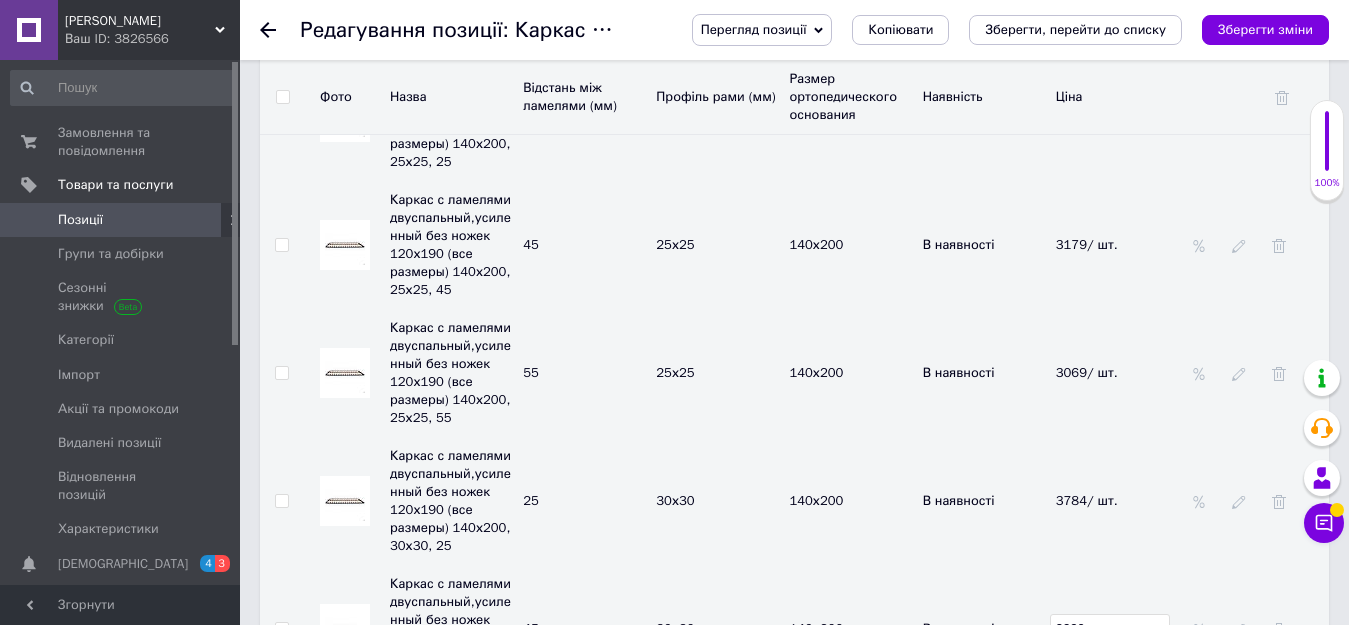 click on "3220" at bounding box center (1110, 629) 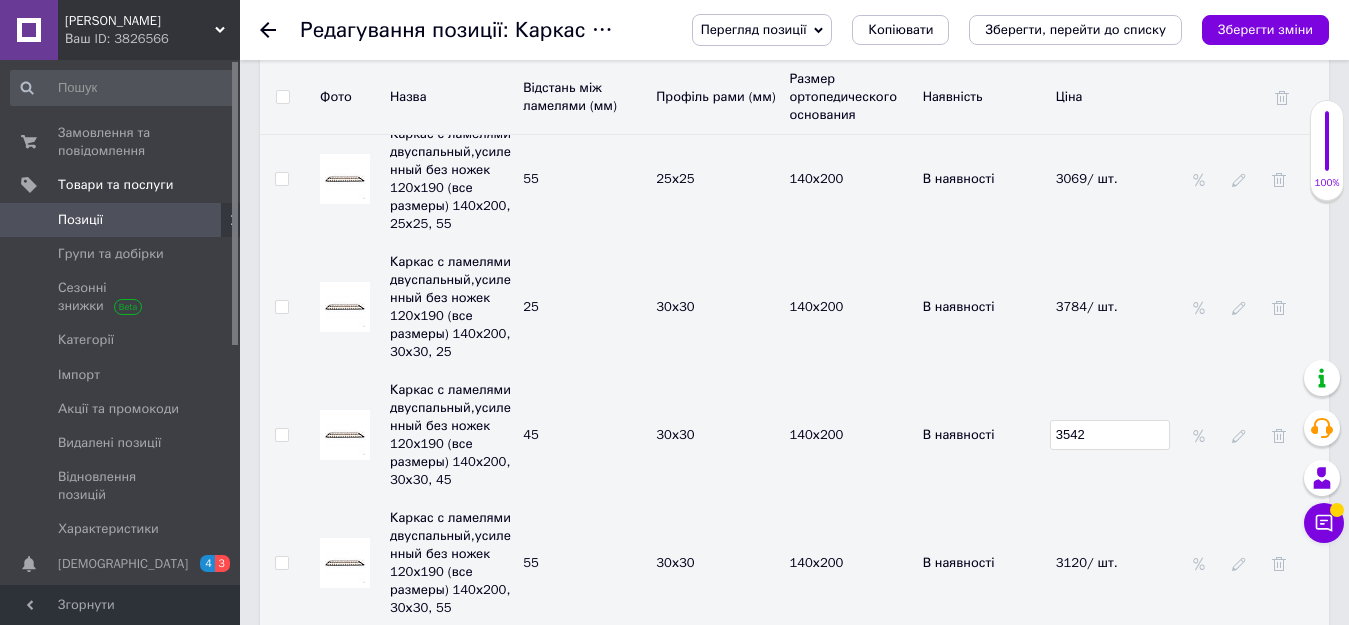 scroll, scrollTop: 6000, scrollLeft: 0, axis: vertical 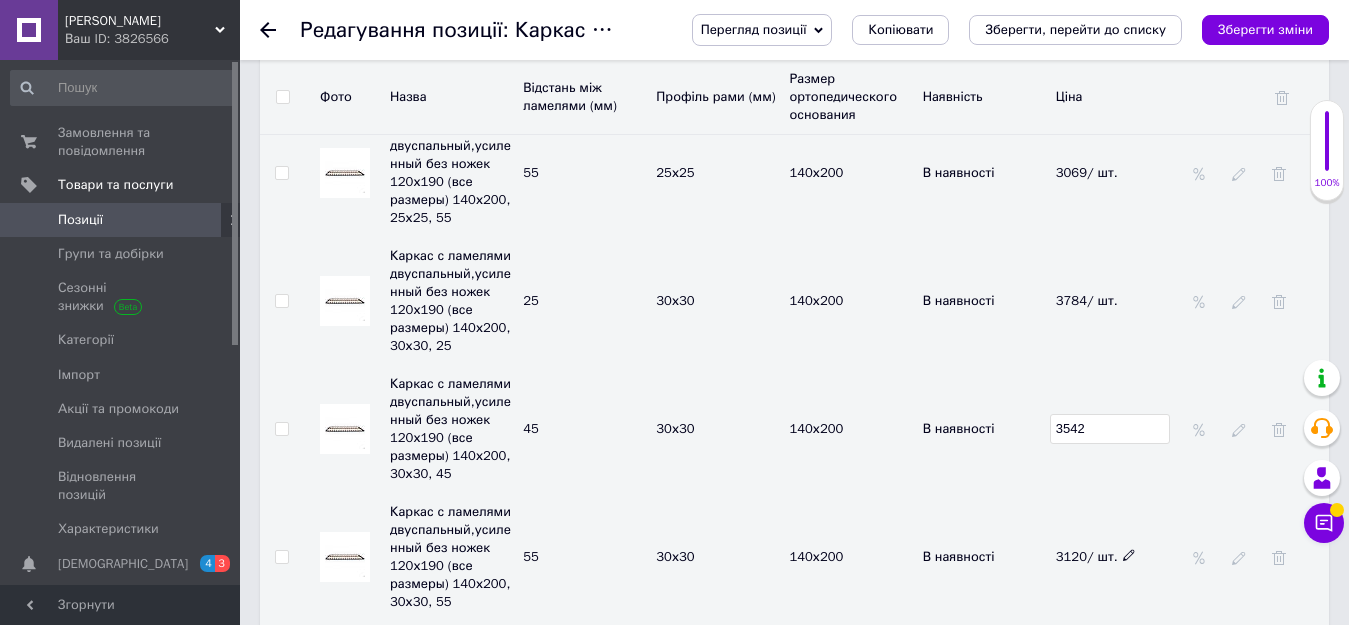click 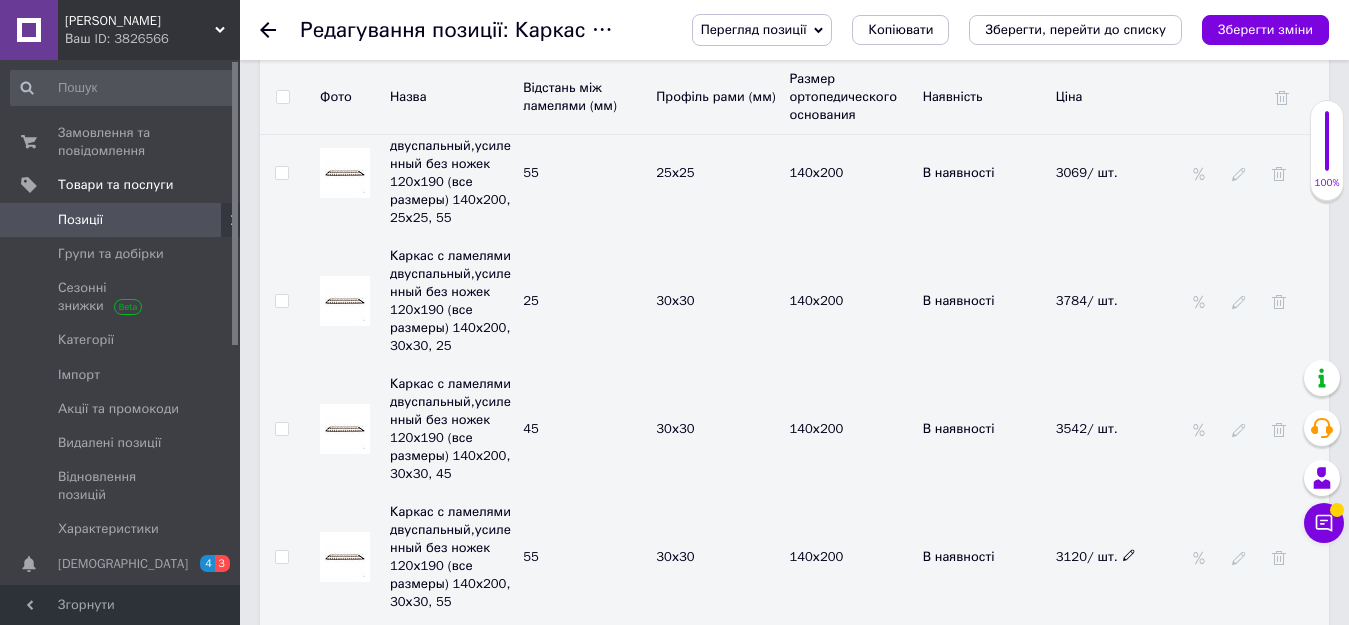 click 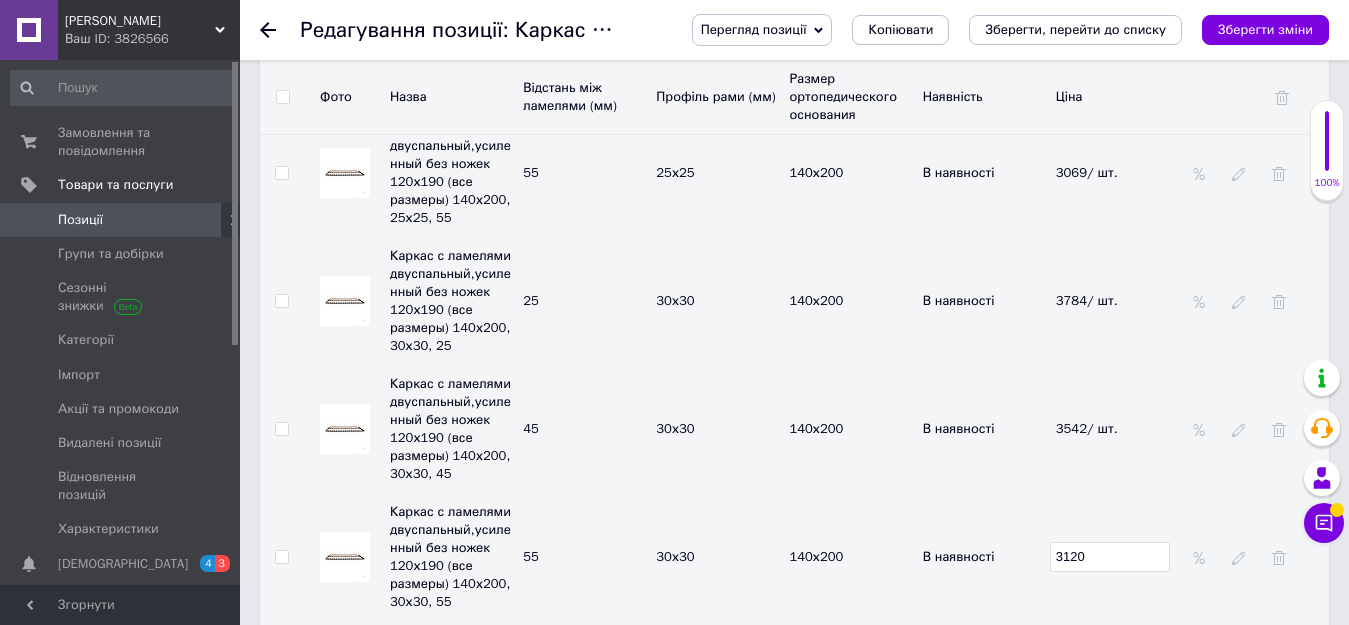 drag, startPoint x: 1118, startPoint y: 396, endPoint x: 1033, endPoint y: 393, distance: 85.052925 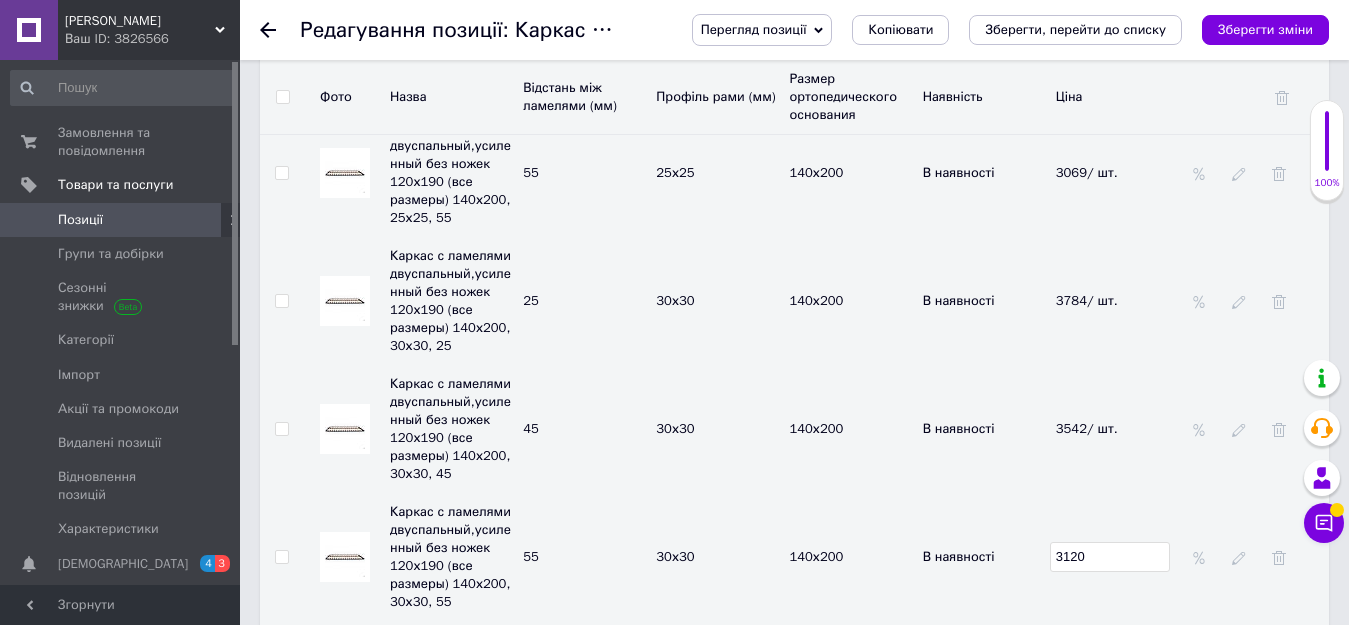 click on "Каркас с ламелями двуспальный,усиленный без ножек 120х190 (все размеры) 140х200, 30х30, 55 55 30х30 140х200 В наявності 3120" at bounding box center (794, 557) 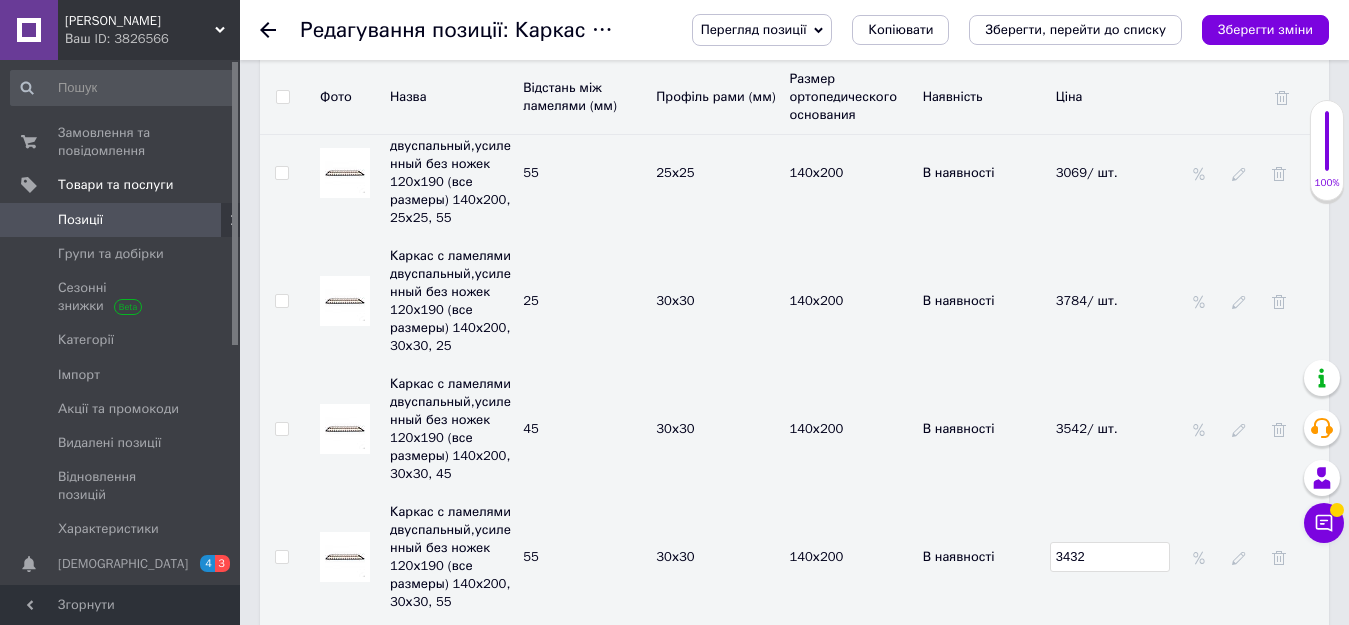 click on "В наявності" at bounding box center (984, 685) 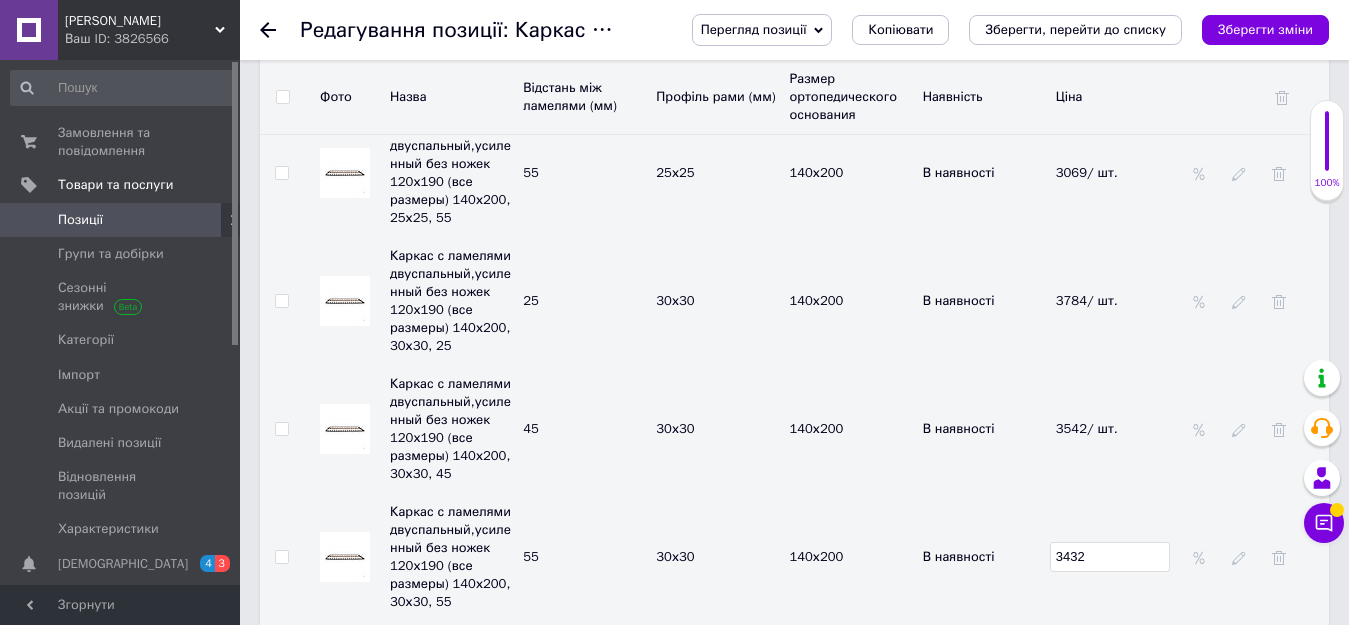 scroll, scrollTop: 6200, scrollLeft: 0, axis: vertical 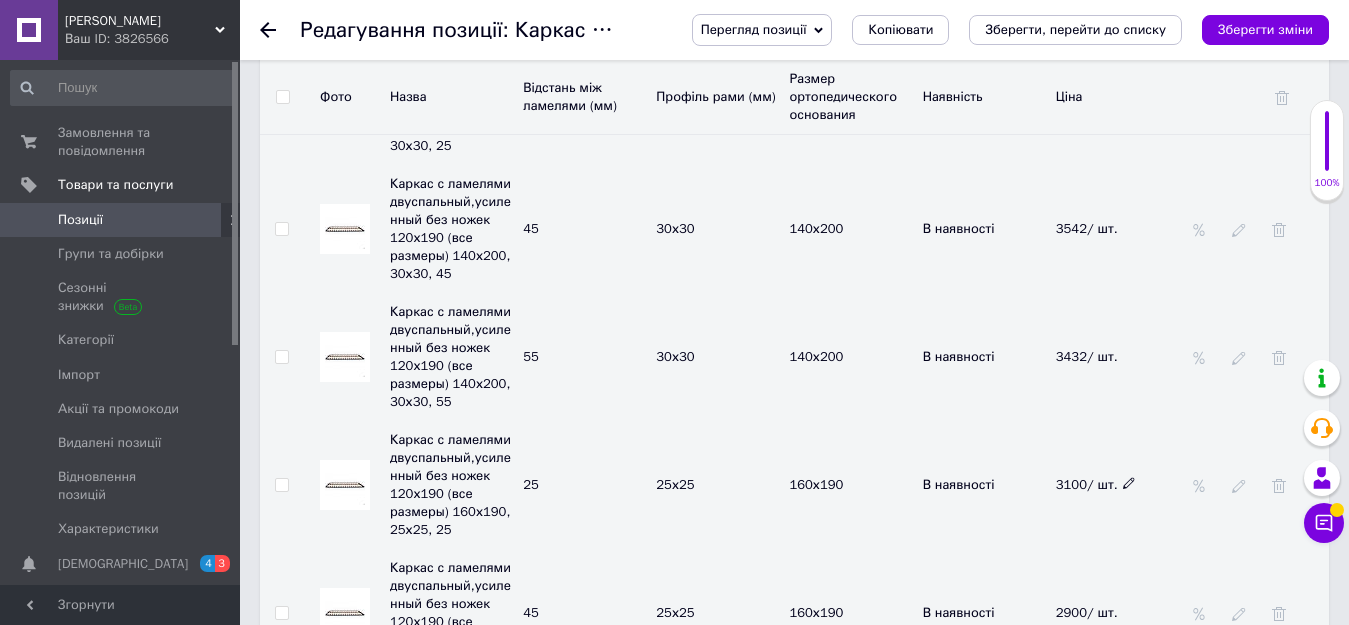 click on "3100/
шт." at bounding box center (1096, 484) 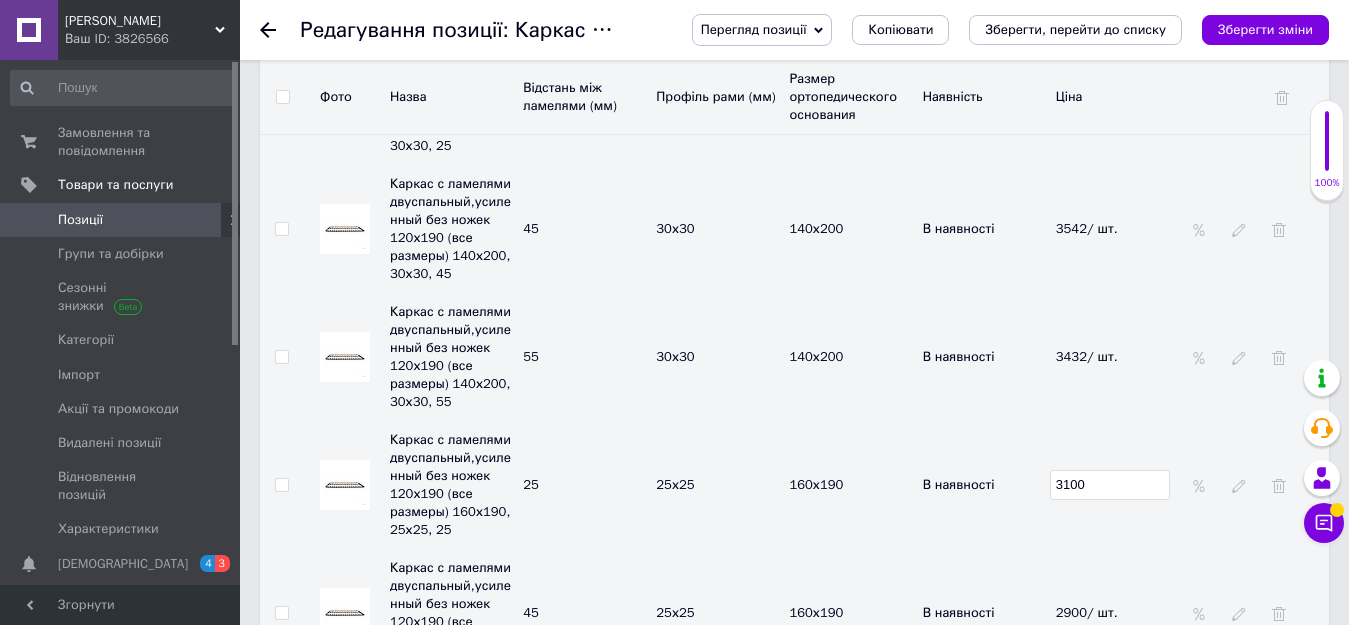 drag, startPoint x: 1123, startPoint y: 312, endPoint x: 1042, endPoint y: 310, distance: 81.02469 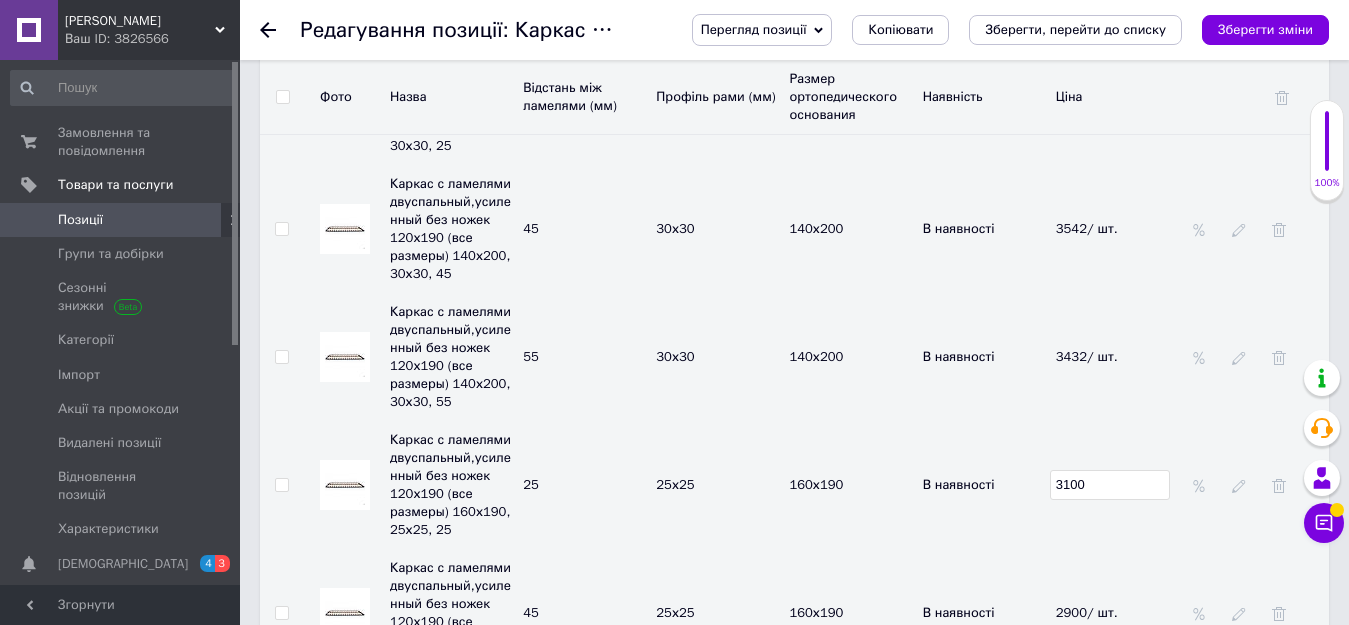click on "Каркас с ламелями двуспальный,усиленный без ножек 120х190 (все размеры) 160х190, 25х25, 25 25 25х25 160х190 В наявності 3100" at bounding box center [794, 485] 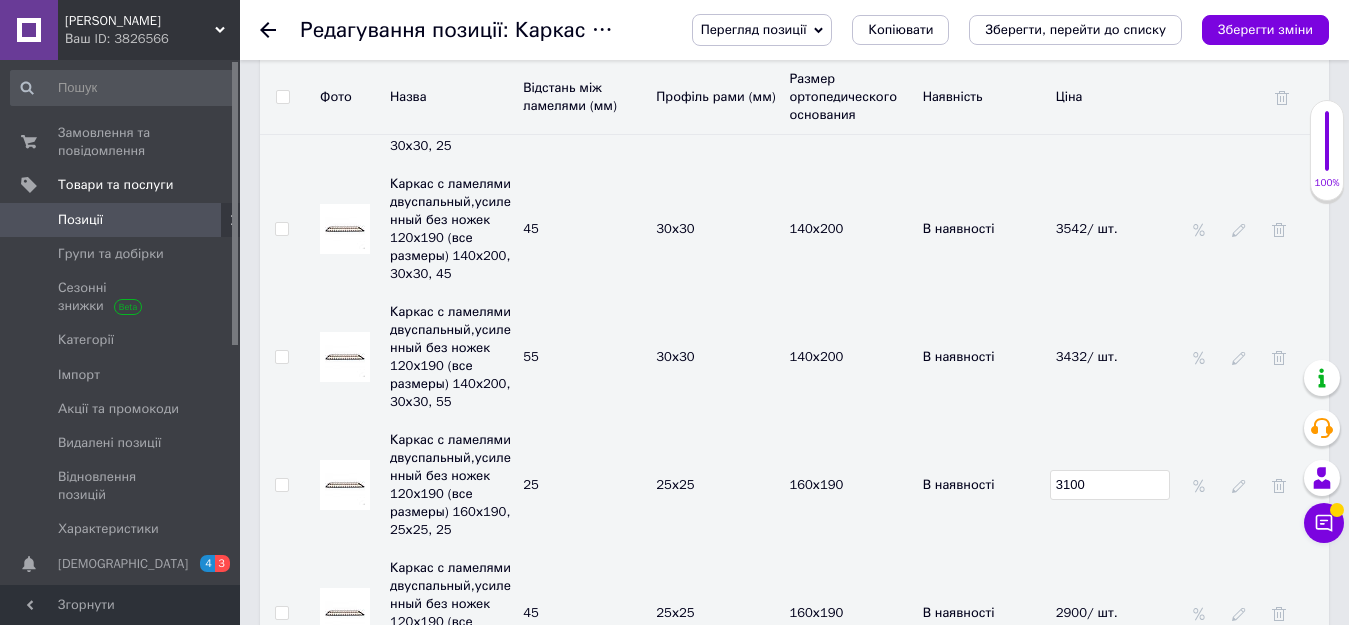 click on "В наявності" at bounding box center (984, 485) 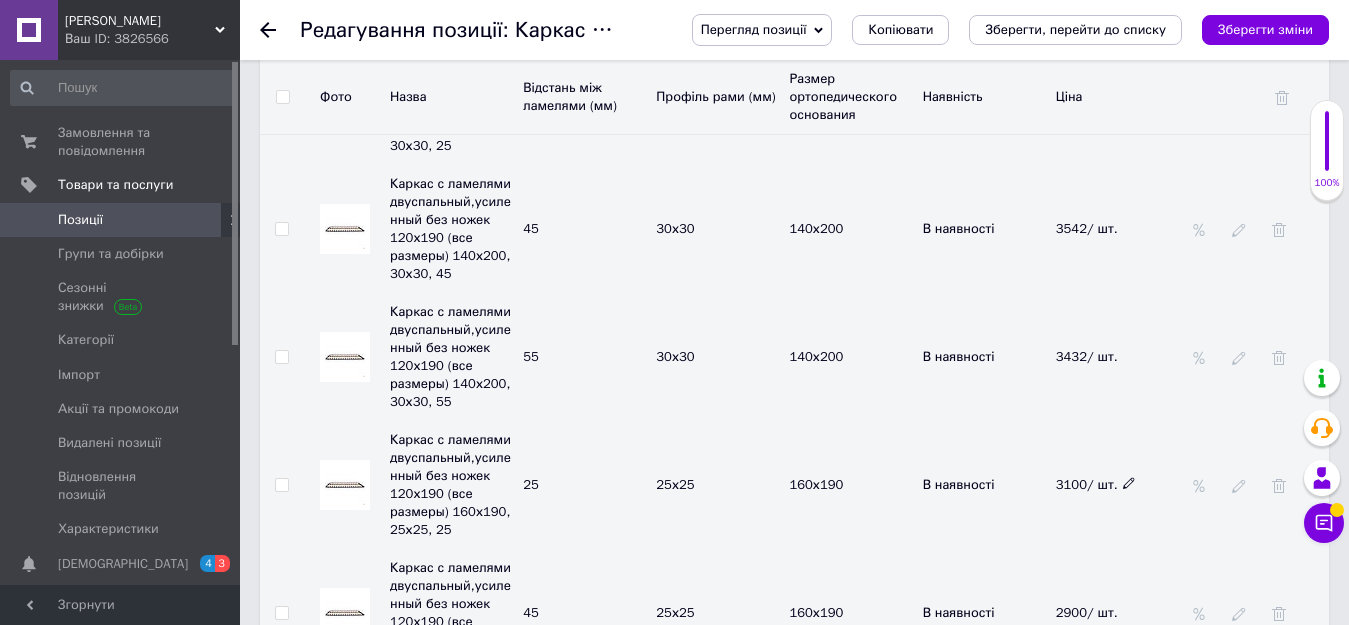 click 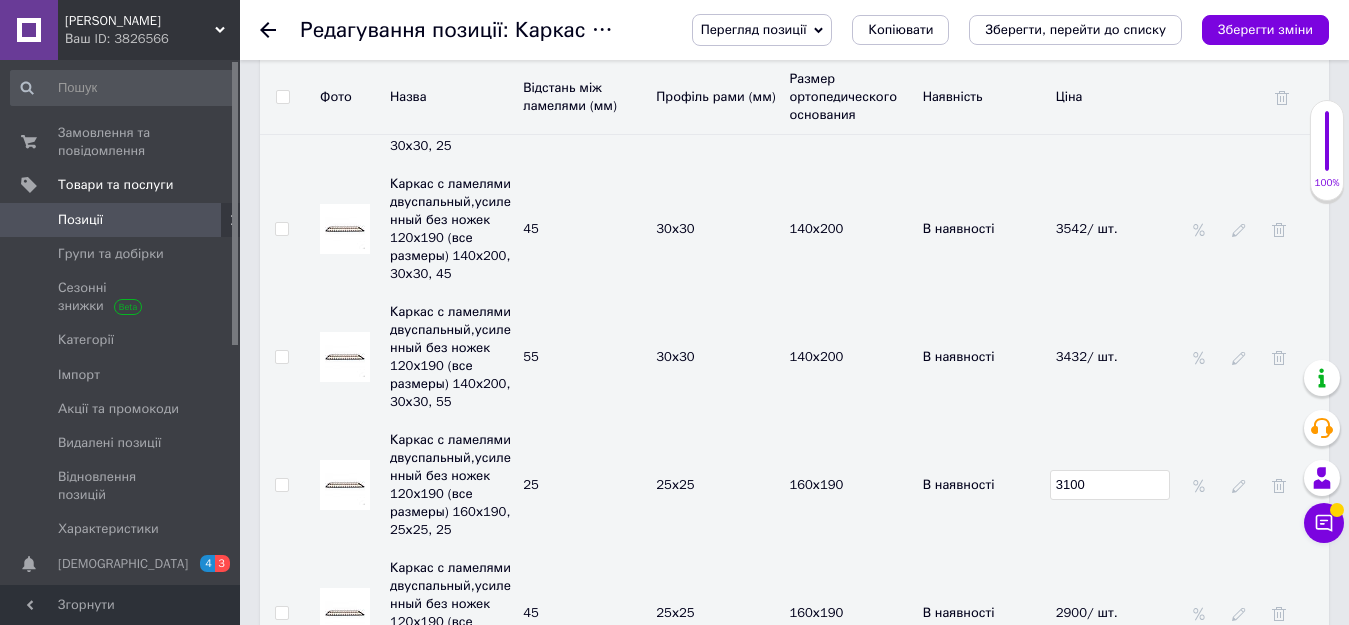 drag, startPoint x: 1114, startPoint y: 318, endPoint x: 1051, endPoint y: 307, distance: 63.953106 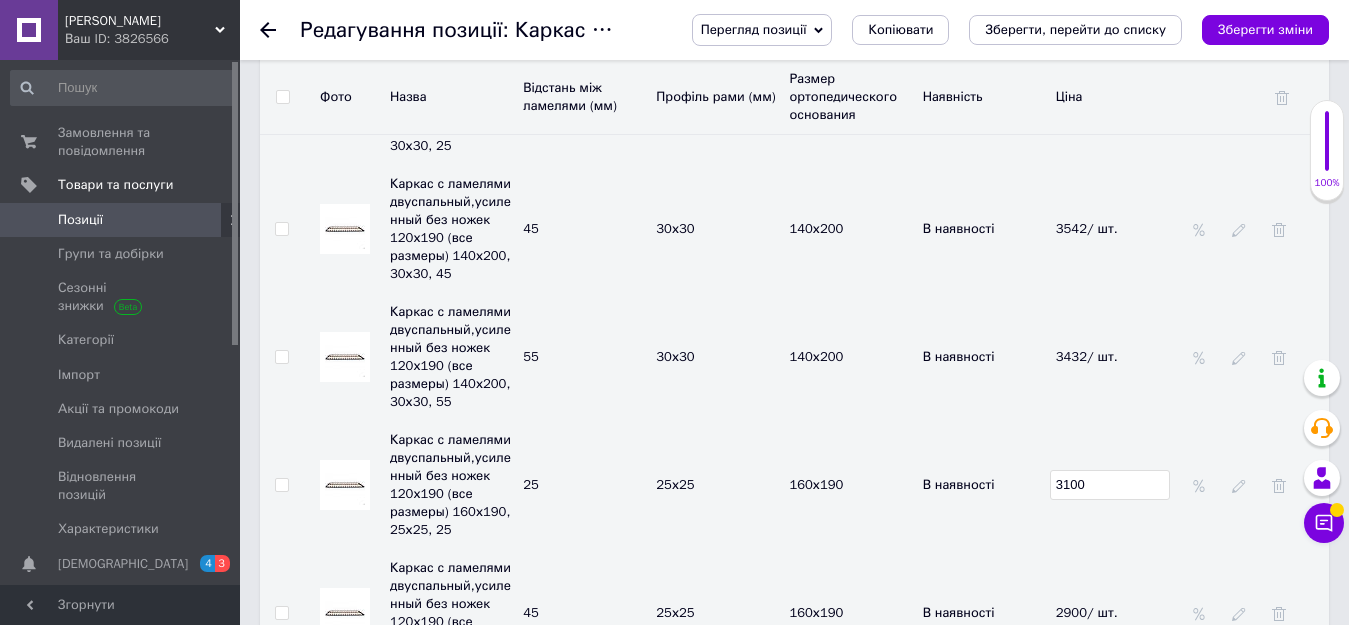 click on "3100" at bounding box center (1110, 485) 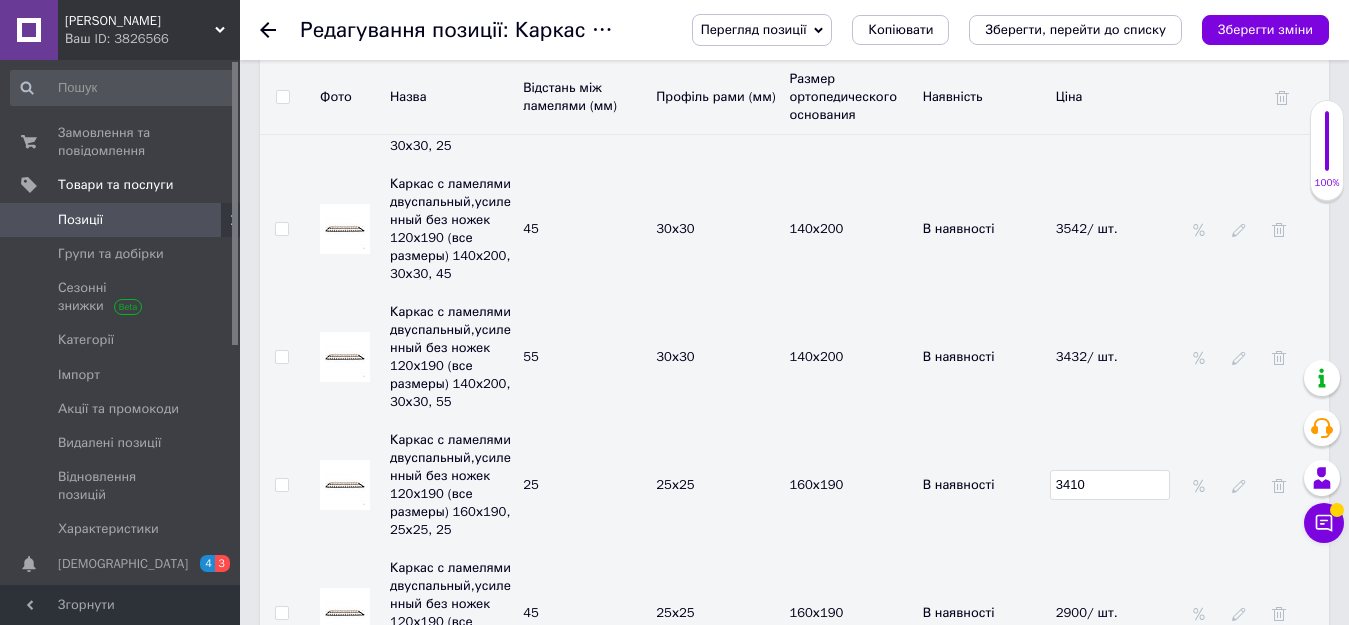 click on "В наявності" at bounding box center (984, 613) 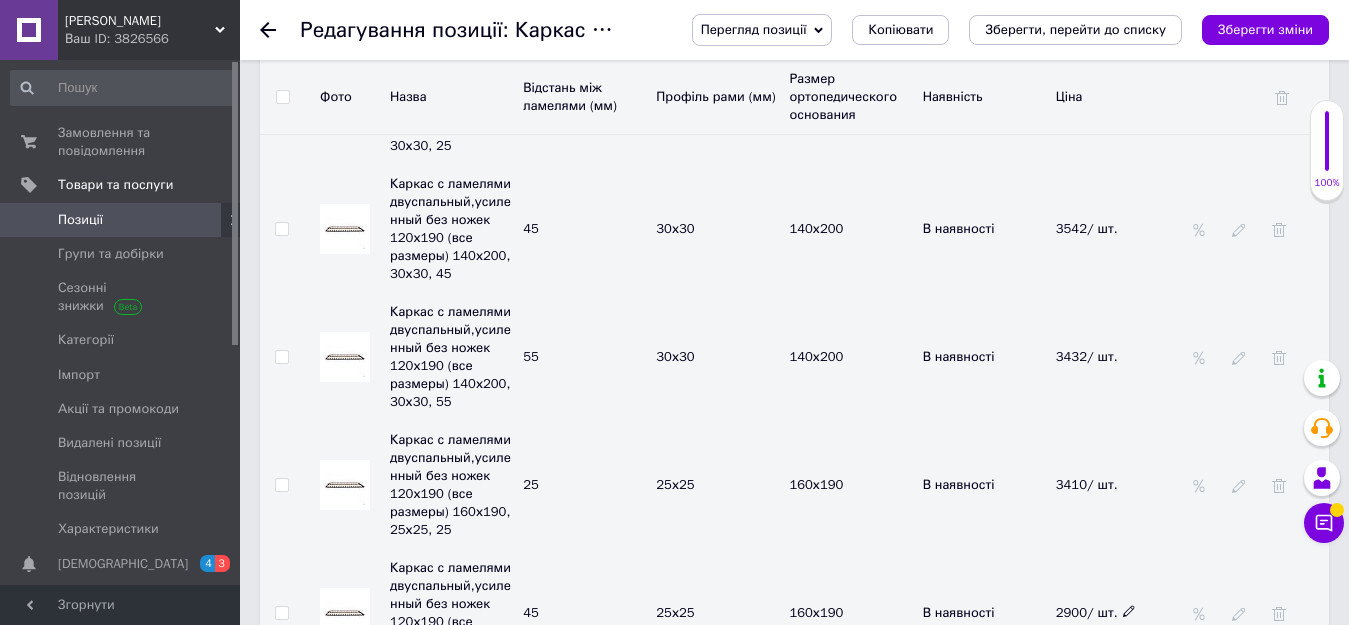 click at bounding box center (1129, 610) 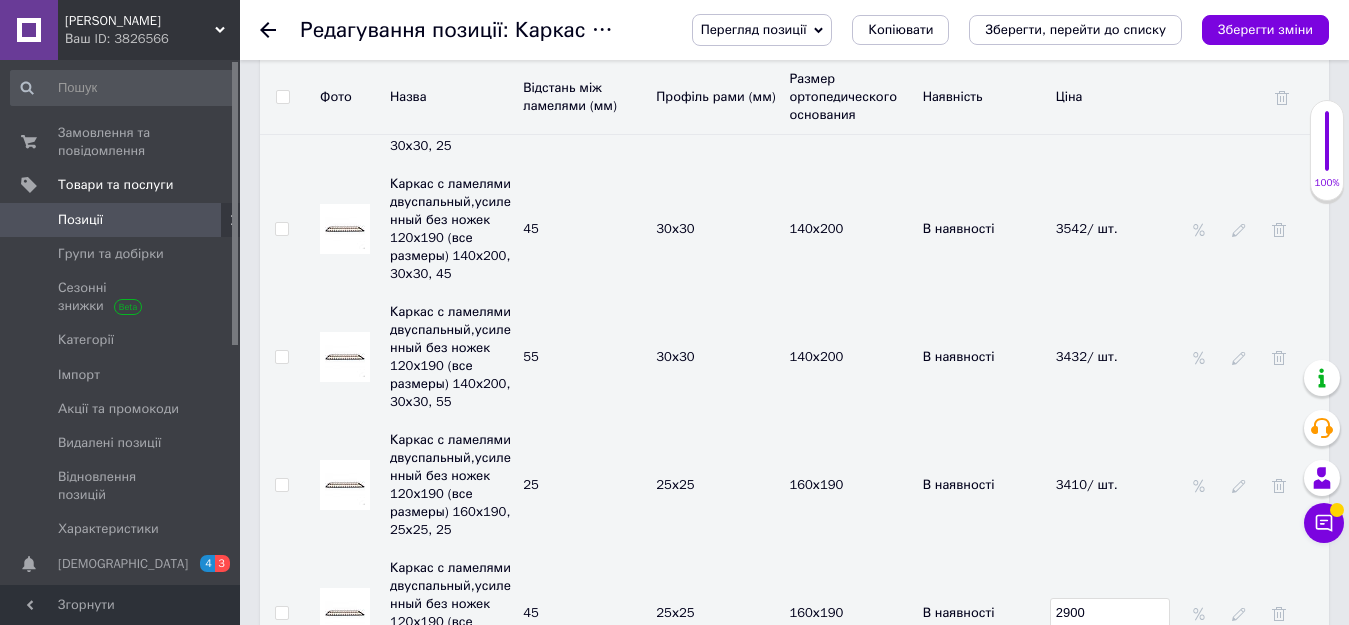 drag, startPoint x: 1068, startPoint y: 434, endPoint x: 1024, endPoint y: 434, distance: 44 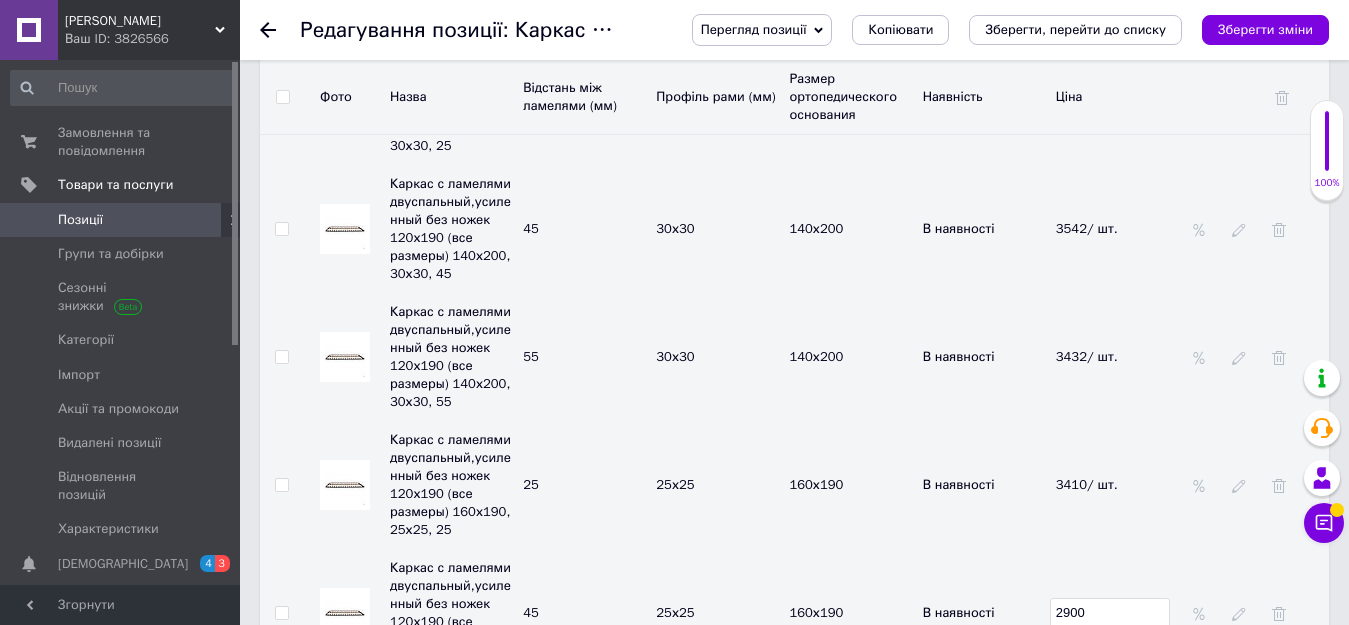click on "Каркас с ламелями двуспальный,усиленный без ножек 120х190 (все размеры) 160х190, 25х25, 45 45 25х25 160х190 В наявності 2900" at bounding box center (794, 613) 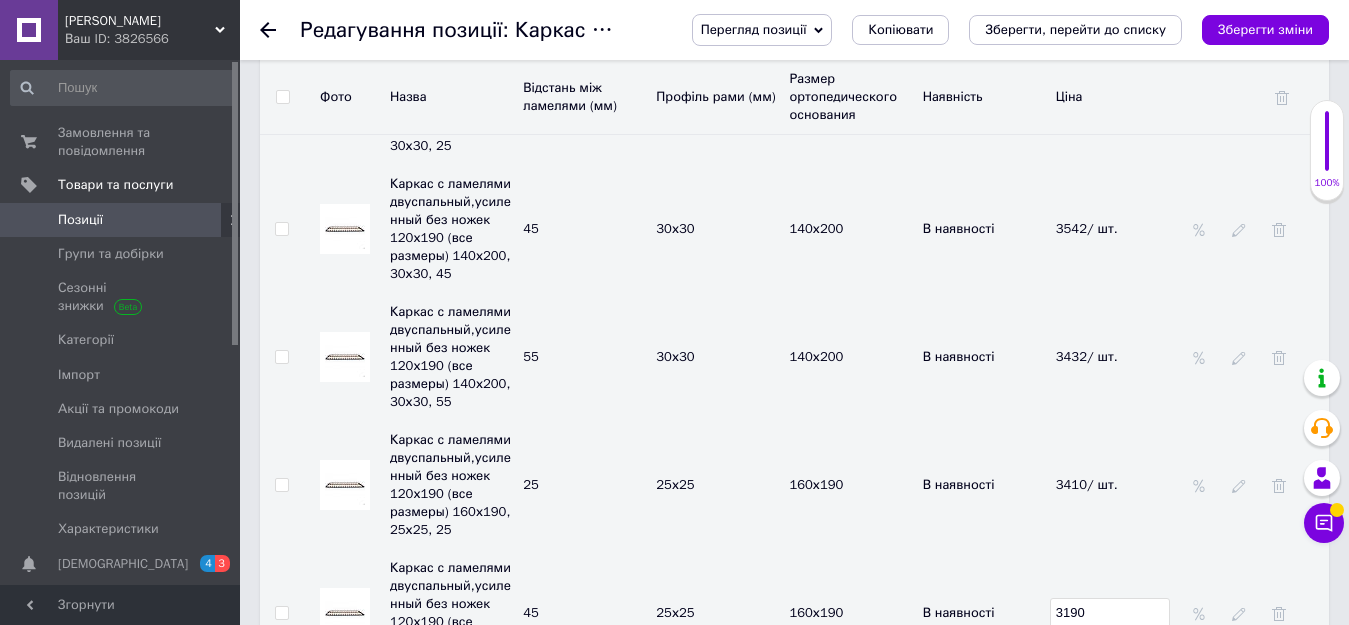 drag, startPoint x: 1005, startPoint y: 524, endPoint x: 1009, endPoint y: 513, distance: 11.7046995 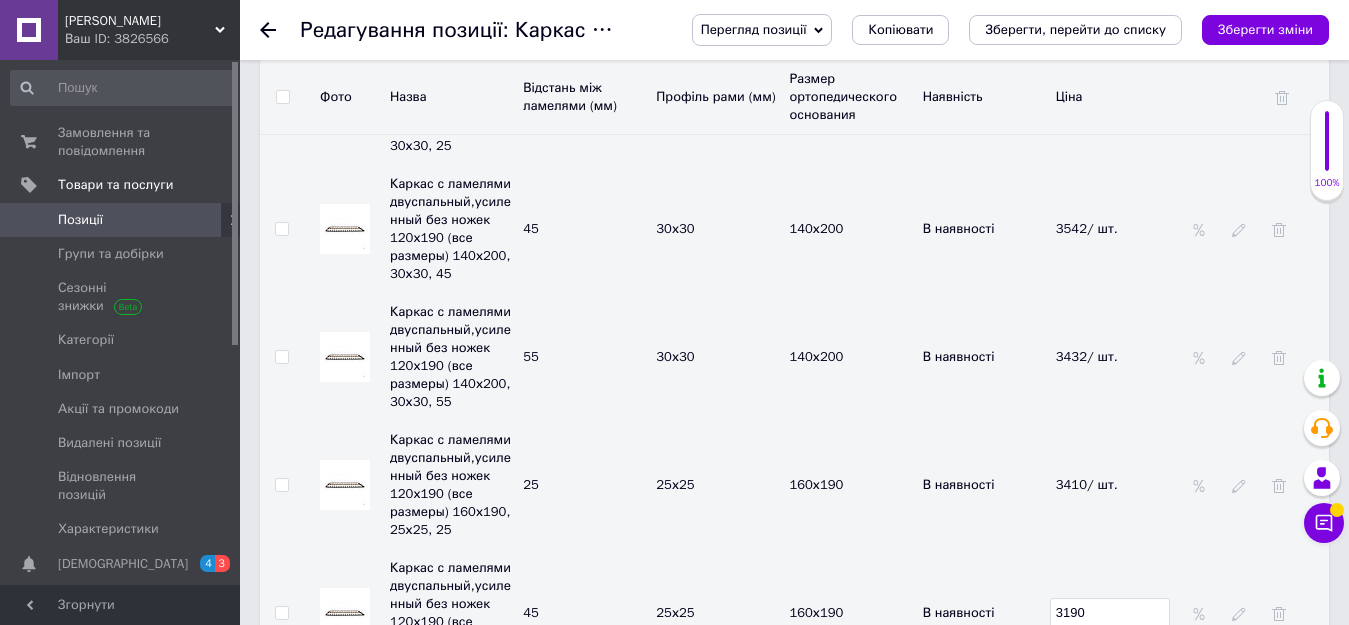 click on "В наявності" at bounding box center (984, 741) 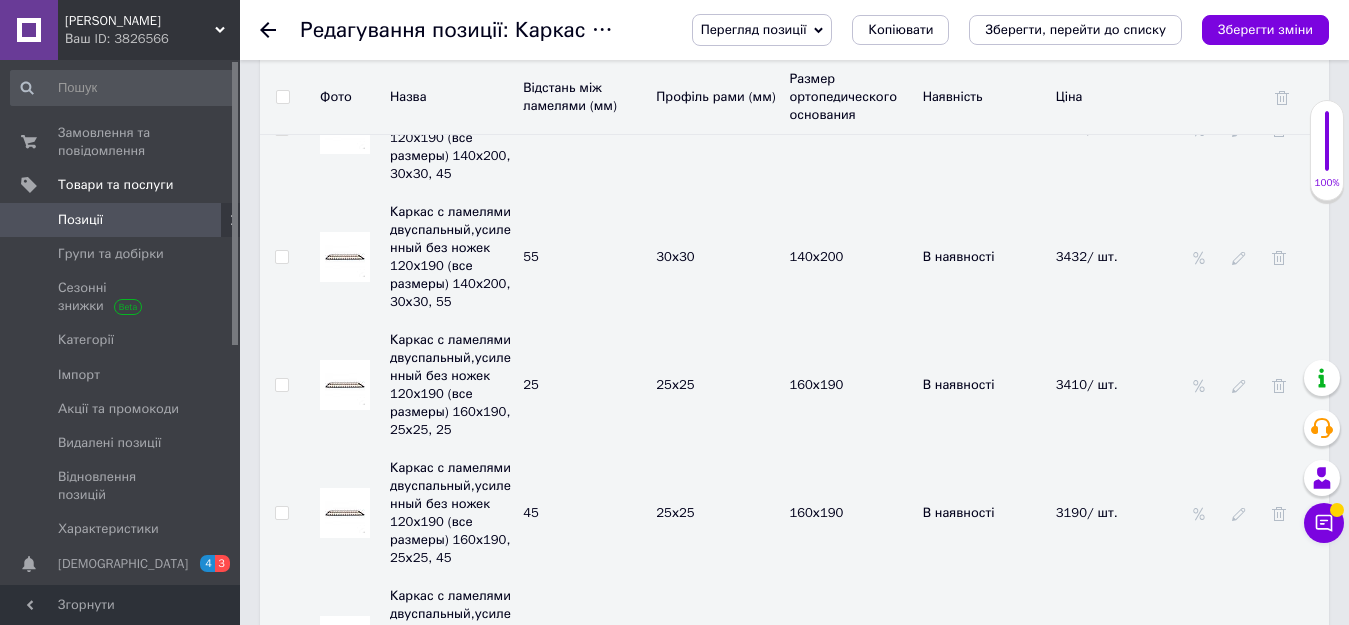 click 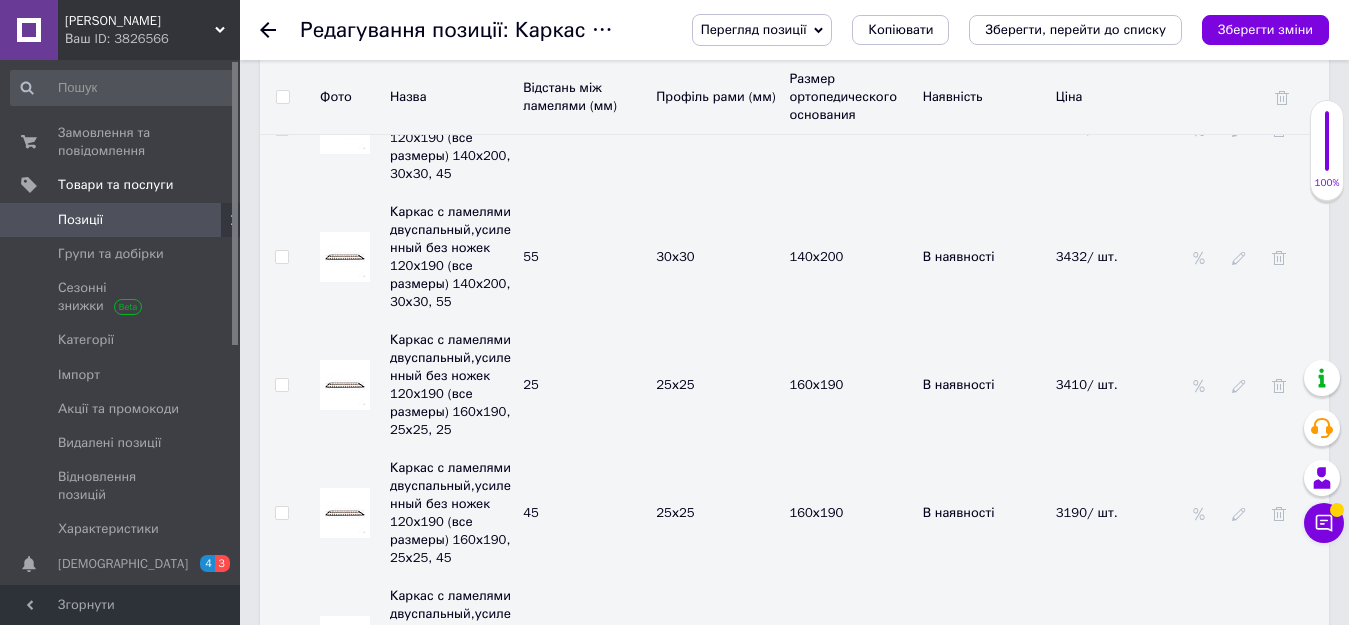 drag, startPoint x: 1116, startPoint y: 458, endPoint x: 1041, endPoint y: 466, distance: 75.42546 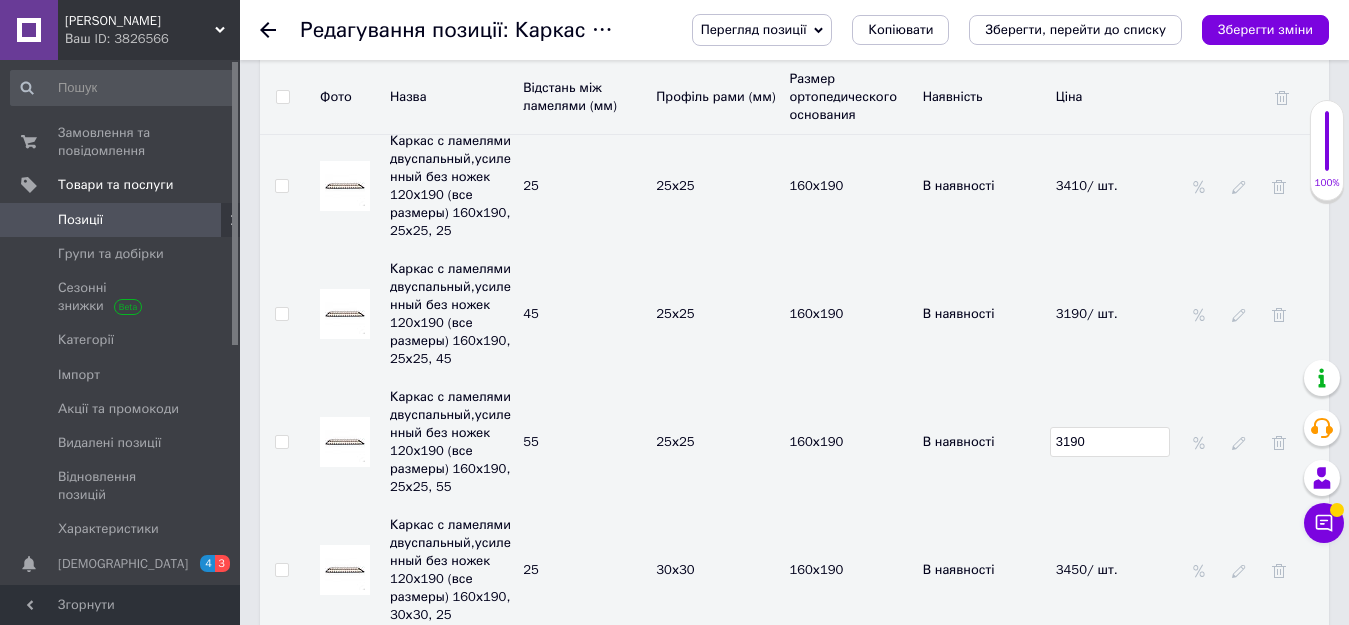 scroll, scrollTop: 6500, scrollLeft: 0, axis: vertical 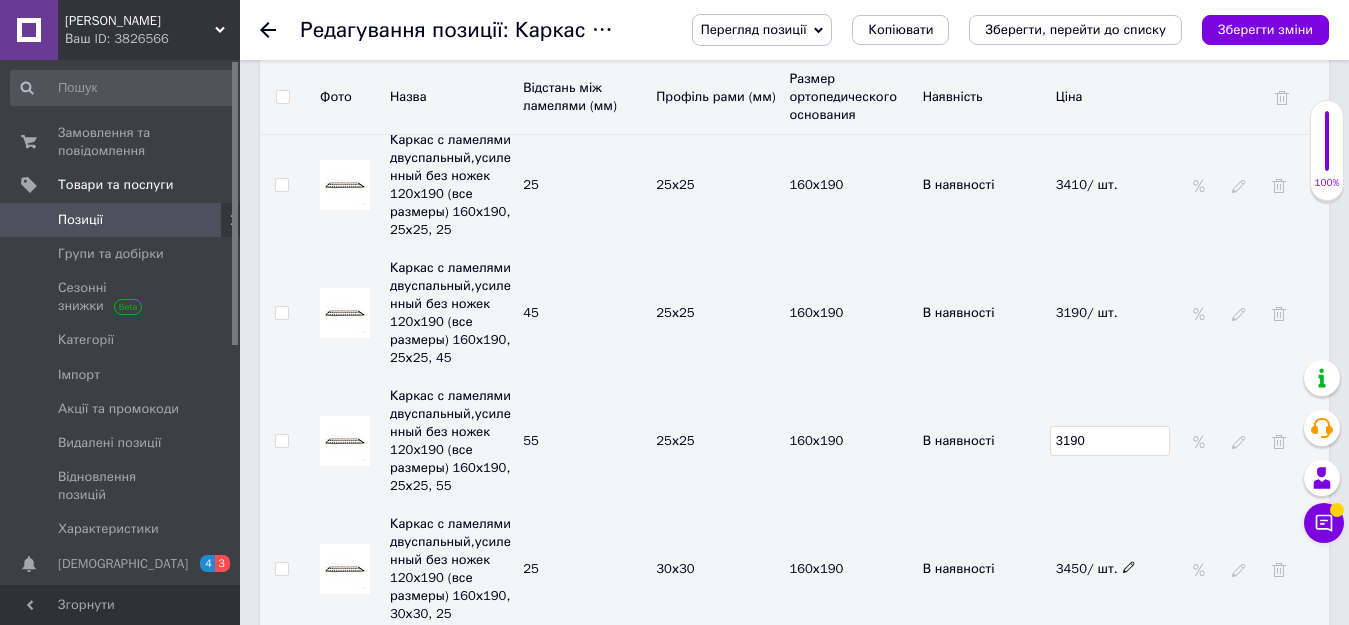 click on "3450/
шт." at bounding box center (1096, 568) 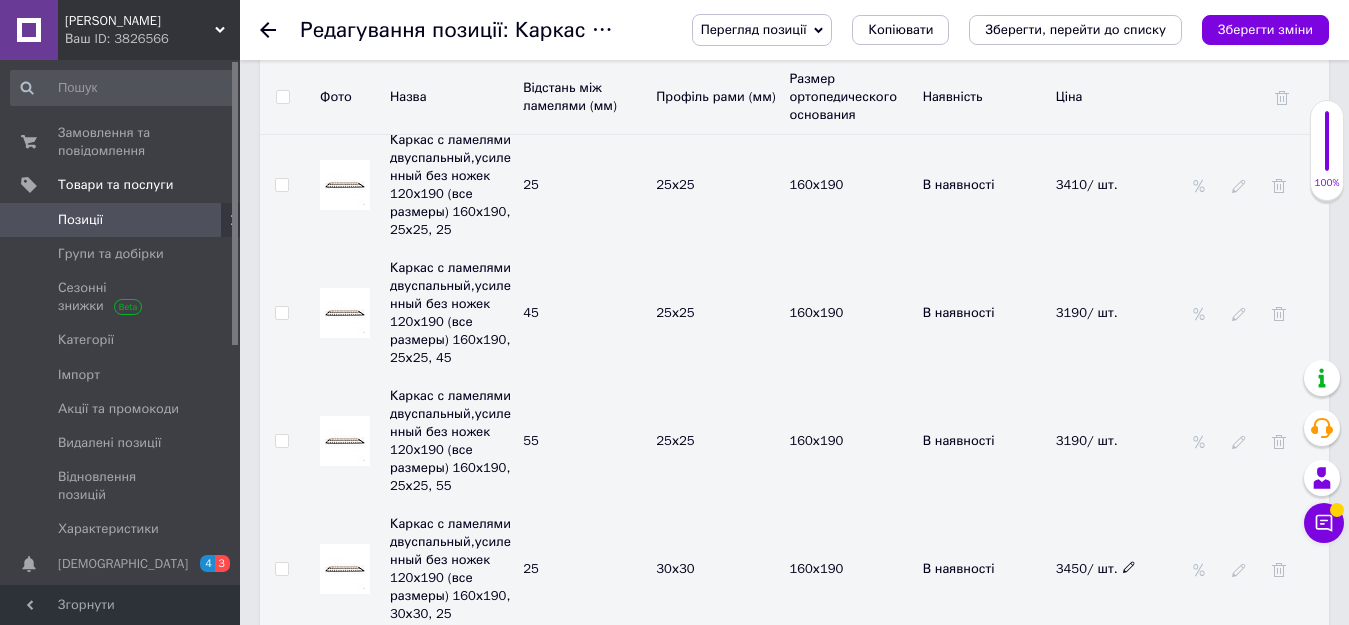 click 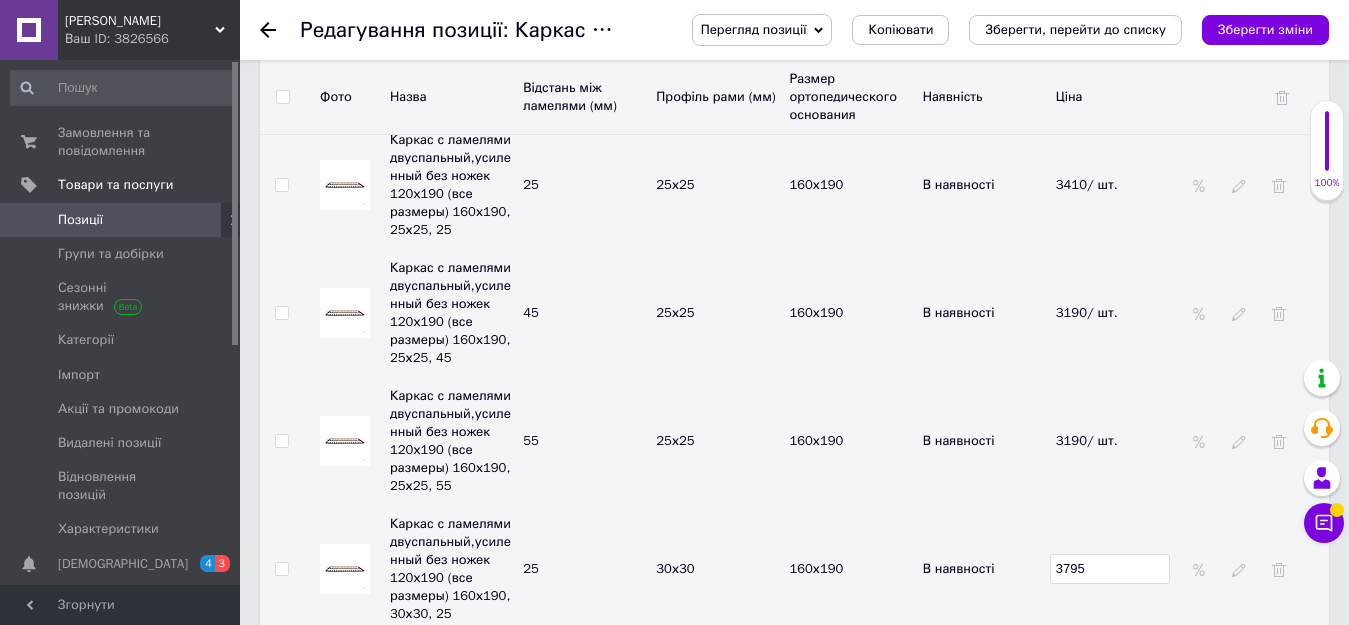 click 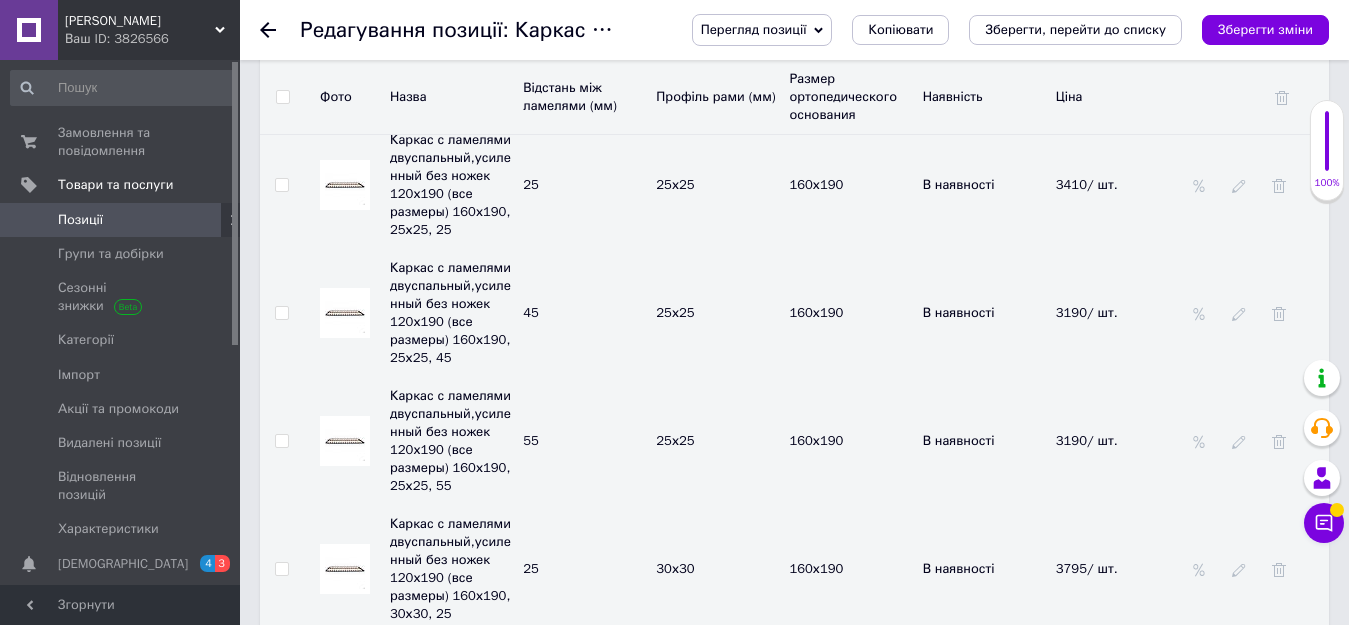 click 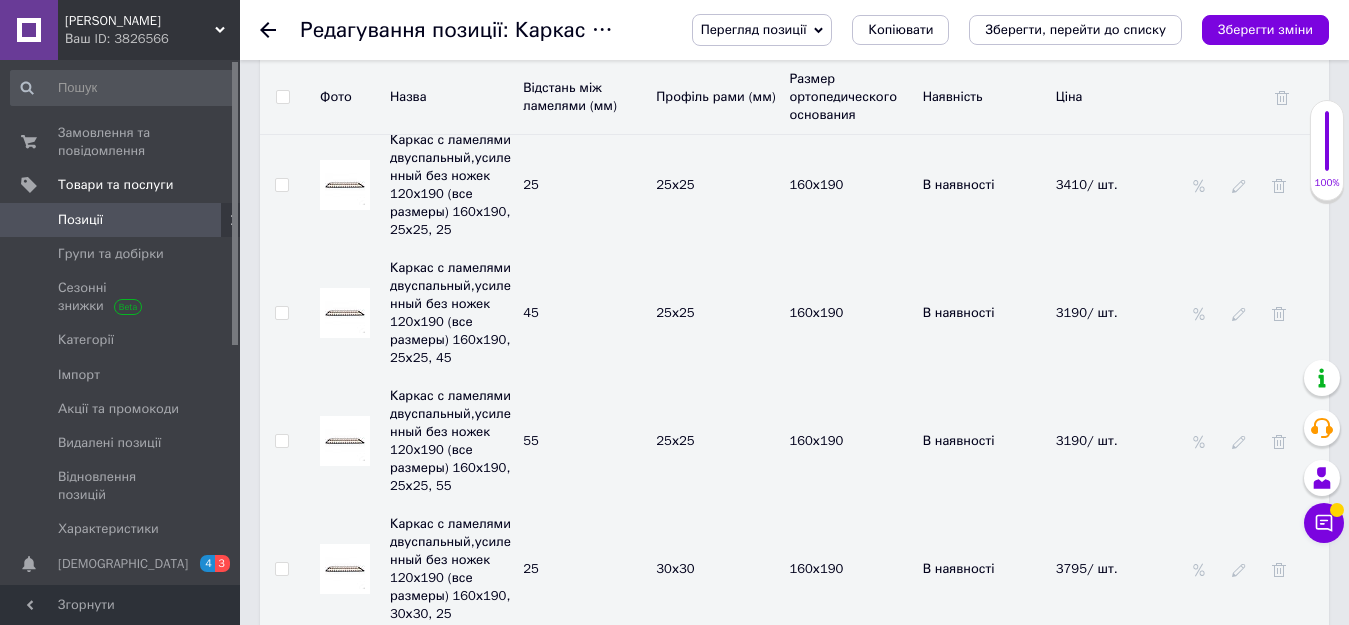 click on "Каркас с ламелями двуспальный,усиленный без ножек 120х190 (все размеры) 160х190, 30х30, 45 45 30х30 160х190 В наявності 3240" at bounding box center (794, 697) 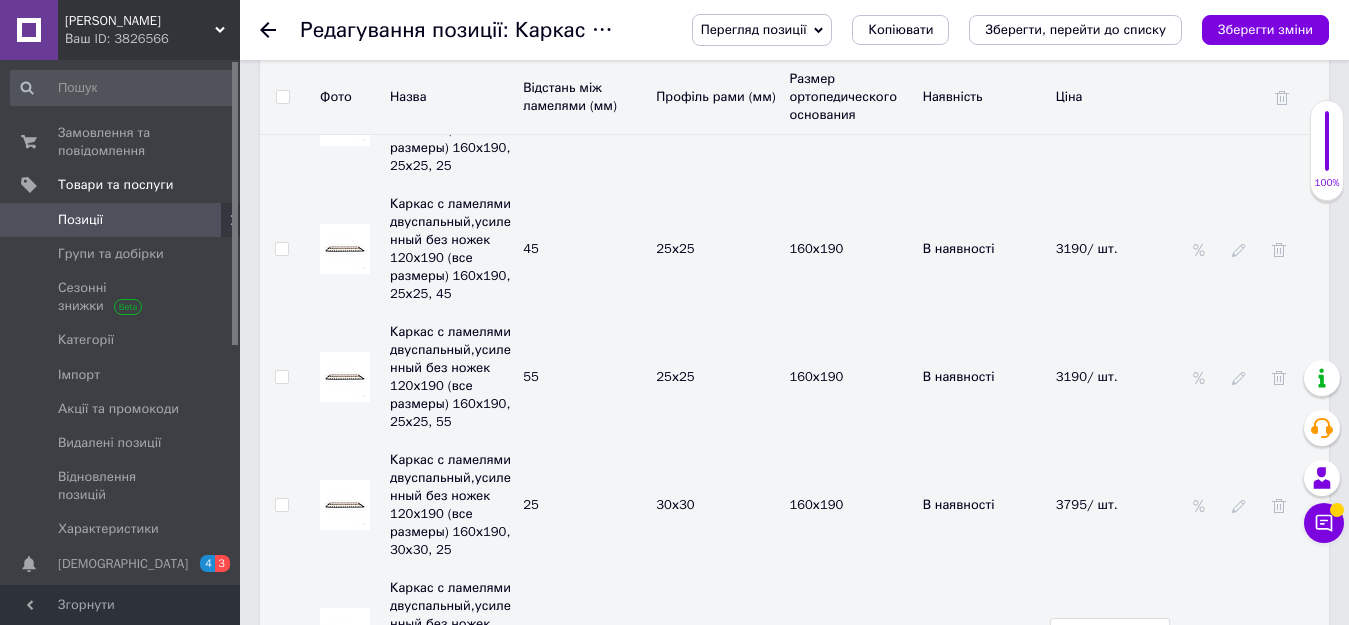 scroll, scrollTop: 6600, scrollLeft: 0, axis: vertical 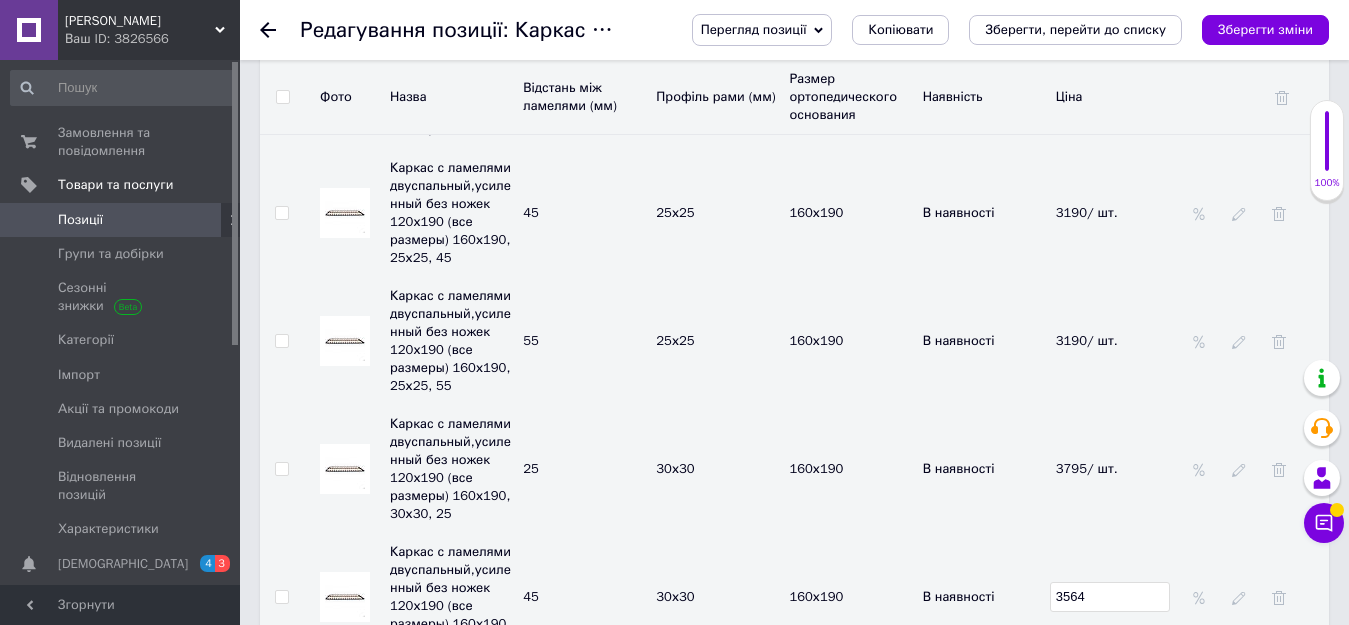 click 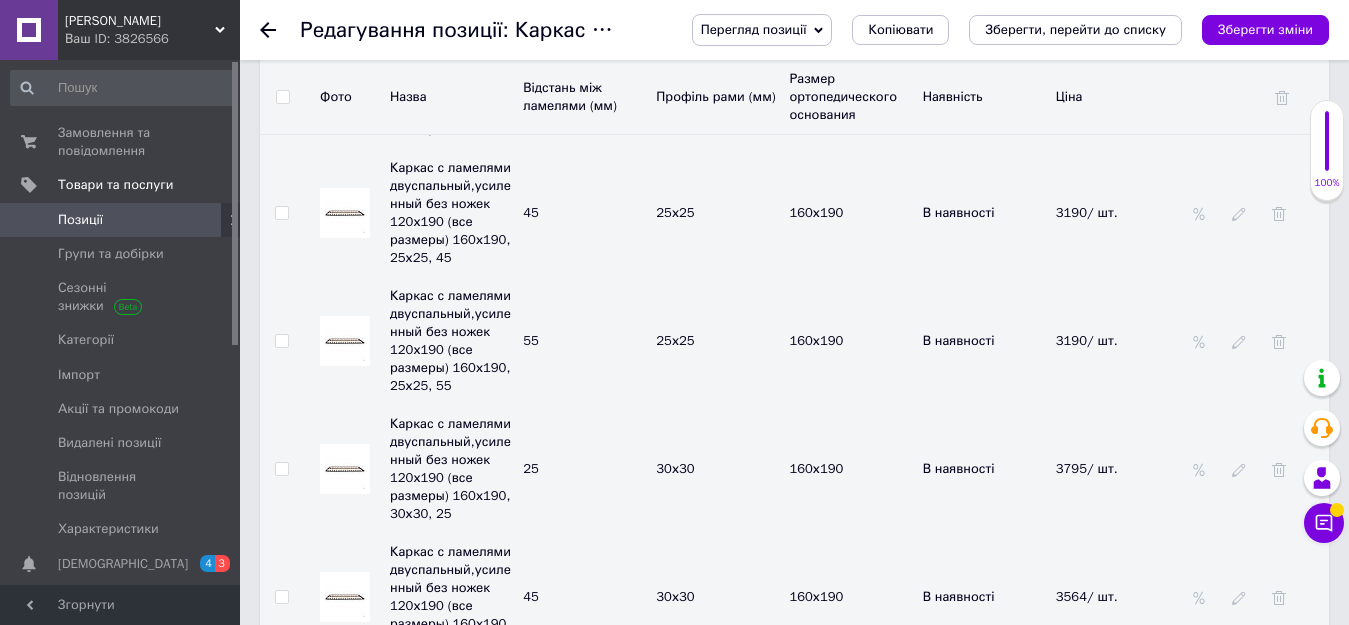 click 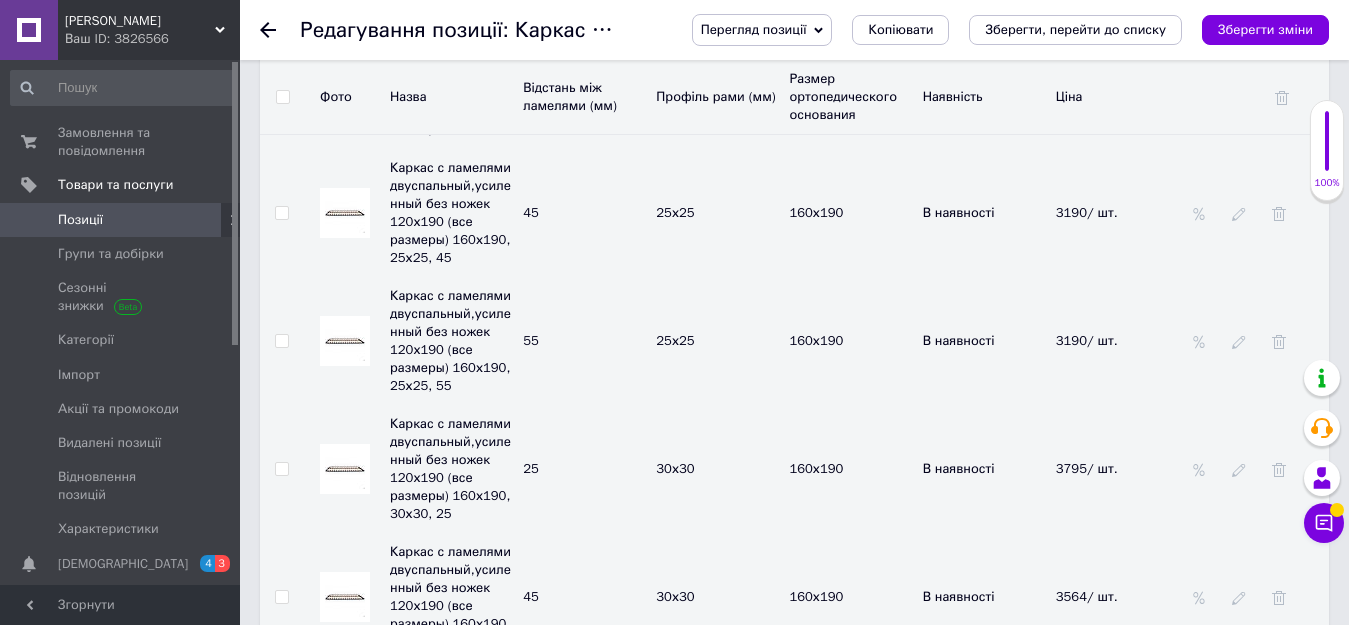 click on "Каркас с ламелями двуспальный,усиленный без ножек 120х190 (все размеры) 160х190, 30х30, 55 55 30х30 160х190 В наявності 3140" at bounding box center (794, 725) 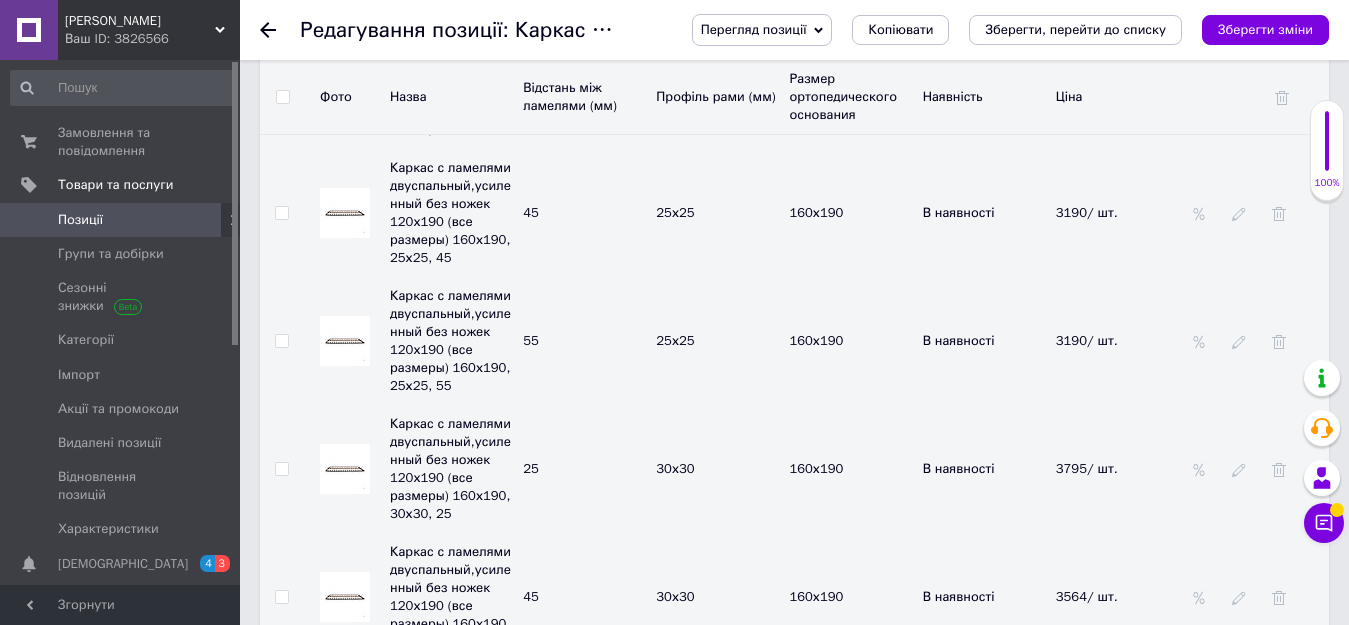 click on "3454" at bounding box center [1117, 725] 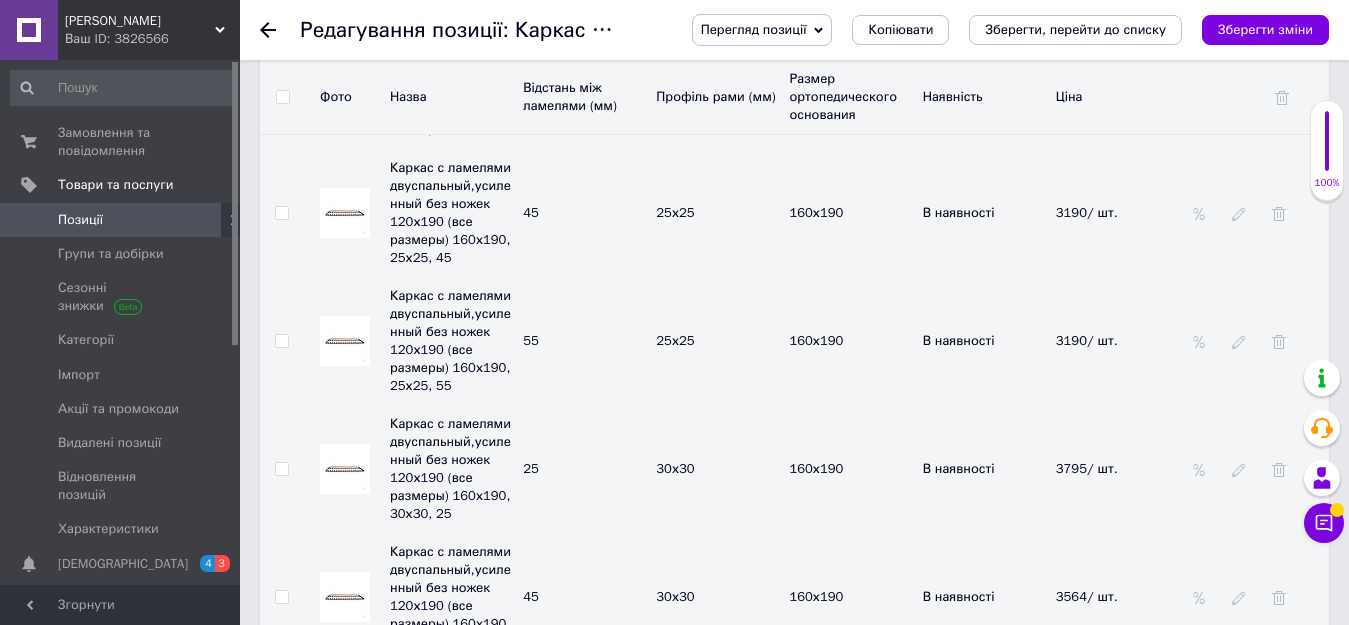 scroll, scrollTop: 6800, scrollLeft: 0, axis: vertical 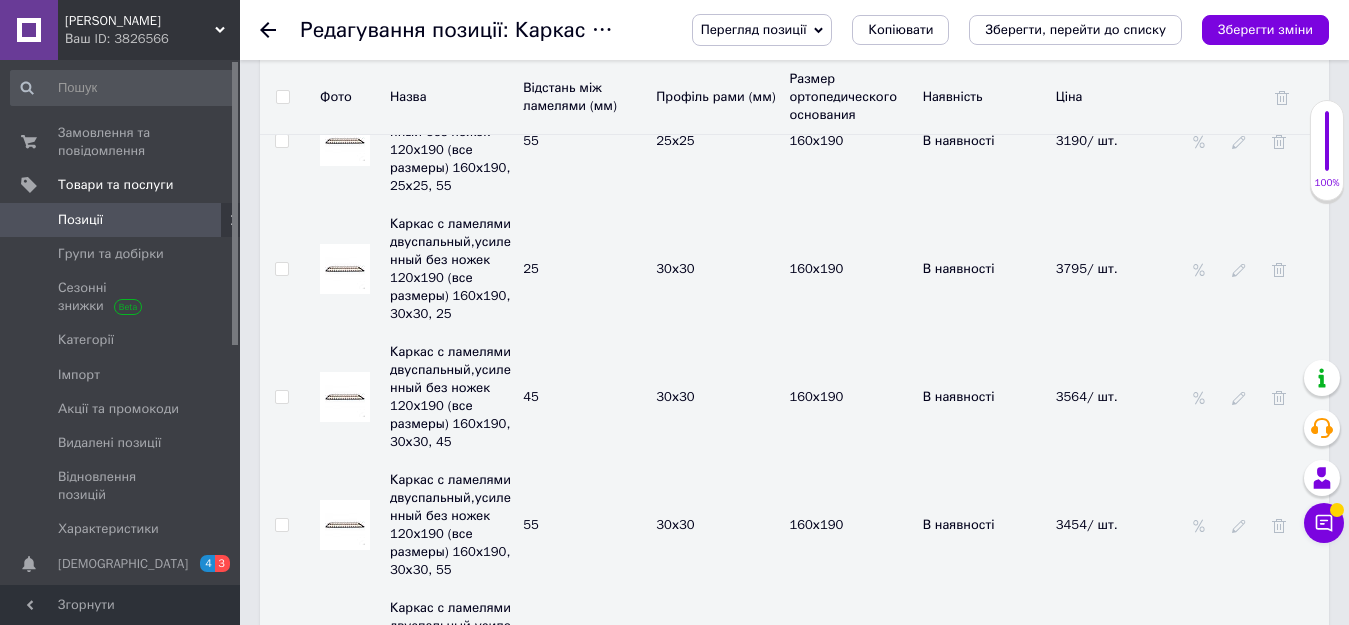 click 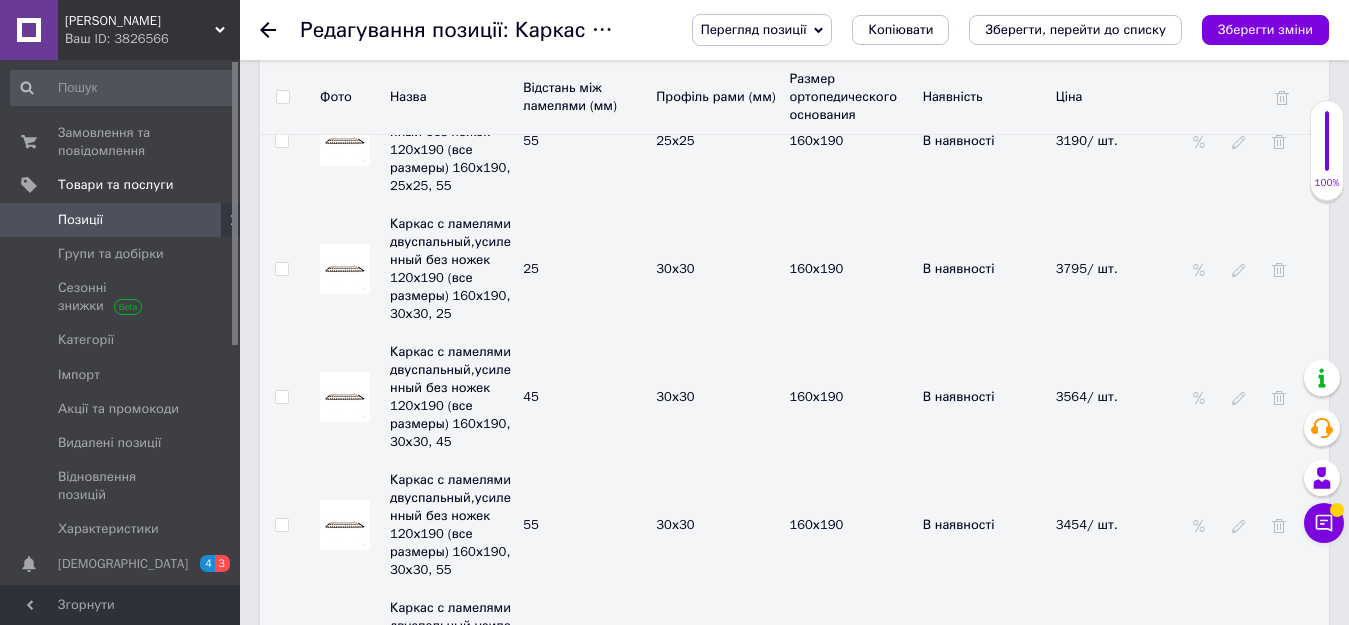 click on "Каркас с ламелями двуспальный,усиленный без ножек 120х190 (все размеры) 160х200, 25х25, 25 25 25х25 160х200 В наявності 3150" at bounding box center (794, 653) 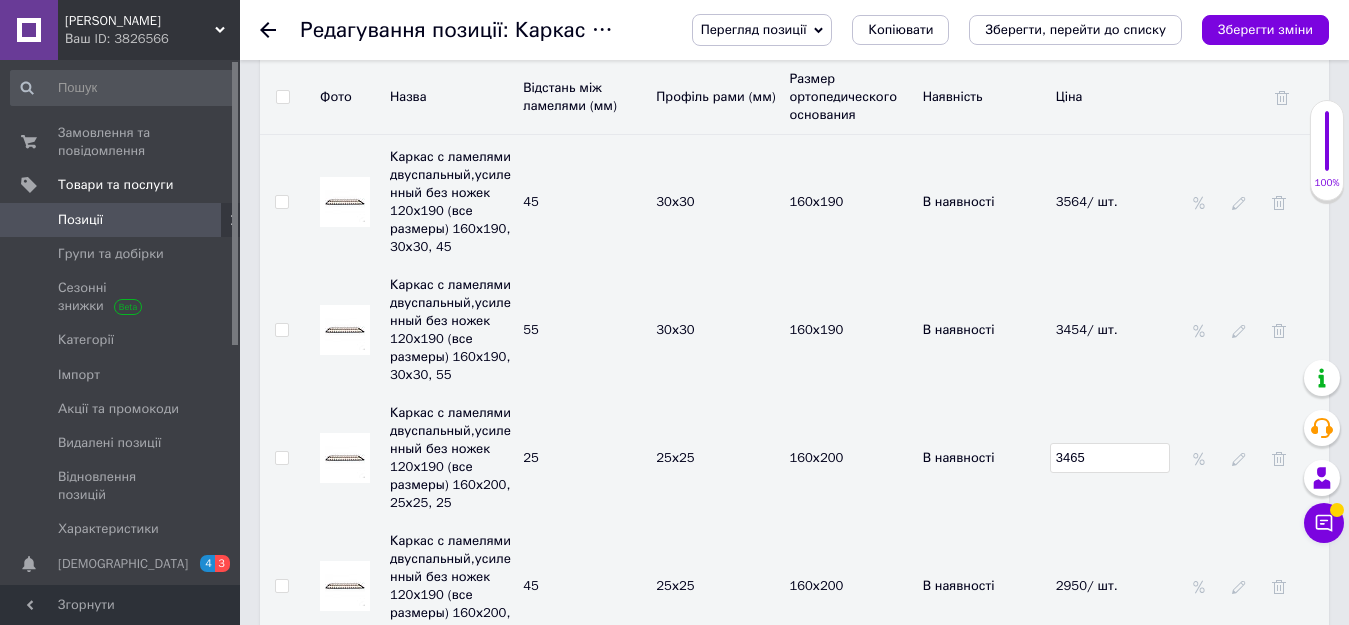 scroll, scrollTop: 7000, scrollLeft: 0, axis: vertical 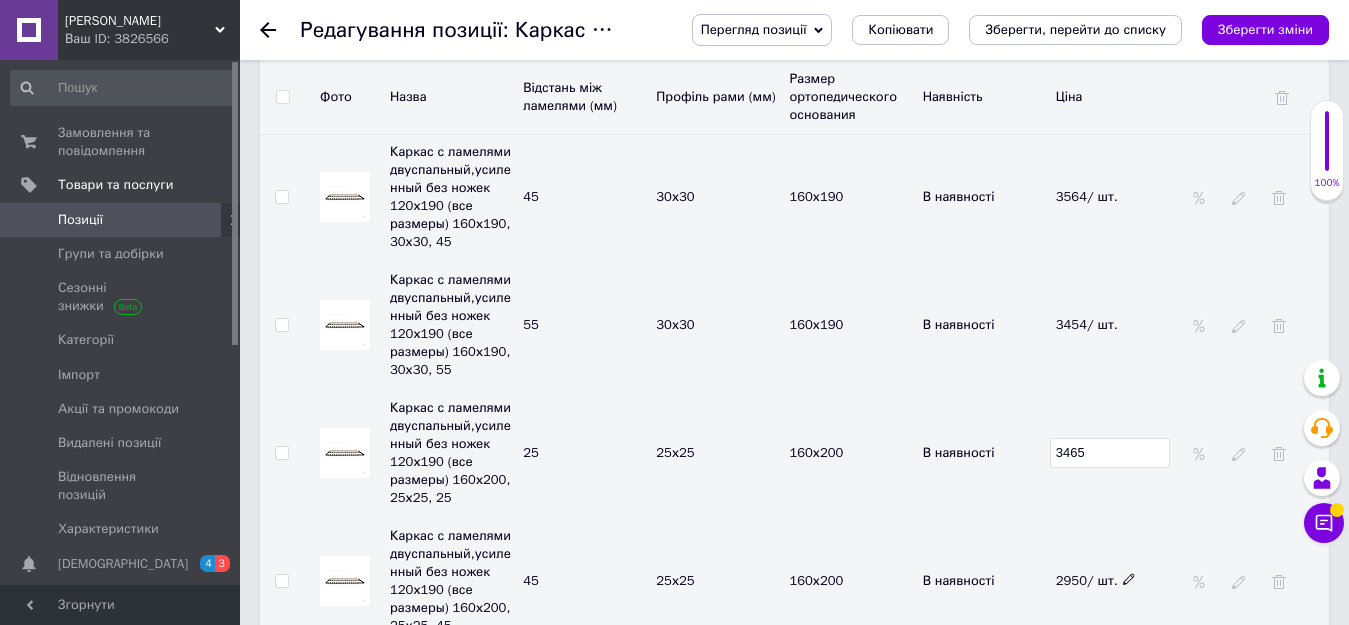 click 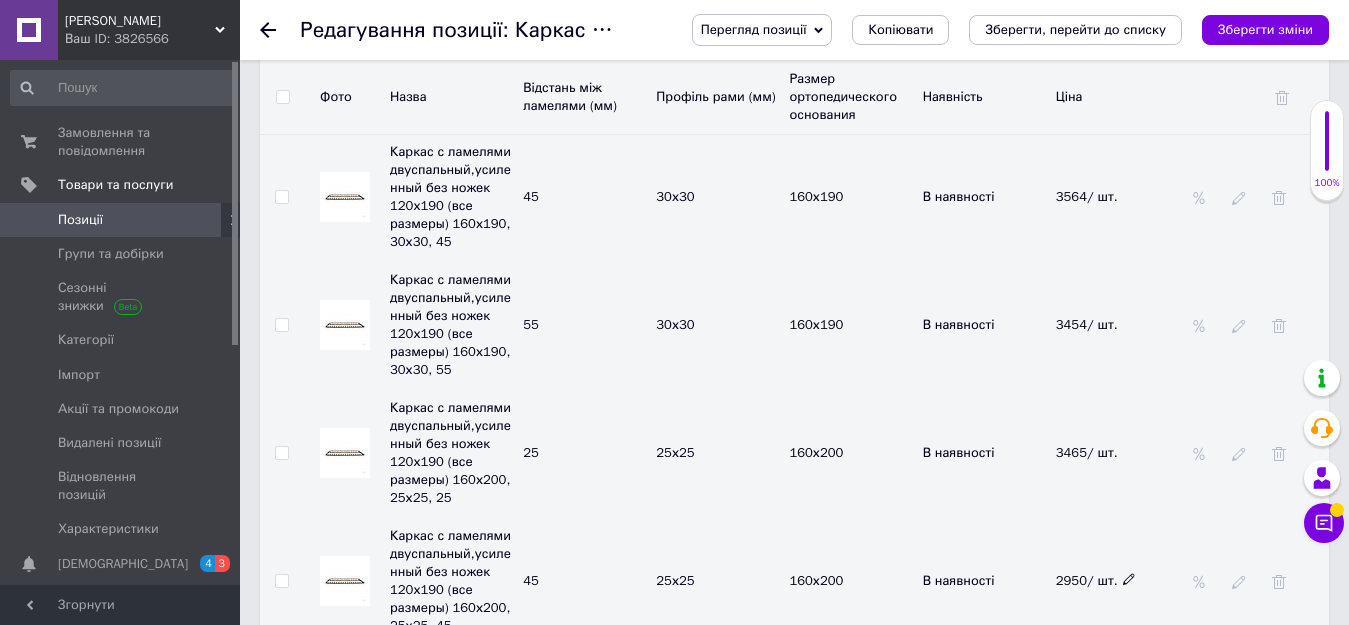 click 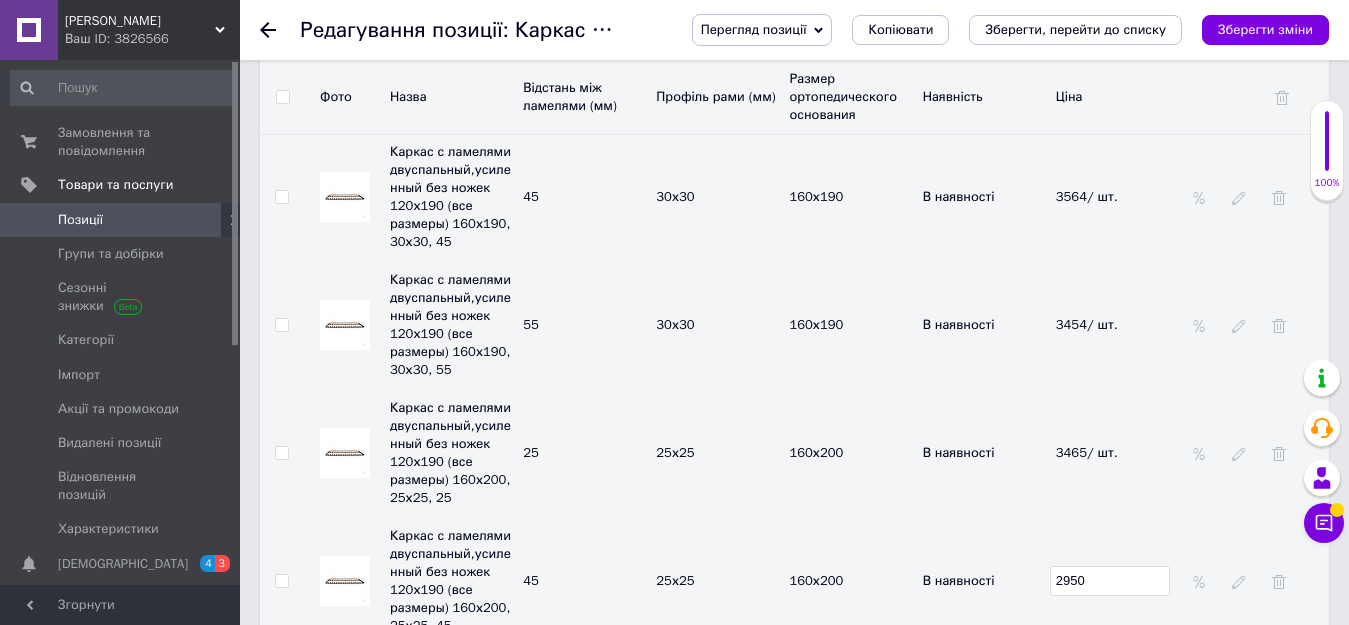 drag, startPoint x: 1120, startPoint y: 370, endPoint x: 1020, endPoint y: 371, distance: 100.005 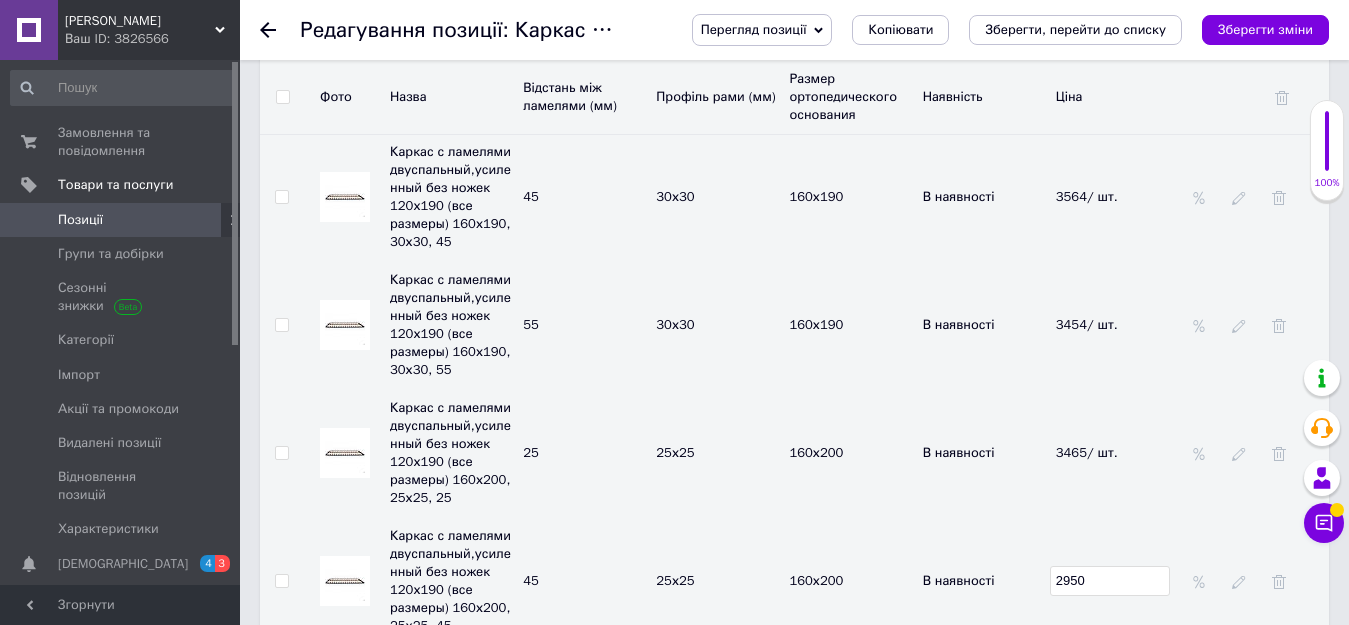 click on "Каркас с ламелями двуспальный,усиленный без ножек 120х190 (все размеры) 160х200, 25х25, 45 45 25х25 160х200 В наявності 2950" at bounding box center [794, 581] 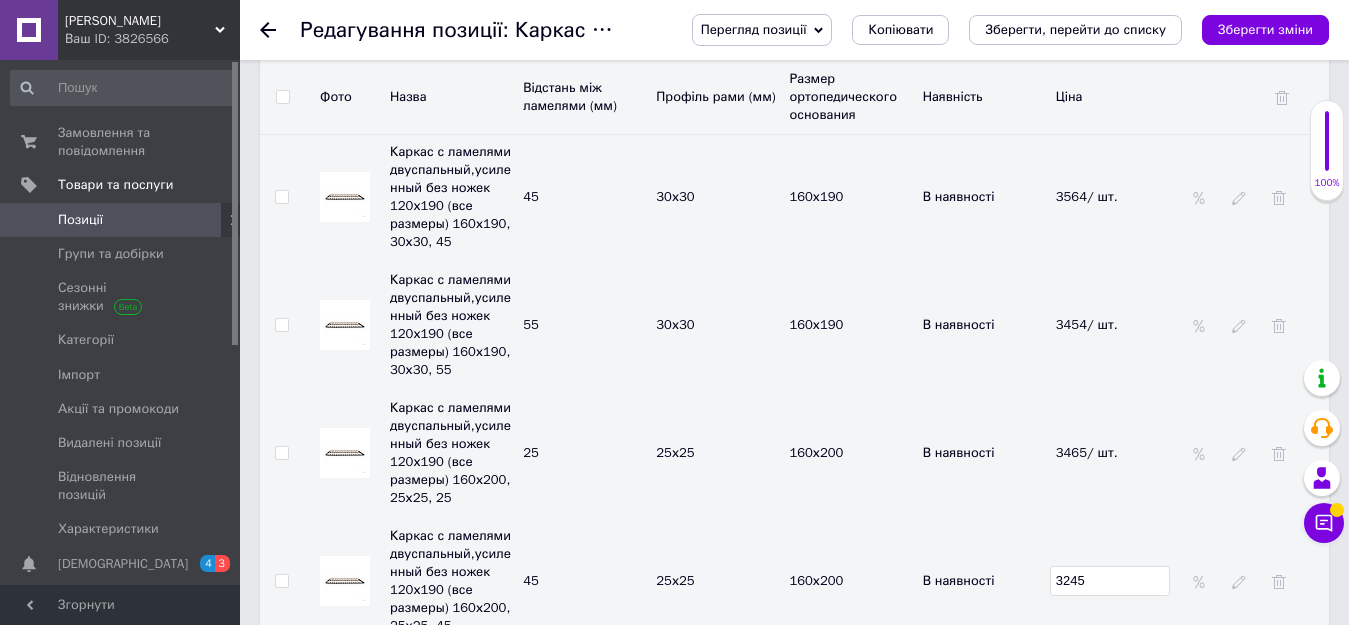 click 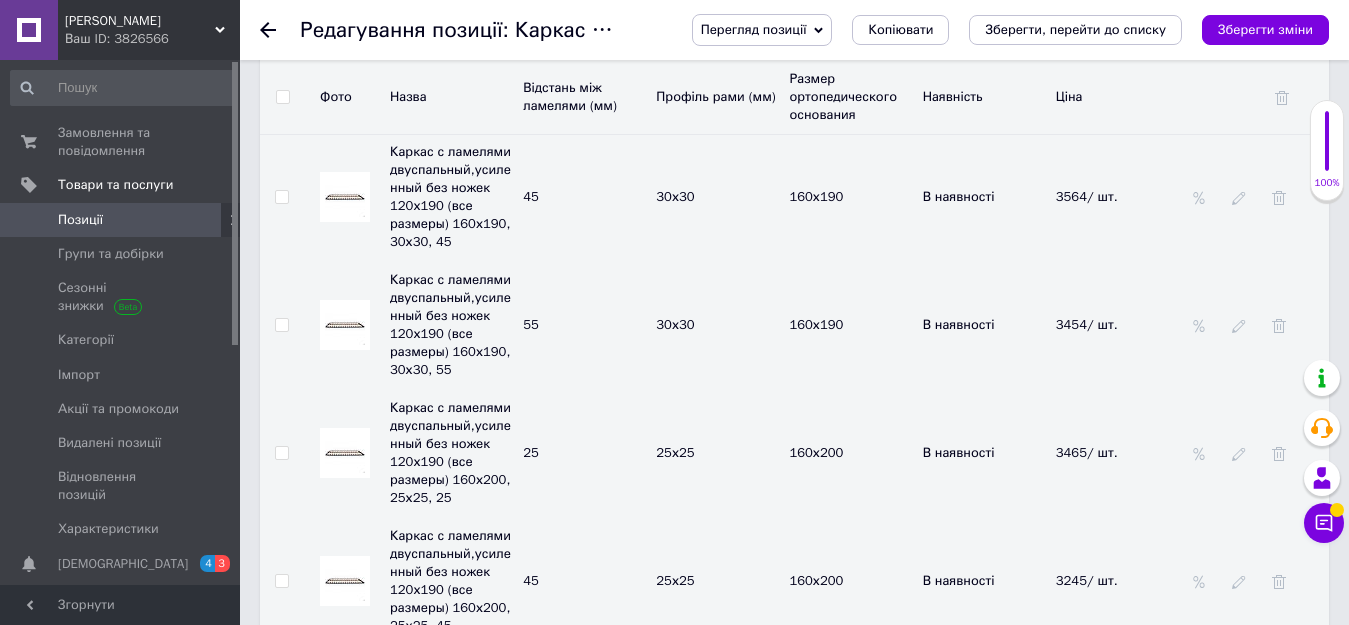 click 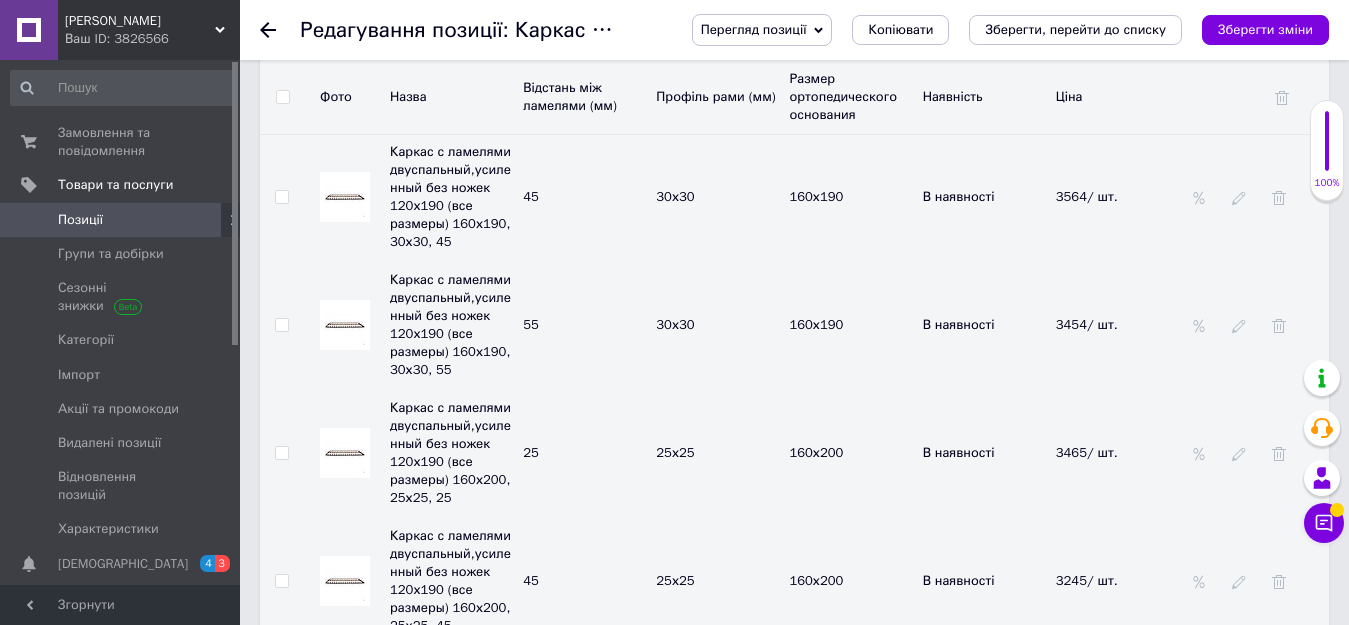 click on "2850" at bounding box center [1110, 709] 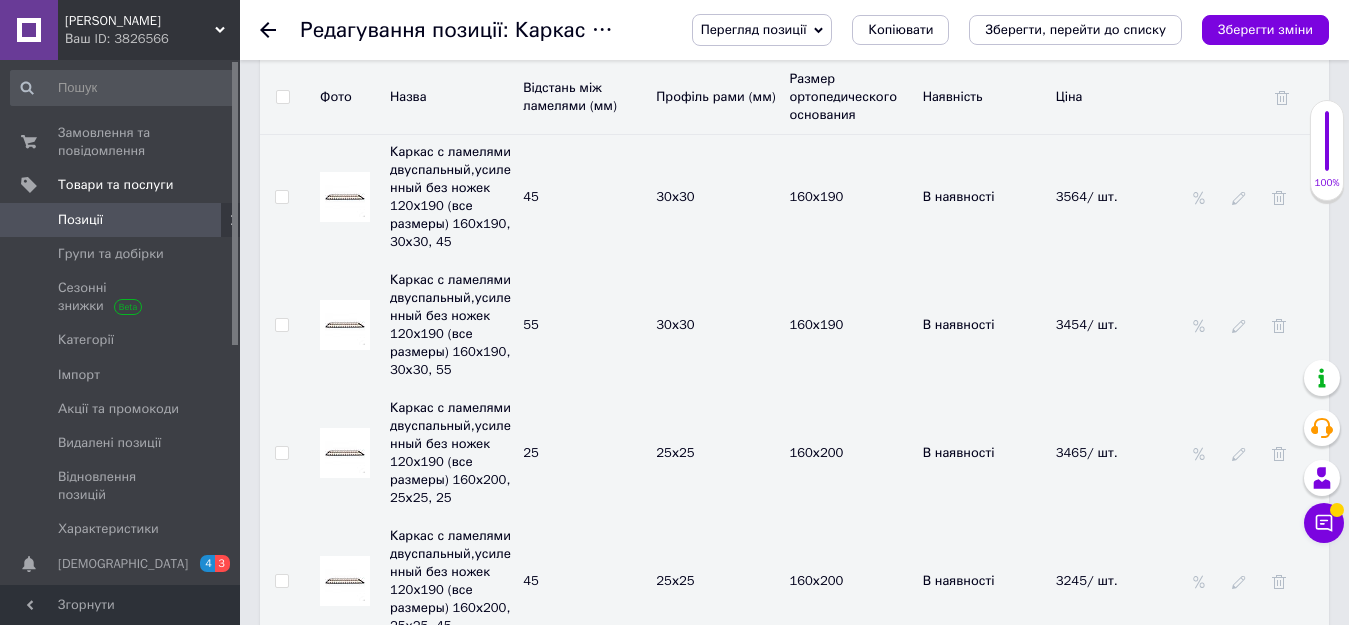 drag, startPoint x: 1089, startPoint y: 502, endPoint x: 1072, endPoint y: 488, distance: 22.022715 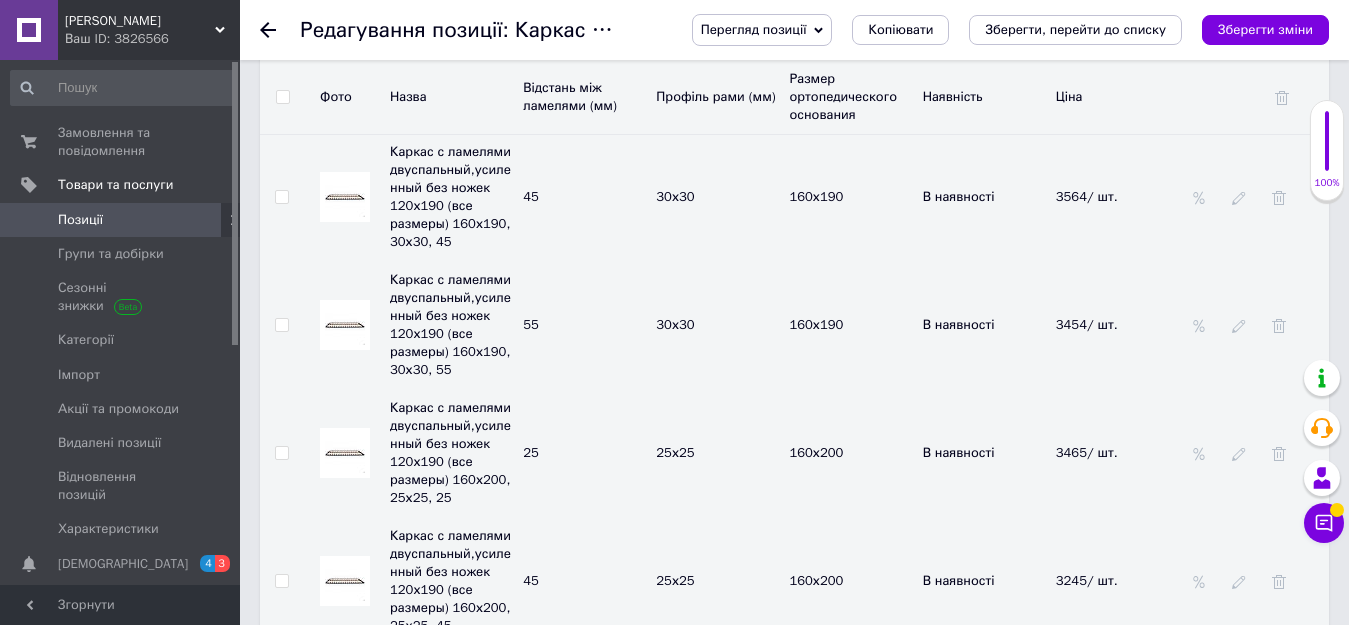 click on "2850/
шт." at bounding box center [1096, 708] 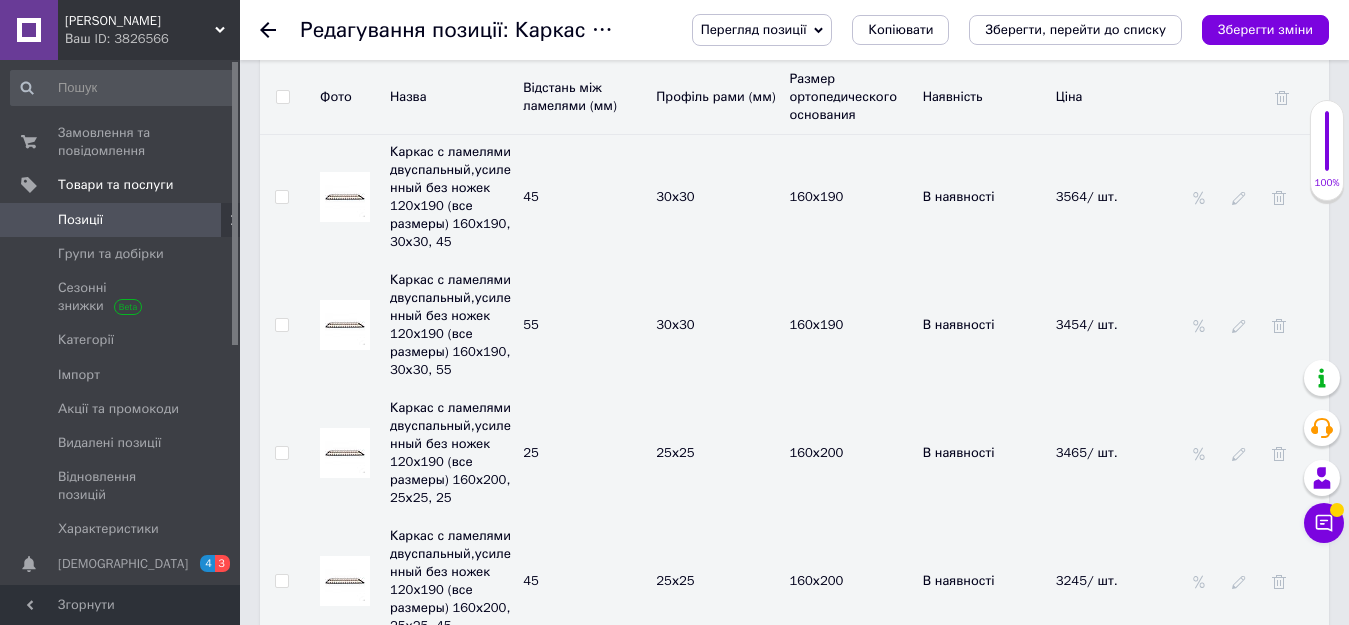drag, startPoint x: 1125, startPoint y: 493, endPoint x: 1029, endPoint y: 501, distance: 96.332756 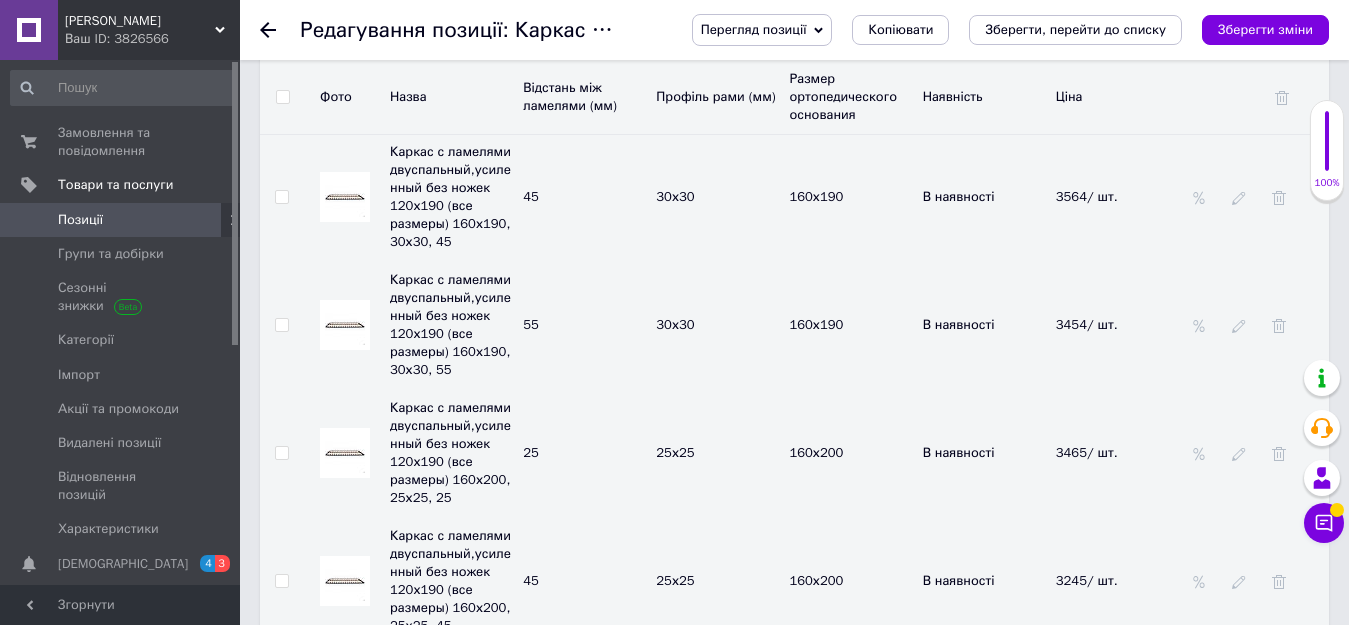 click on "Каркас с ламелями двуспальный,усиленный без ножек 120х190 (все размеры) 160х200, 25х25, 55 55 25х25 160х200 В наявності 28503135" at bounding box center [794, 709] 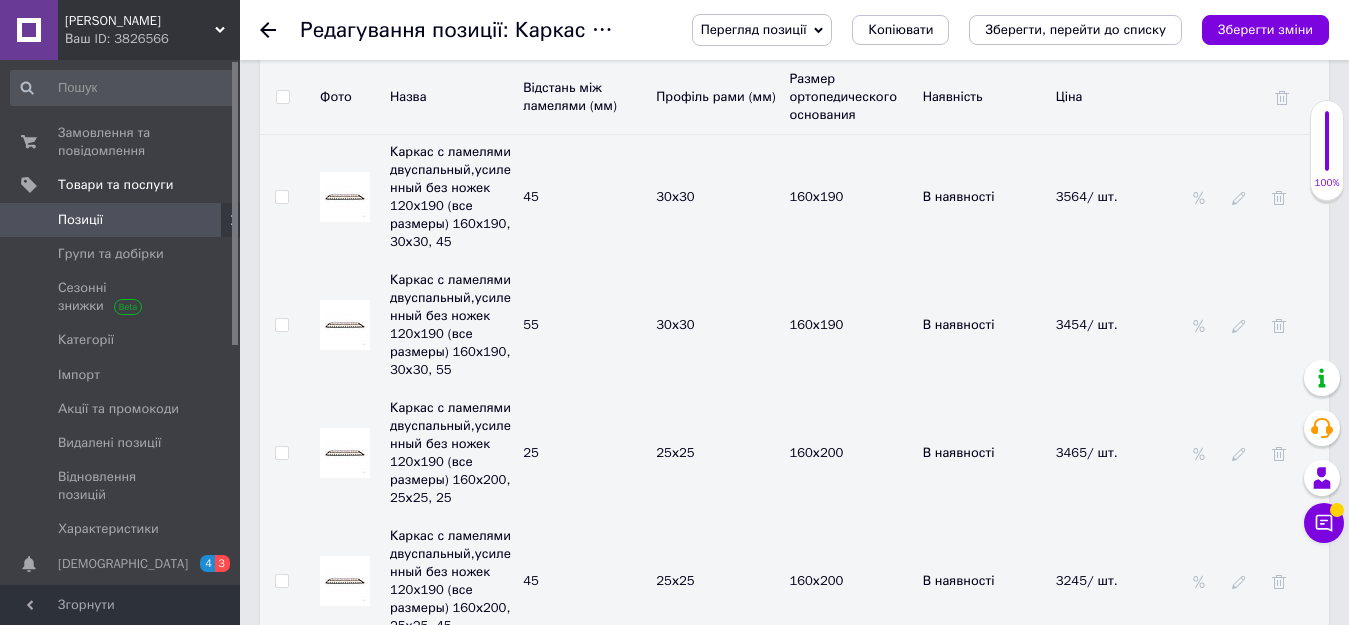 click on "В наявності" at bounding box center [984, 709] 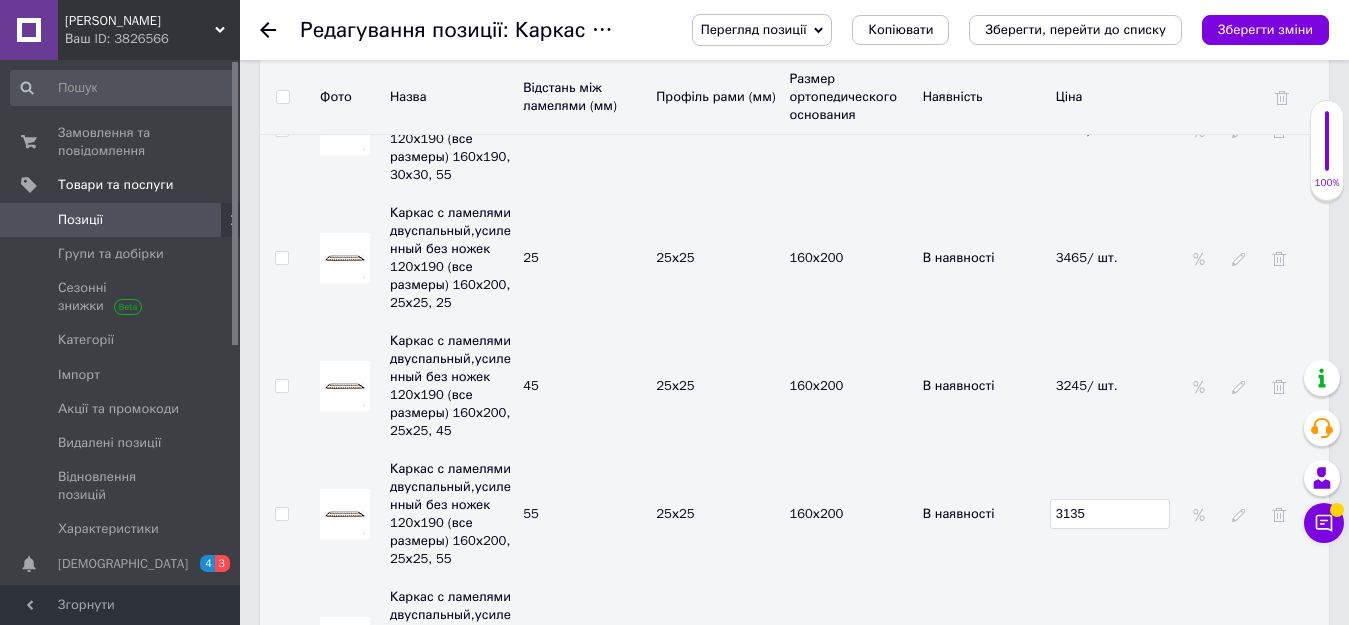 scroll, scrollTop: 7200, scrollLeft: 0, axis: vertical 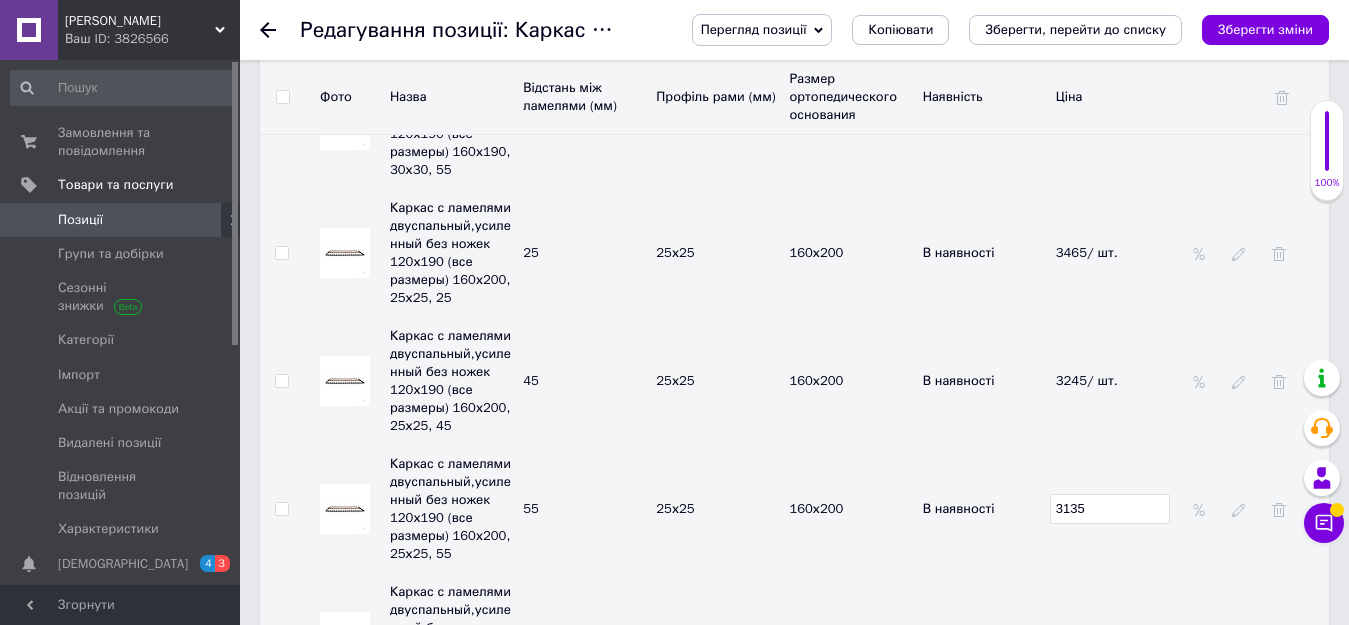 click on "3500/
шт." at bounding box center (1096, 636) 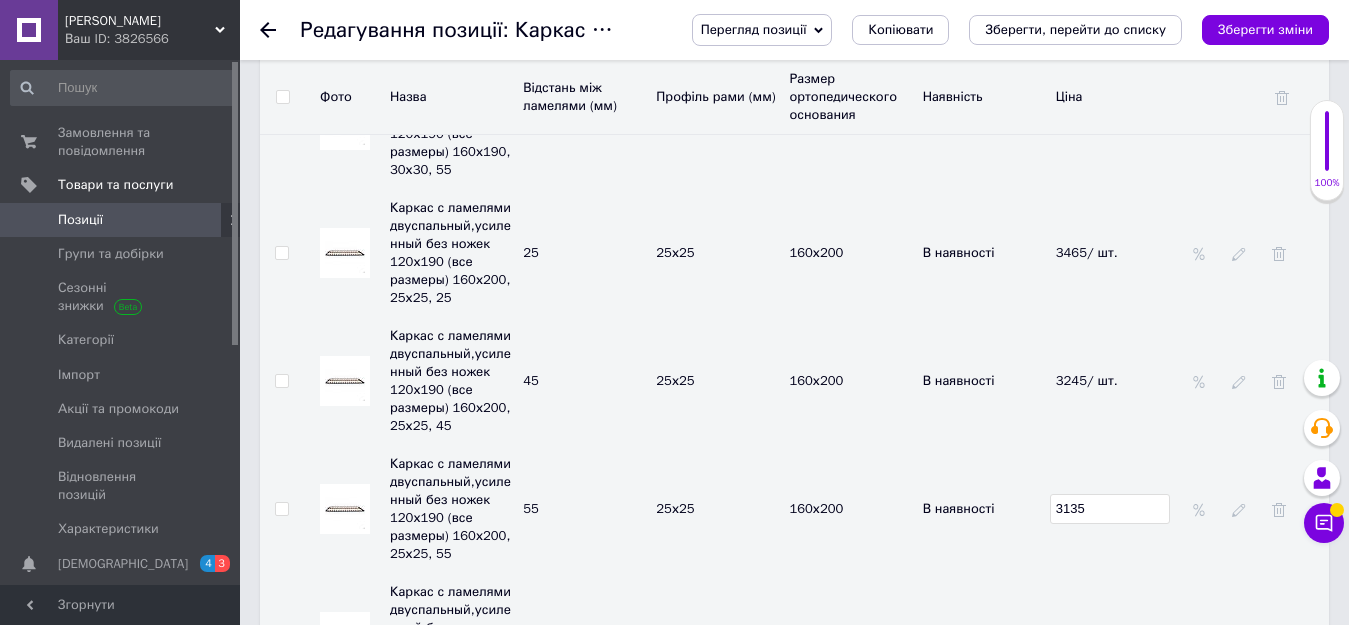 click 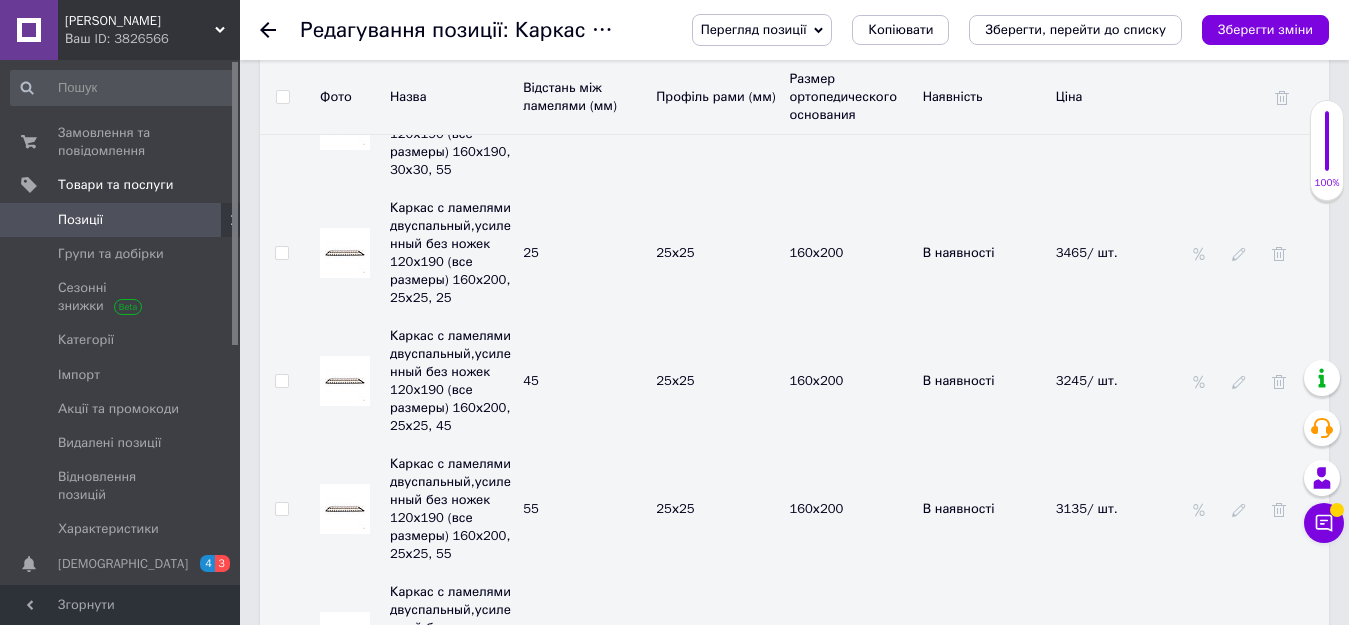 click 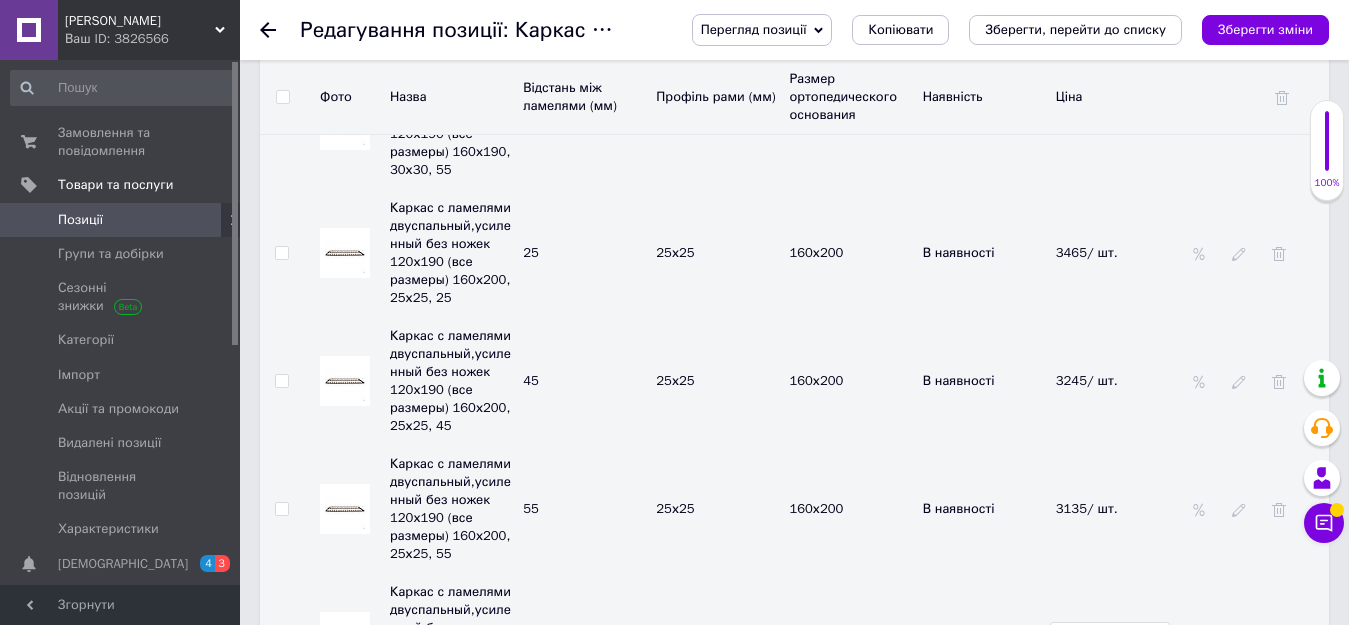 drag, startPoint x: 1119, startPoint y: 412, endPoint x: 1003, endPoint y: 406, distance: 116.15507 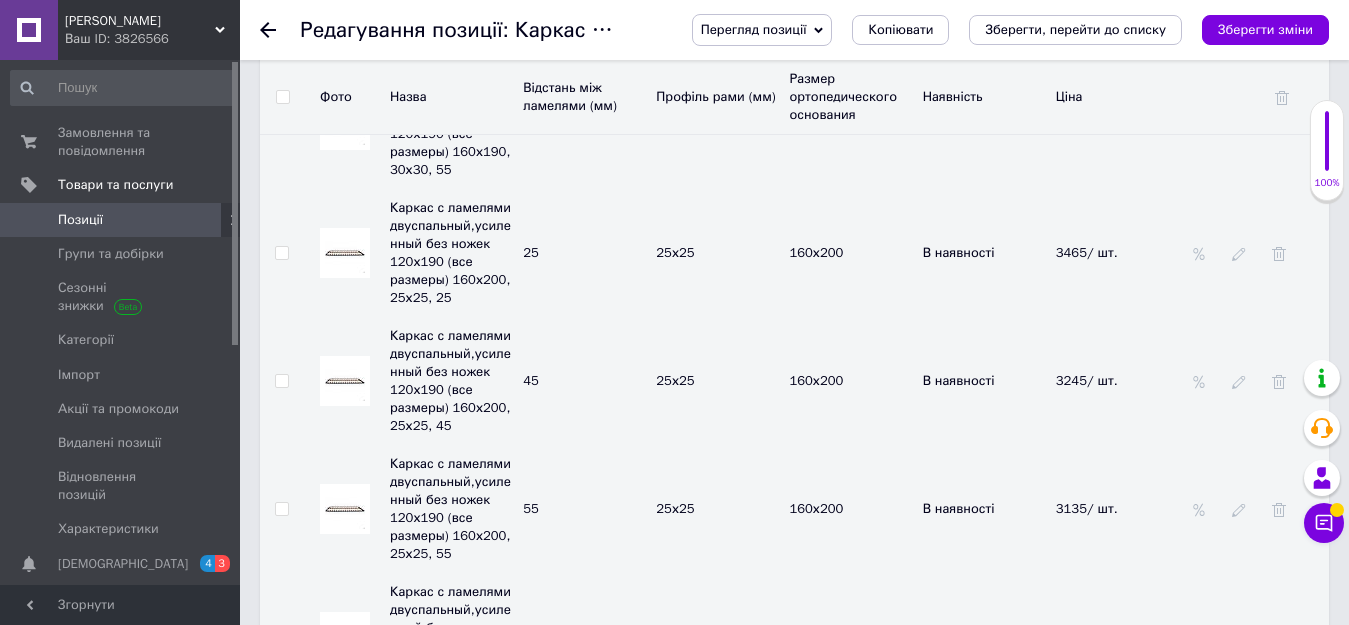 click 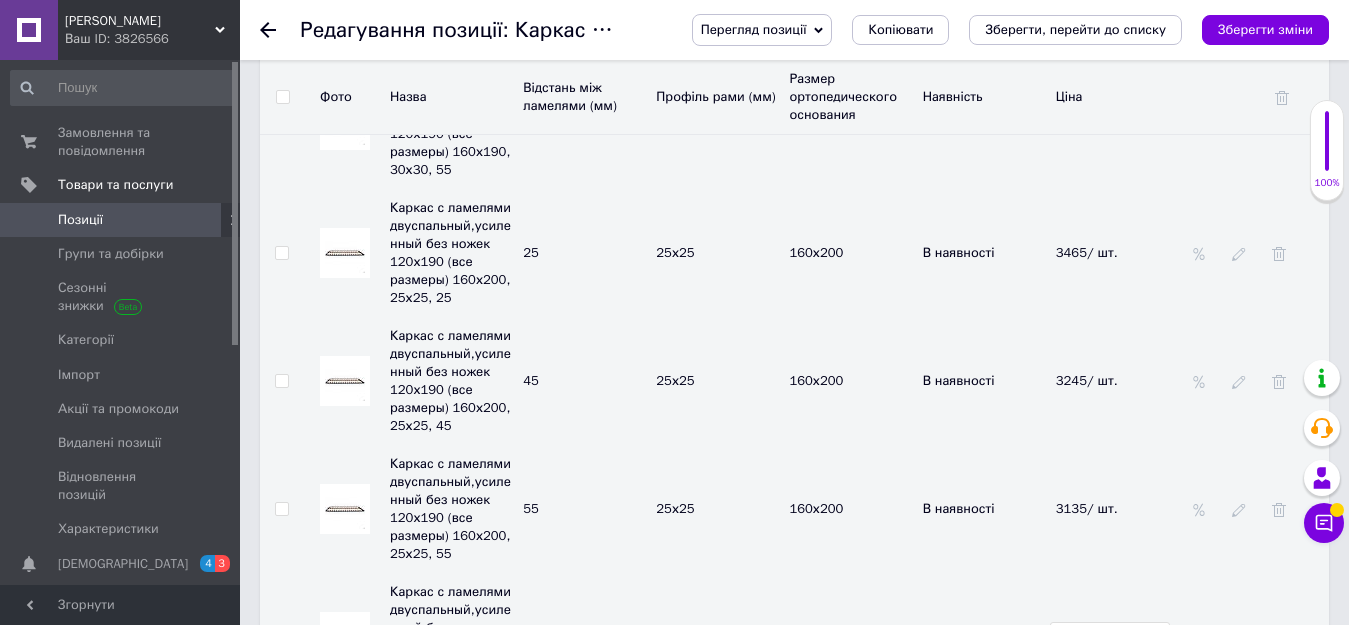 drag, startPoint x: 1118, startPoint y: 416, endPoint x: 1035, endPoint y: 424, distance: 83.38465 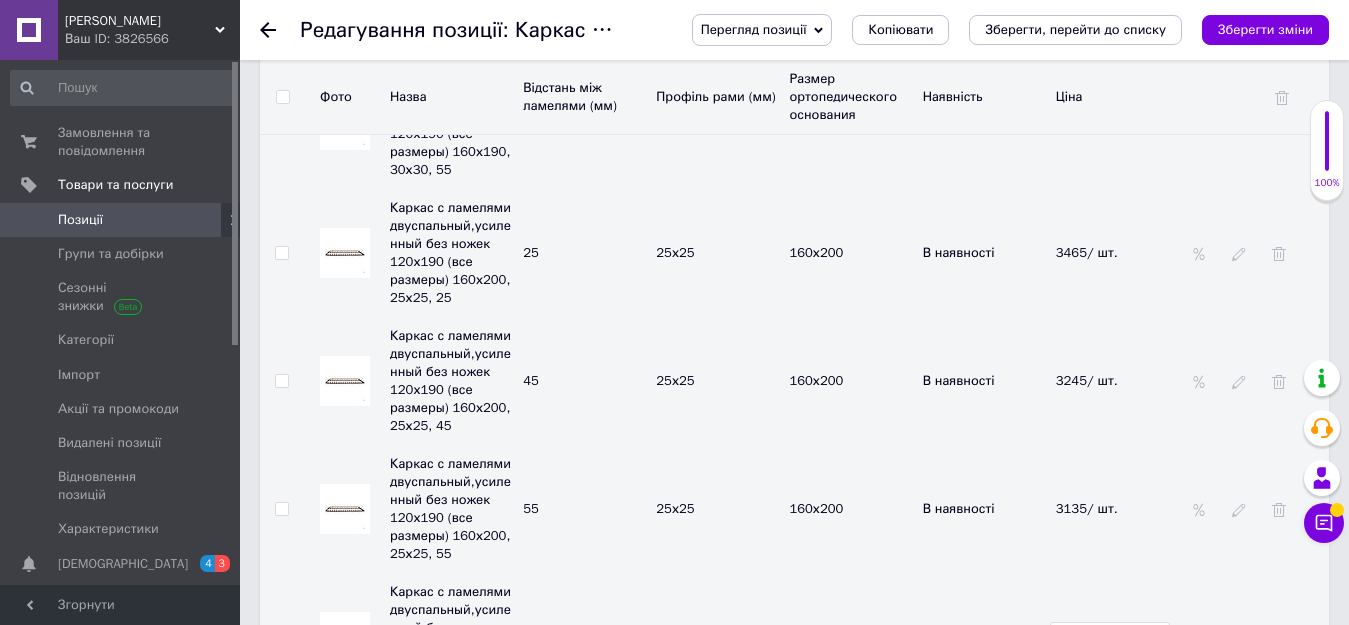 click on "В наявності" at bounding box center (984, 637) 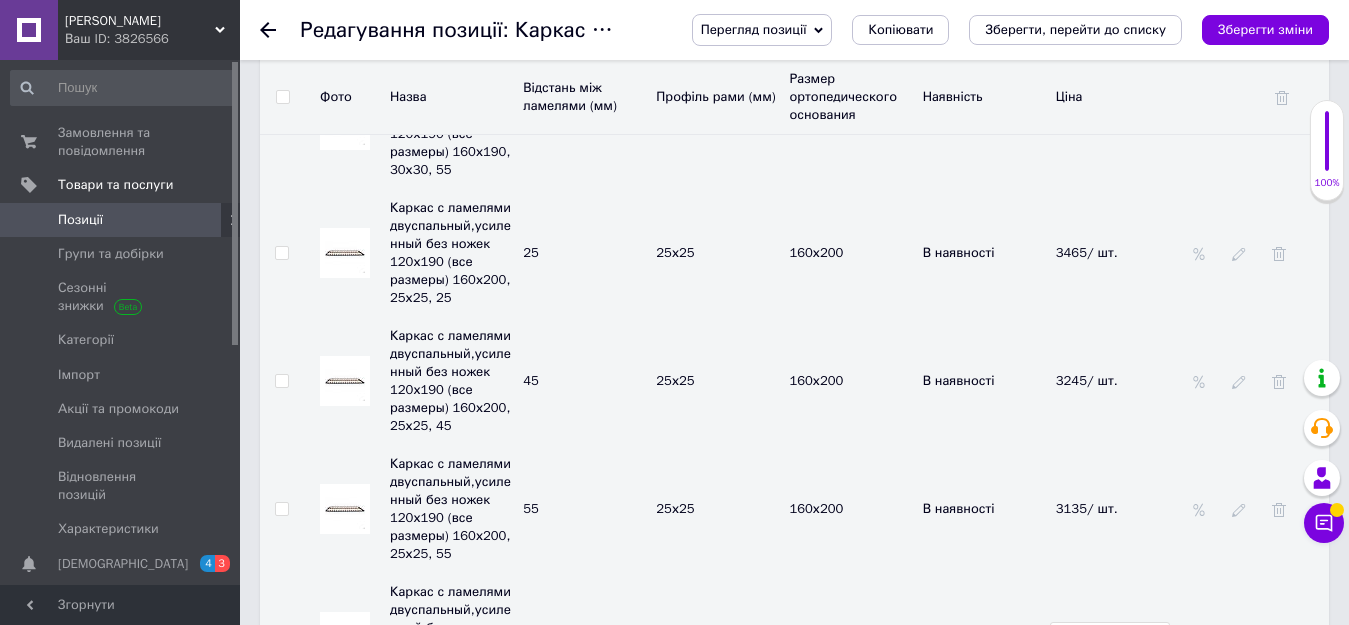 click 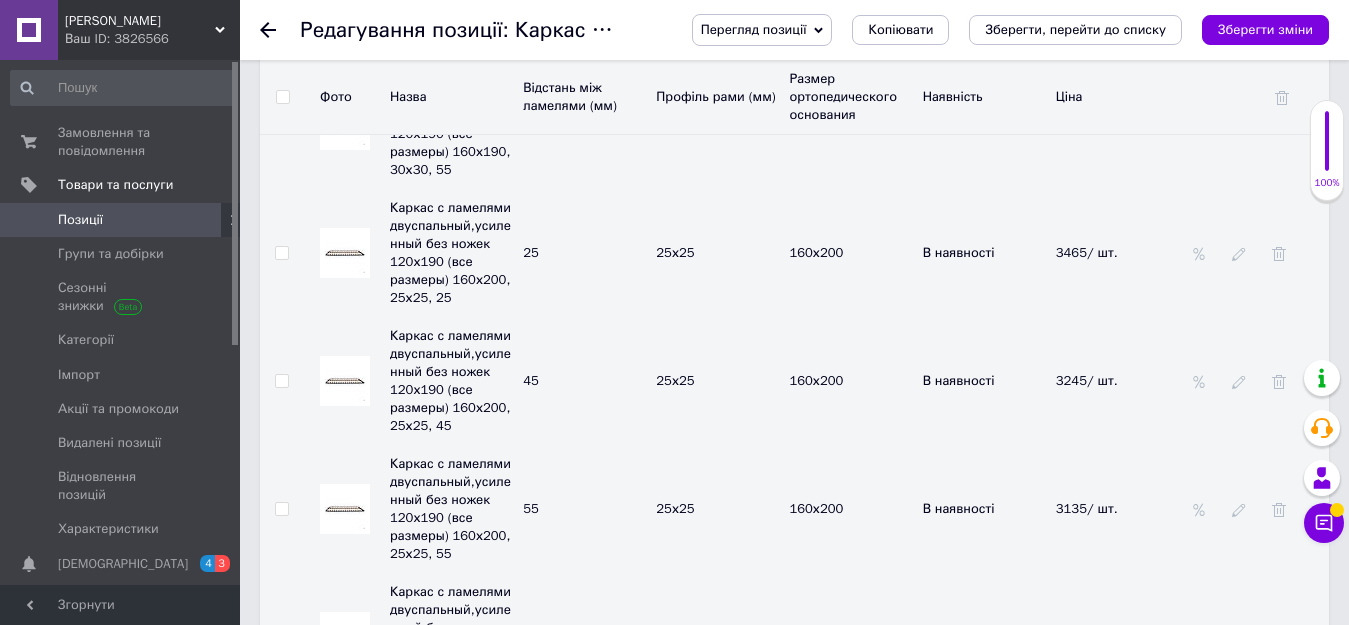 click 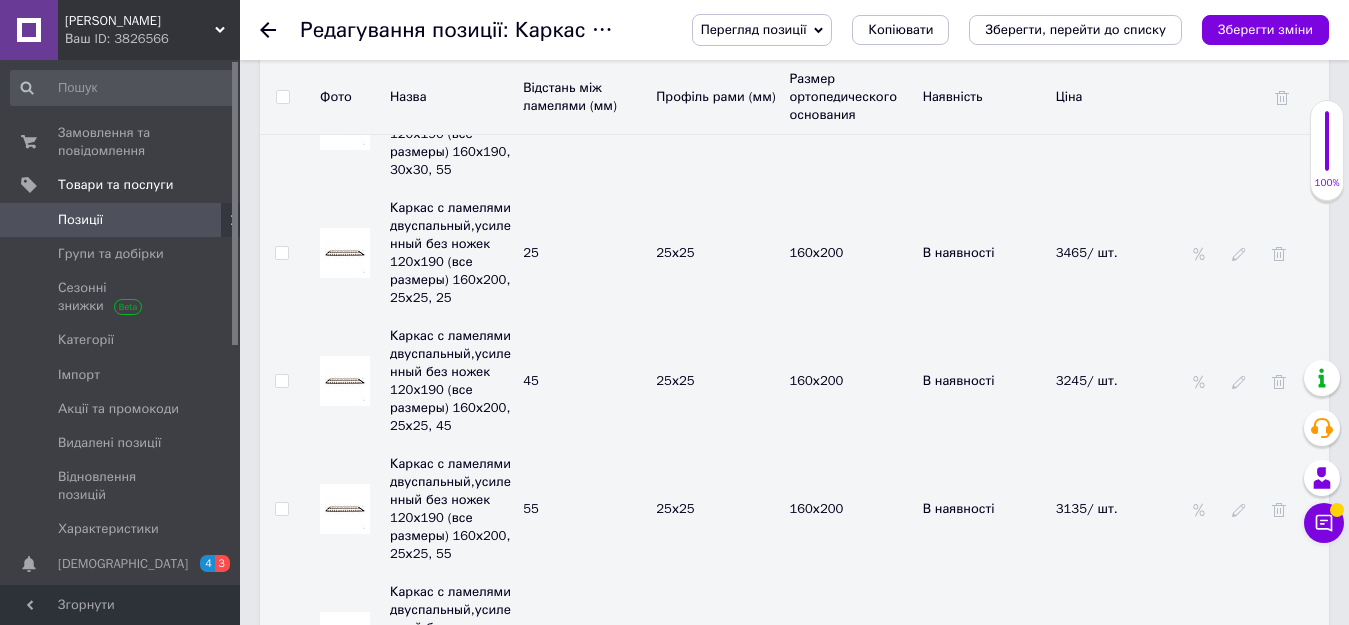 drag, startPoint x: 1118, startPoint y: 545, endPoint x: 1027, endPoint y: 534, distance: 91.66242 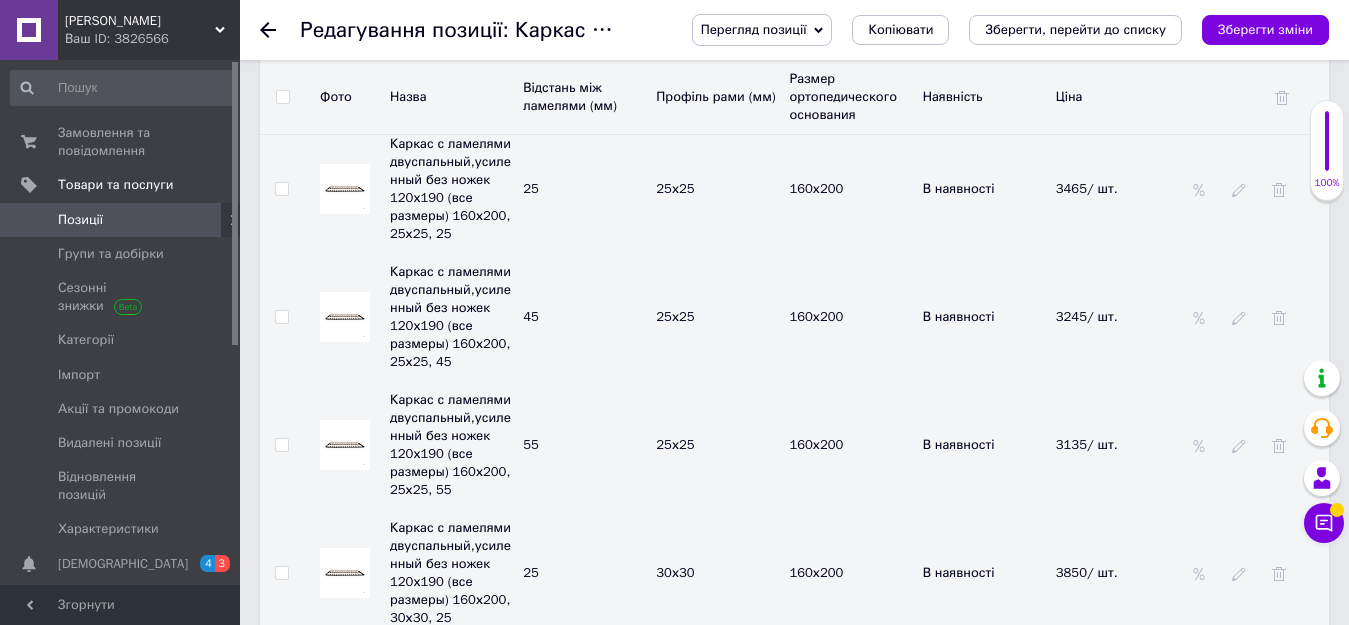 scroll, scrollTop: 7400, scrollLeft: 0, axis: vertical 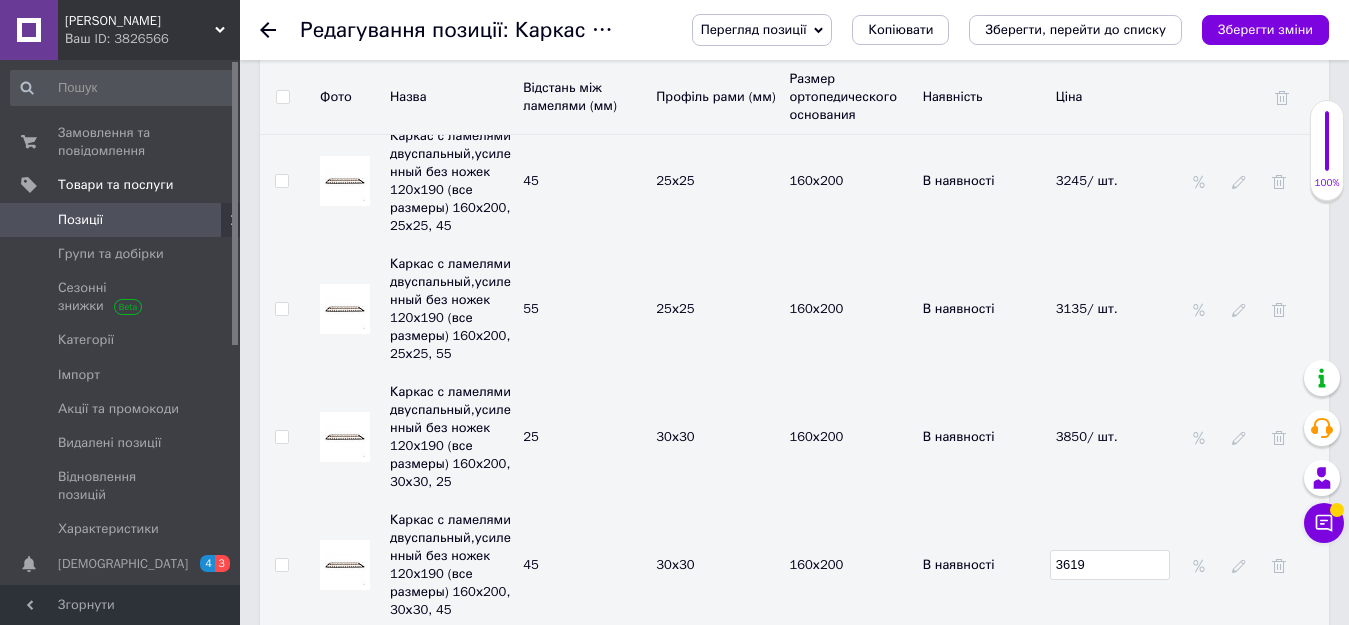 click 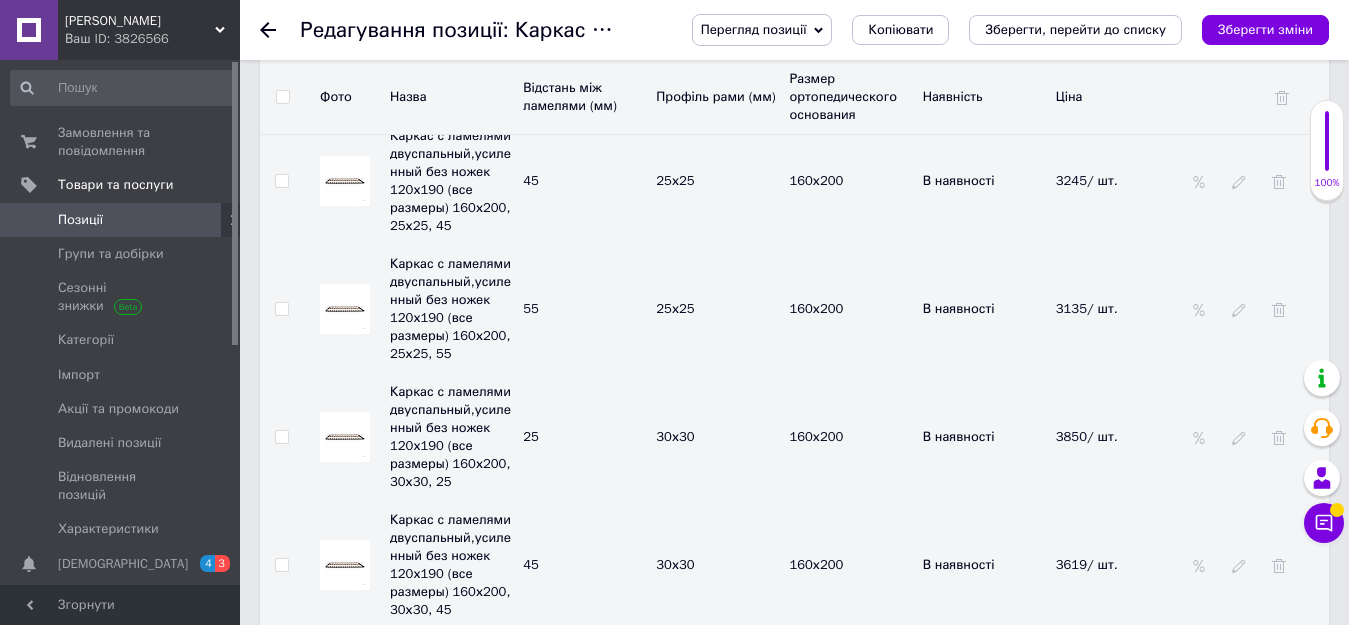 click 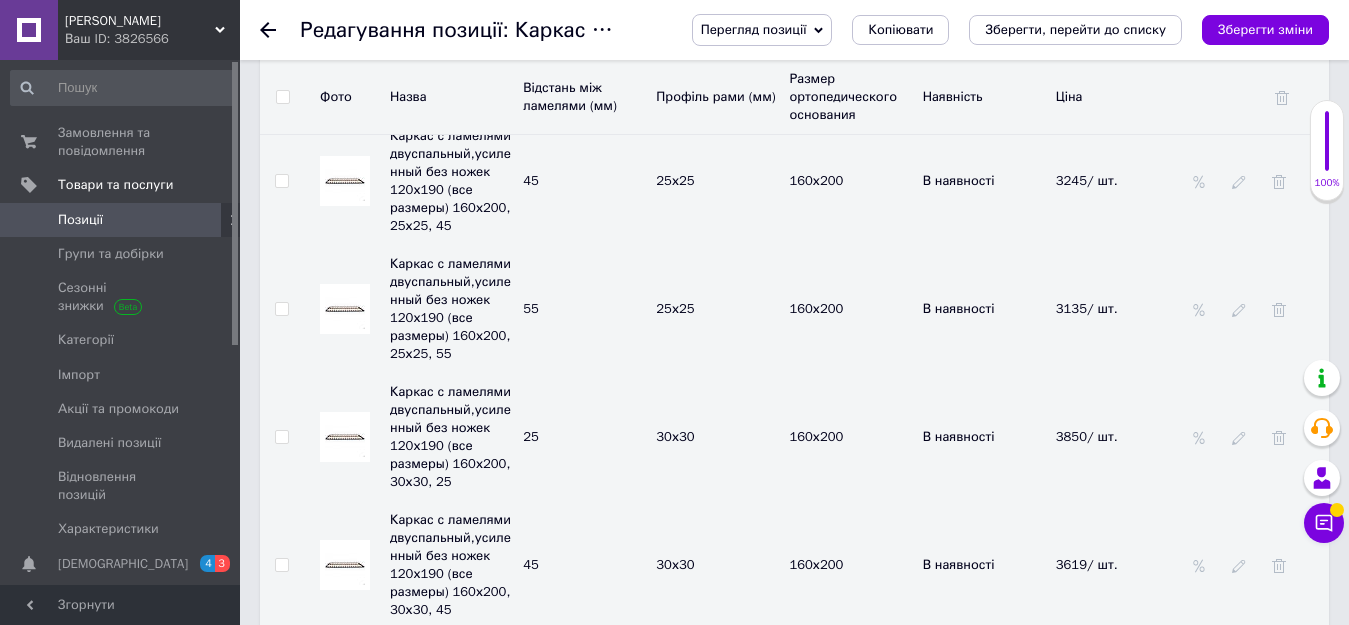 drag, startPoint x: 1121, startPoint y: 463, endPoint x: 1051, endPoint y: 461, distance: 70.028564 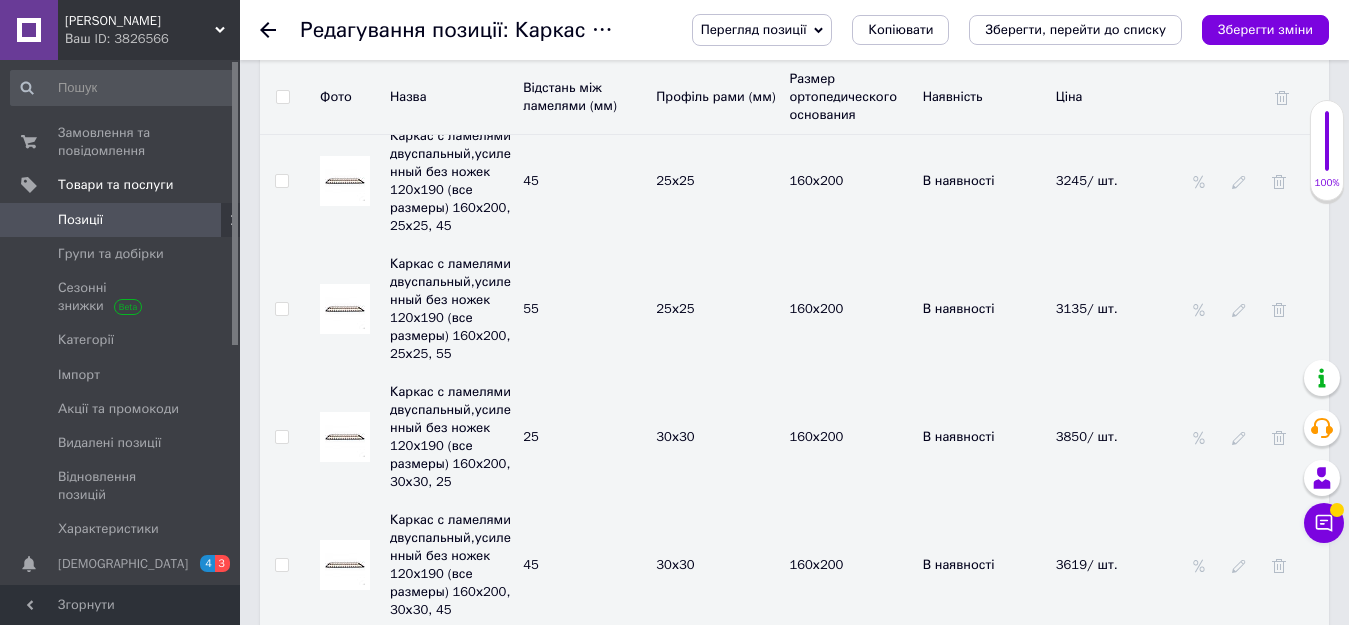 click on "3190" at bounding box center (1110, 693) 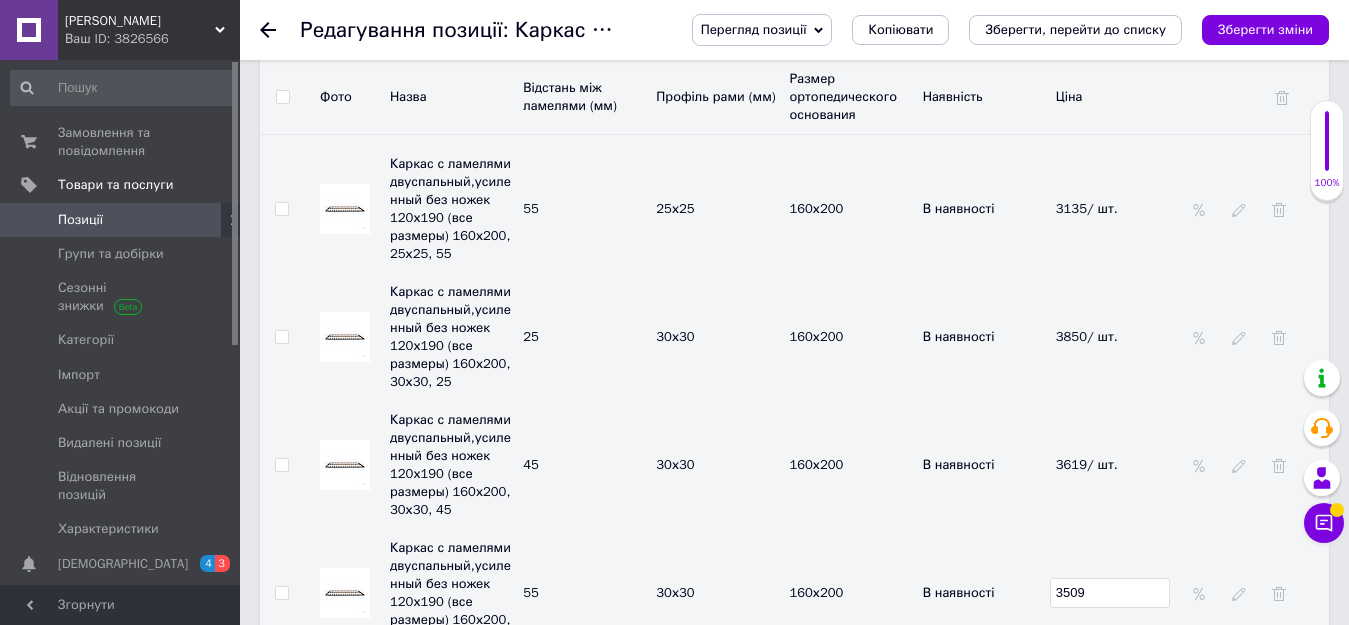 scroll, scrollTop: 7600, scrollLeft: 0, axis: vertical 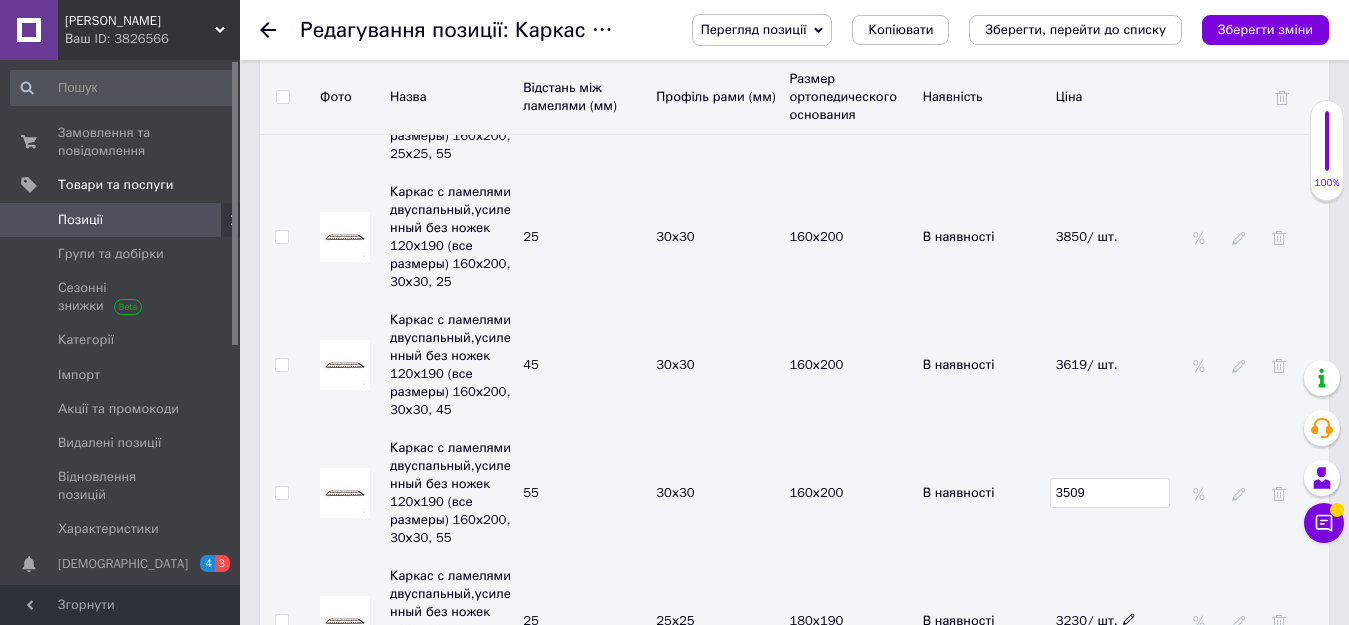 click 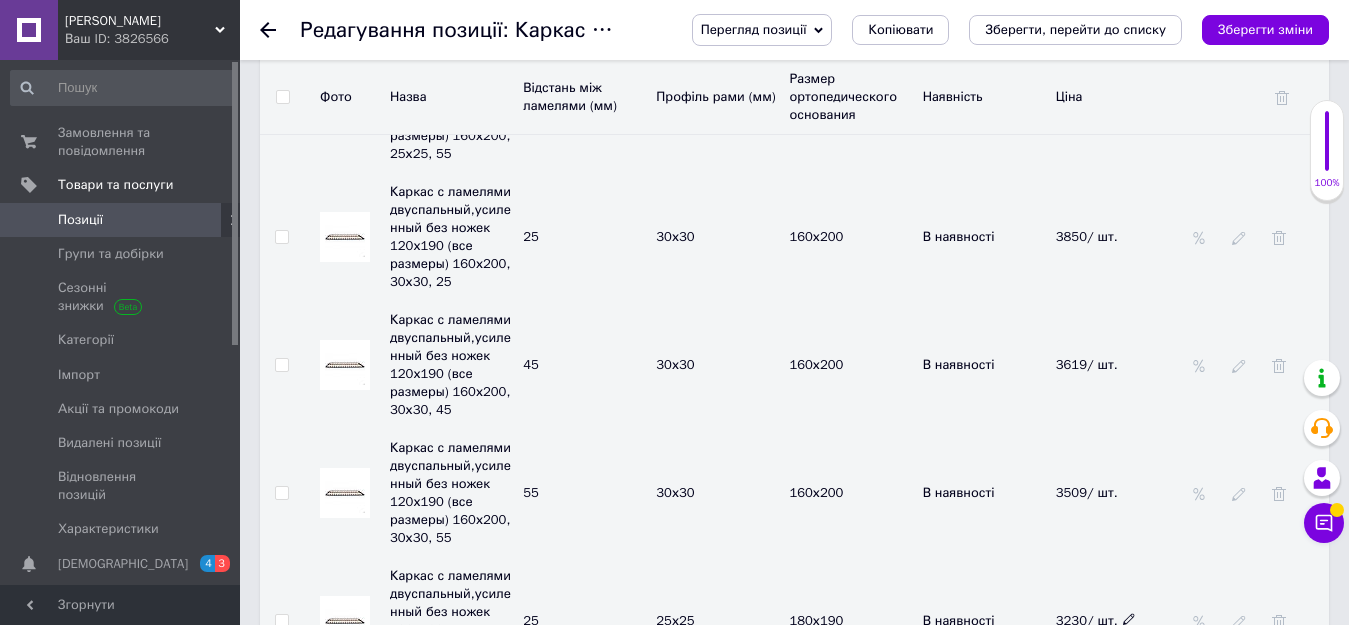 click 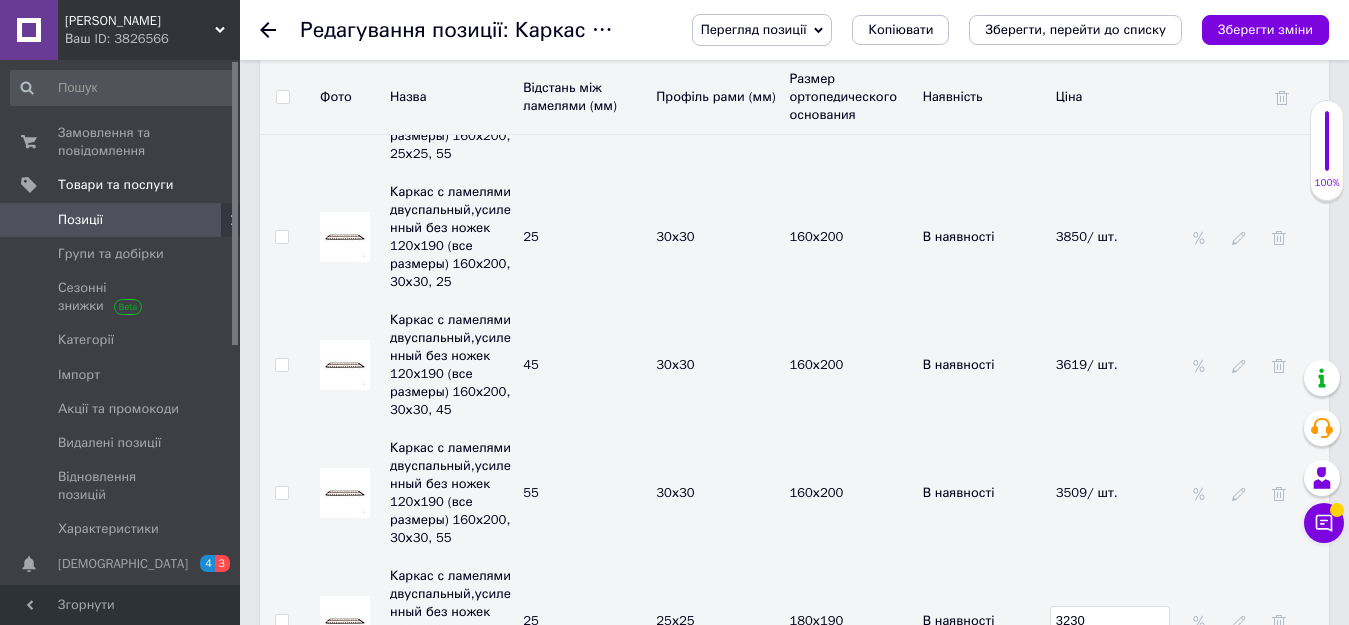 drag, startPoint x: 1120, startPoint y: 378, endPoint x: 1035, endPoint y: 380, distance: 85.02353 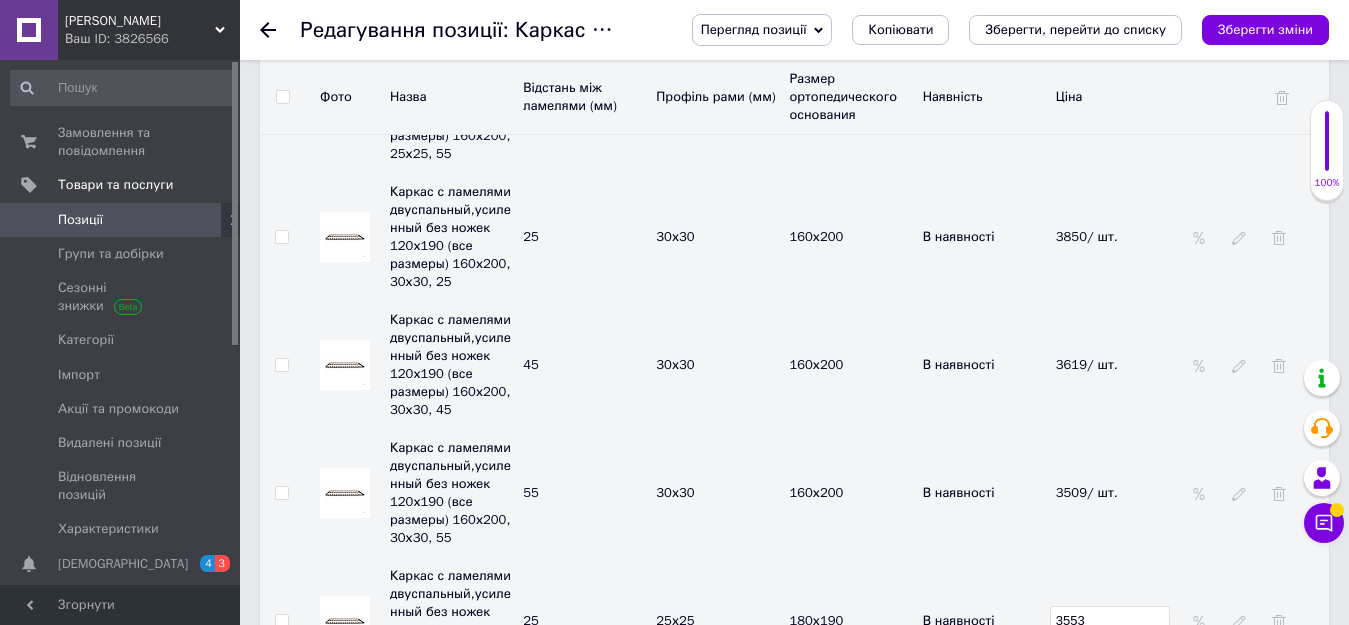 click on "3030/
шт." at bounding box center [1117, 749] 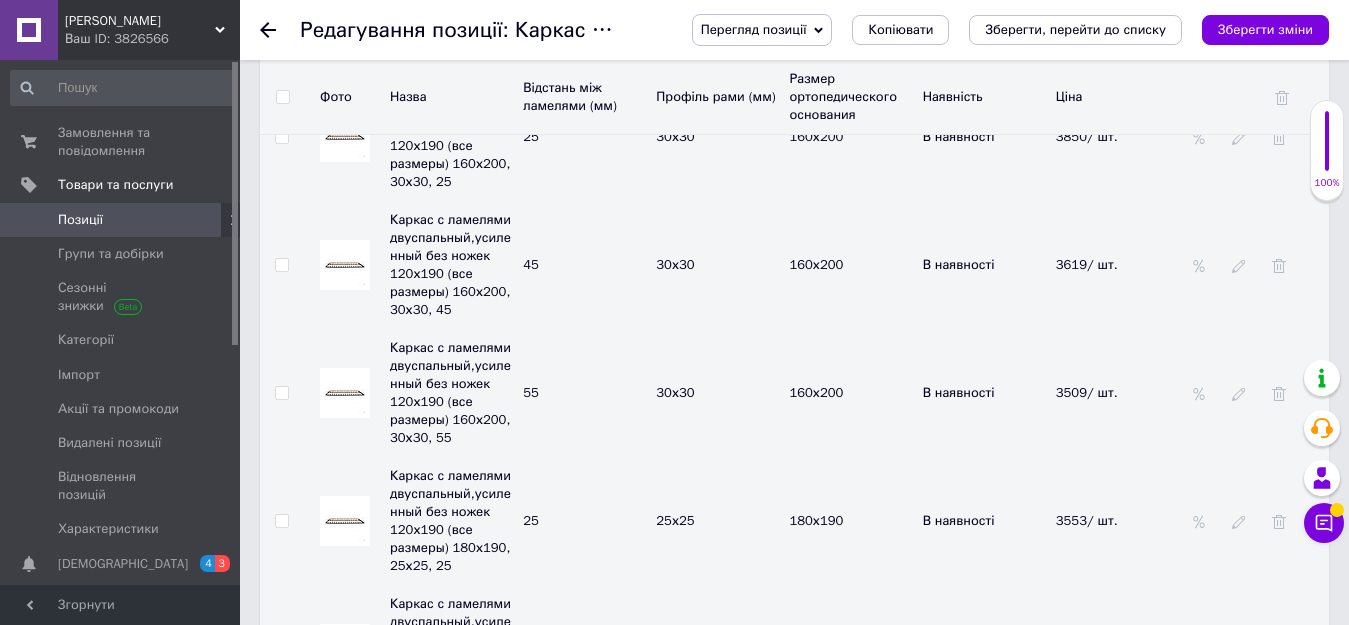 click at bounding box center (1129, 646) 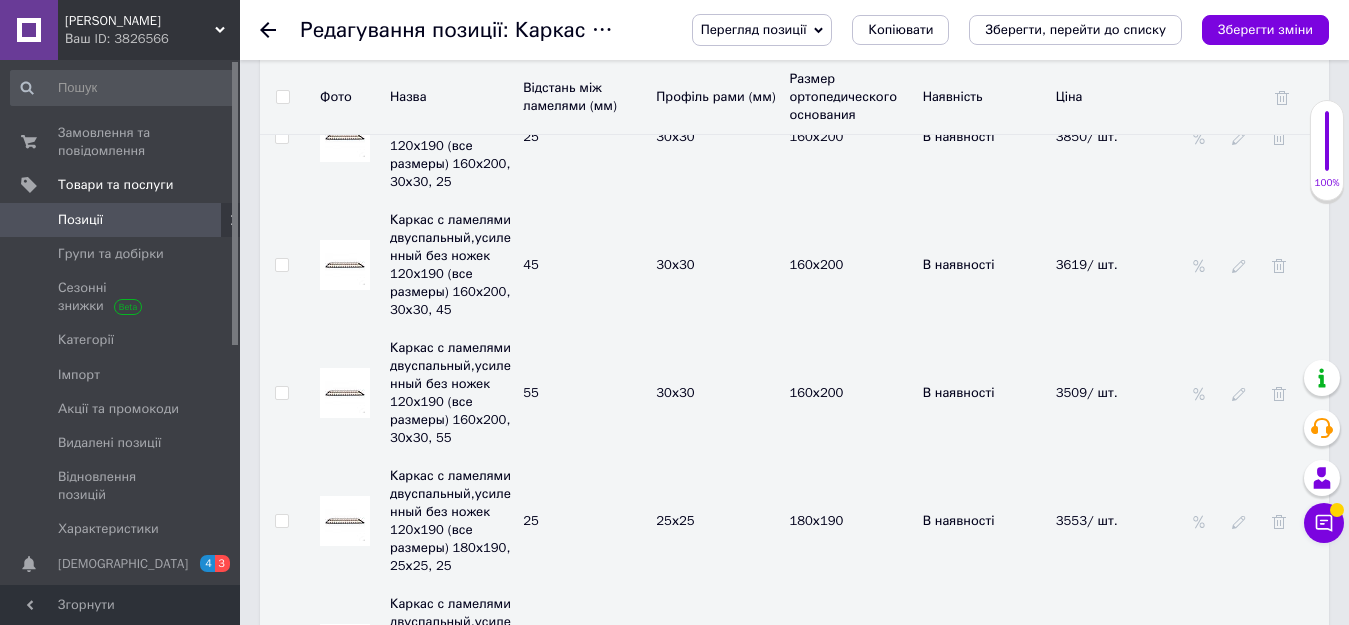 drag, startPoint x: 1106, startPoint y: 399, endPoint x: 1037, endPoint y: 407, distance: 69.46222 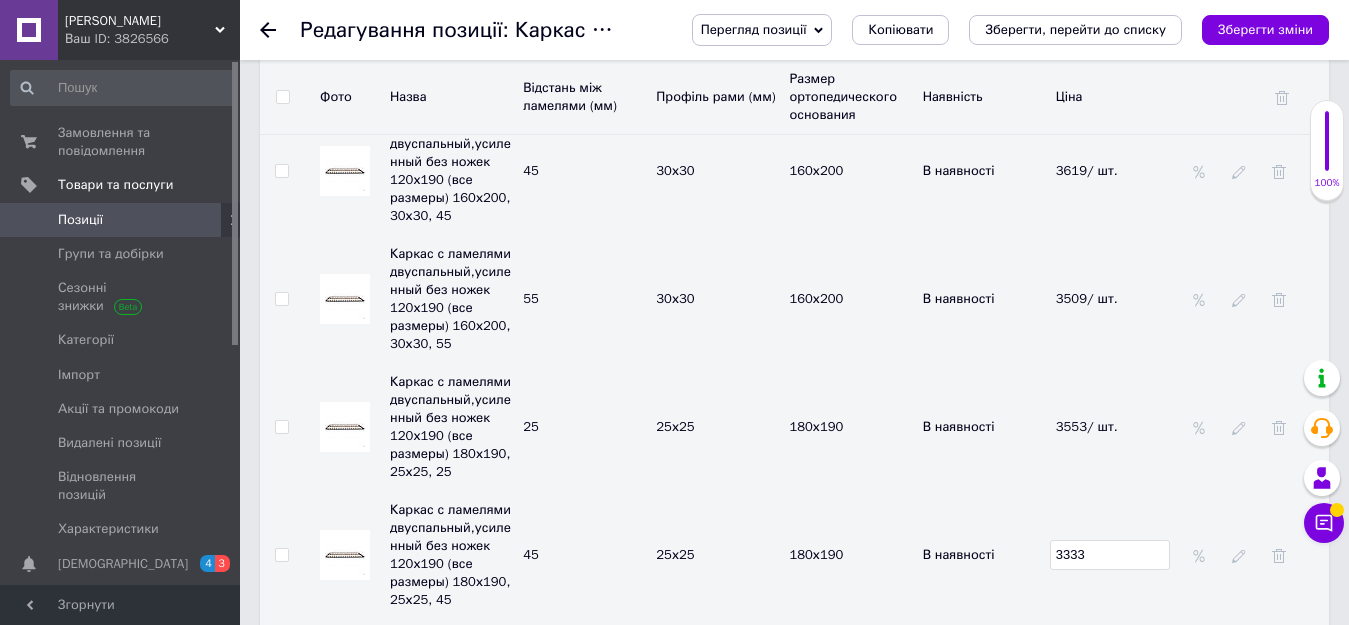 scroll, scrollTop: 7900, scrollLeft: 0, axis: vertical 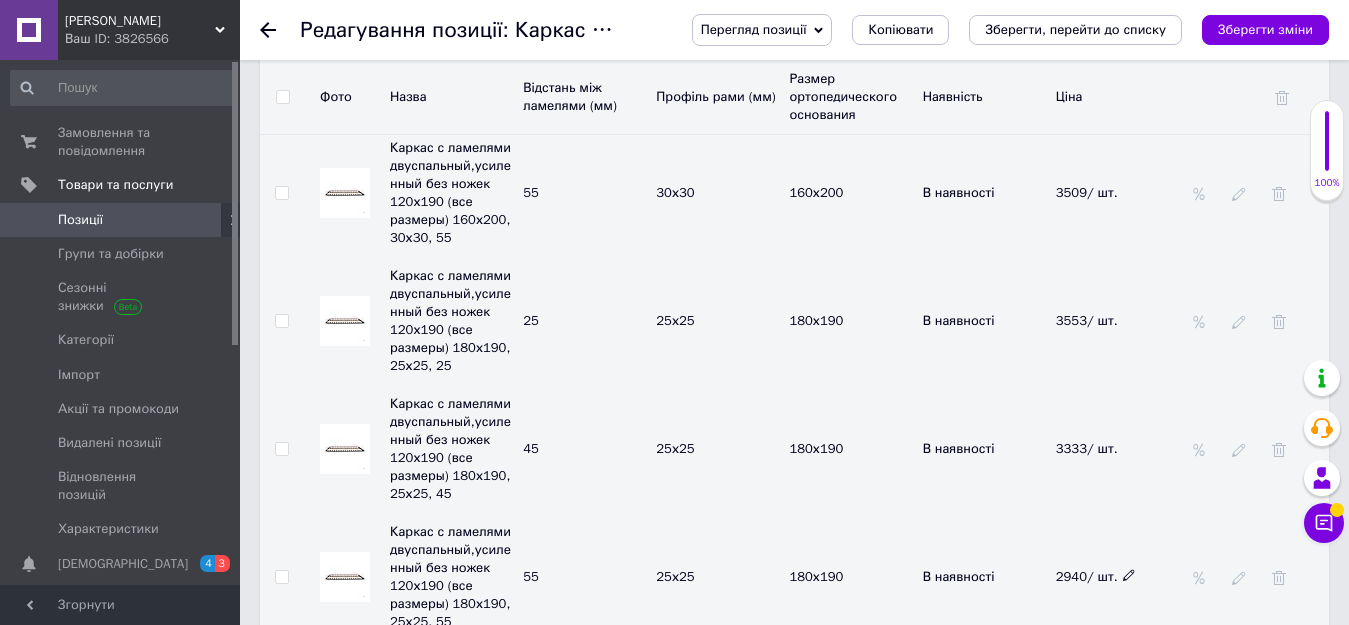 click 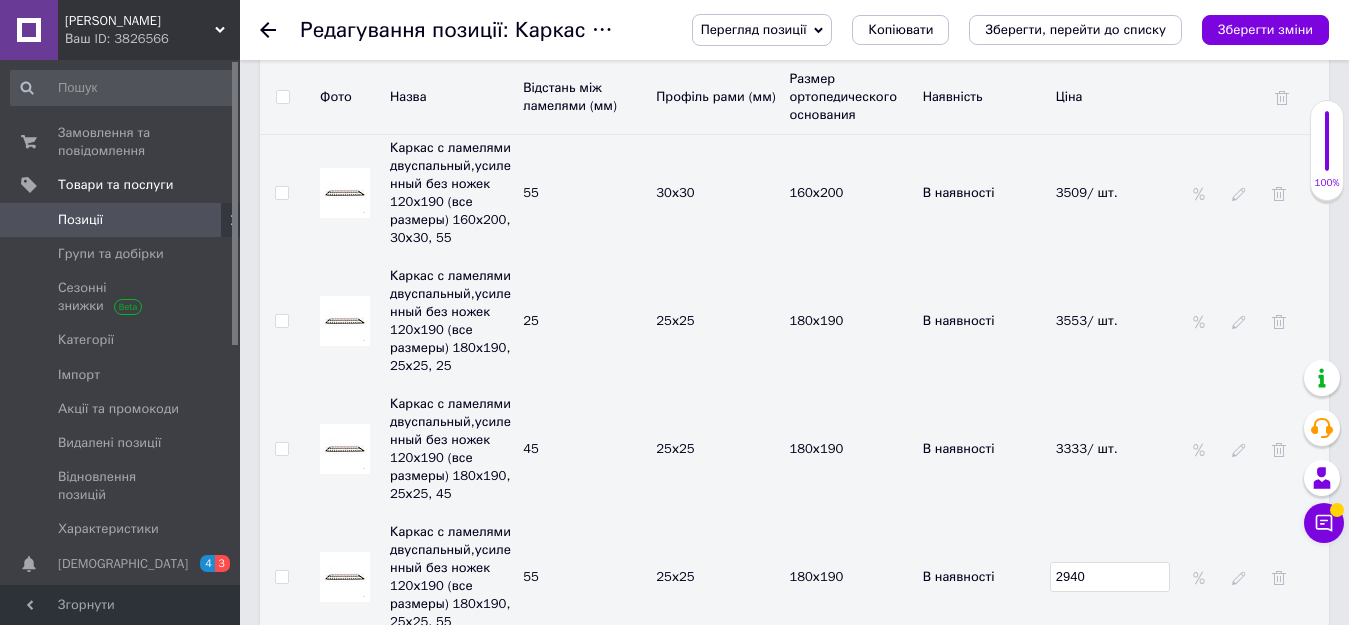 drag, startPoint x: 1123, startPoint y: 324, endPoint x: 1048, endPoint y: 335, distance: 75.802376 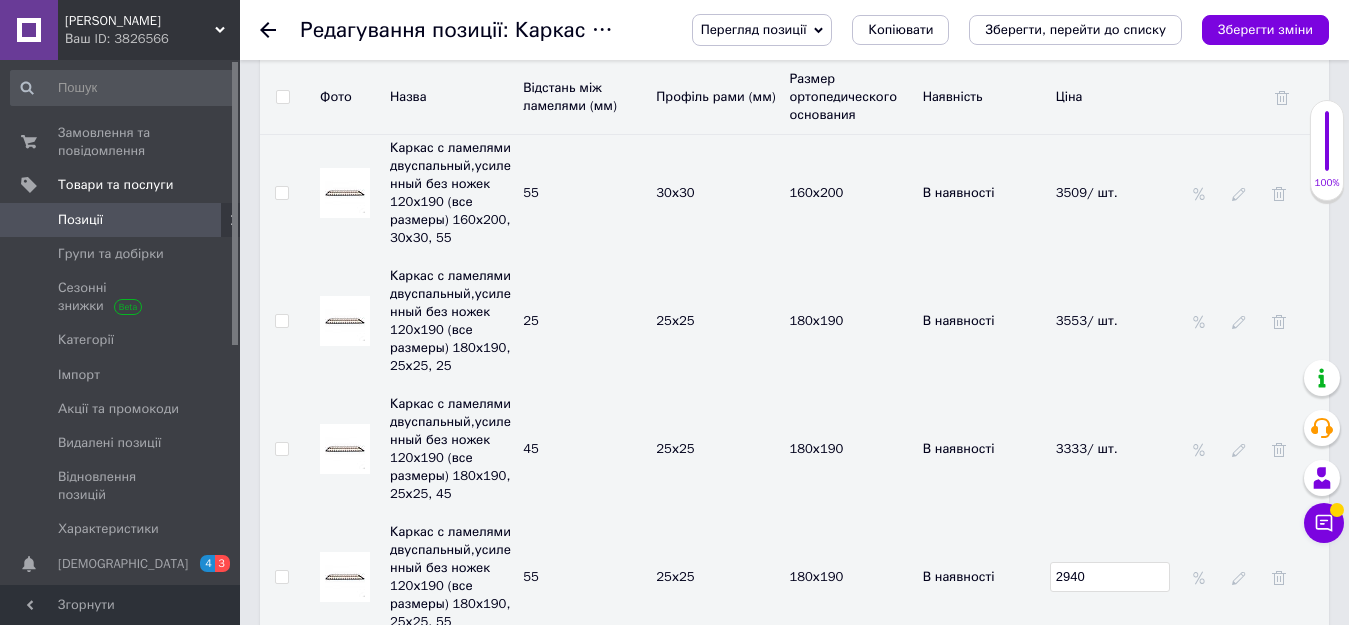 click on "Каркас с ламелями двуспальный,усиленный без ножек 120х190 (все размеры) 180х190, 25х25, 55 55 25х25 180х190 В наявності 2940" at bounding box center [794, 577] 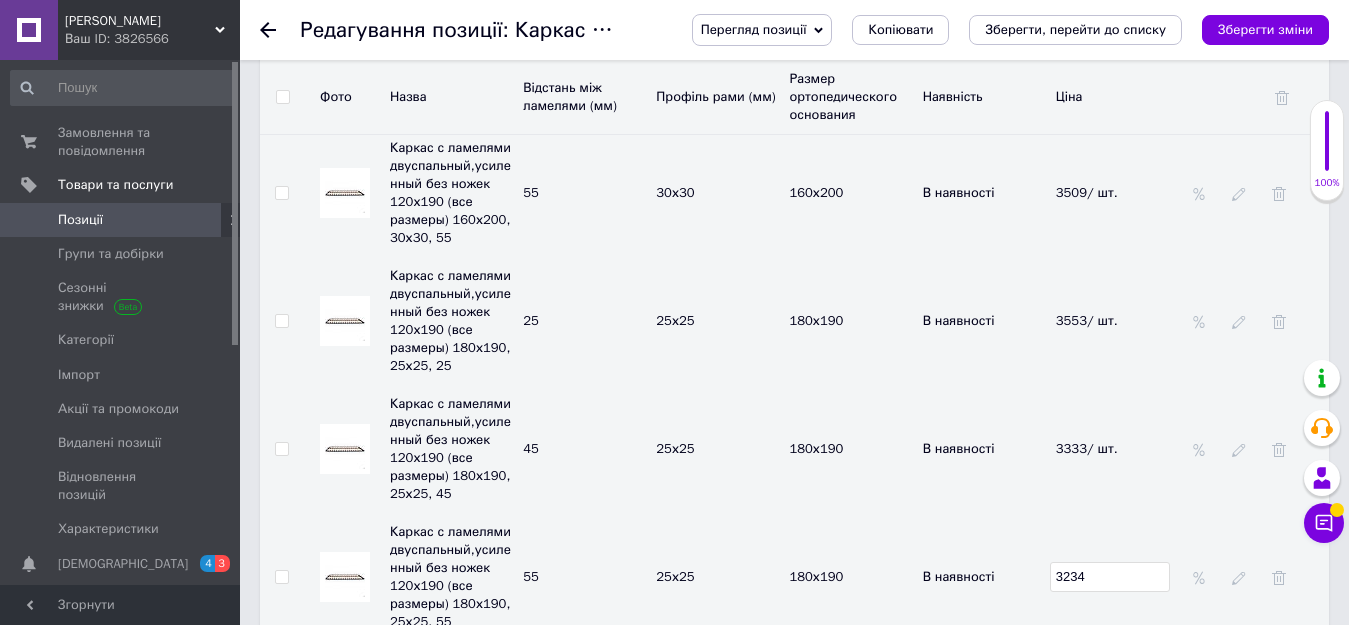 click 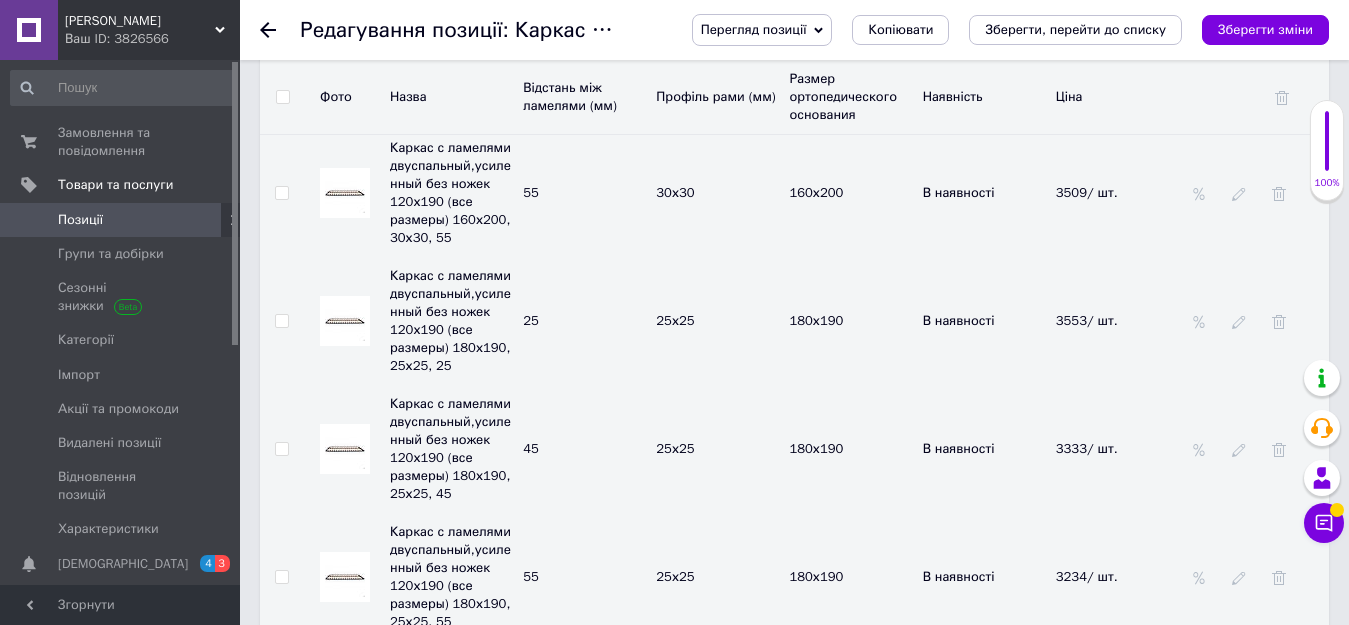click 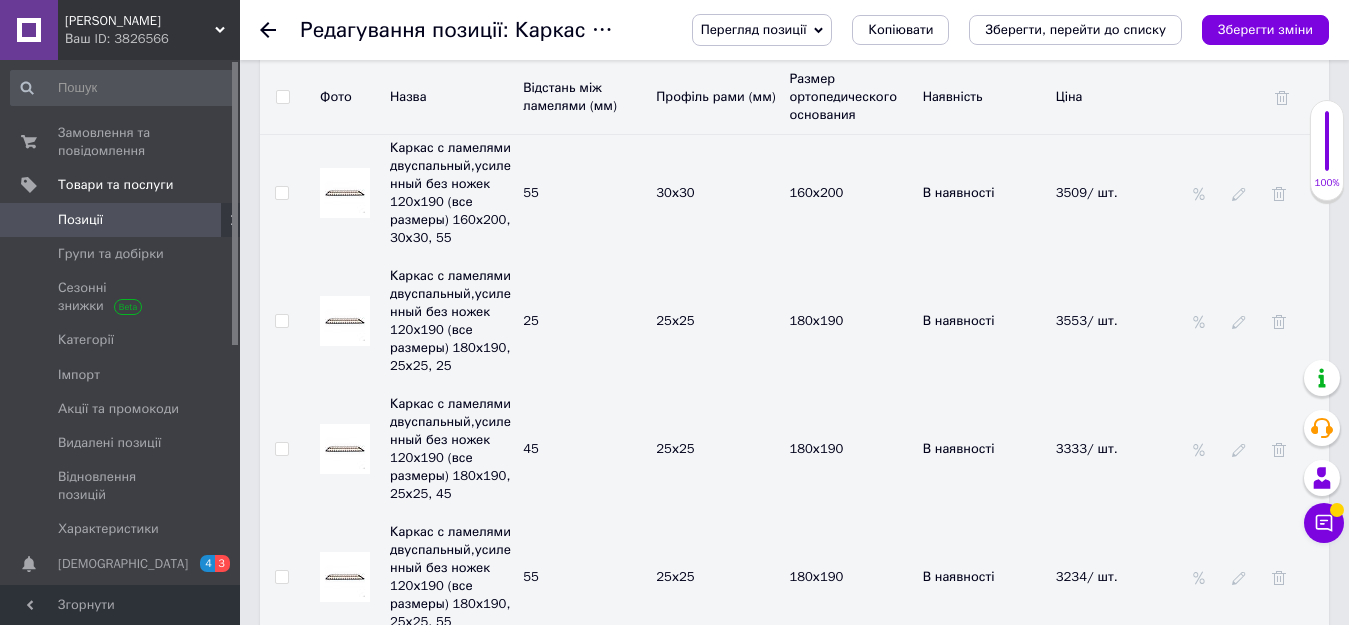 click on "Каркас с ламелями двуспальный,усиленный без ножек 120х190 (все размеры) 180х190, 30х30, 25 25 30х30 180х190 В наявності 3600" at bounding box center [794, 705] 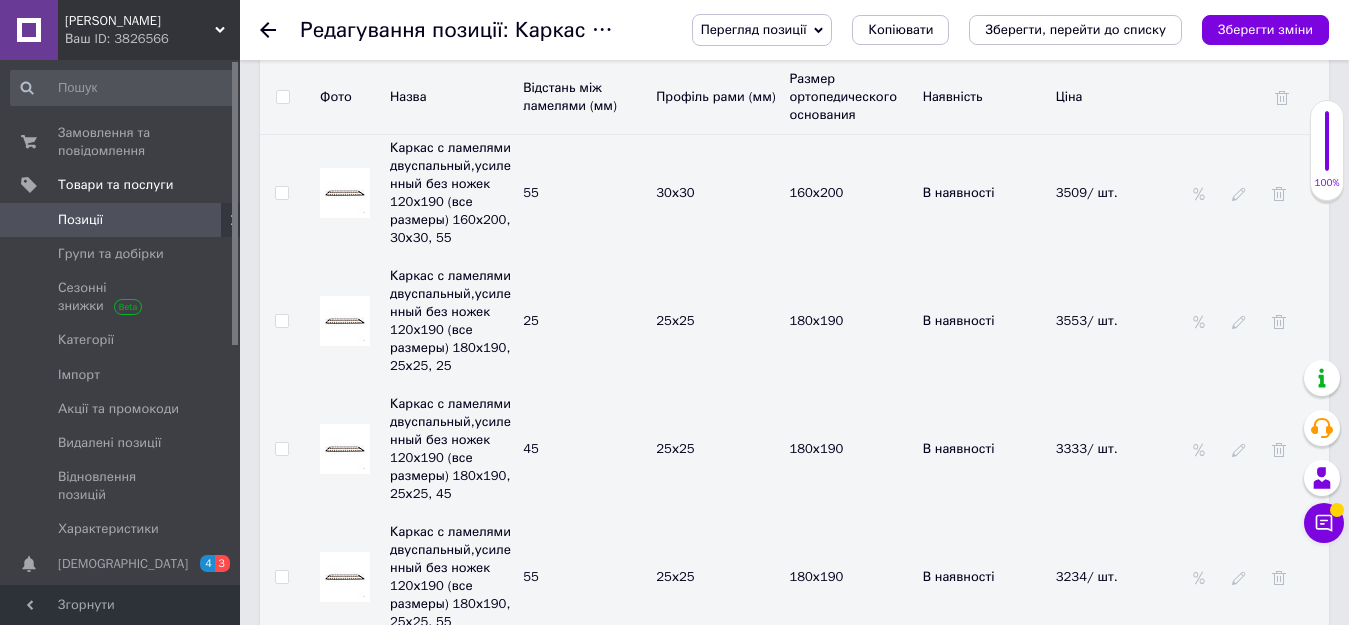 scroll, scrollTop: 8000, scrollLeft: 0, axis: vertical 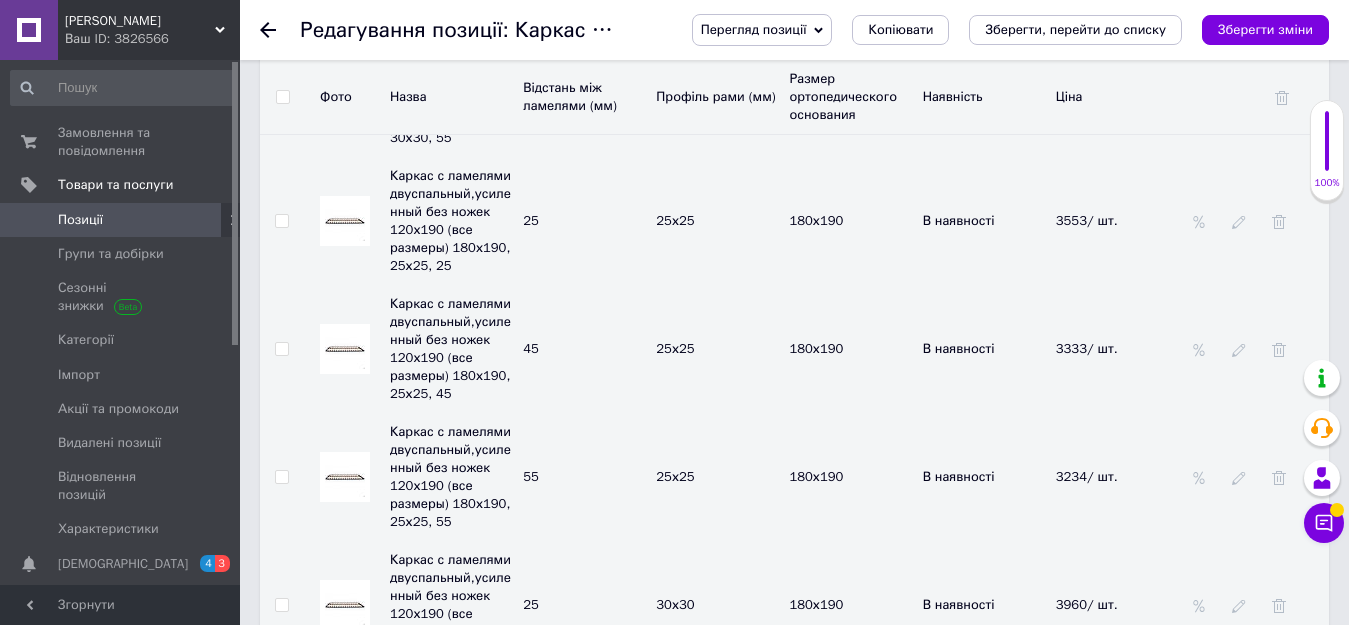 click 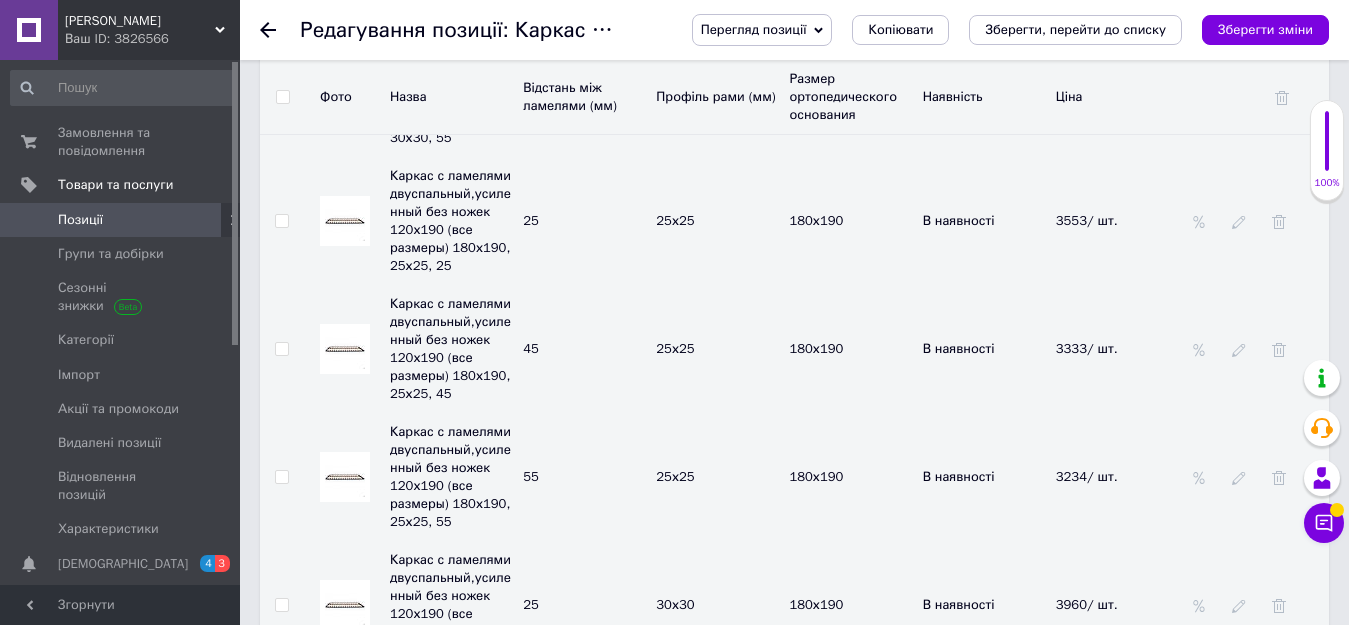 click on "3720" at bounding box center (1117, 733) 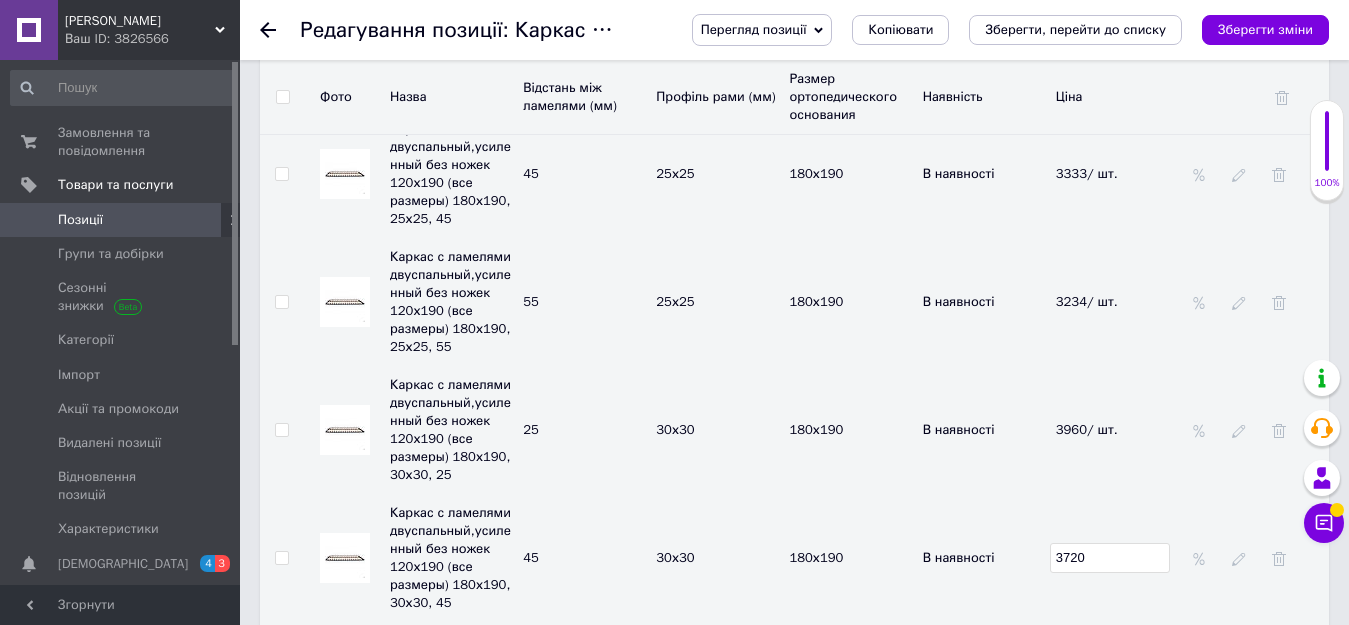 scroll, scrollTop: 8200, scrollLeft: 0, axis: vertical 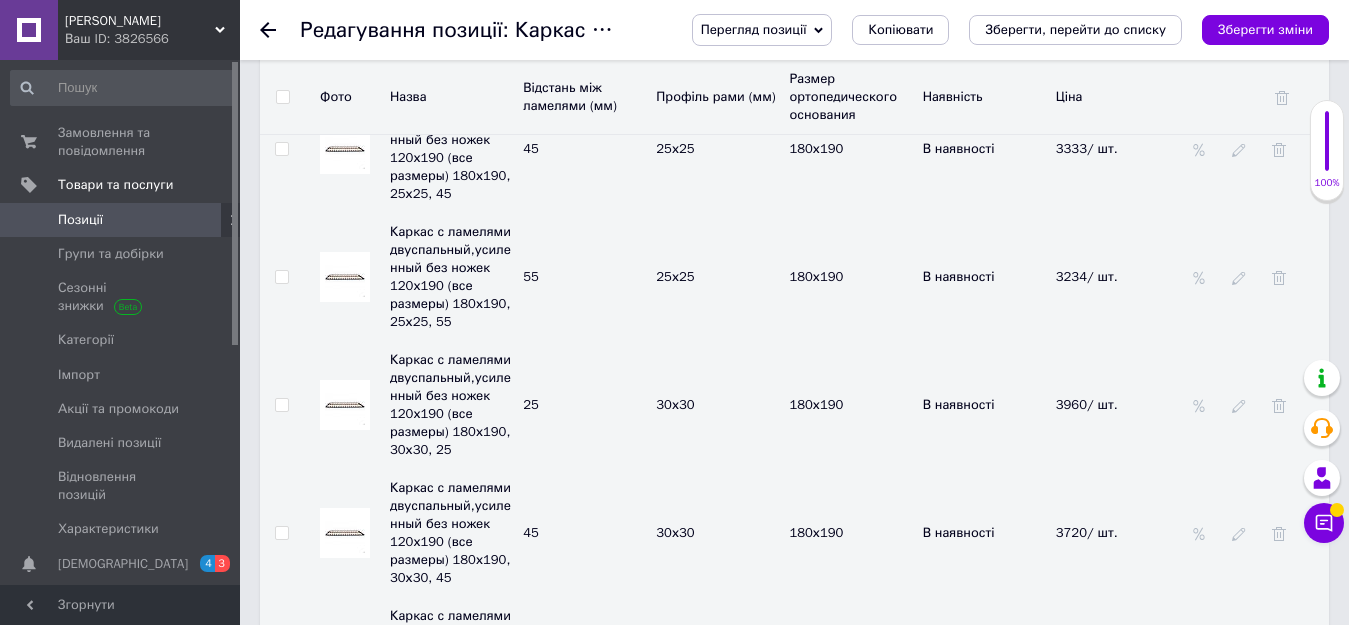 click 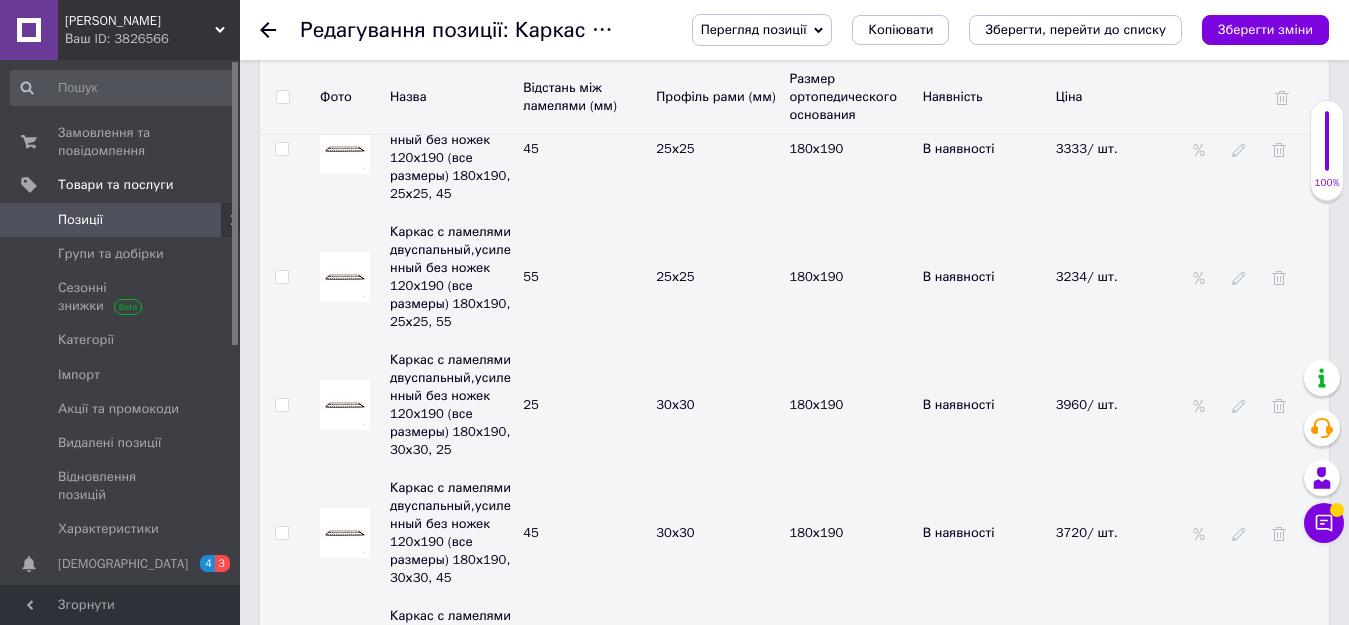 drag, startPoint x: 1118, startPoint y: 392, endPoint x: 1049, endPoint y: 392, distance: 69 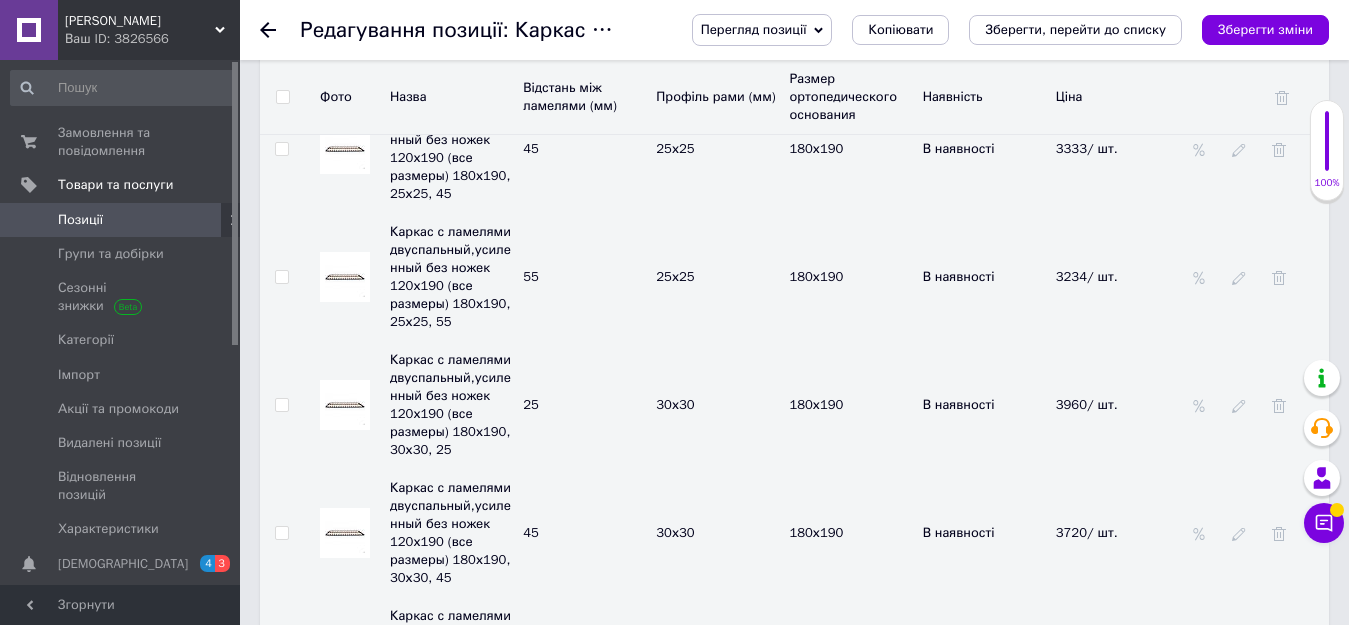 click on "3280" at bounding box center [1110, 661] 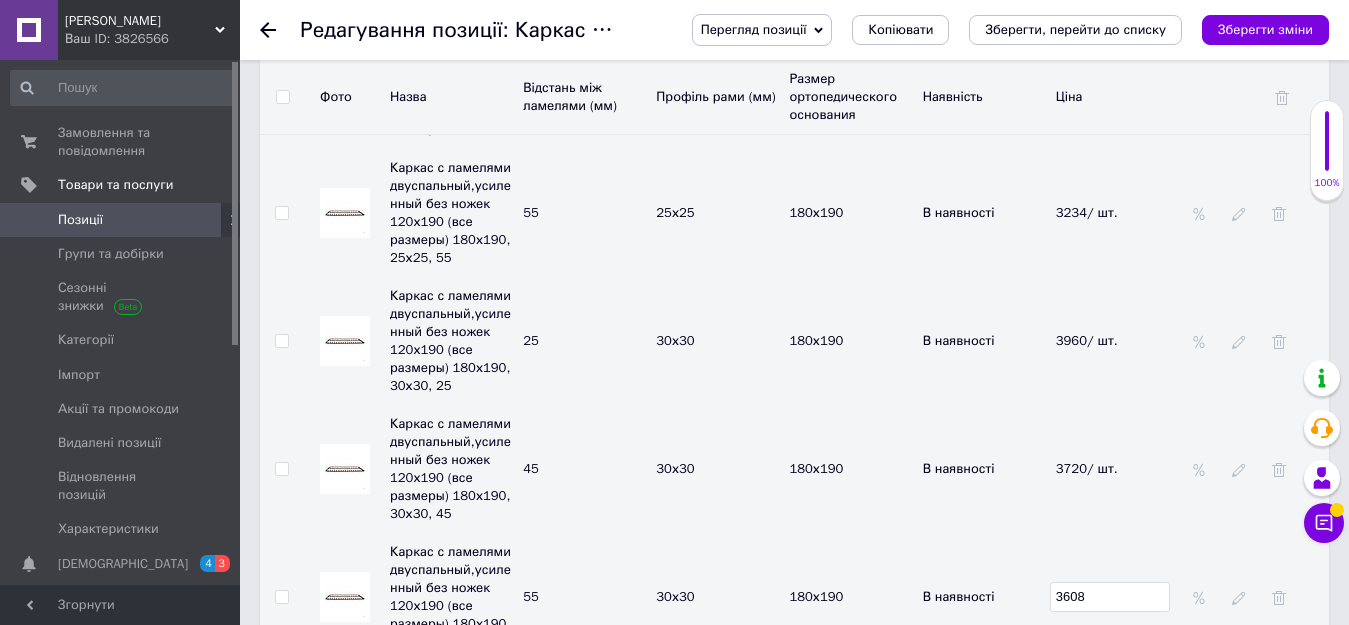 scroll, scrollTop: 8300, scrollLeft: 0, axis: vertical 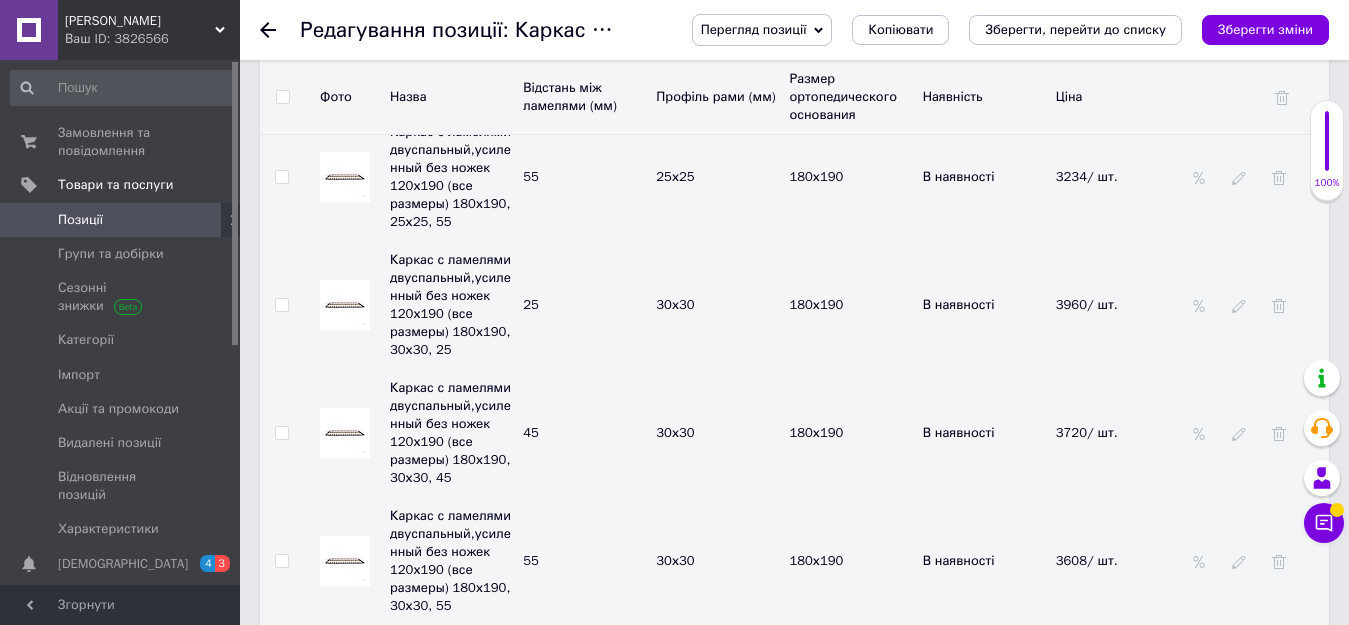 click 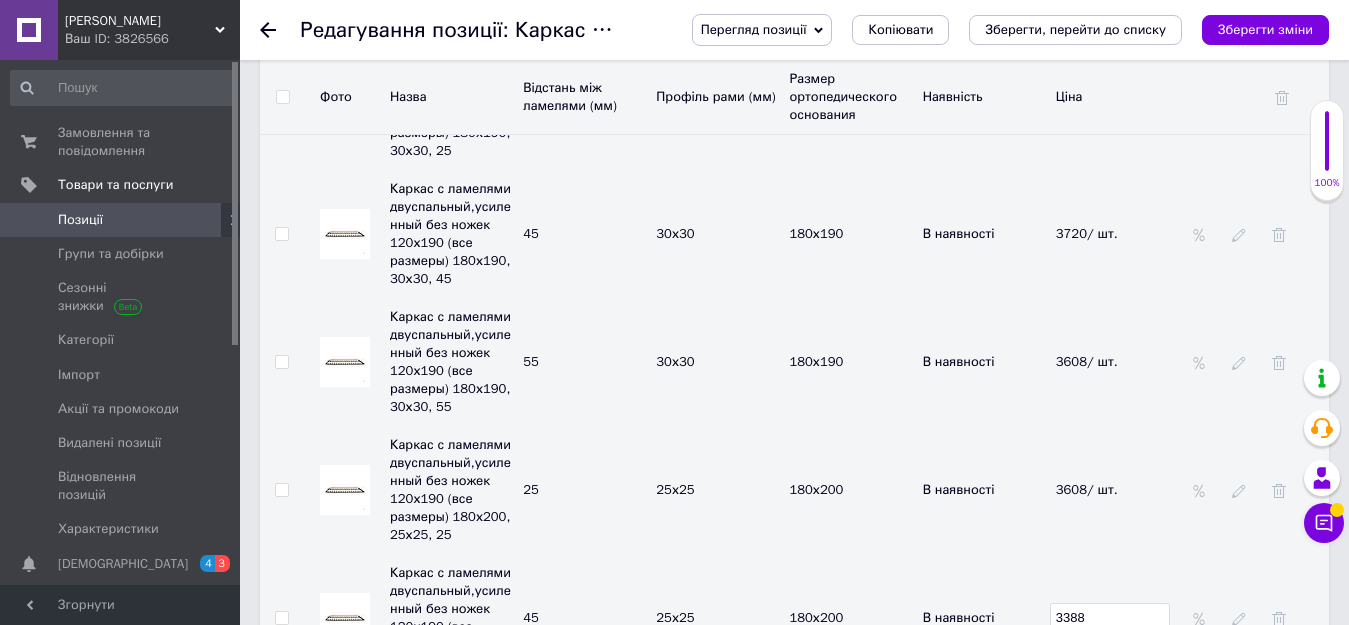 scroll, scrollTop: 8500, scrollLeft: 0, axis: vertical 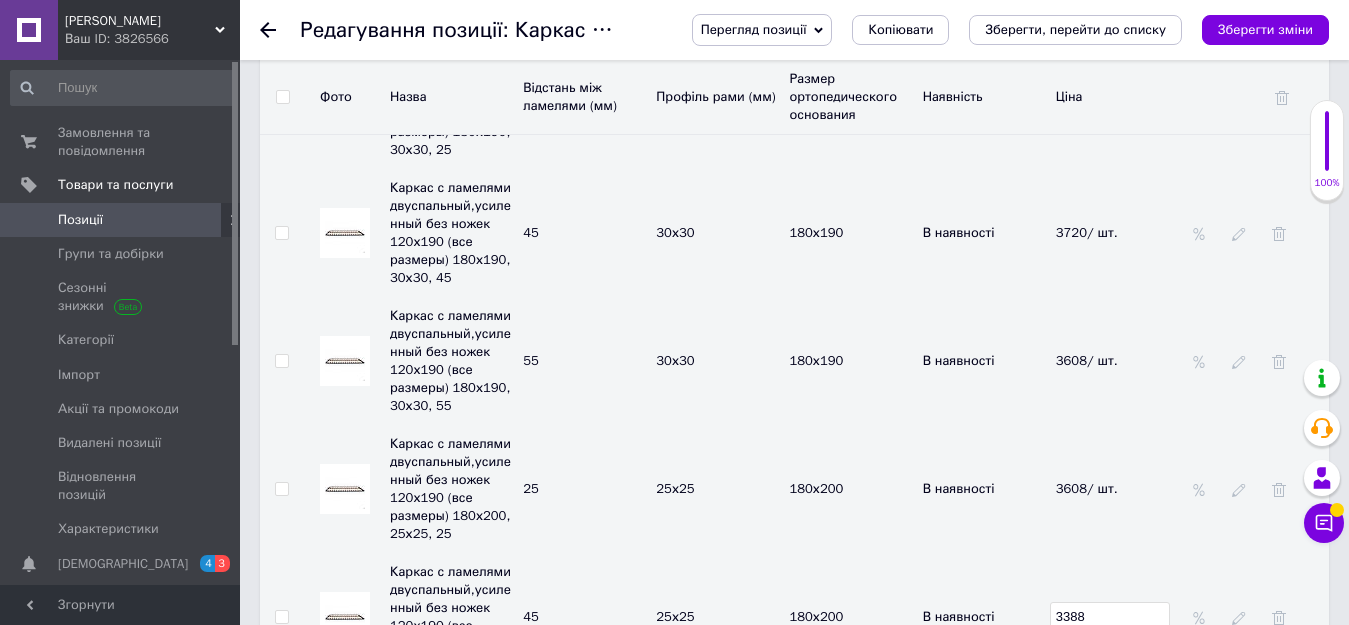 click 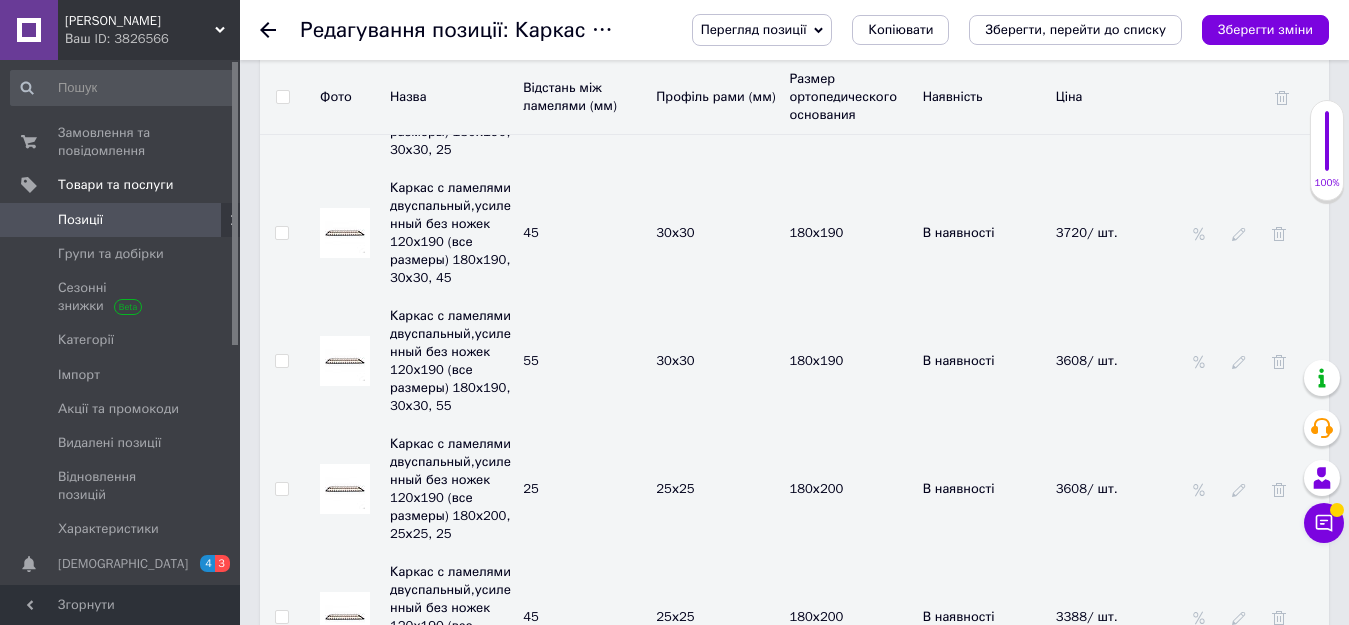 click 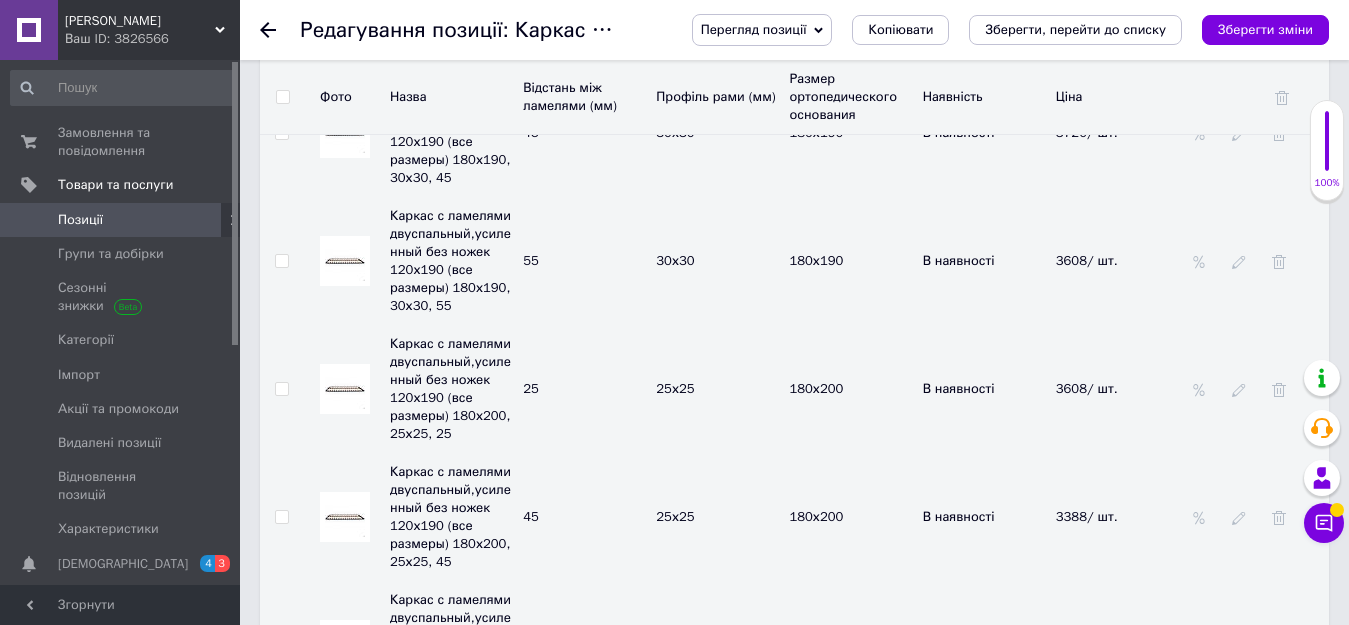 click 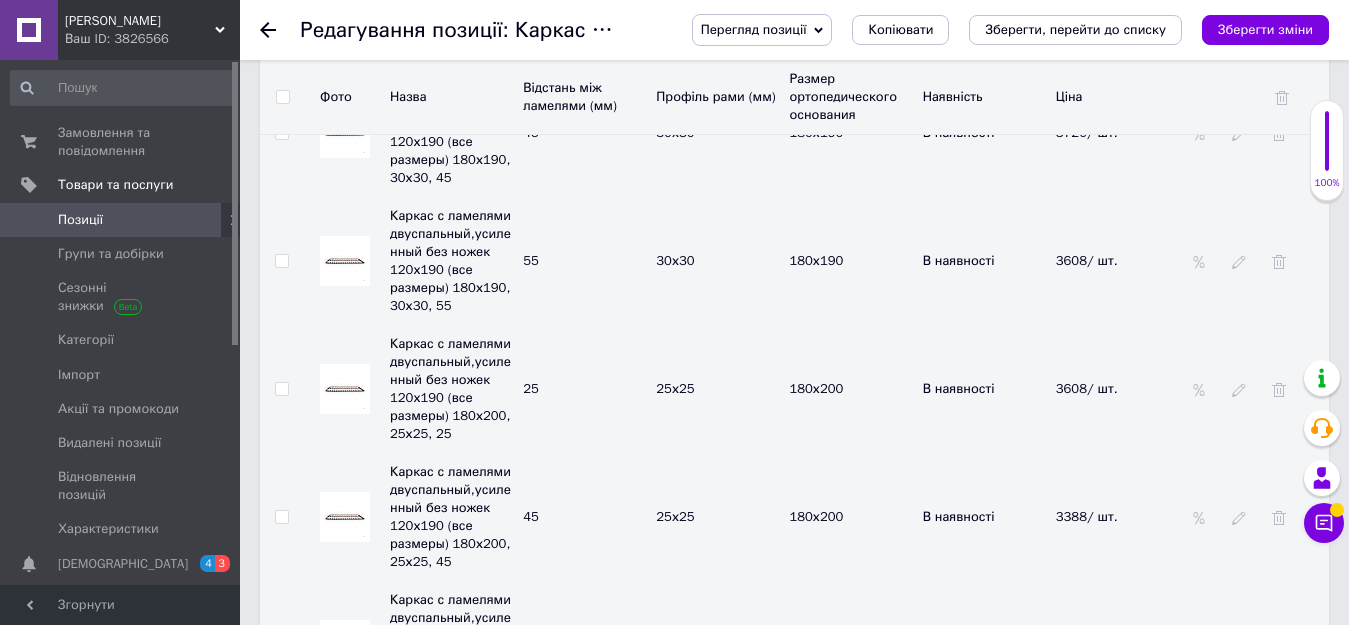 click on "Каркас с ламелями двуспальный,усиленный без ножек 120х190 (все размеры) 180х200, 30х30, 25 25 30х30 180х200 В наявності 3650" at bounding box center [794, 773] 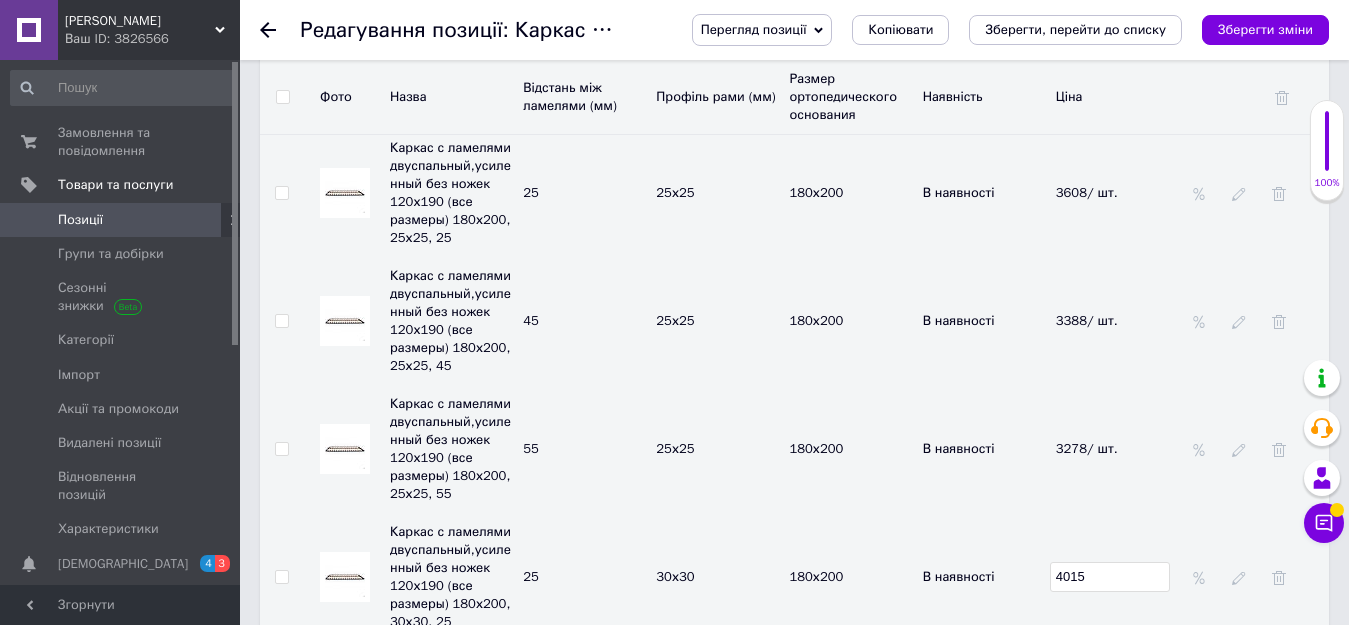 scroll, scrollTop: 8800, scrollLeft: 0, axis: vertical 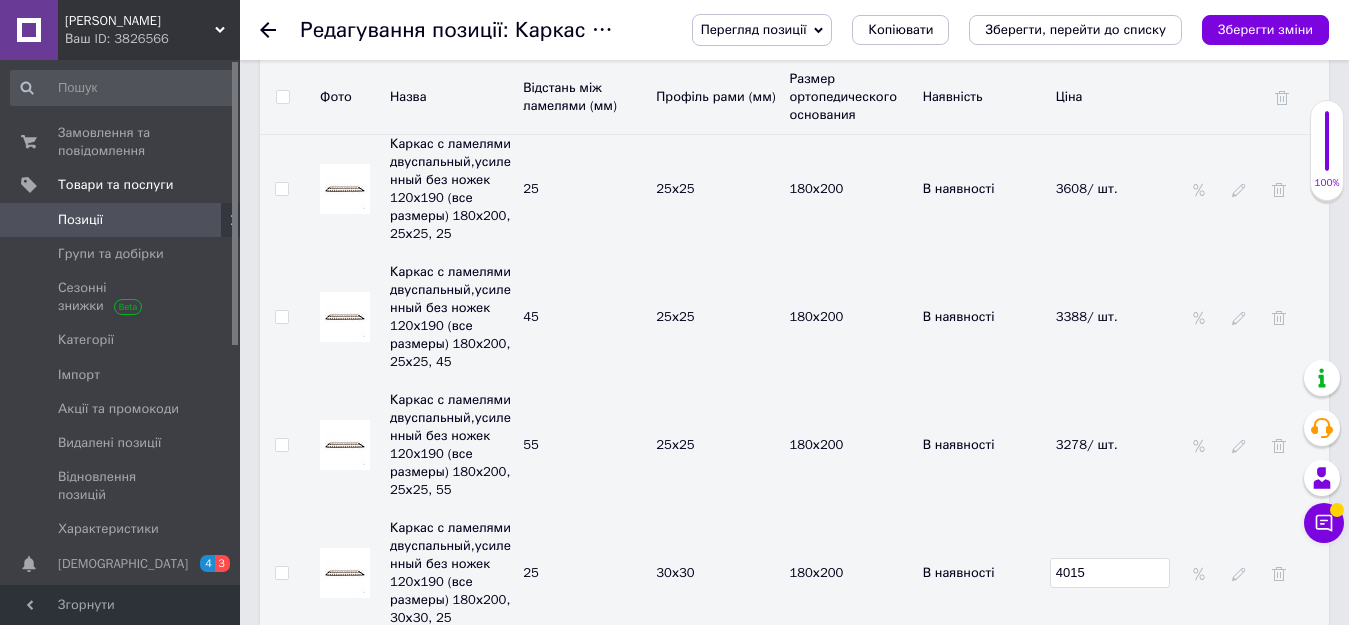 click on "4015" at bounding box center [1117, 573] 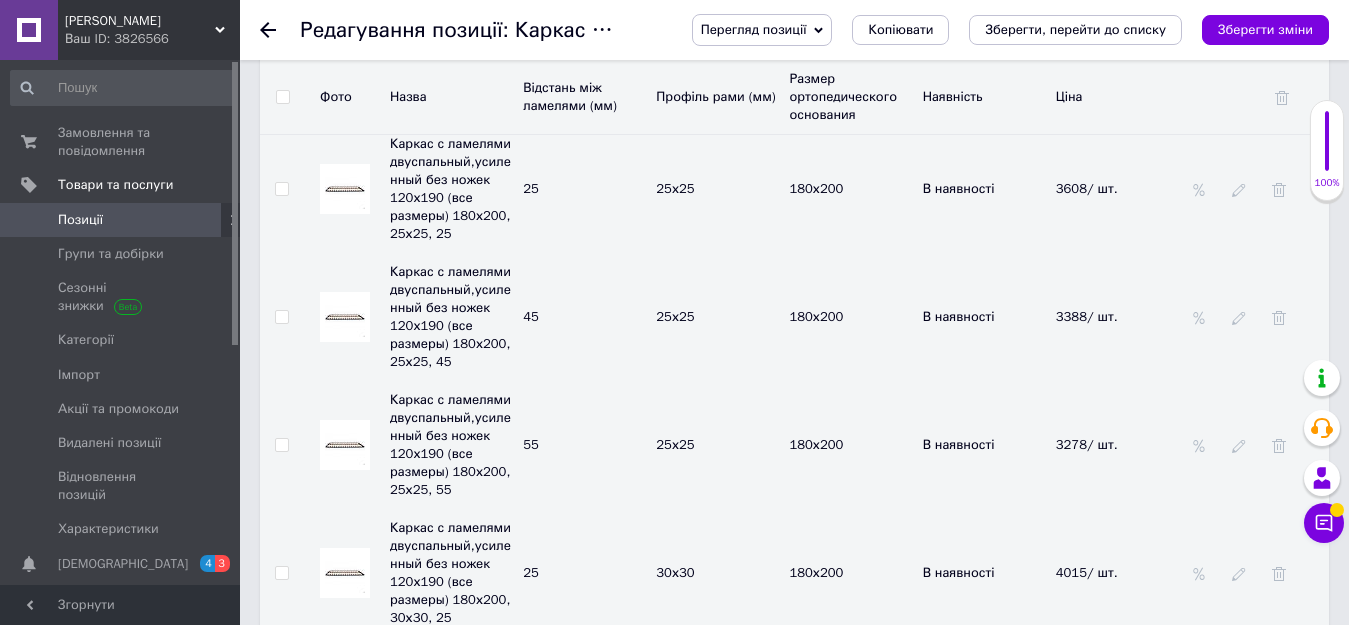 click 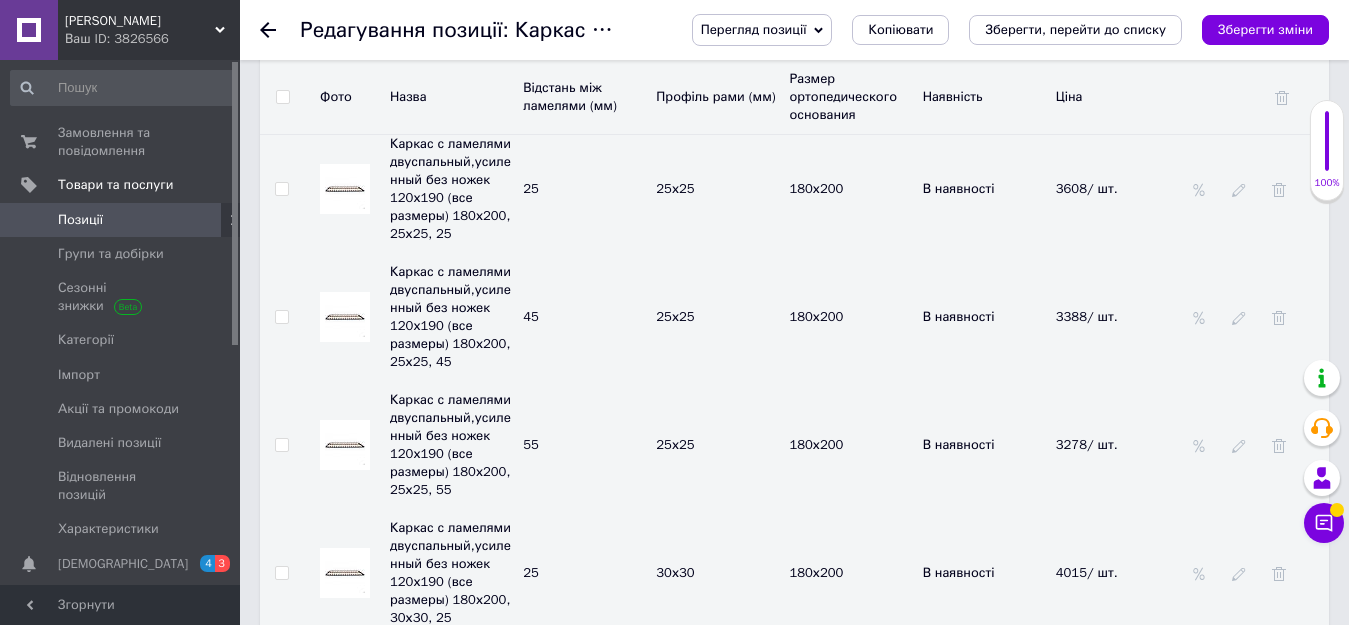 click on "Каркас с ламелями двуспальный,усиленный без ножек 120х190 (все размеры) 180х200, 30х30, 45 45 30х30 180х200 В наявності 3440" at bounding box center (794, 701) 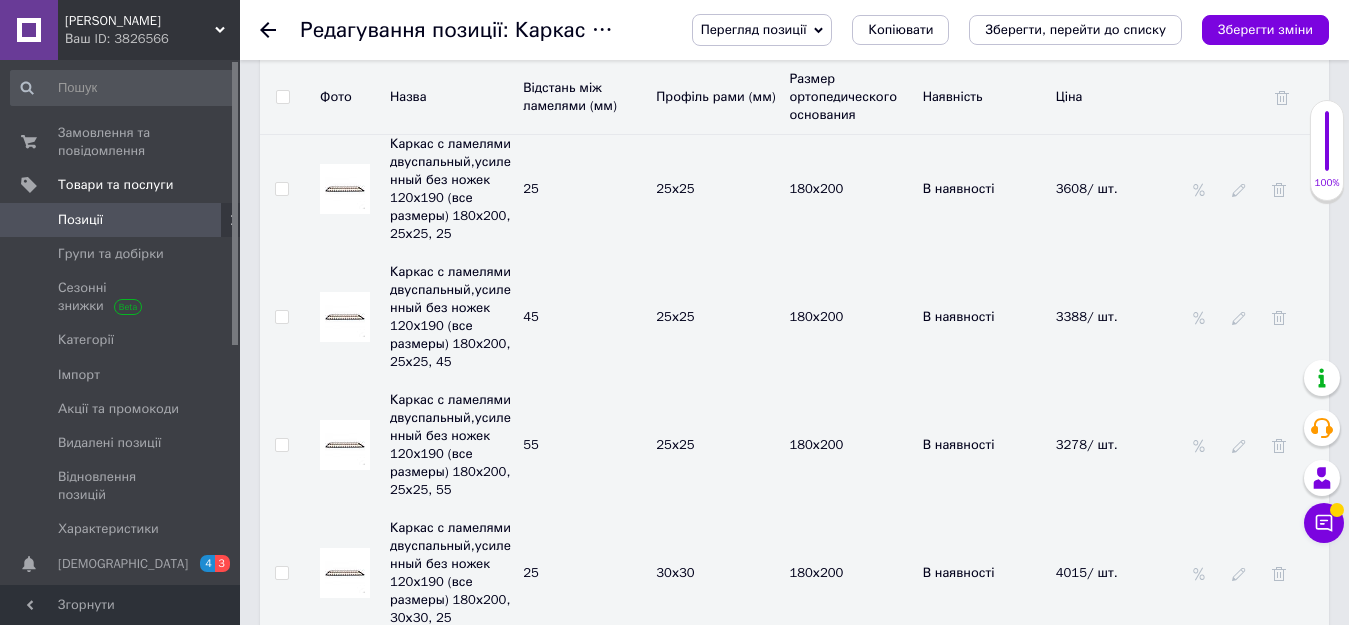 click on "В наявності" at bounding box center [984, 829] 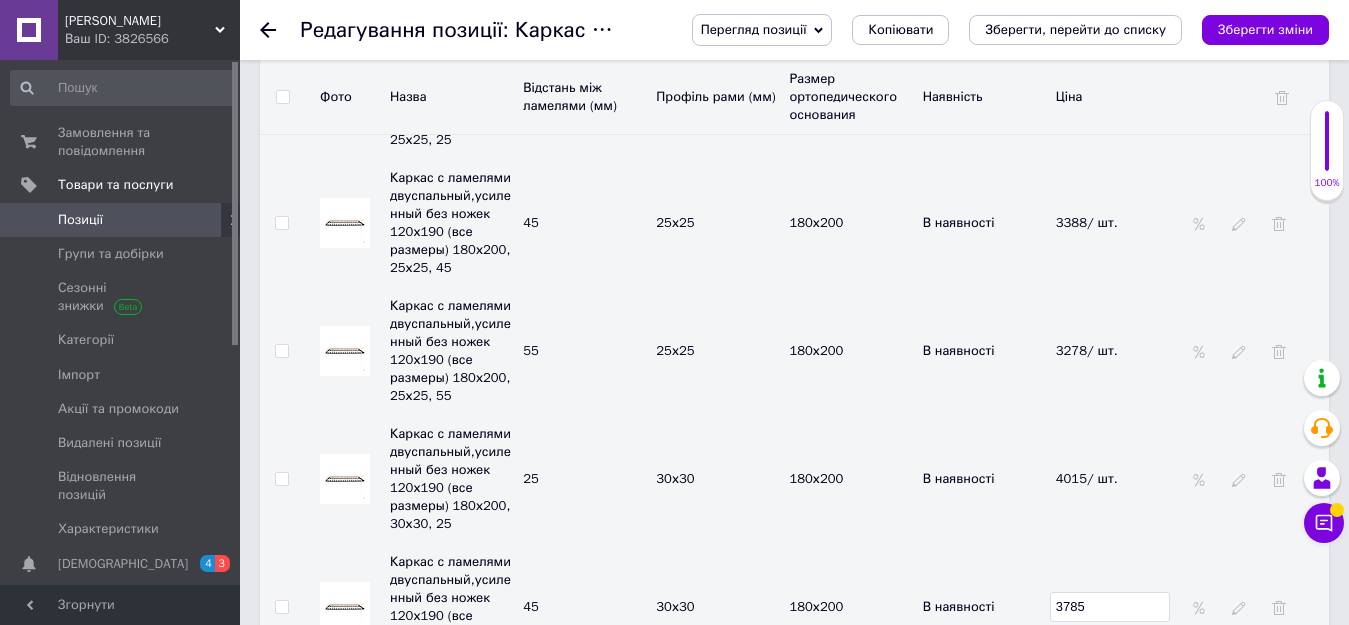 scroll, scrollTop: 8900, scrollLeft: 0, axis: vertical 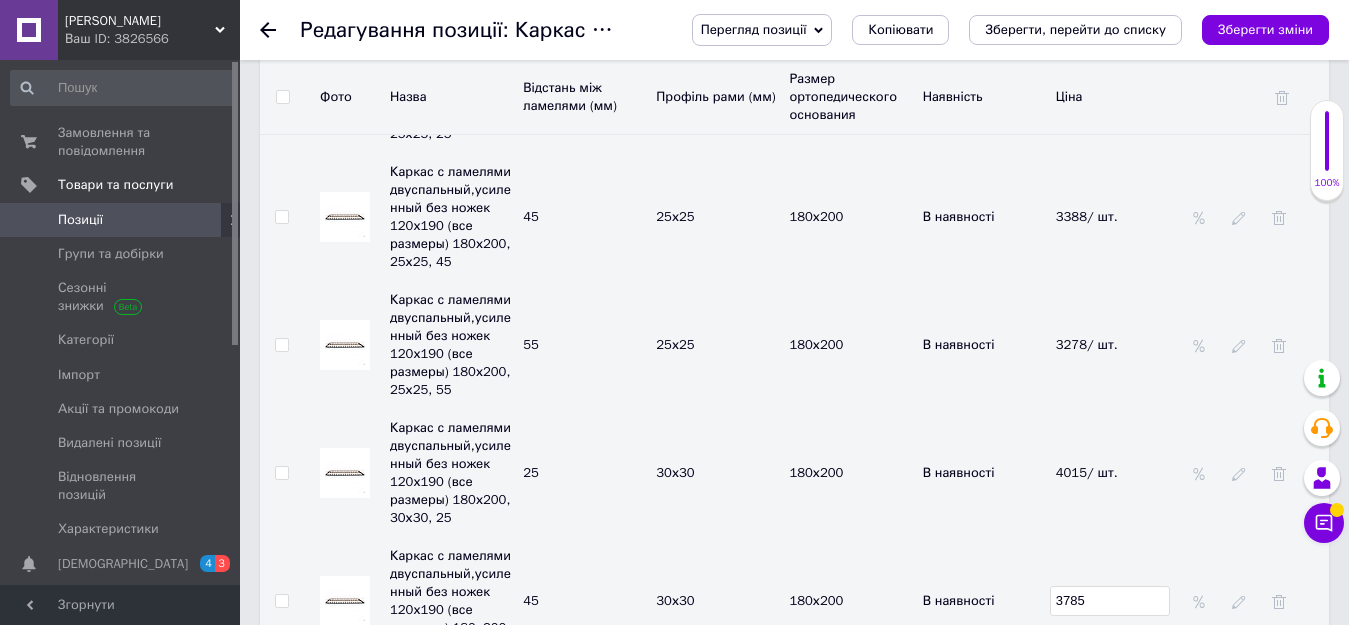 click at bounding box center (1129, 726) 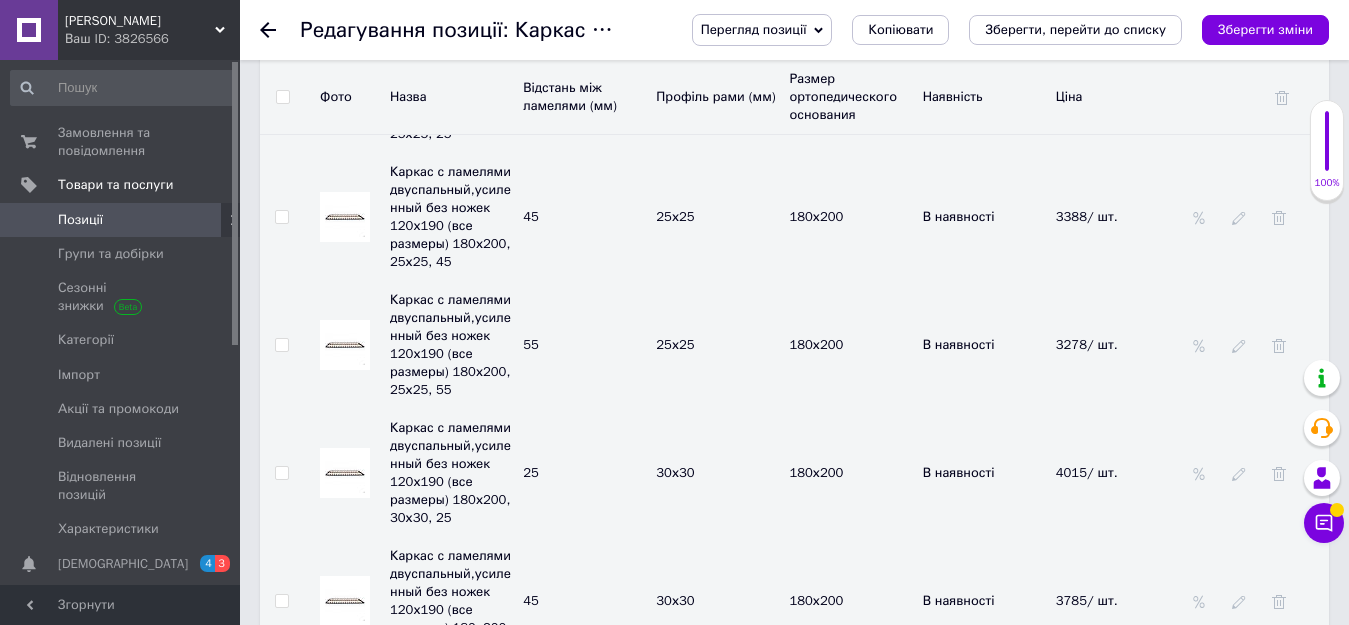 drag, startPoint x: 1081, startPoint y: 429, endPoint x: 1023, endPoint y: 435, distance: 58.30952 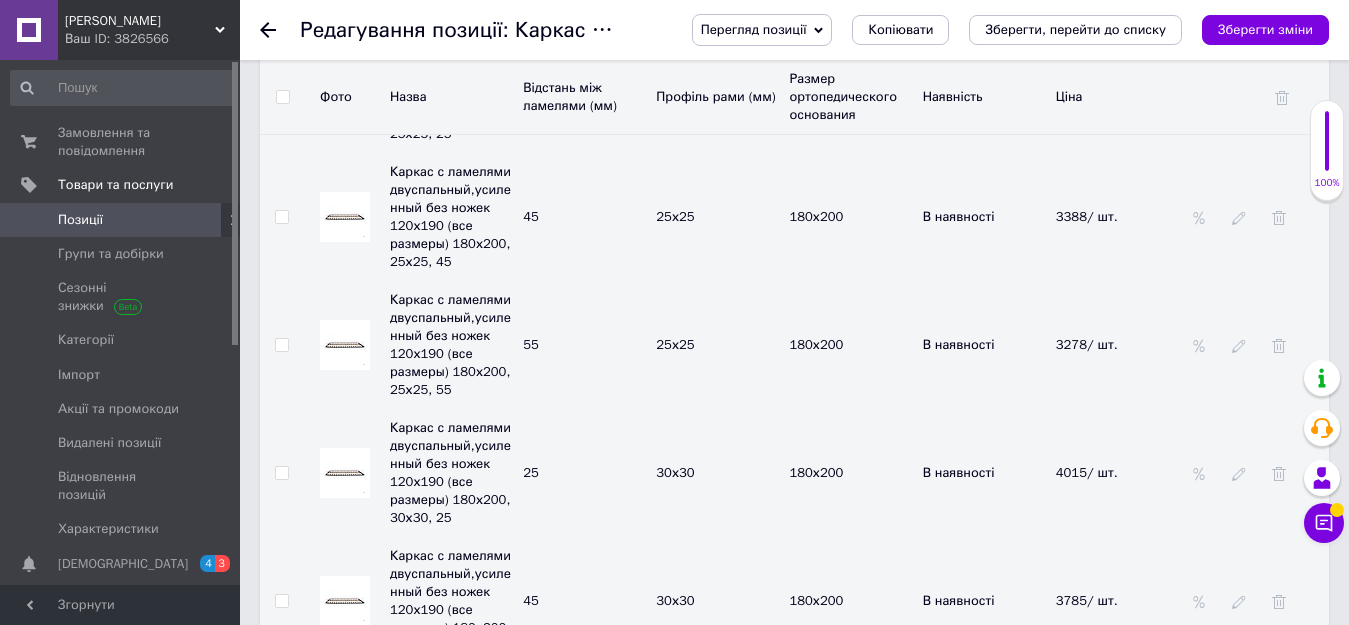 click on "Каркас с ламелями двуспальный,усиленный без ножек 120х190 (все размеры) 180х200, 30х30, 55 55 30х30 180х200 В наявності 3330" at bounding box center (794, 729) 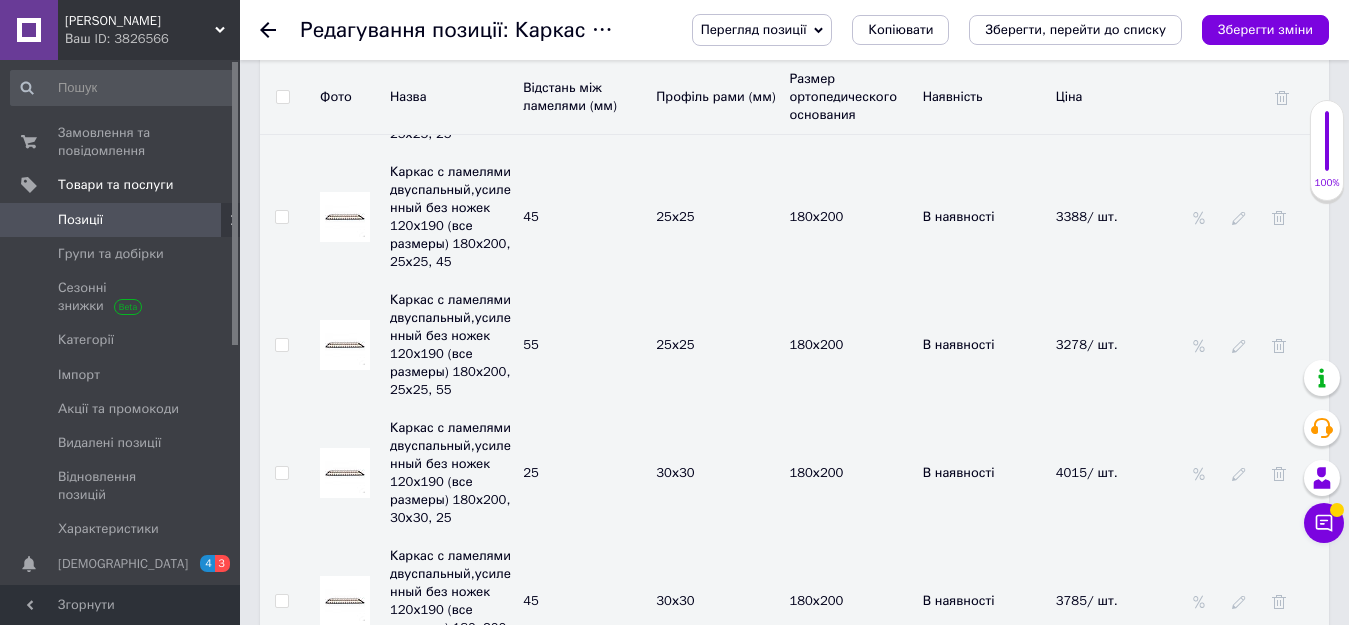 click on "В наявності" at bounding box center [984, 729] 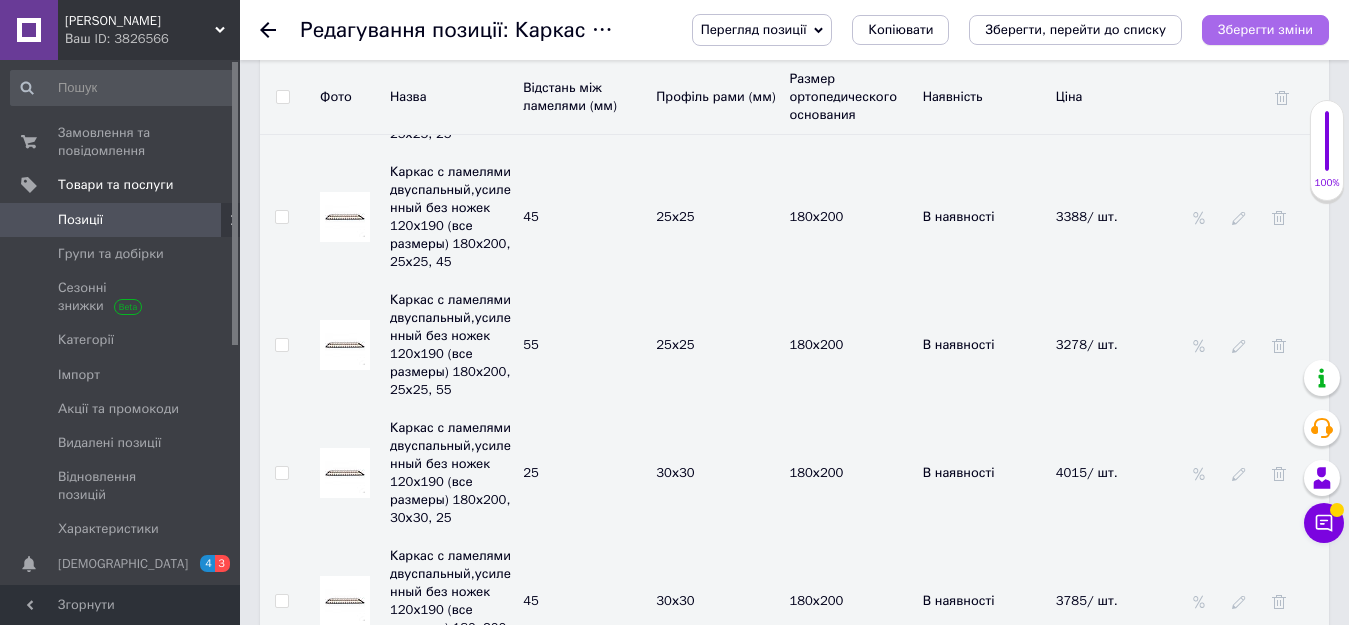 click on "Зберегти зміни" at bounding box center (1265, 29) 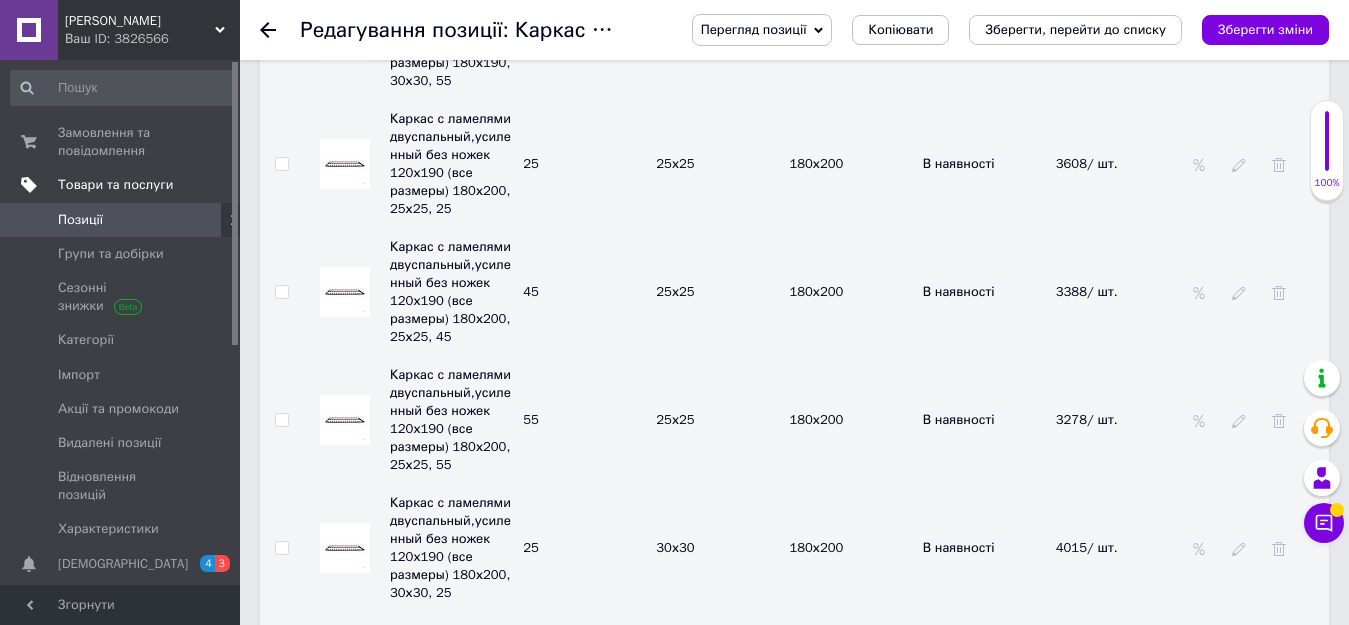 click on "Товари та послуги" at bounding box center [115, 185] 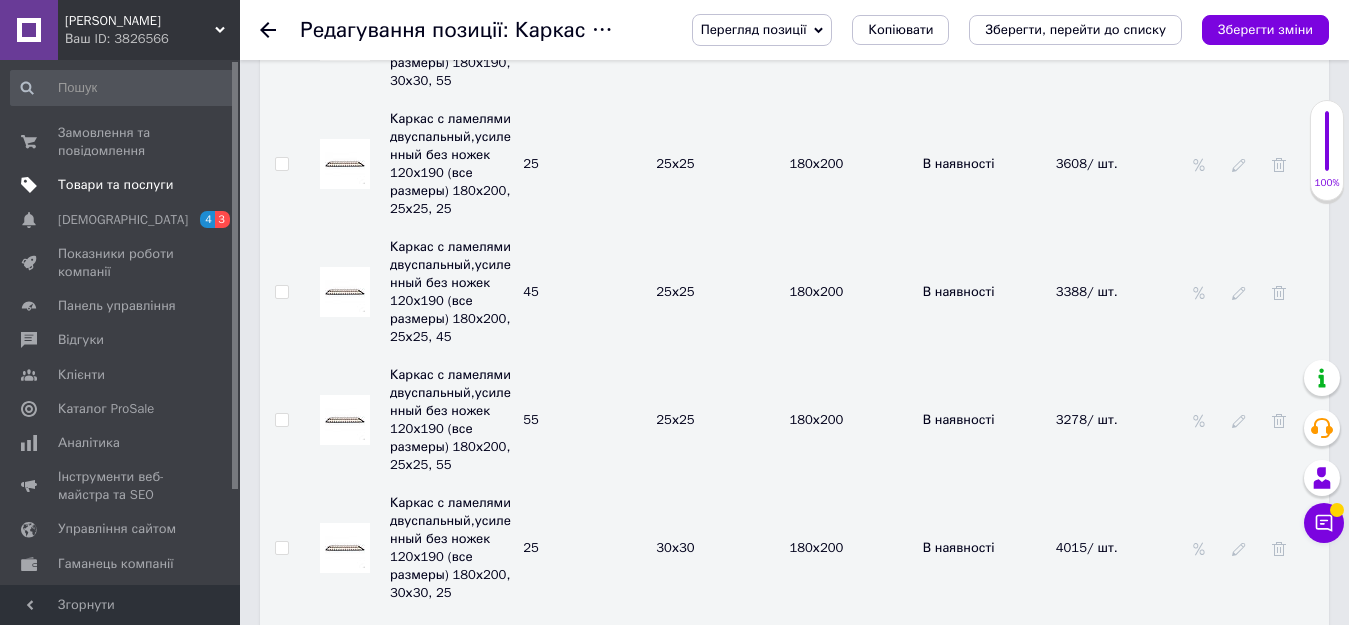 click on "Товари та послуги" at bounding box center (115, 185) 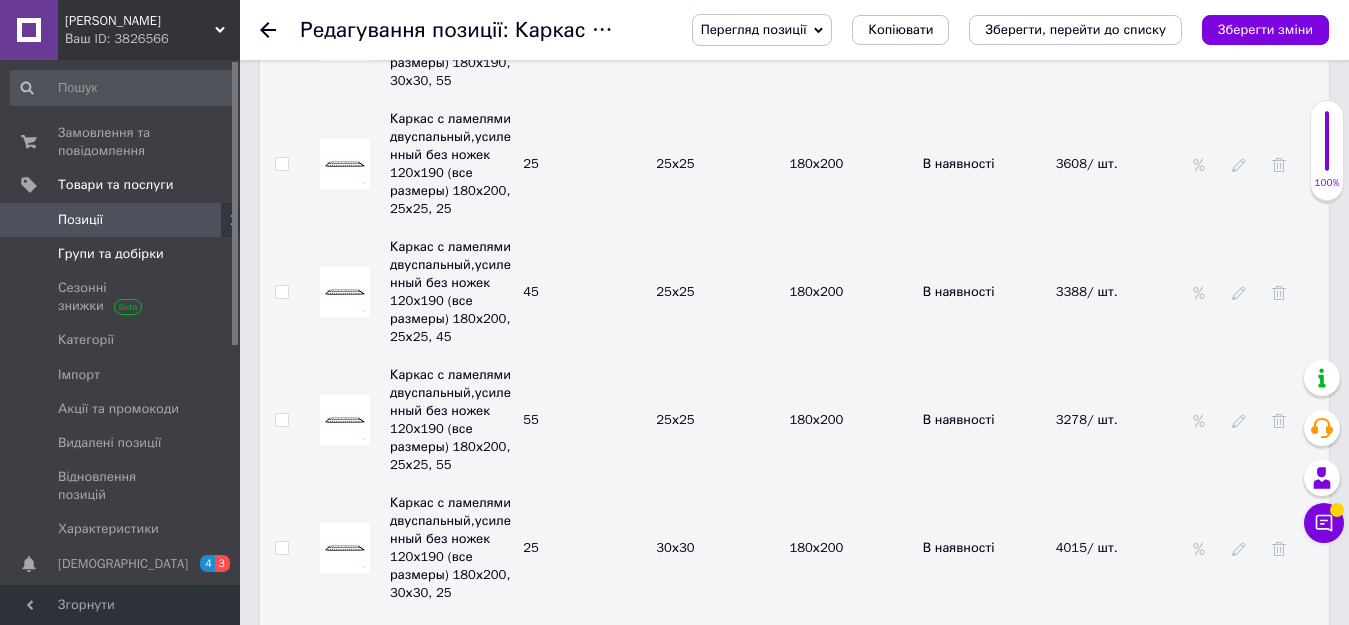 click on "Групи та добірки" at bounding box center (111, 254) 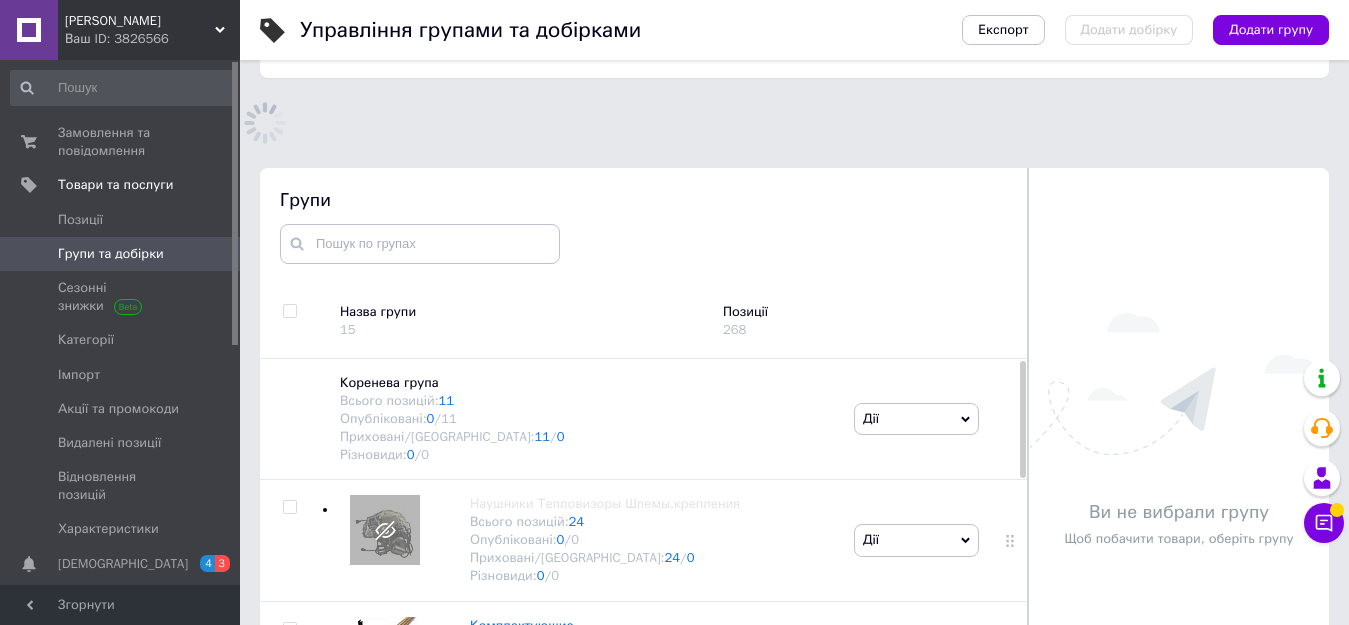scroll, scrollTop: 113, scrollLeft: 0, axis: vertical 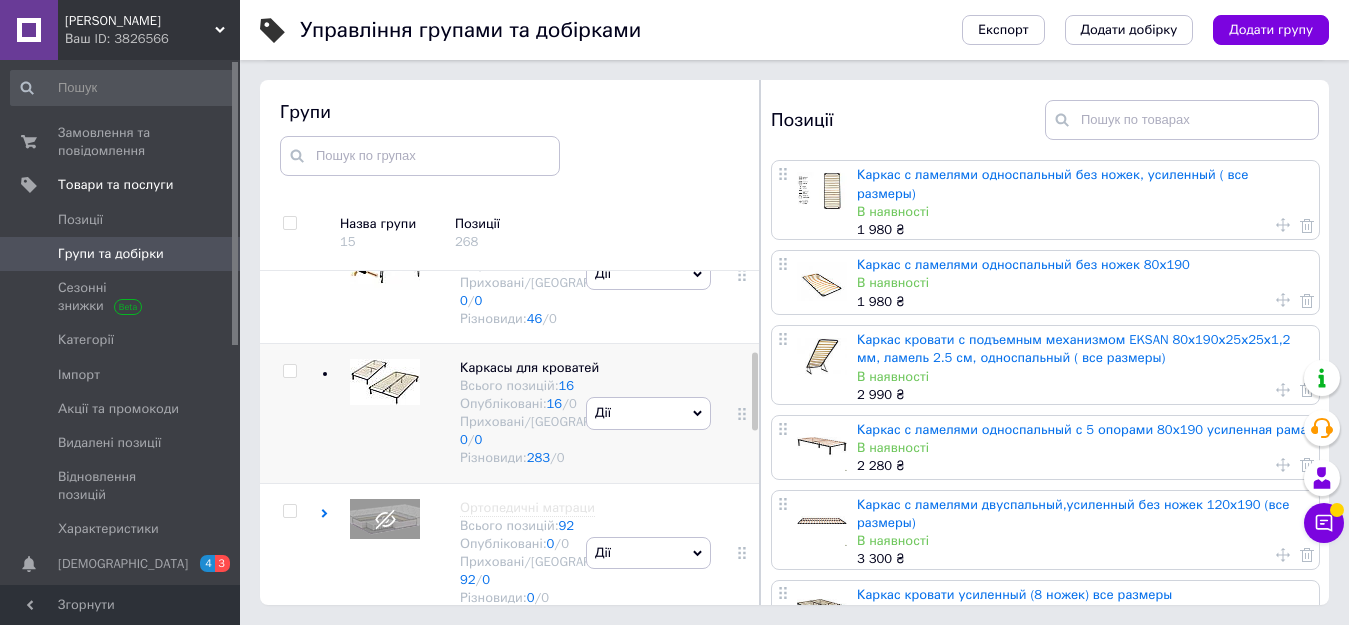 click at bounding box center (289, 371) 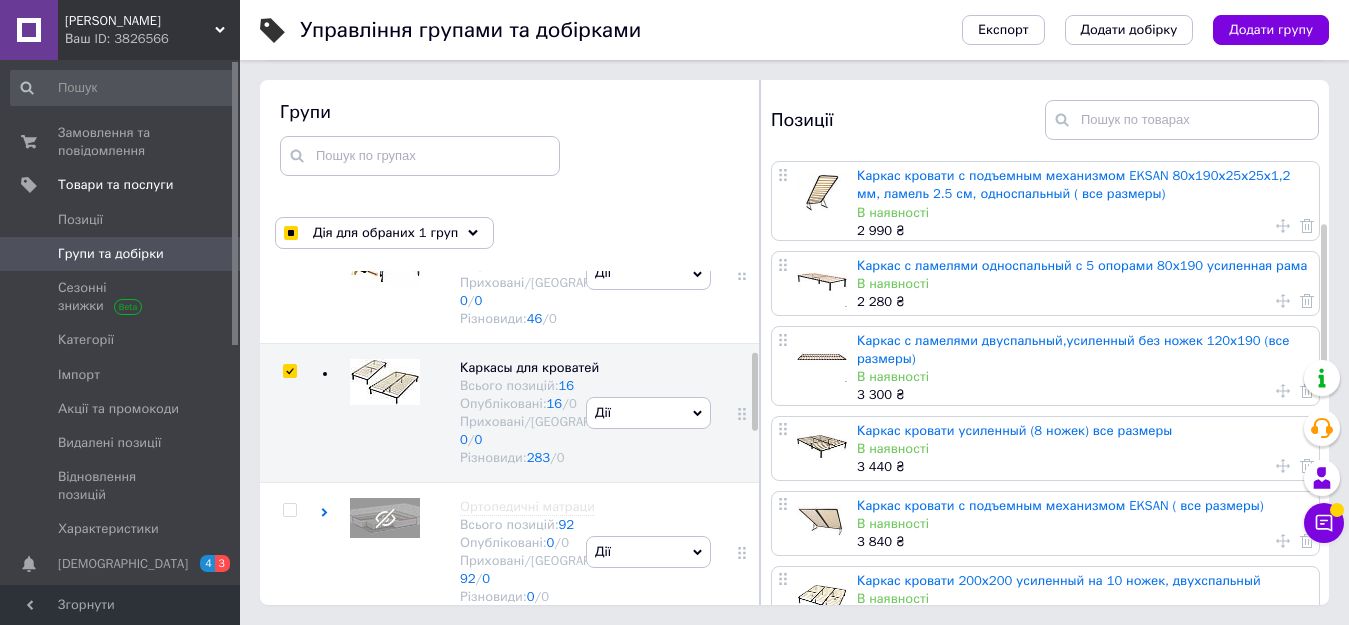 scroll, scrollTop: 200, scrollLeft: 0, axis: vertical 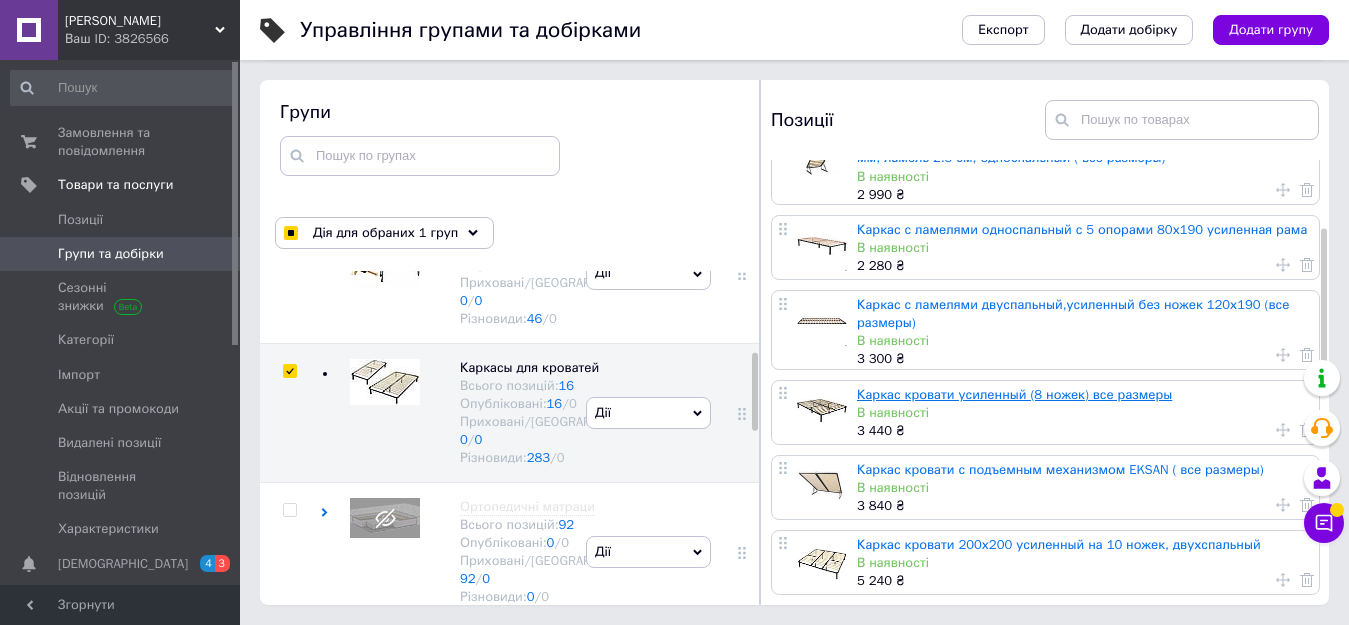click on "Каркас кровати усиленный (8 ножек) все размеры" at bounding box center (1014, 394) 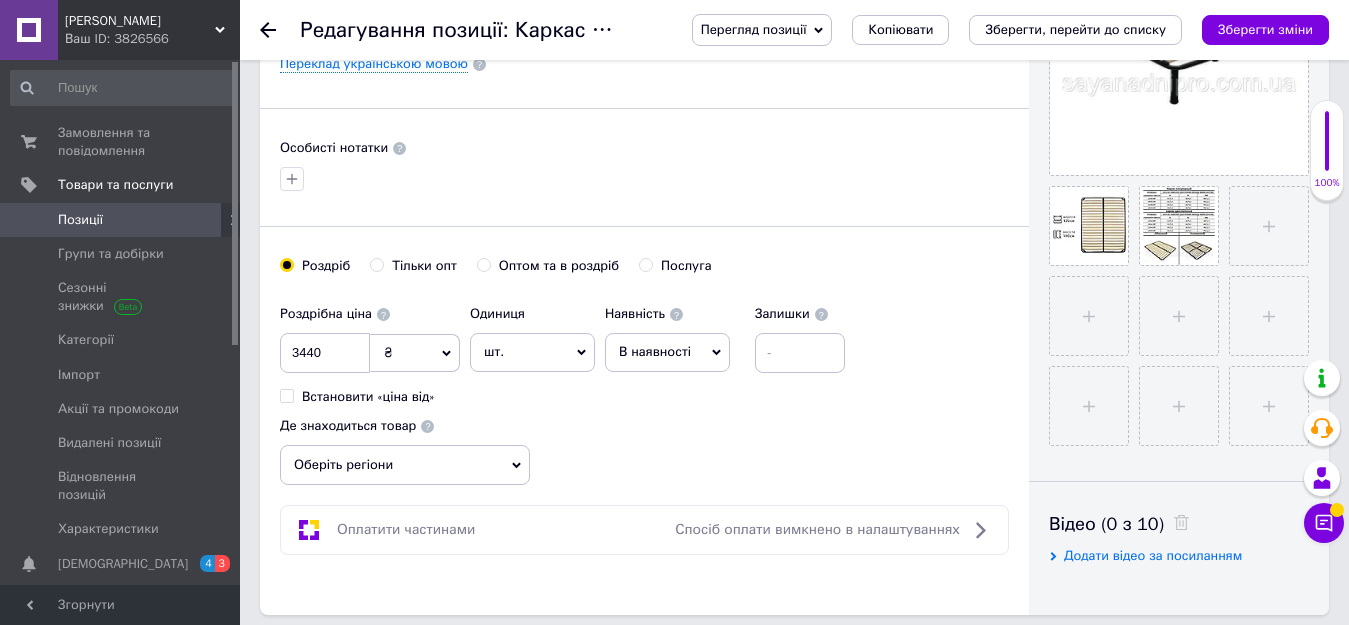 scroll, scrollTop: 600, scrollLeft: 0, axis: vertical 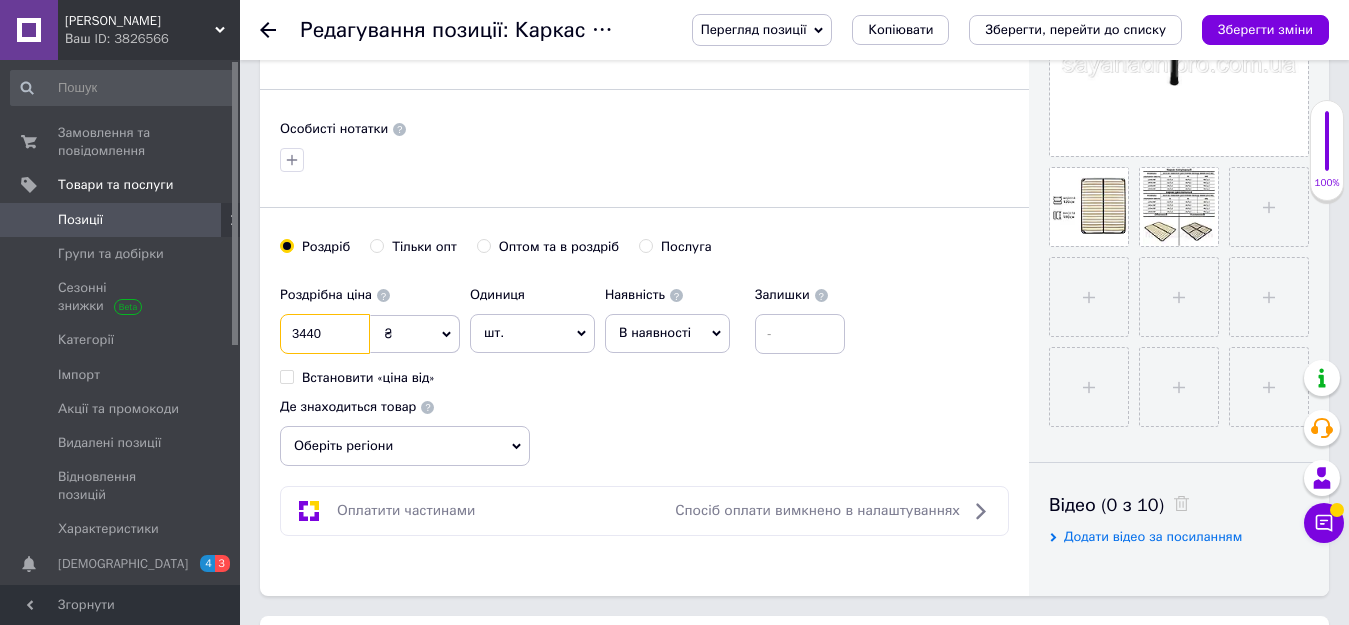 drag, startPoint x: 291, startPoint y: 330, endPoint x: 273, endPoint y: 330, distance: 18 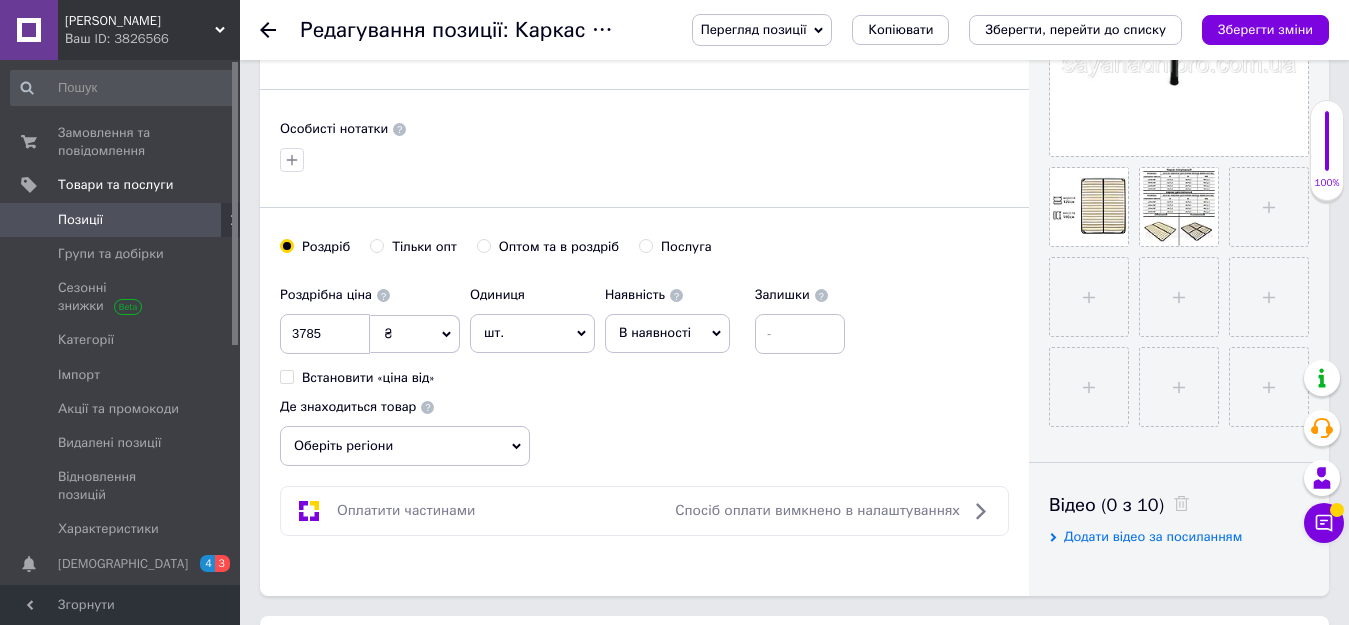 click on "Роздрібна ціна 3785 ₴ $ EUR CHF GBP ¥ PLN ₸ MDL HUF KGS CNY TRY KRW lei Встановити «ціна від» Одиниця шт. Популярне комплект упаковка кв.м пара м кг пог.м послуга т а автоцистерна ампула б балон банка блістер бобіна бочка бут бухта в ват виїзд відро г г га година гр/кв.м гігакалорія д дав два місяці день доба доза є єврокуб з зміна к кВт каністра карат кв.дм кв.м кв.см кв.фут квартал кг кг/кв.м км колесо комплект коробка куб.дм куб.м л л лист м м мВт мл мм моток місяць мішок н набір номер о об'єкт од. п палетомісце пара партія пач пог.м послуга посівна одиниця птахомісце півроку пігулка" at bounding box center [644, 371] 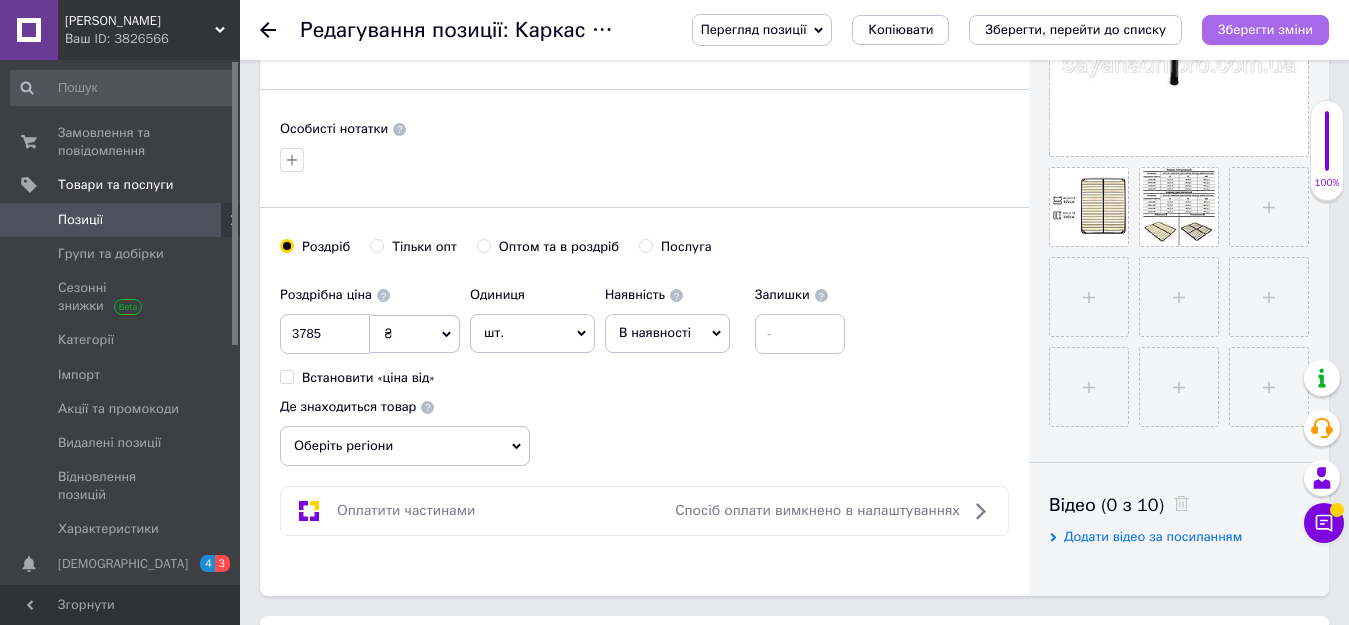 click on "Зберегти зміни" at bounding box center (1265, 29) 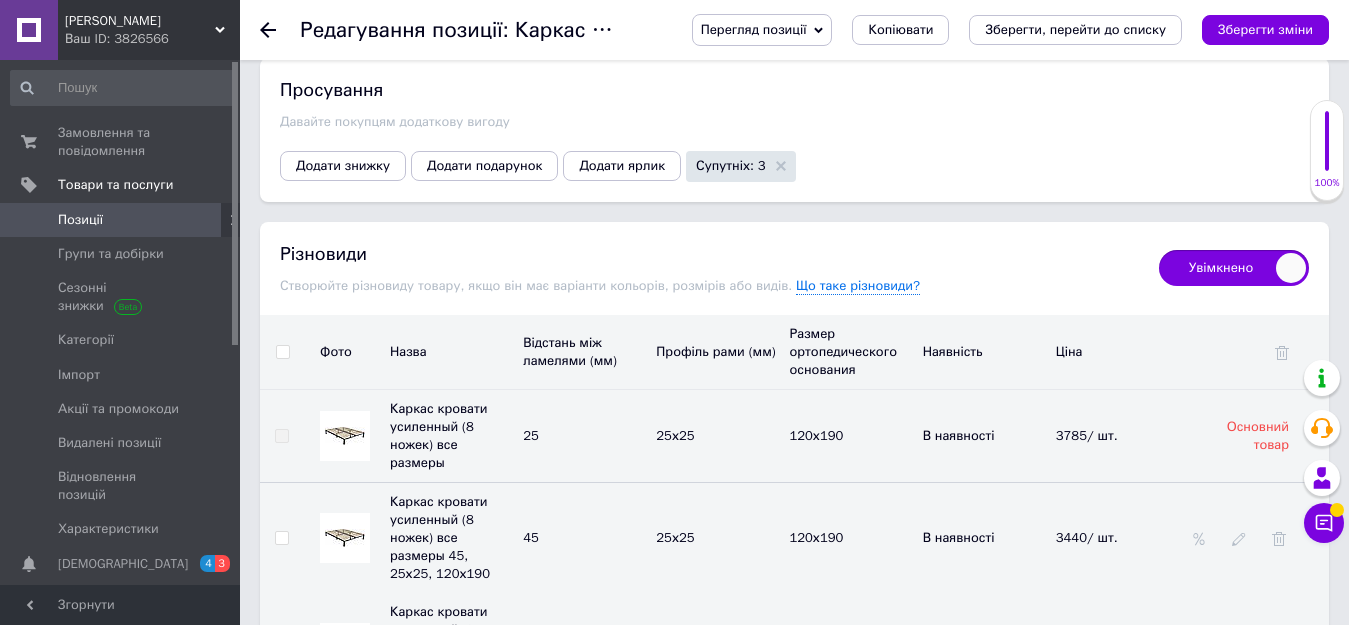 scroll, scrollTop: 2900, scrollLeft: 0, axis: vertical 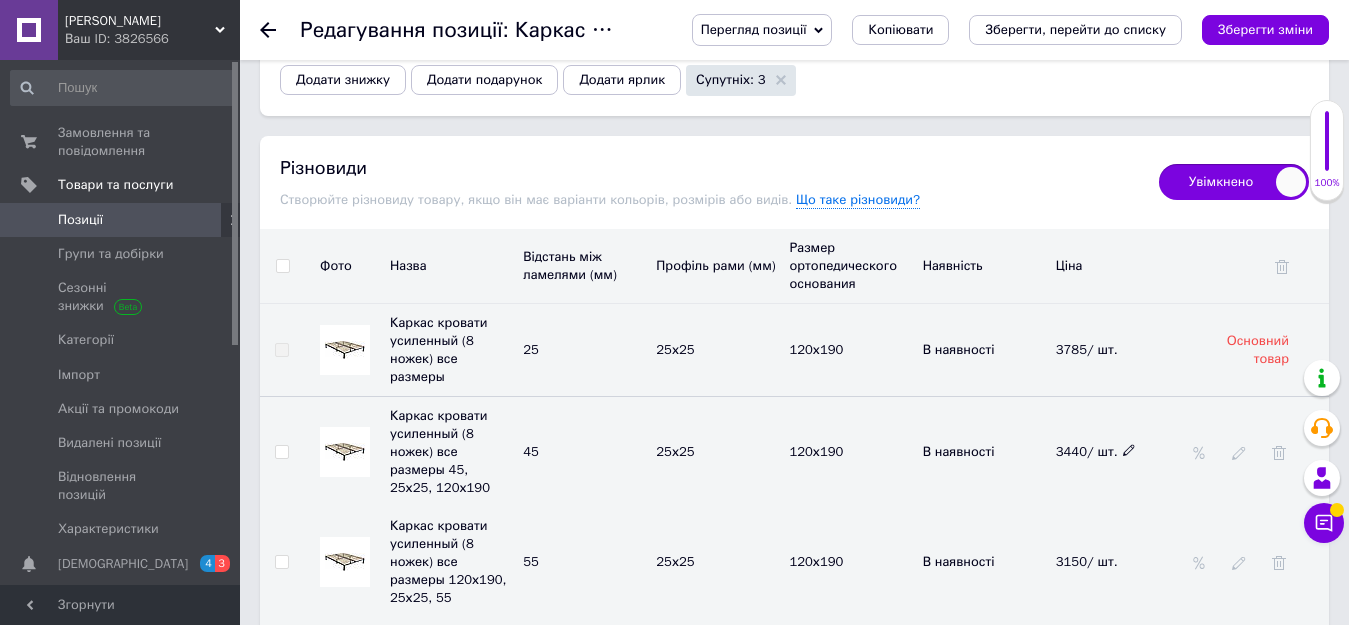 click on "3440/
шт." at bounding box center (1096, 451) 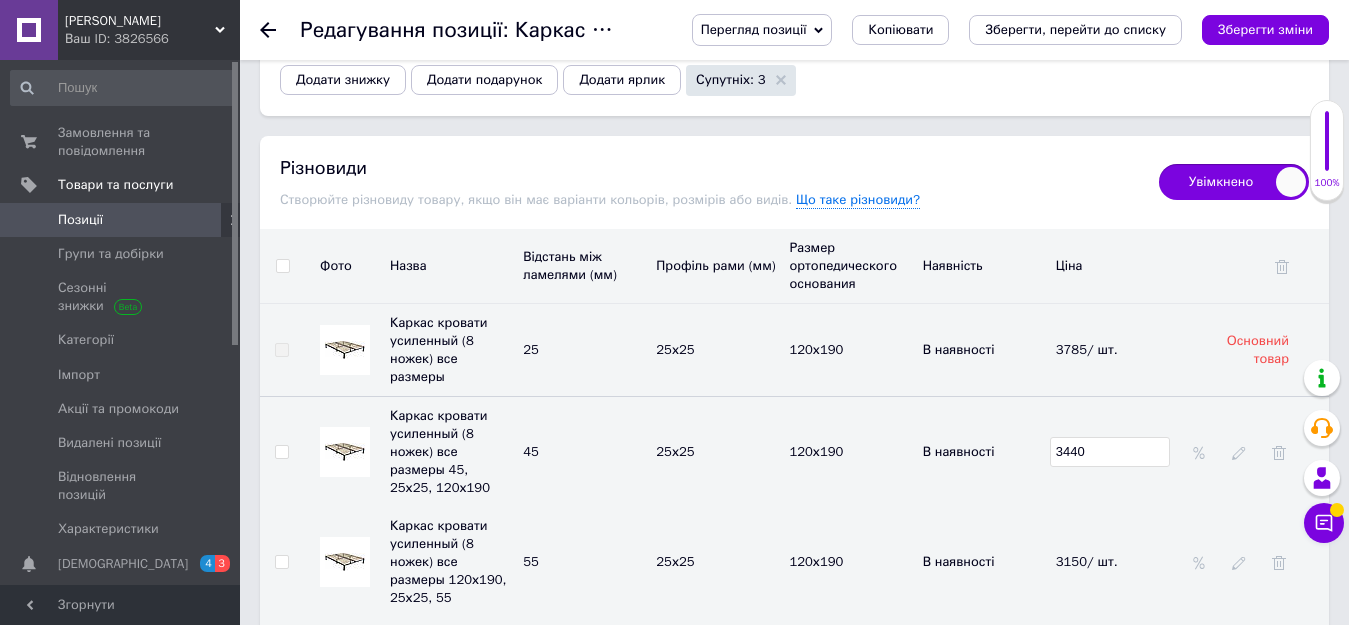 drag, startPoint x: 1120, startPoint y: 404, endPoint x: 1052, endPoint y: 407, distance: 68.06615 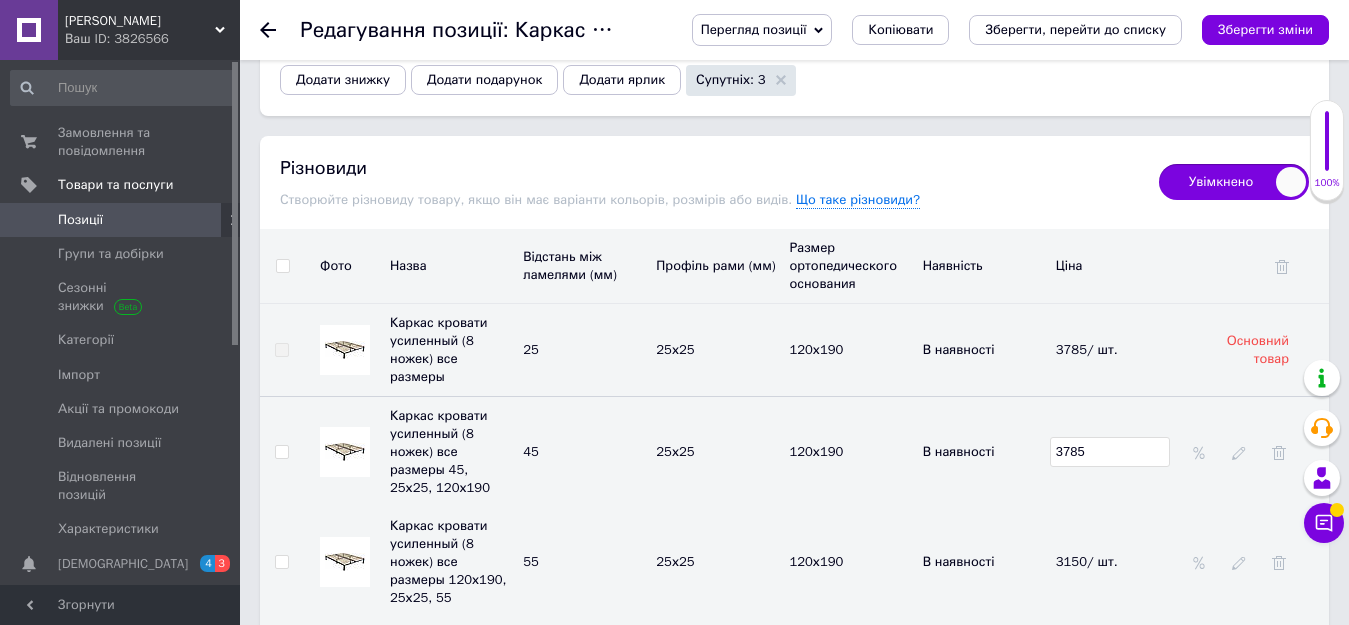 click on "В наявності" at bounding box center (984, 562) 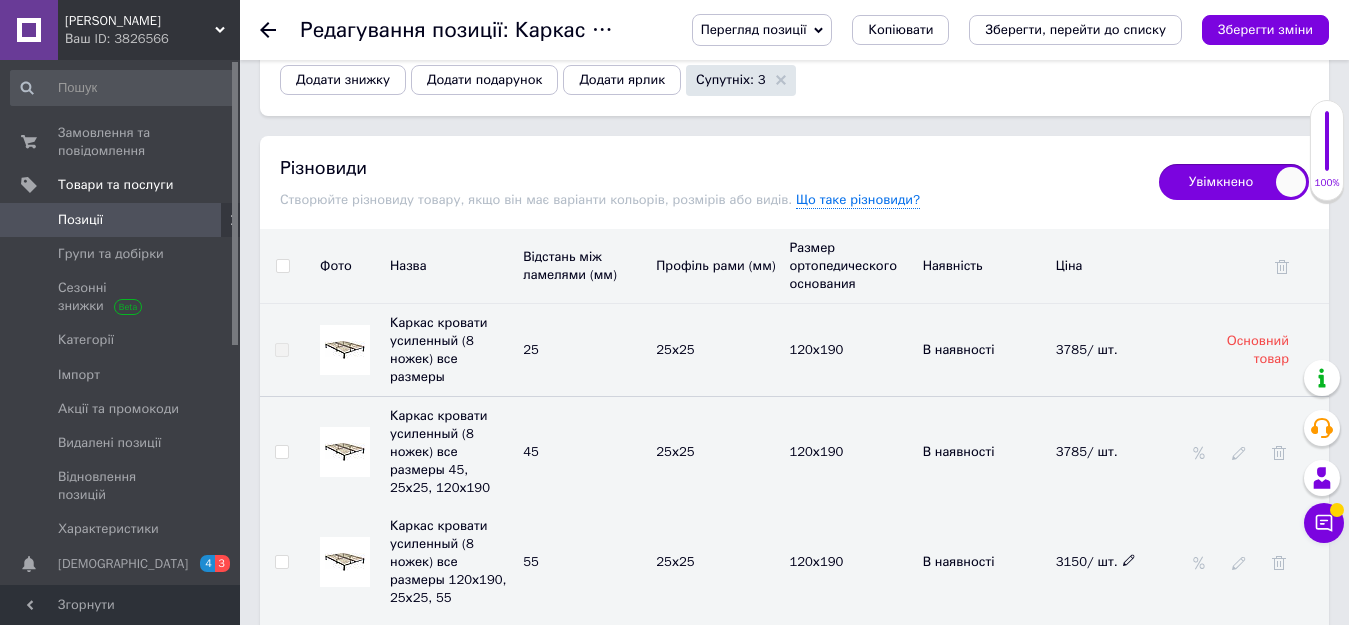 click 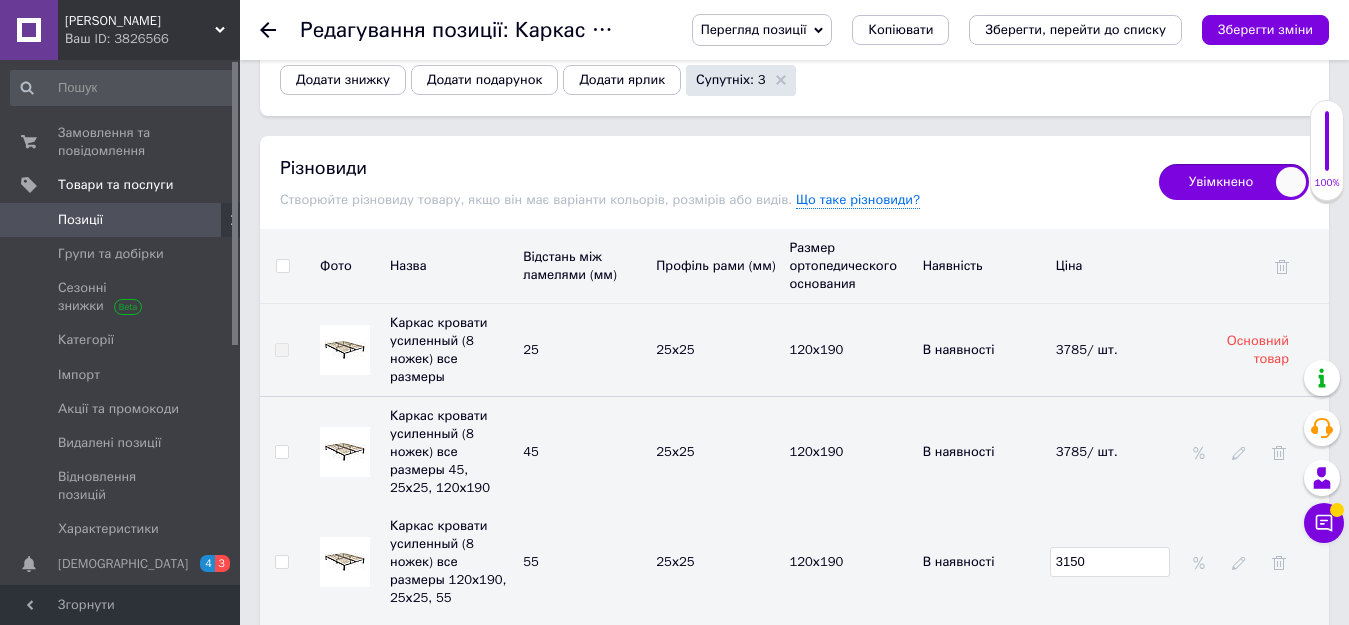 drag, startPoint x: 1124, startPoint y: 490, endPoint x: 1033, endPoint y: 479, distance: 91.66242 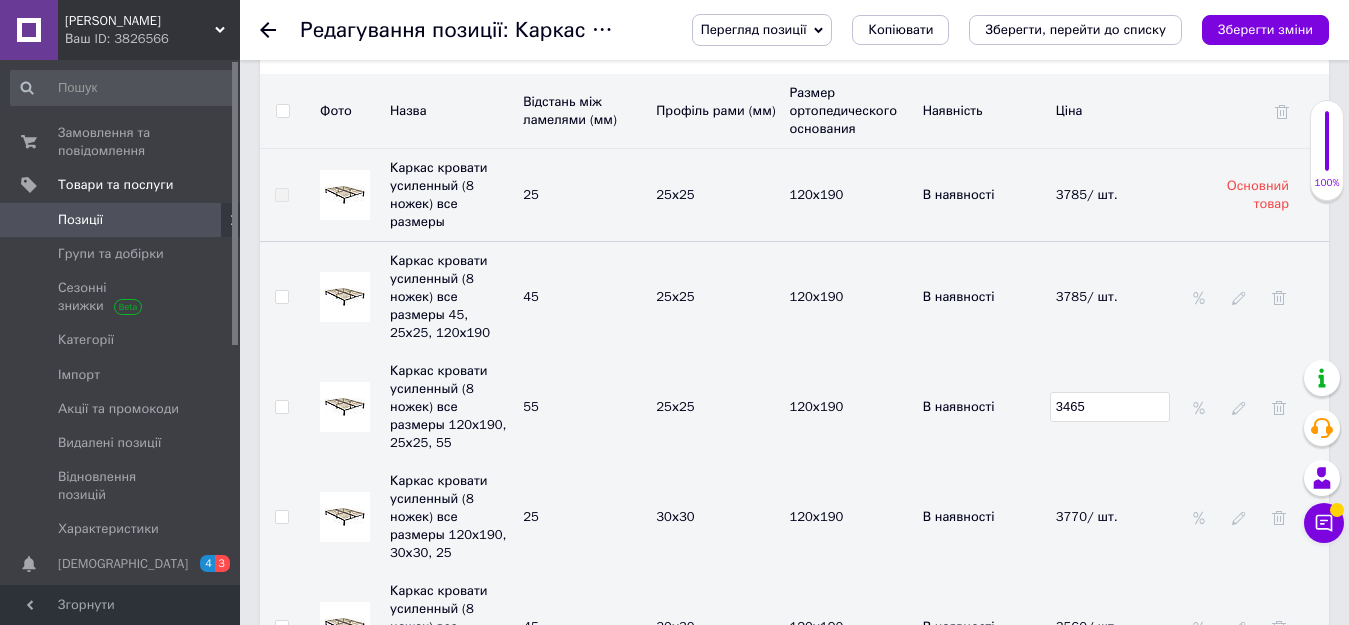 scroll, scrollTop: 3100, scrollLeft: 0, axis: vertical 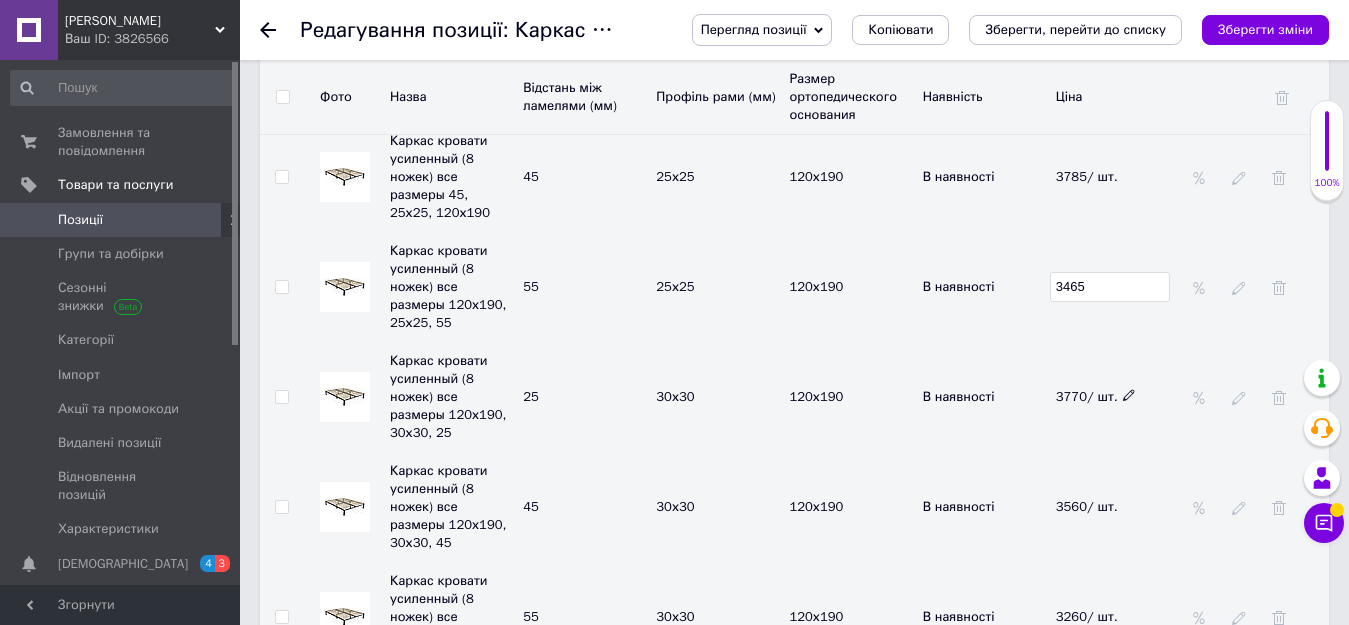 click 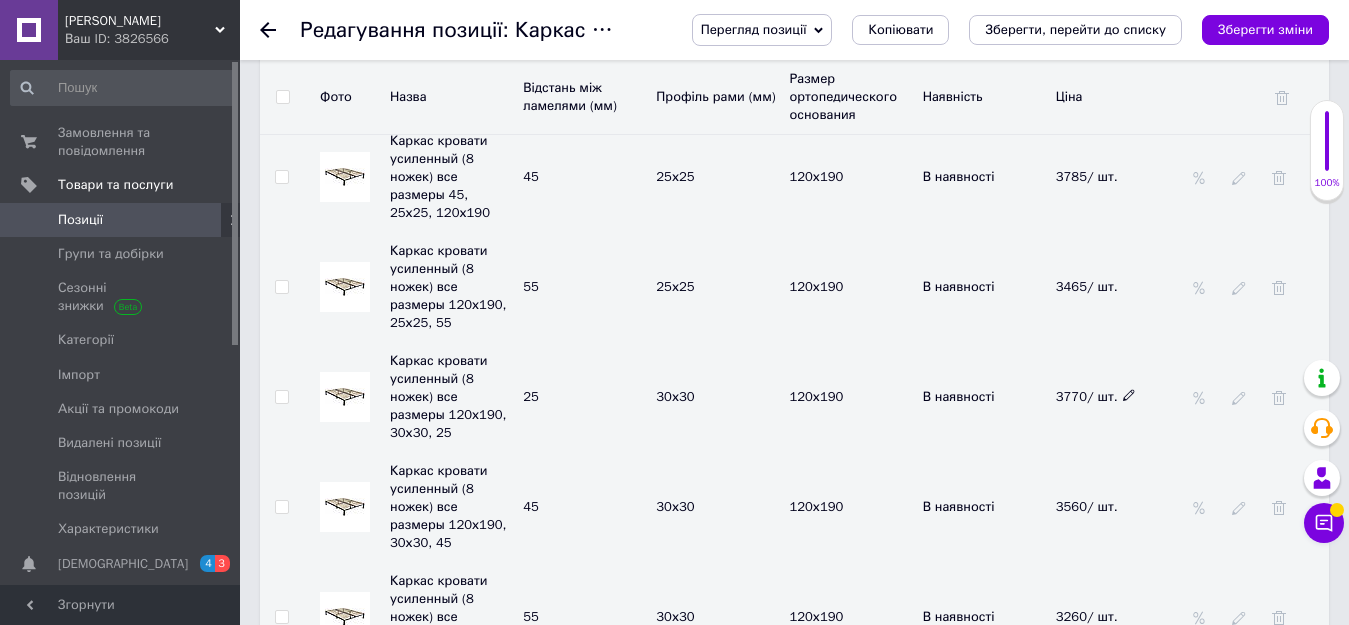 click 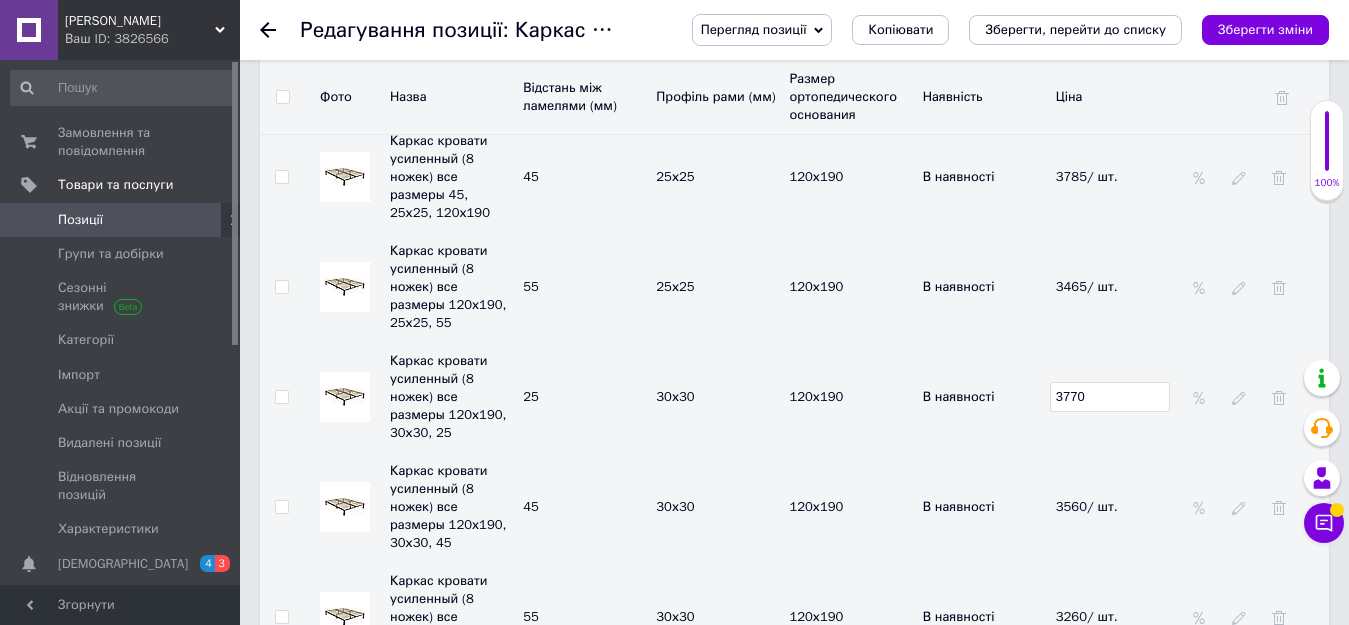 drag, startPoint x: 1116, startPoint y: 307, endPoint x: 1042, endPoint y: 318, distance: 74.8131 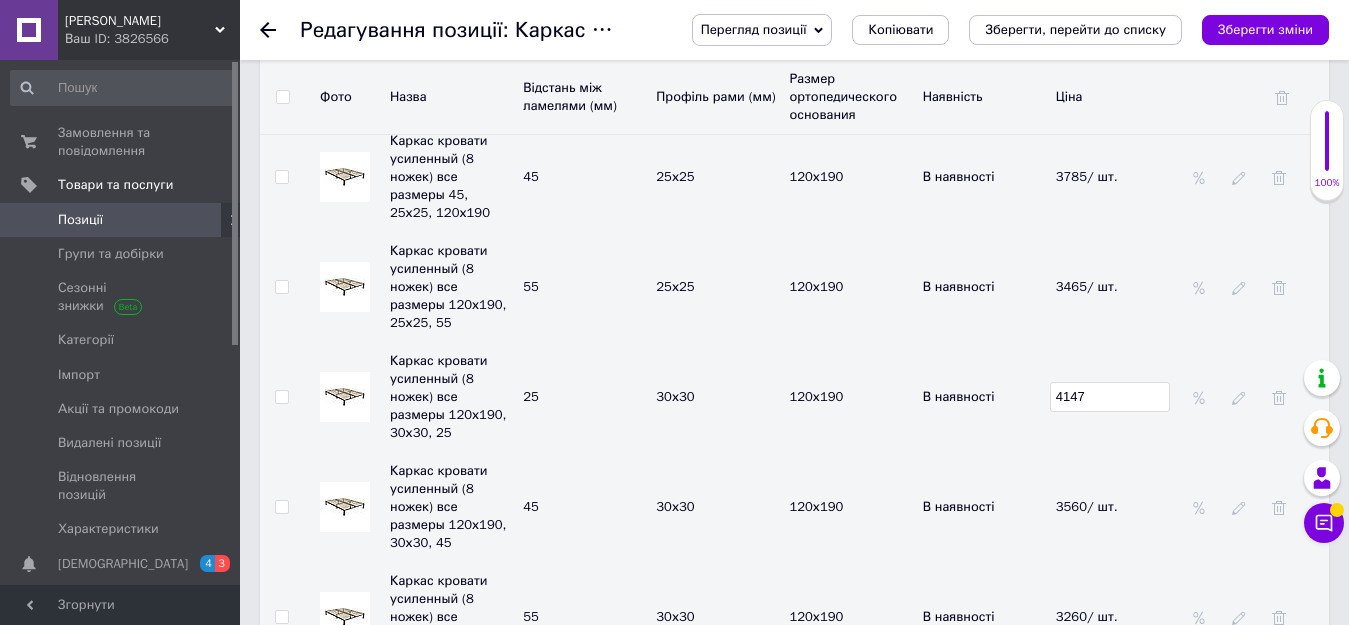 click on "3560/
шт." at bounding box center (1117, 507) 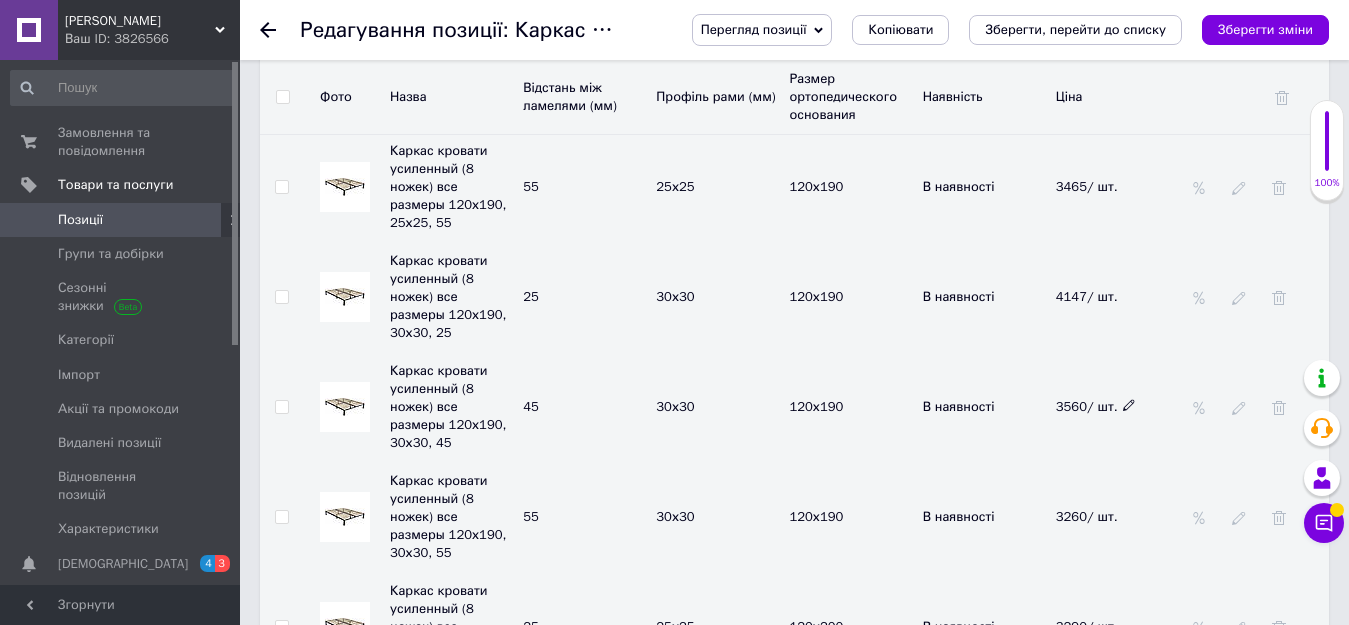click 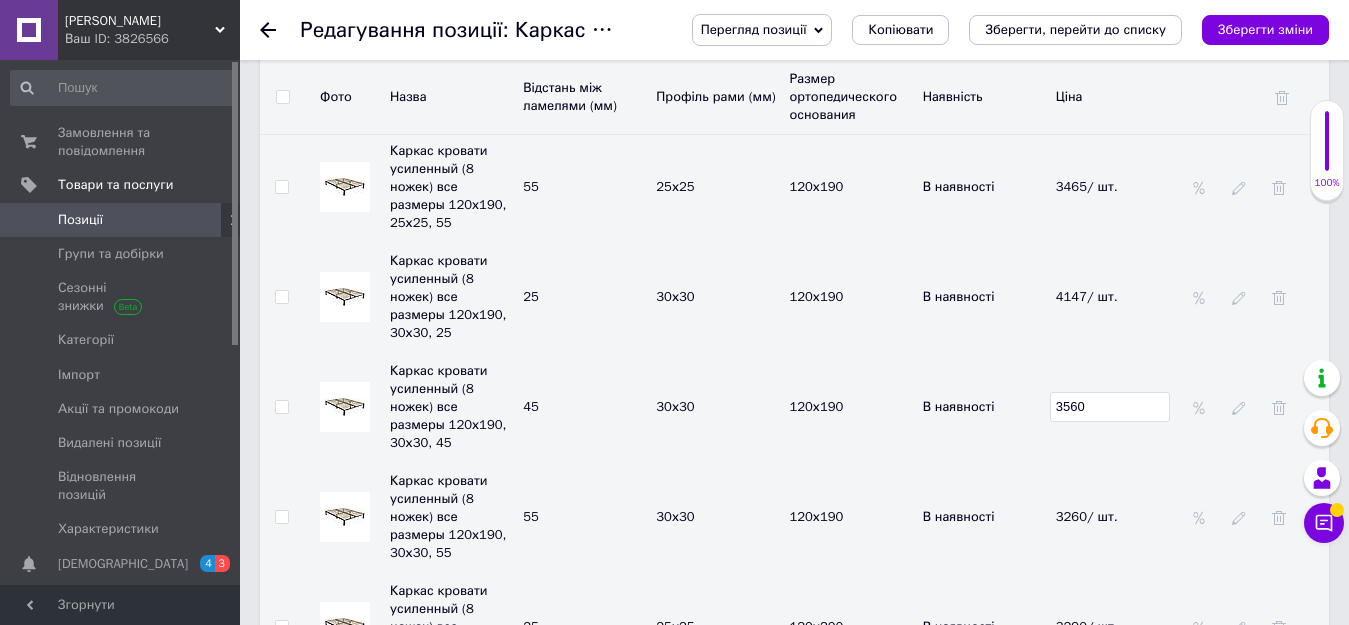drag, startPoint x: 1093, startPoint y: 301, endPoint x: 1026, endPoint y: 305, distance: 67.11929 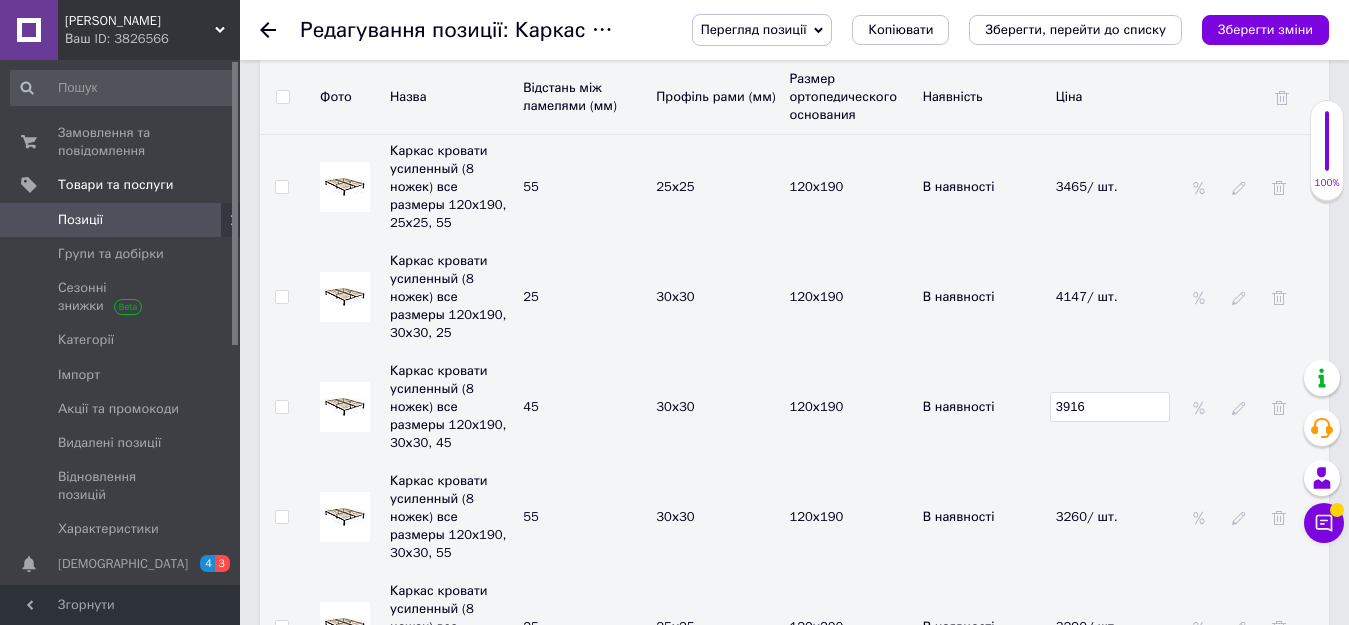 click on "В наявності" at bounding box center (984, 517) 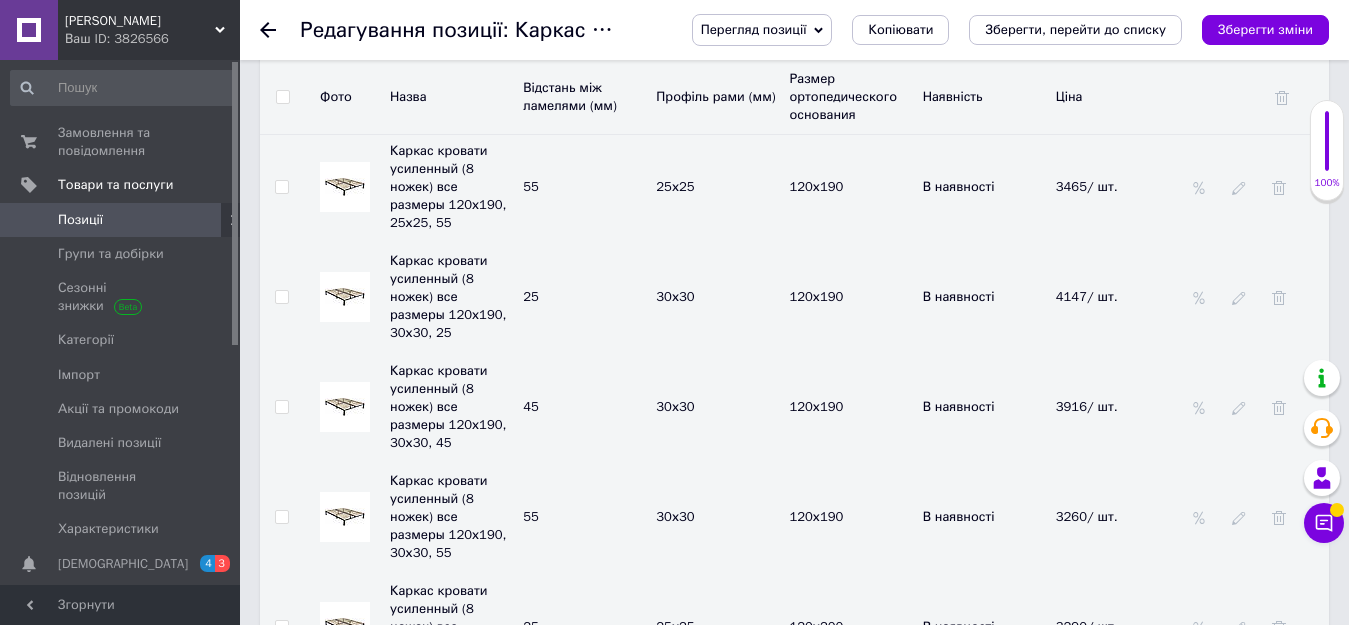 click on "3260/
шт." at bounding box center [1117, 517] 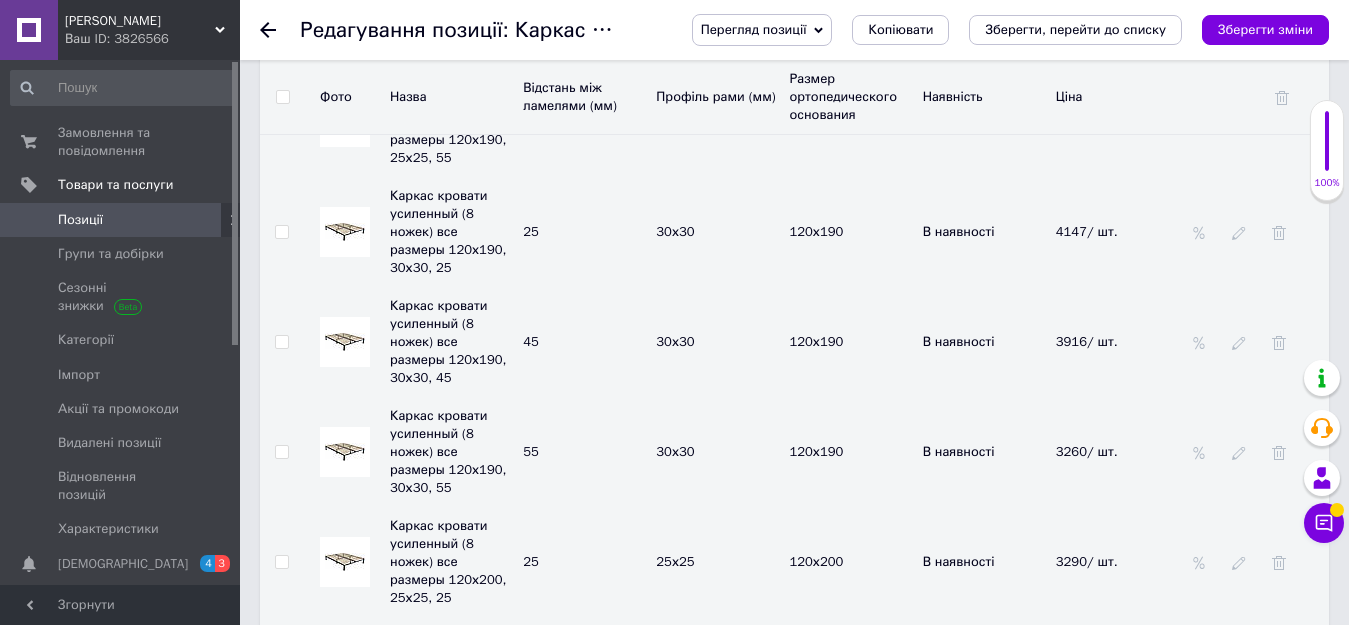 scroll, scrollTop: 3300, scrollLeft: 0, axis: vertical 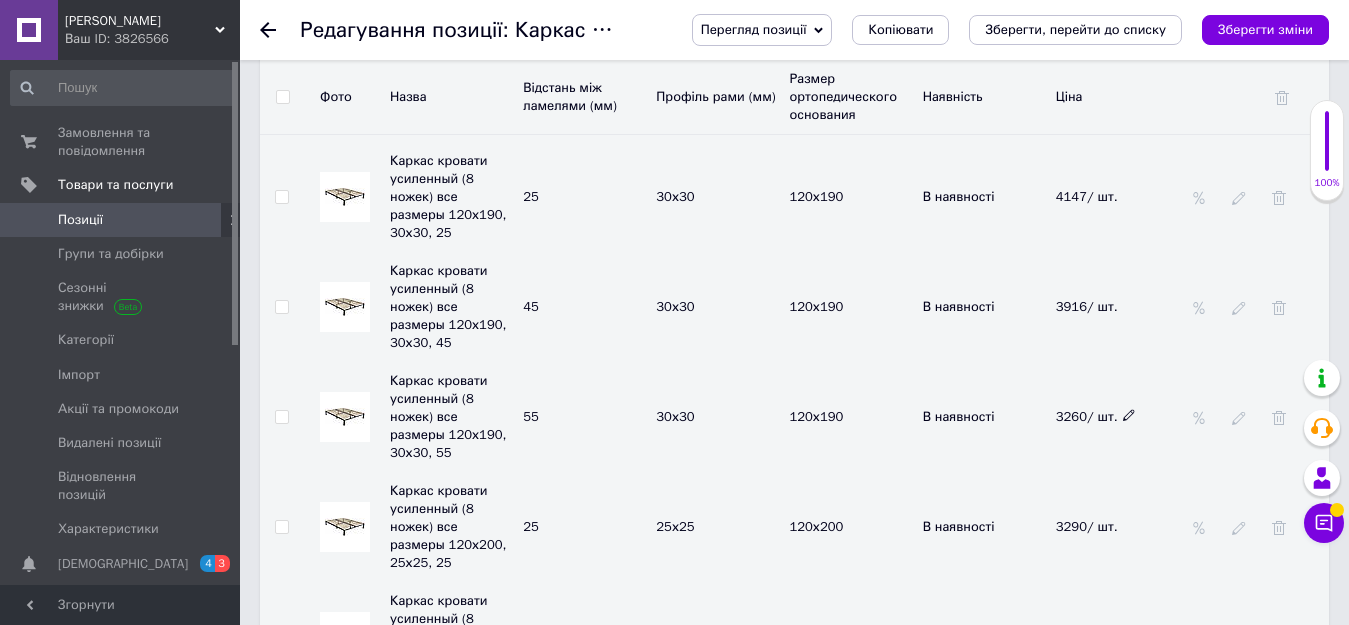 click 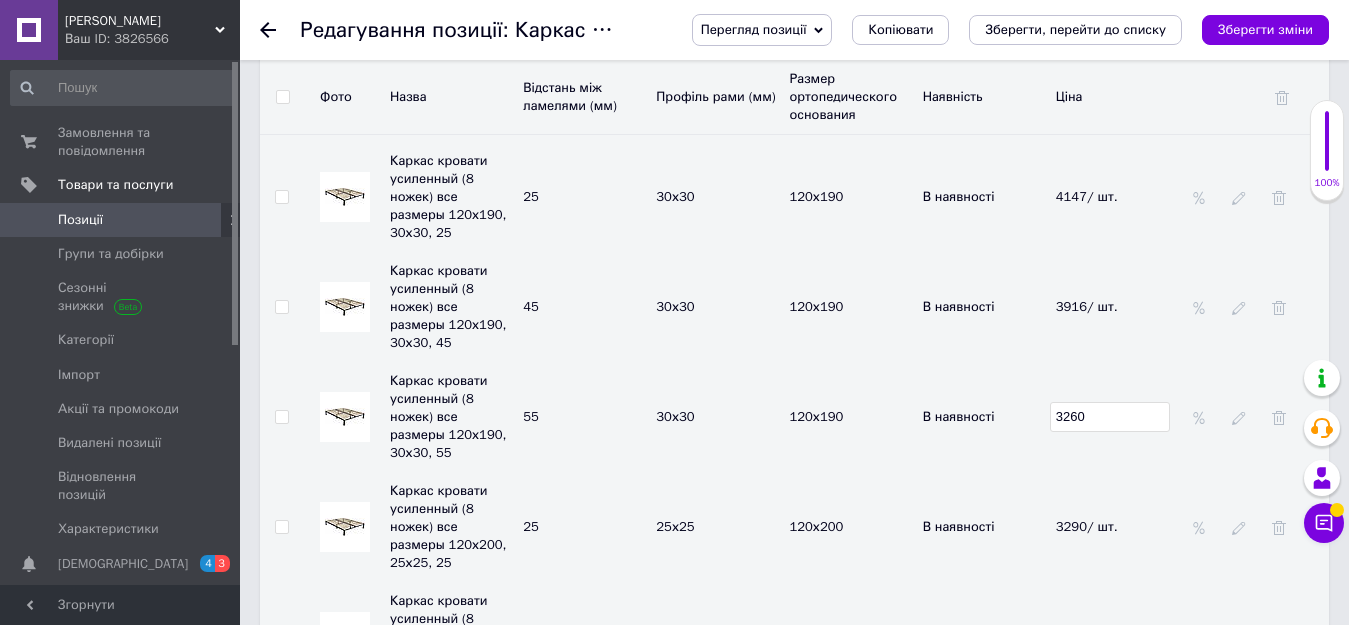 drag, startPoint x: 1068, startPoint y: 289, endPoint x: 1044, endPoint y: 289, distance: 24 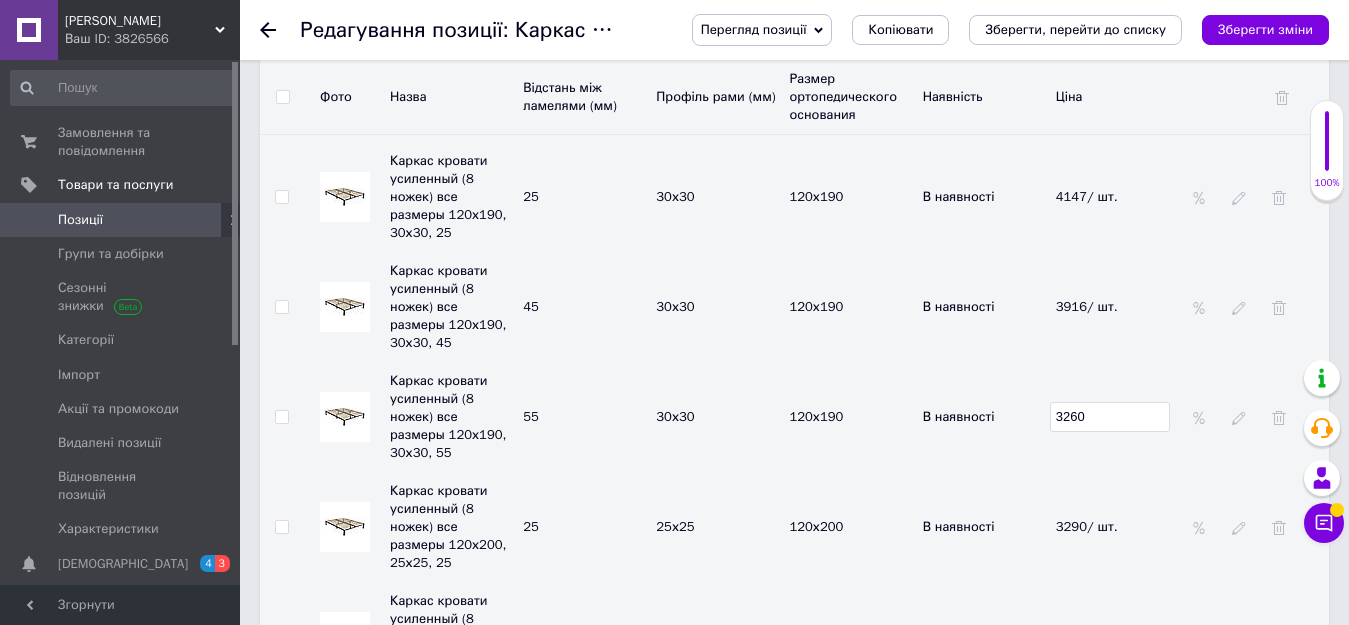 click on "Каркас кровати усиленный (8 ножек) все размеры 120х190, 30х30, 55 55 30х30 120х190 В наявності 3260" at bounding box center [794, 417] 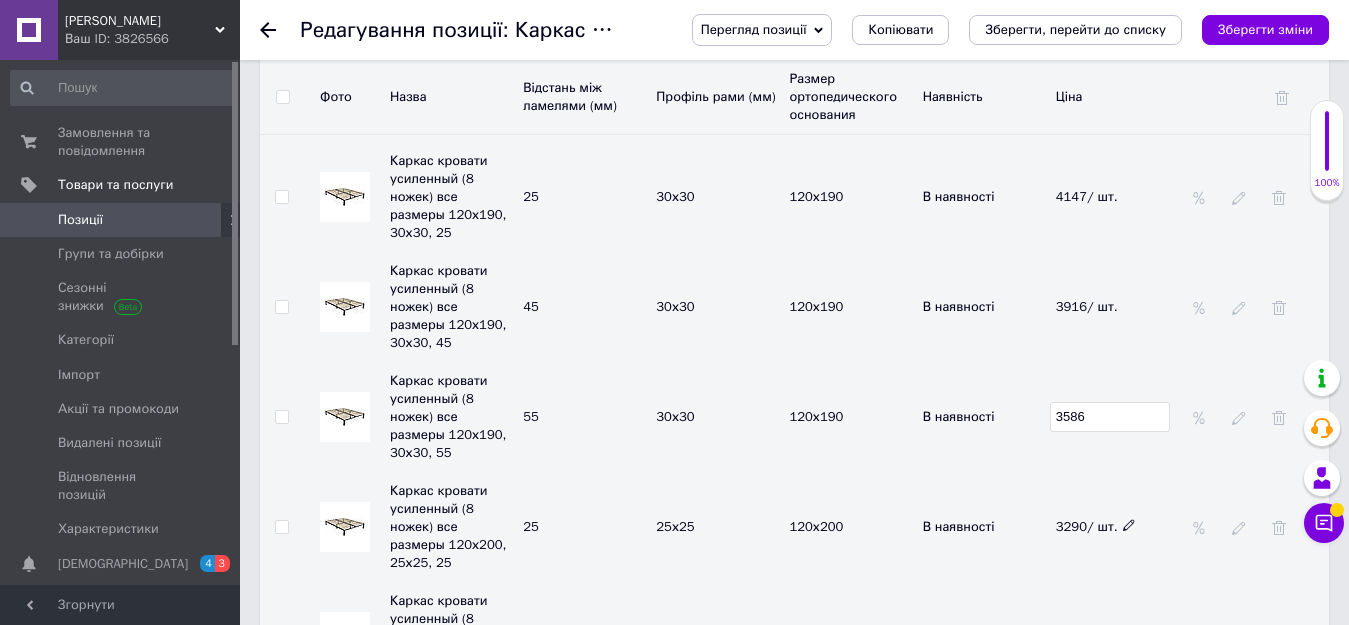 click 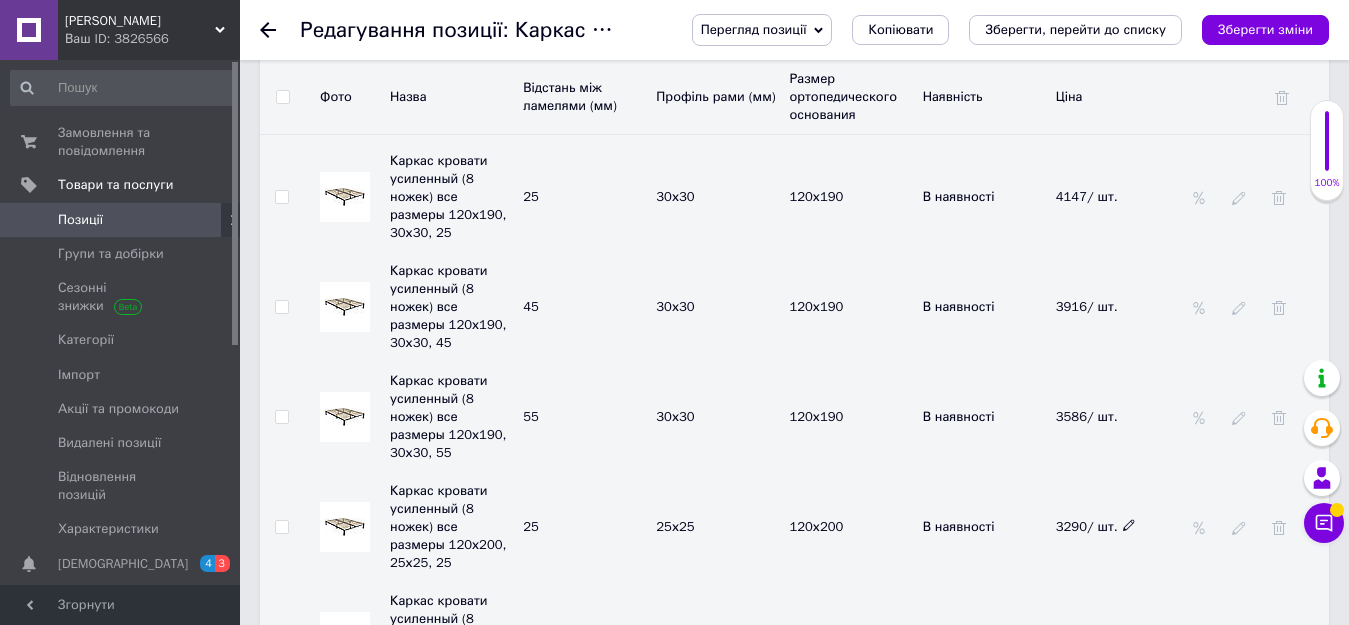 click 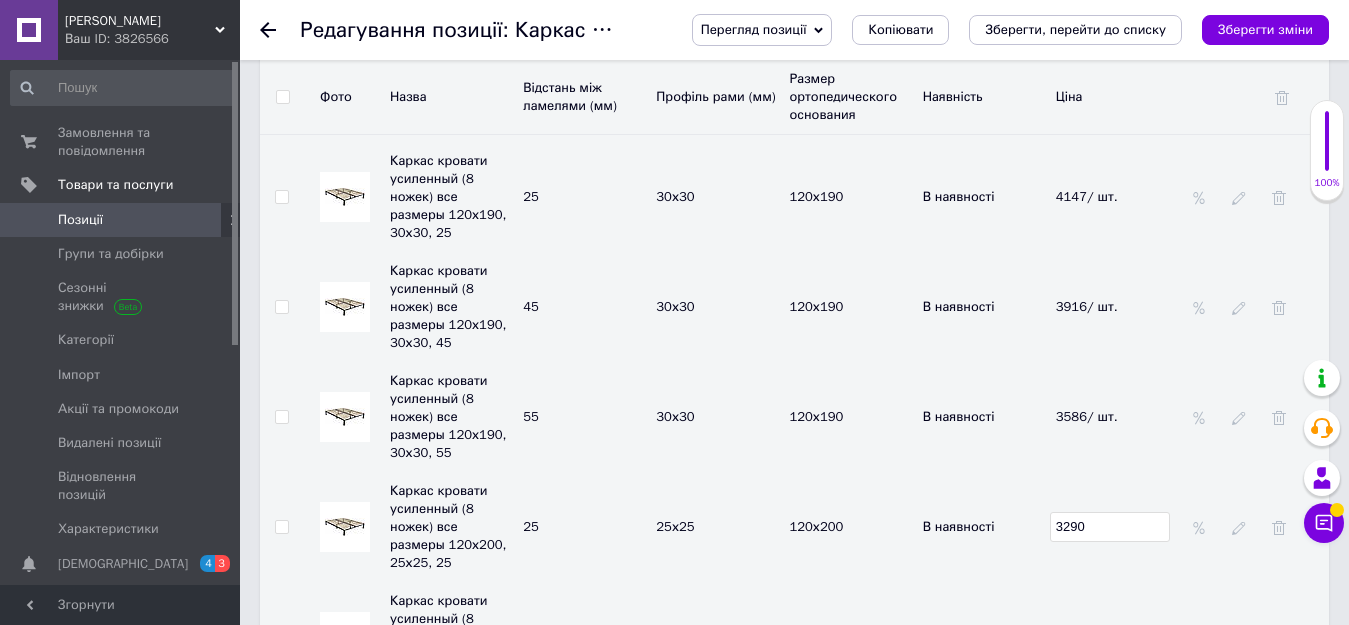 drag, startPoint x: 1122, startPoint y: 367, endPoint x: 1045, endPoint y: 363, distance: 77.10383 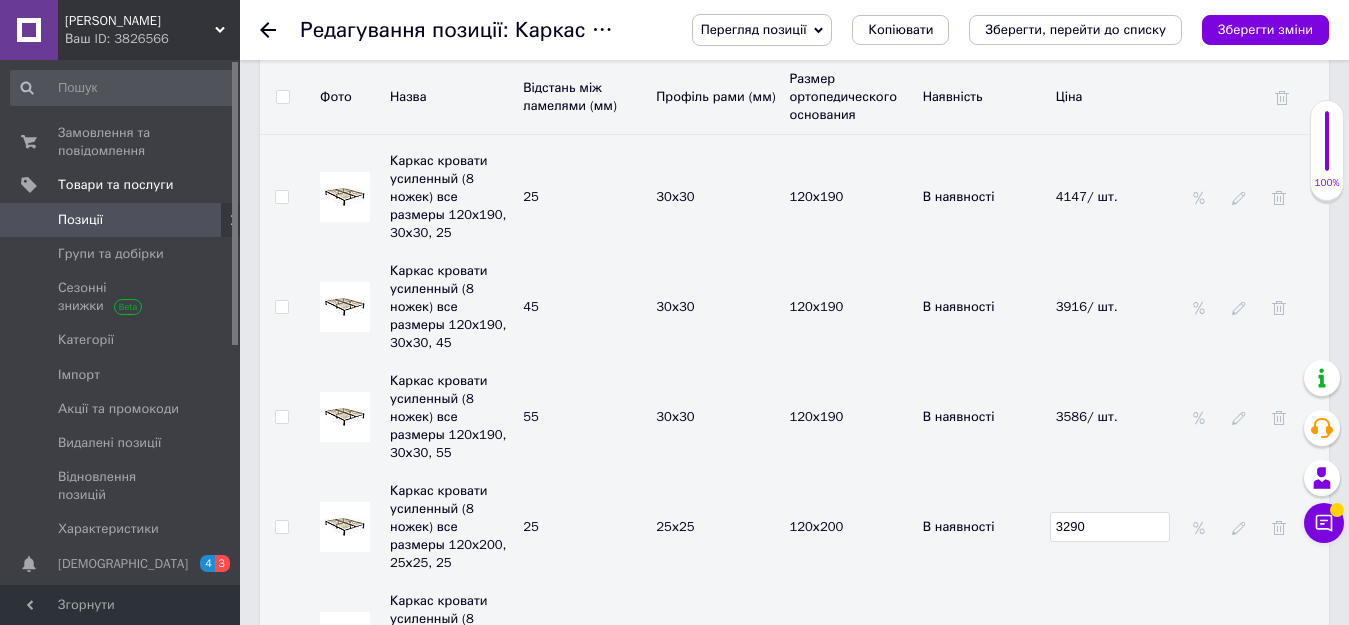 click on "Каркас кровати усиленный (8 ножек) все размеры 120х200, 25х25, 25 25 25х25 120х200 В наявності 3290" at bounding box center (794, 527) 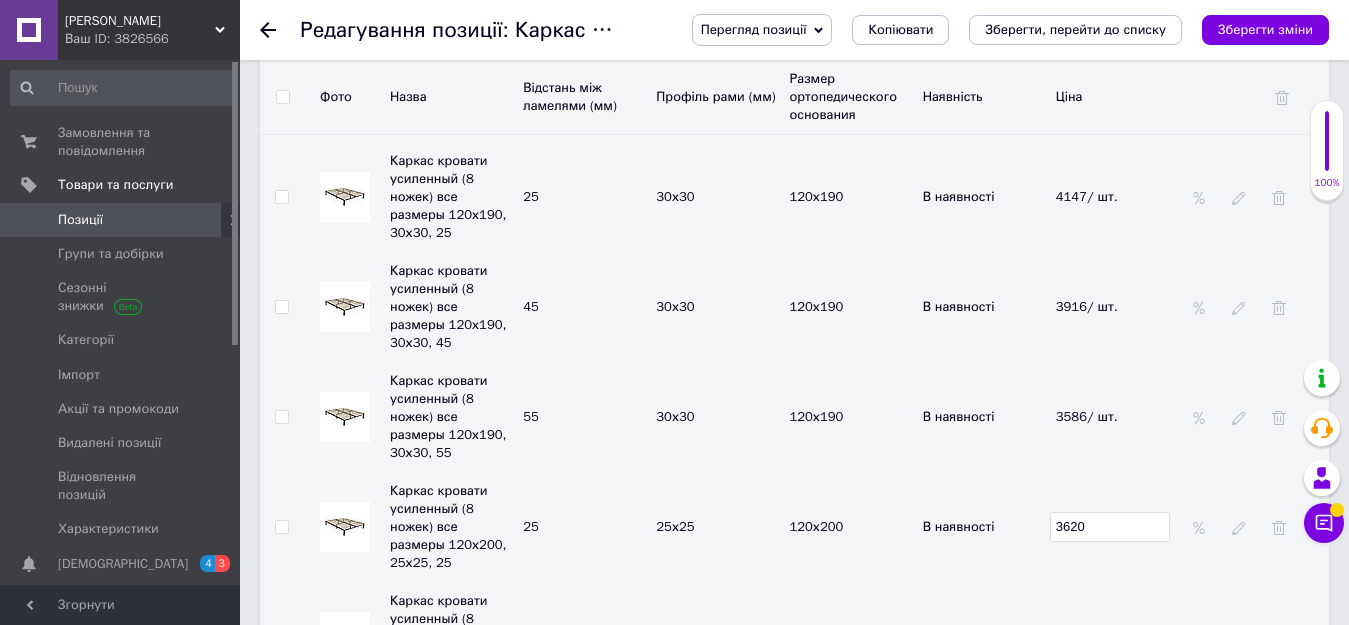 click 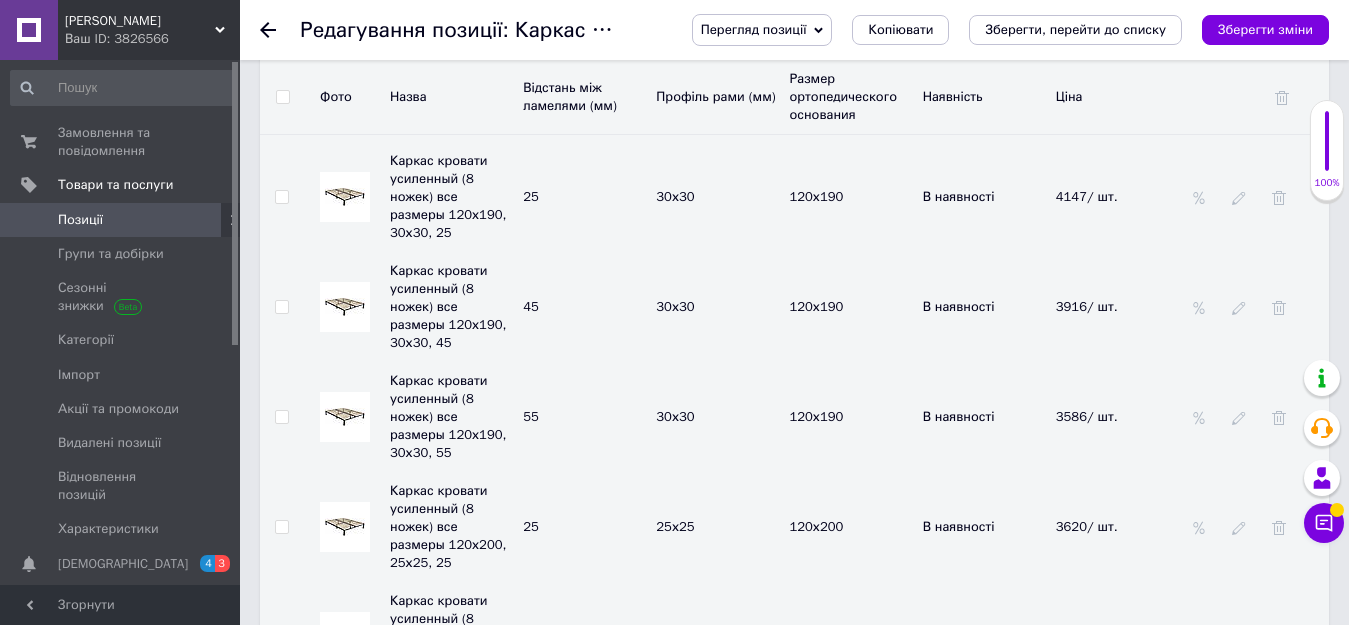 click 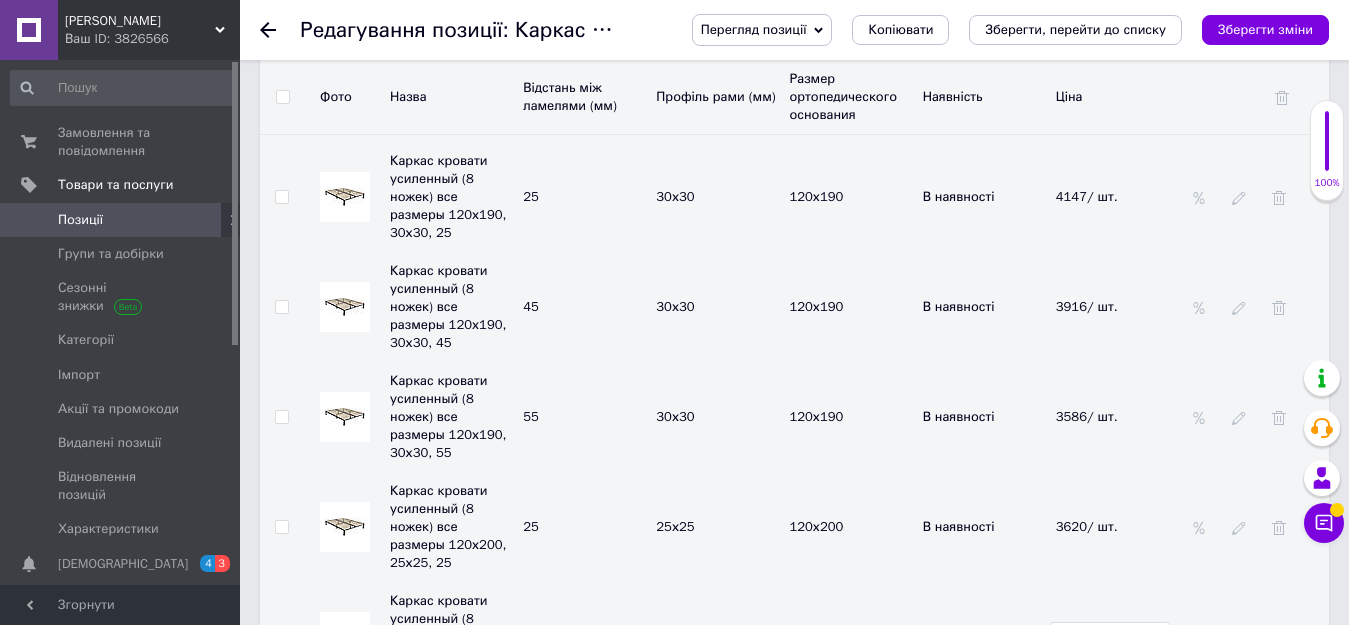 drag, startPoint x: 1119, startPoint y: 459, endPoint x: 1027, endPoint y: 460, distance: 92.00543 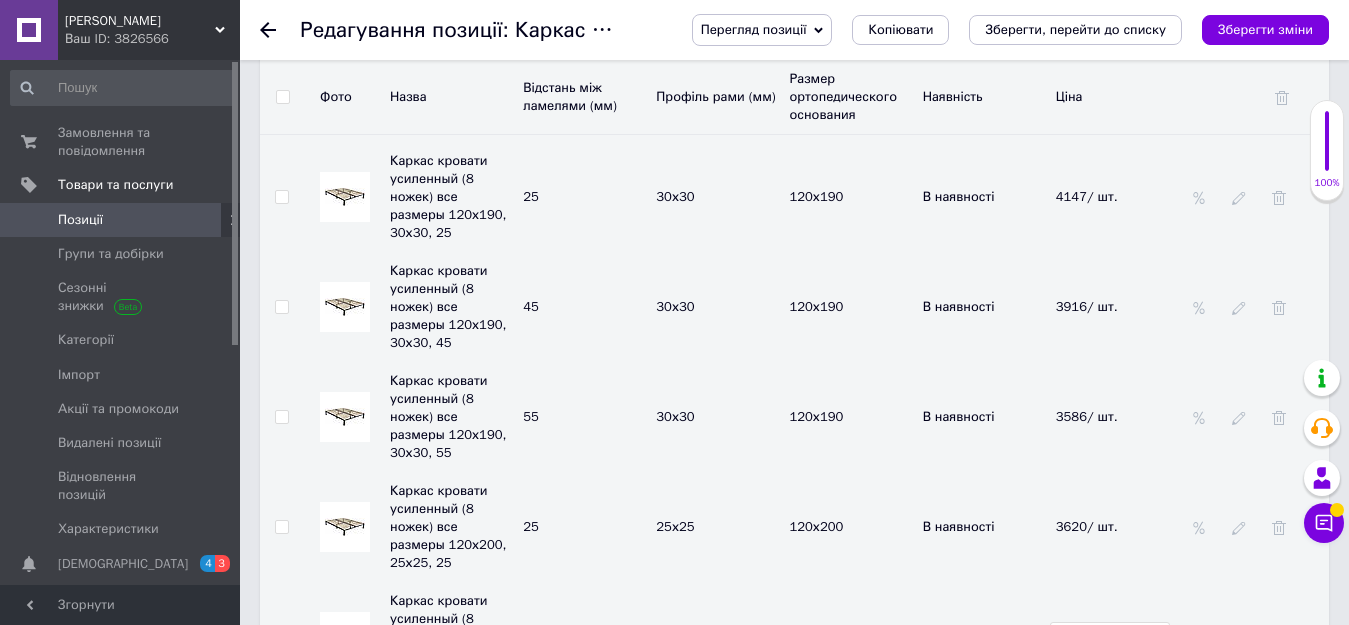 click on "Каркас кровати усиленный (8 ножек) все размеры 120х200, 25х25, 45 45 25х25 120х200 В наявності 3090" at bounding box center [794, 637] 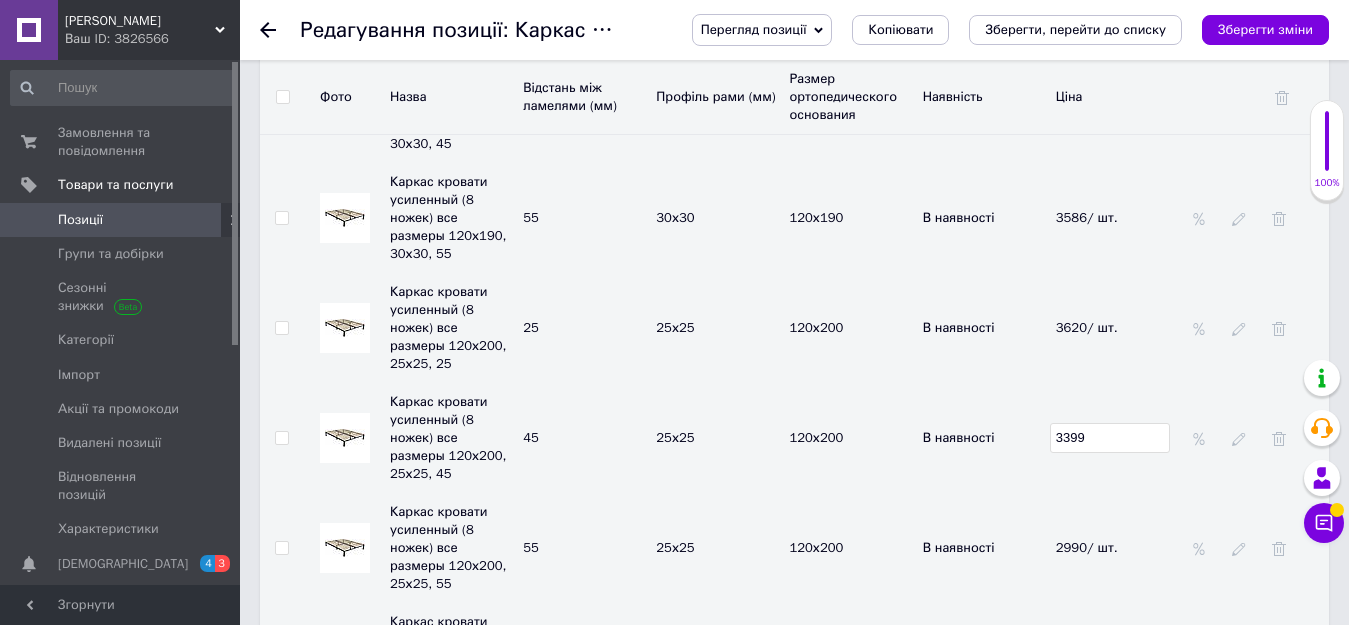 scroll, scrollTop: 3500, scrollLeft: 0, axis: vertical 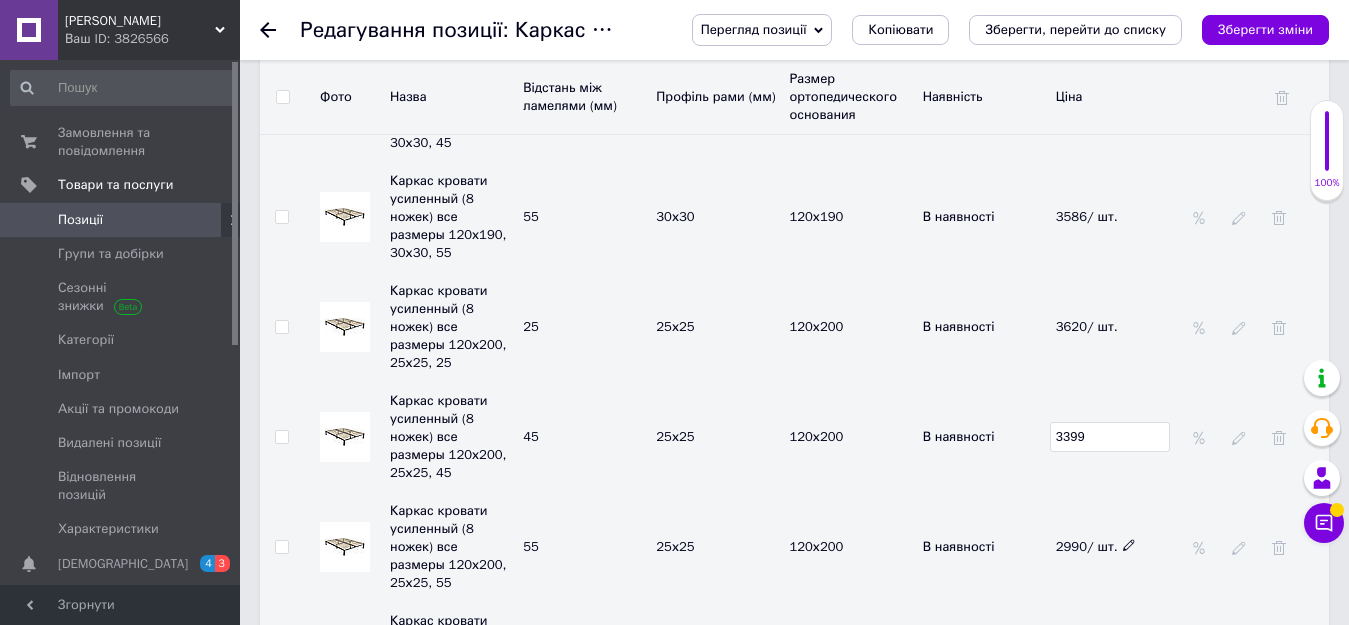 click 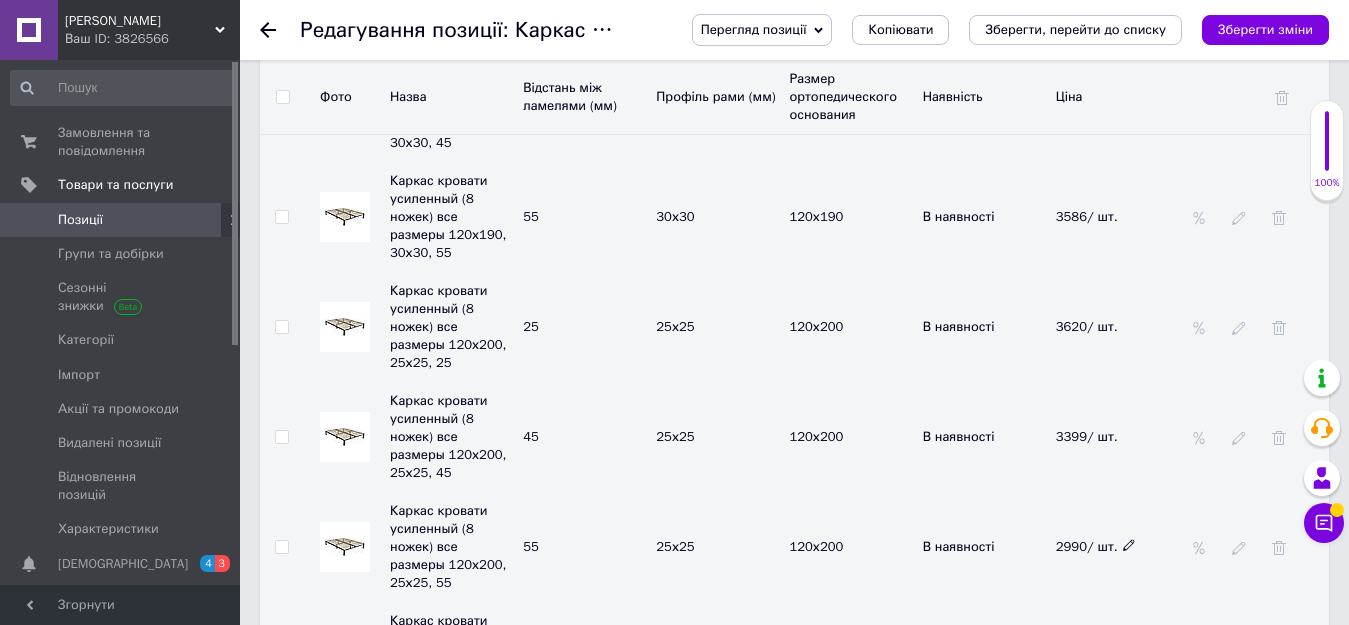 click 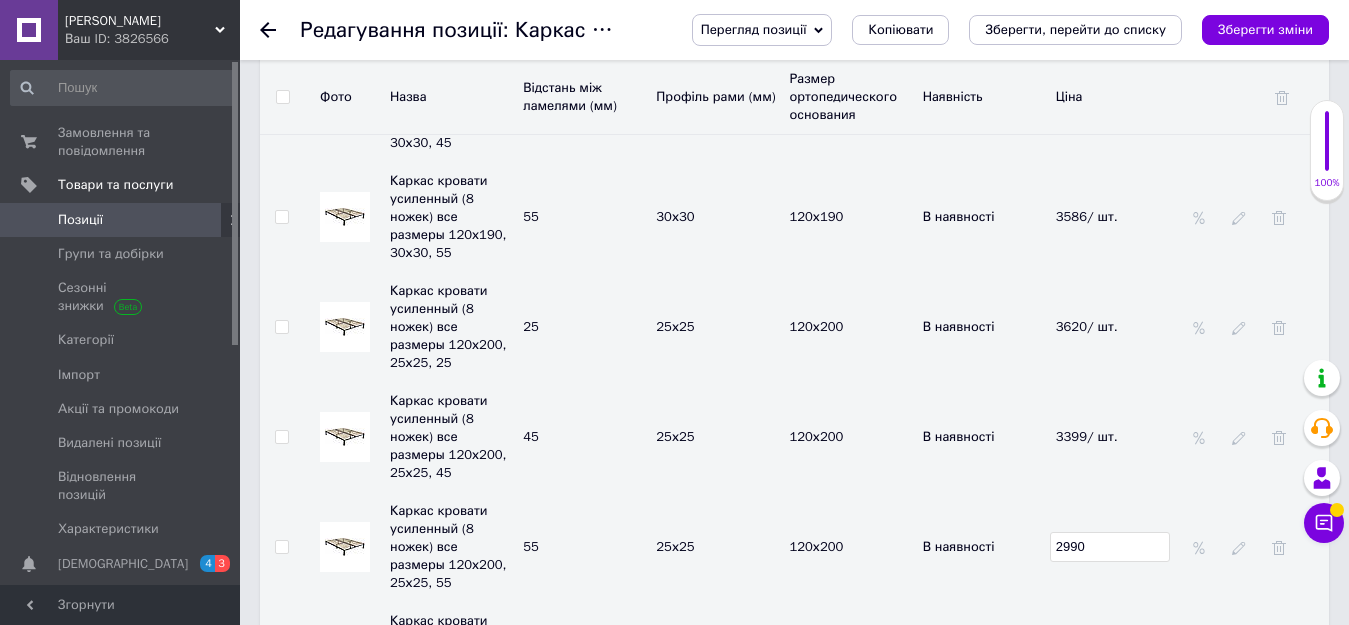 drag, startPoint x: 1077, startPoint y: 344, endPoint x: 1046, endPoint y: 344, distance: 31 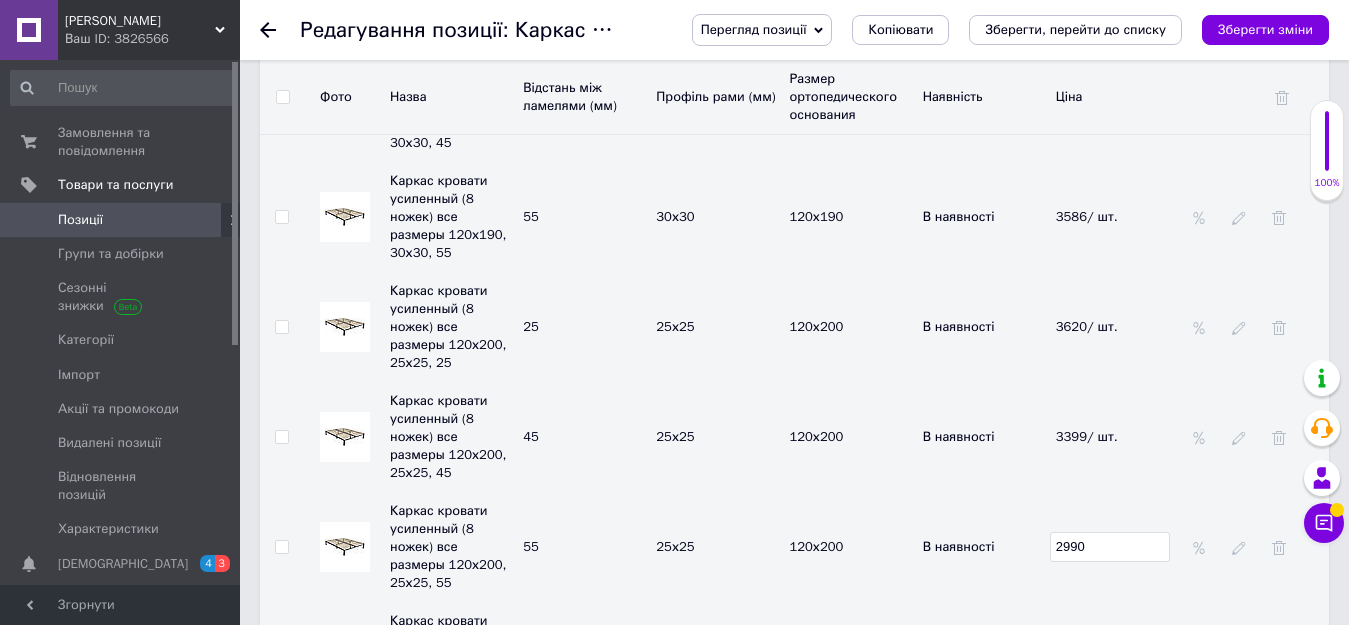 click on "Каркас кровати усиленный (8 ножек) все размеры 120х200, 25х25, 55 55 25х25 120х200 В наявності 2990" at bounding box center [794, 547] 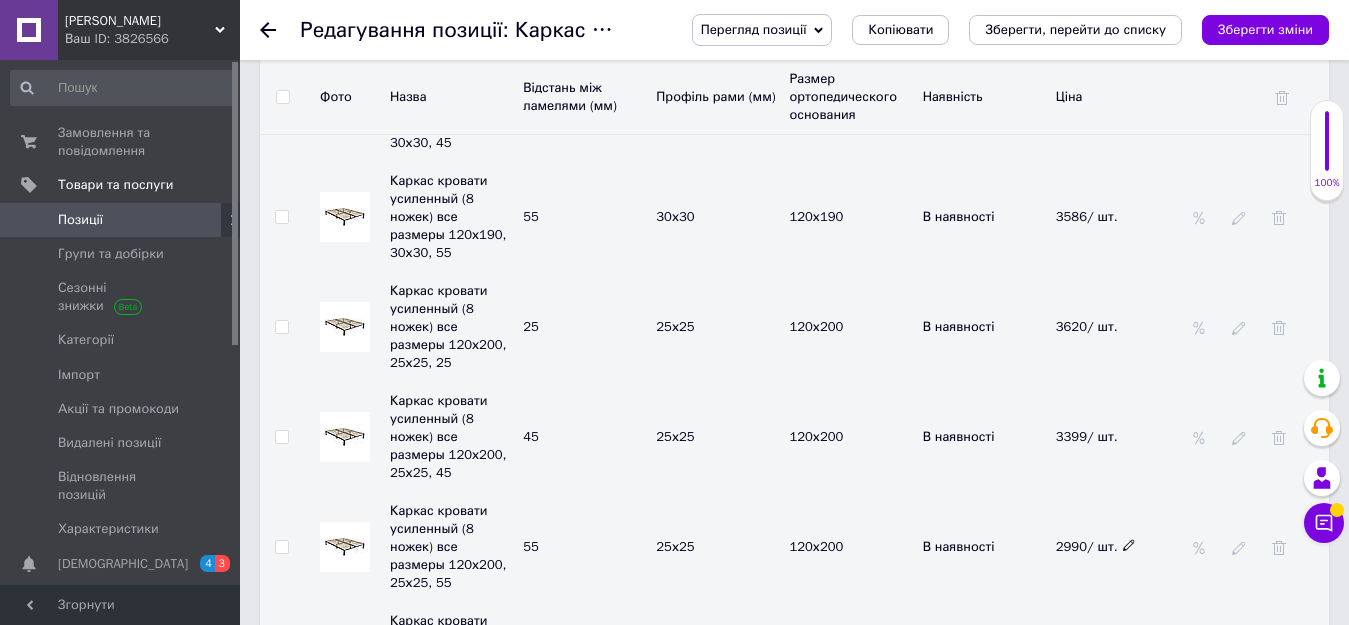 click 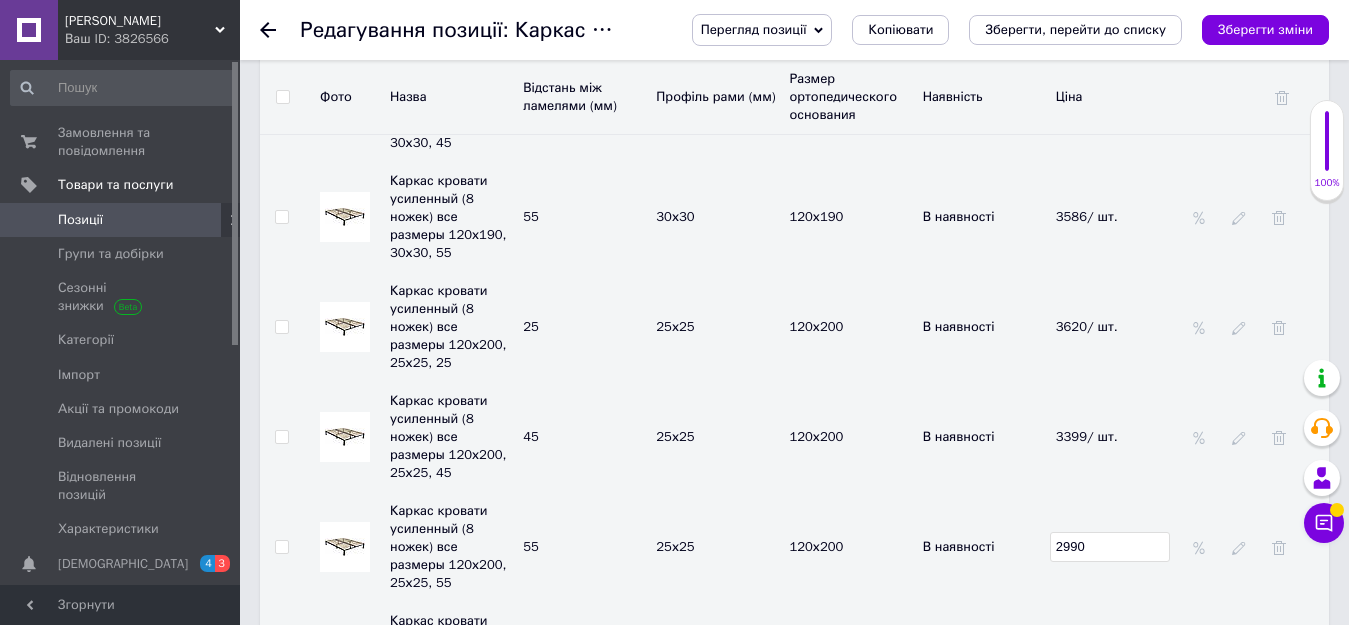 click on "2990" at bounding box center [1110, 547] 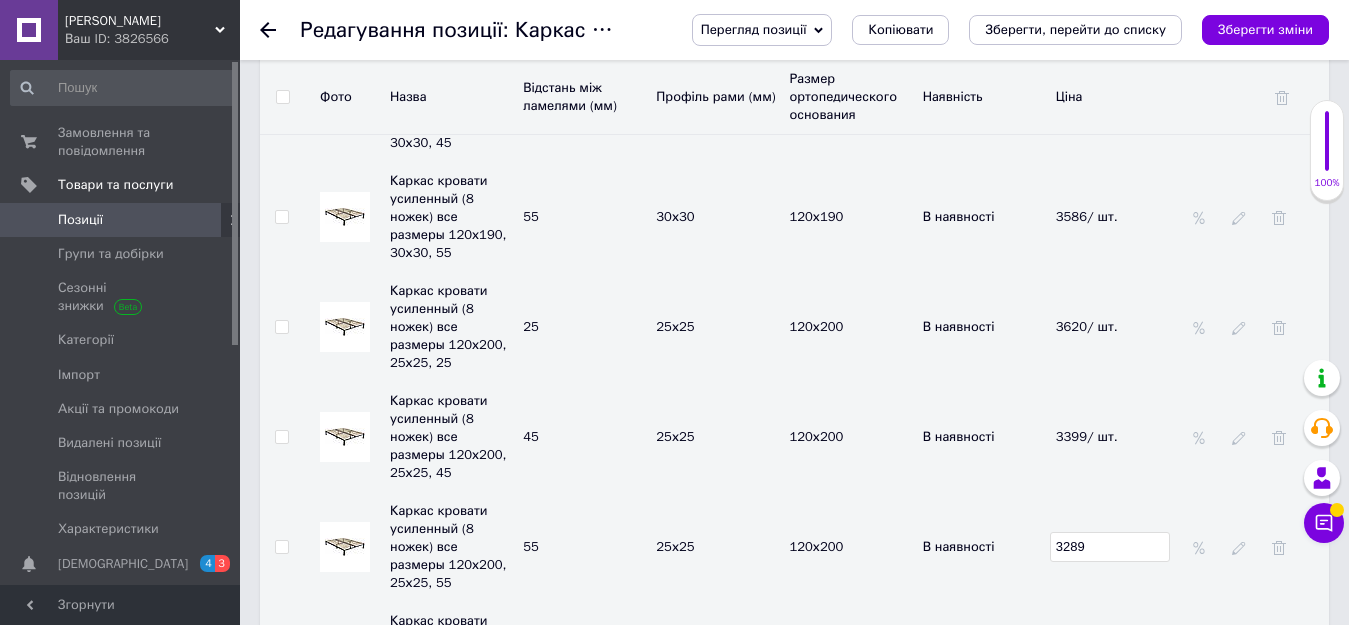 click on "3770/
шт." at bounding box center [1096, 656] 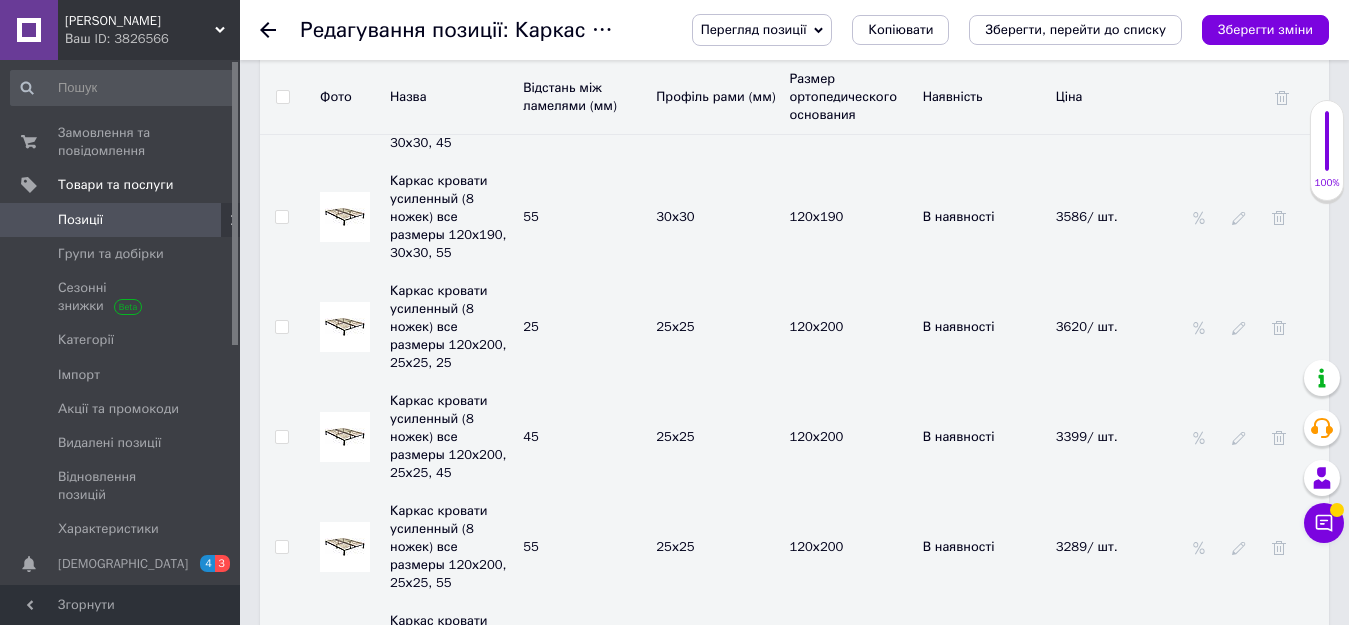 click 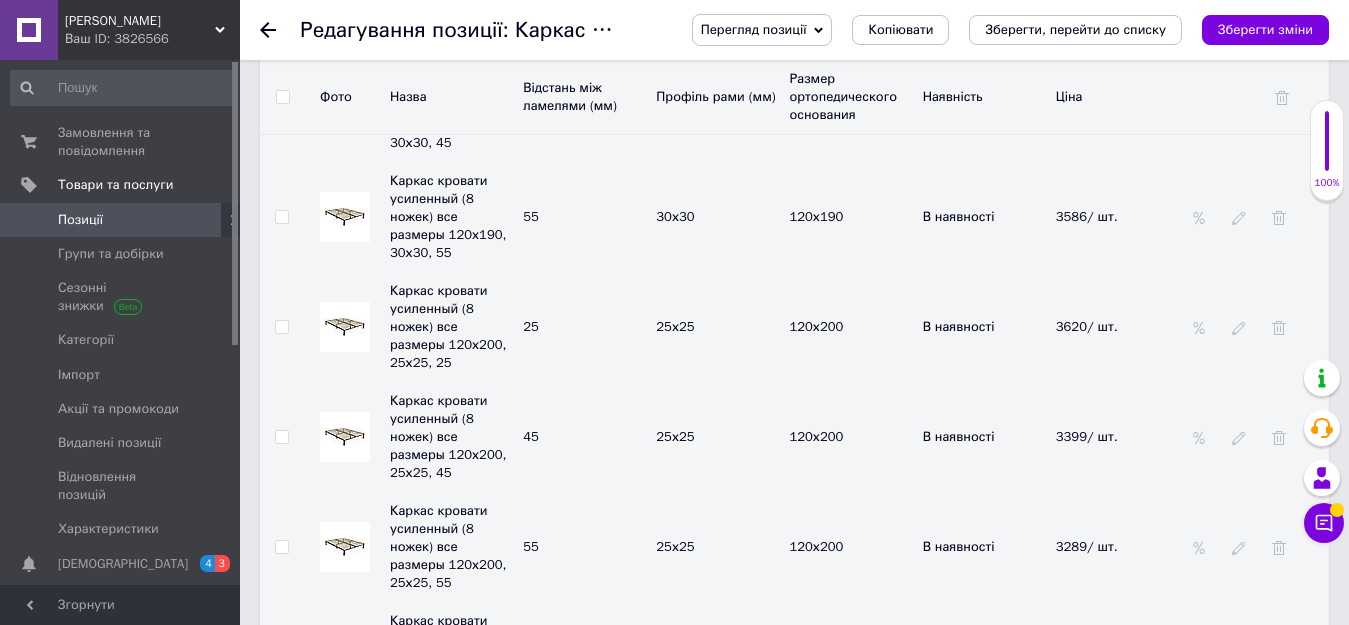 drag, startPoint x: 1123, startPoint y: 433, endPoint x: 1050, endPoint y: 437, distance: 73.109505 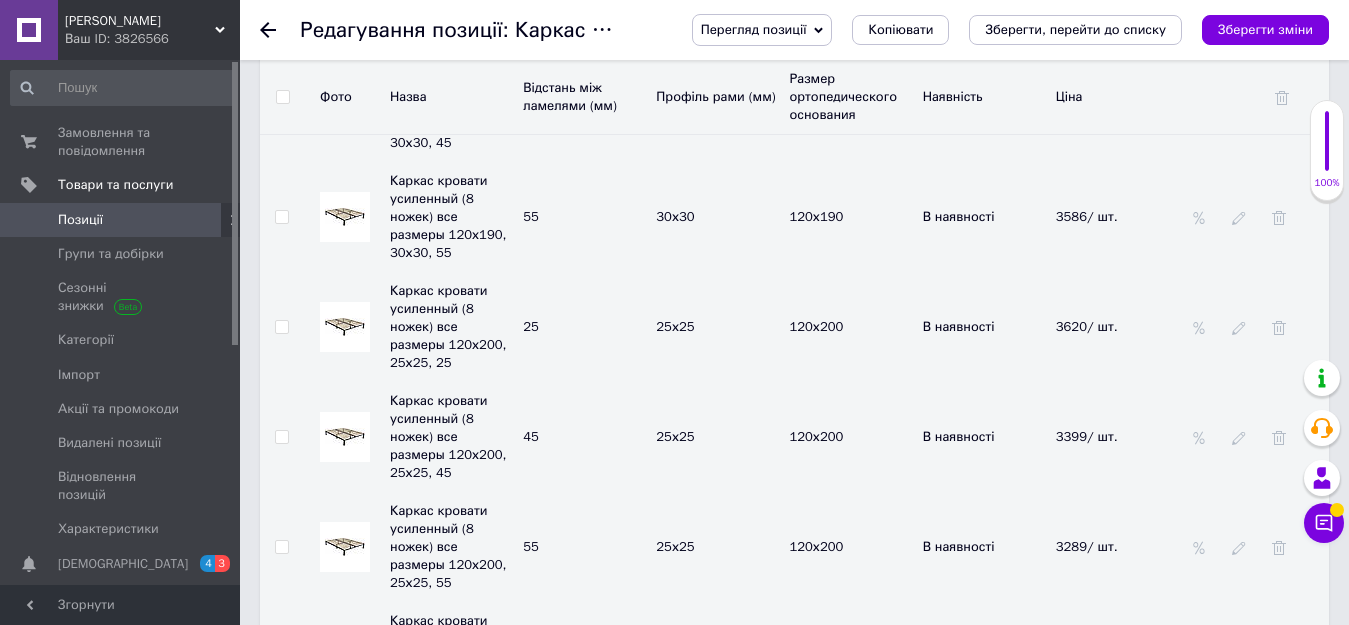 click on "3770" at bounding box center (1110, 657) 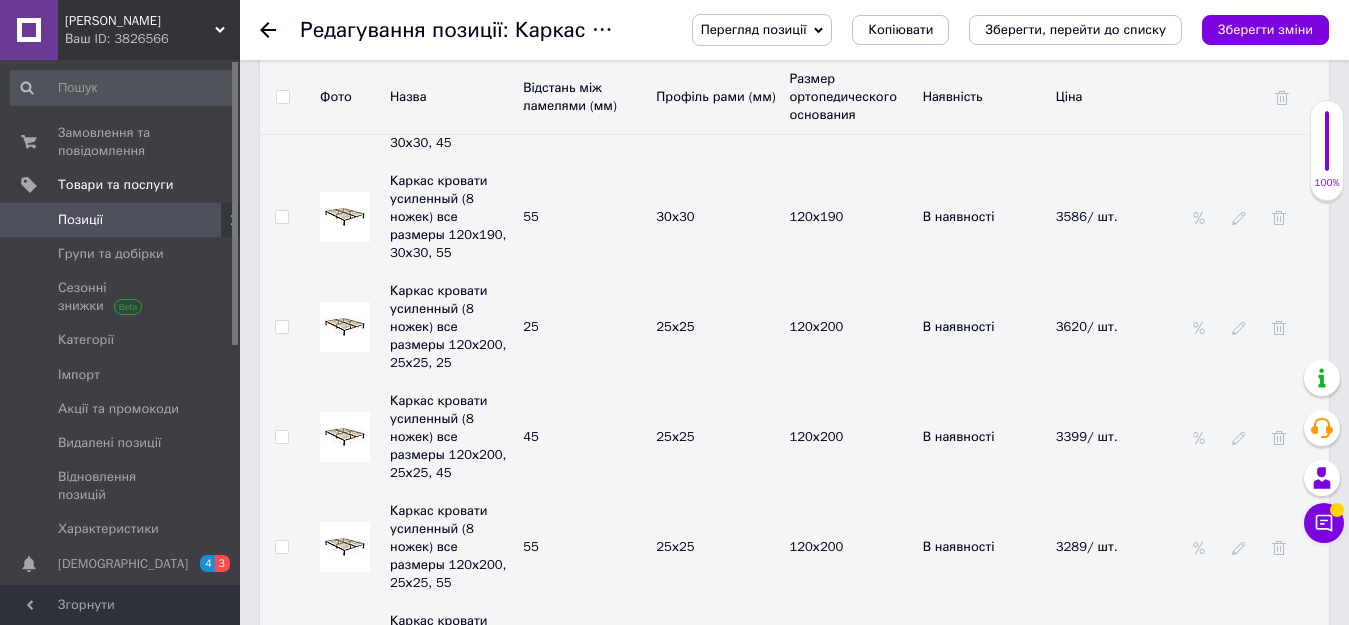 click 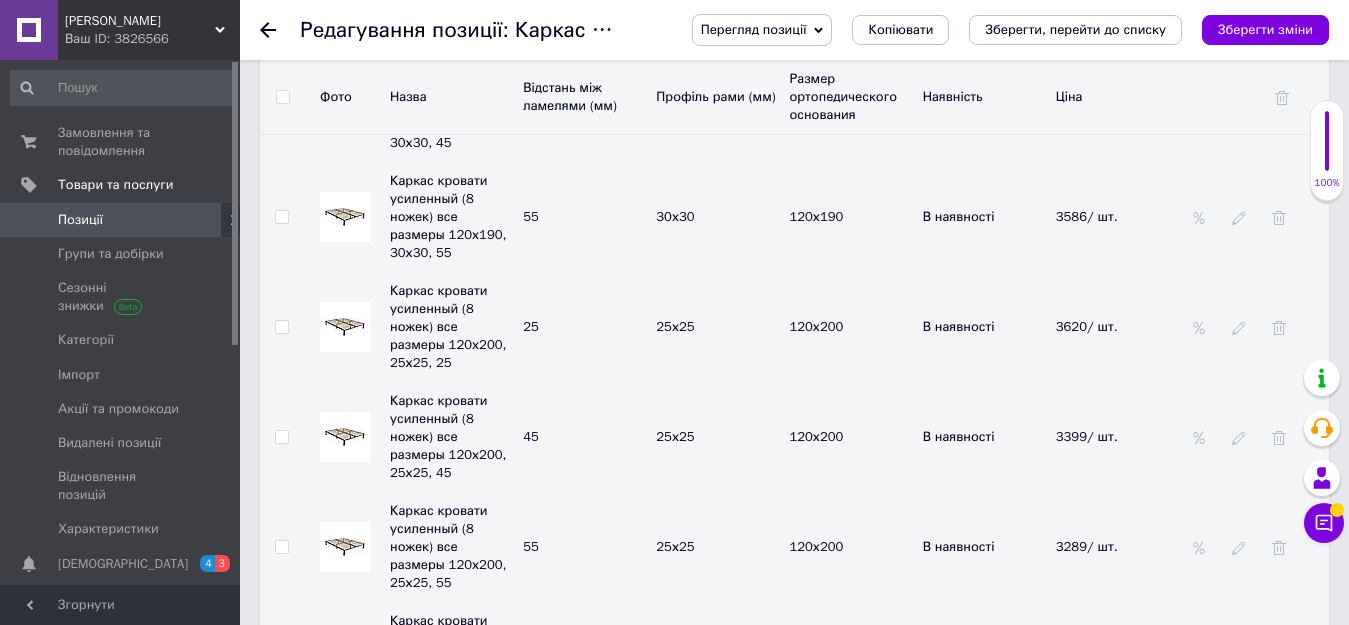 click 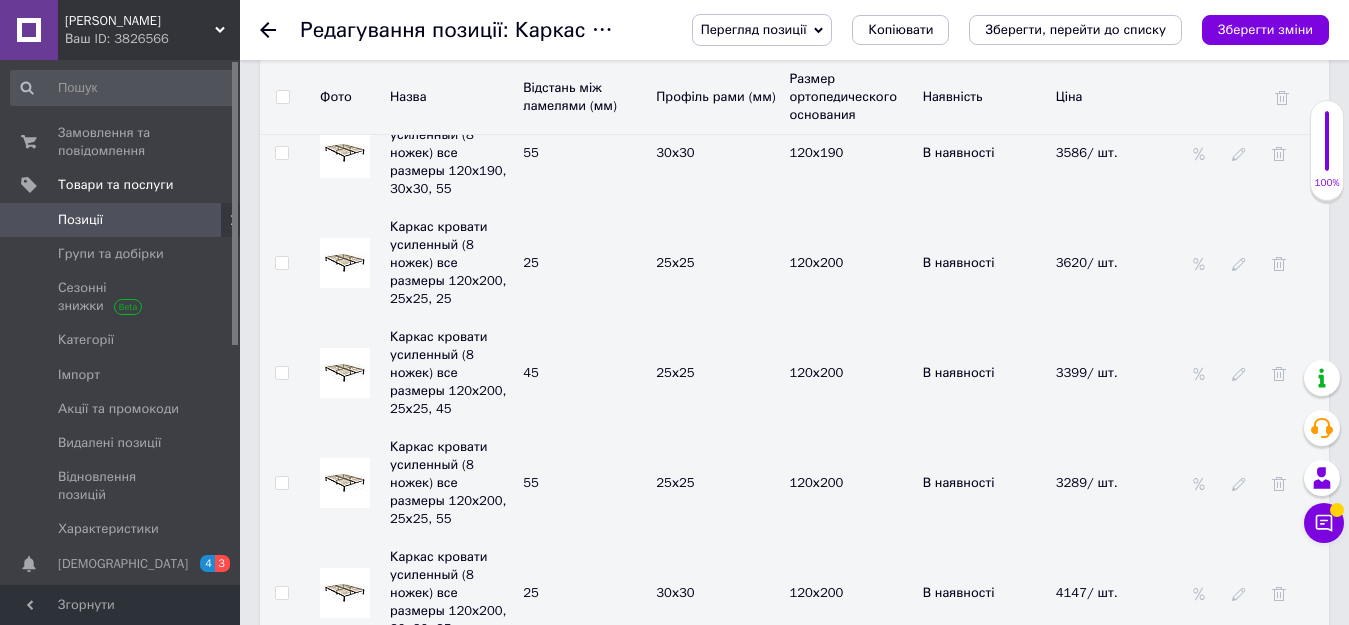 scroll, scrollTop: 3600, scrollLeft: 0, axis: vertical 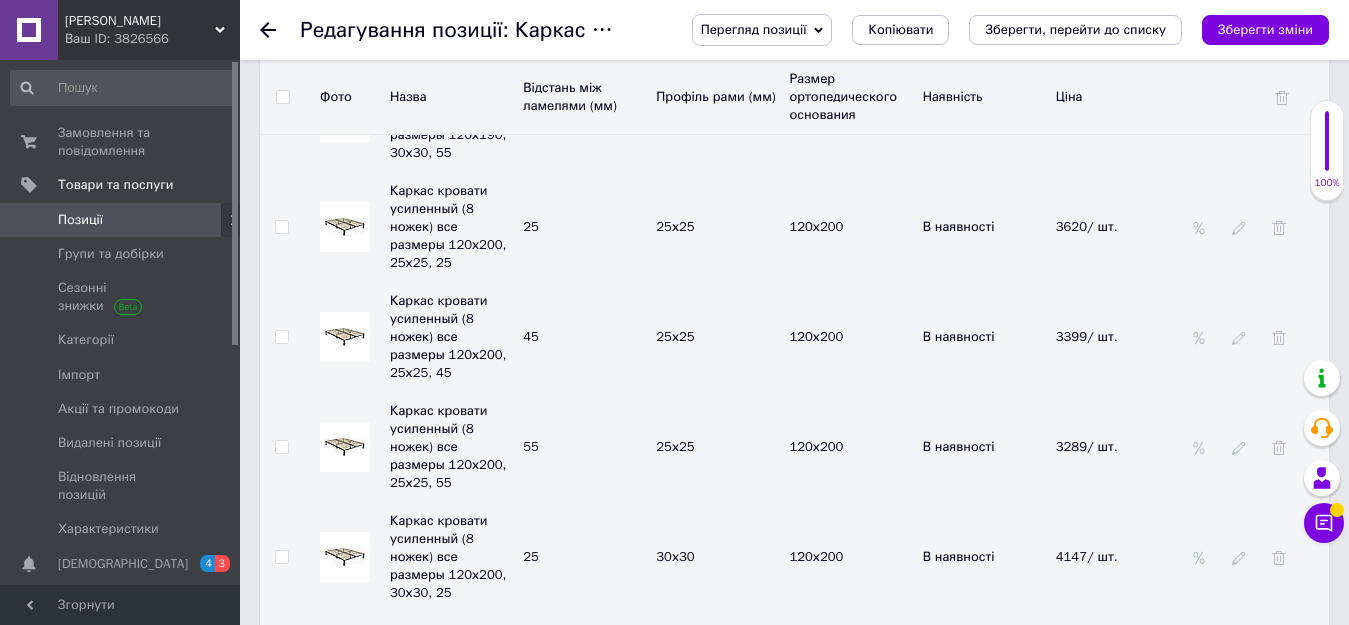 click on "3916" at bounding box center (1117, 667) 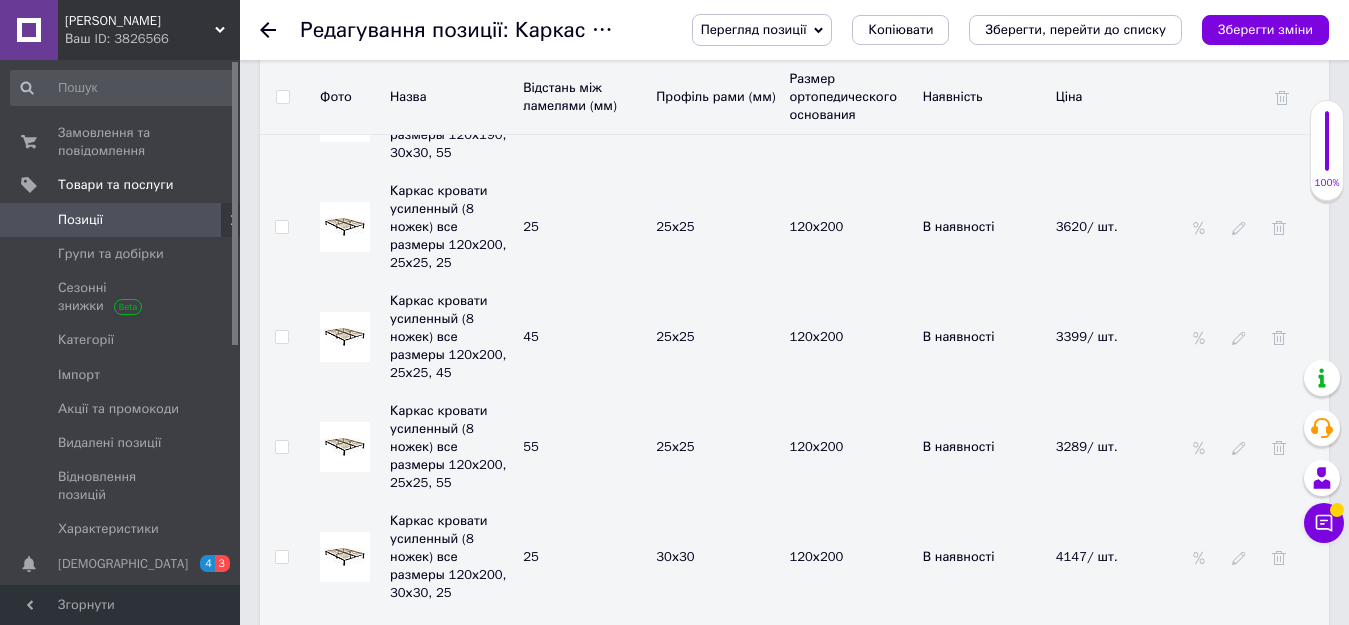 drag, startPoint x: 1107, startPoint y: 512, endPoint x: 1071, endPoint y: 517, distance: 36.345562 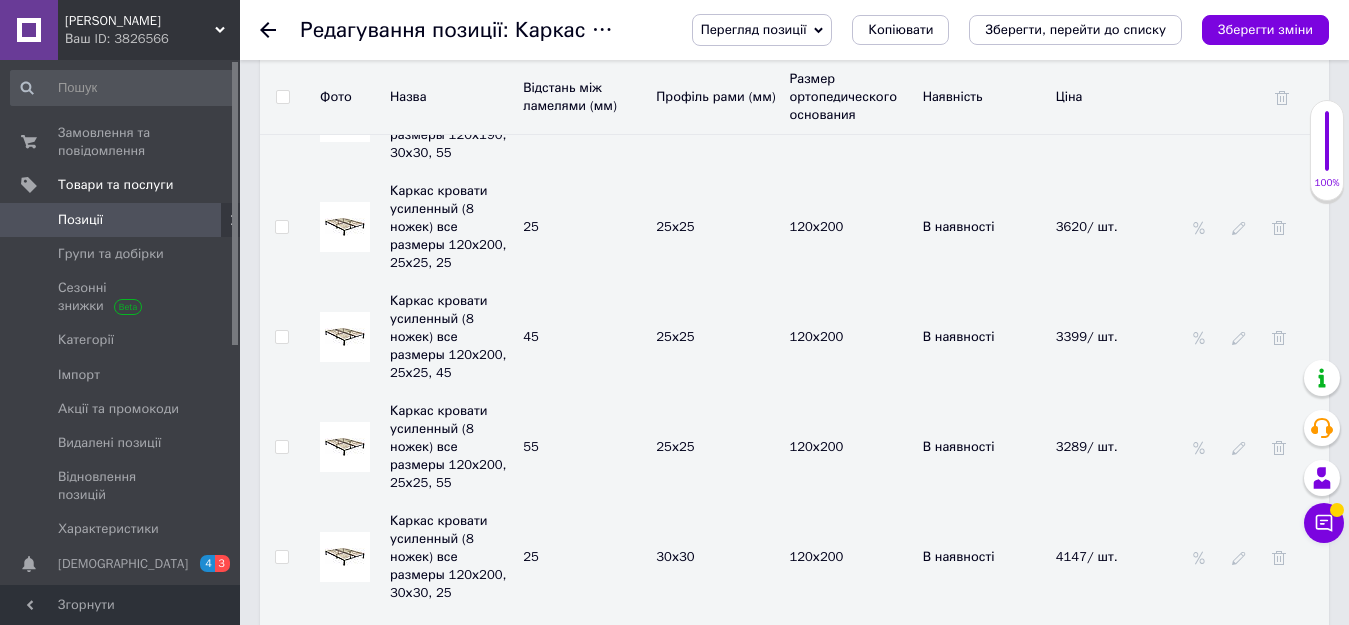 click on "3460/
шт." at bounding box center [1096, 776] 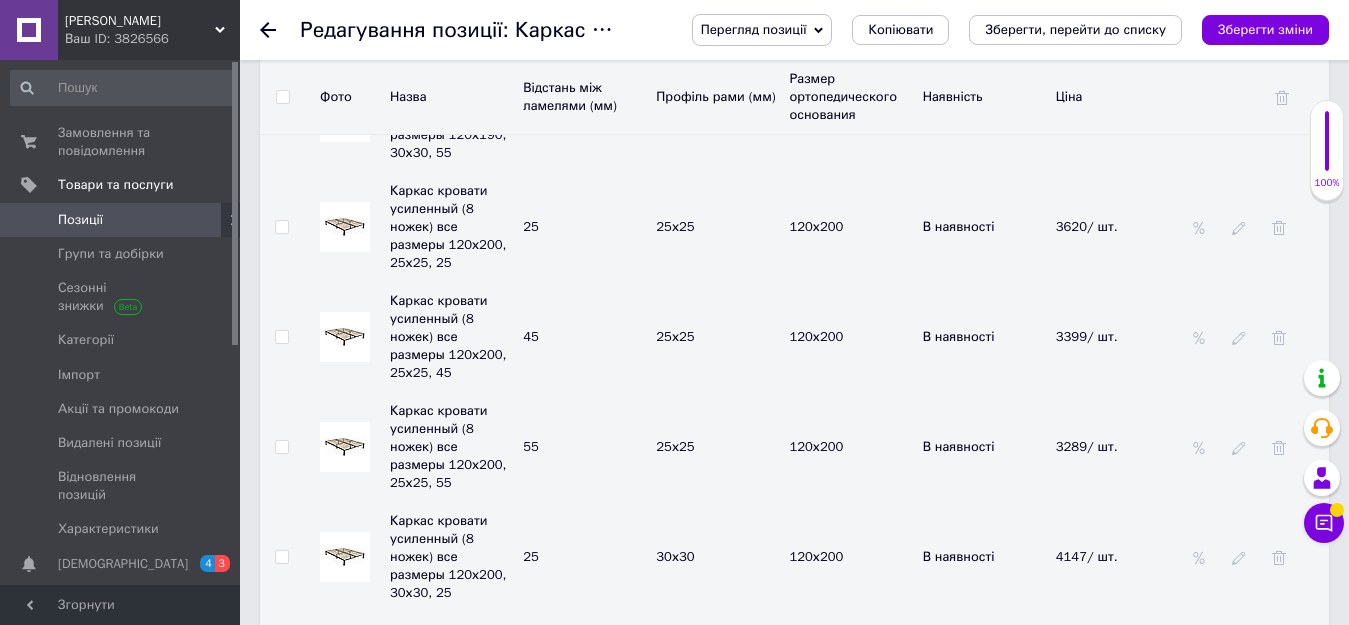 click at bounding box center (1129, 774) 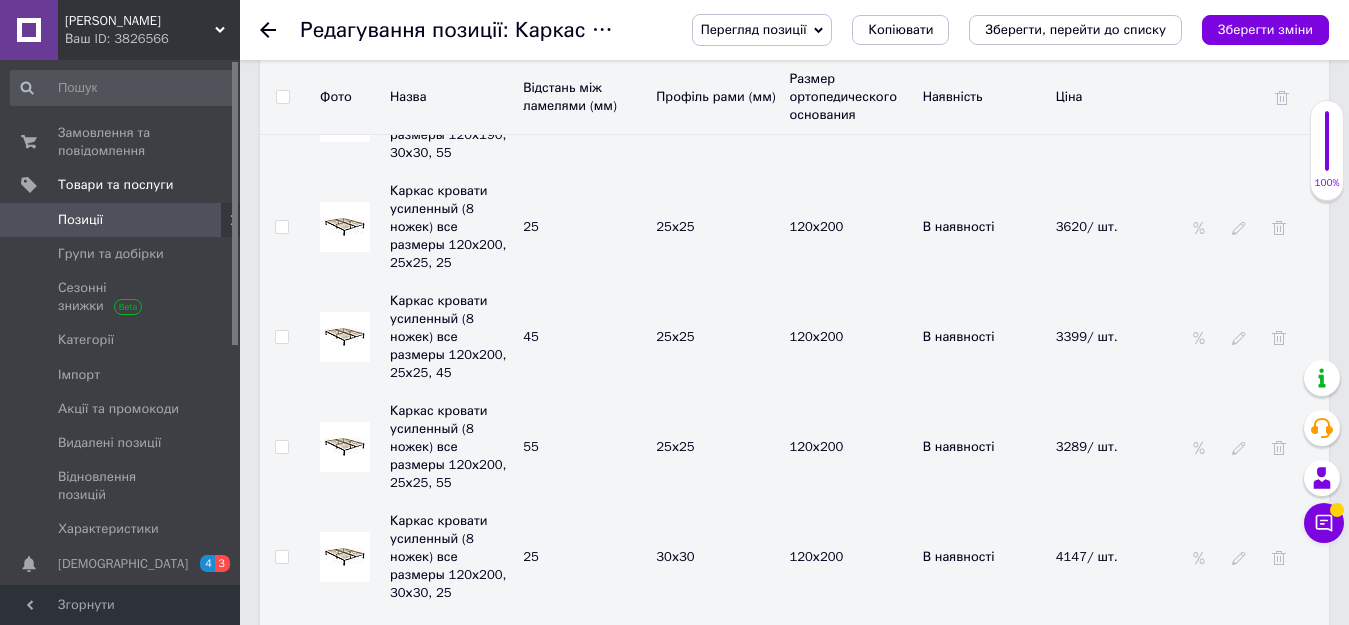 click on "Каркас кровати усиленный (8 ножек) все размеры 120х200, 30х30, 55 55 30х30 120х200 В наявності 34603806" at bounding box center (794, 777) 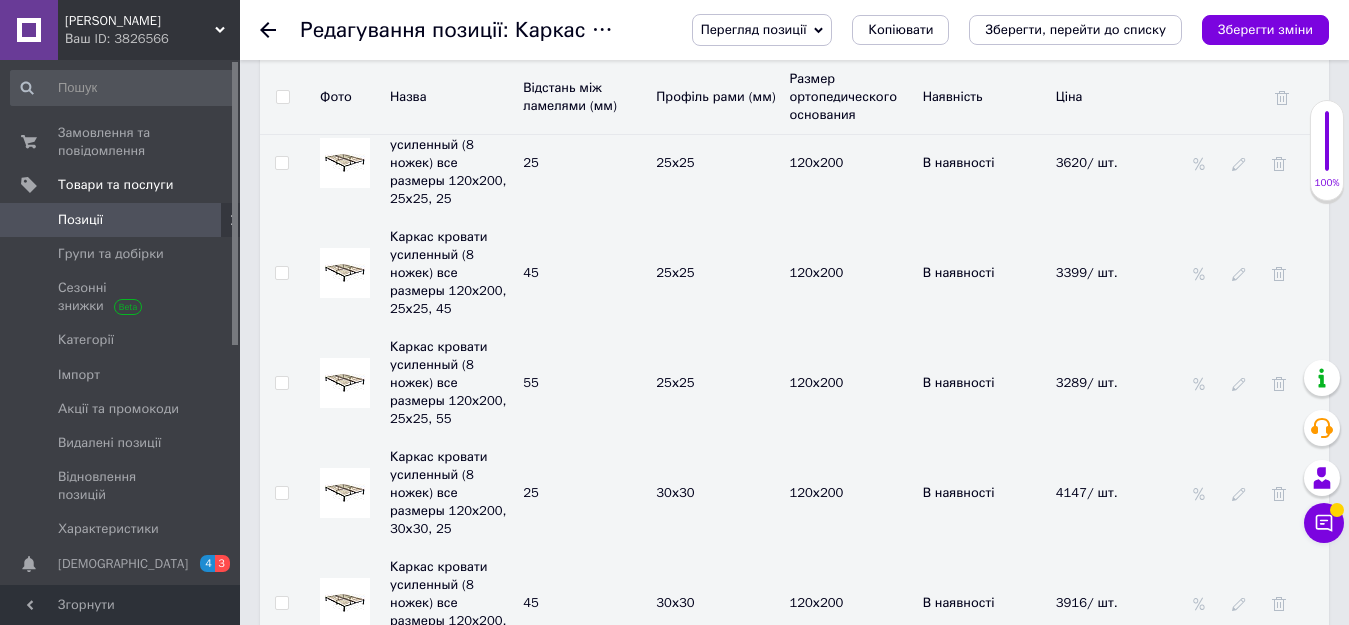 scroll, scrollTop: 3700, scrollLeft: 0, axis: vertical 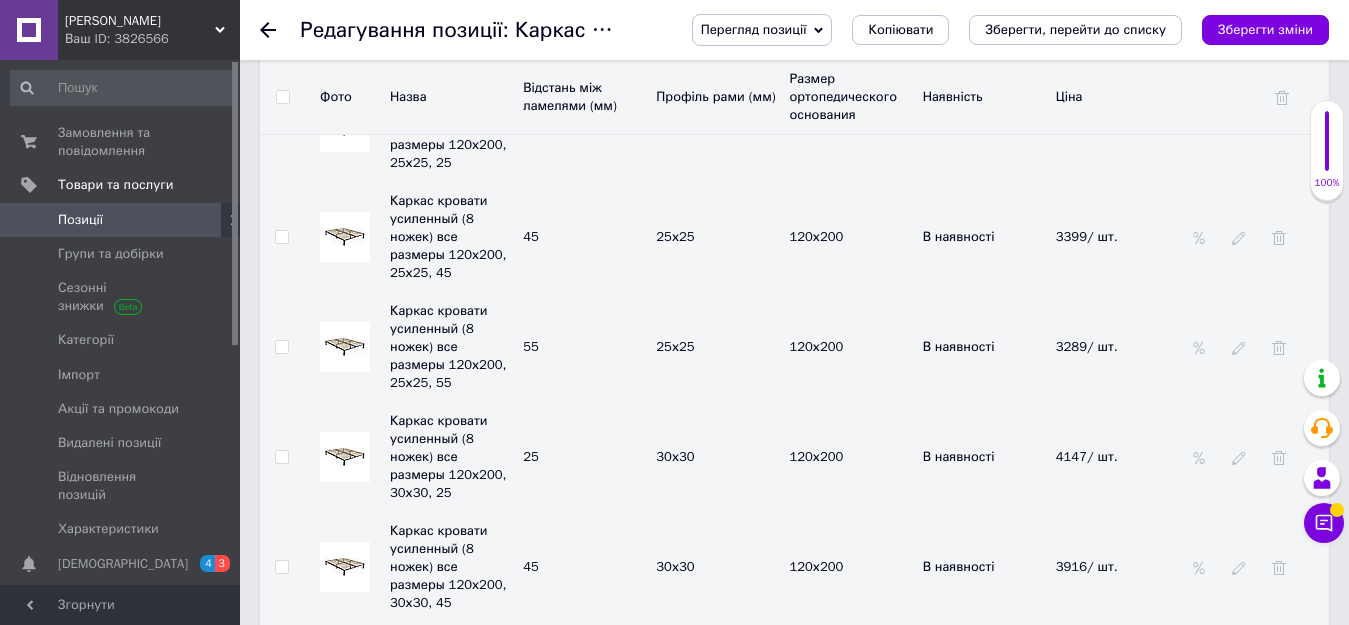 click 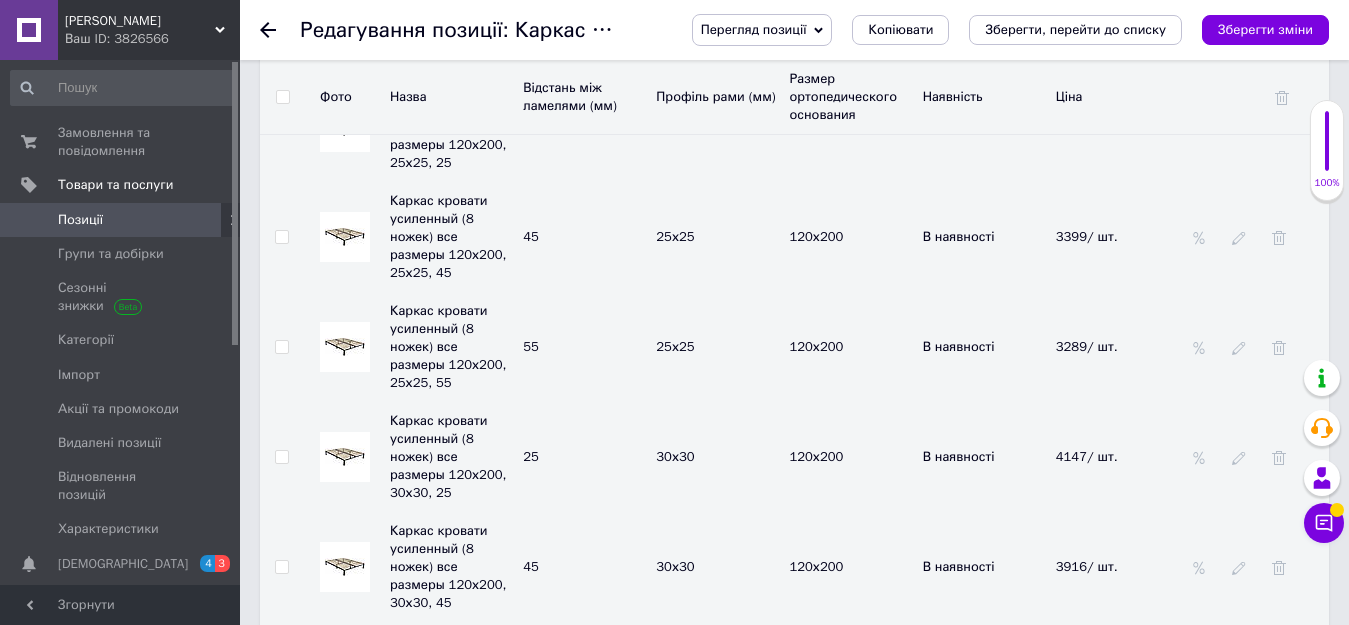 click on "3480" at bounding box center (1110, 787) 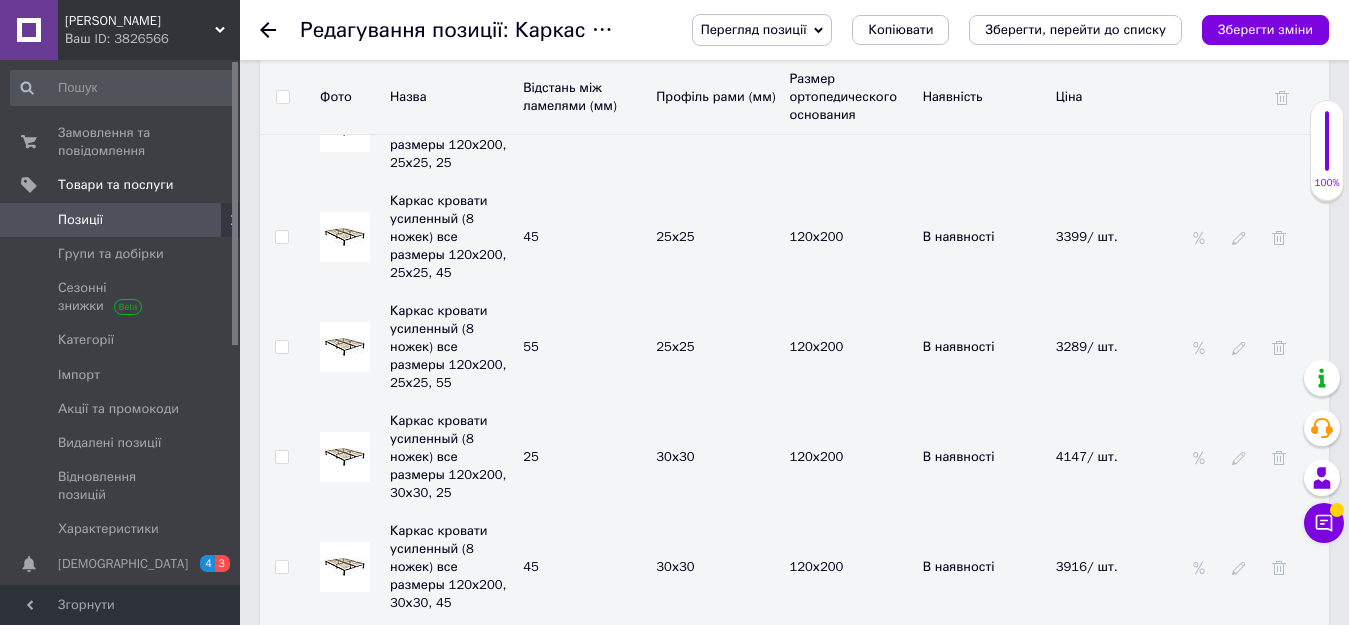 scroll, scrollTop: 3800, scrollLeft: 0, axis: vertical 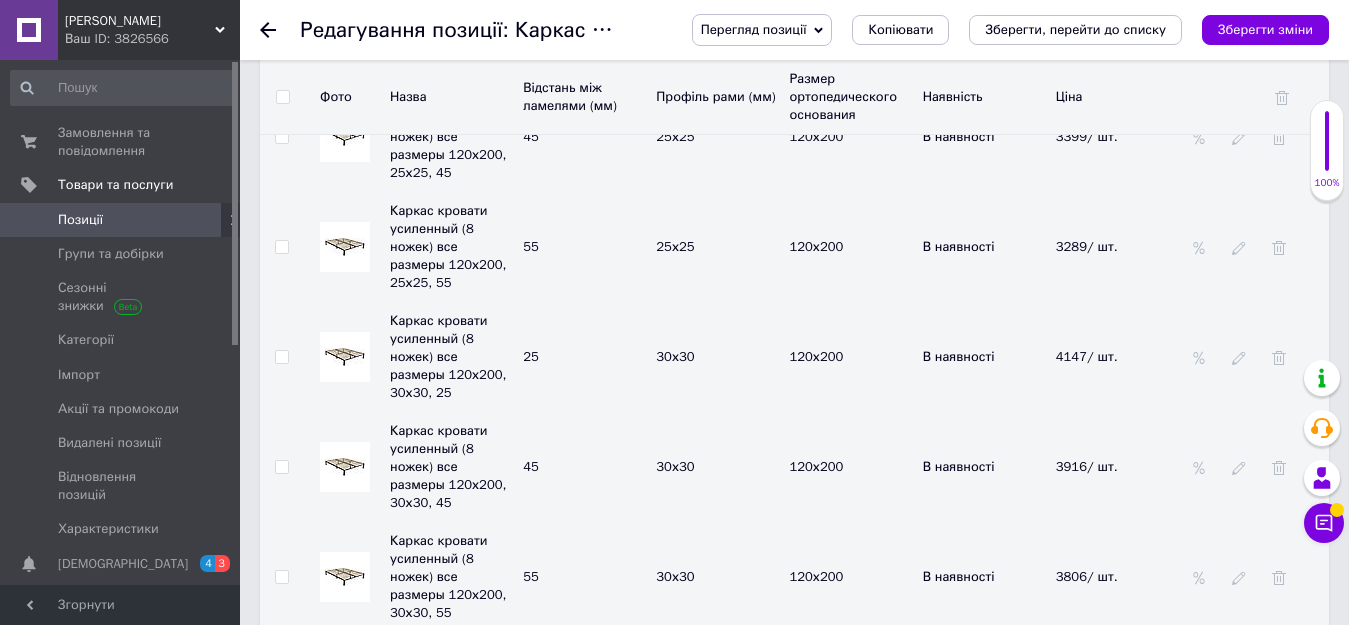 click 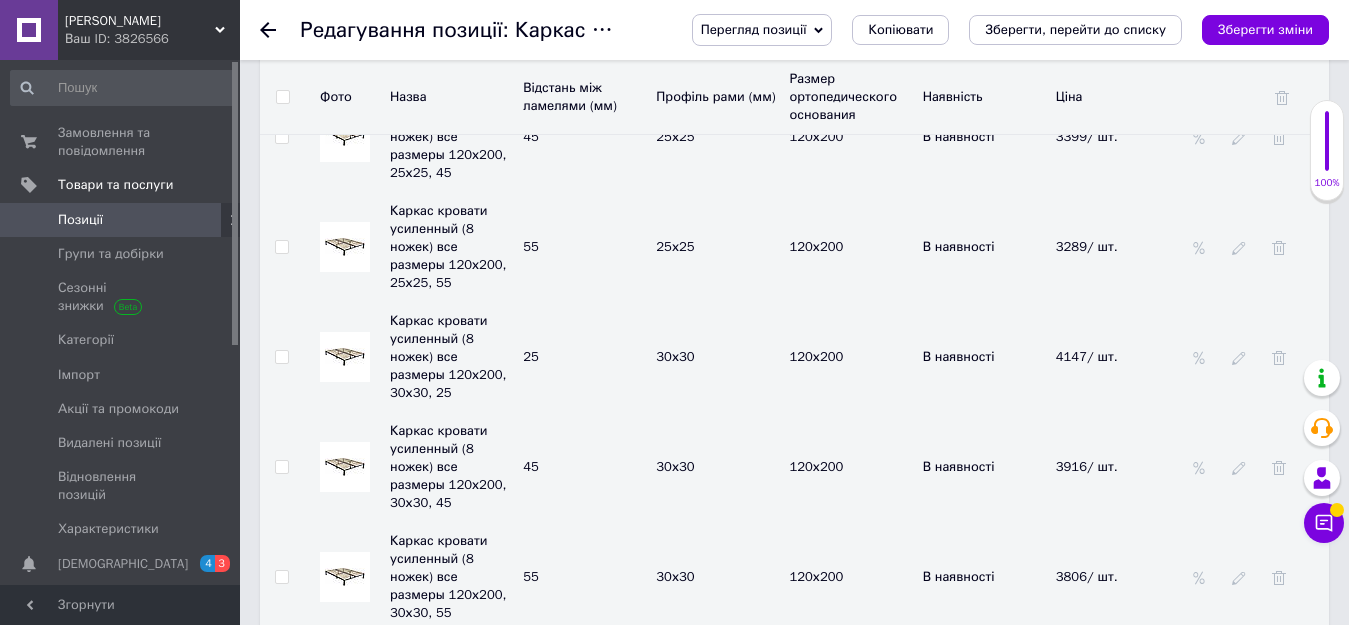 click 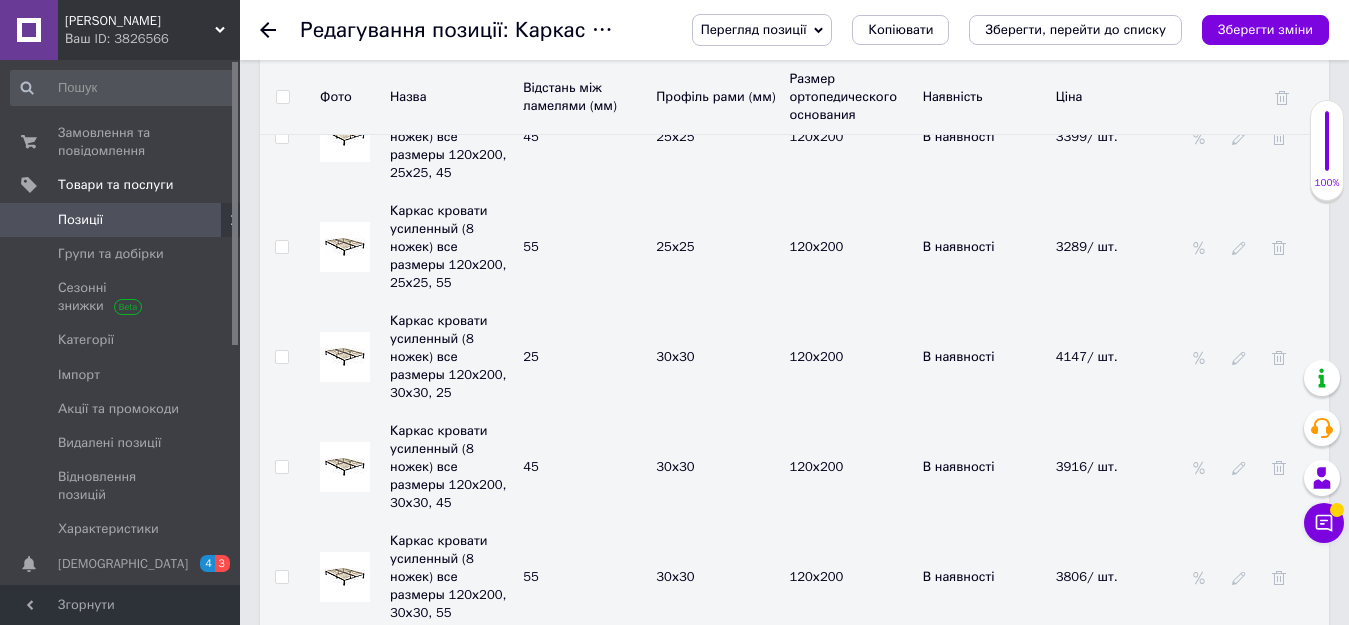 click on "Каркас кровати усиленный (8 ножек) все размеры 140х190, 25х25, 45 45 25х25 140х190 В наявності 3280" at bounding box center (794, 797) 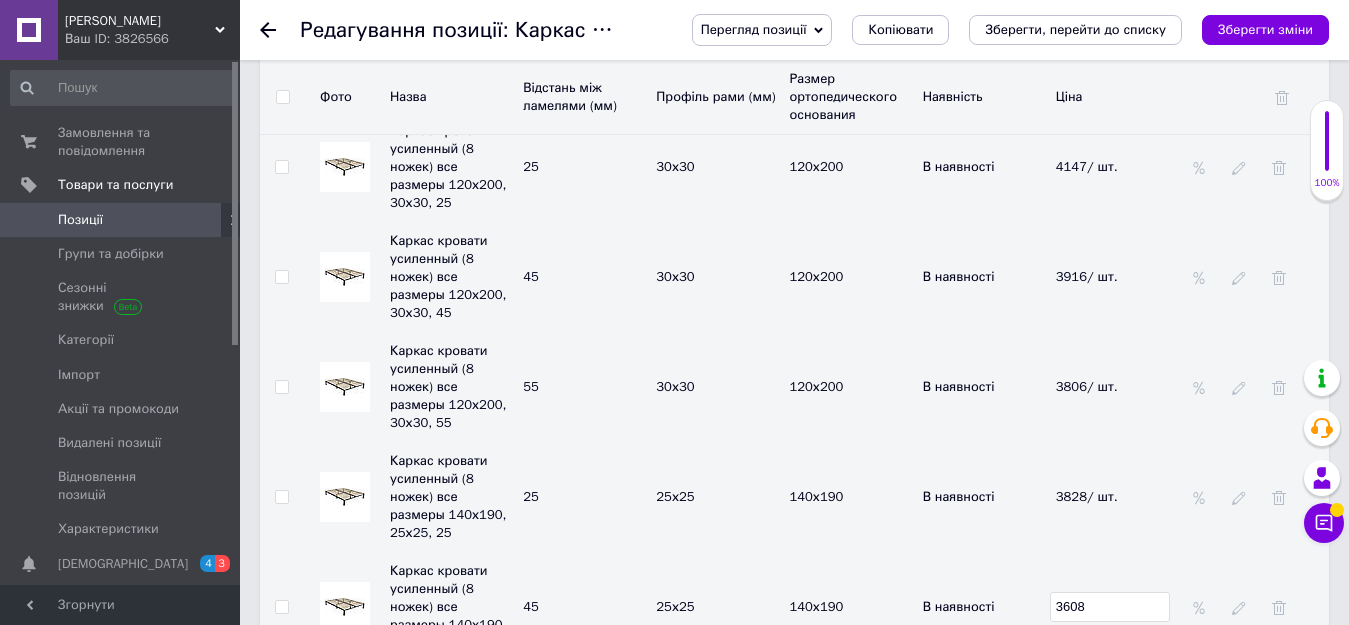 scroll, scrollTop: 4000, scrollLeft: 0, axis: vertical 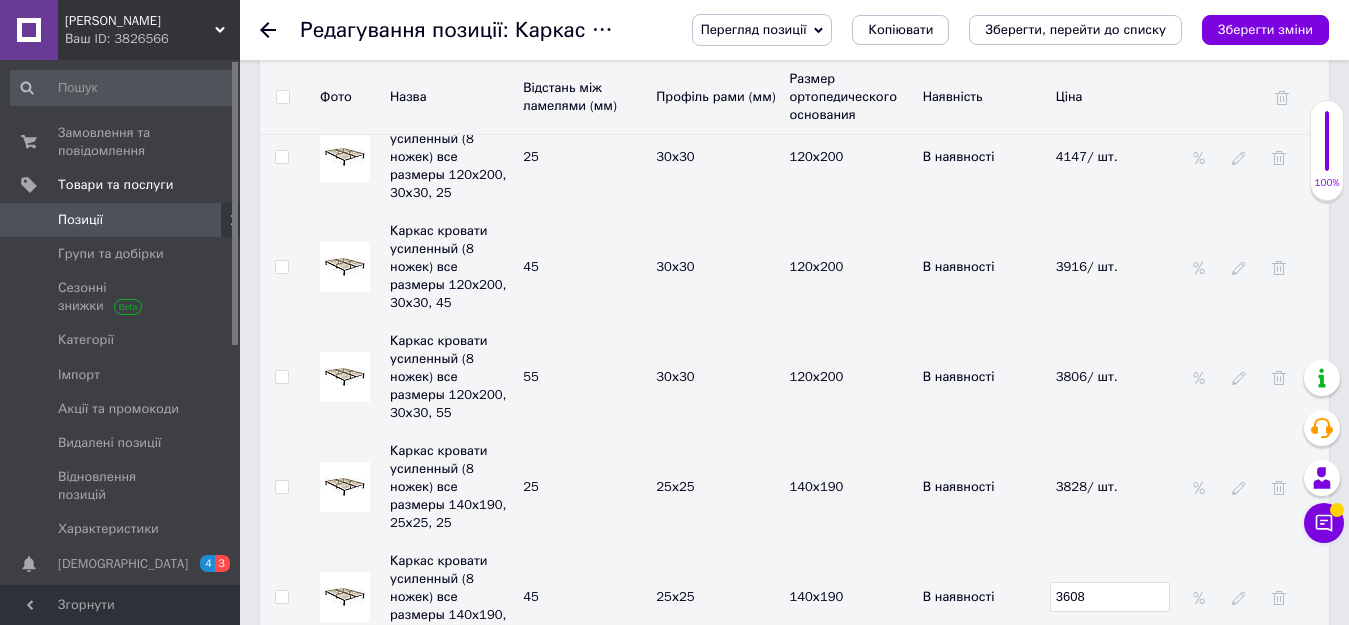 click 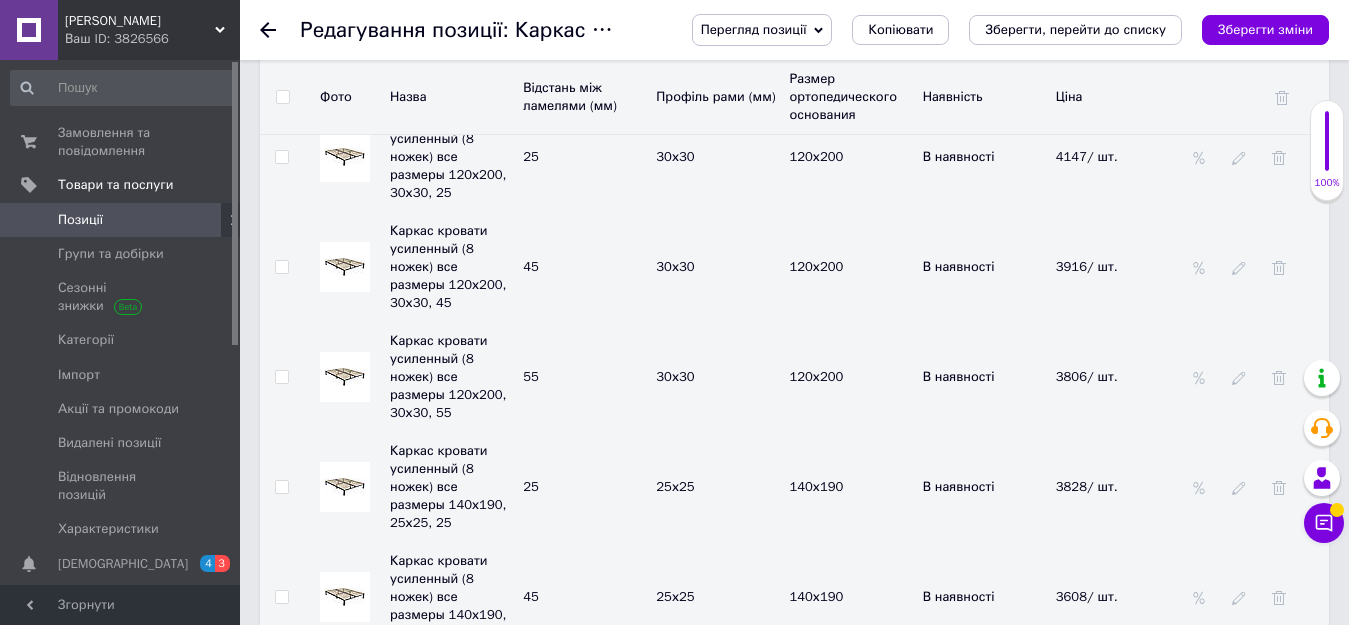 click 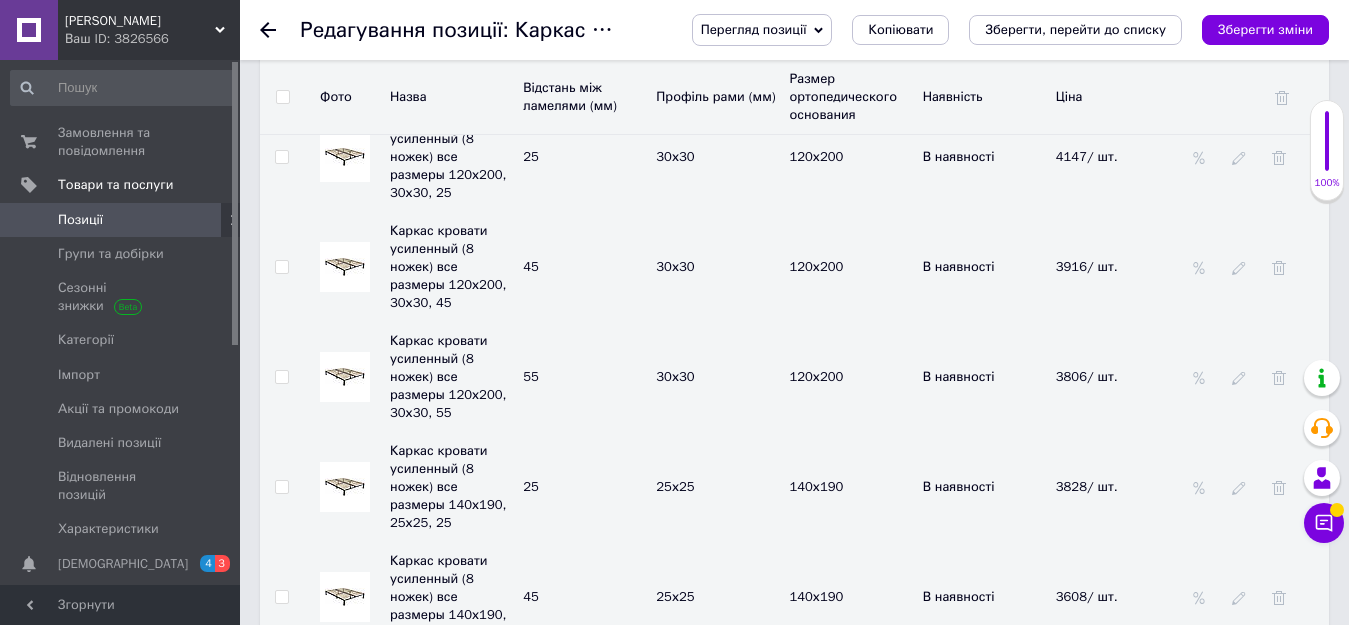 click on "3190" at bounding box center [1110, 707] 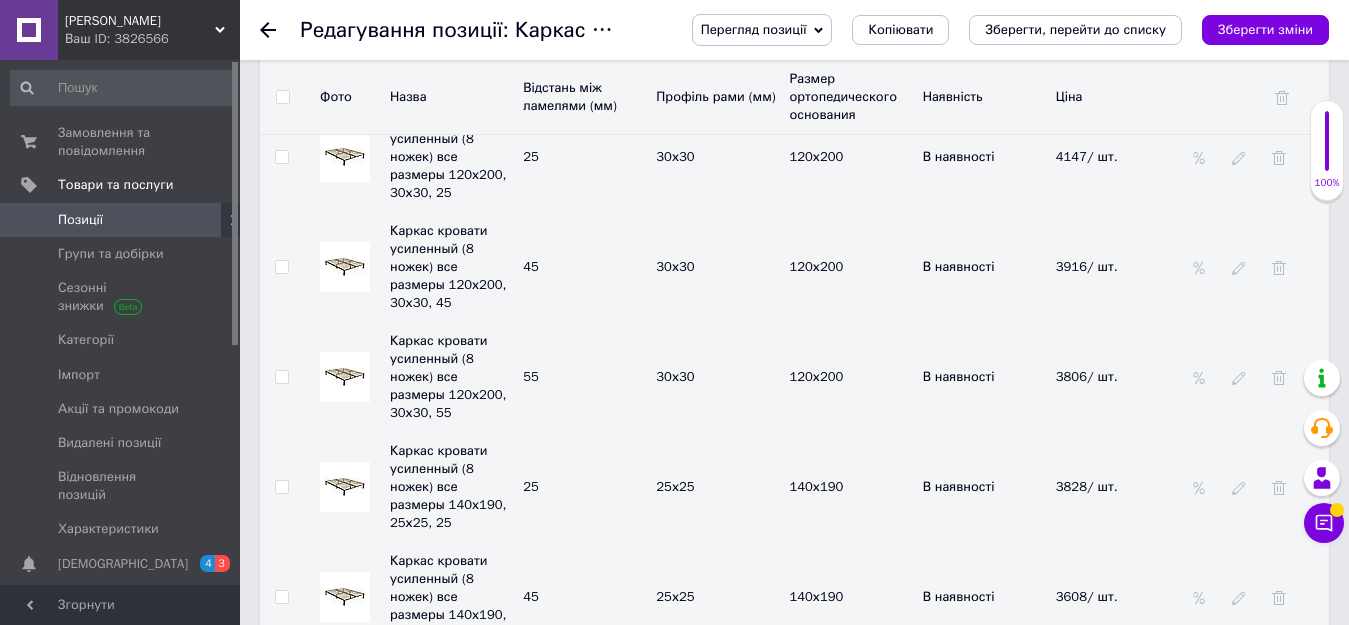 click on "3509" at bounding box center (1117, 707) 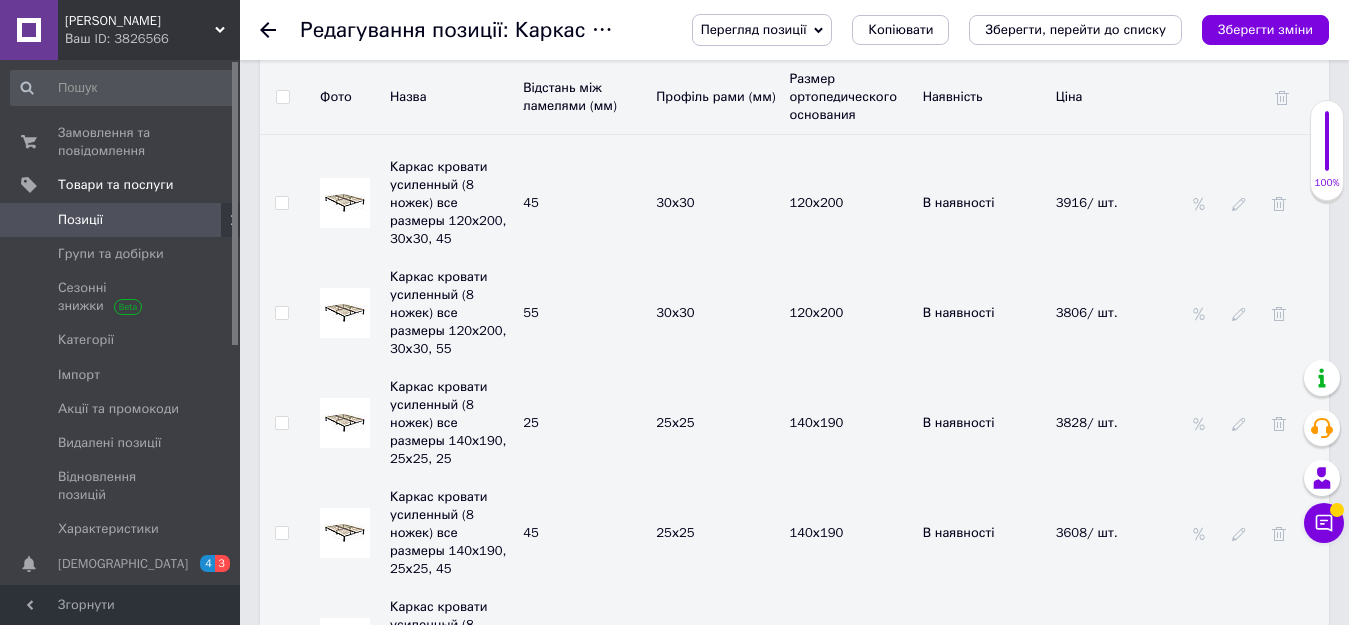 scroll, scrollTop: 4100, scrollLeft: 0, axis: vertical 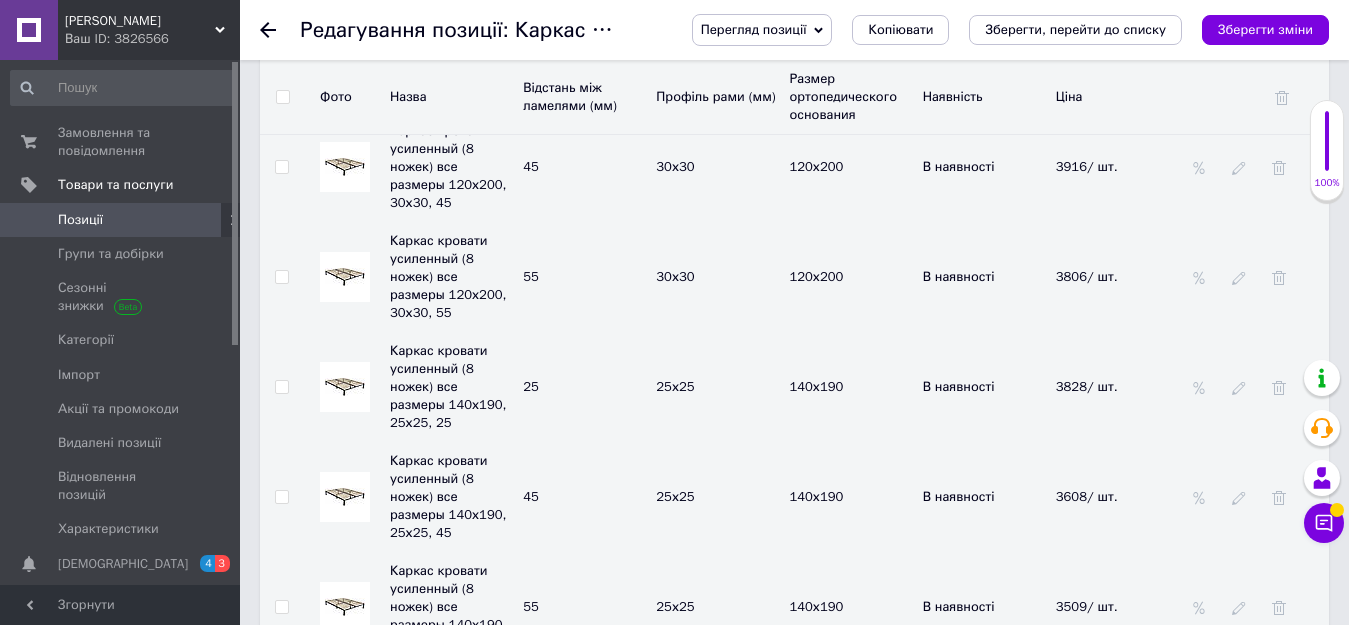 click 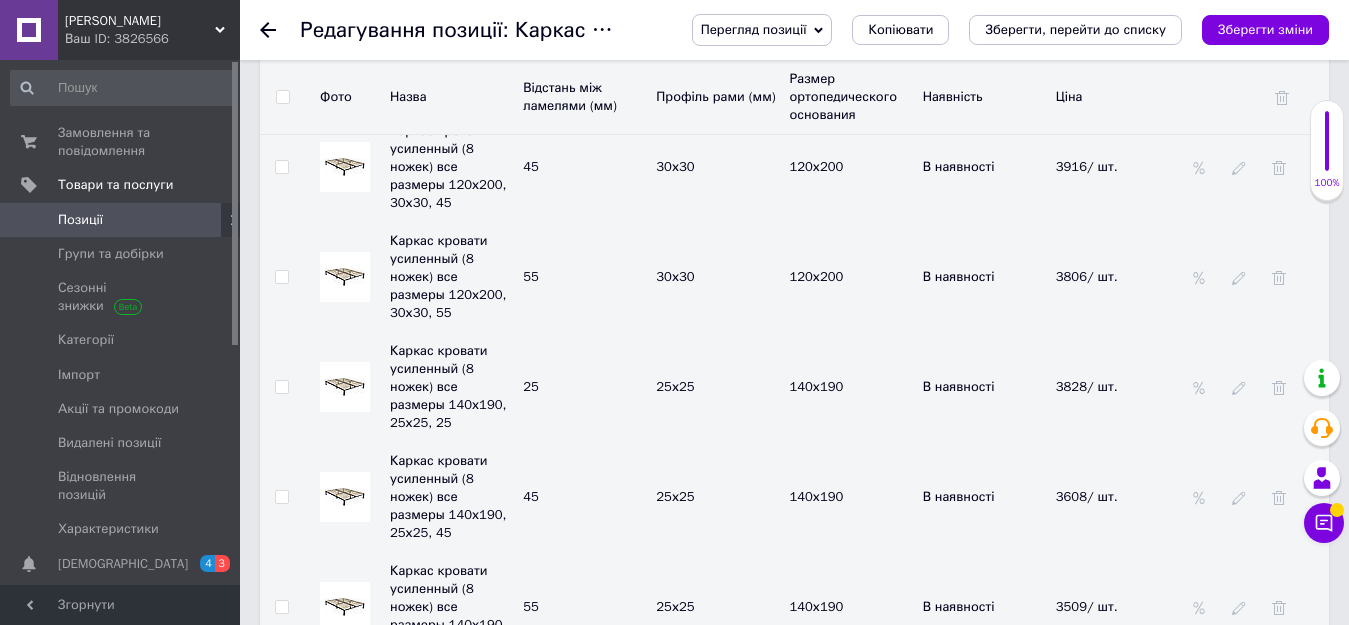 click on "Каркас кровати усиленный (8 ножек) все размеры 140х190, 30х30, 25 25 30х30 140х190 В наявності 3620" at bounding box center (794, 717) 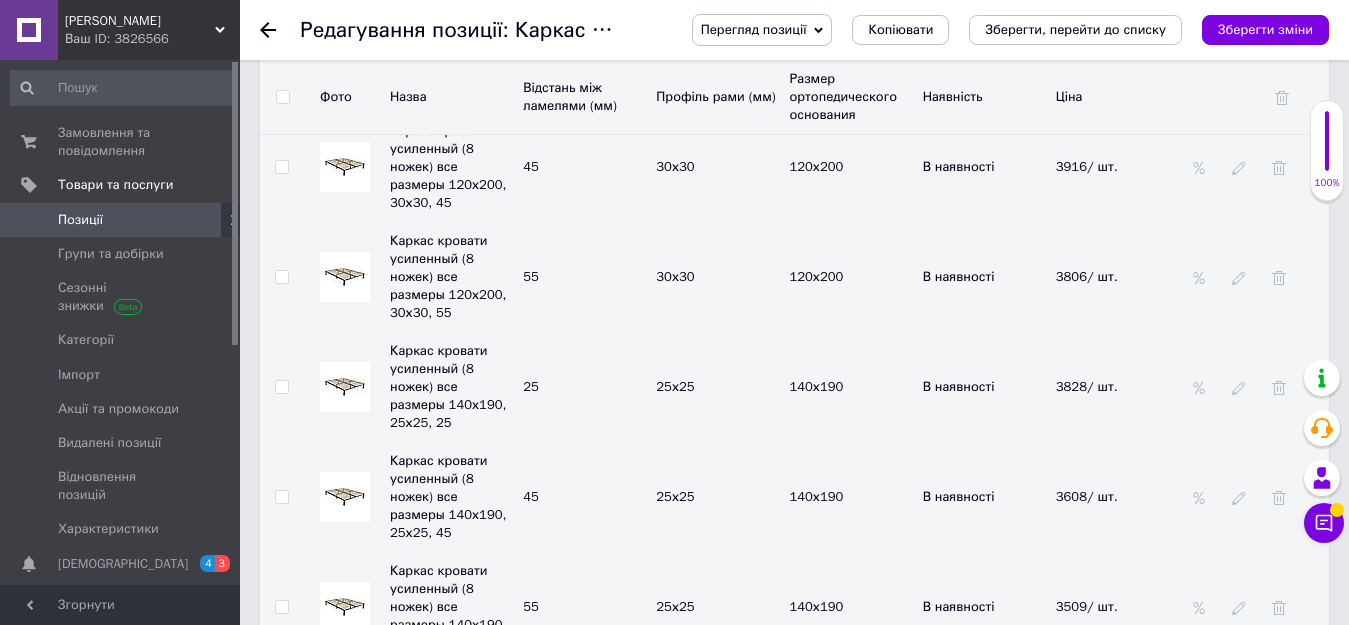 click 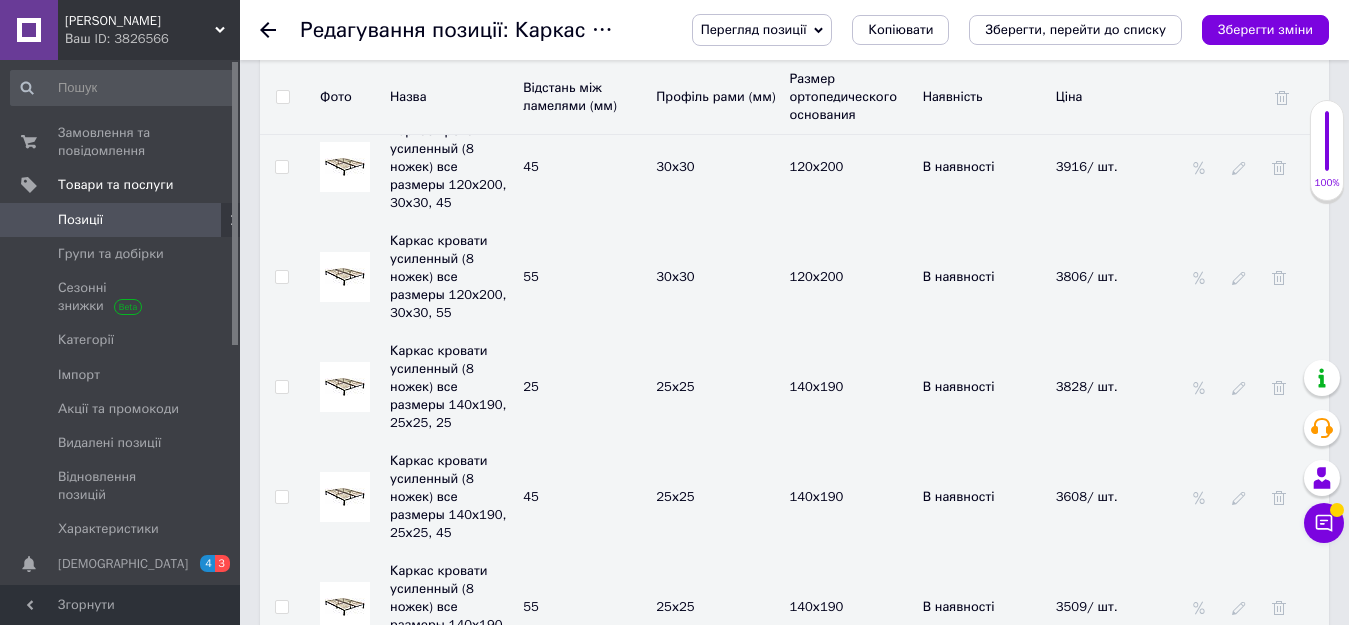 drag, startPoint x: 1119, startPoint y: 447, endPoint x: 1049, endPoint y: 453, distance: 70.256676 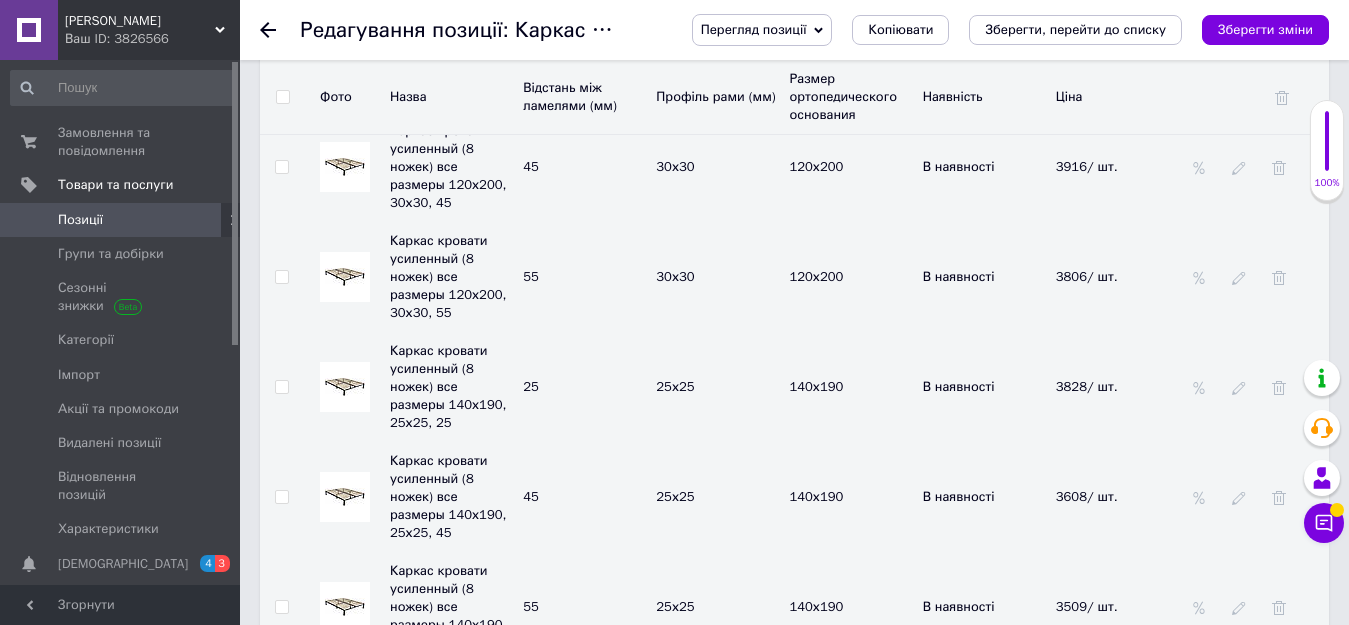 click on "3610" at bounding box center (1110, 827) 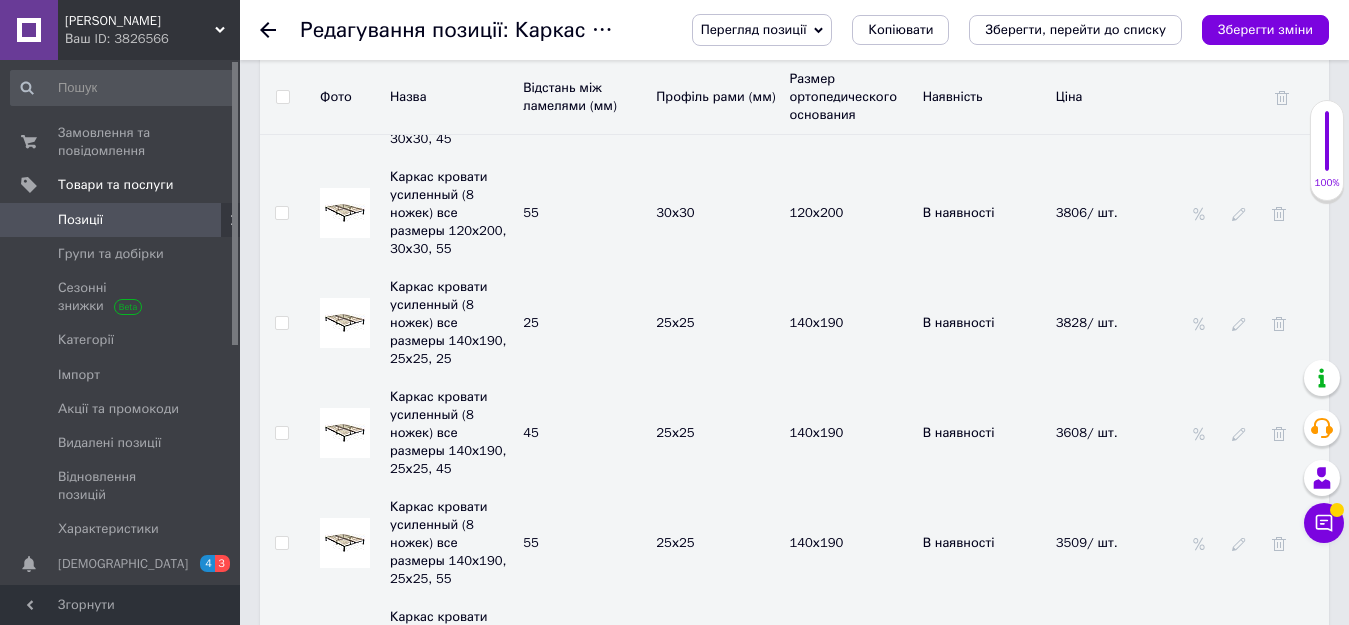 scroll, scrollTop: 4200, scrollLeft: 0, axis: vertical 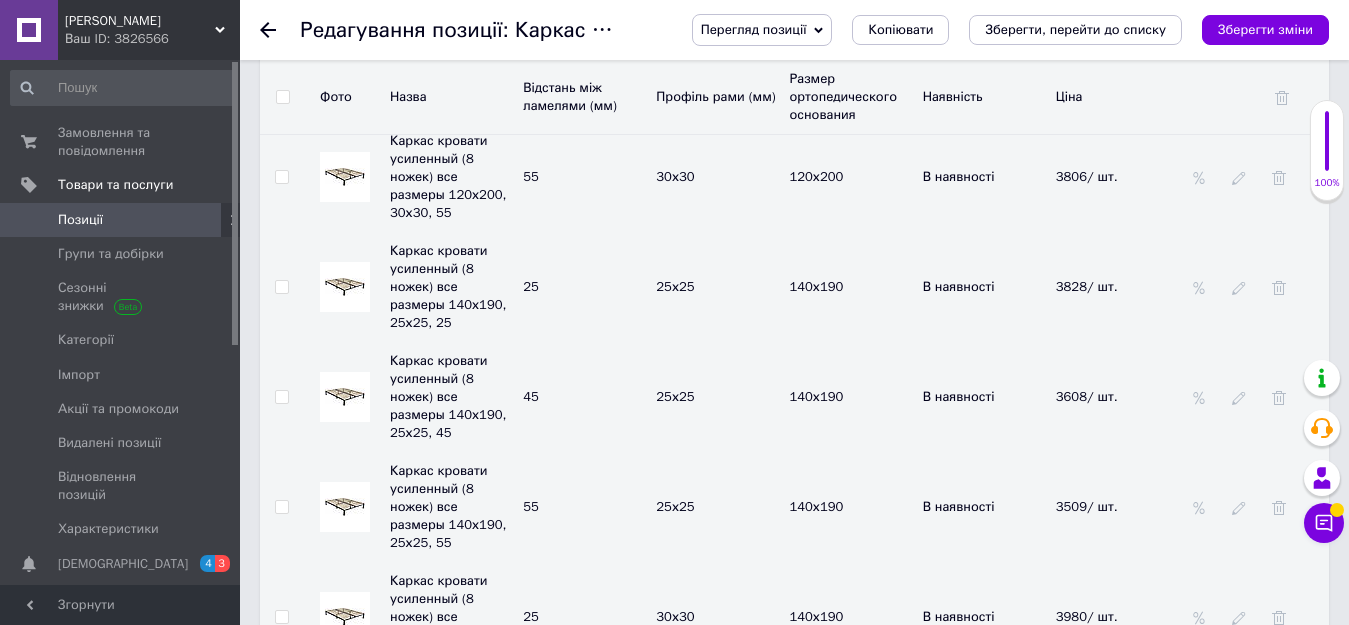 click 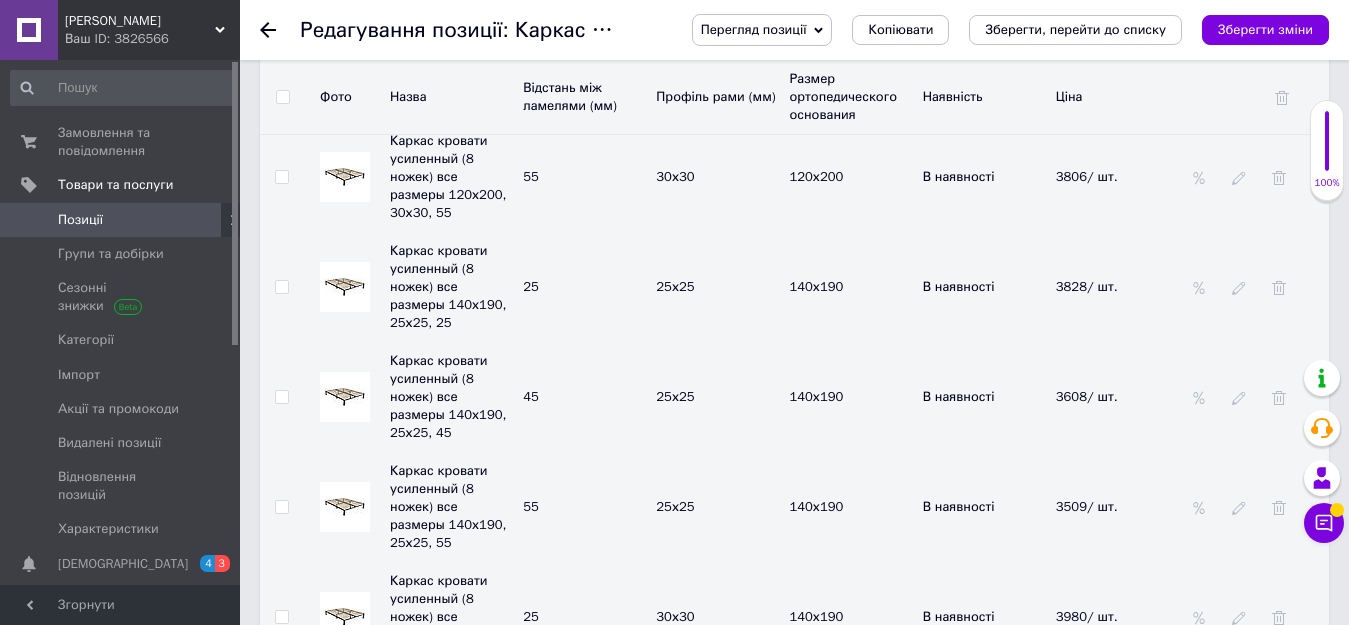 click on "3510/
шт." at bounding box center (1096, 836) 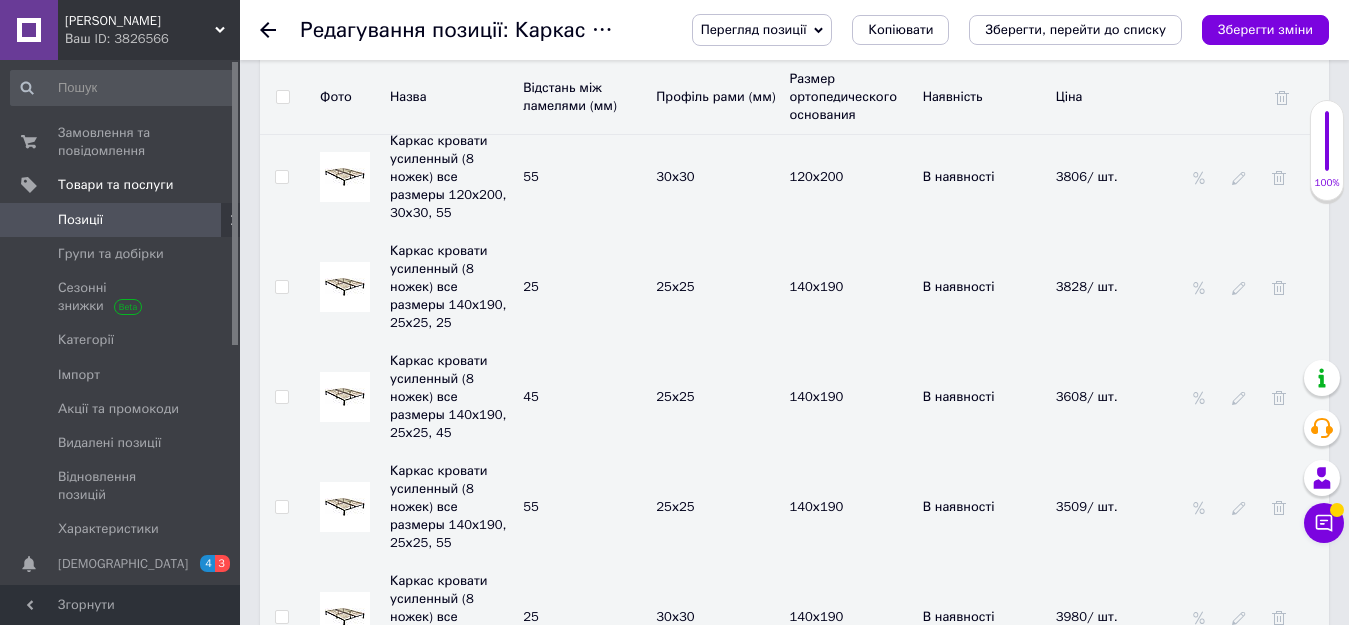 click on "Каркас кровати усиленный (8 ножек) все размеры 140х190, 30х30, 55 55 30х30 140х190 В наявності 3510" at bounding box center [794, 837] 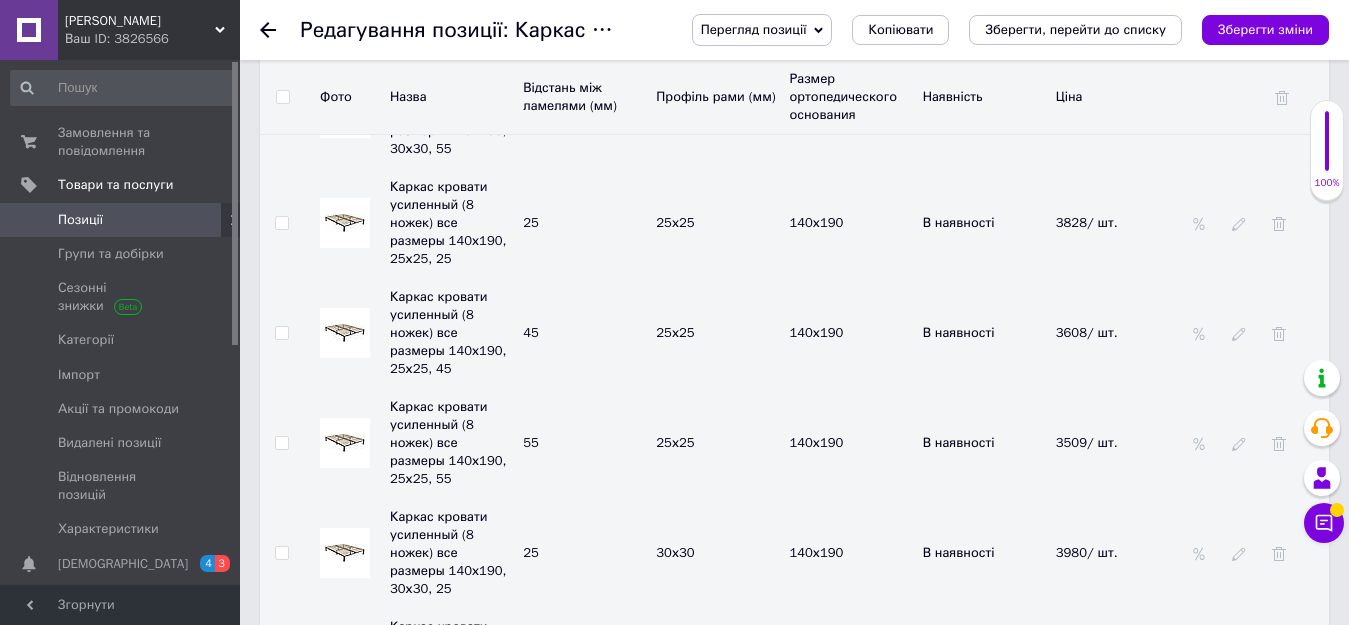 scroll, scrollTop: 4300, scrollLeft: 0, axis: vertical 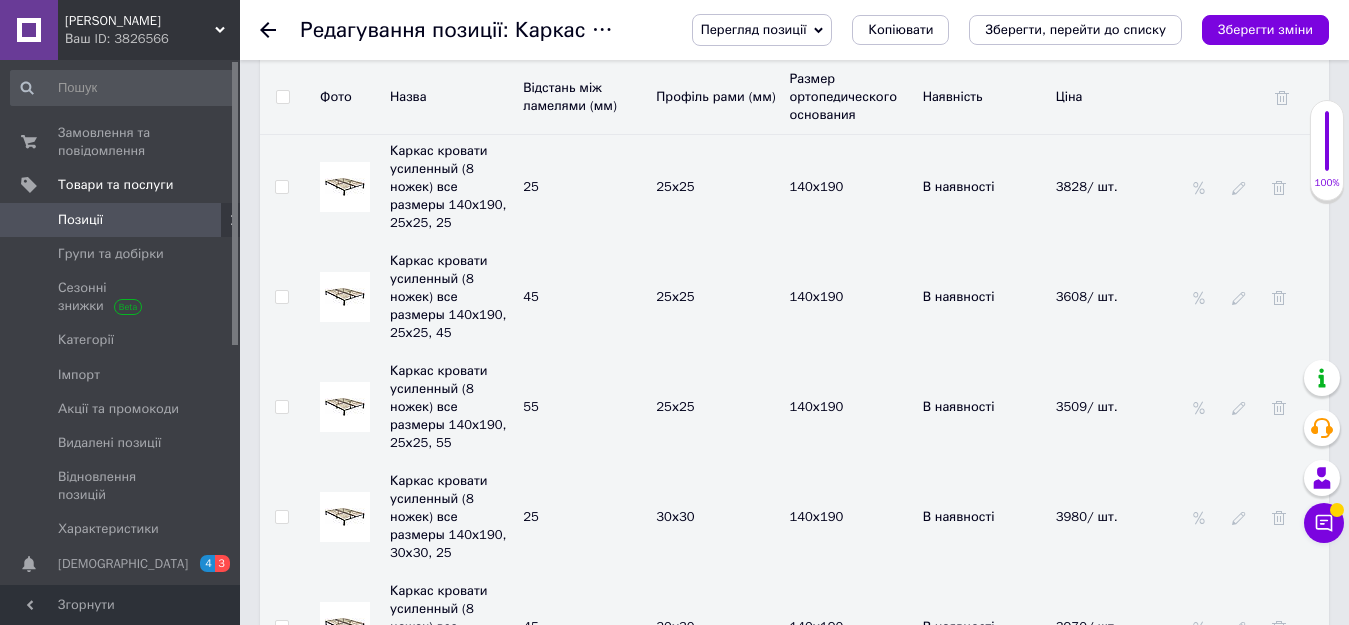 click 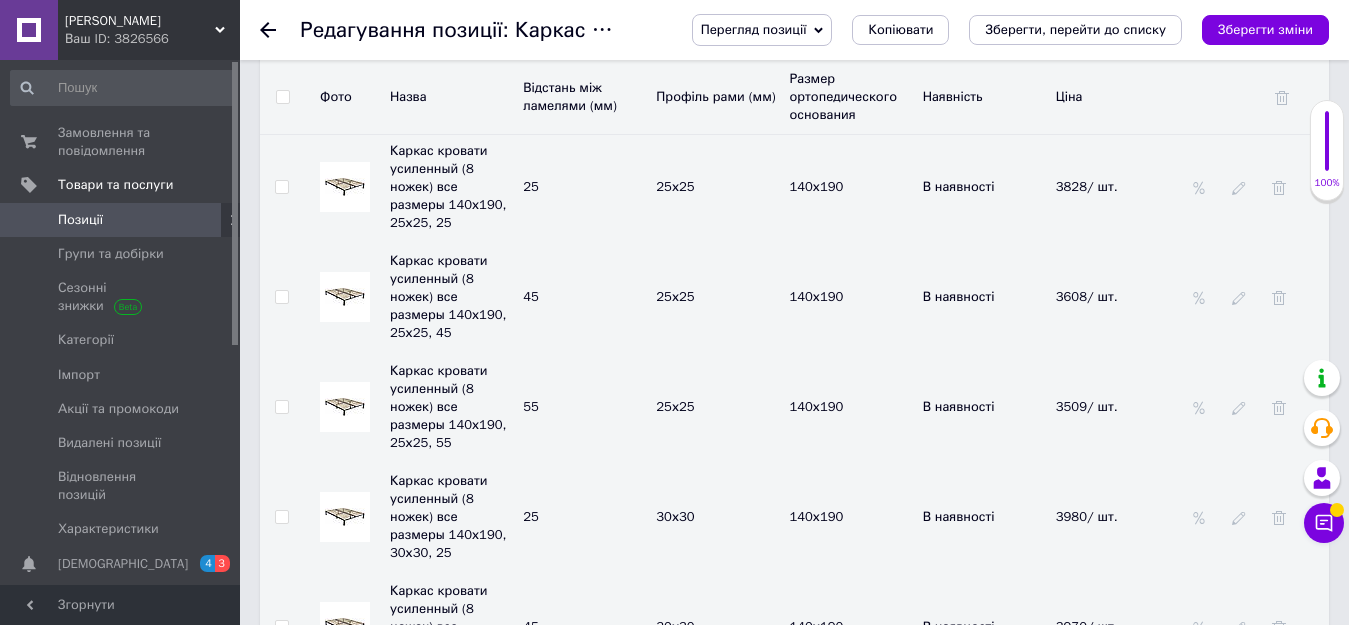 click 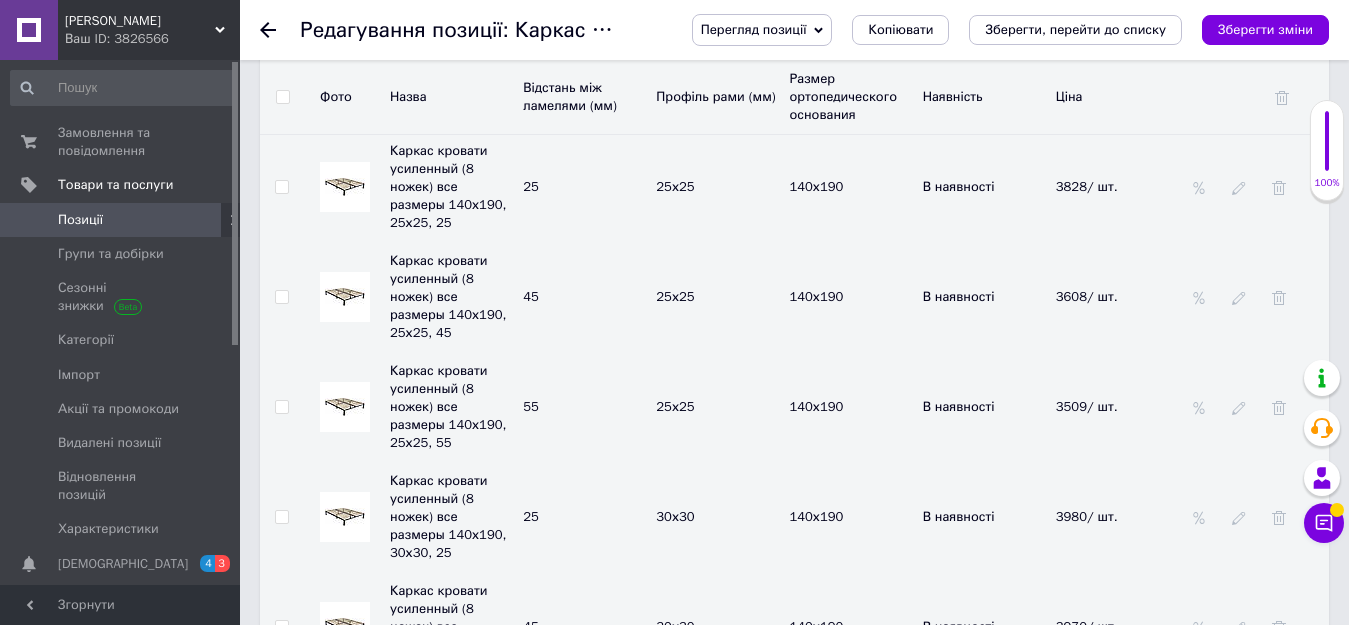 click on "Каркас кровати усиленный (8 ножек) все размеры 140х200, 25х25, 25 25 25х25 140х200 В наявності 3530" at bounding box center (794, 847) 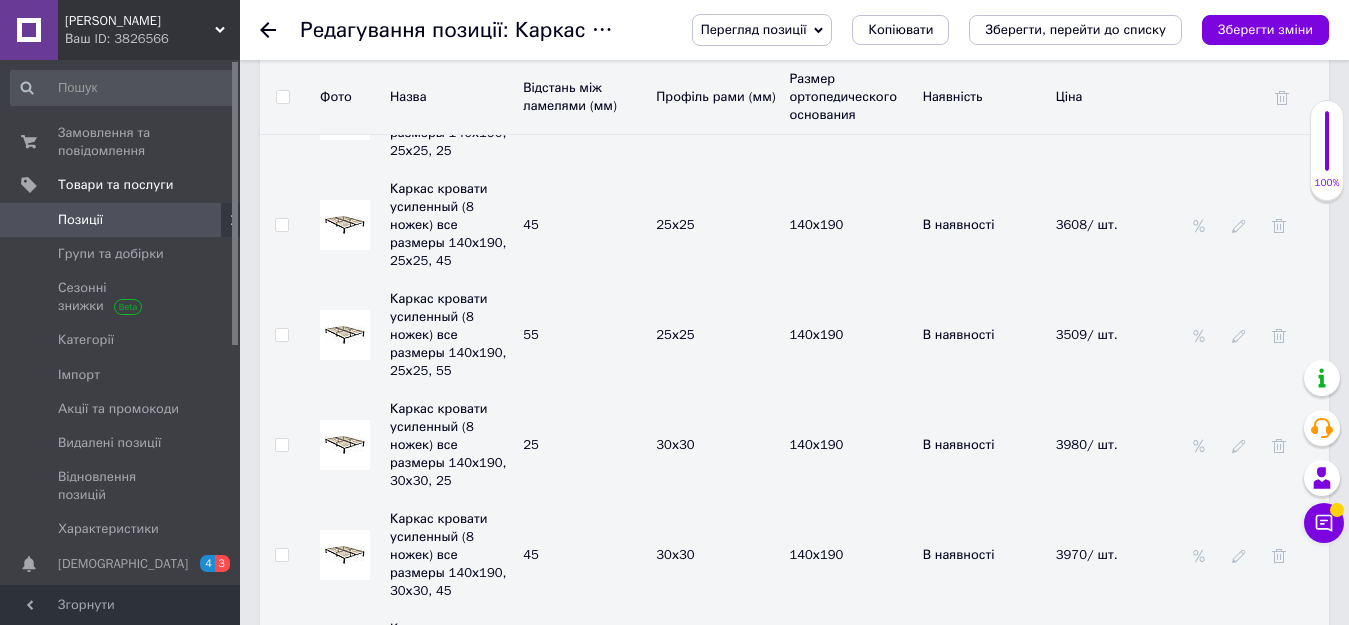 scroll, scrollTop: 4500, scrollLeft: 0, axis: vertical 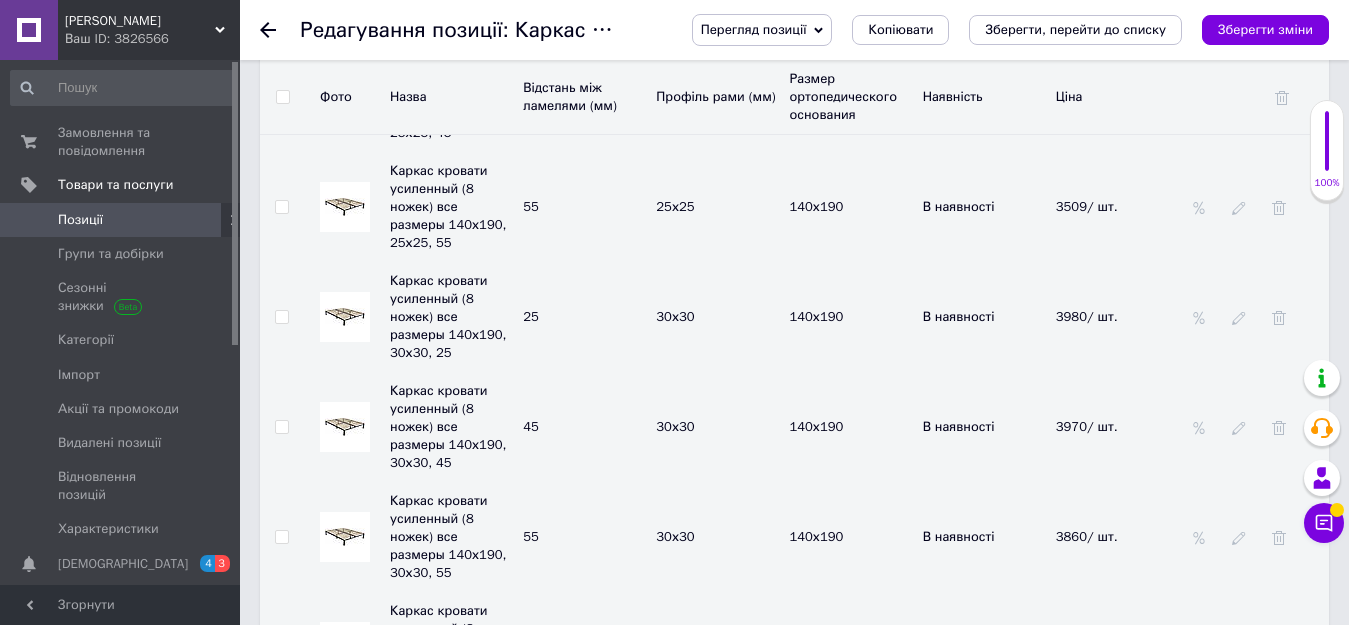 click 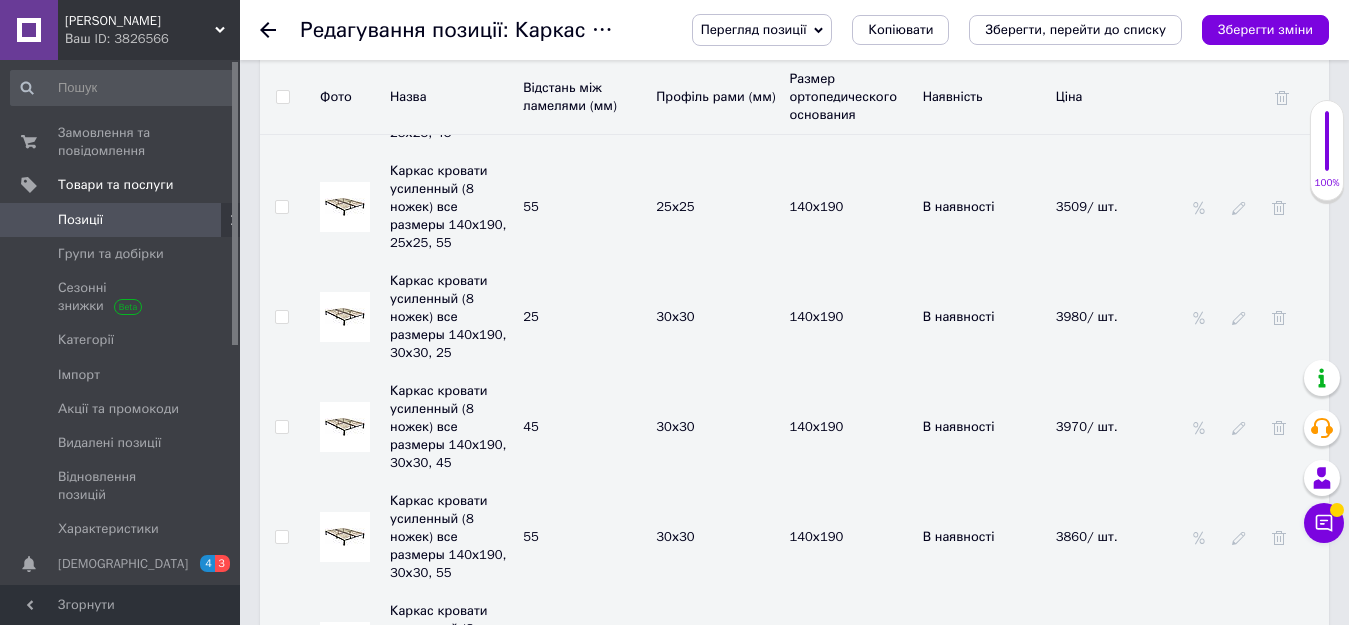 click 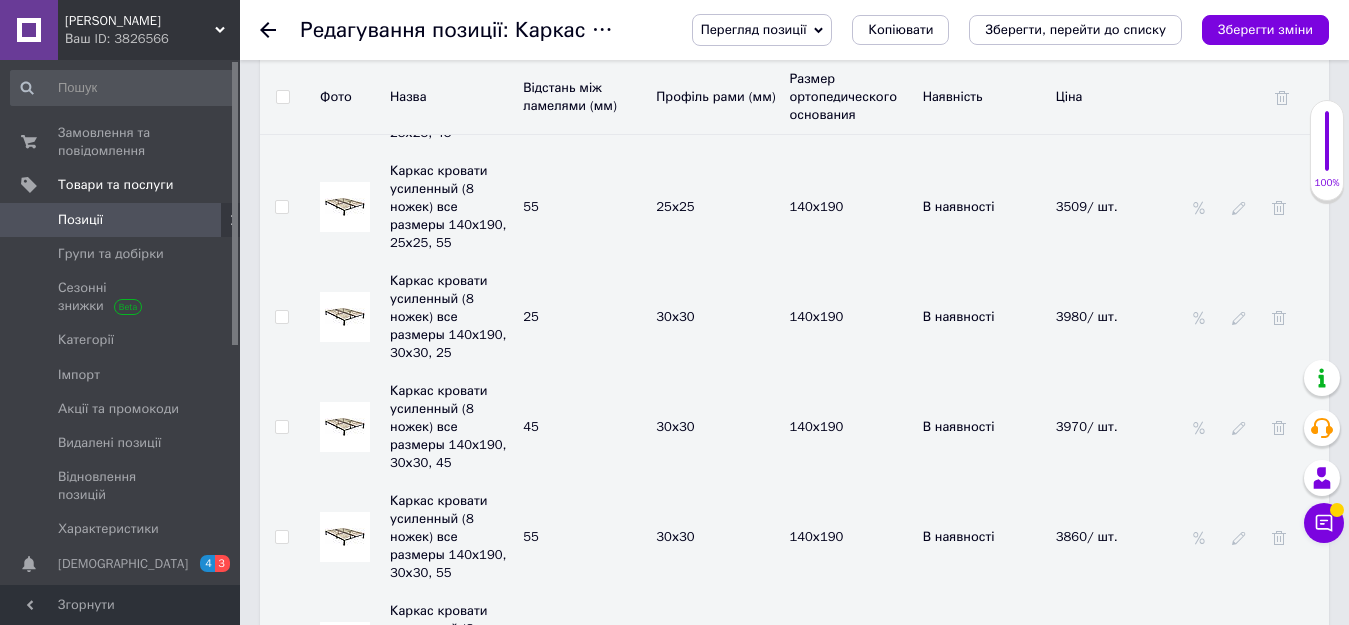 drag, startPoint x: 1123, startPoint y: 317, endPoint x: 1044, endPoint y: 315, distance: 79.025314 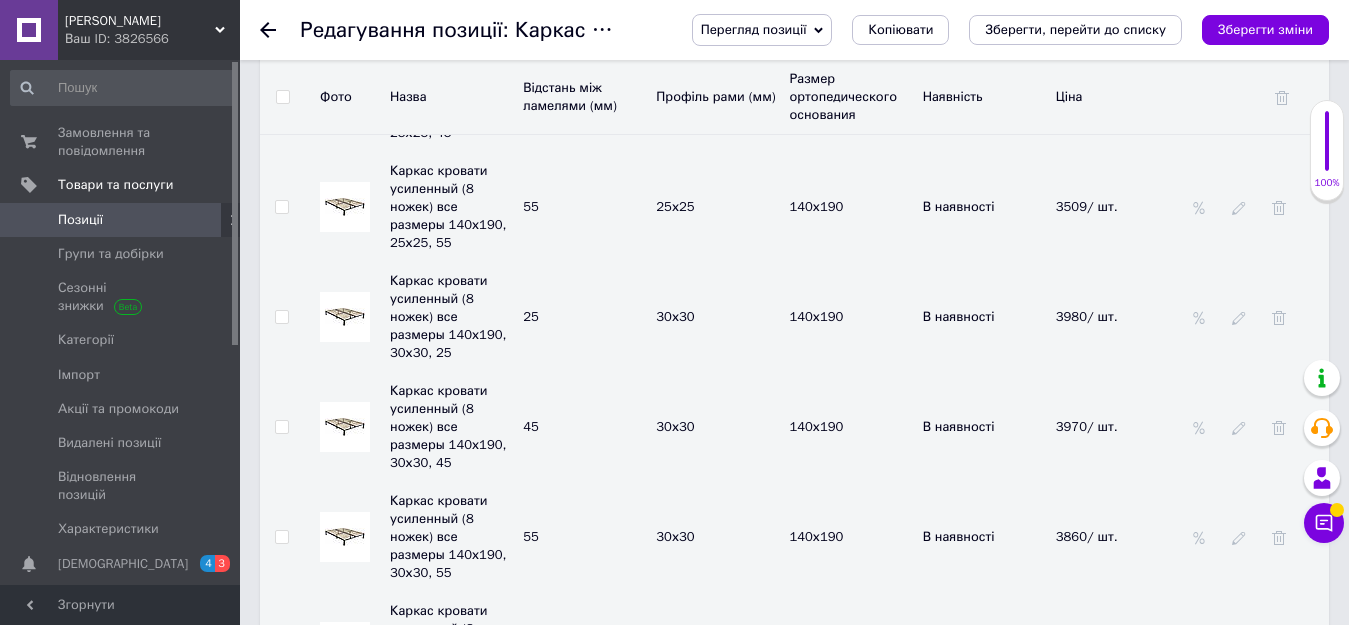 click on "Каркас кровати усиленный (8 ножек) все размеры 140х200, 25х25, 45 45 25х25 140х200 В наявності 3530" at bounding box center [794, 757] 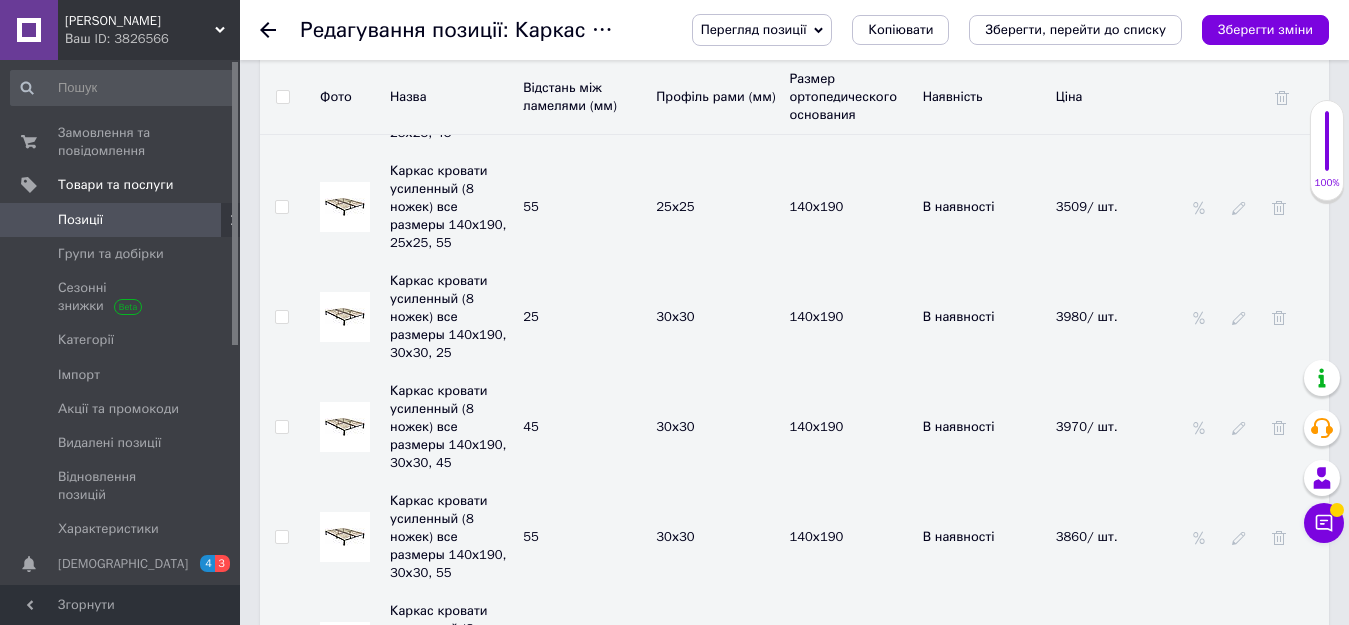 drag, startPoint x: 1118, startPoint y: 402, endPoint x: 1051, endPoint y: 399, distance: 67.06713 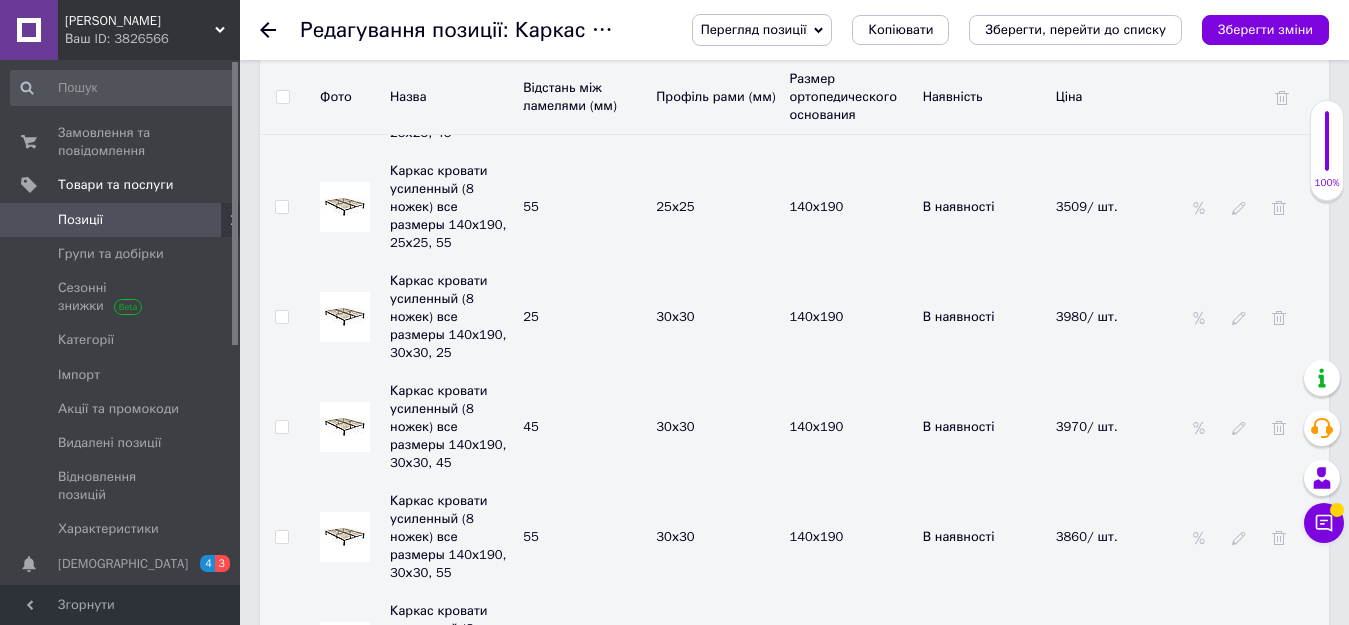 click on "Каркас кровати усиленный (8 ножек) все размеры 140х200, 25х25, 55 55 25х25 140х200 В наявності 3230" at bounding box center (794, 867) 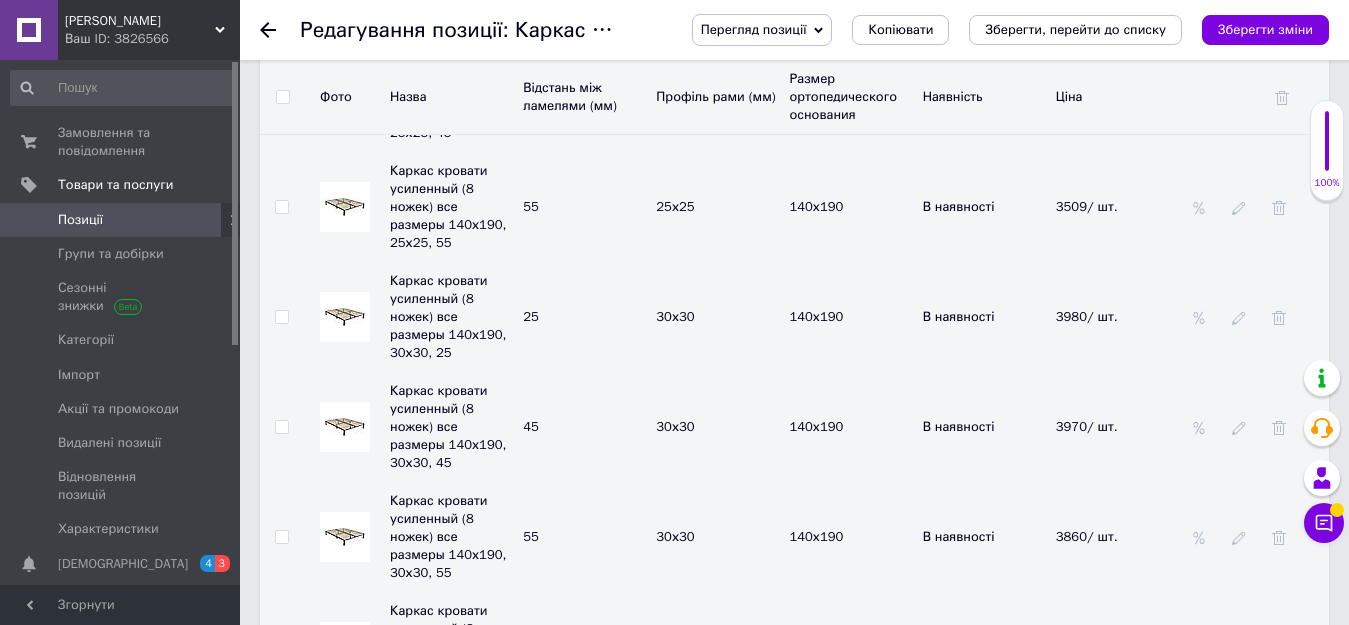 click on "3880/
шт." at bounding box center [1117, 977] 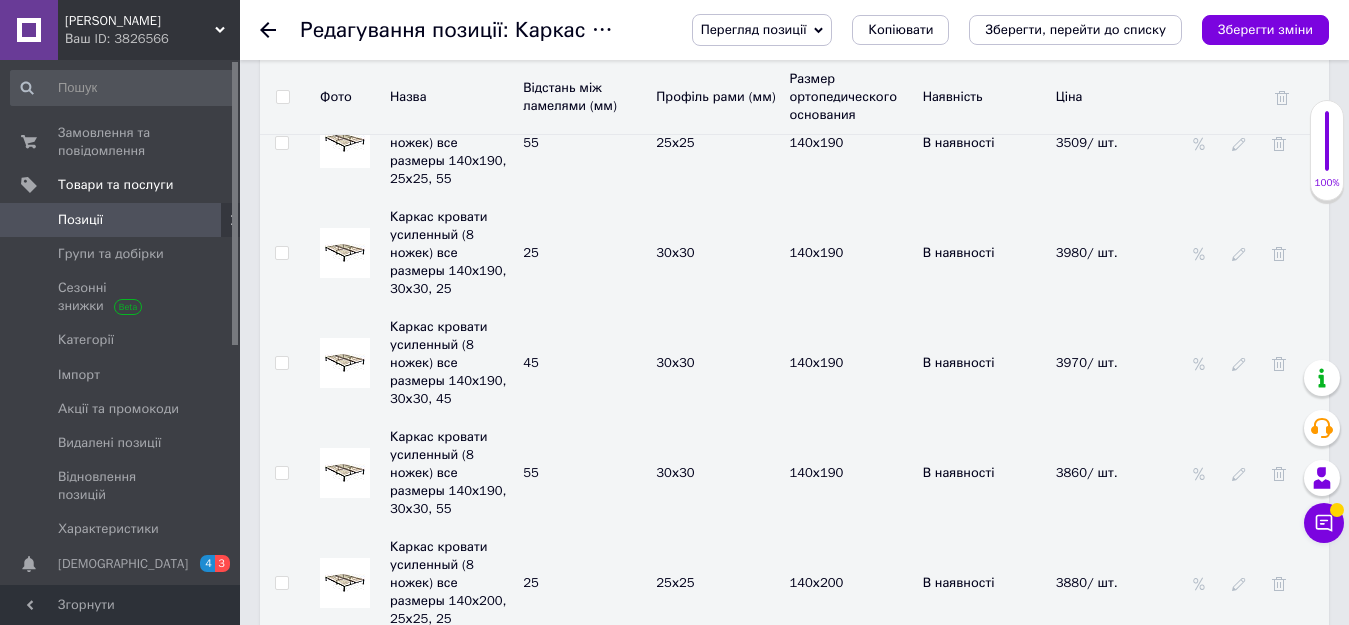 scroll, scrollTop: 4600, scrollLeft: 0, axis: vertical 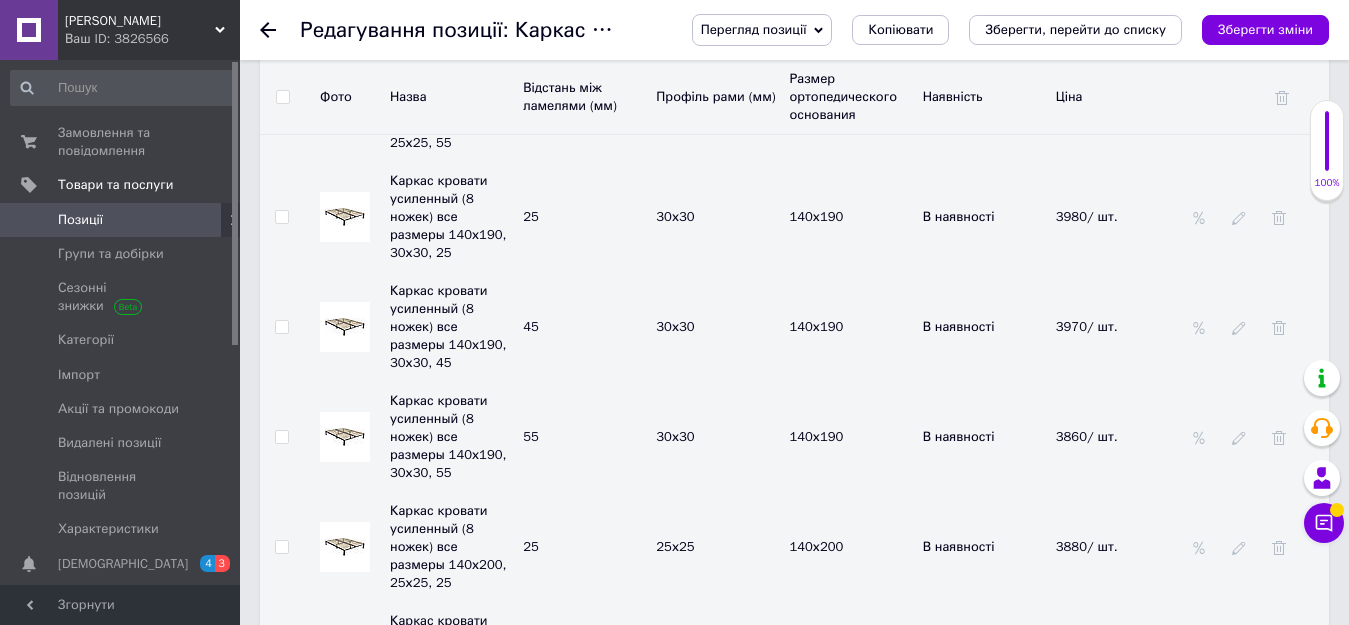 click 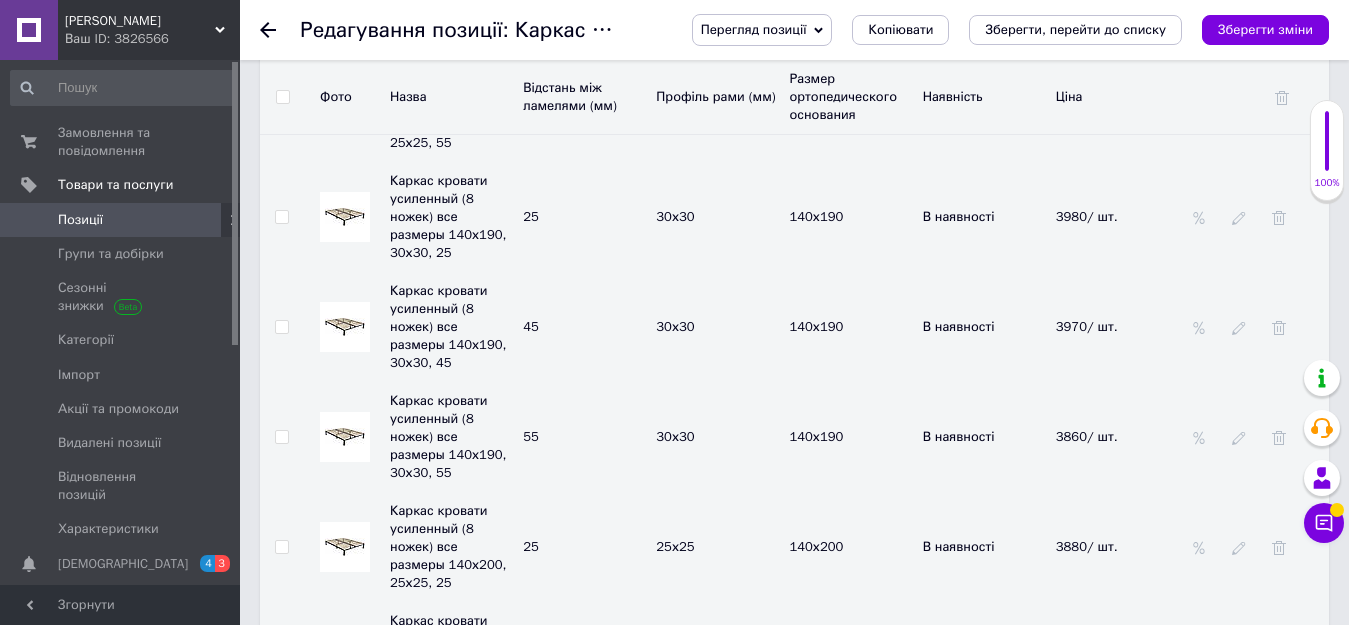 drag, startPoint x: 1115, startPoint y: 394, endPoint x: 1048, endPoint y: 393, distance: 67.00746 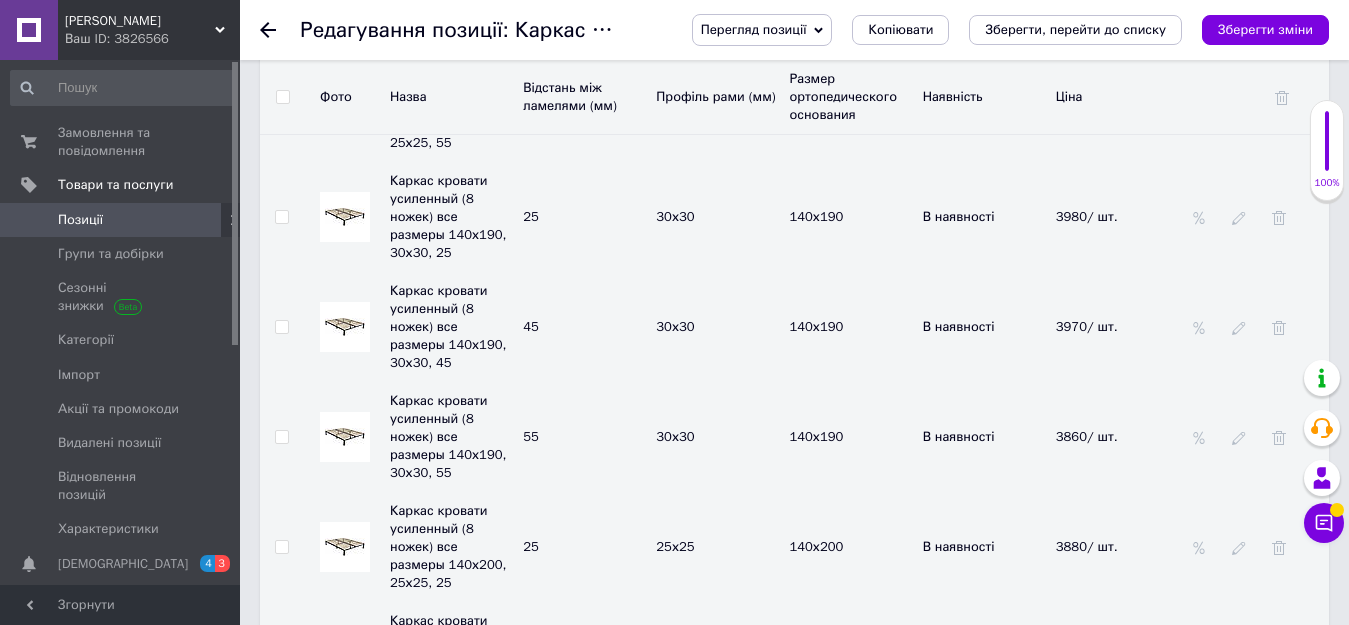 click on "Каркас кровати усиленный (8 ножек) все размеры 140х200, 30х30, 25 25 30х30 140х200 В наявності 3880" at bounding box center (794, 877) 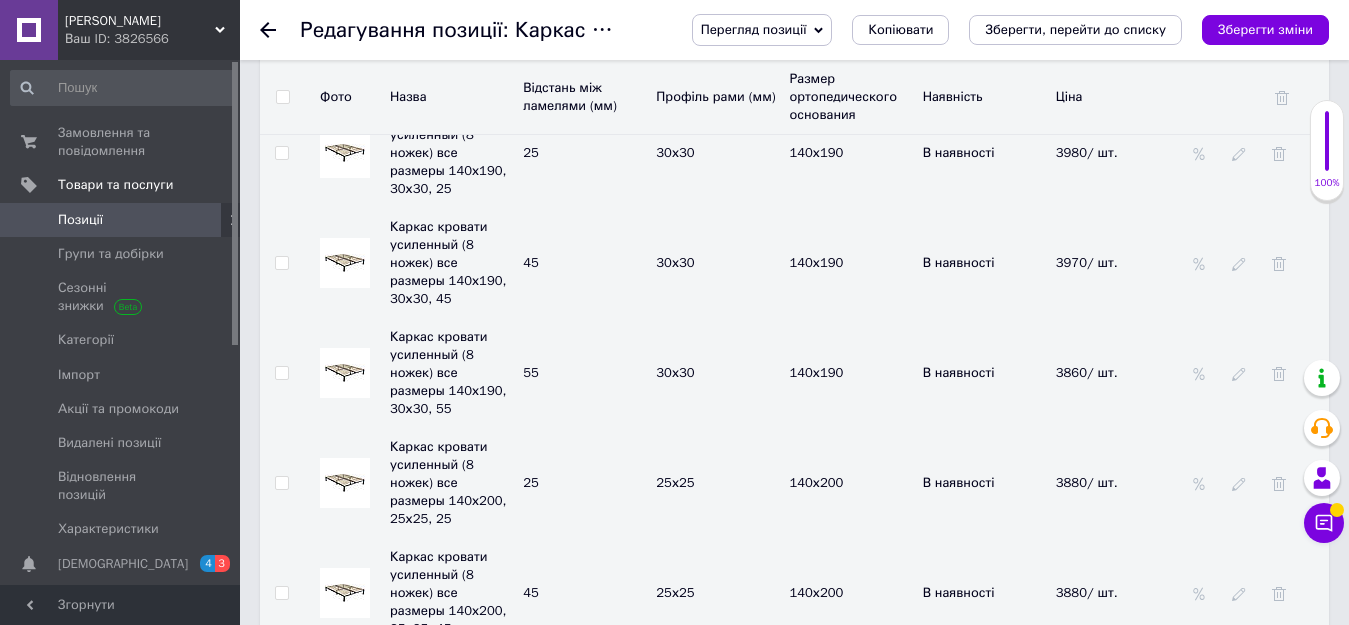 scroll, scrollTop: 4700, scrollLeft: 0, axis: vertical 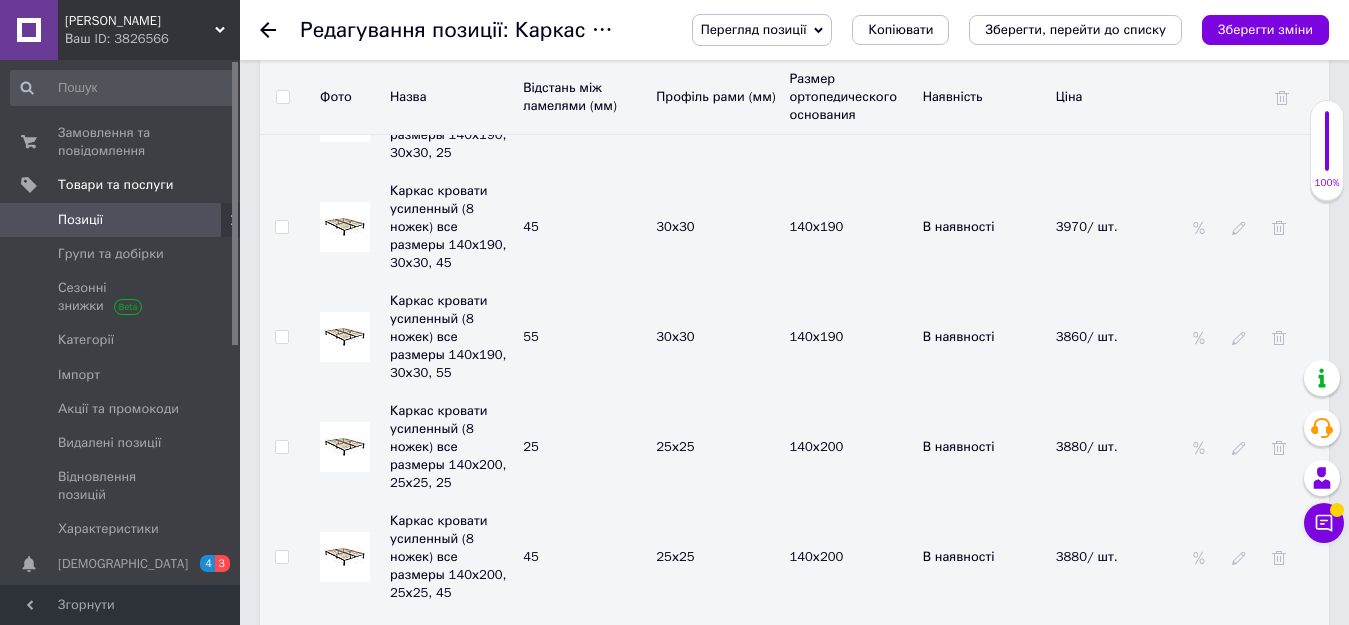 click 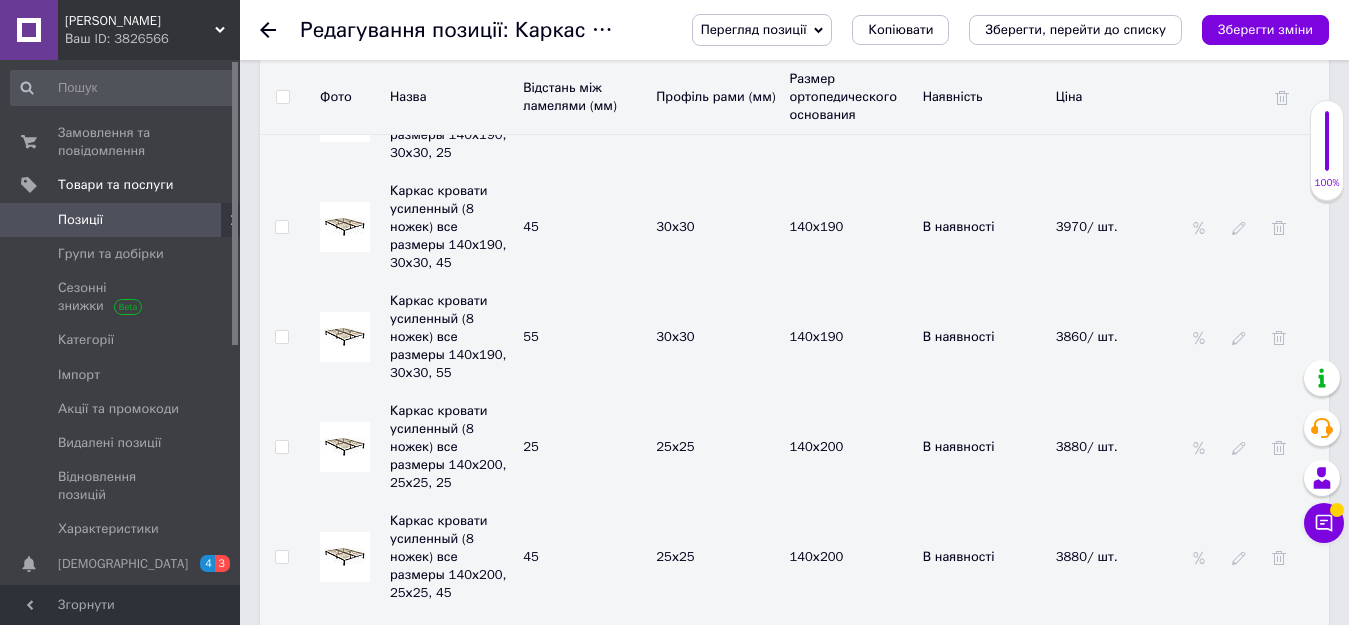 drag, startPoint x: 1121, startPoint y: 376, endPoint x: 1051, endPoint y: 380, distance: 70.11419 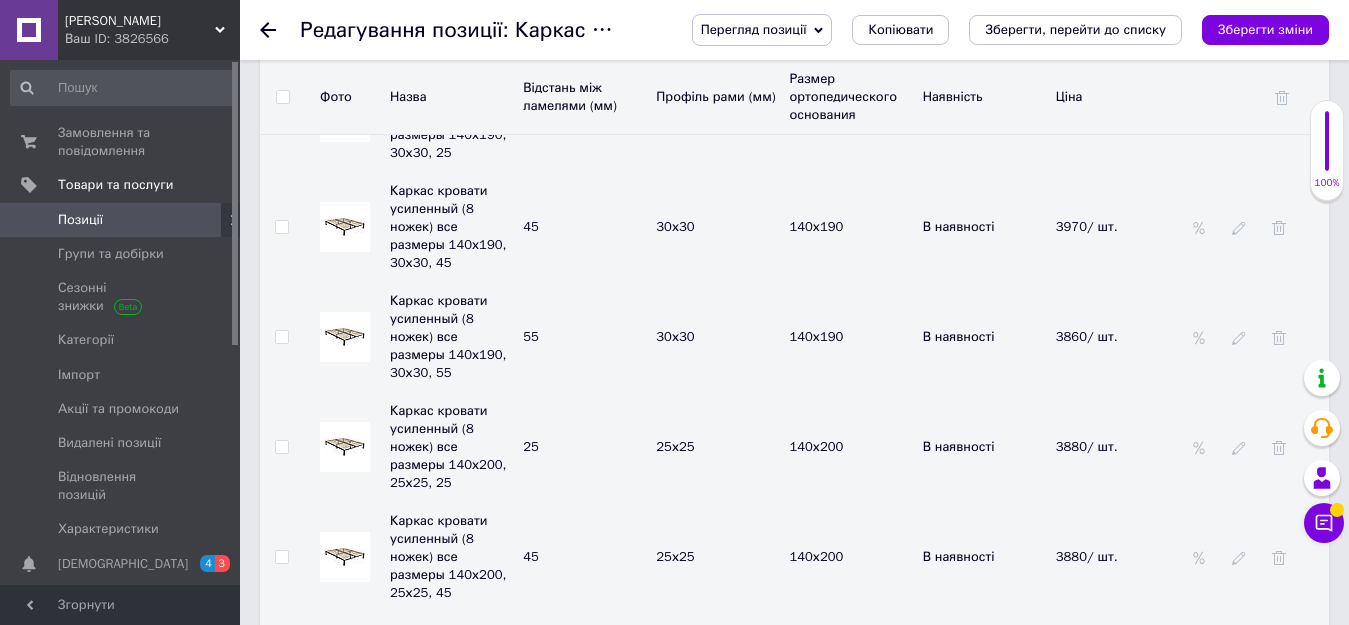 click on "3660" at bounding box center (1110, 887) 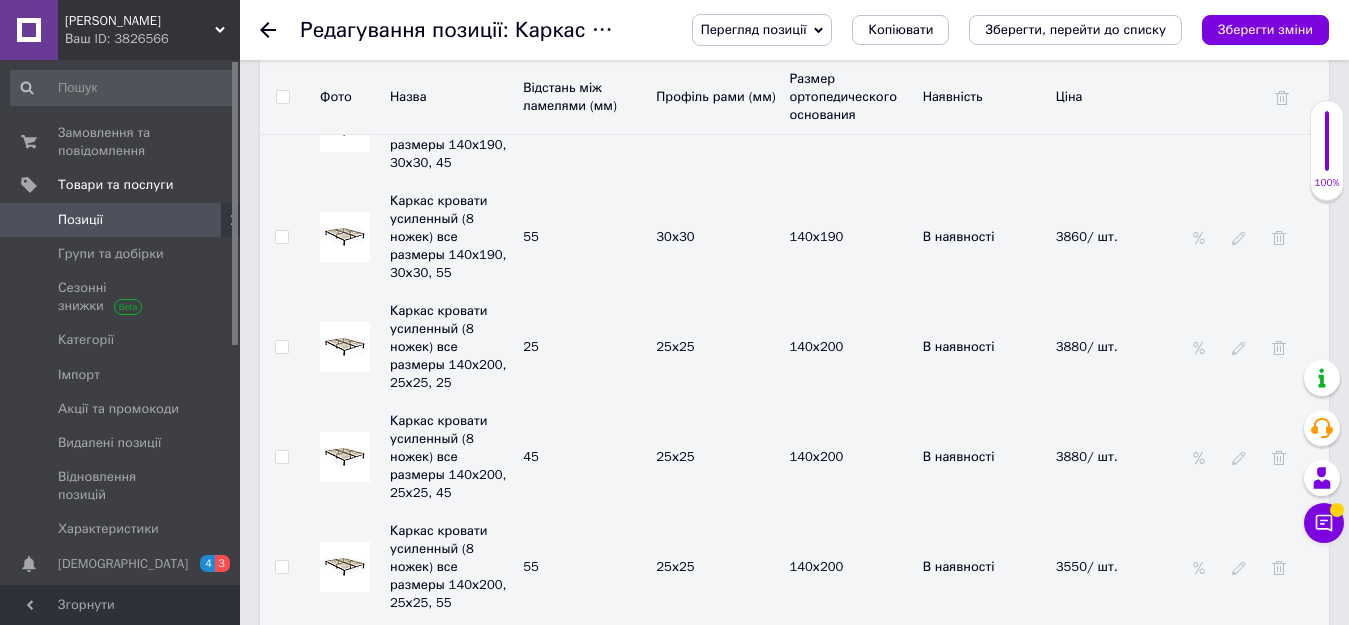 click on "3560/
шт." at bounding box center [1096, 896] 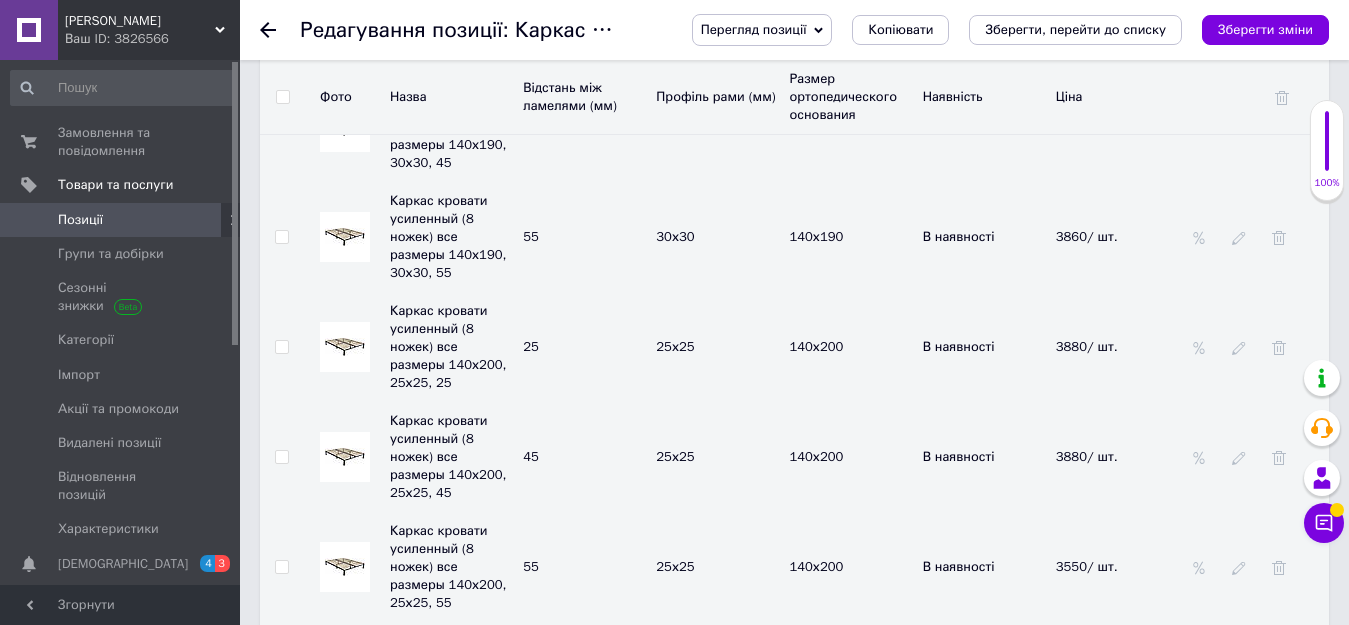 click 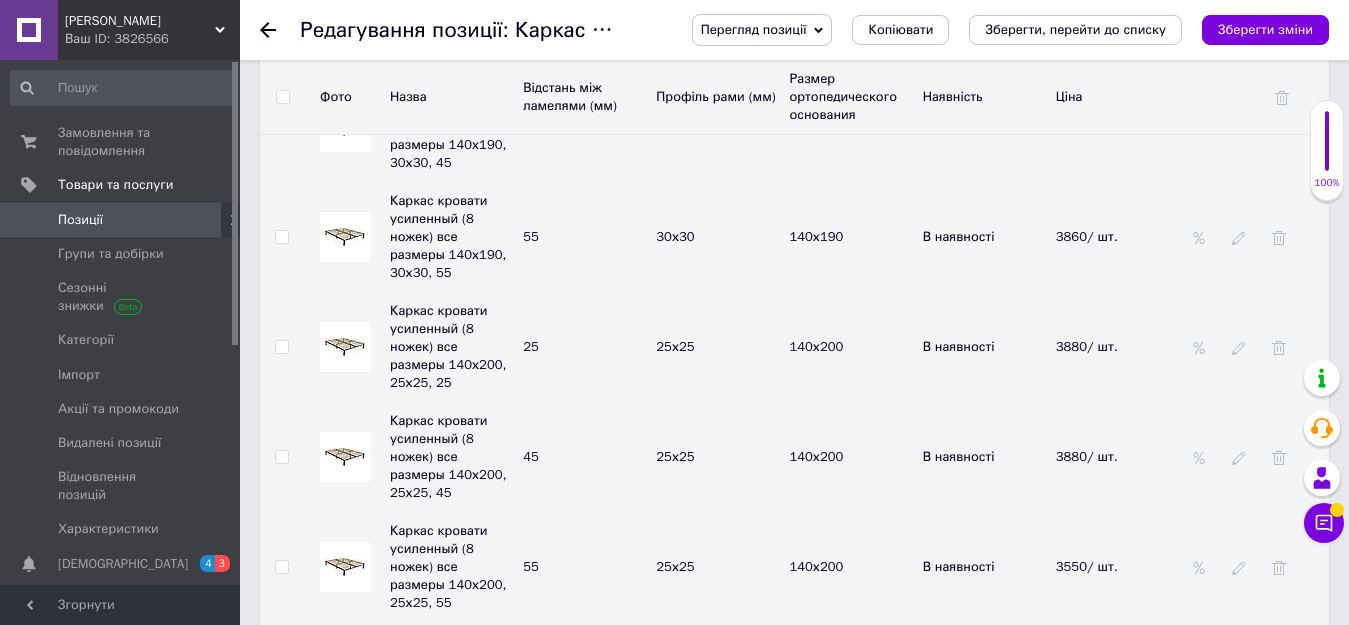 drag, startPoint x: 1101, startPoint y: 369, endPoint x: 1046, endPoint y: 366, distance: 55.081757 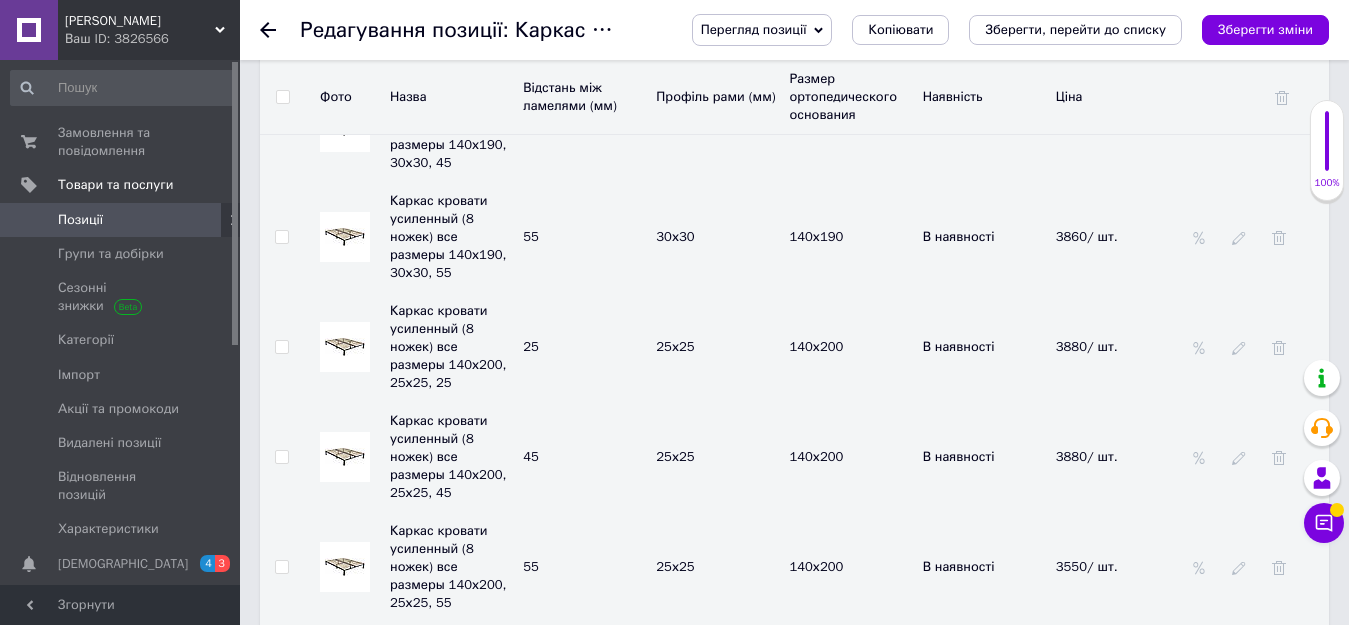 click on "Каркас кровати усиленный (8 ножек) все размеры 140х200, 30х30, 55 55 30х30 140х200 В наявності 3560" at bounding box center (794, 897) 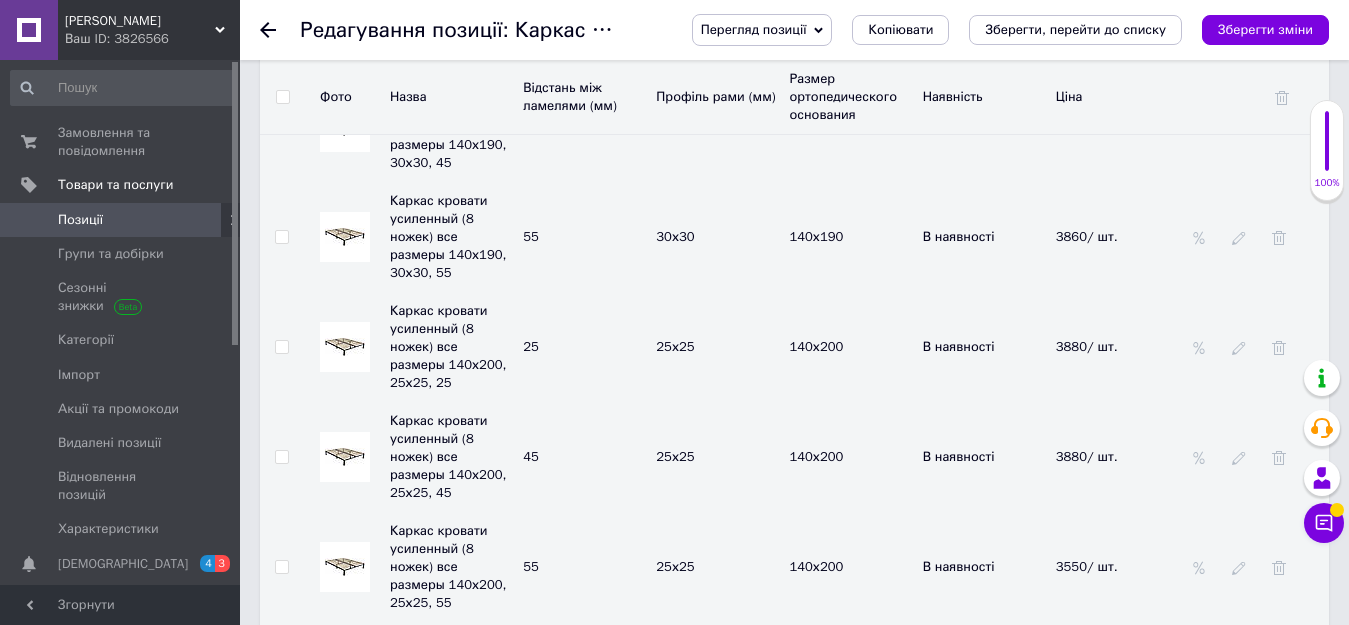 click 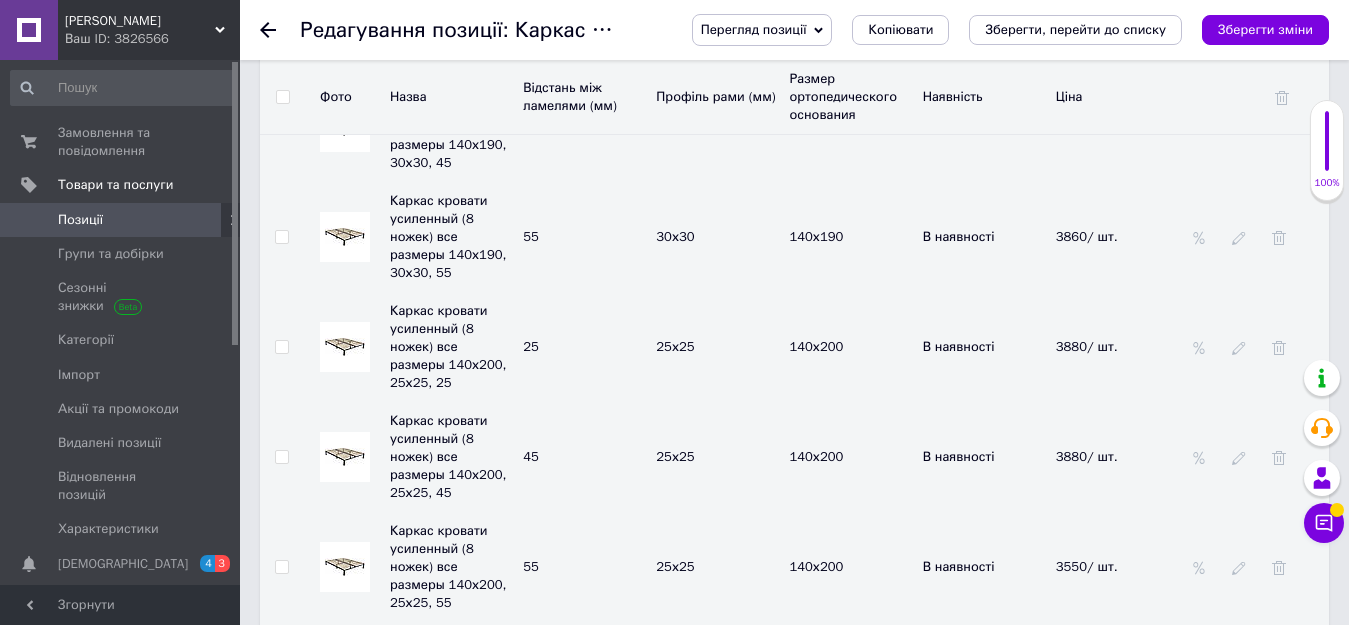 click on "Каркас кровати усиленный (8 ножек) все размеры 160х190, 25х25, 25 25 25х25 160х190 В наявності 3540" at bounding box center (794, 1007) 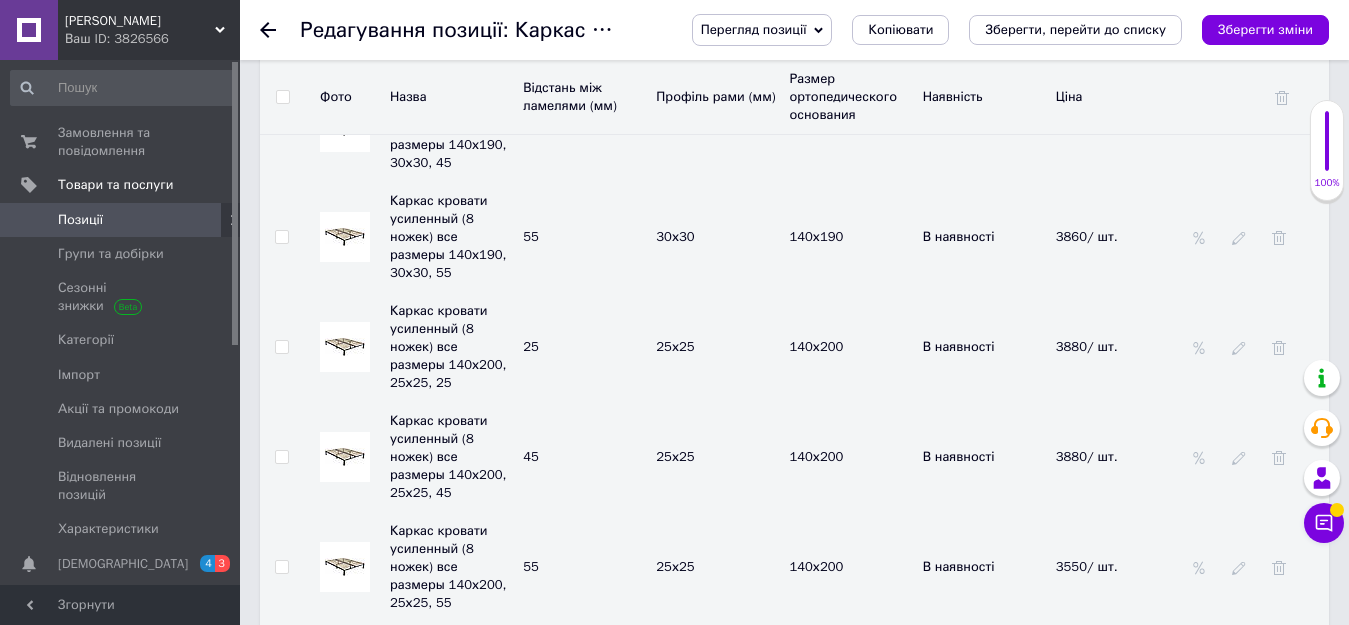 click on "3340/
шт." at bounding box center (1117, 1117) 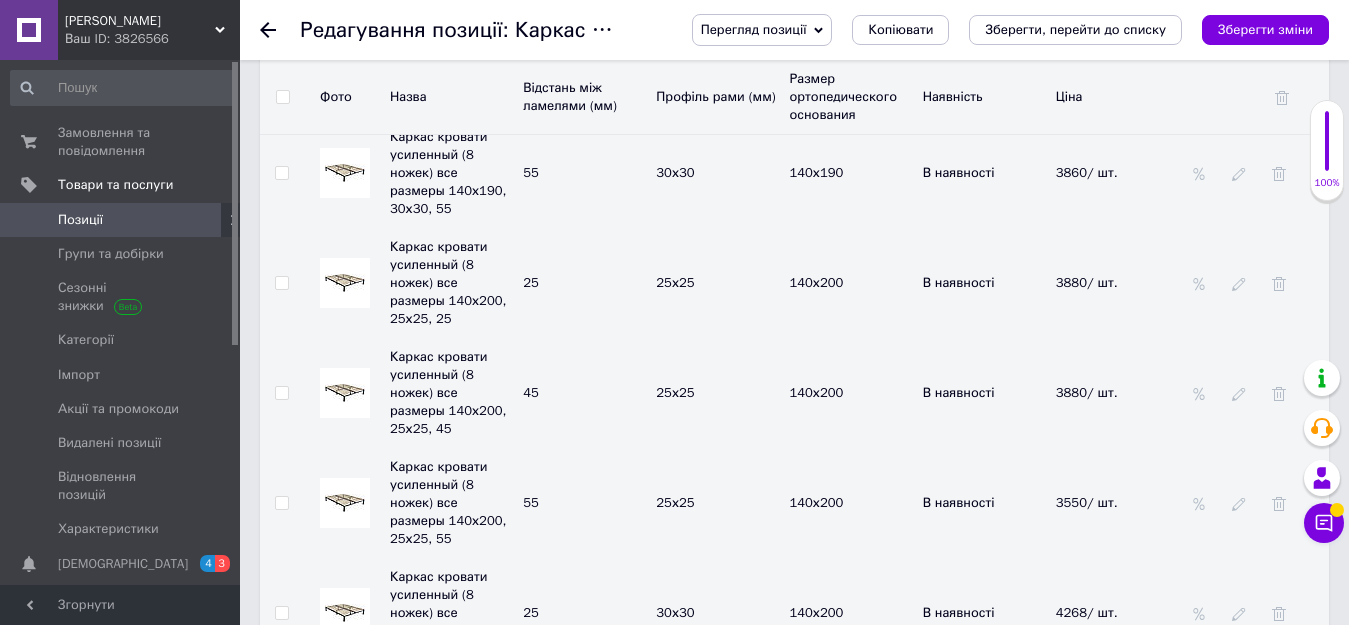 scroll, scrollTop: 4900, scrollLeft: 0, axis: vertical 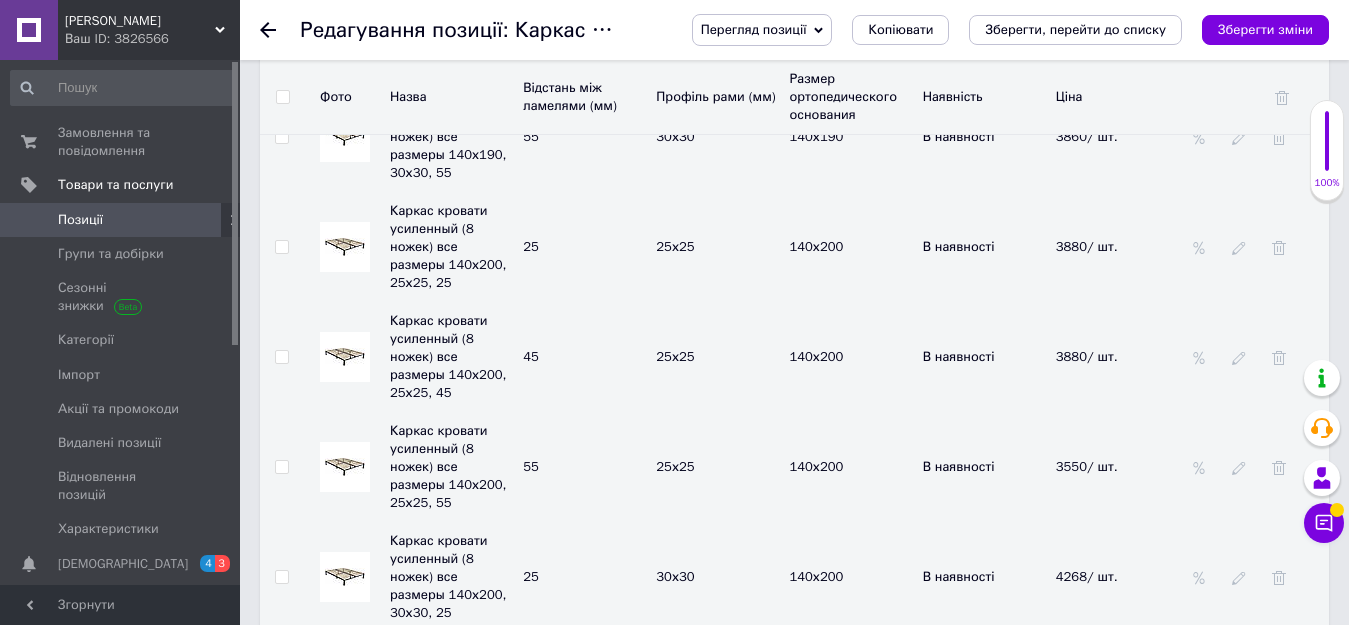 click 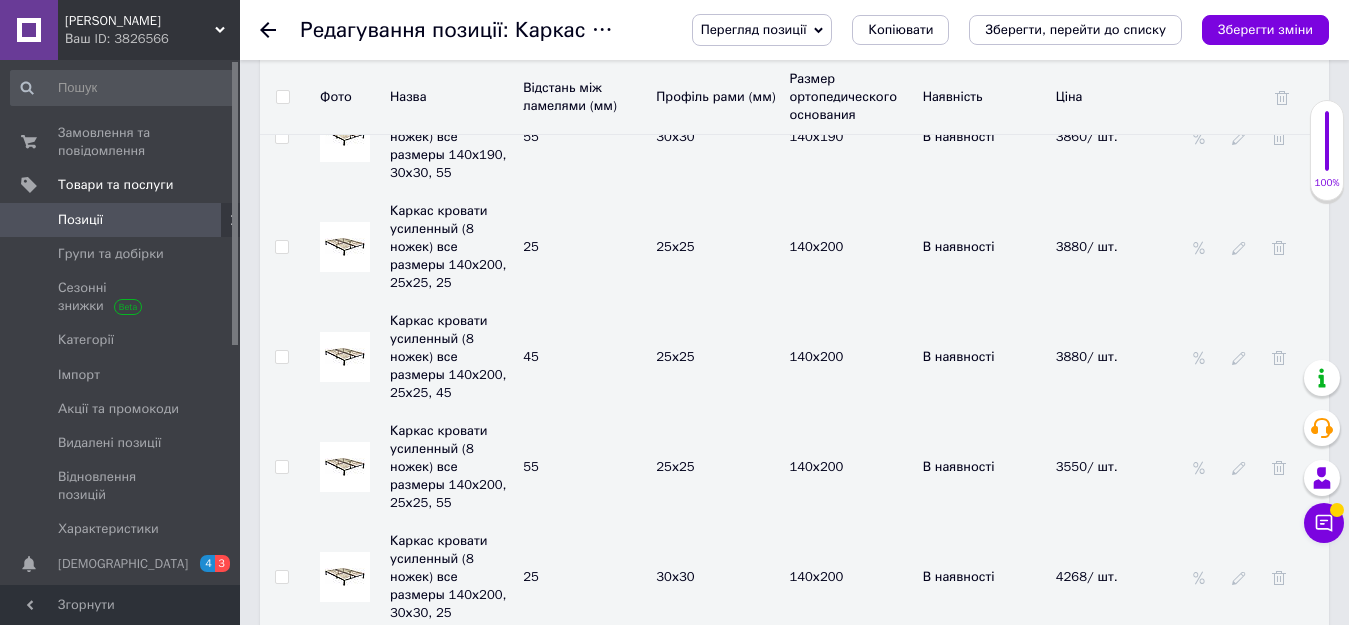 drag, startPoint x: 1116, startPoint y: 443, endPoint x: 1038, endPoint y: 446, distance: 78.05767 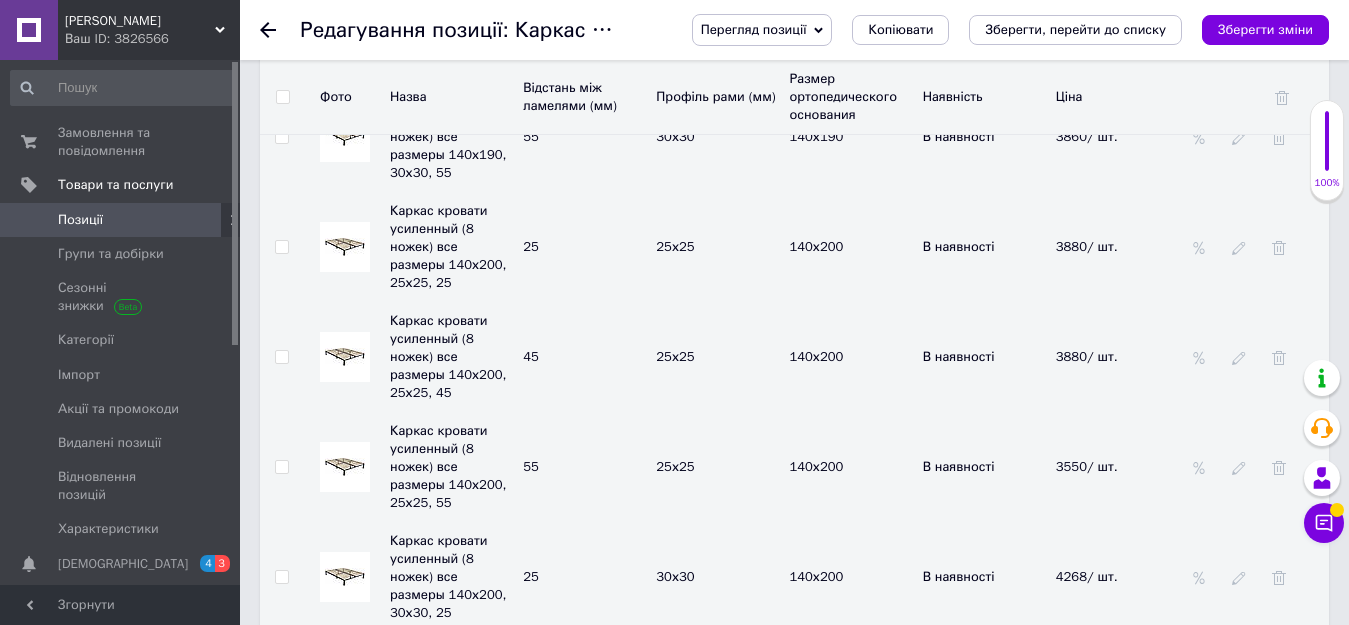 click on "Каркас кровати усиленный (8 ножек) все размеры 160х190, 25х25, 45 45 25х25 160х190 В наявності 3340" at bounding box center [794, 1017] 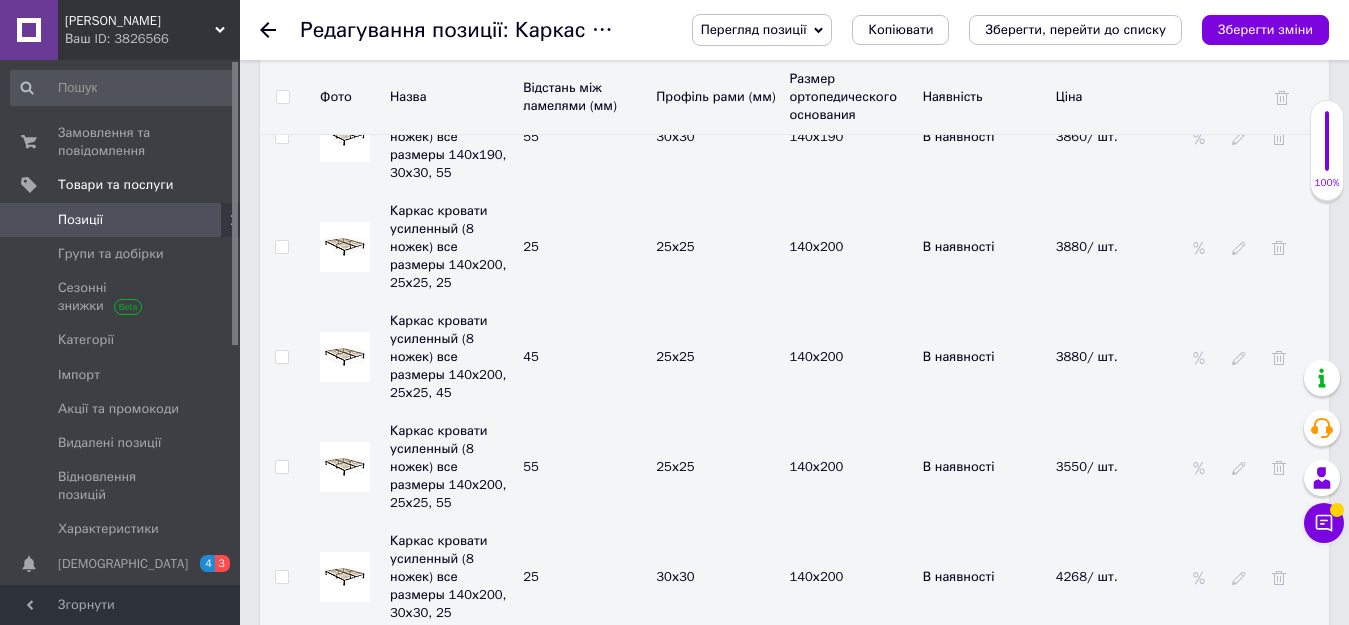 scroll, scrollTop: 5000, scrollLeft: 0, axis: vertical 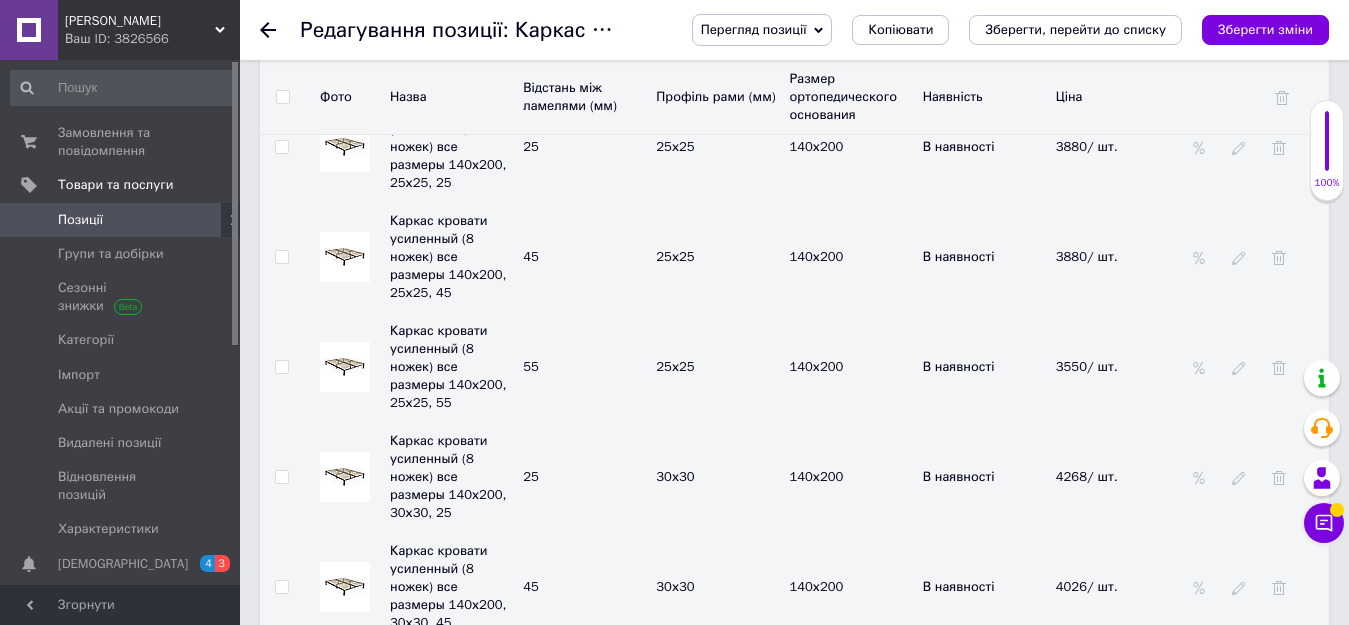 click on "3250/
шт." at bounding box center (1096, 1026) 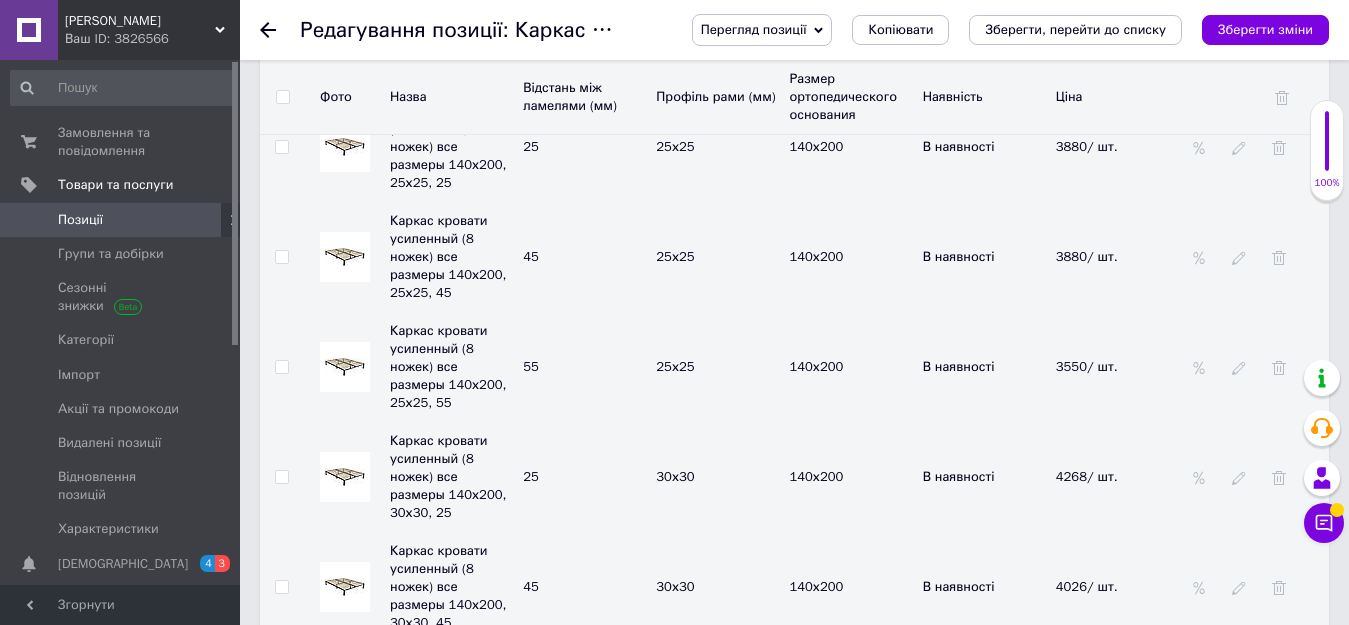 click 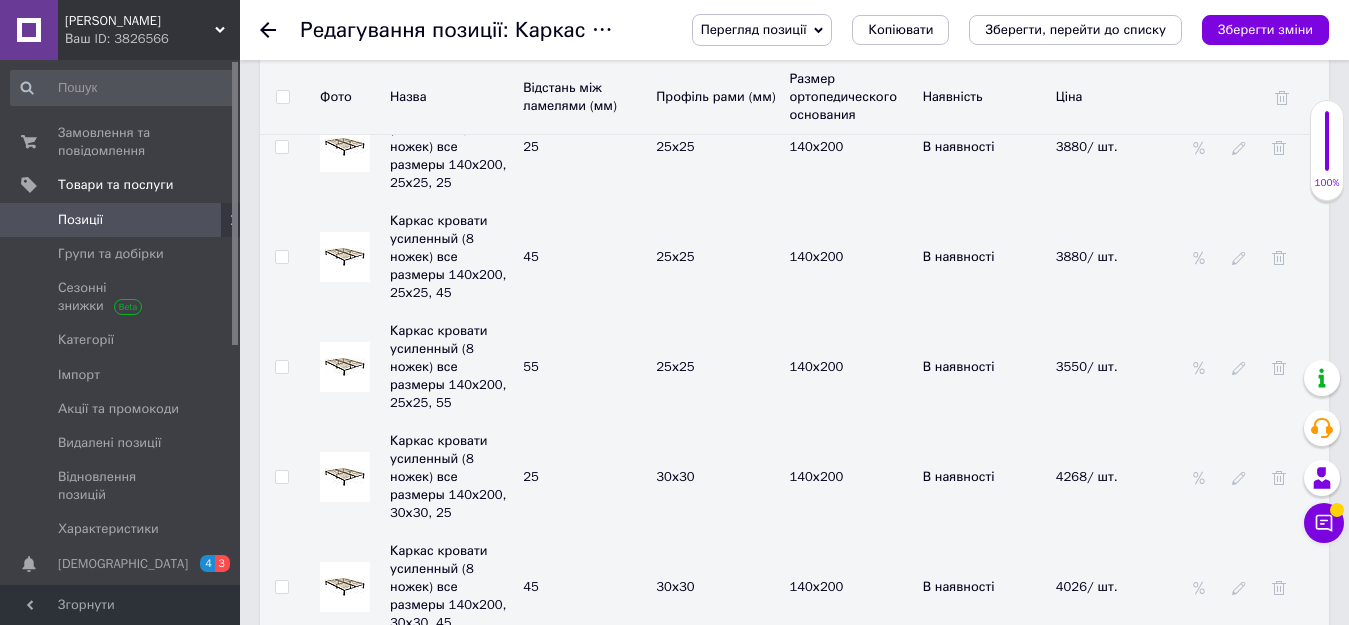 click on "3250" at bounding box center (1110, 1027) 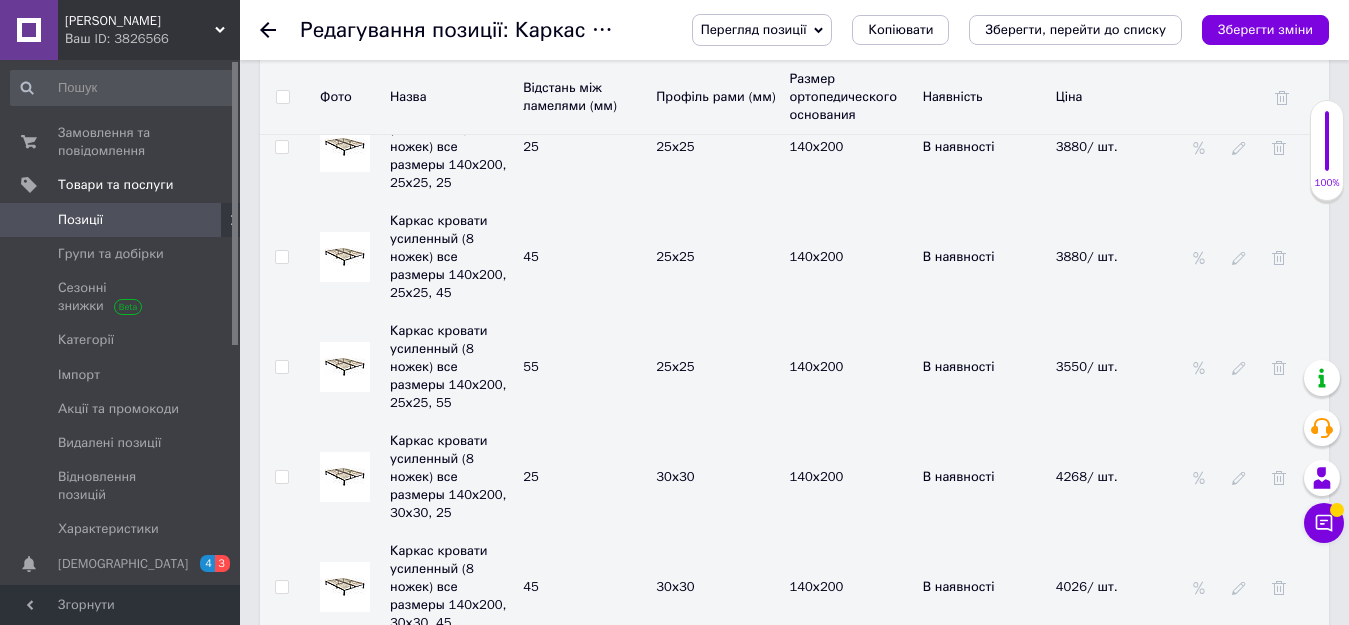 click on "3250" at bounding box center [1110, 1027] 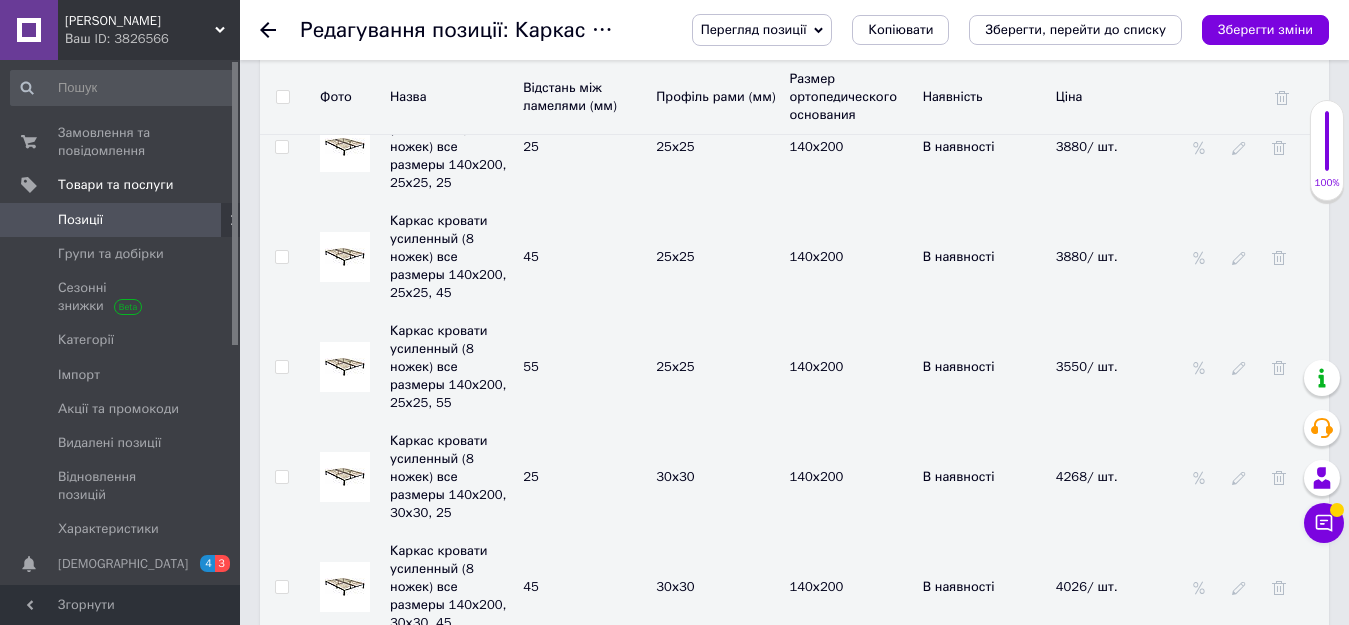 scroll, scrollTop: 5100, scrollLeft: 0, axis: vertical 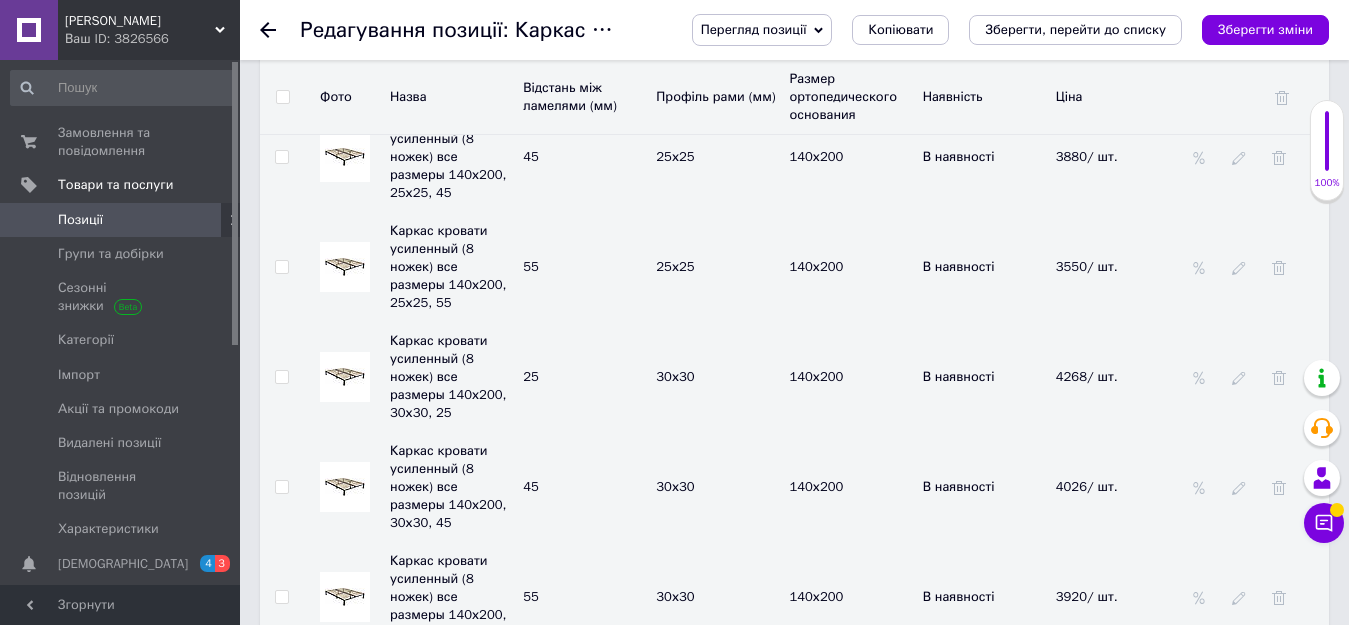 click 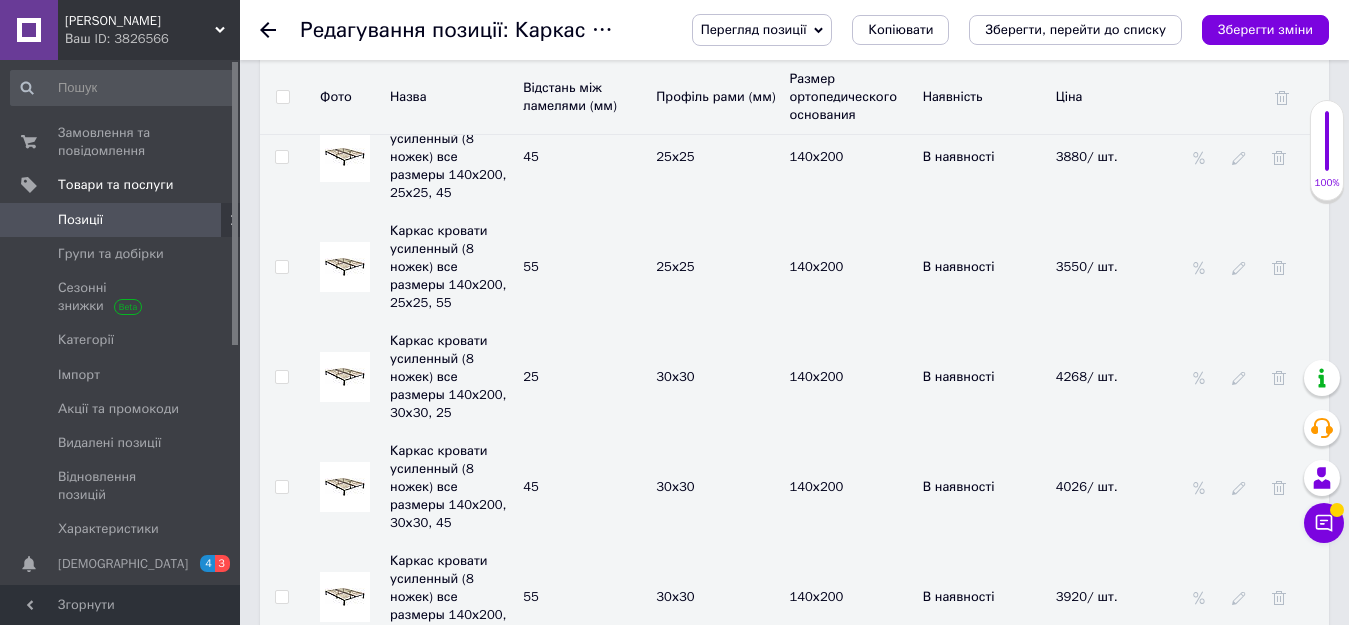 drag, startPoint x: 1120, startPoint y: 418, endPoint x: 1032, endPoint y: 427, distance: 88.45903 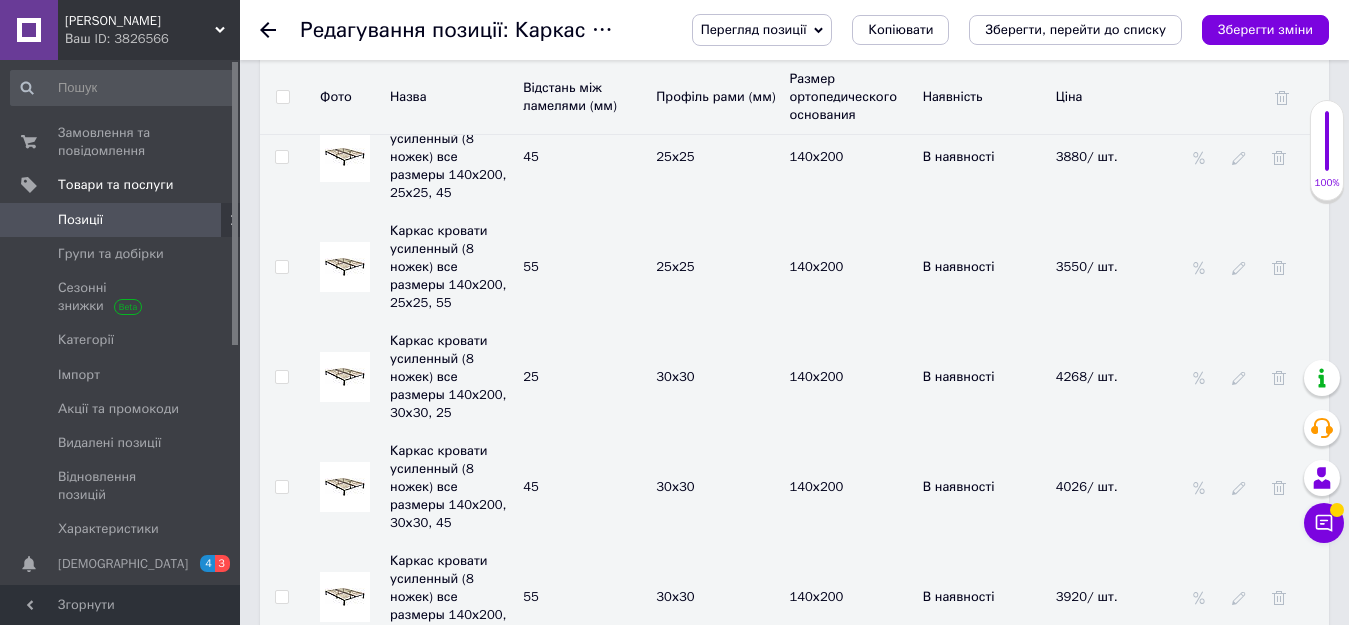 click on "Каркас кровати усиленный (8 ножек) все размеры 160х190, 30х30, 25 25 30х30 160х190 В наявності 3890" at bounding box center [794, 1037] 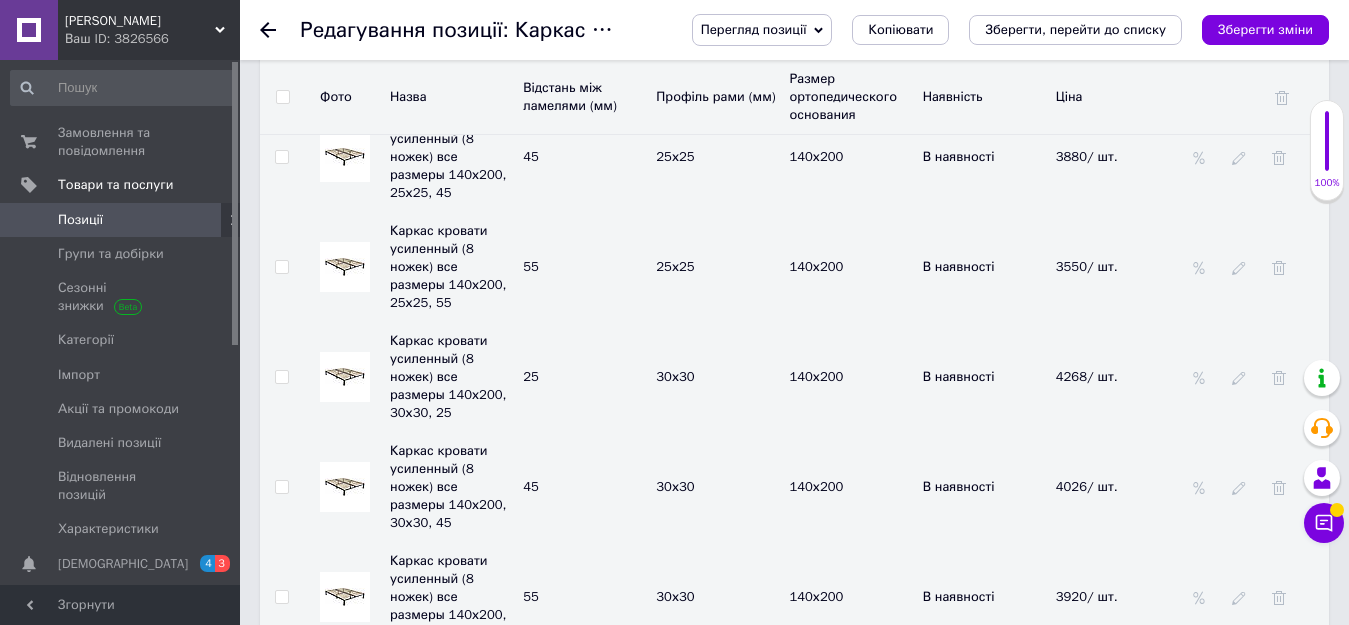 click 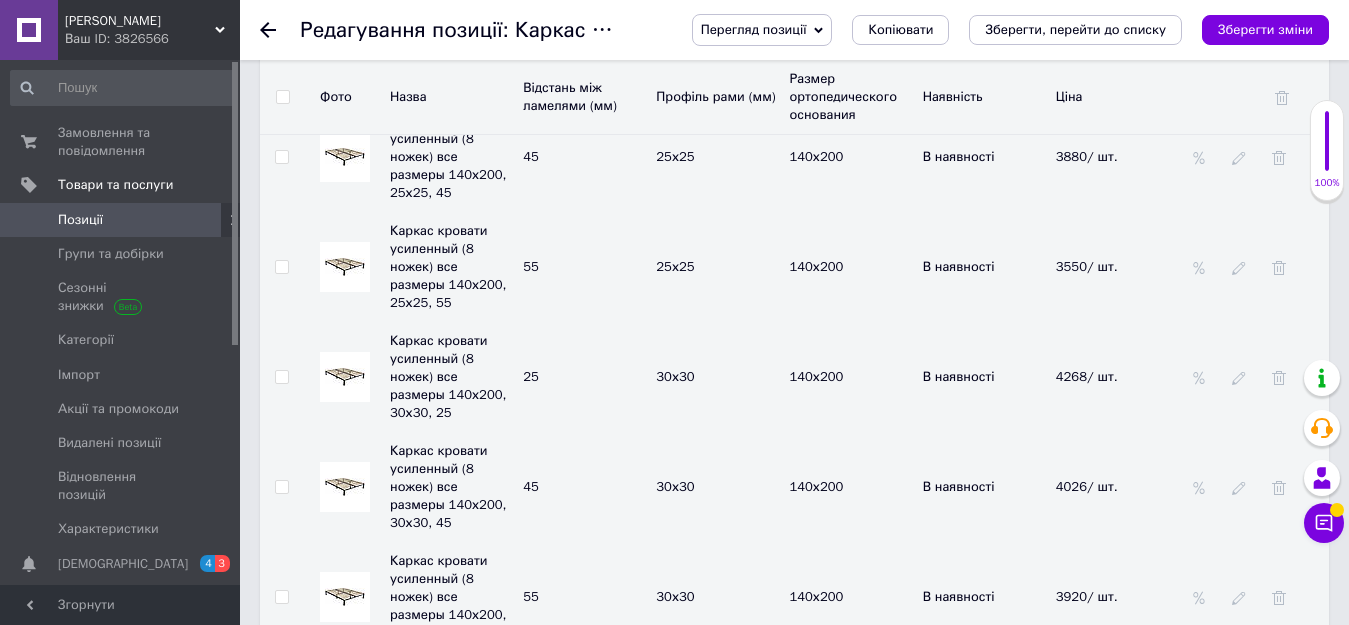click on "3680" at bounding box center (1110, 1147) 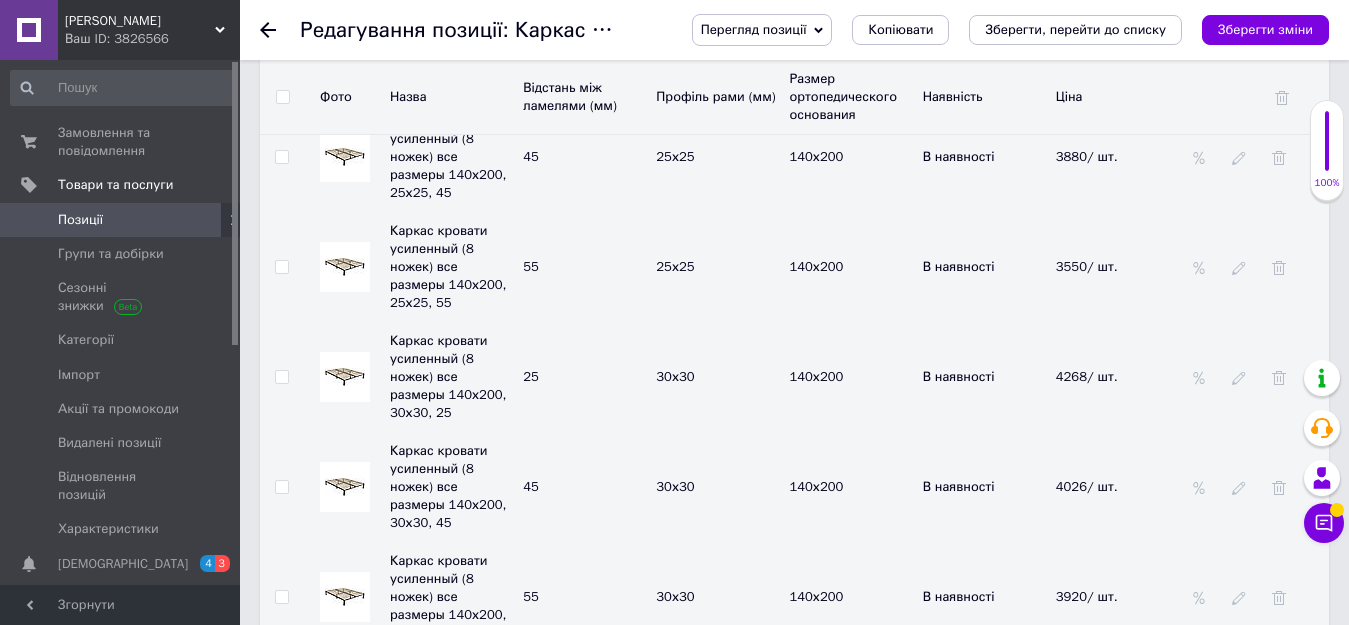 click on "403680" at bounding box center [1110, 1147] 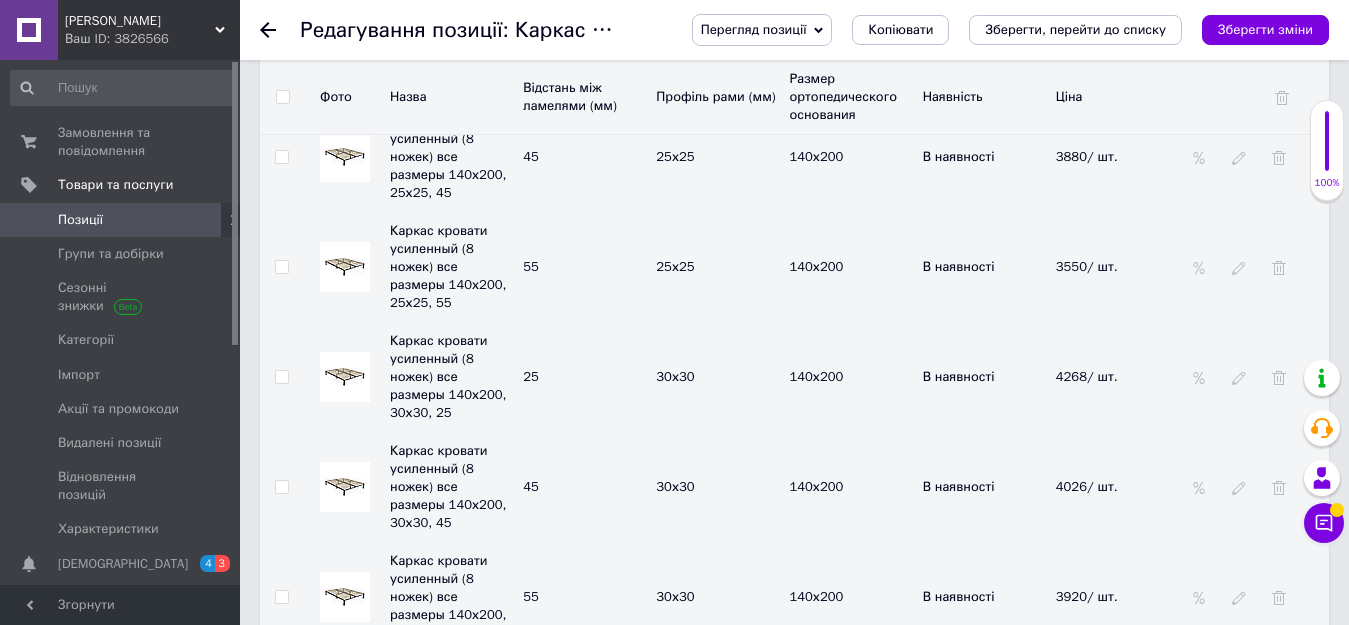 drag, startPoint x: 1116, startPoint y: 513, endPoint x: 910, endPoint y: 532, distance: 206.87436 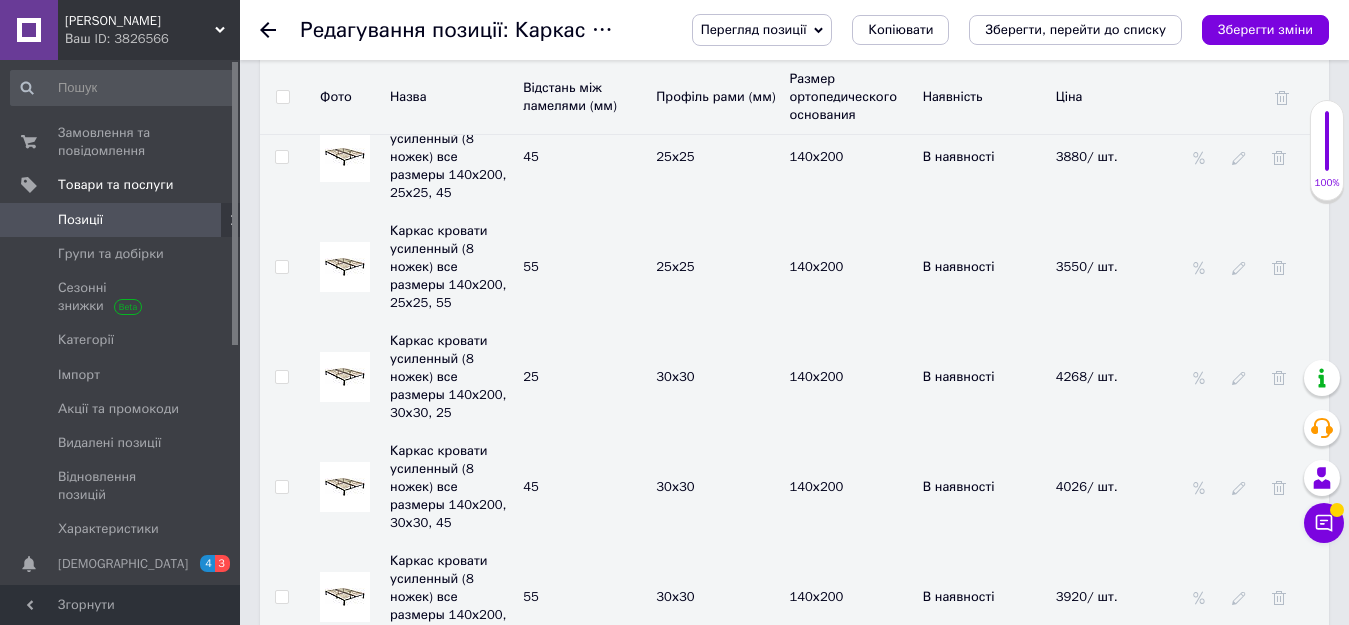click on "Каркас кровати усиленный (8 ножек) все размеры 160х190, 30х30, 45 45 30х30 160х190 В наявності 403680" at bounding box center (794, 1147) 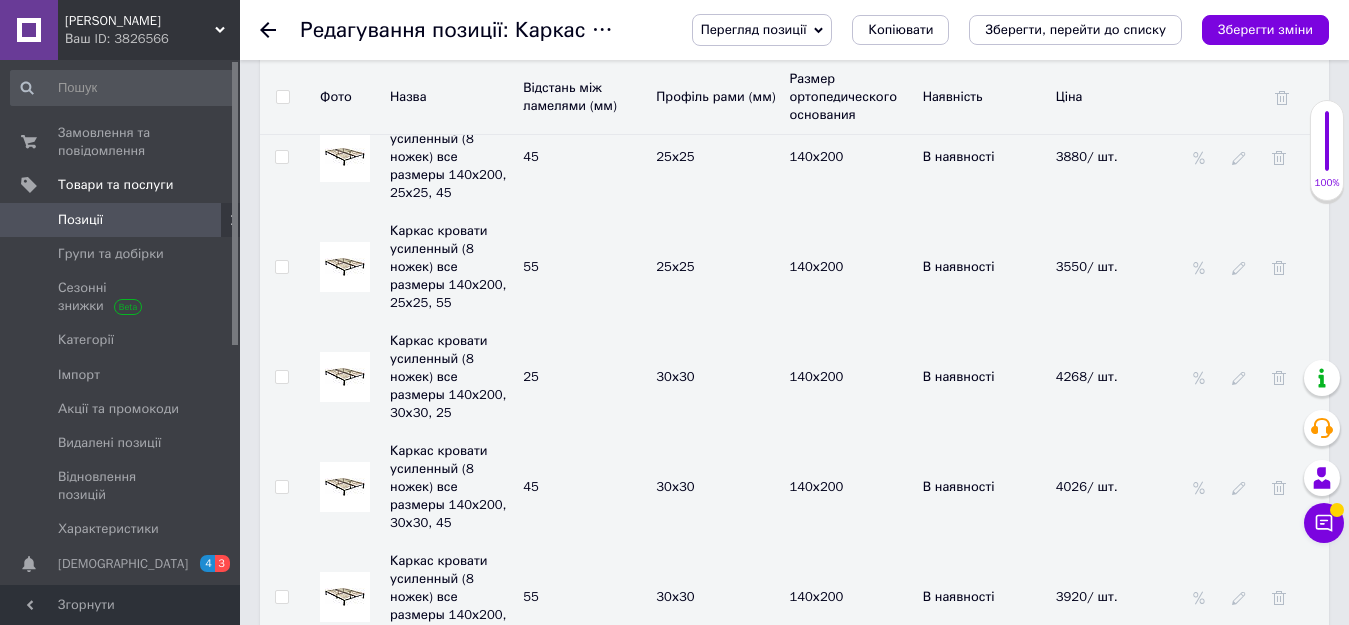 click on "3580/
шт." at bounding box center [1117, 1257] 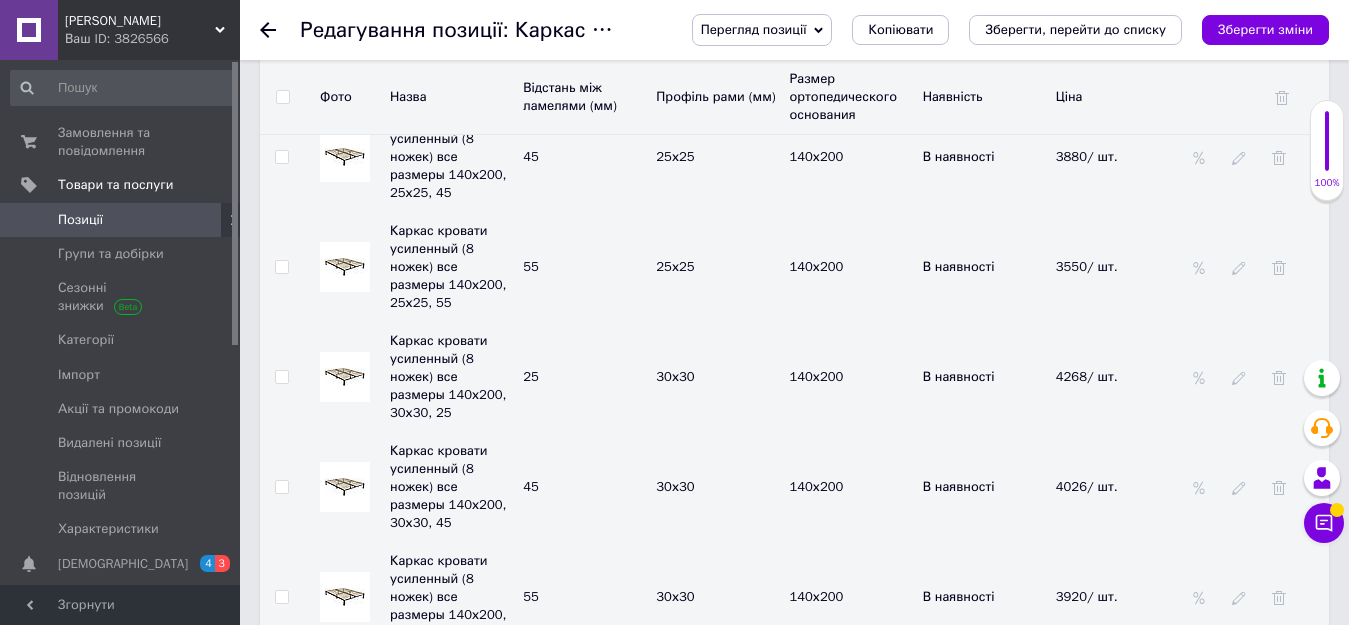 scroll, scrollTop: 5200, scrollLeft: 0, axis: vertical 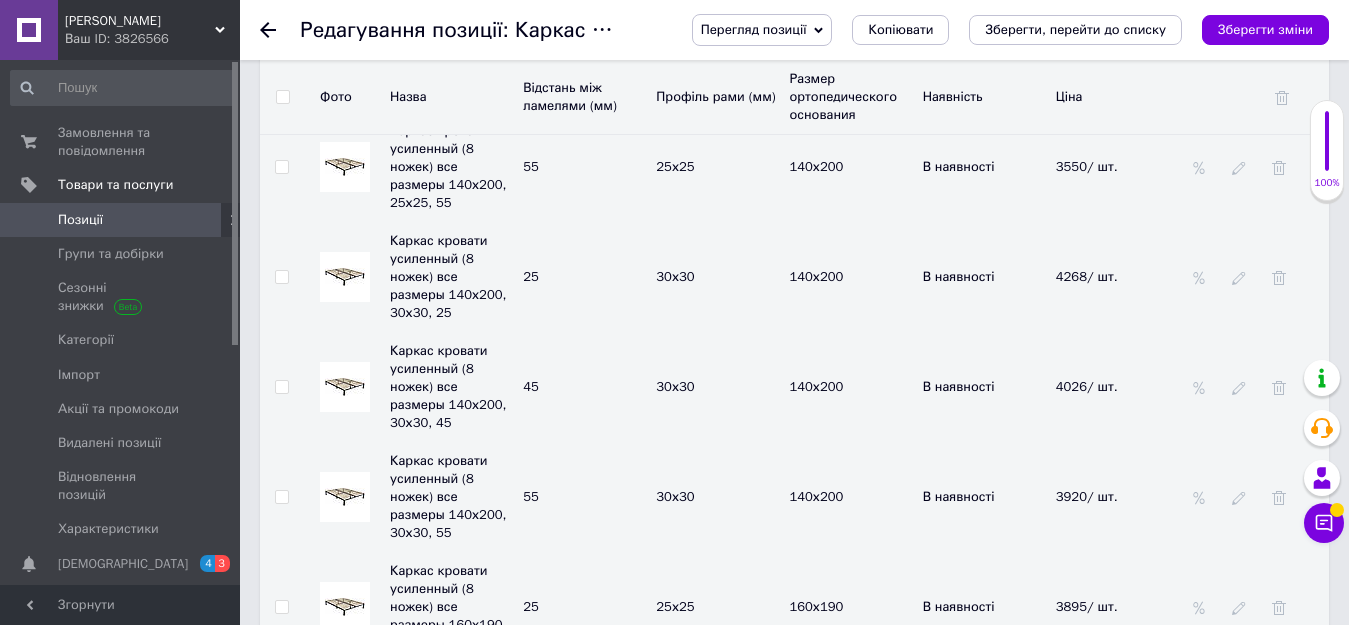 click 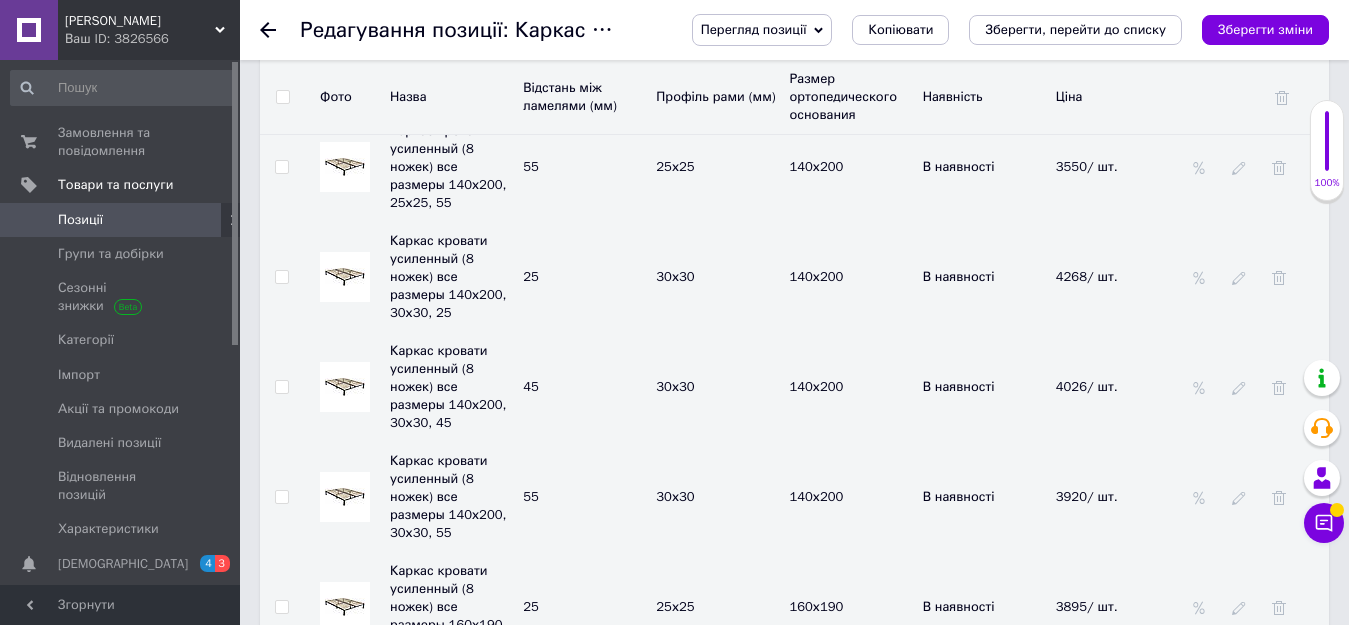 click on "Каркас кровати усиленный (8 ножек) все размеры 160х190, 30х30, 55 55 30х30 160х190 В наявності 3580" at bounding box center [794, 1157] 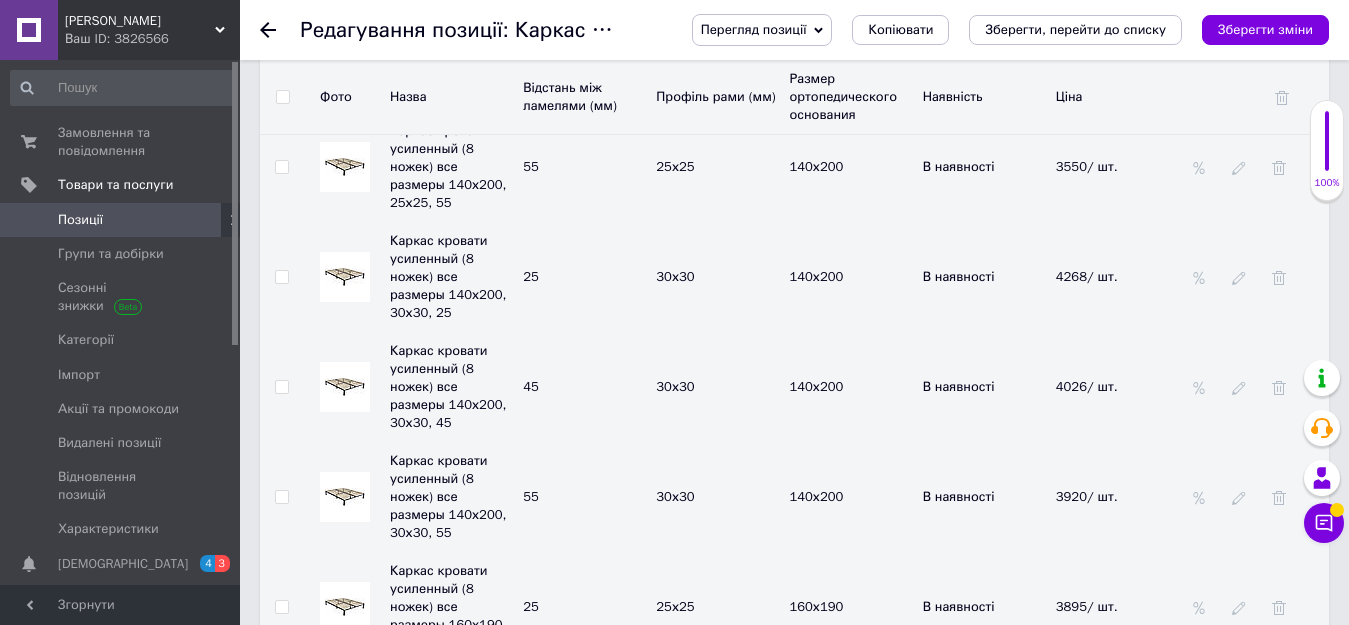 scroll, scrollTop: 5300, scrollLeft: 0, axis: vertical 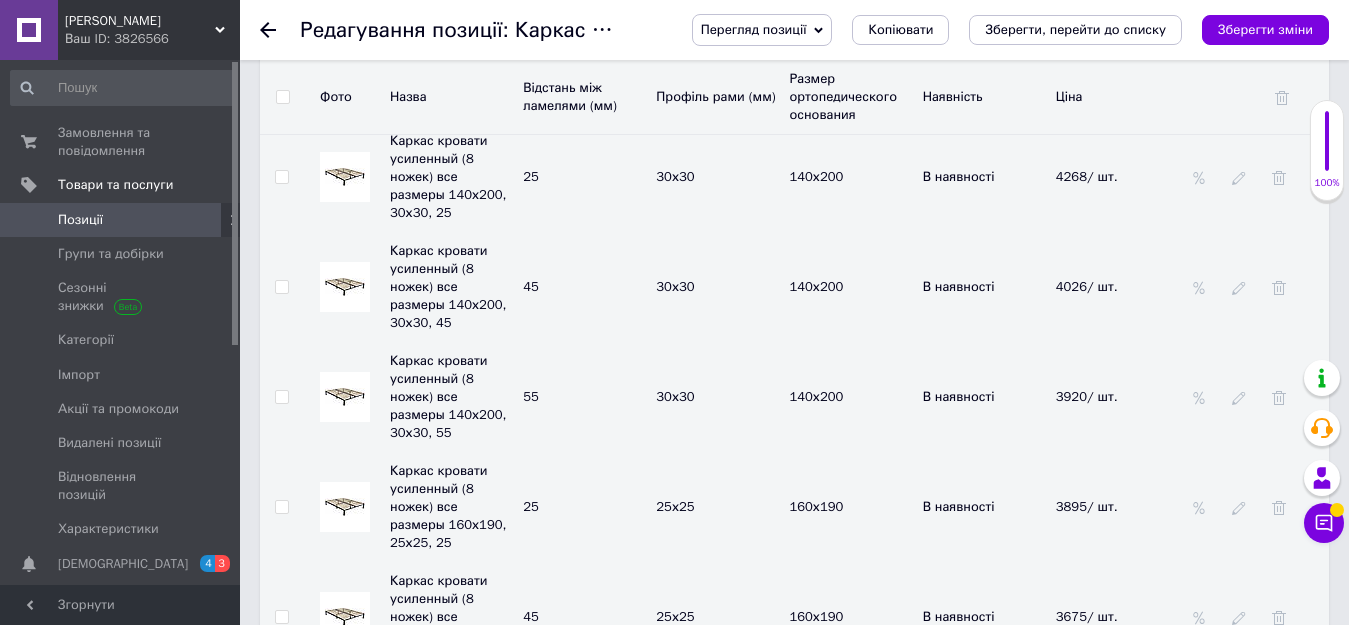 click 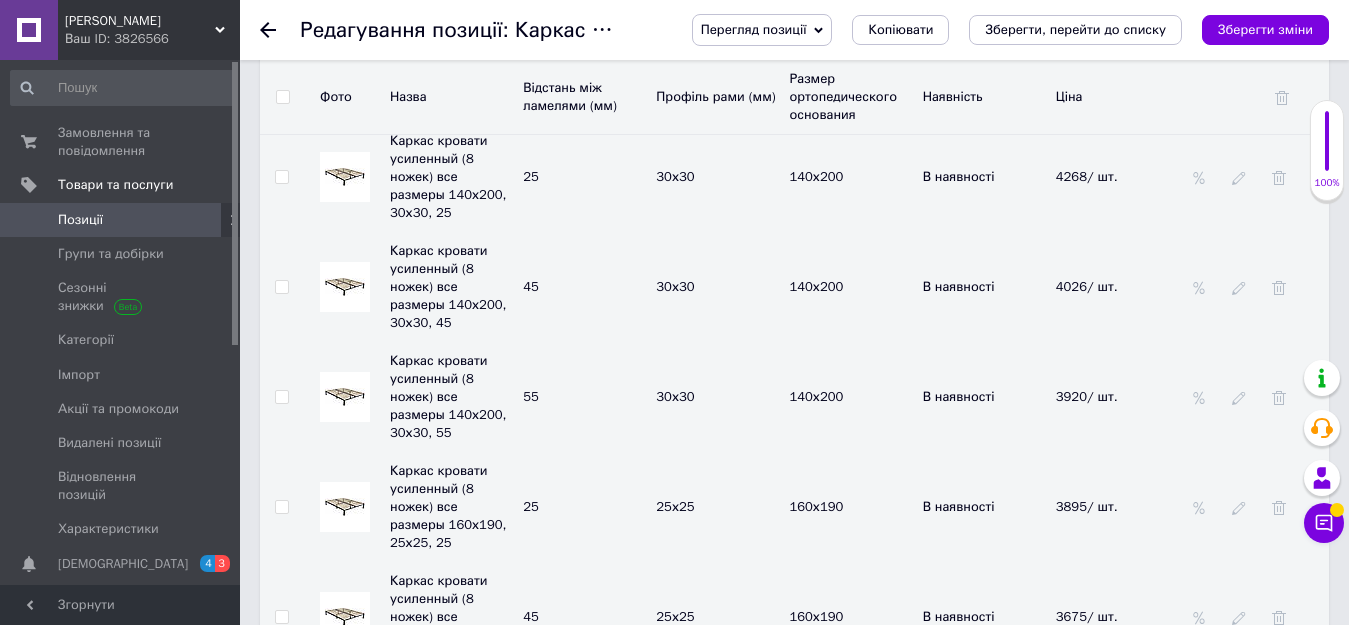 click on "Каркас кровати усиленный (8 ножек) все размеры 160х200, 25х25, 25 25 25х25 160х200 В наявності 3590" at bounding box center [794, 1167] 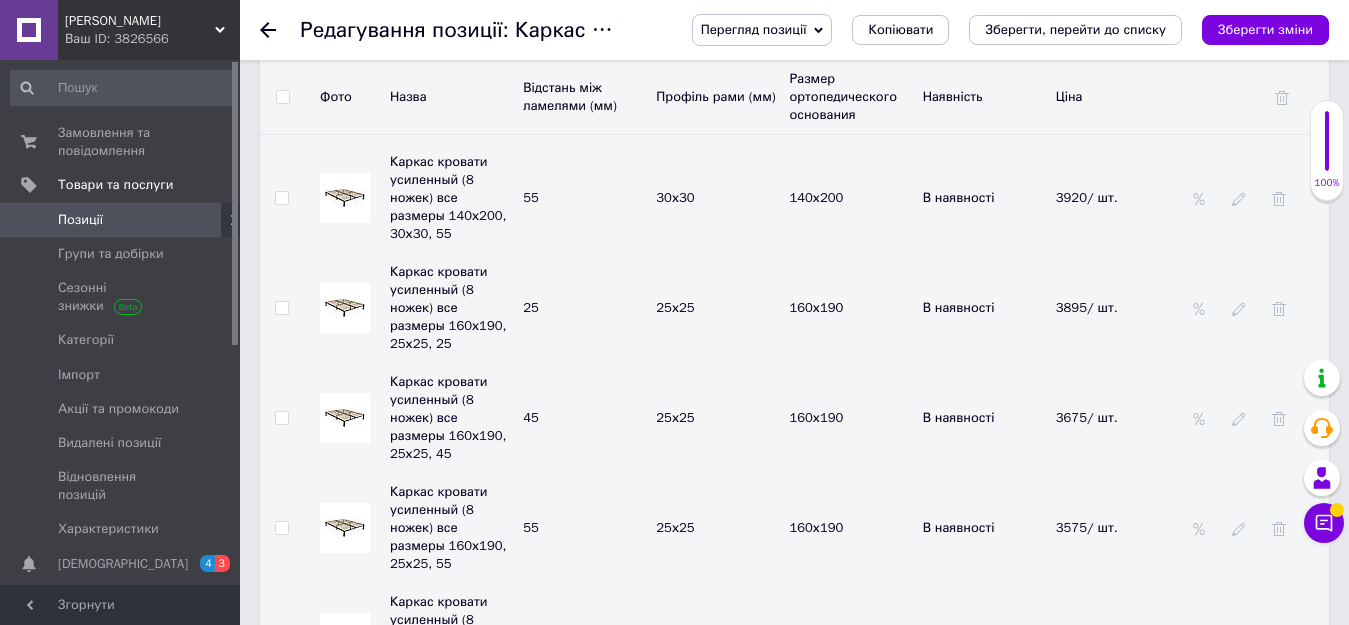 scroll, scrollTop: 5500, scrollLeft: 0, axis: vertical 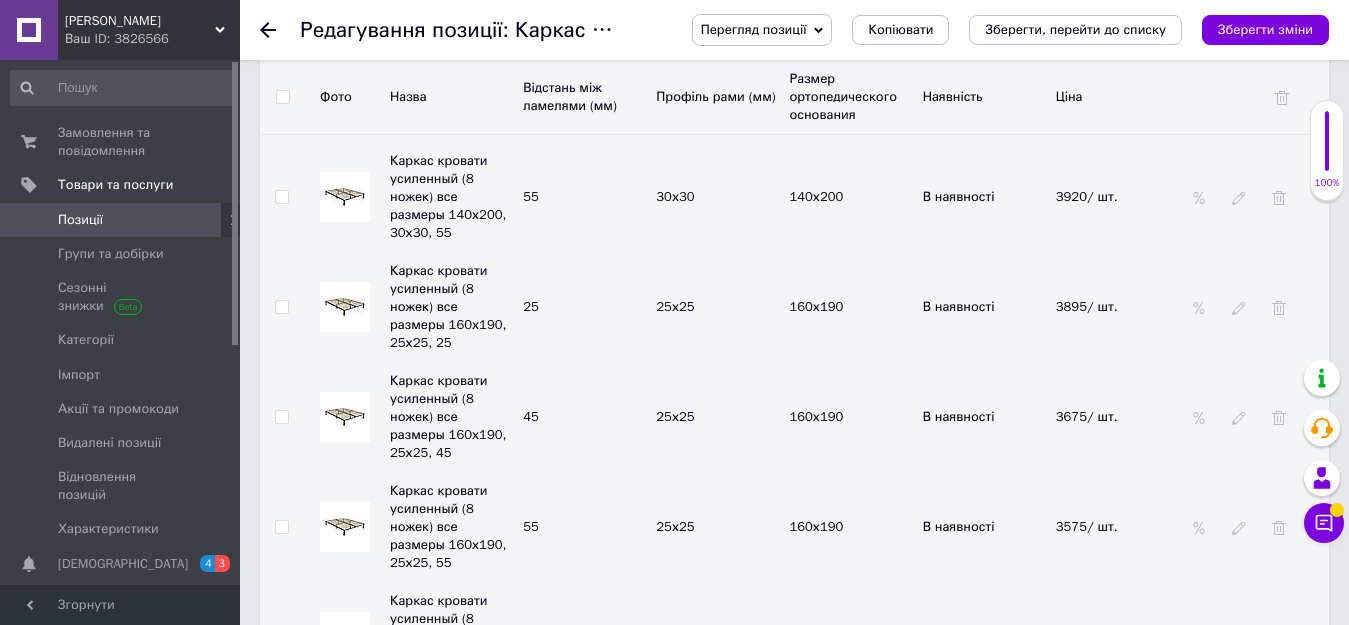click 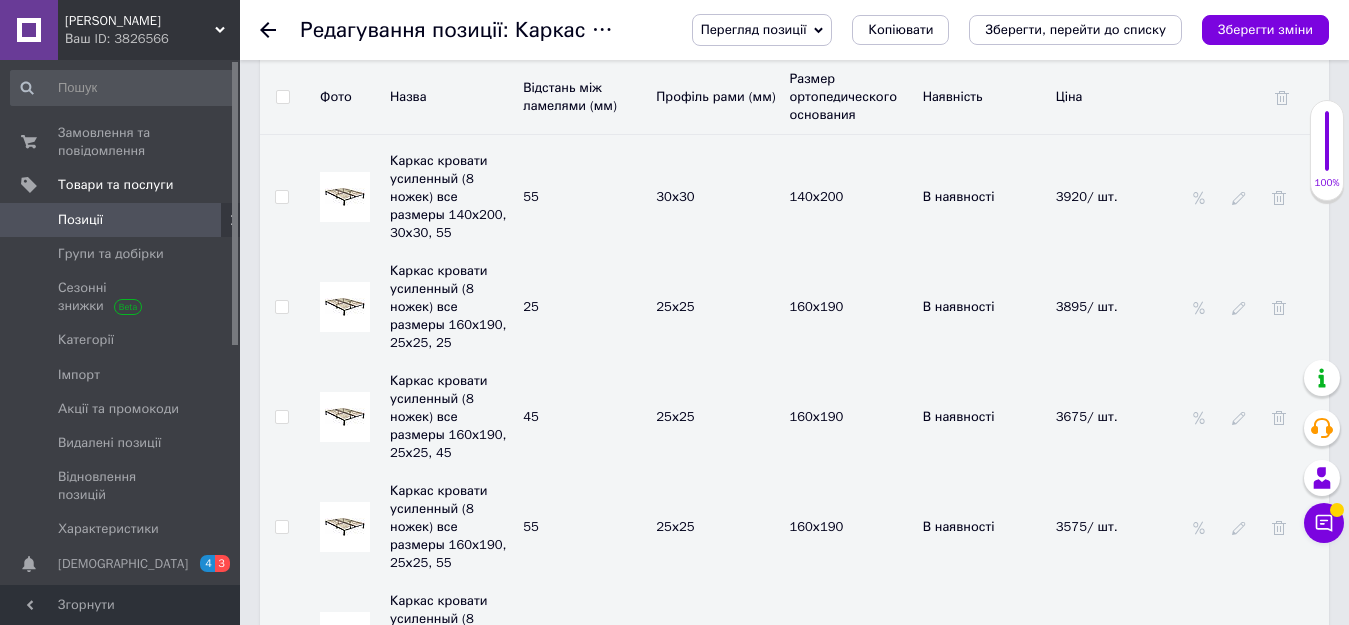 click on "3590" at bounding box center [1110, 1077] 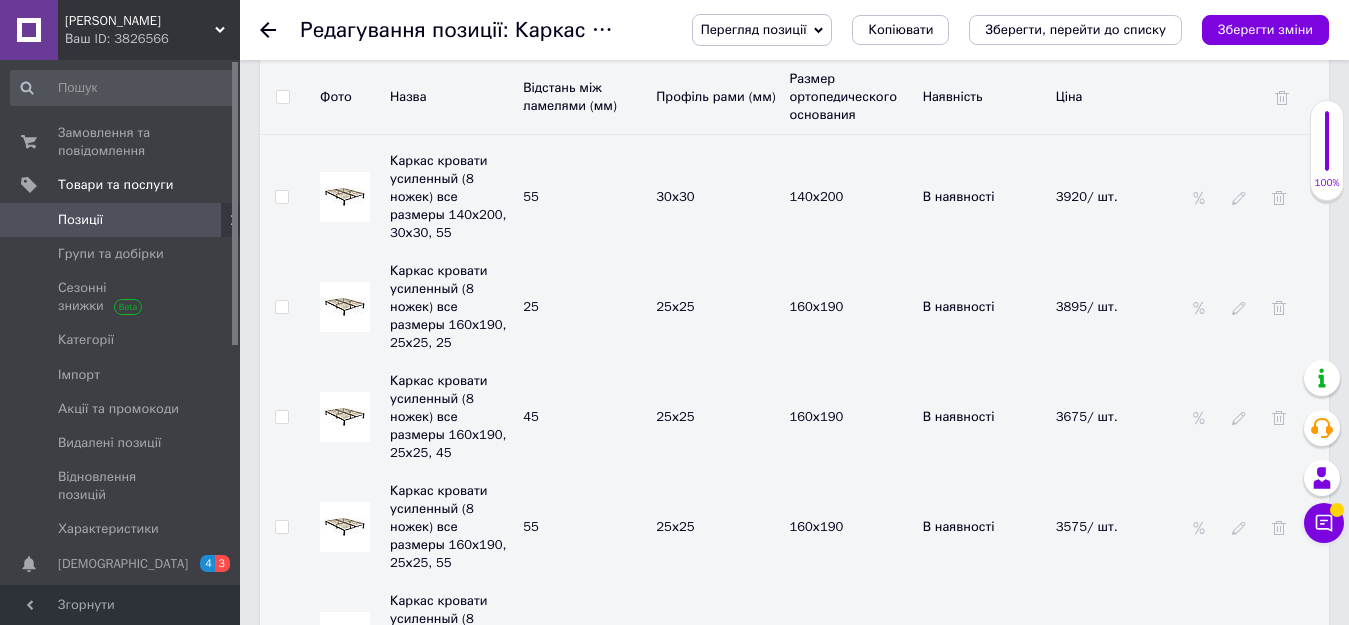 click 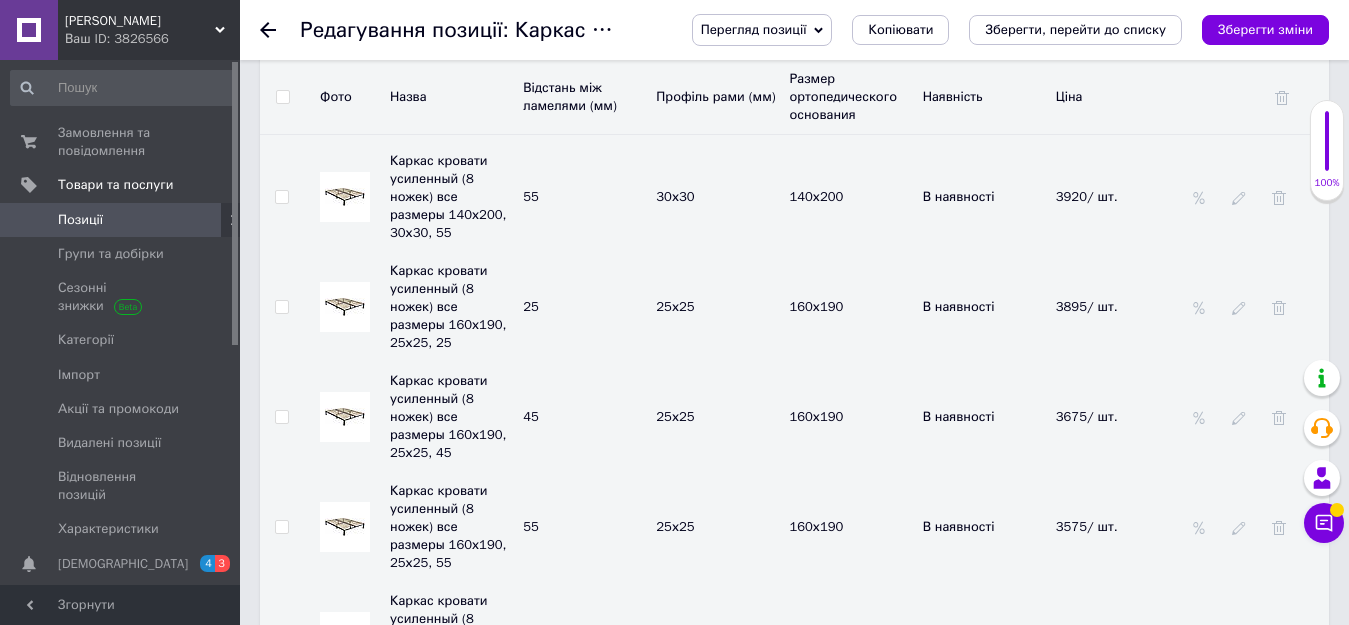 drag, startPoint x: 1118, startPoint y: 459, endPoint x: 1049, endPoint y: 457, distance: 69.02898 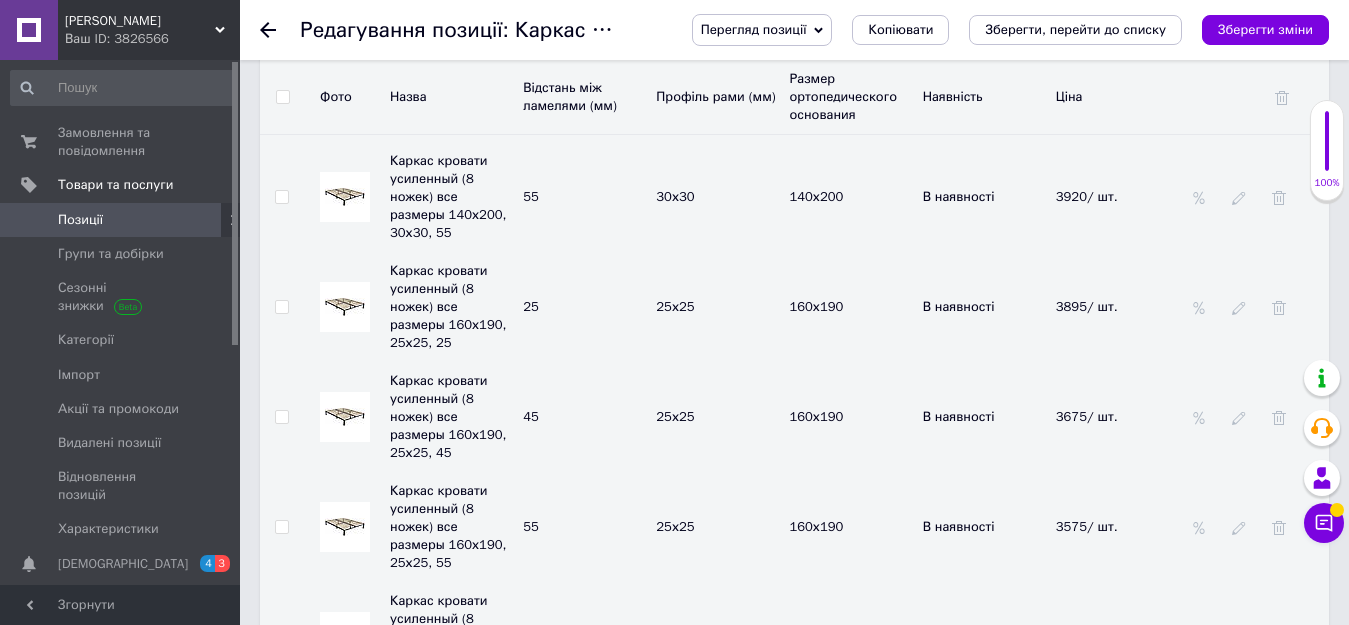 click on "3290" at bounding box center (1110, 1187) 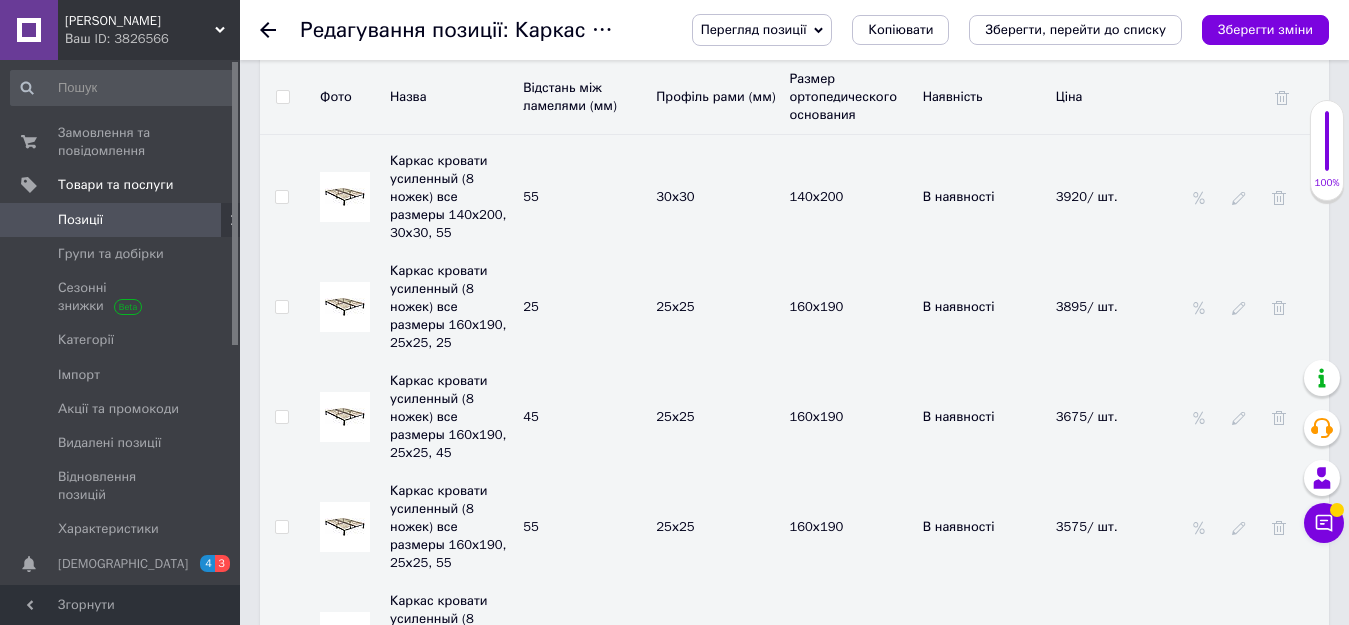 scroll, scrollTop: 5600, scrollLeft: 0, axis: vertical 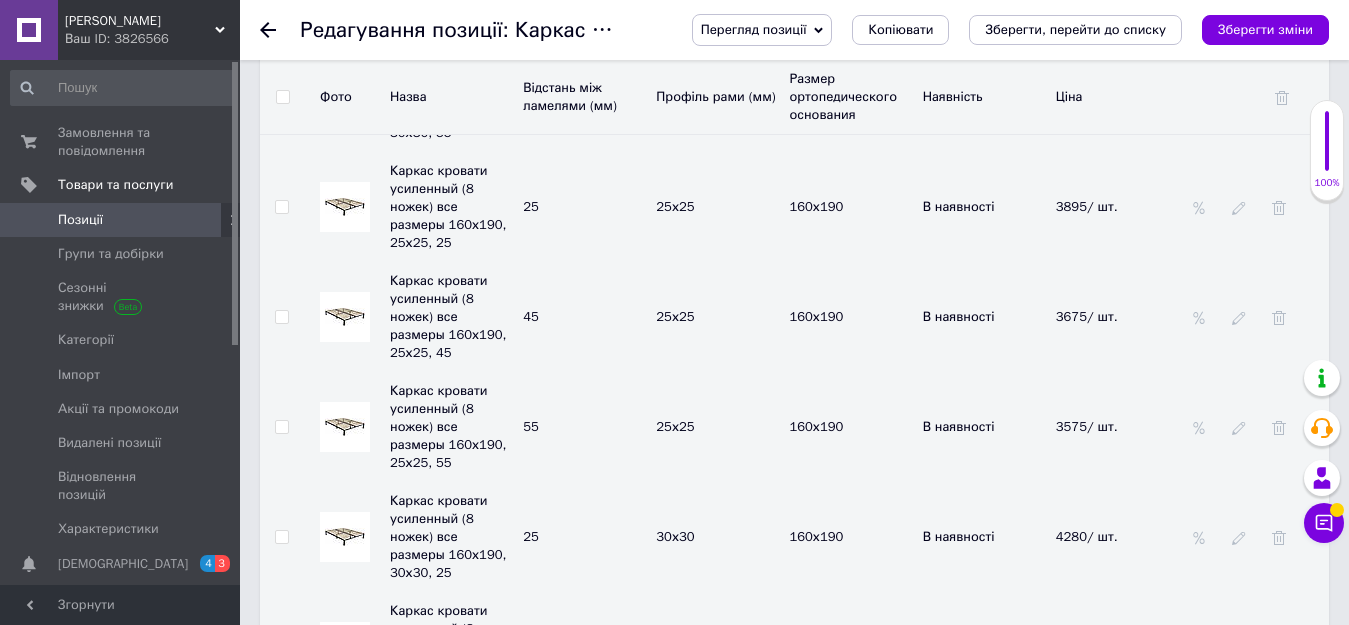 click 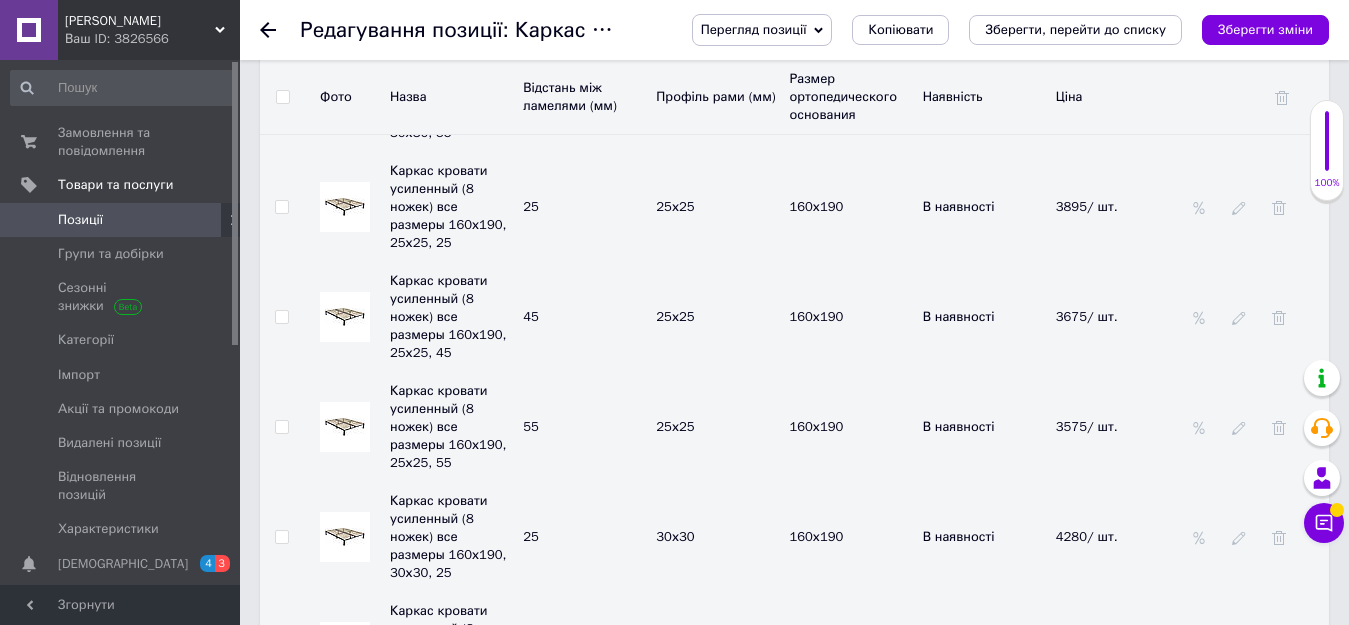 click on "Каркас кровати усиленный (8 ножек) все размеры 160х200, 30х30, 25 25 30х30 160х200 В наявності 3950" at bounding box center [794, 1197] 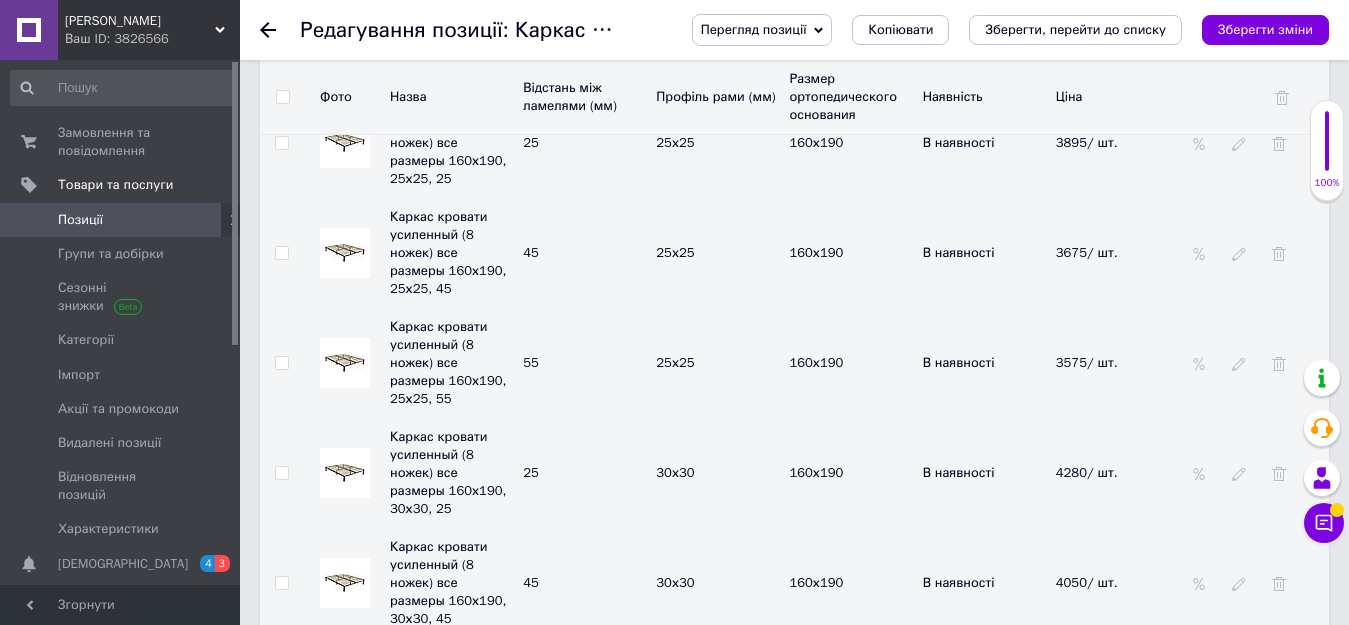 scroll, scrollTop: 5700, scrollLeft: 0, axis: vertical 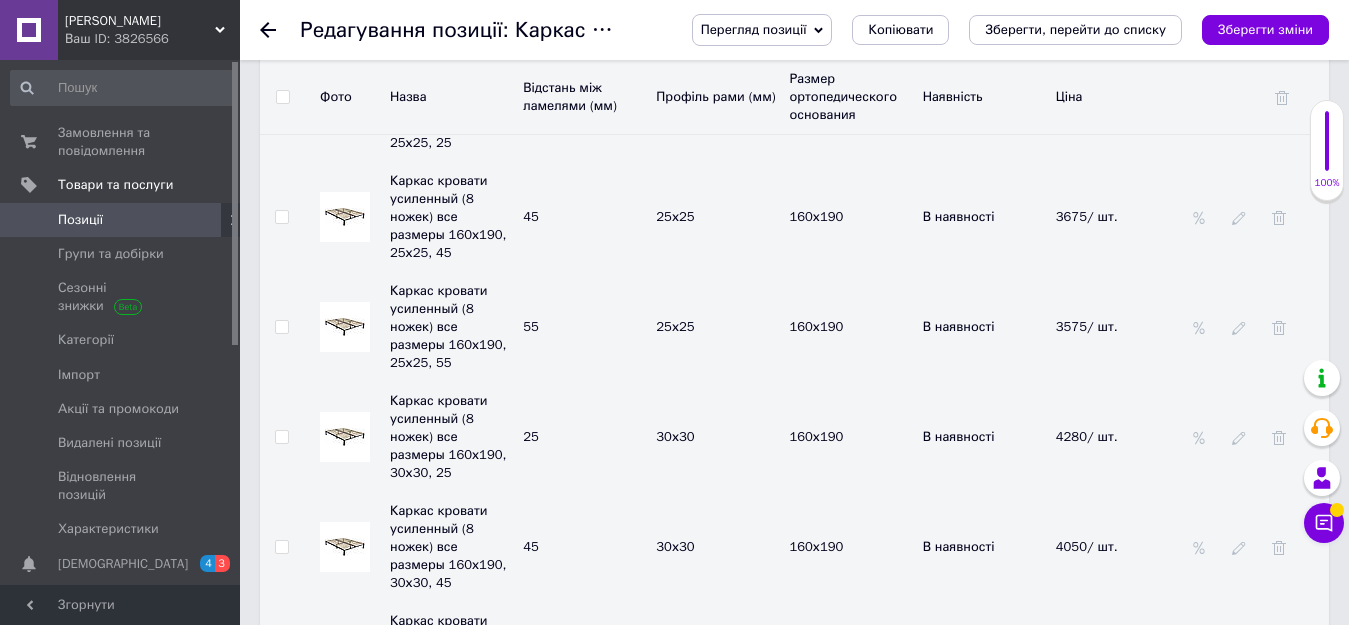 click 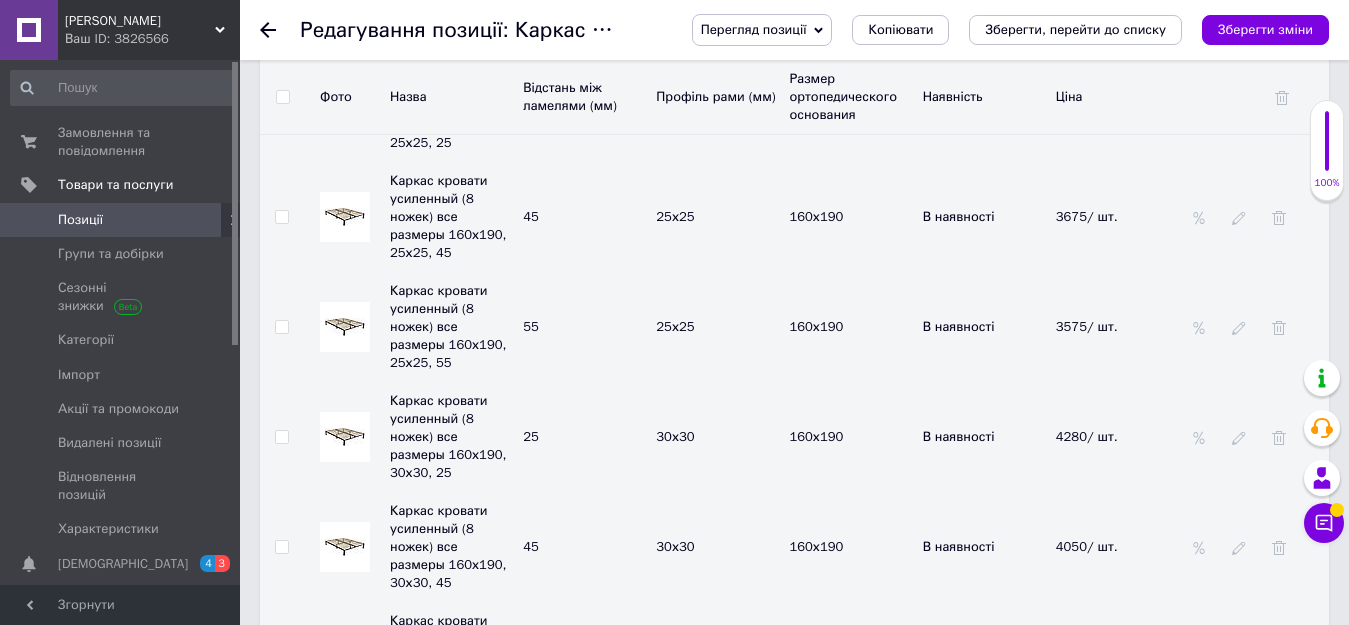 click on "Каркас кровати усиленный (8 ножек) все размеры 160х200, 30х30, 45 45 30х30 160х200 В наявності 3730" at bounding box center (794, 1207) 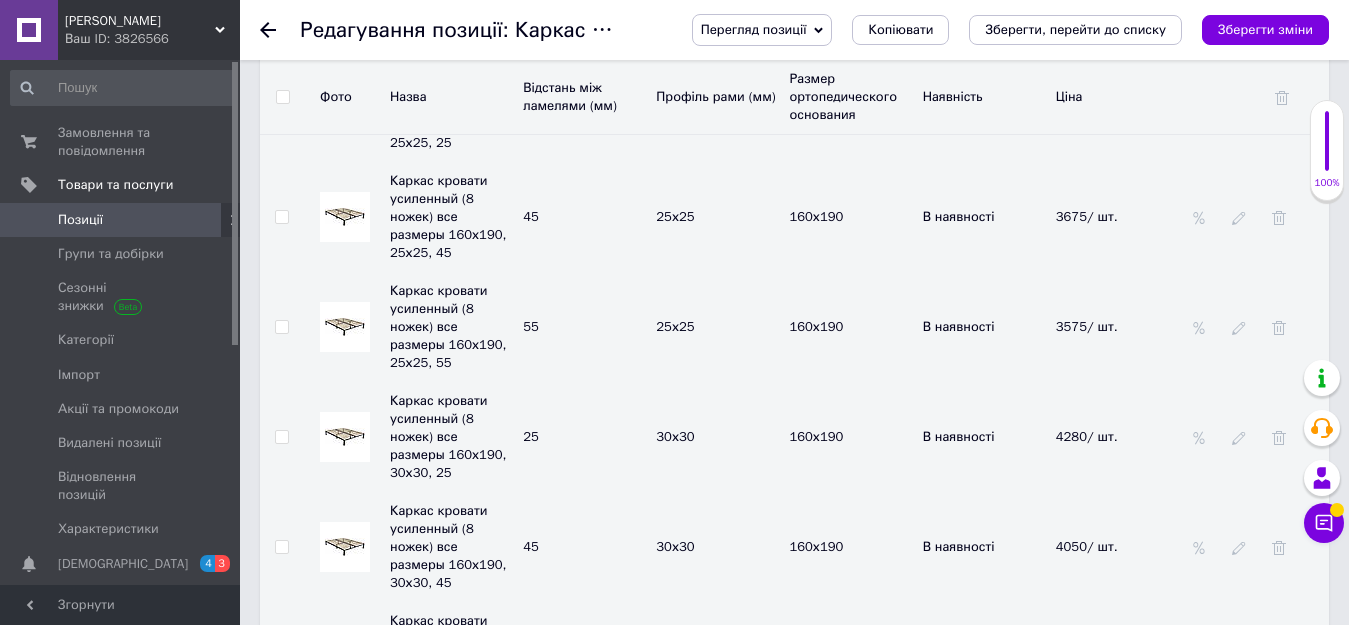 click on "В наявності" at bounding box center [984, 1317] 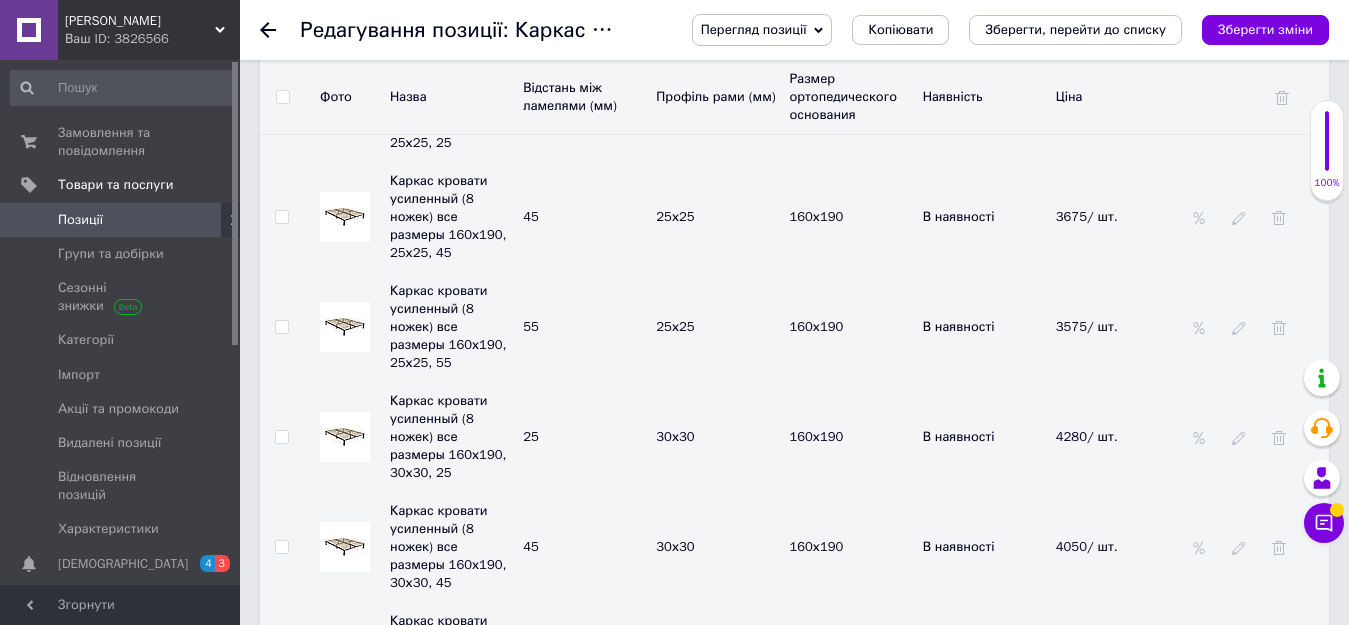drag, startPoint x: 1118, startPoint y: 522, endPoint x: 1046, endPoint y: 523, distance: 72.00694 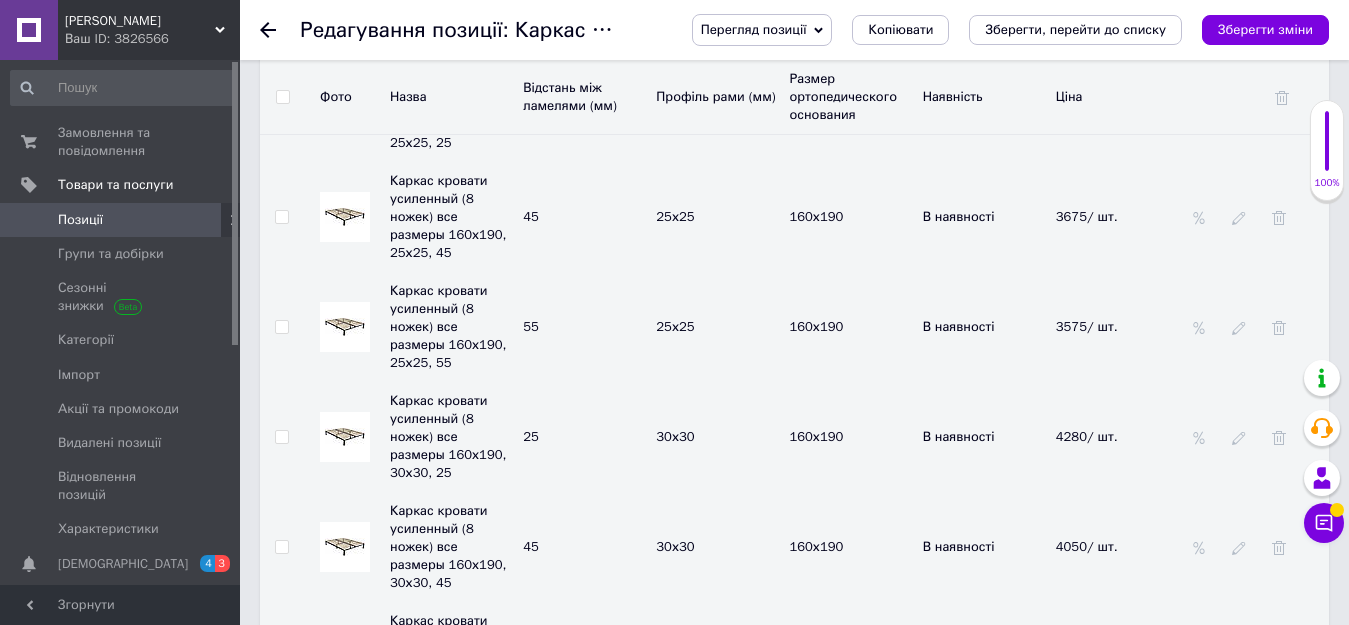 click on "Каркас кровати усиленный (8 ножек) все размеры 160х200, 30х30, 55 55 30х30 160х200 В наявності 3630" at bounding box center (794, 1317) 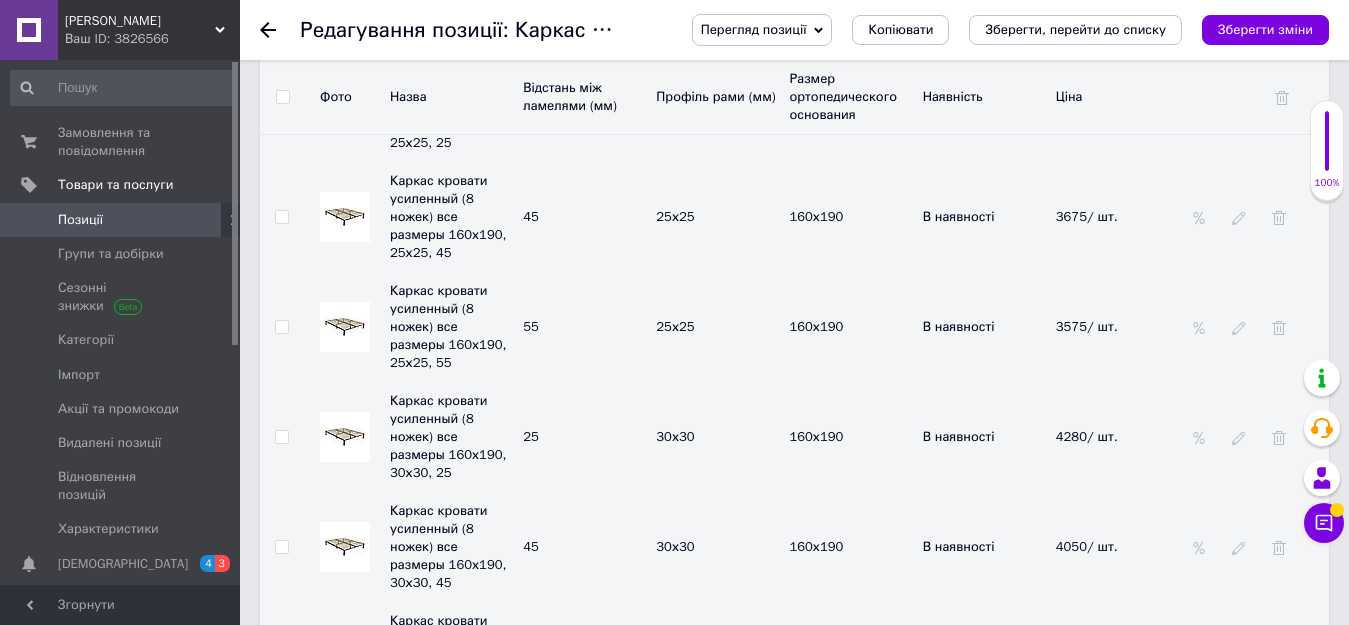 click on "3630/
шт." at bounding box center [1096, 1316] 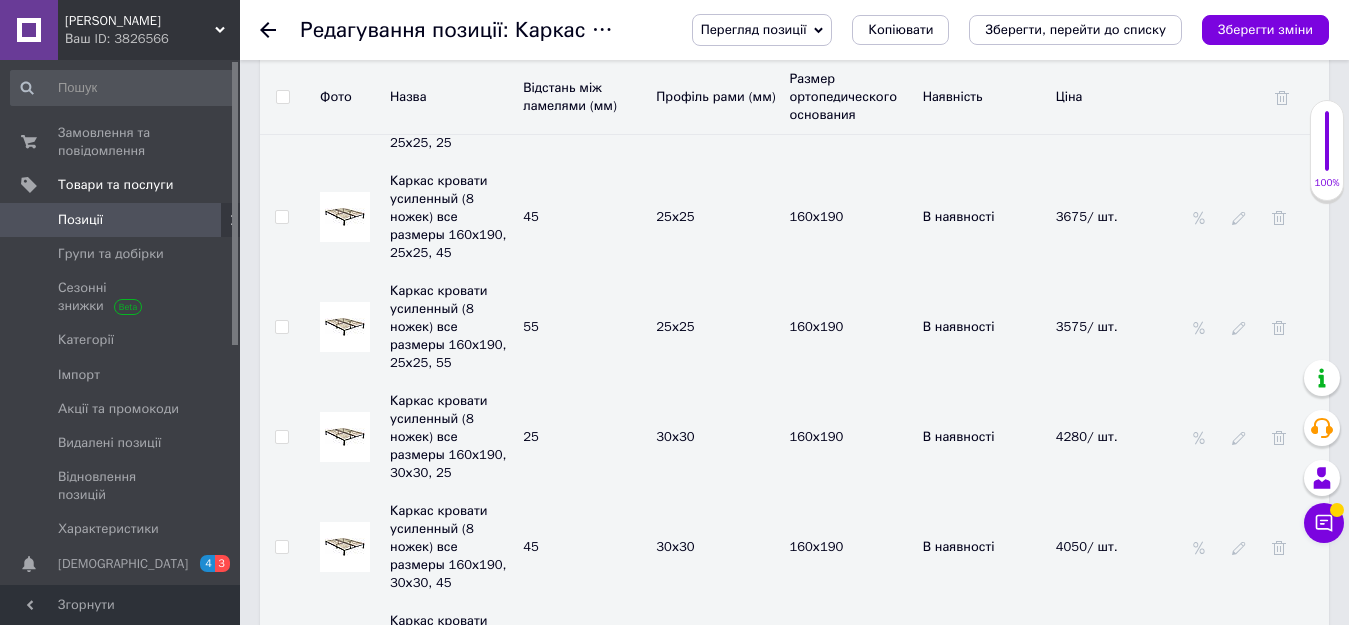 drag, startPoint x: 1089, startPoint y: 526, endPoint x: 1045, endPoint y: 524, distance: 44.04543 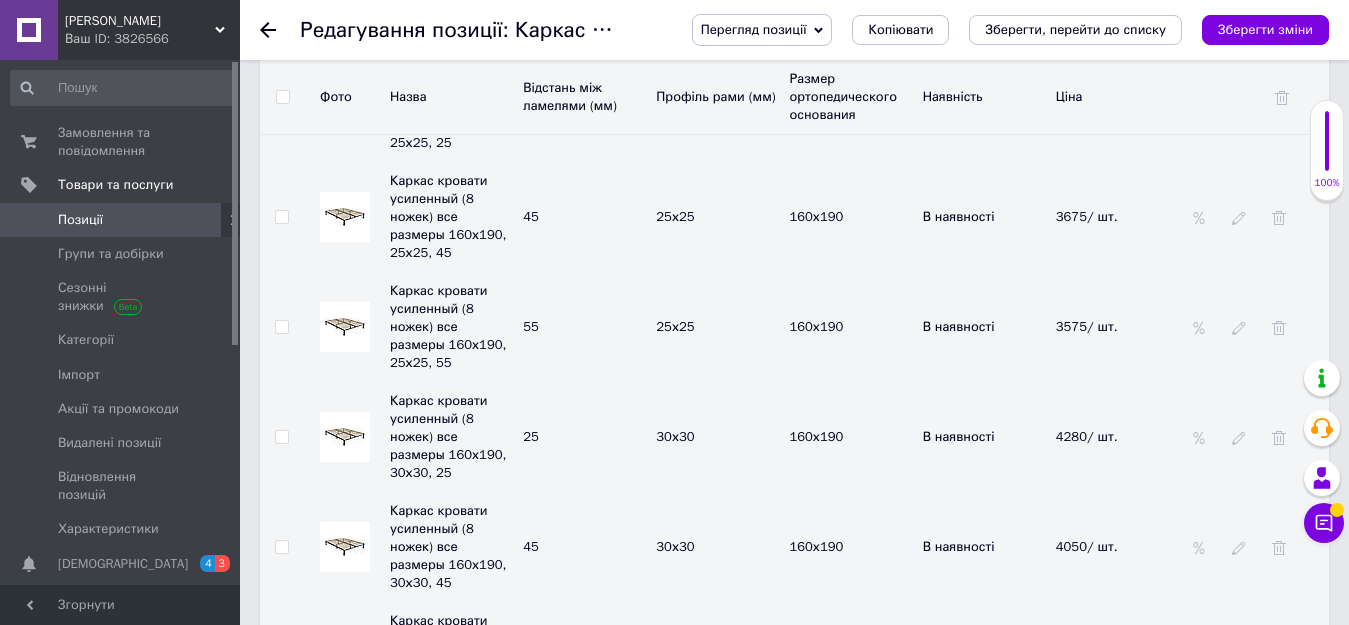 click 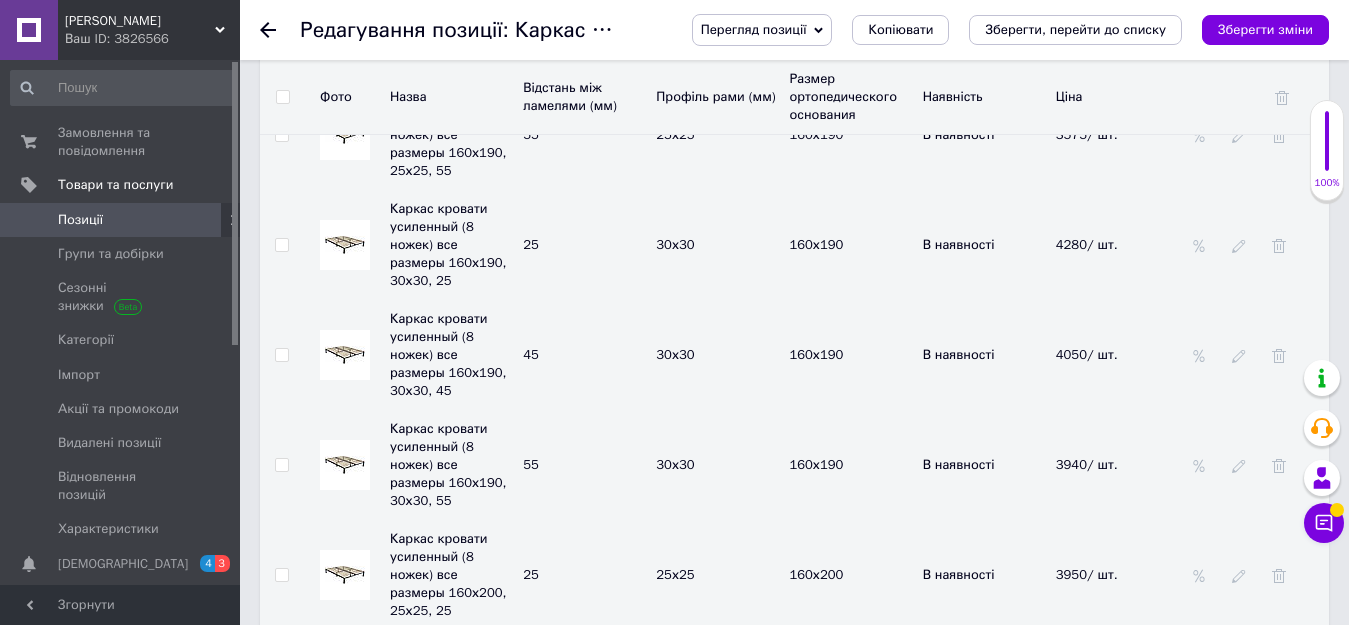 scroll, scrollTop: 5900, scrollLeft: 0, axis: vertical 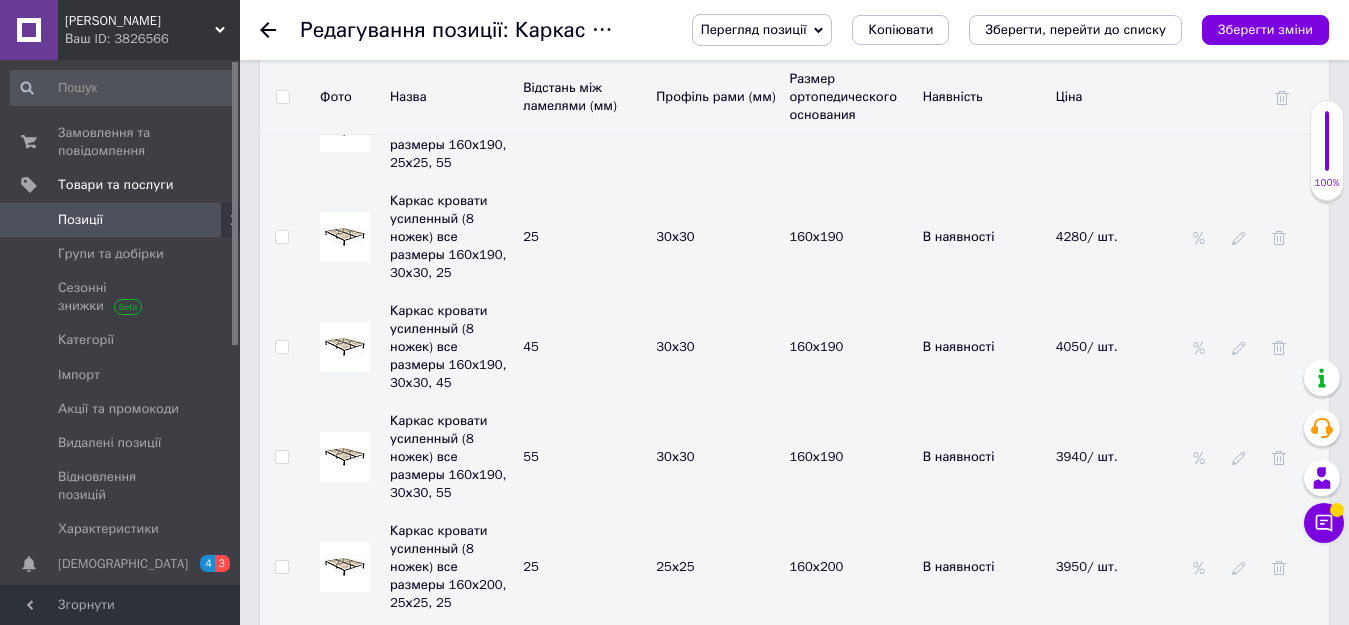 click 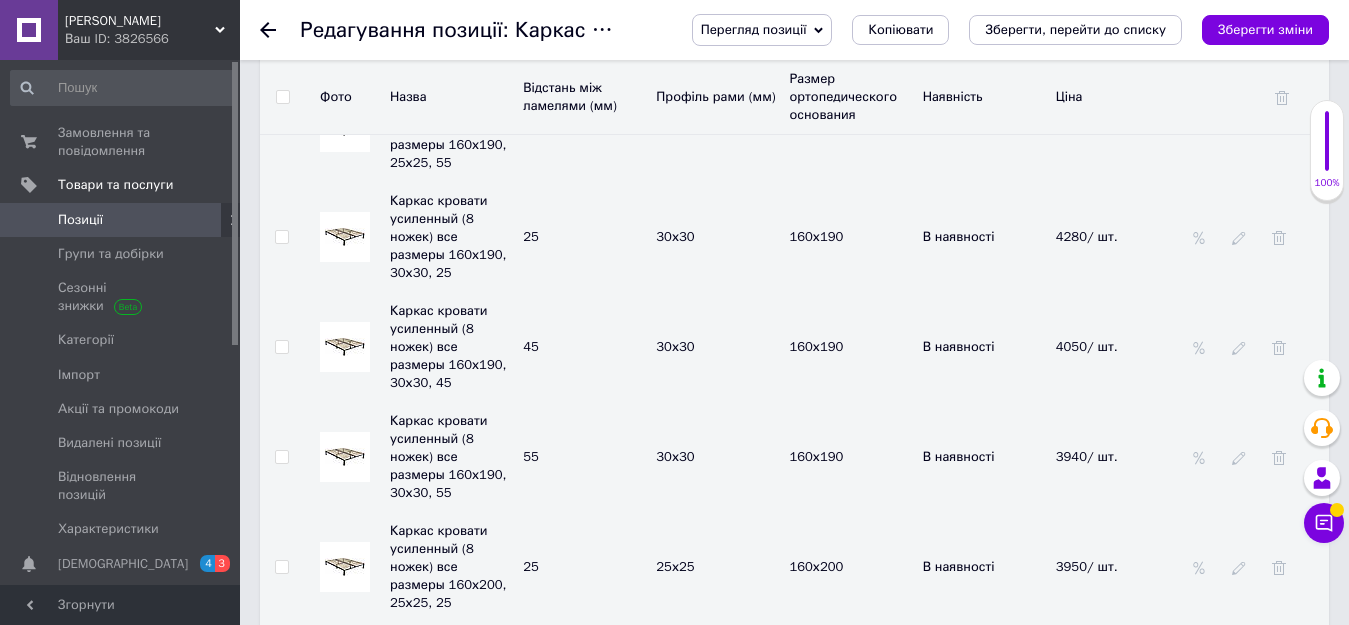 click 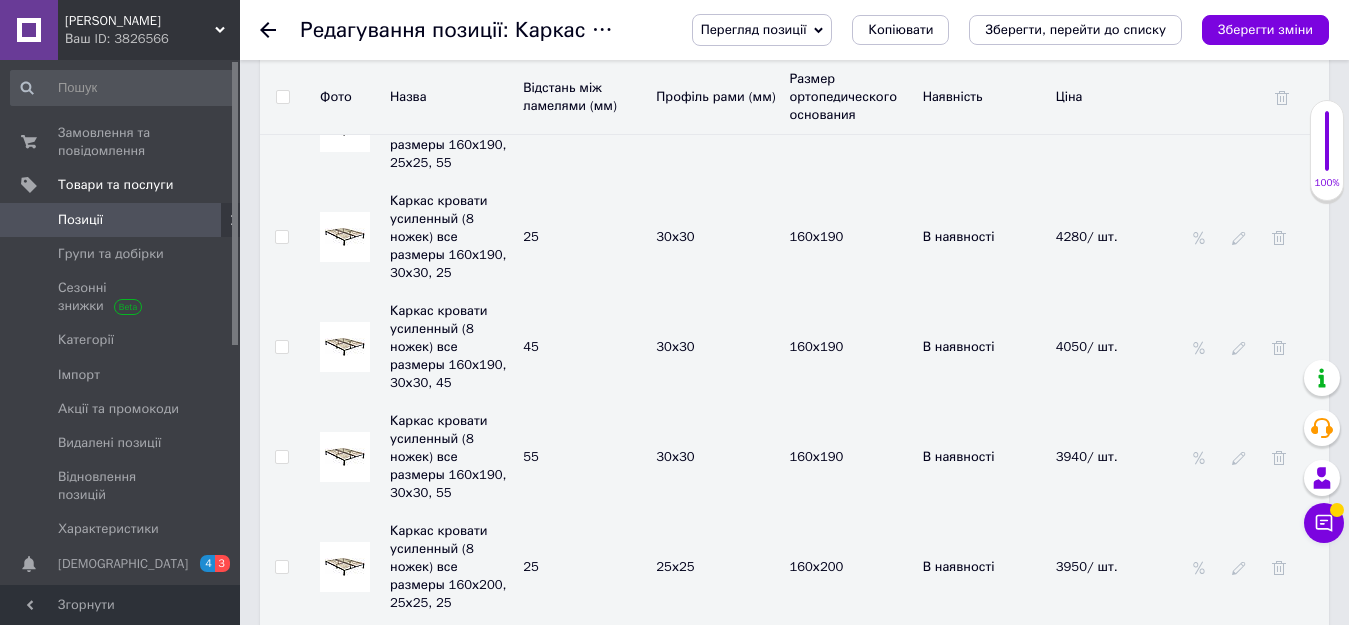drag, startPoint x: 1118, startPoint y: 412, endPoint x: 903, endPoint y: 460, distance: 220.29298 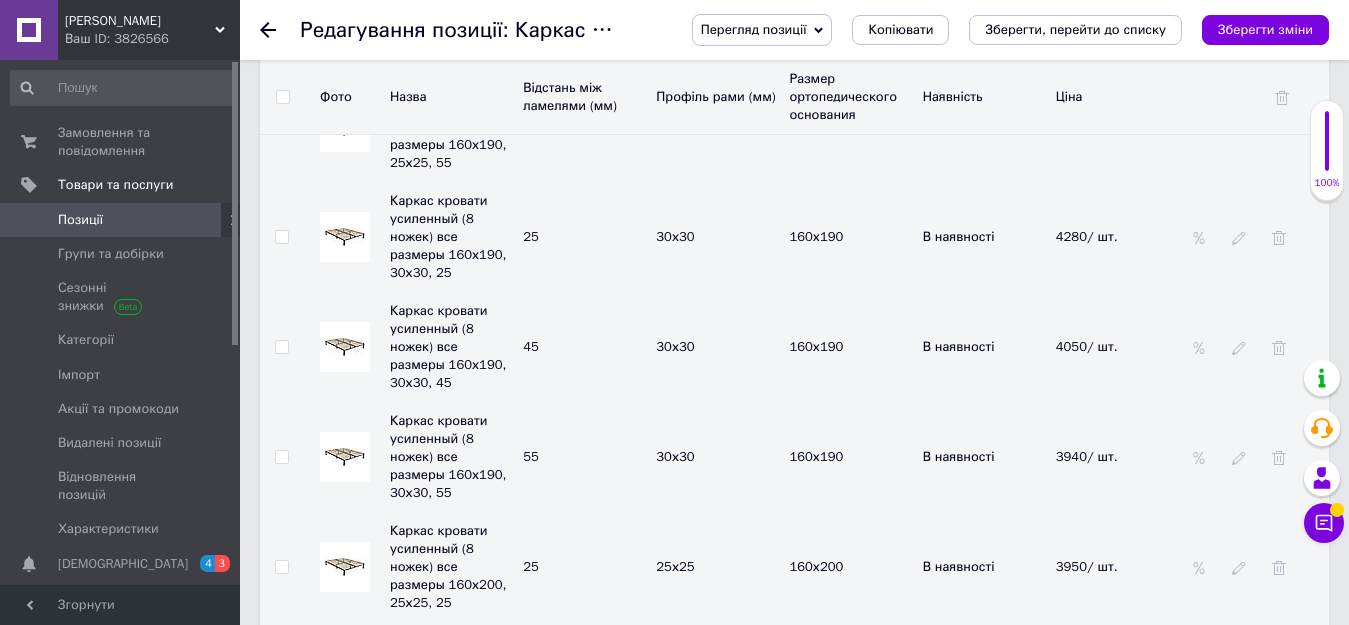 click on "Каркас кровати усиленный (8 ножек) все размеры 180х190, 25х25, 25 25 25х25 180х190 В наявності 3670" at bounding box center (794, 1227) 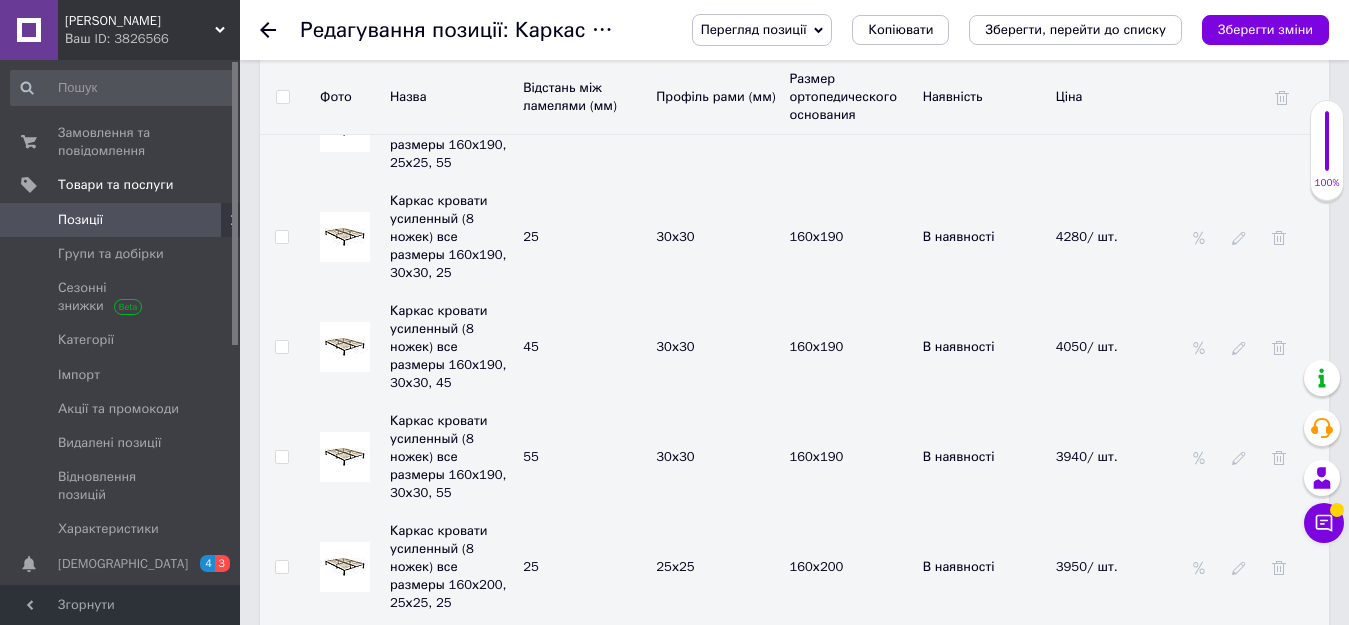 click on "В наявності" at bounding box center (984, 1227) 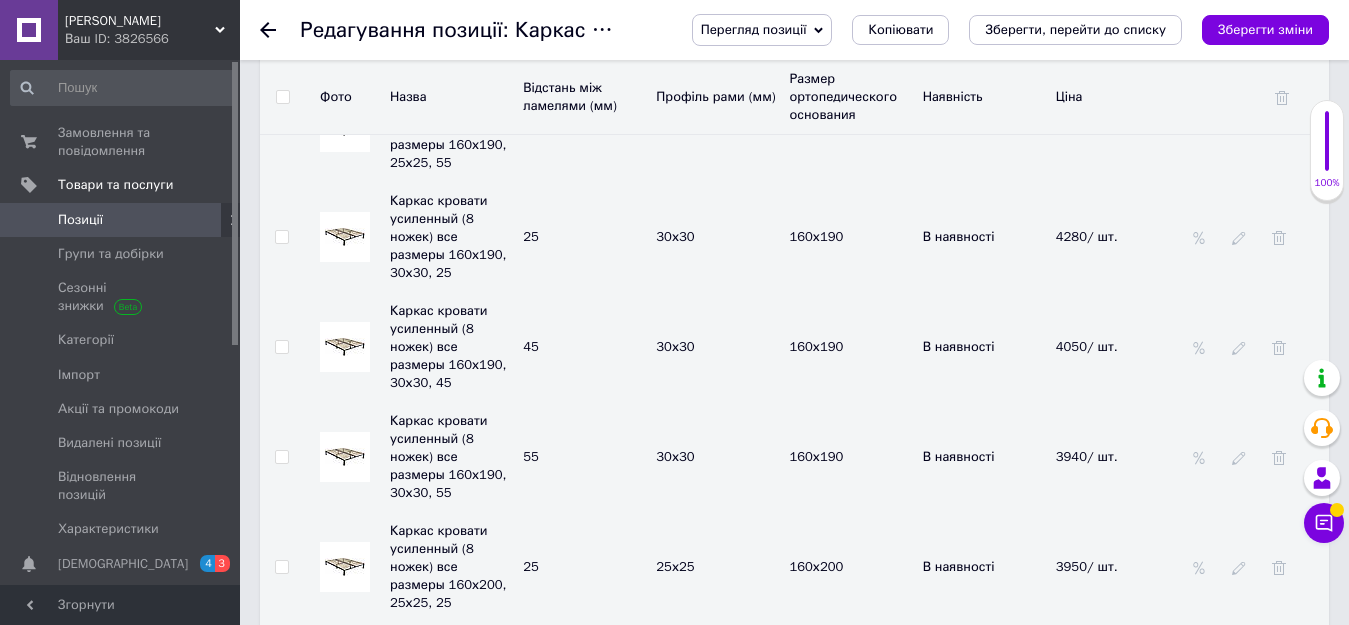 click 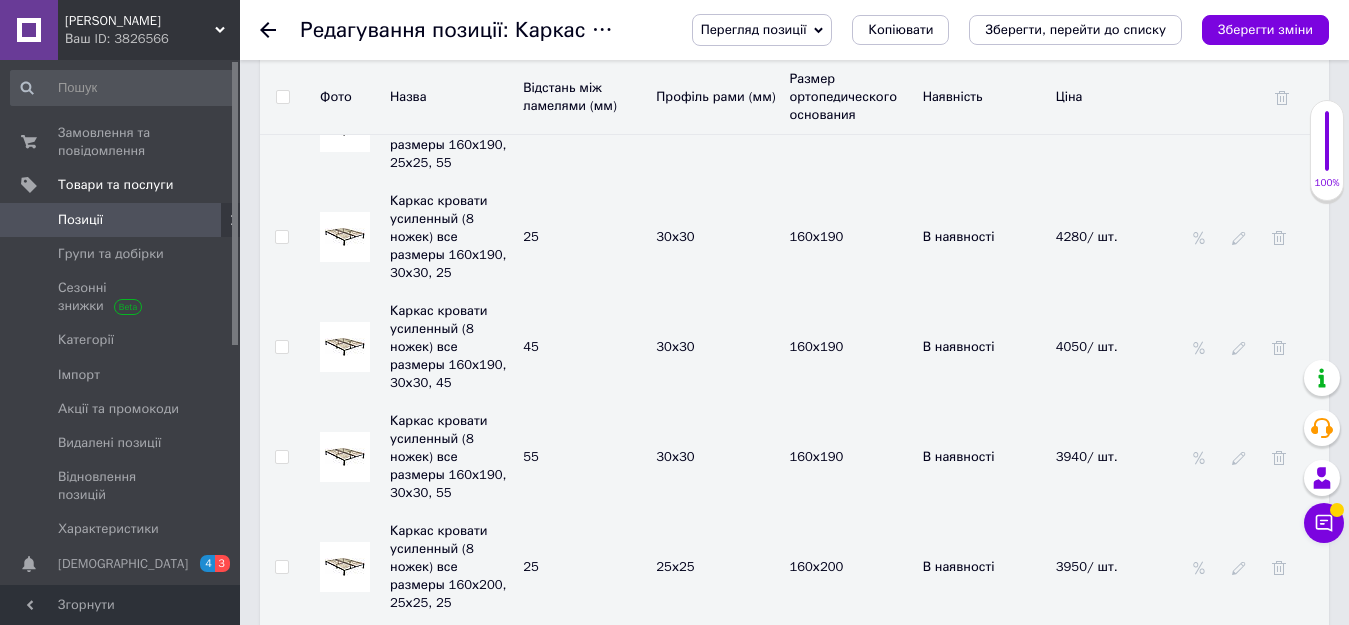 drag, startPoint x: 1119, startPoint y: 416, endPoint x: 1049, endPoint y: 401, distance: 71.5891 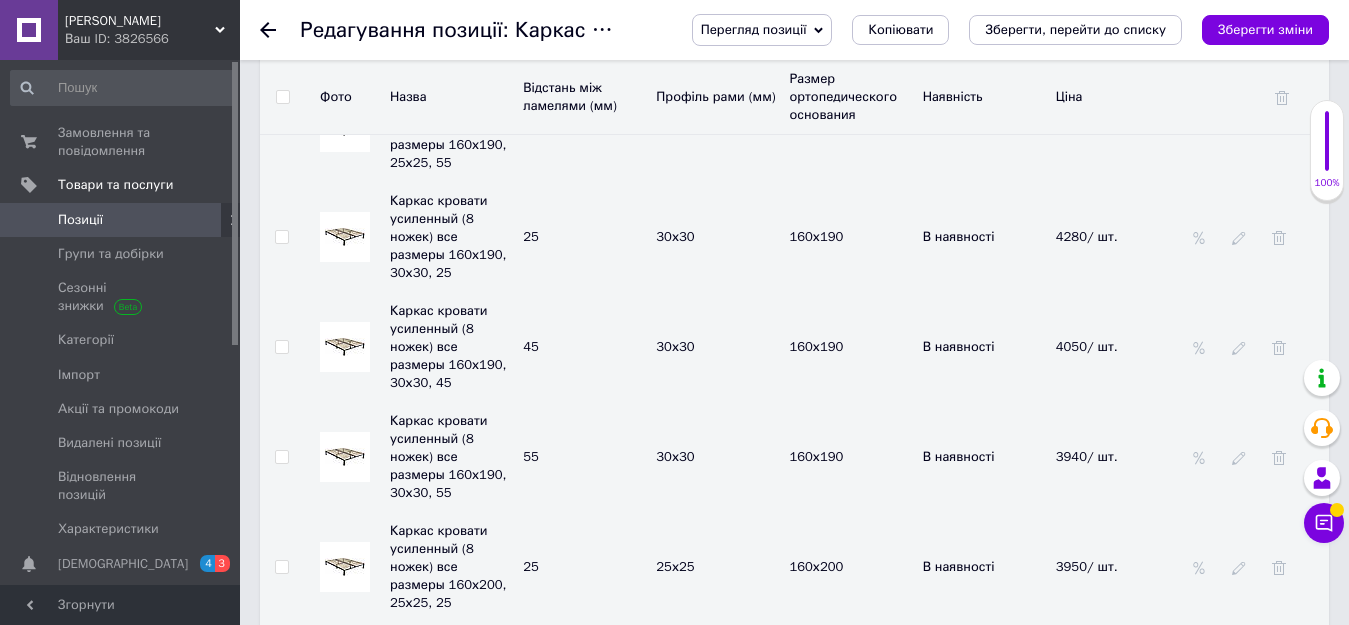 click on "3670" at bounding box center [1110, 1227] 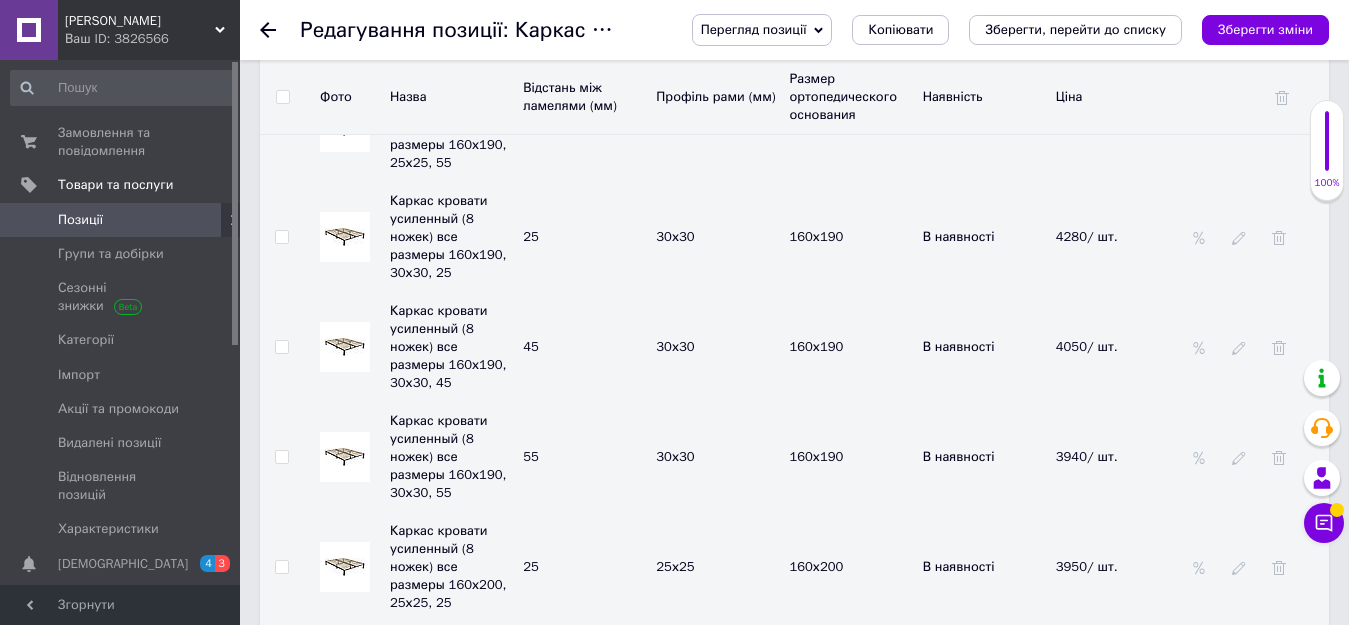 click on "В наявності" at bounding box center (984, 1337) 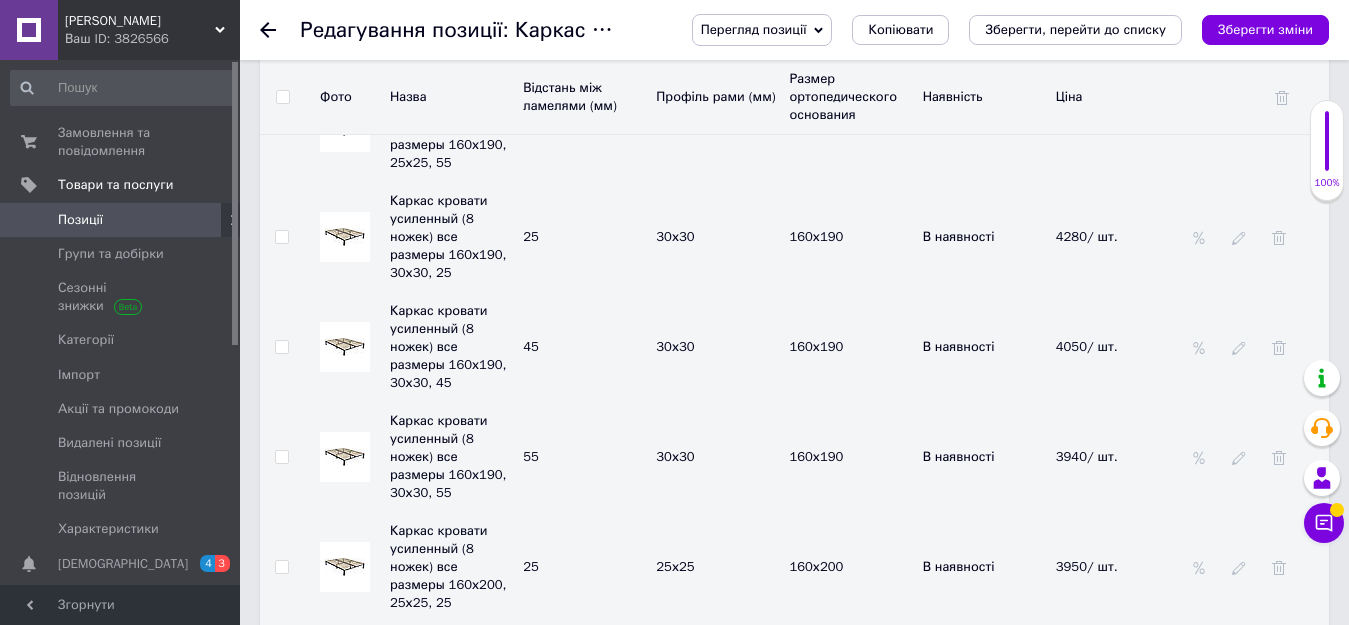 click on "3470" at bounding box center [1110, 1337] 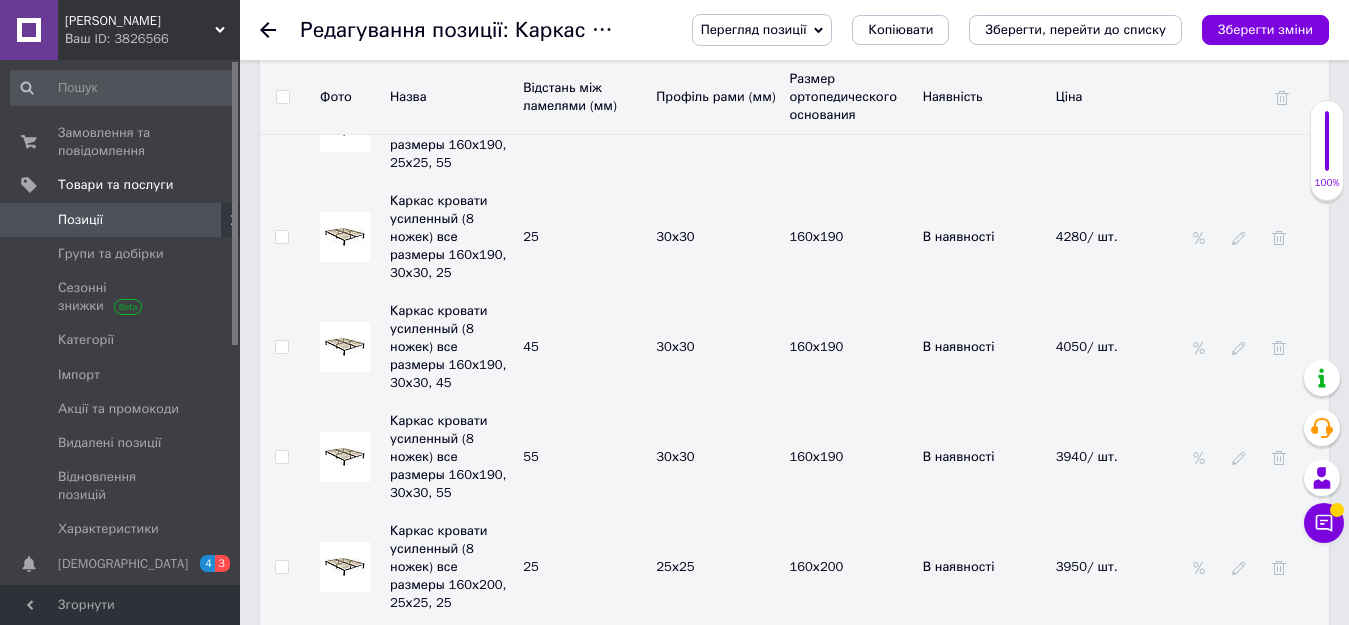 click on "4037/
шт." at bounding box center (1117, 1227) 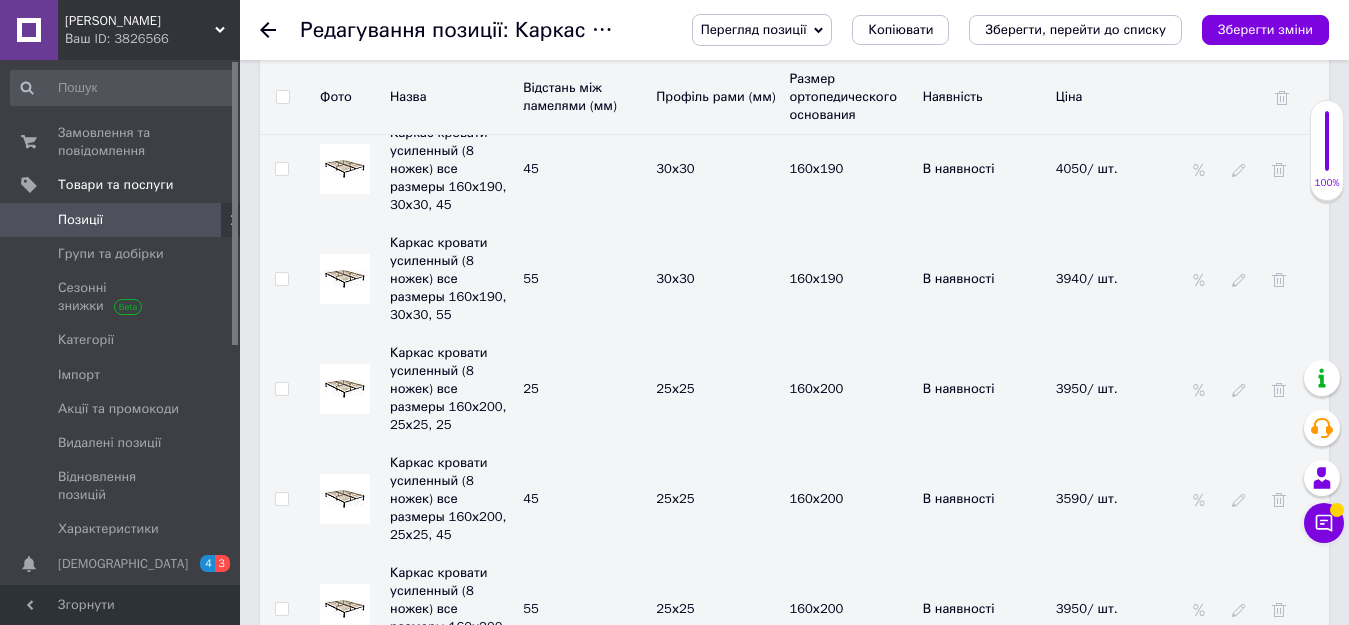 scroll, scrollTop: 6100, scrollLeft: 0, axis: vertical 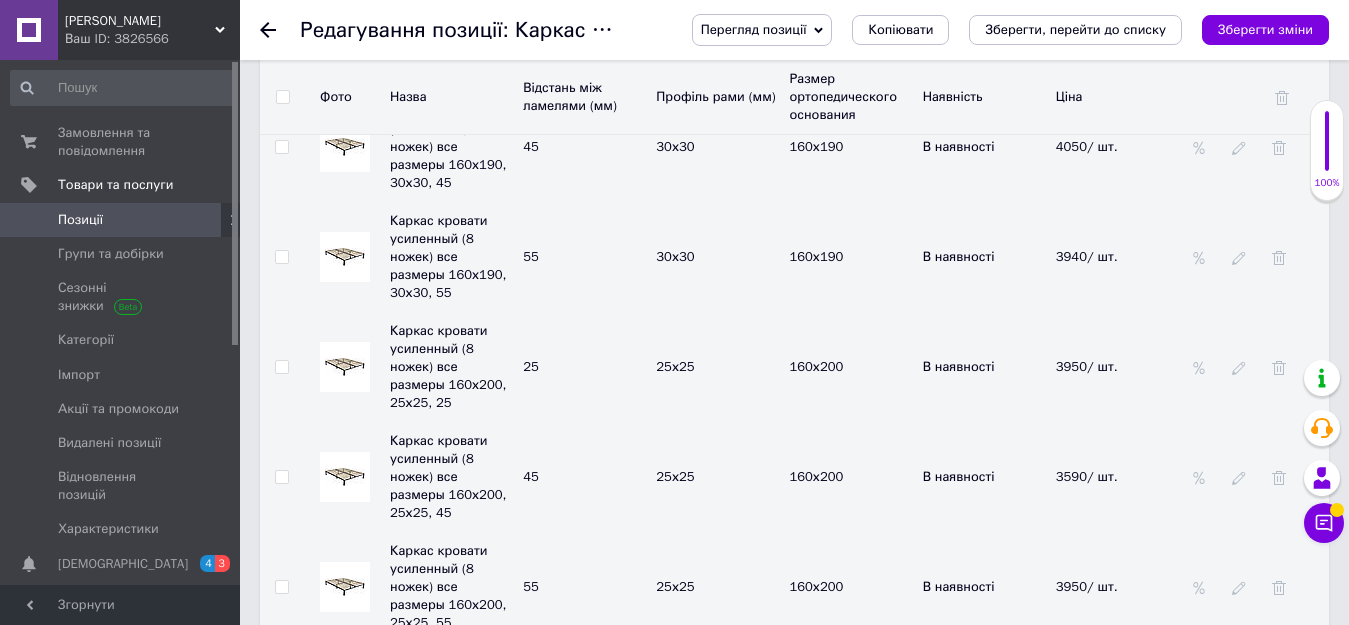 click 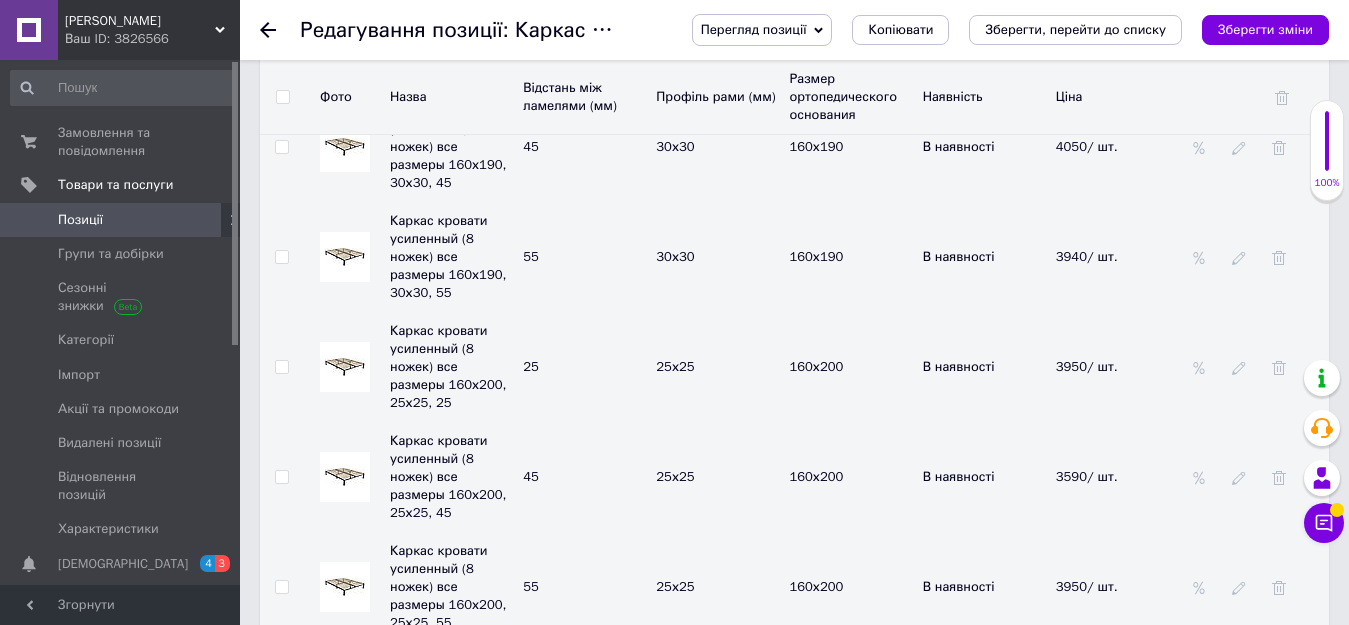 click on "Каркас кровати усиленный (8 ножек) все размеры 180х190, 25х25, 55 55 25х25 180х190 В наявності 3380" at bounding box center (794, 1247) 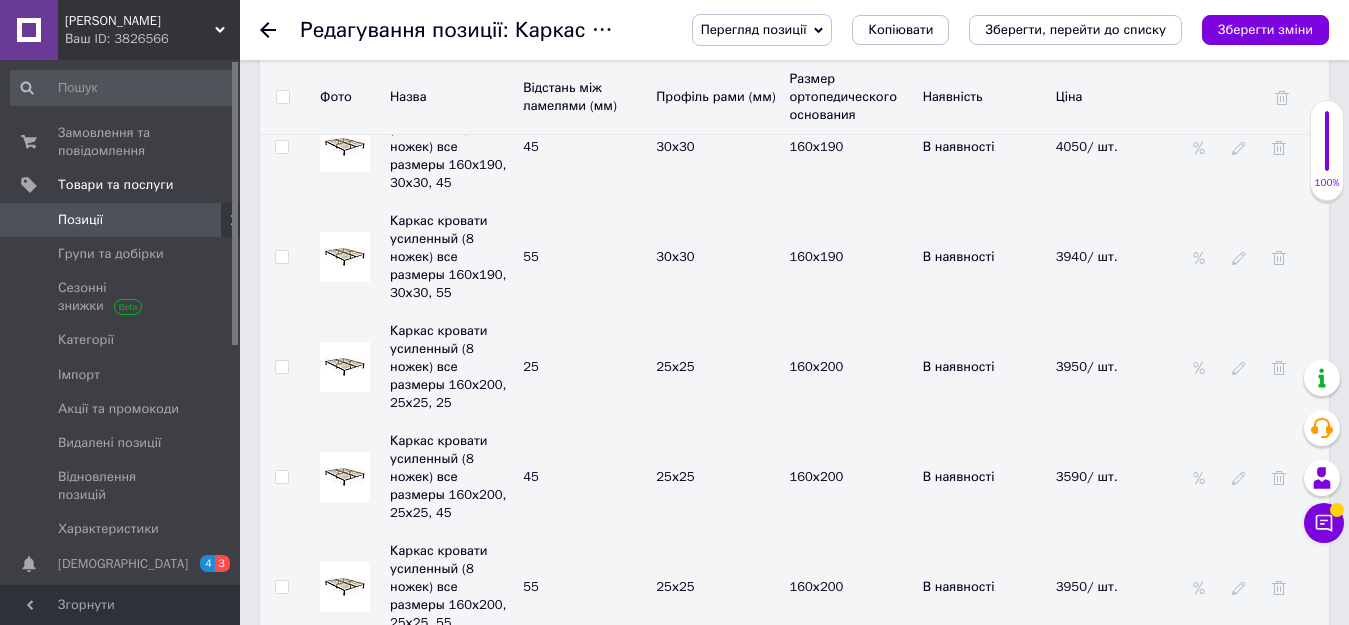 click on "3720" at bounding box center (1117, 1247) 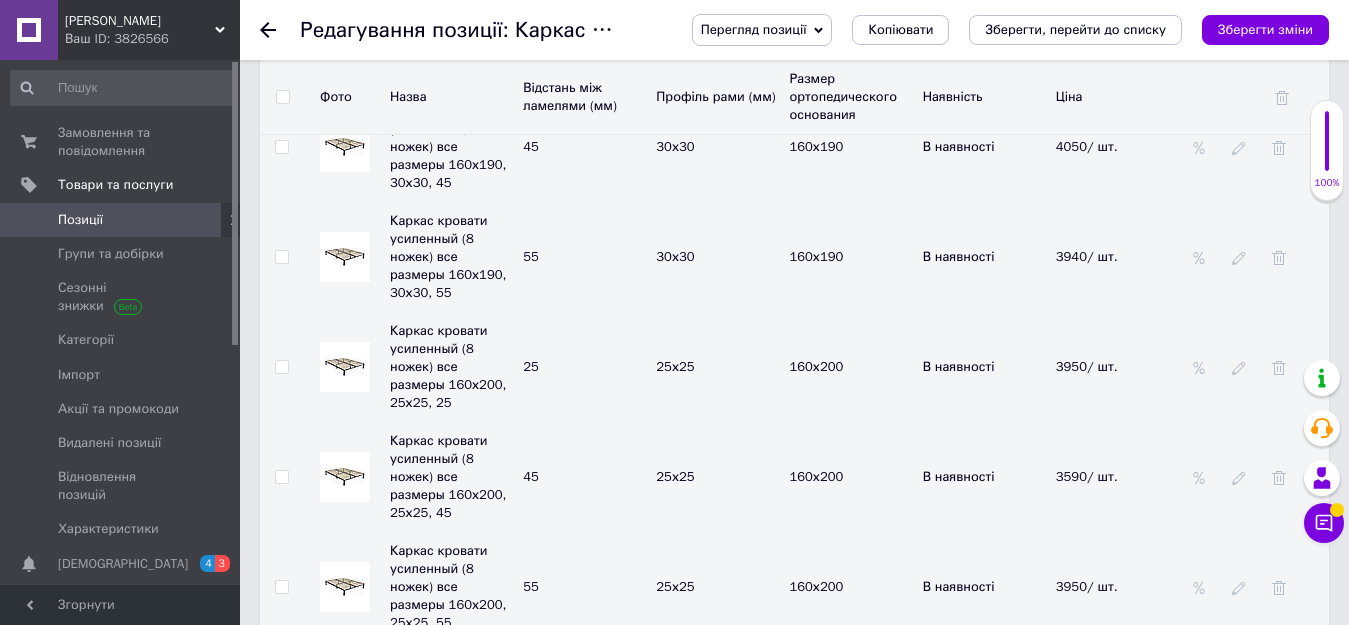 drag, startPoint x: 918, startPoint y: 414, endPoint x: 1067, endPoint y: 375, distance: 154.01949 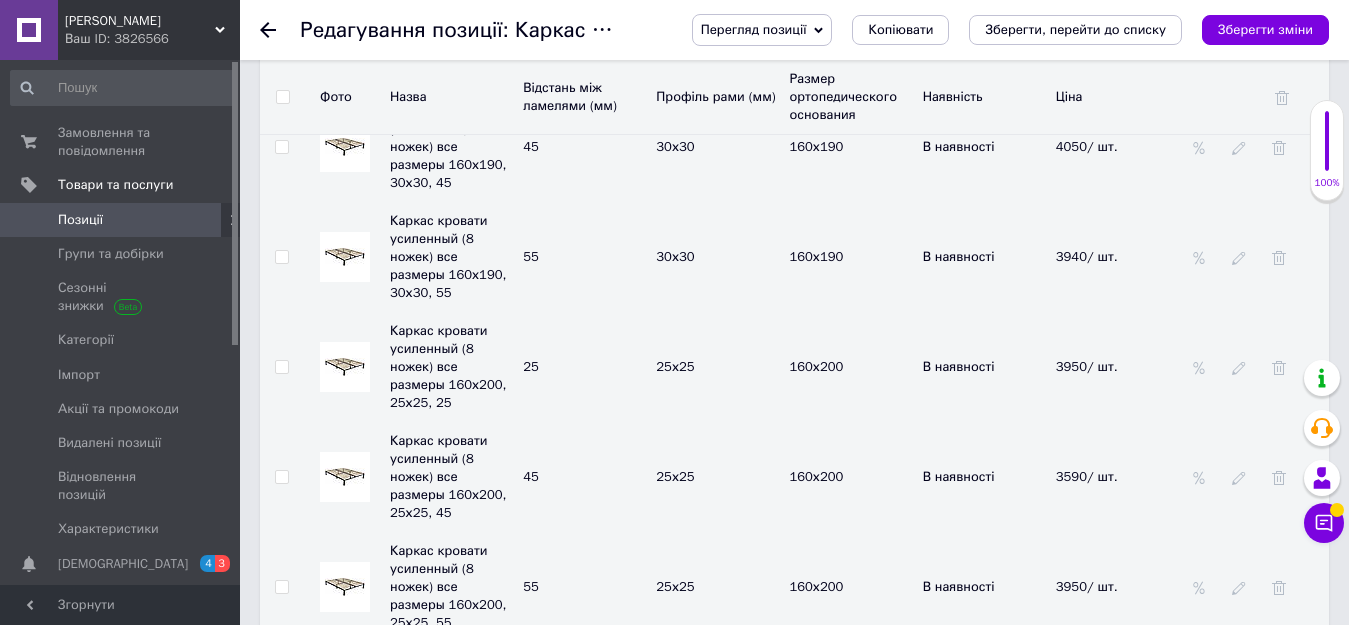 click on "В наявності" at bounding box center (984, 1247) 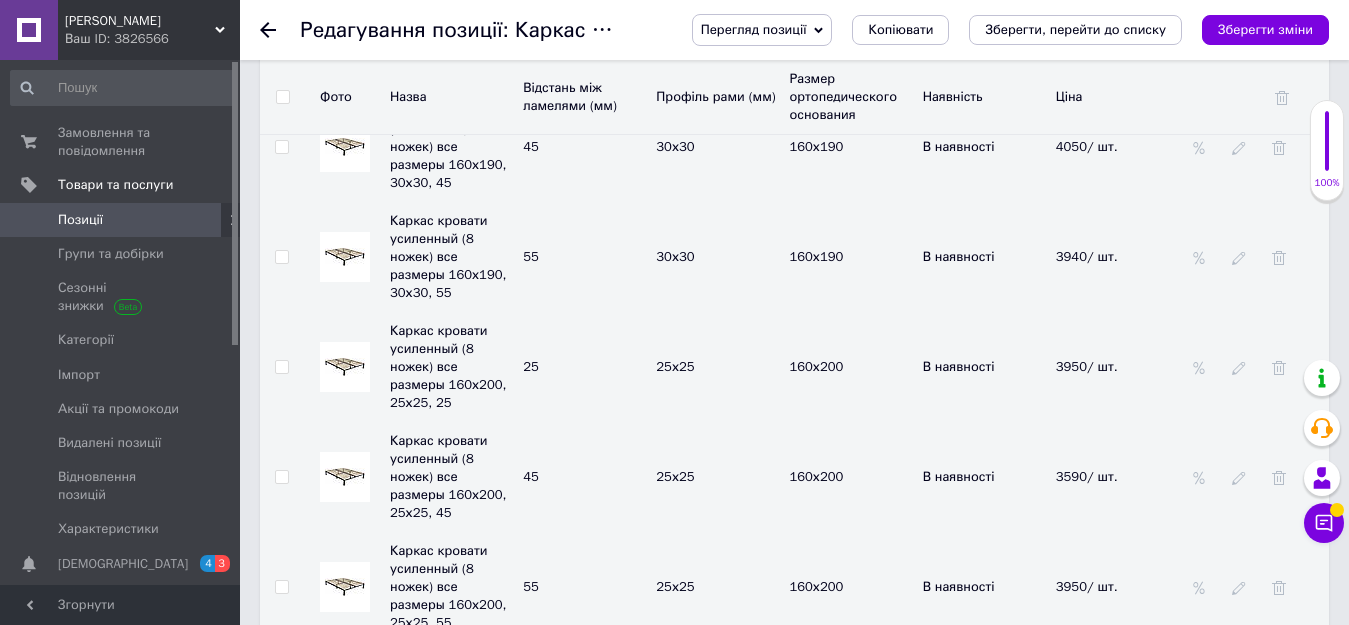 click 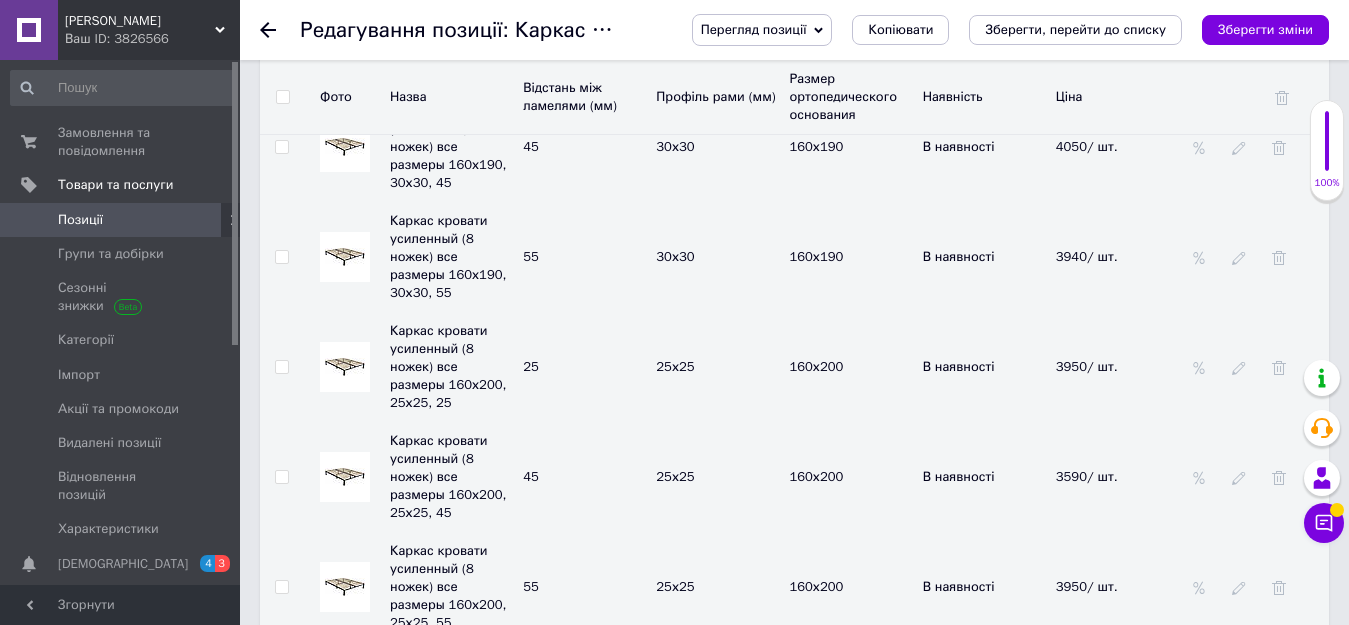 click on "3817" at bounding box center (1110, 1137) 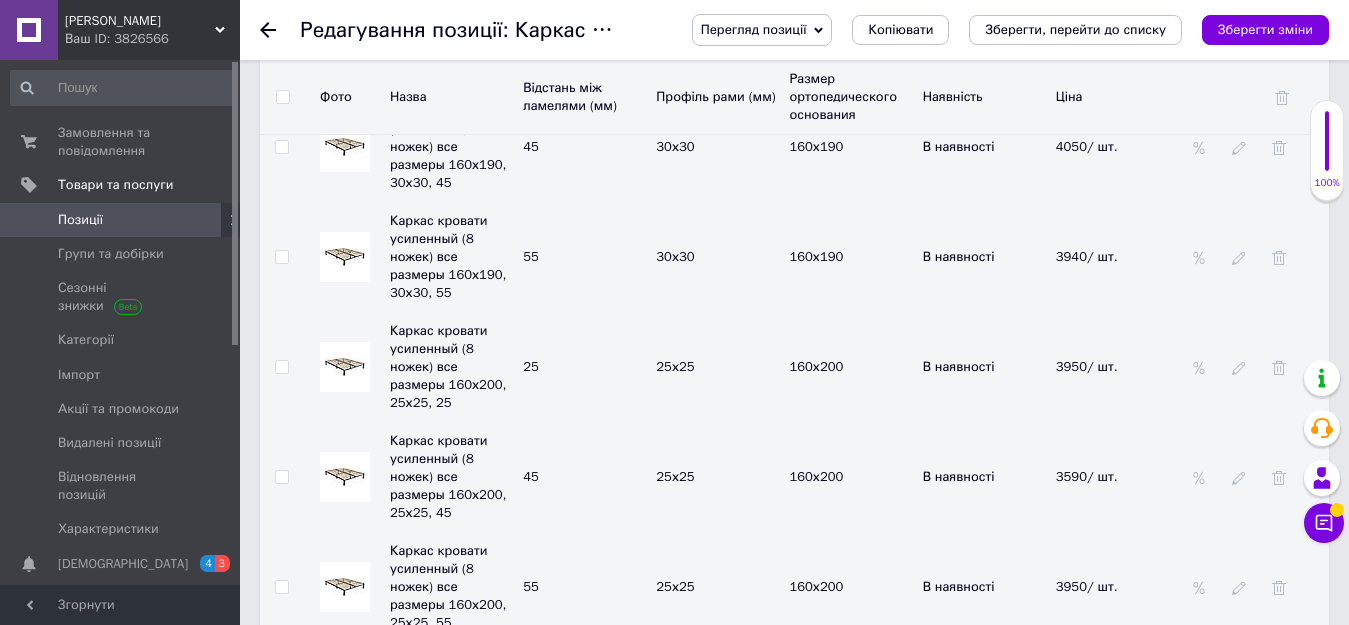 click on "3817" at bounding box center (1110, 1137) 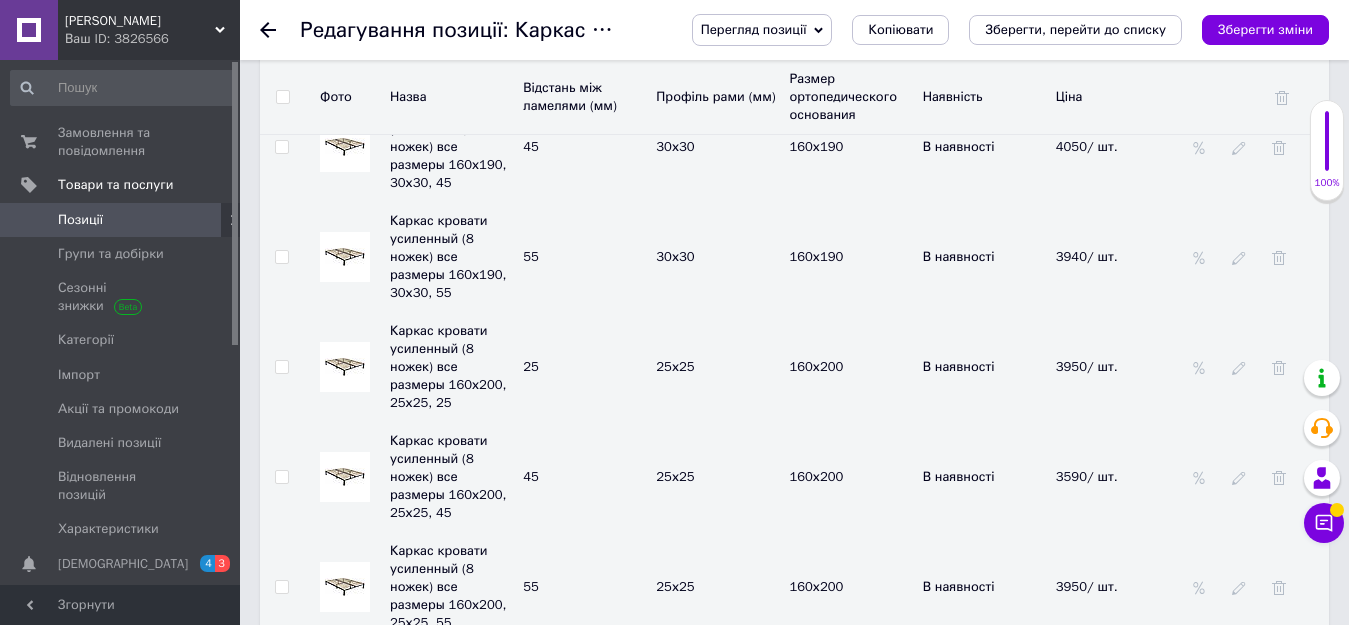 click on "3820" at bounding box center [1117, 1137] 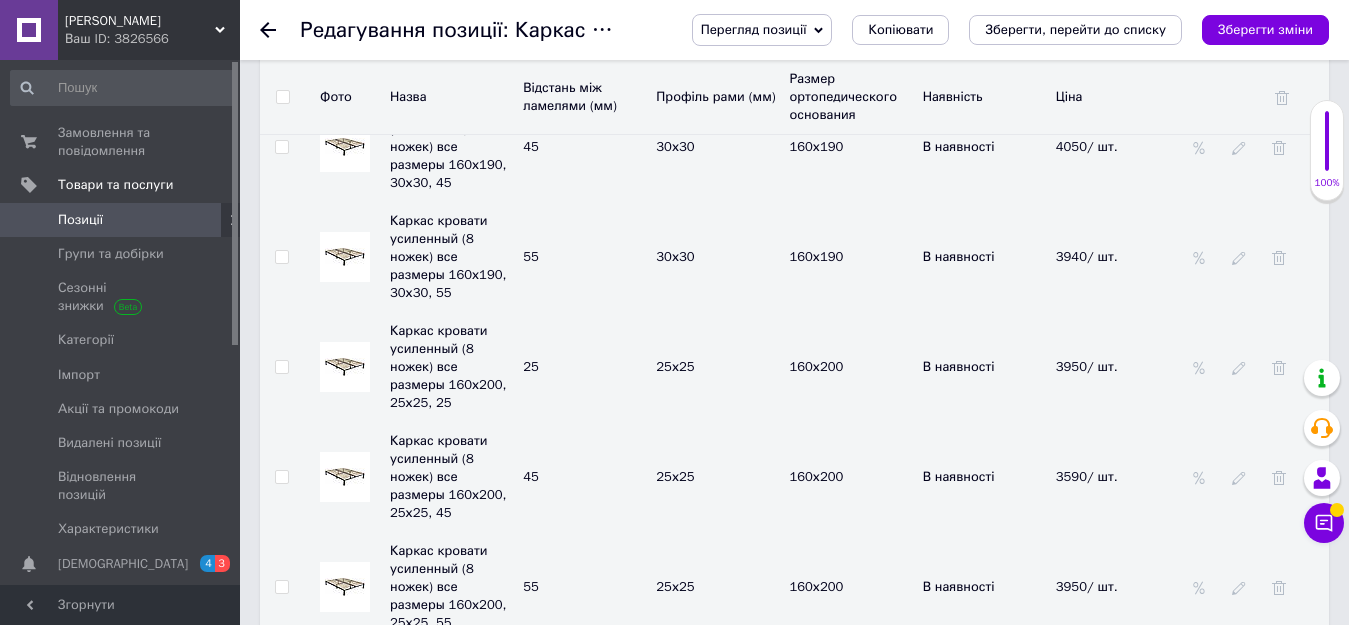 click 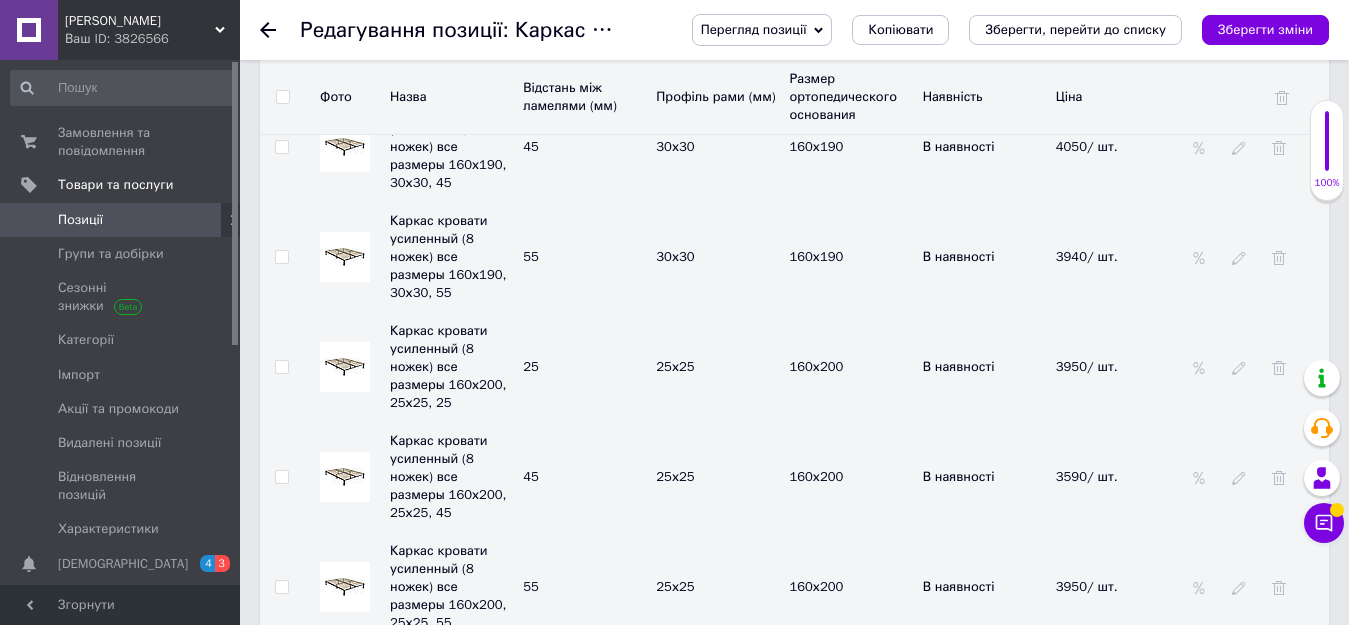 click 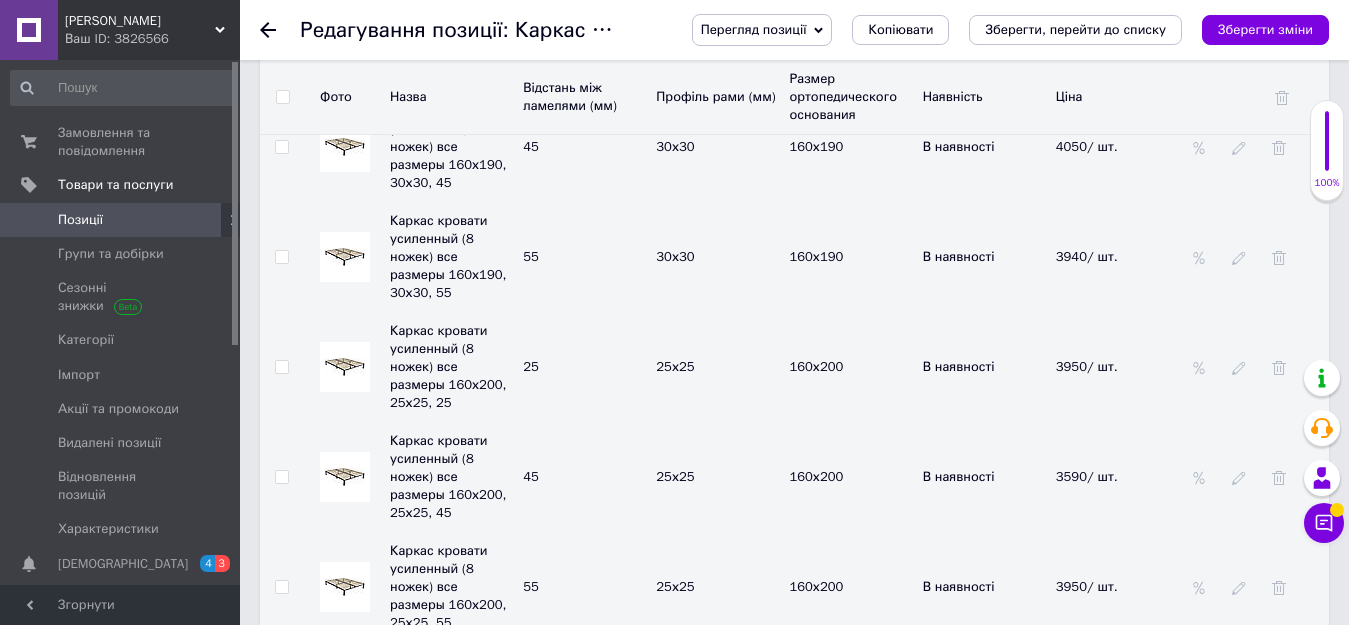 drag, startPoint x: 1097, startPoint y: 480, endPoint x: 1052, endPoint y: 478, distance: 45.044422 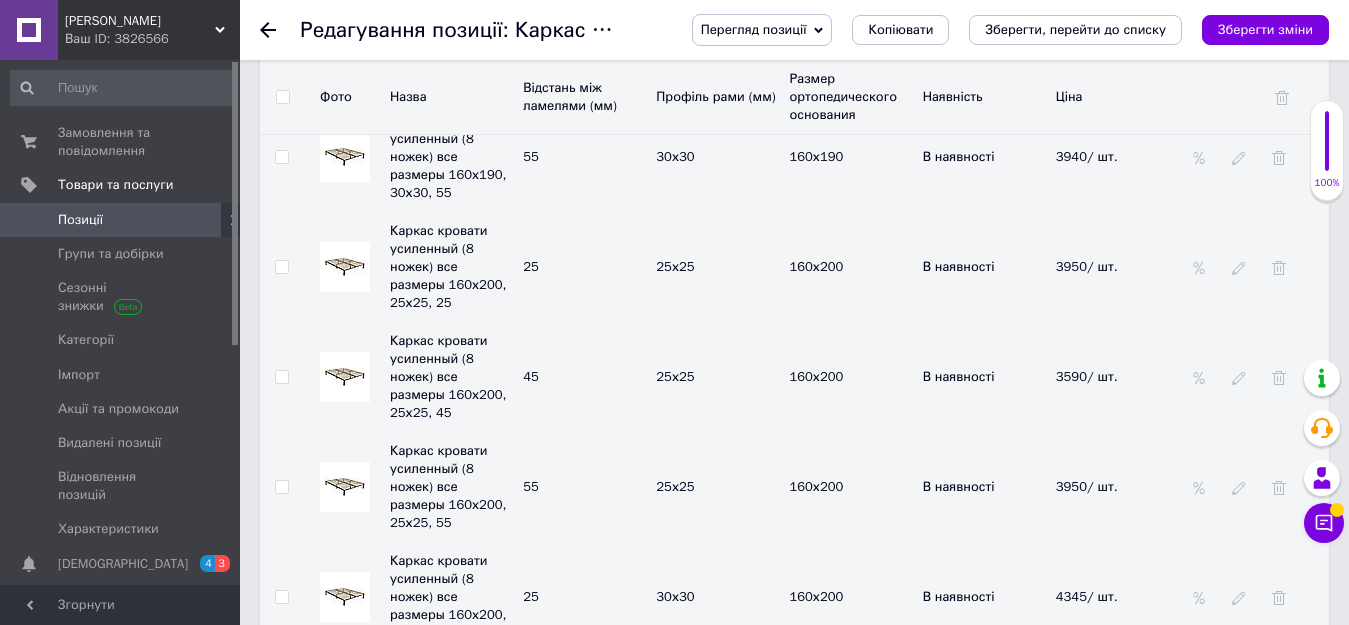 click 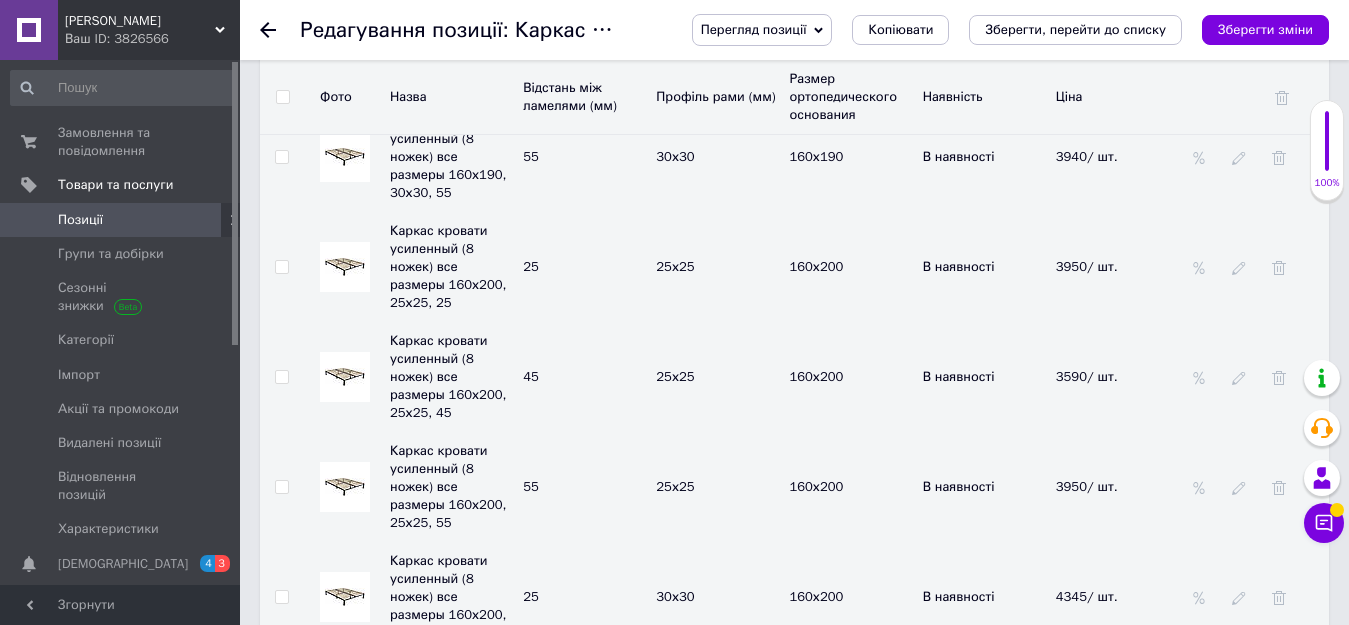 drag, startPoint x: 1120, startPoint y: 463, endPoint x: 1057, endPoint y: 463, distance: 63 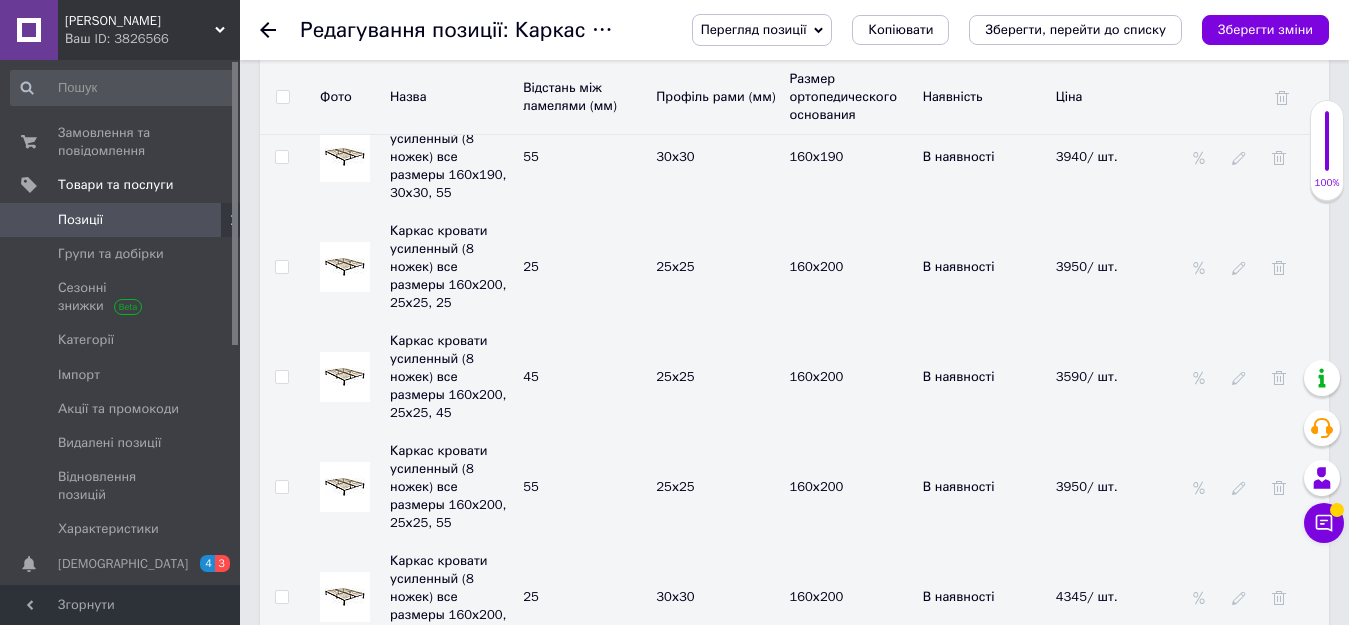 click on "3830" at bounding box center [1110, 1367] 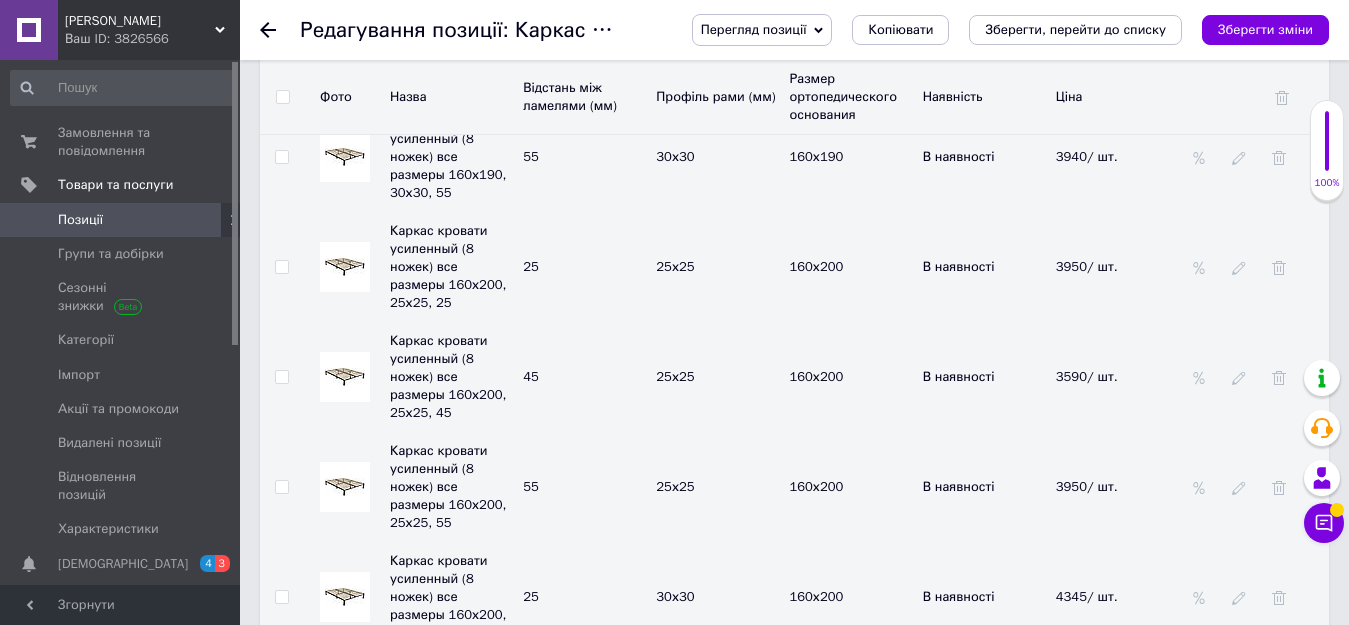 scroll, scrollTop: 6300, scrollLeft: 0, axis: vertical 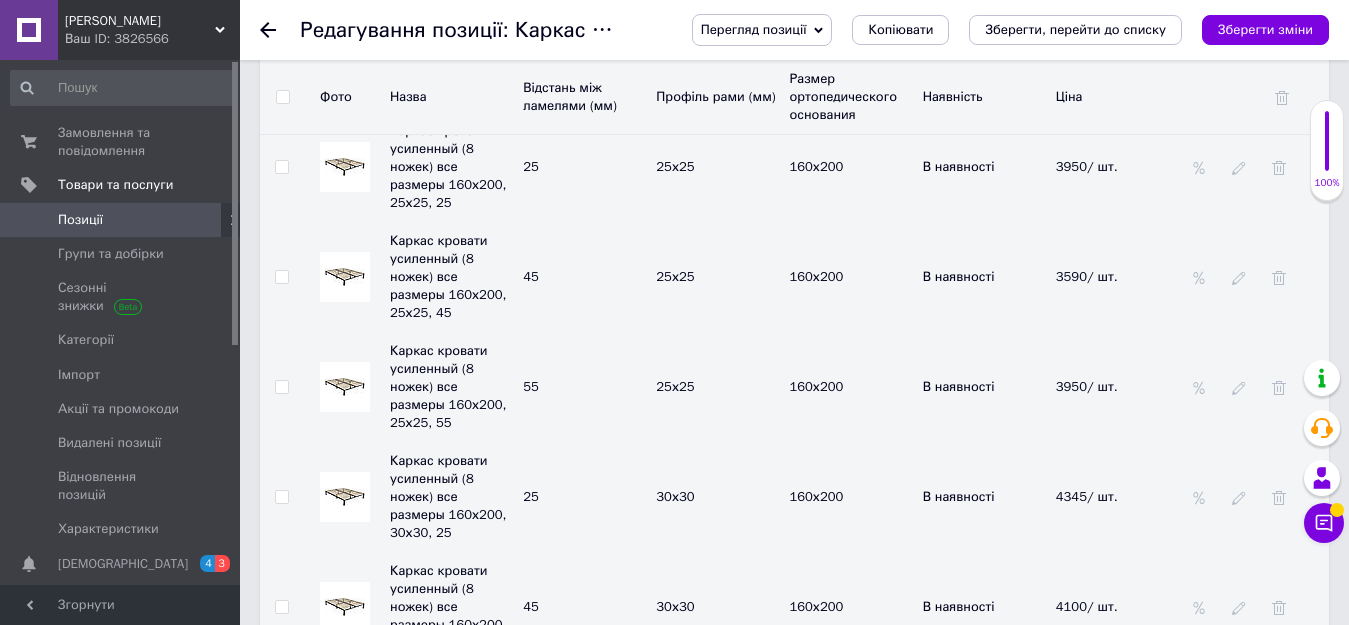 click 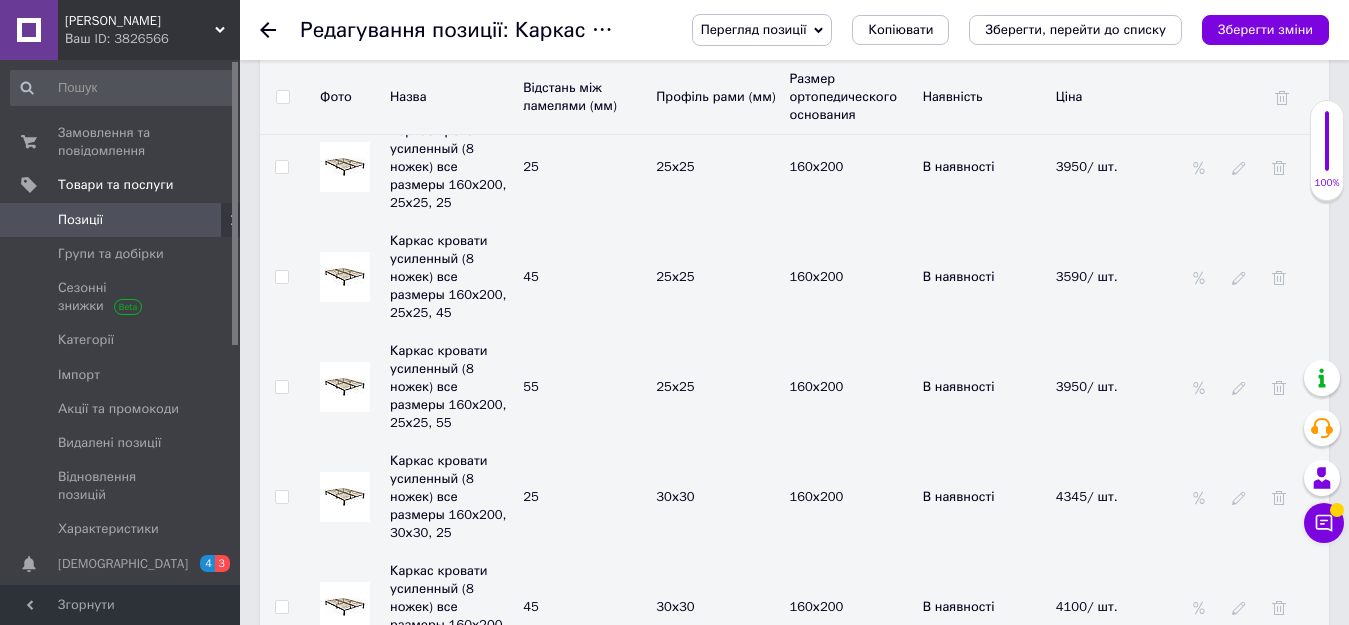 click on "Каркас кровати усиленный (8 ножек) все размеры 180х190, 30х30, 55 55 30х30 180х190 В наявності 3730" at bounding box center [794, 1377] 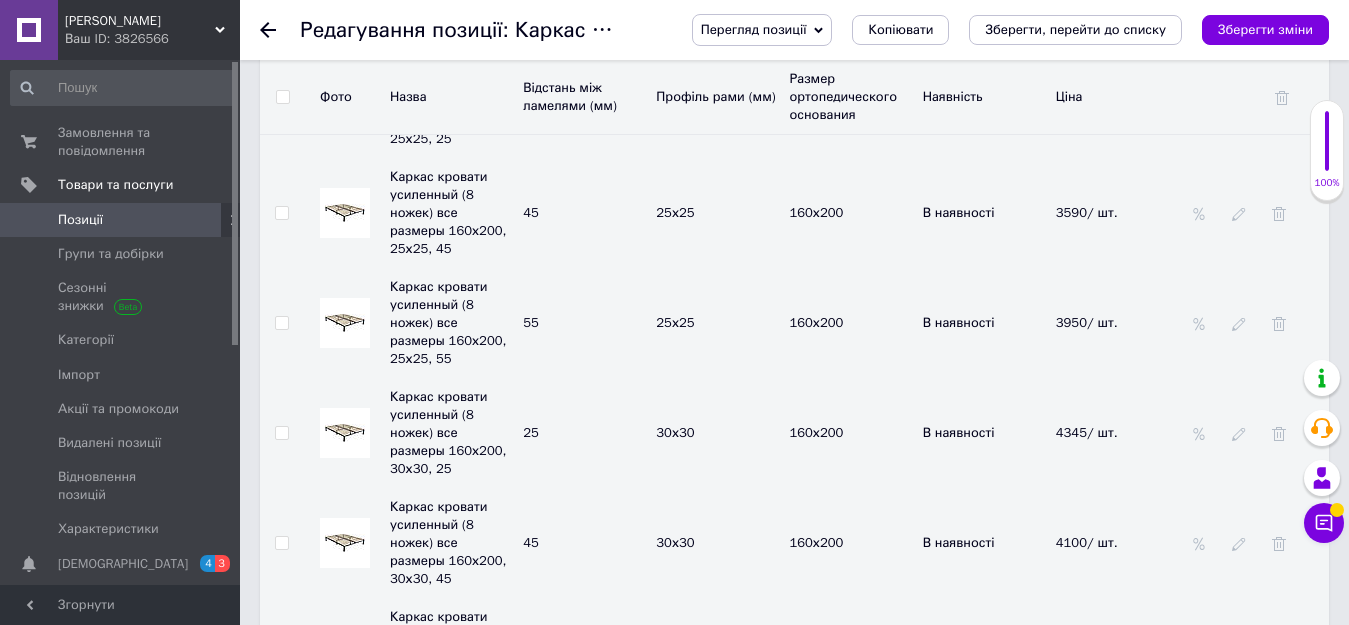 scroll, scrollTop: 6400, scrollLeft: 0, axis: vertical 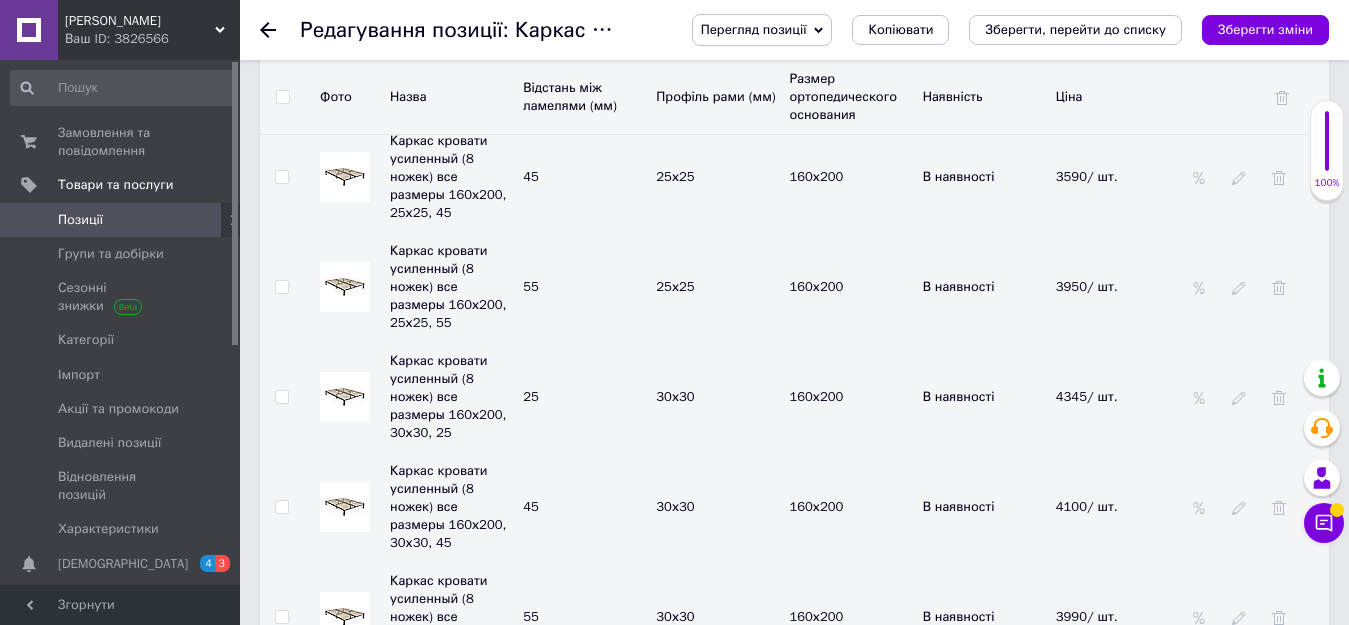 click 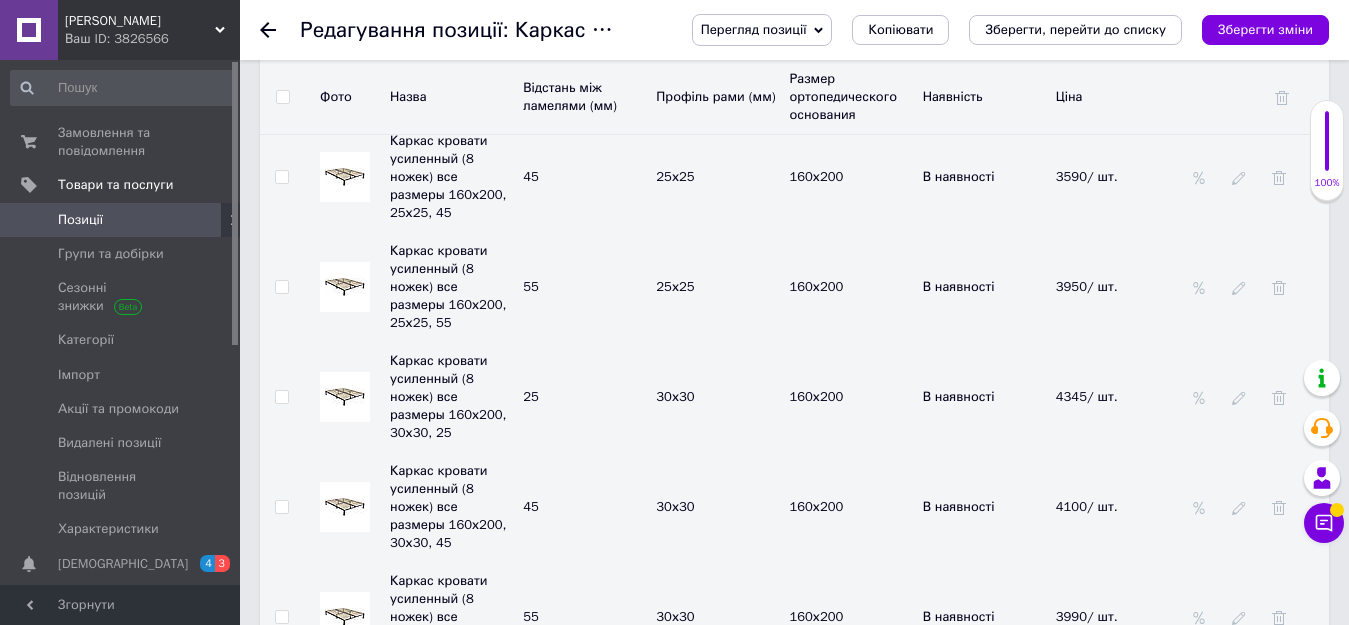 click on "Каркас кровати усиленный (8 ножек) все размеры 180х200, 25х25, 25 25 25х25 180х200 В наявності 3720" at bounding box center [794, 1387] 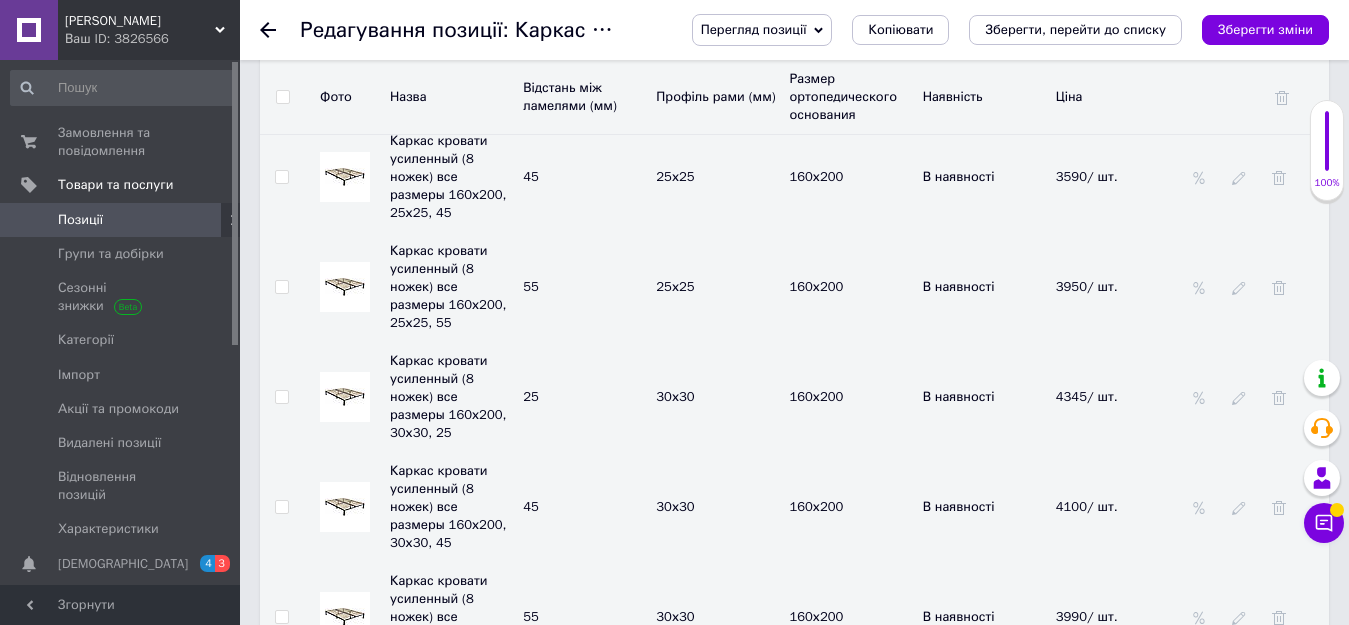 click 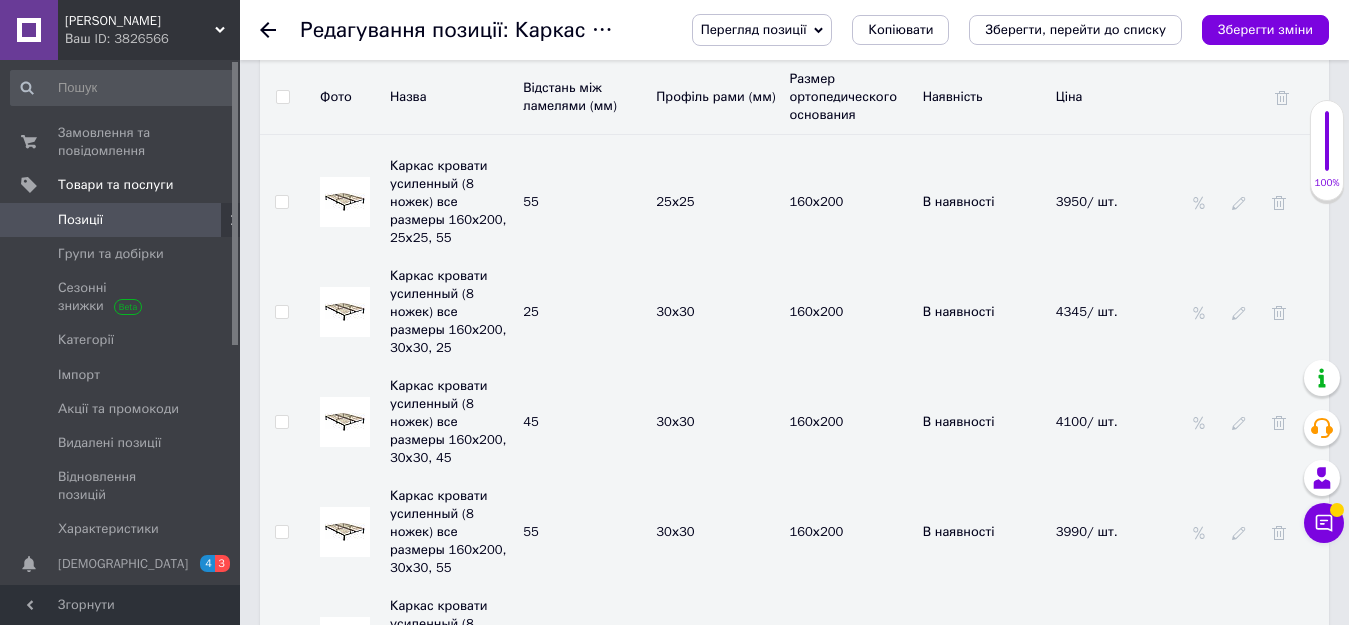 scroll, scrollTop: 6600, scrollLeft: 0, axis: vertical 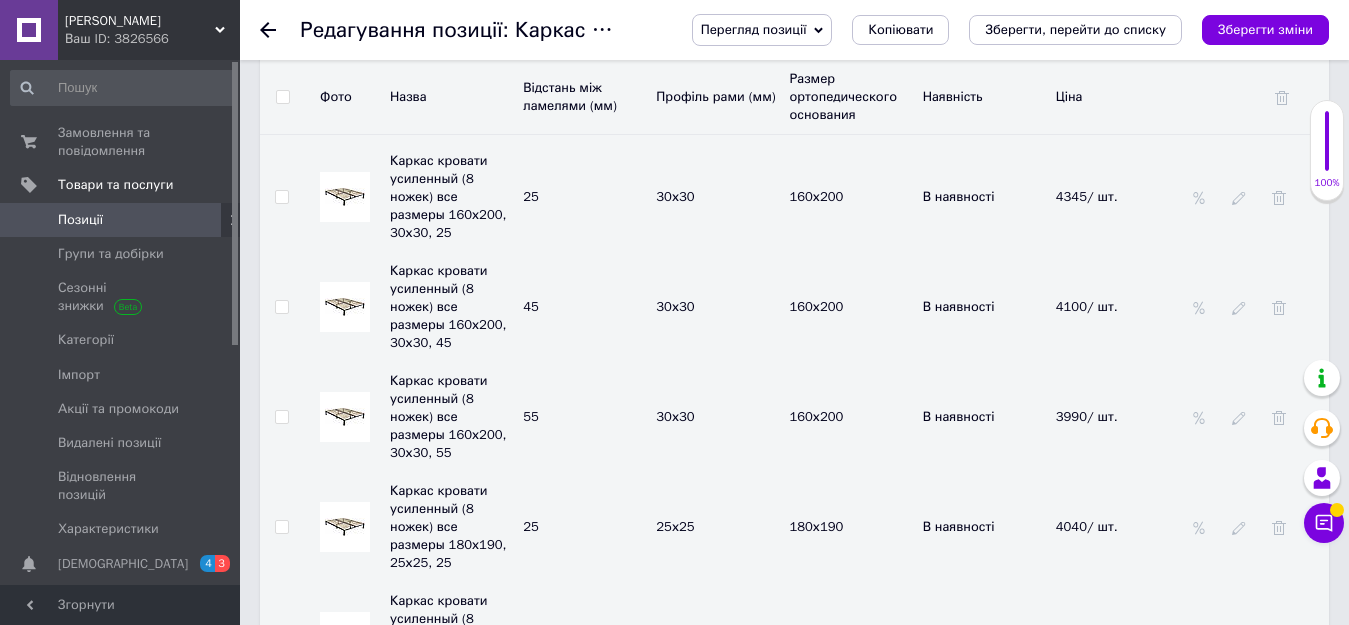 click on "3420/
шт." at bounding box center [1110, 1407] 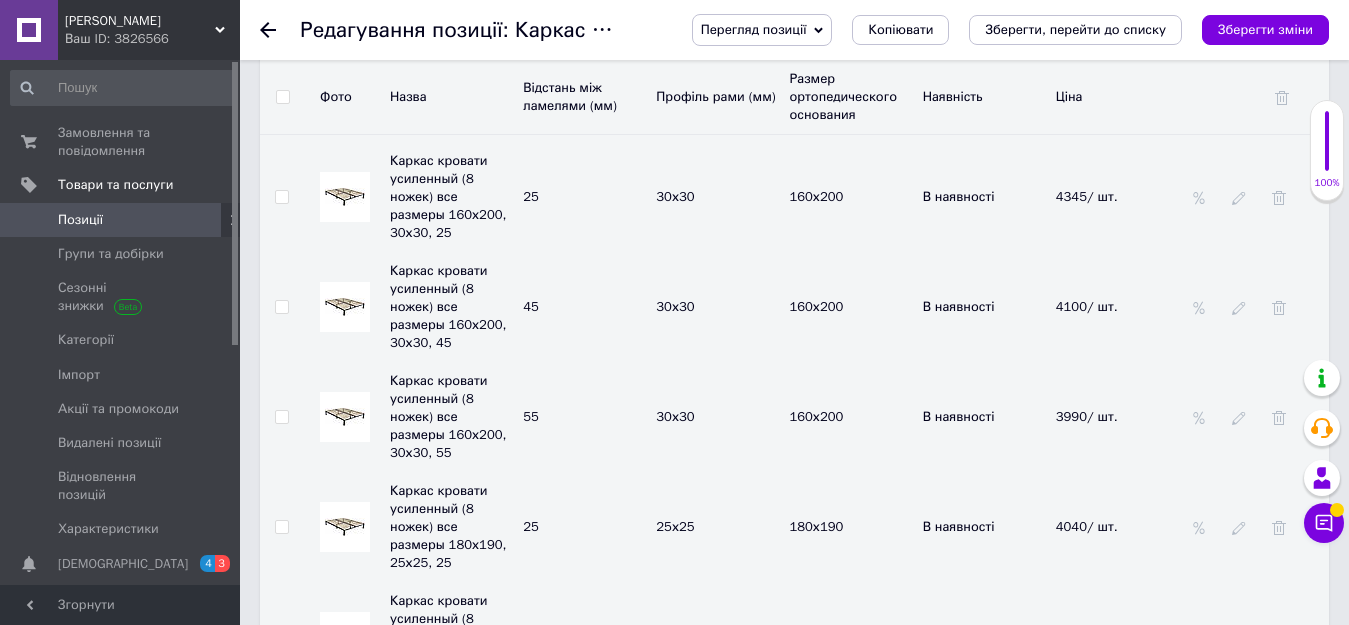 drag, startPoint x: 1123, startPoint y: 412, endPoint x: 933, endPoint y: 427, distance: 190.59119 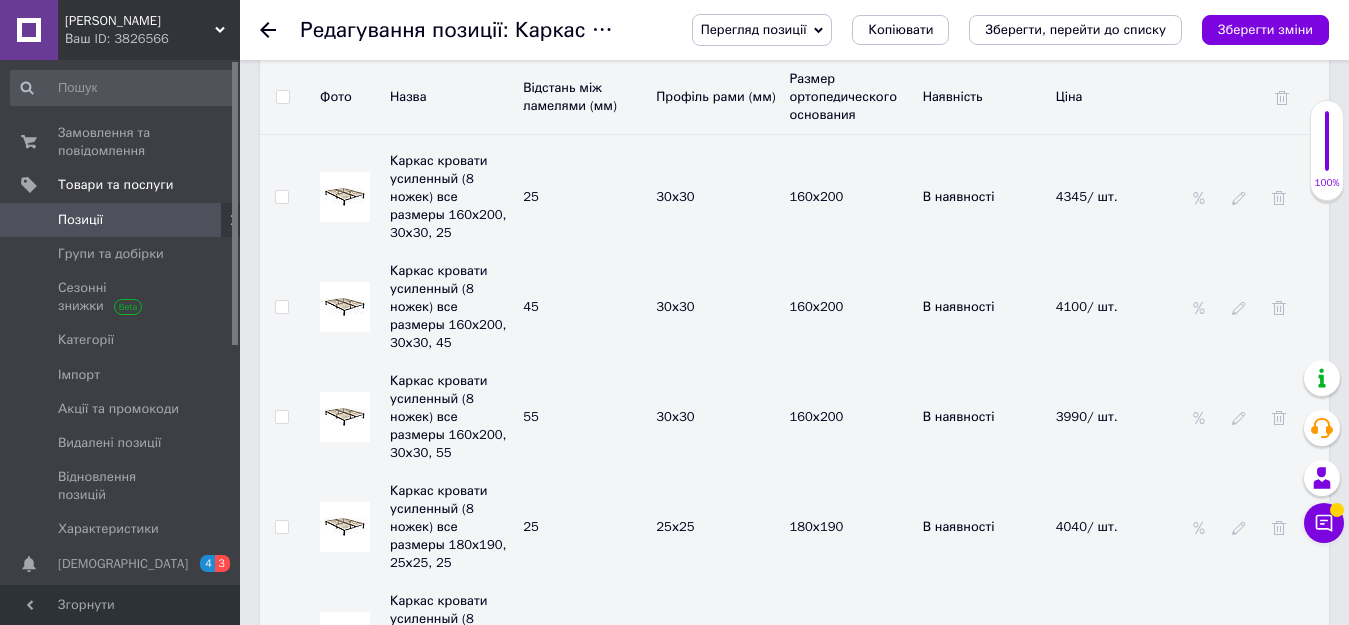 click on "3420" at bounding box center [1110, 1407] 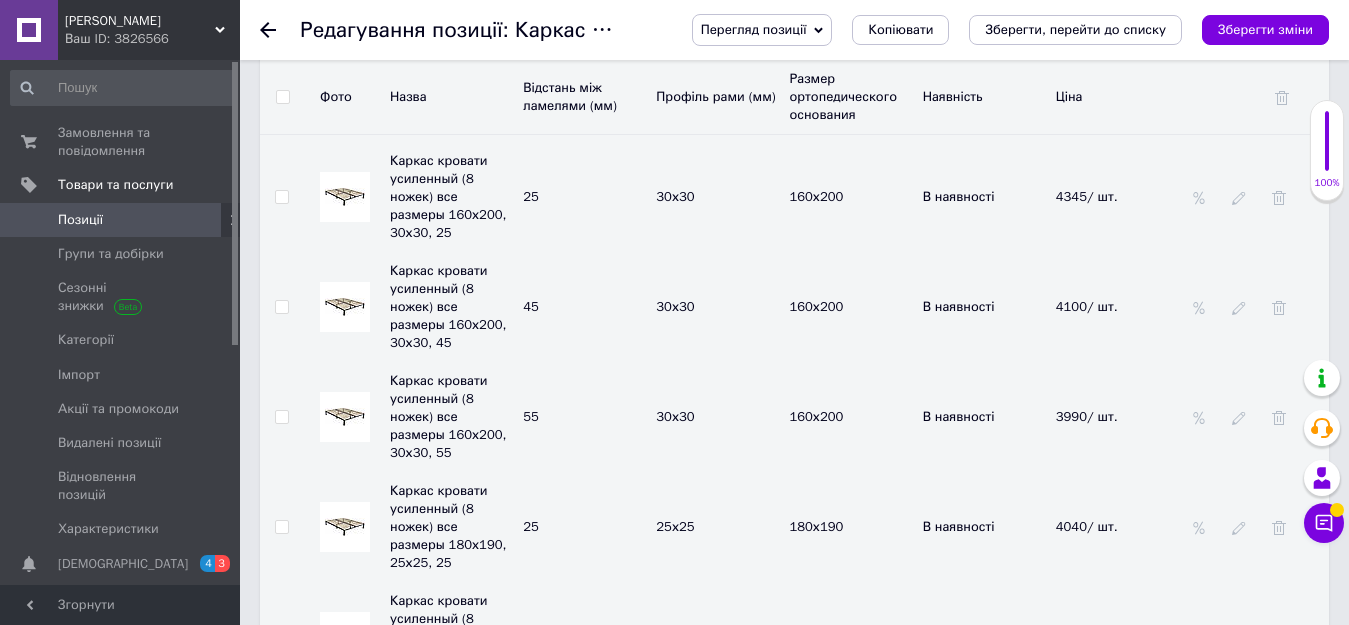 click 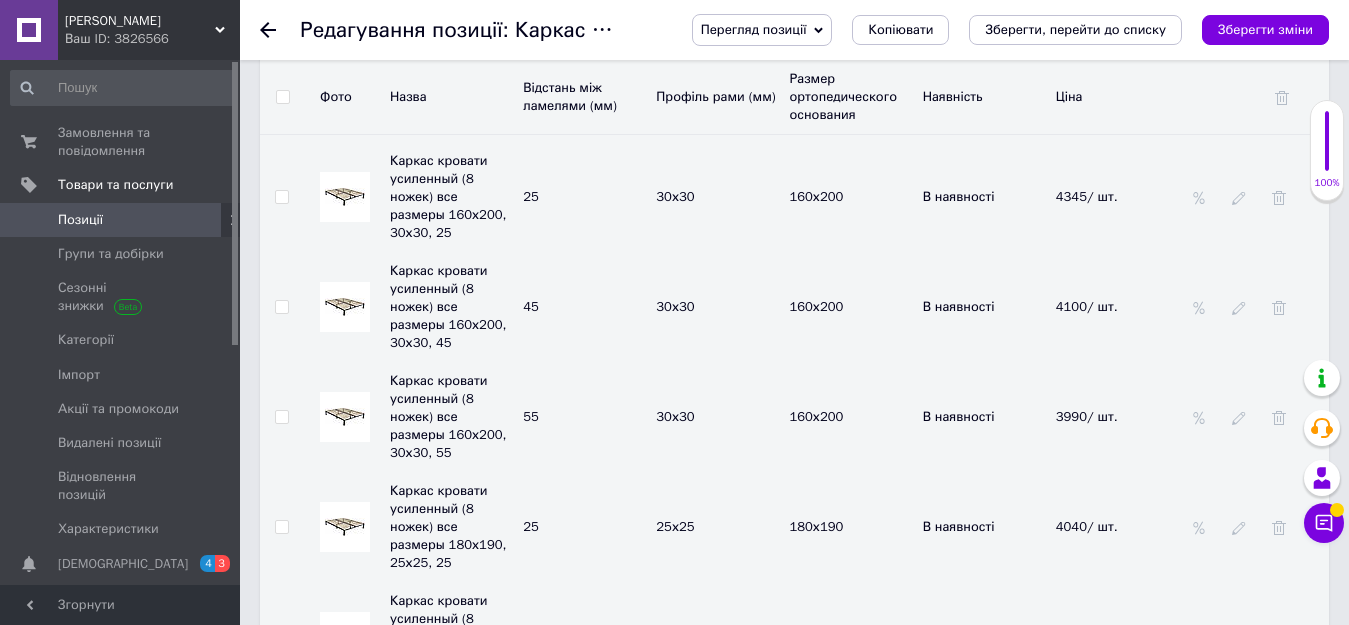 click 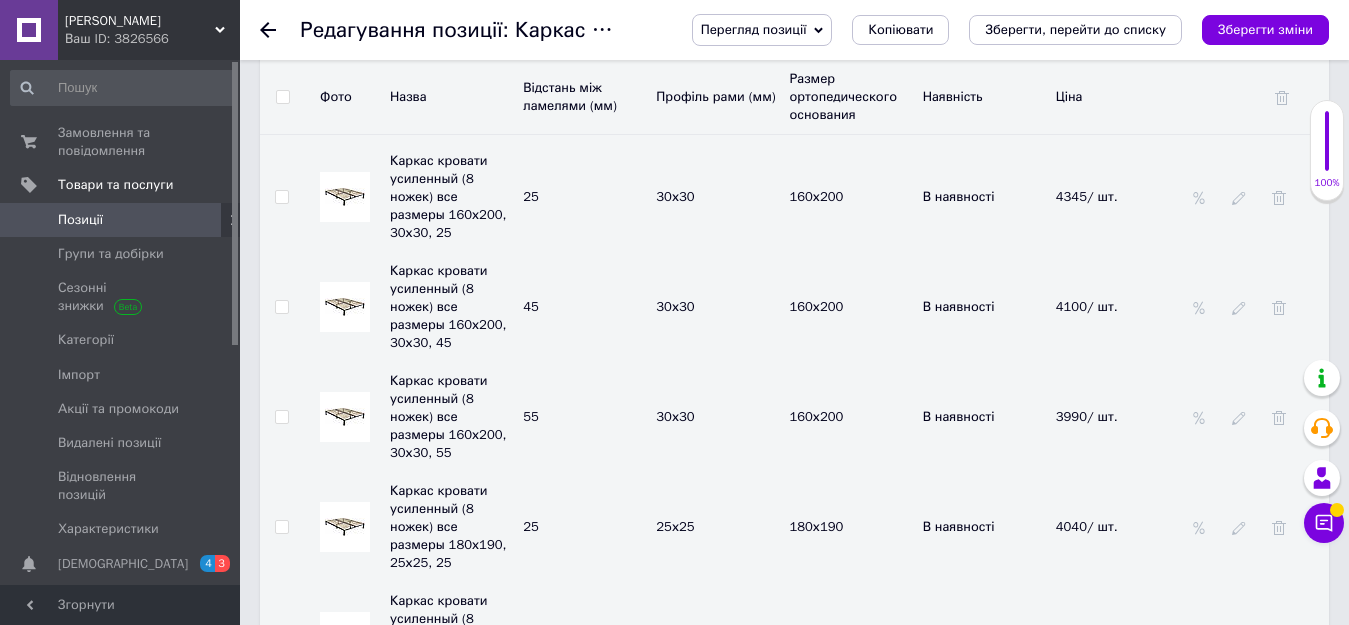 click on "В наявності" at bounding box center (984, 1517) 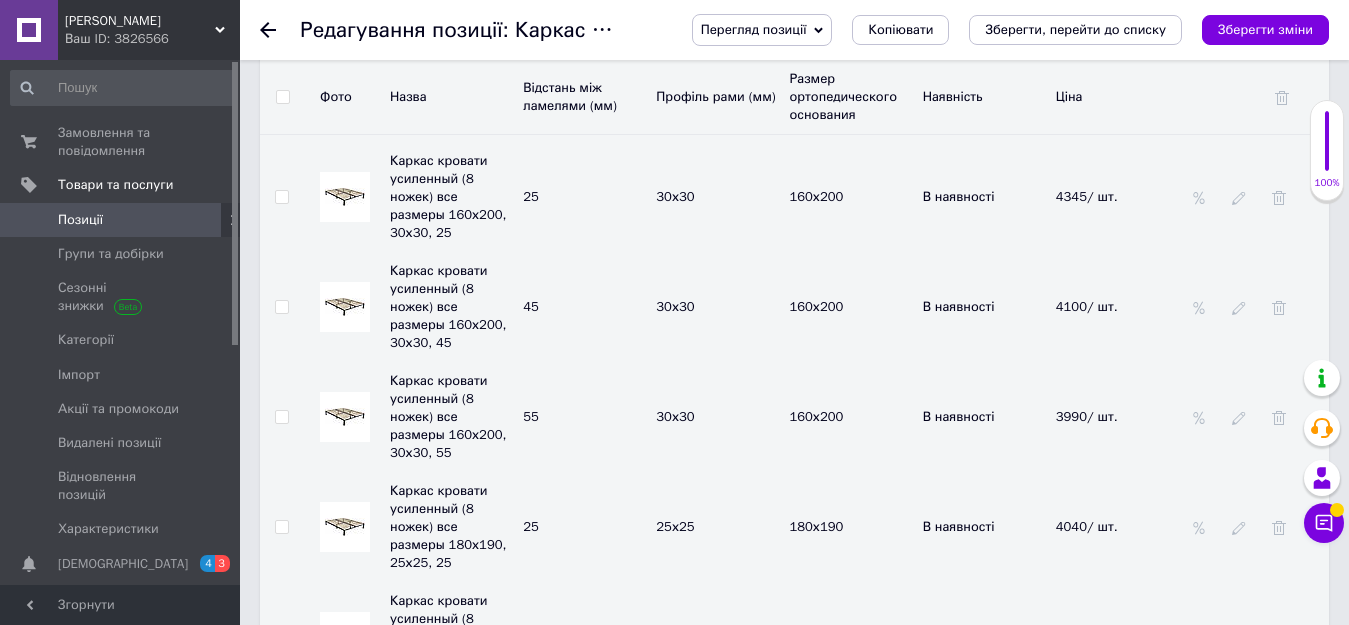 click 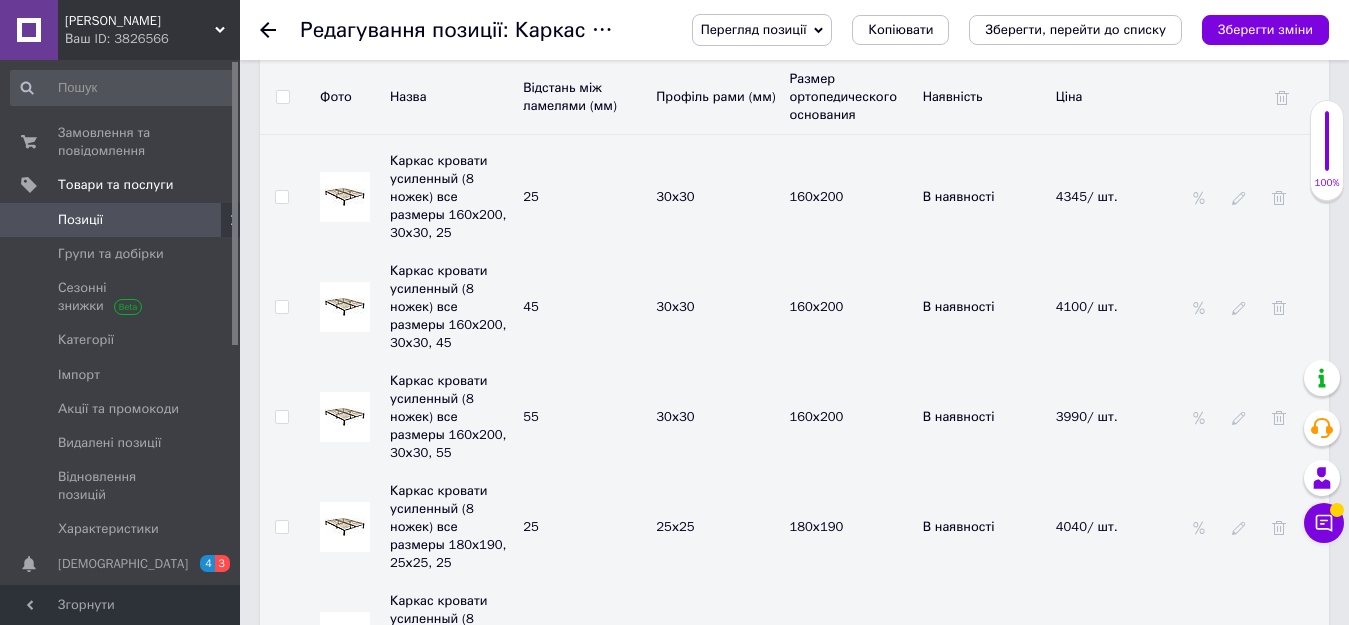 drag, startPoint x: 1114, startPoint y: 501, endPoint x: 1005, endPoint y: 504, distance: 109.041275 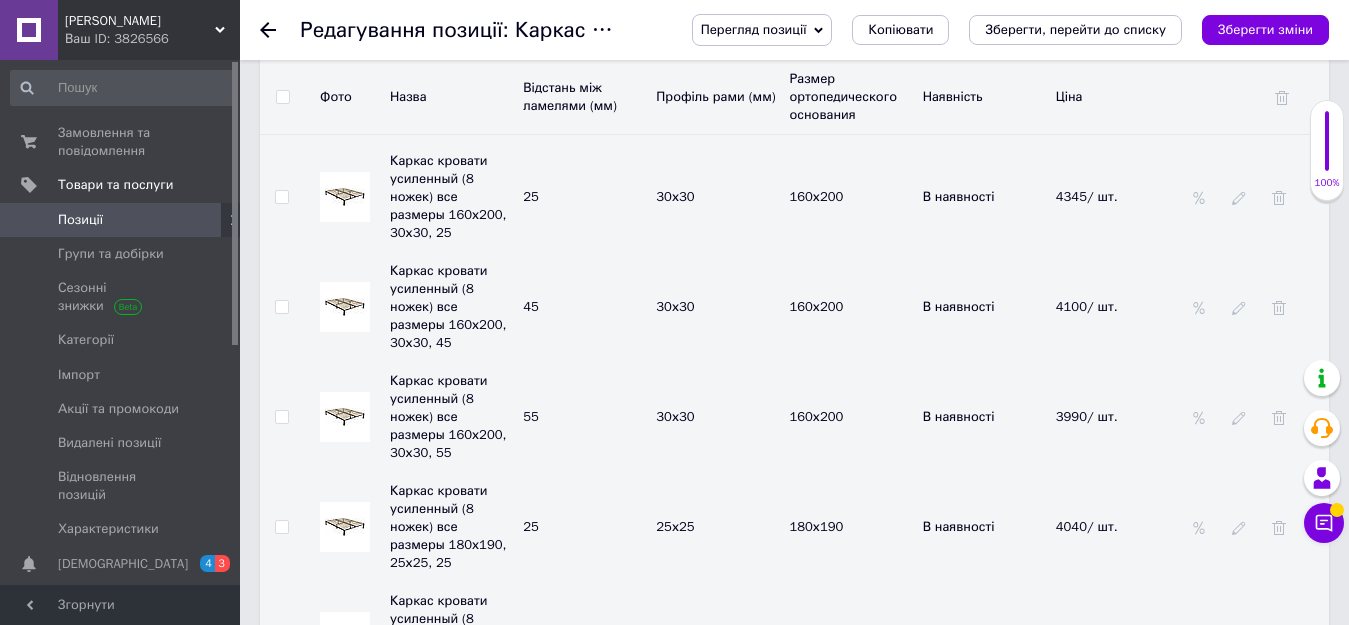 click on "Каркас кровати усиленный (8 ножек) все размеры 180х200, 30х30, 25 25 30х30 180х200 В наявності 40904499" at bounding box center (794, 1517) 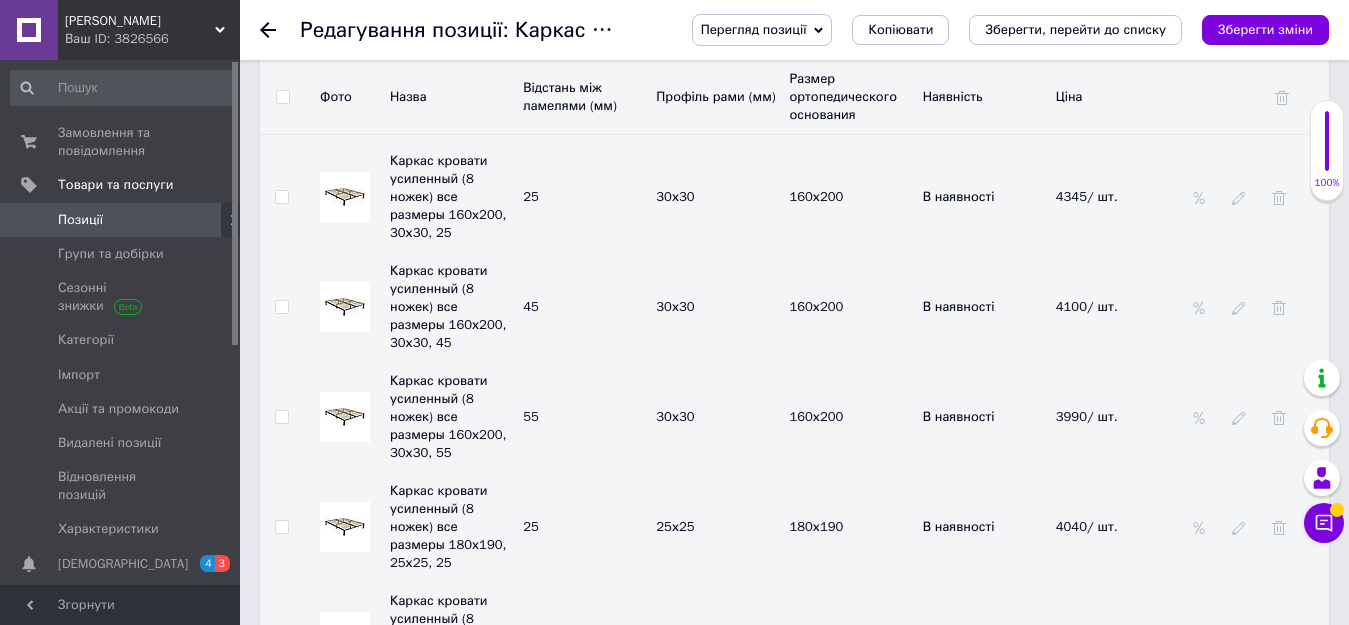 click on "В наявності" at bounding box center (984, 1517) 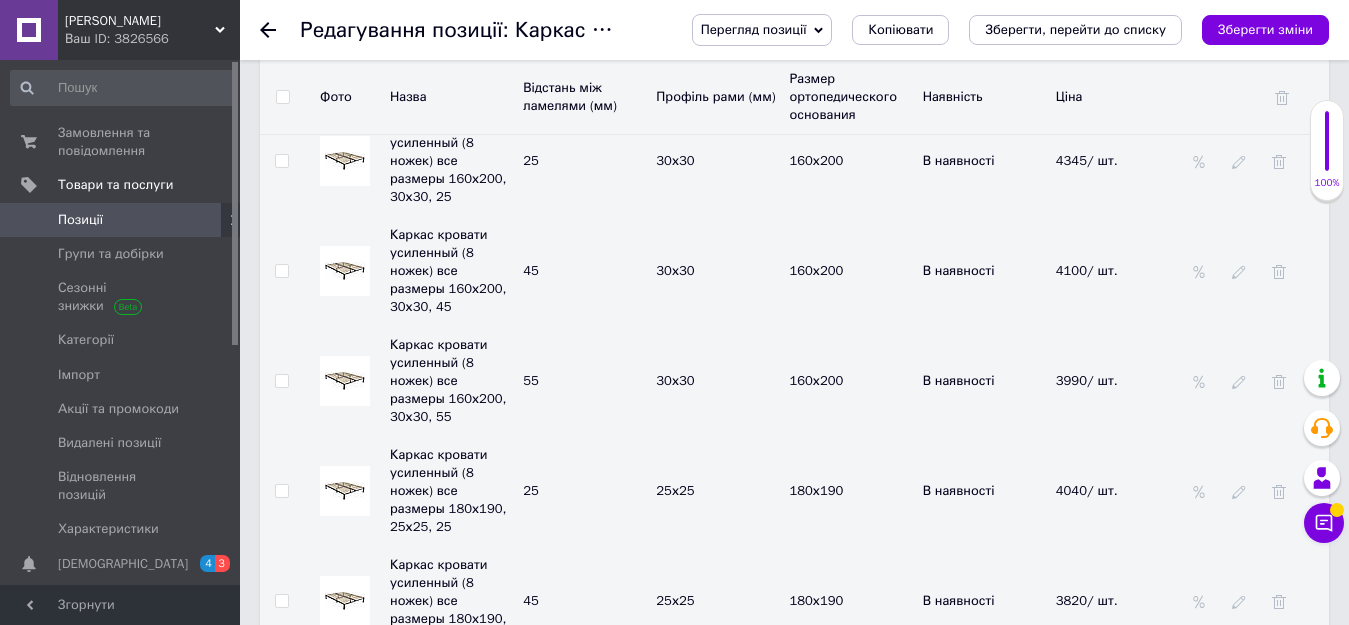 scroll, scrollTop: 6700, scrollLeft: 0, axis: vertical 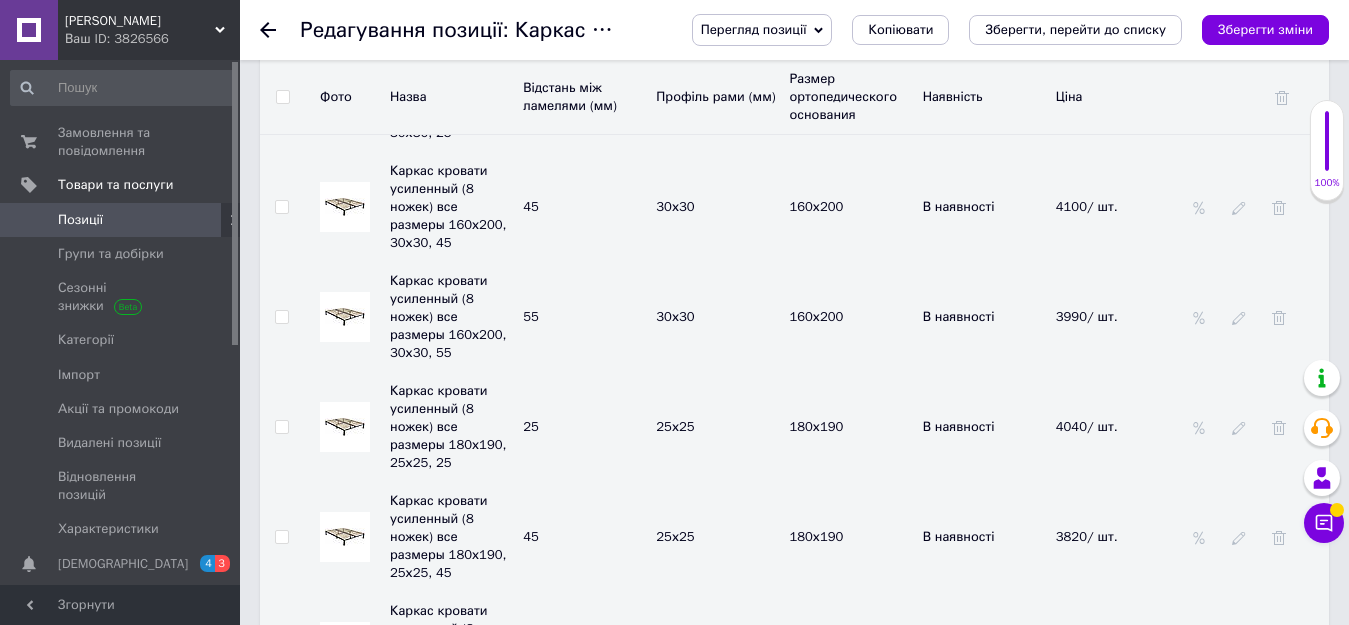 click 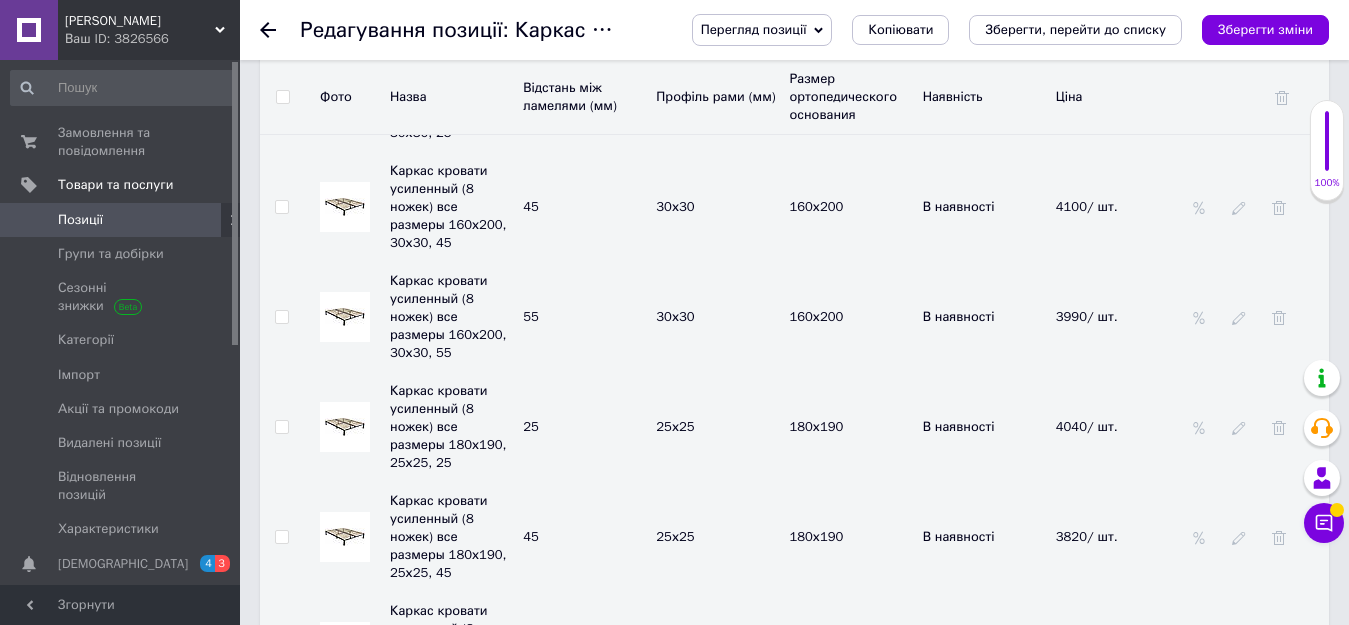 drag, startPoint x: 1078, startPoint y: 494, endPoint x: 1046, endPoint y: 495, distance: 32.01562 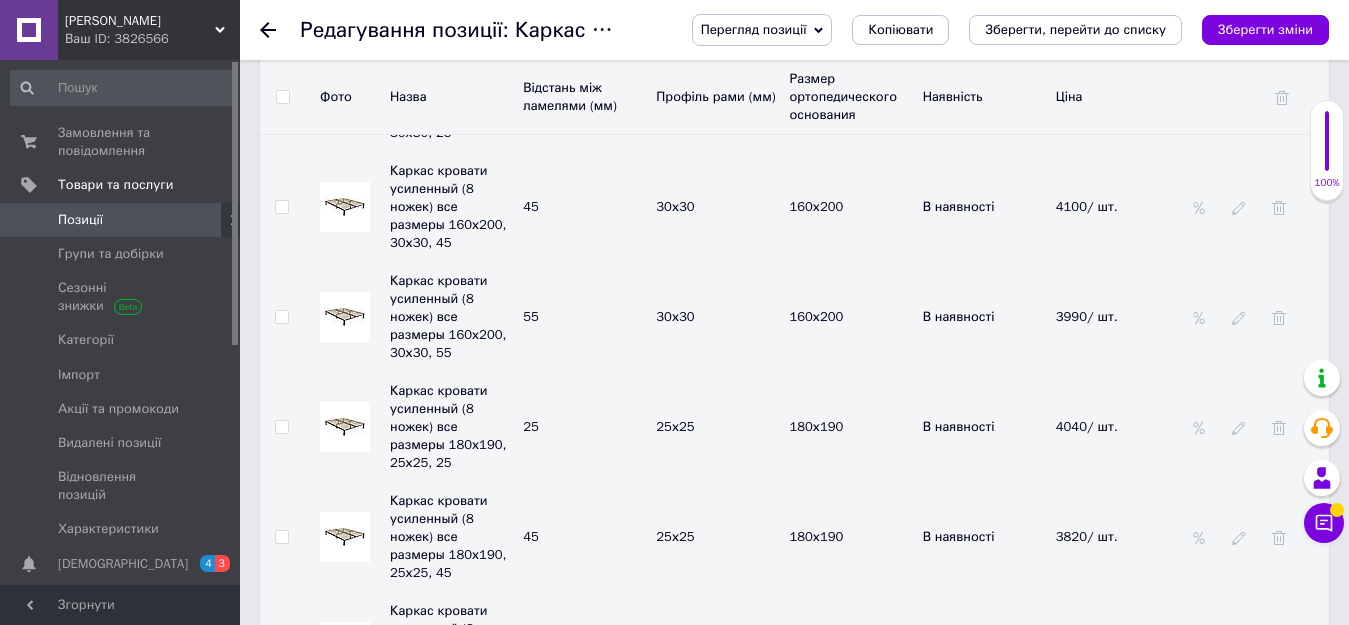 click on "Каркас кровати усиленный (8 ножек) все размеры 180х200, 30х30, 45 45 30х30 180х200 В наявності 3880" at bounding box center [794, 1527] 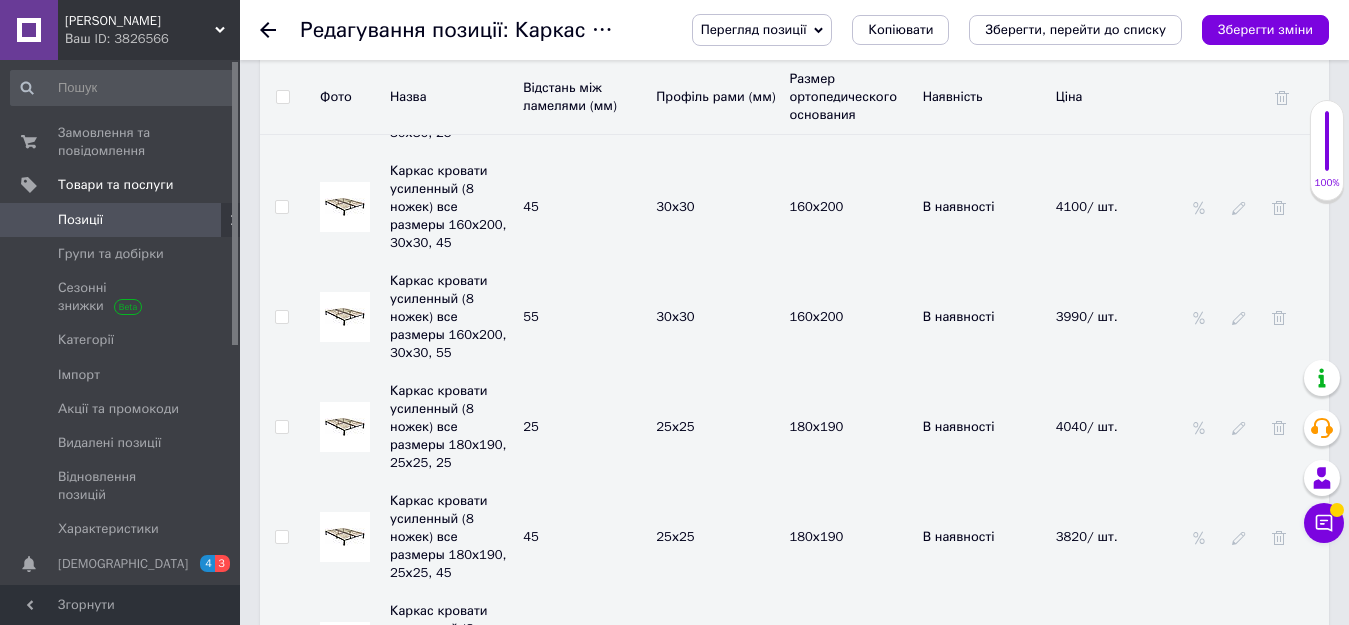 drag, startPoint x: 1101, startPoint y: 495, endPoint x: 1042, endPoint y: 494, distance: 59.008472 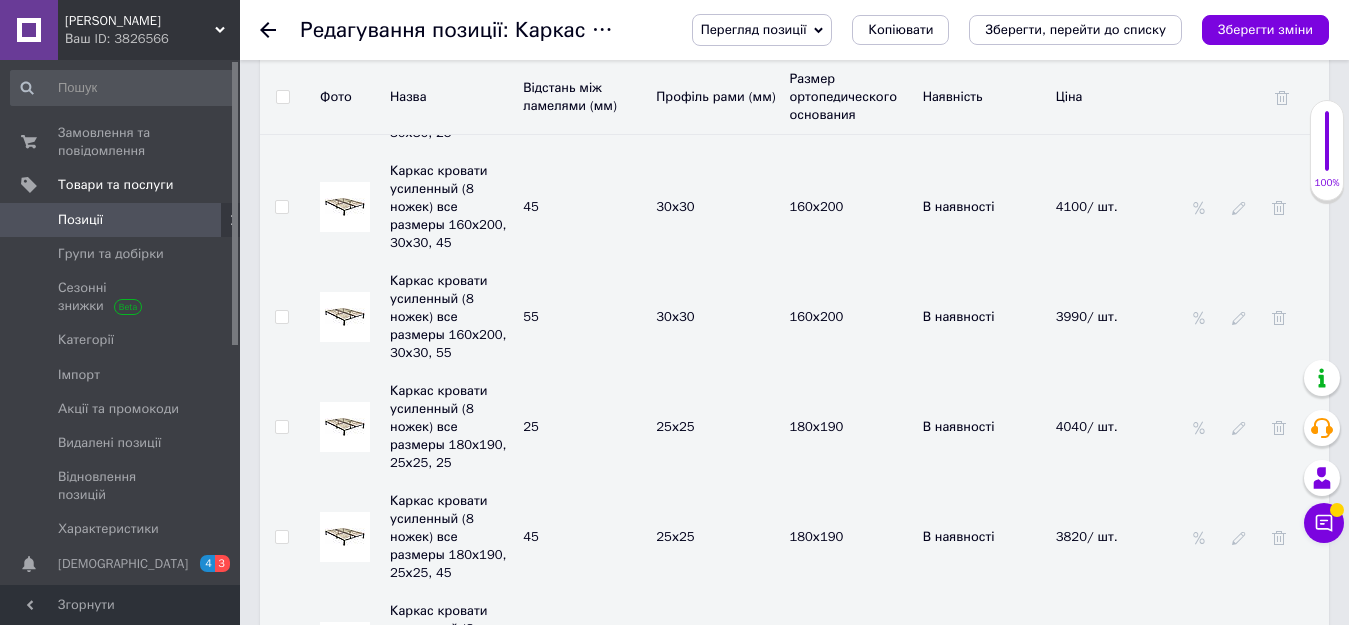 click on "Каркас кровати усиленный (8 ножек) все размеры 180х200, 30х30, 45 45 30х30 180х200 В наявності 3880" at bounding box center (794, 1527) 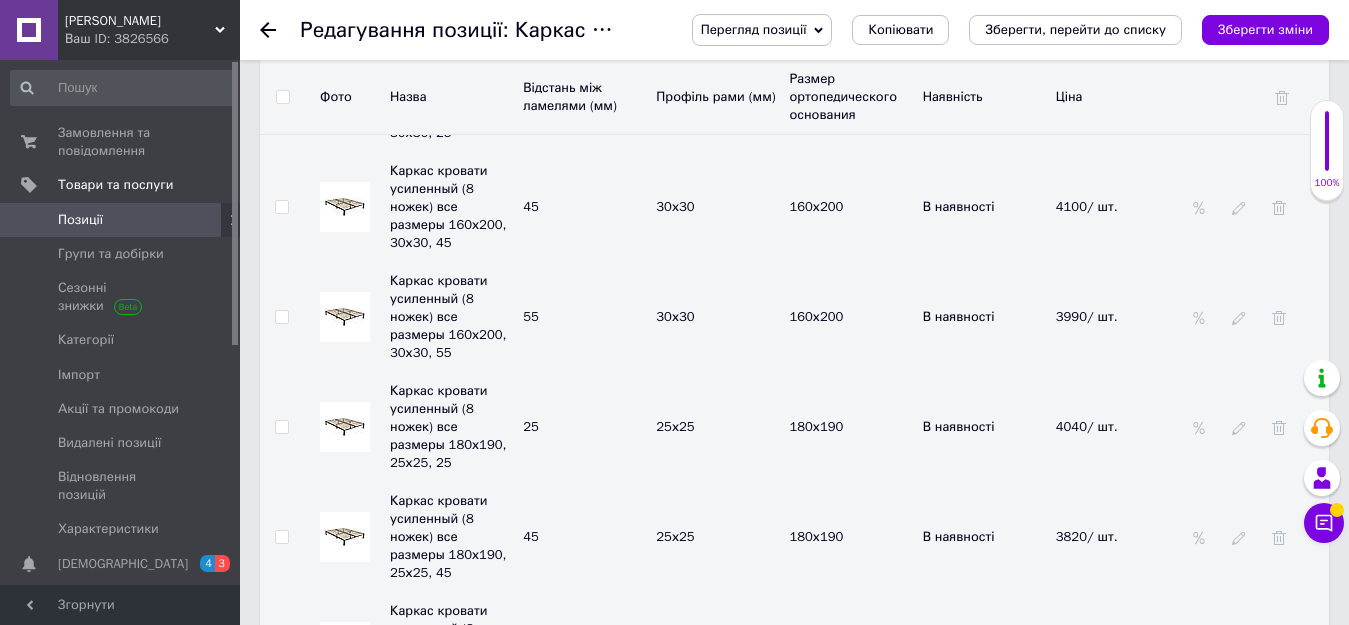 click 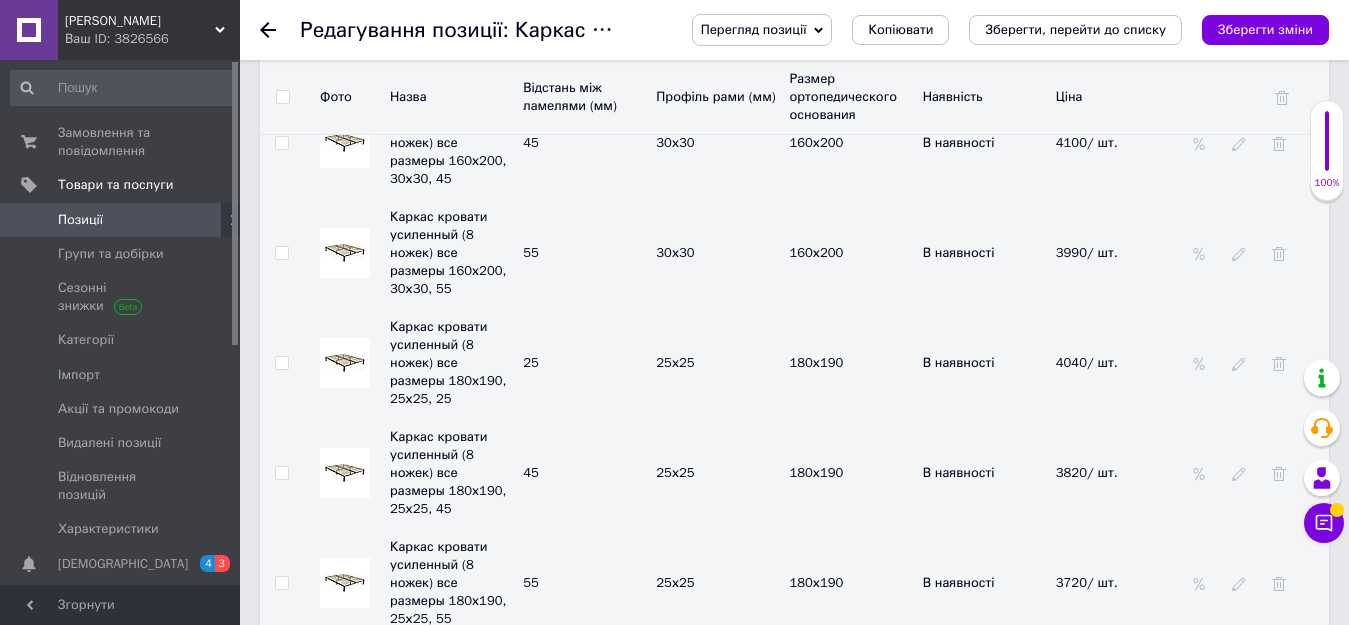 scroll, scrollTop: 6800, scrollLeft: 0, axis: vertical 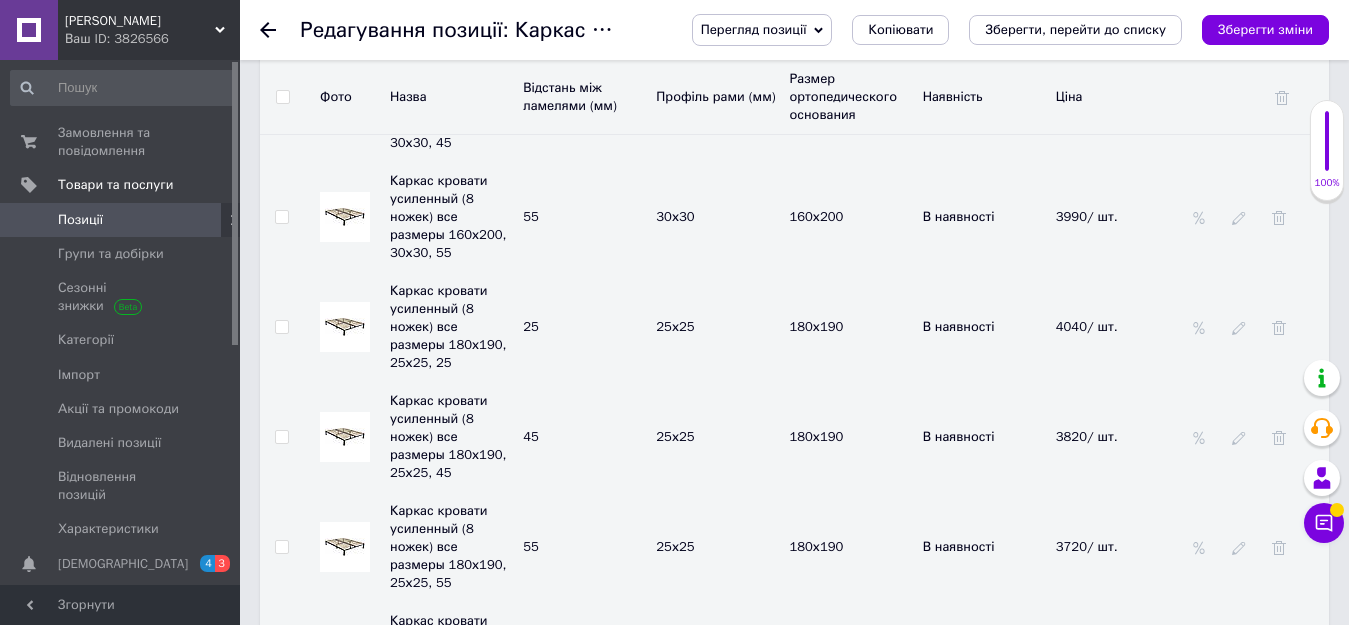 click 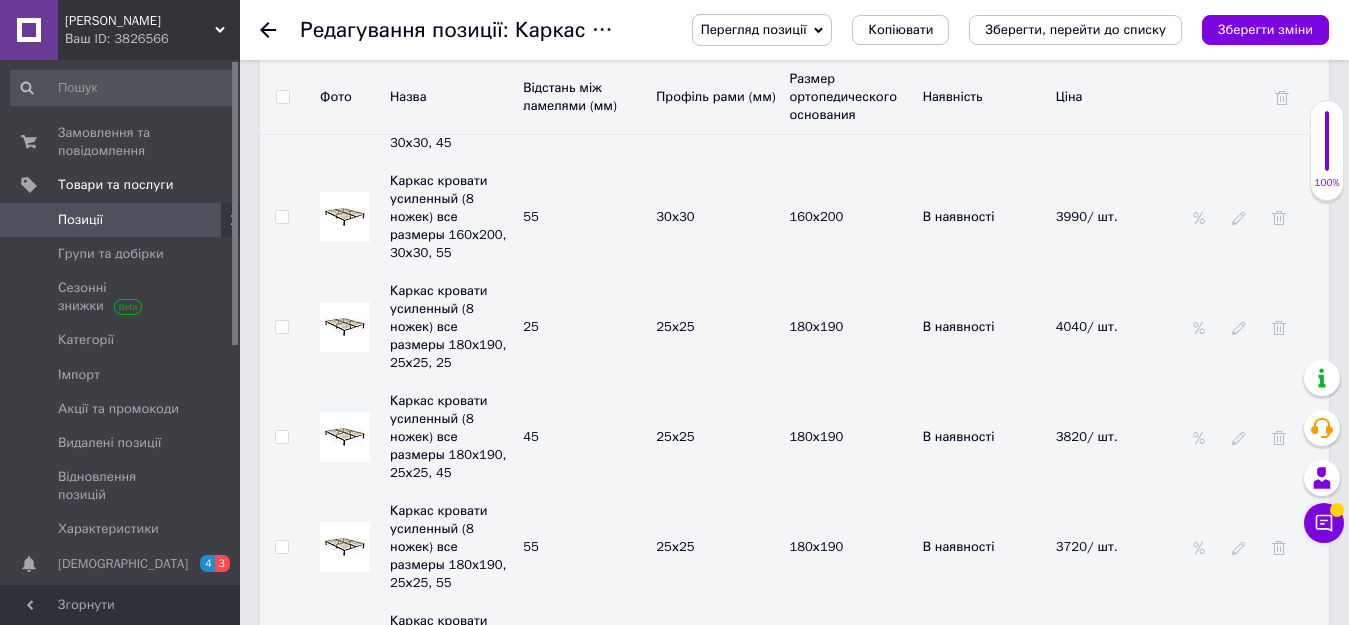 click on "Каркас кровати усиленный (8 ножек) все размеры 180х200, 30х30, 55 55 30х30 180х200 В наявності 3770" at bounding box center [794, 1537] 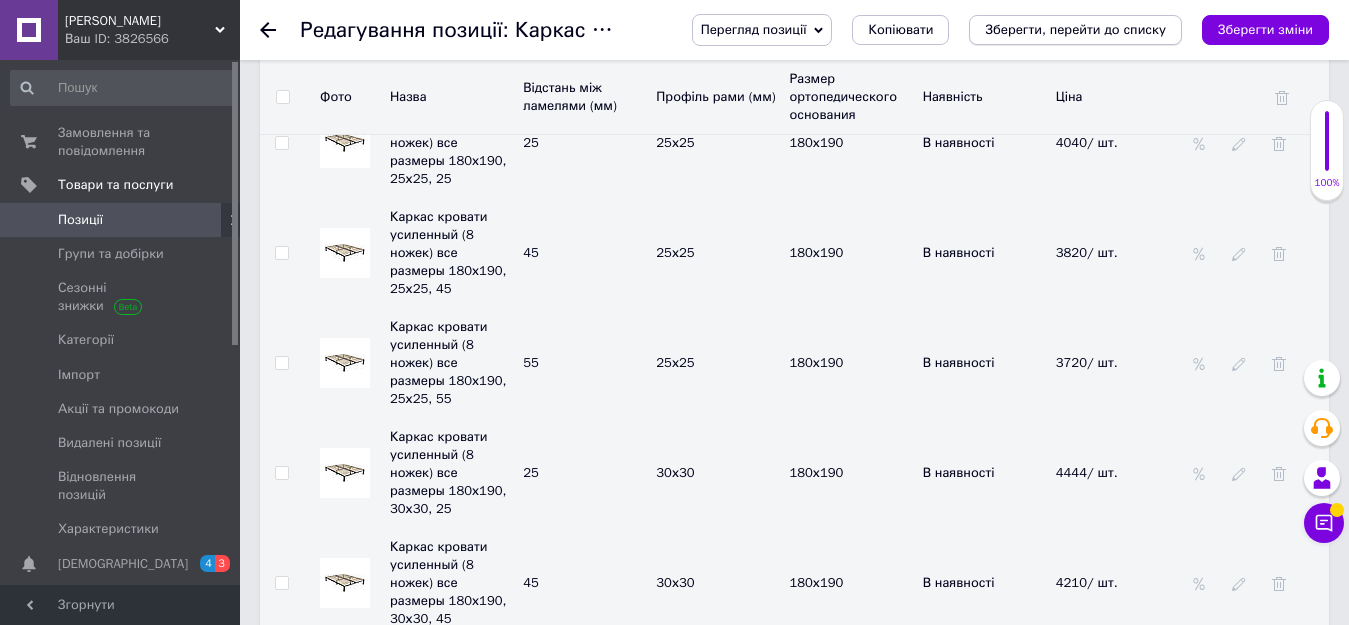 scroll, scrollTop: 7000, scrollLeft: 0, axis: vertical 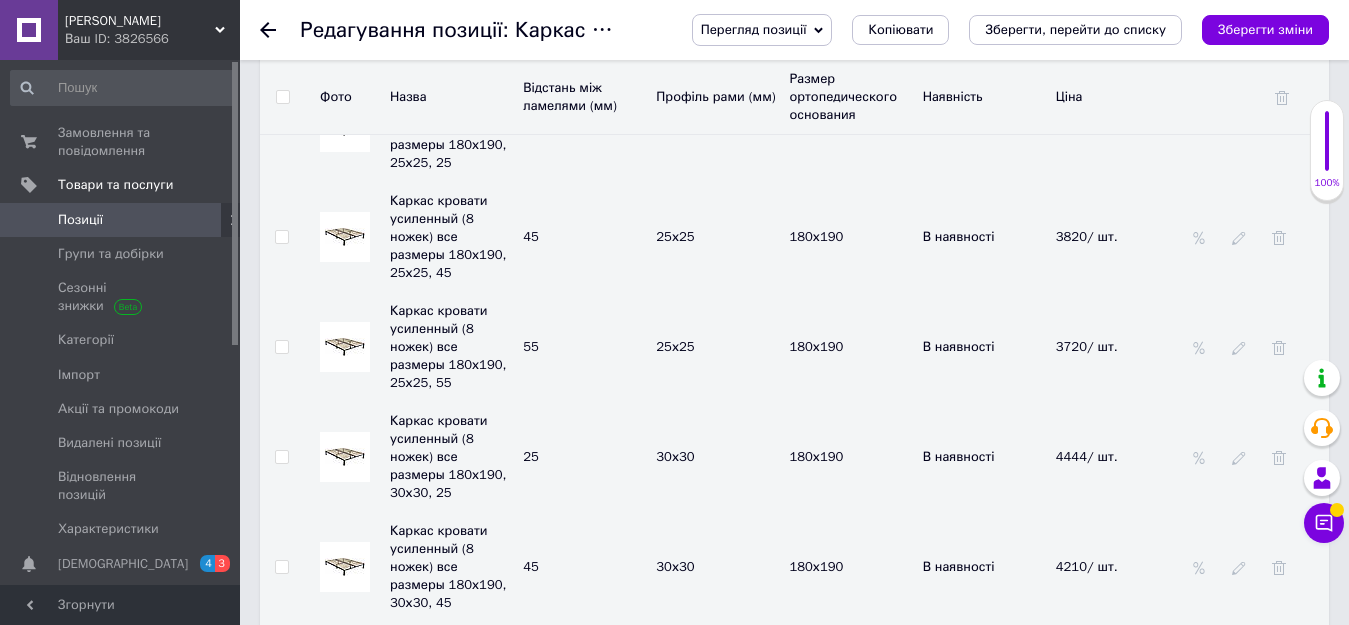 click on "В наявності" at bounding box center (984, 1337) 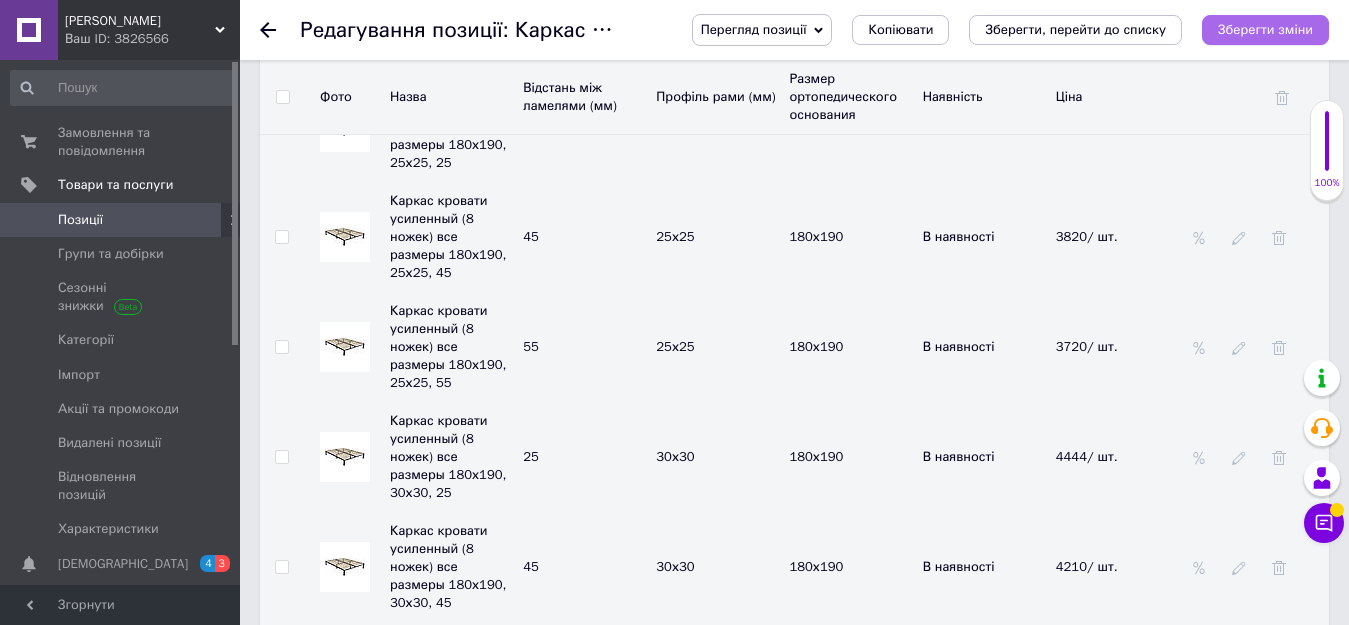 click on "Зберегти зміни" at bounding box center [1265, 29] 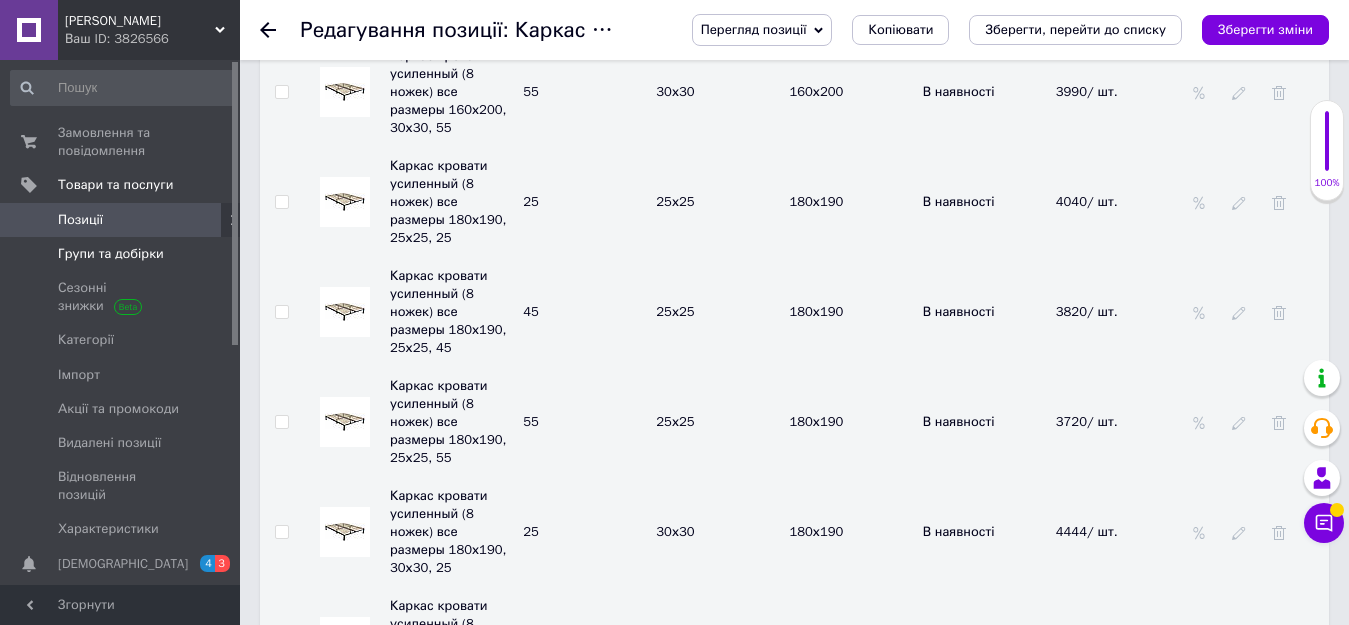 click on "Групи та добірки" at bounding box center (111, 254) 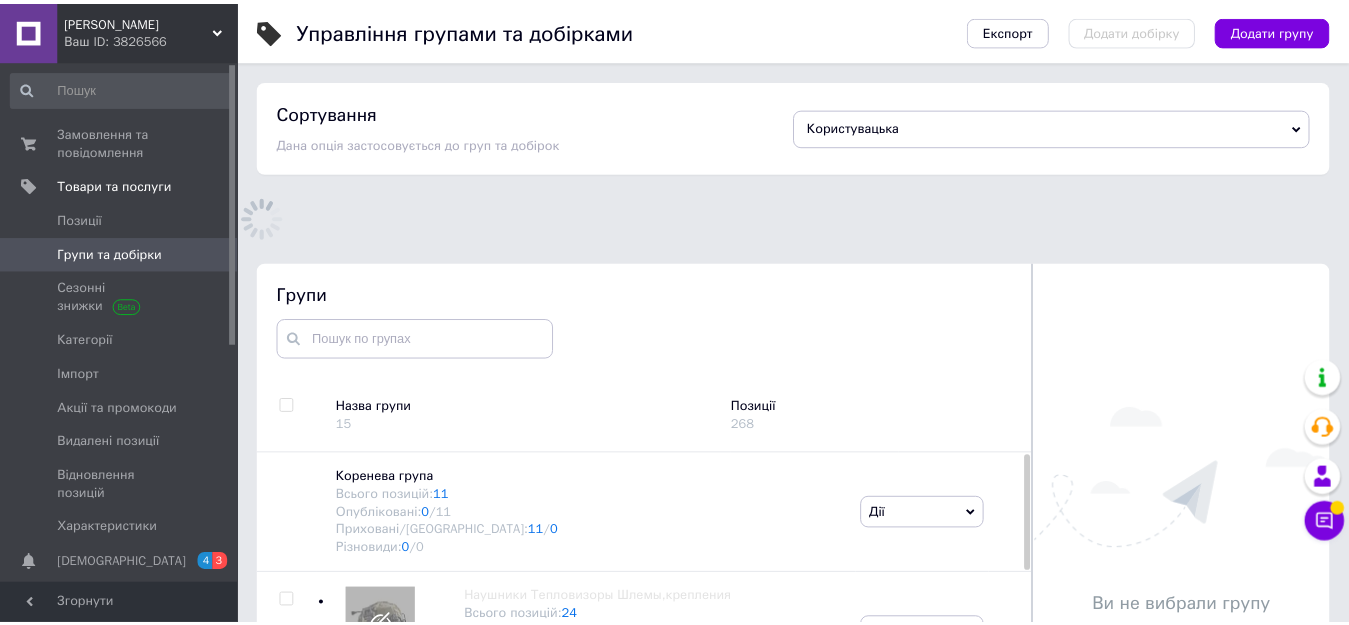 scroll, scrollTop: 113, scrollLeft: 0, axis: vertical 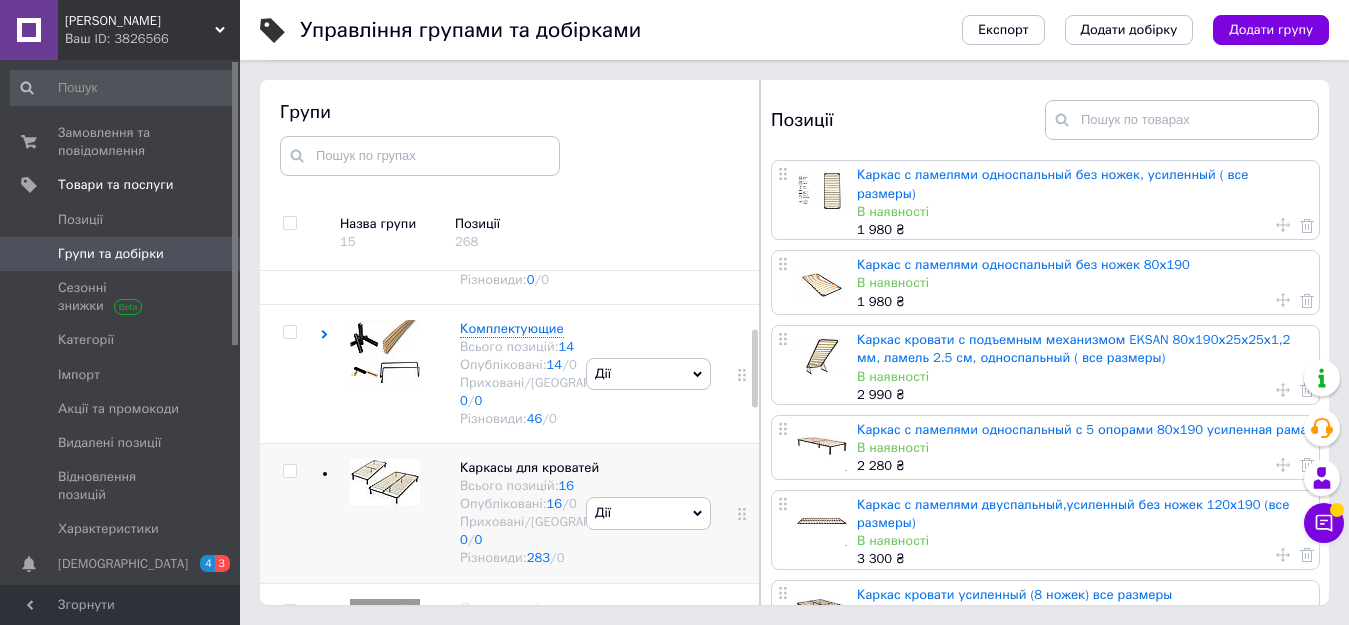 click at bounding box center (289, 471) 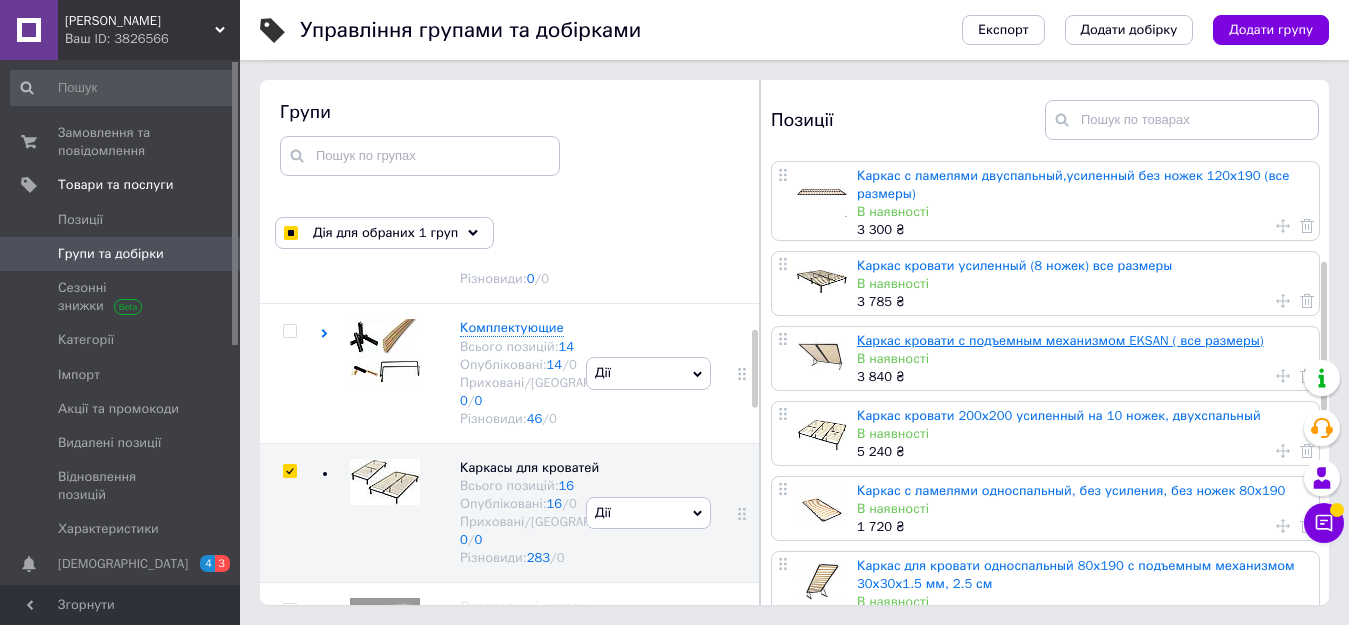 scroll, scrollTop: 300, scrollLeft: 0, axis: vertical 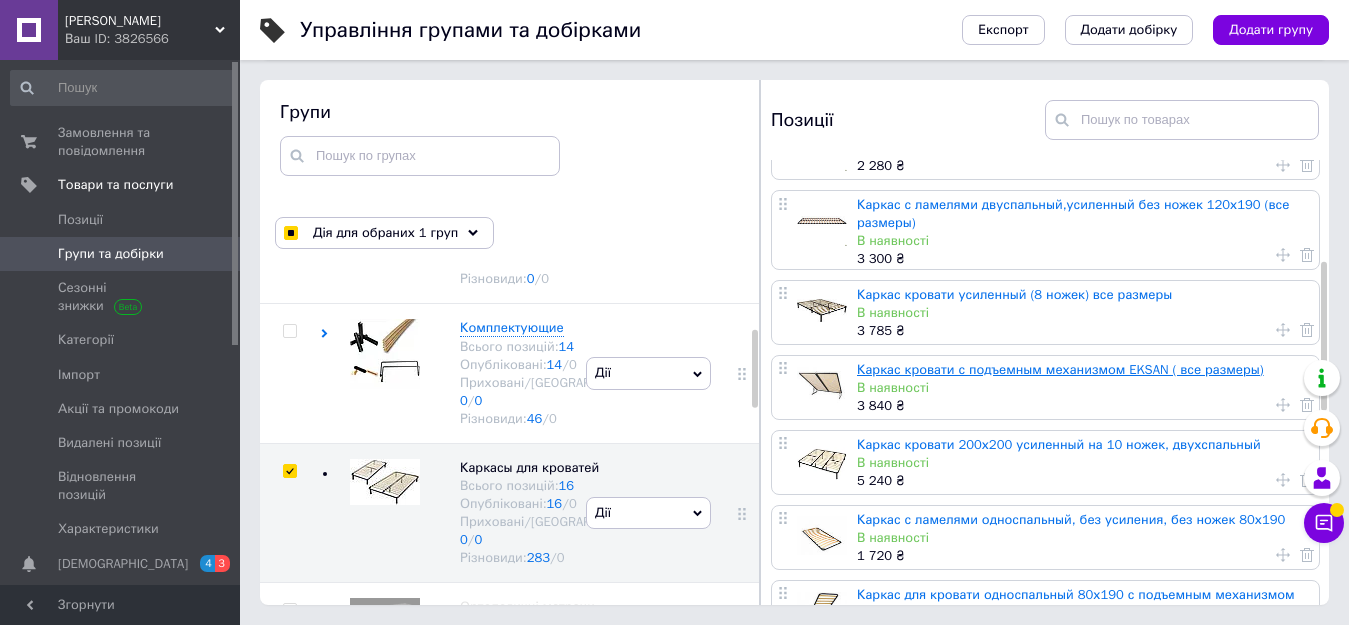 click on "Каркас кровати с подъемным механизмом EKSAN  ( все размеры)" at bounding box center [1060, 369] 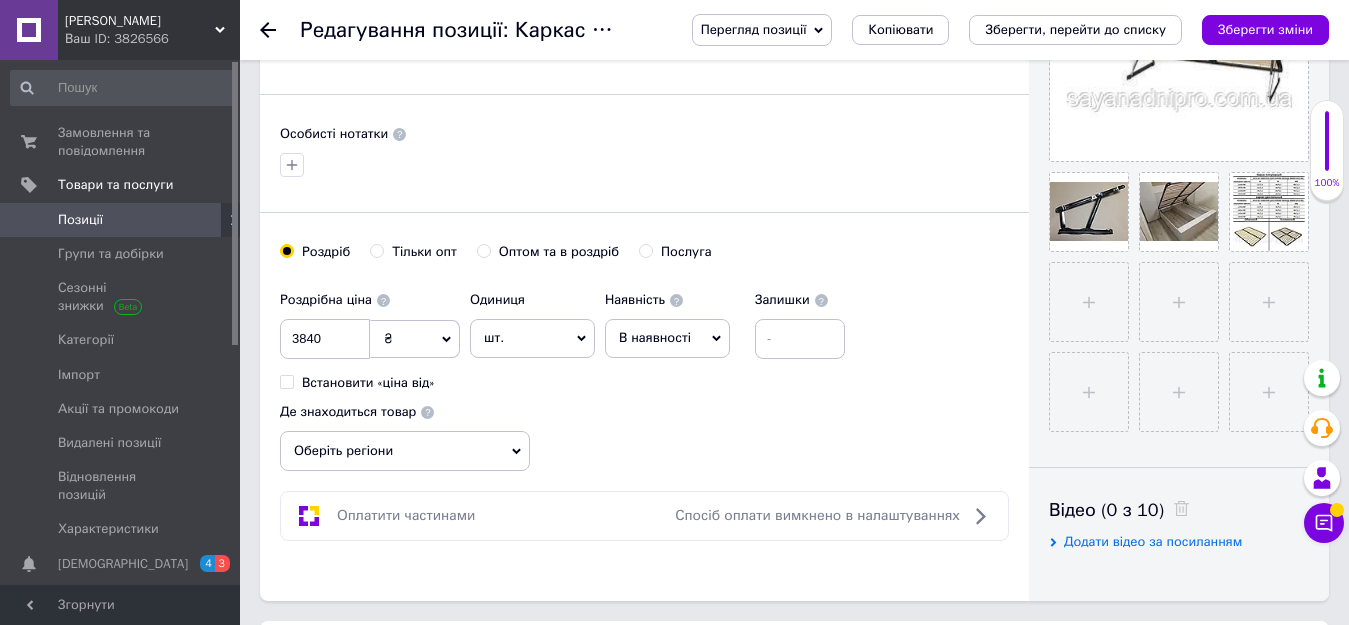 scroll, scrollTop: 600, scrollLeft: 0, axis: vertical 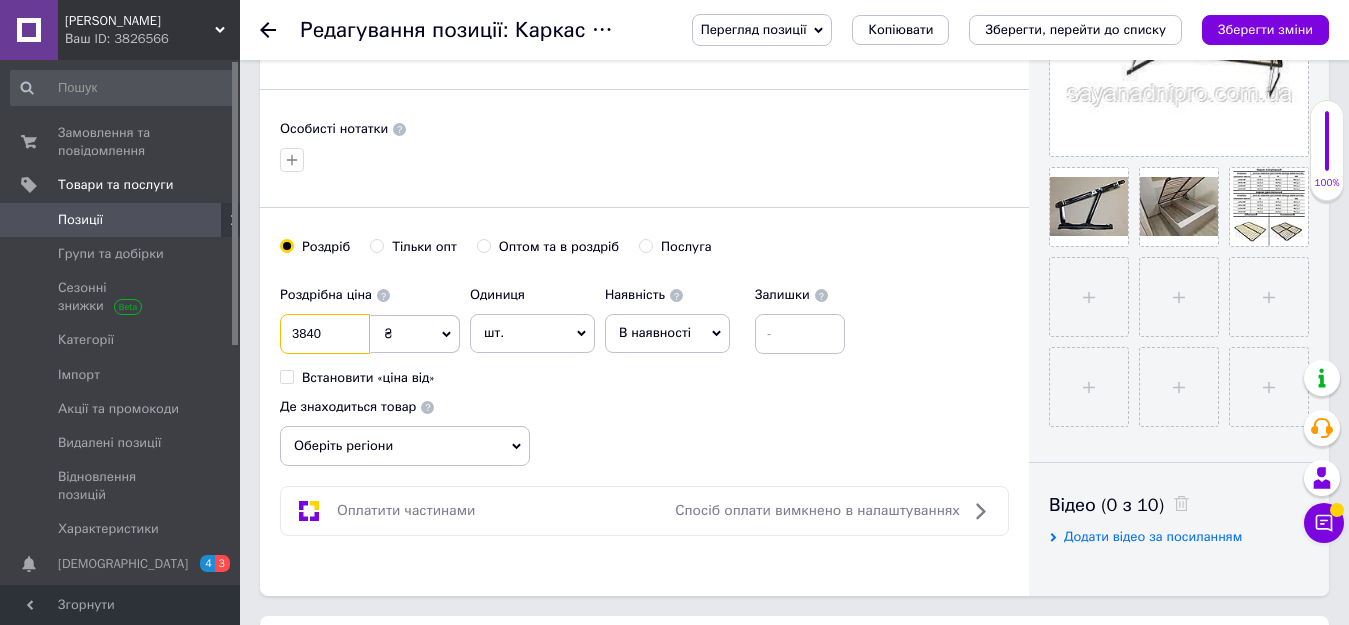 drag, startPoint x: 339, startPoint y: 337, endPoint x: 289, endPoint y: 335, distance: 50.039986 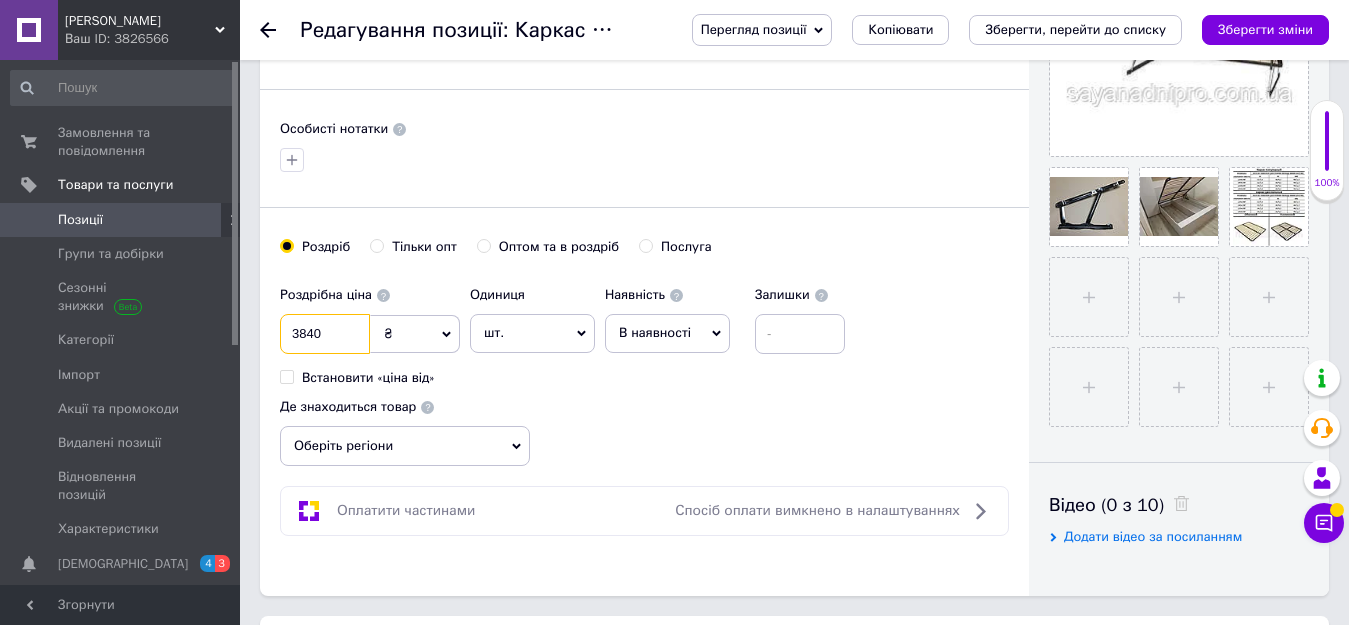 click on "3840" at bounding box center (325, 334) 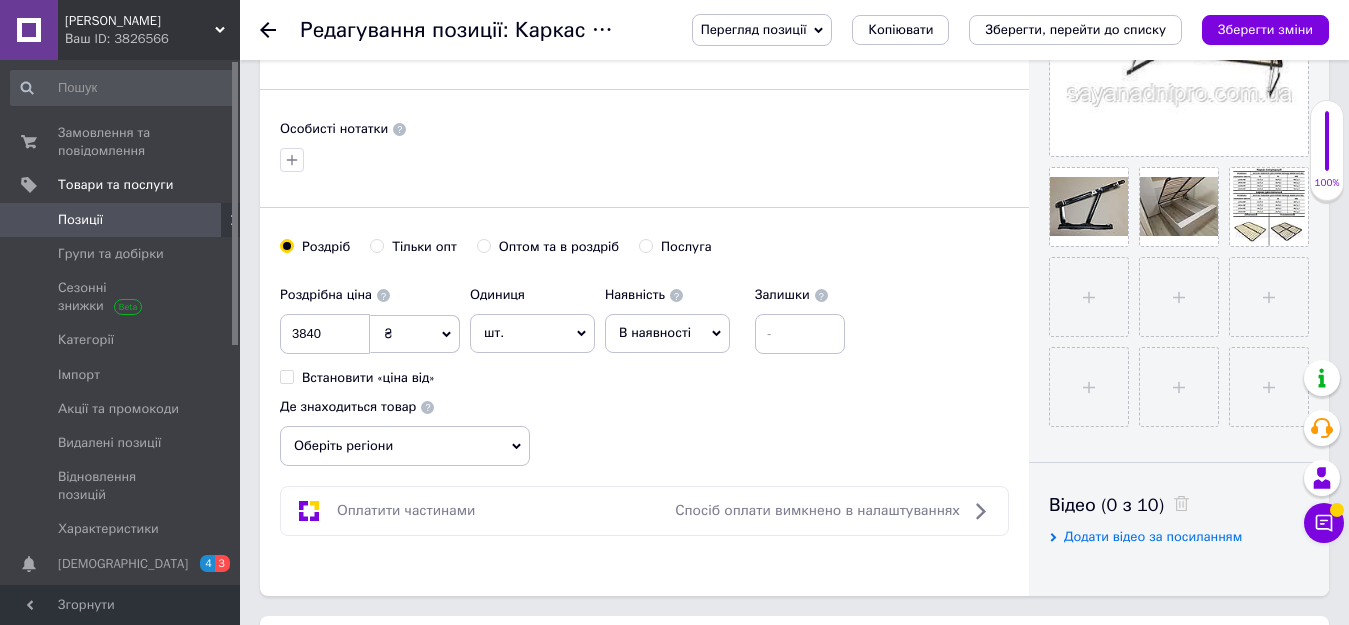 click on "Основна інформація Назва позиції (Російська) ✱ Каркас кровати с подъемным механизмом EKSAN  ( все размеры) Код/Артикул Опис (Російська) ✱ Данная продукция изготавливается из квадратной металлической профильной трубы размером 25*25 мм. Толщина металла 1,2 мм, что даёт вам уверенность в надёжности и долгосрочном использовании  данного товара.
Порошковая Краска
Все металлические части окрашены качественной сертифицированной полимерной порошковой краской. Покрытие имеет привлекательный внешний вид, устойчиво к механическим повреждениям и коррозии." at bounding box center (644, 38) 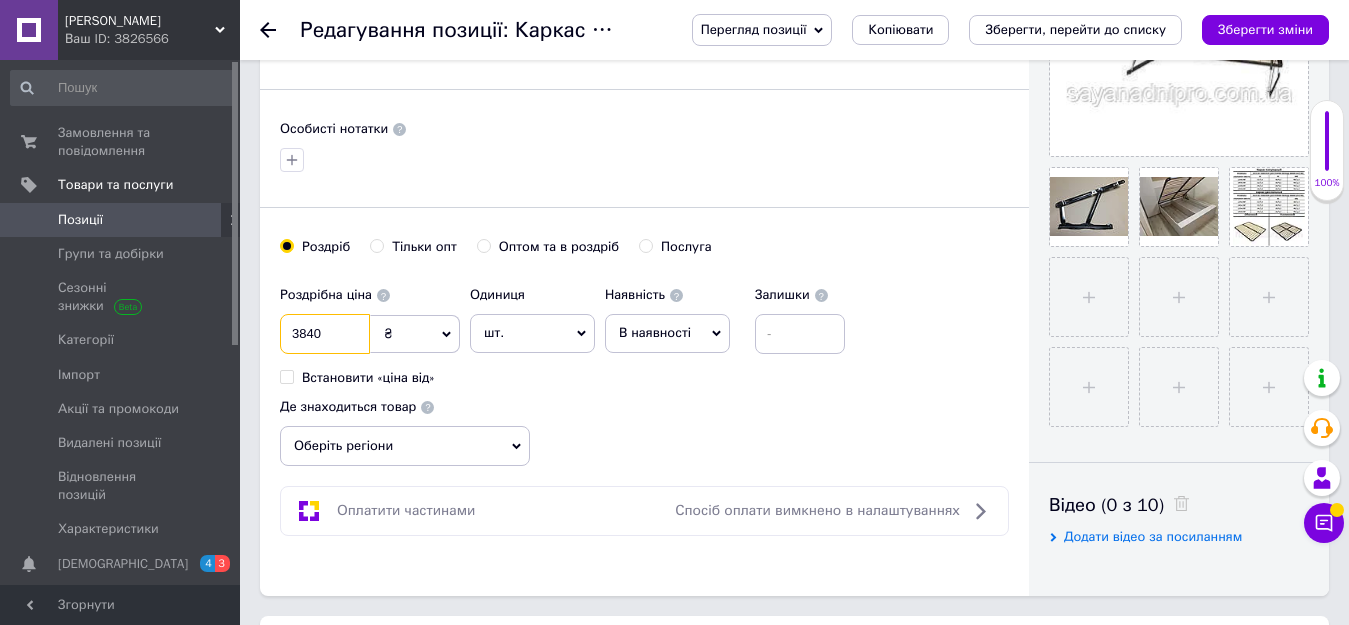 drag, startPoint x: 330, startPoint y: 329, endPoint x: 270, endPoint y: 330, distance: 60.00833 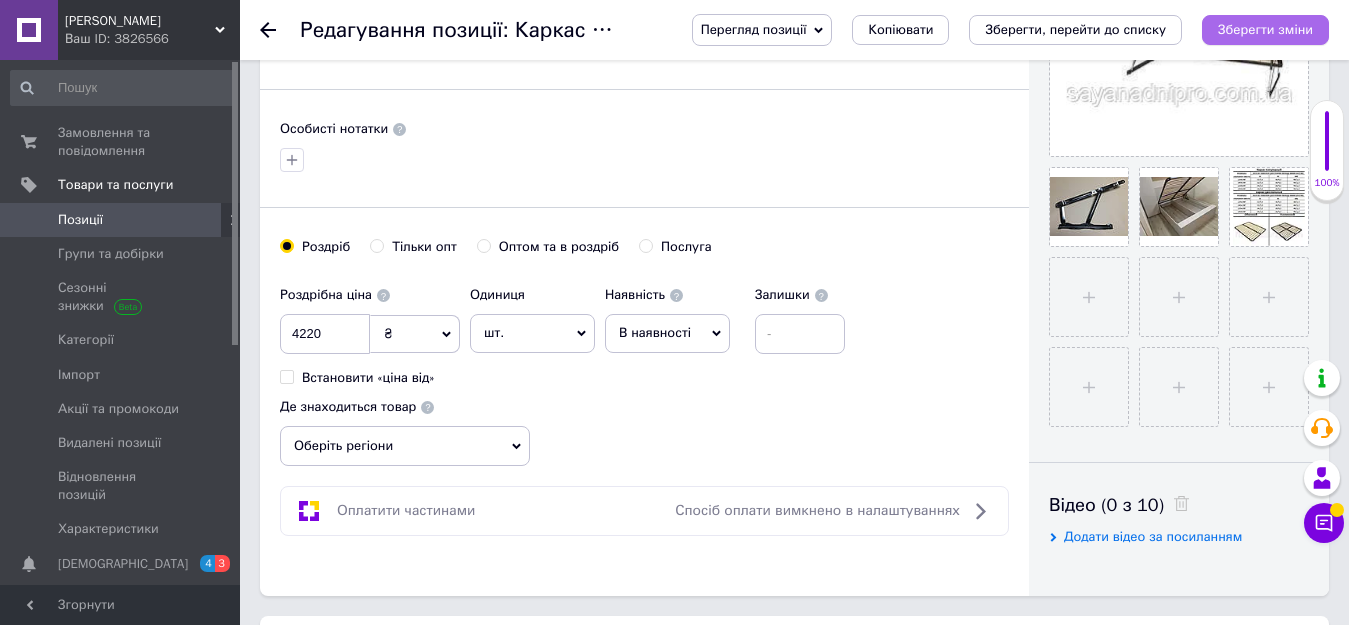 click on "Зберегти зміни" at bounding box center (1265, 29) 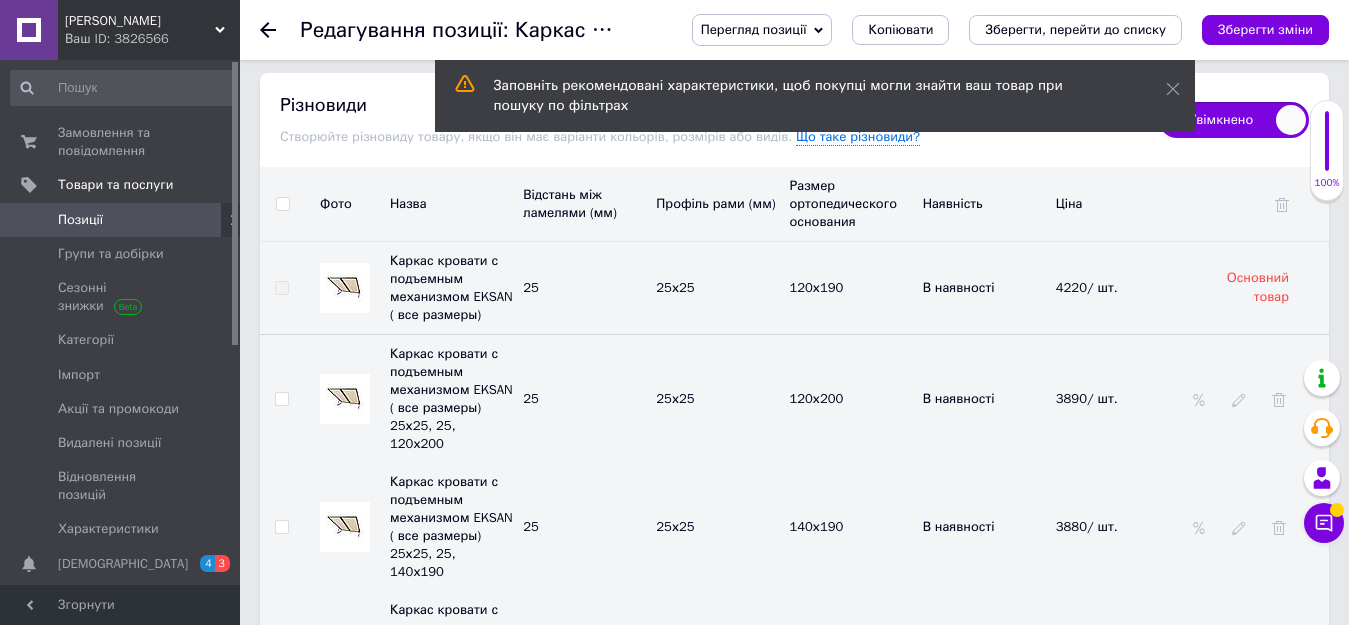 scroll, scrollTop: 3500, scrollLeft: 0, axis: vertical 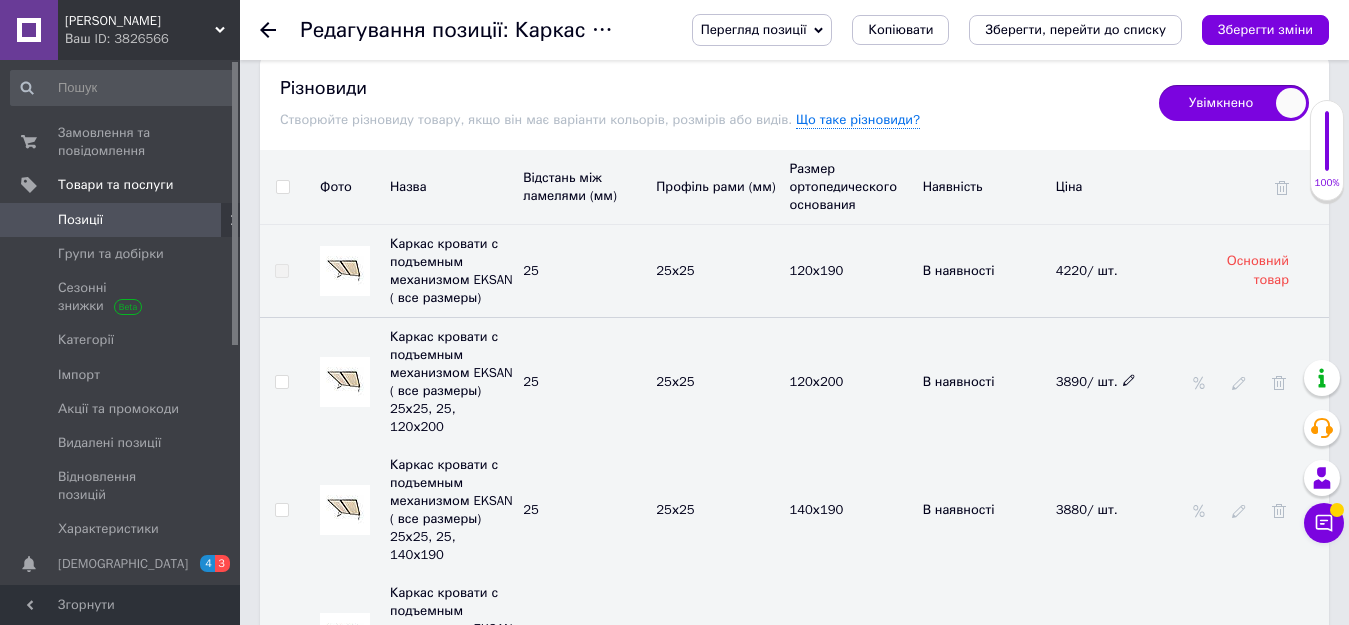 click 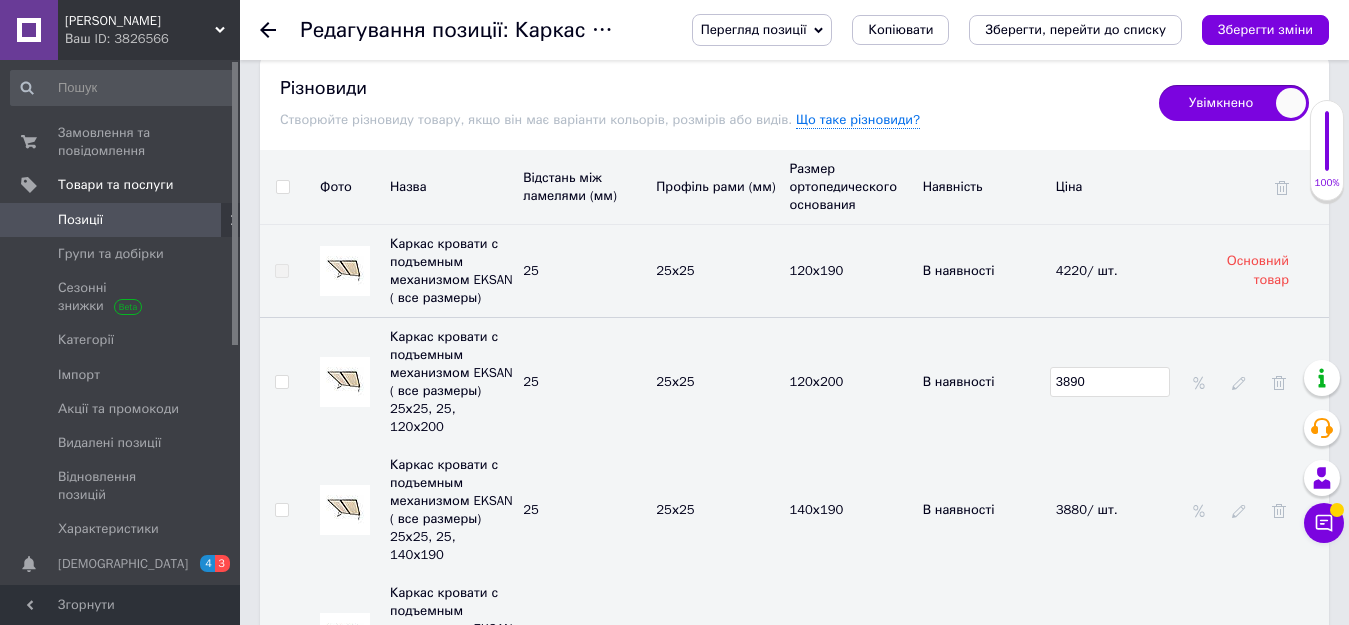 drag, startPoint x: 1119, startPoint y: 344, endPoint x: 1042, endPoint y: 338, distance: 77.23341 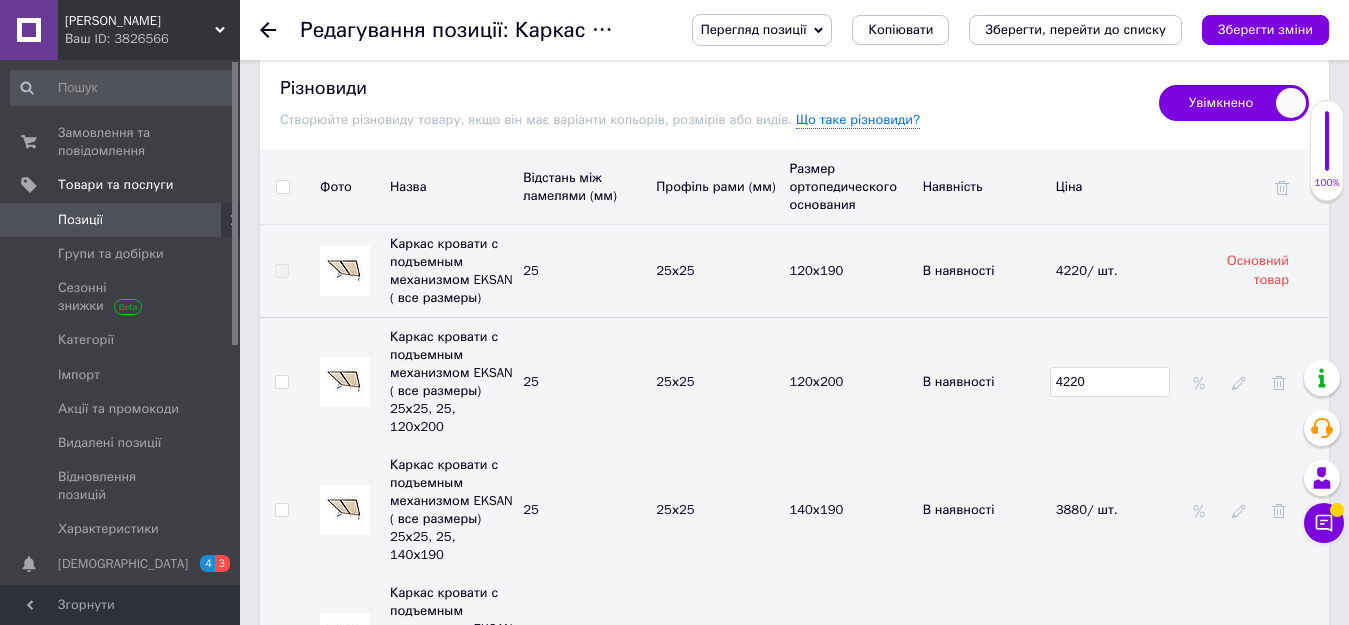 click on "4220" at bounding box center [1117, 381] 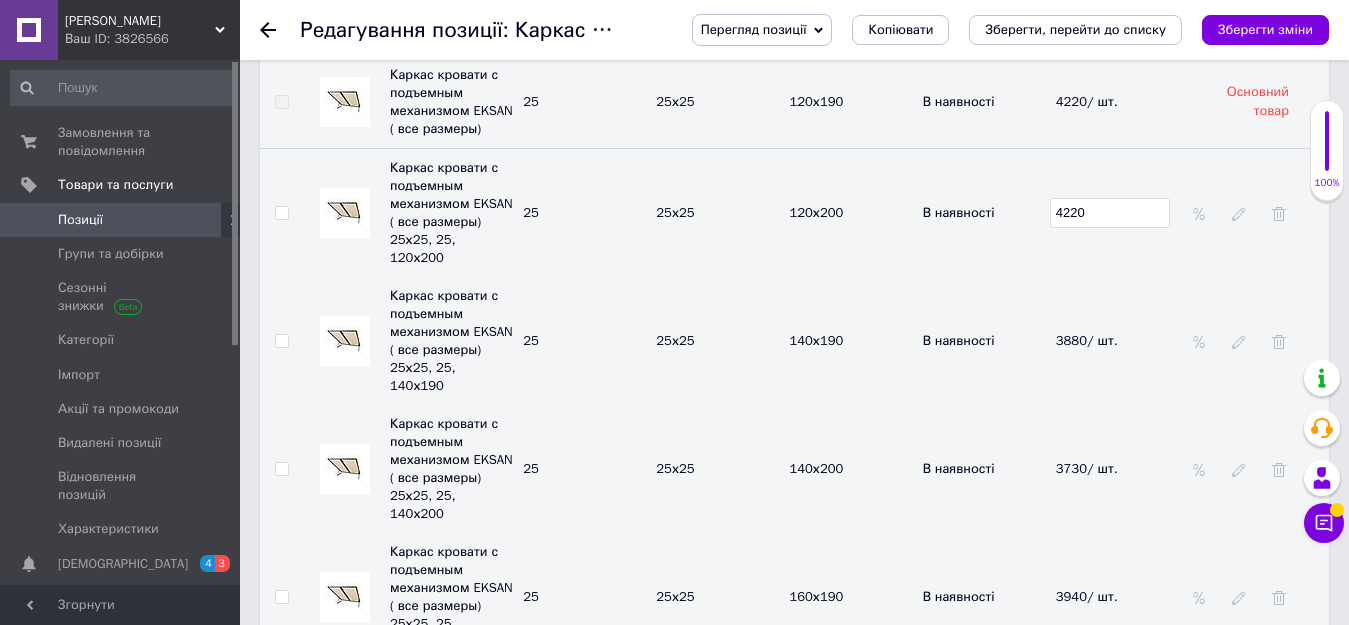 scroll, scrollTop: 3700, scrollLeft: 0, axis: vertical 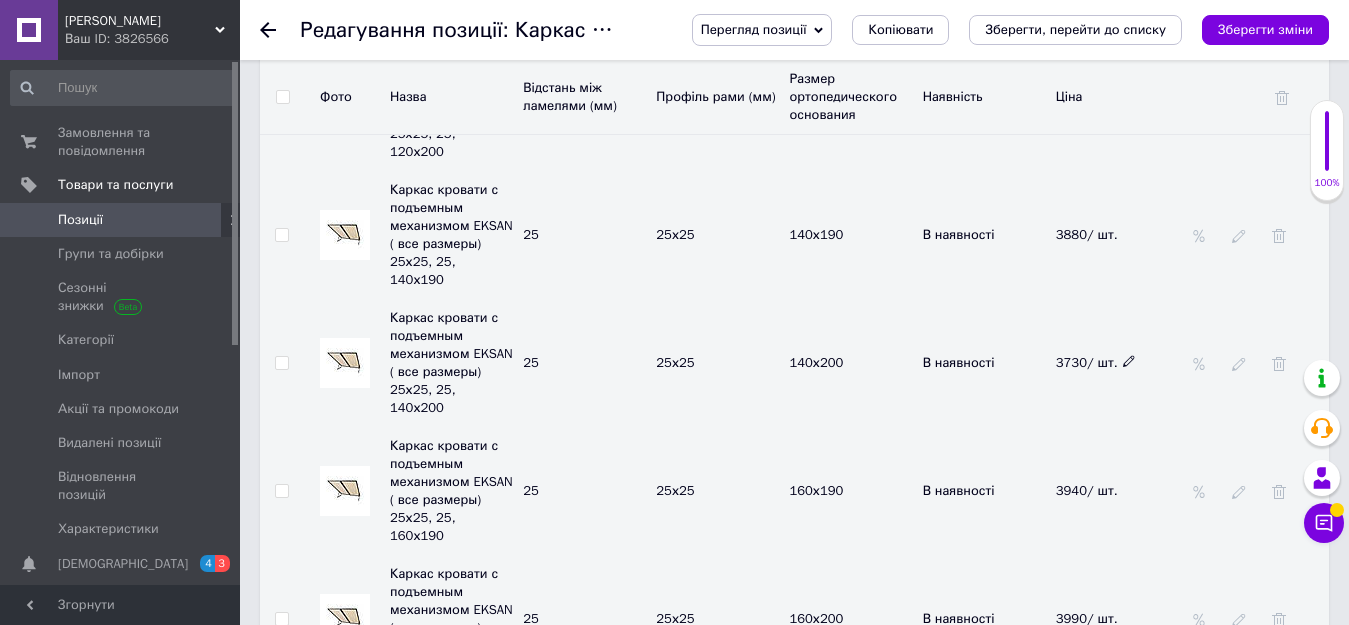 click 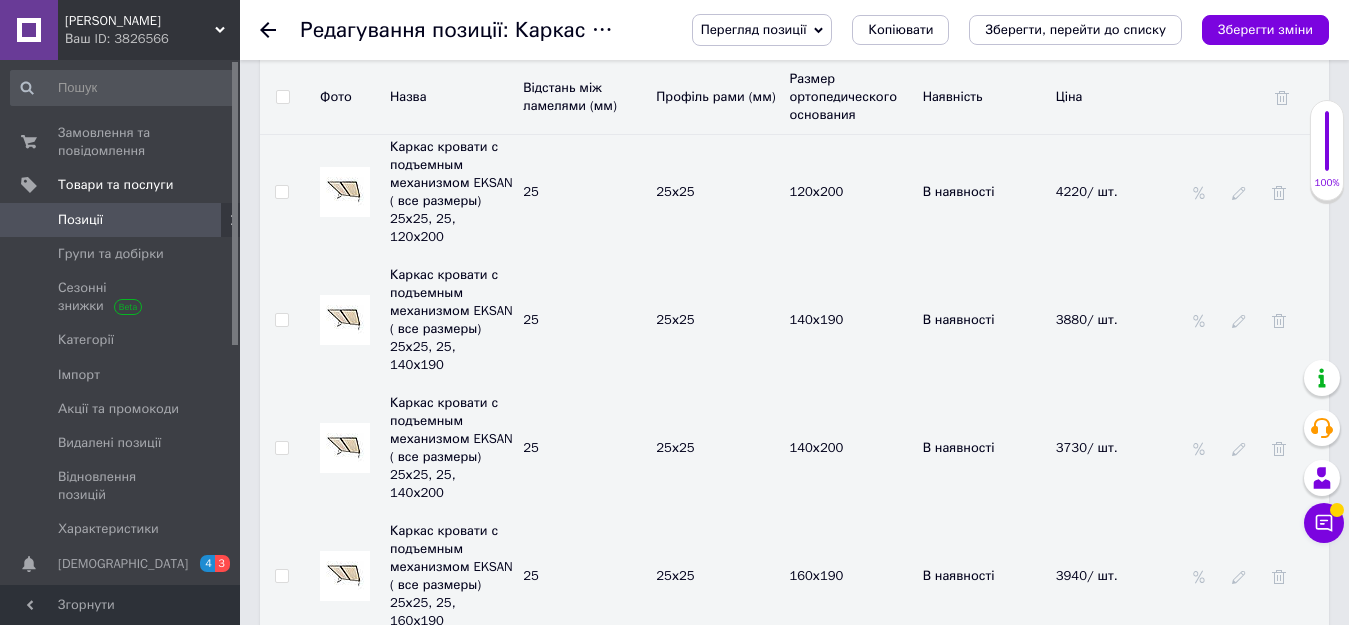 scroll, scrollTop: 3500, scrollLeft: 0, axis: vertical 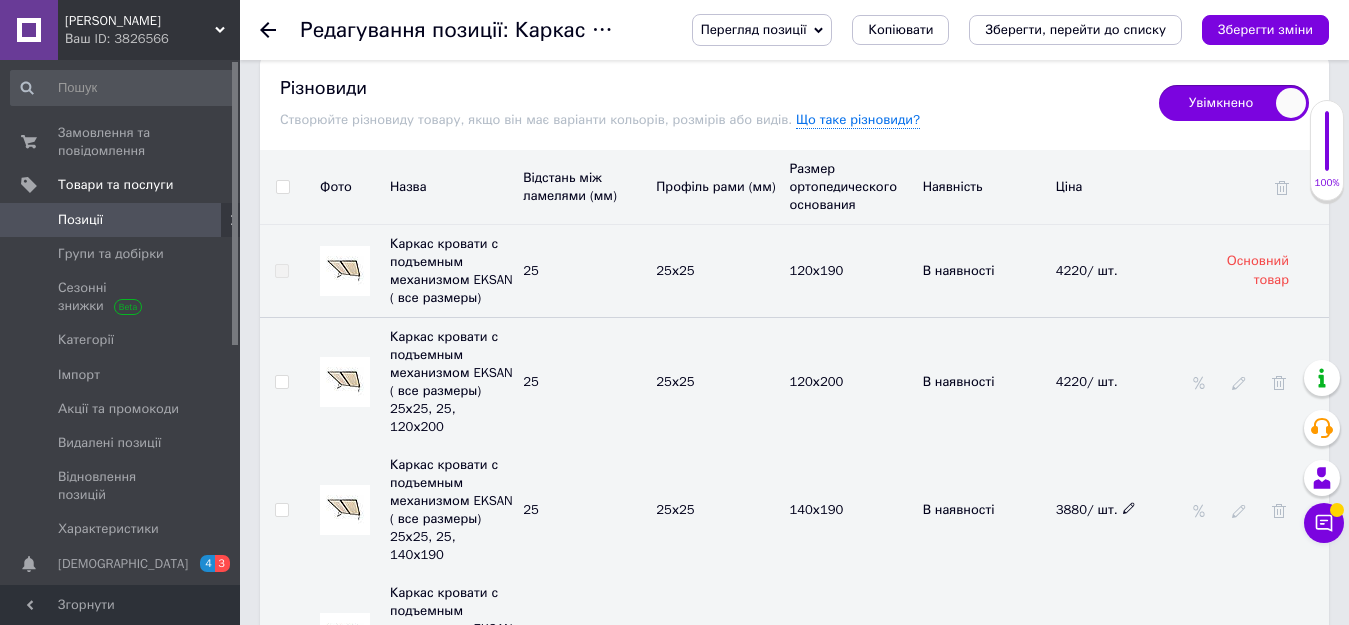 click on "3880/
шт." at bounding box center (1096, 509) 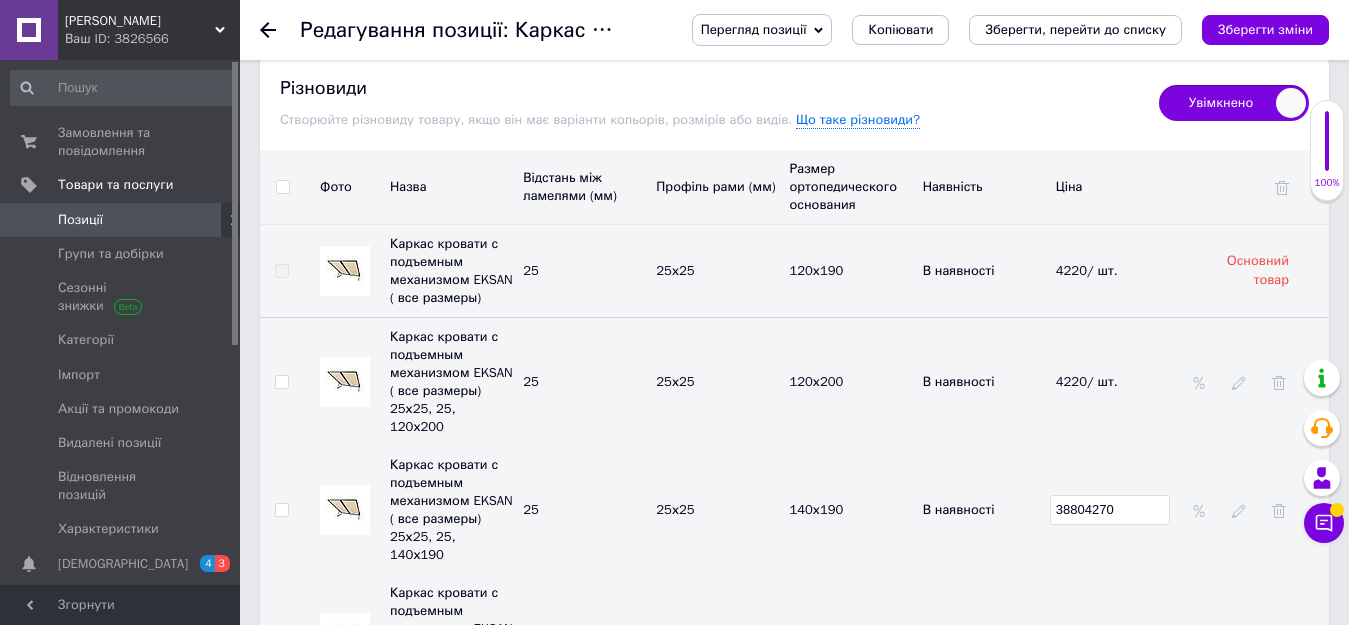 drag, startPoint x: 1118, startPoint y: 448, endPoint x: 1015, endPoint y: 447, distance: 103.00485 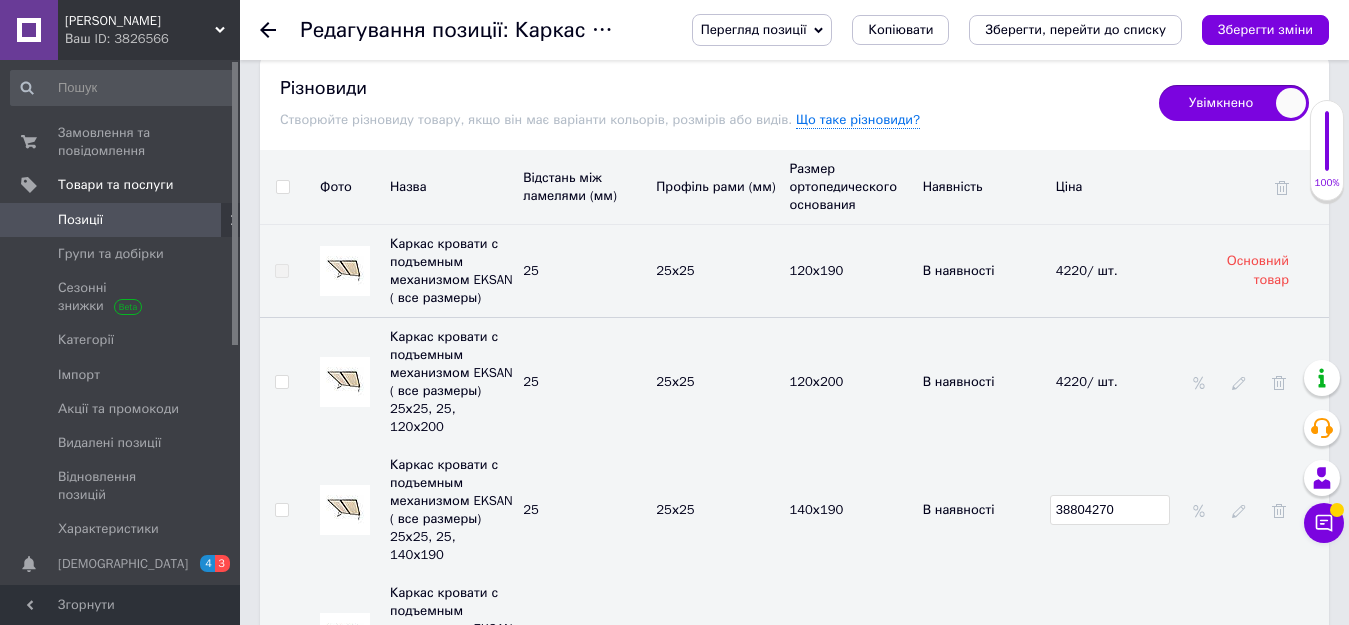 click on "Каркас кровати с подъемным механизмом EKSAN  ( все размеры) 25х25, 25, 140х190 25 25х25 140х190 В наявності 38804270" at bounding box center (794, 510) 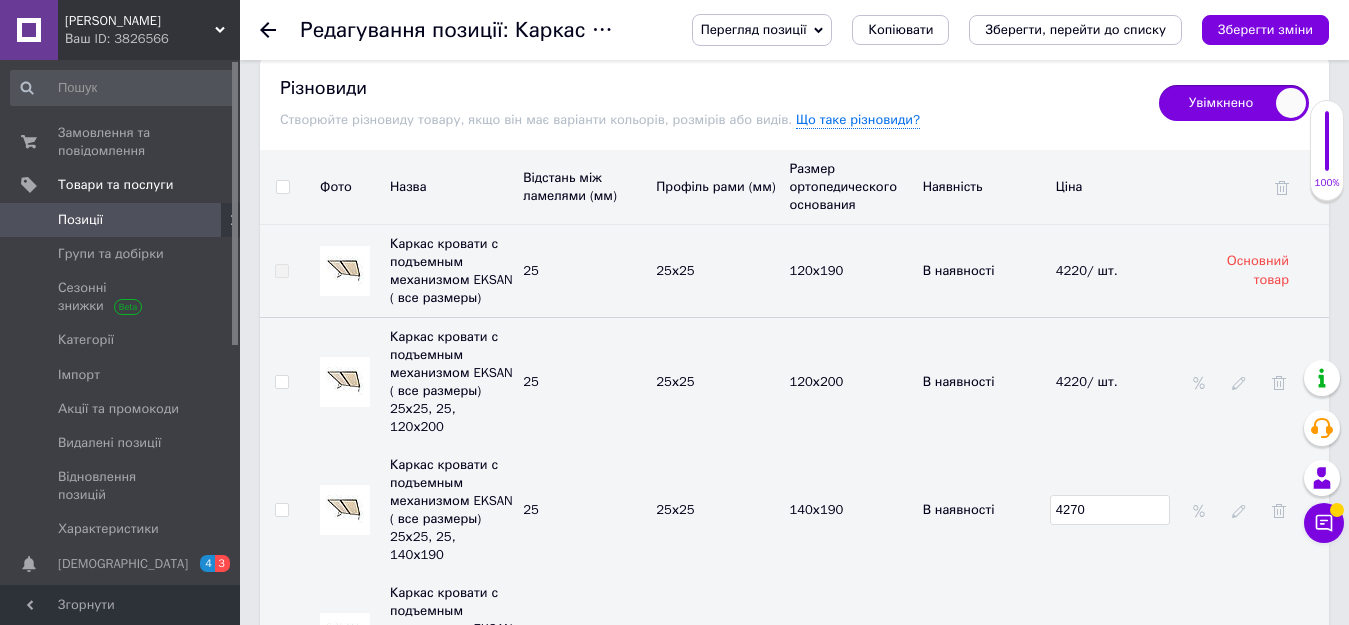 click on "4270" at bounding box center (1117, 510) 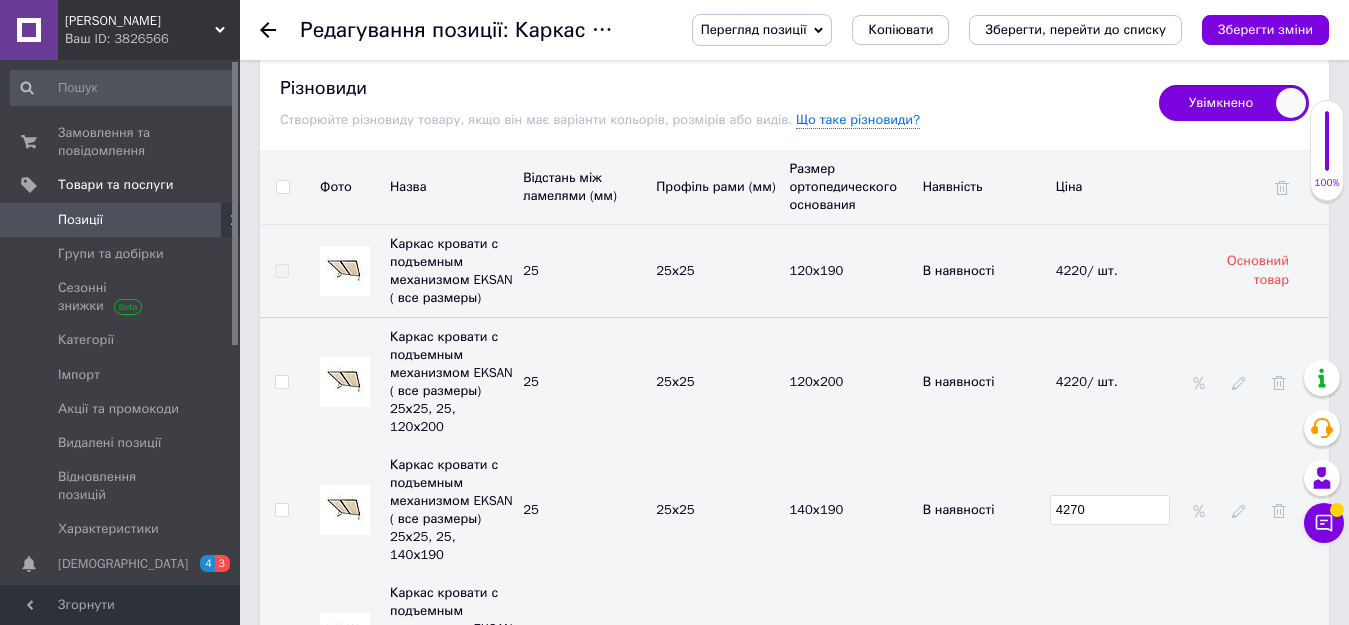 scroll, scrollTop: 3700, scrollLeft: 0, axis: vertical 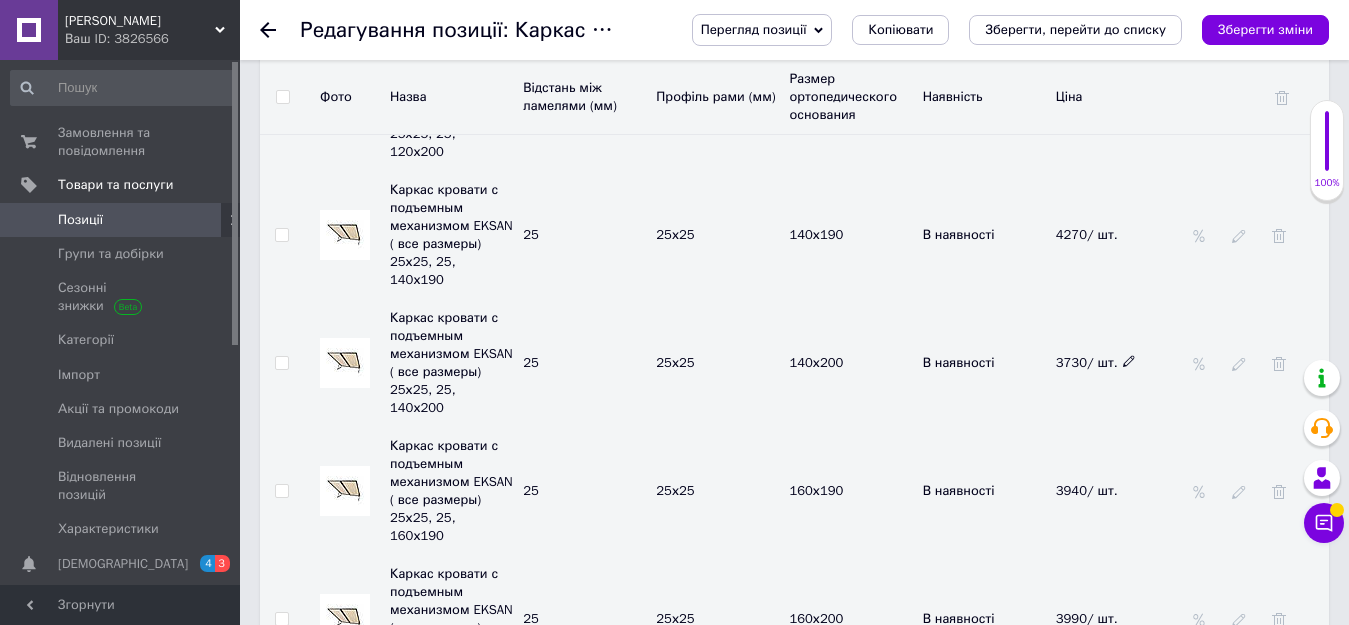 click 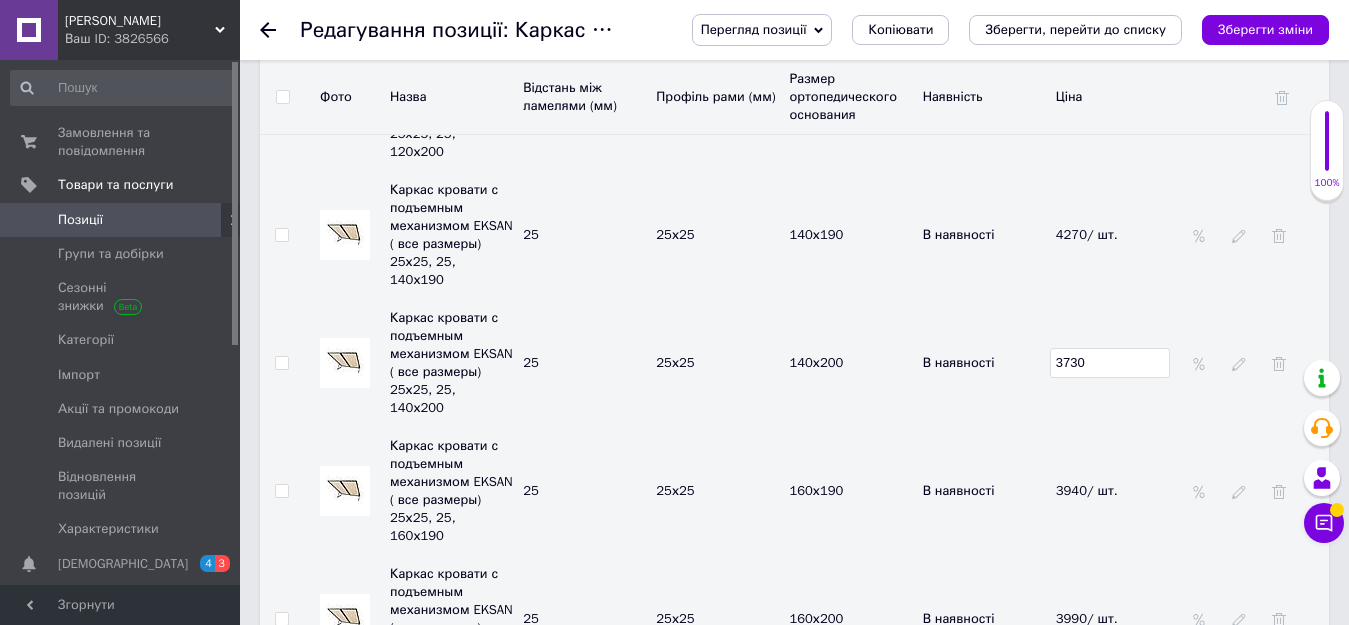 drag, startPoint x: 1111, startPoint y: 281, endPoint x: 1025, endPoint y: 278, distance: 86.05231 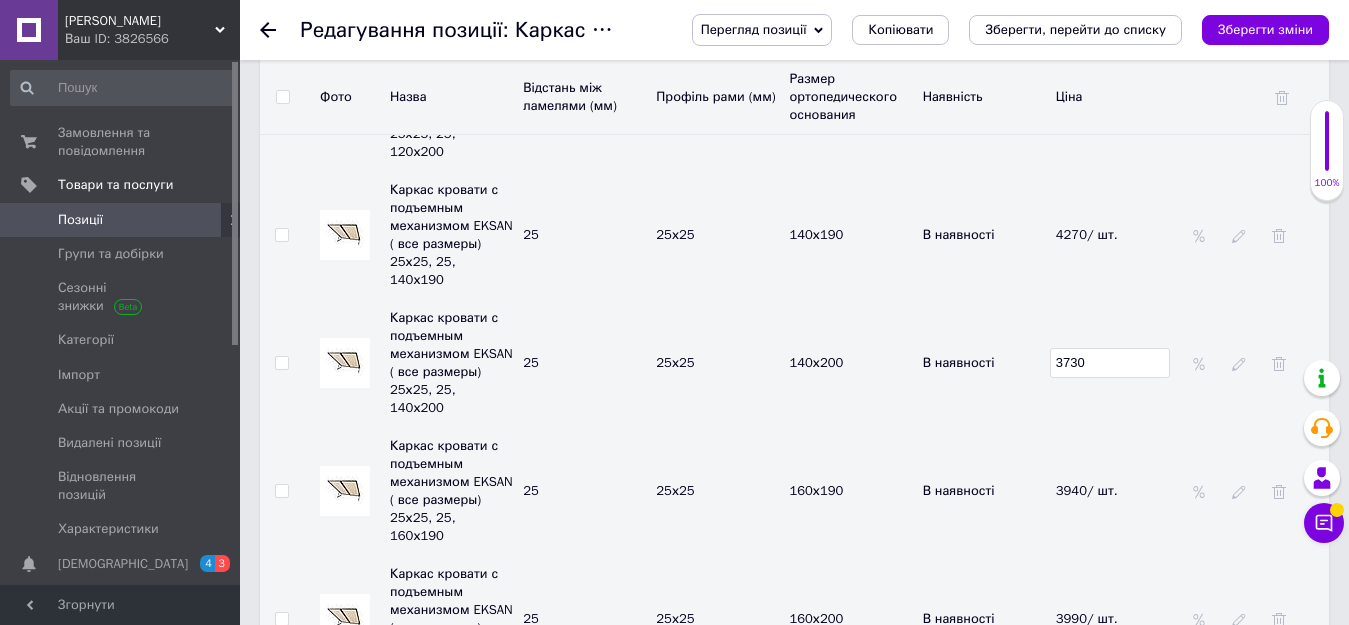 click on "Каркас кровати с подъемным механизмом EKSAN  ( все размеры) 25х25, 25, 140х200 25 25х25 140х200 В наявності 3730" at bounding box center (794, 363) 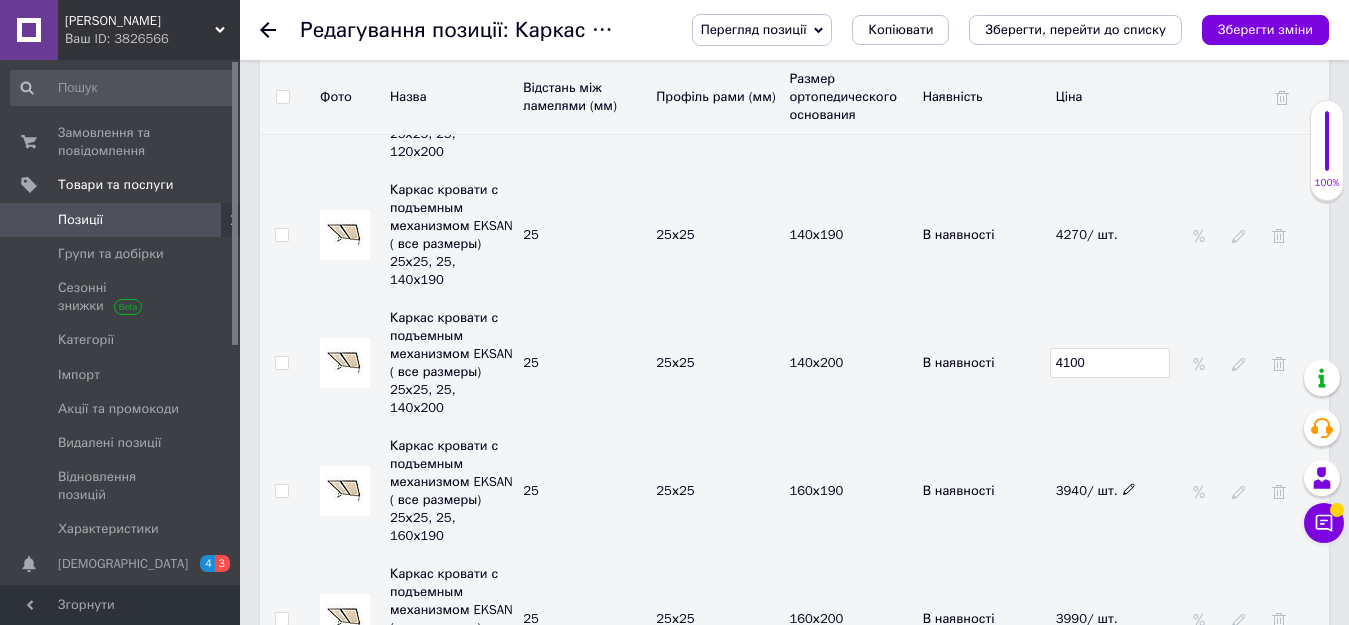 click on "3940/
шт." at bounding box center [1110, 491] 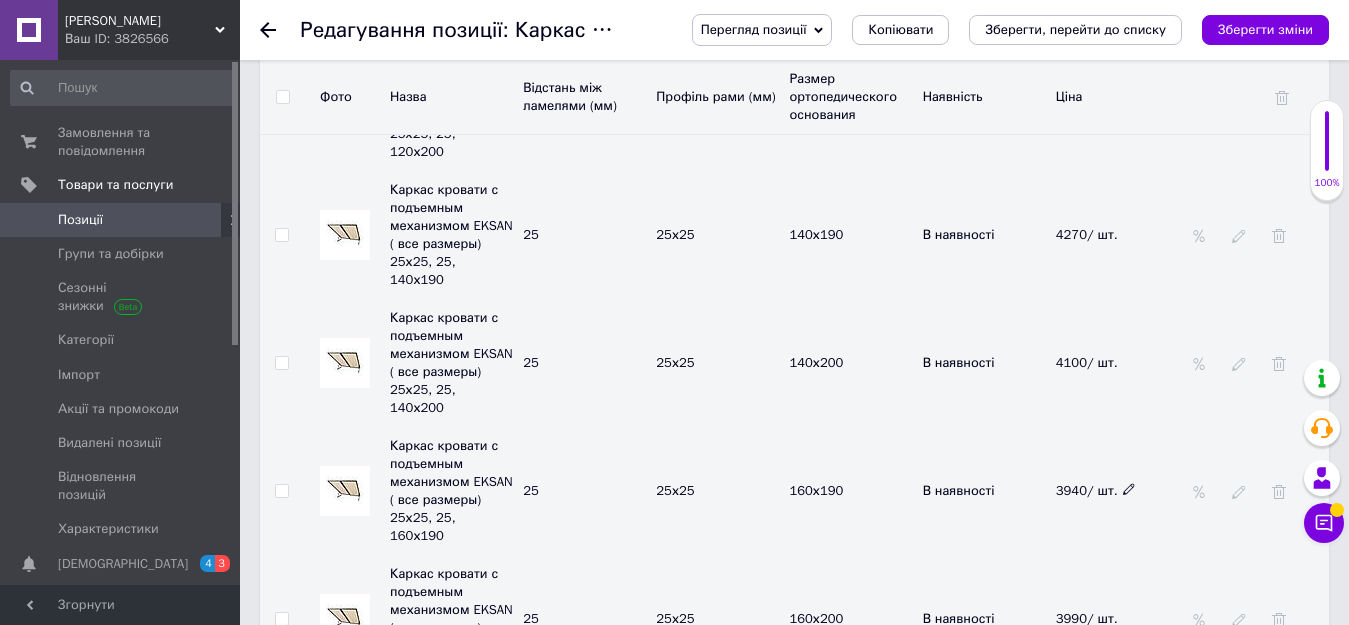 click 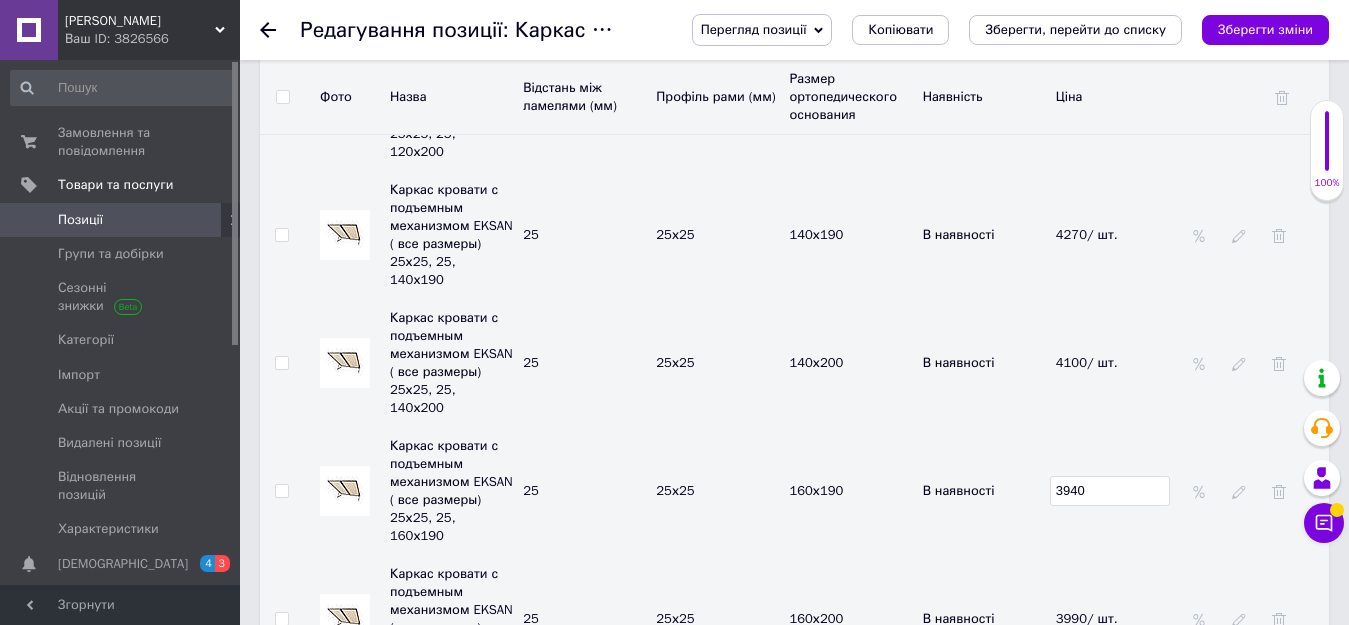 drag, startPoint x: 1124, startPoint y: 381, endPoint x: 1037, endPoint y: 371, distance: 87.57283 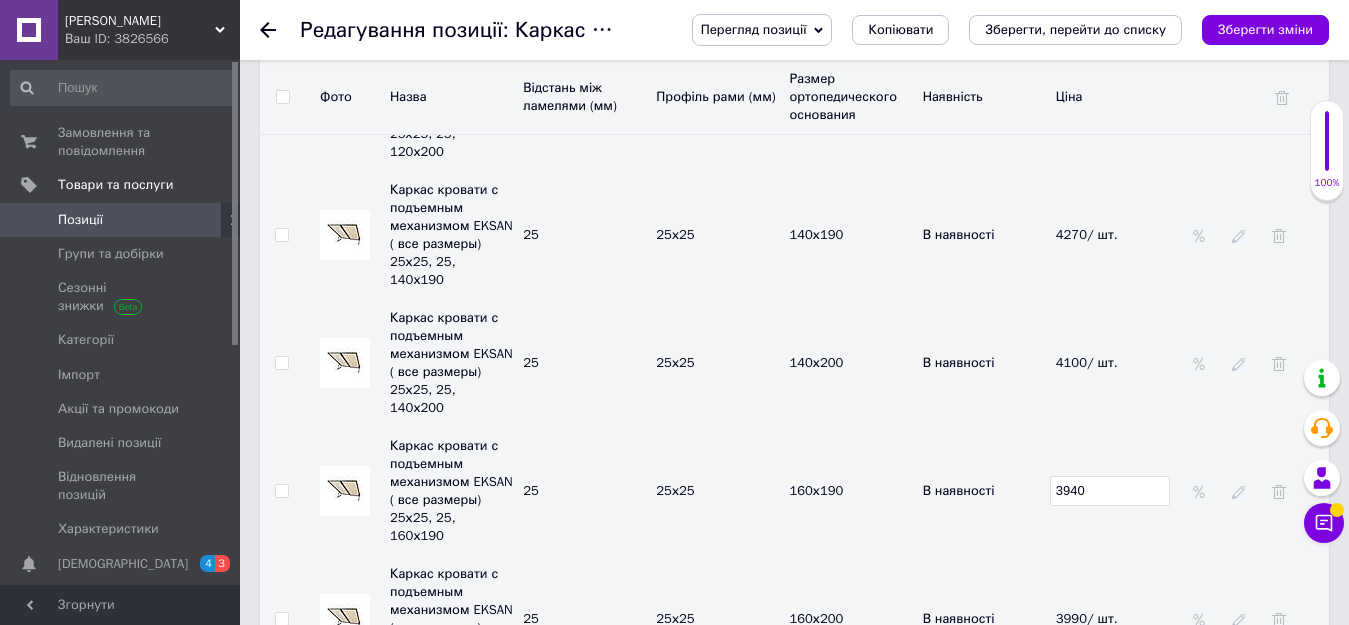 click on "Каркас кровати с подъемным механизмом EKSAN  ( все размеры) 25х25, 25, 160х190 25 25х25 160х190 В наявності 3940" at bounding box center [794, 491] 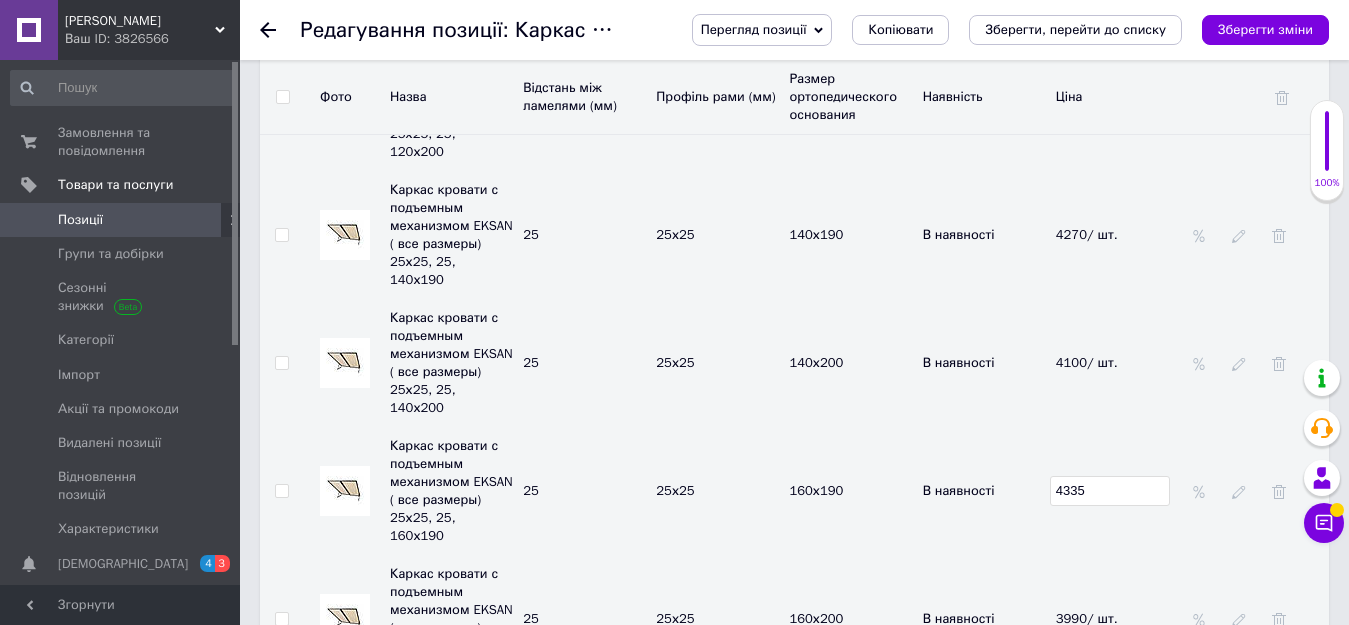 scroll, scrollTop: 3800, scrollLeft: 0, axis: vertical 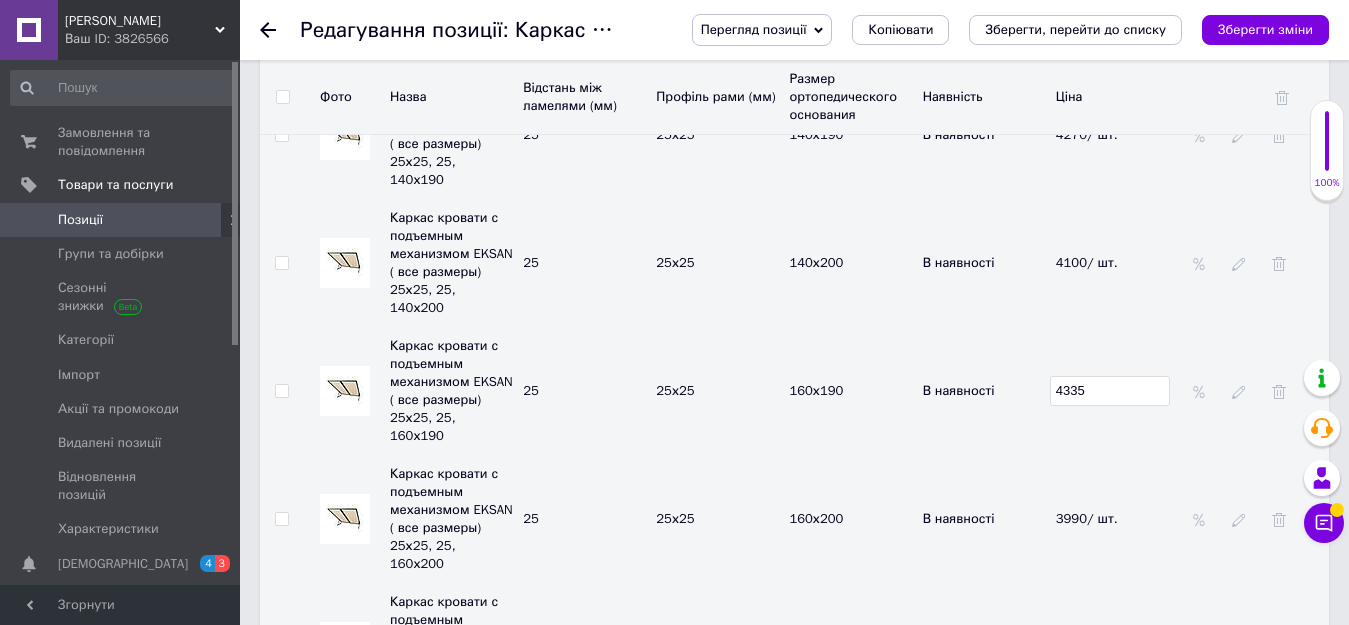 click on "3990/
шт." at bounding box center (1117, 519) 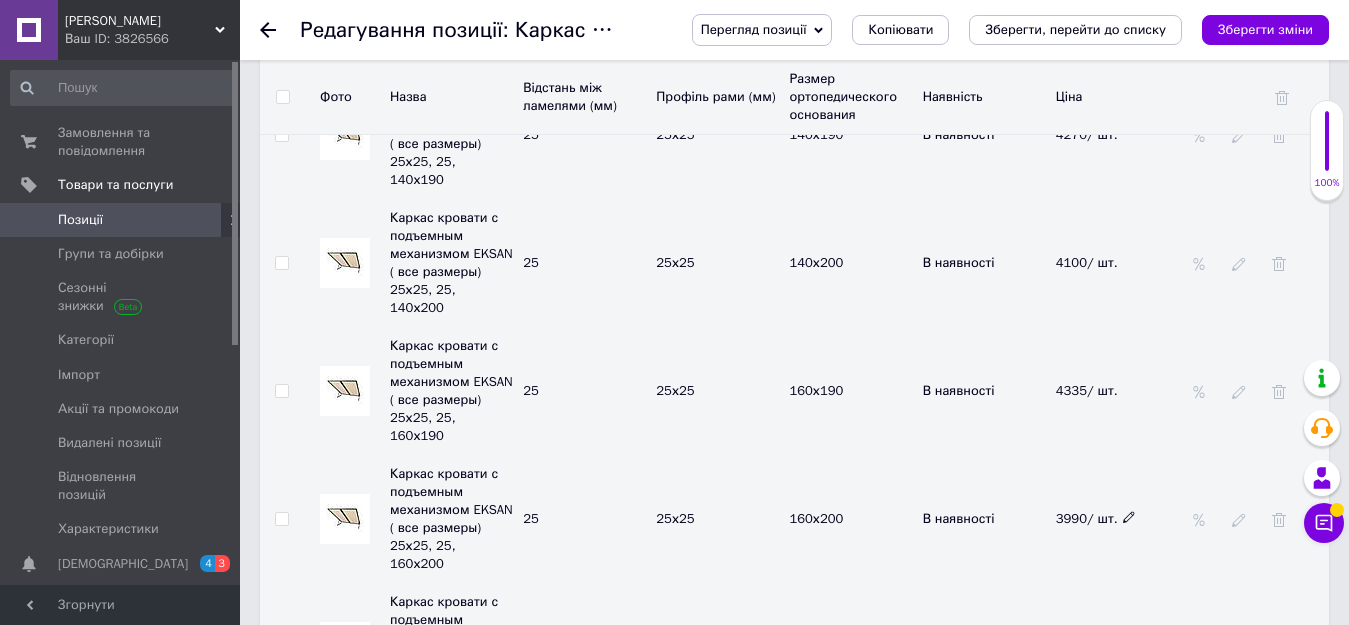 click 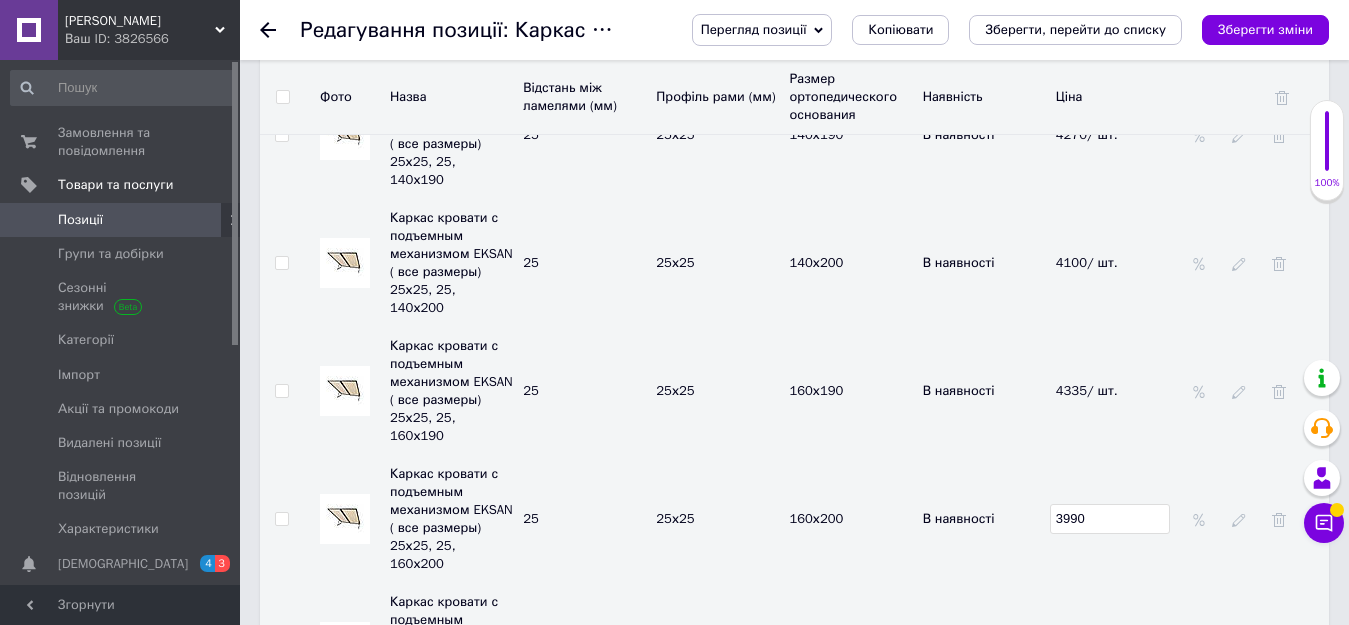 drag, startPoint x: 1083, startPoint y: 388, endPoint x: 1030, endPoint y: 392, distance: 53.15073 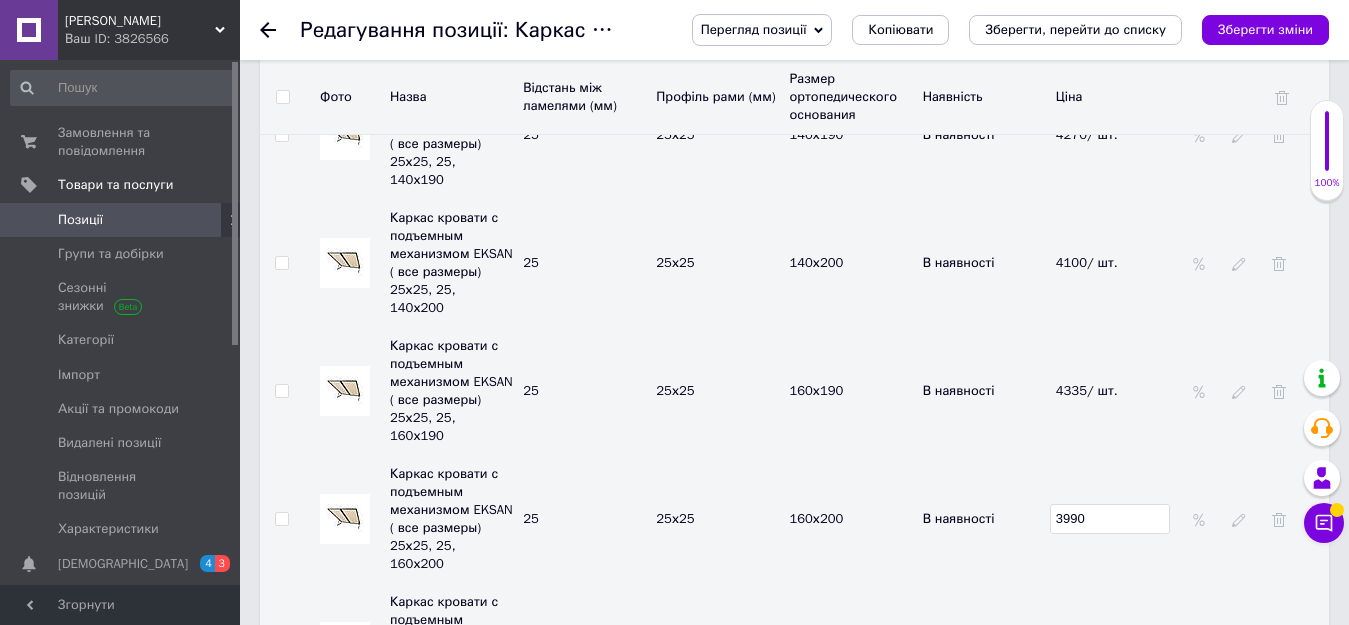 click on "Каркас кровати с подъемным механизмом EKSAN  ( все размеры) 25х25, 25, 160х200 25 25х25 160х200 В наявності 3990" at bounding box center [794, 519] 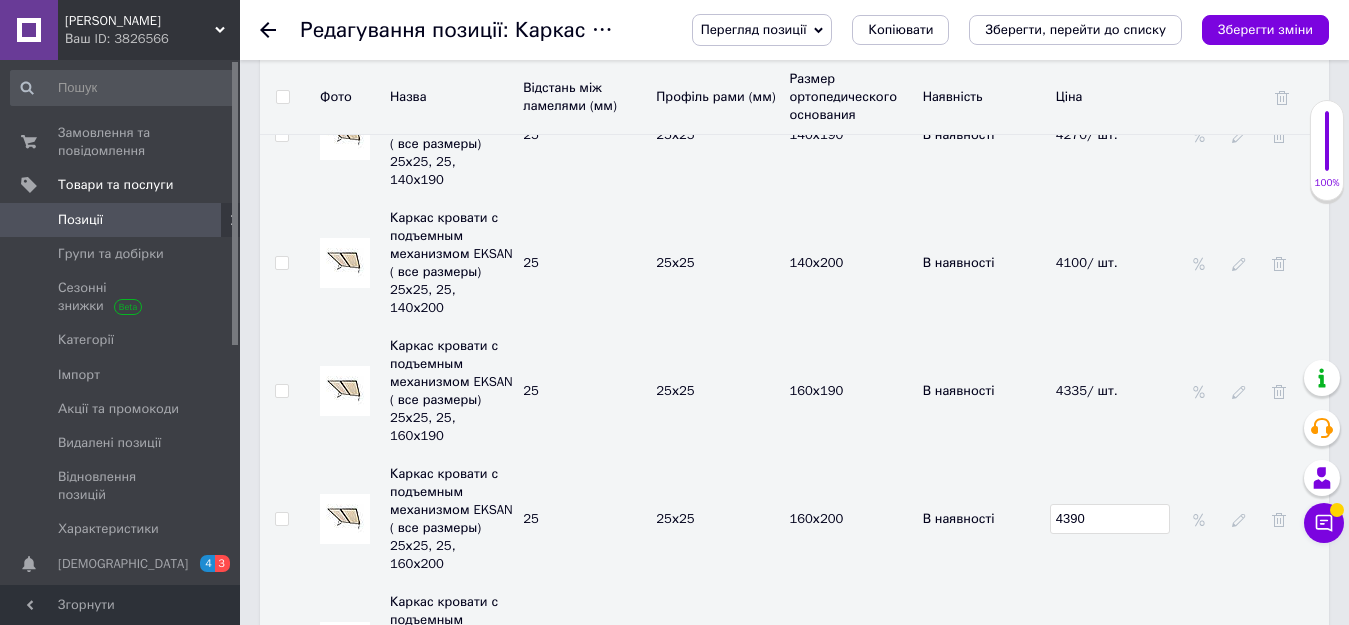 click on "4070/
шт." at bounding box center [1117, 647] 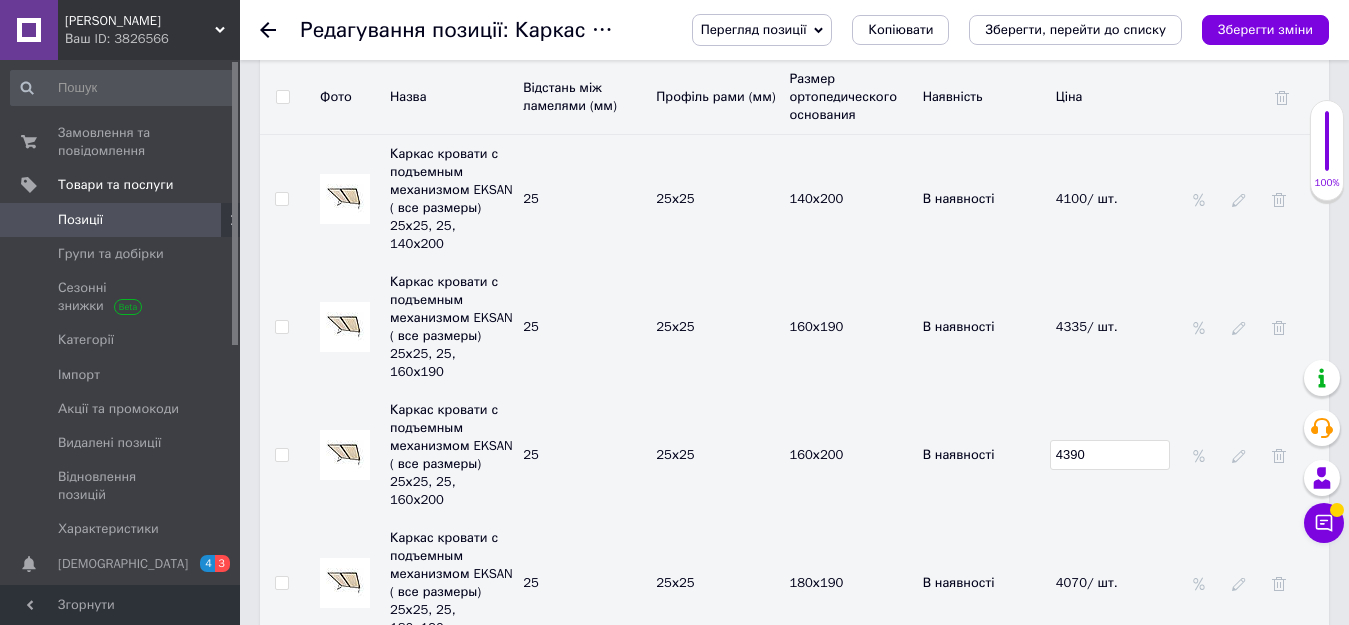 scroll, scrollTop: 3900, scrollLeft: 0, axis: vertical 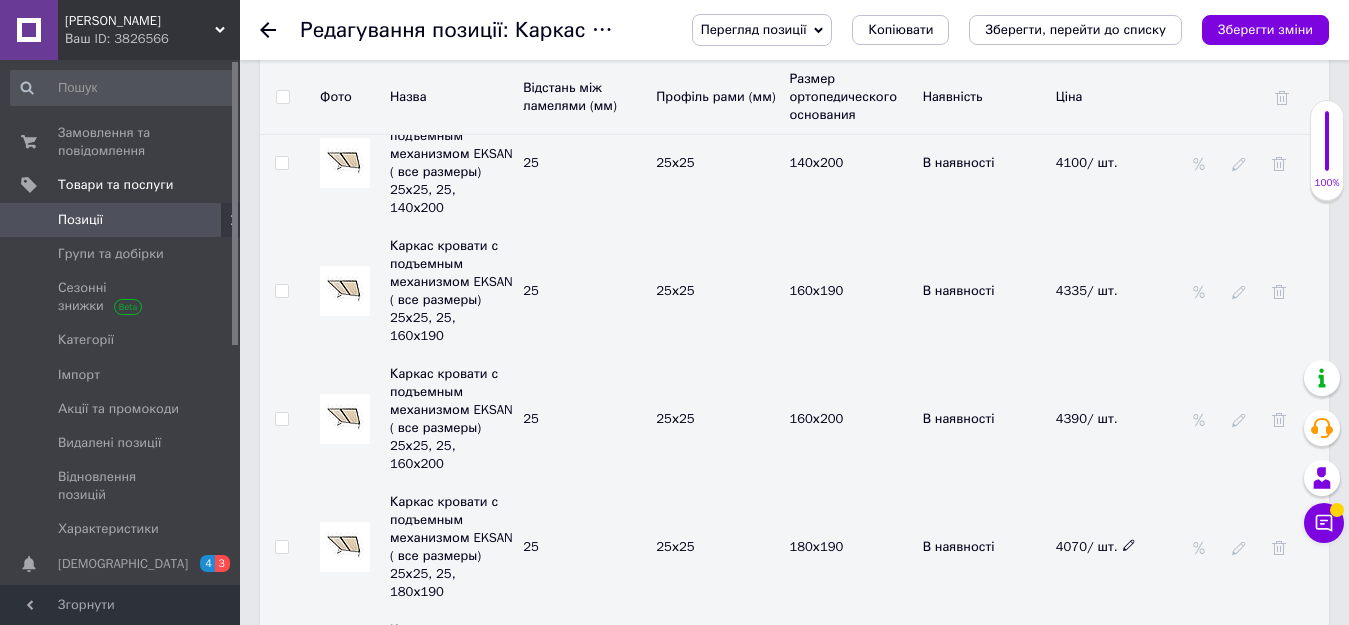 click 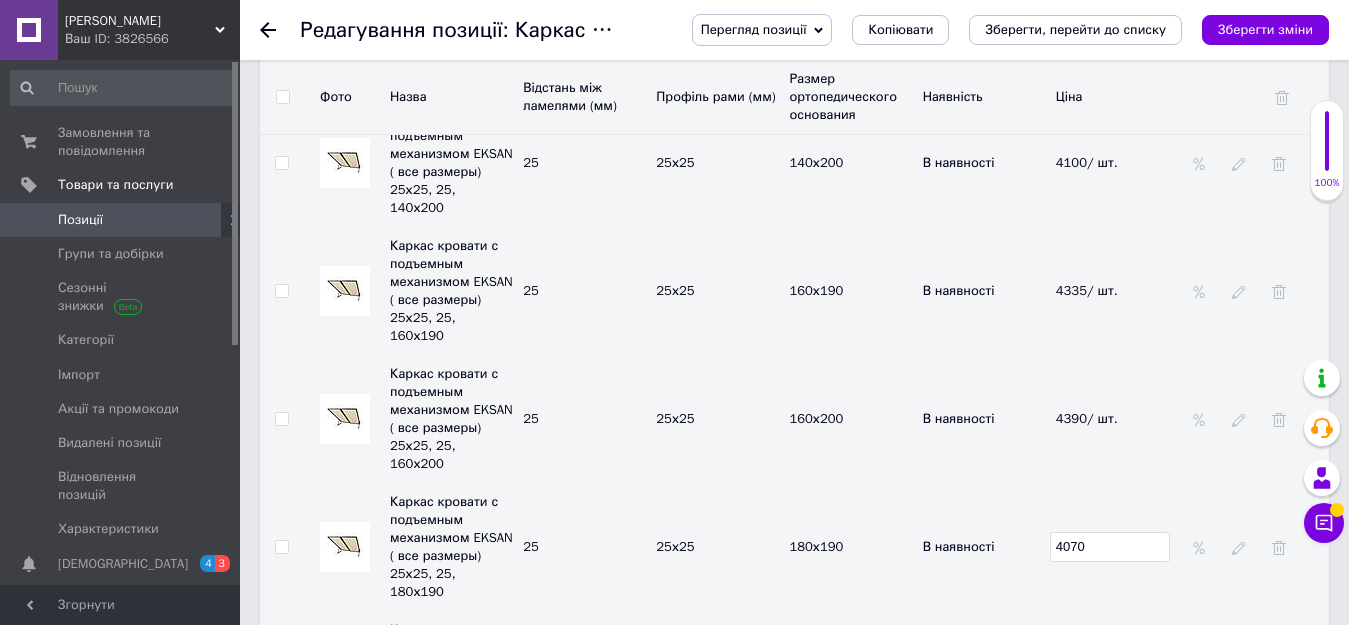 drag, startPoint x: 1122, startPoint y: 393, endPoint x: 1022, endPoint y: 400, distance: 100.2447 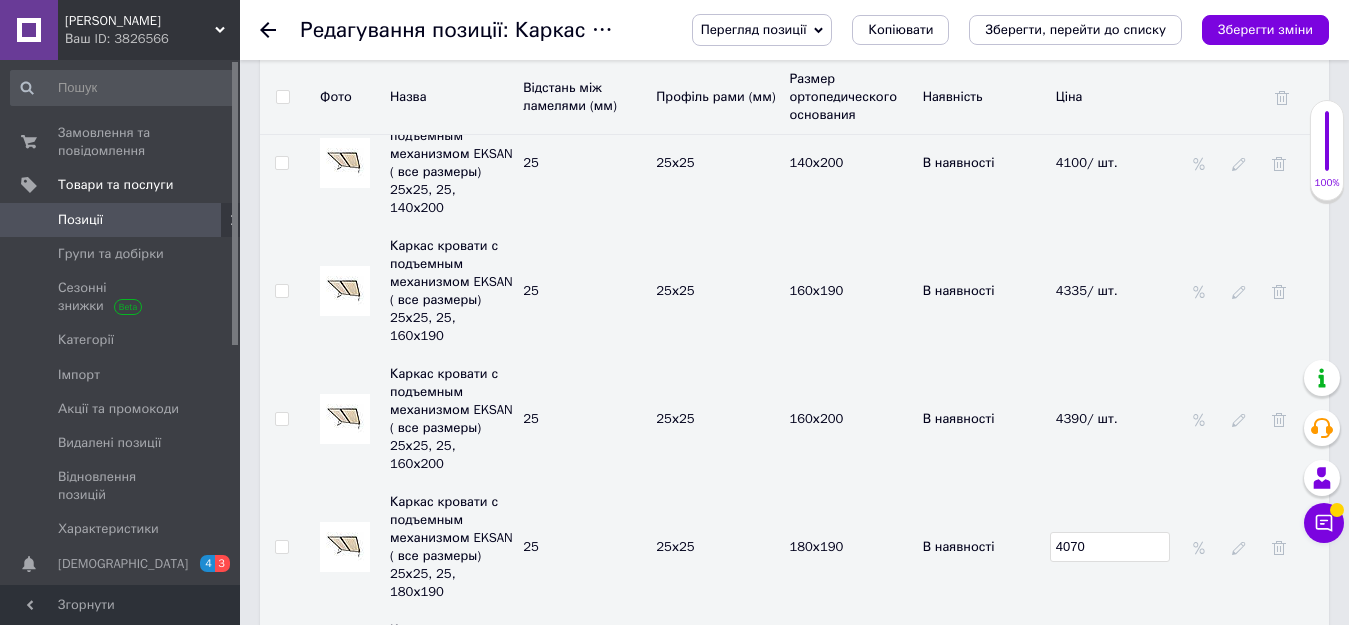 click on "Каркас кровати с подъемным механизмом EKSAN  ( все размеры) 25х25, 25, 180х190 25 25х25 180х190 В наявності 4070" at bounding box center (794, 547) 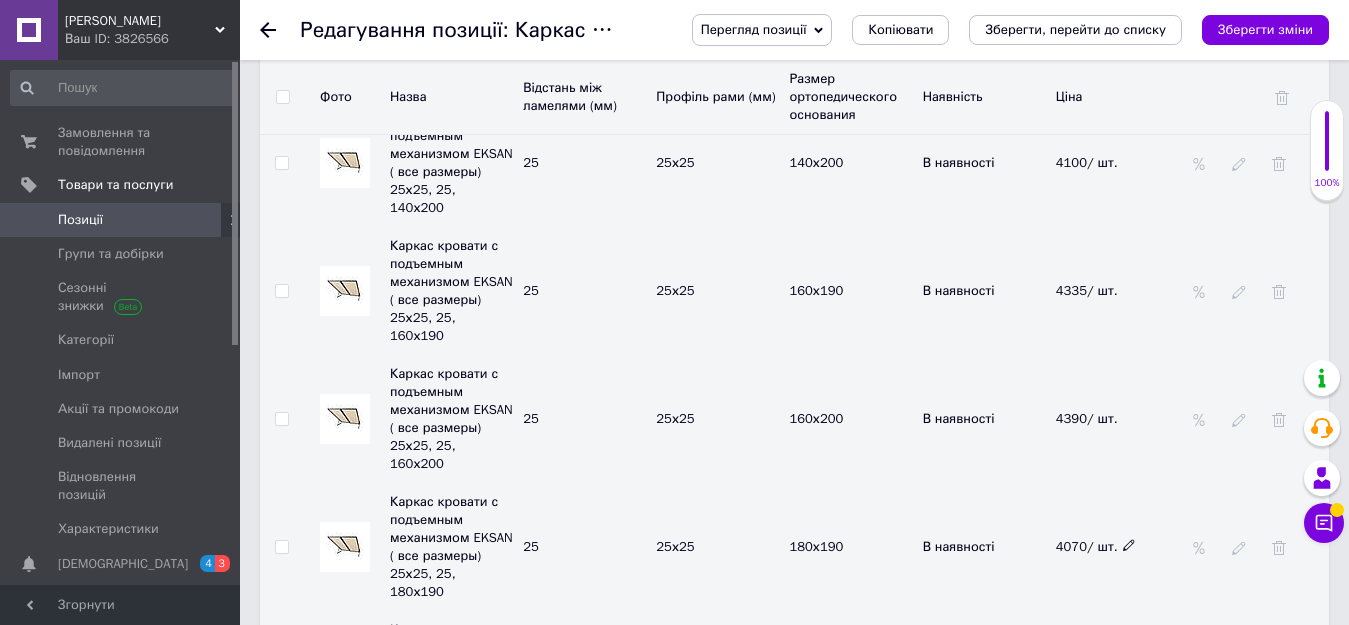 click 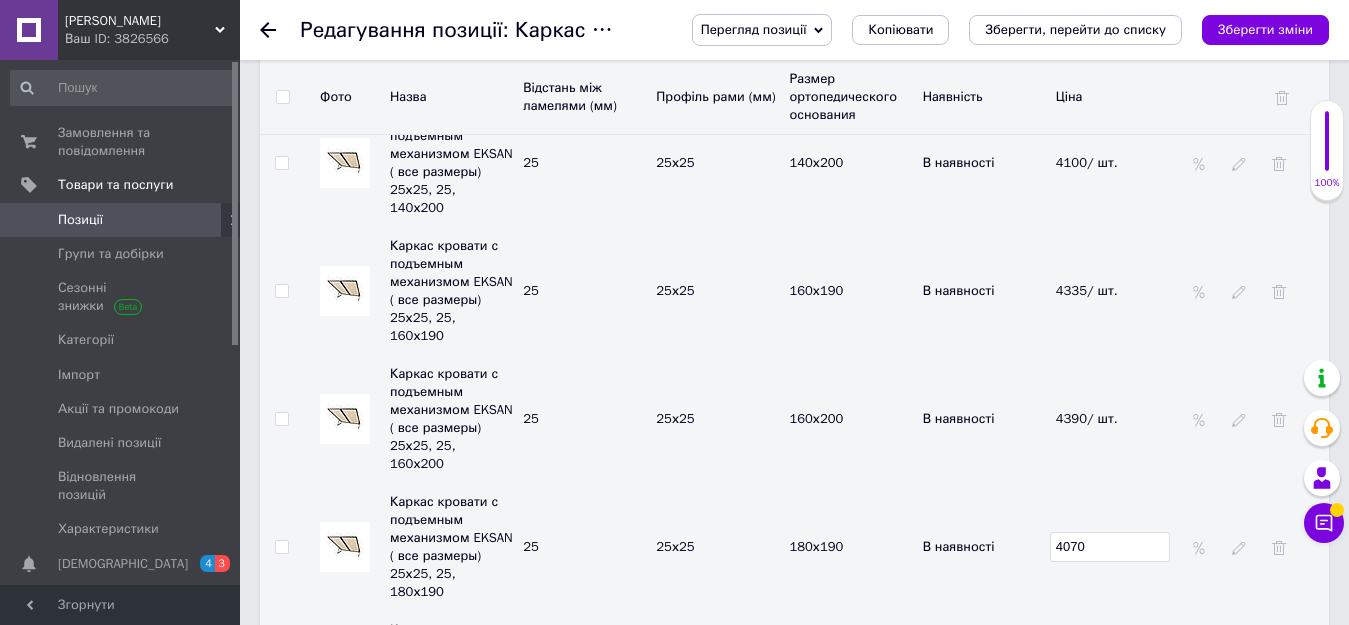 drag, startPoint x: 1110, startPoint y: 397, endPoint x: 1045, endPoint y: 391, distance: 65.27634 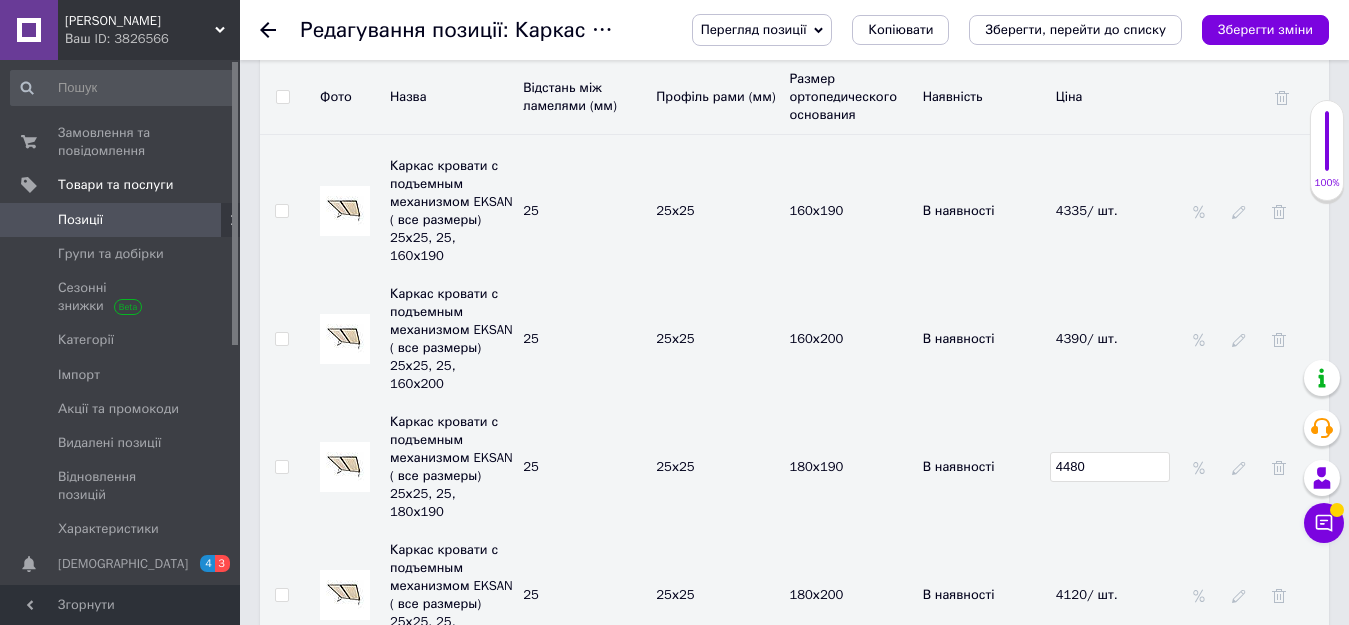 scroll, scrollTop: 4100, scrollLeft: 0, axis: vertical 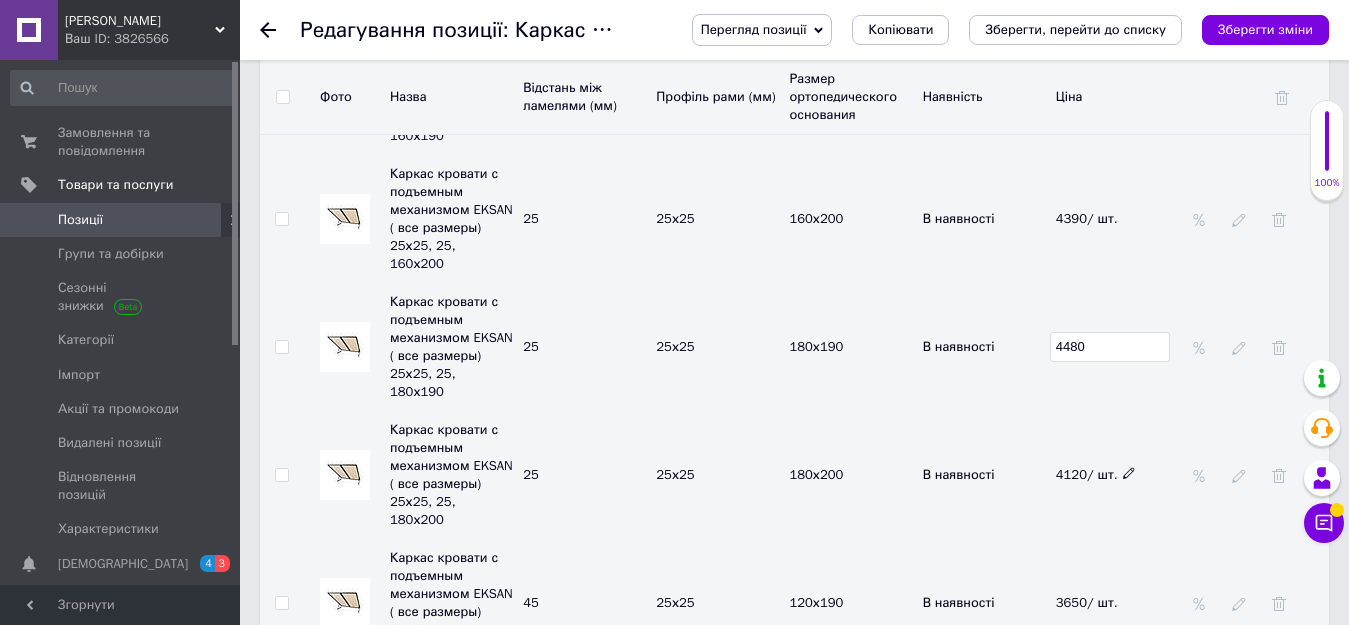click 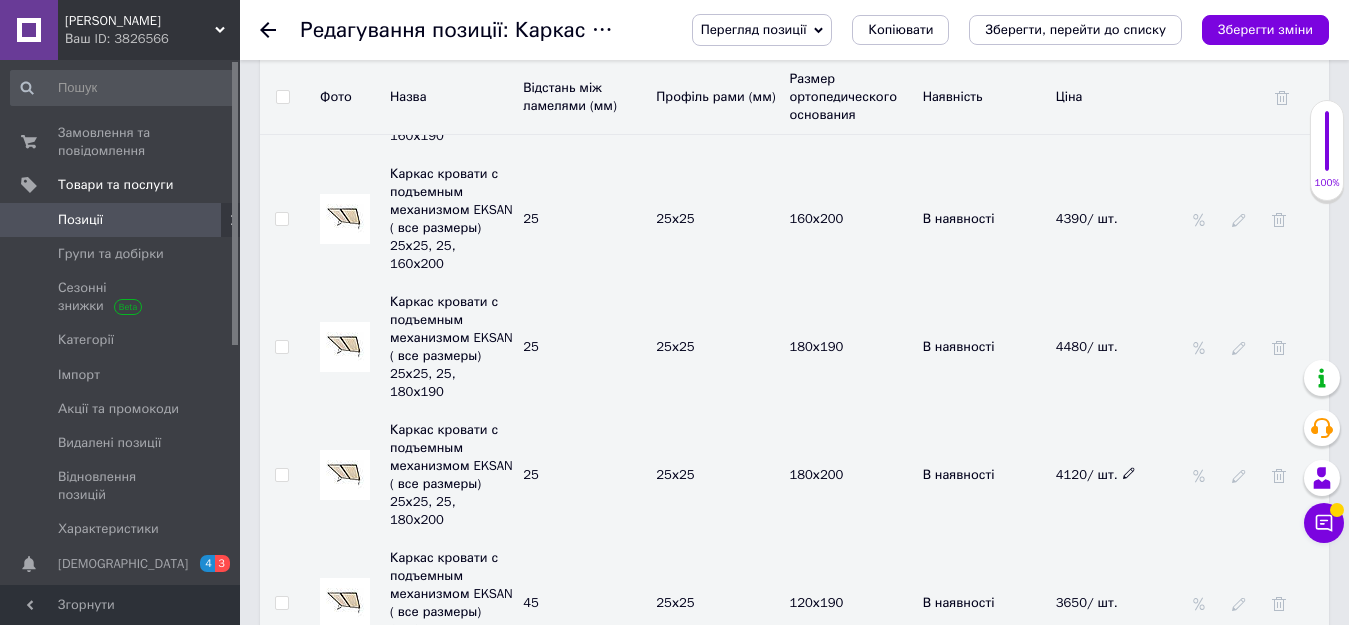 click 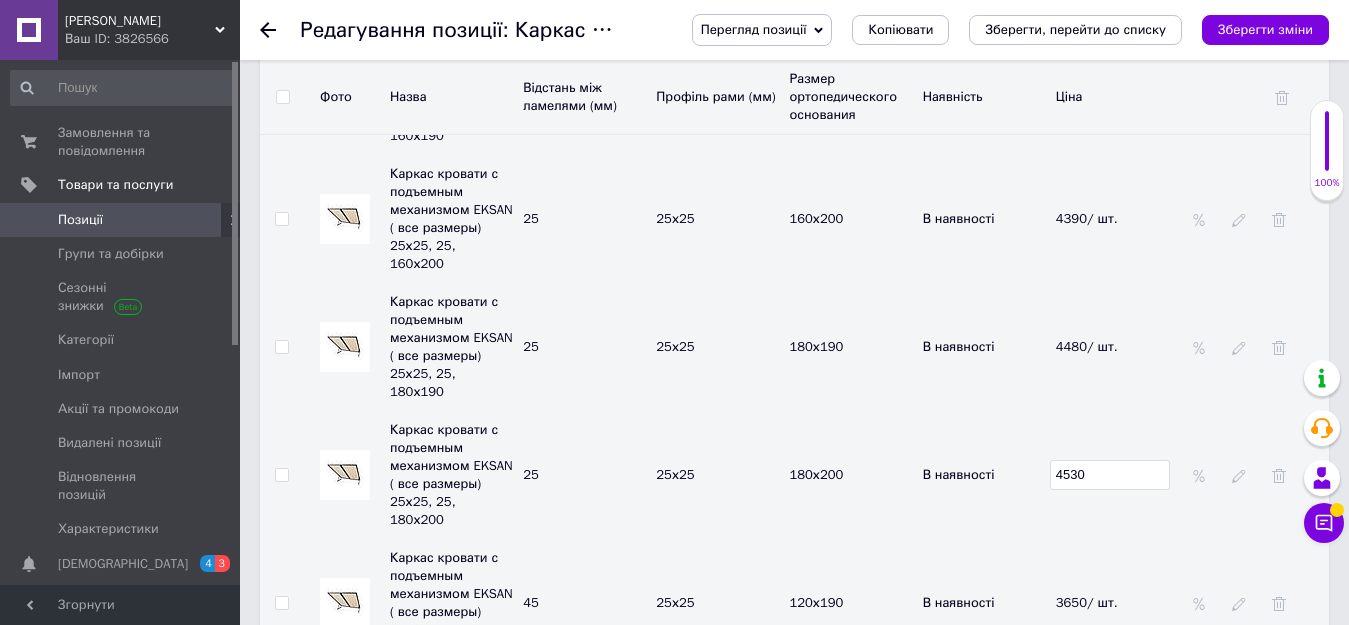 scroll, scrollTop: 4200, scrollLeft: 0, axis: vertical 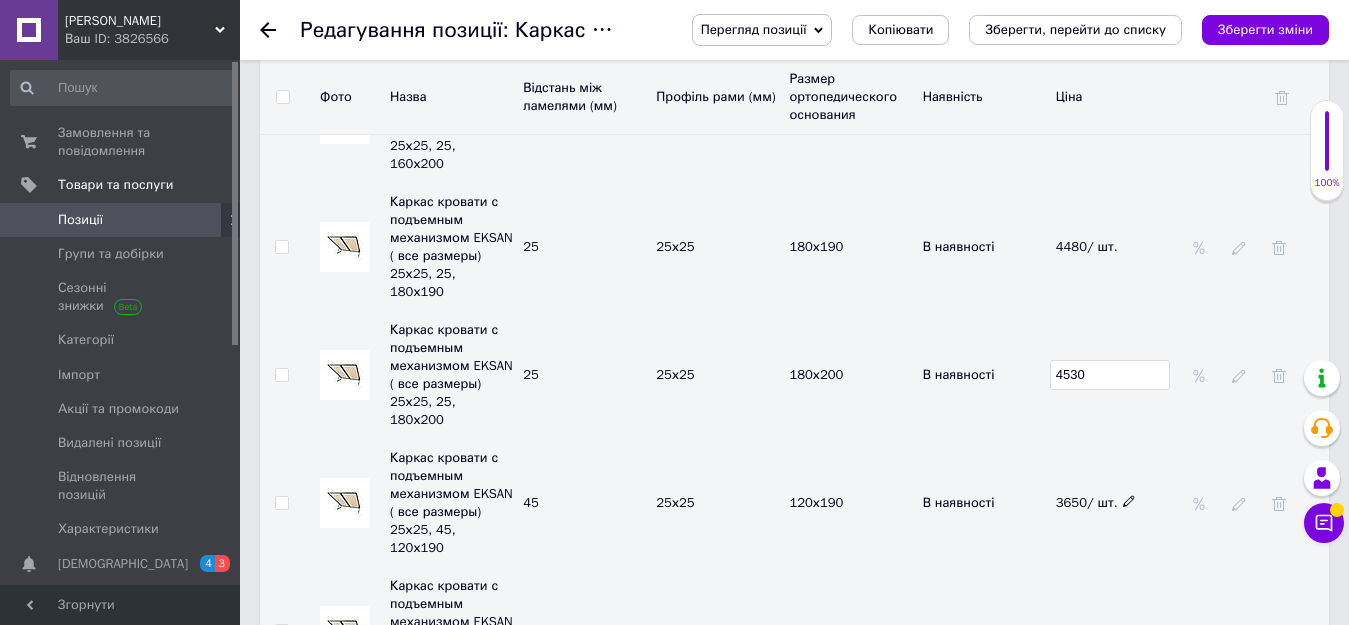 click 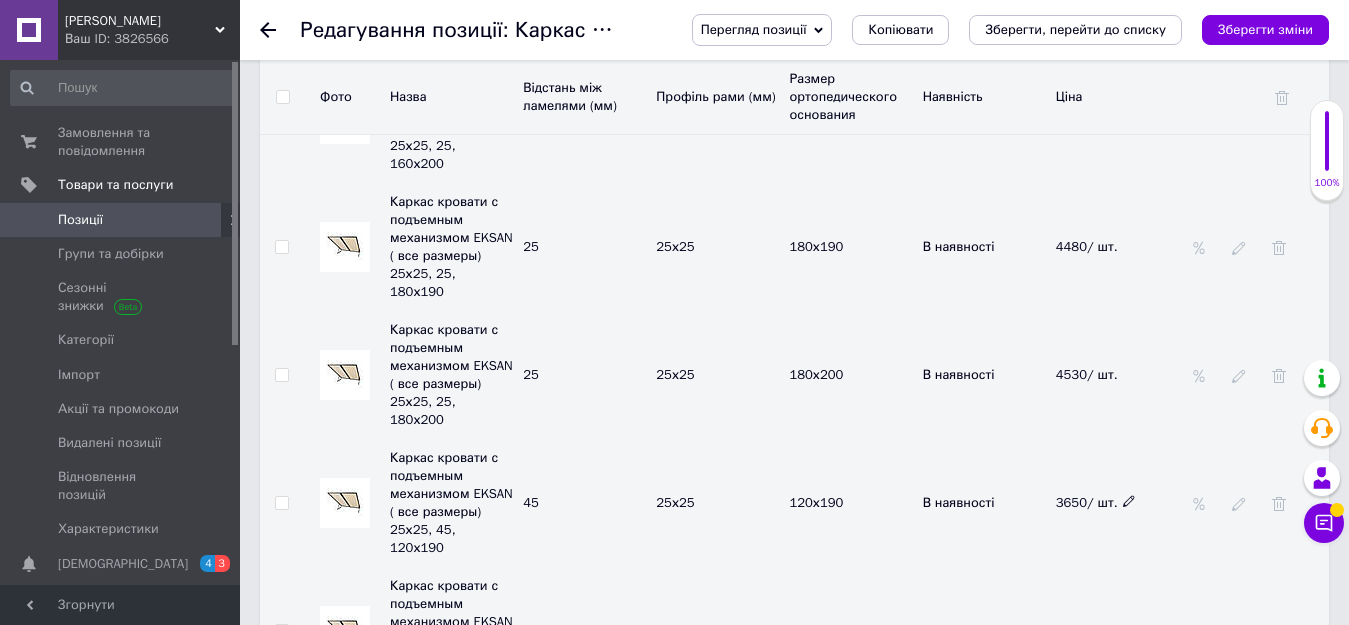 click 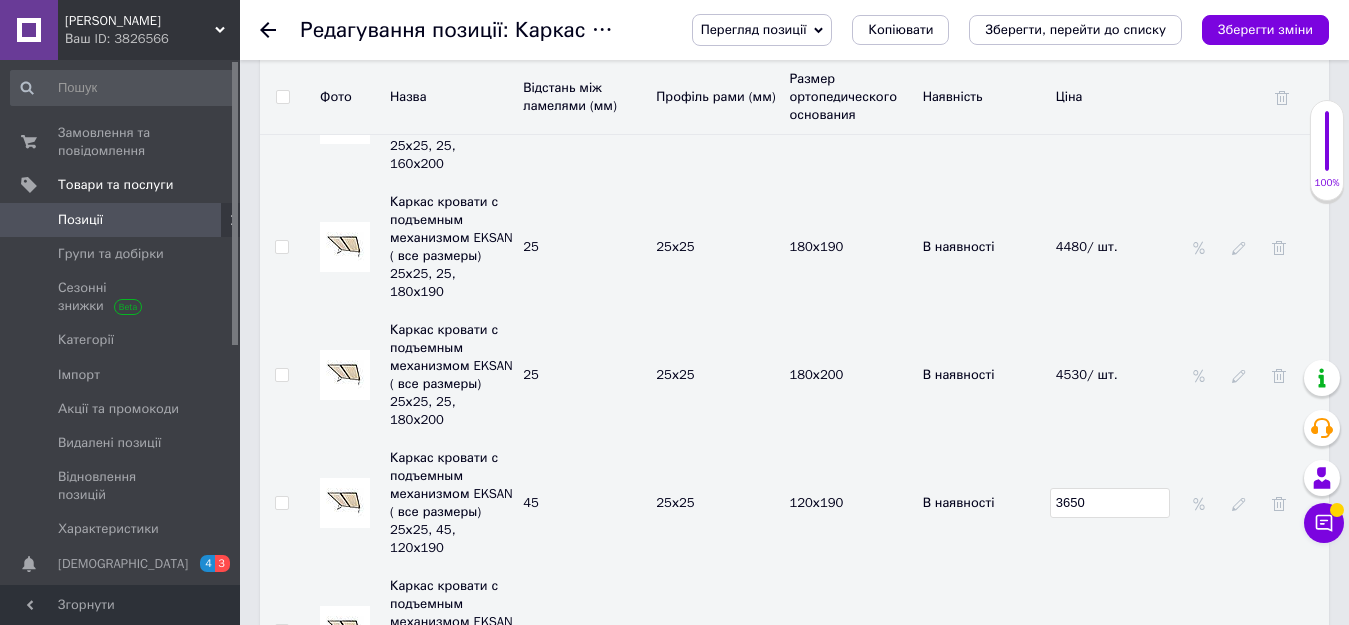 drag, startPoint x: 1099, startPoint y: 312, endPoint x: 1049, endPoint y: 308, distance: 50.159744 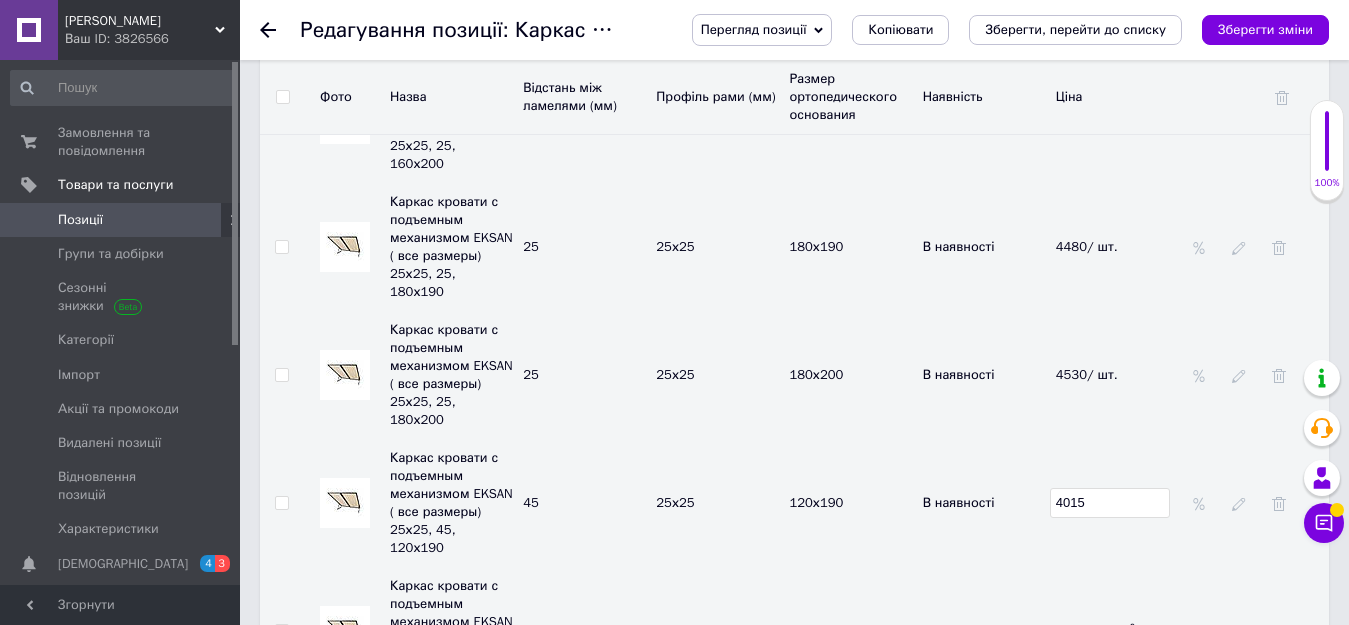 click 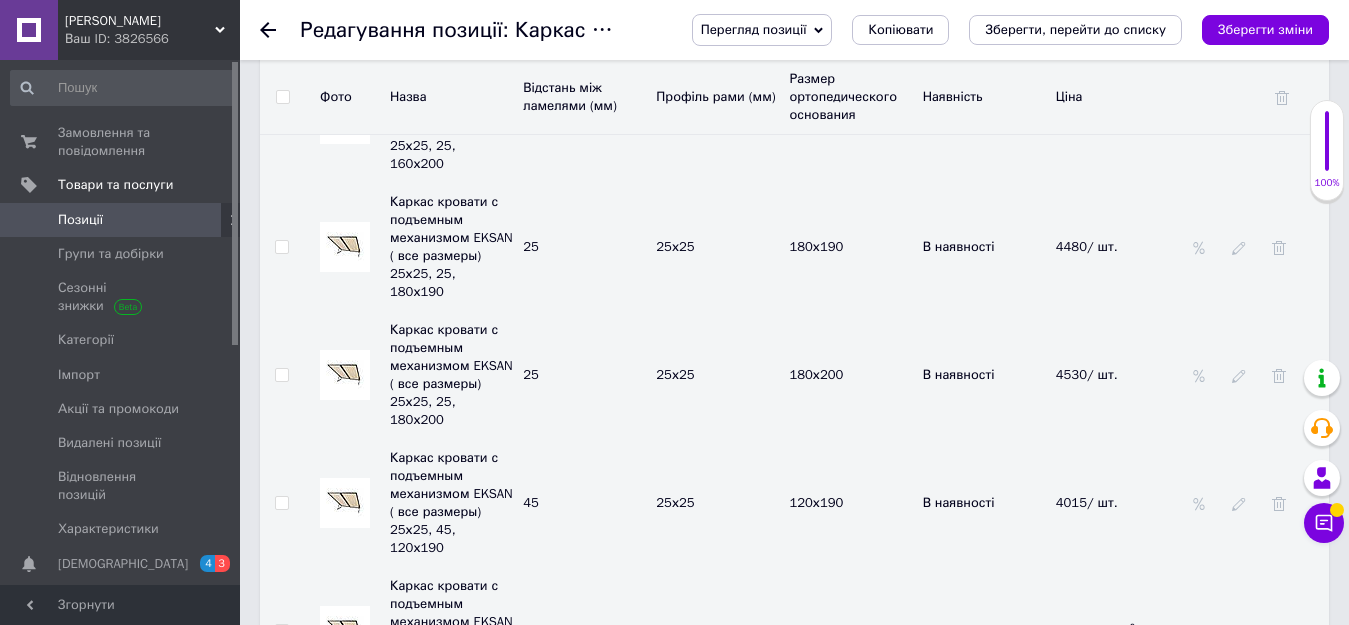 click 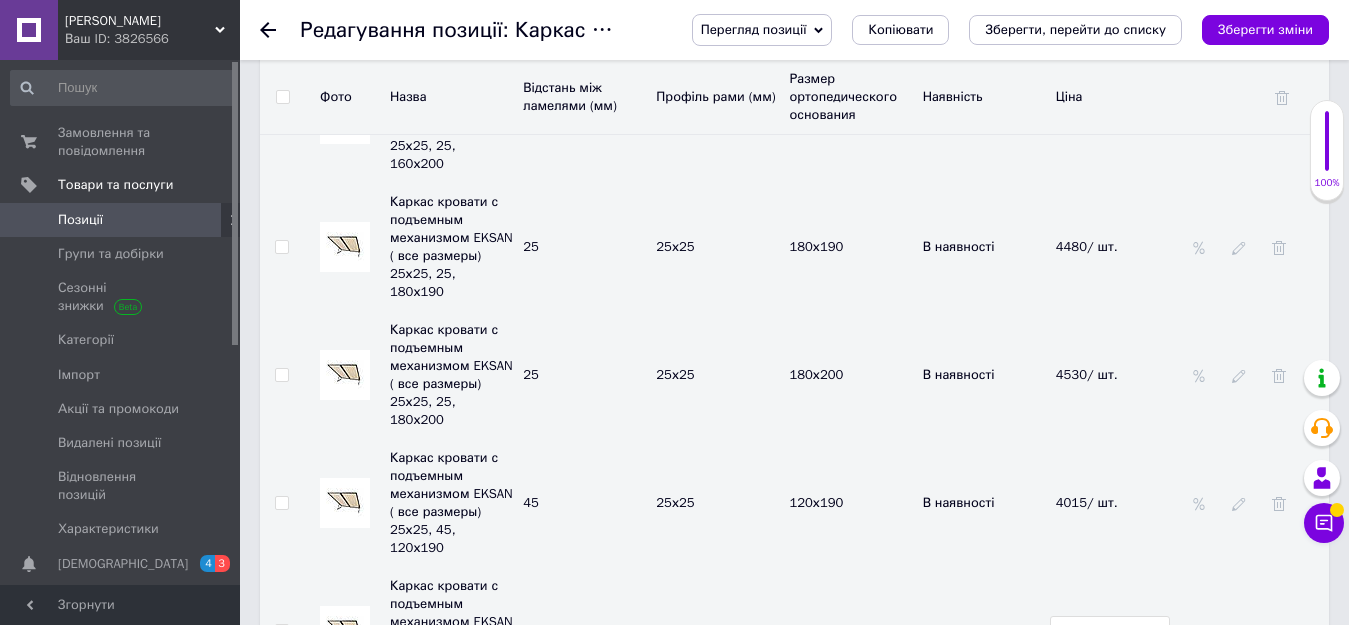 drag, startPoint x: 1117, startPoint y: 409, endPoint x: 1053, endPoint y: 405, distance: 64.12488 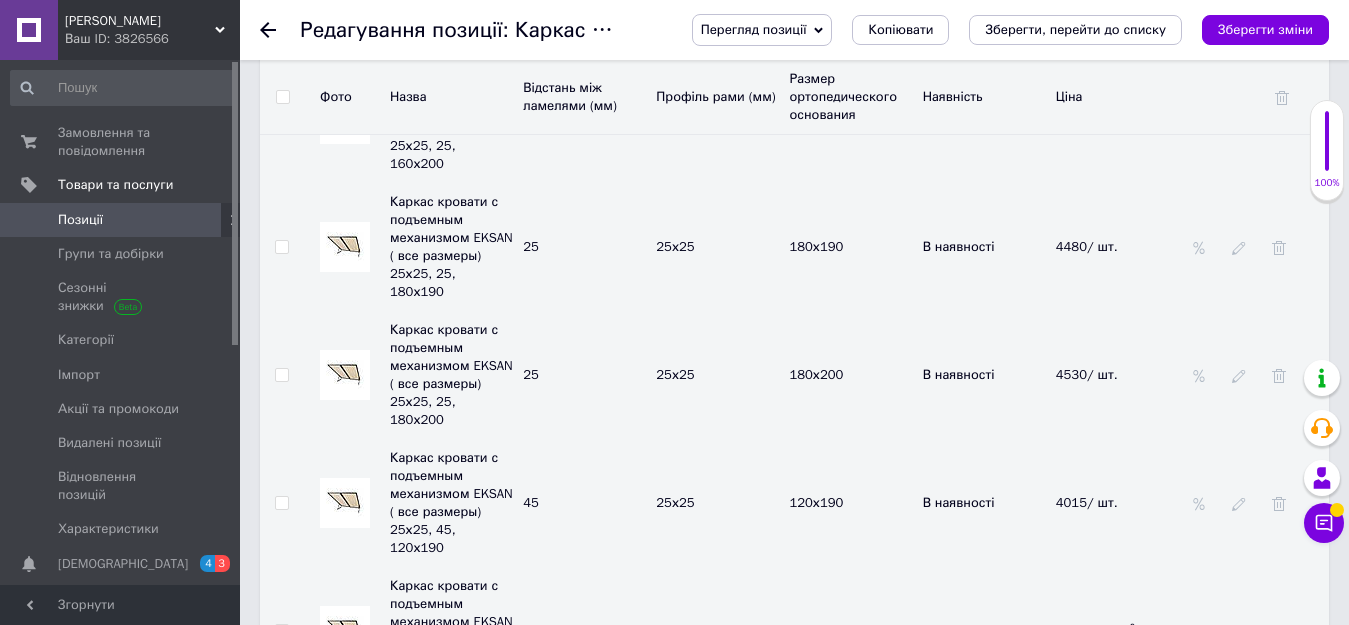click on "3650/
шт." at bounding box center [1096, 630] 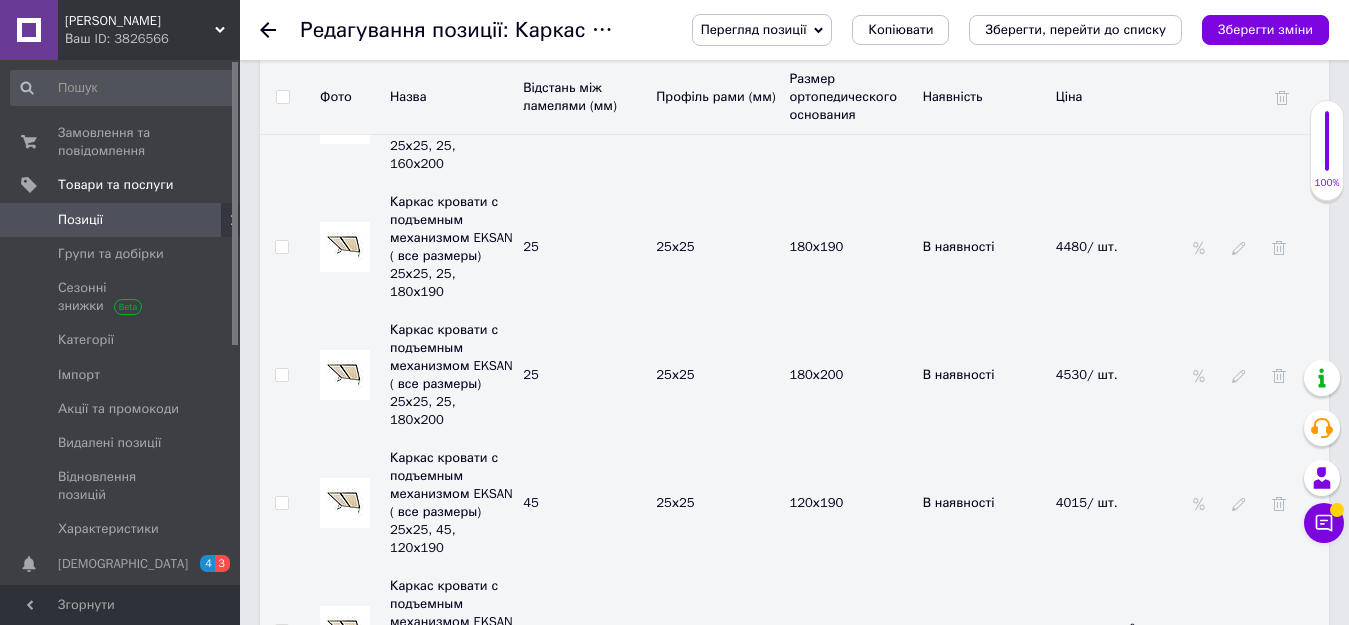 click 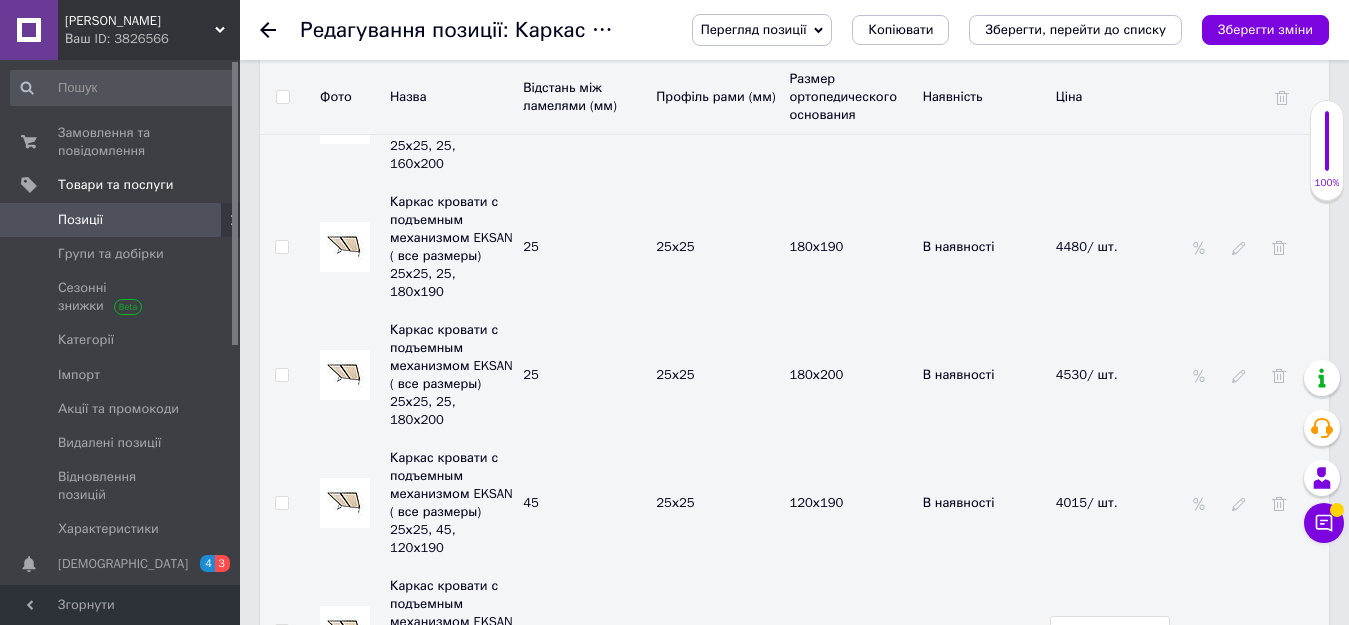 click on "3650" at bounding box center (1110, 631) 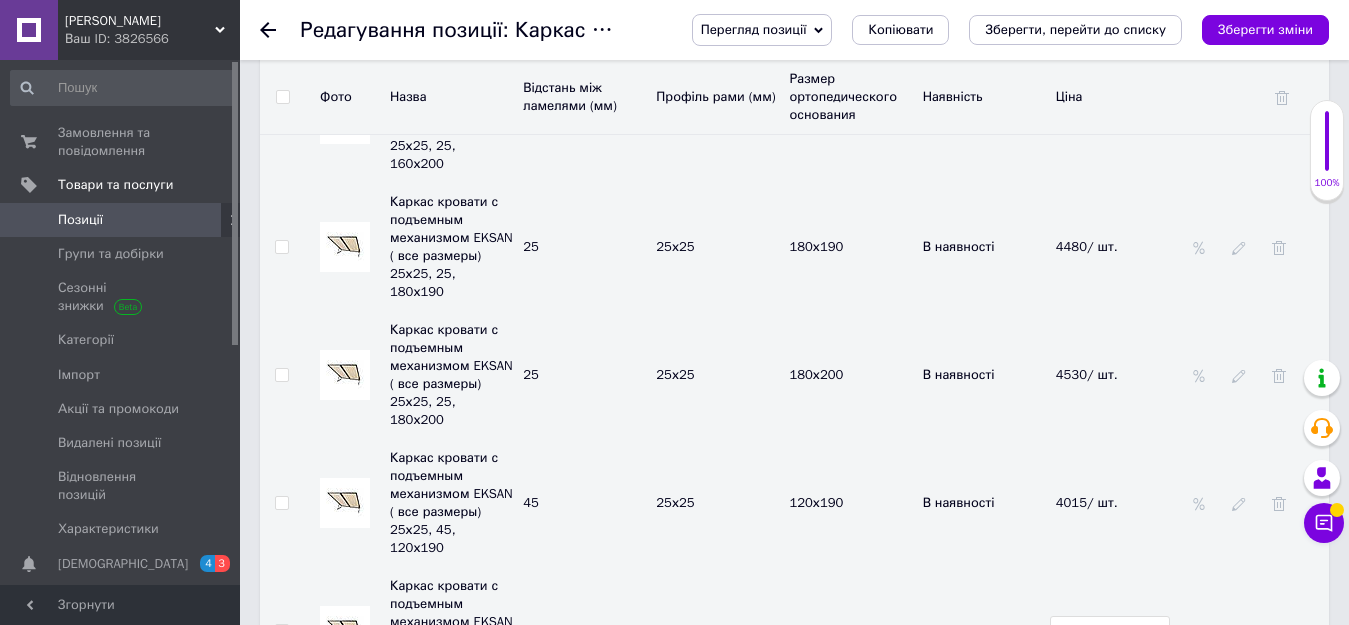 click on "3650" at bounding box center [1110, 631] 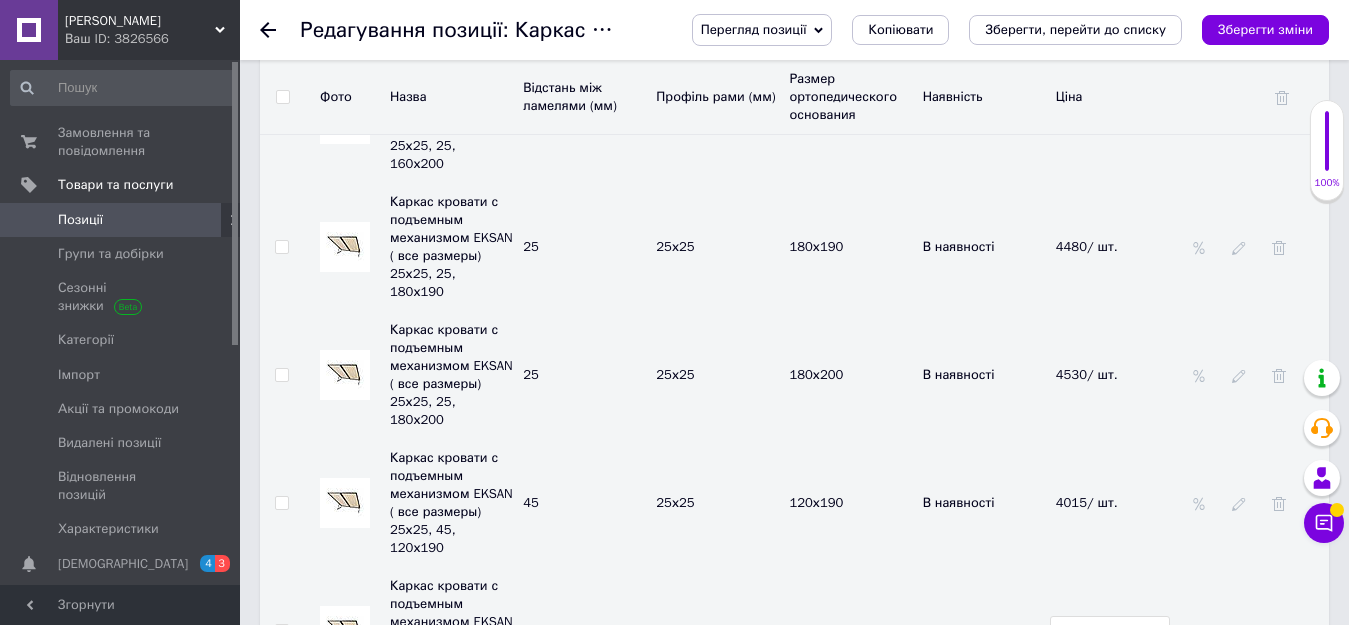 drag, startPoint x: 1128, startPoint y: 413, endPoint x: 1024, endPoint y: 406, distance: 104.23531 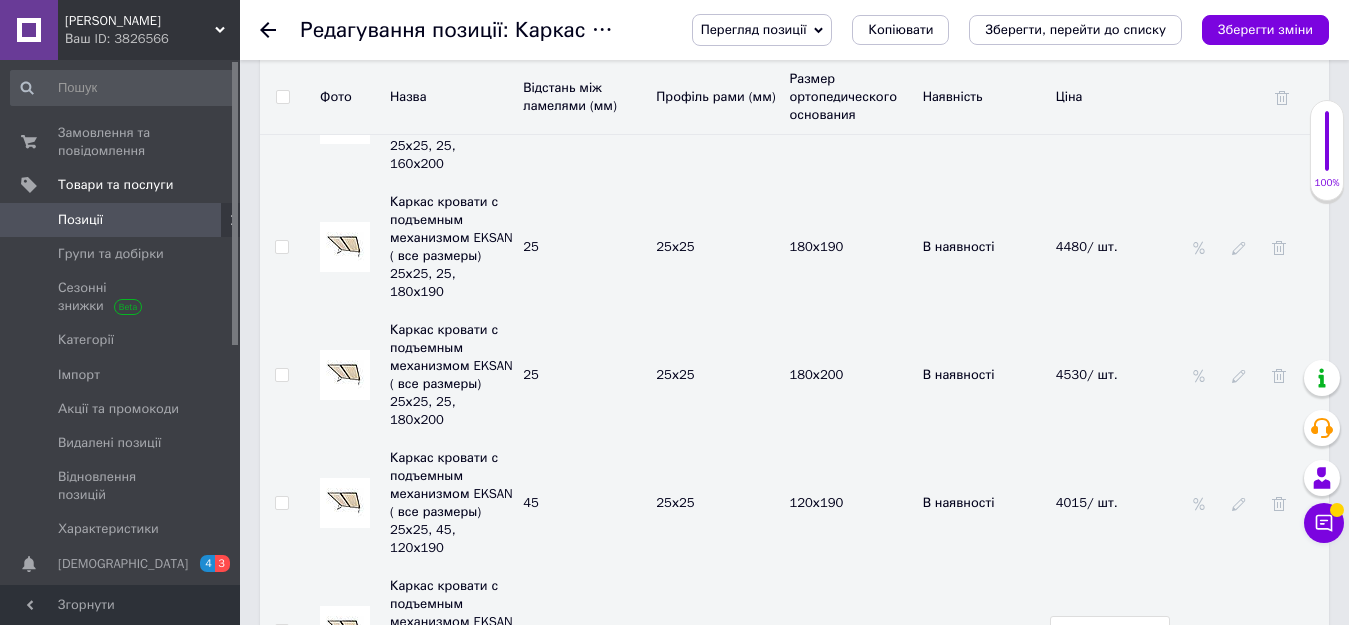 click on "Каркас кровати с подъемным механизмом EKSAN  ( все размеры) 25х25, 45, 120х200 45 25х25 120х200 В наявності 40153650" at bounding box center (794, 631) 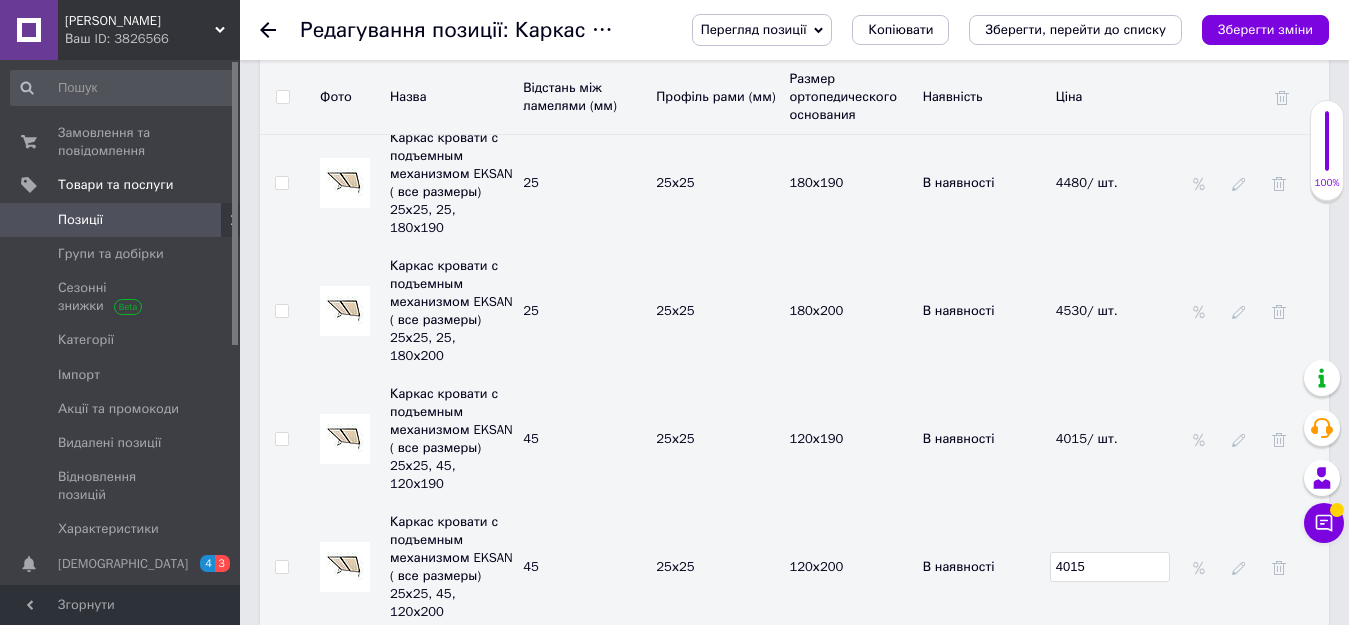 scroll, scrollTop: 4300, scrollLeft: 0, axis: vertical 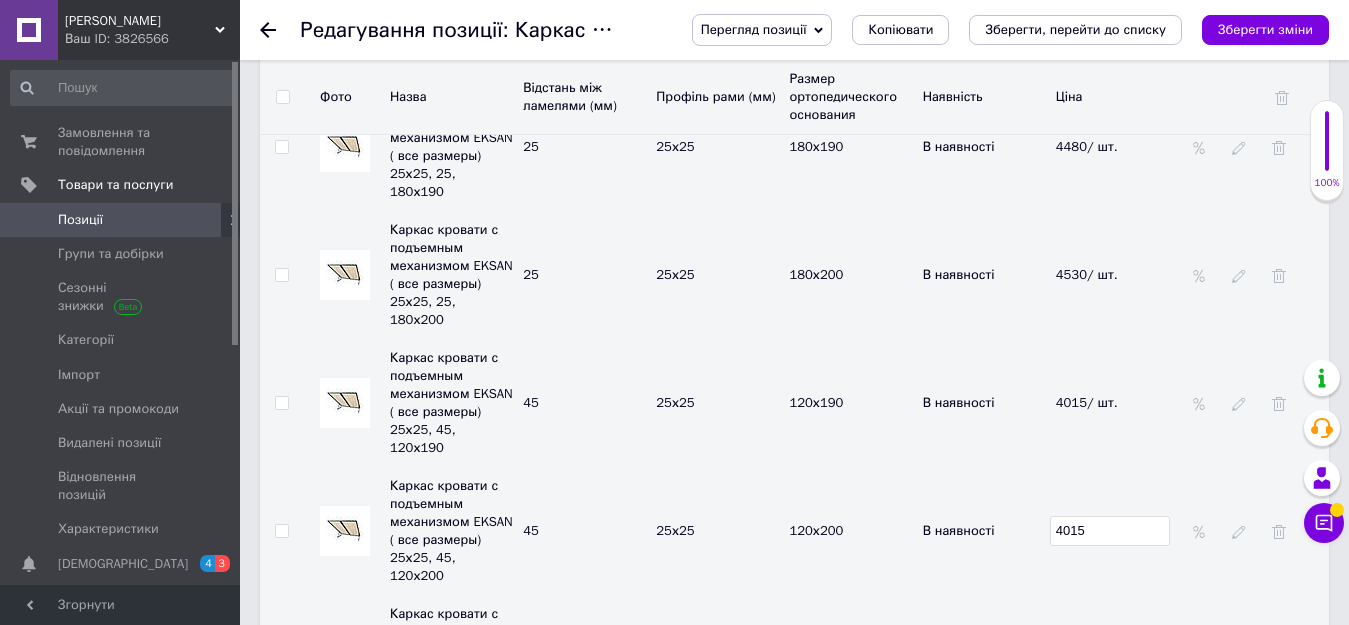 click 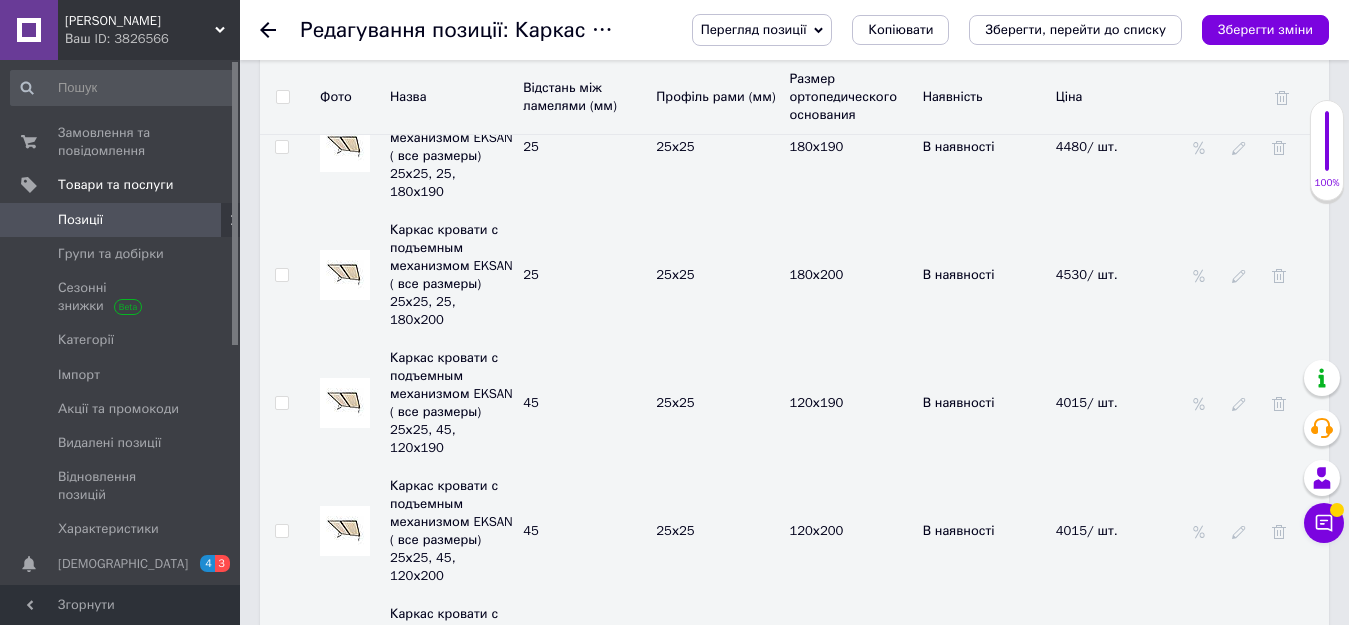 click 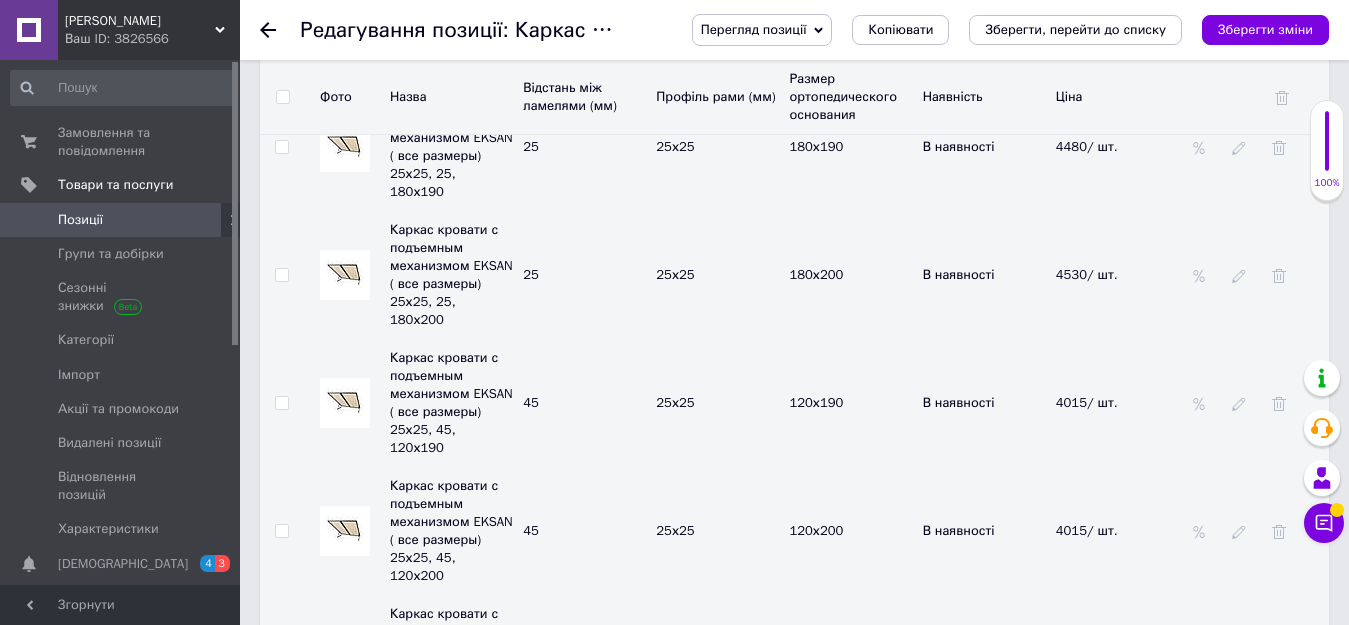 click on "3680" at bounding box center [1110, 659] 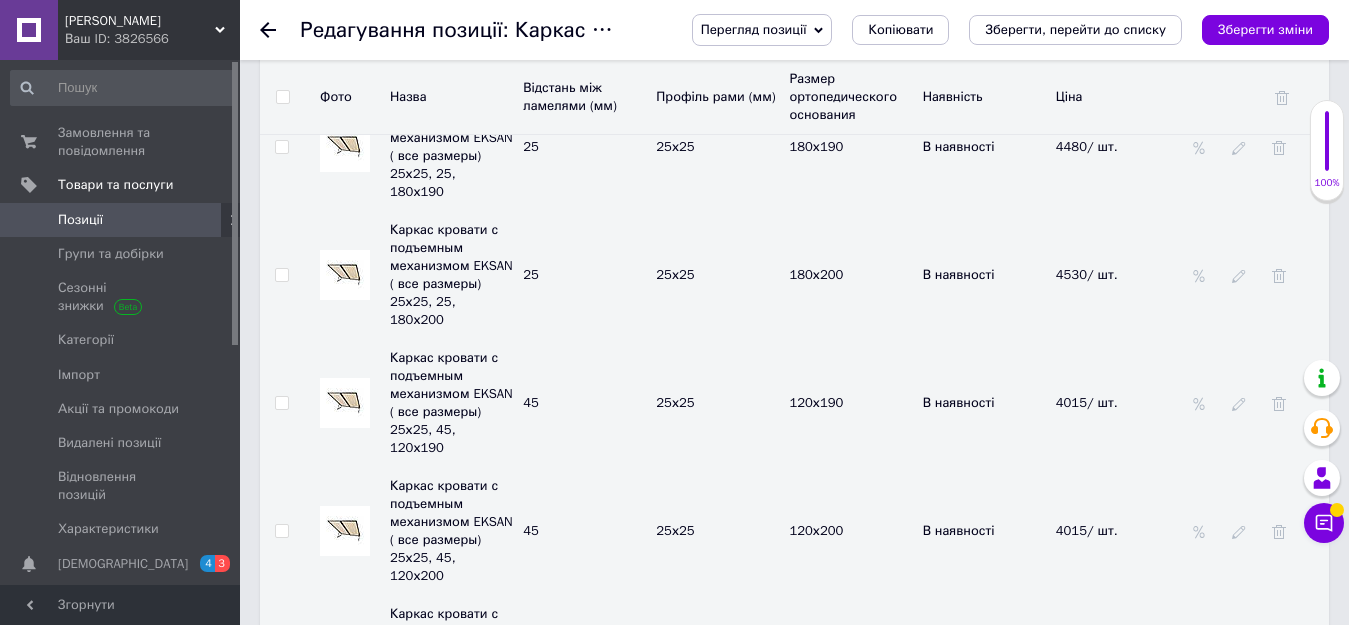 drag, startPoint x: 1128, startPoint y: 416, endPoint x: 1009, endPoint y: 415, distance: 119.0042 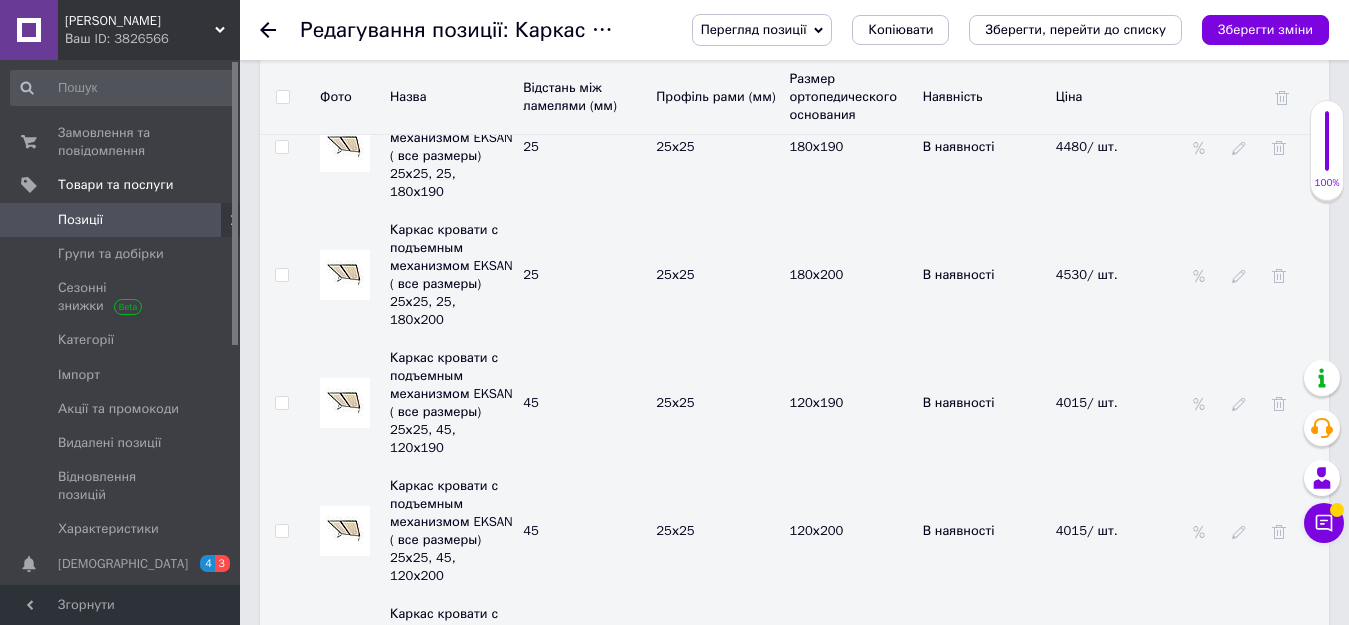 click on "Каркас кровати с подъемным механизмом EKSAN  ( все размеры) 25х25, 45, 140х190 45 25х25 140х190 В наявності 40503680" at bounding box center (794, 659) 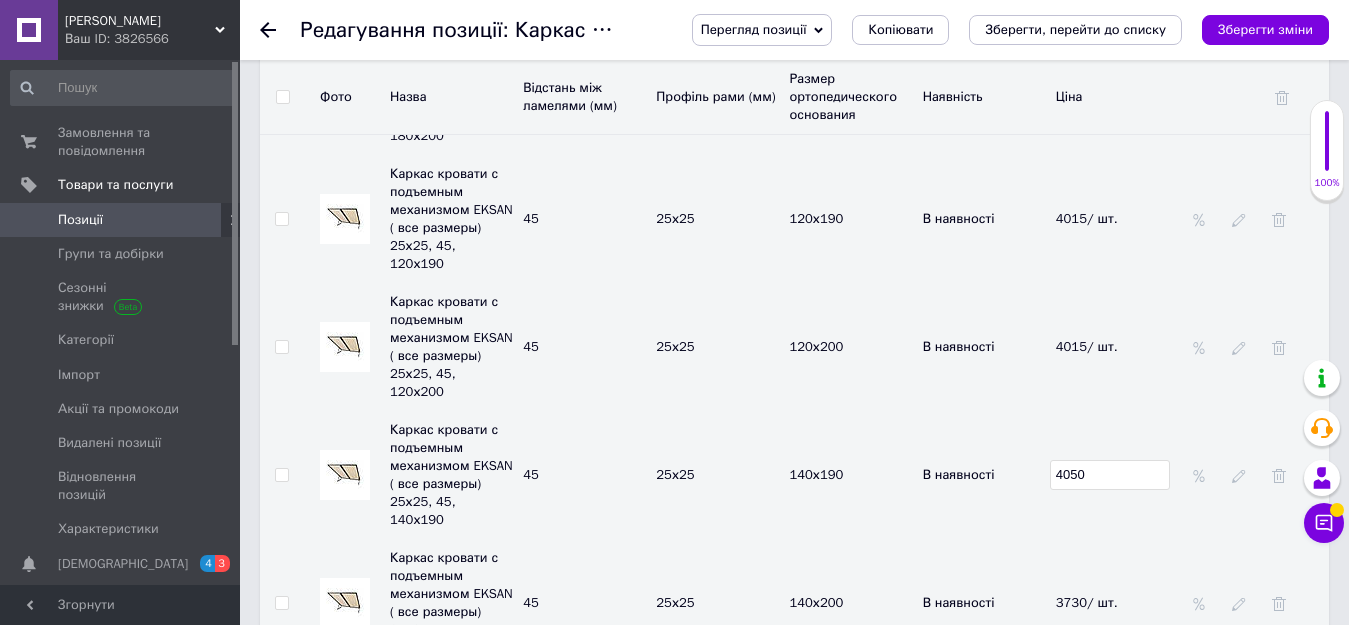scroll, scrollTop: 4500, scrollLeft: 0, axis: vertical 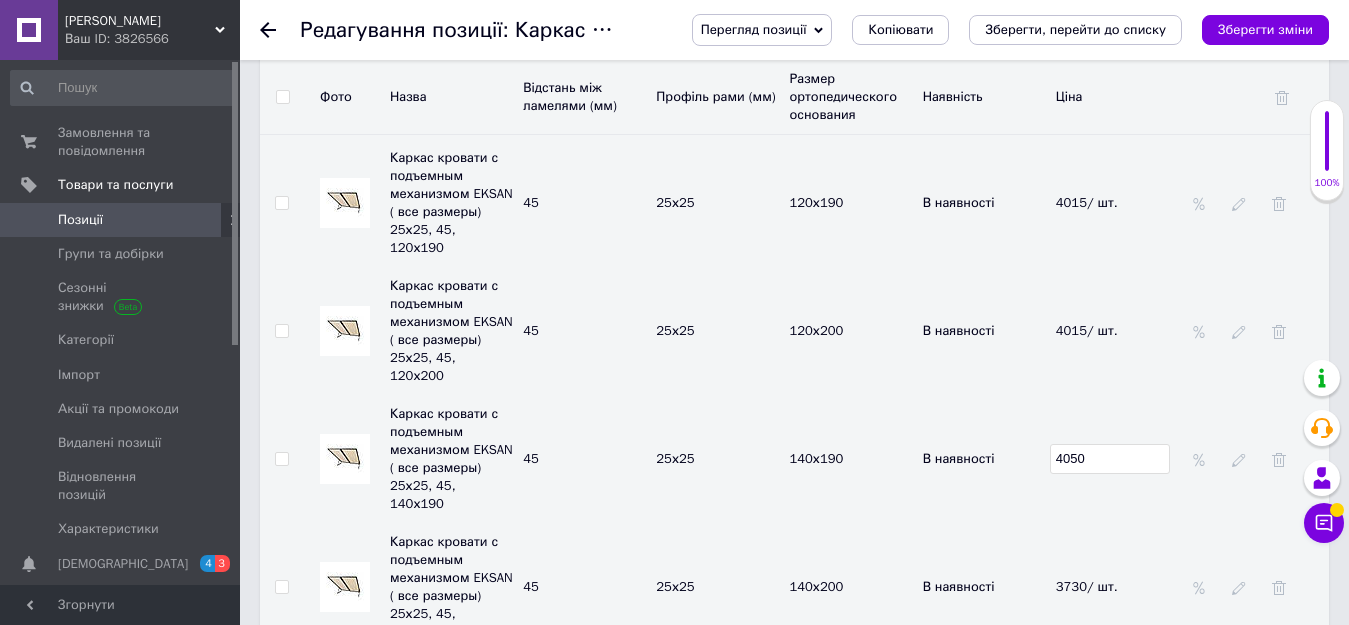 click on "3730/
шт." at bounding box center [1117, 587] 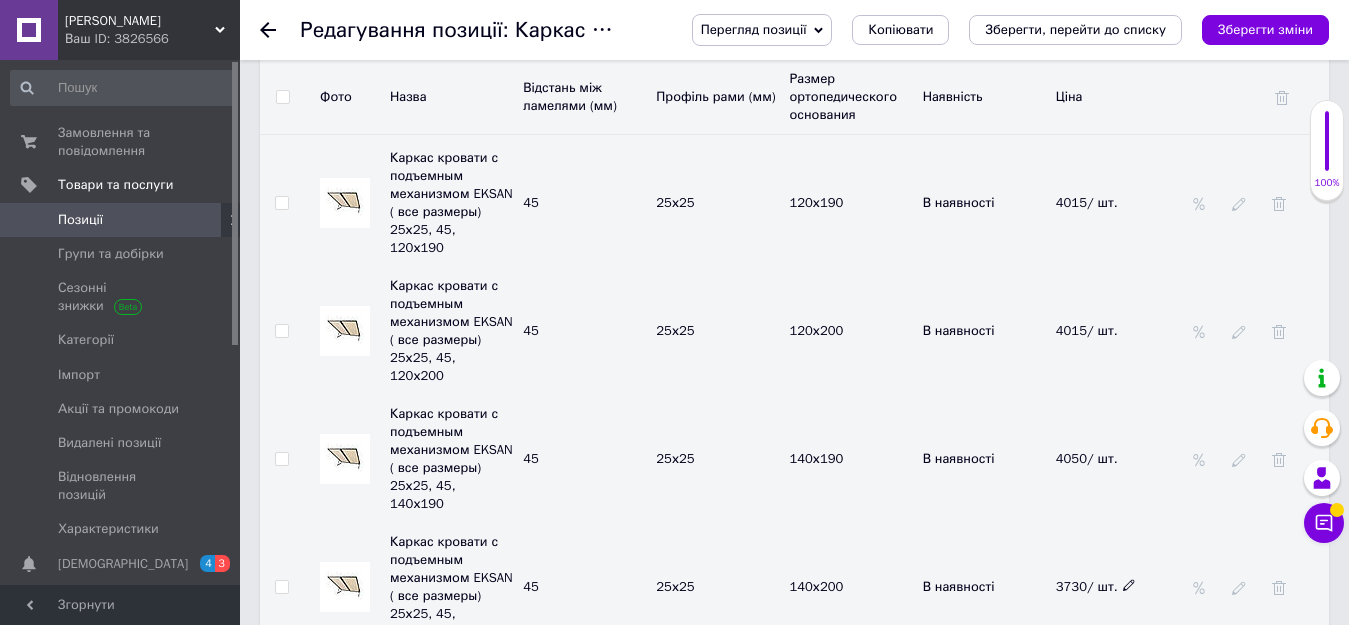click 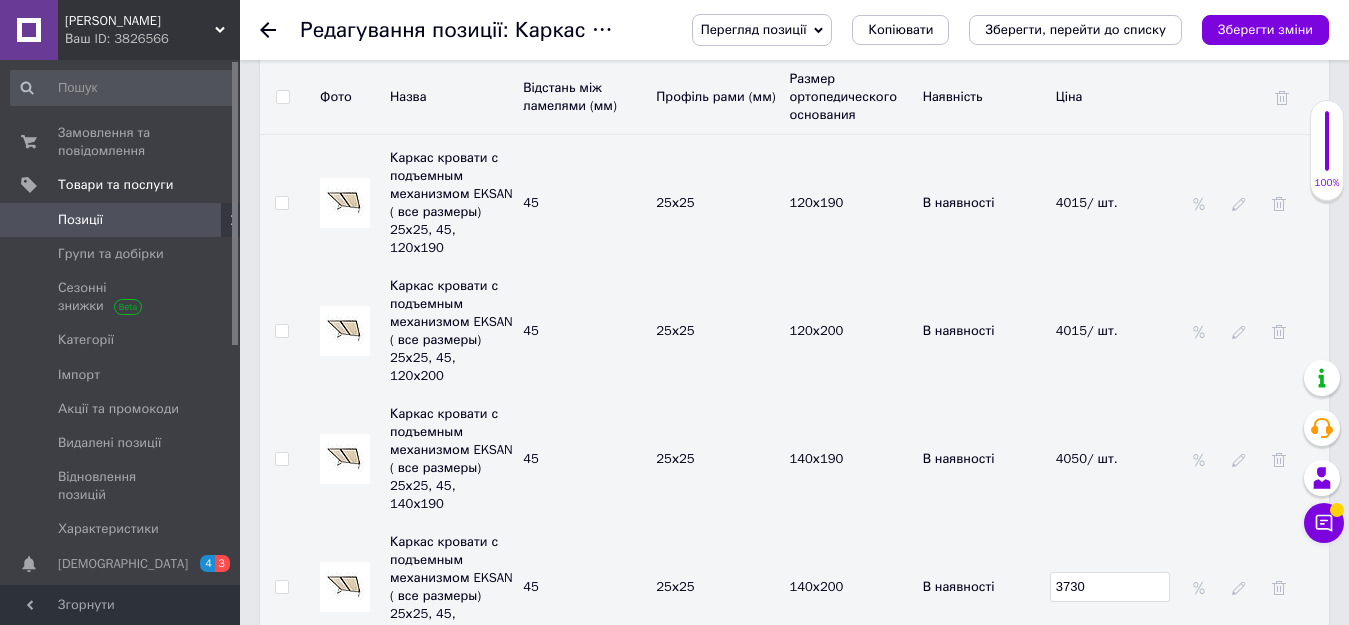 drag, startPoint x: 1063, startPoint y: 327, endPoint x: 1081, endPoint y: 320, distance: 19.313208 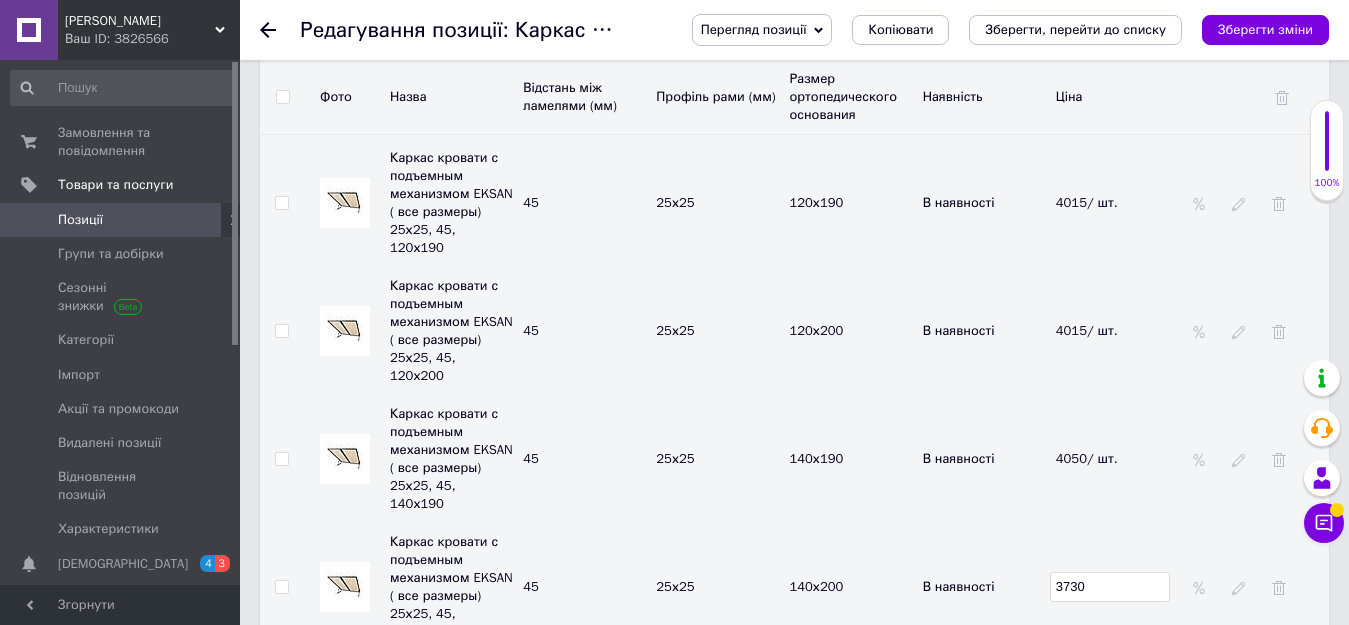 click on "3730" at bounding box center [1110, 587] 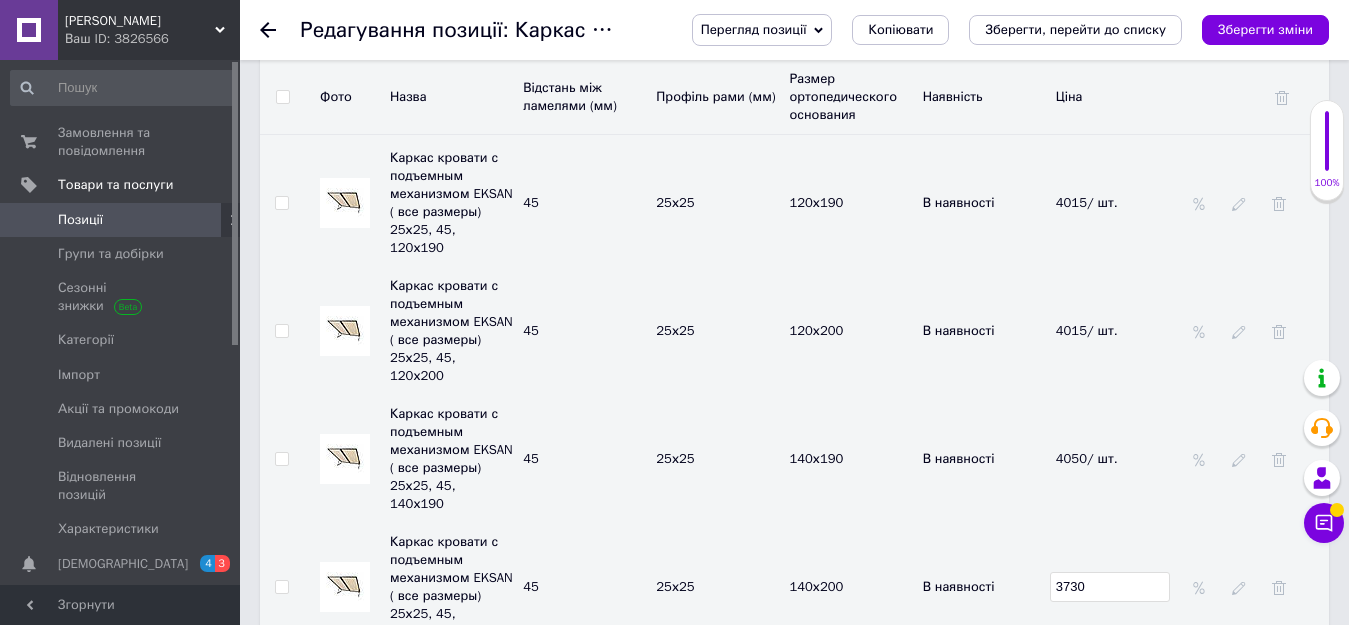 drag, startPoint x: 1111, startPoint y: 320, endPoint x: 1039, endPoint y: 313, distance: 72.33948 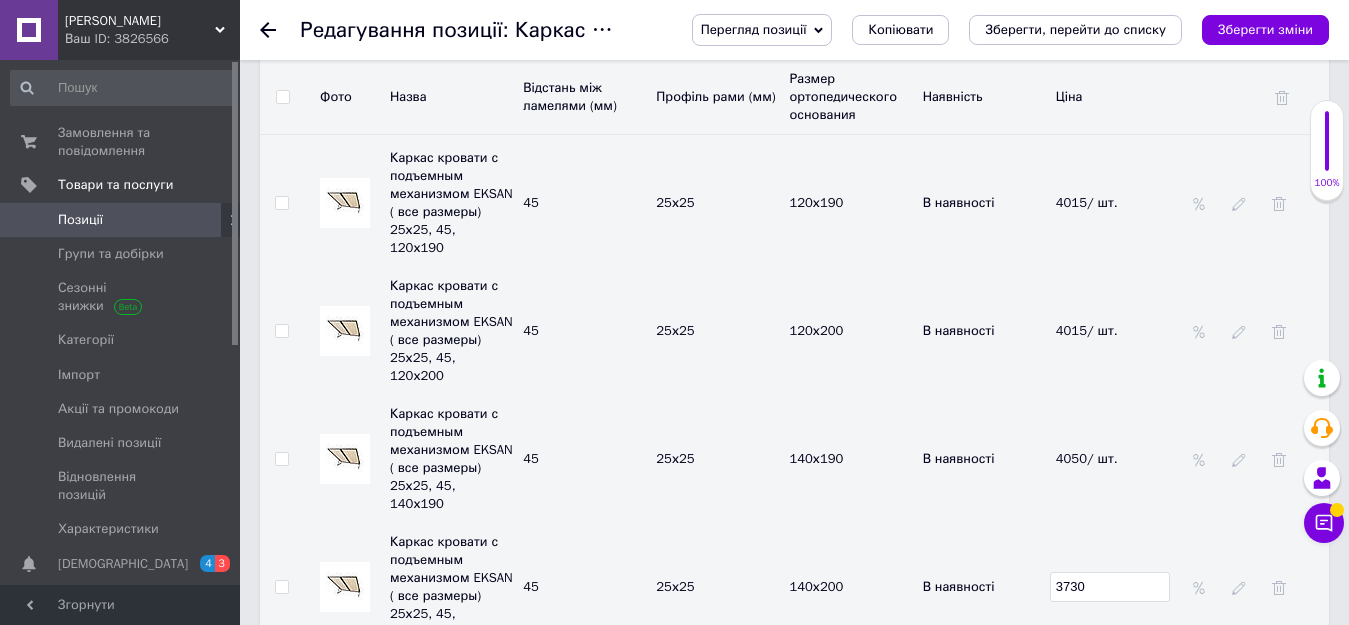 click on "Каркас кровати с подъемным механизмом EKSAN  ( все размеры) 25х25, 45, 140х200 45 25х25 140х200 В наявності 3730" at bounding box center [794, 587] 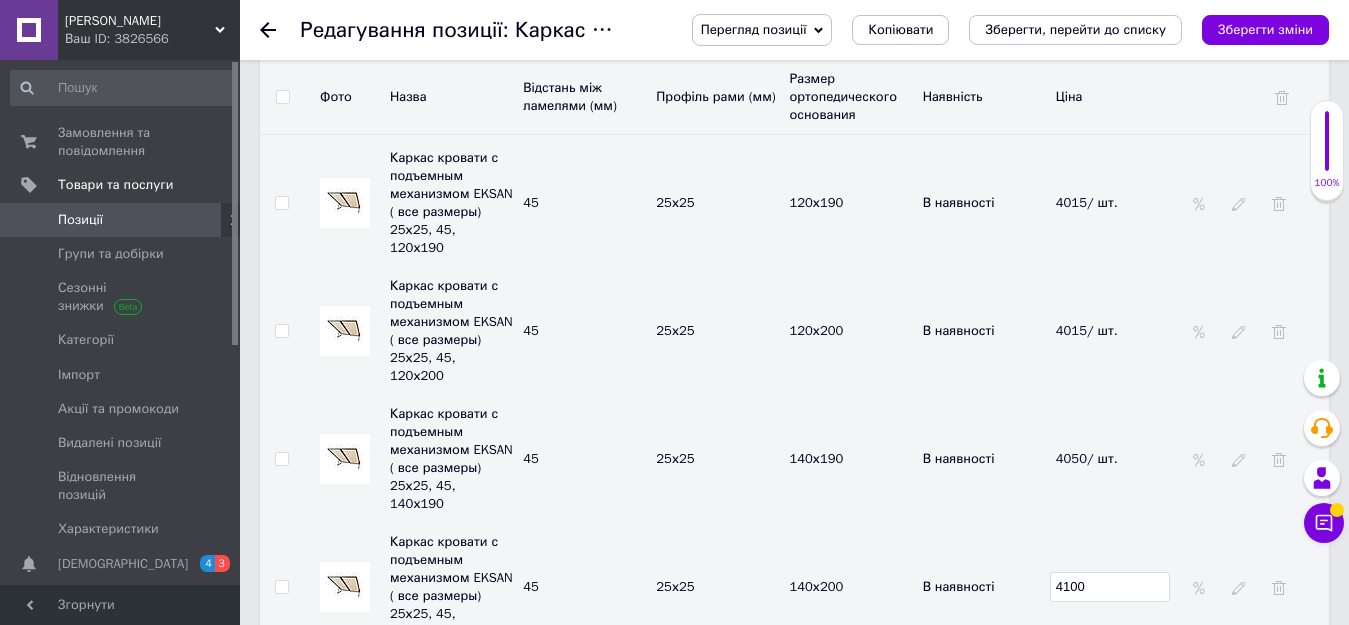 click on "В наявності" at bounding box center [984, 715] 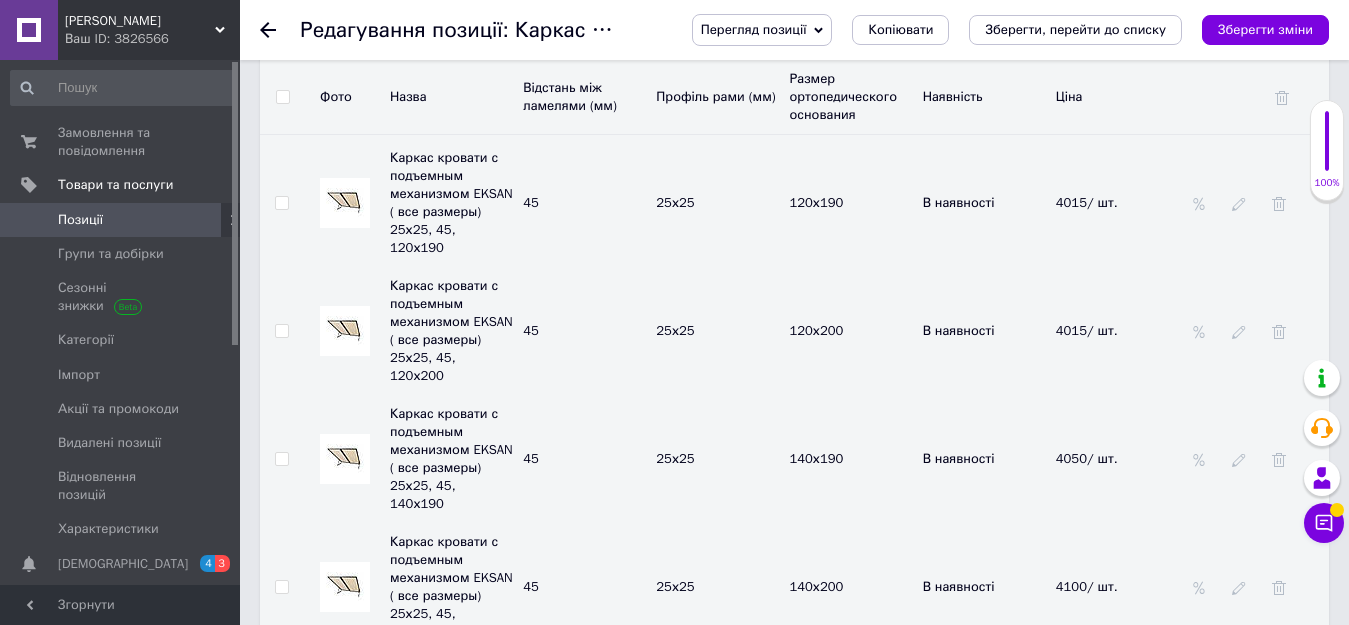 click 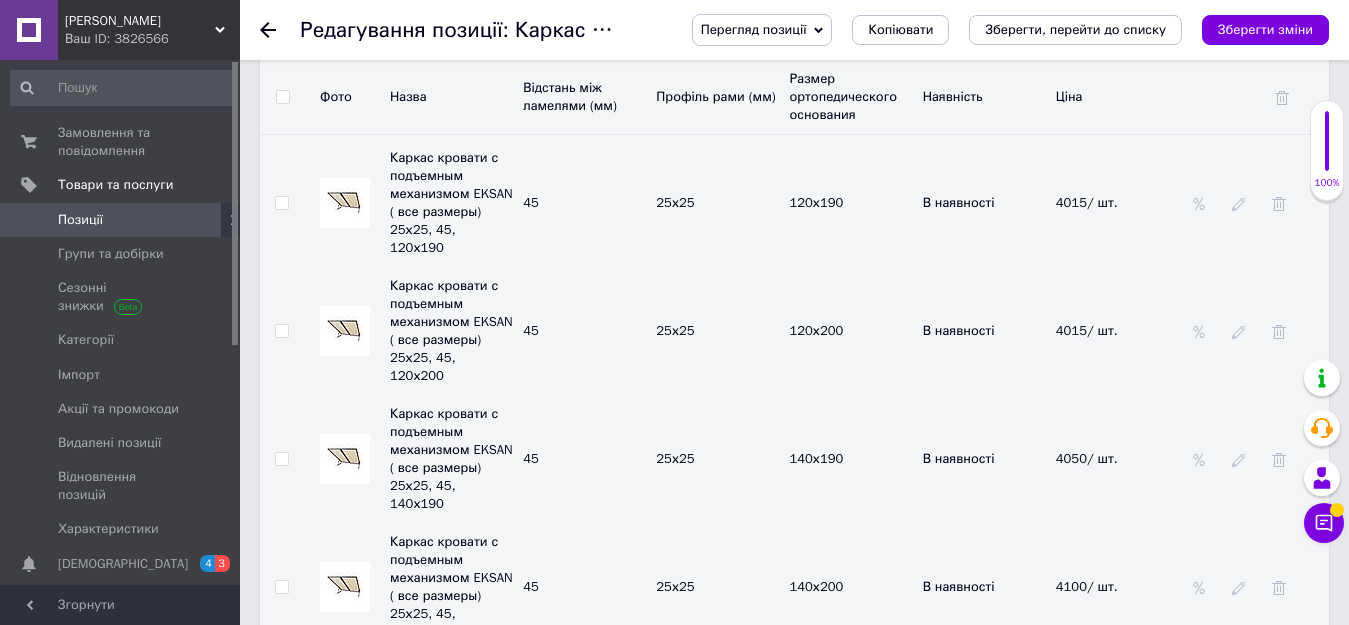 click on "3740" at bounding box center (1110, 715) 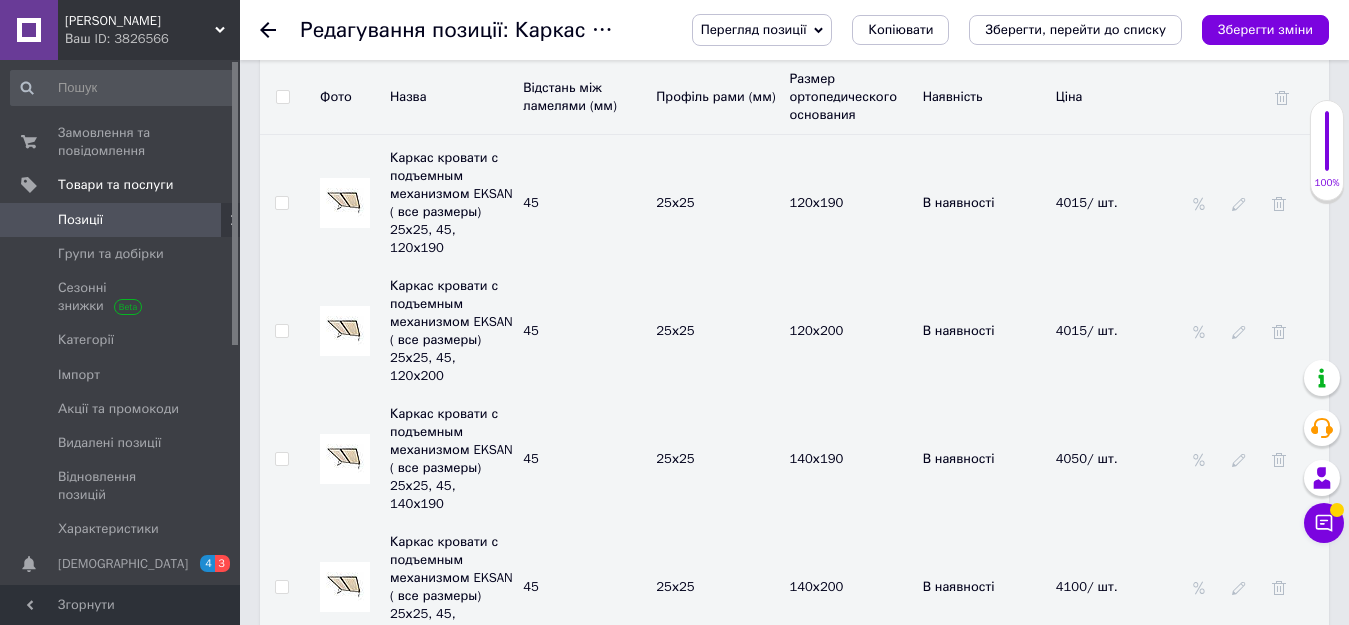drag, startPoint x: 1096, startPoint y: 426, endPoint x: 1033, endPoint y: 423, distance: 63.07139 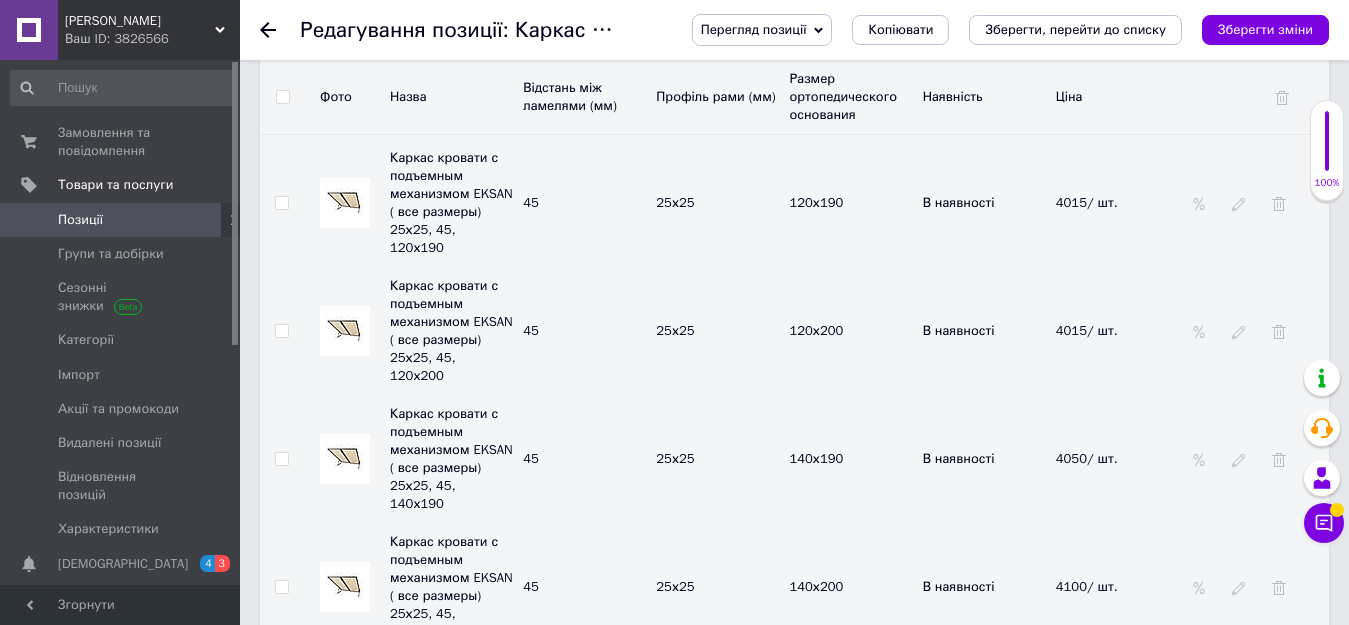 click on "Каркас кровати с подъемным механизмом EKSAN  ( все размеры) 25х25, 45, 160х190 45 25х25 160х190 В наявності 3740" at bounding box center [794, 715] 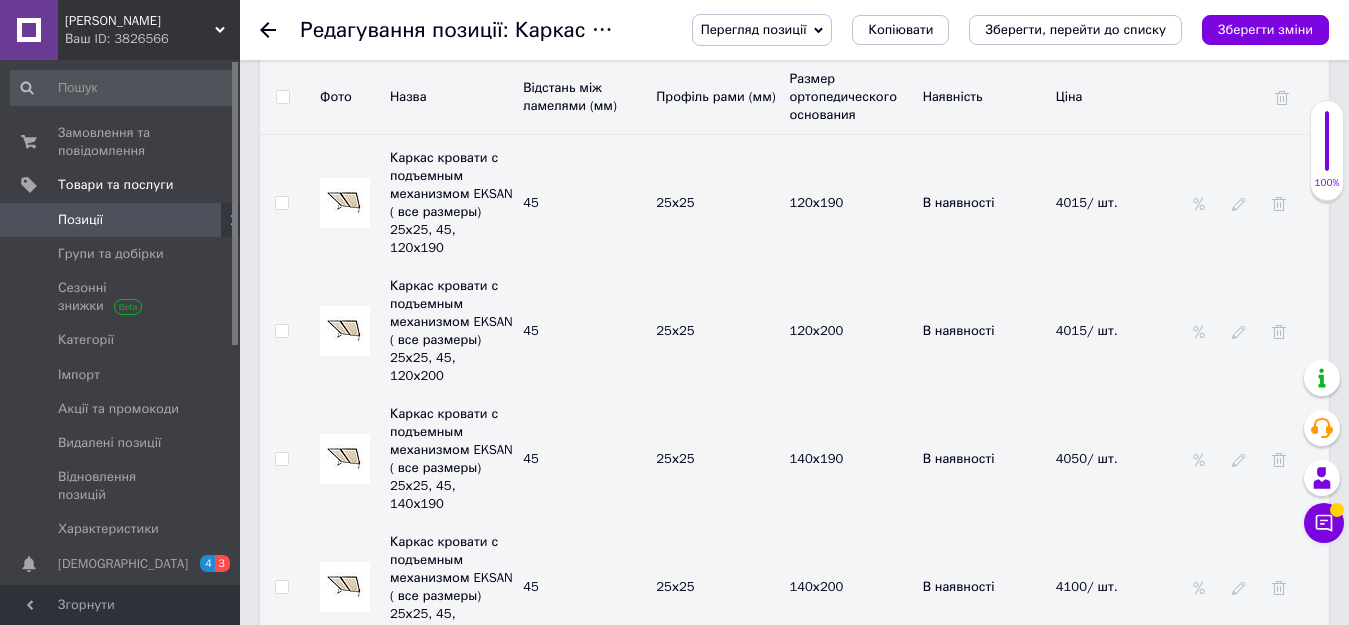 click on "3790/
шт." at bounding box center (1117, 843) 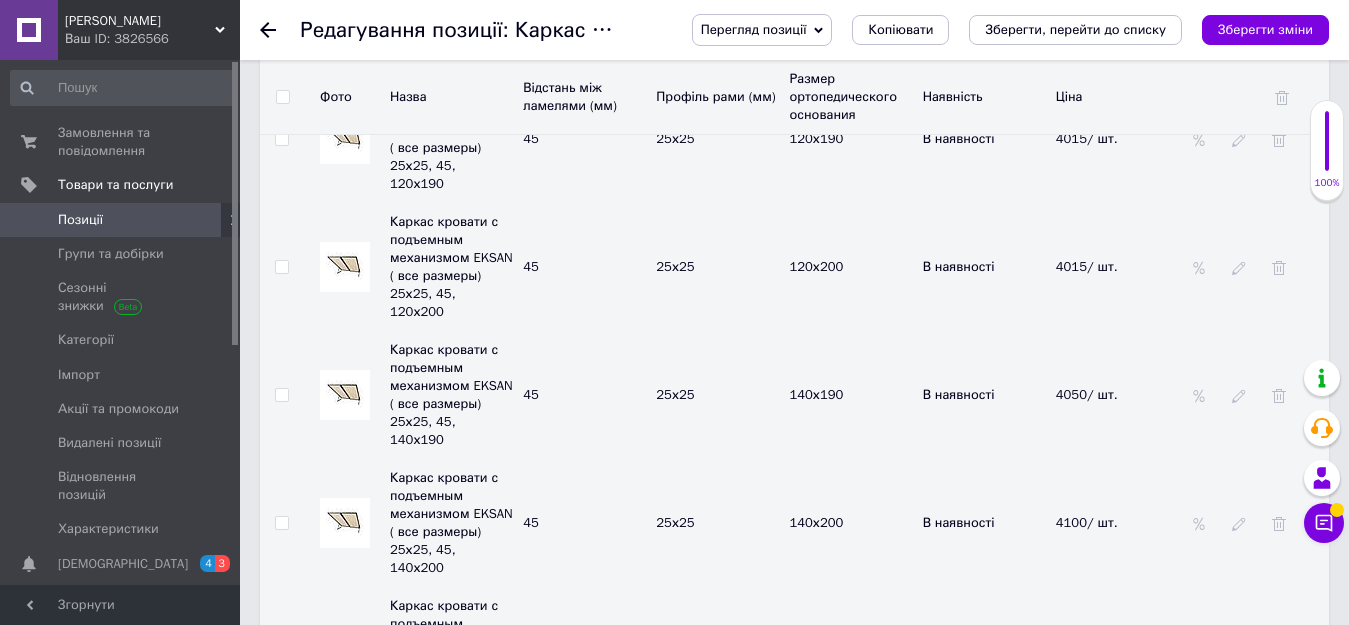 scroll, scrollTop: 4600, scrollLeft: 0, axis: vertical 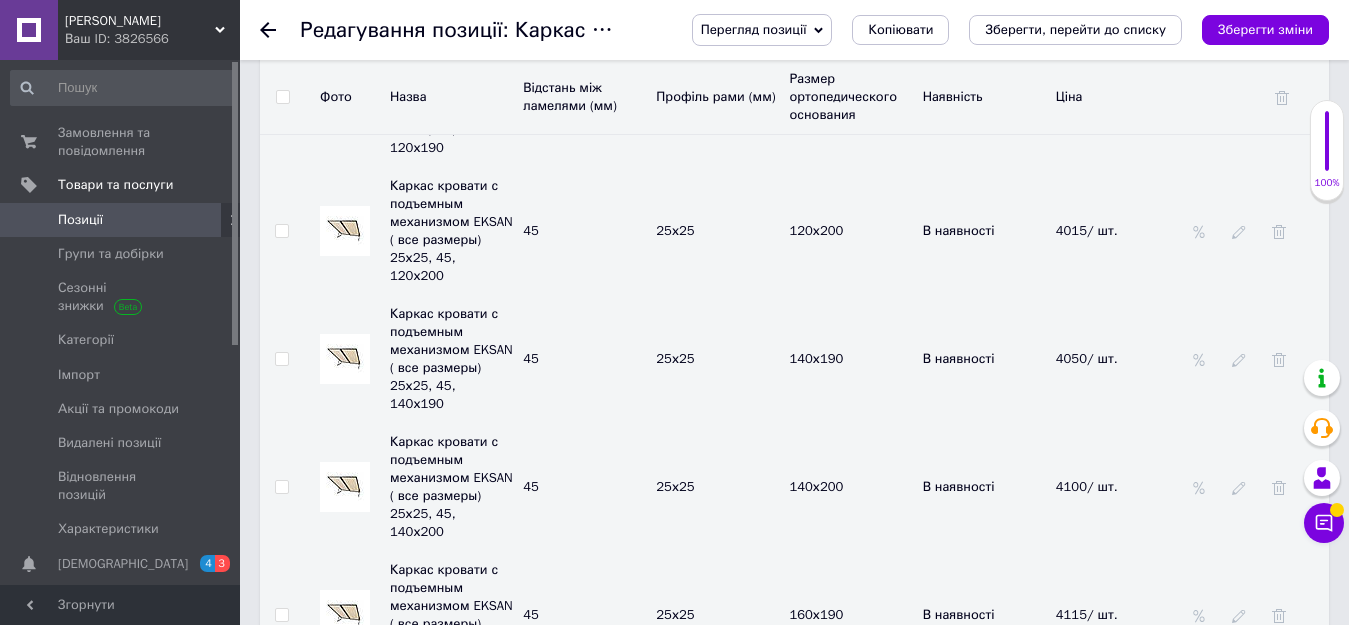 click 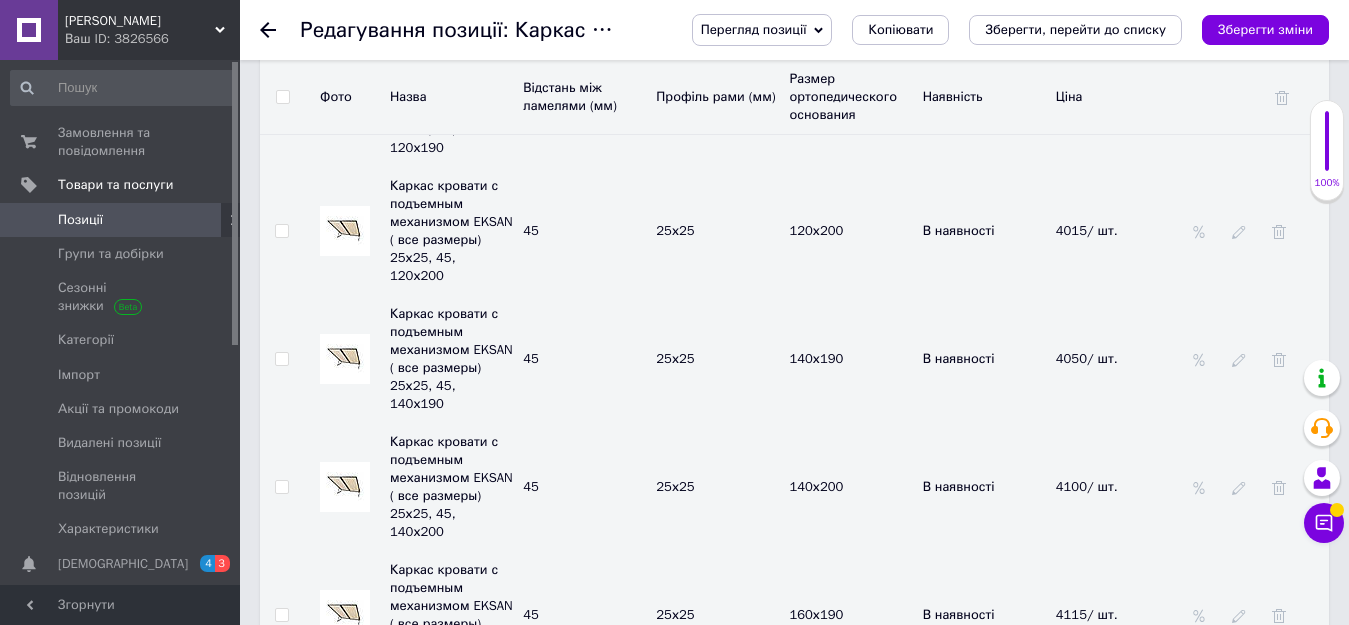 drag, startPoint x: 1089, startPoint y: 429, endPoint x: 1052, endPoint y: 432, distance: 37.12142 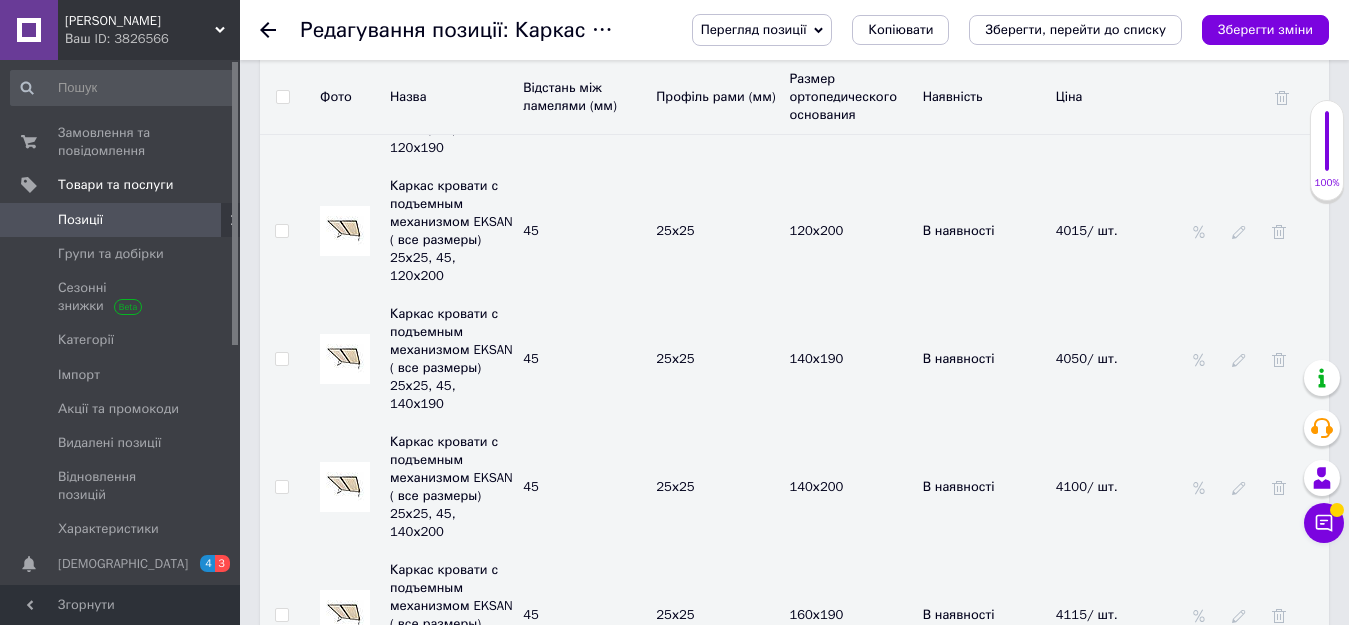click on "3790" at bounding box center (1110, 743) 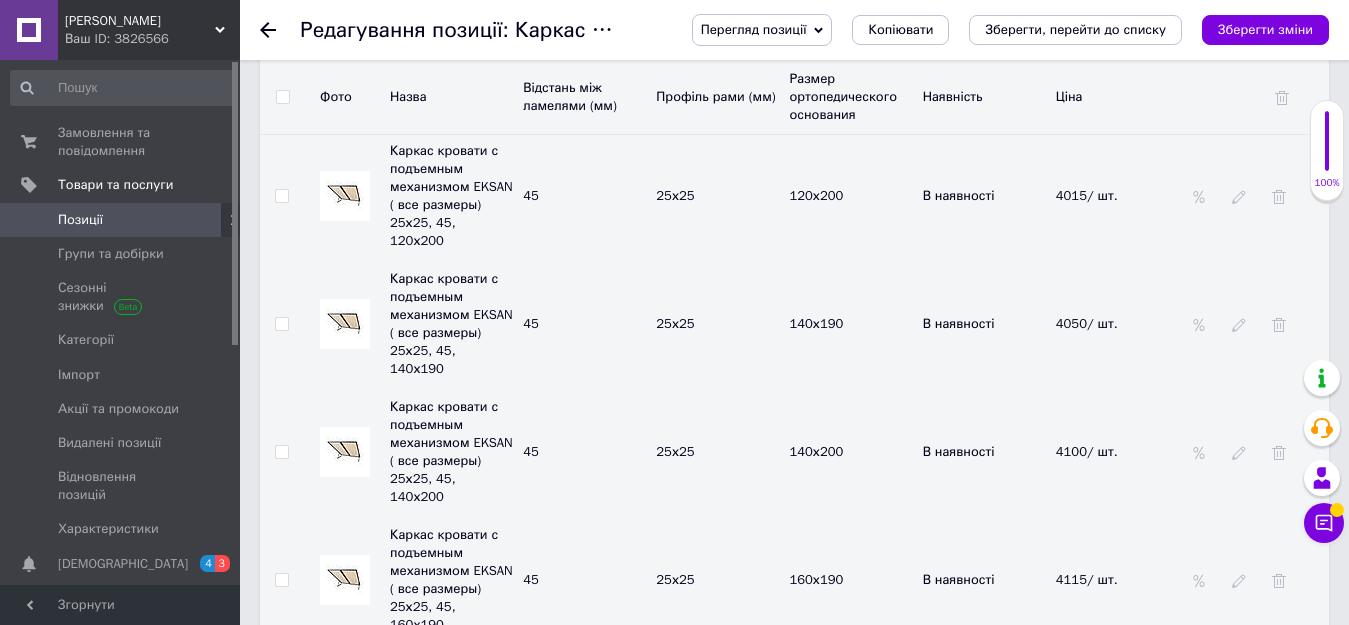scroll, scrollTop: 4700, scrollLeft: 0, axis: vertical 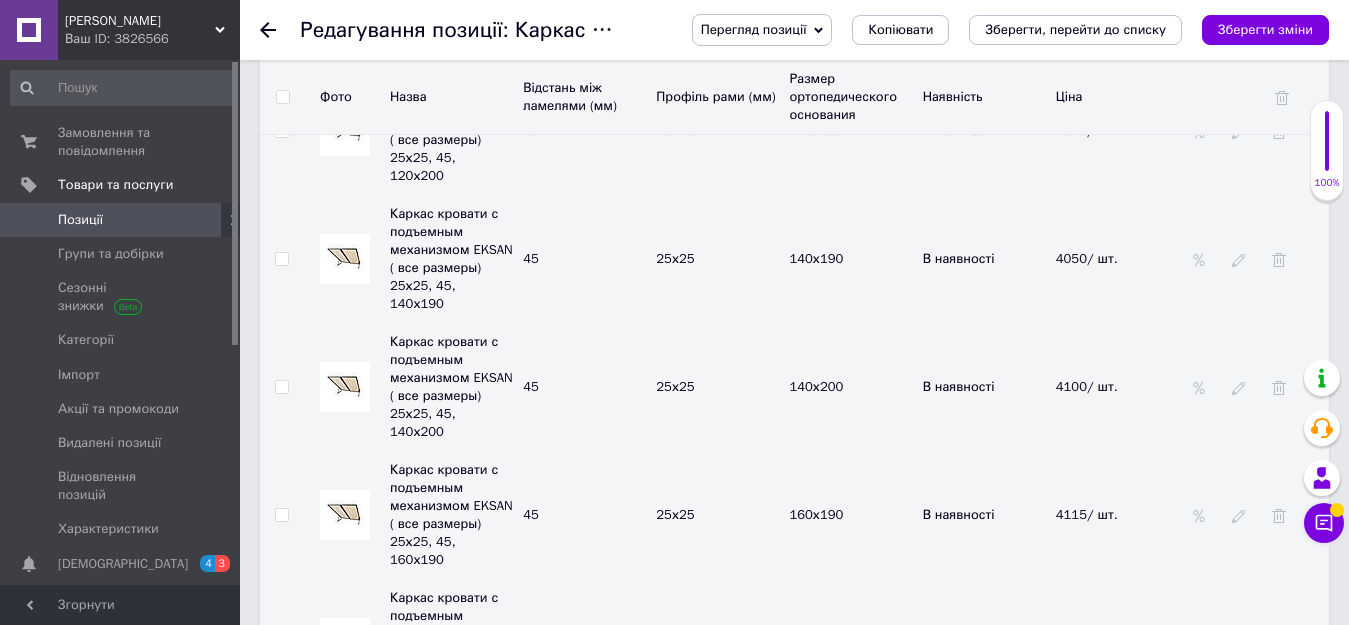 click 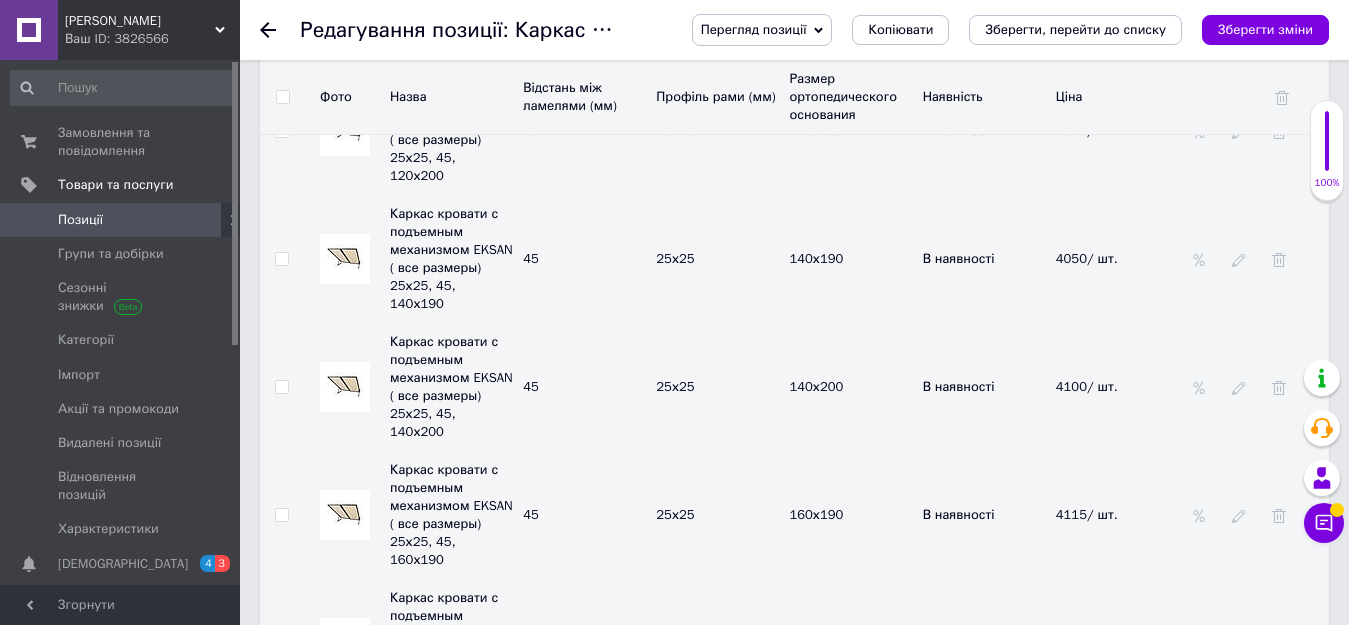 click on "Каркас кровати с подъемным механизмом EKSAN  ( все размеры) 25х25, 45, 180х190 45 25х25 180х190 В наявності 3870" at bounding box center [794, 771] 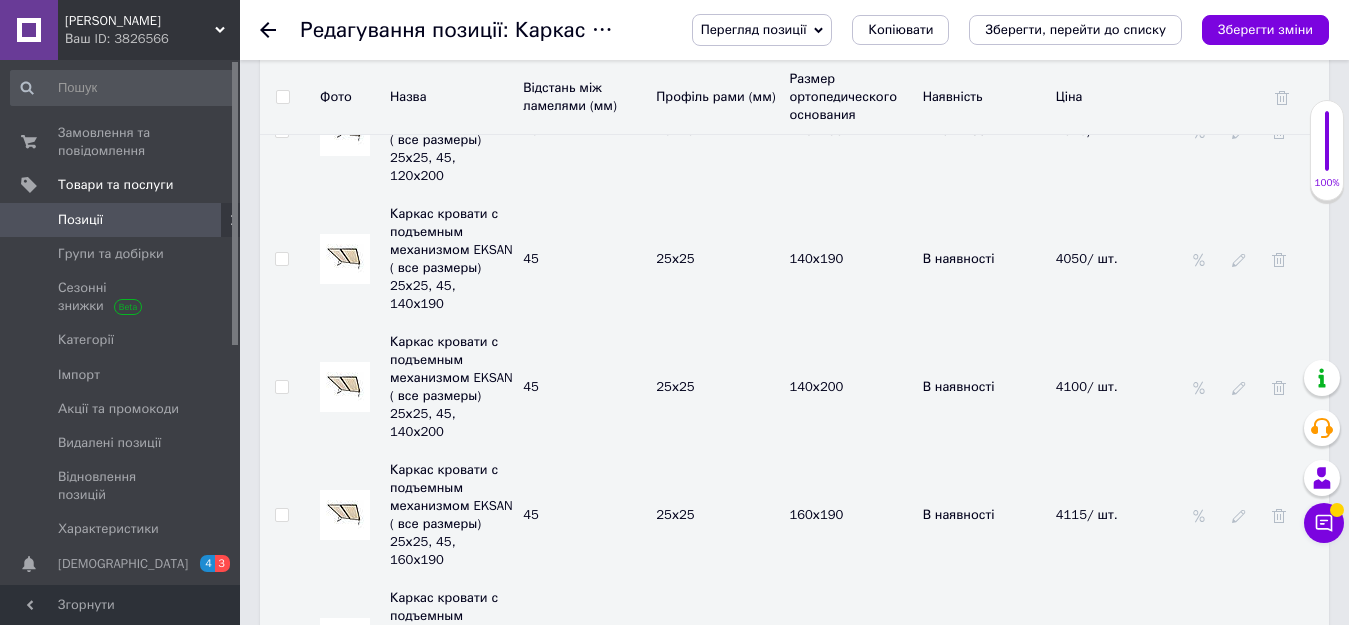 click 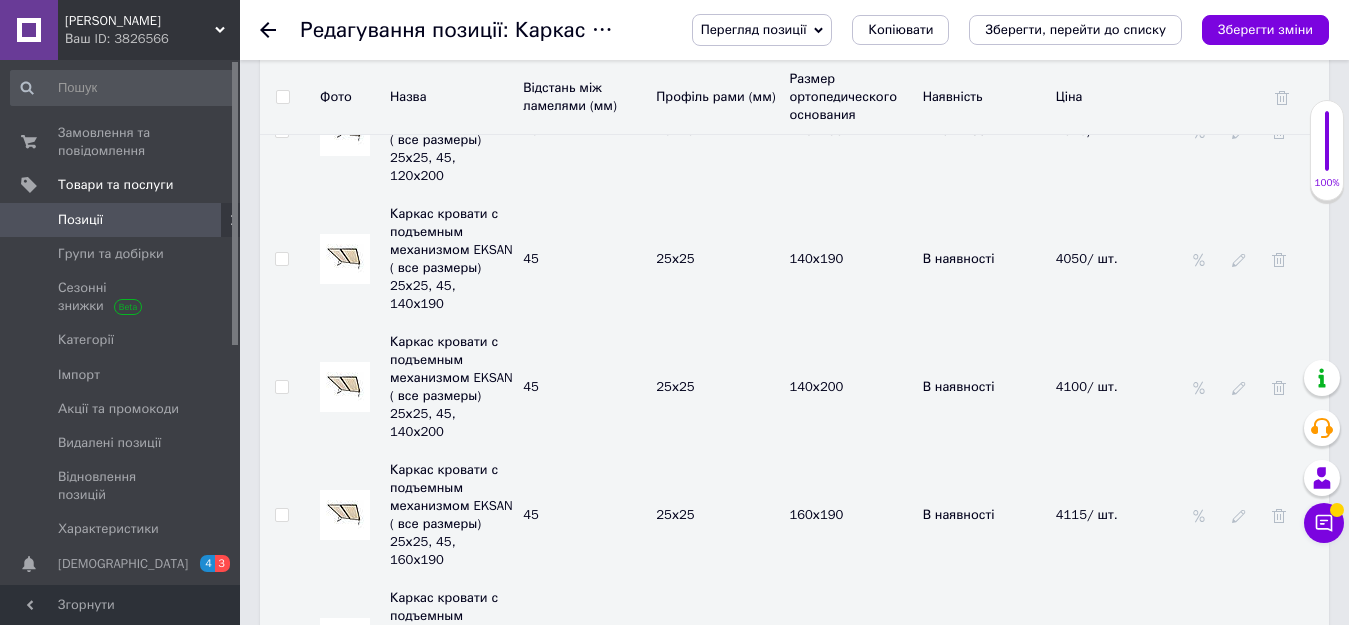 click on "Каркас кровати с подъемным механизмом EKSAN  ( все размеры) 25х25, 45, 180х200 45 25х25 180х200 В наявності 3920" at bounding box center [794, 899] 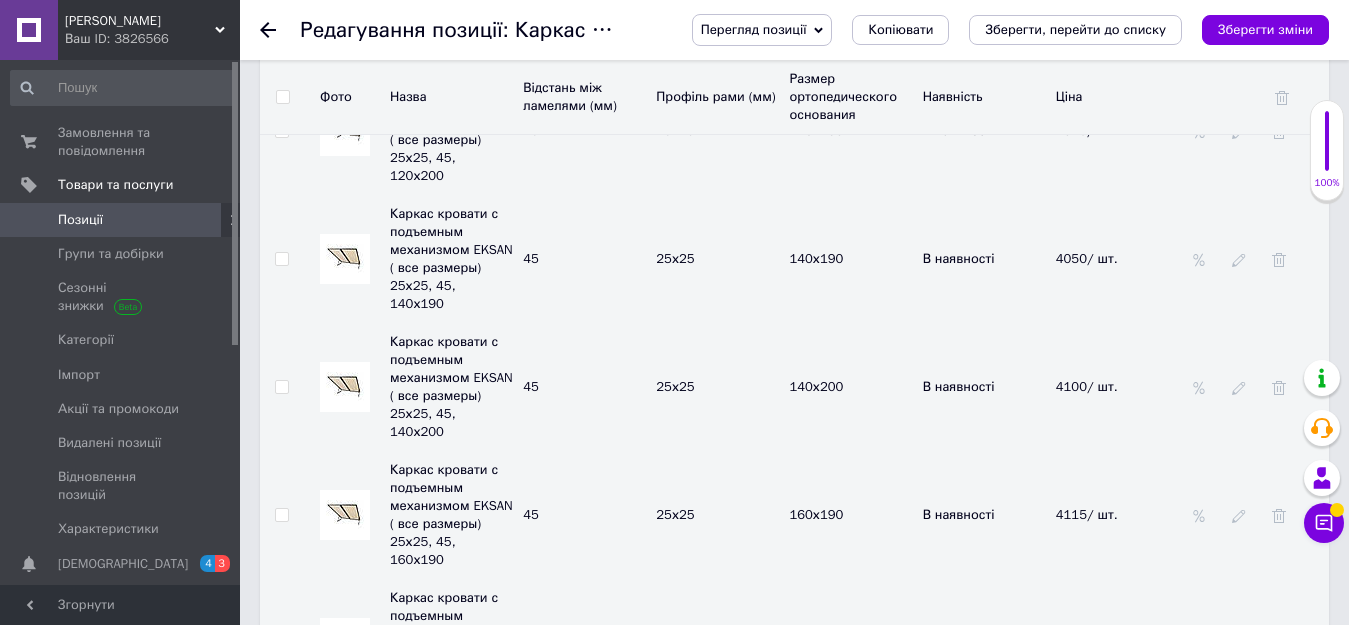 click 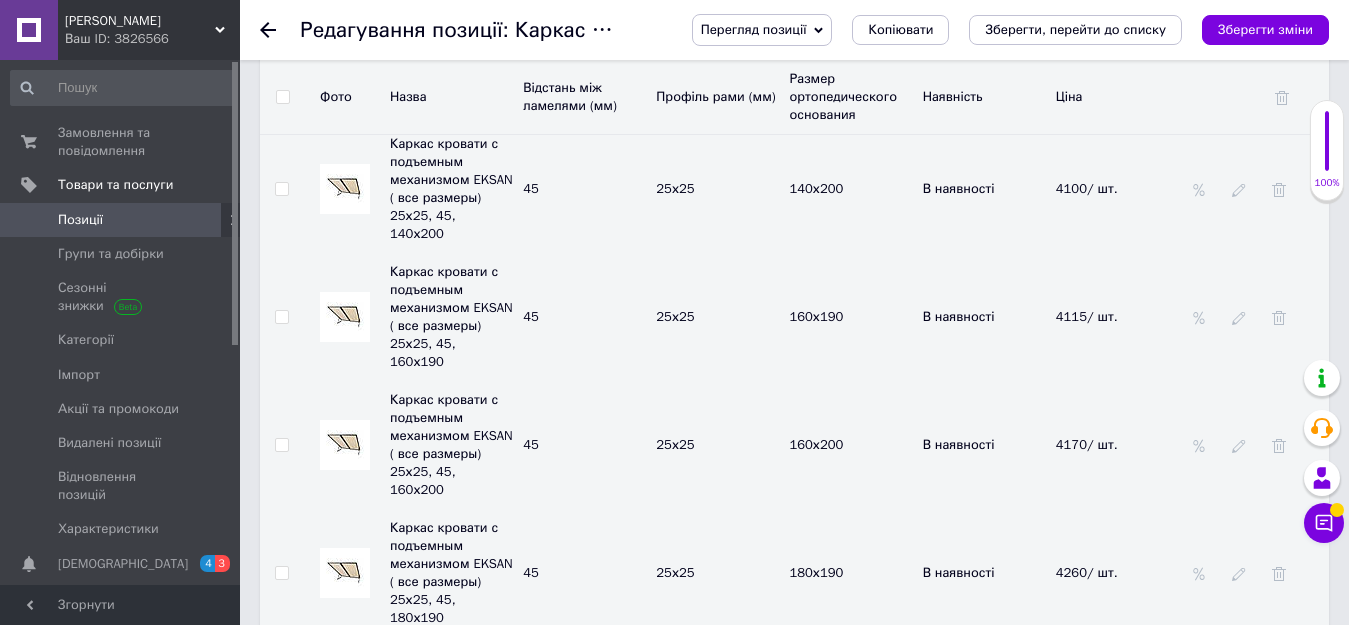 scroll, scrollTop: 4900, scrollLeft: 0, axis: vertical 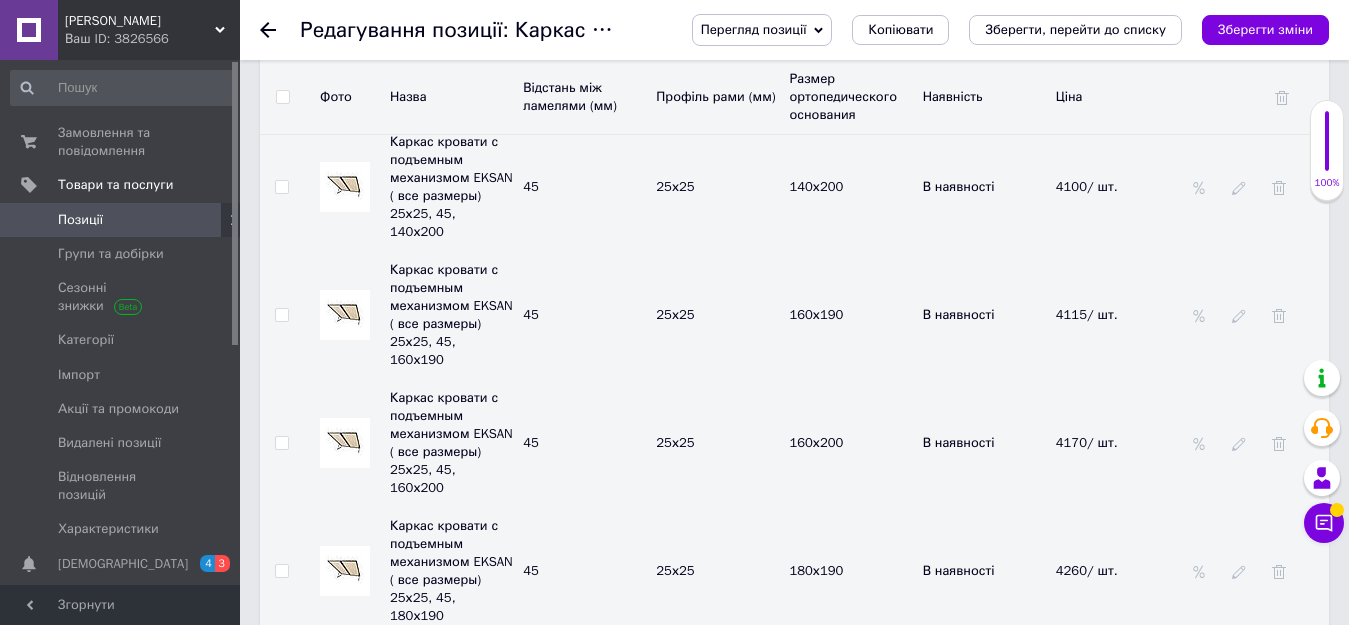 click 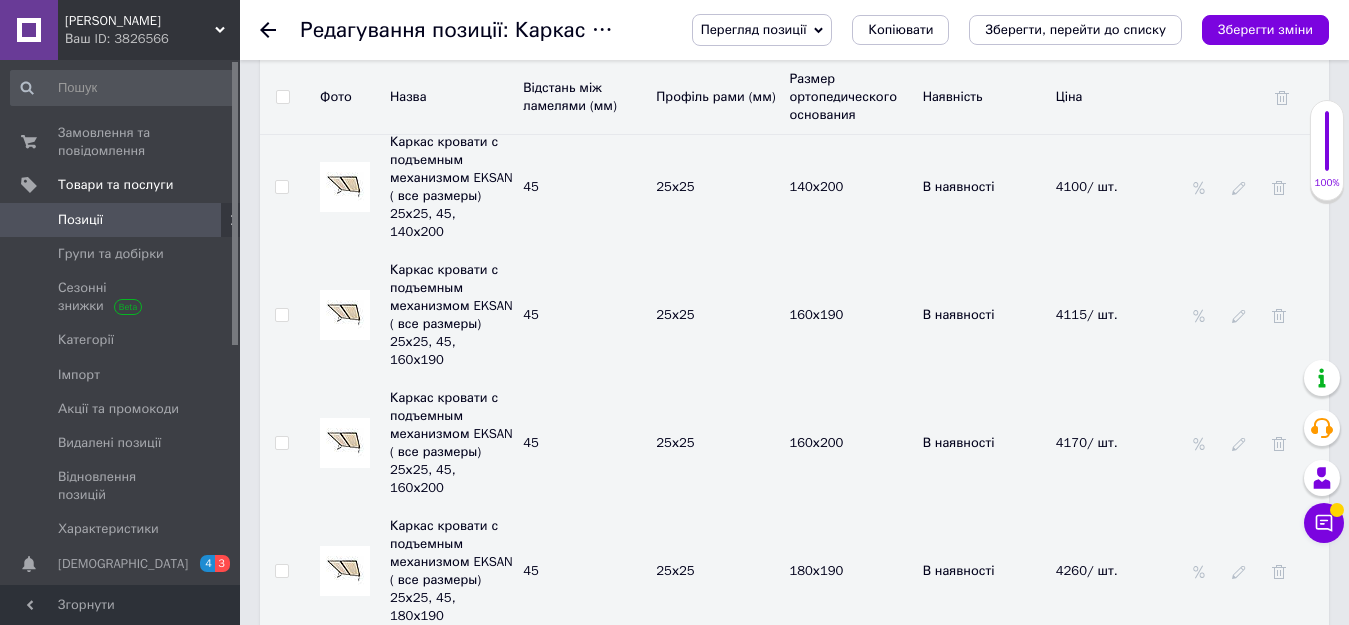 click 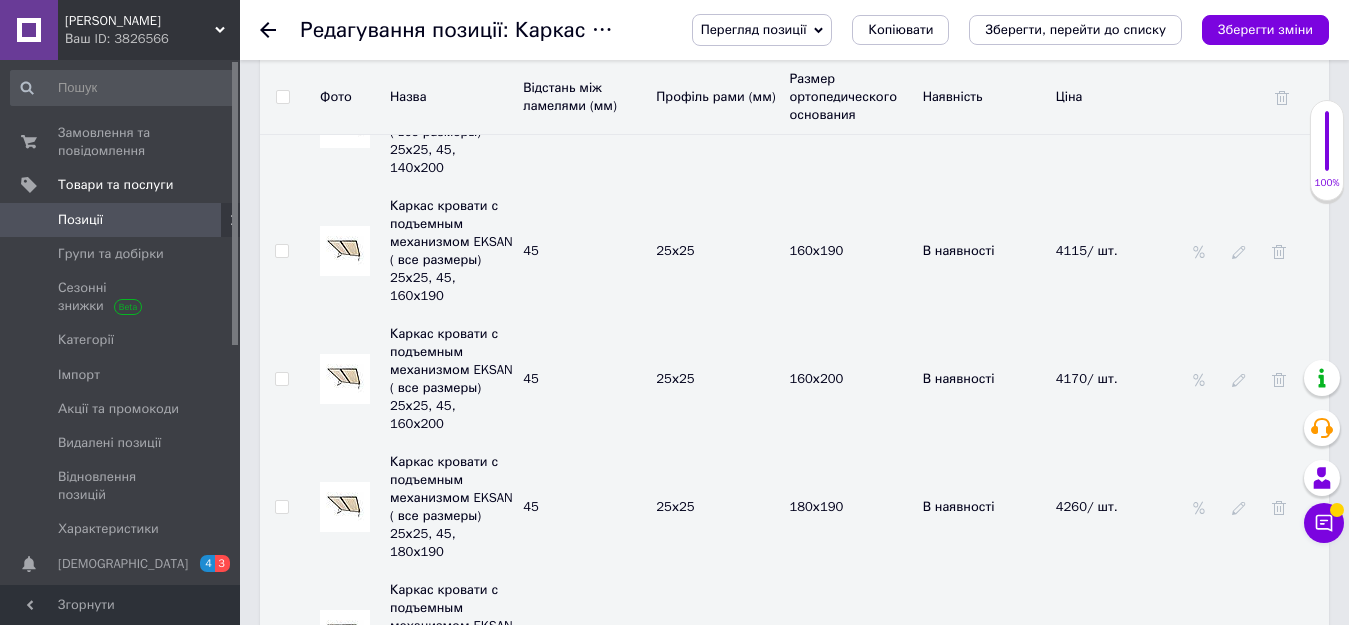 scroll, scrollTop: 5000, scrollLeft: 0, axis: vertical 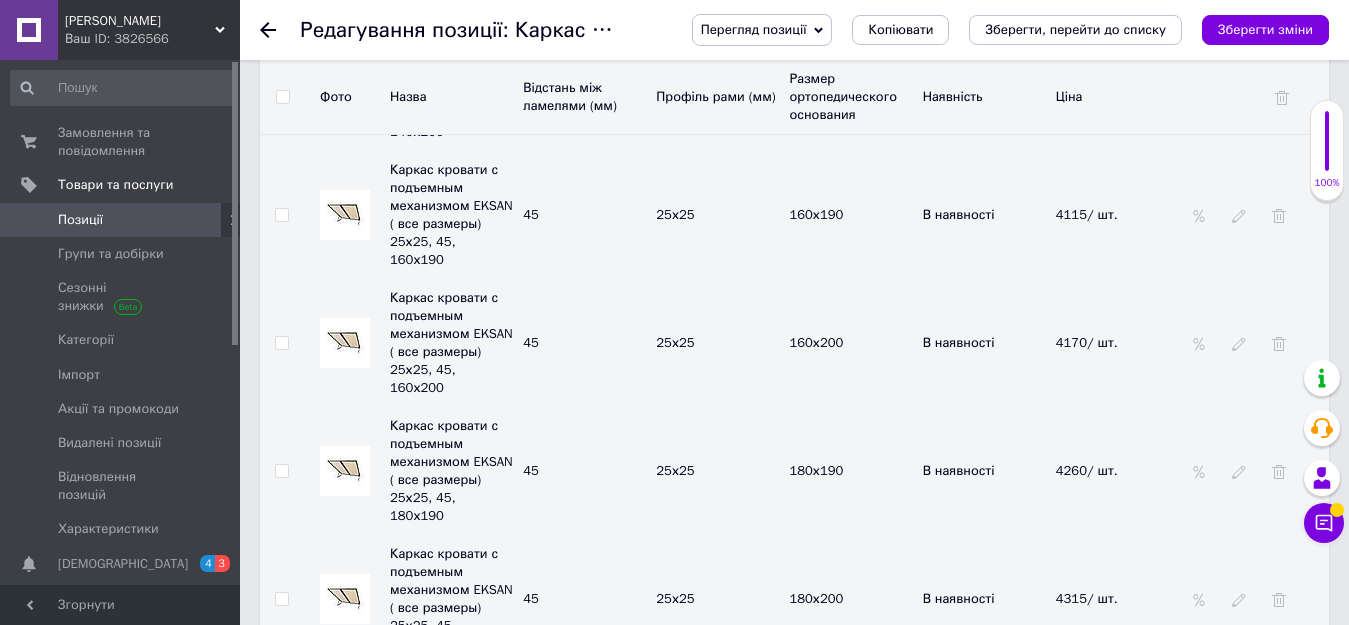click 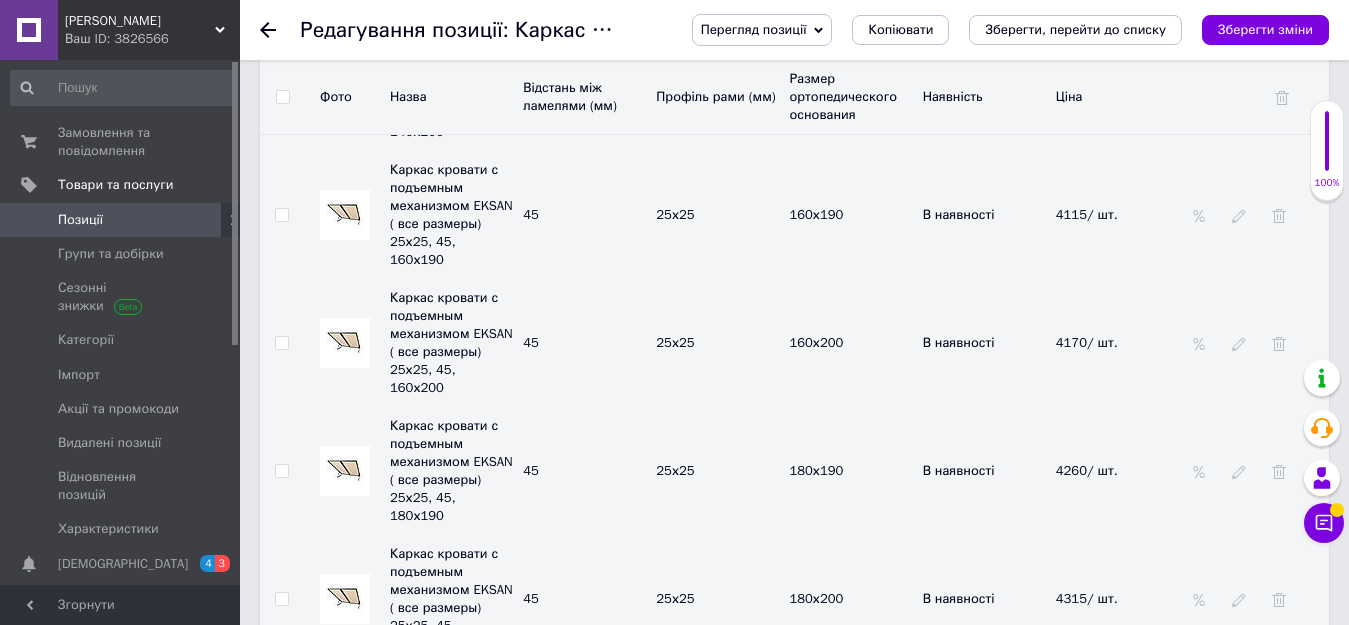click 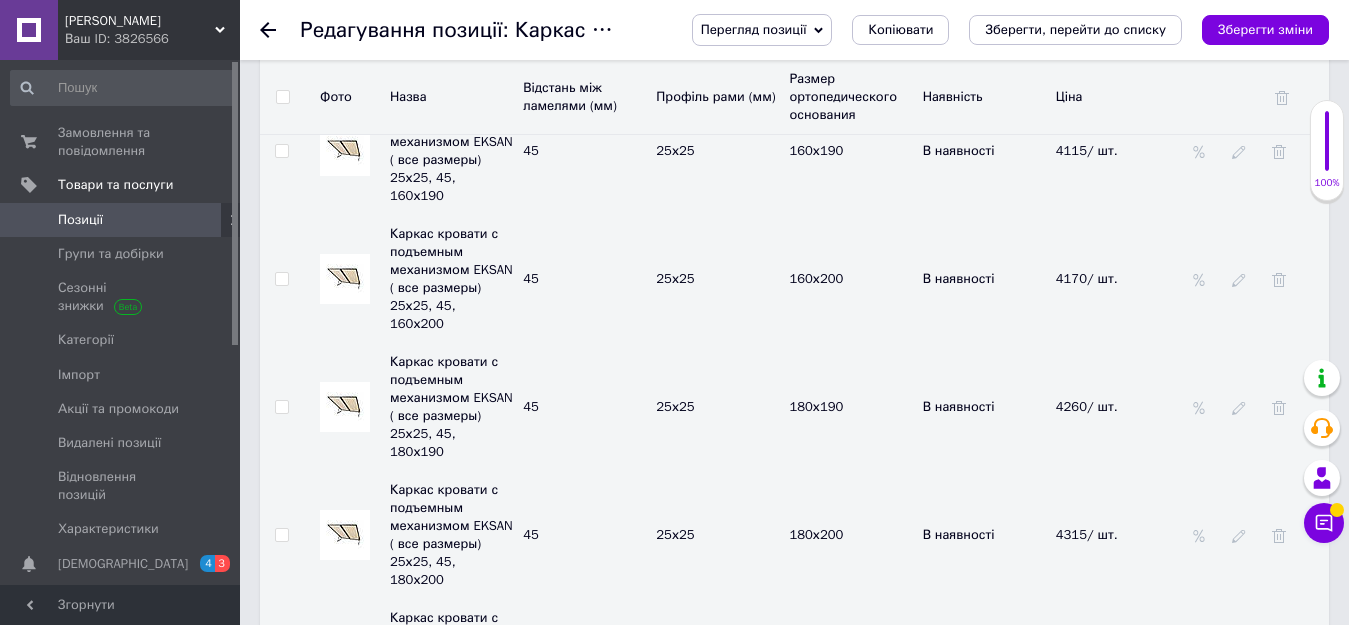 scroll, scrollTop: 5100, scrollLeft: 0, axis: vertical 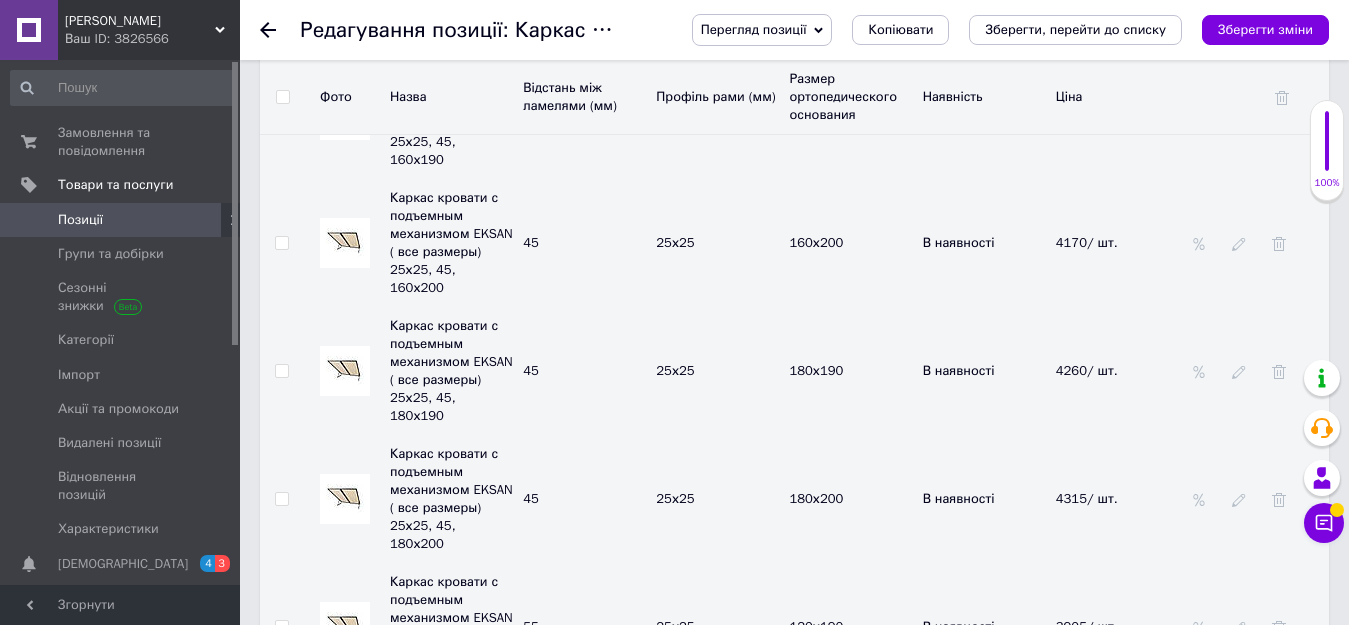 click 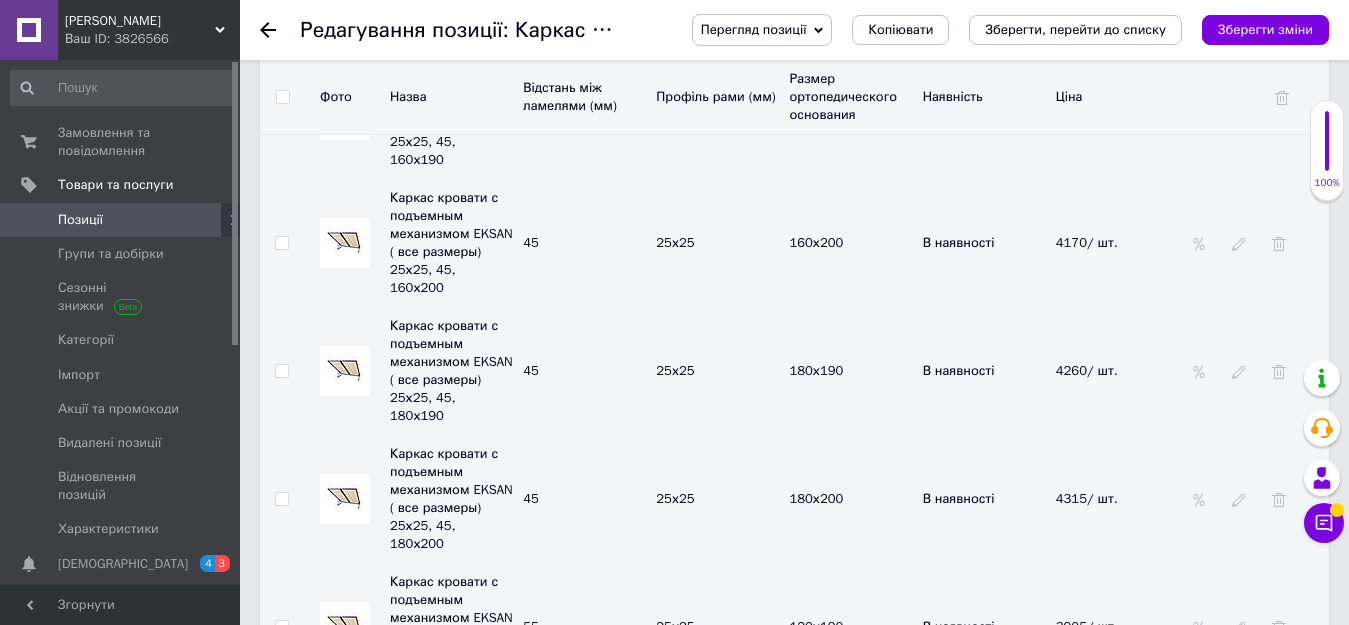 click on "Каркас кровати с подъемным механизмом EKSAN  ( все размеры) 25х25, 55, 140х190 55 25х25 140х190 В наявності 3590" at bounding box center (794, 883) 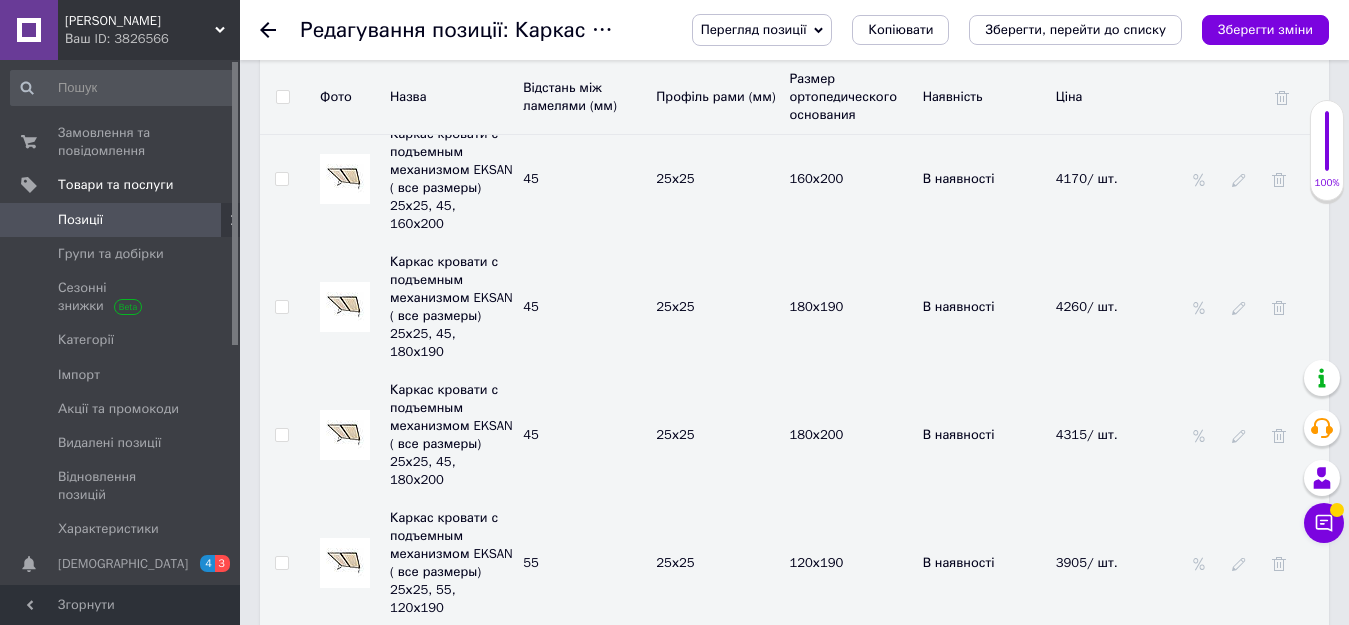 scroll, scrollTop: 5200, scrollLeft: 0, axis: vertical 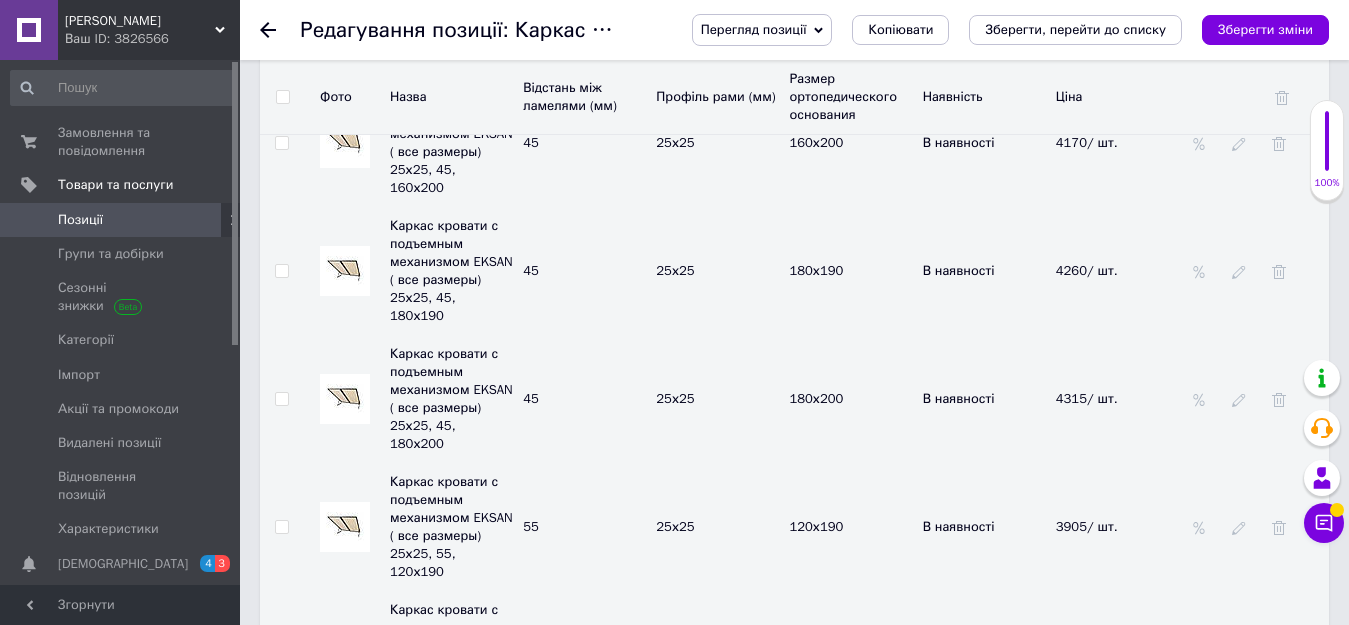 click 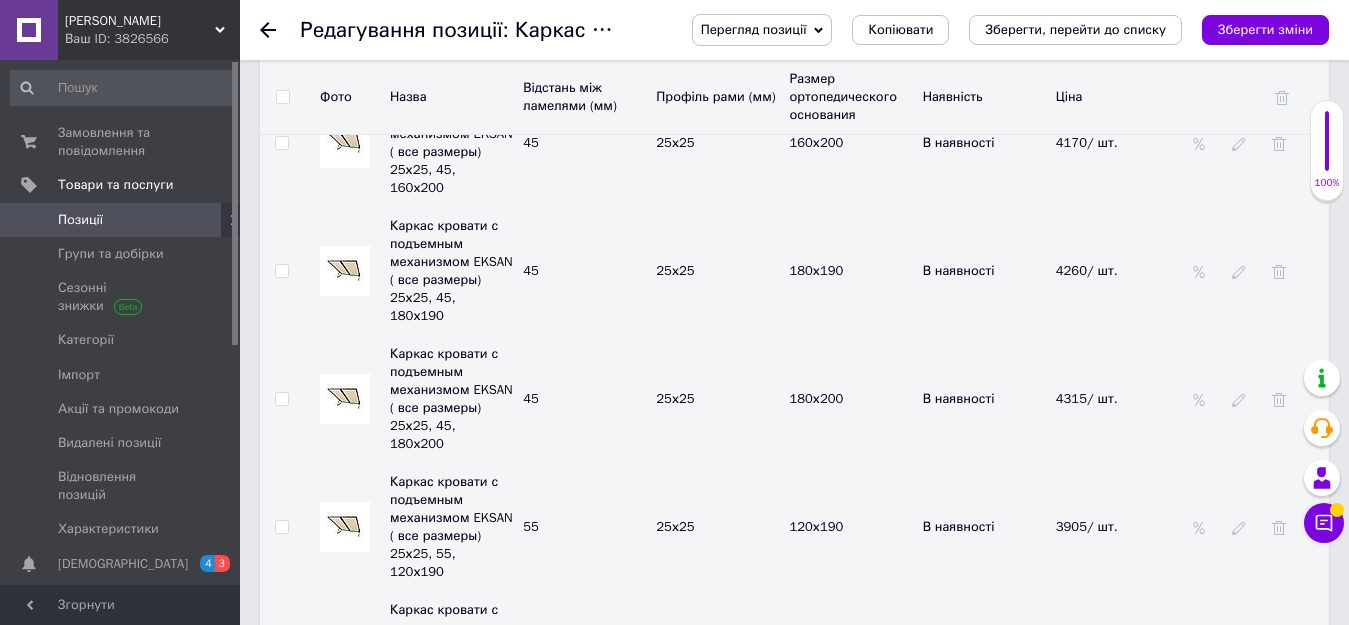 drag, startPoint x: 1102, startPoint y: 464, endPoint x: 1047, endPoint y: 462, distance: 55.03635 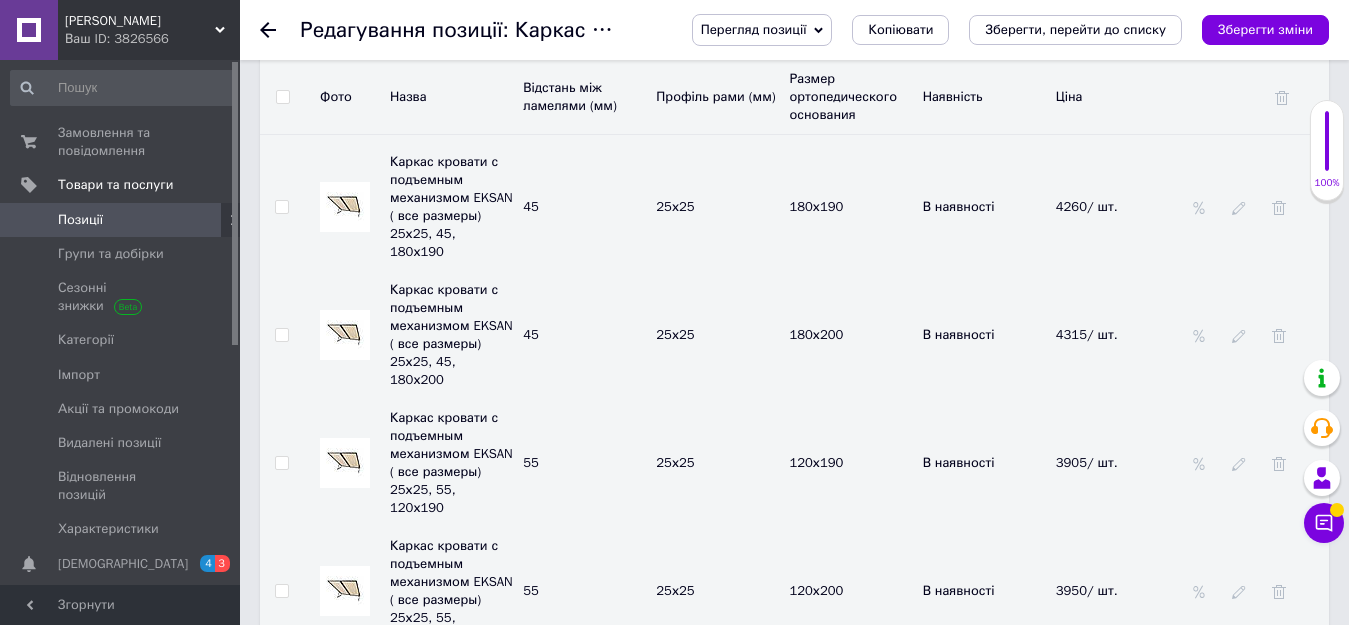 scroll, scrollTop: 5300, scrollLeft: 0, axis: vertical 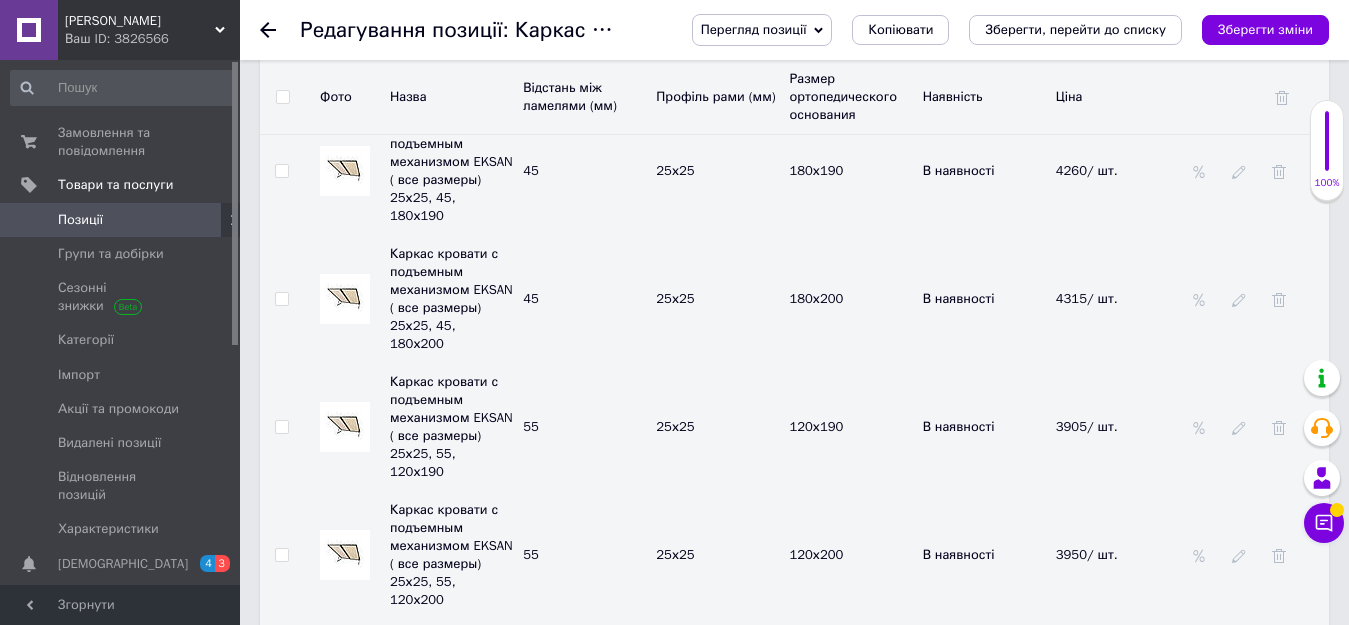 click on "В наявності" at bounding box center [984, 811] 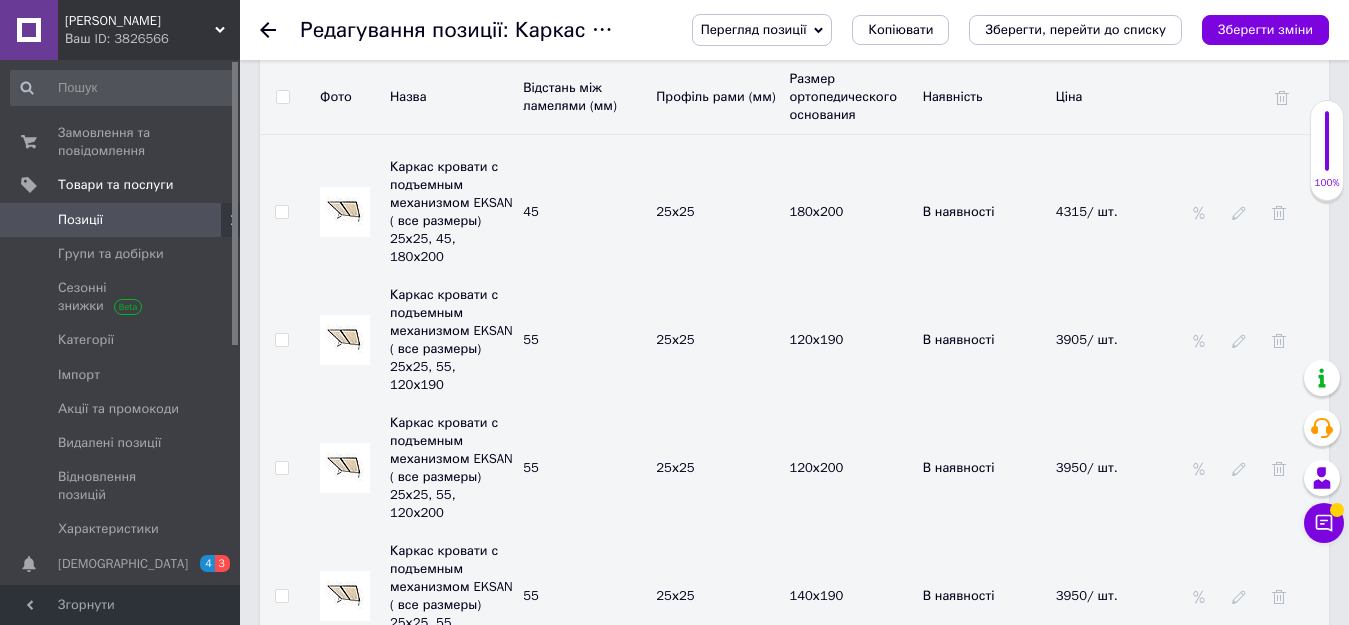 scroll, scrollTop: 5400, scrollLeft: 0, axis: vertical 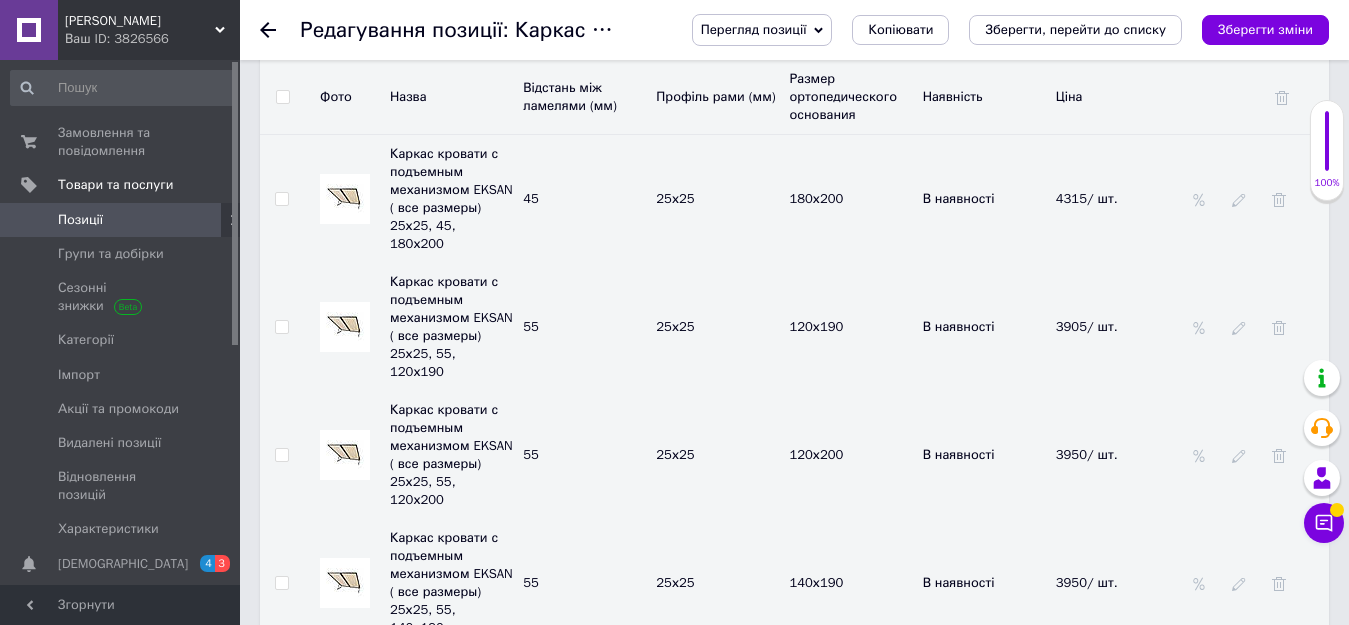 click 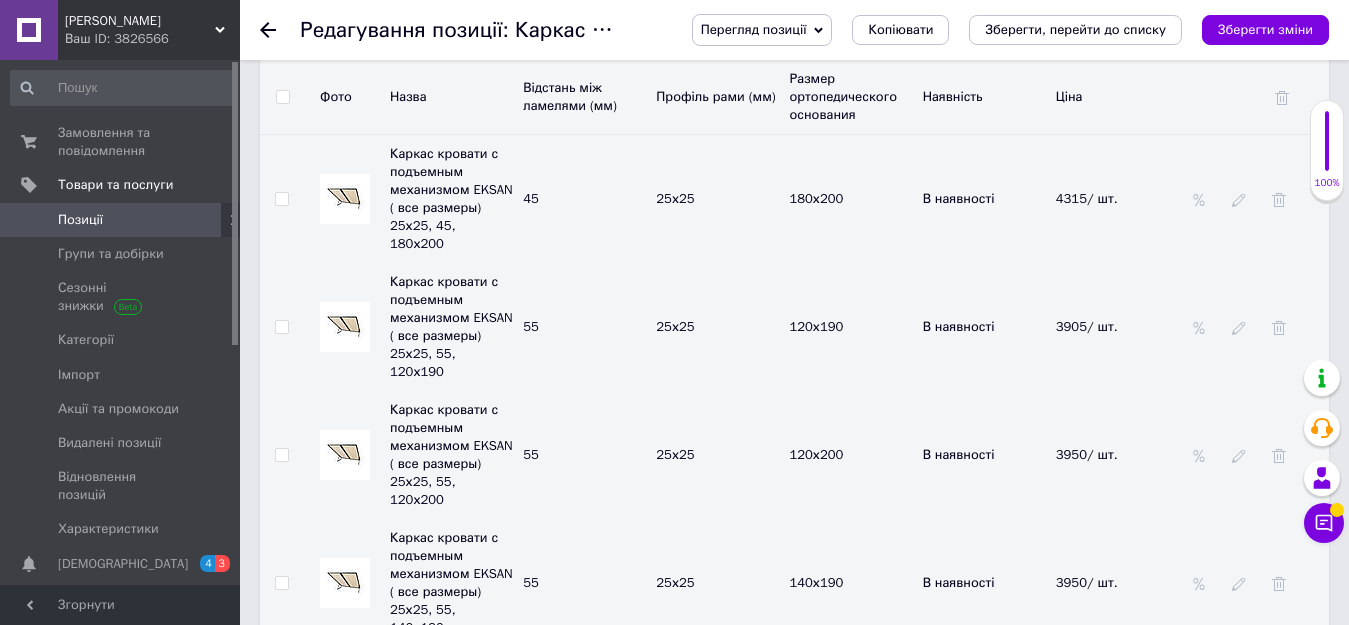 drag, startPoint x: 1115, startPoint y: 366, endPoint x: 1041, endPoint y: 359, distance: 74.330345 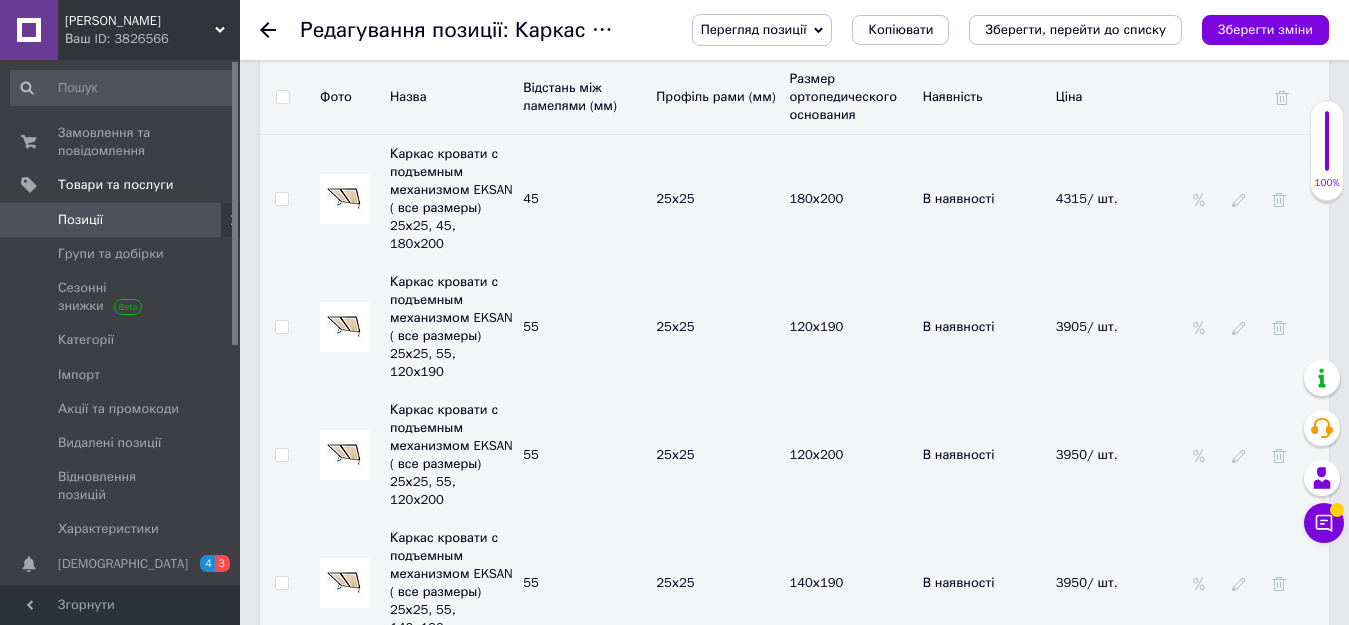 click on "Каркас кровати с подъемным механизмом EKSAN  ( все размеры) 25х25, 55, 160х190 55 25х25 160х190 В наявності 3650" at bounding box center [794, 839] 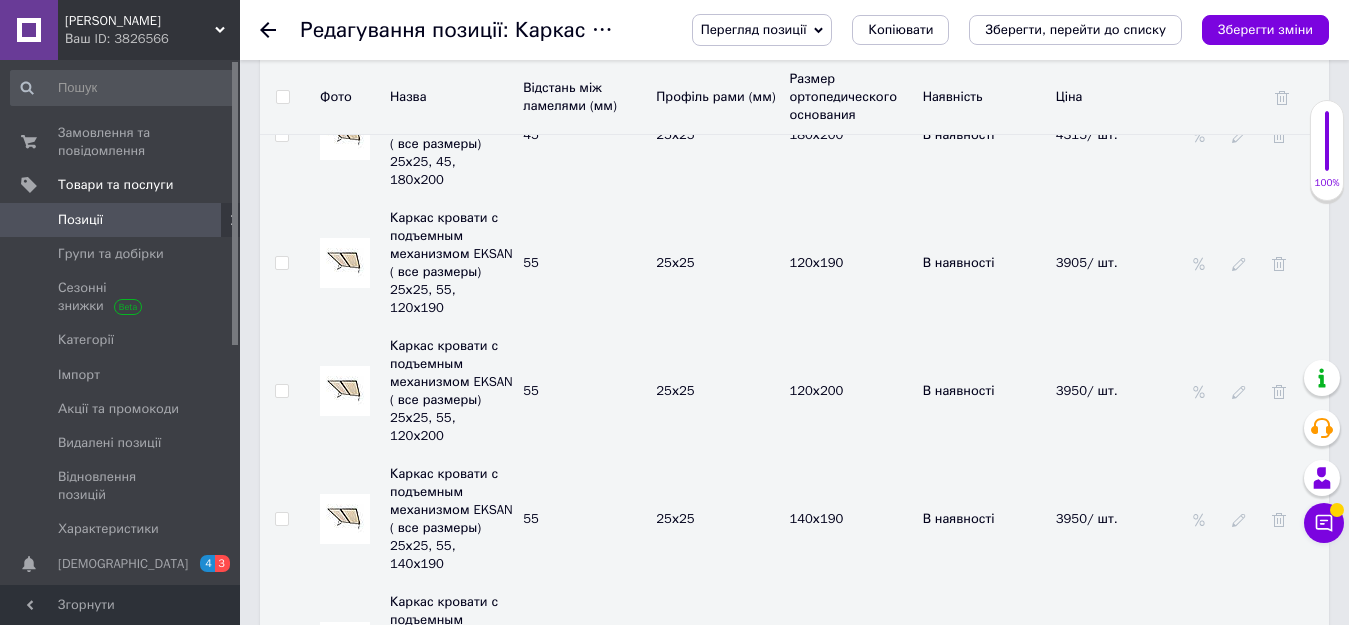 scroll, scrollTop: 5500, scrollLeft: 0, axis: vertical 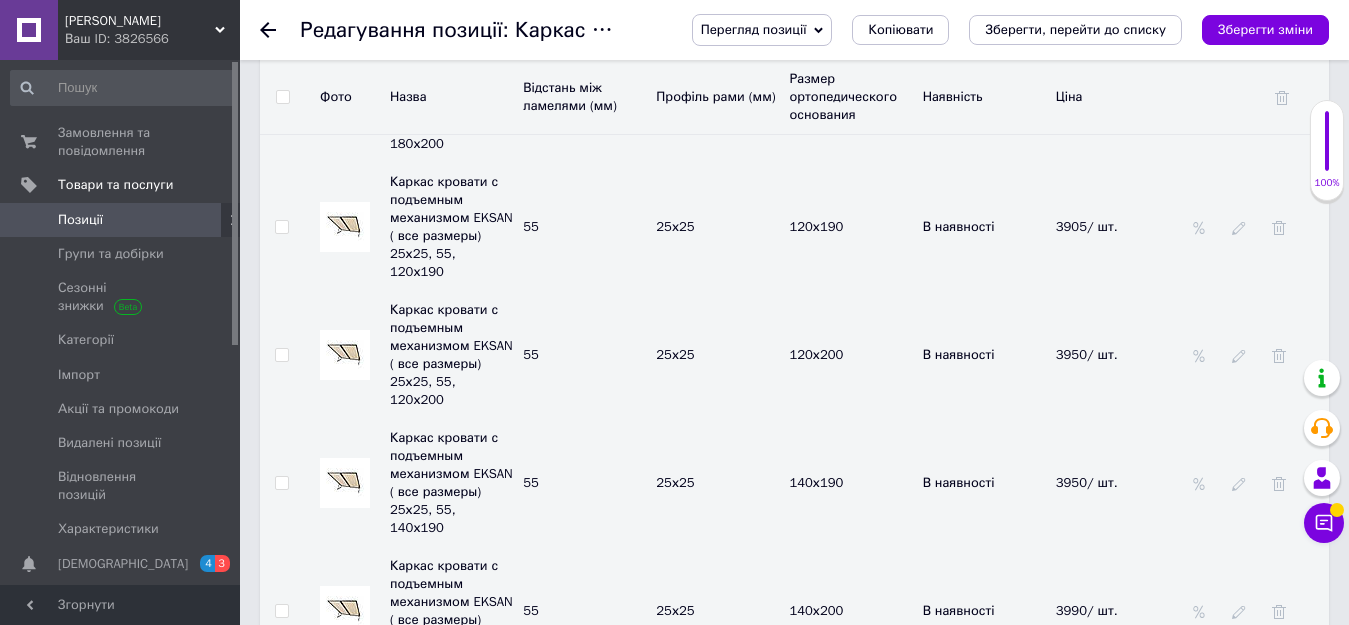 click 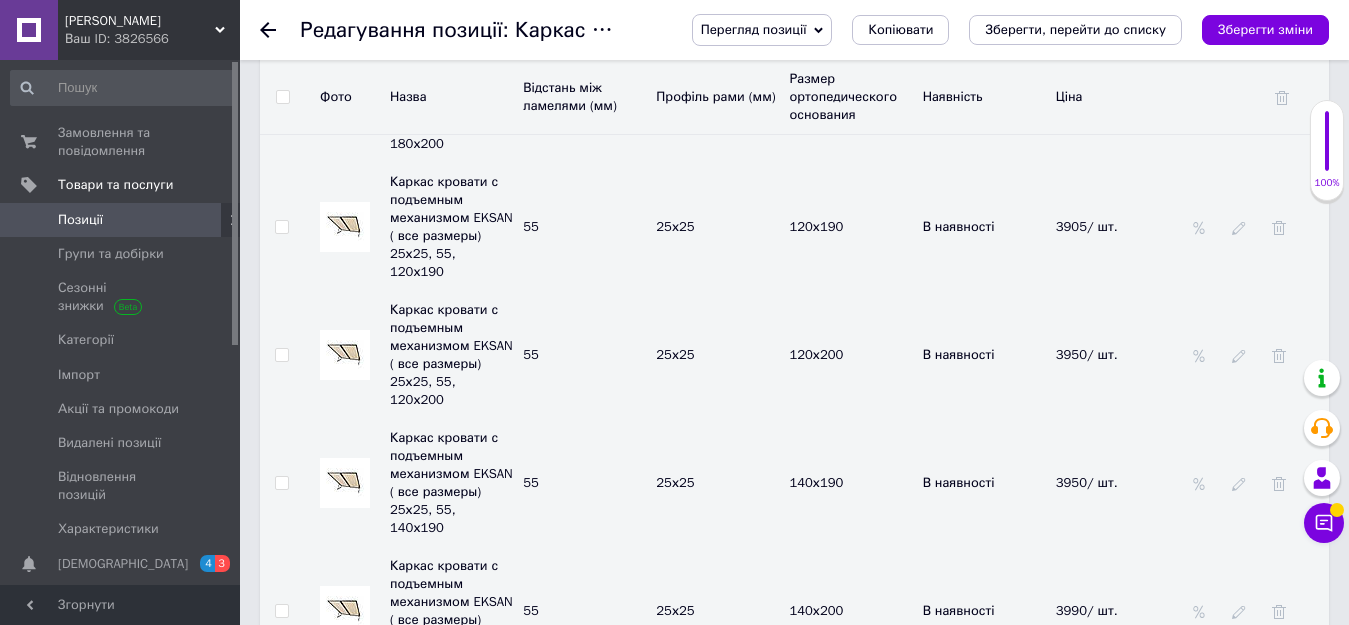 click 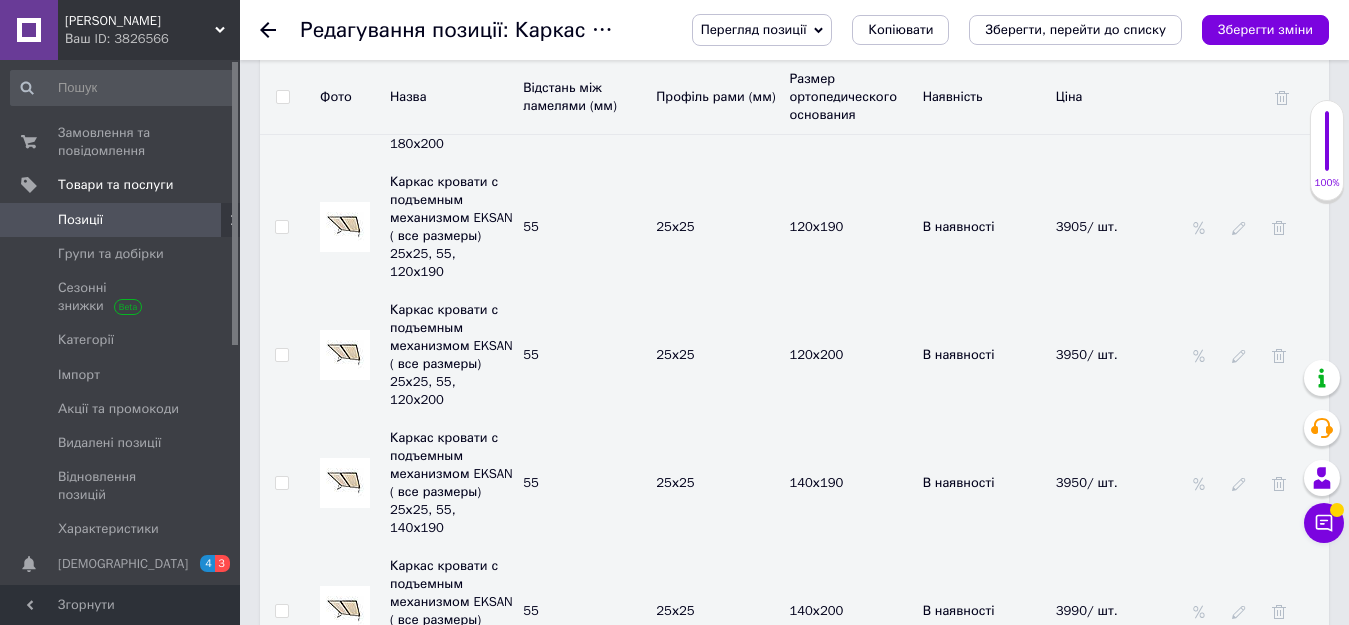 click on "3690" at bounding box center [1110, 867] 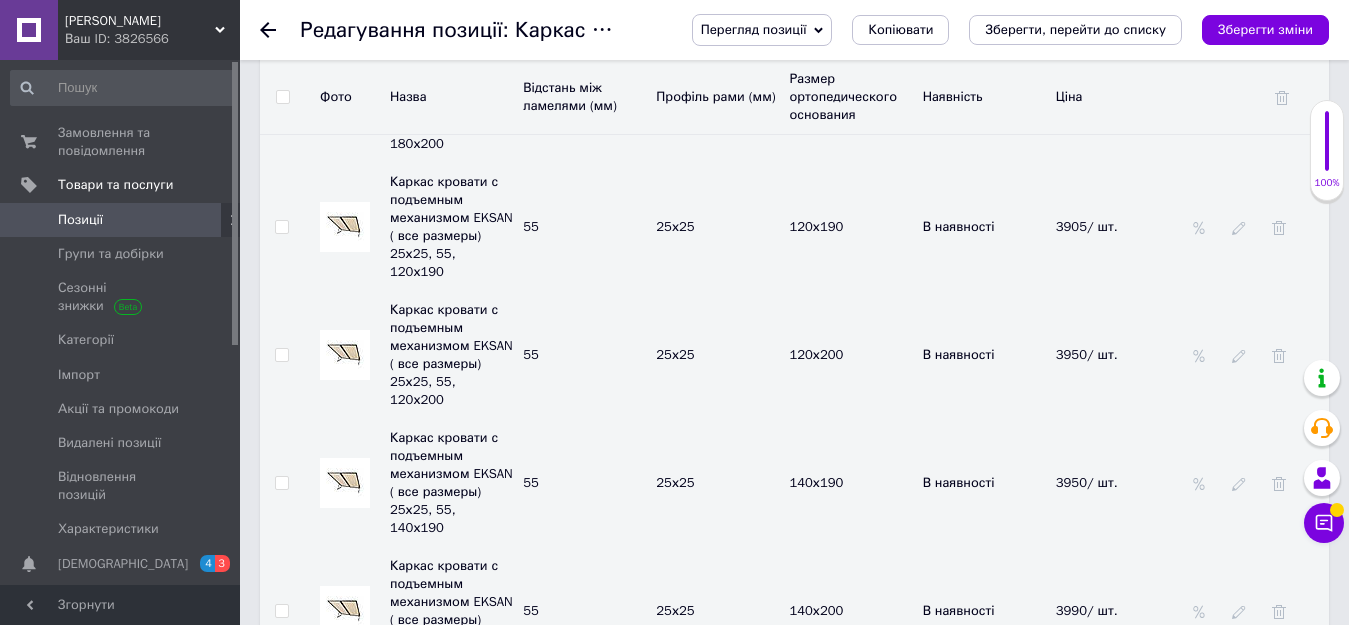 click on "Каркас кровати с подъемным механизмом EKSAN  ( все размеры) 25х25, 55, 160х200 55 25х25 160х200 В наявності 3690" at bounding box center (794, 867) 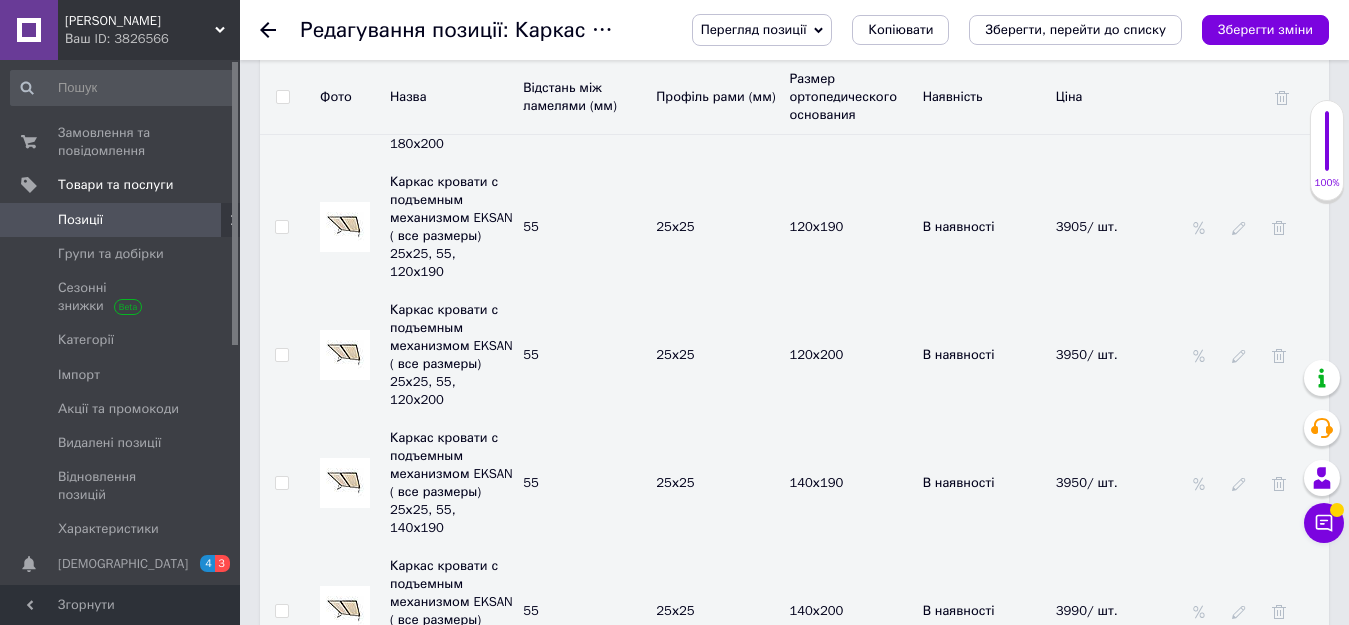 click on "В наявності" at bounding box center [984, 867] 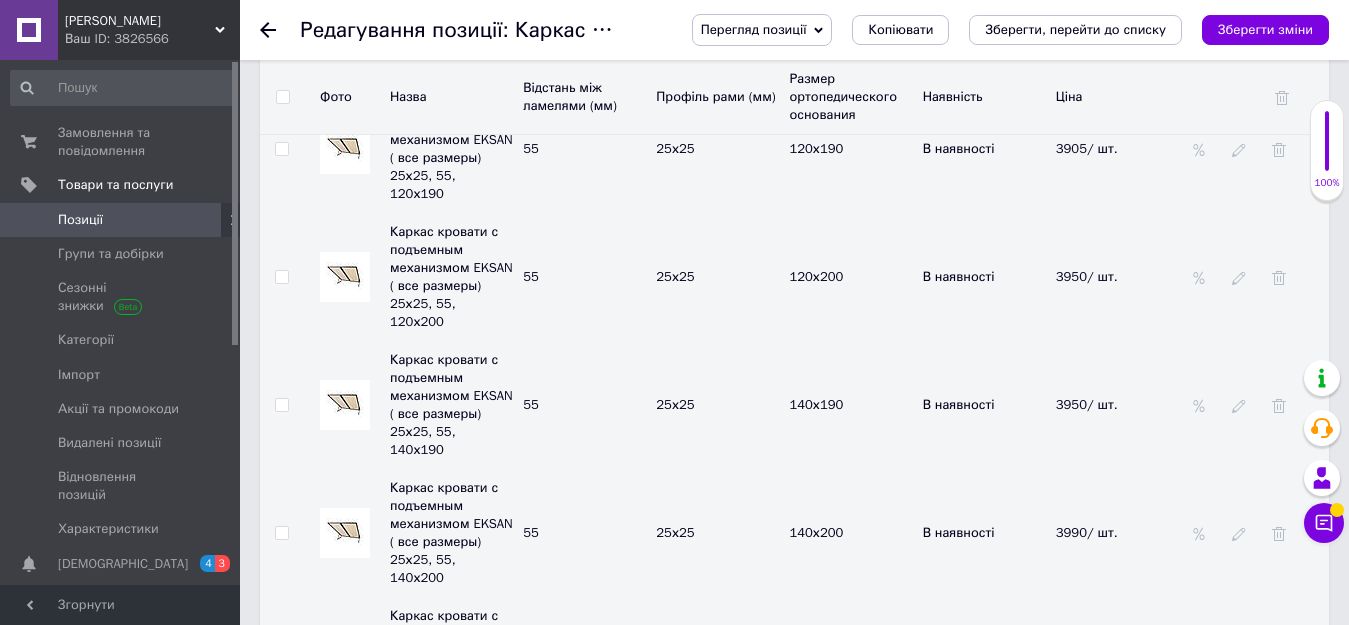 scroll, scrollTop: 5600, scrollLeft: 0, axis: vertical 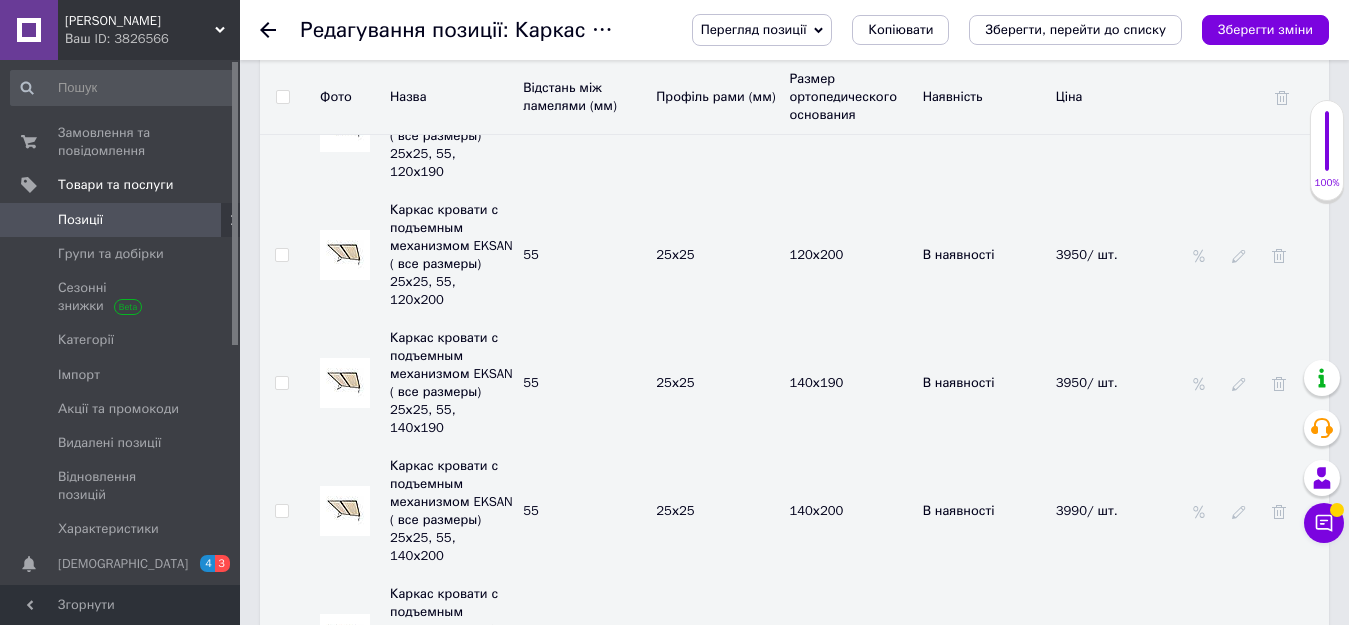 click 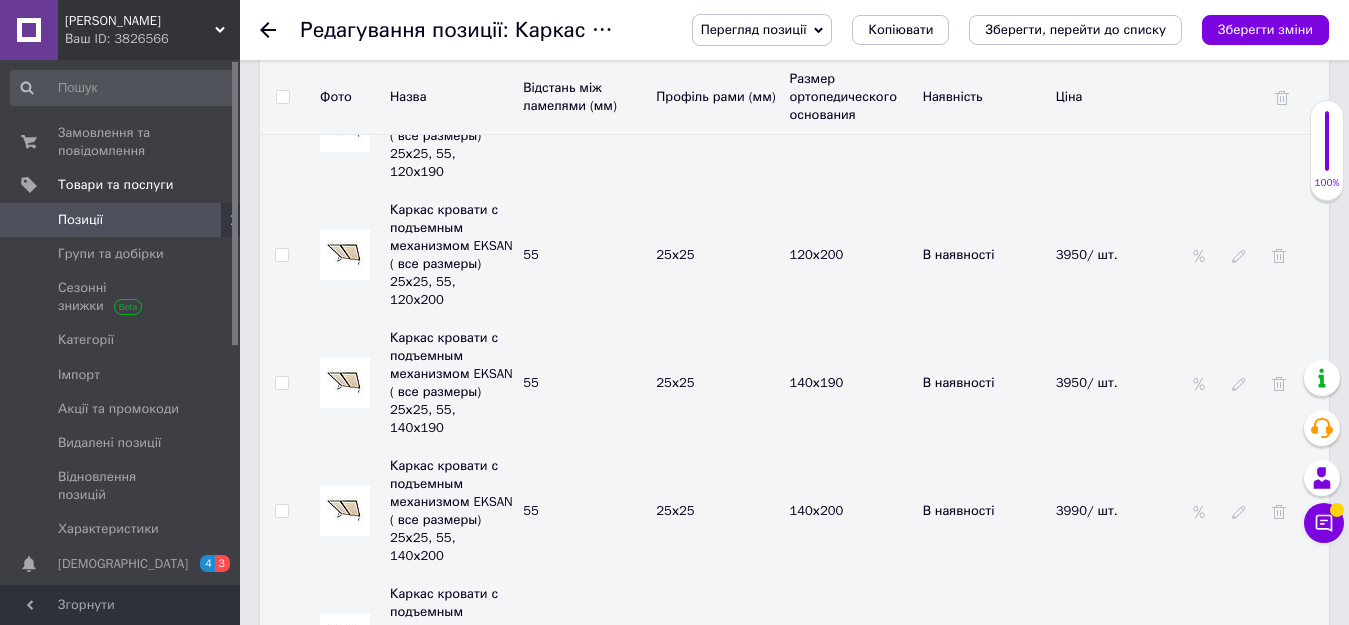 drag, startPoint x: 1117, startPoint y: 373, endPoint x: 1043, endPoint y: 379, distance: 74.24284 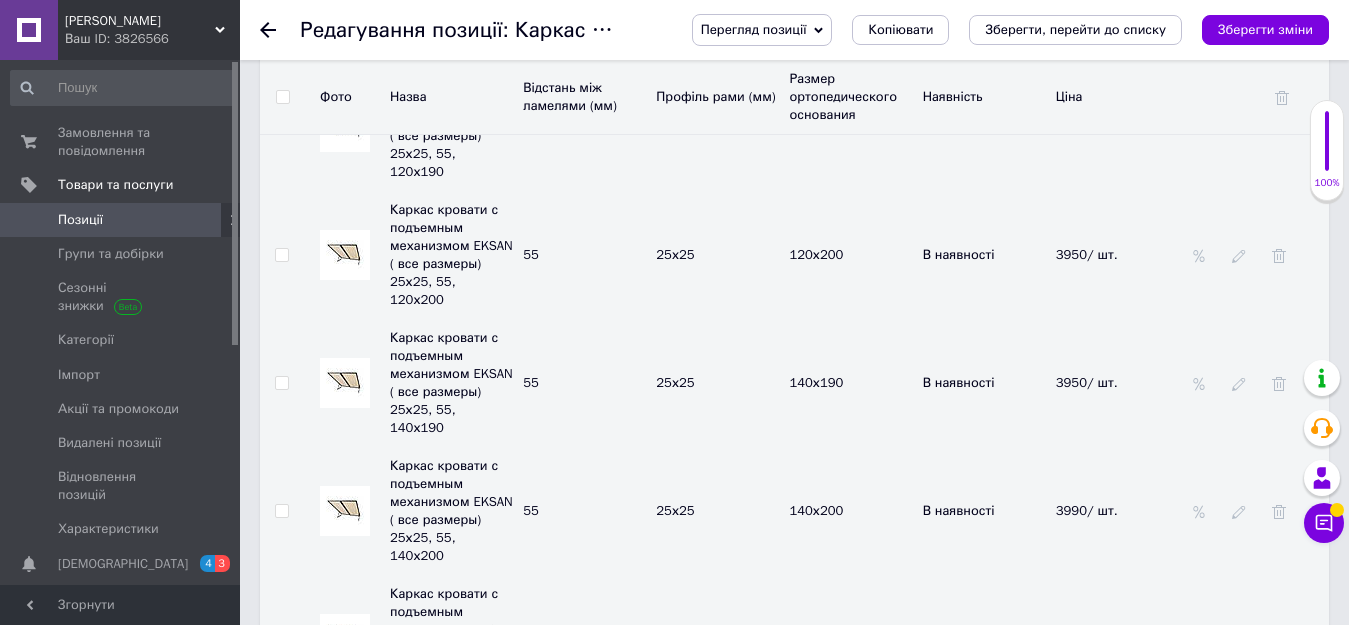 click on "Каркас кровати с подъемным механизмом EKSAN  ( все размеры) 25х25, 55, 180х190 55 25х25 180х190 В наявності 3780" at bounding box center (794, 895) 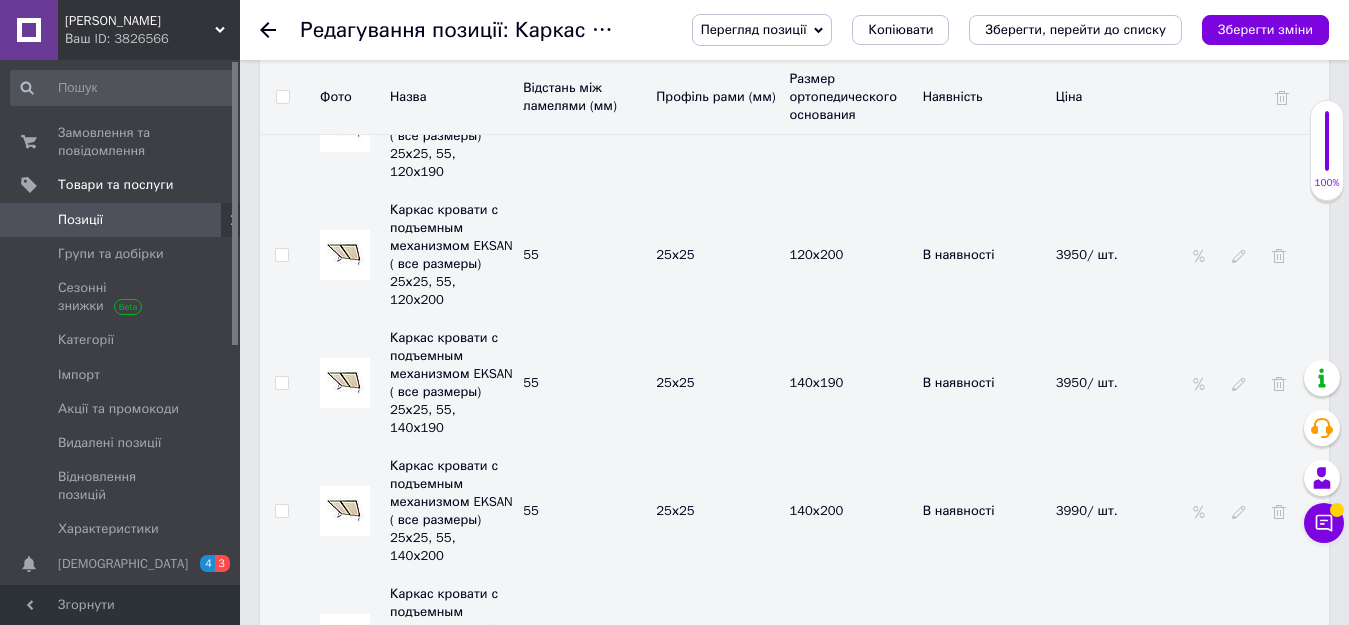 click on "3820/
шт." at bounding box center (1117, 1023) 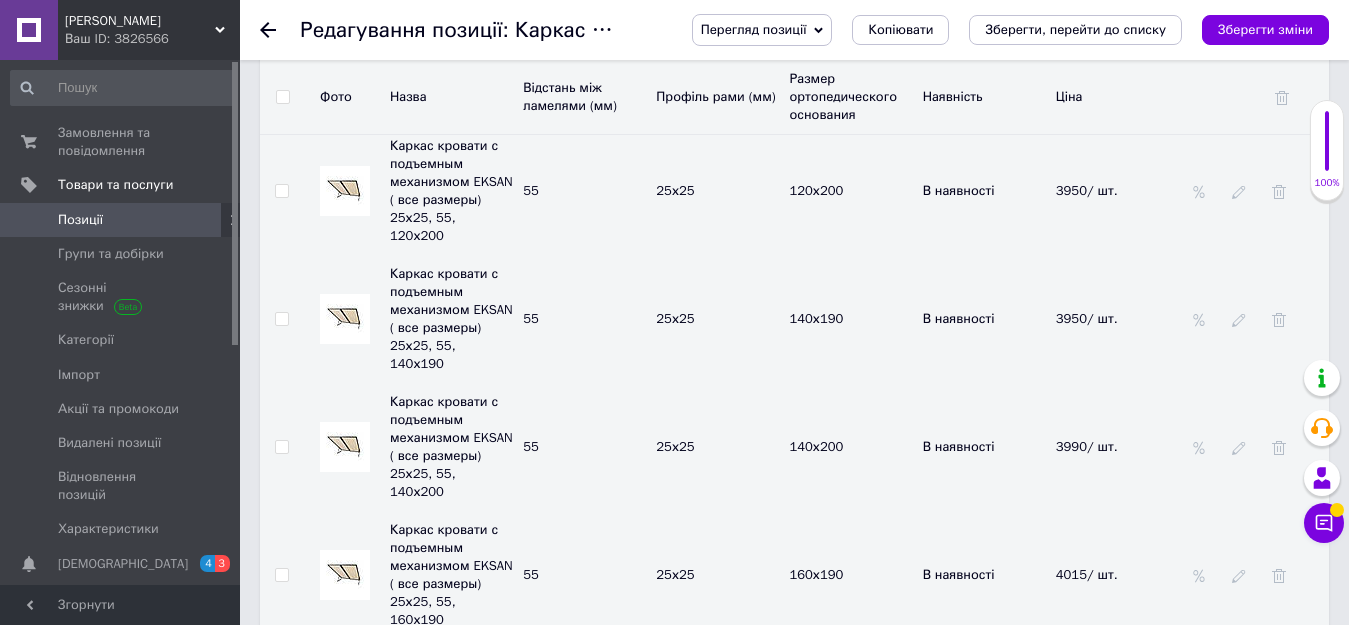 scroll, scrollTop: 5700, scrollLeft: 0, axis: vertical 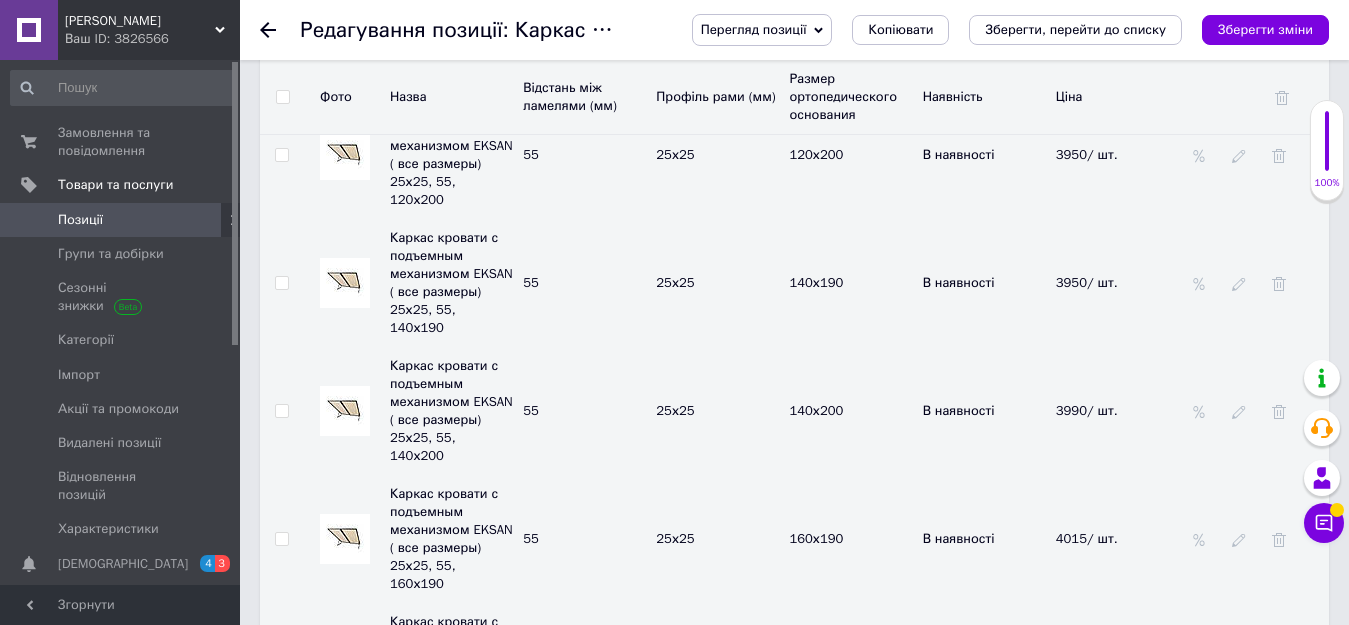 click 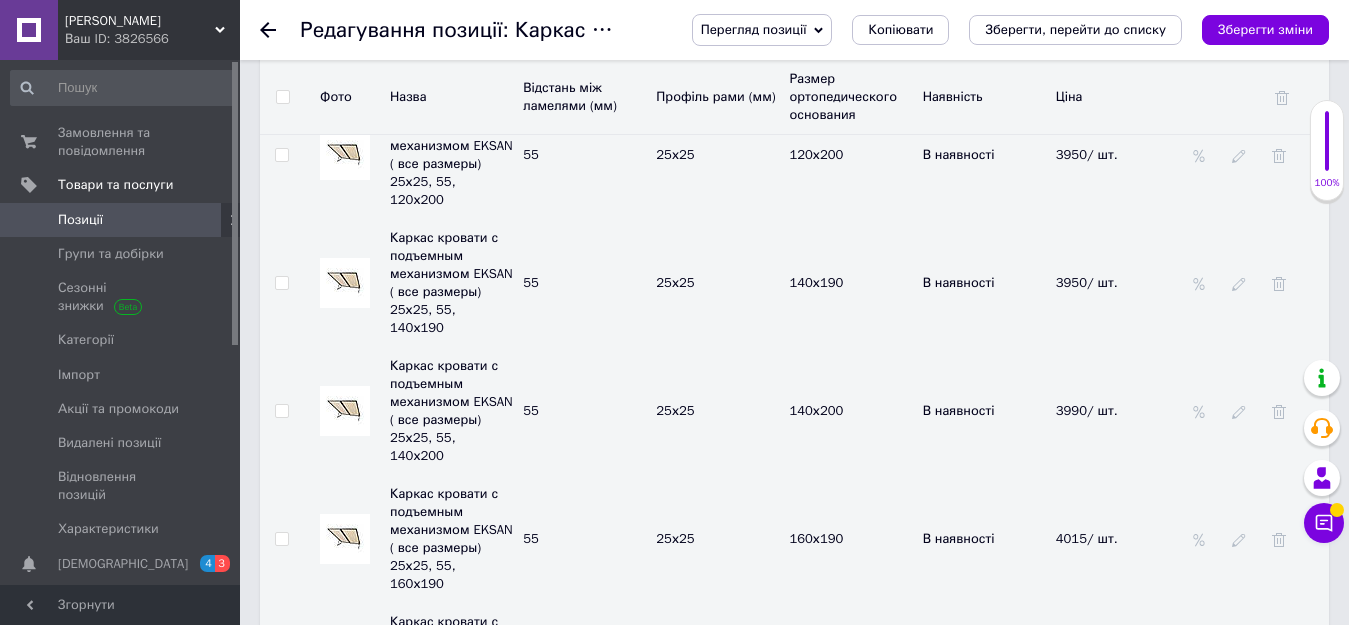 click on "3820" at bounding box center (1110, 923) 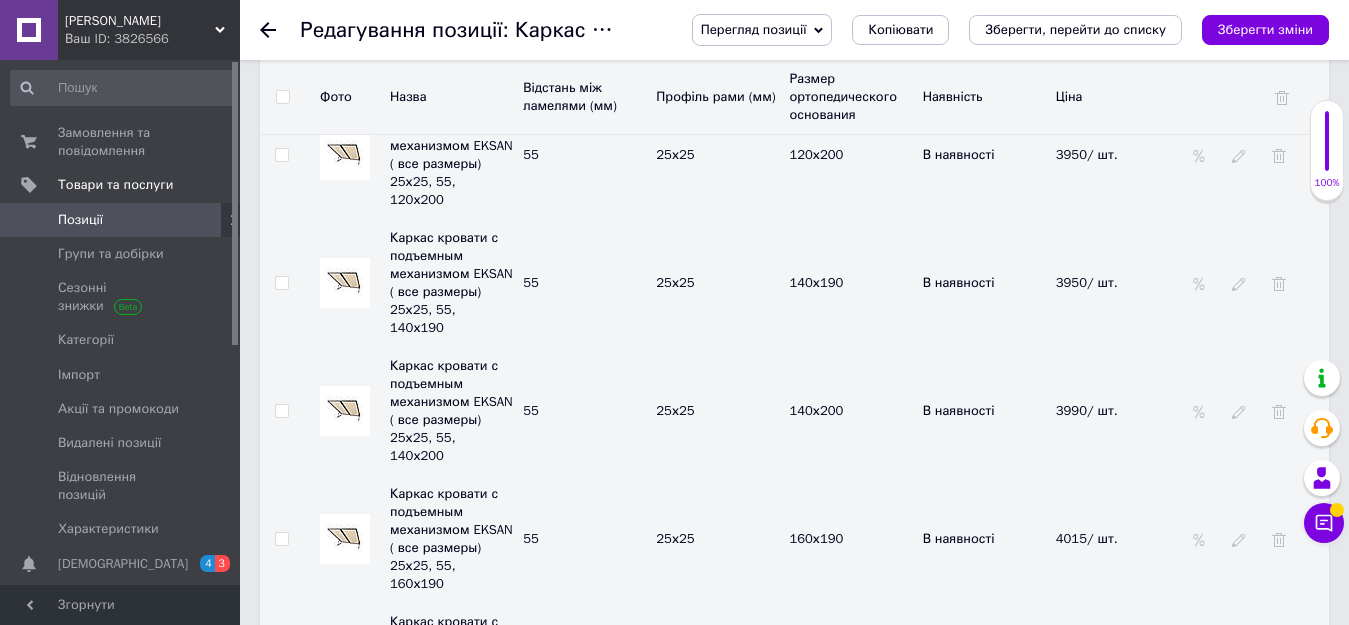click 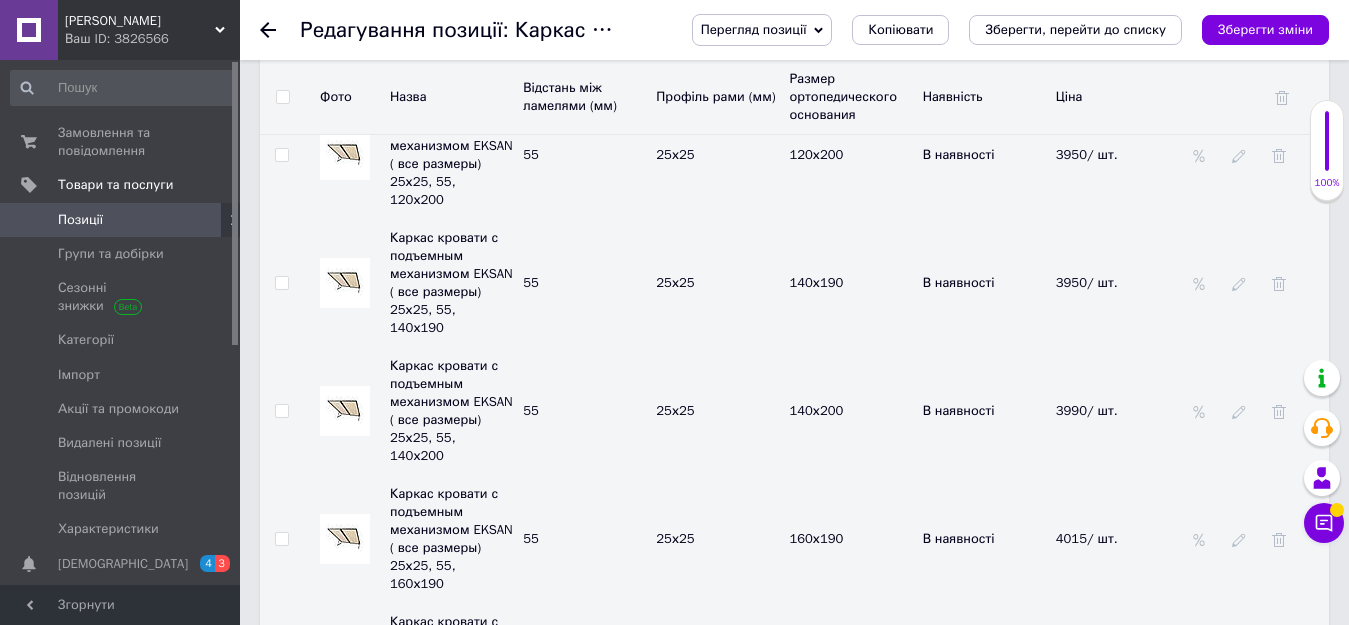 drag, startPoint x: 1117, startPoint y: 378, endPoint x: 1046, endPoint y: 381, distance: 71.063354 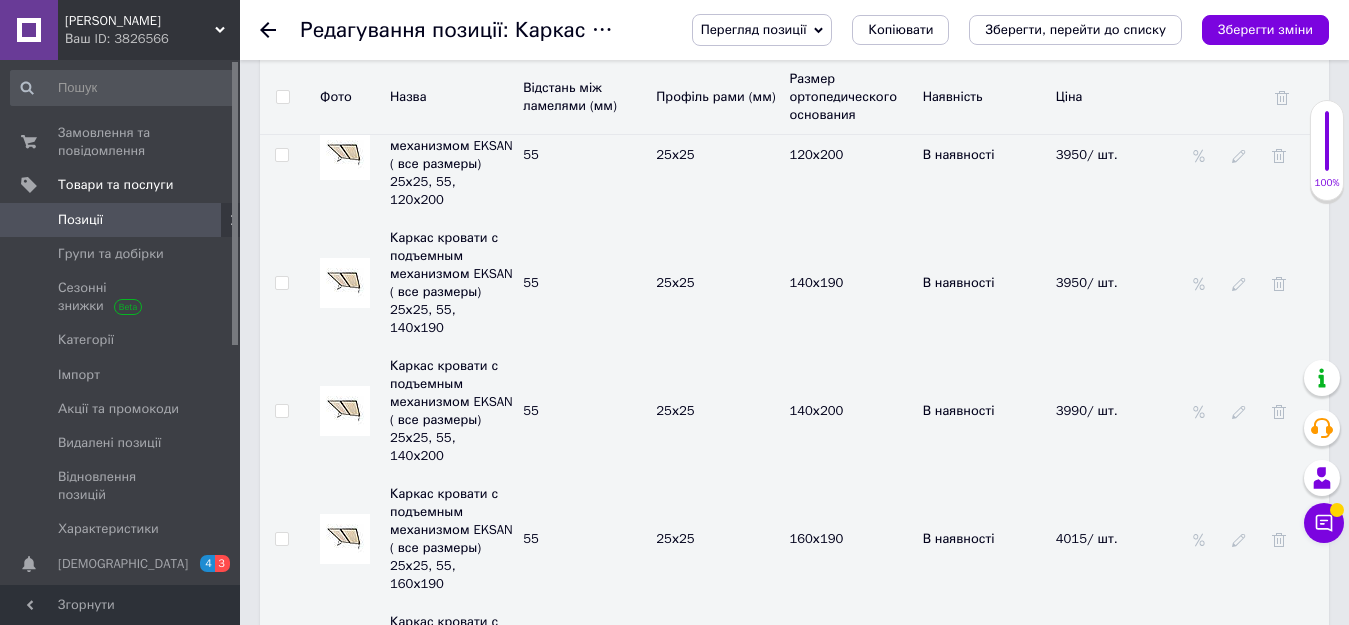 click on "Каркас кровати с подъемным механизмом EKSAN  ( все размеры) 25х25, 55, 180х200 55 25х25 180х200 В наявності 3820" at bounding box center (794, 923) 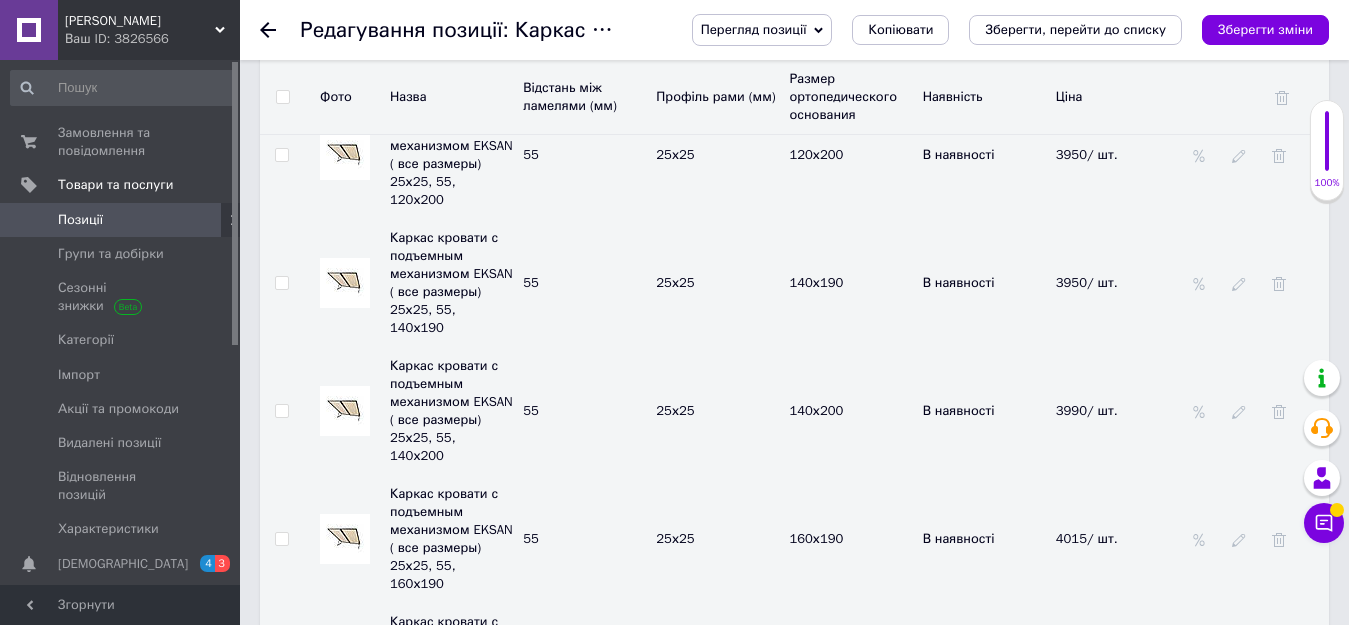 click on "4200" at bounding box center (1117, 923) 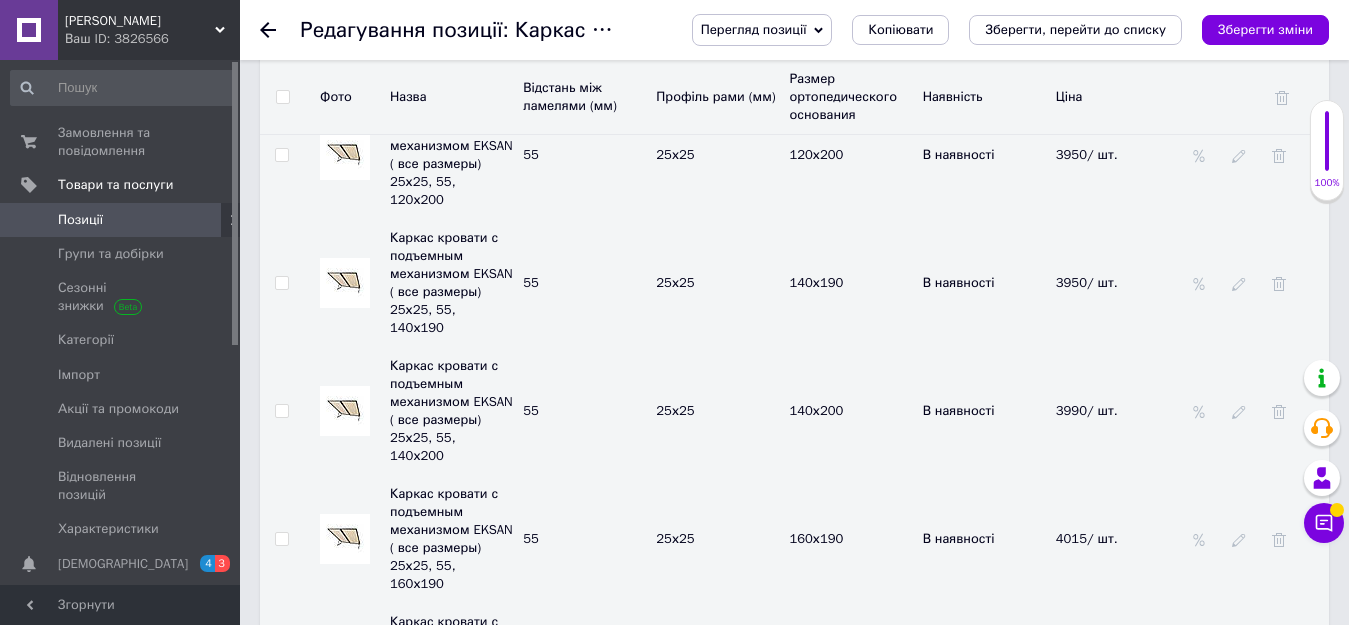 scroll, scrollTop: 5800, scrollLeft: 0, axis: vertical 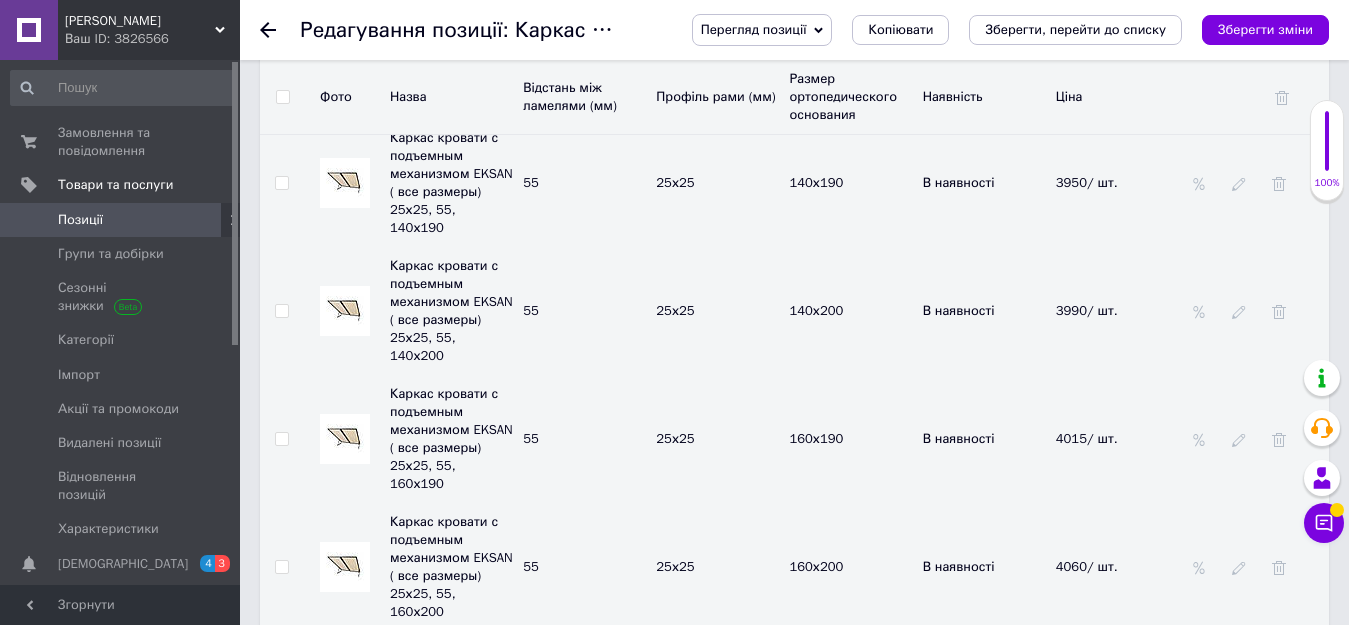 click 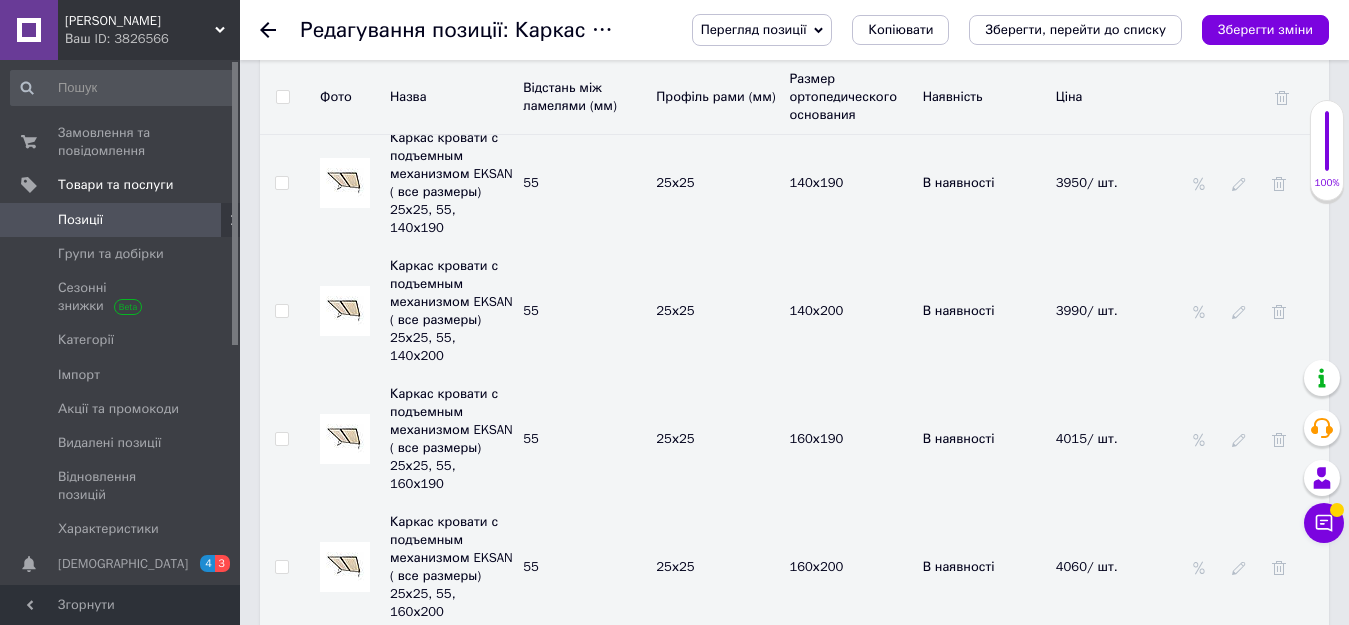 click on "В наявності" at bounding box center (984, 951) 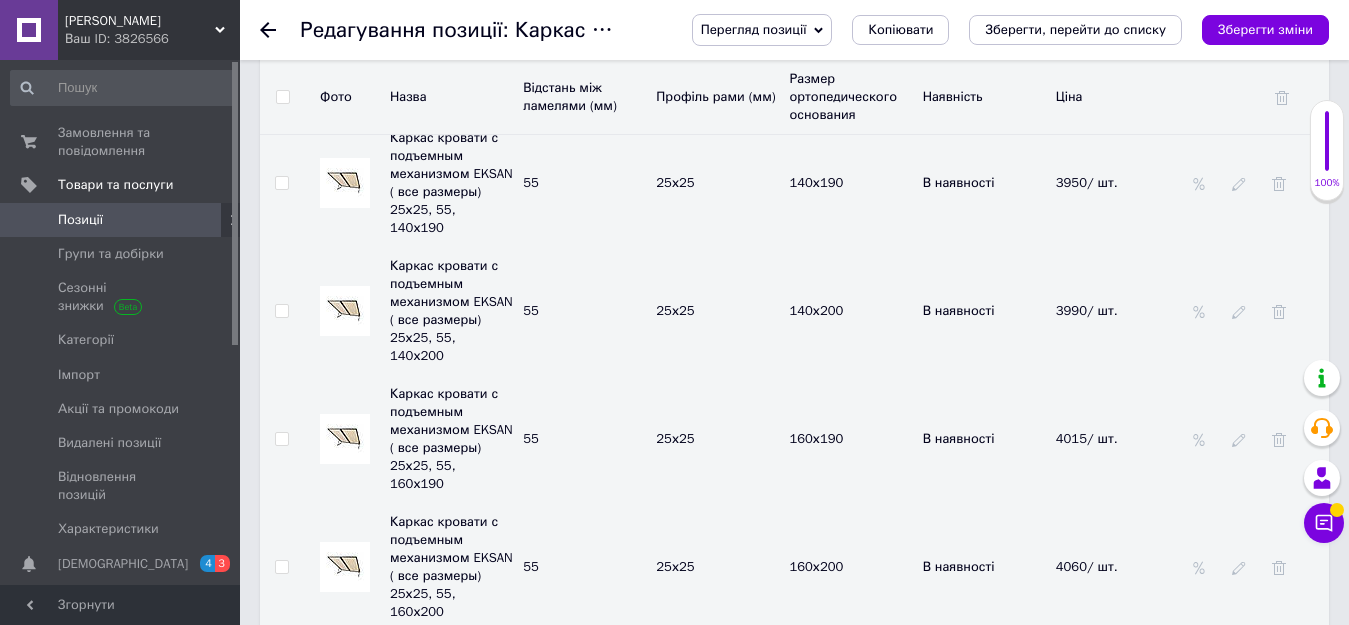 click 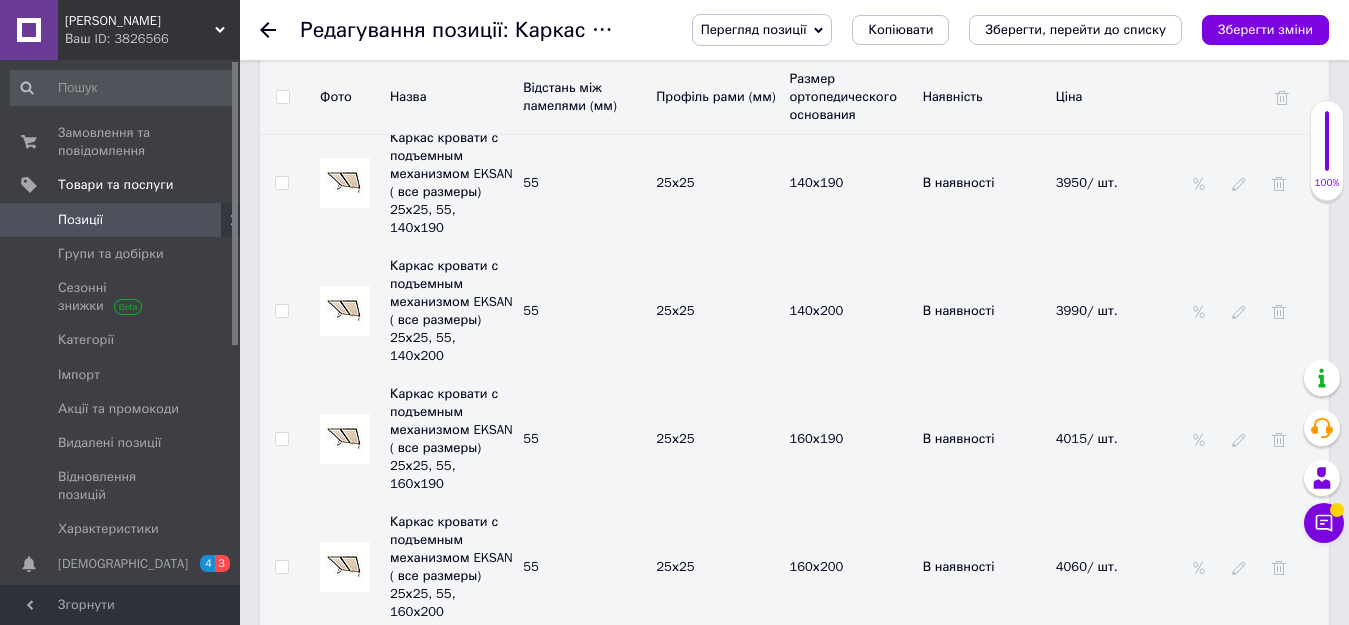 drag, startPoint x: 1103, startPoint y: 389, endPoint x: 1062, endPoint y: 384, distance: 41.303753 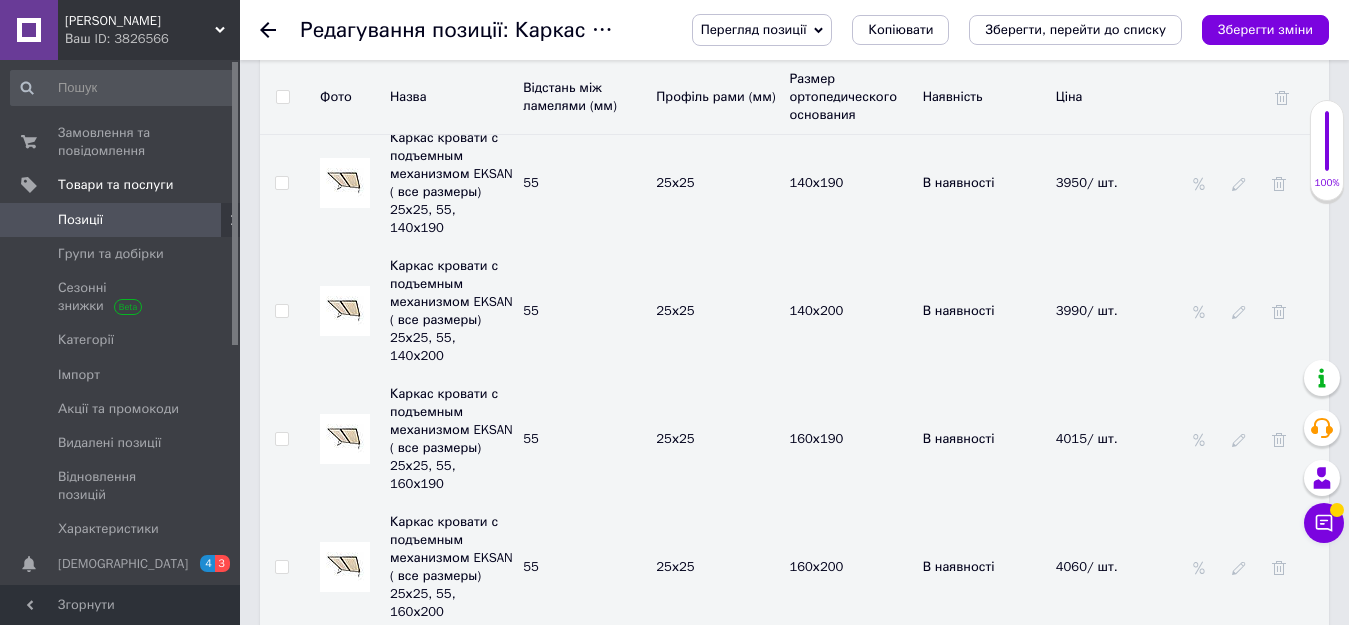 click on "4170" at bounding box center (1110, 951) 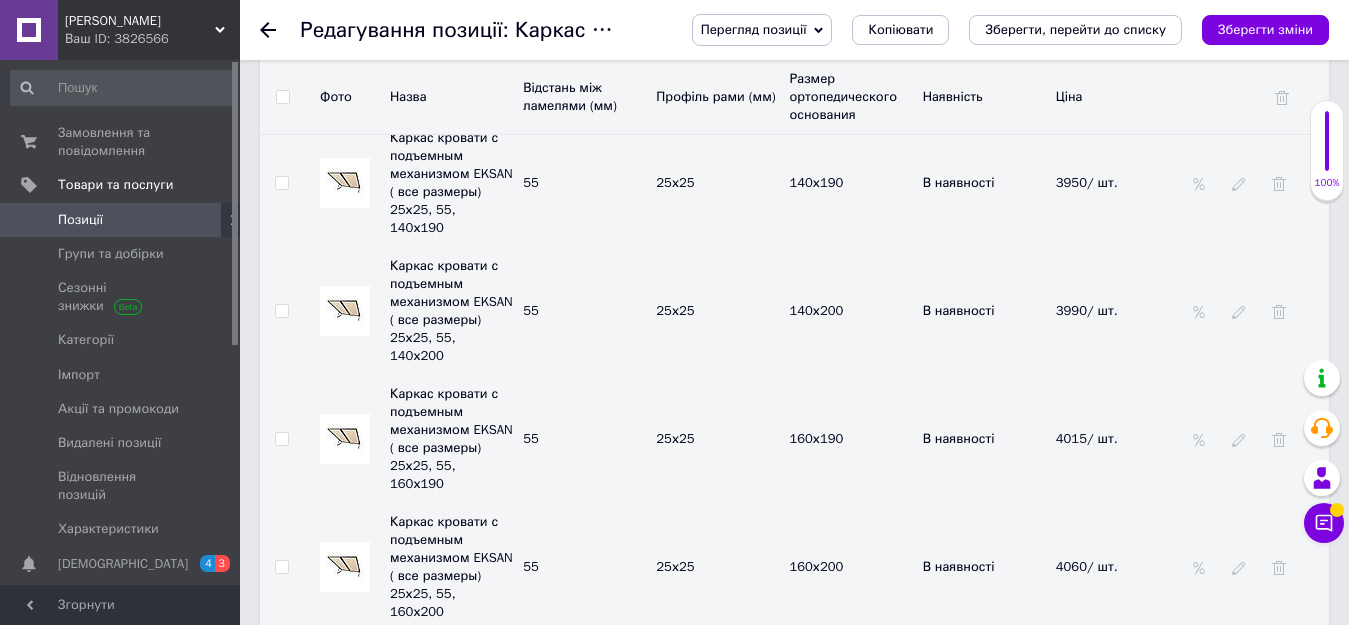 click on "4590" at bounding box center (1117, 951) 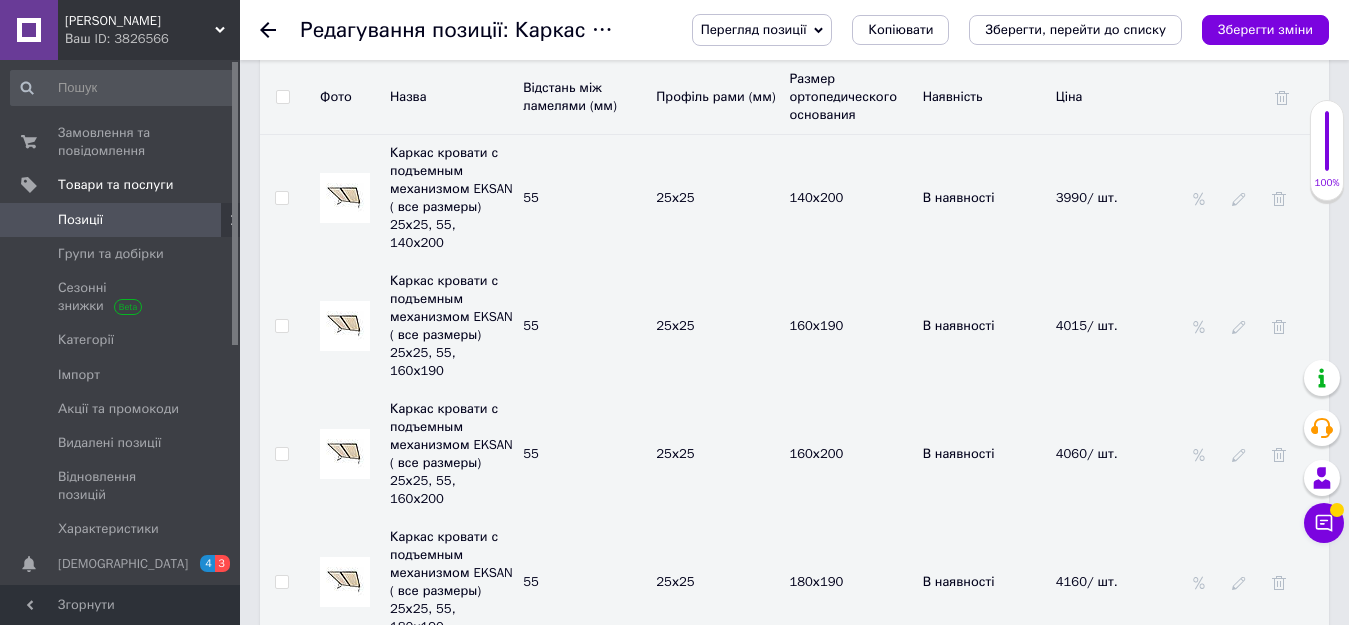 scroll, scrollTop: 6000, scrollLeft: 0, axis: vertical 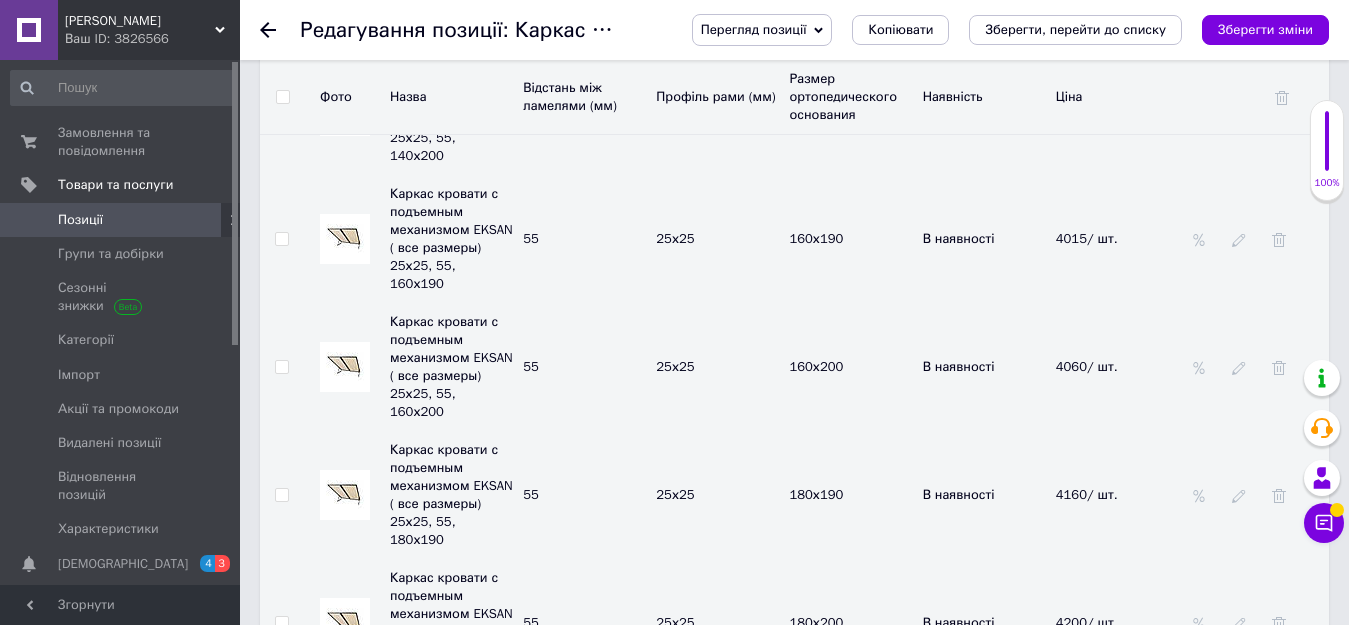 click 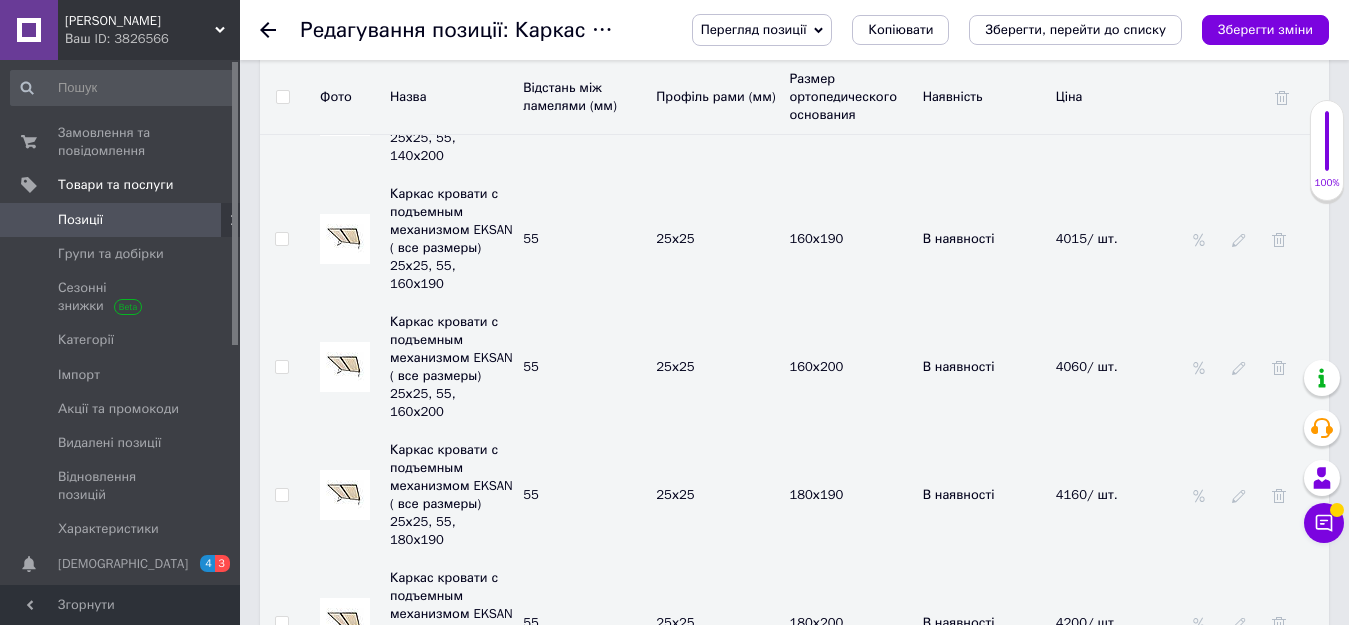 click on "4230" at bounding box center [1110, 879] 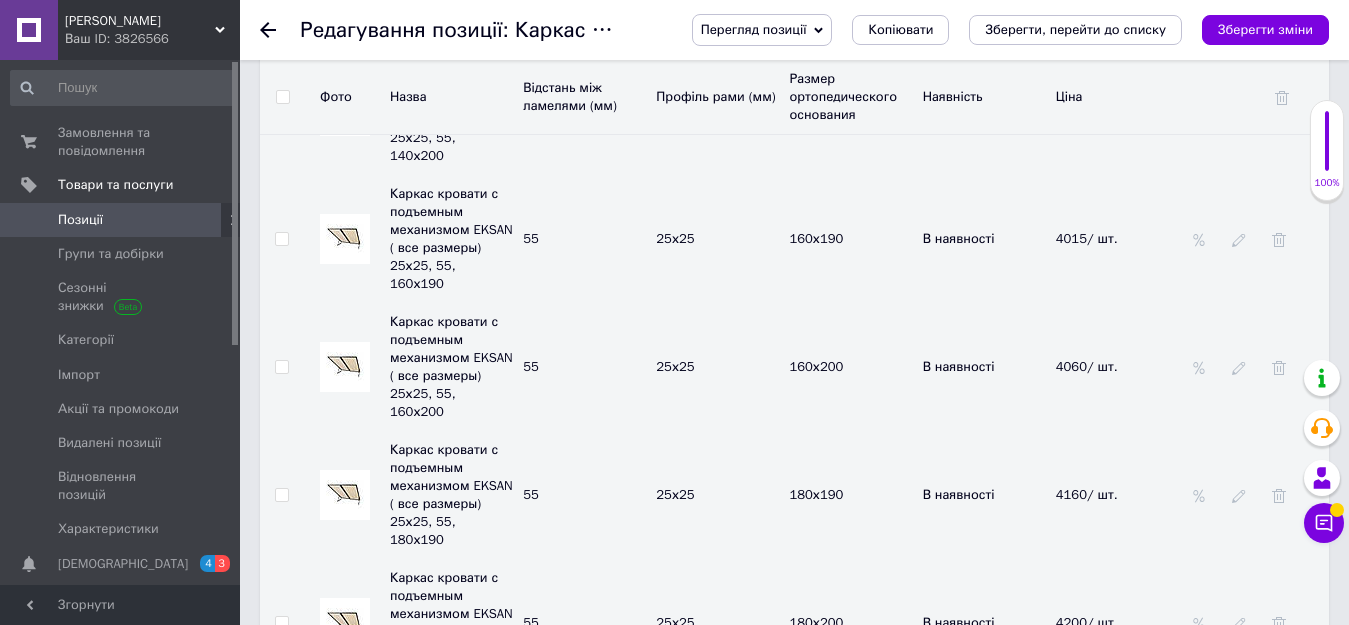 drag, startPoint x: 1112, startPoint y: 394, endPoint x: 1056, endPoint y: 398, distance: 56.142673 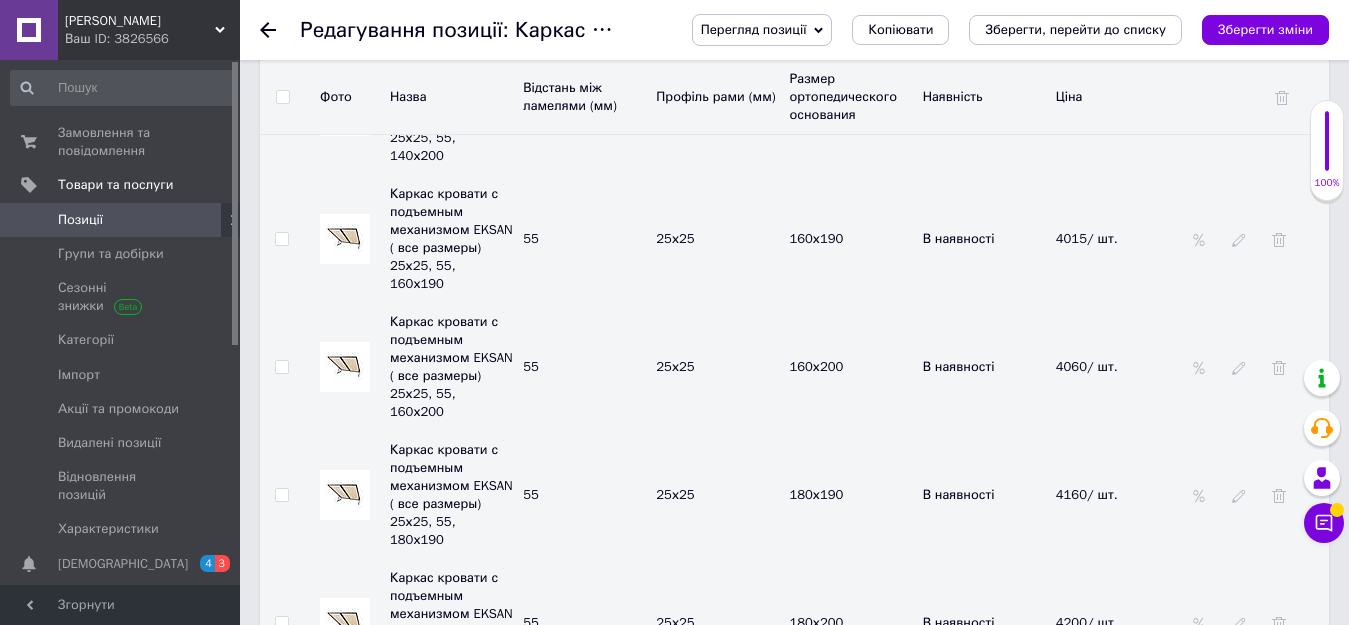 click on "4220" at bounding box center [1110, 1007] 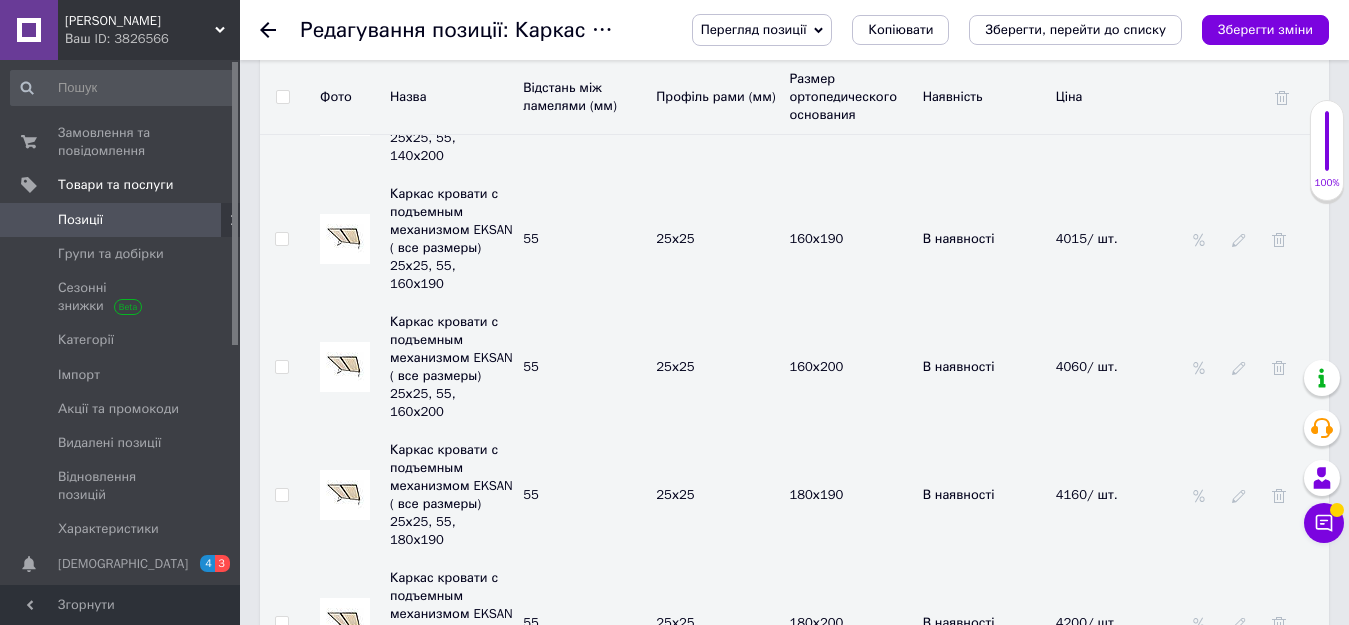 drag, startPoint x: 1111, startPoint y: 398, endPoint x: 1058, endPoint y: 400, distance: 53.037724 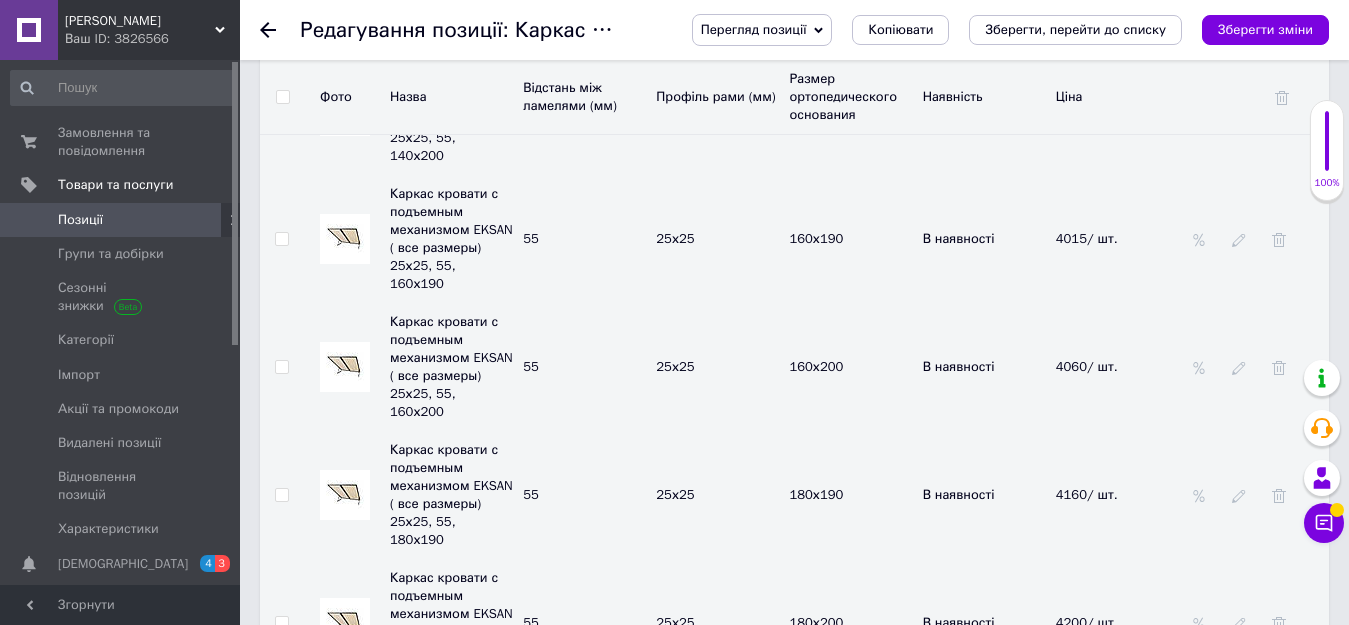 click on "4220" at bounding box center (1110, 1007) 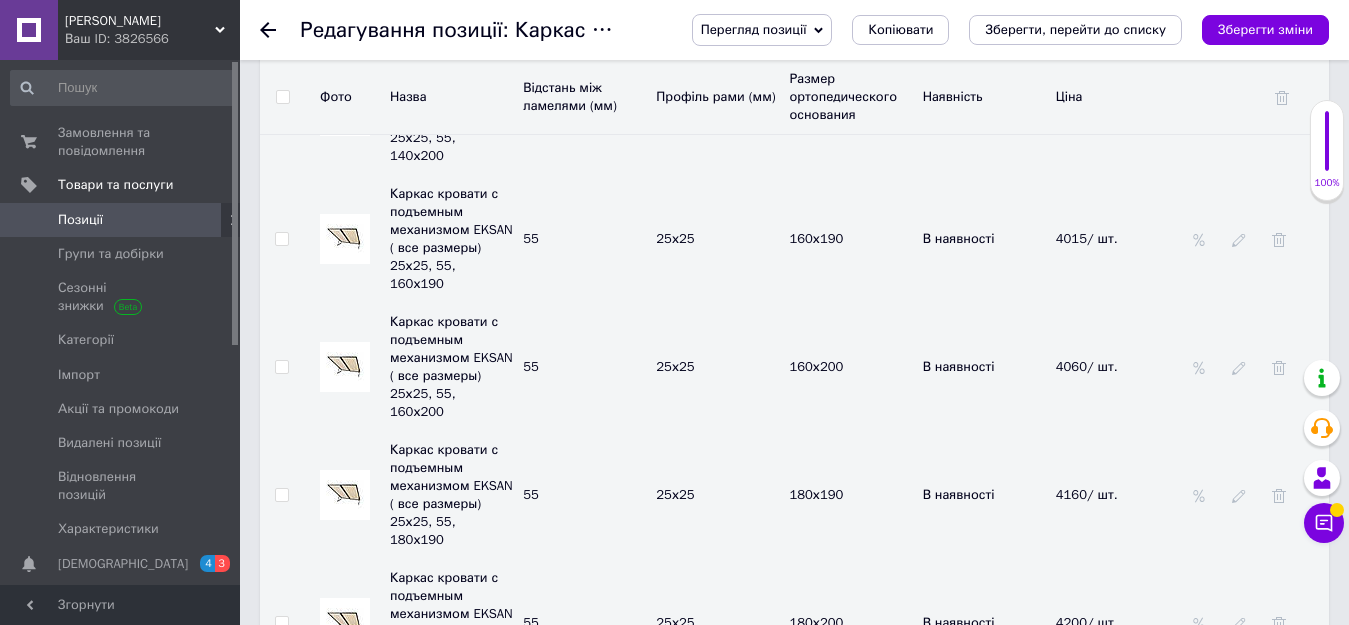 click on "4640" at bounding box center [1117, 1007] 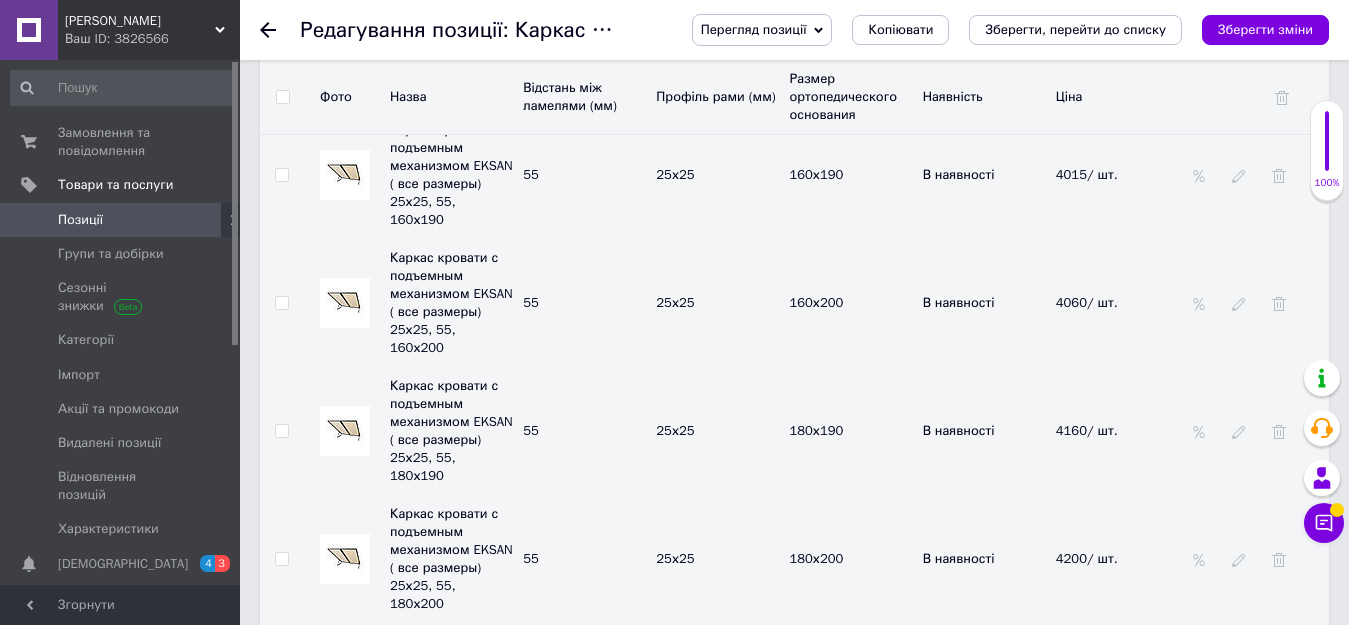 scroll, scrollTop: 6100, scrollLeft: 0, axis: vertical 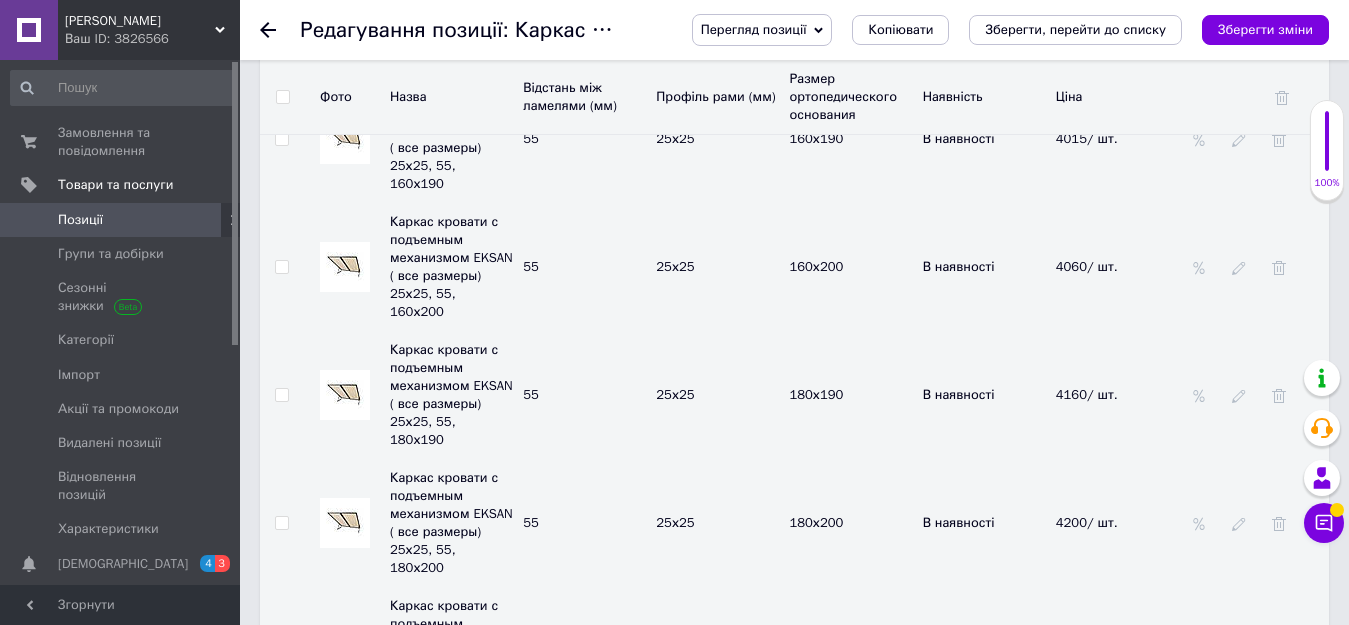 click 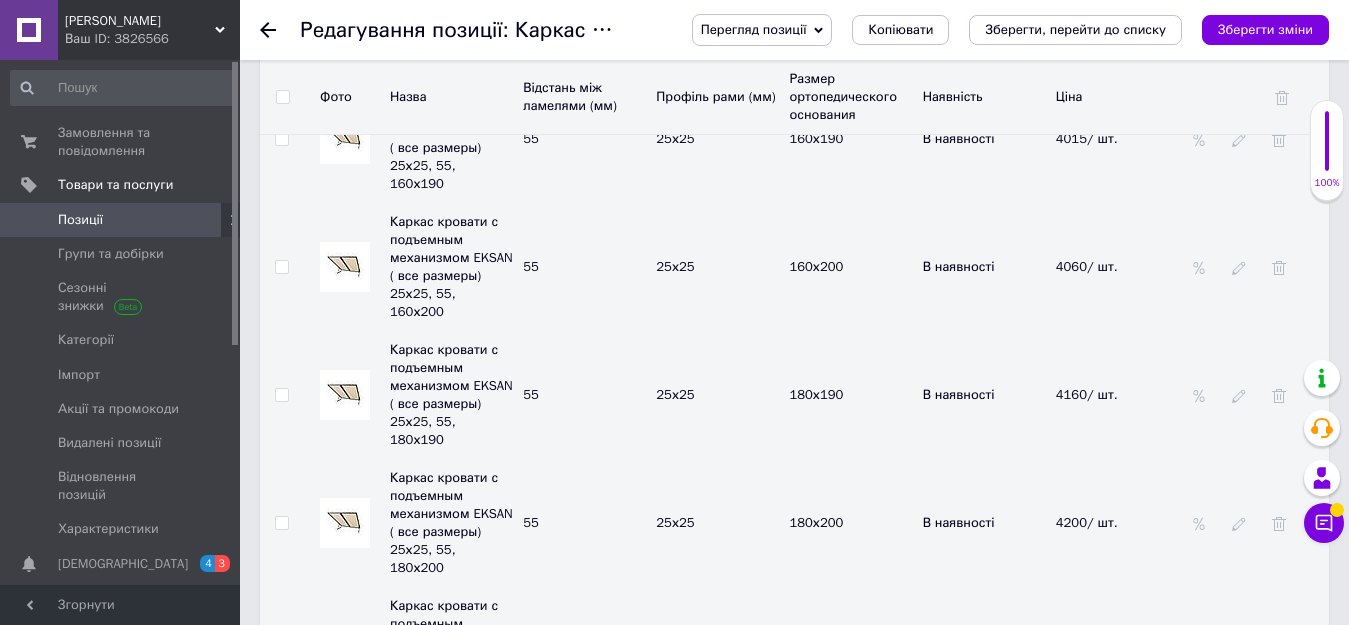 click 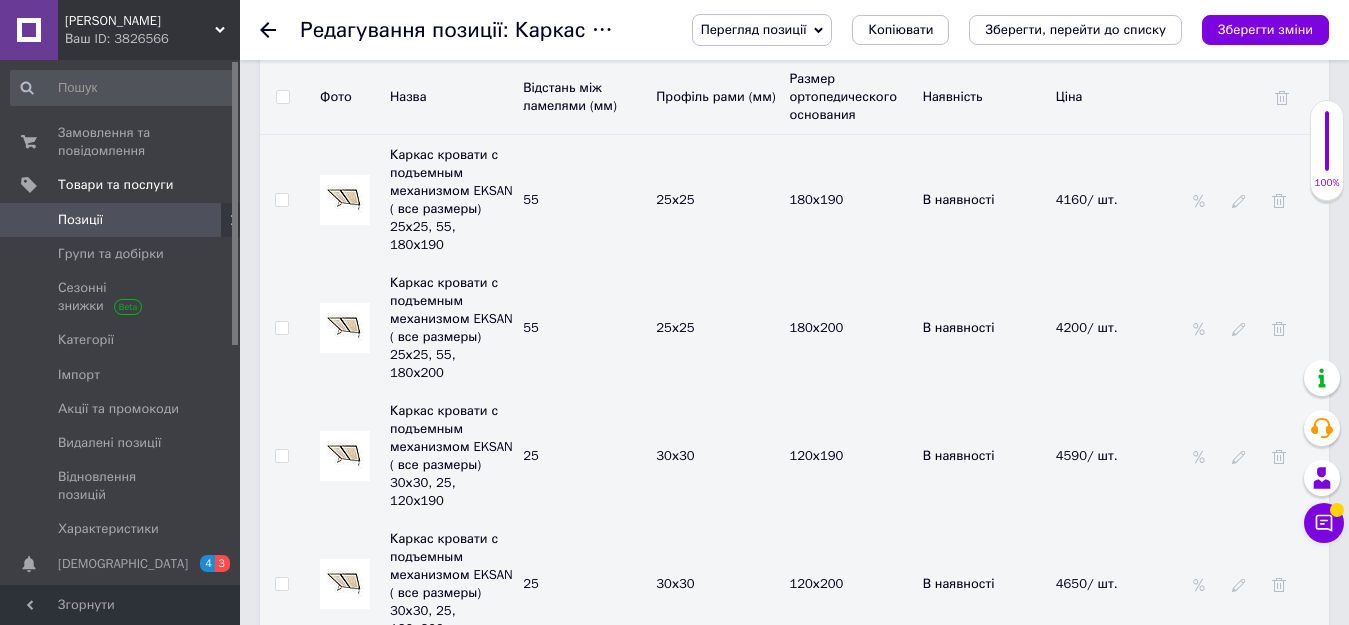 scroll, scrollTop: 6300, scrollLeft: 0, axis: vertical 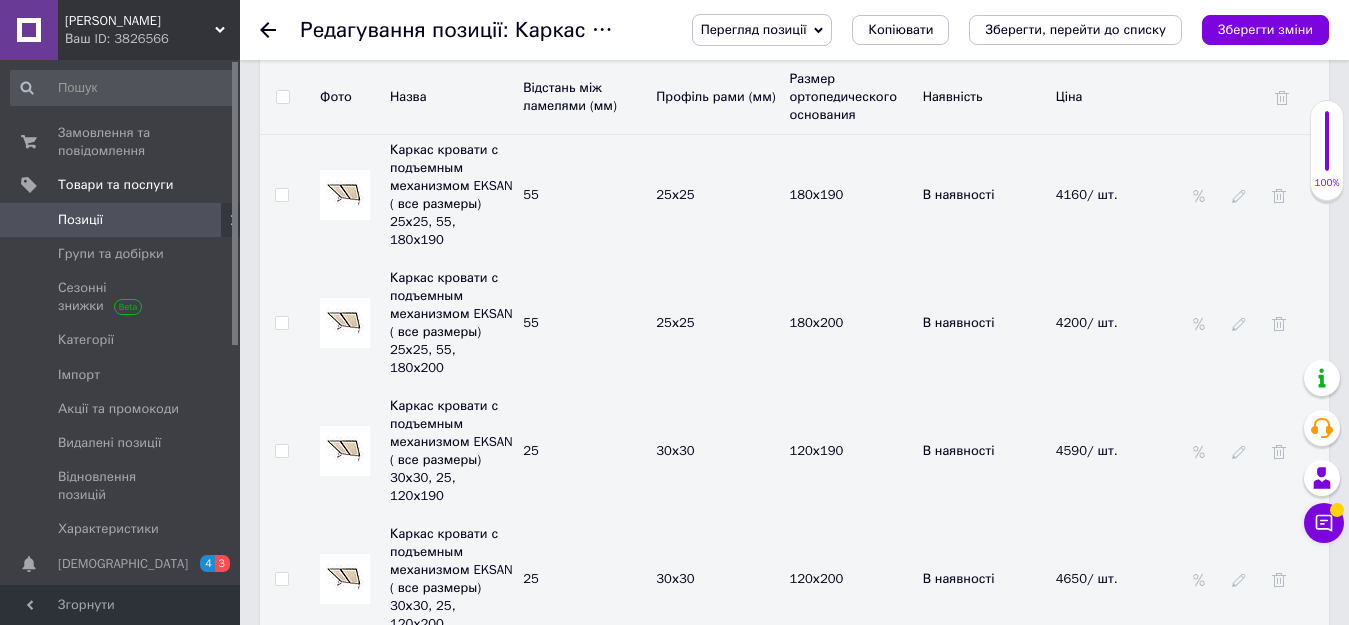 click 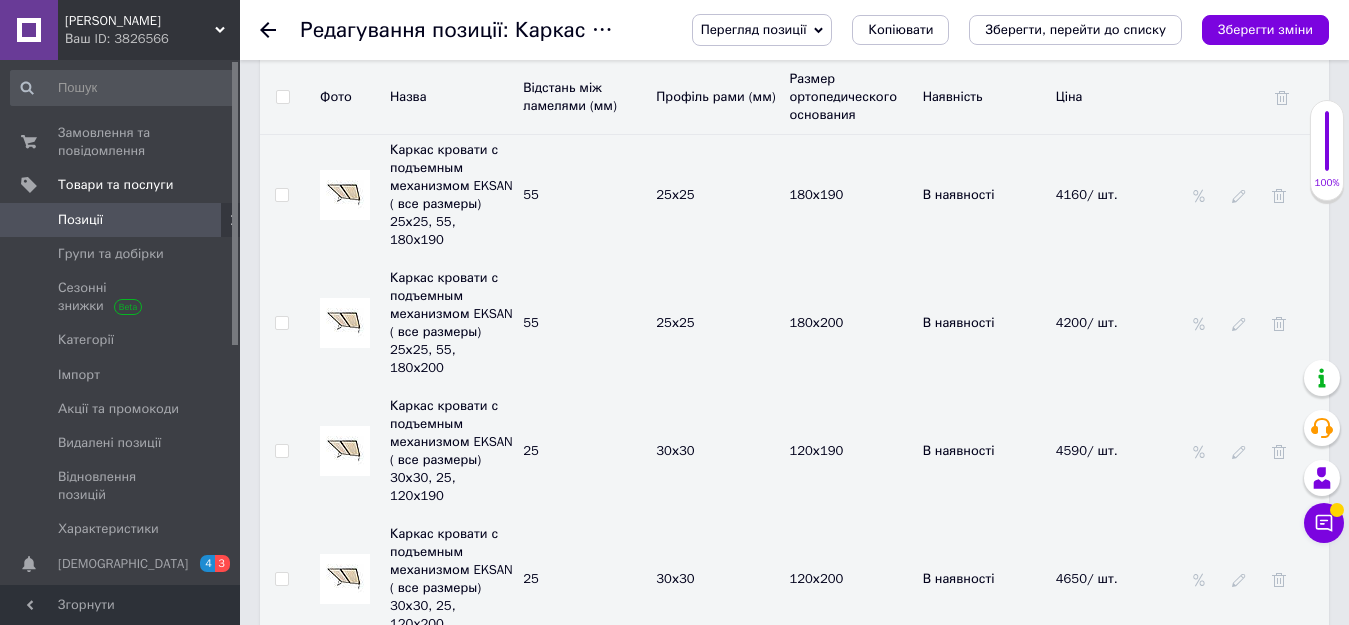 drag, startPoint x: 1116, startPoint y: 409, endPoint x: 1045, endPoint y: 416, distance: 71.34424 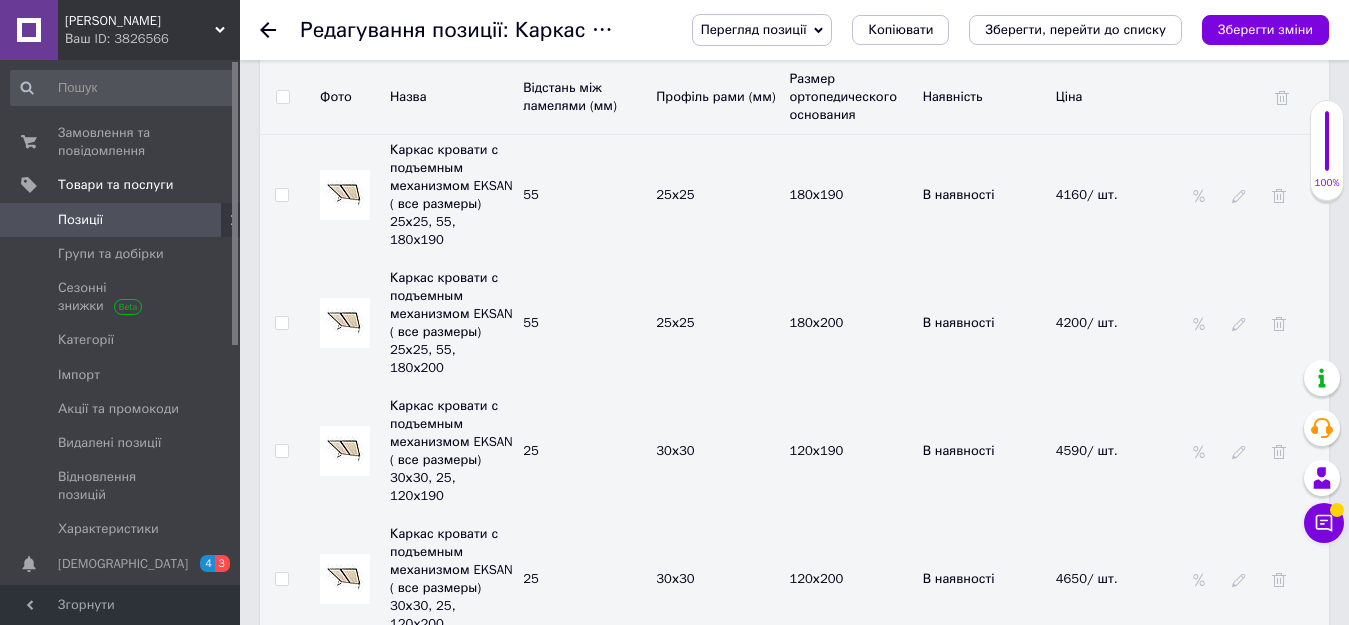 click 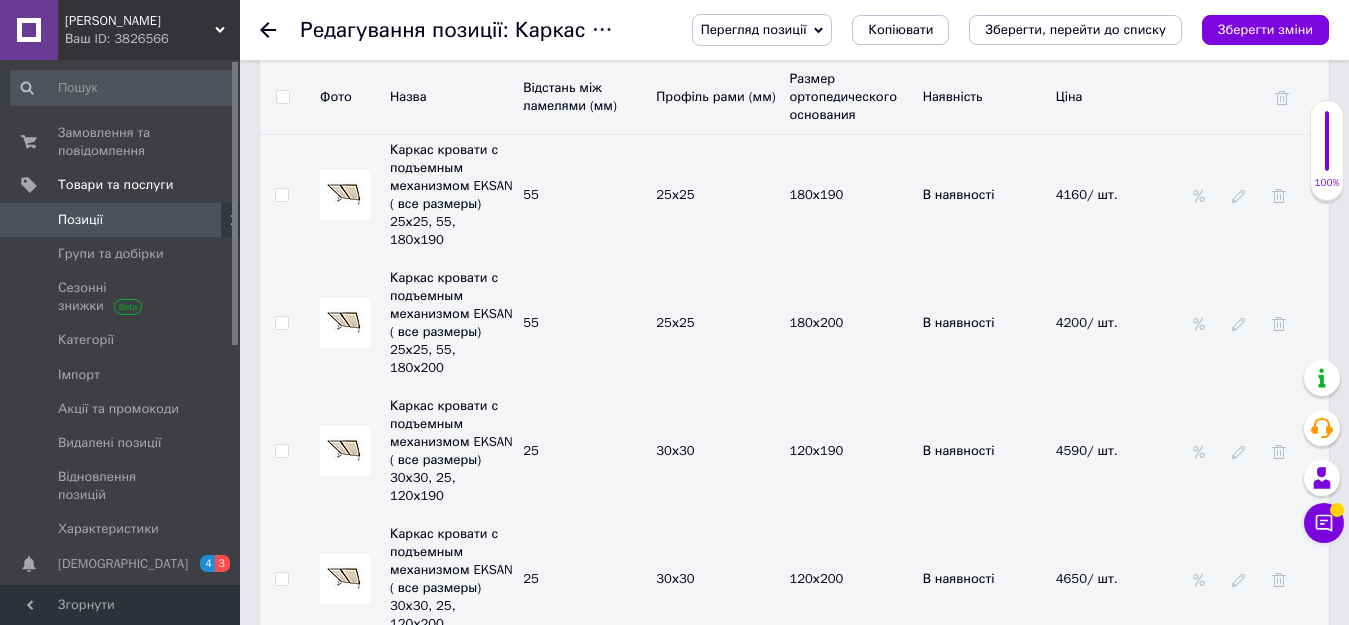 click 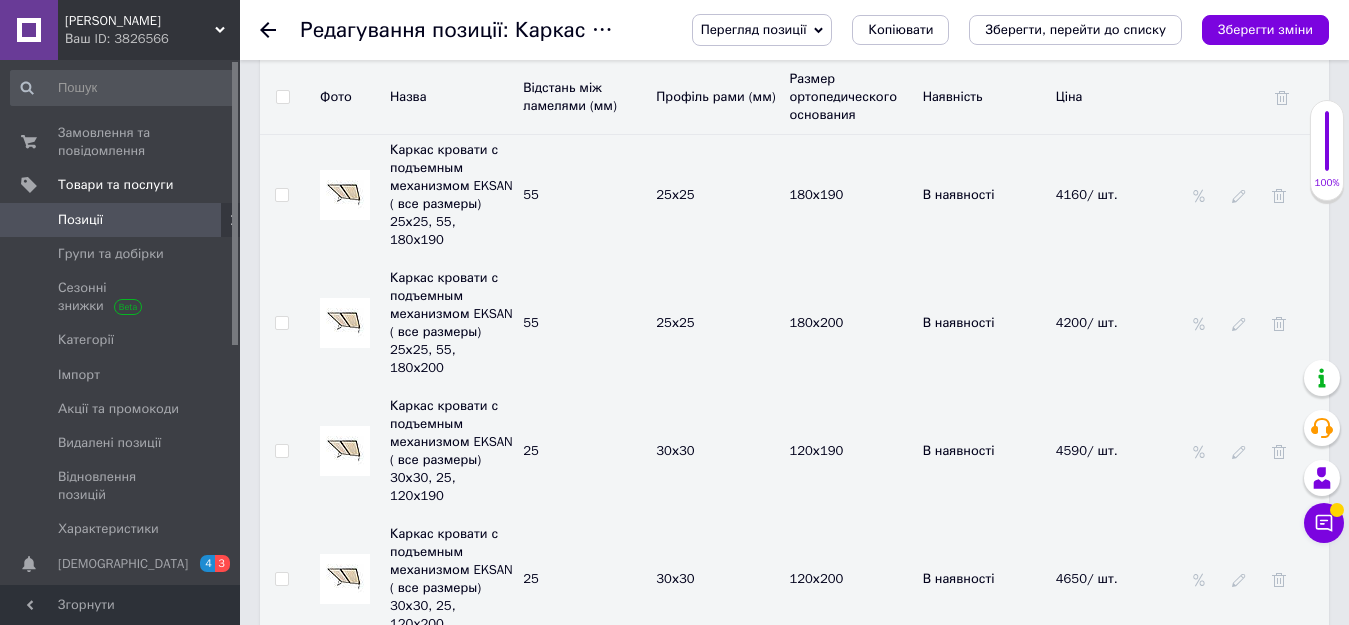 click 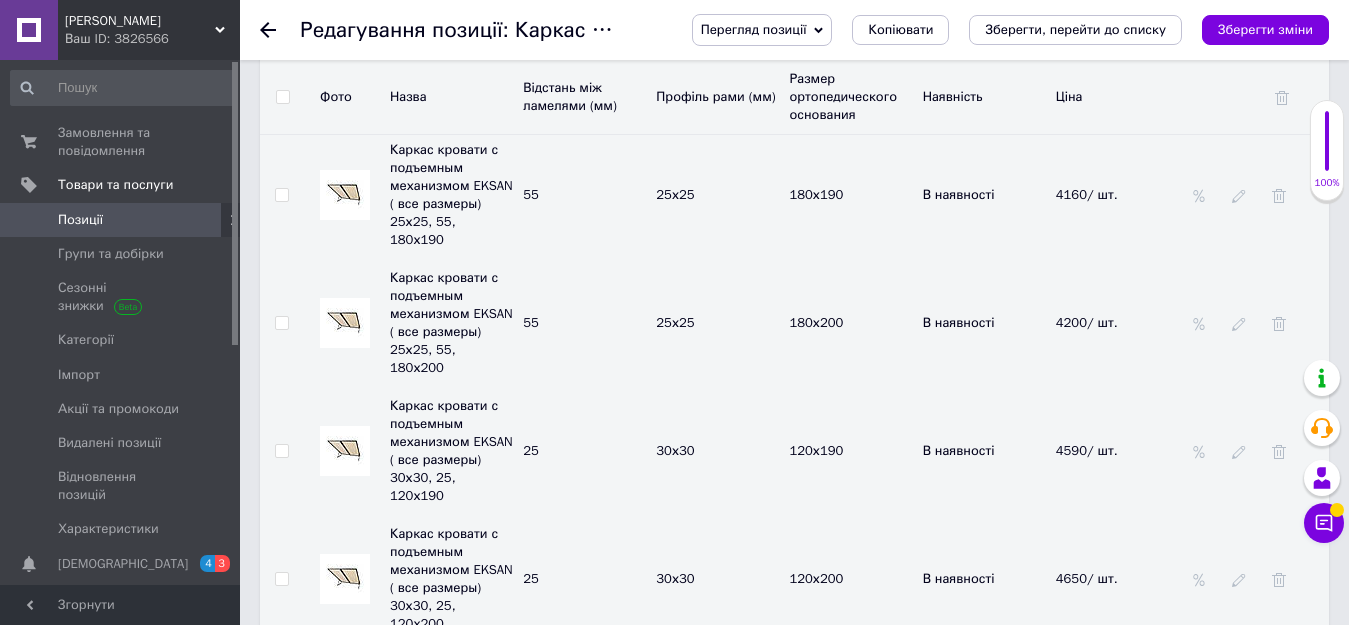 click 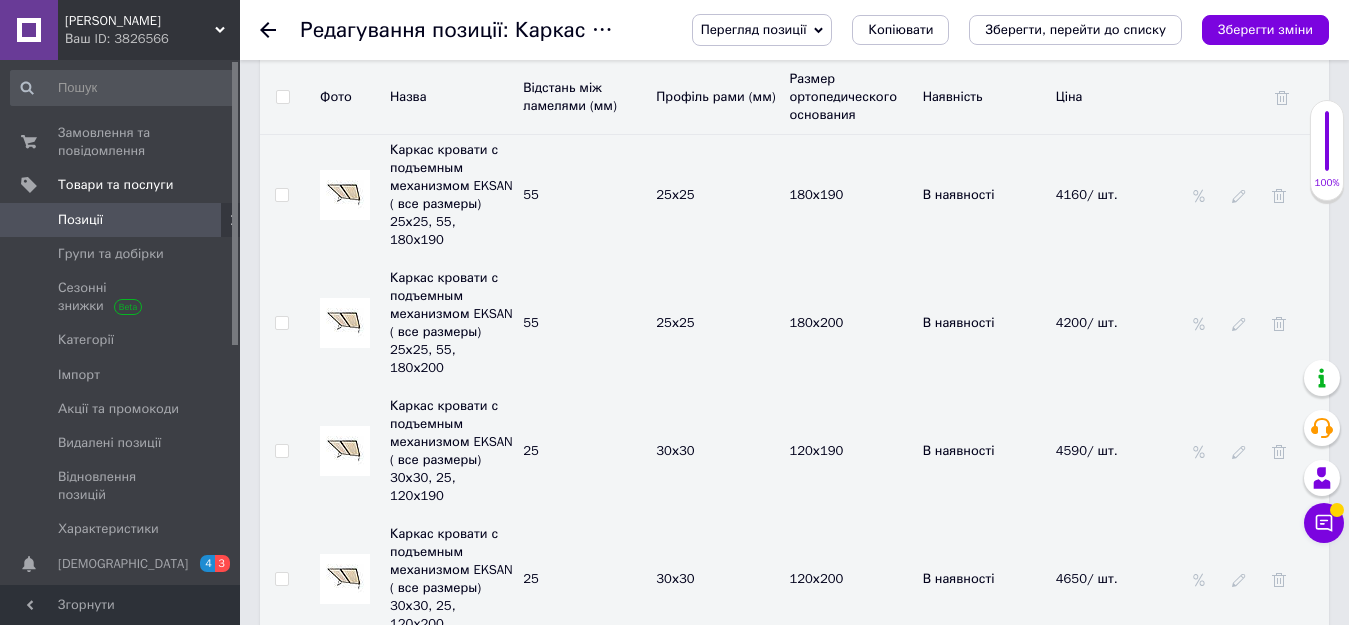 click 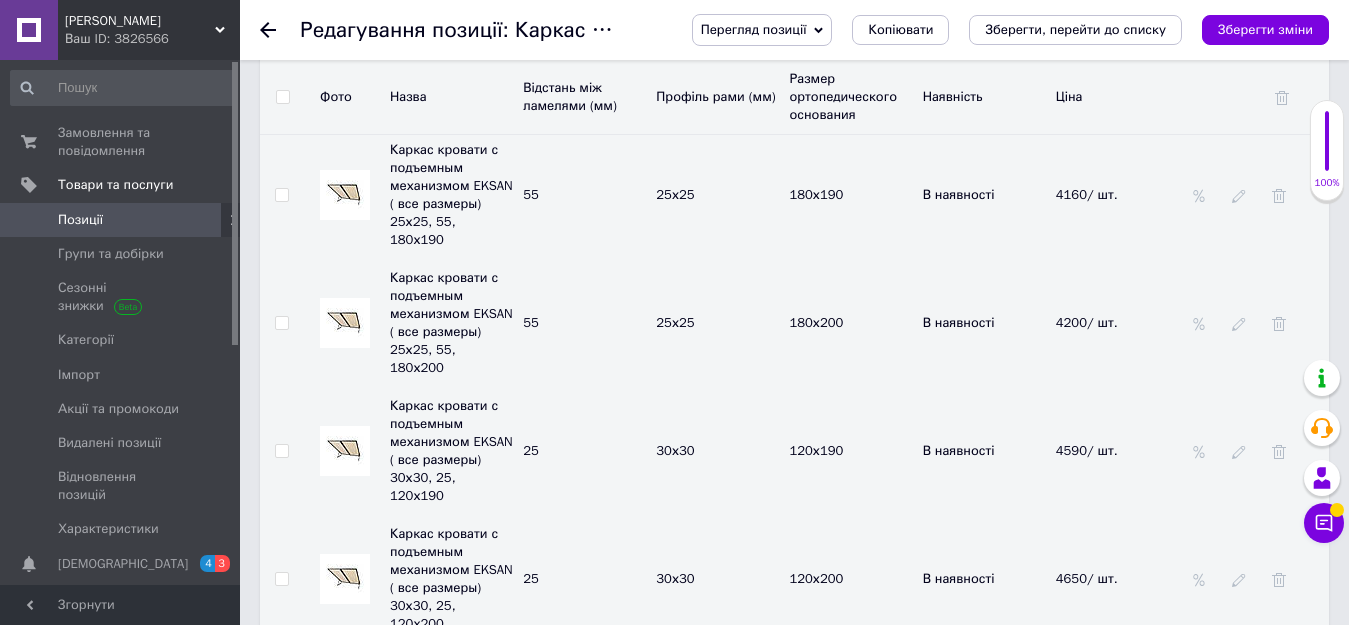 click 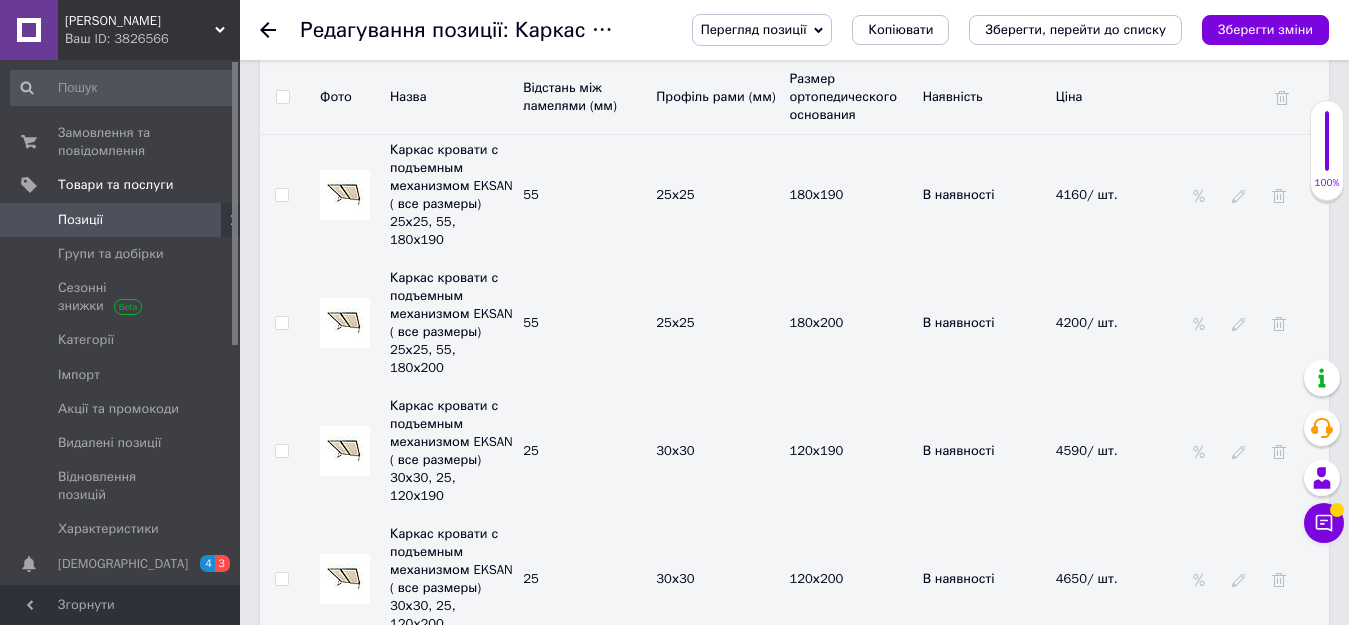 click on "180х190" at bounding box center (850, 1219) 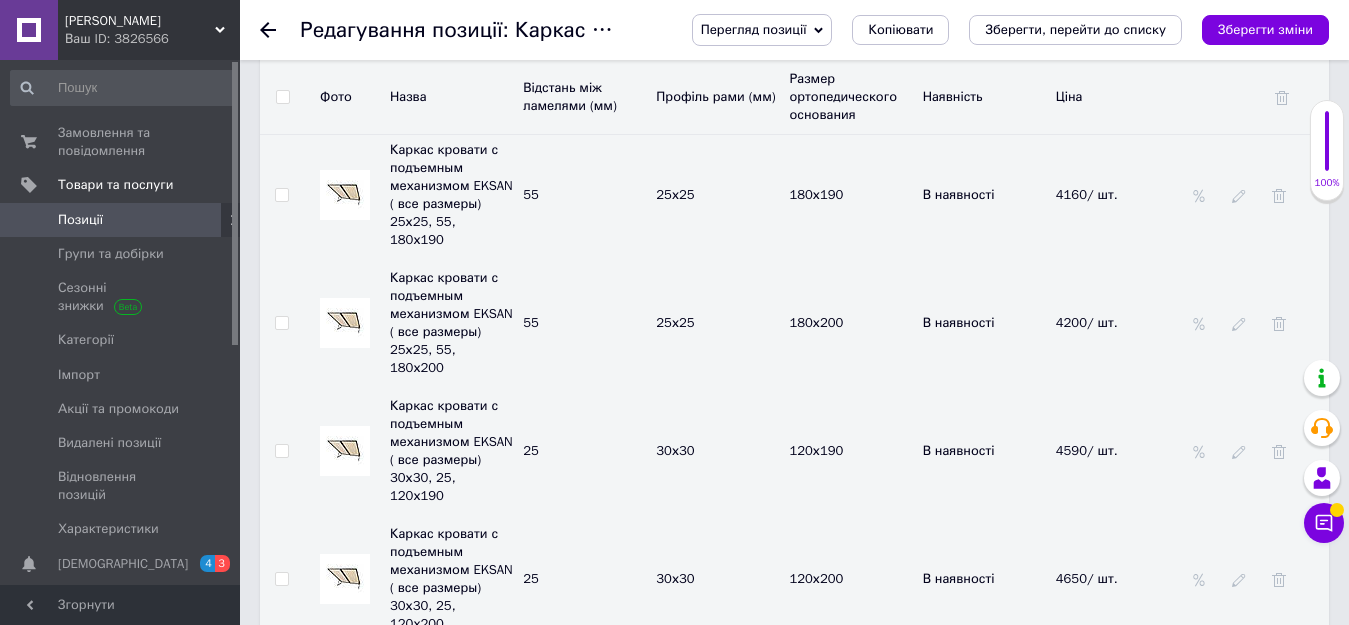 click 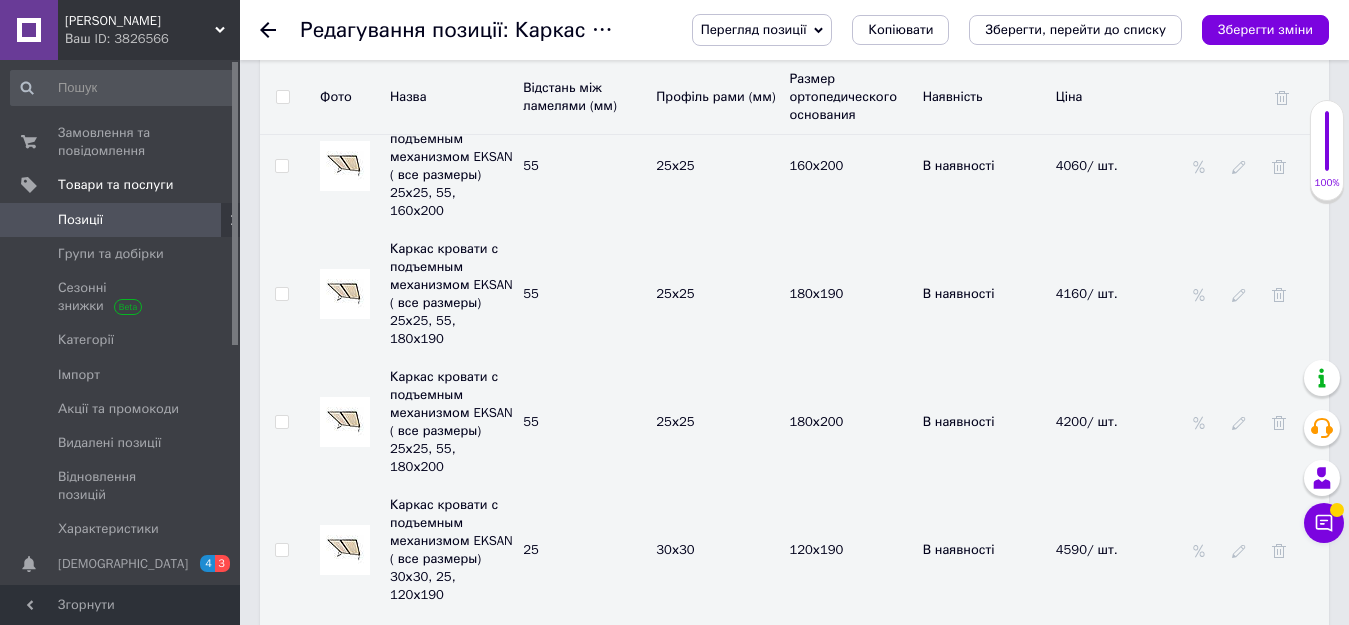 scroll, scrollTop: 6200, scrollLeft: 0, axis: vertical 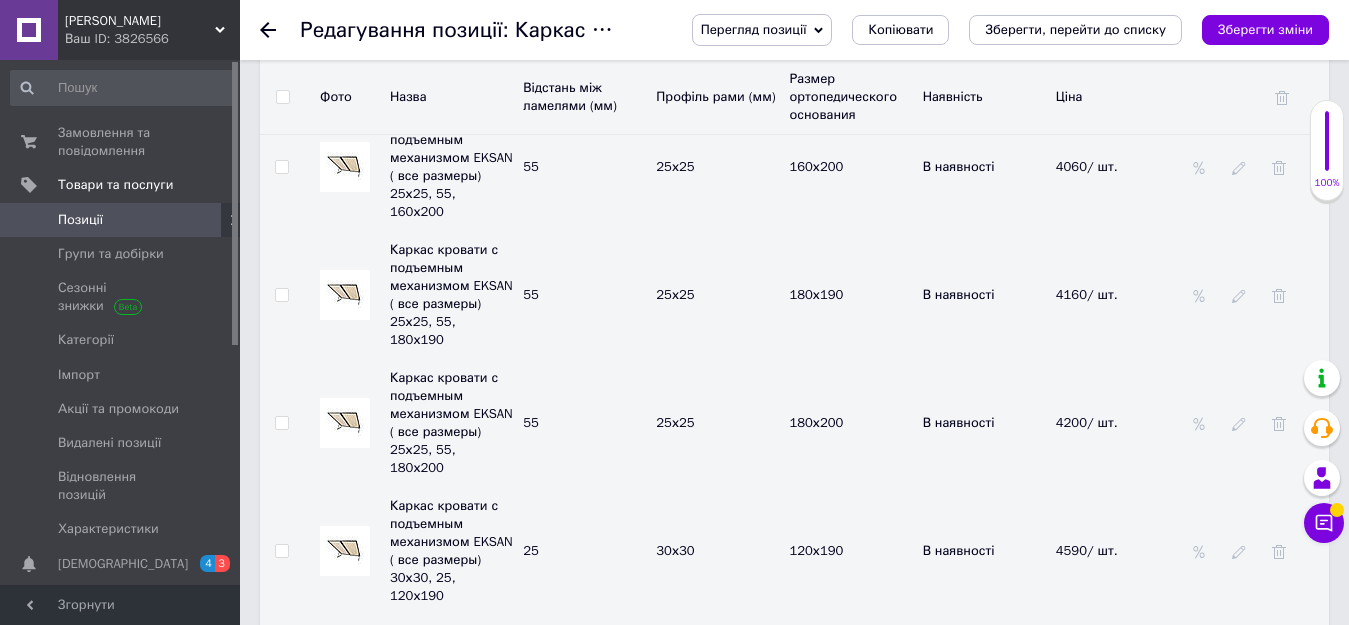 click 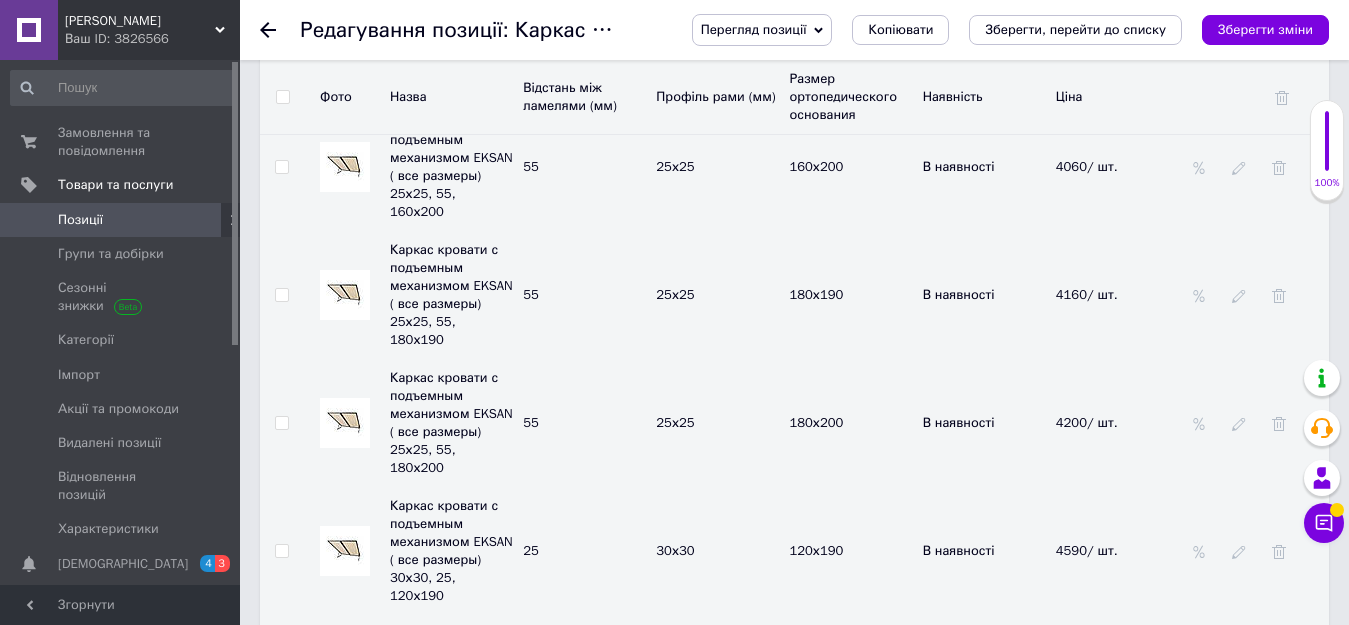 click 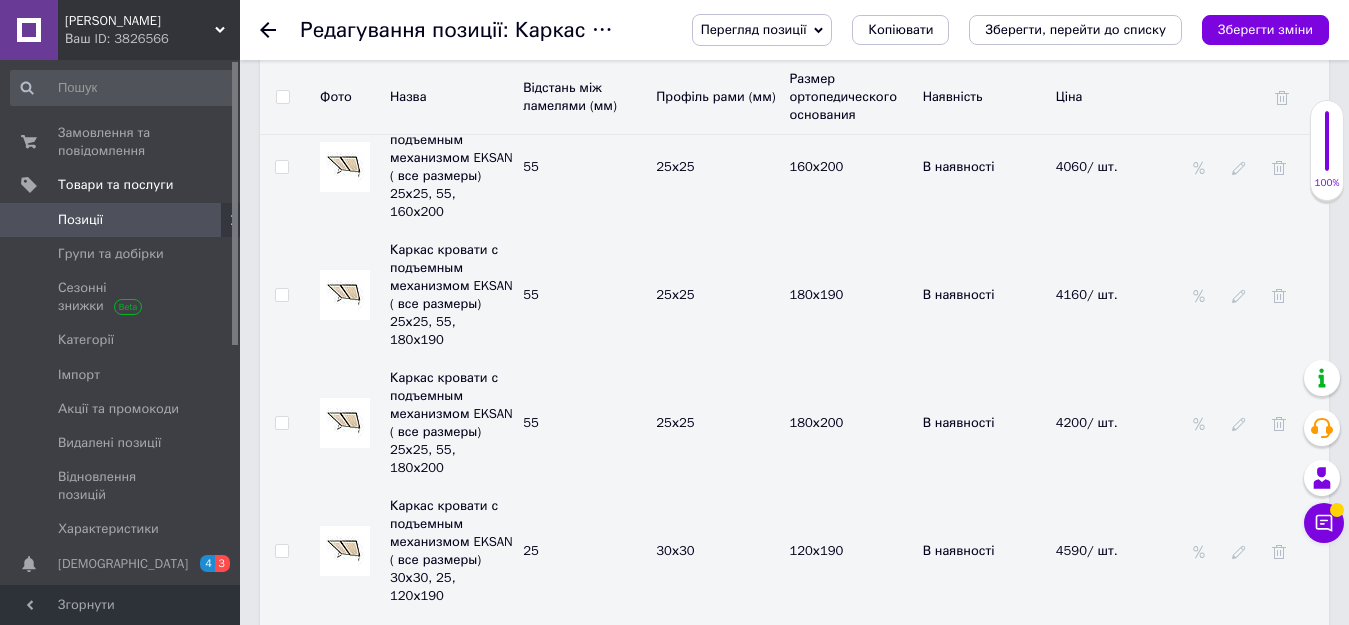 click 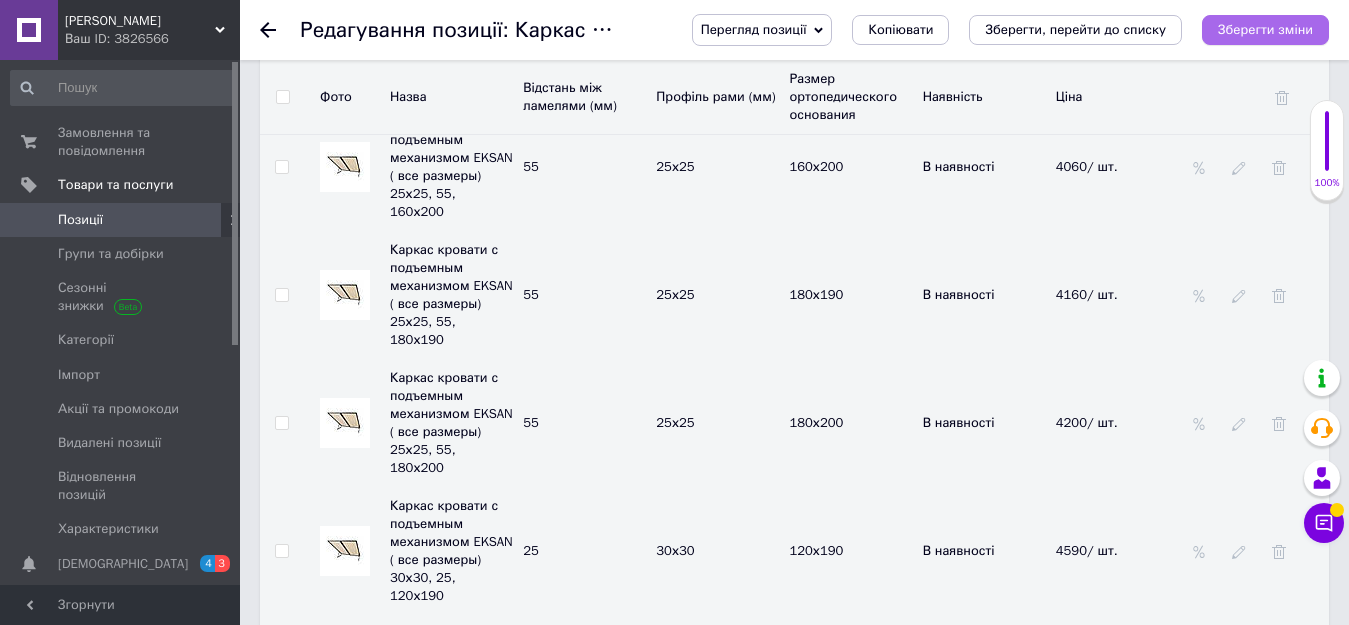 click on "Зберегти зміни" at bounding box center (1265, 29) 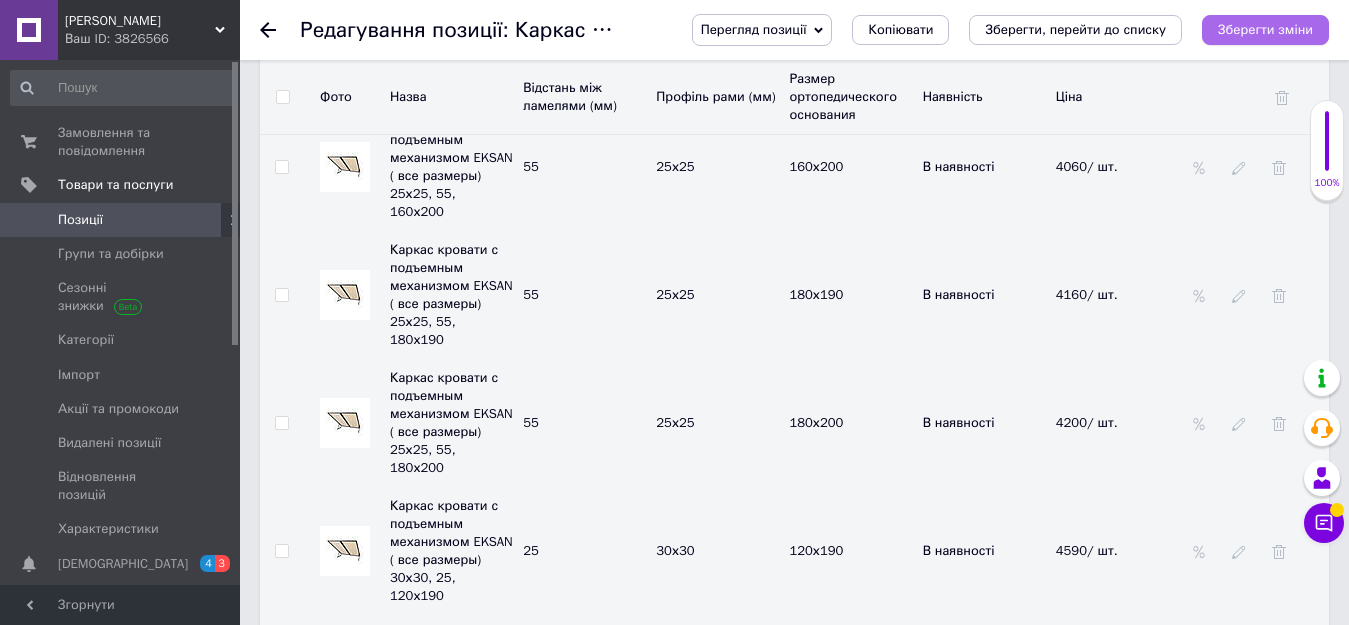 click on "Зберегти зміни" at bounding box center (1265, 29) 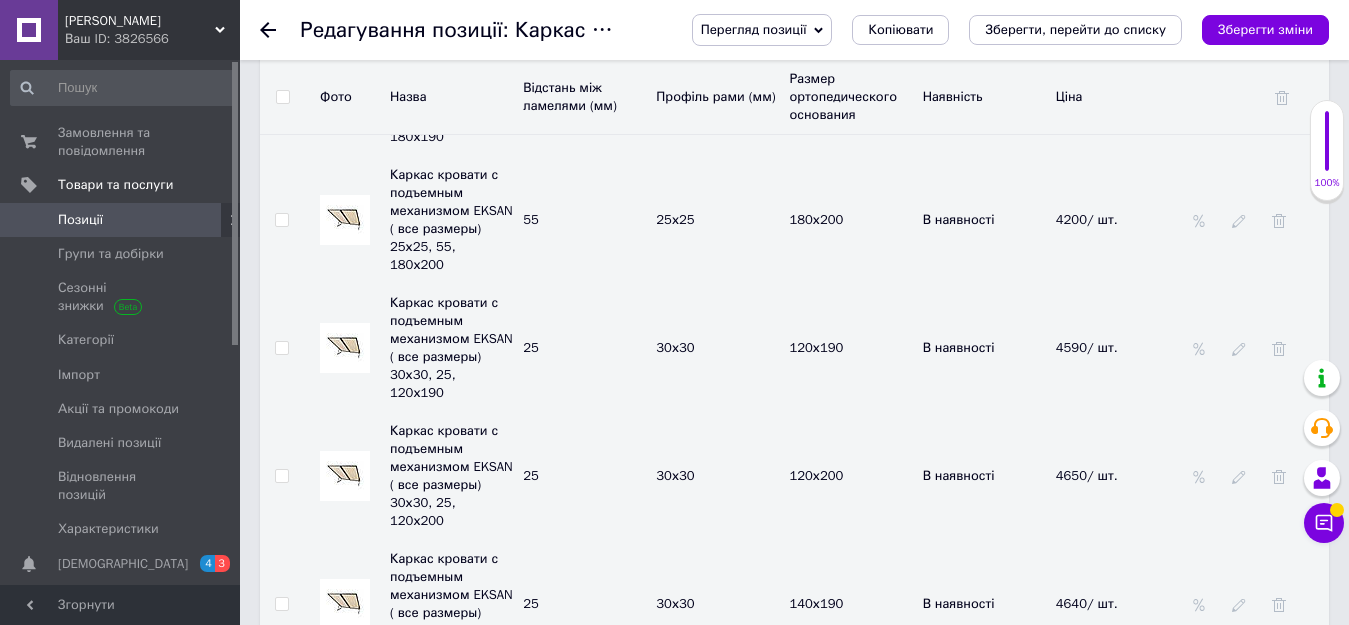scroll, scrollTop: 6400, scrollLeft: 0, axis: vertical 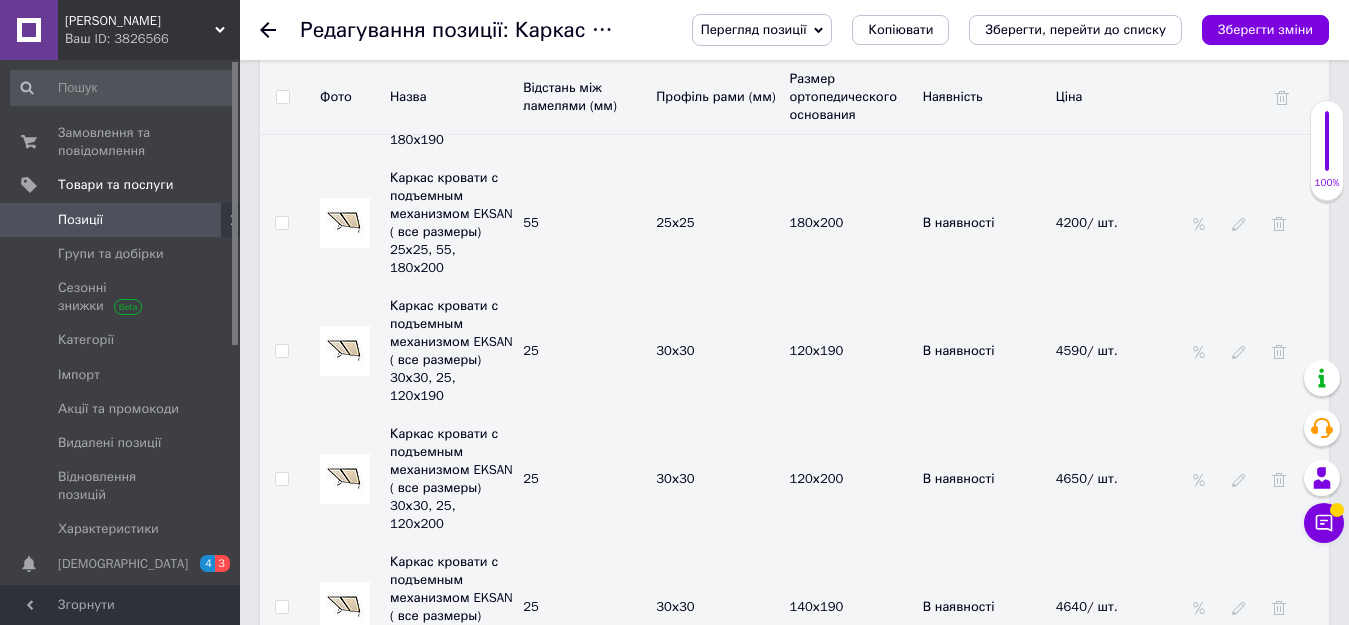 click 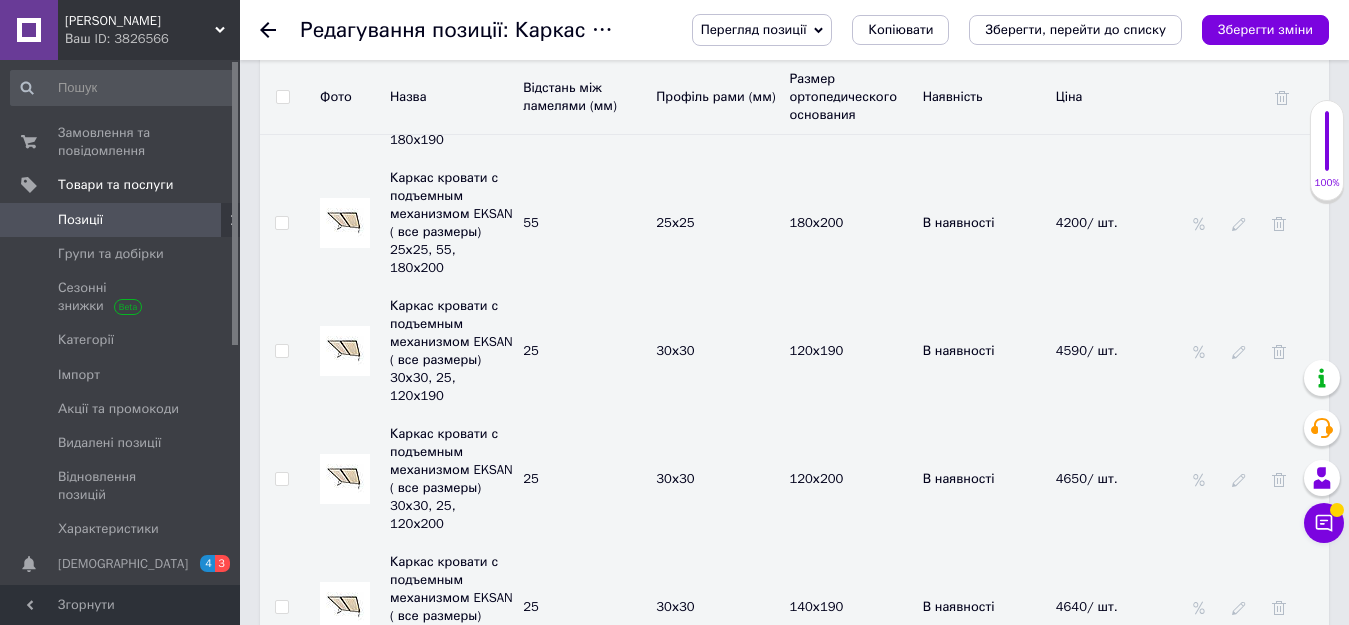 click 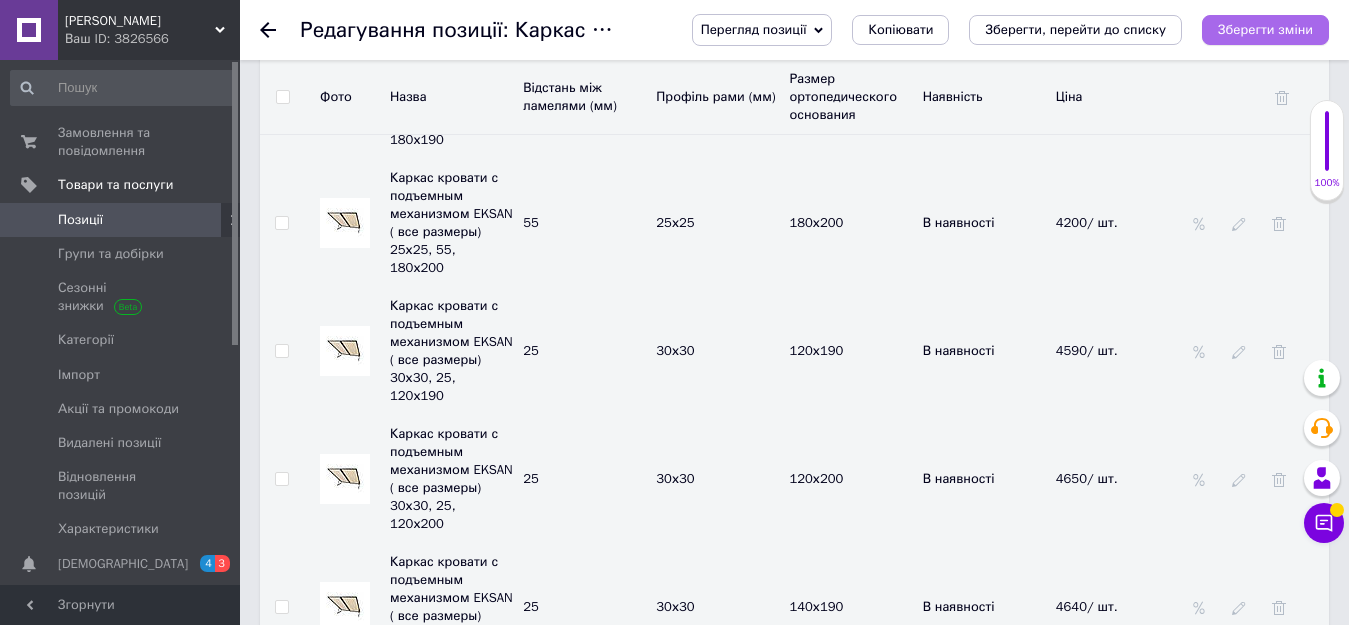 click on "Зберегти зміни" at bounding box center (1265, 29) 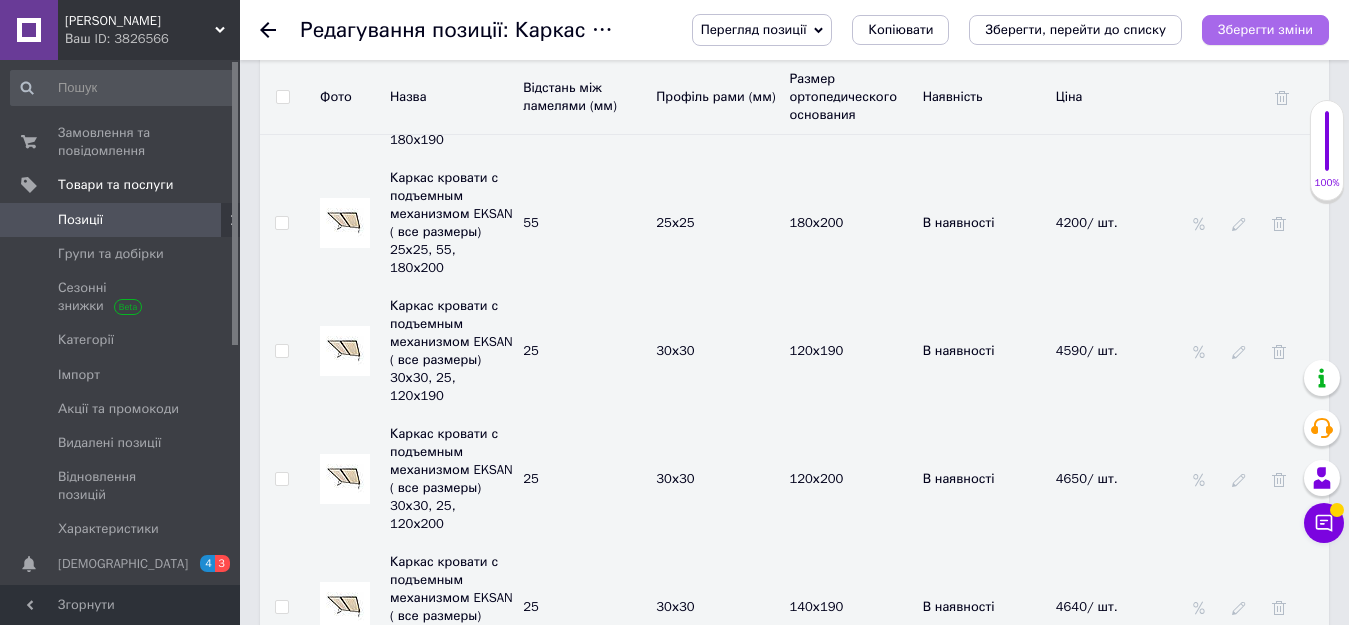 click on "Зберегти зміни" at bounding box center [1265, 29] 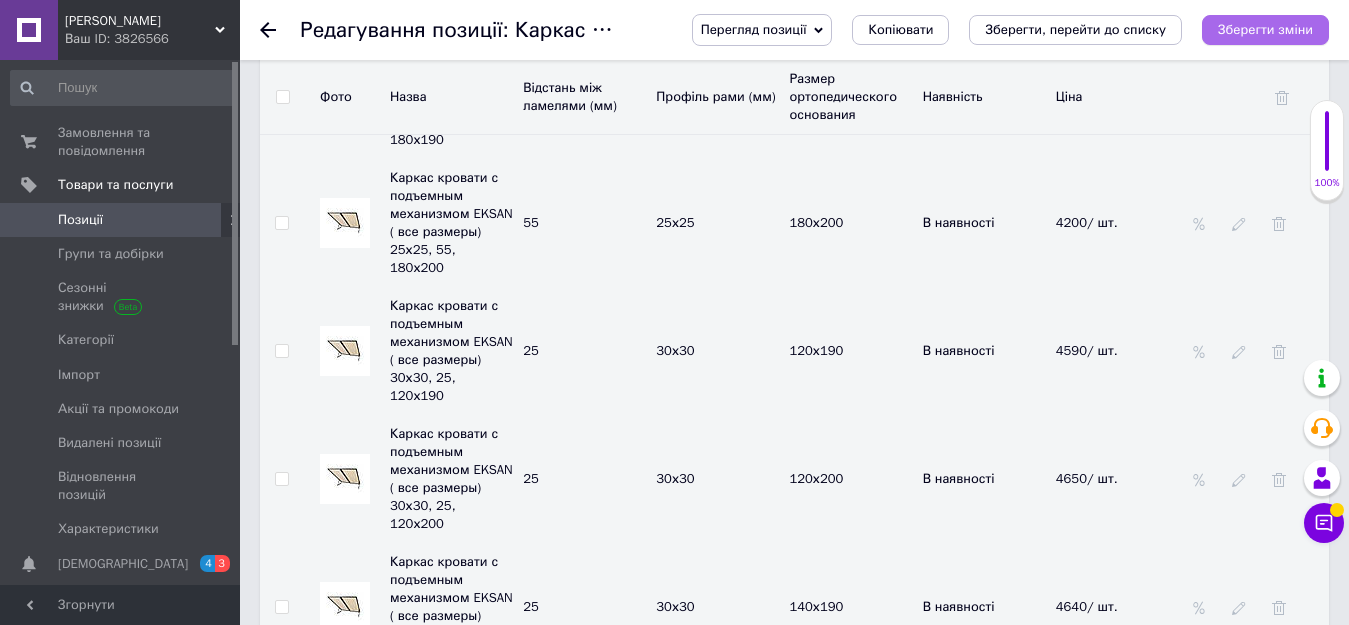 click on "Зберегти зміни" at bounding box center [1265, 29] 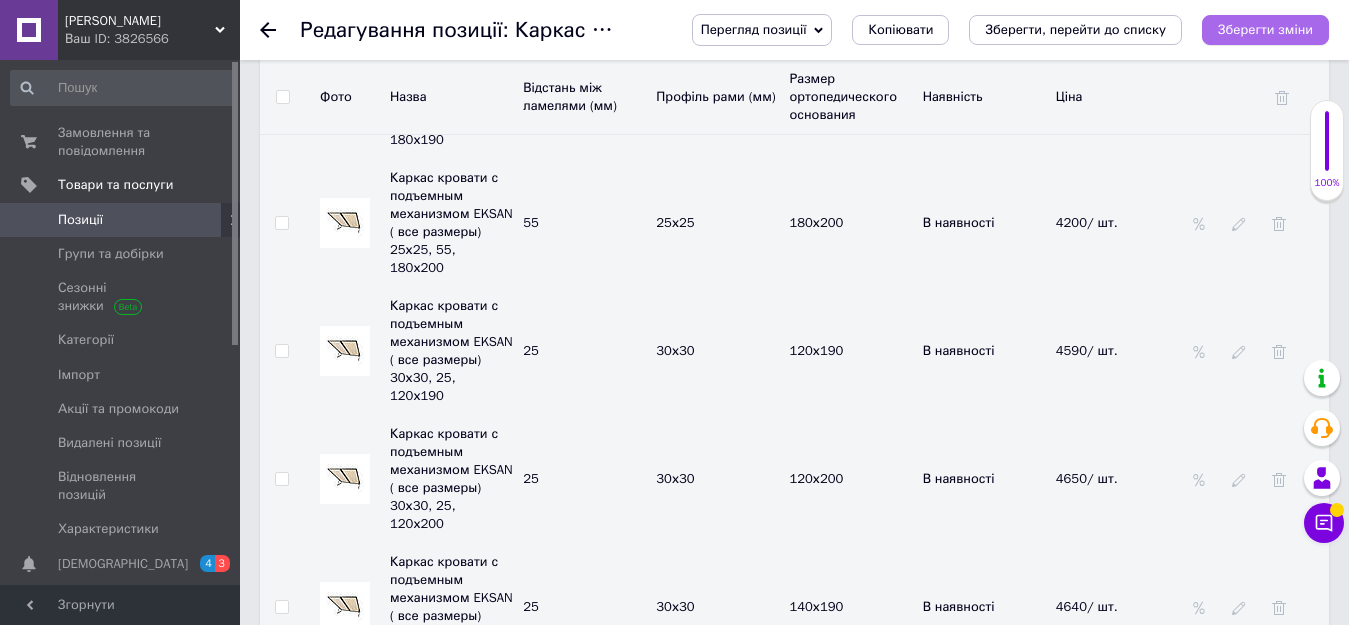 click on "Зберегти зміни" at bounding box center (1265, 29) 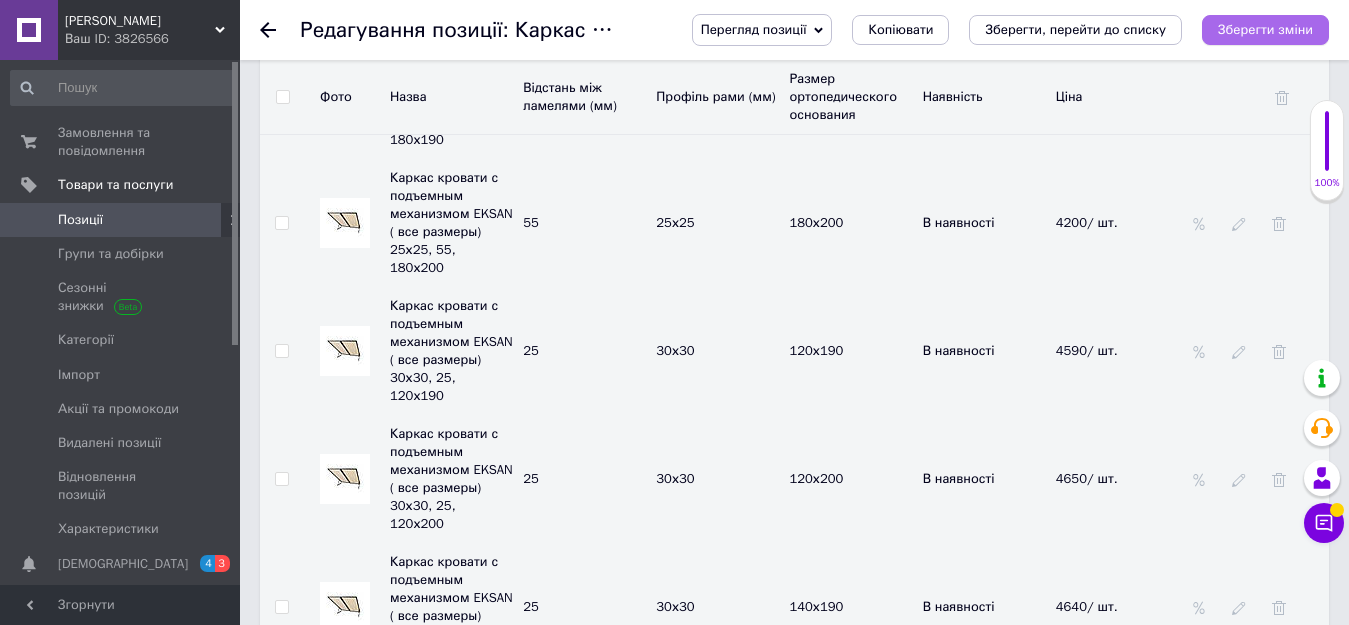 click on "Зберегти зміни" at bounding box center [1265, 29] 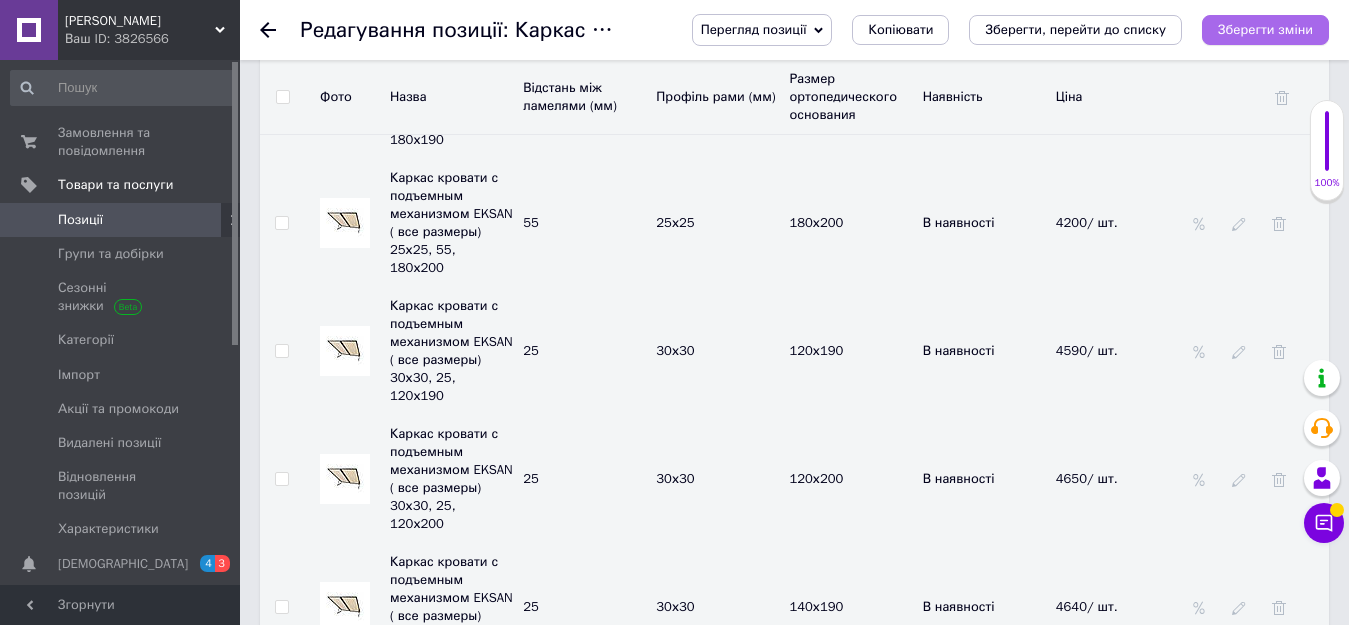 click on "Зберегти зміни" at bounding box center [1265, 29] 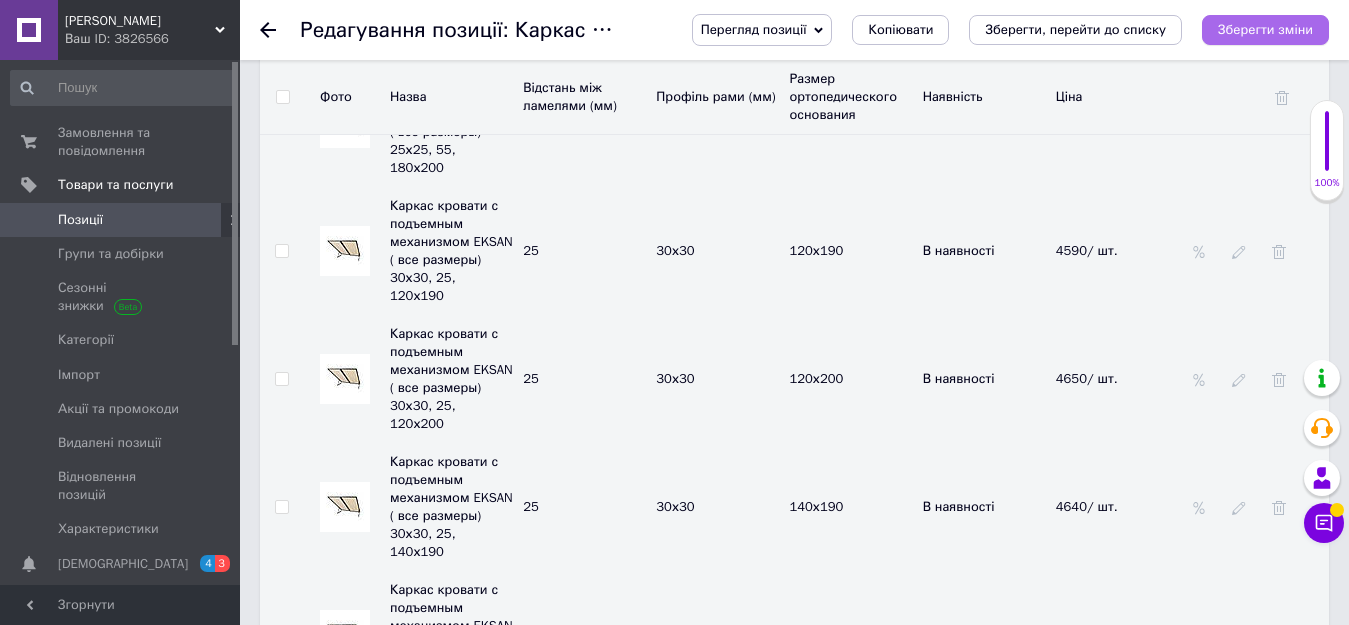 scroll, scrollTop: 6400, scrollLeft: 0, axis: vertical 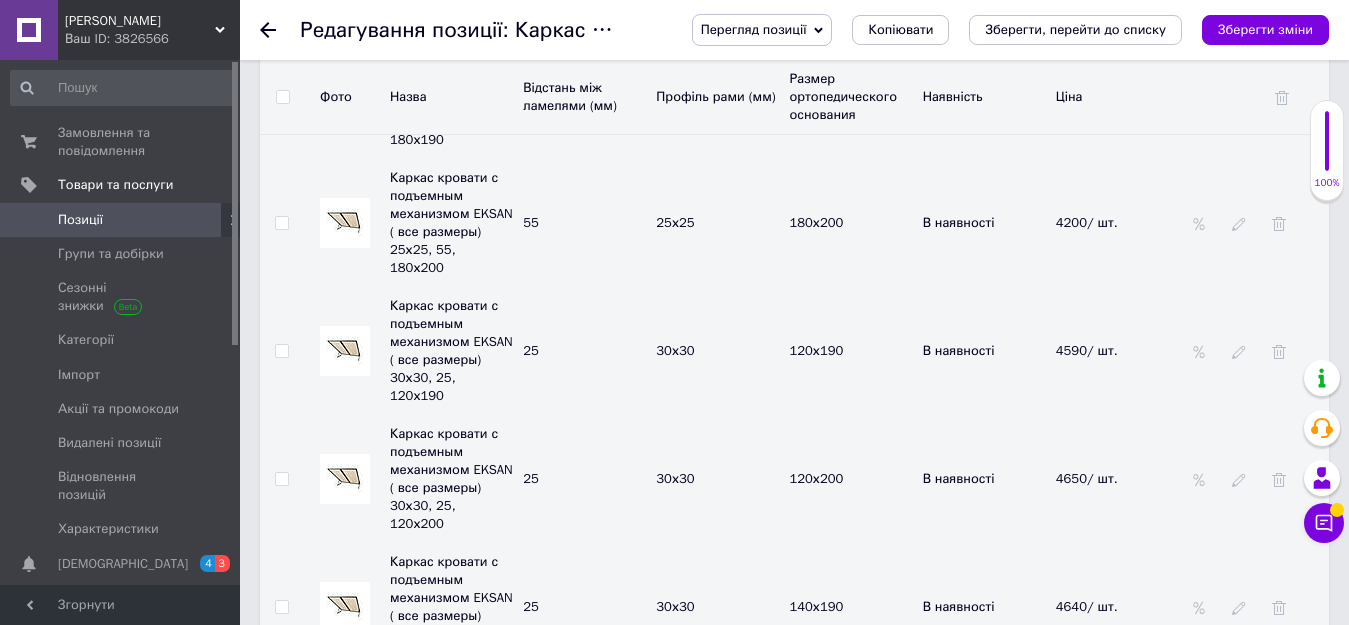 click 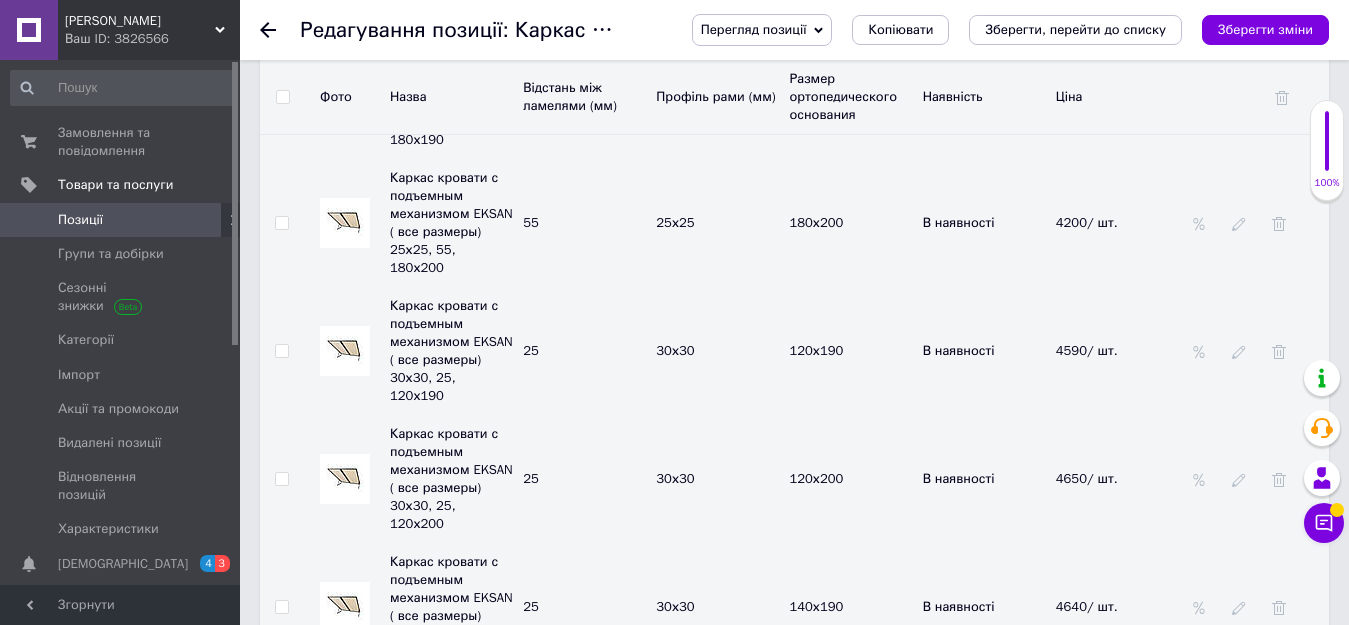 click 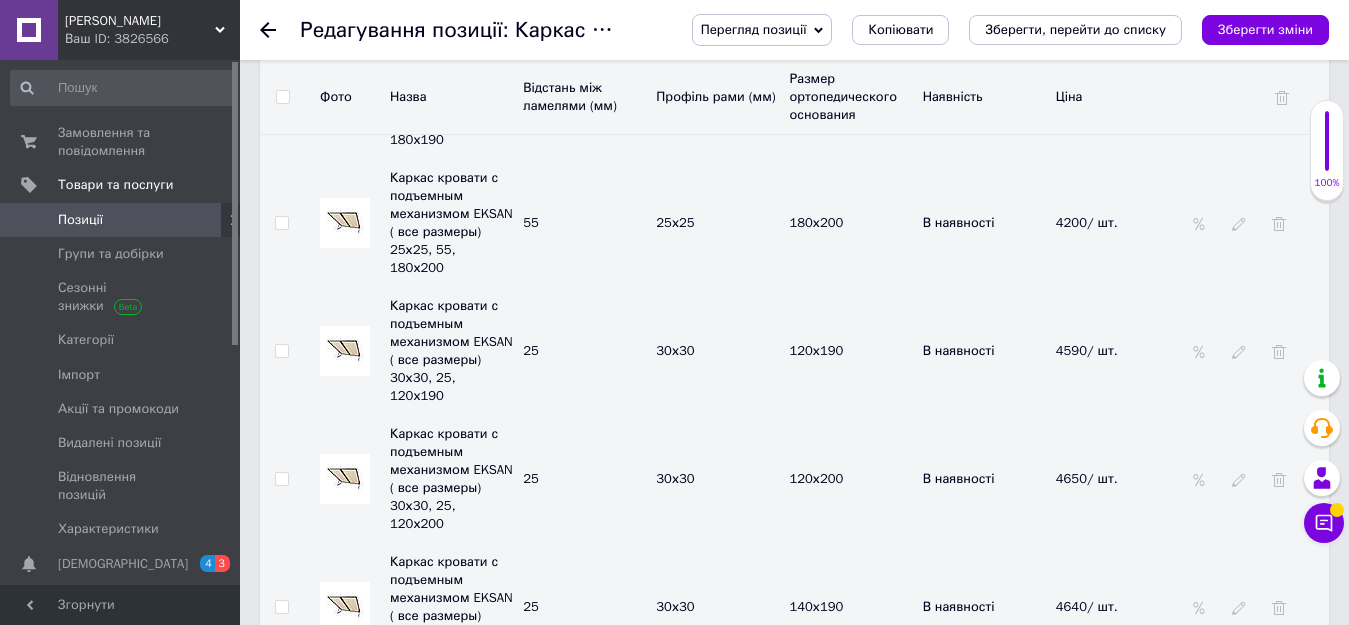 click 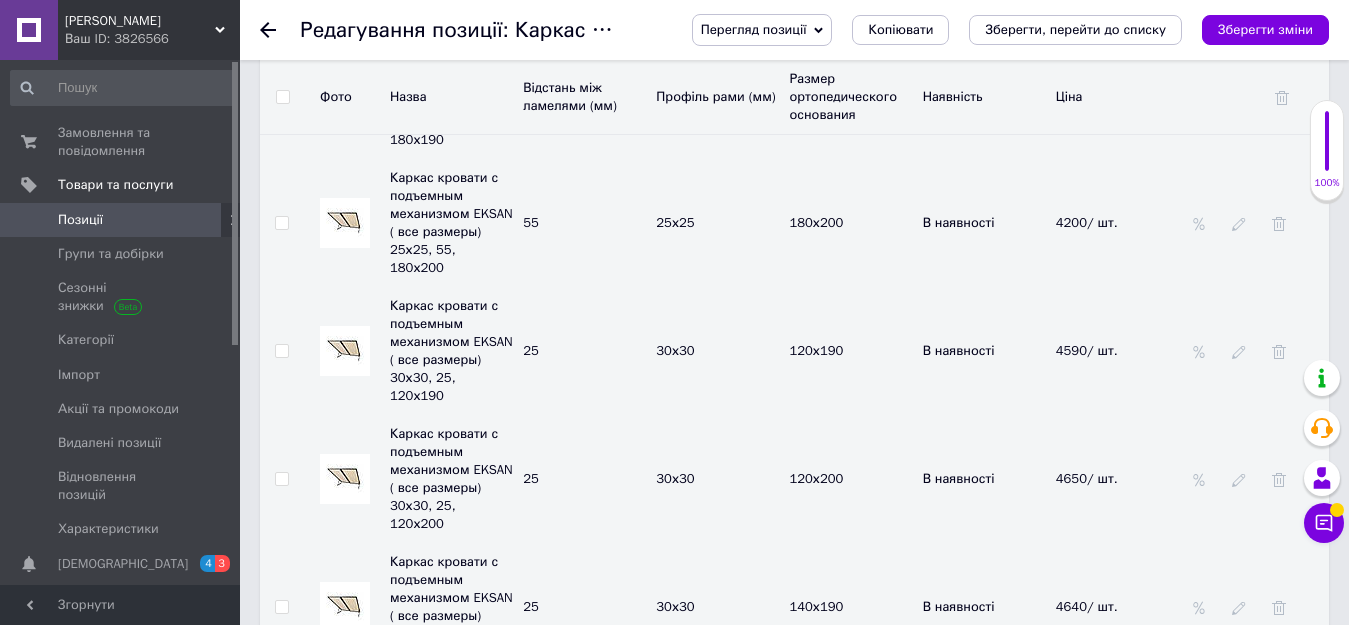 click 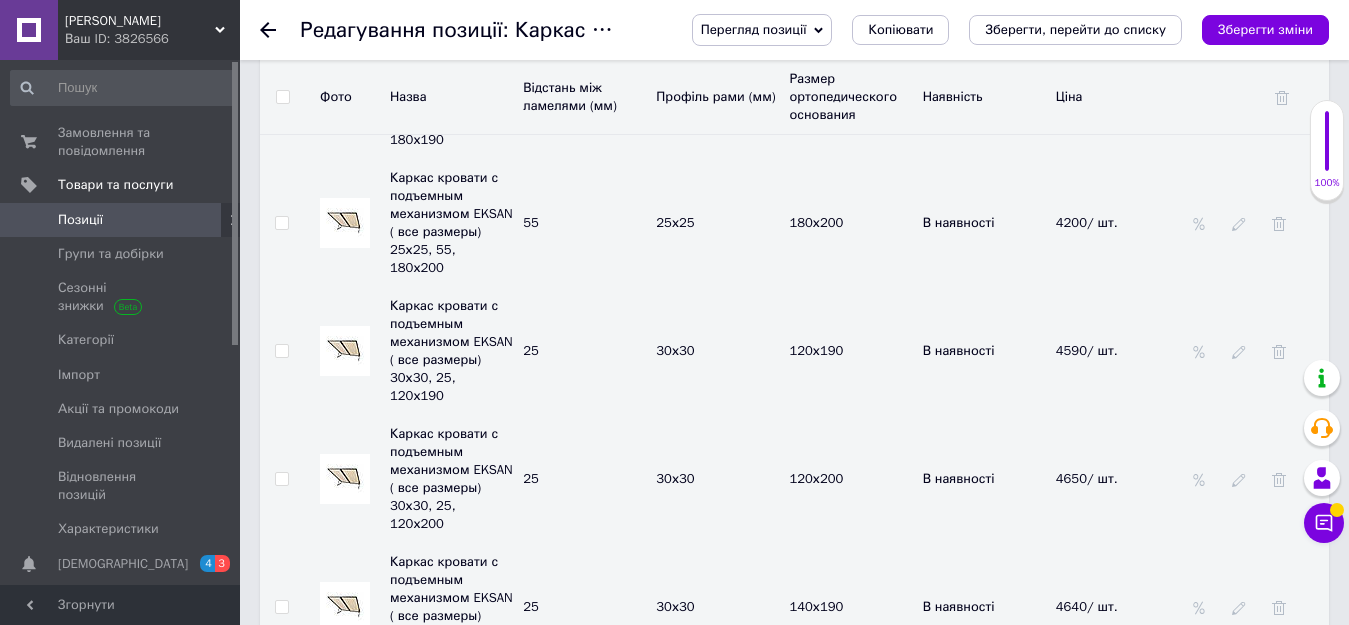 click on "4350/
шт." at bounding box center [1096, 990] 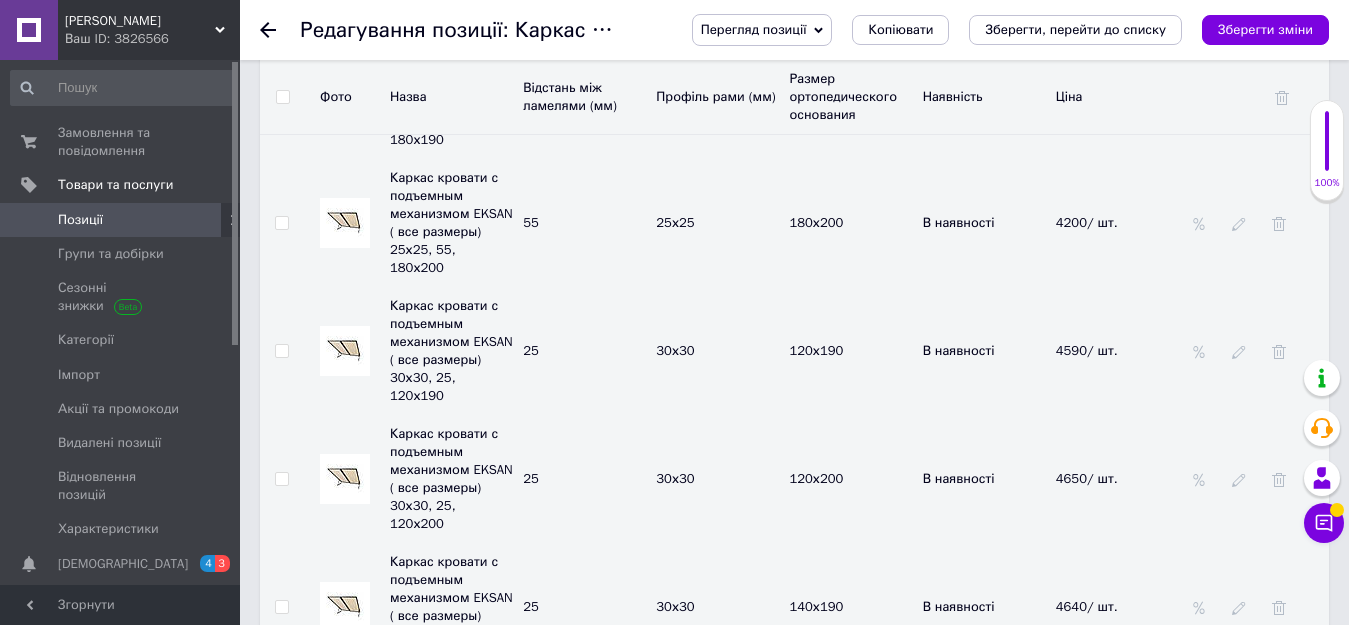 click 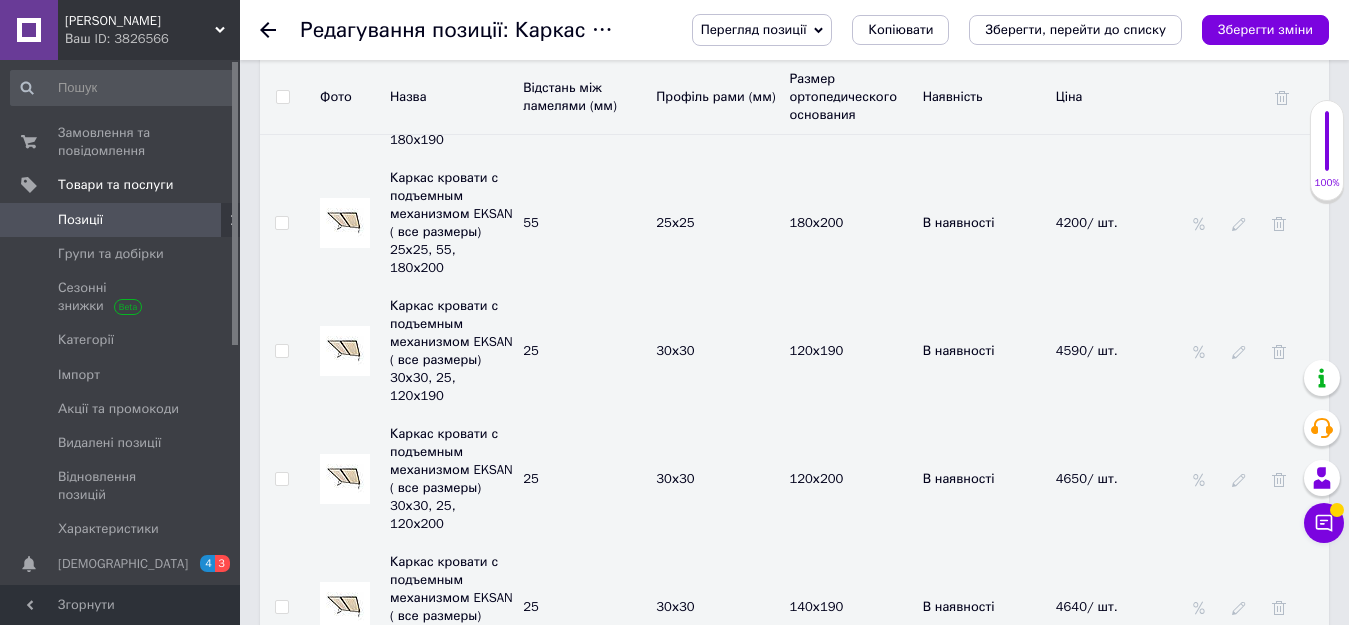 click 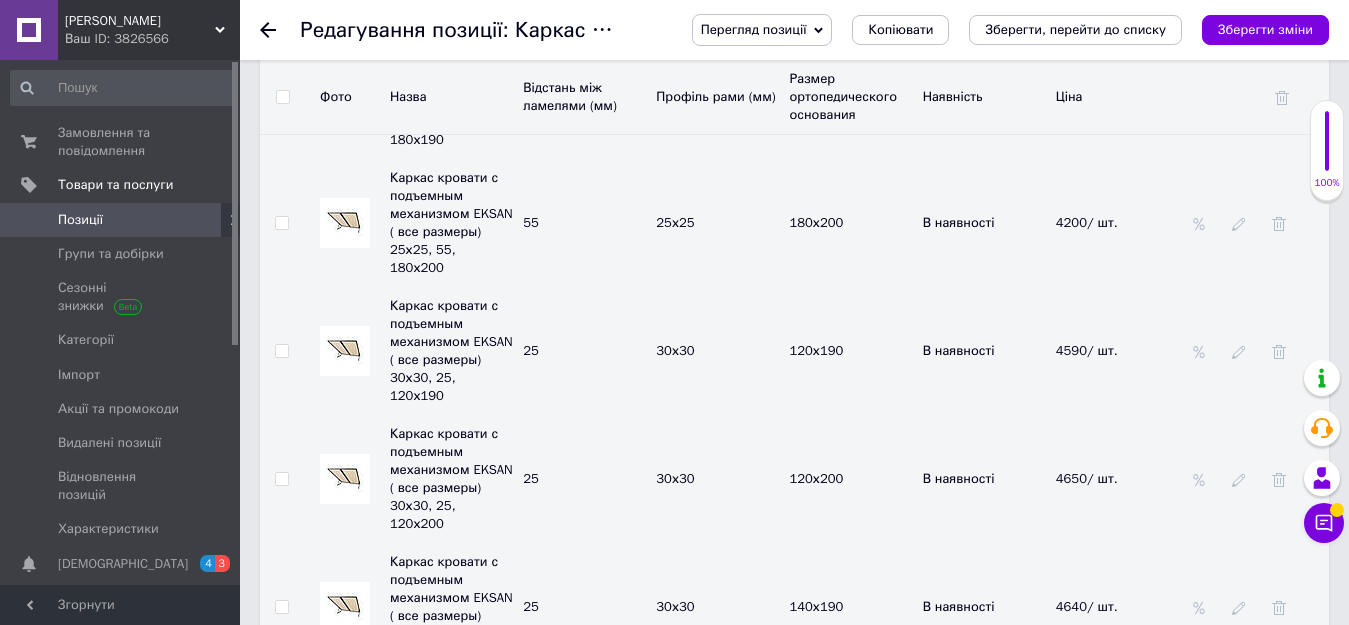click on "4350/
шт." at bounding box center [1117, 991] 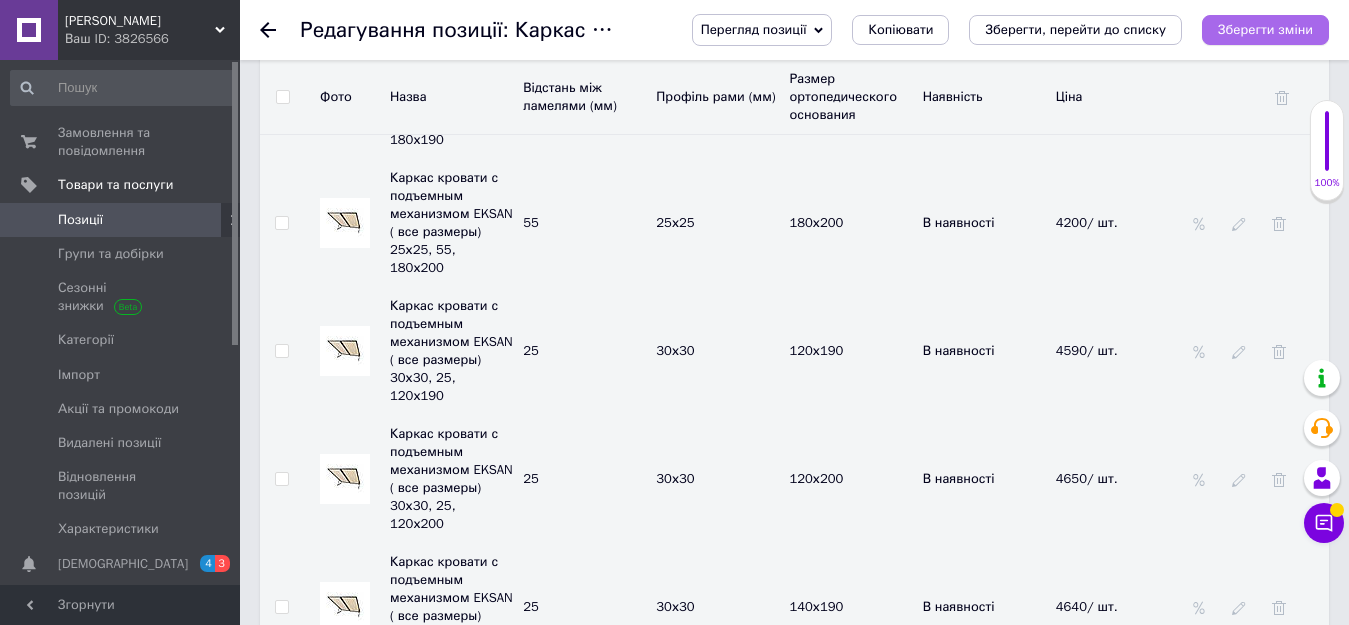 click on "Зберегти зміни" at bounding box center (1265, 29) 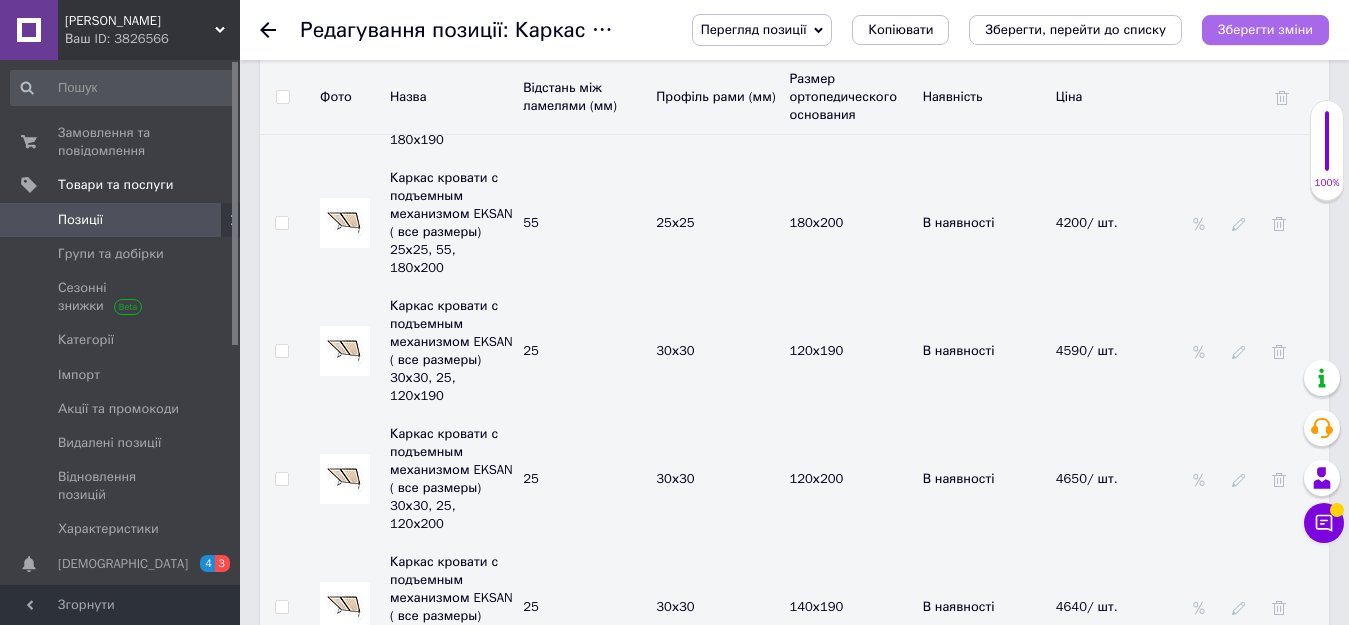 click on "Зберегти зміни" at bounding box center [1265, 29] 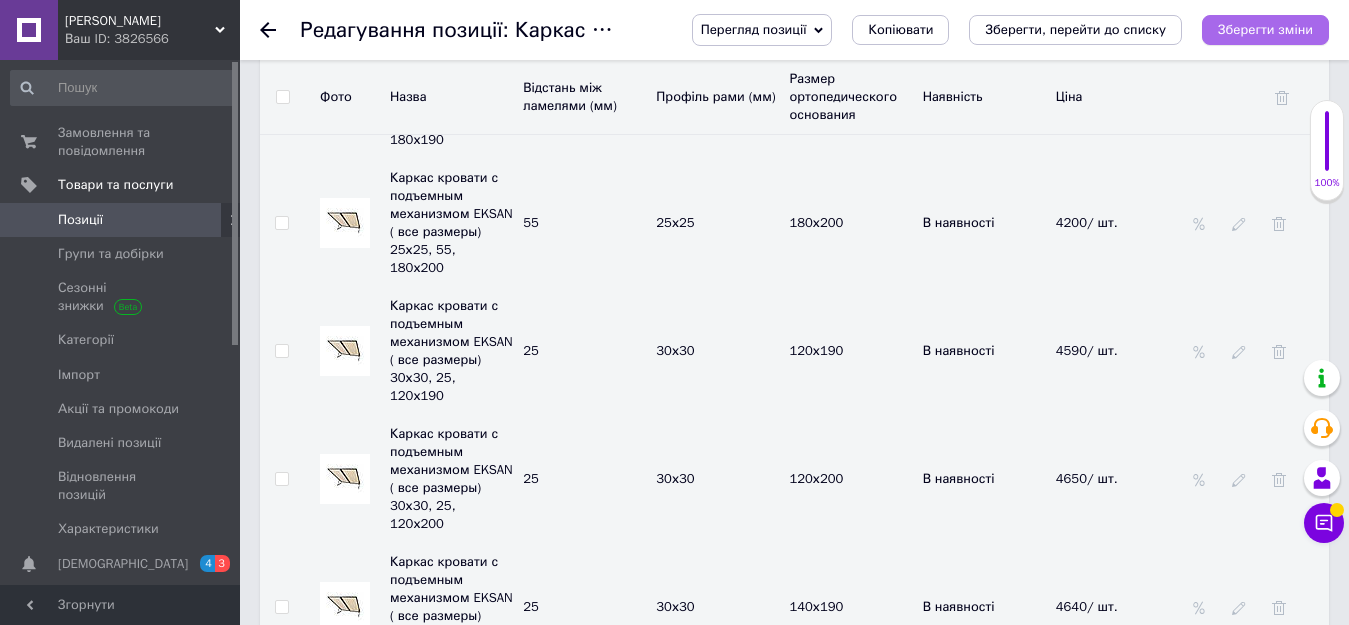 click on "Зберегти зміни" at bounding box center (1265, 29) 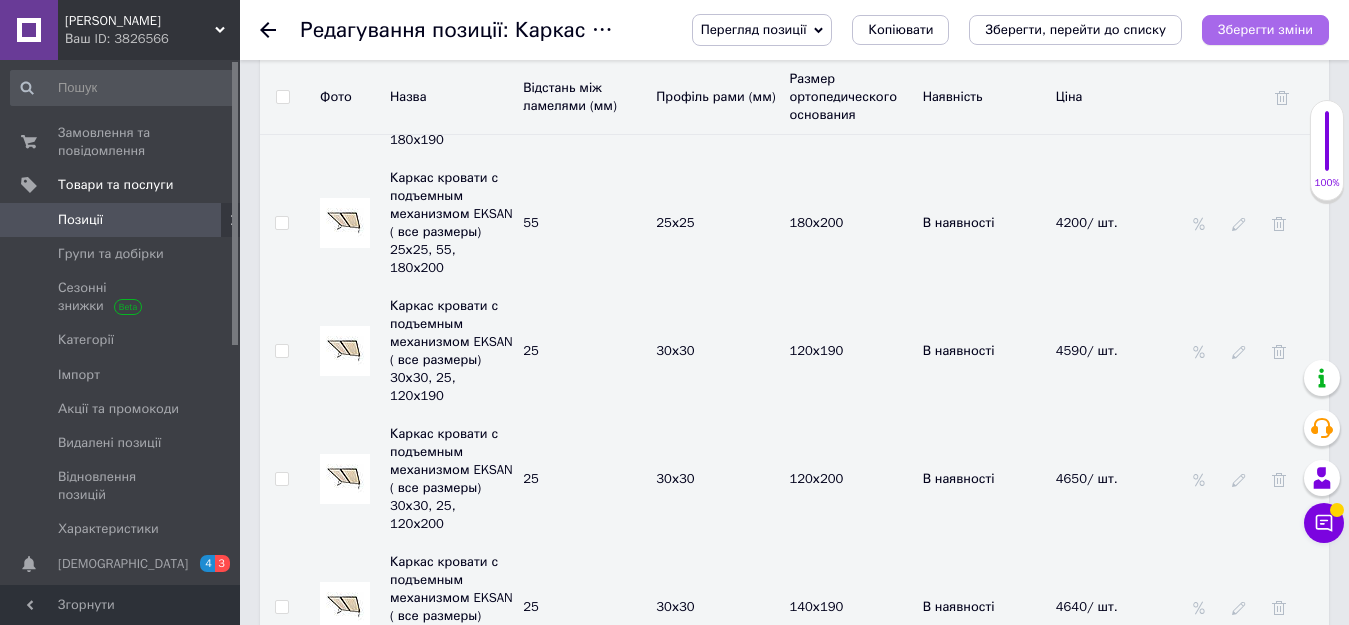 click on "Зберегти зміни" at bounding box center (1265, 29) 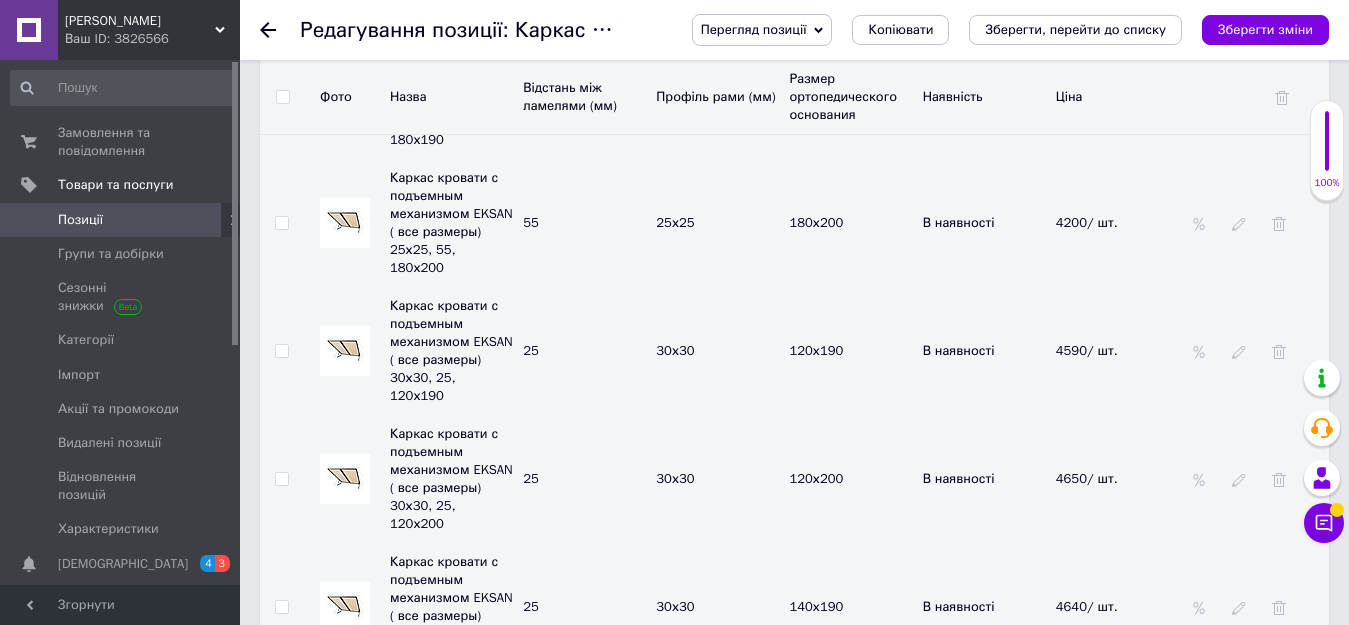 scroll, scrollTop: 6500, scrollLeft: 0, axis: vertical 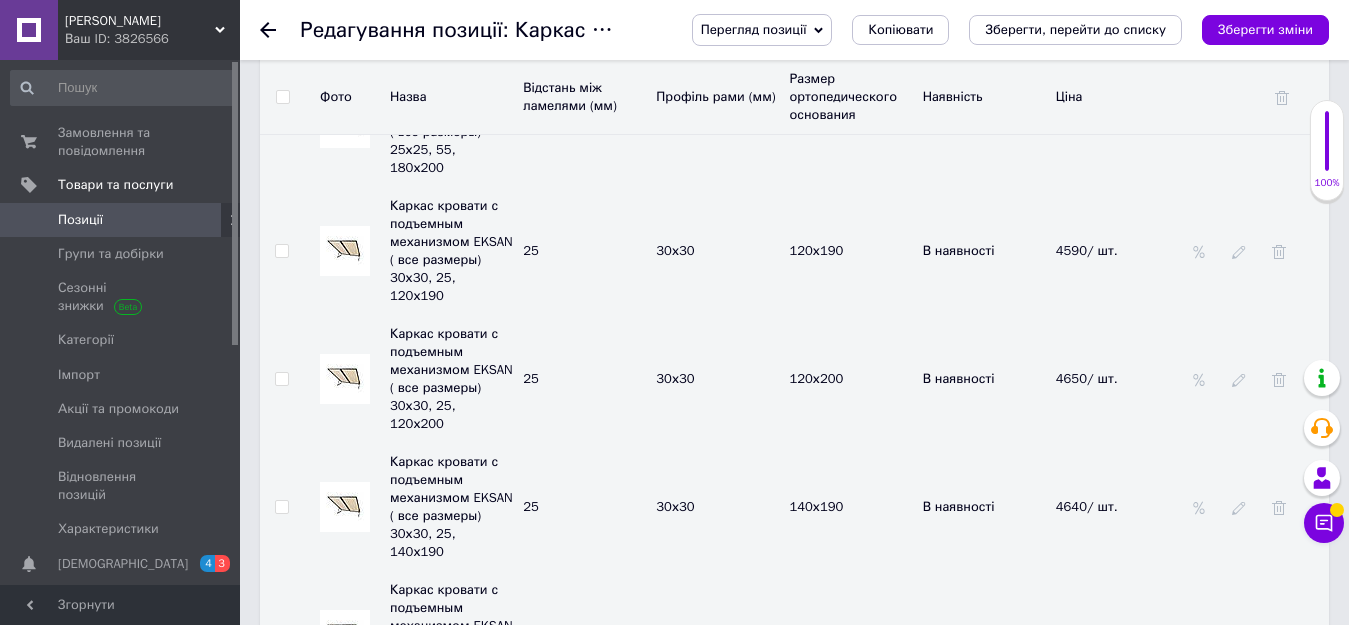 click on "4350/
шт." at bounding box center (1096, 890) 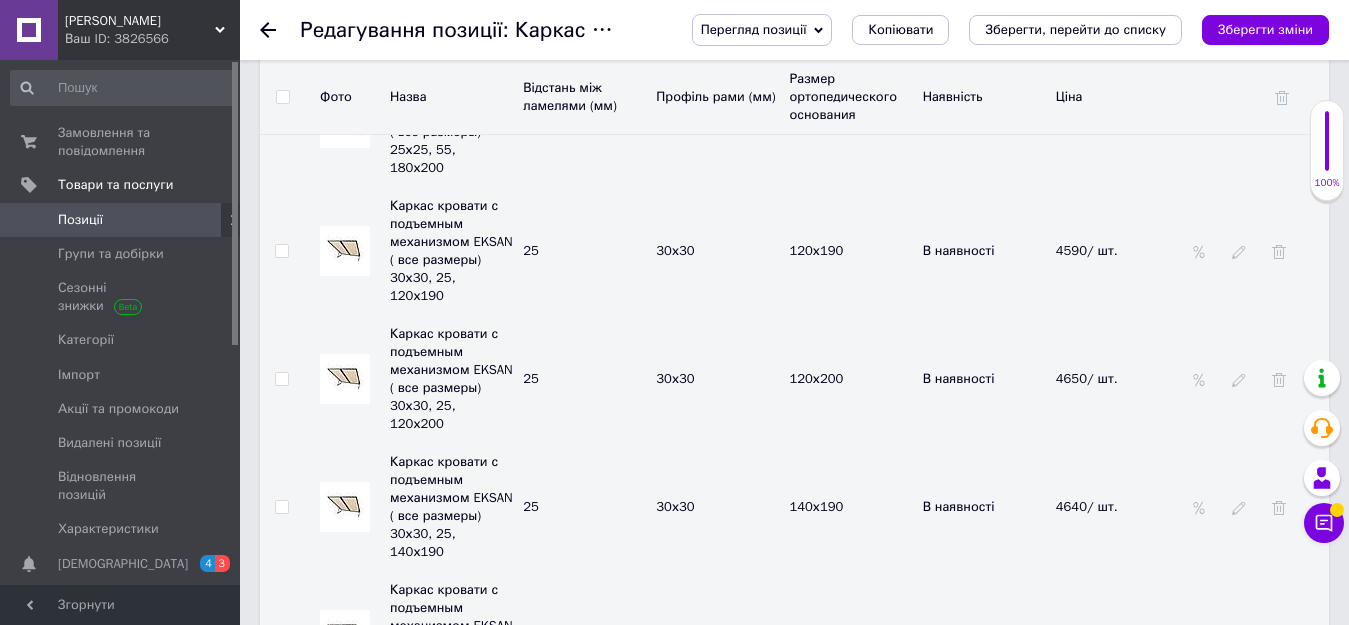 click 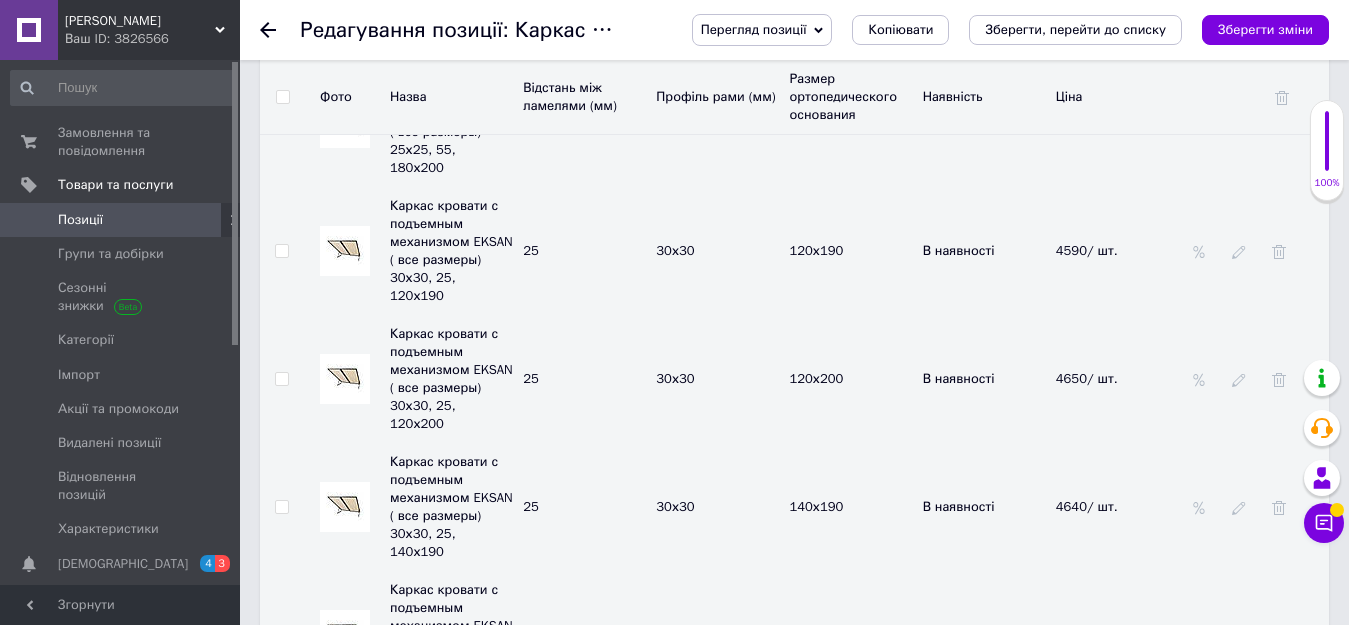 click 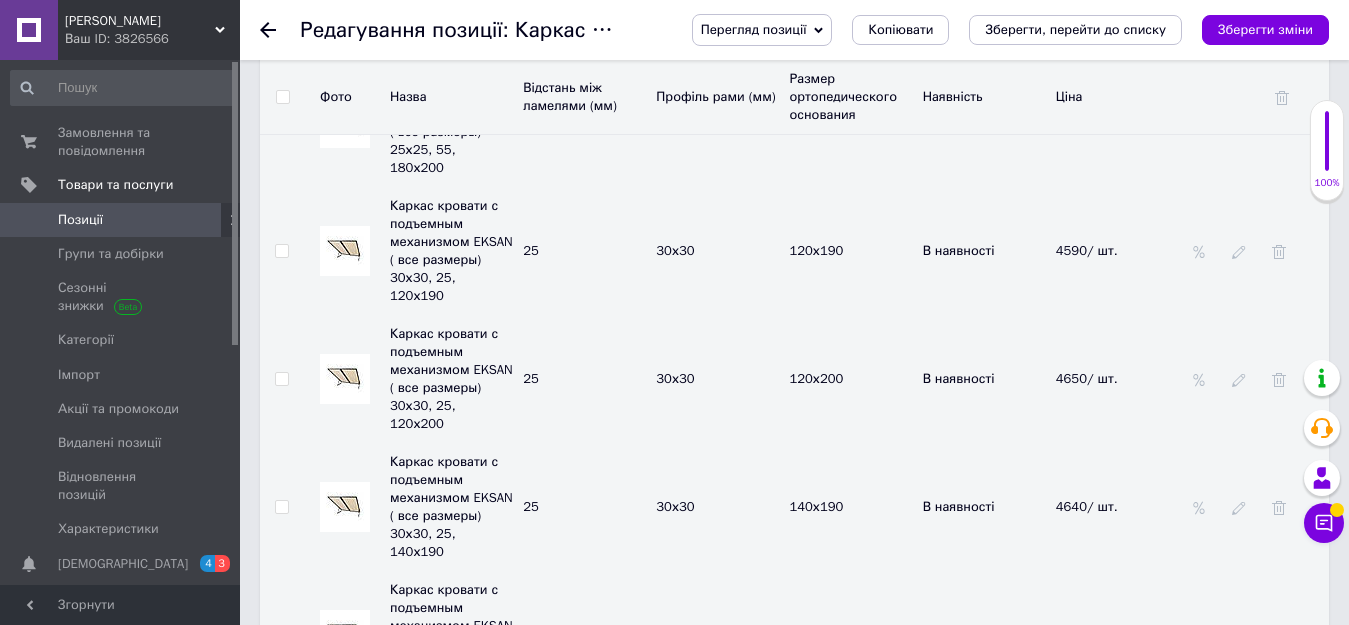 click 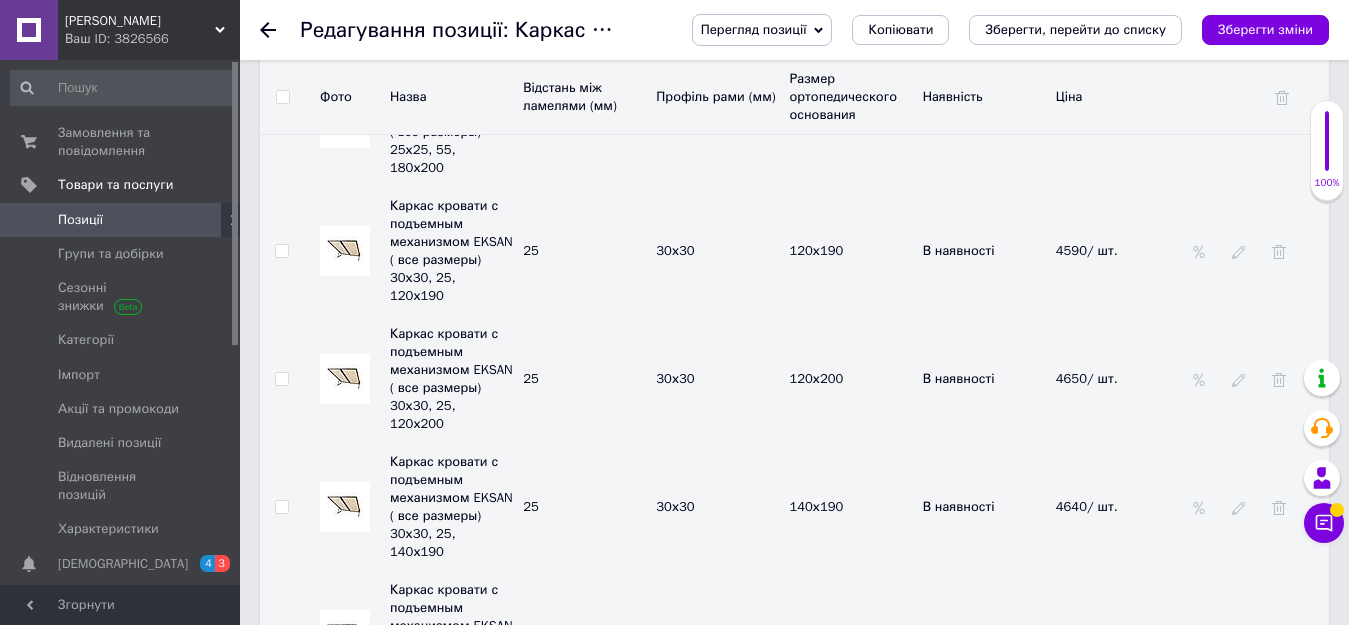 click 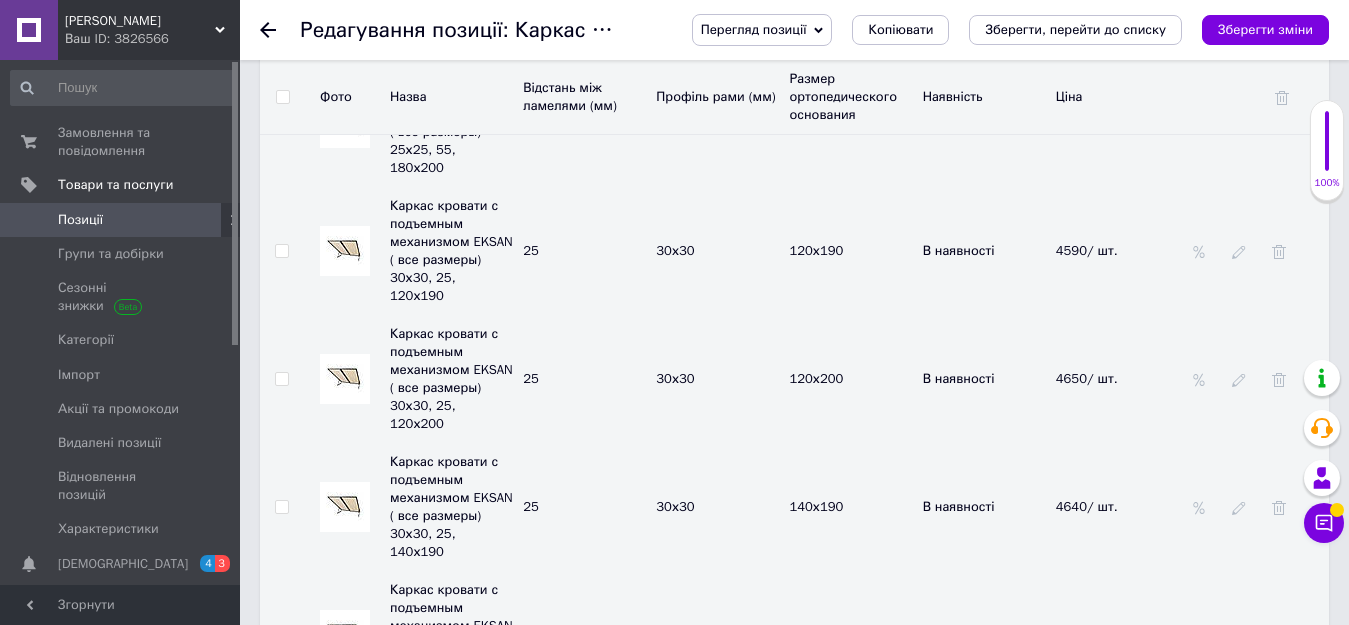 click 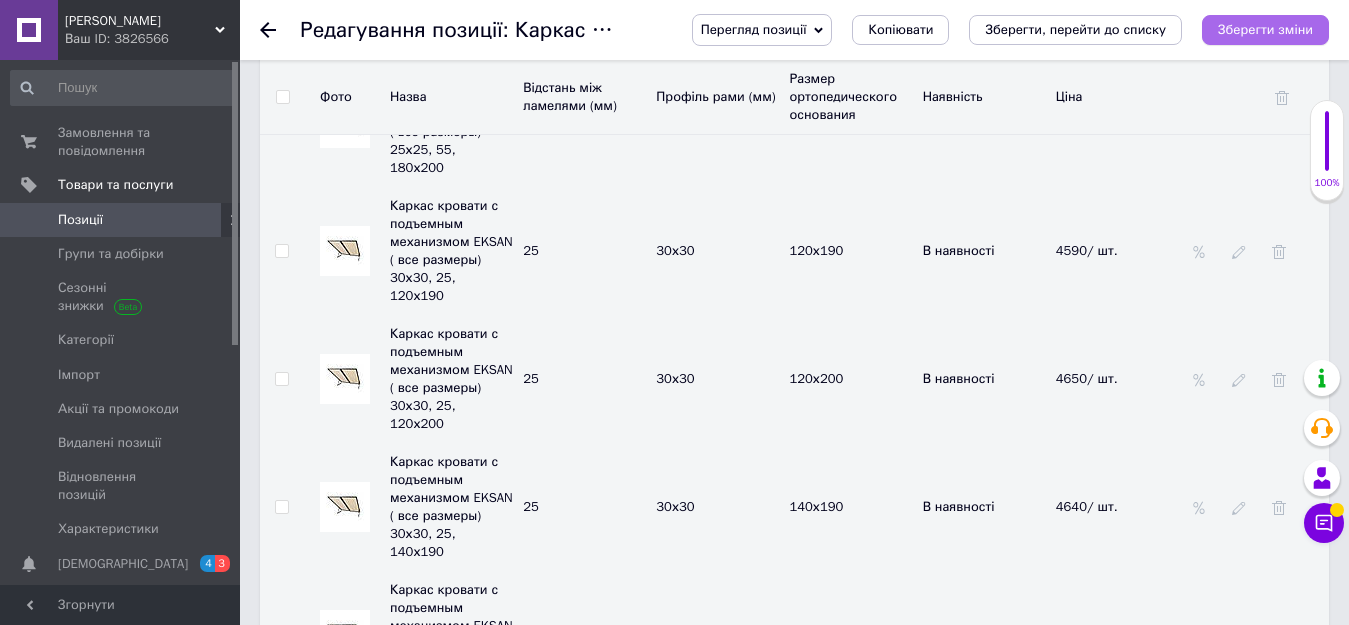 click on "Зберегти зміни" at bounding box center (1265, 30) 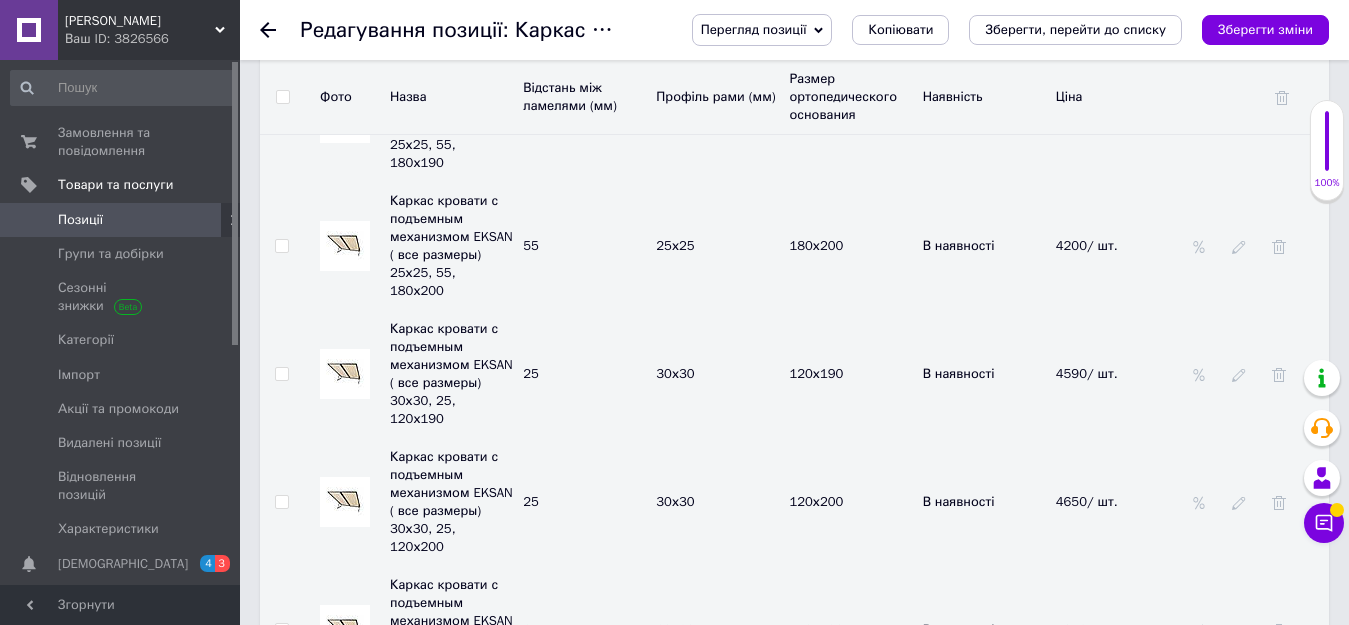 scroll, scrollTop: 6400, scrollLeft: 0, axis: vertical 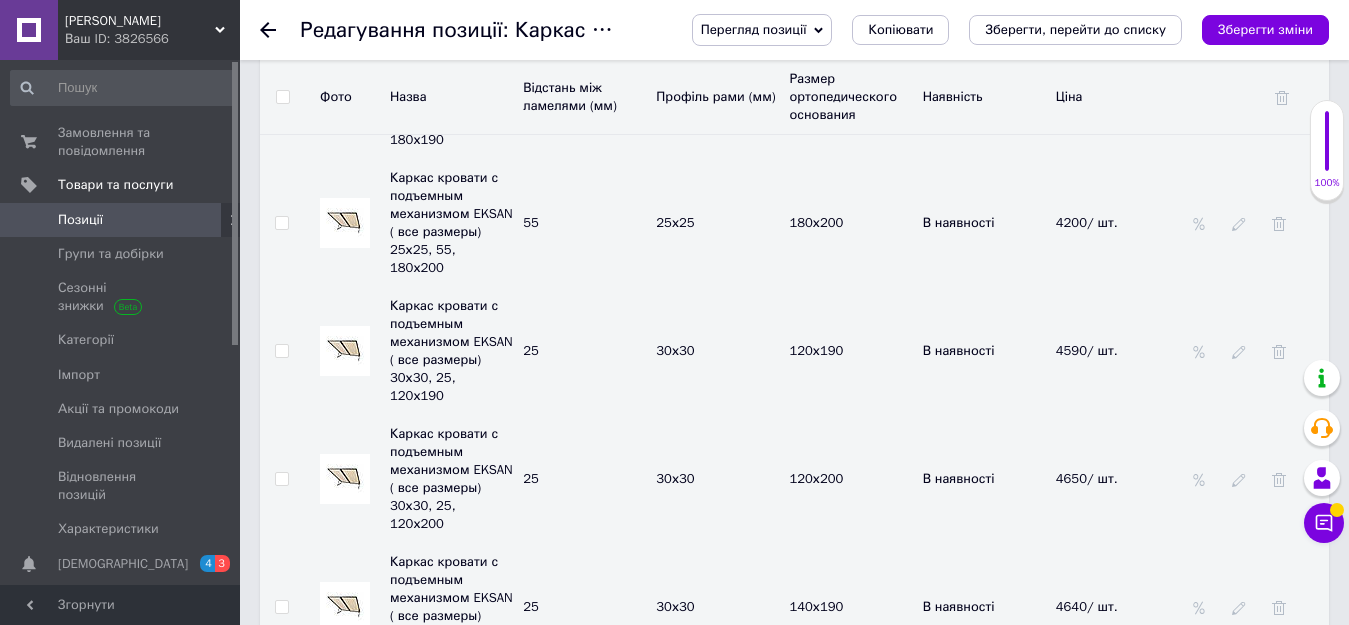 click 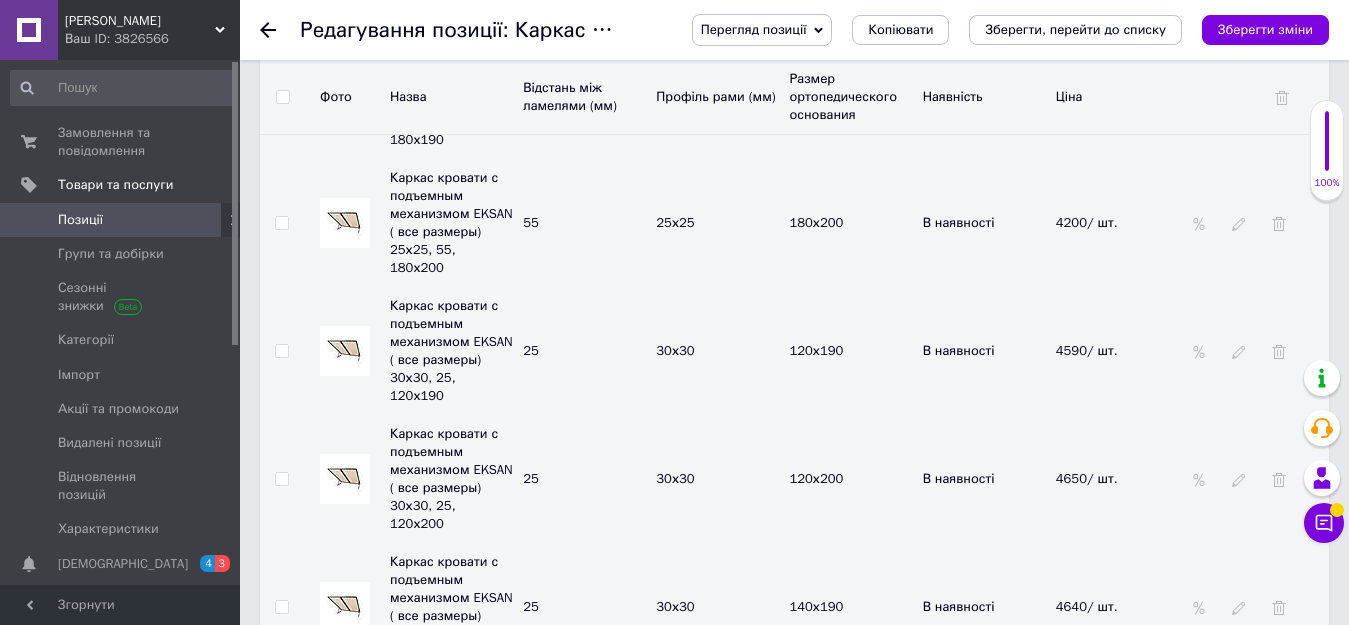 click 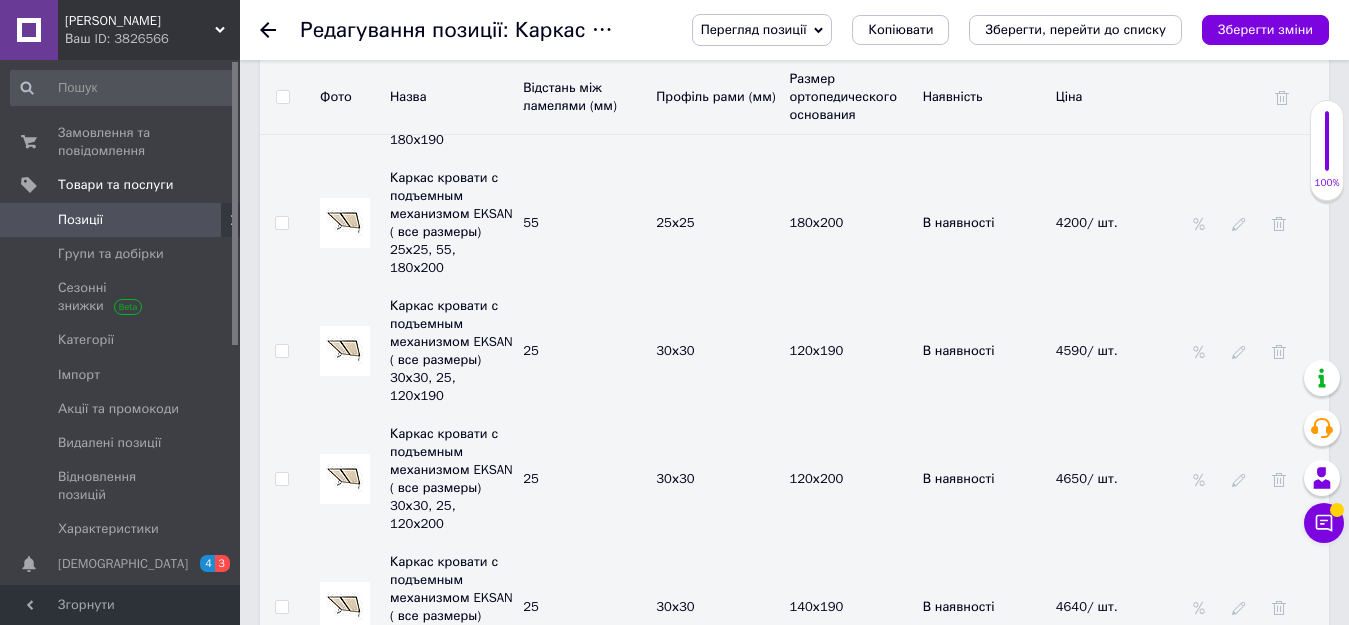 click on "4350/
шт." at bounding box center [1096, 990] 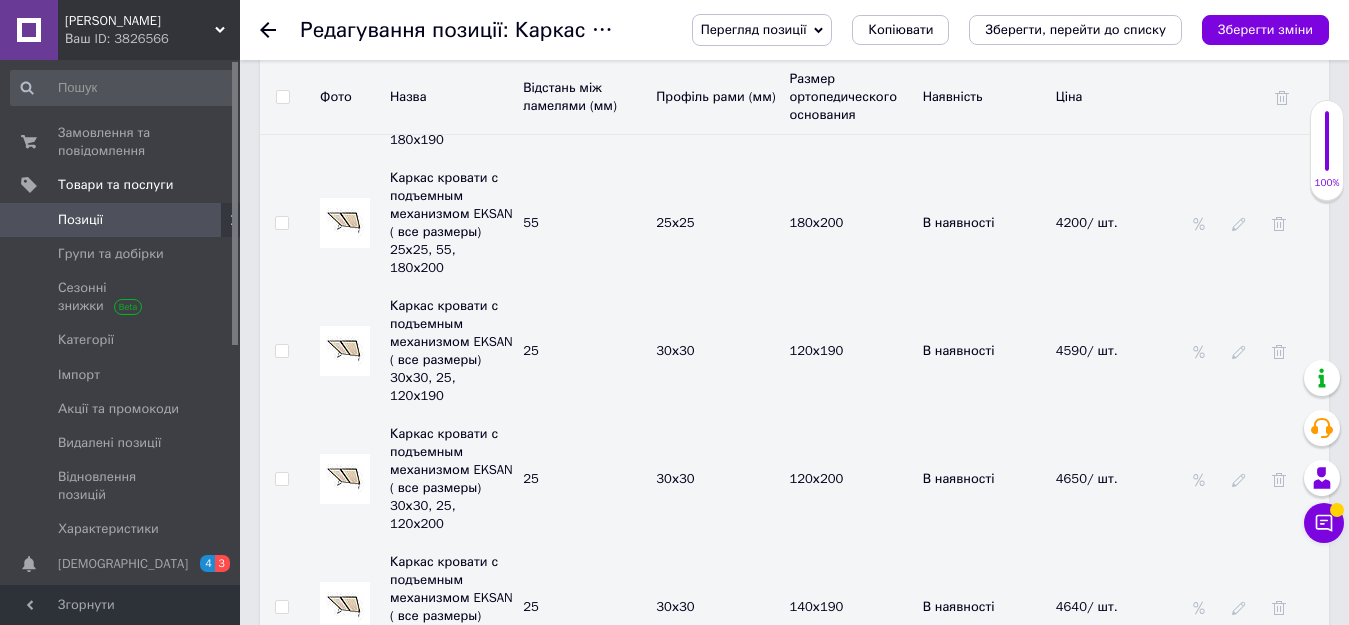 click 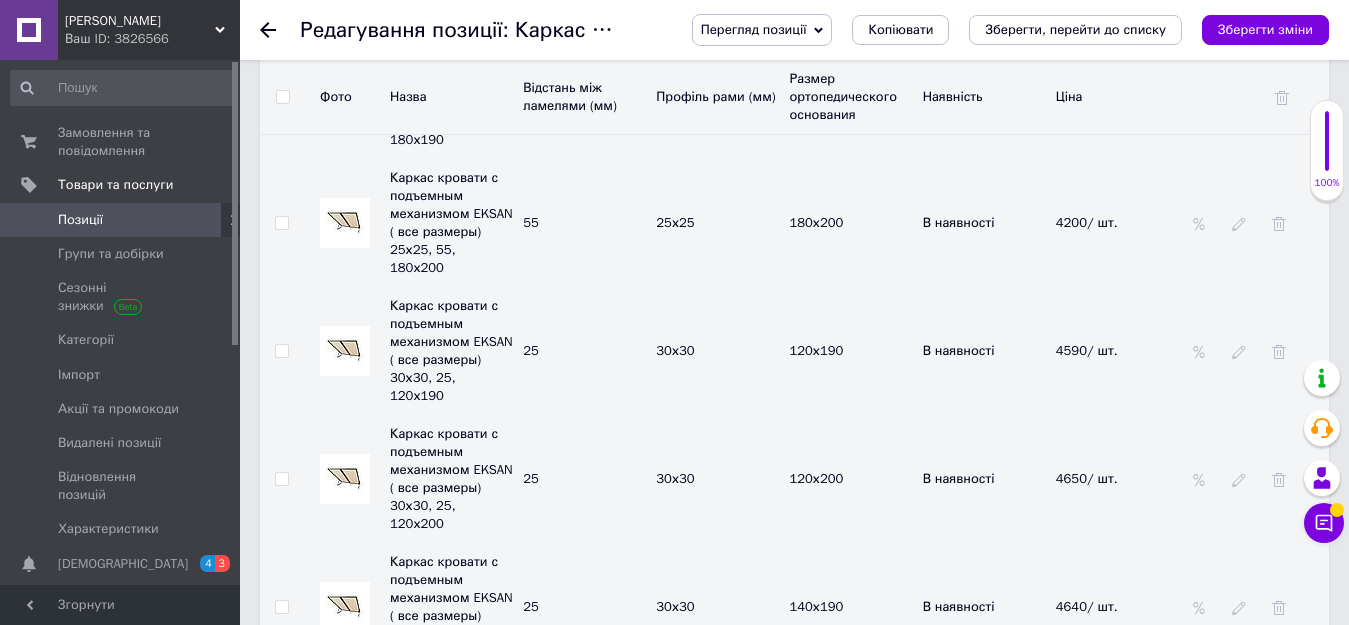 click 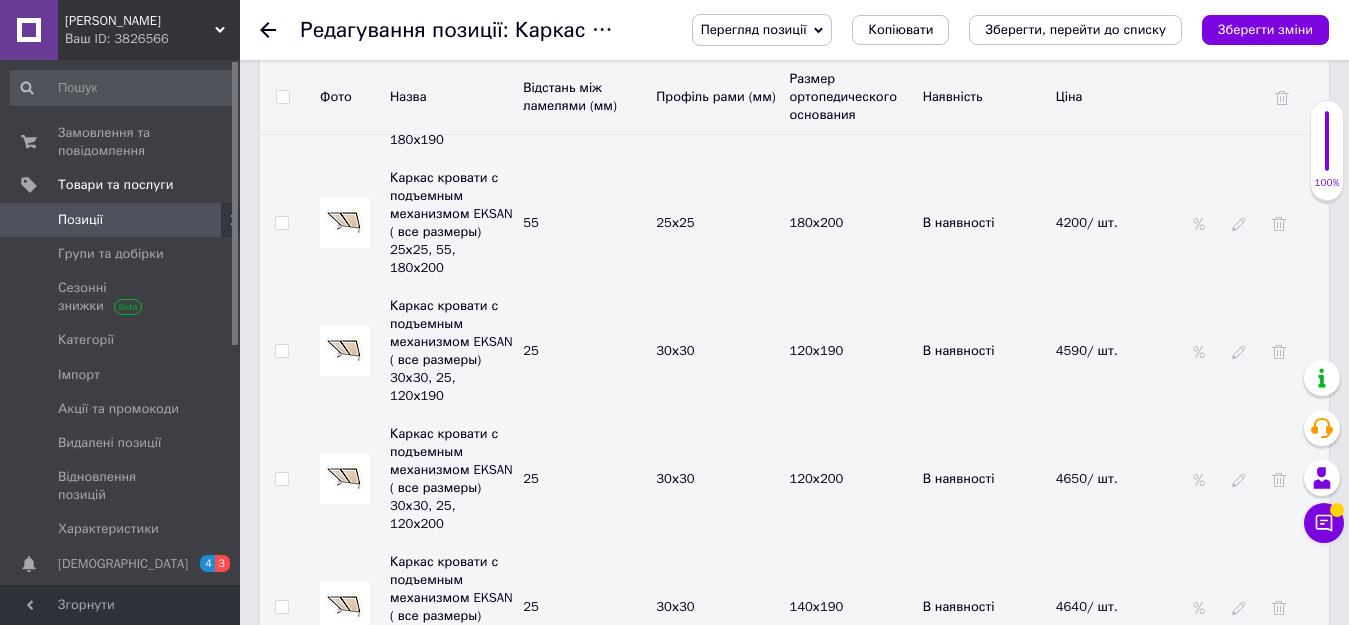 click 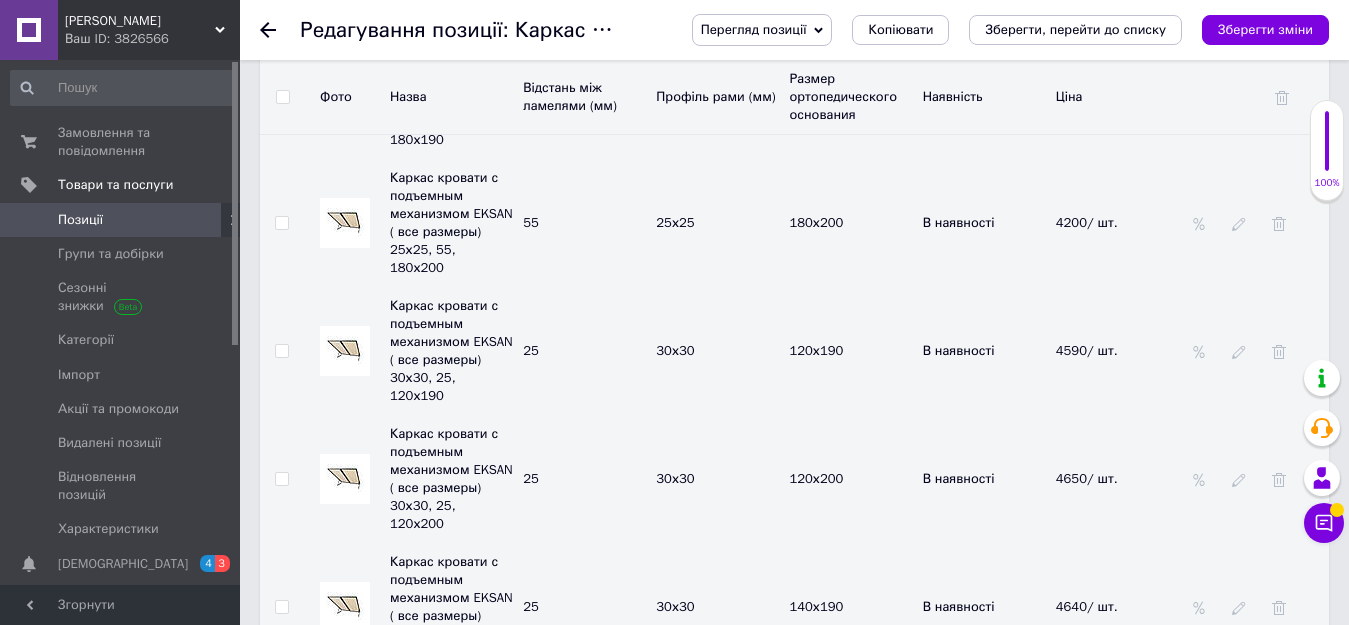 click 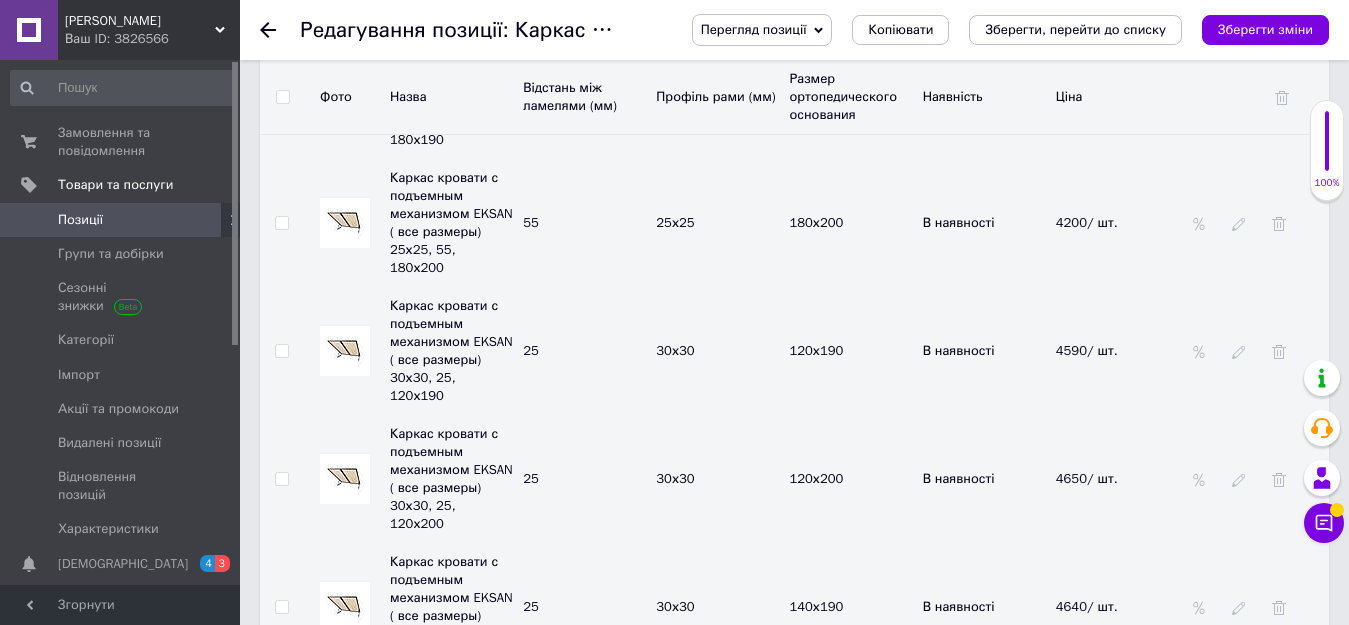click 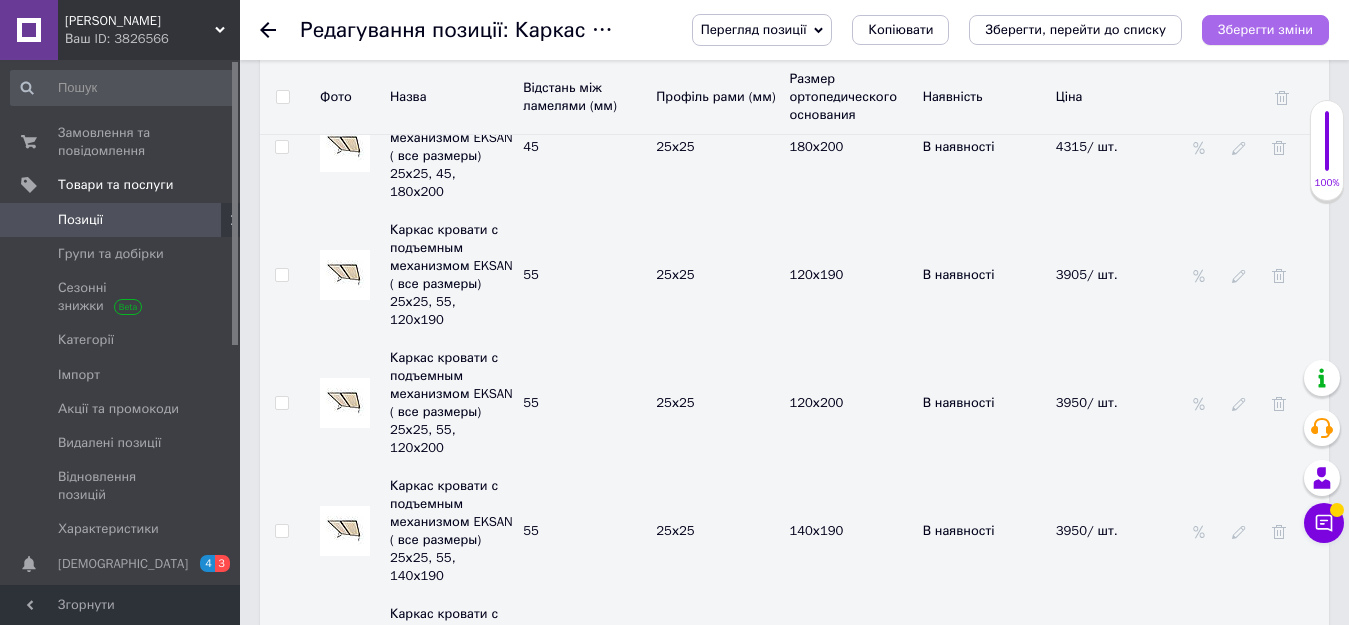 scroll, scrollTop: 5400, scrollLeft: 0, axis: vertical 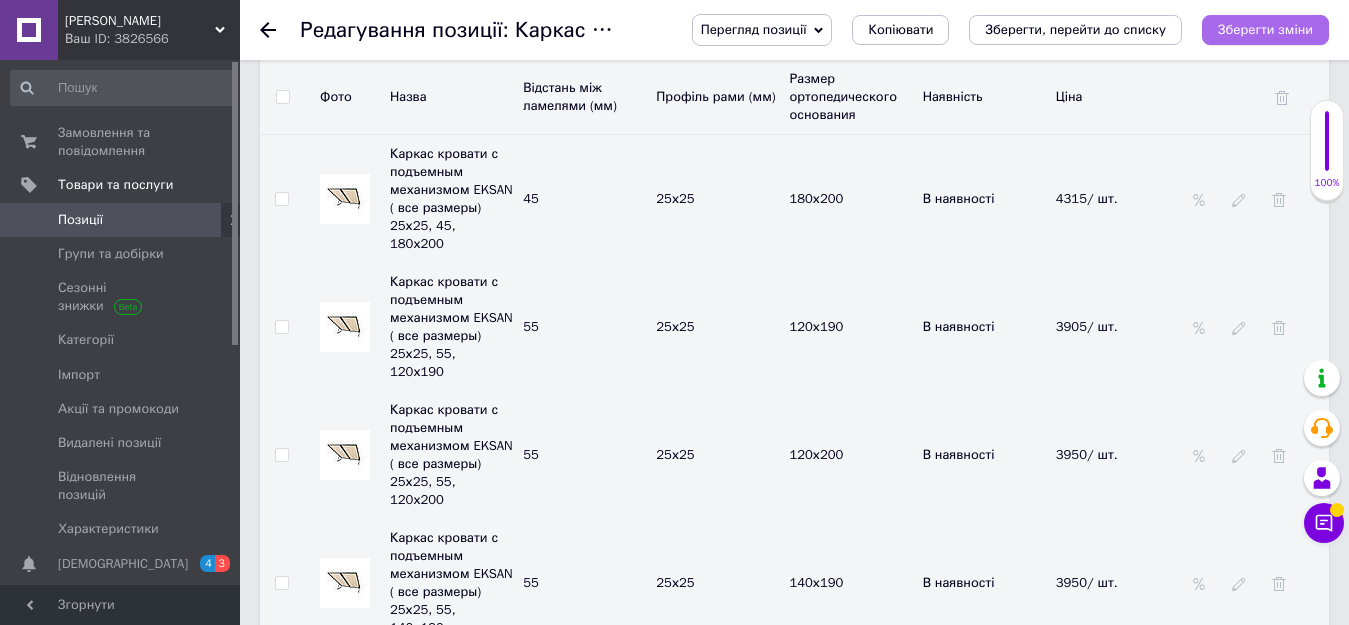 click on "Зберегти зміни" at bounding box center (1265, 29) 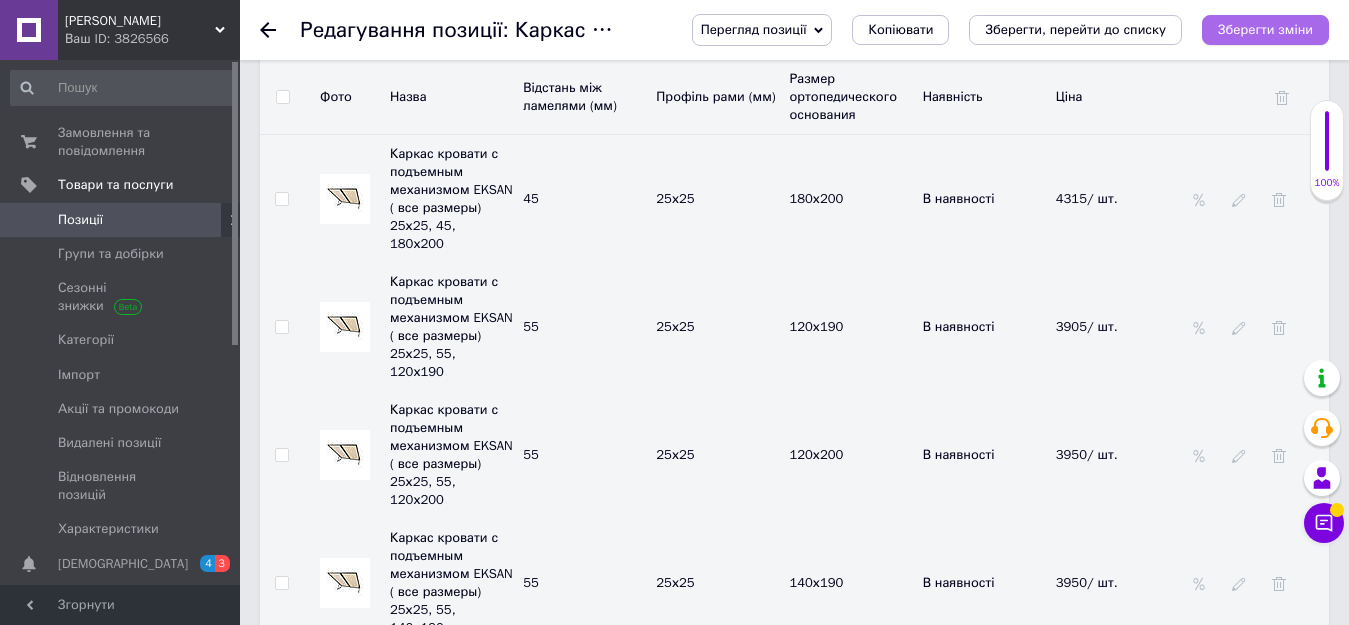 click on "Зберегти зміни" at bounding box center [1265, 29] 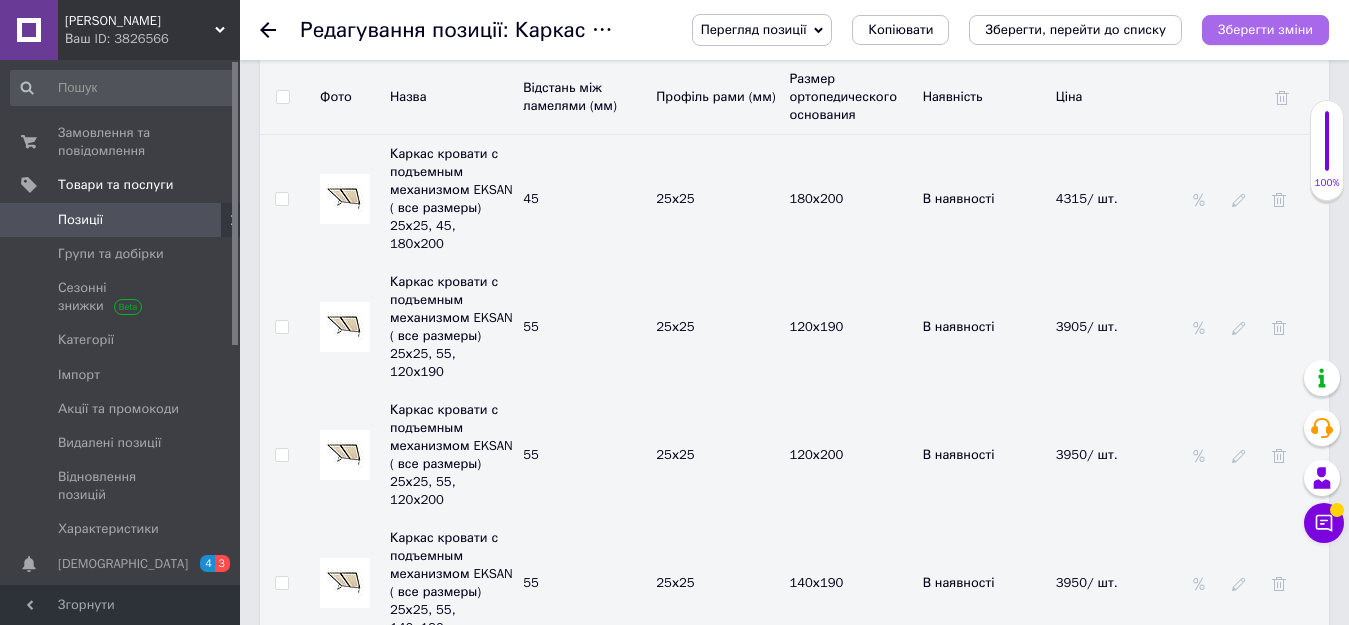 click on "Зберегти зміни" at bounding box center [1265, 29] 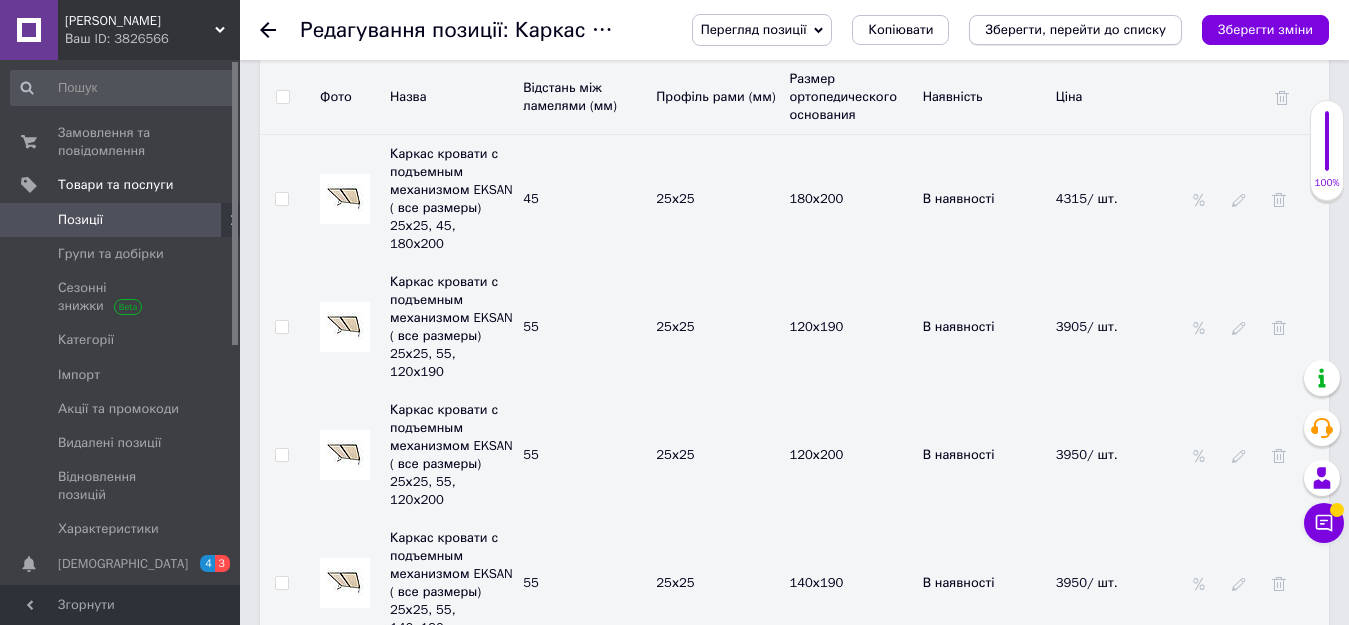 click on "Зберегти, перейти до списку" at bounding box center [1075, 29] 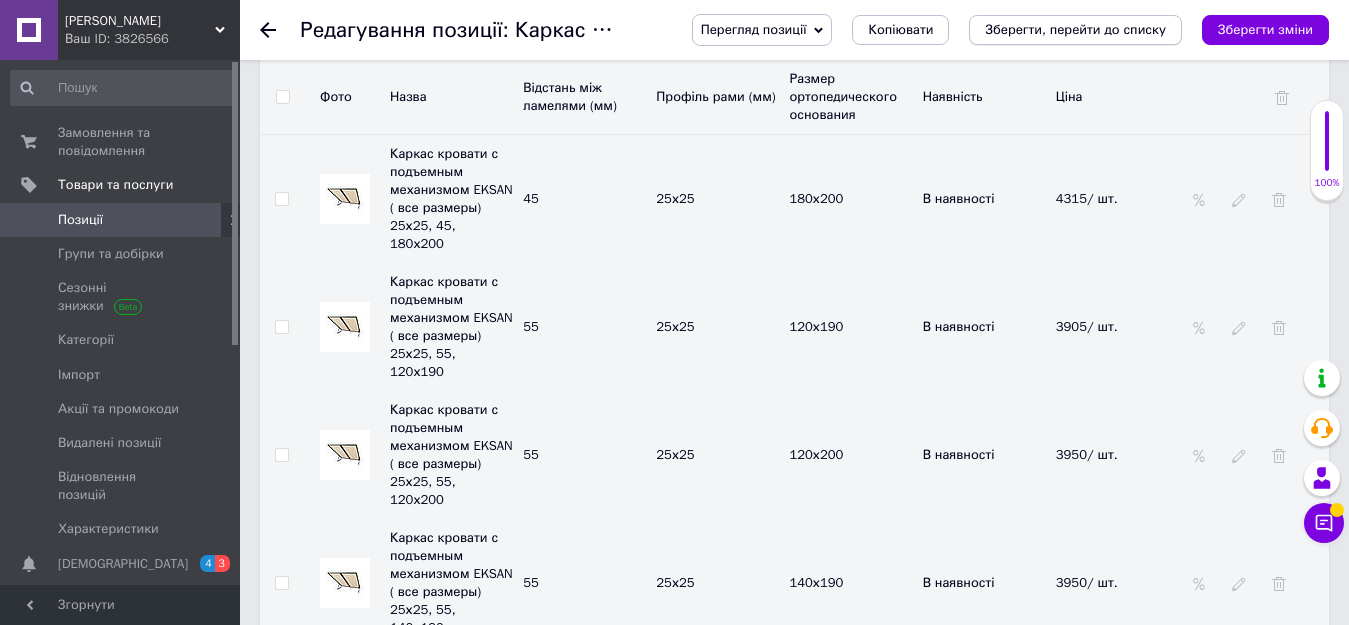 click on "Зберегти, перейти до списку" at bounding box center [1075, 29] 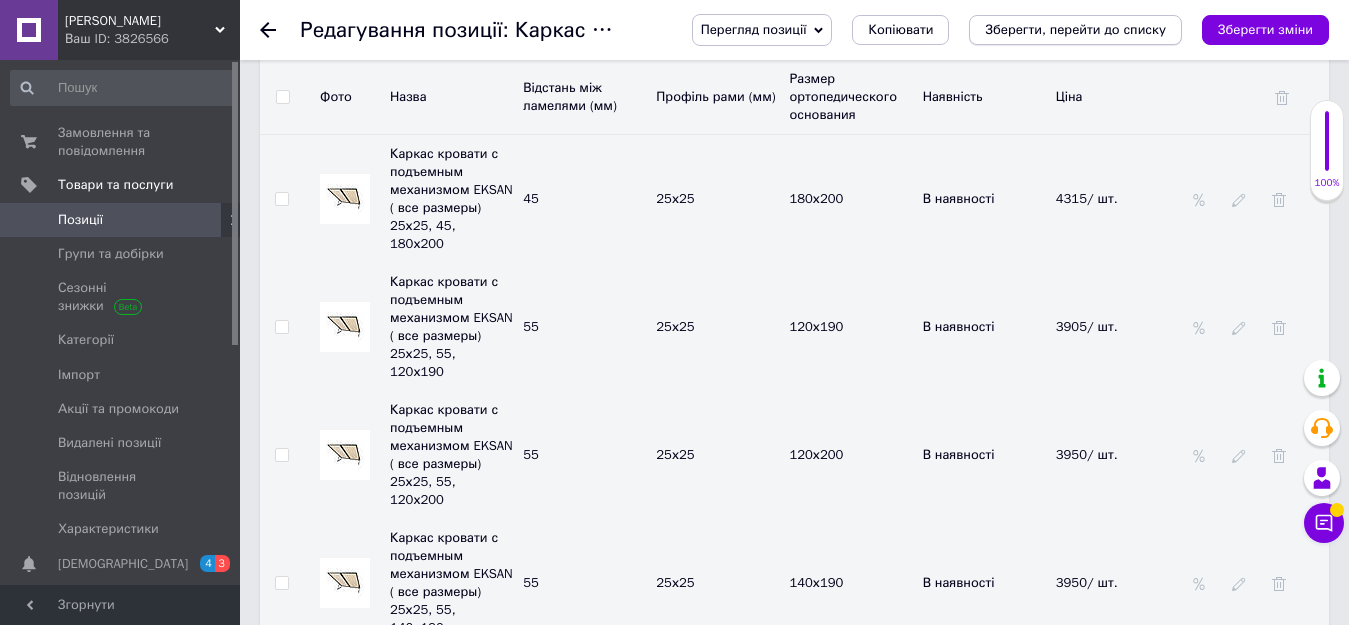 click on "Зберегти, перейти до списку" at bounding box center [1075, 29] 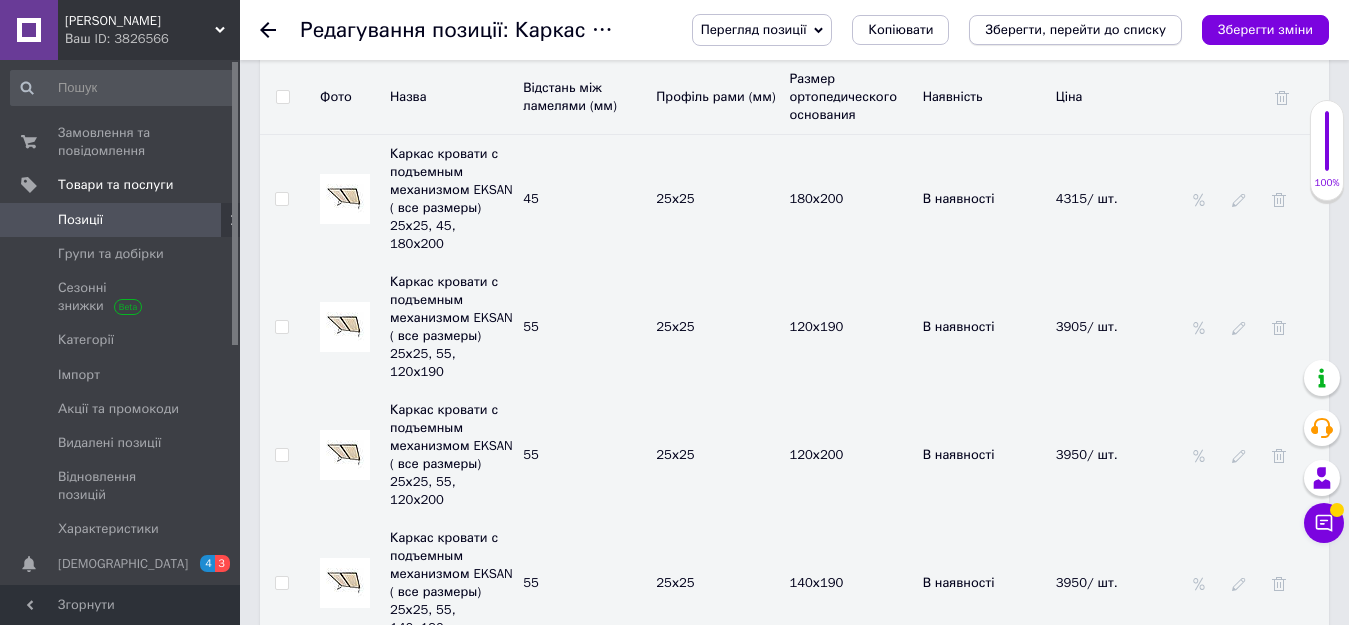 click on "Зберегти, перейти до списку" at bounding box center (1075, 29) 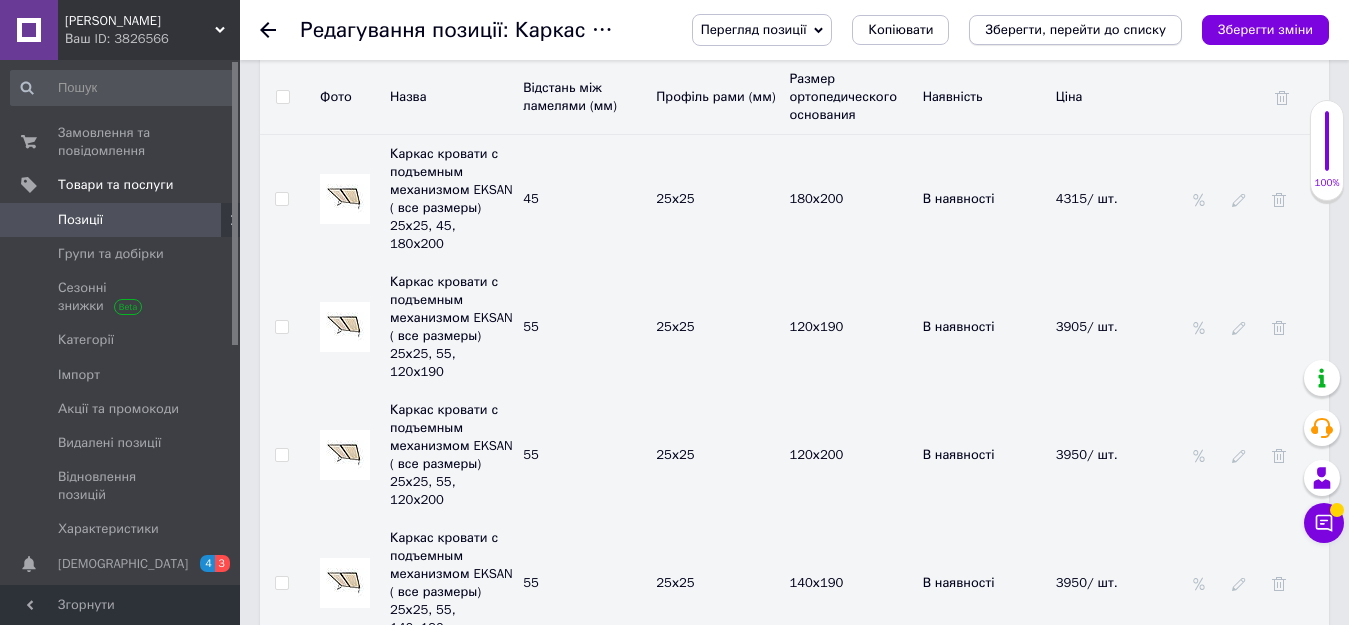 click on "Зберегти, перейти до списку" at bounding box center [1075, 29] 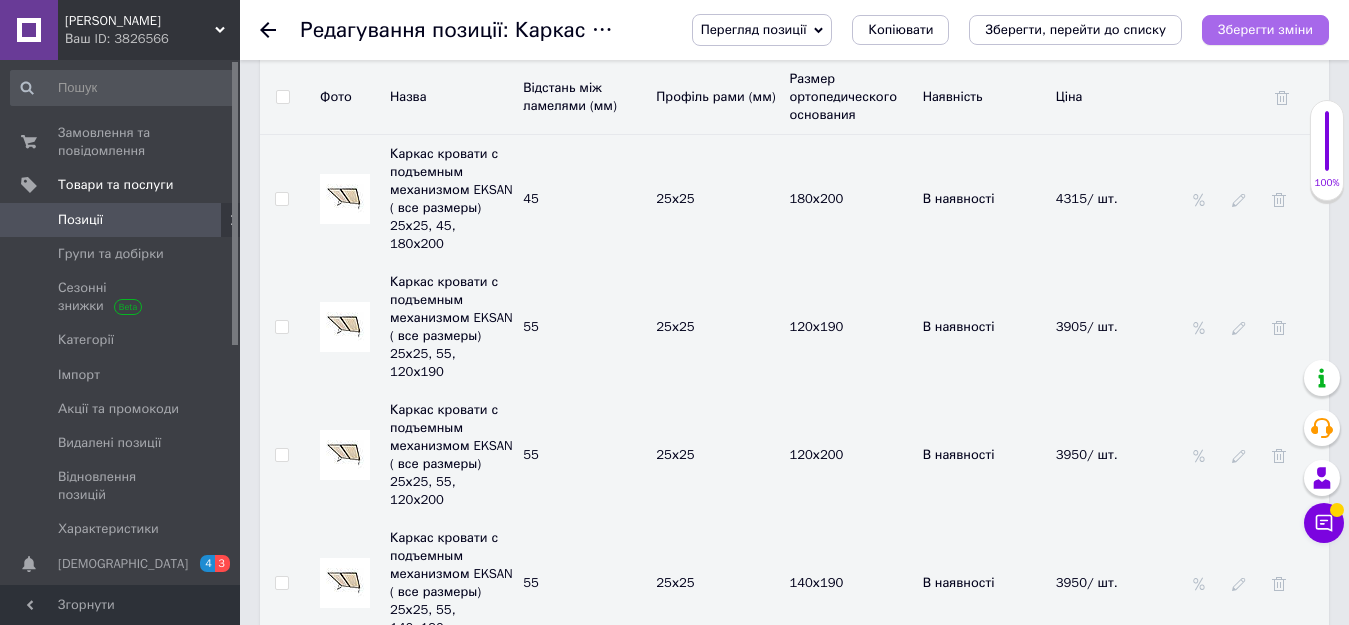 click on "Зберегти зміни" at bounding box center [1265, 29] 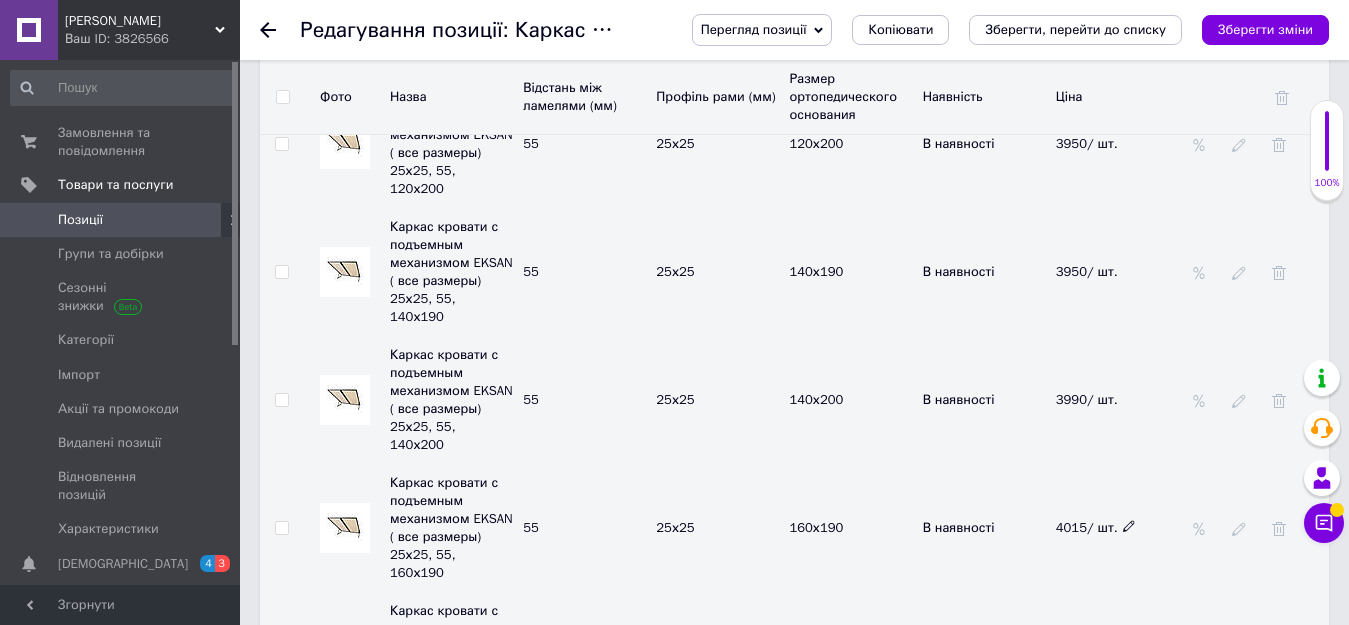 scroll, scrollTop: 5600, scrollLeft: 0, axis: vertical 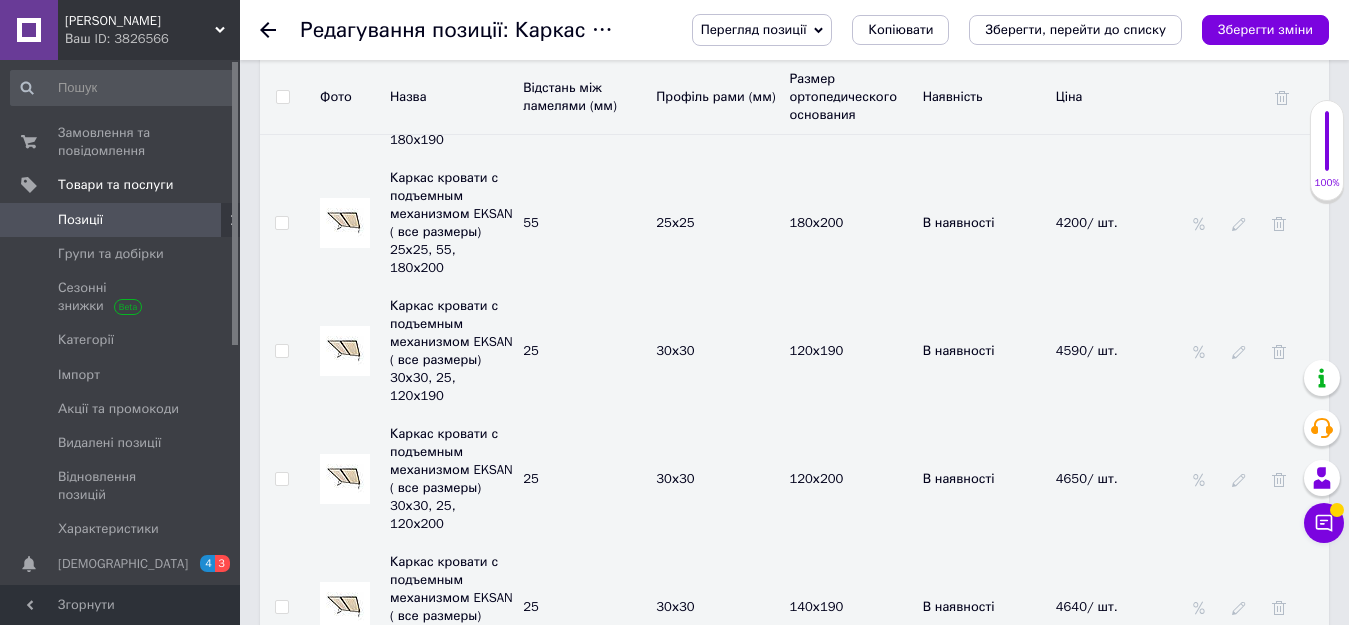 click at bounding box center (1129, 988) 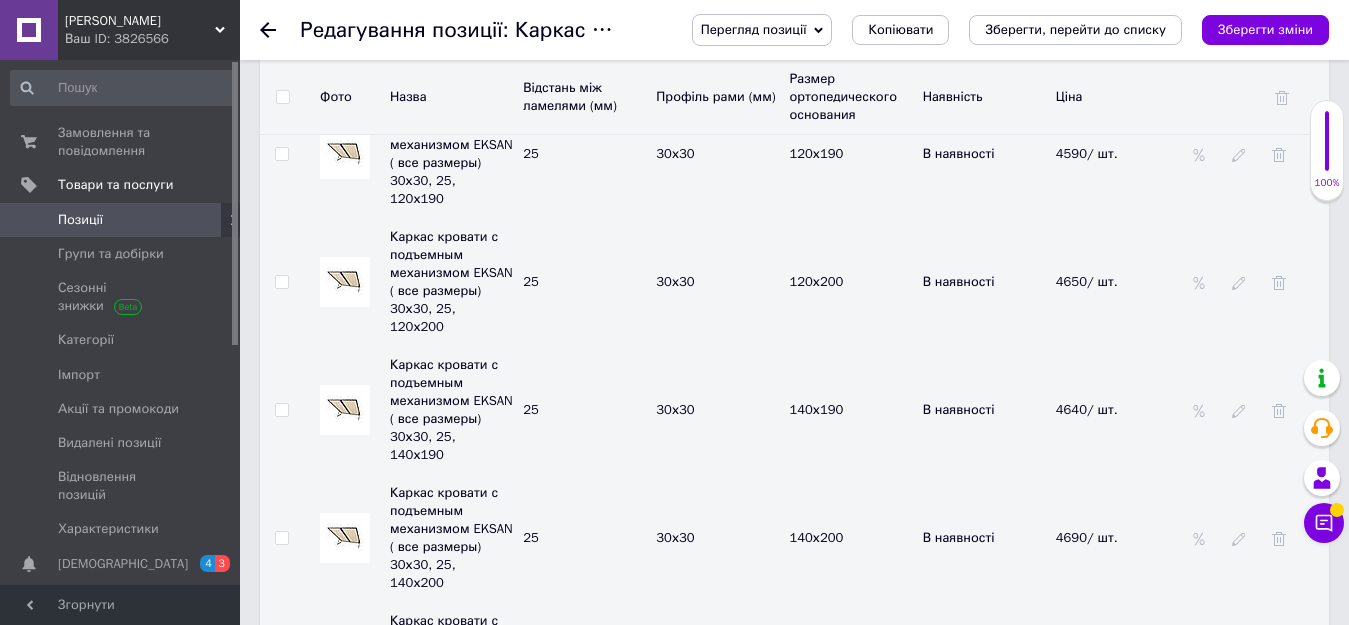scroll, scrollTop: 6600, scrollLeft: 0, axis: vertical 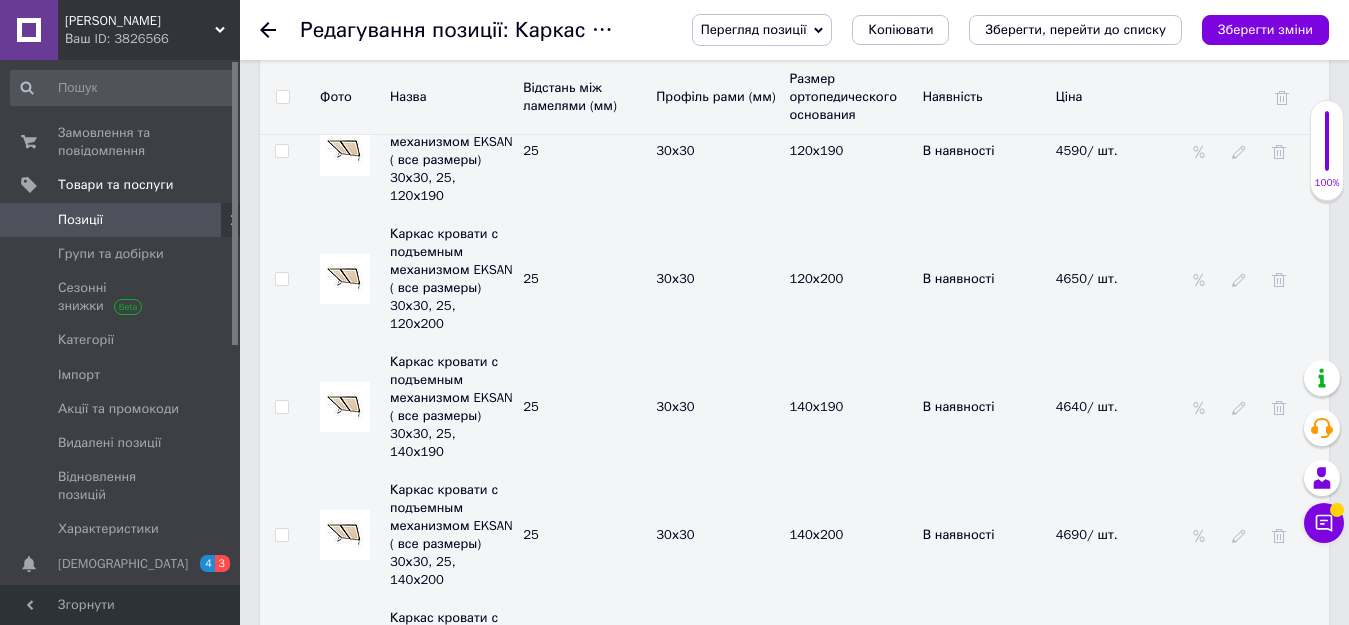 click 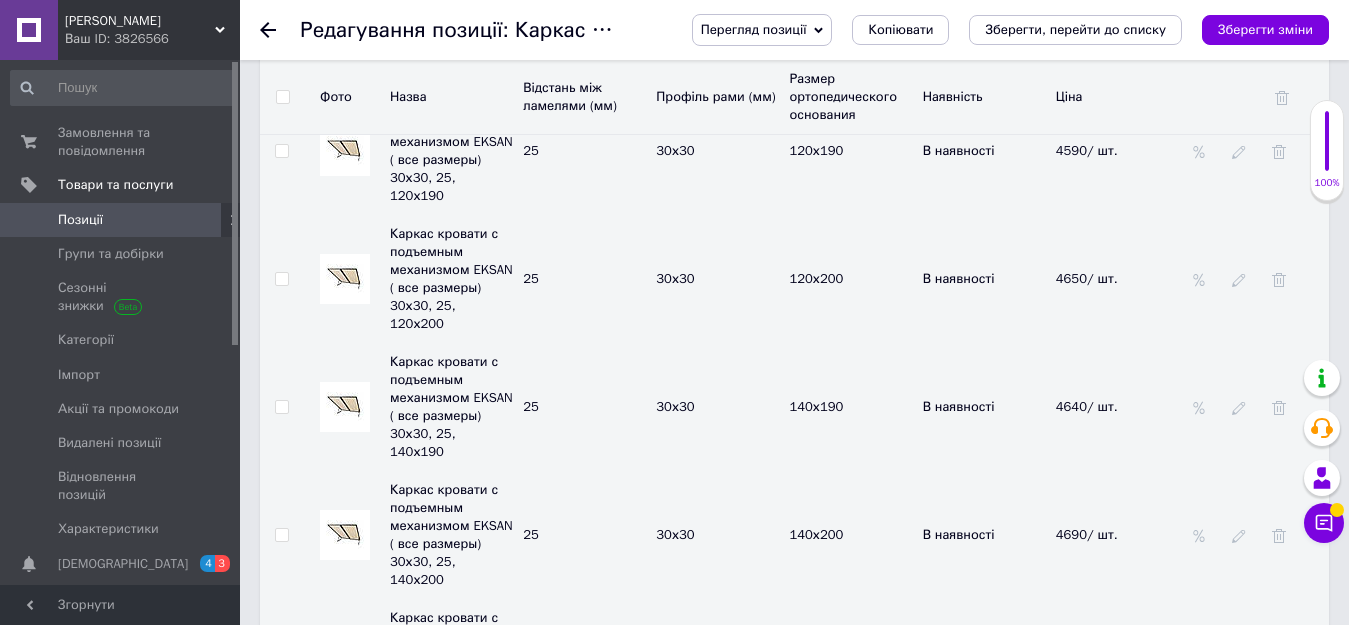 click 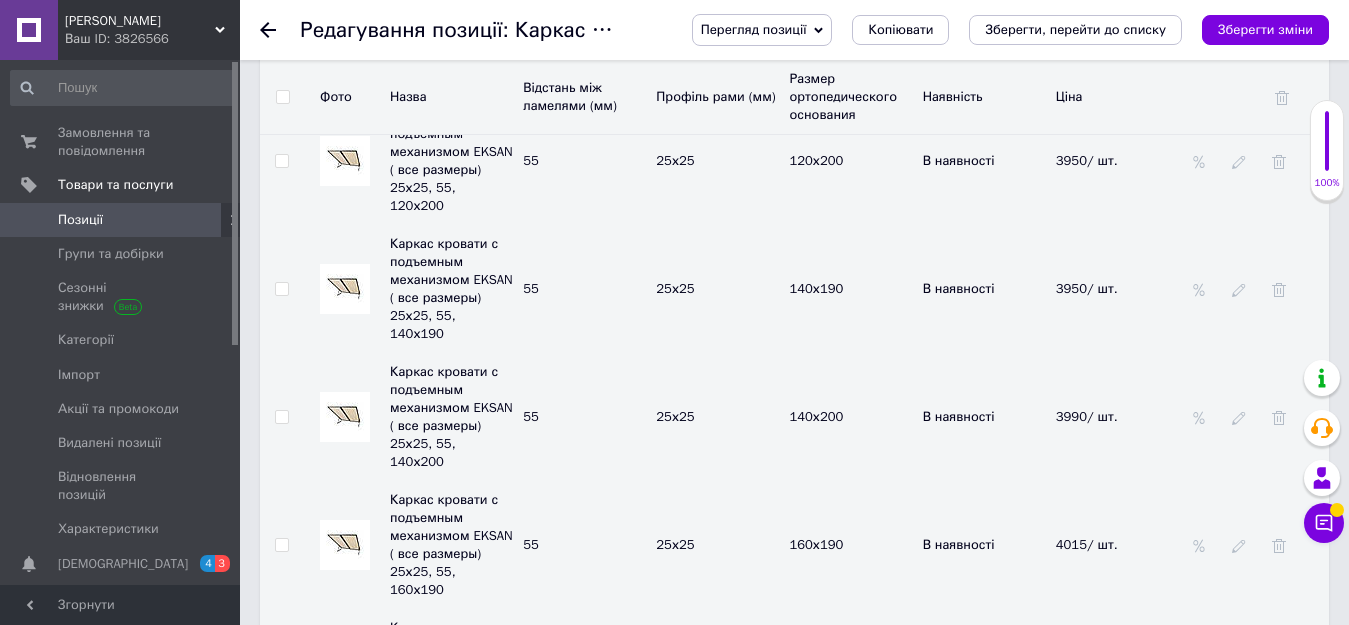 scroll, scrollTop: 5500, scrollLeft: 0, axis: vertical 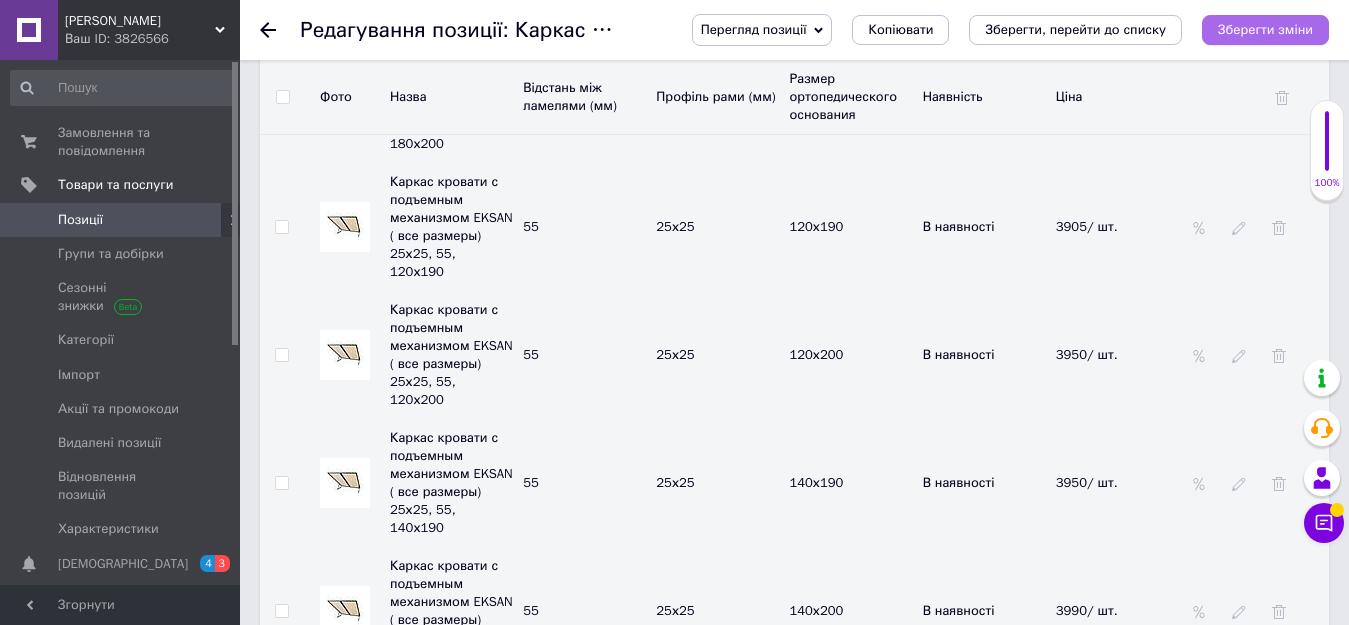 click on "Зберегти зміни" at bounding box center (1265, 29) 